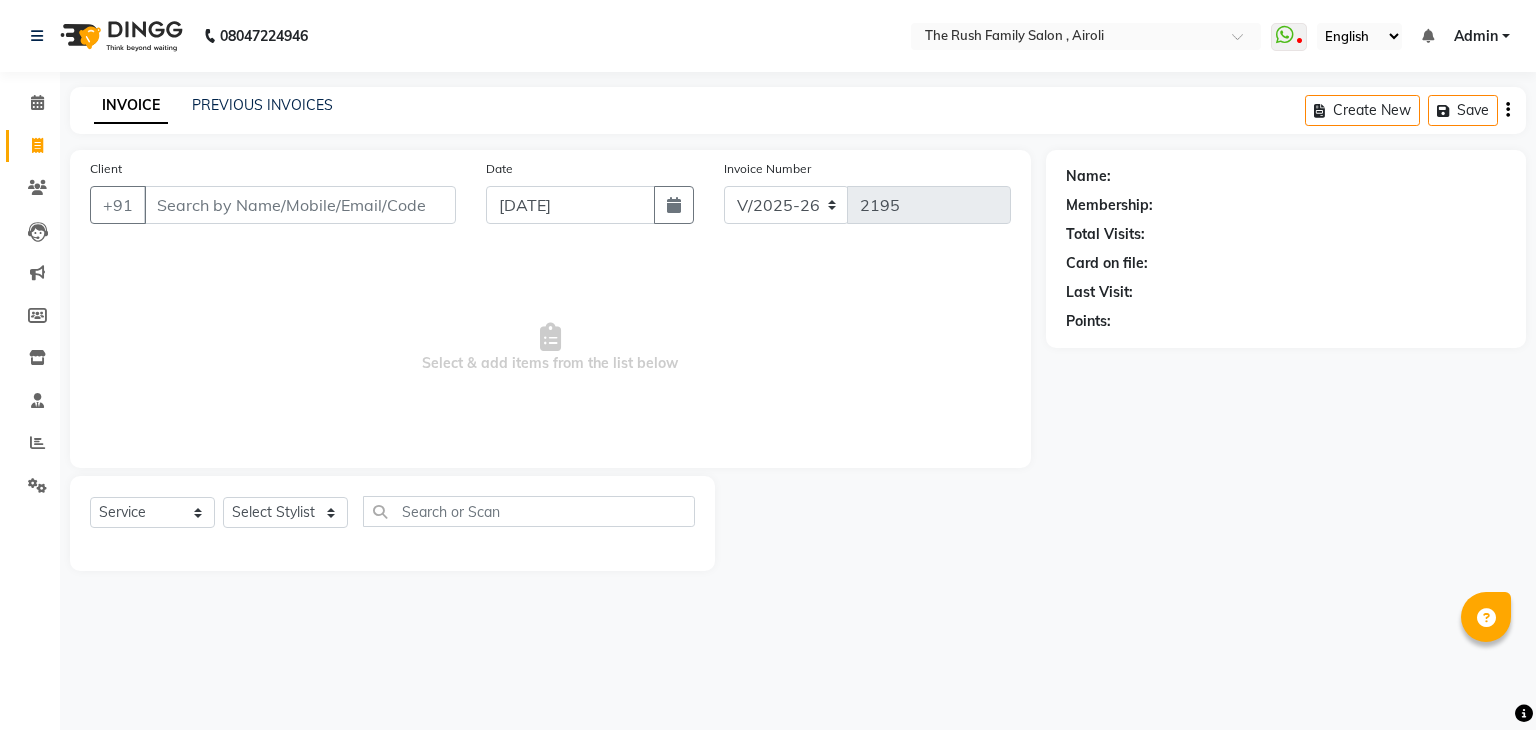 select on "5419" 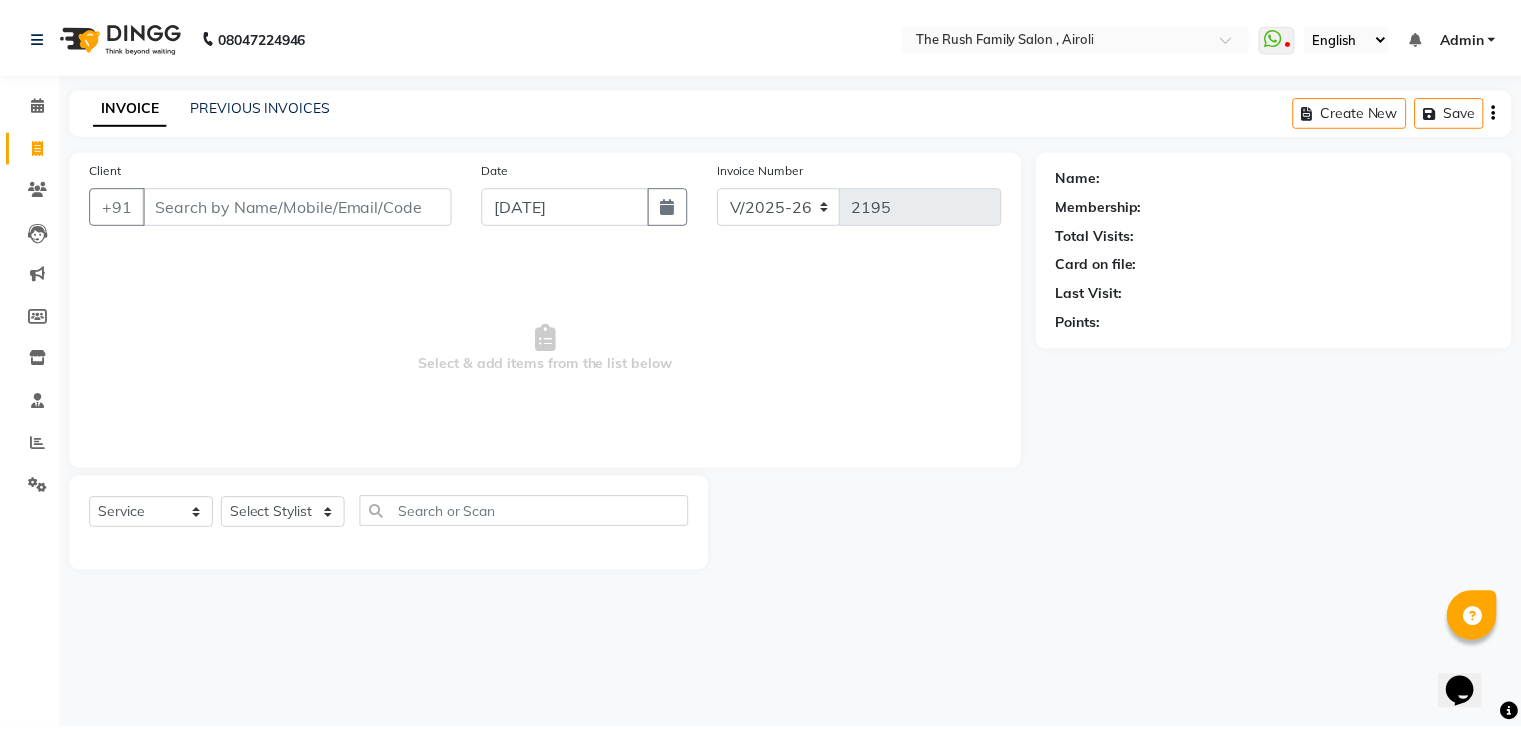 scroll, scrollTop: 0, scrollLeft: 0, axis: both 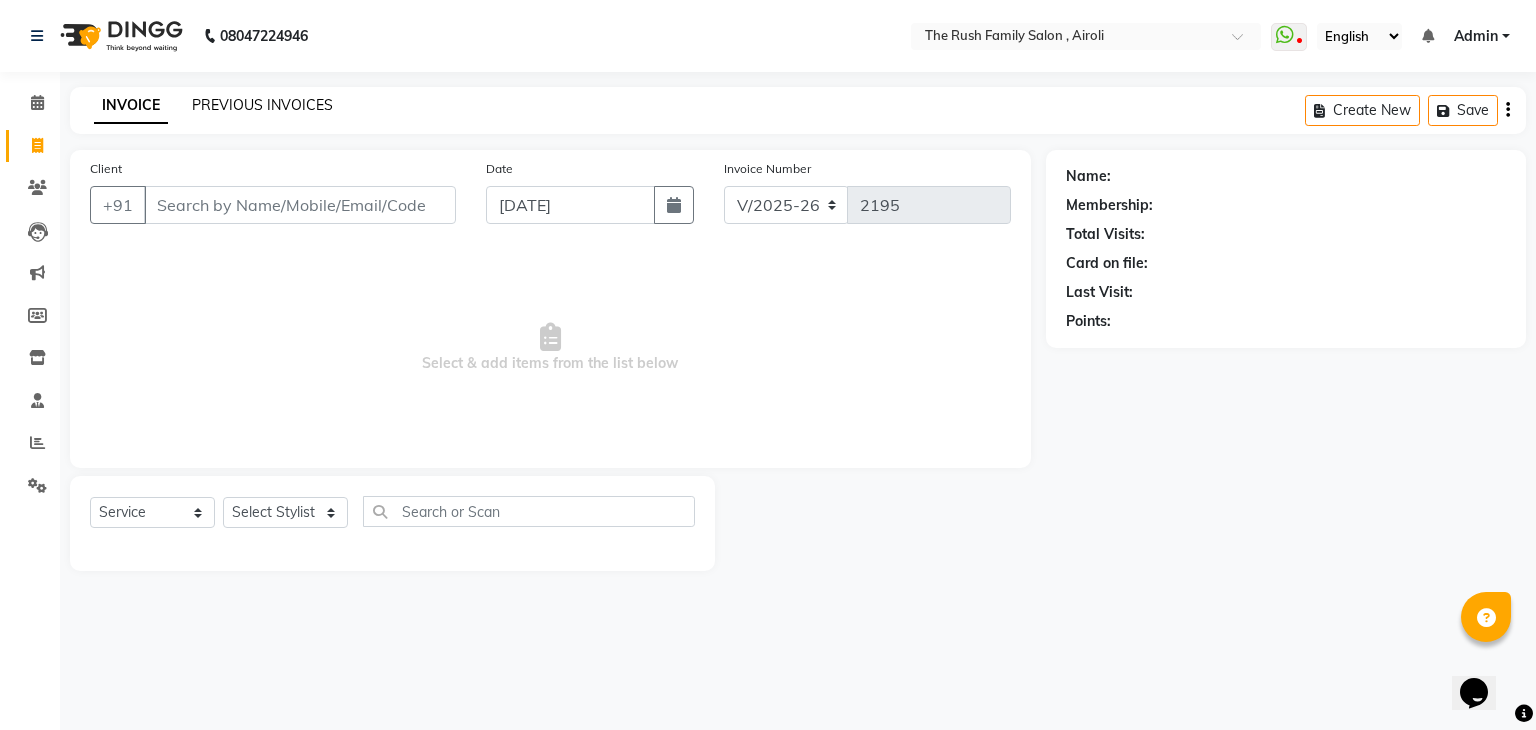click on "PREVIOUS INVOICES" 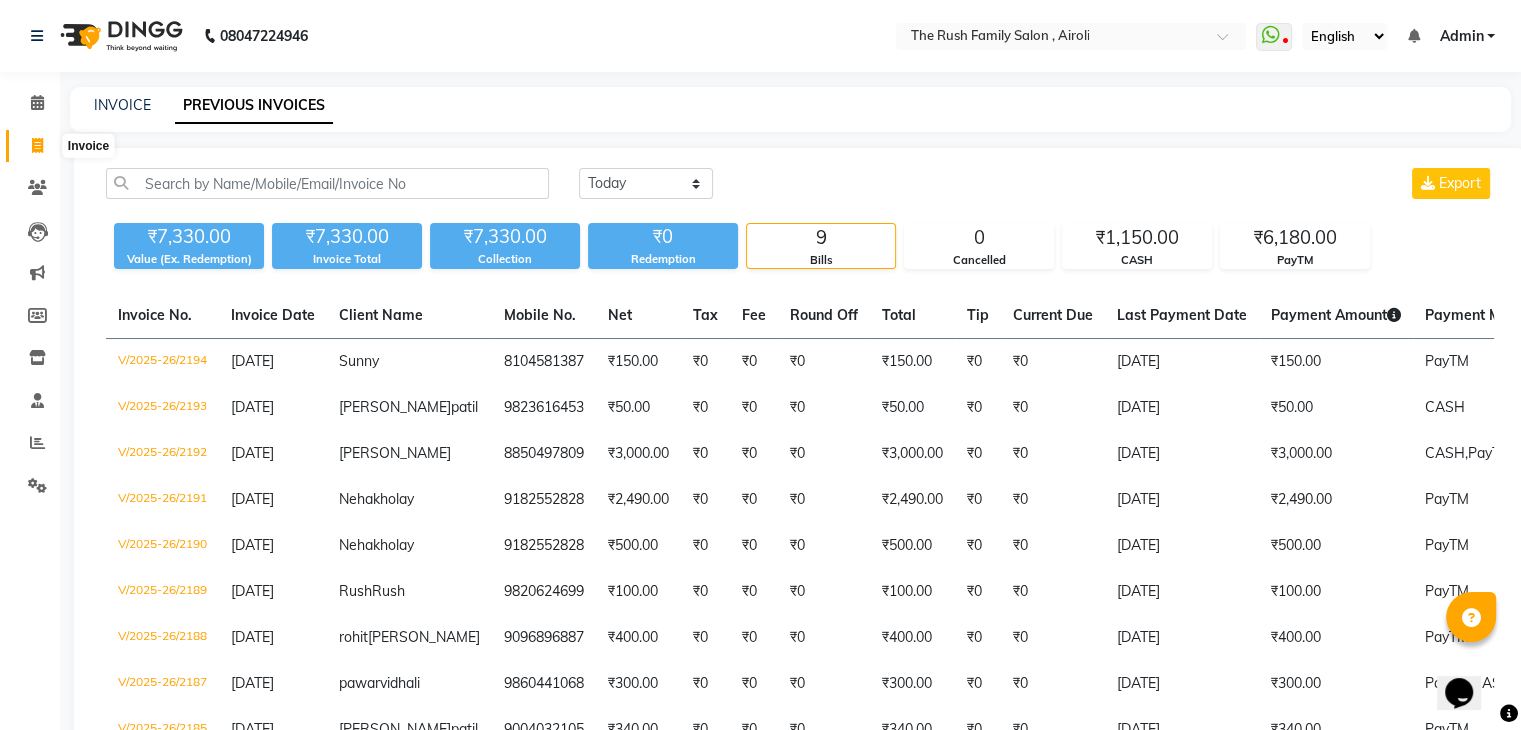click 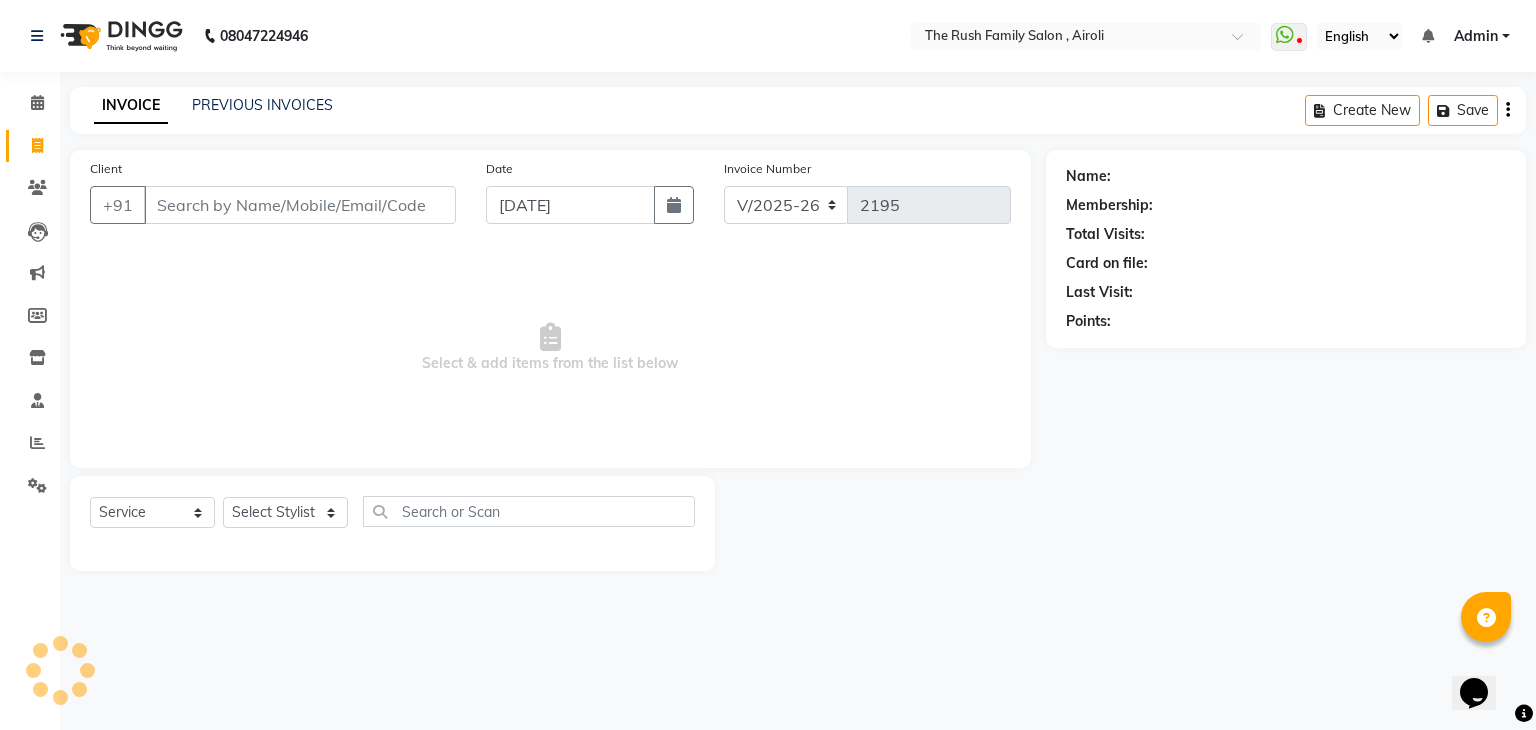 click on "Client" at bounding box center [300, 205] 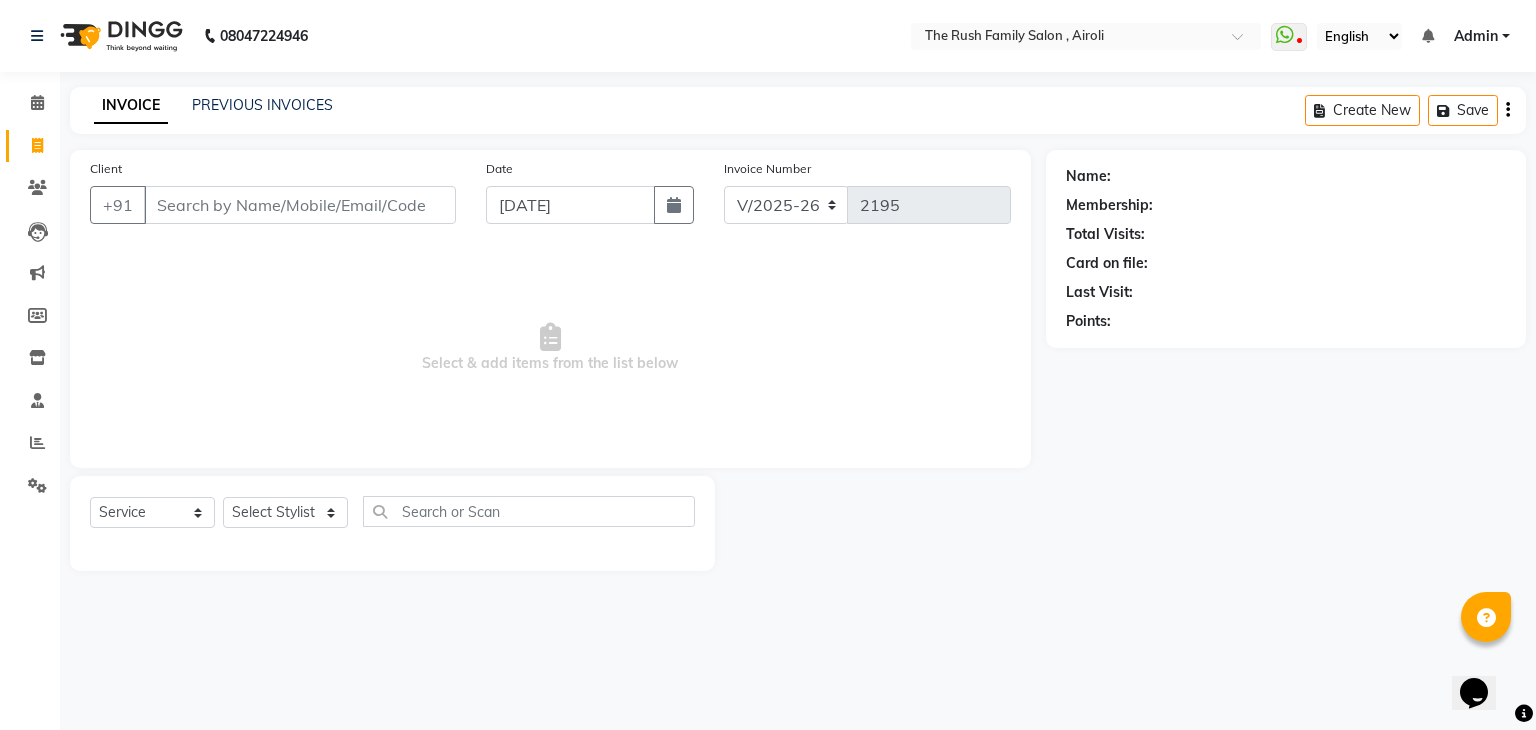 click on "Client" at bounding box center (300, 205) 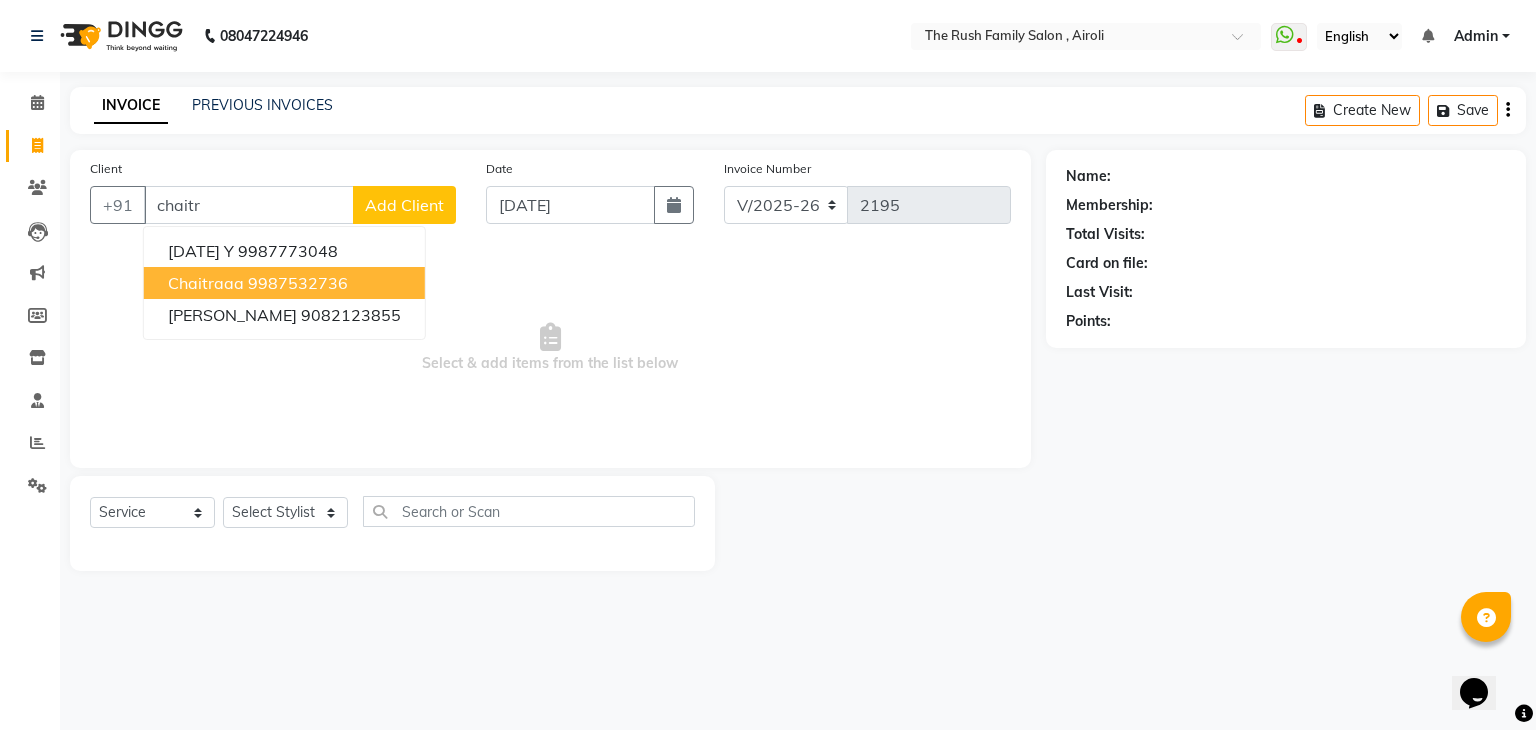 click on "9987532736" at bounding box center (298, 283) 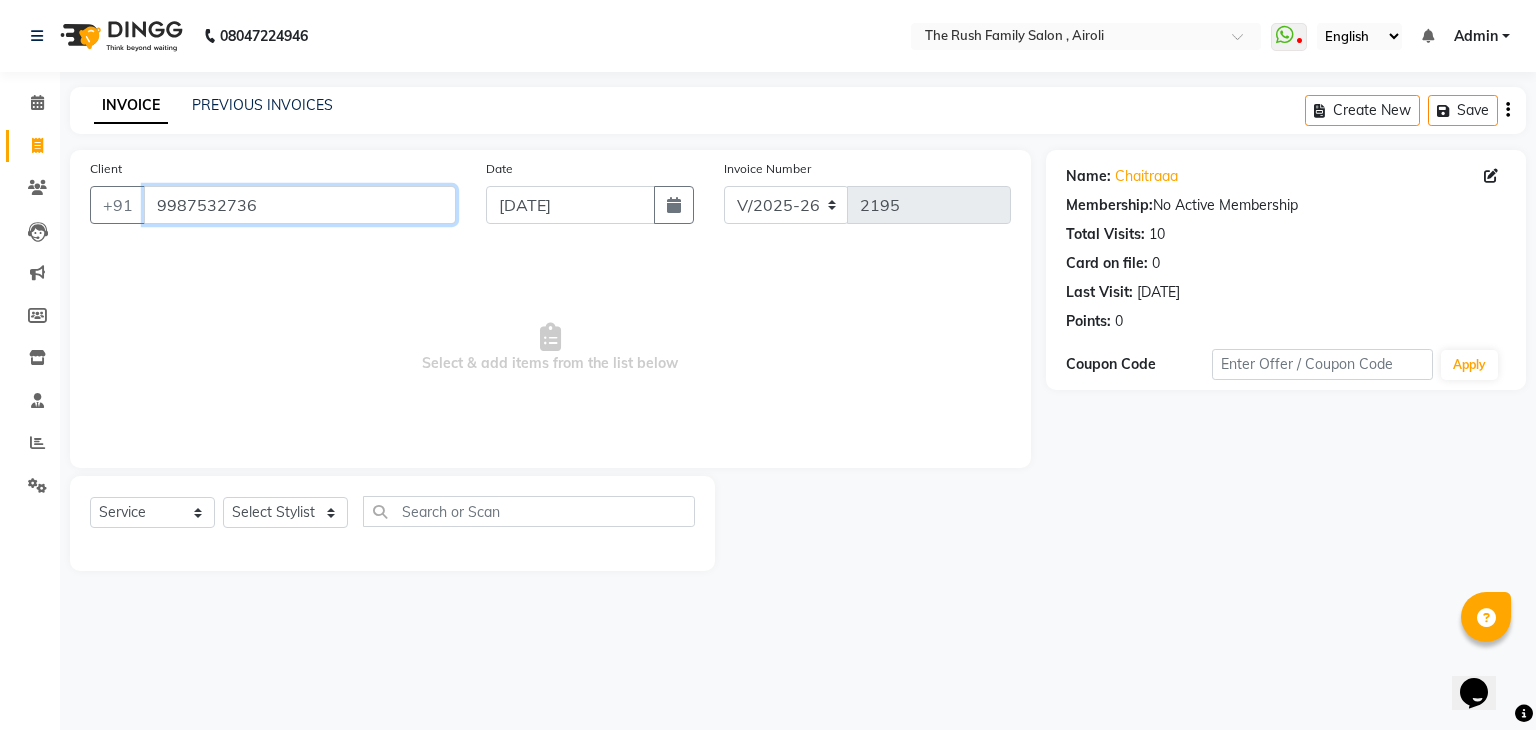 click on "9987532736" at bounding box center [300, 205] 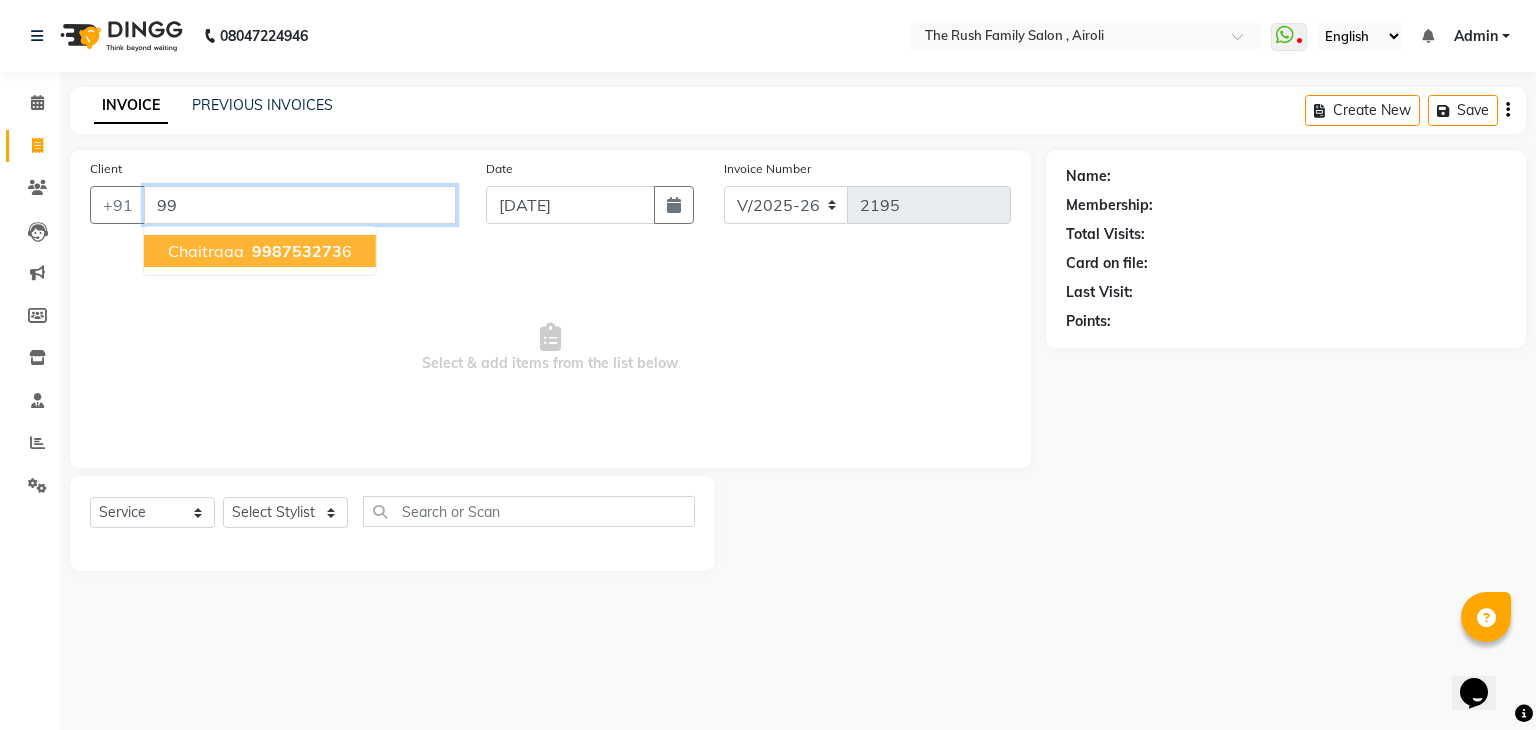 type on "9" 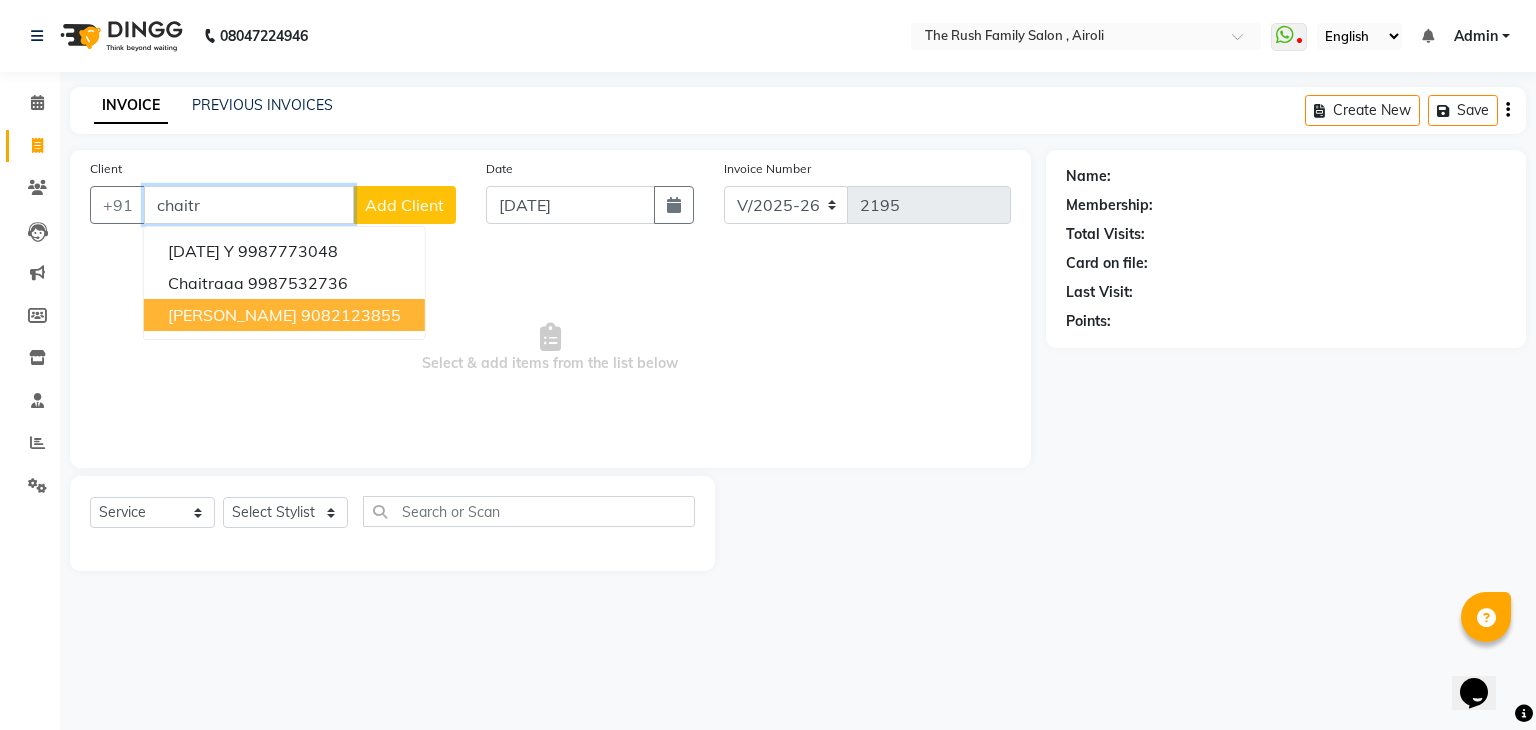click on "9082123855" at bounding box center [351, 315] 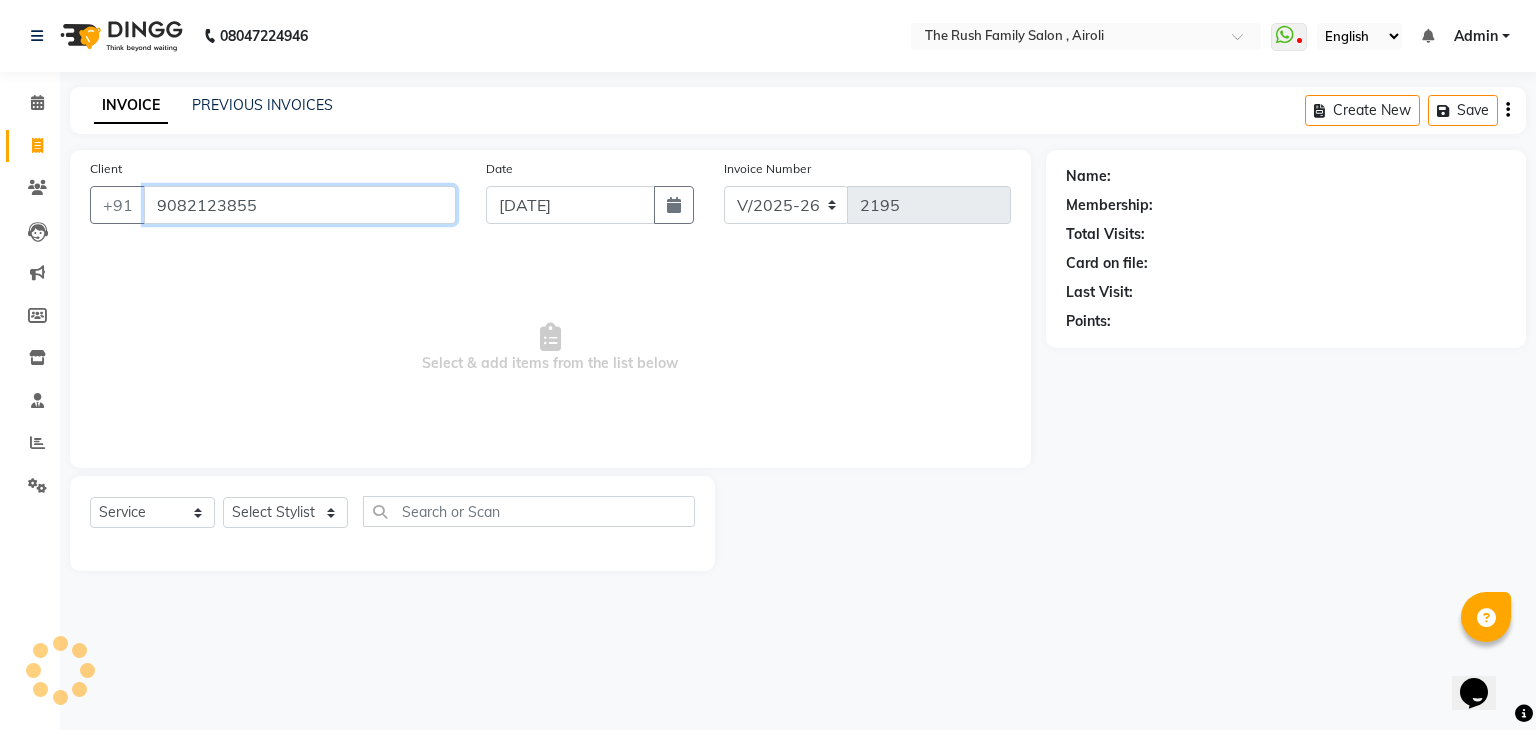 type on "9082123855" 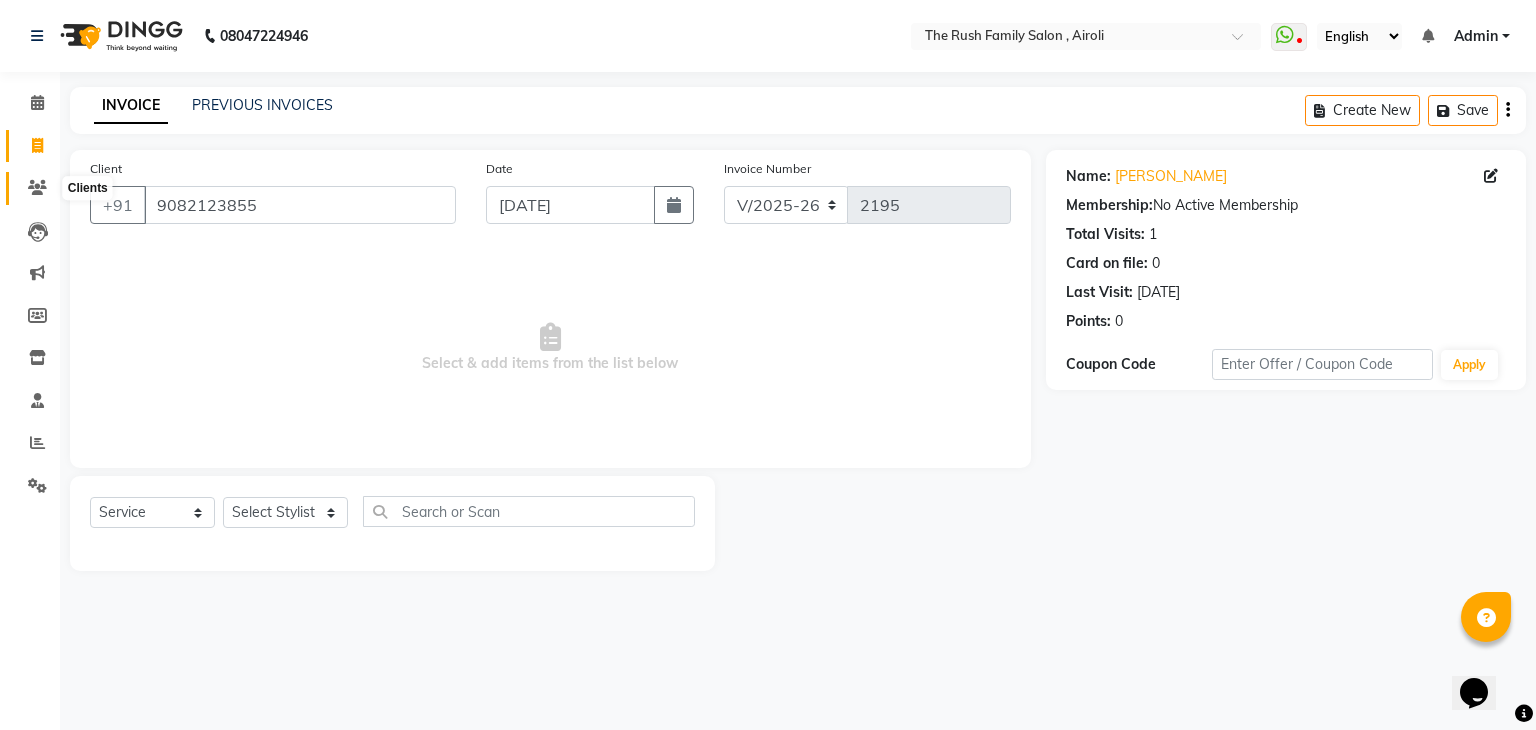 click 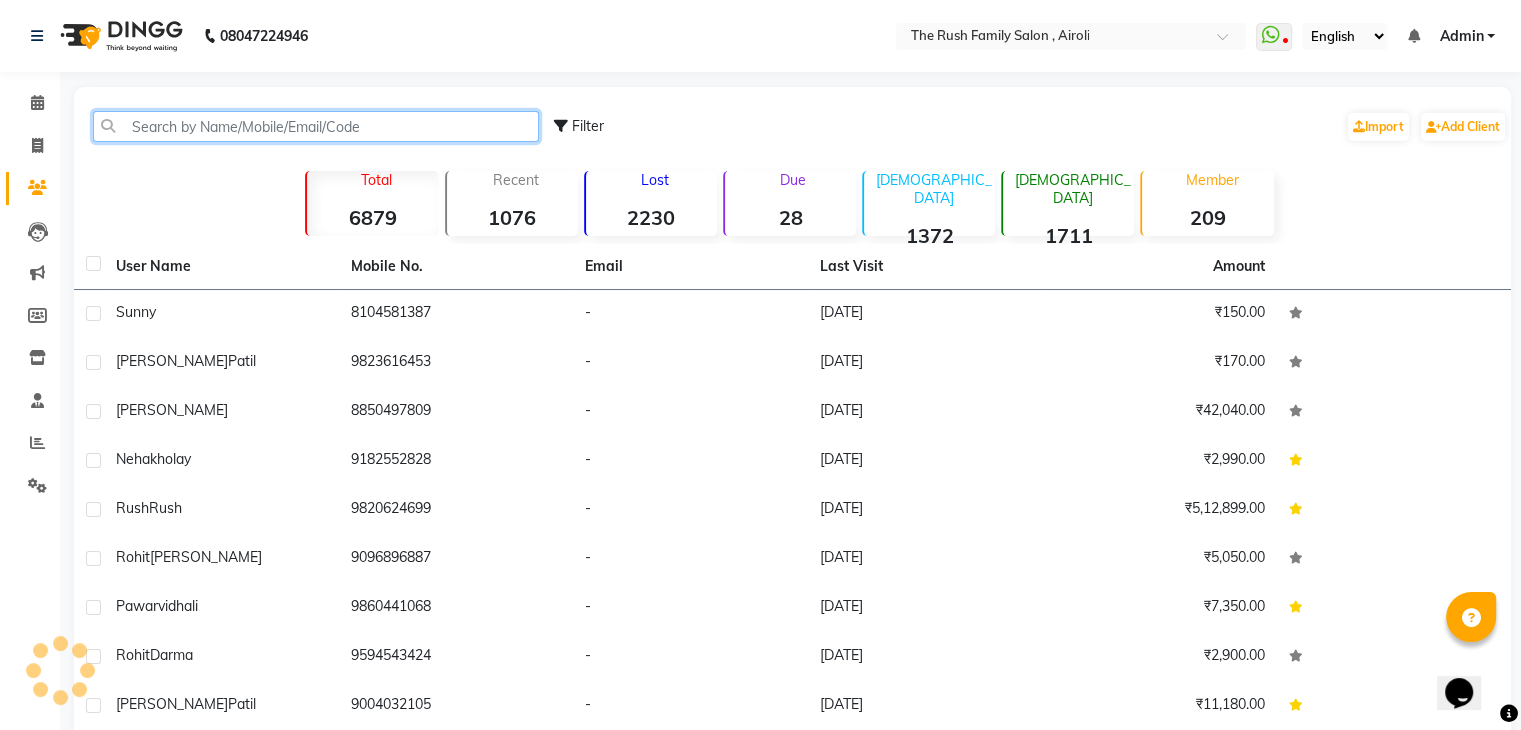 click 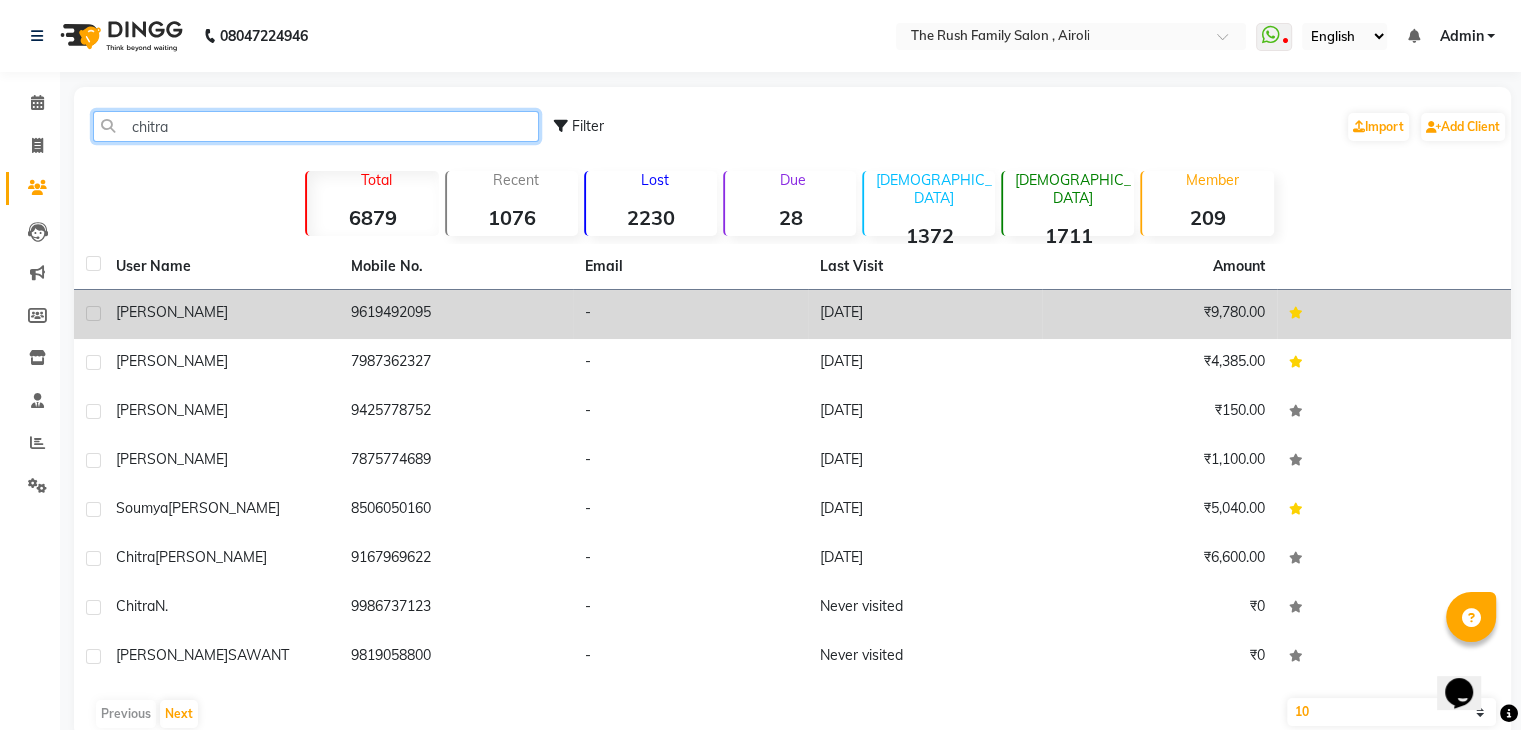 type on "chitra" 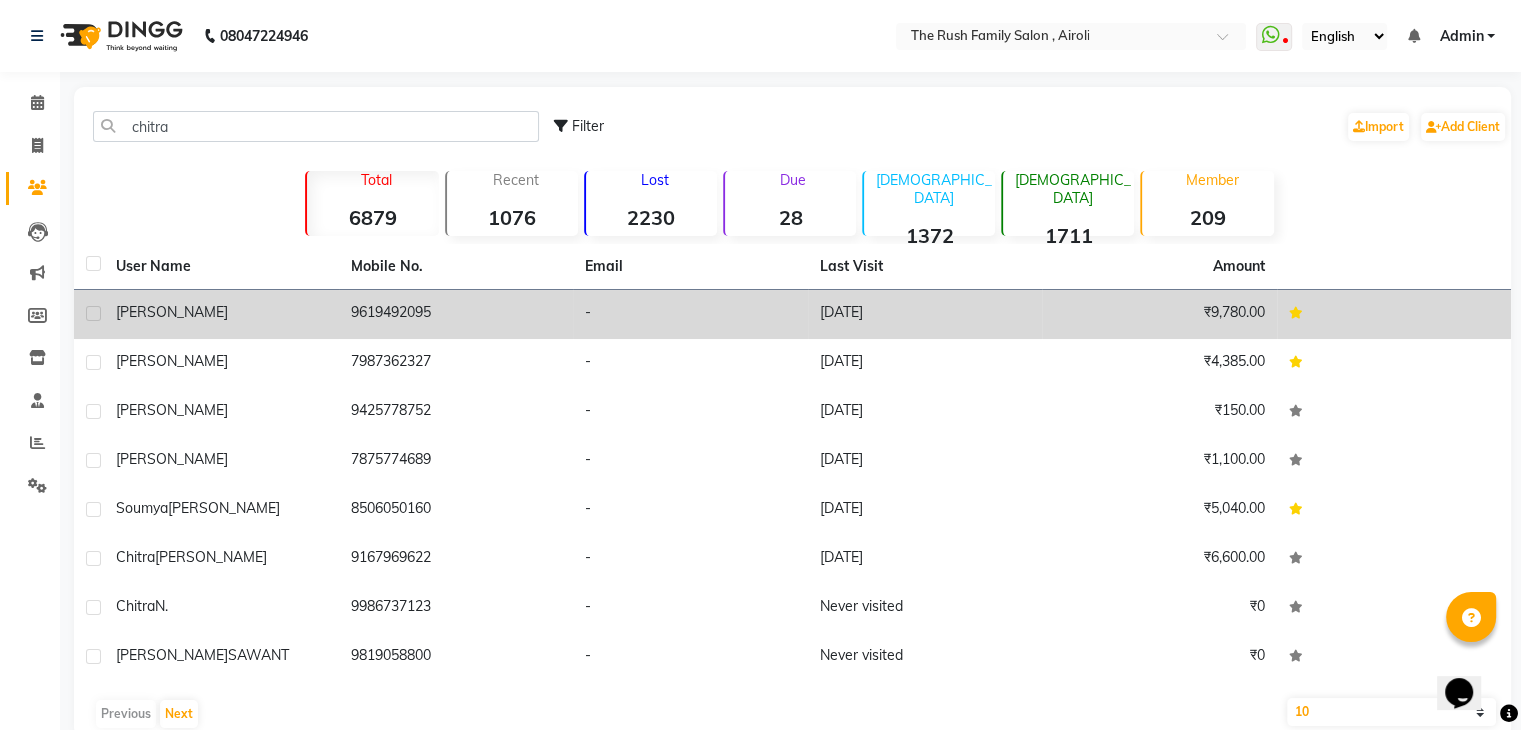 click on "-" 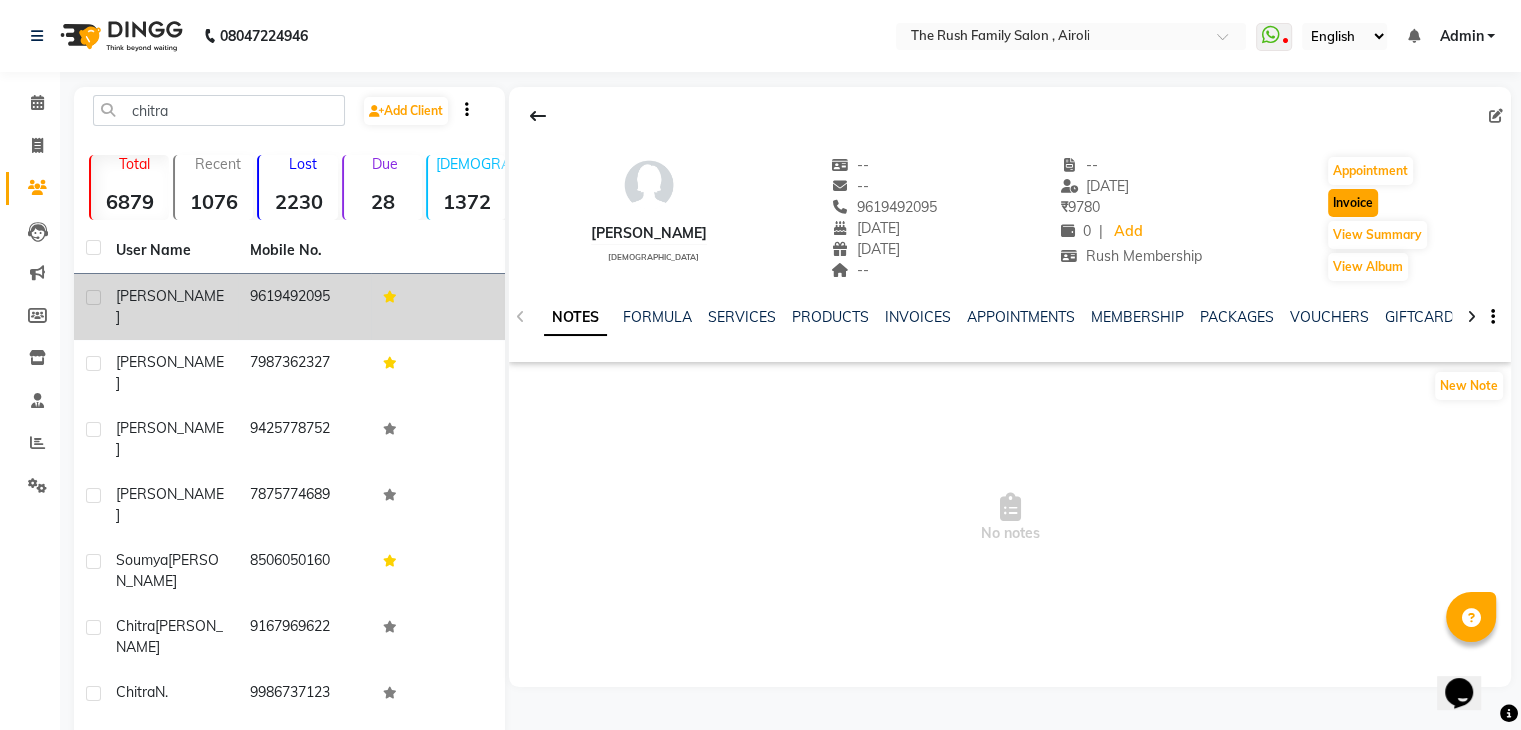 click on "Invoice" 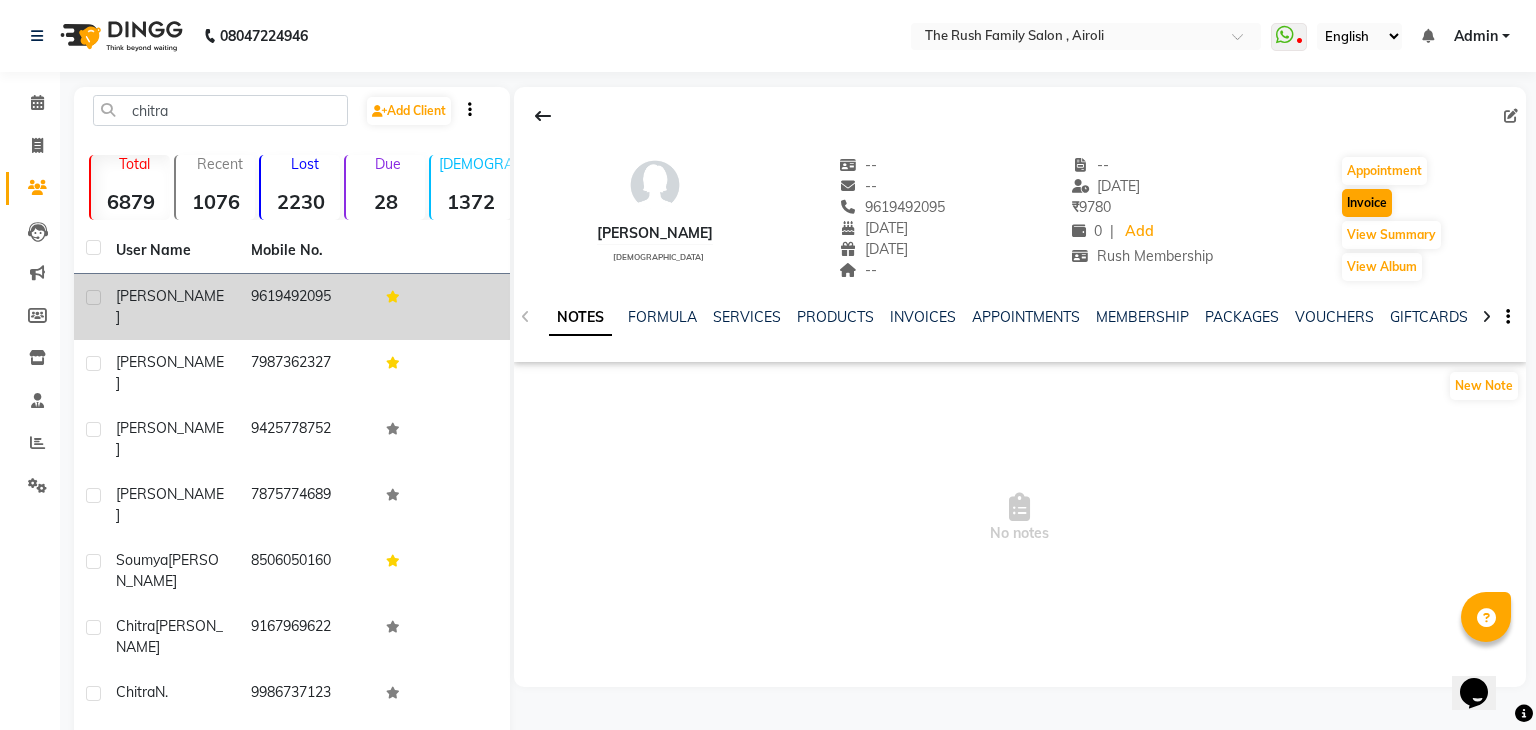 select on "5419" 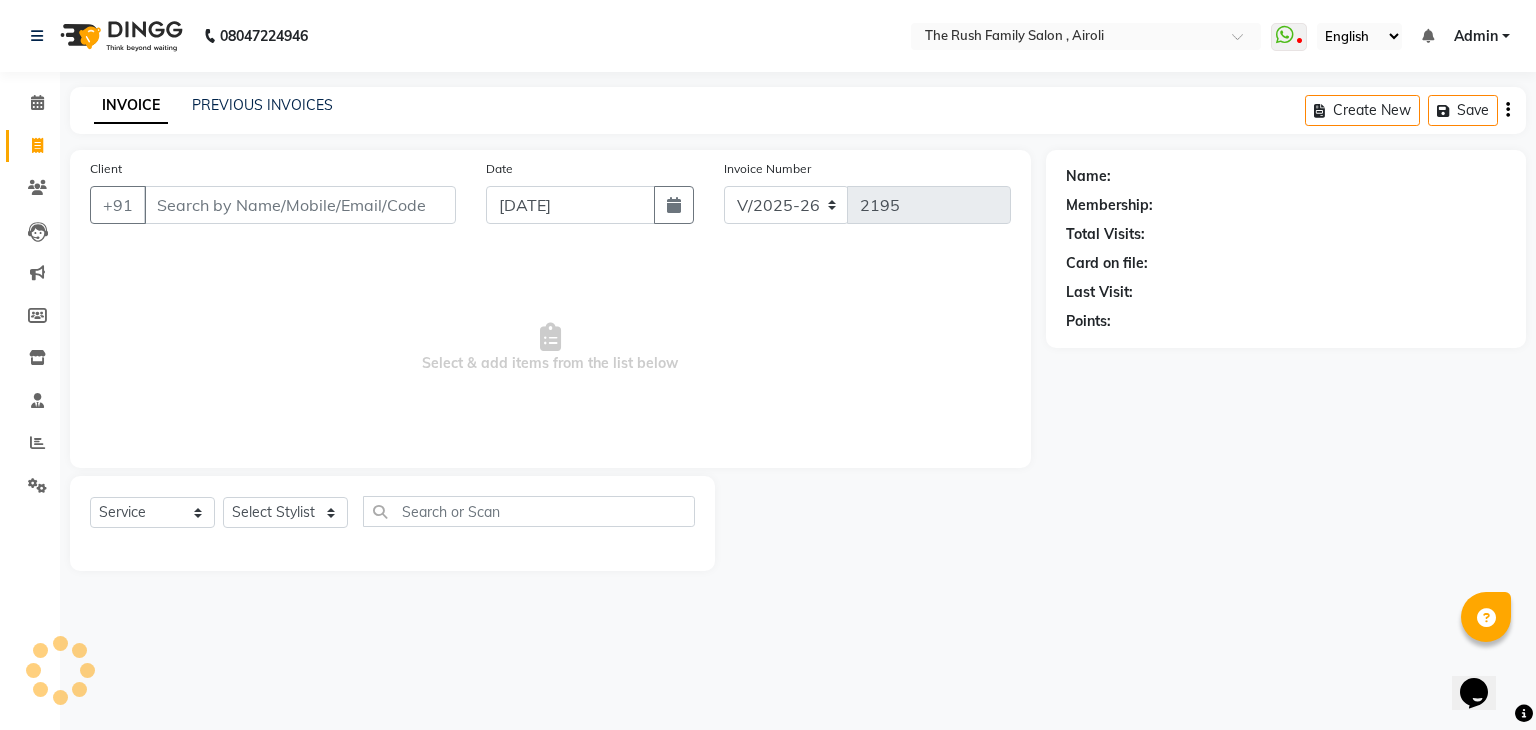 type on "9619492095" 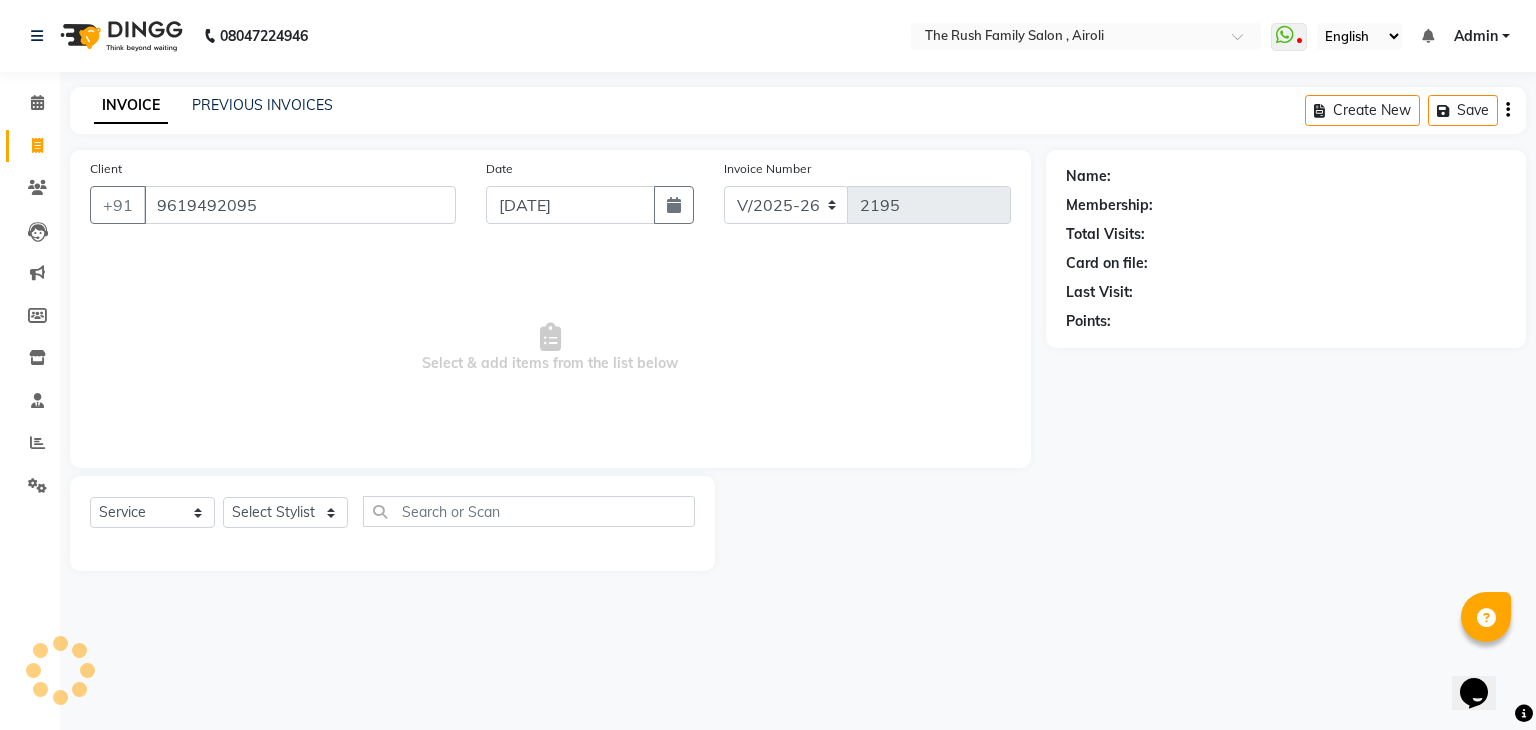 select on "1: Object" 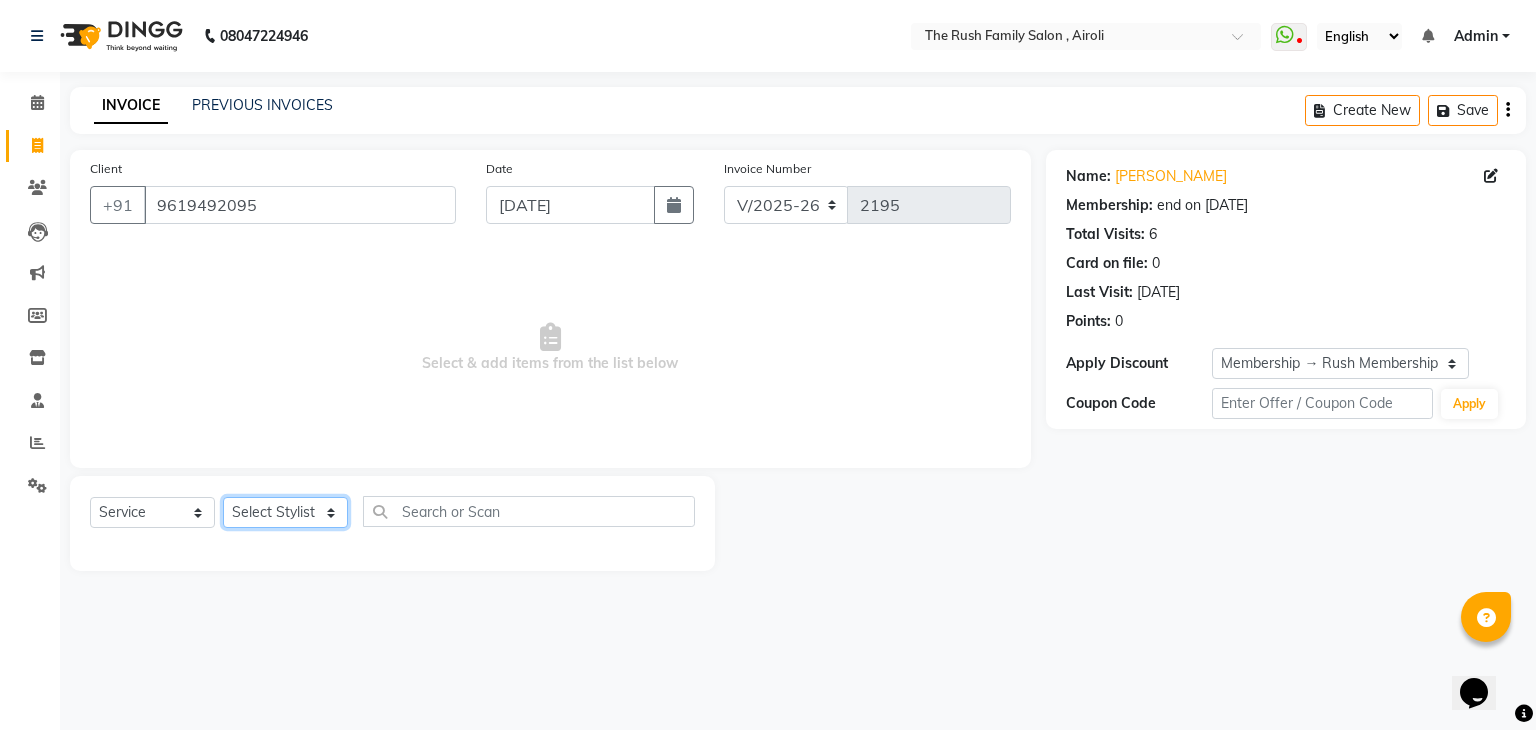 click on "Select Stylist [PERSON_NAME] Guddi [PERSON_NAME]   [PERSON_NAME] [PERSON_NAME]" 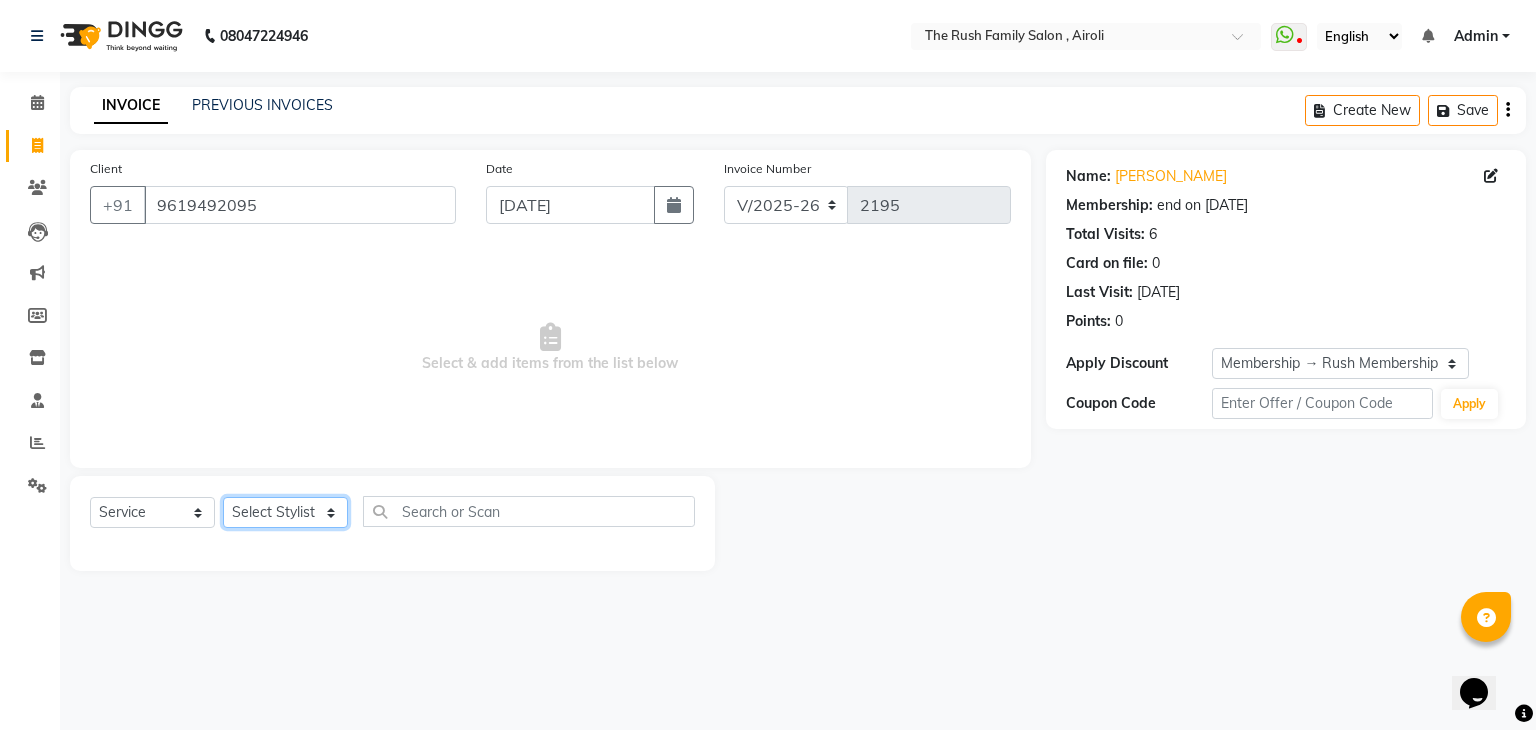 select on "77430" 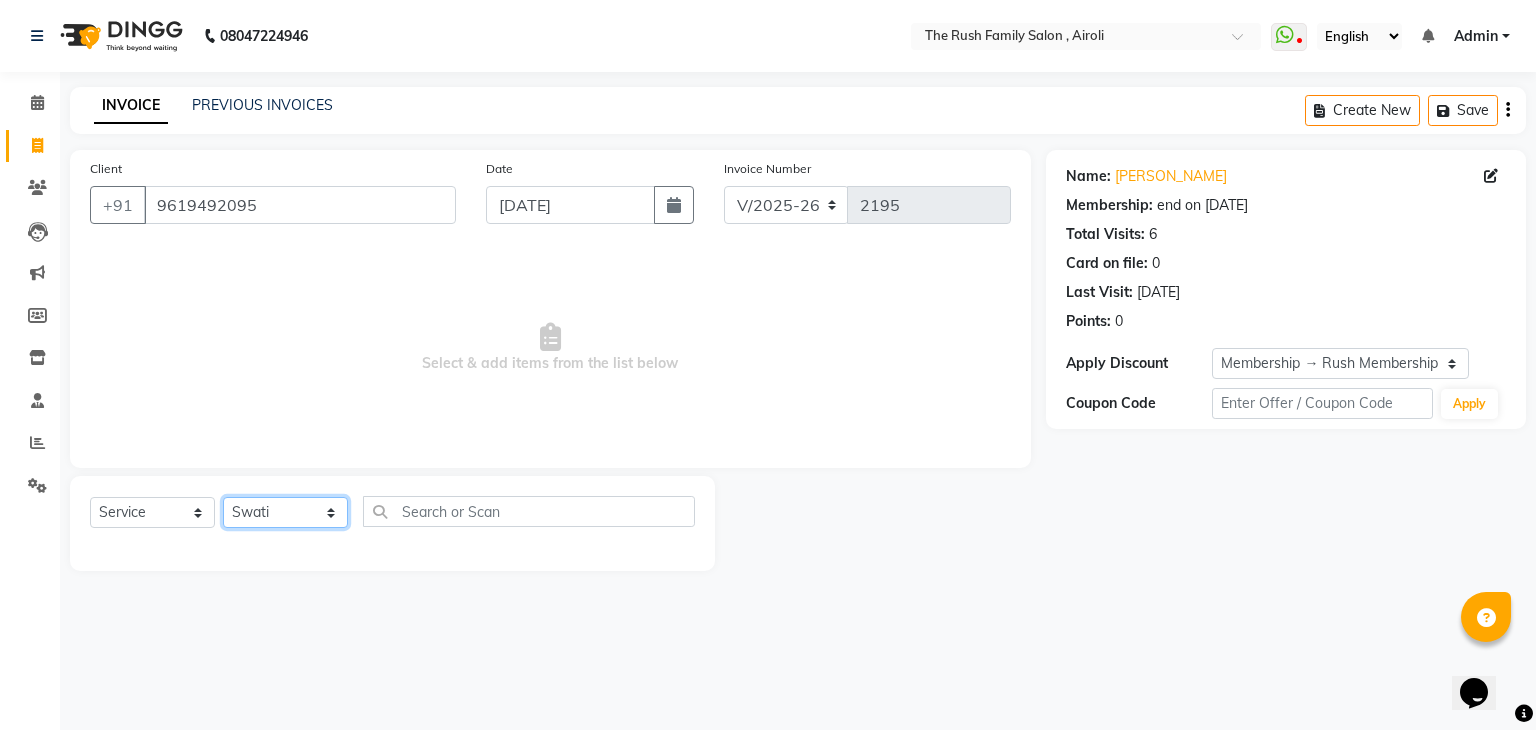 click on "Select Stylist [PERSON_NAME] Guddi [PERSON_NAME]   [PERSON_NAME] [PERSON_NAME]" 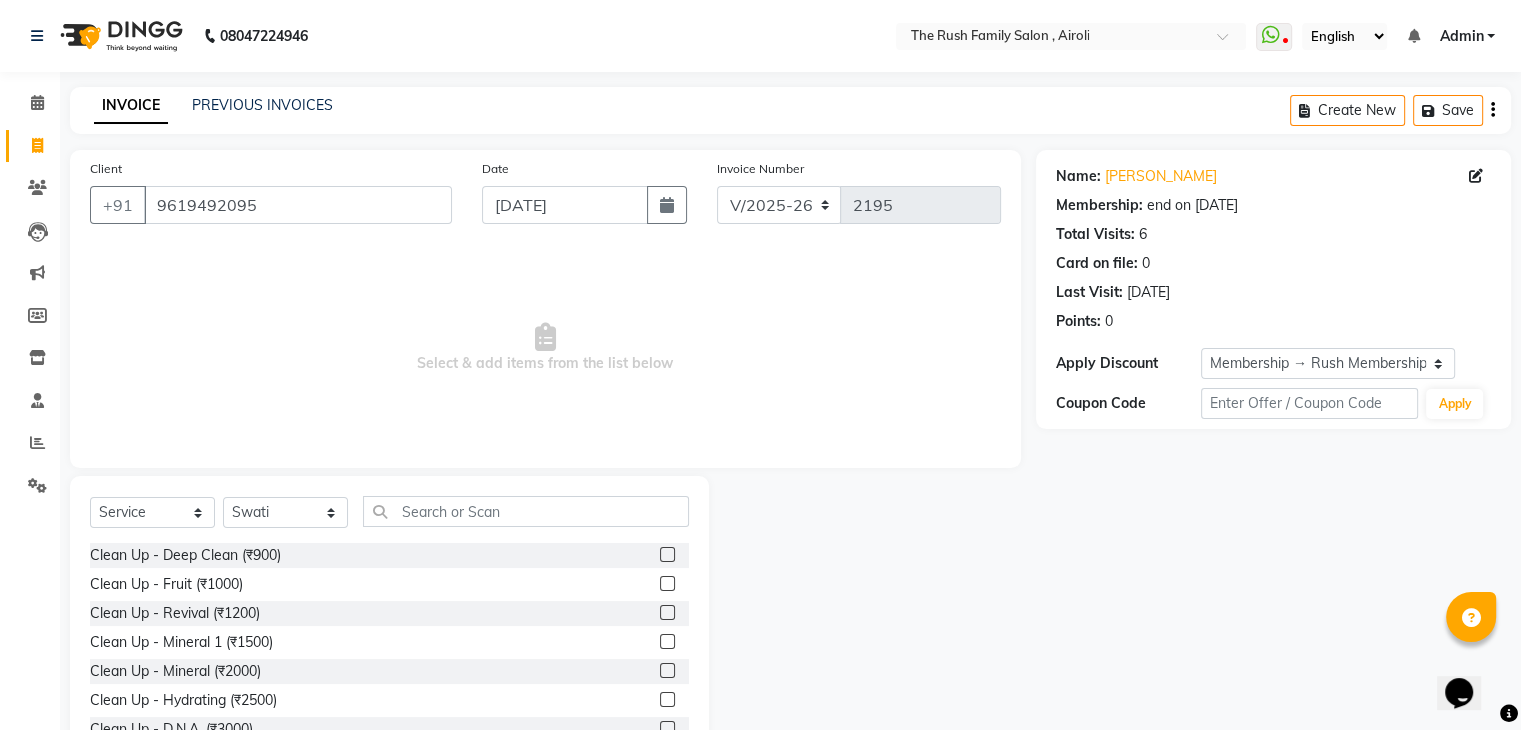 drag, startPoint x: 431, startPoint y: 491, endPoint x: 430, endPoint y: 514, distance: 23.021729 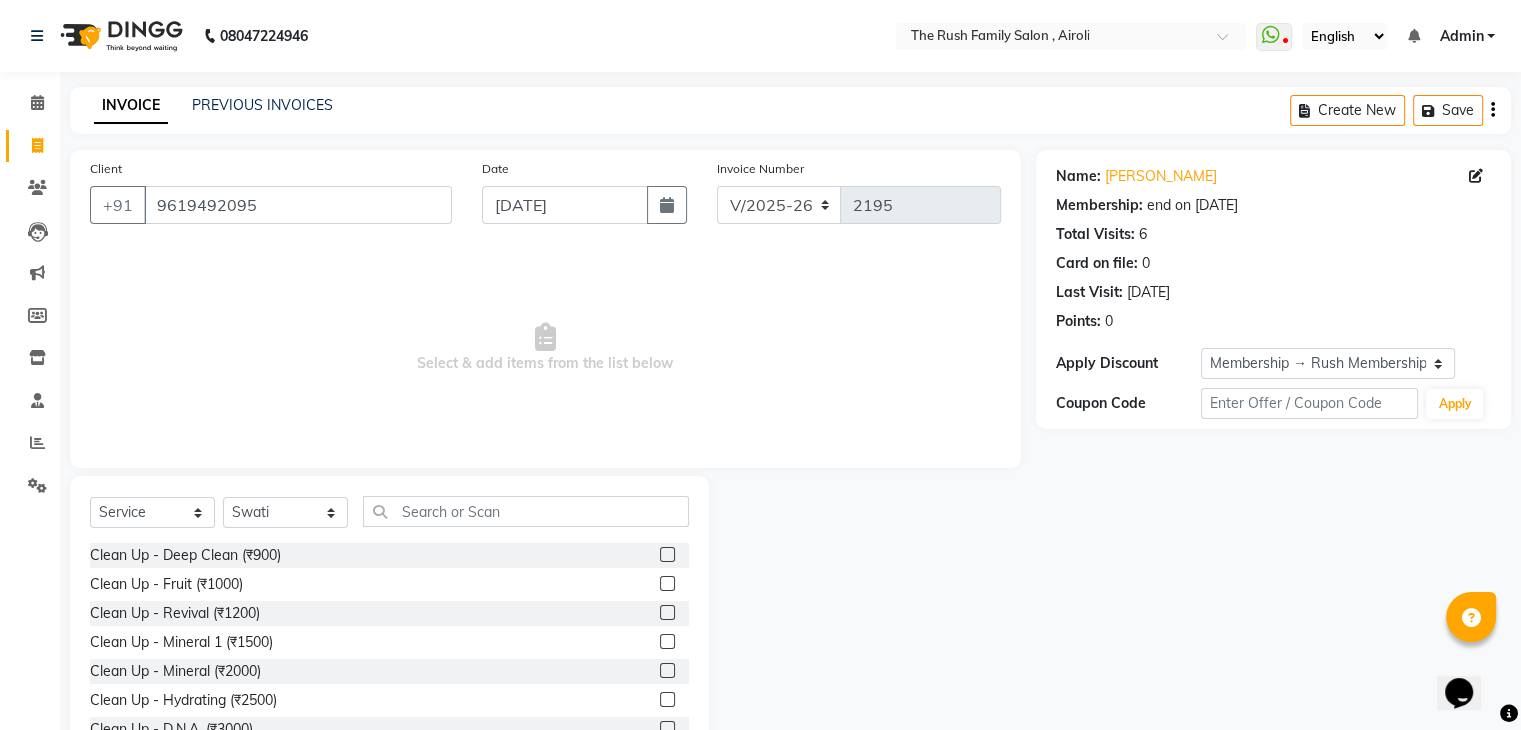 click on "Select  Service  Product  Membership  Package Voucher Prepaid Gift Card  Select Stylist Ajaz Danish Guddi Jayesh  mumtaz   nishu Riya    Rush Swati Clean Up - Deep Clean (₹900)  Clean Up - Fruit (₹1000)  Clean Up - Revival (₹1200)  Clean Up - Mineral 1 (₹1500)  Clean Up - Mineral (₹2000)  Clean Up - Hydrating (₹2500)  Clean Up - D.N.A. (₹3000)  lice treatment (₹2000)  power dose [per bottle ] (₹500)  pigmantation facial (₹1000)  protein spa (₹2500)  Bota smooth (₹8000)  Bota smooth  (₹10000)  bota smooth (₹6500)  Protein hair spa (₹1600)  nanoplatia (₹2500)  Hair protein spa (₹2000)  Protein spaa (₹3500)  Foot spa (₹800)  Protein spa (₹3000)  Nose pill off (₹250)  hair spa dandruff treatment (₹3500)  Threading/upl (₹70)  Threading /Forhead /upl (₹90)  Botosmooth (₹7000)  Pigmentation treatment (₹3000)  Hydra  facial (₹7000)  hair cut / shave (₹375)  Pill off upl (₹50)  Advance payment (₹600)  Diamond clean up (₹1200)  Botoplatia  (₹4600)" 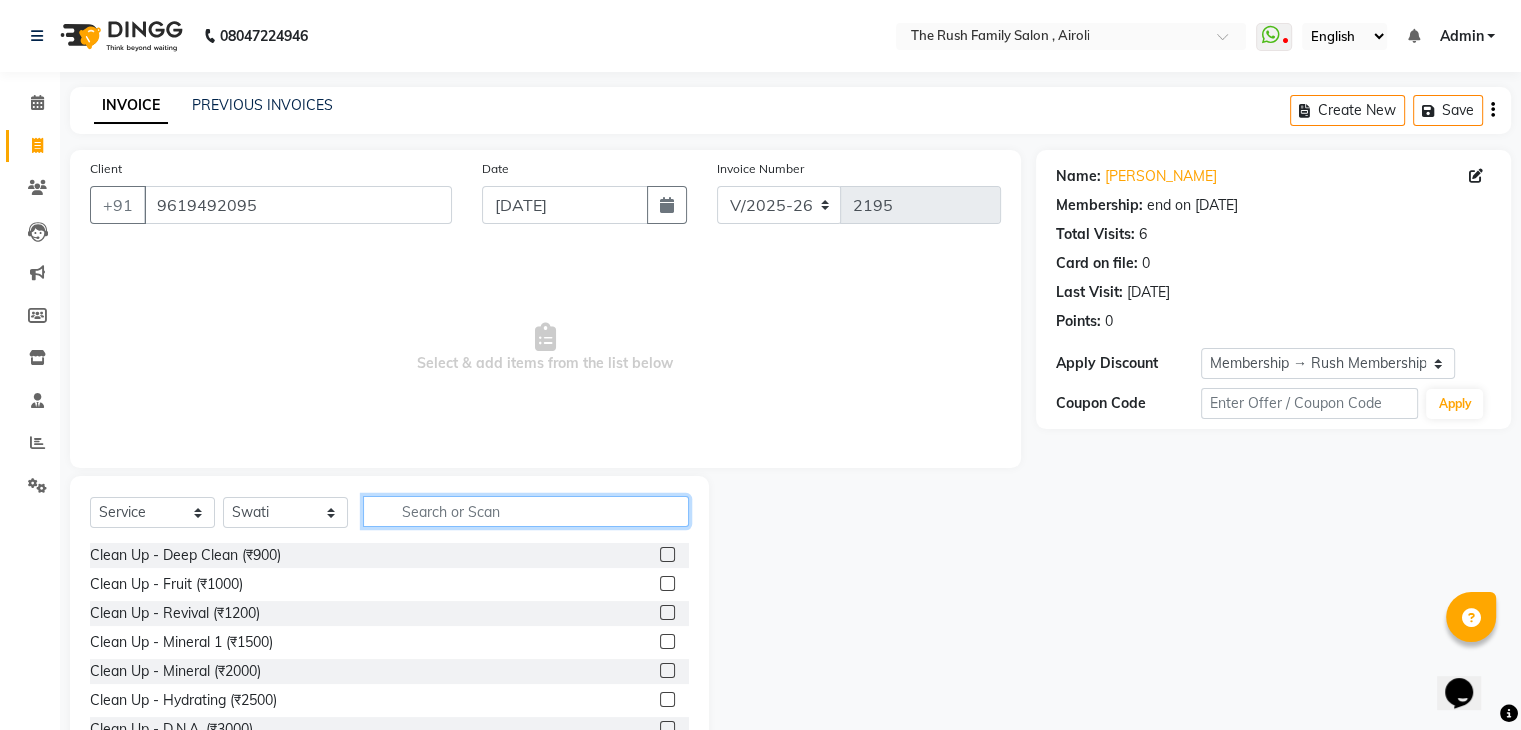 click 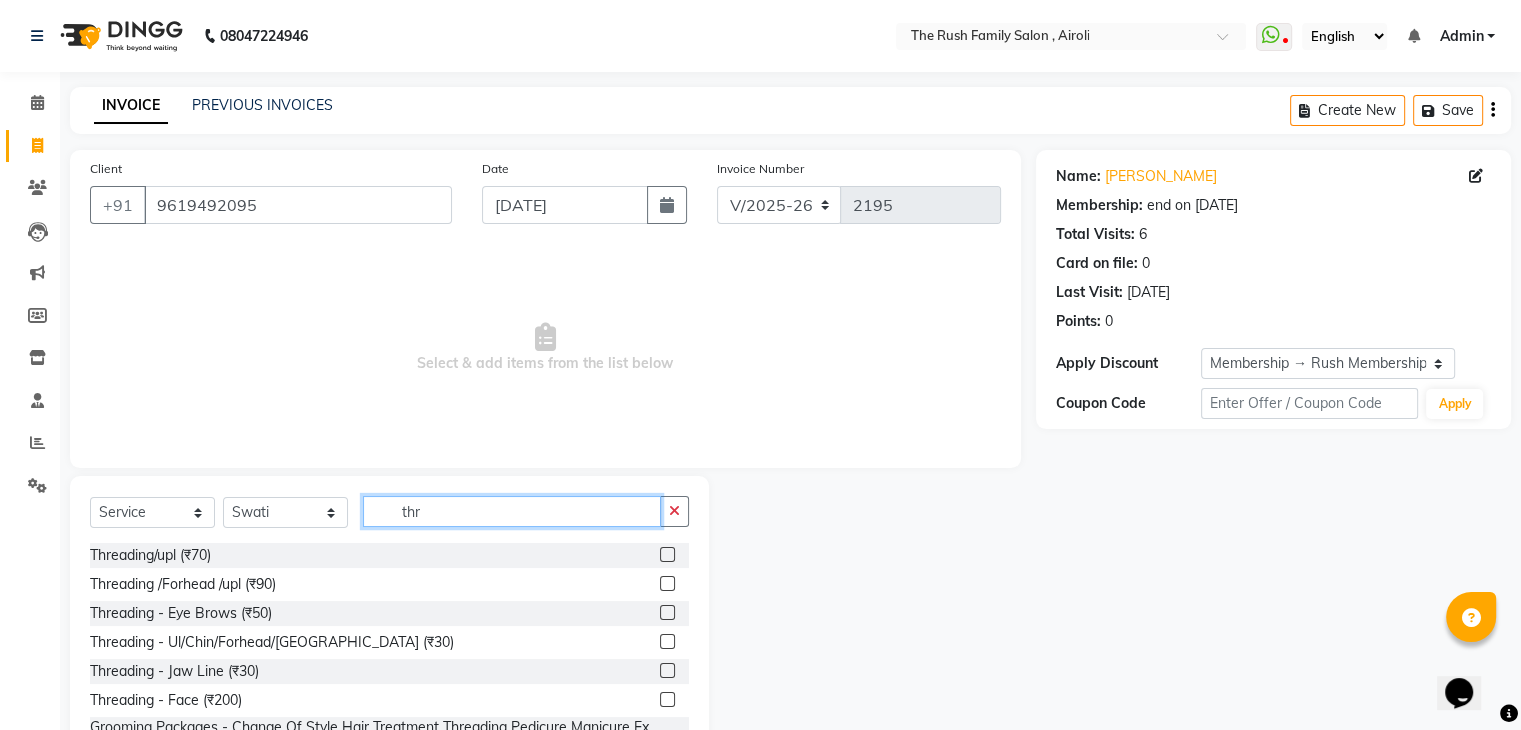 type on "thr" 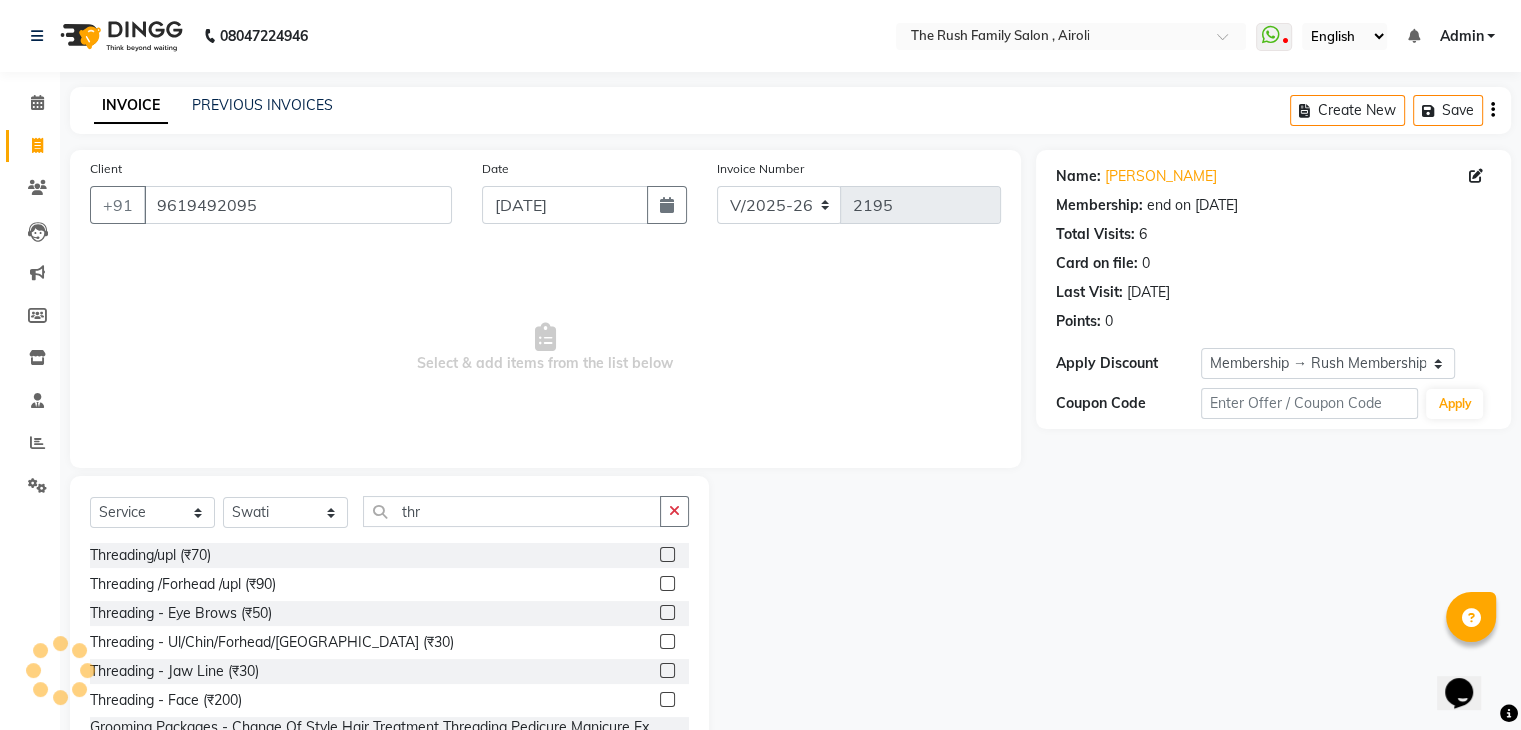 click 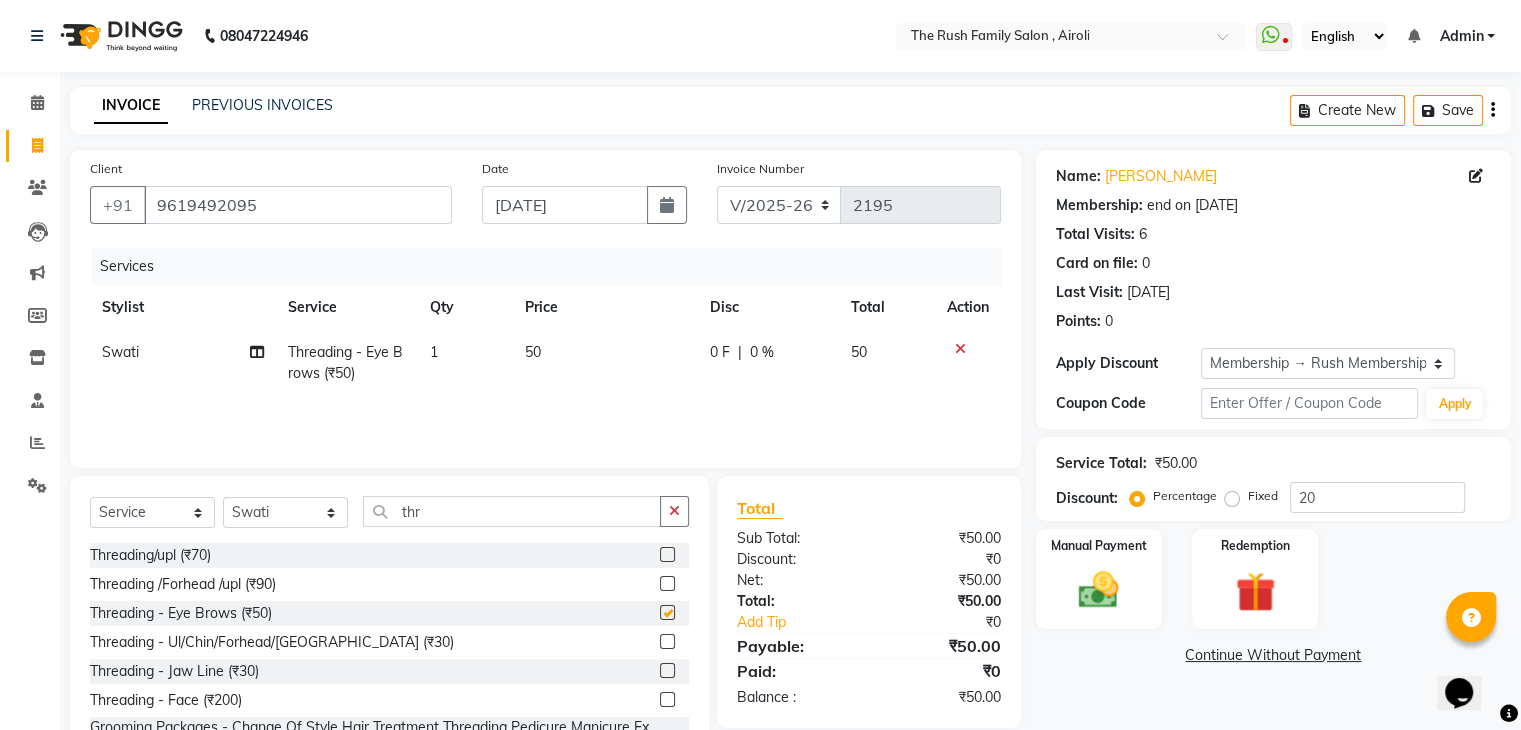 checkbox on "false" 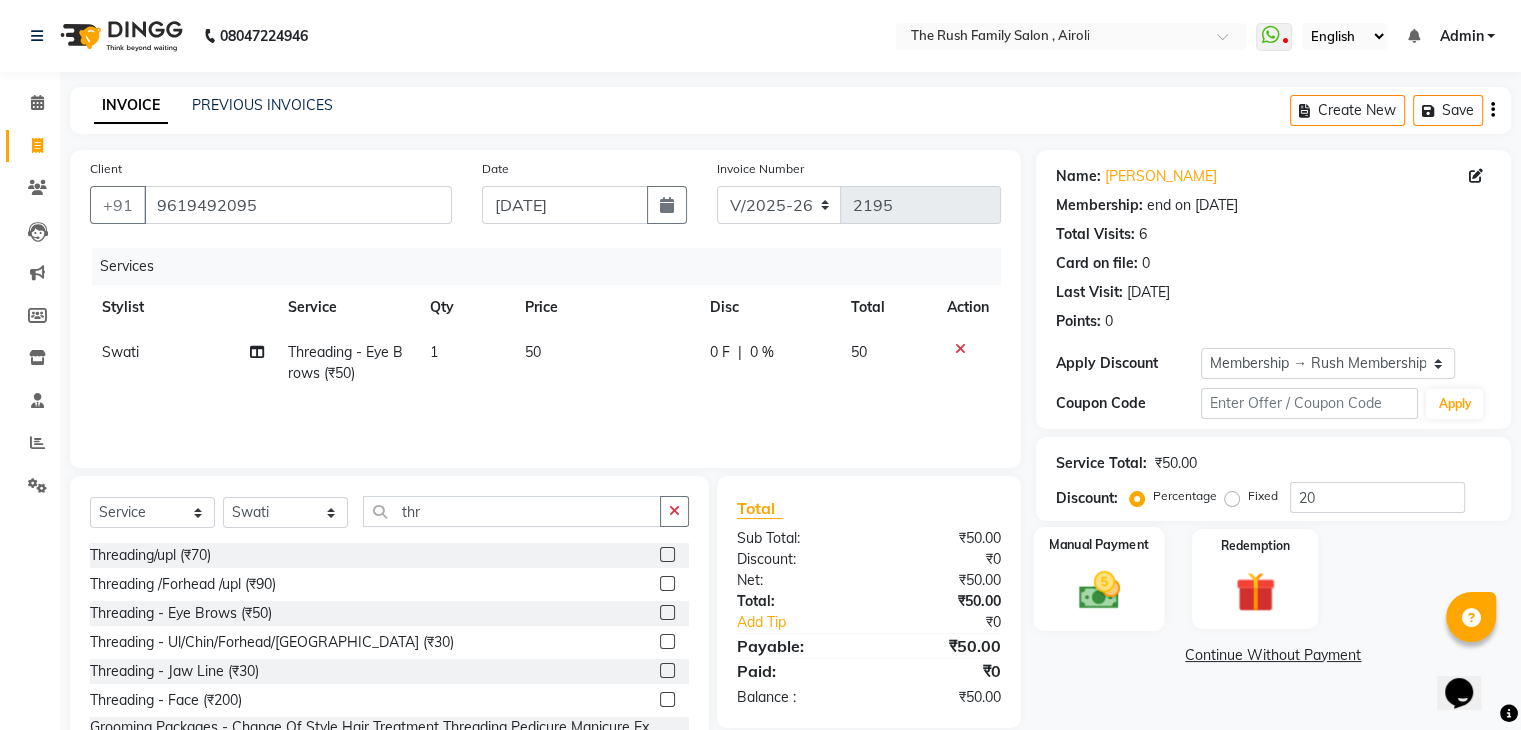 click 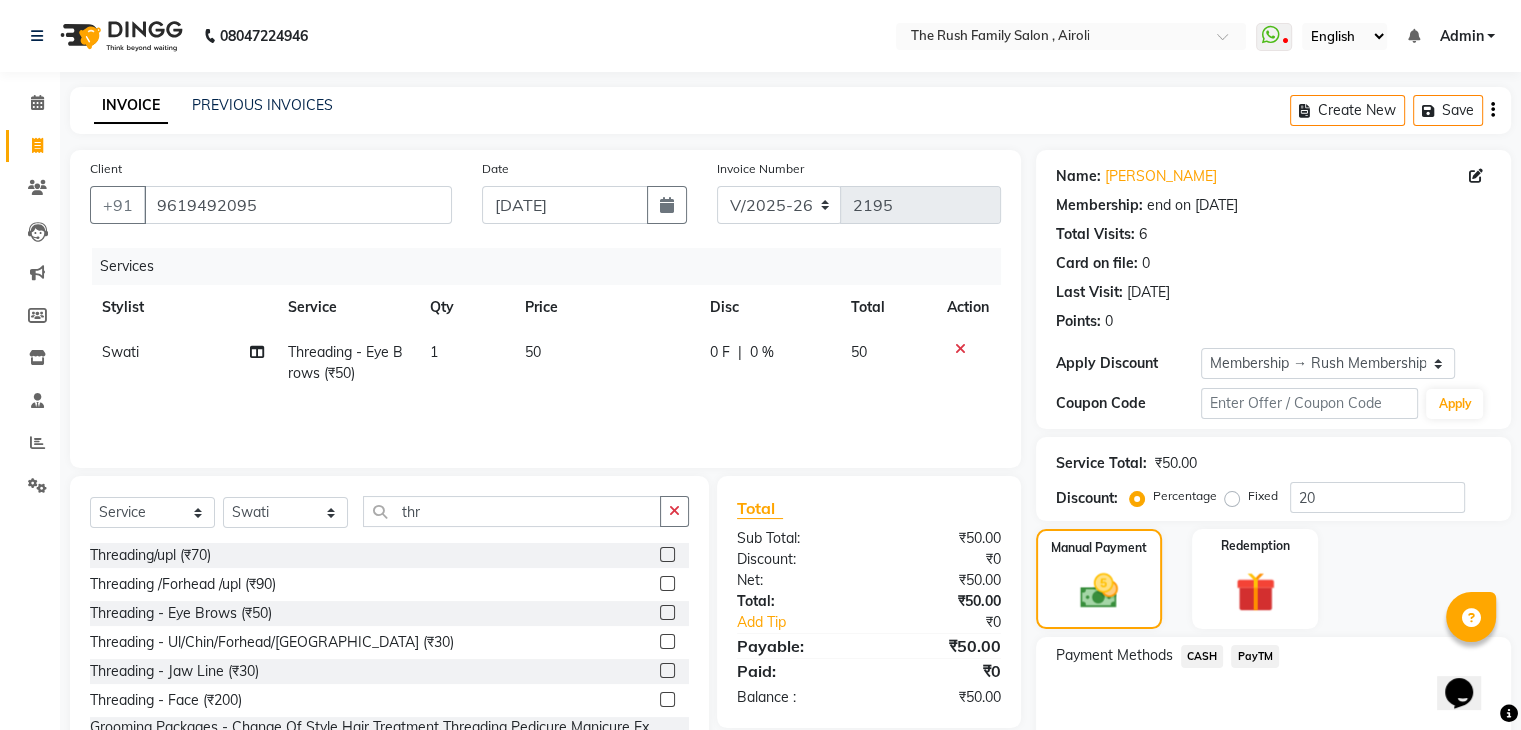 click on "PayTM" 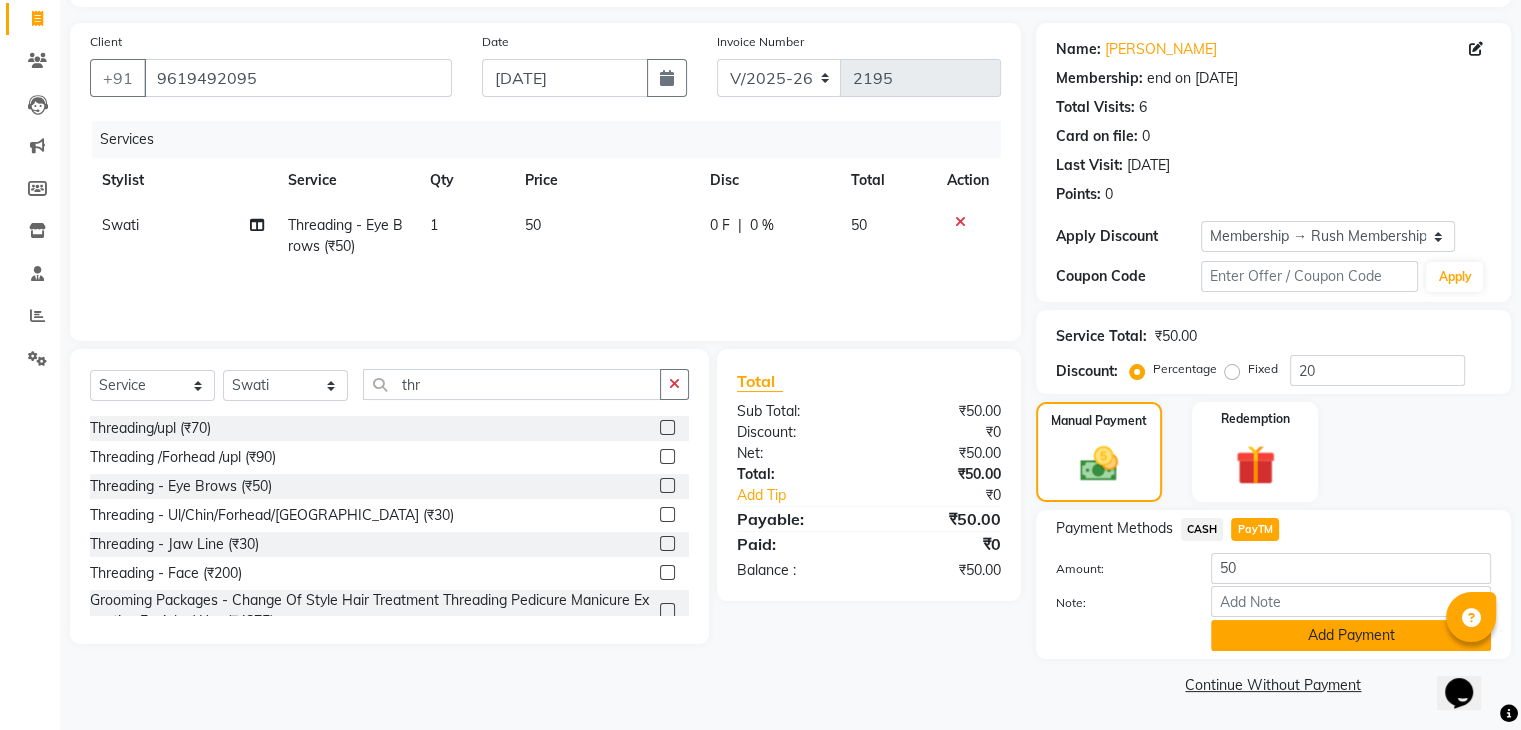 click on "Add Payment" 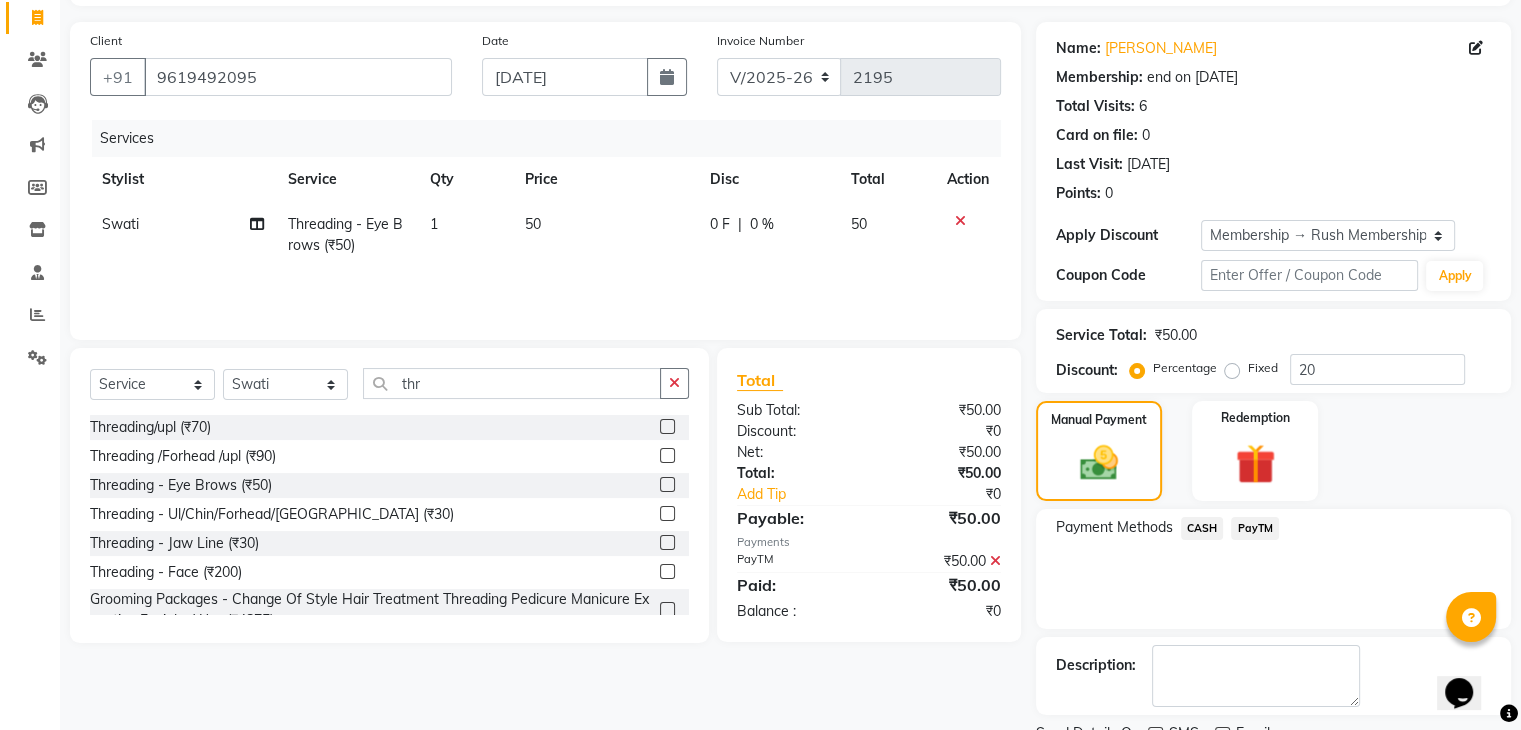 scroll, scrollTop: 209, scrollLeft: 0, axis: vertical 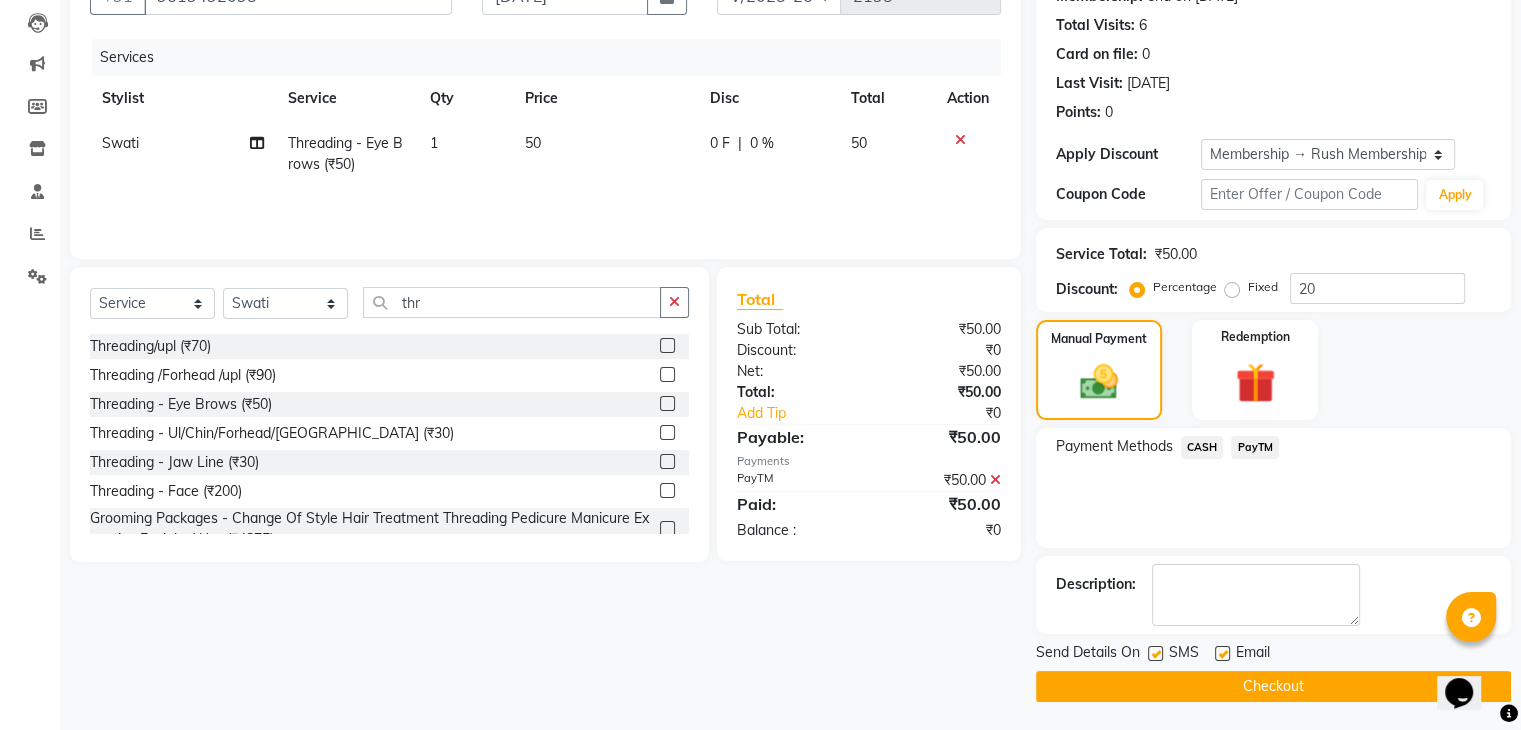 click 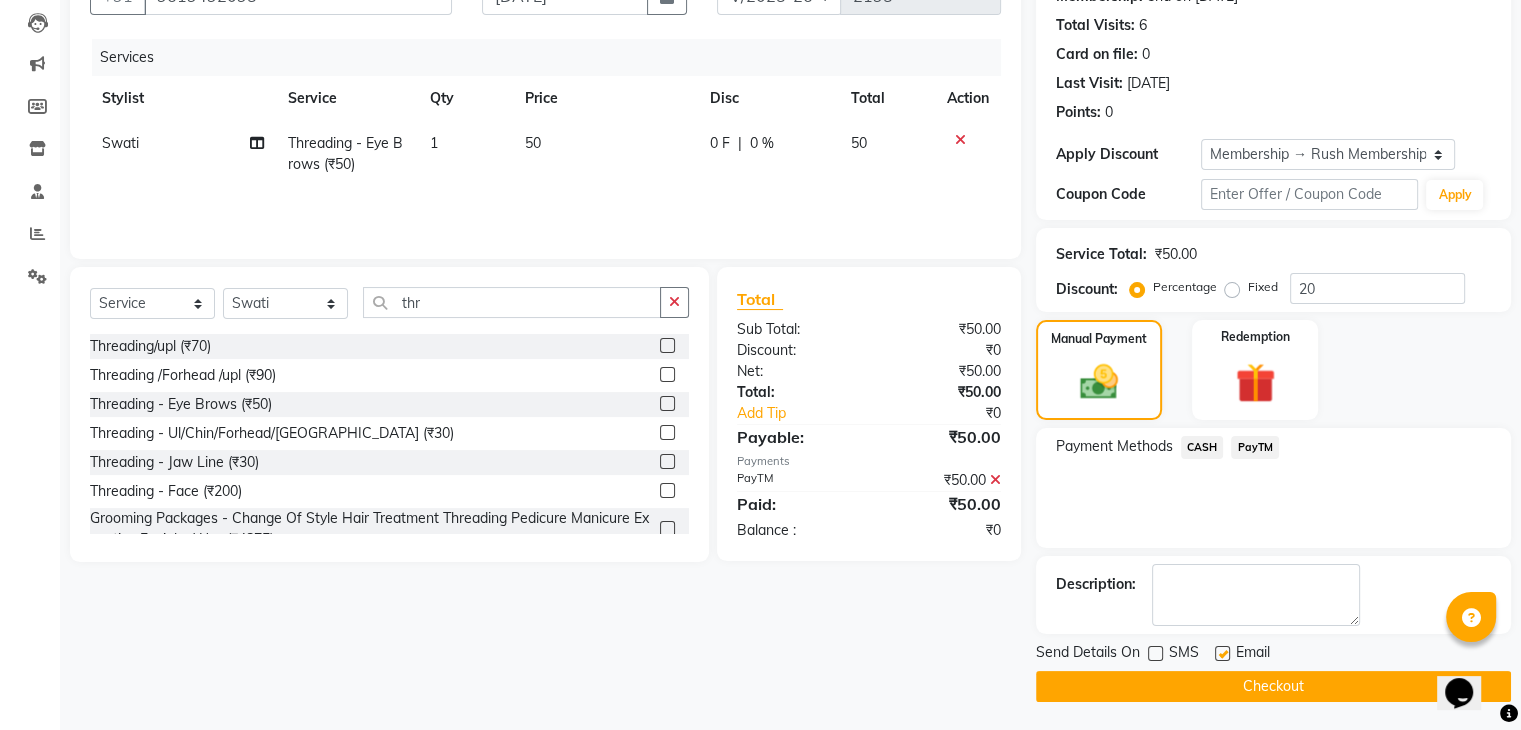 click 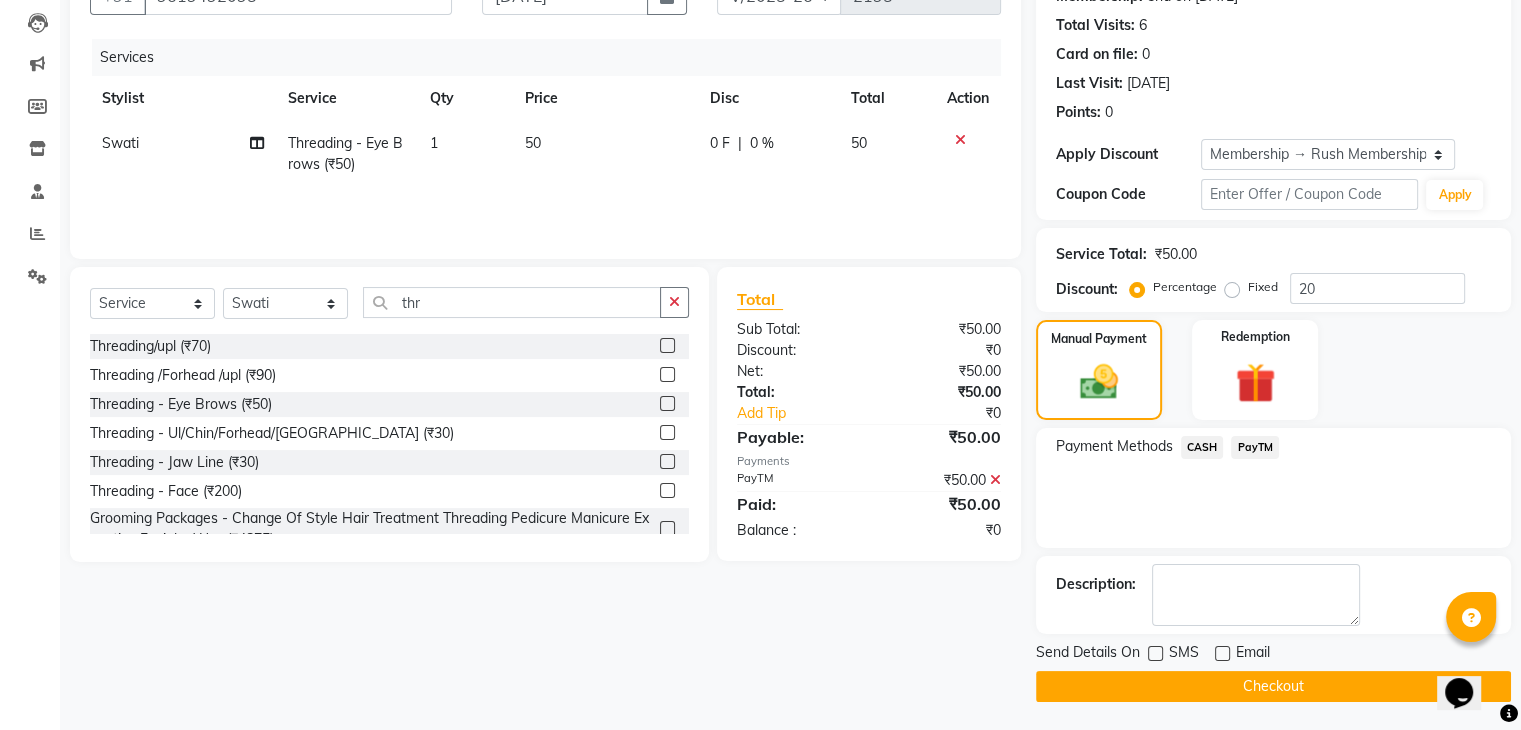 click on "Checkout" 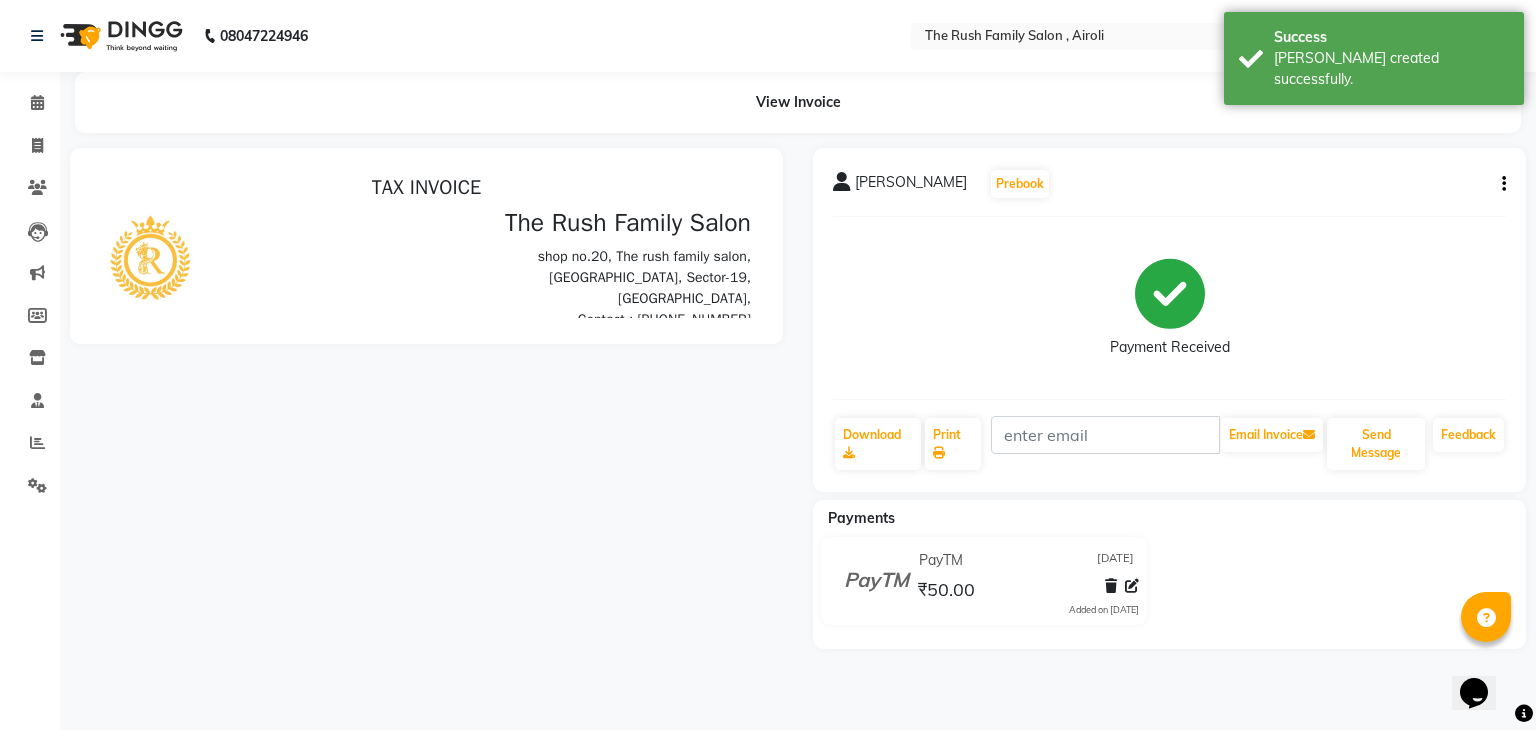 scroll, scrollTop: 0, scrollLeft: 0, axis: both 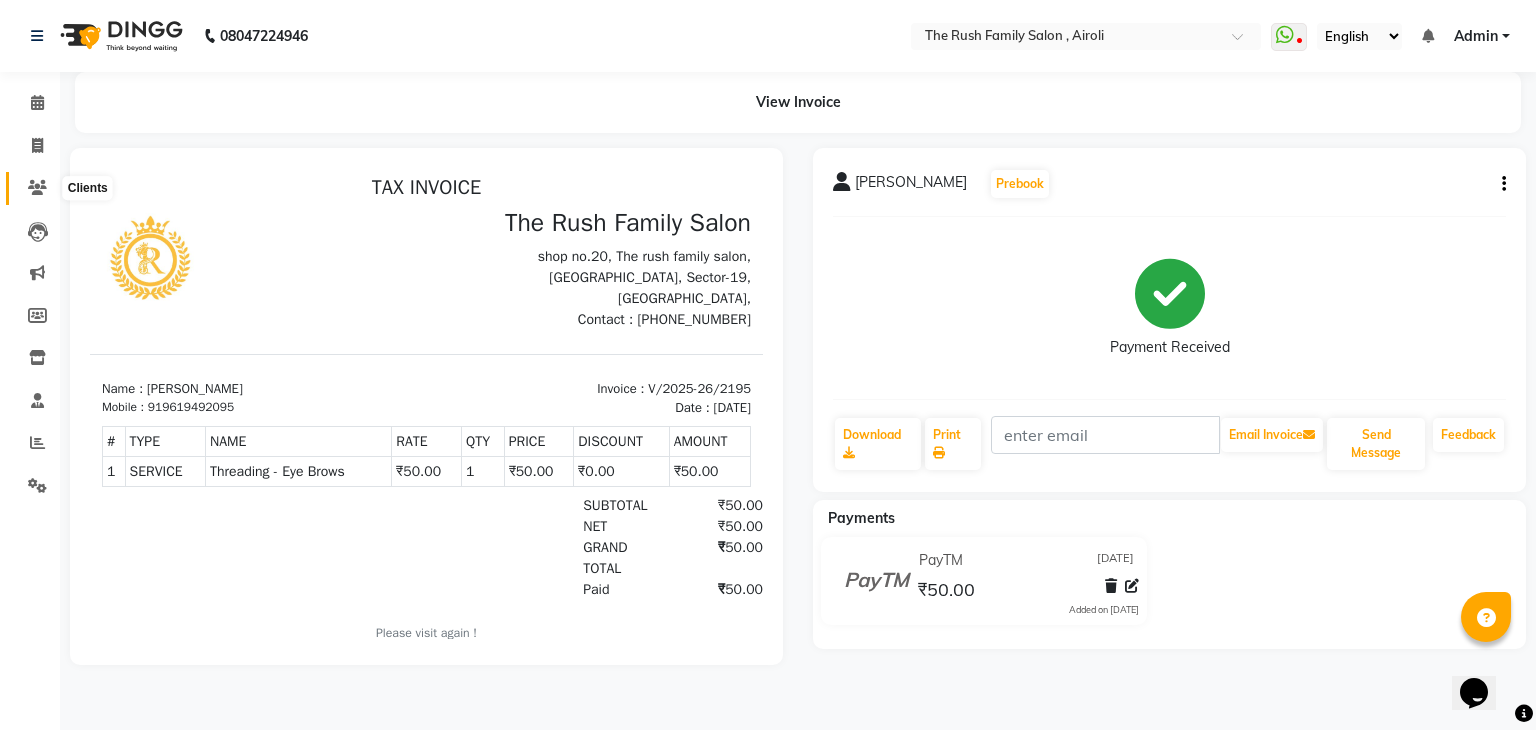 click 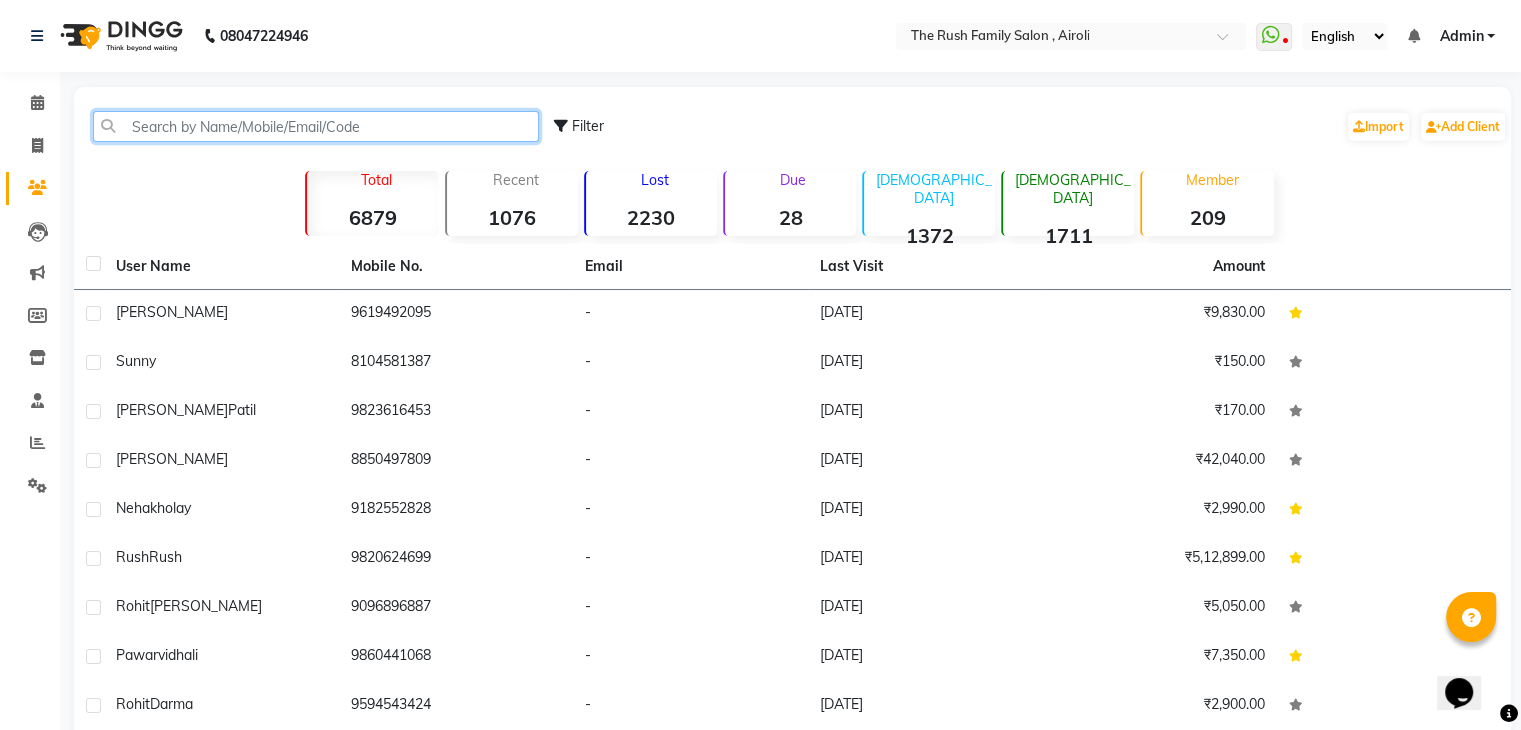 click 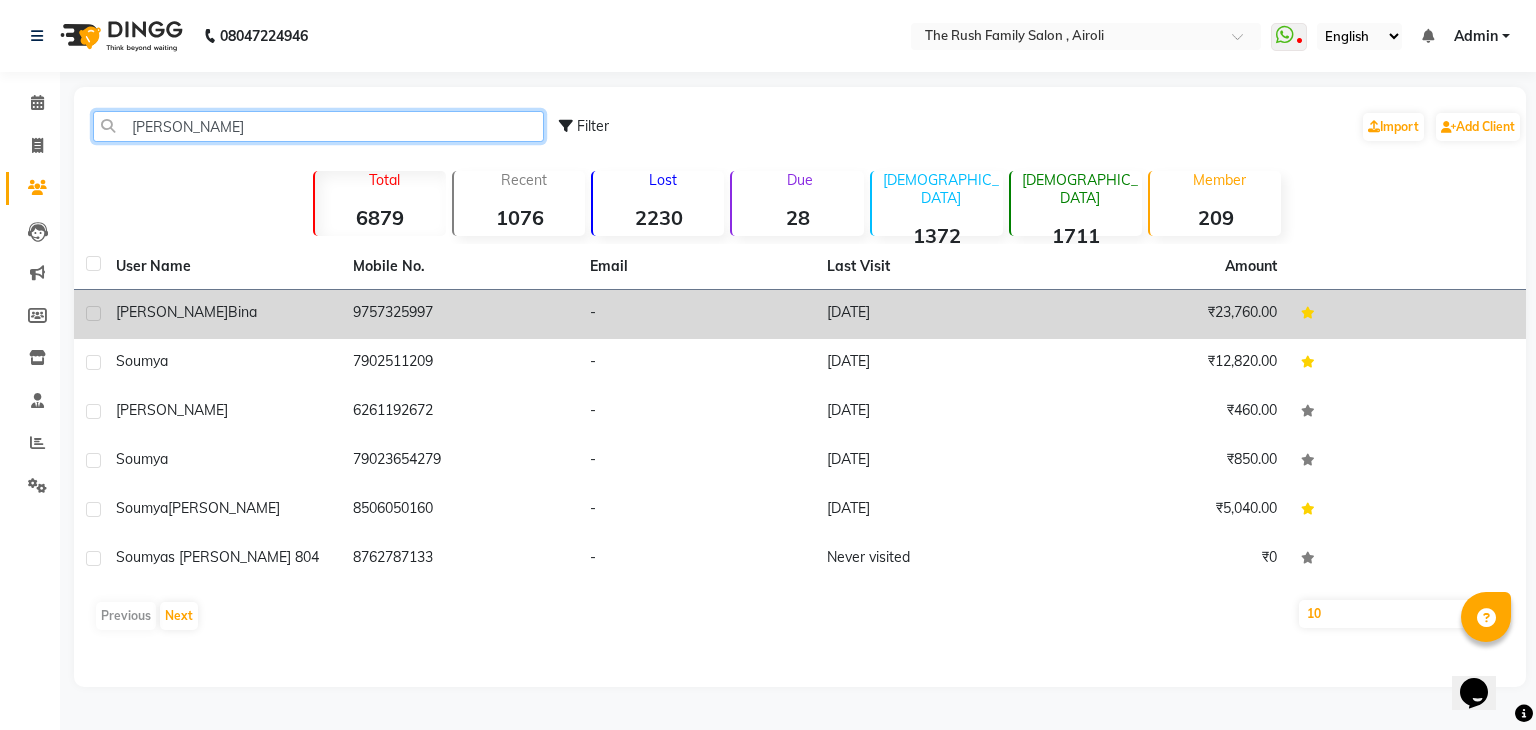 type on "soumya" 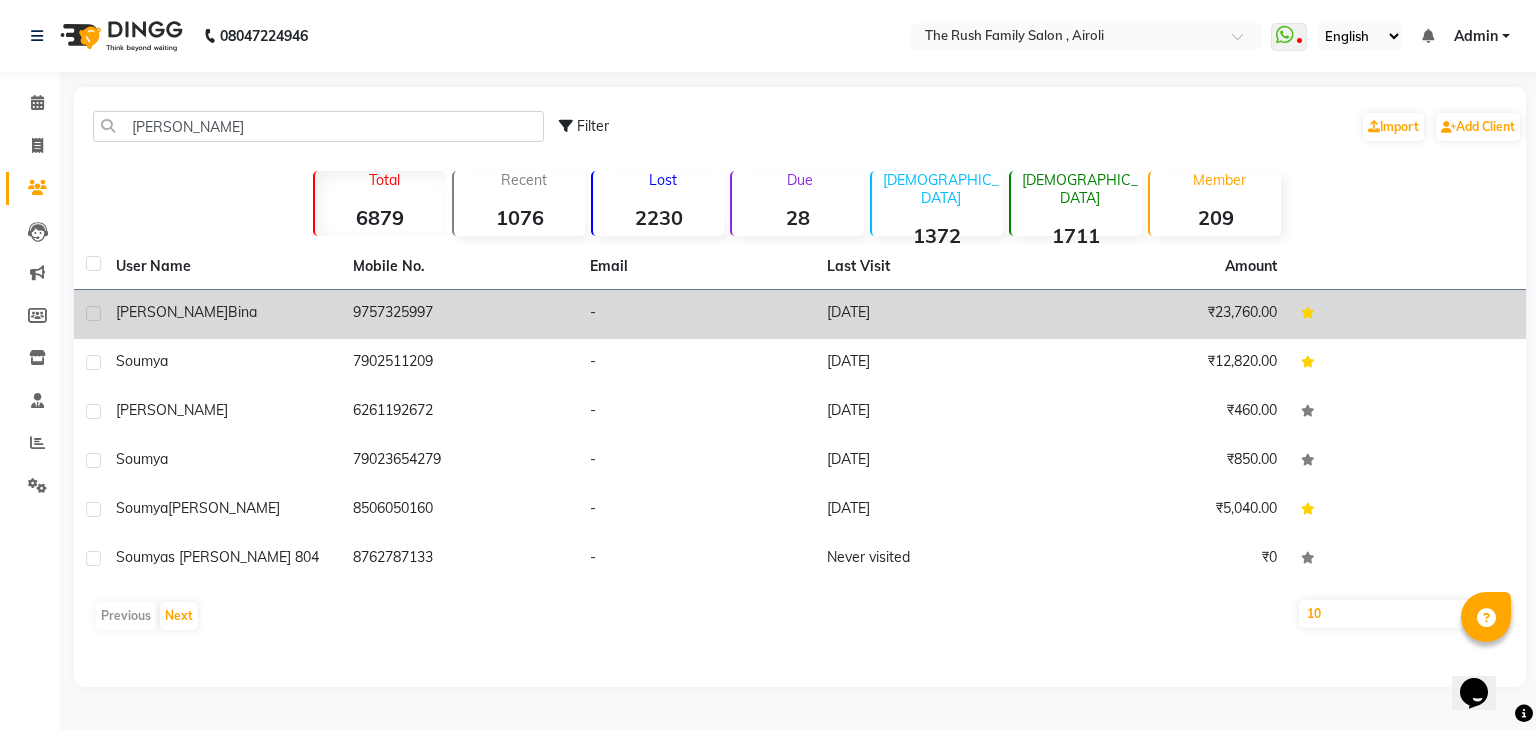 click on "9757325997" 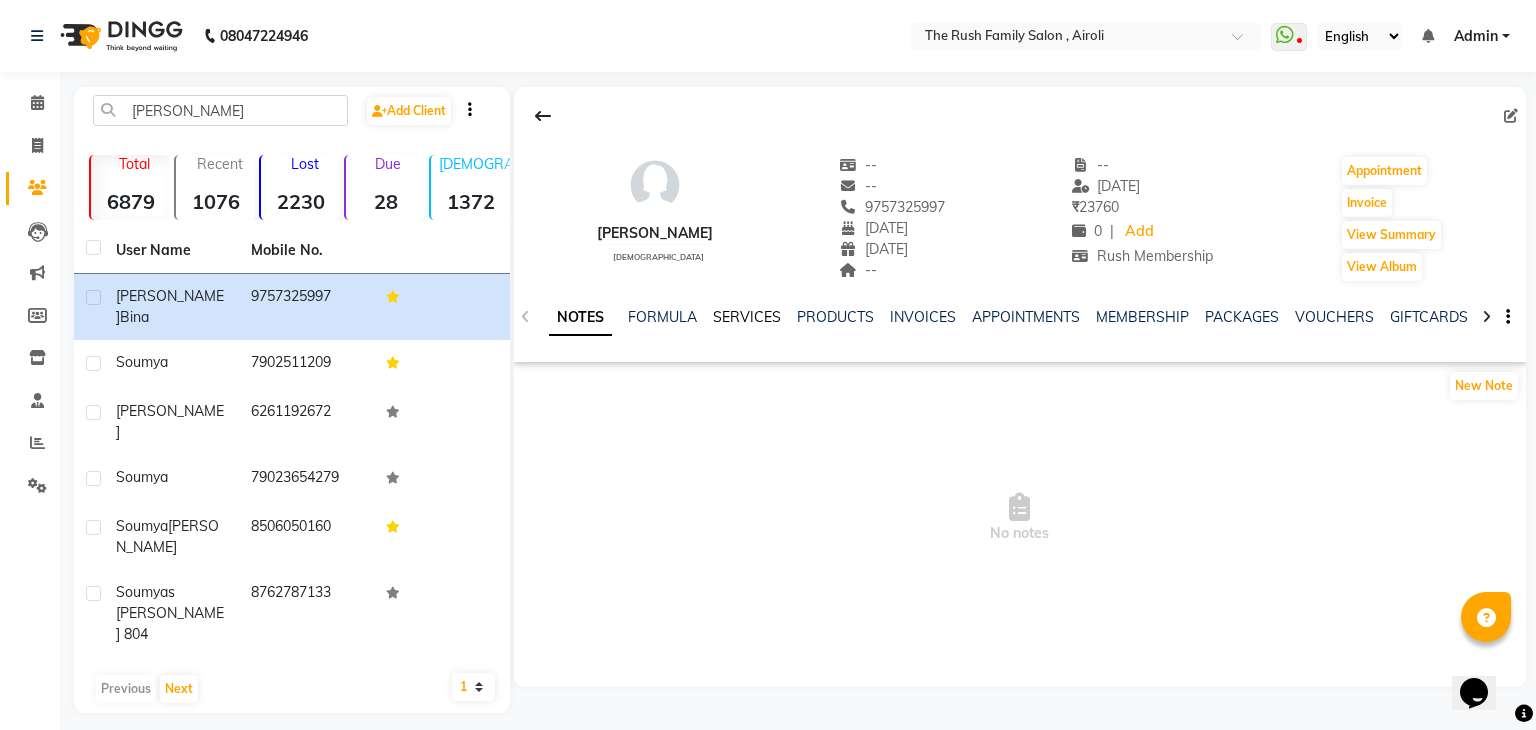 click on "SERVICES" 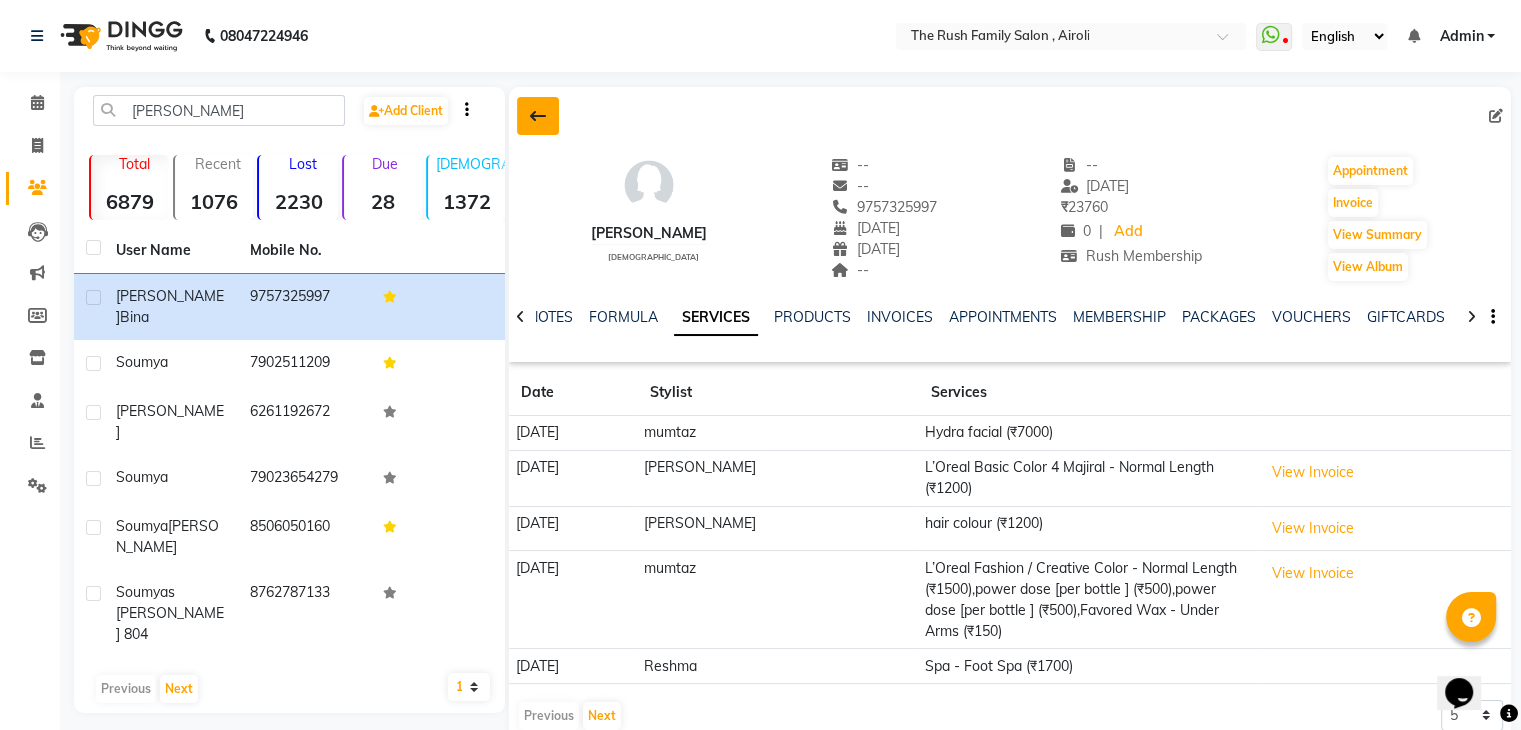 click 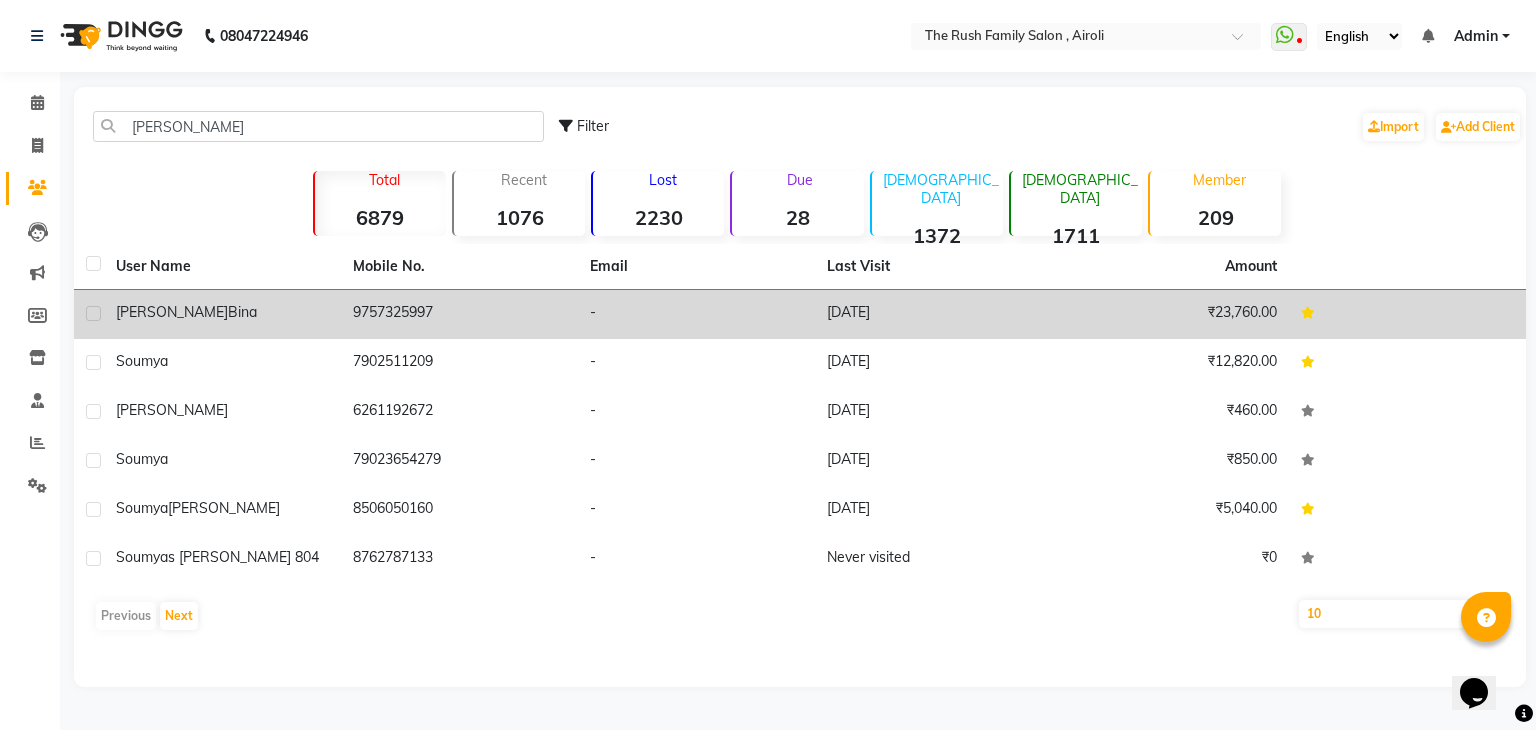 click on "9757325997" 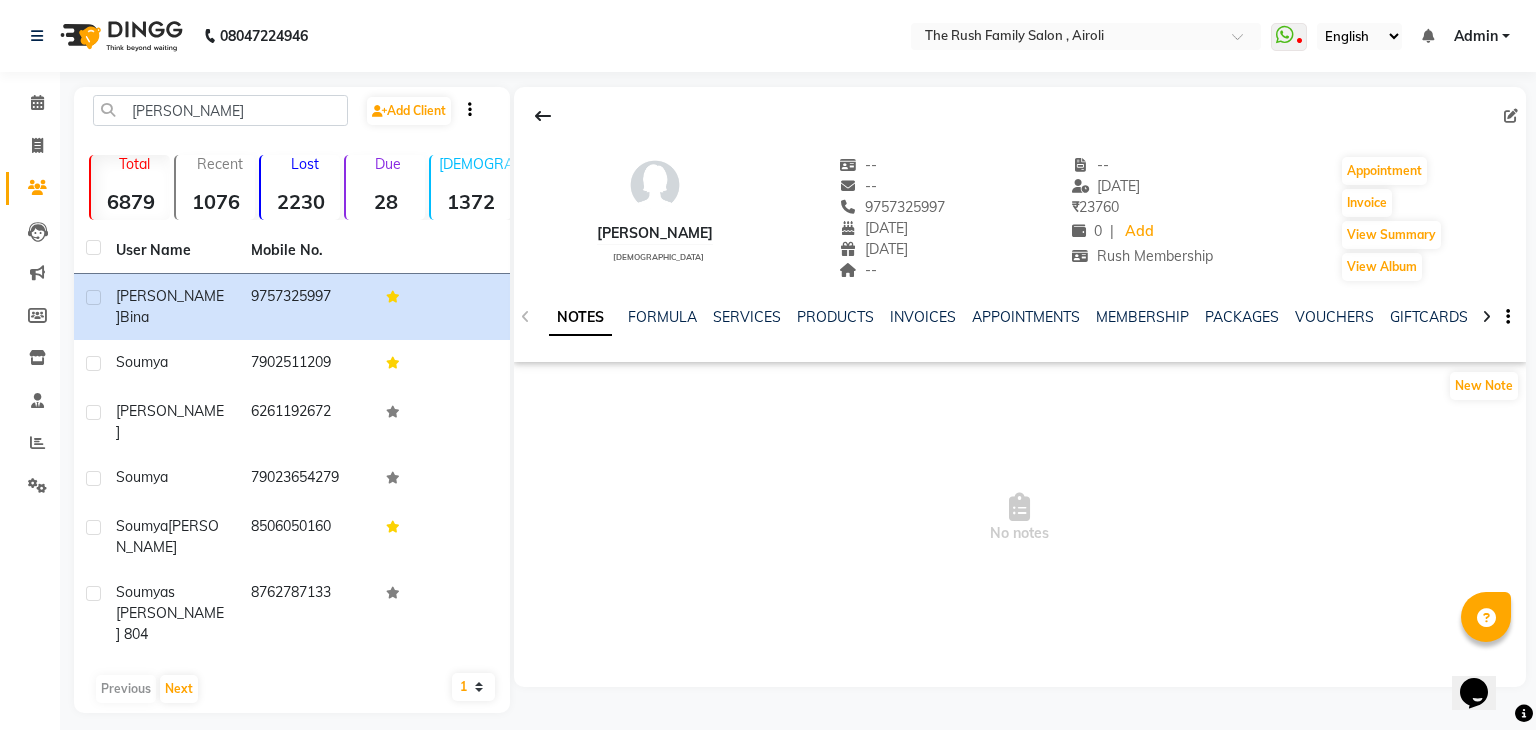 click 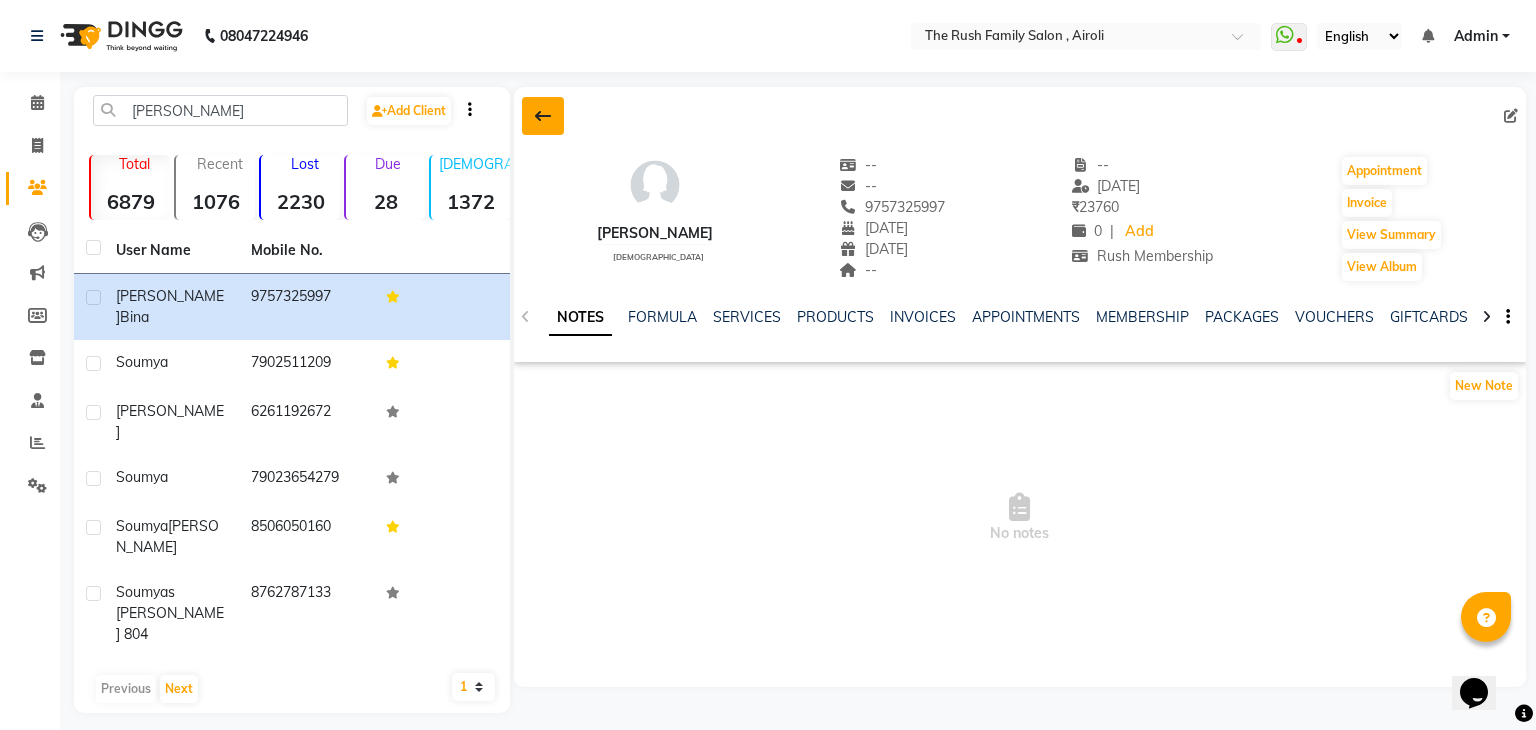 click 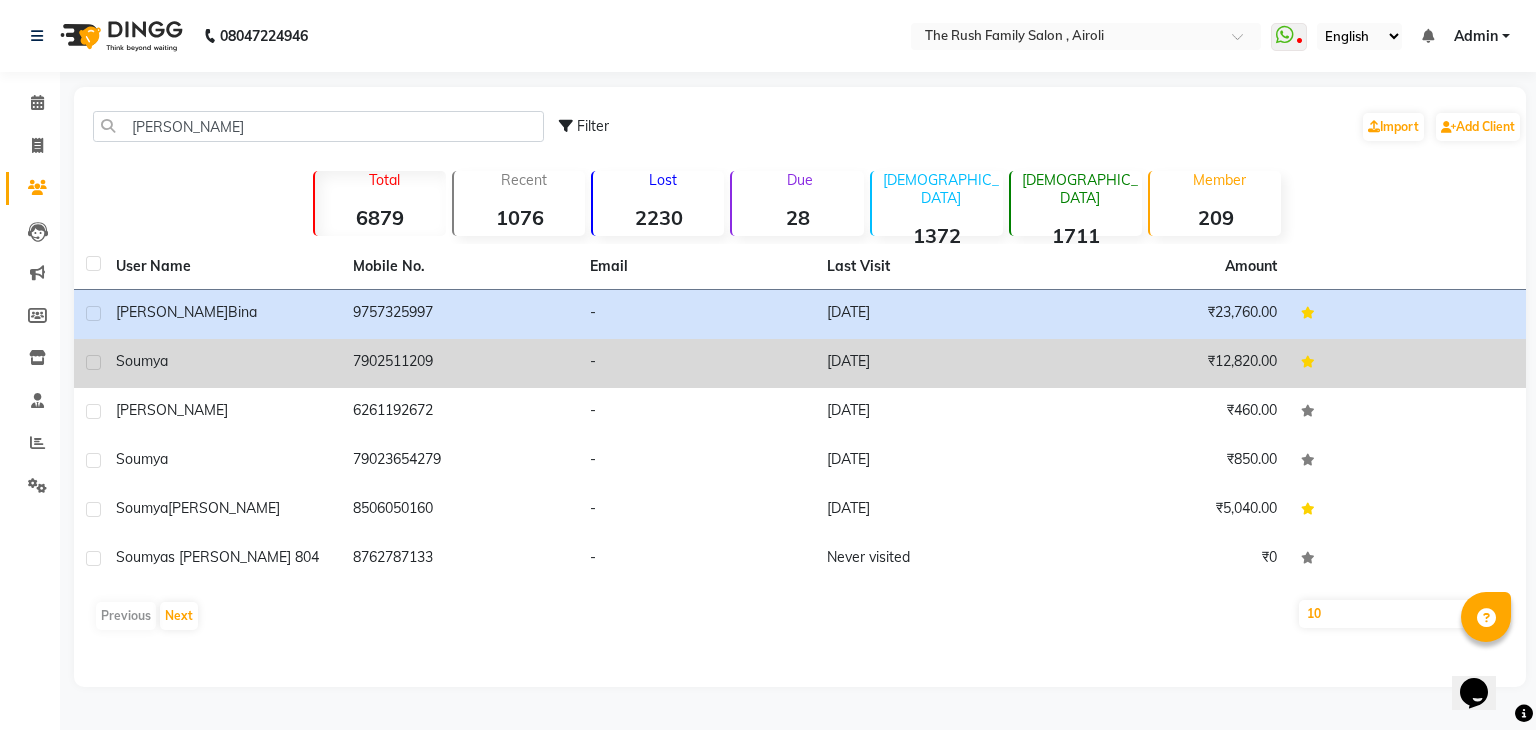 click on "-" 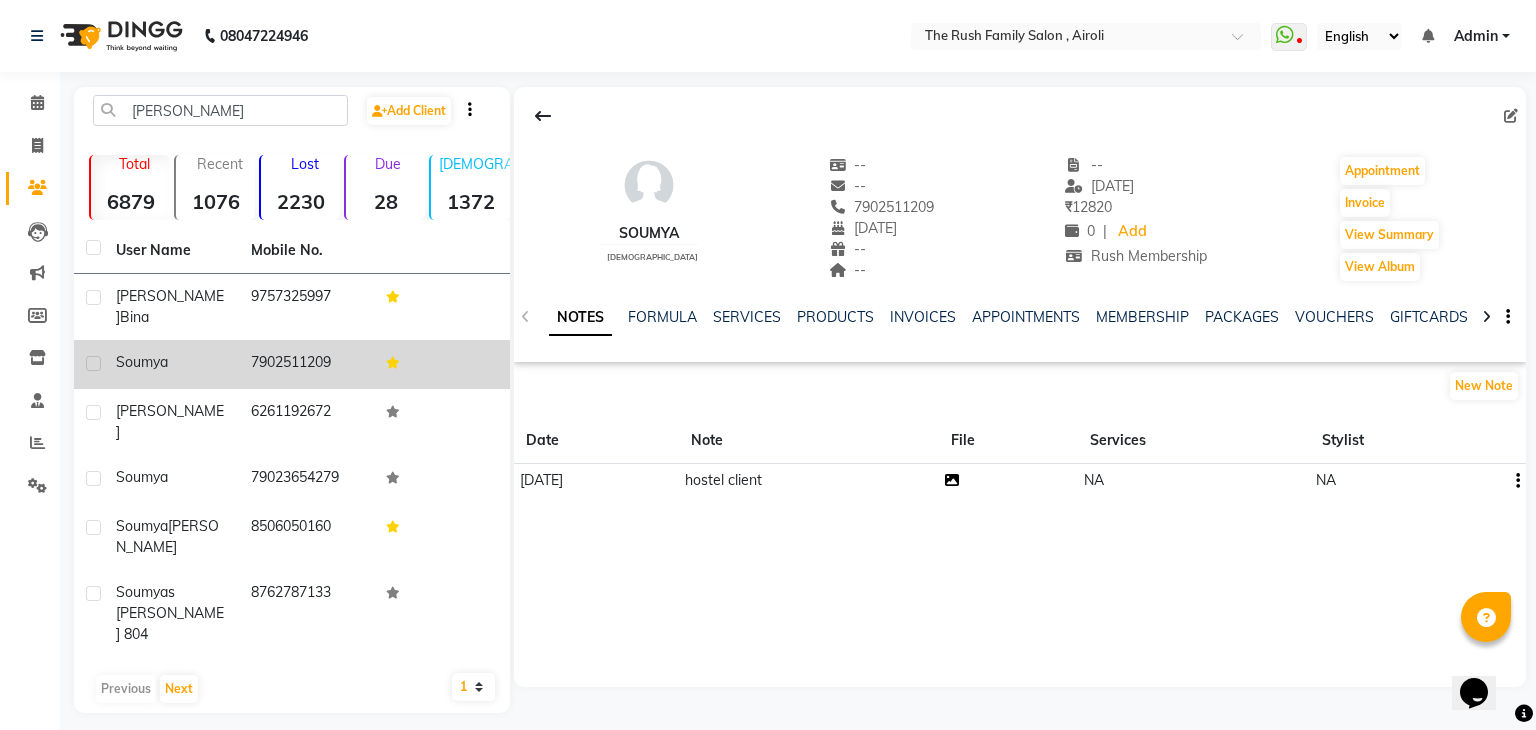 click 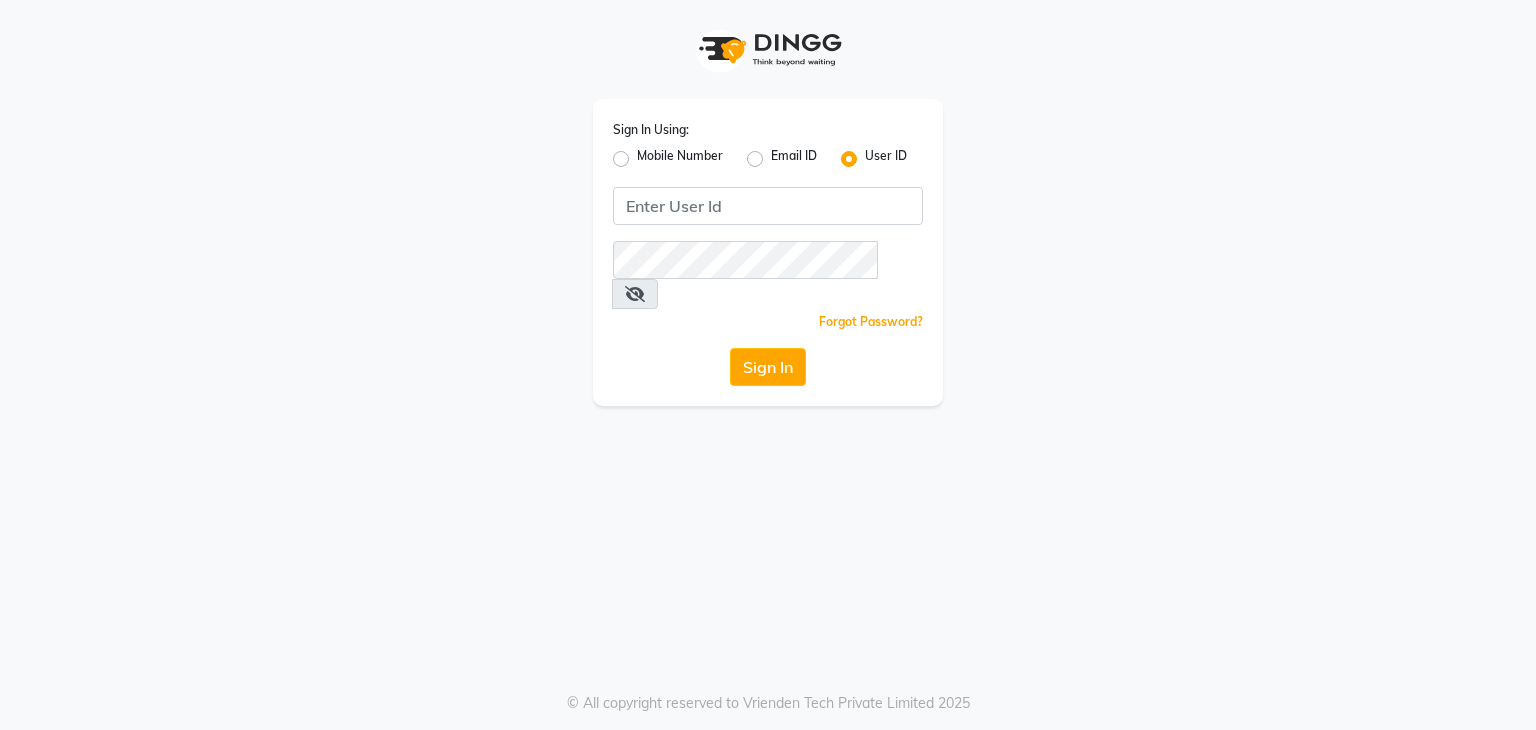 scroll, scrollTop: 0, scrollLeft: 0, axis: both 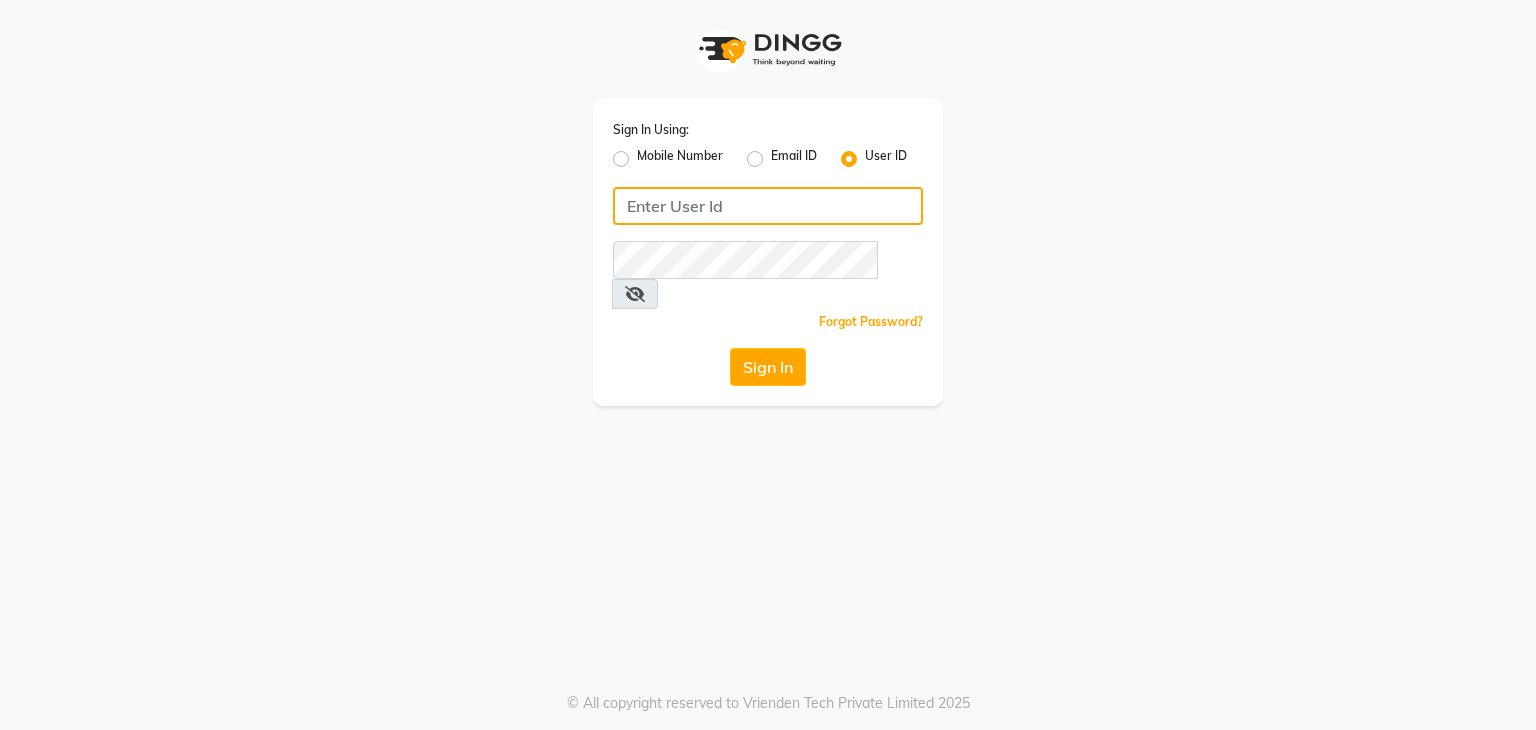 click 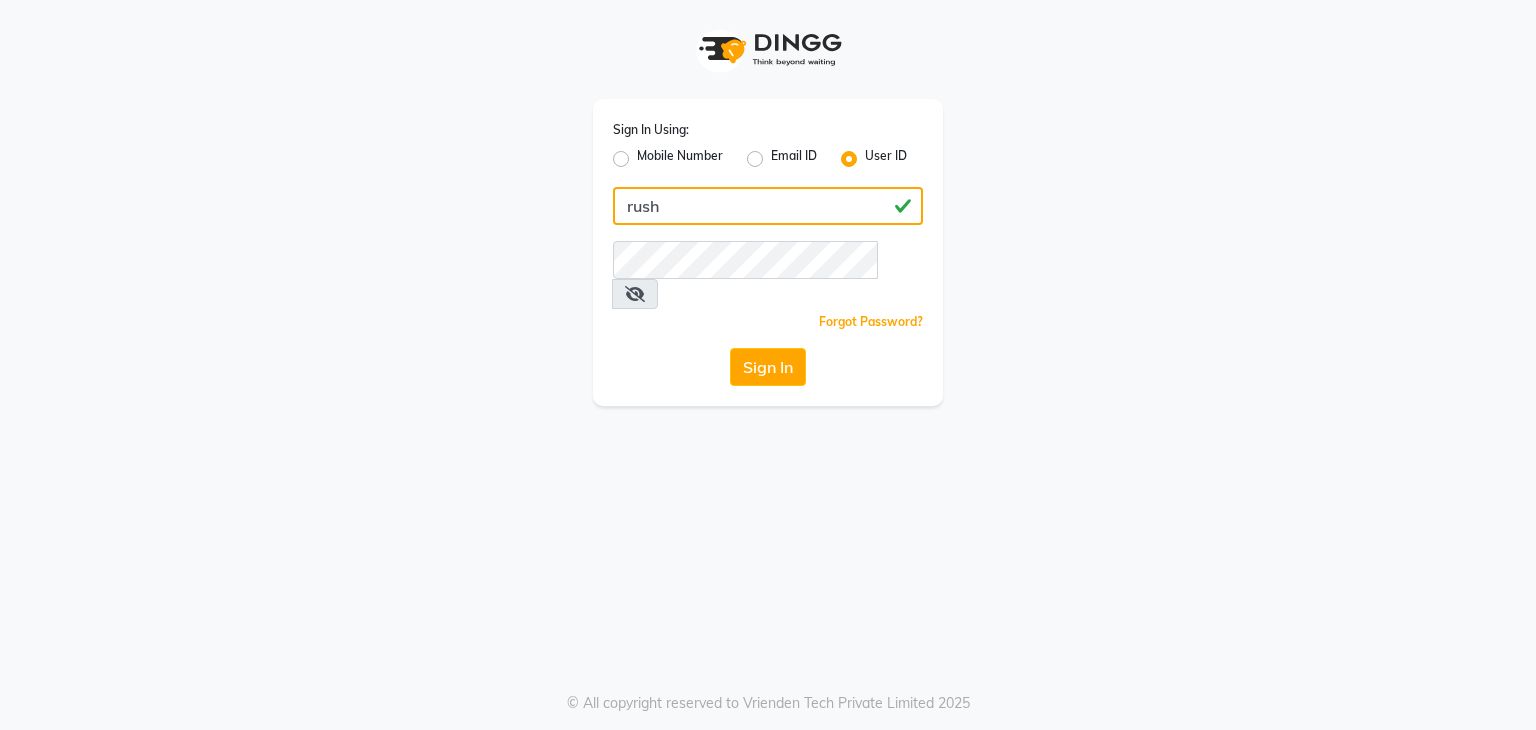 type on "rush" 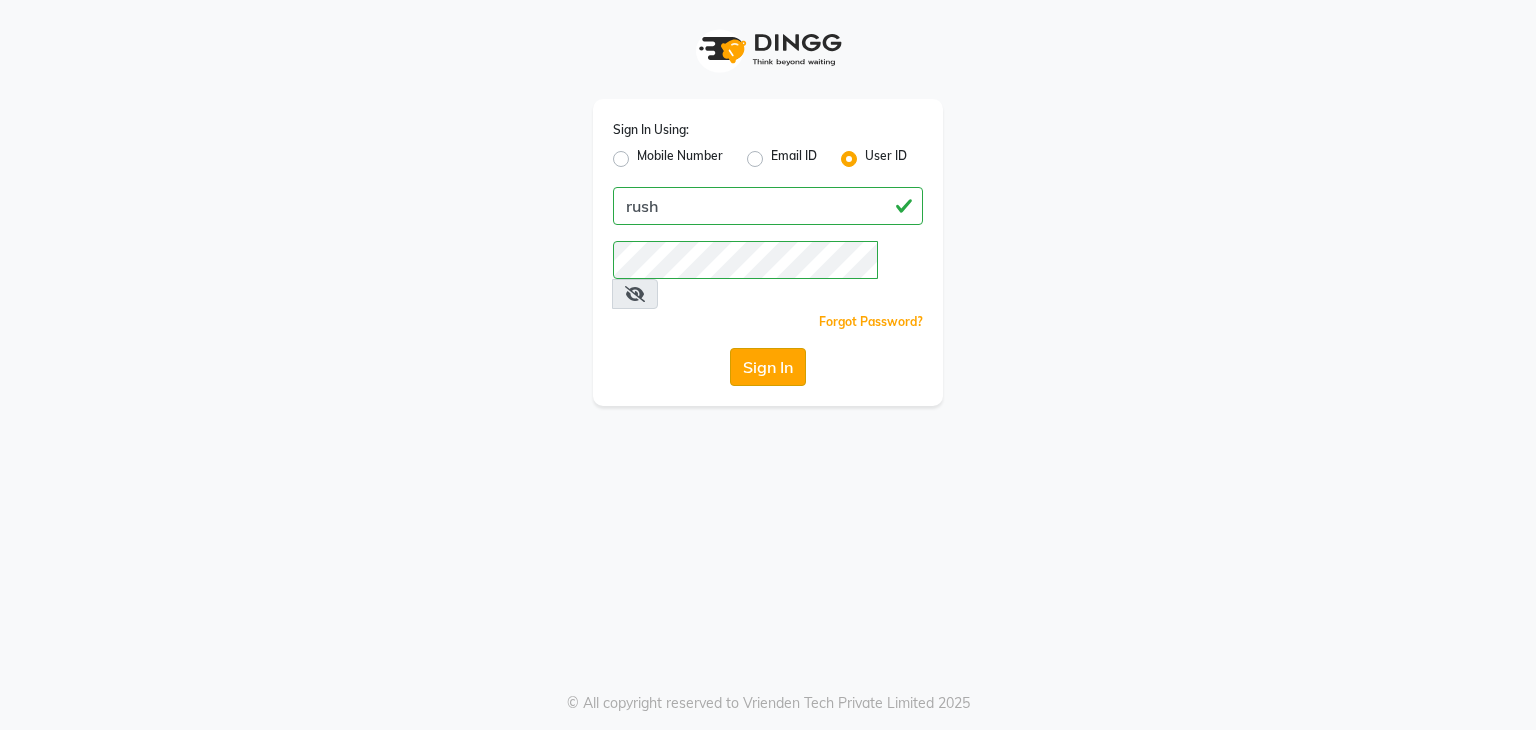 click on "Sign In" 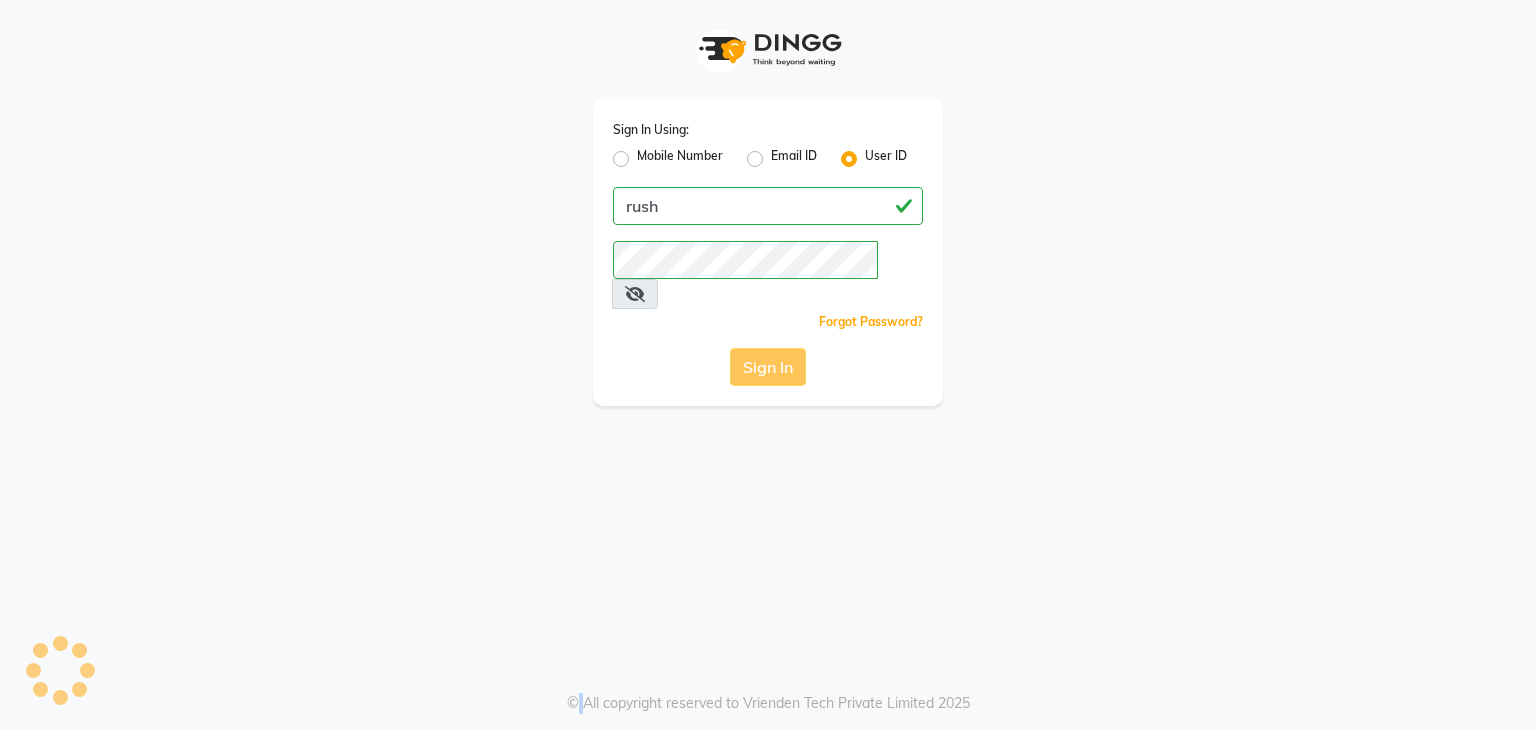 click on "Sign In" 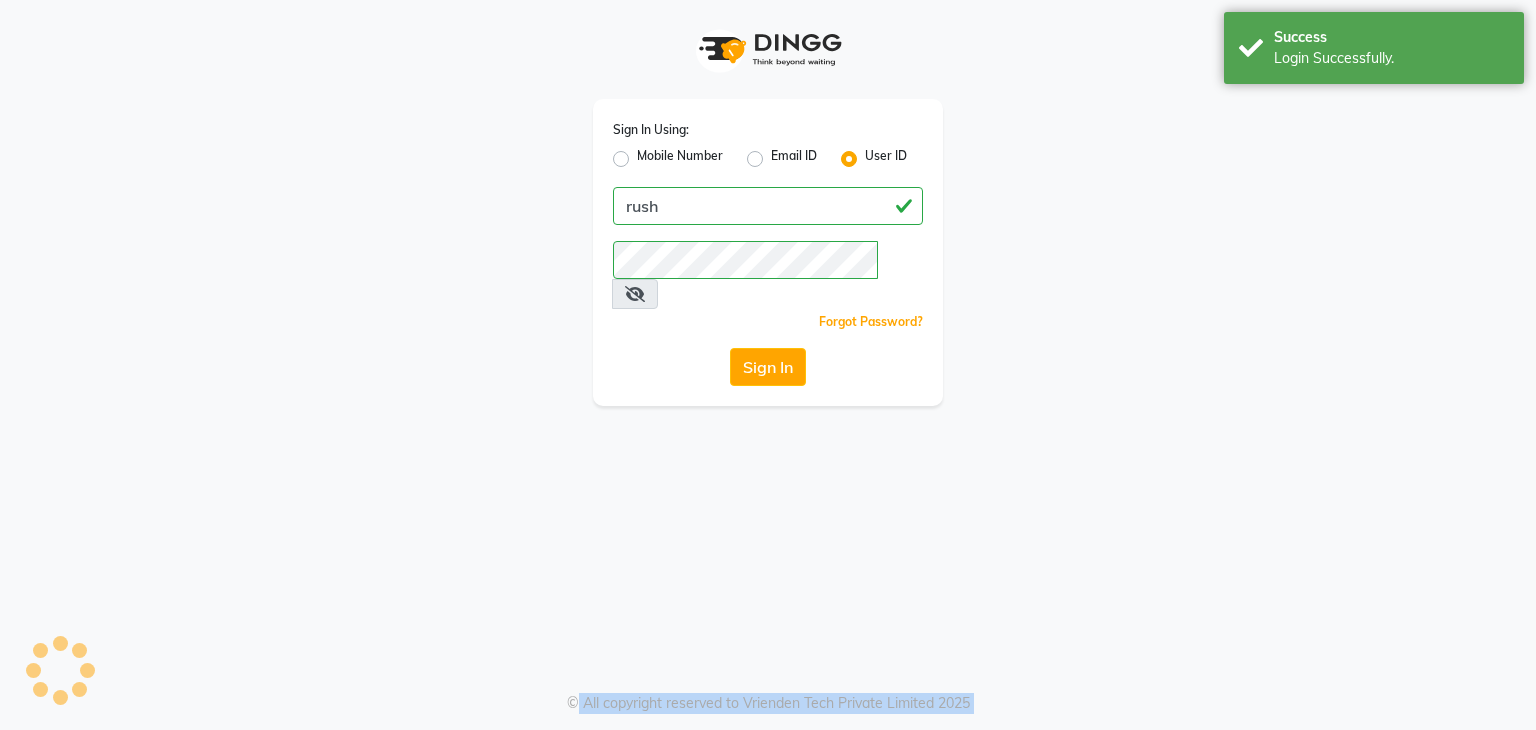 click on "Sign In" 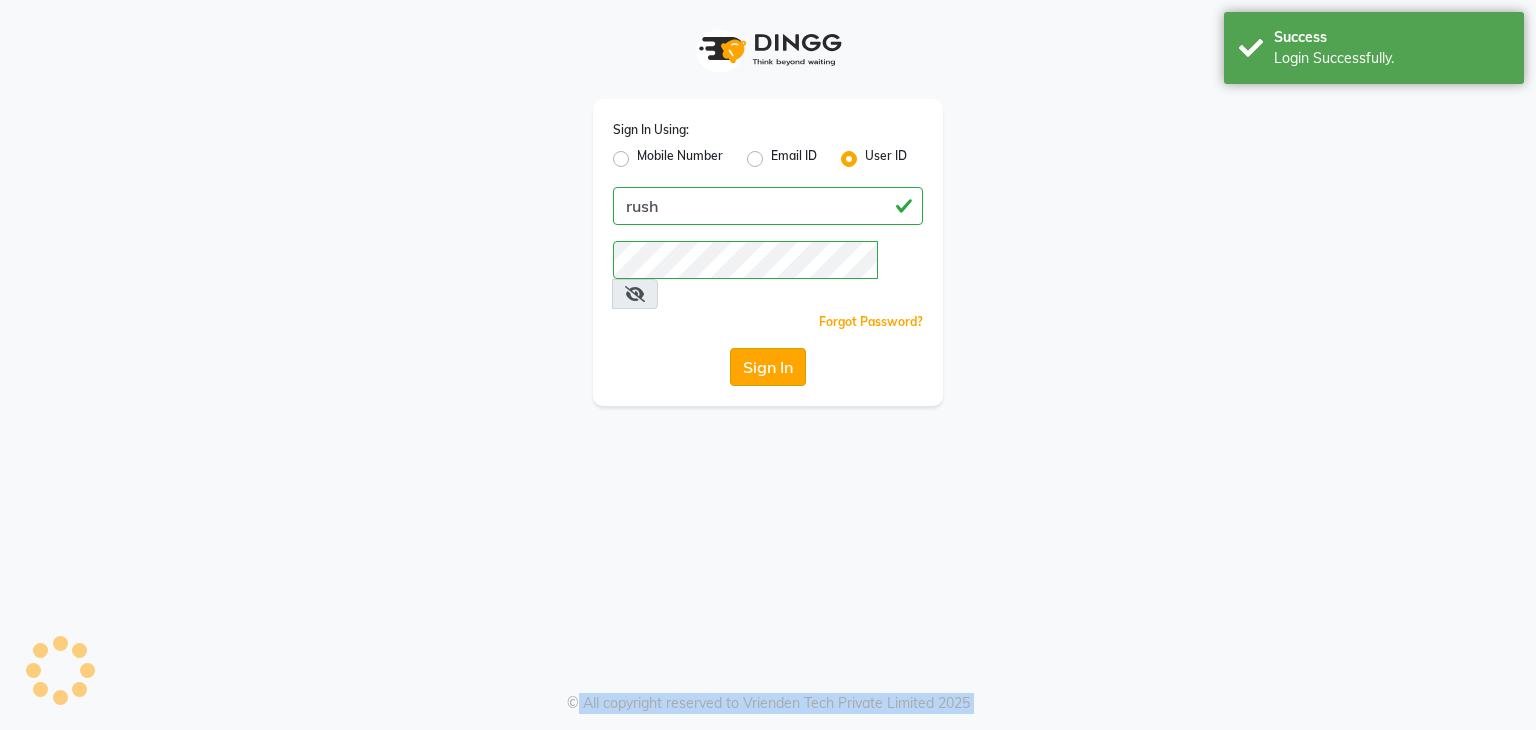 click on "Sign In" 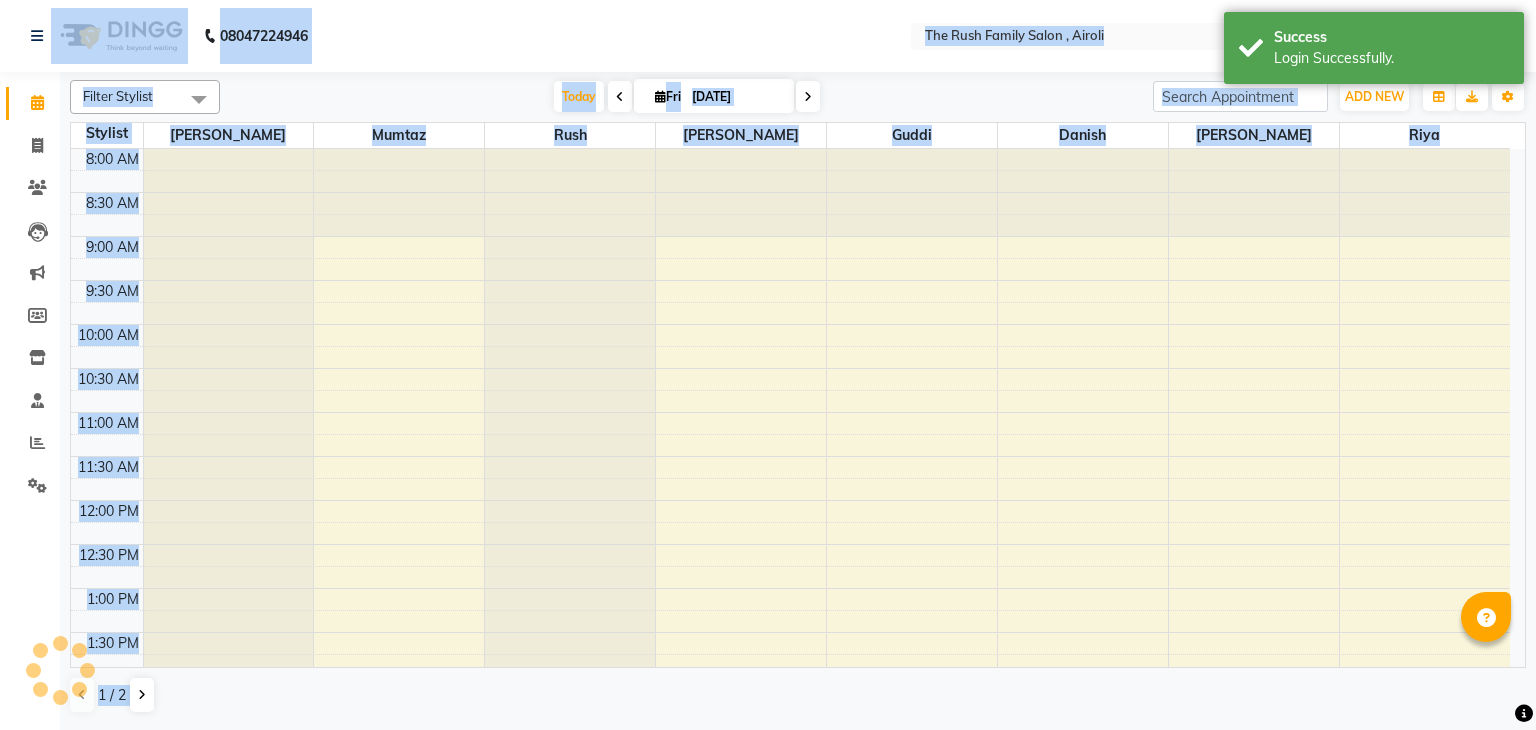 scroll, scrollTop: 0, scrollLeft: 0, axis: both 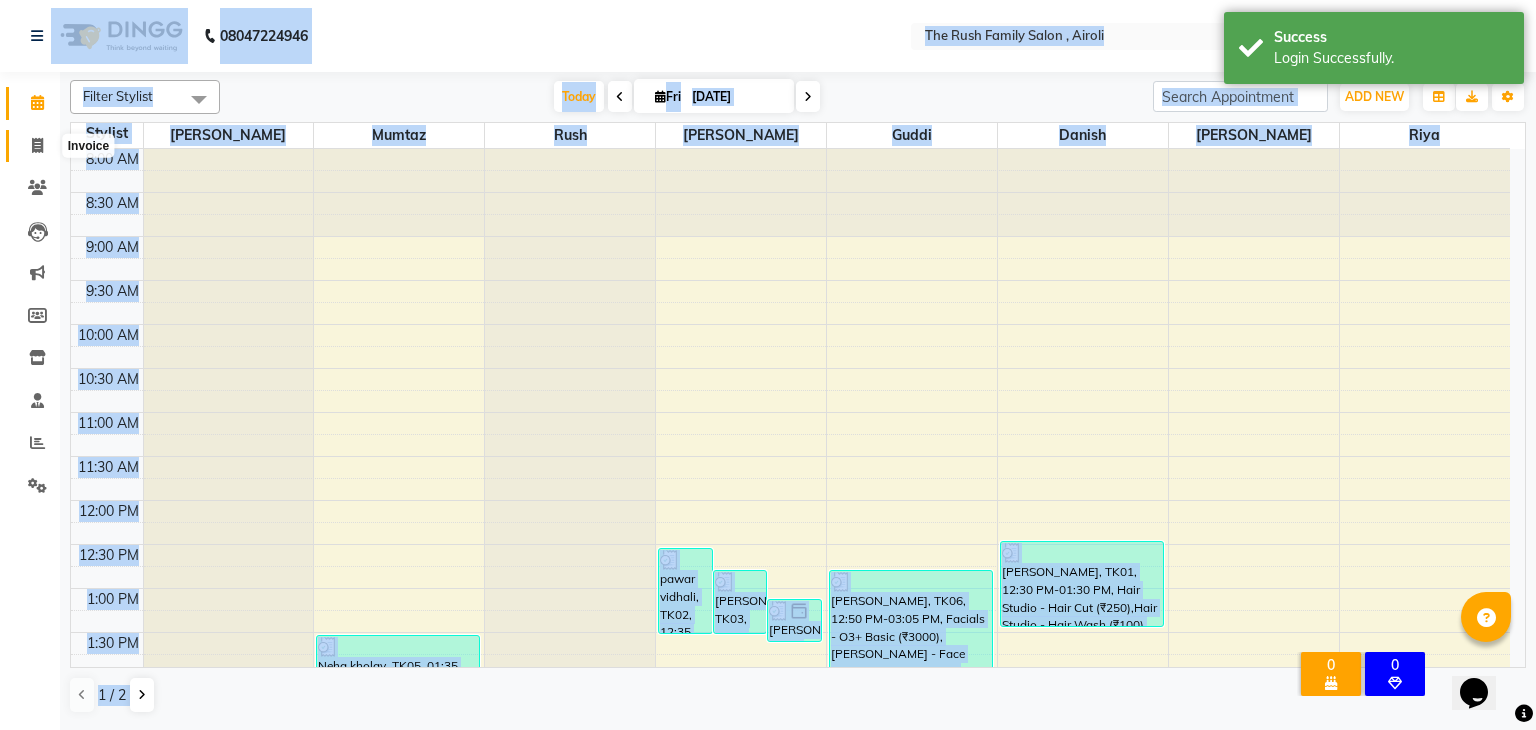click 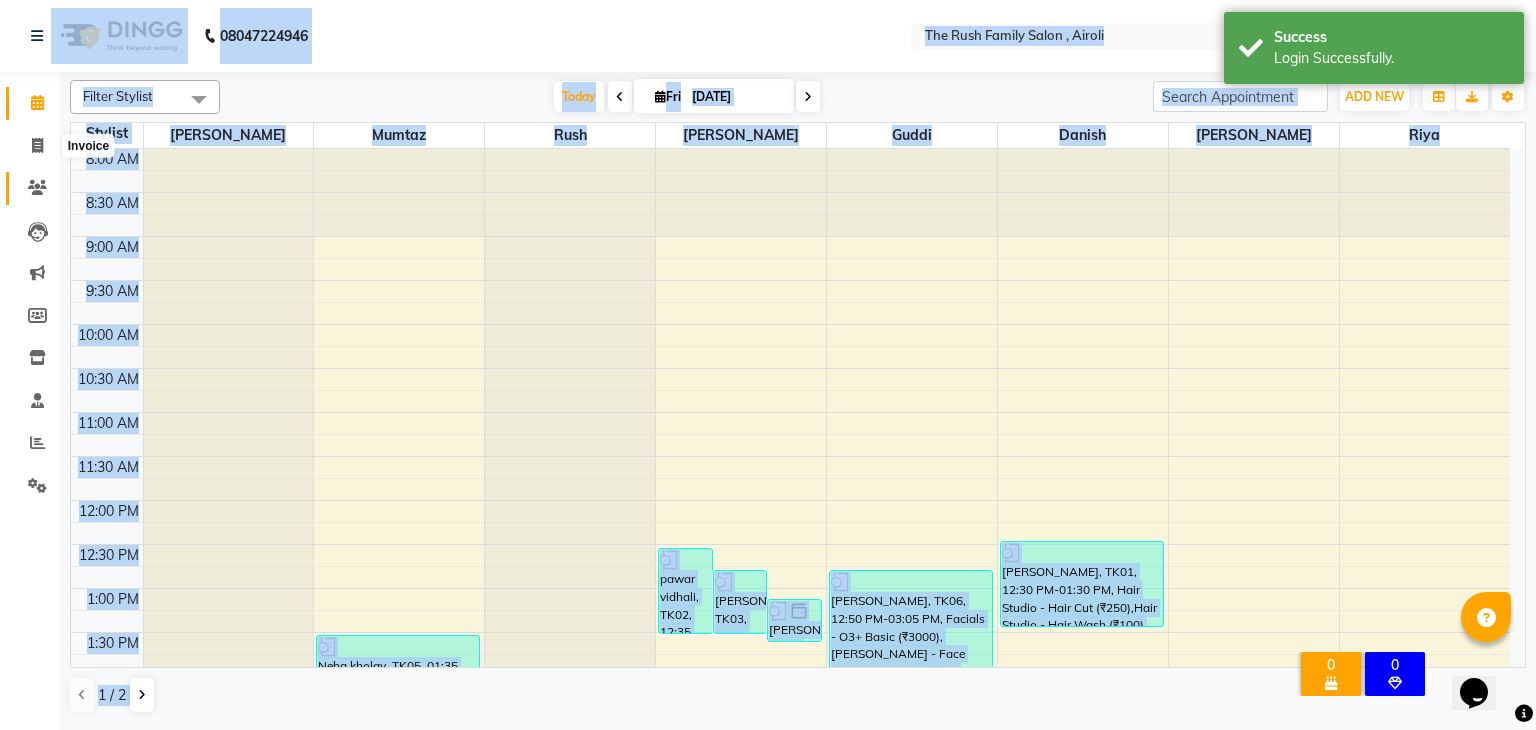 select on "5419" 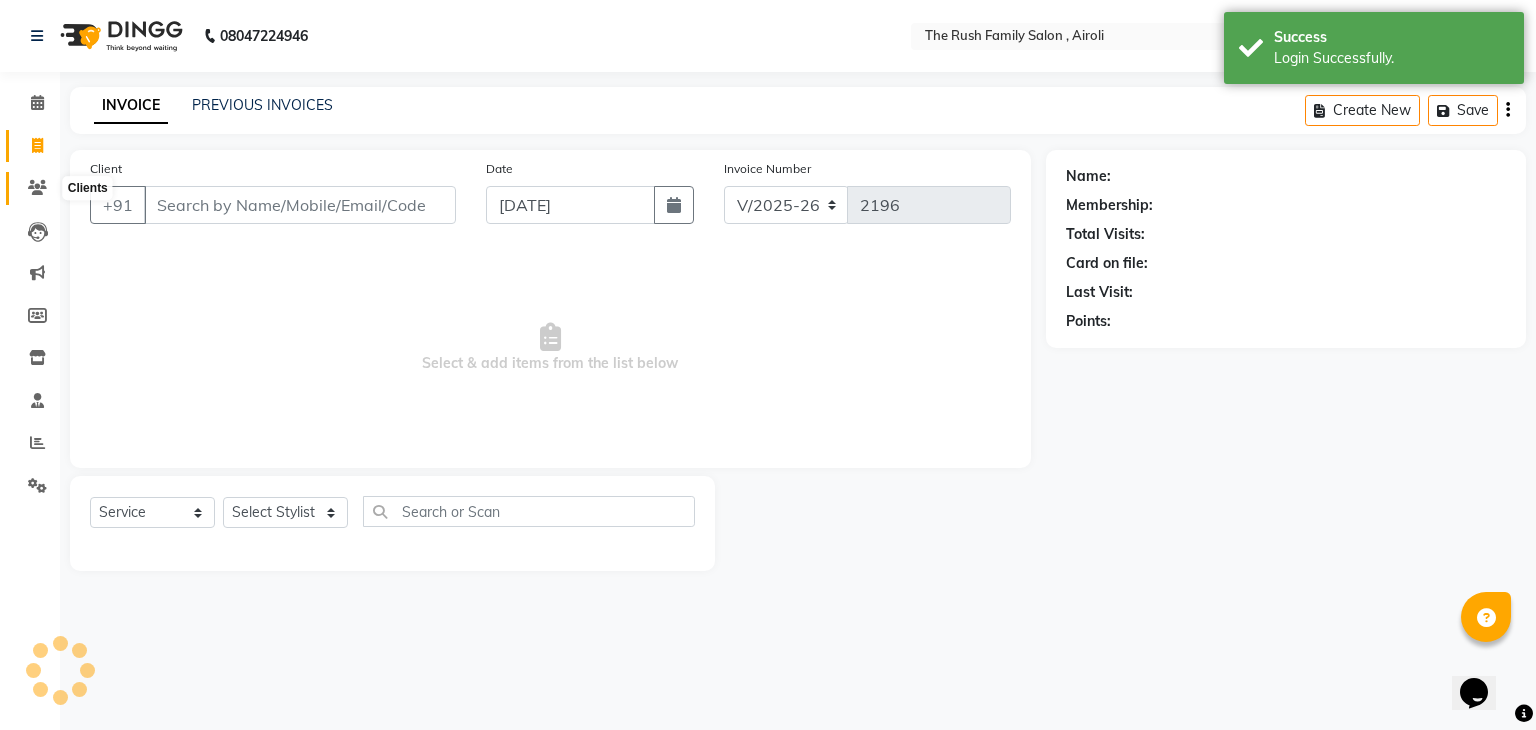 click 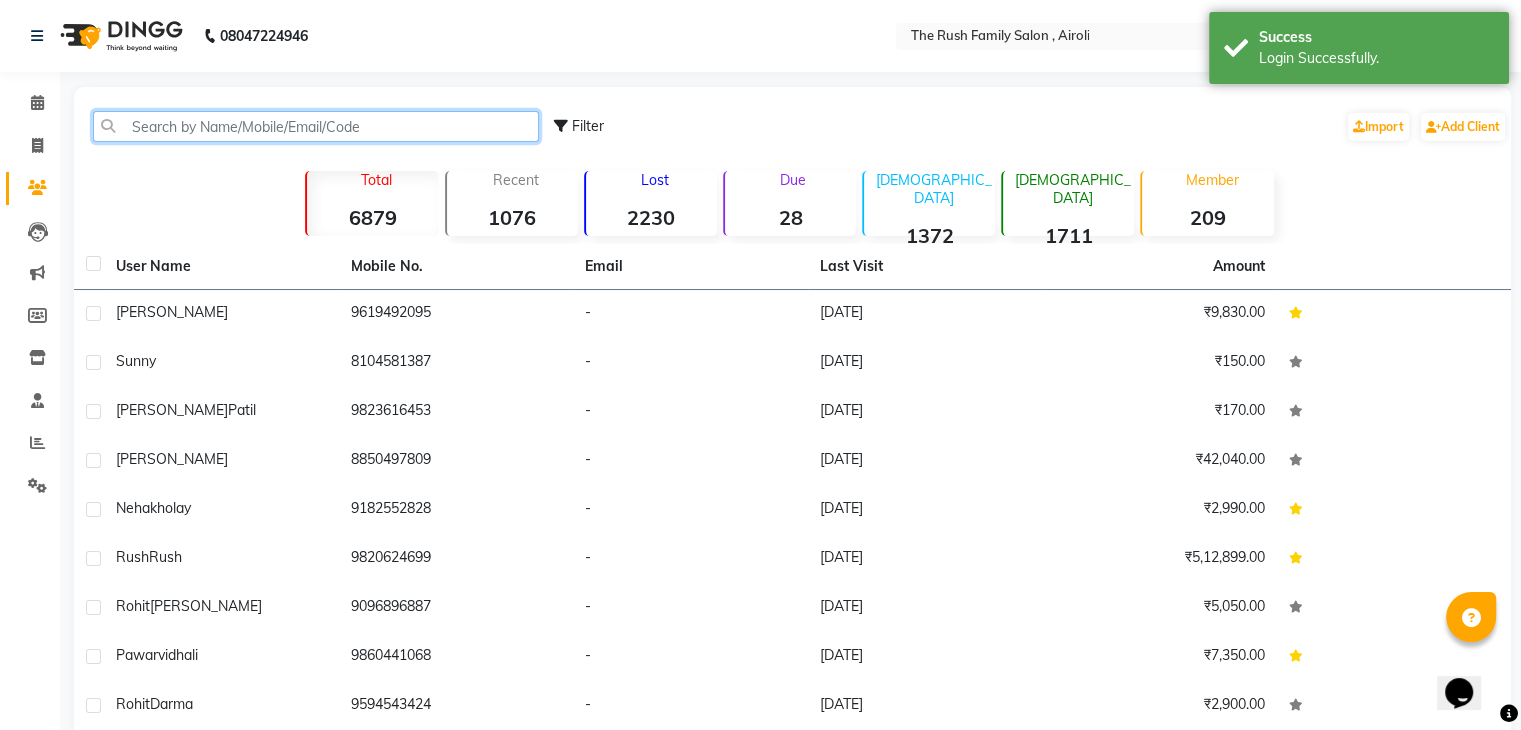 click 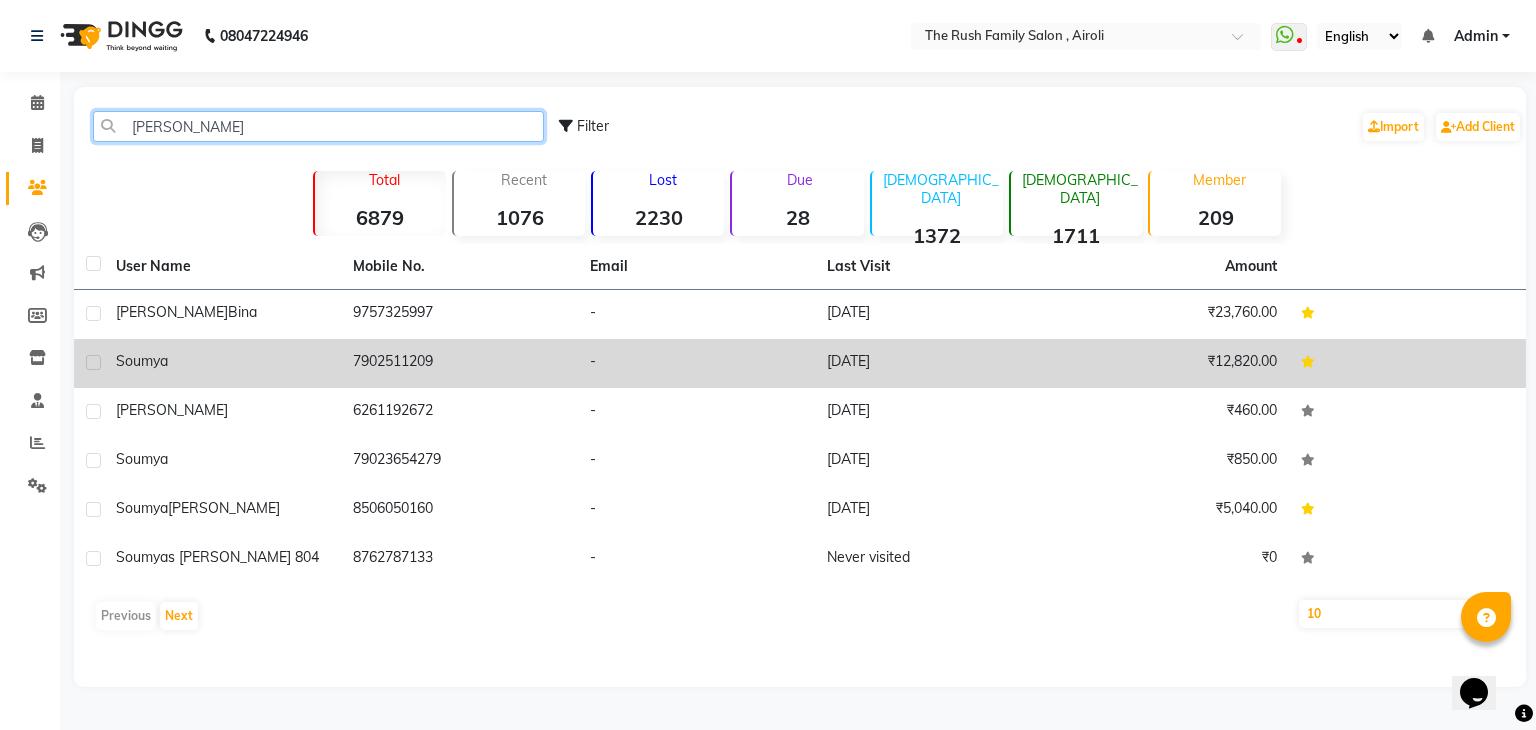 type on "soumy" 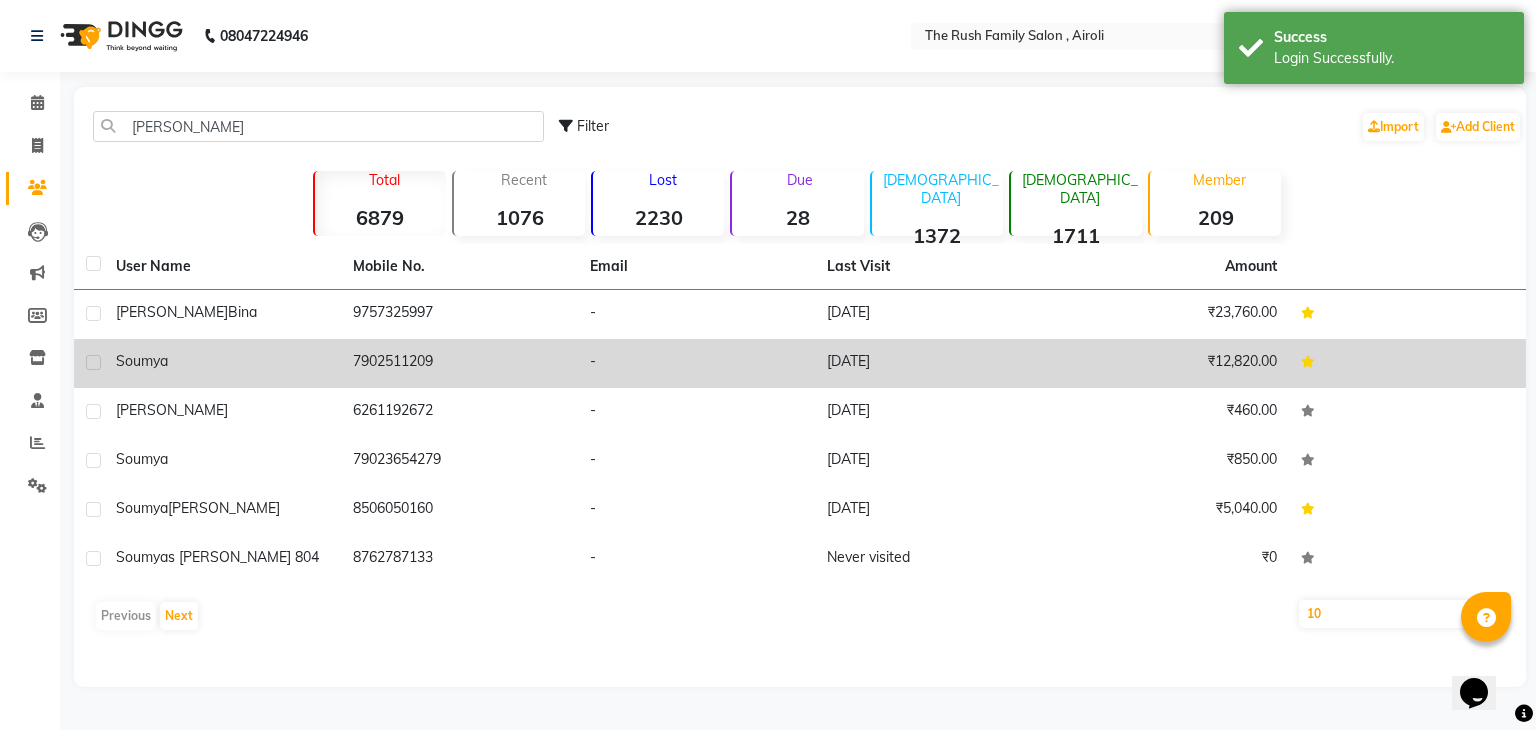 click on "-" 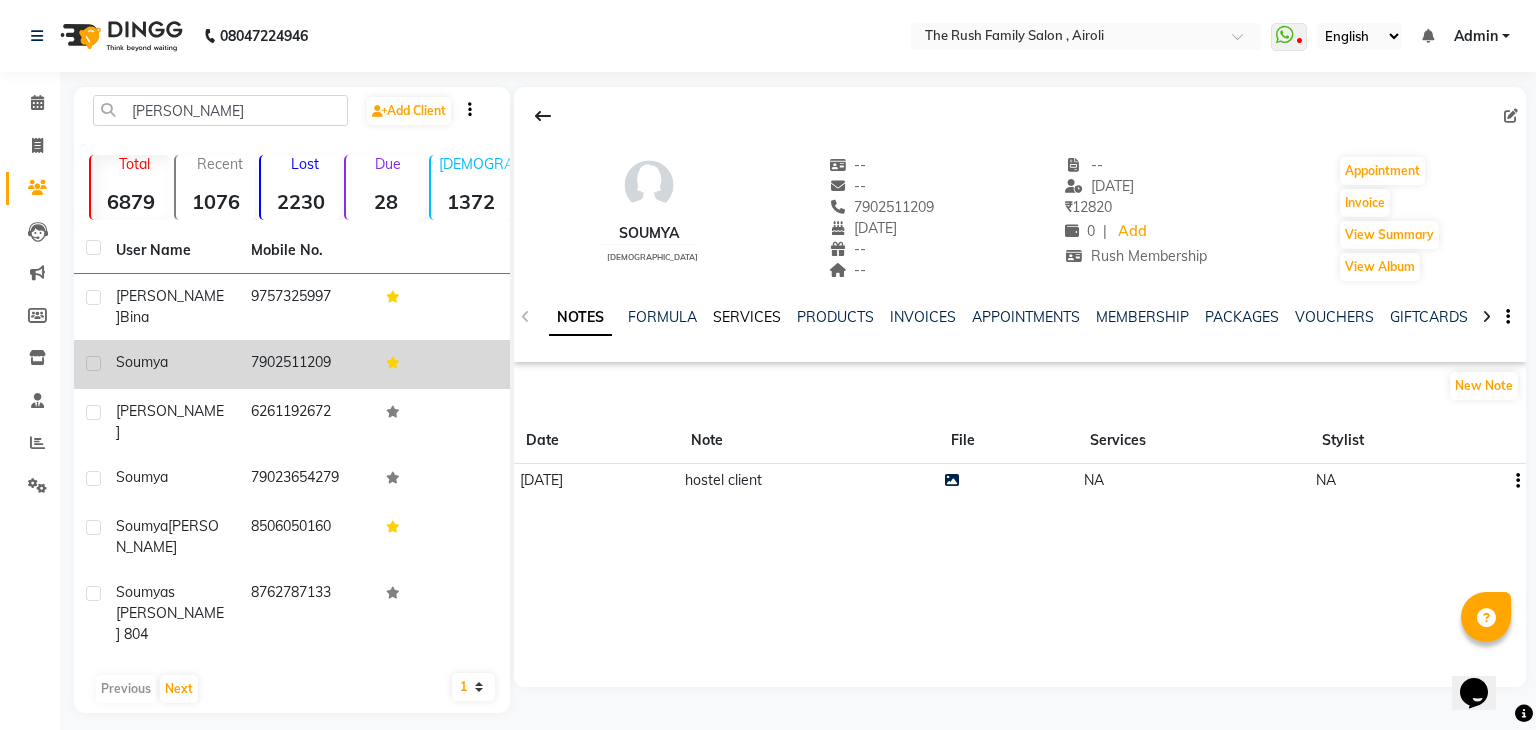 click on "SERVICES" 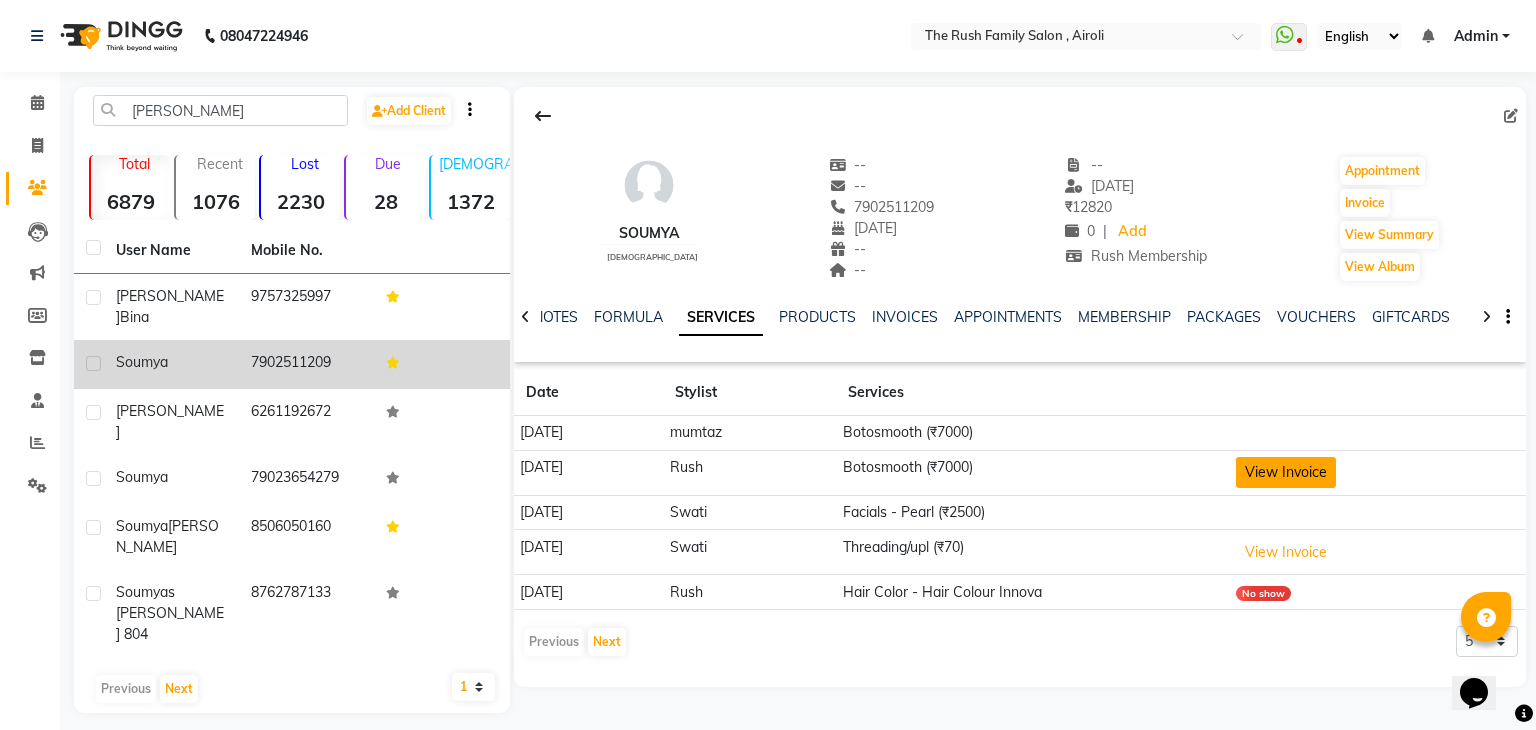 click on "View Invoice" 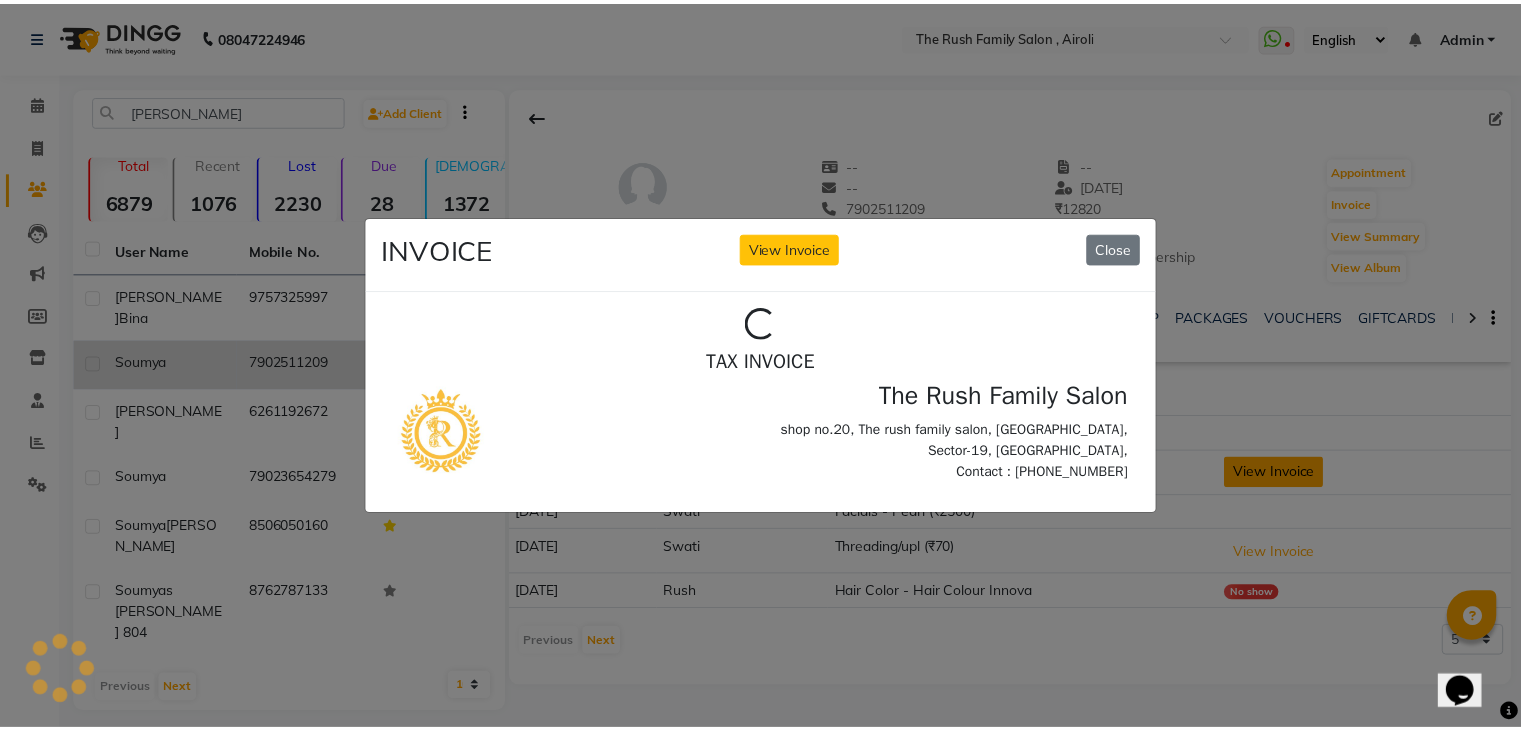 scroll, scrollTop: 0, scrollLeft: 0, axis: both 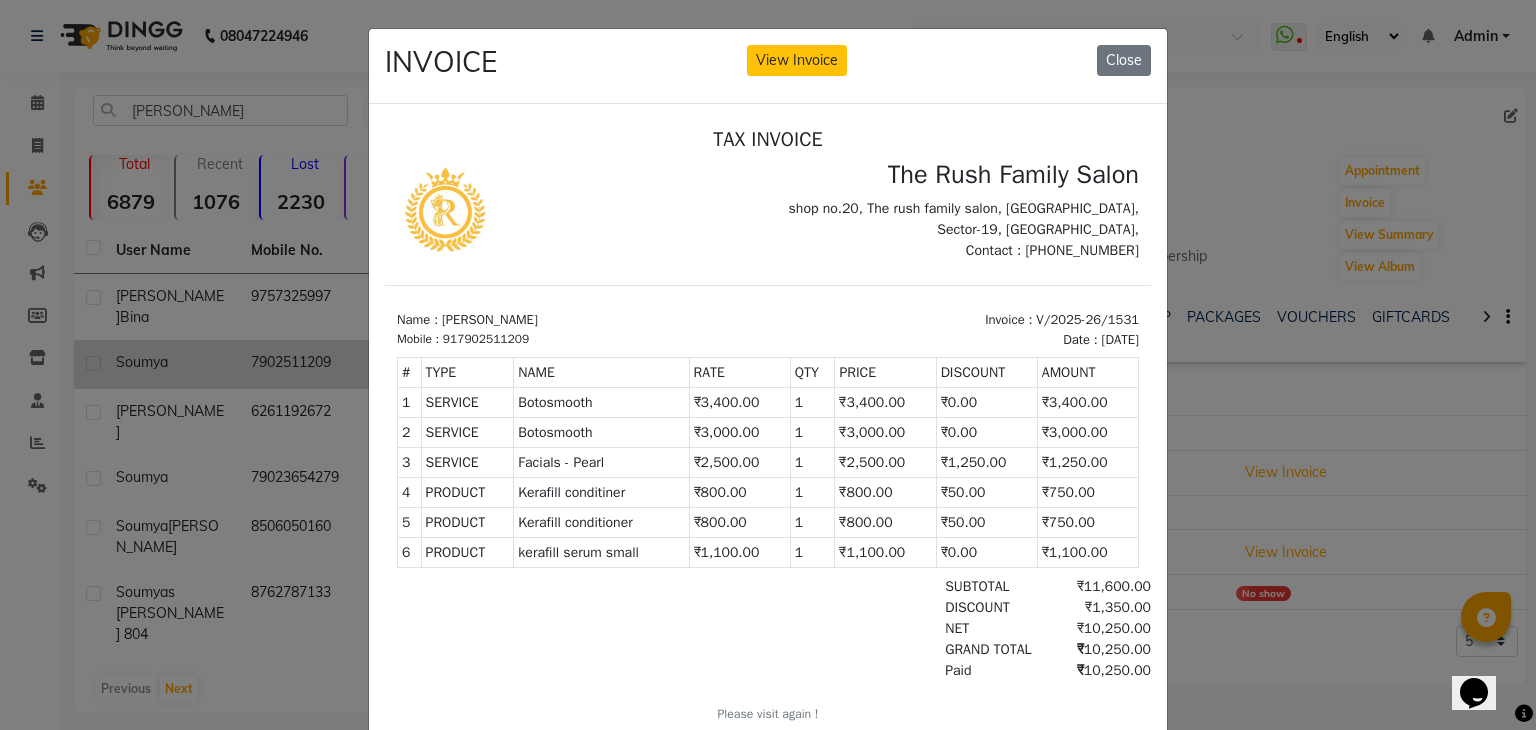click on "INVOICE View Invoice Close" 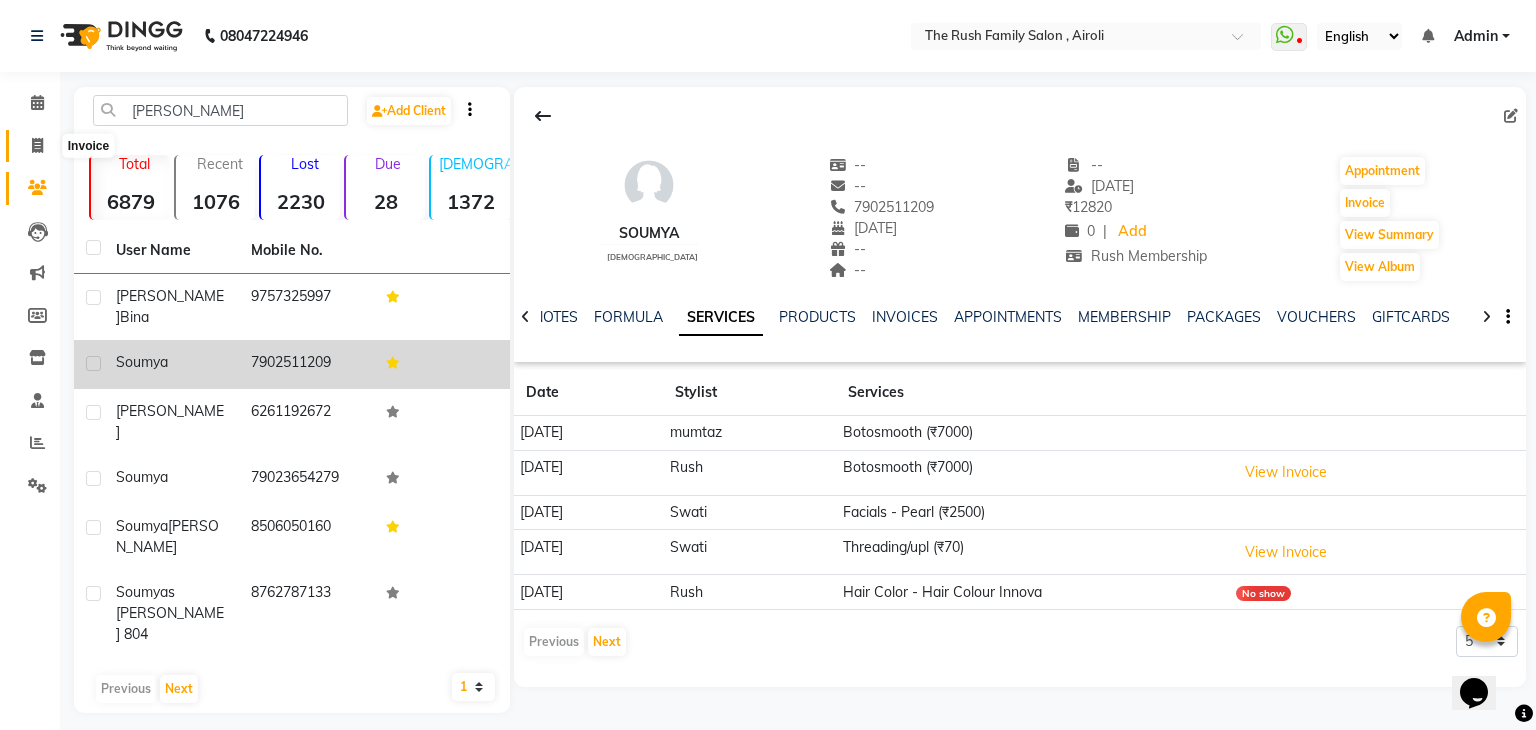 click 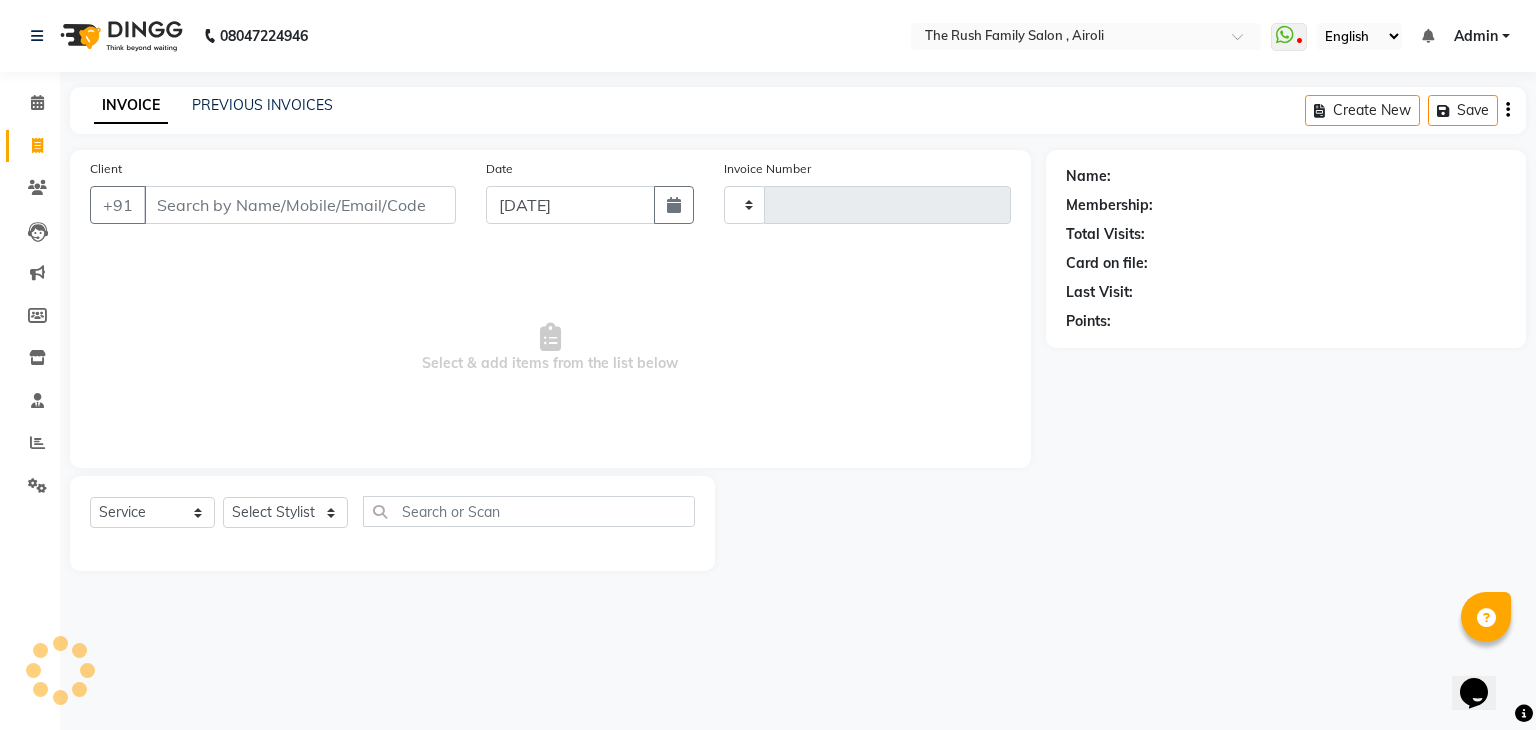 type on "2196" 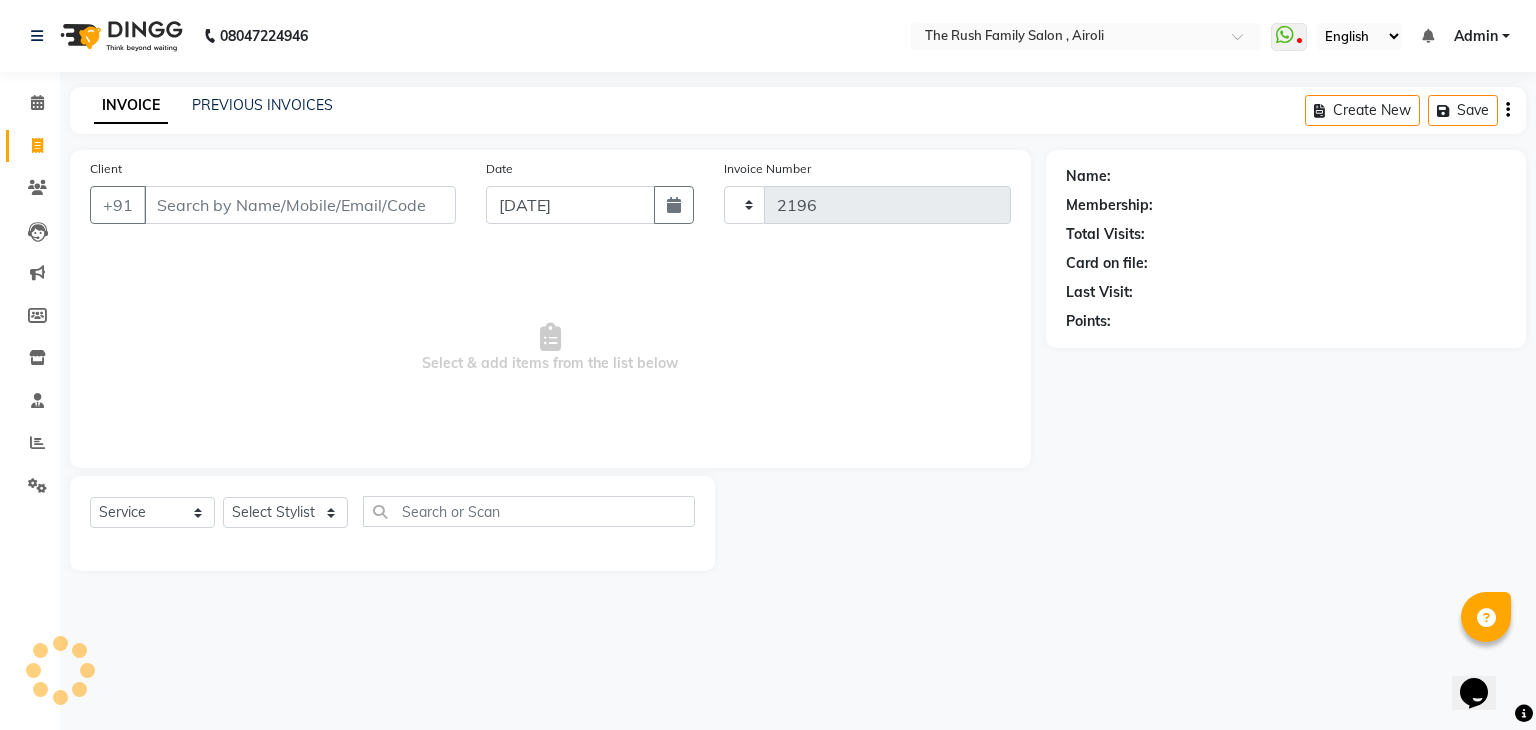 select on "5419" 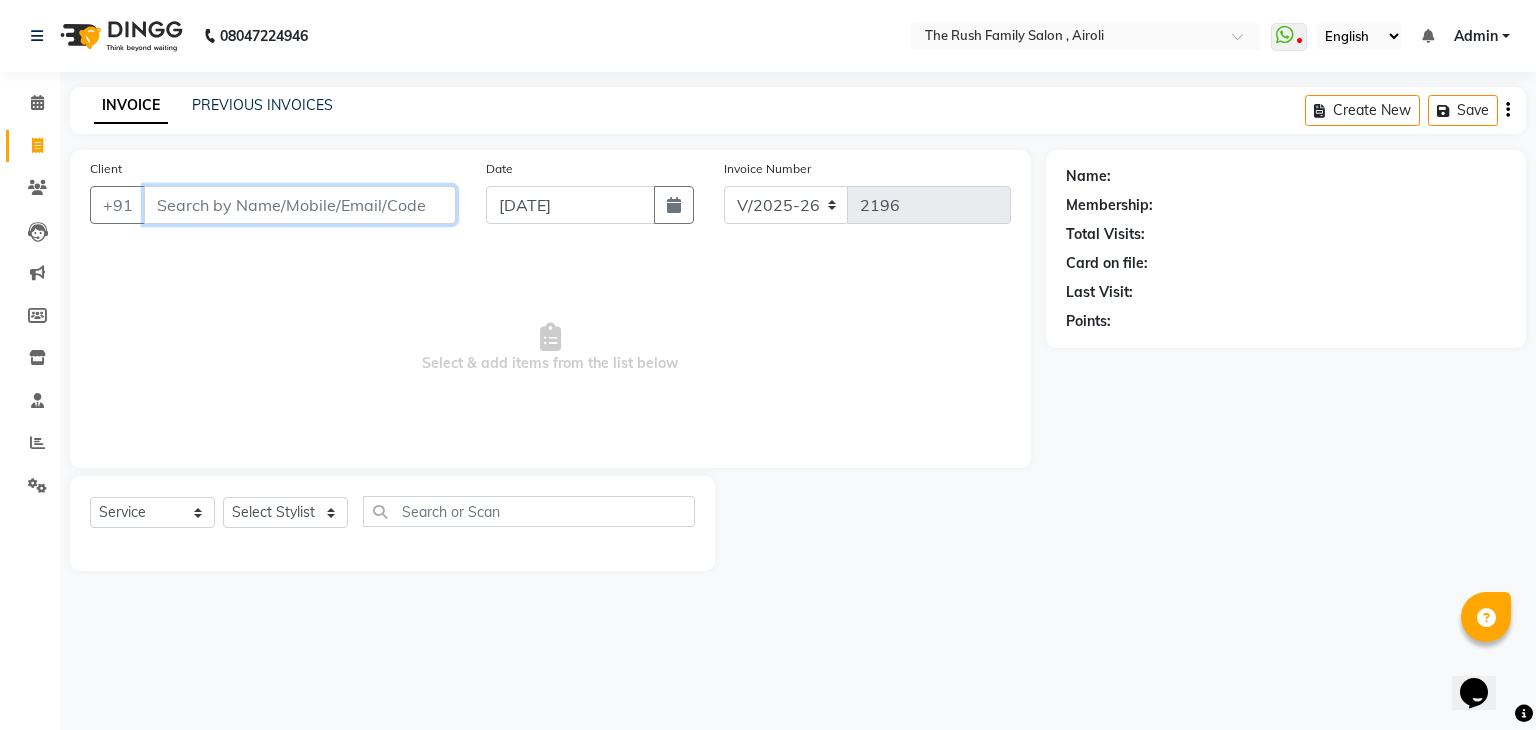 click on "Client" at bounding box center (300, 205) 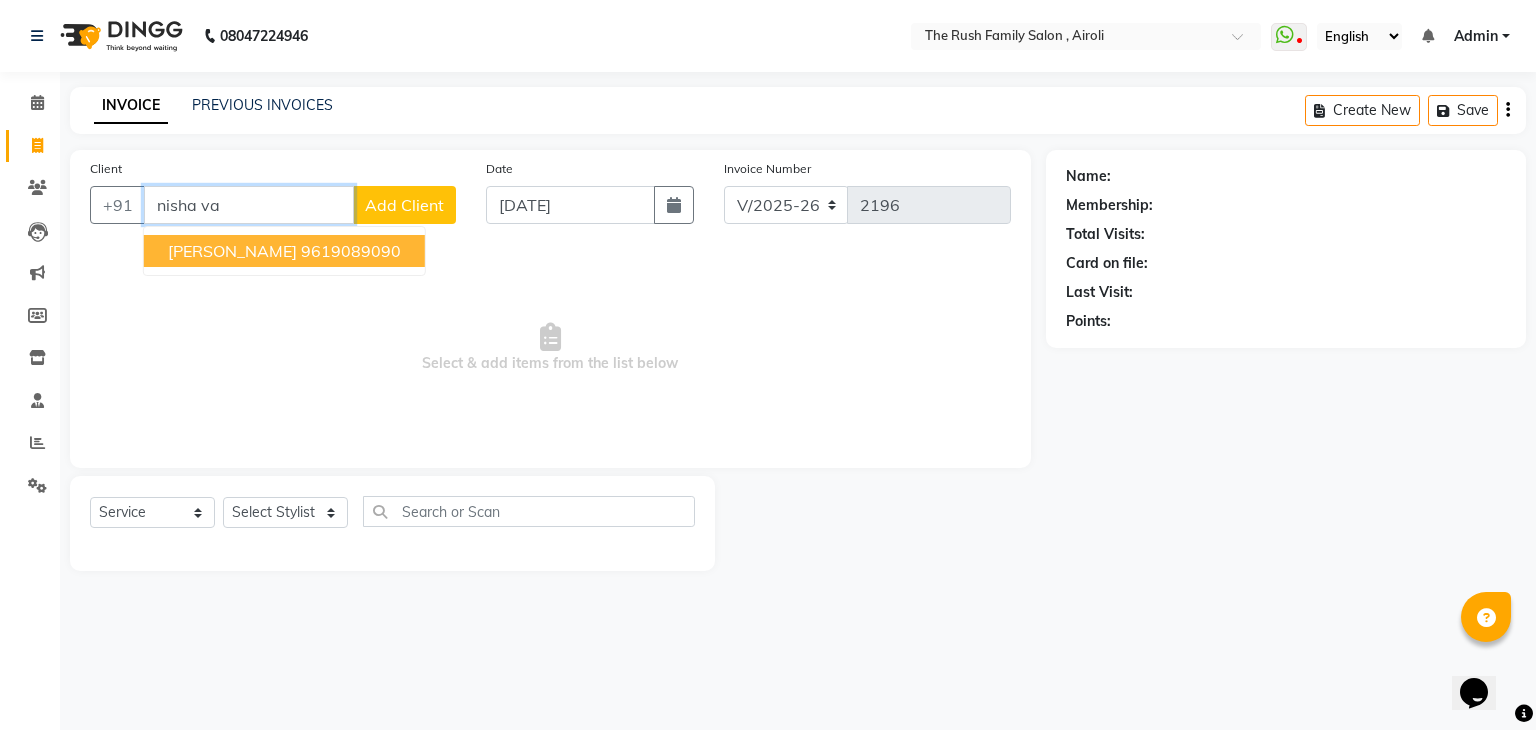 click on "9619089090" at bounding box center [351, 251] 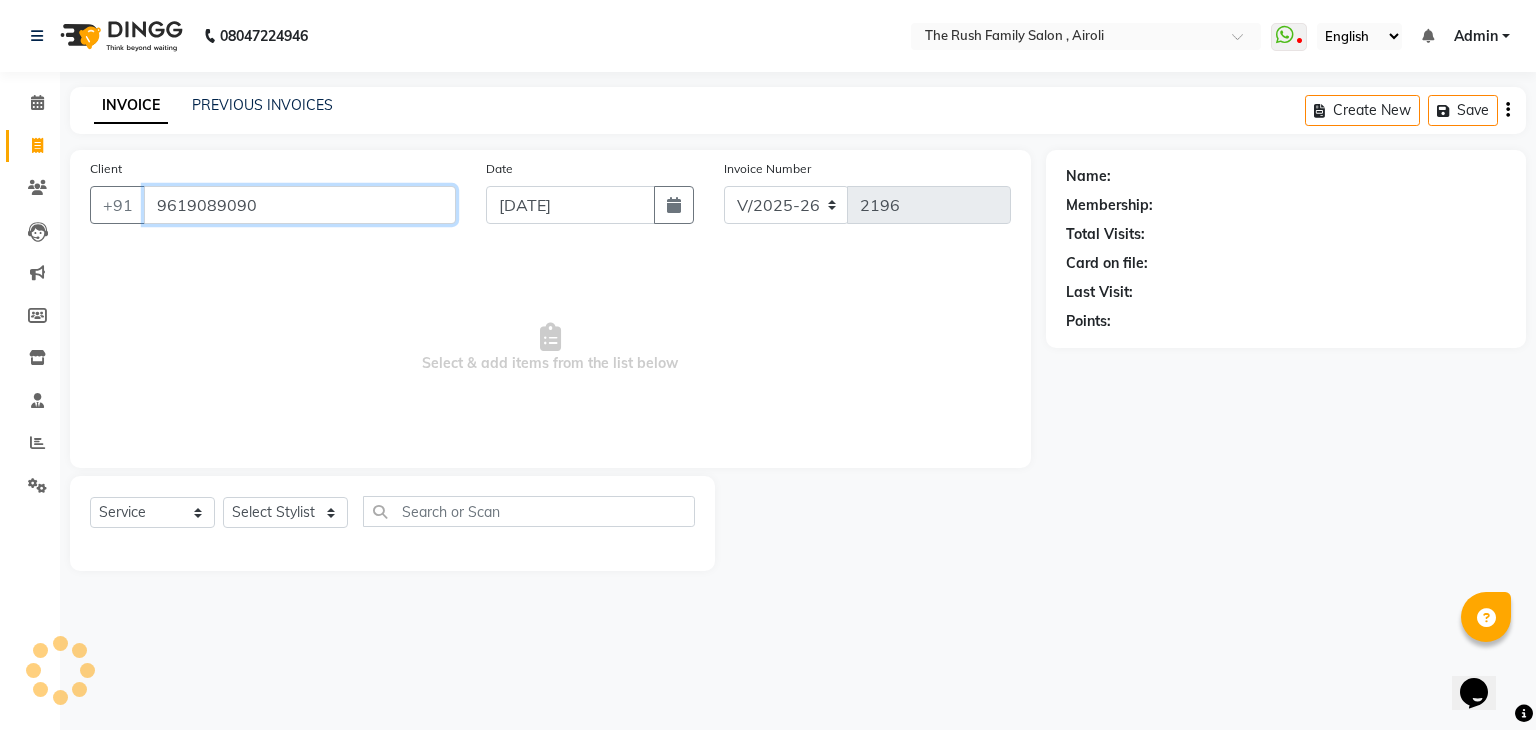 type on "9619089090" 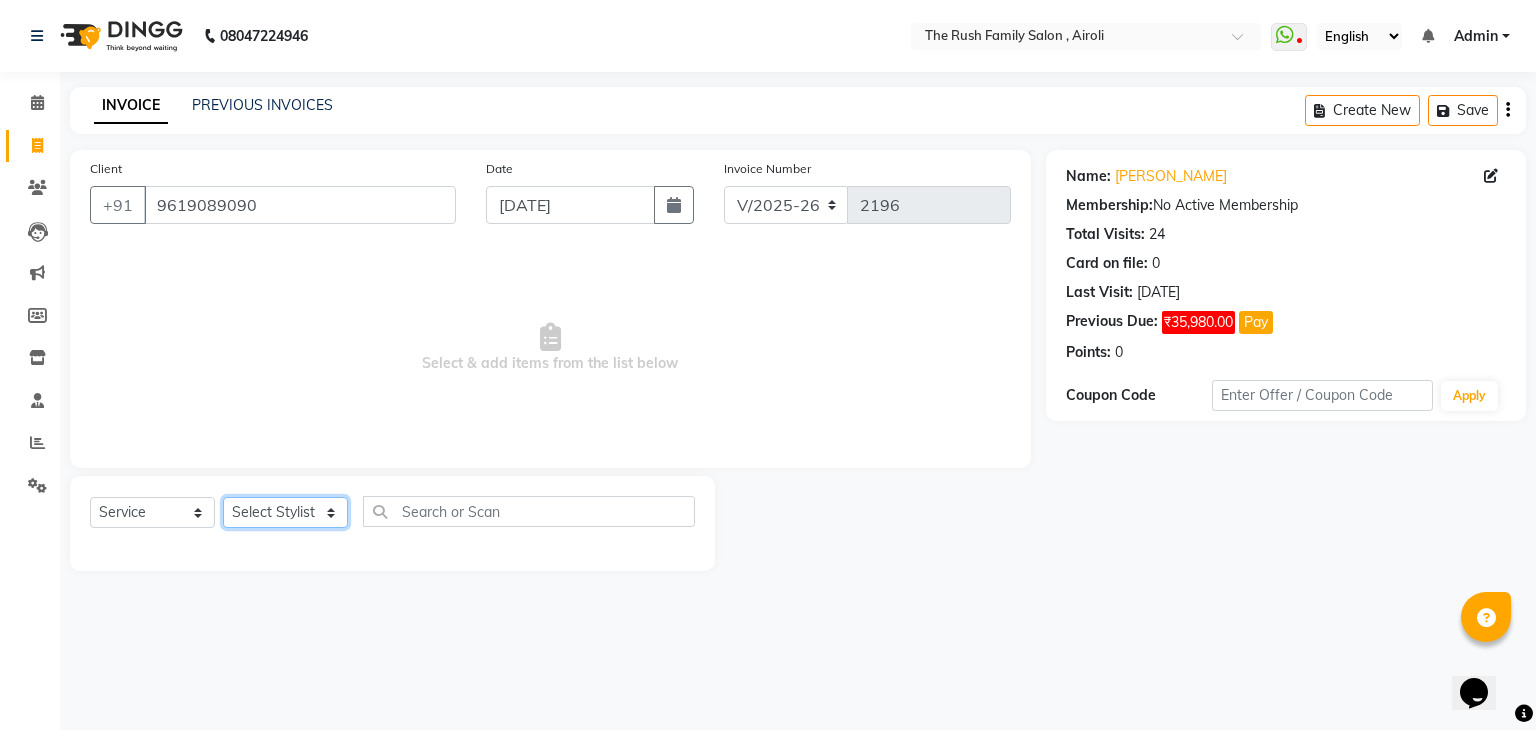 drag, startPoint x: 313, startPoint y: 523, endPoint x: 271, endPoint y: 375, distance: 153.84407 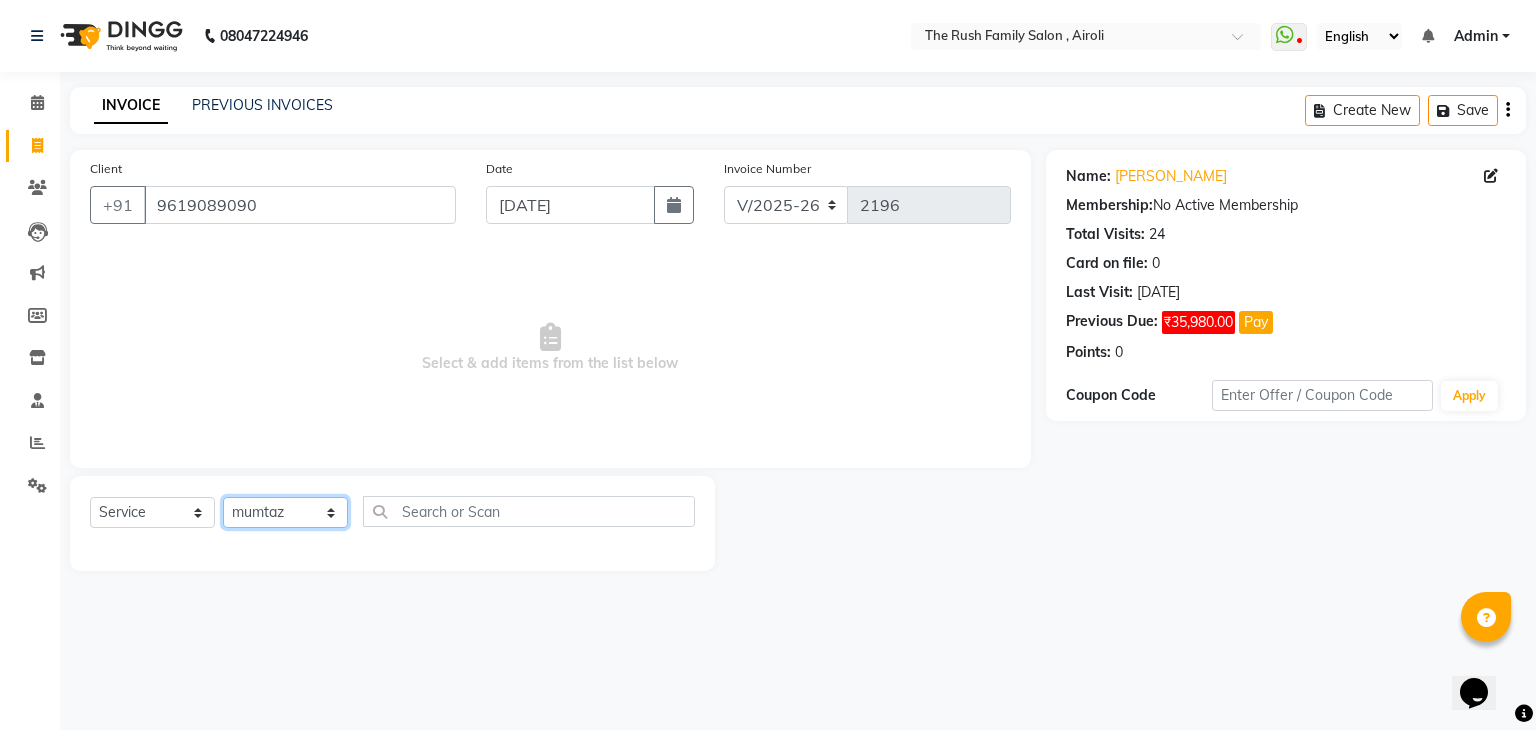 click on "Select Stylist [PERSON_NAME] Guddi [PERSON_NAME]   [PERSON_NAME] [PERSON_NAME]" 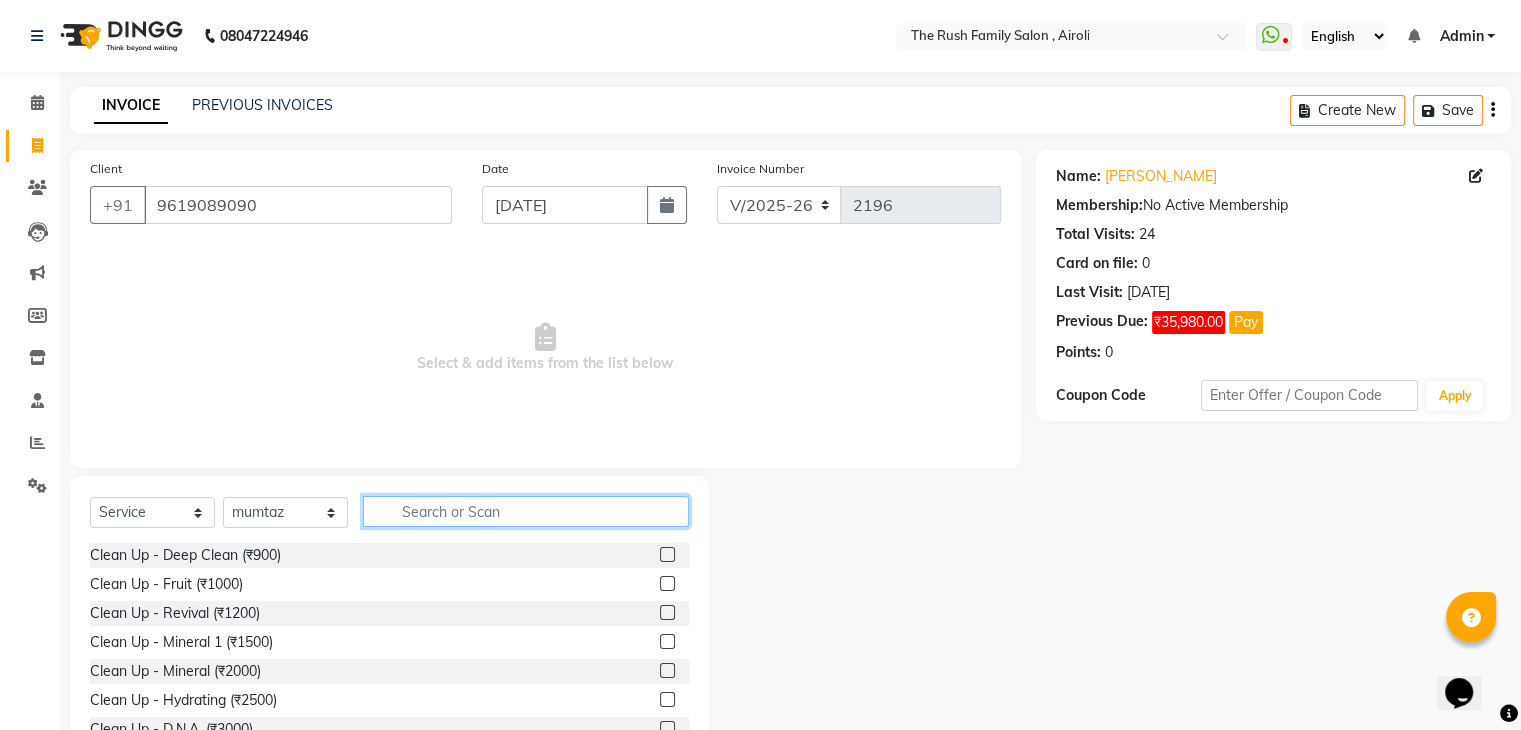 click 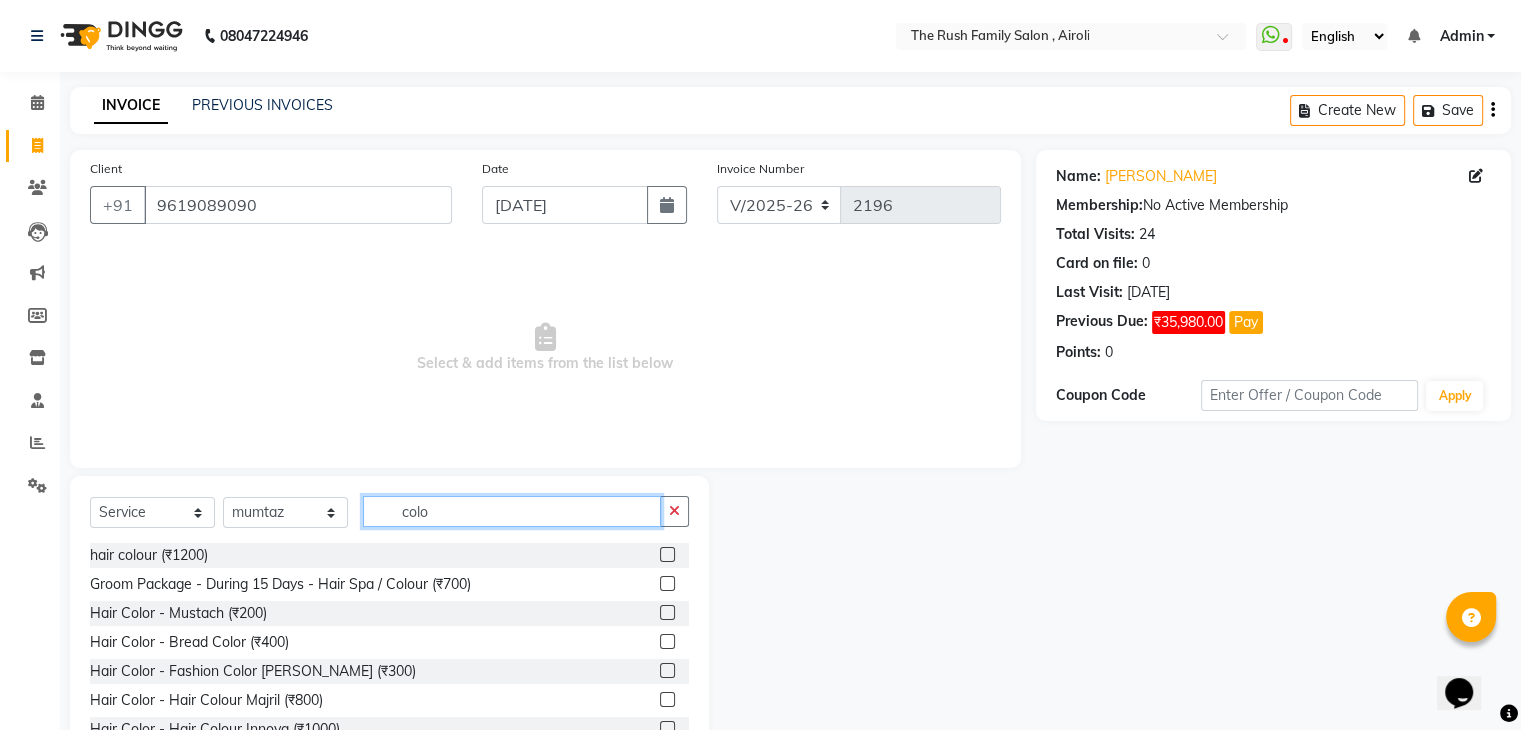 type on "colo" 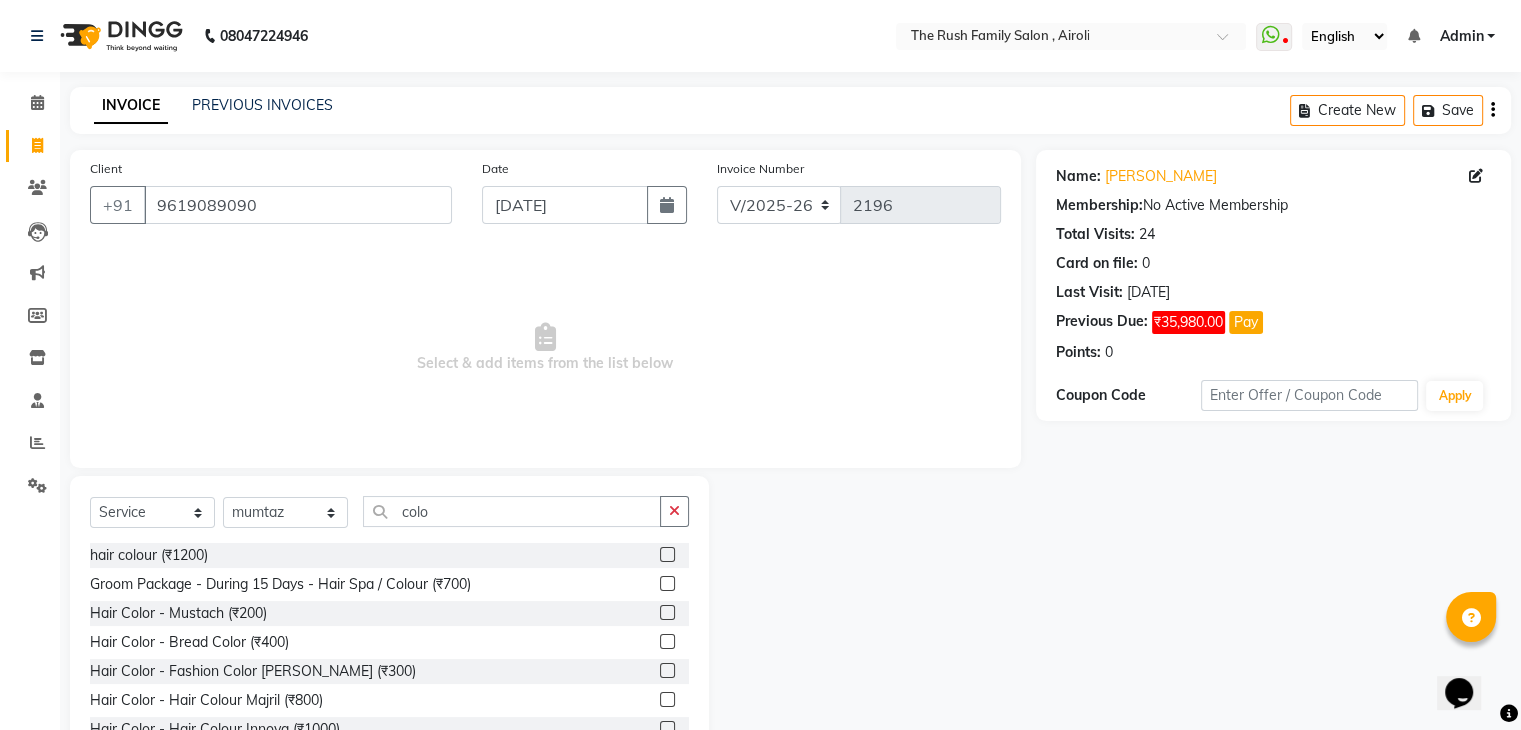 click 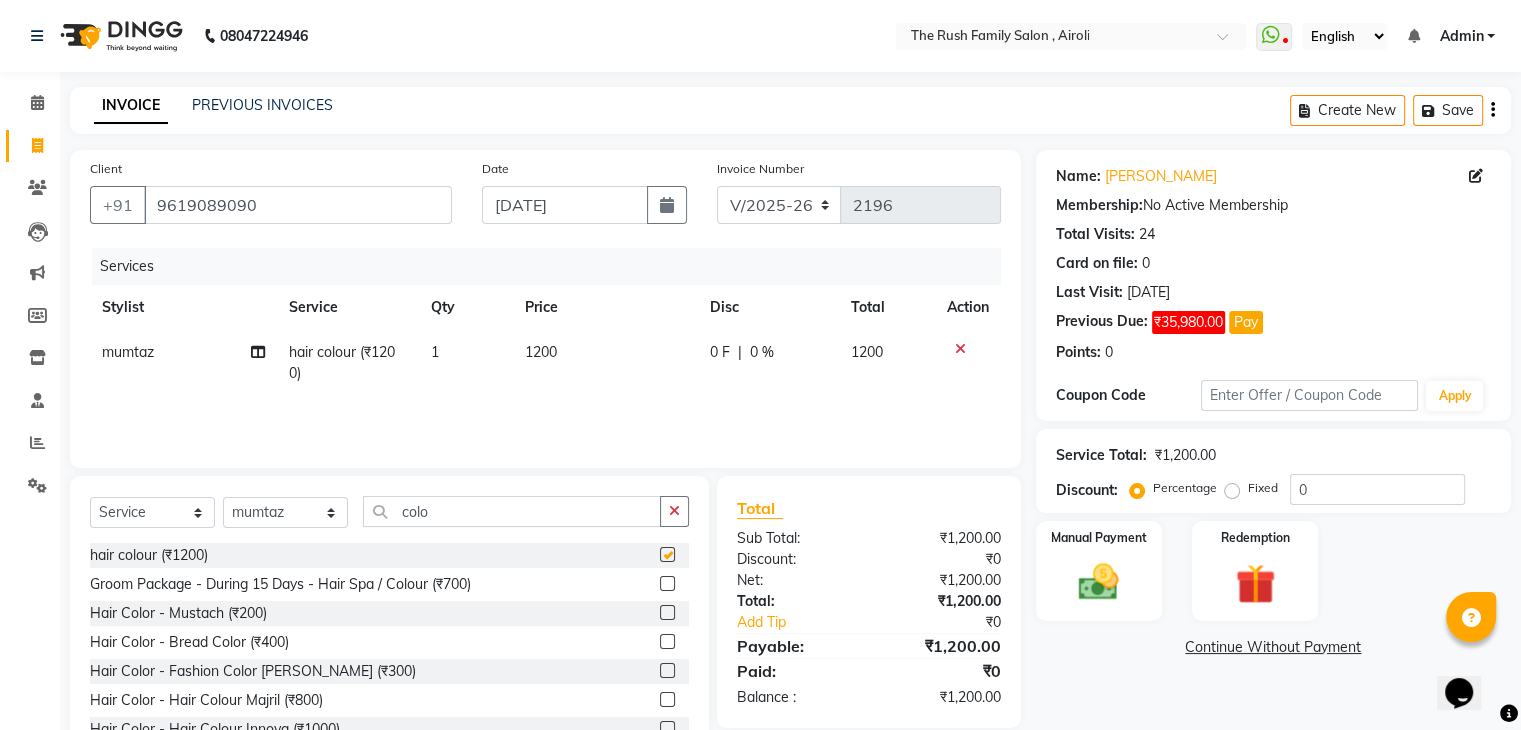 checkbox on "false" 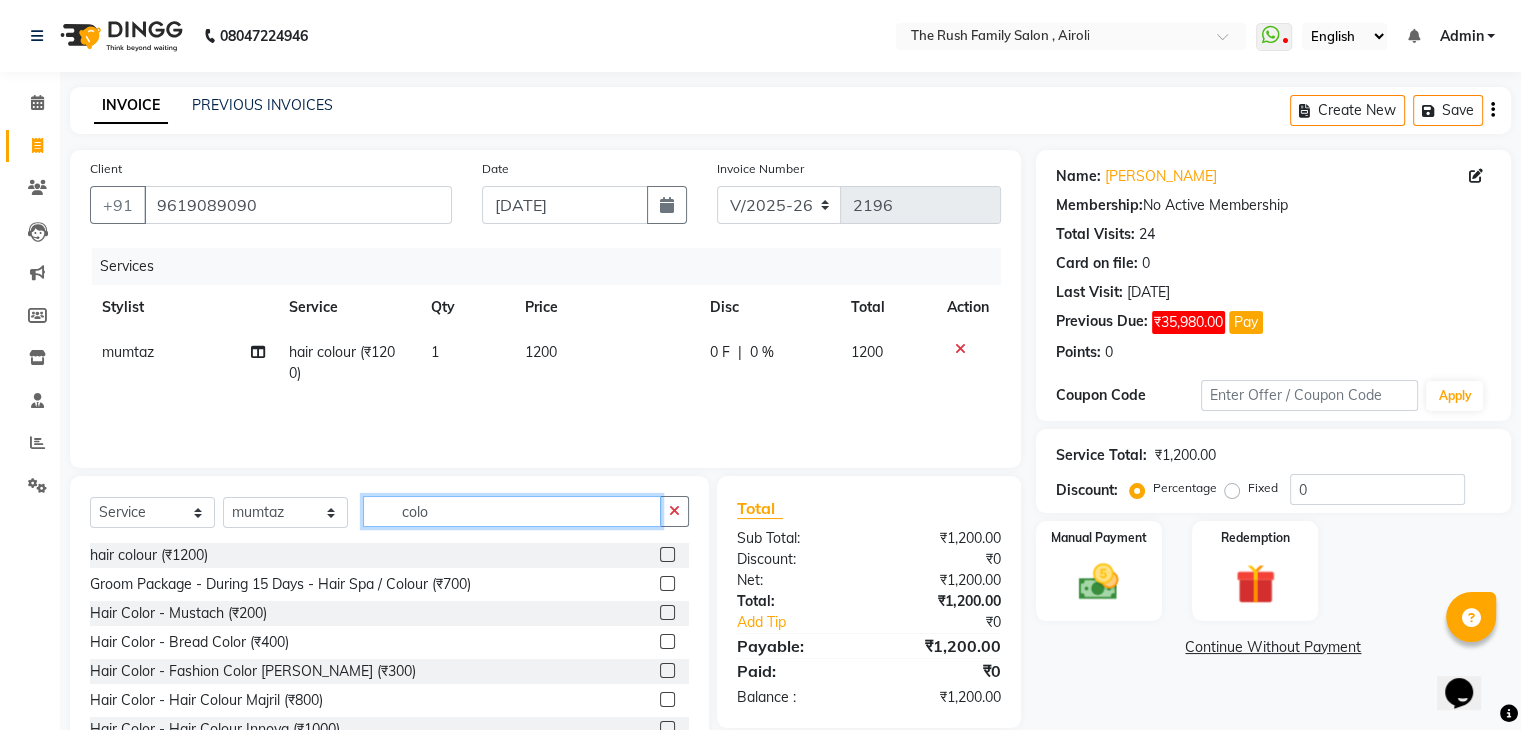 click on "colo" 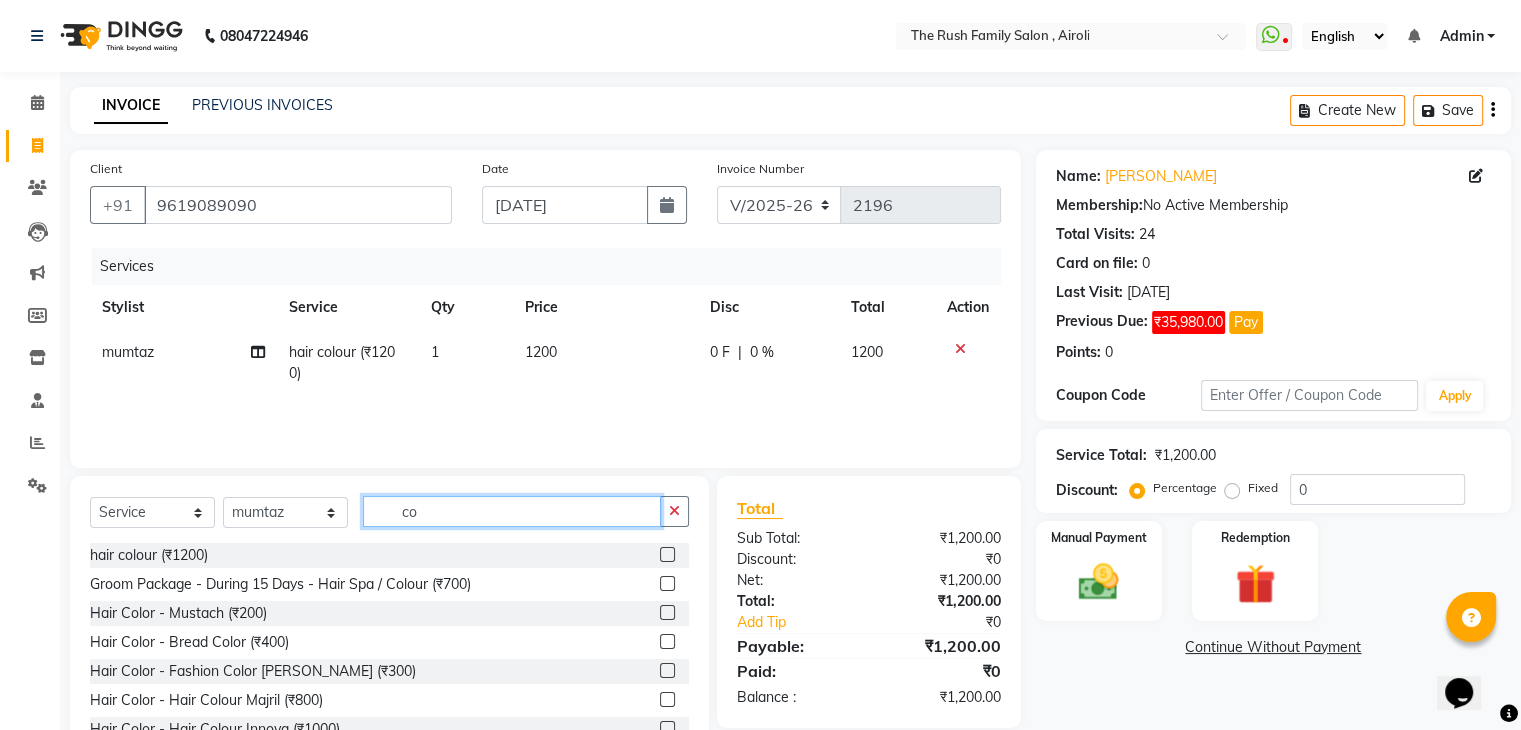 type on "c" 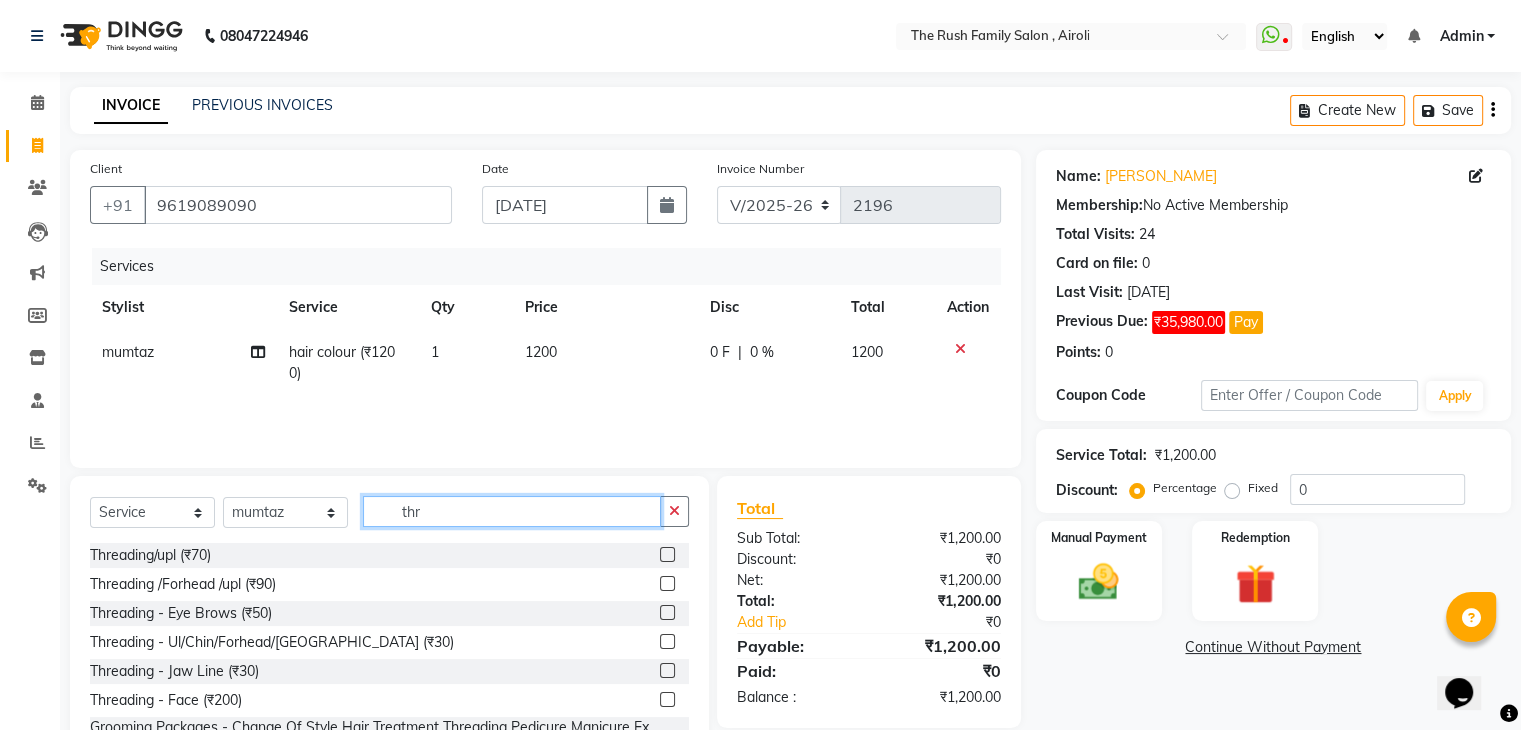 type on "thr" 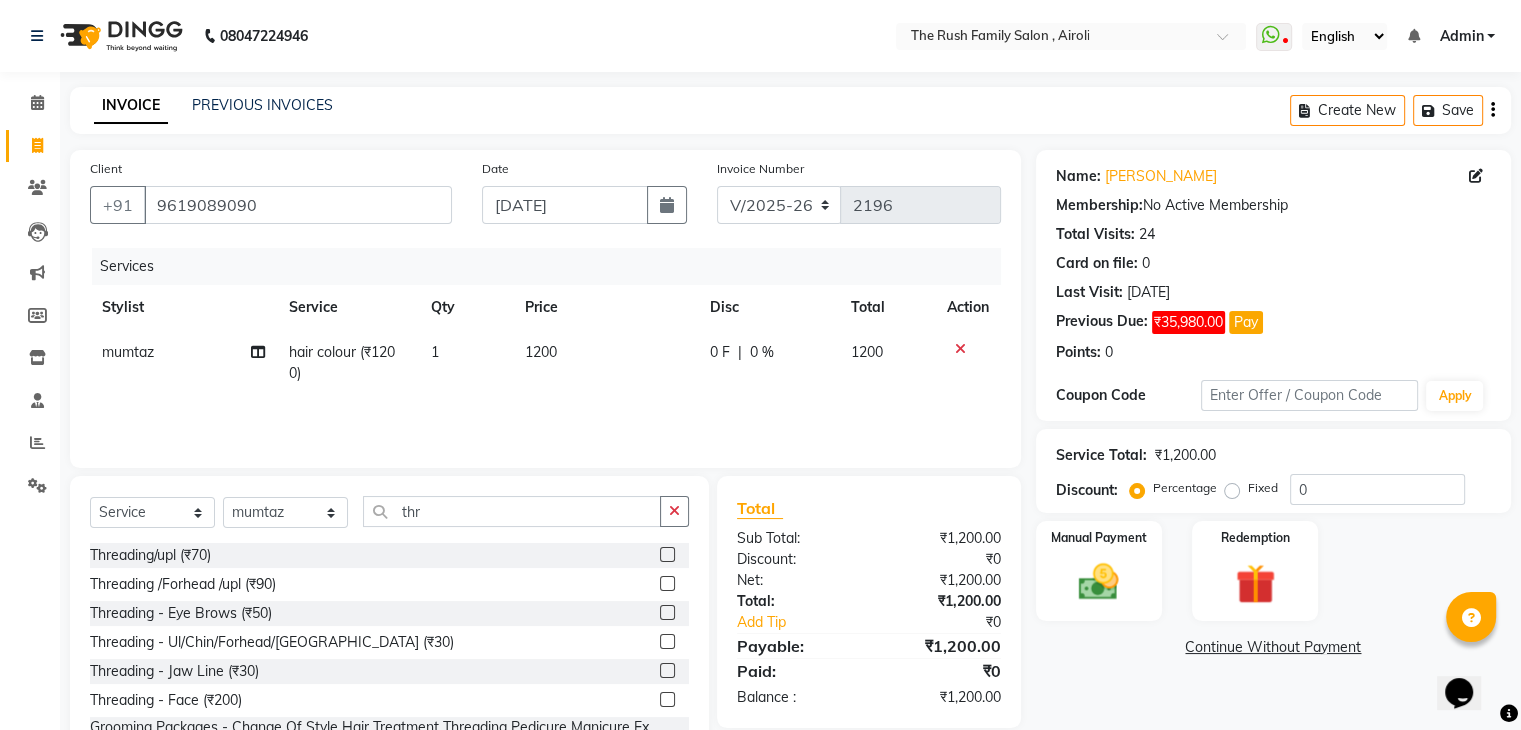 click 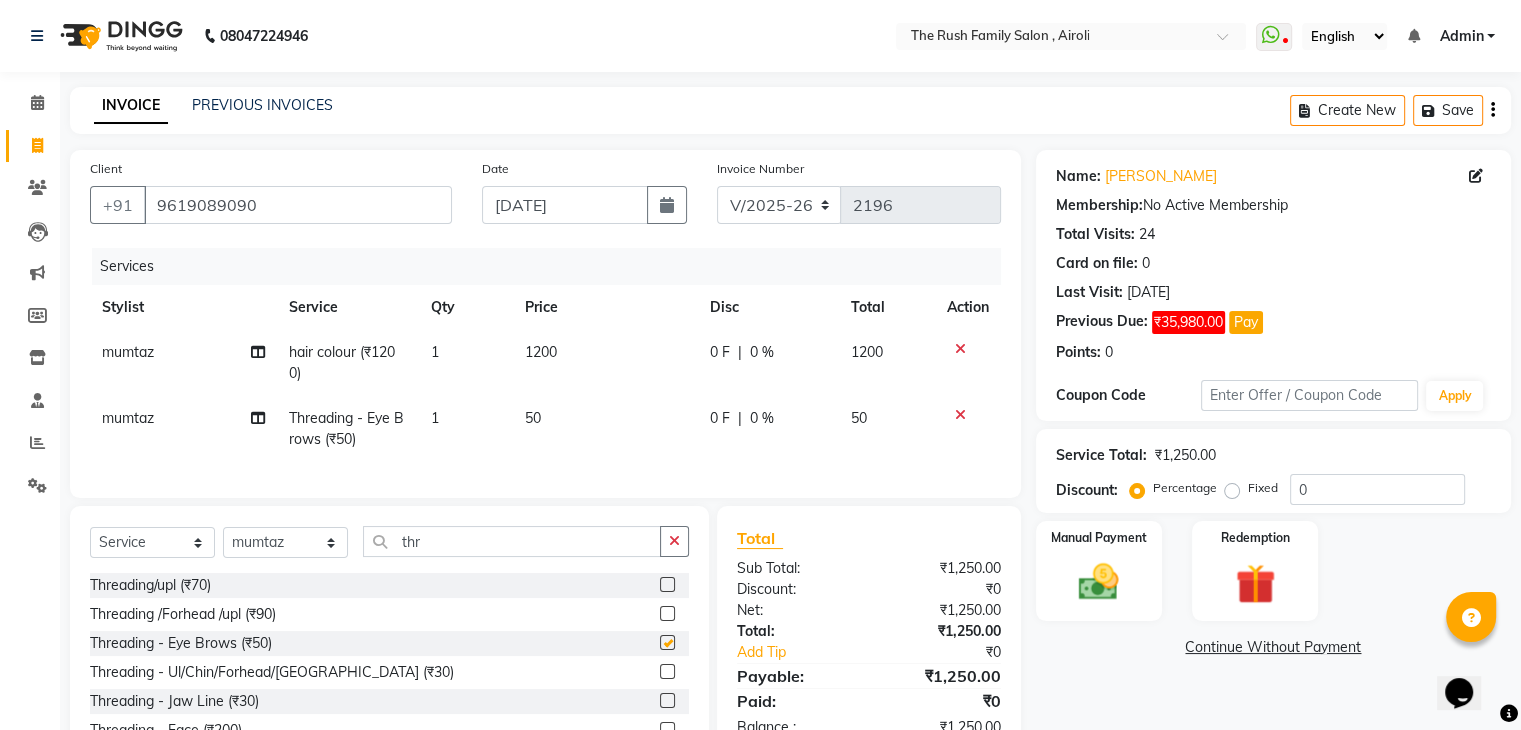 checkbox on "false" 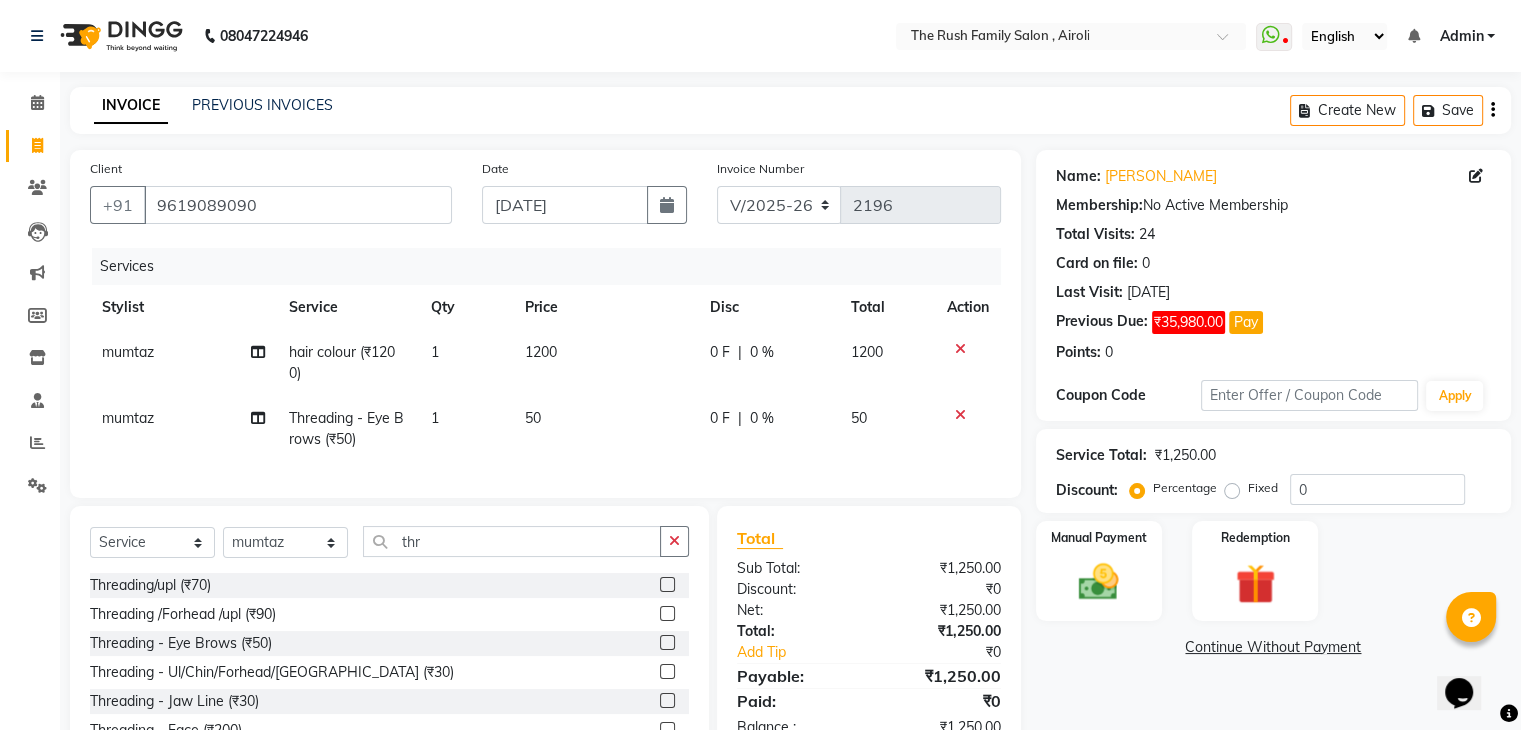 click on "0 F" 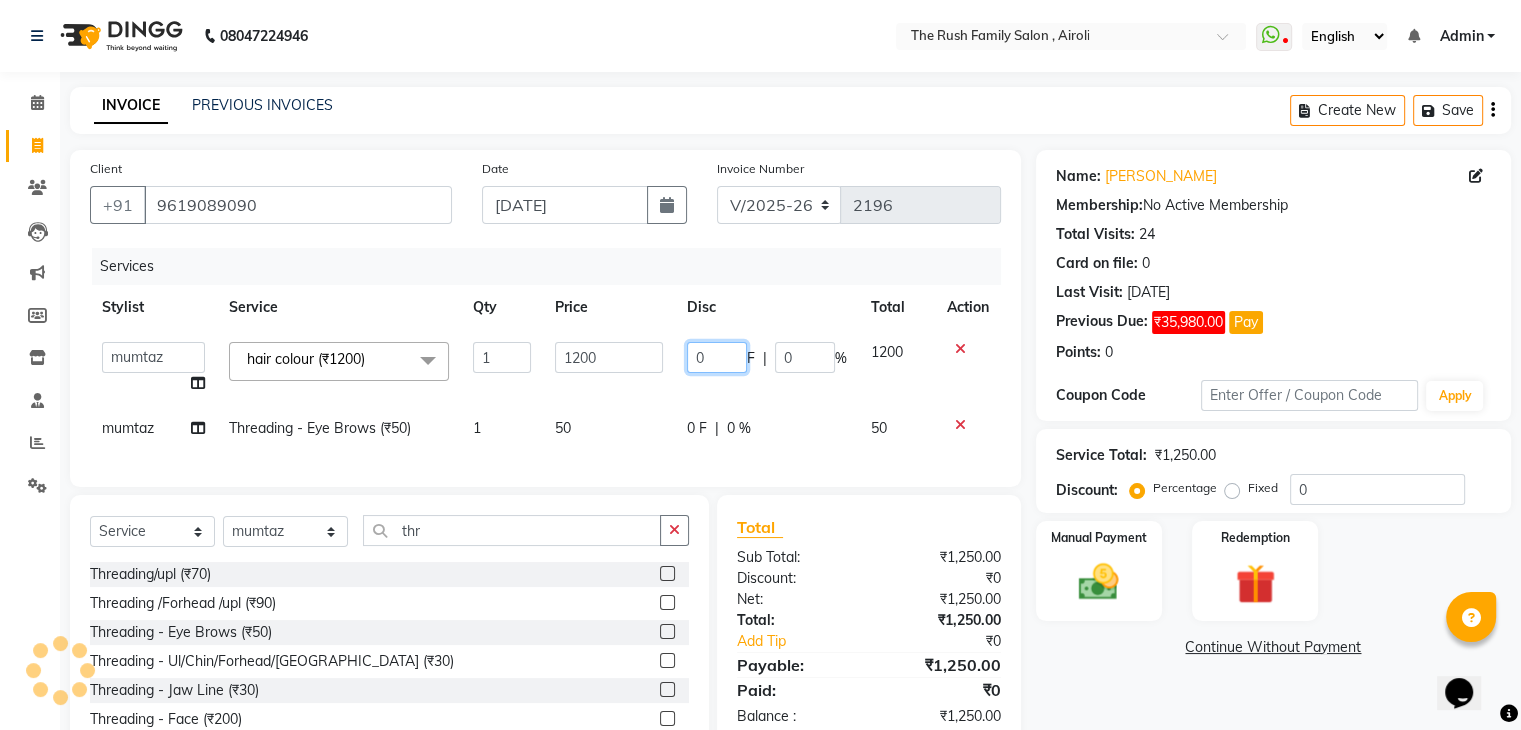 click on "0" 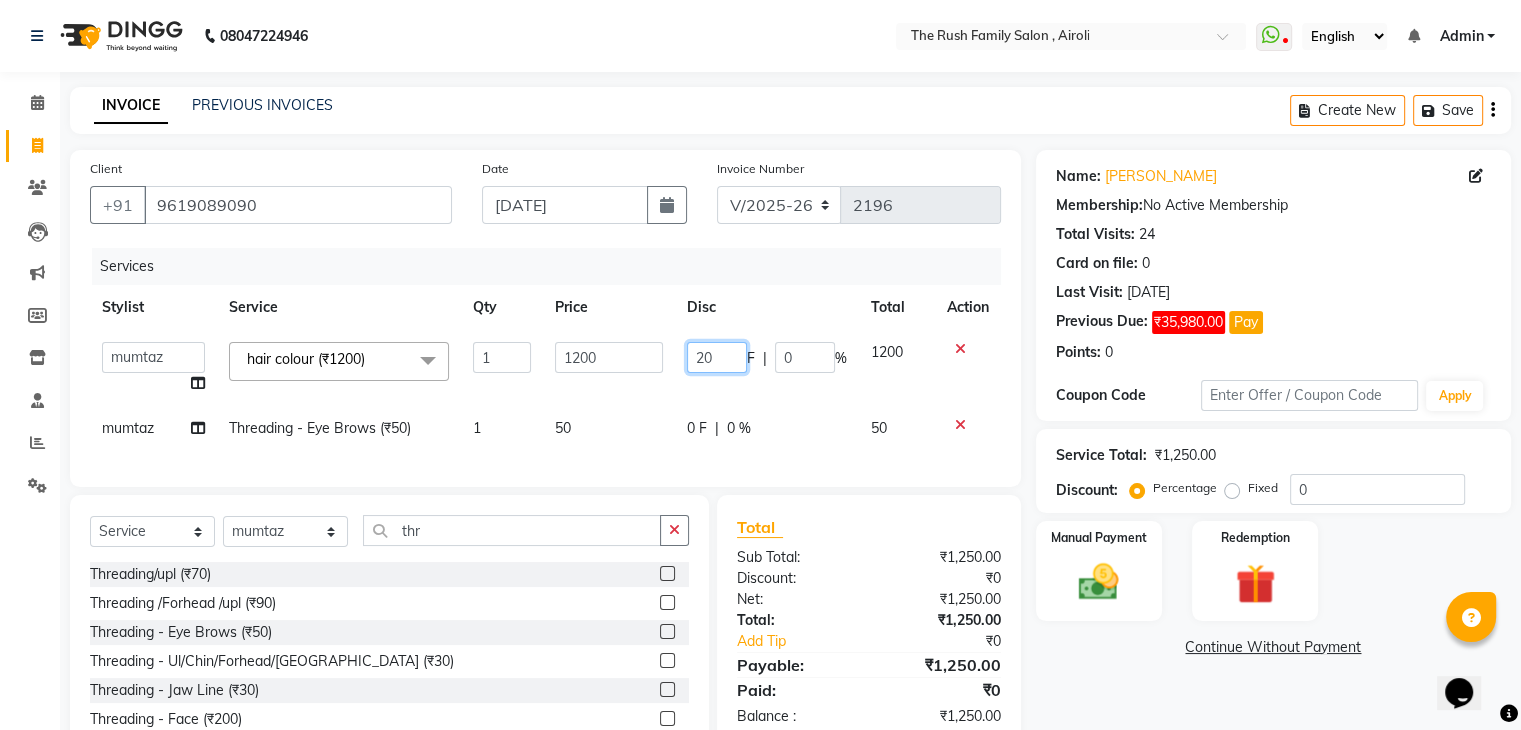type on "200" 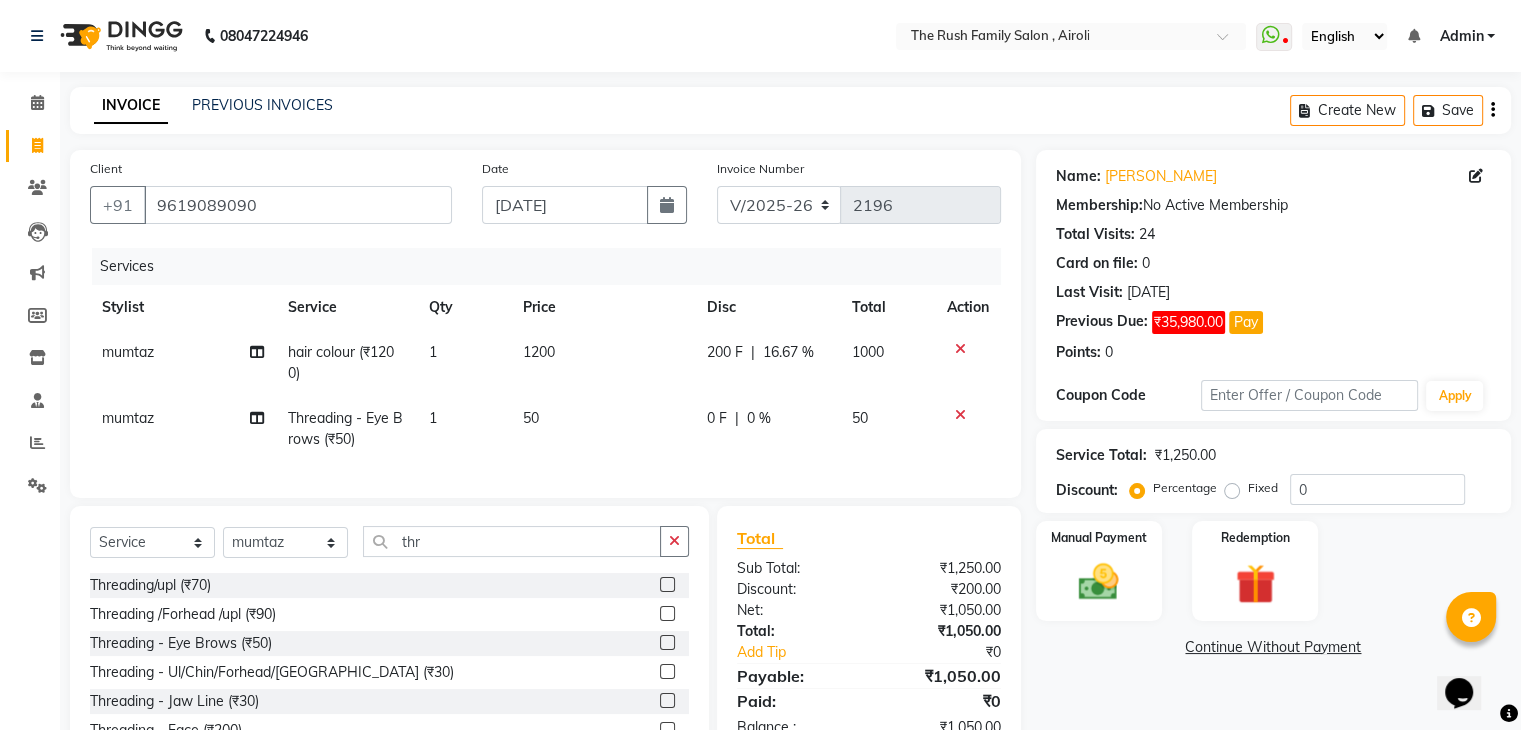 click on "200 F | 16.67 %" 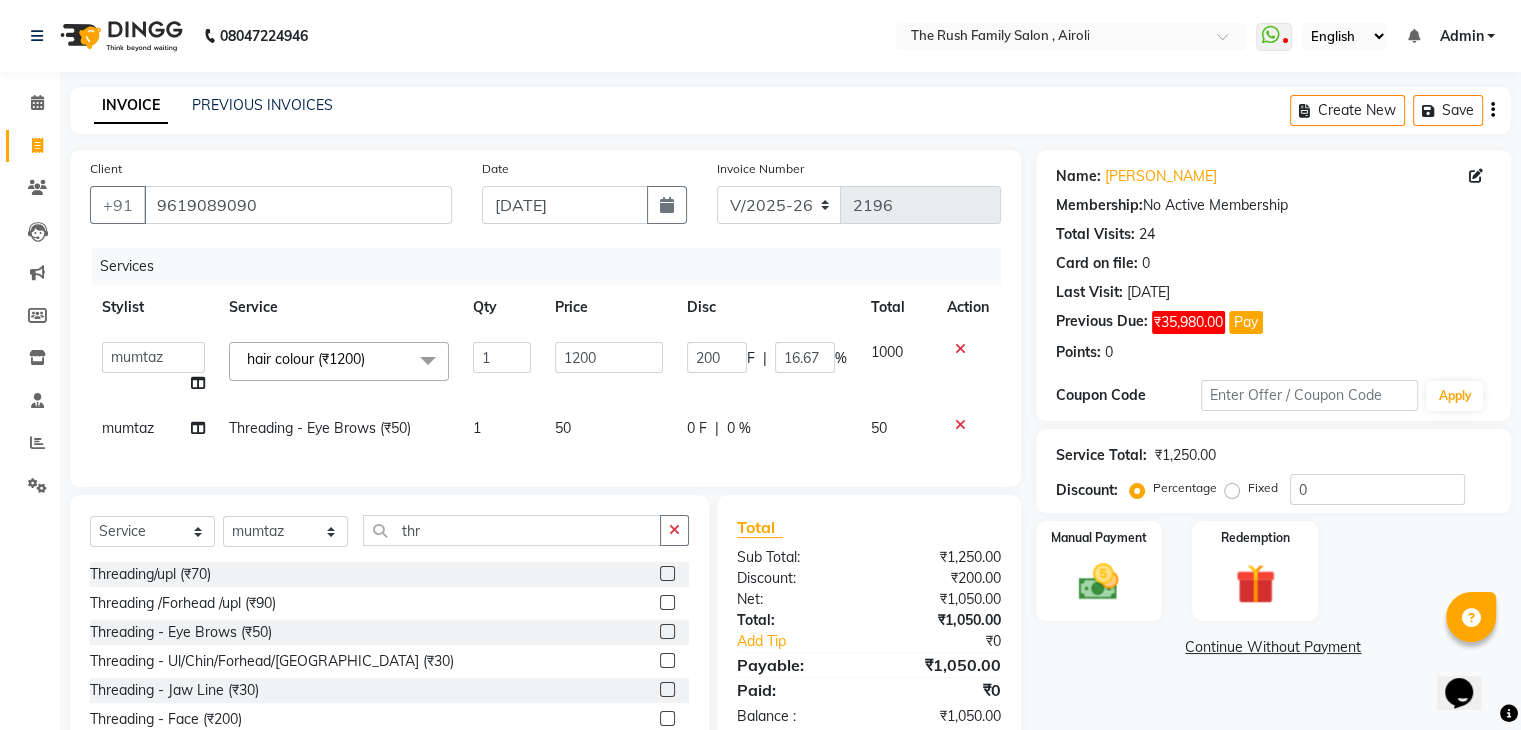 scroll, scrollTop: 106, scrollLeft: 0, axis: vertical 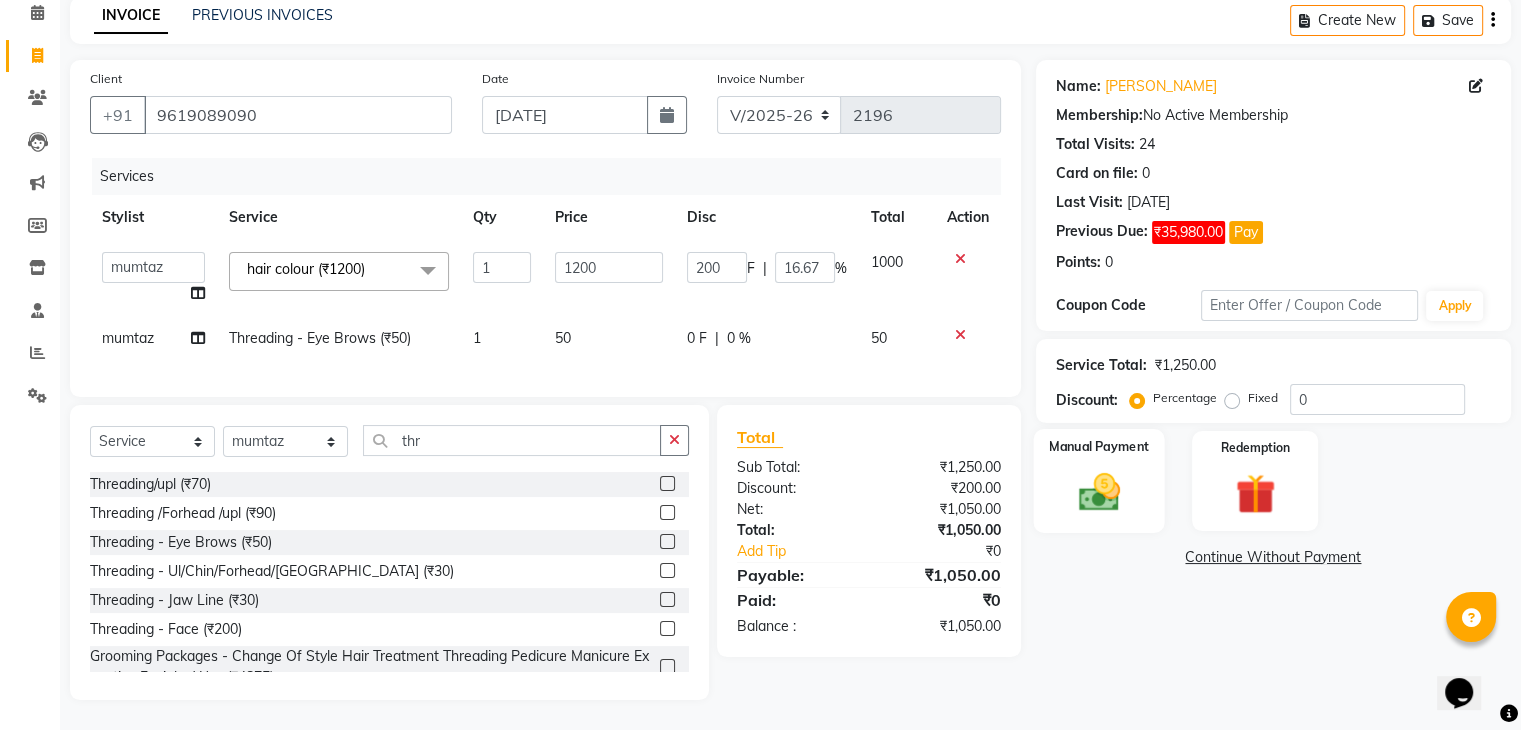 click 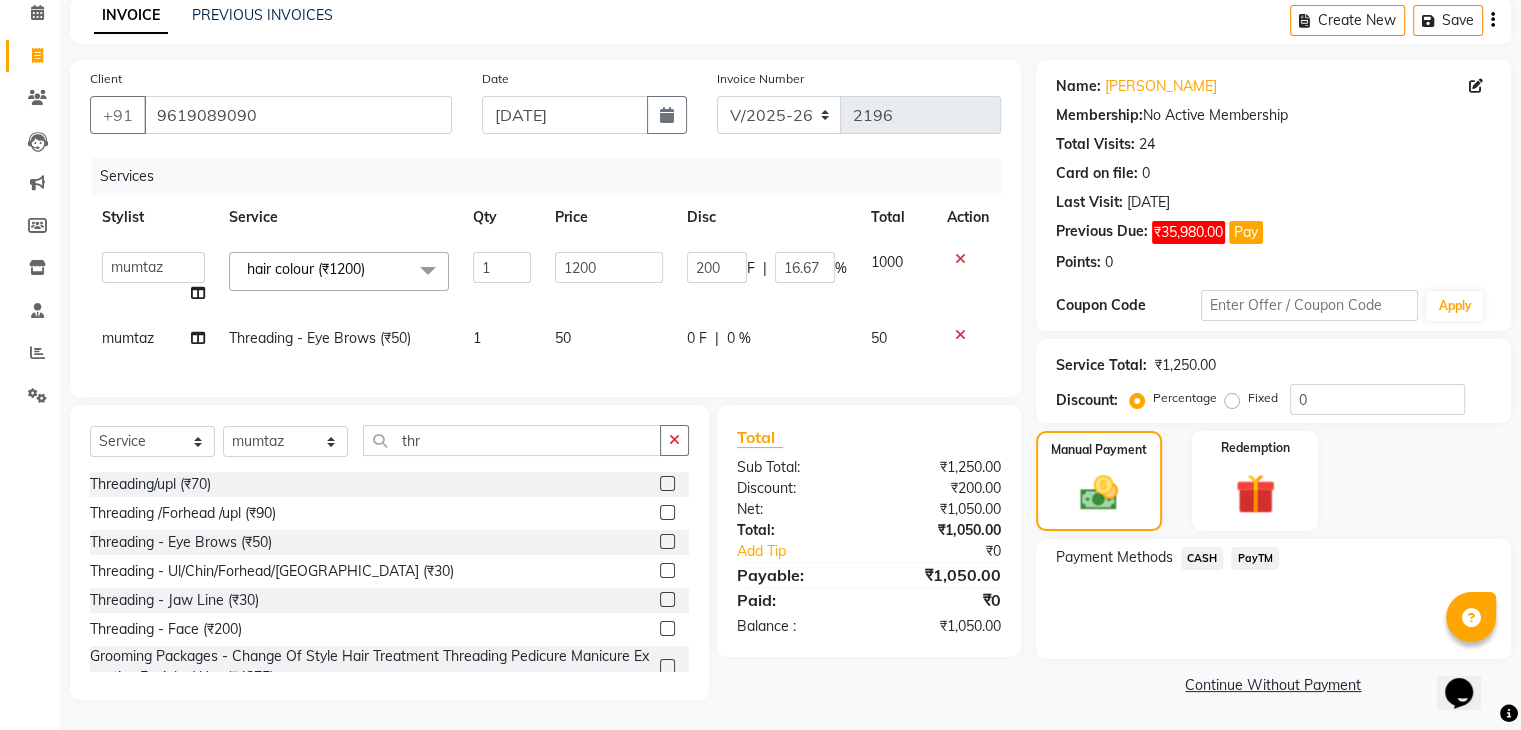 click on "CASH" 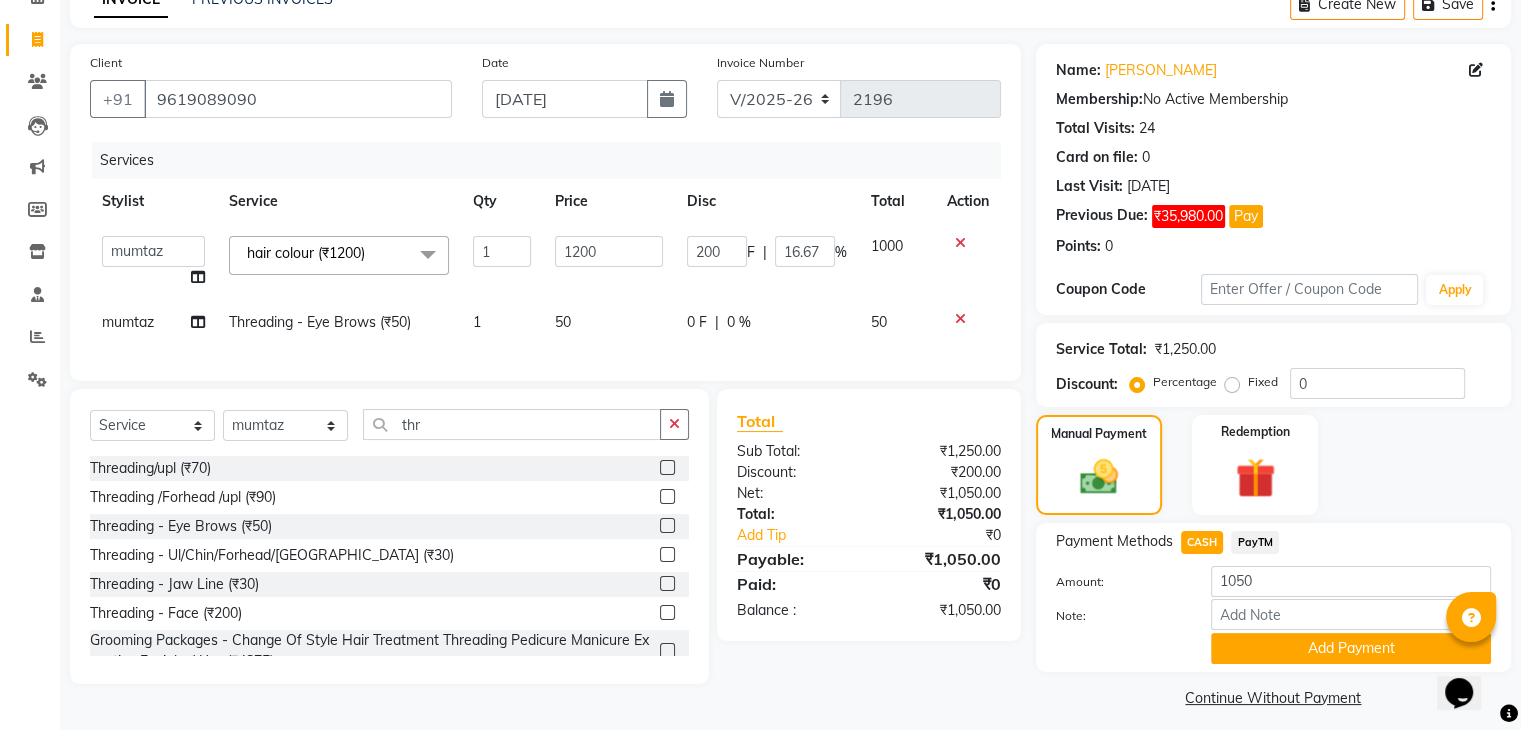 scroll, scrollTop: 120, scrollLeft: 0, axis: vertical 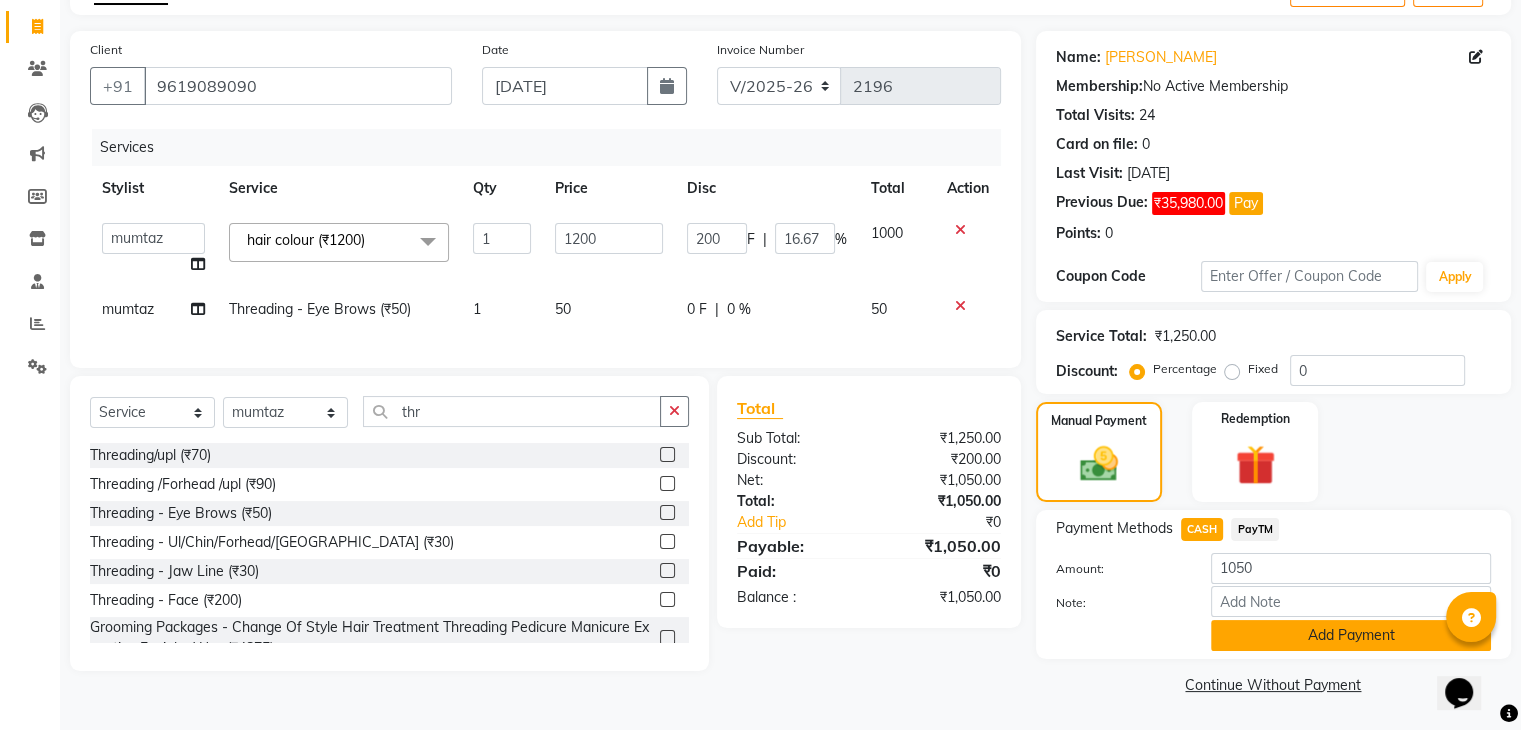 click on "Add Payment" 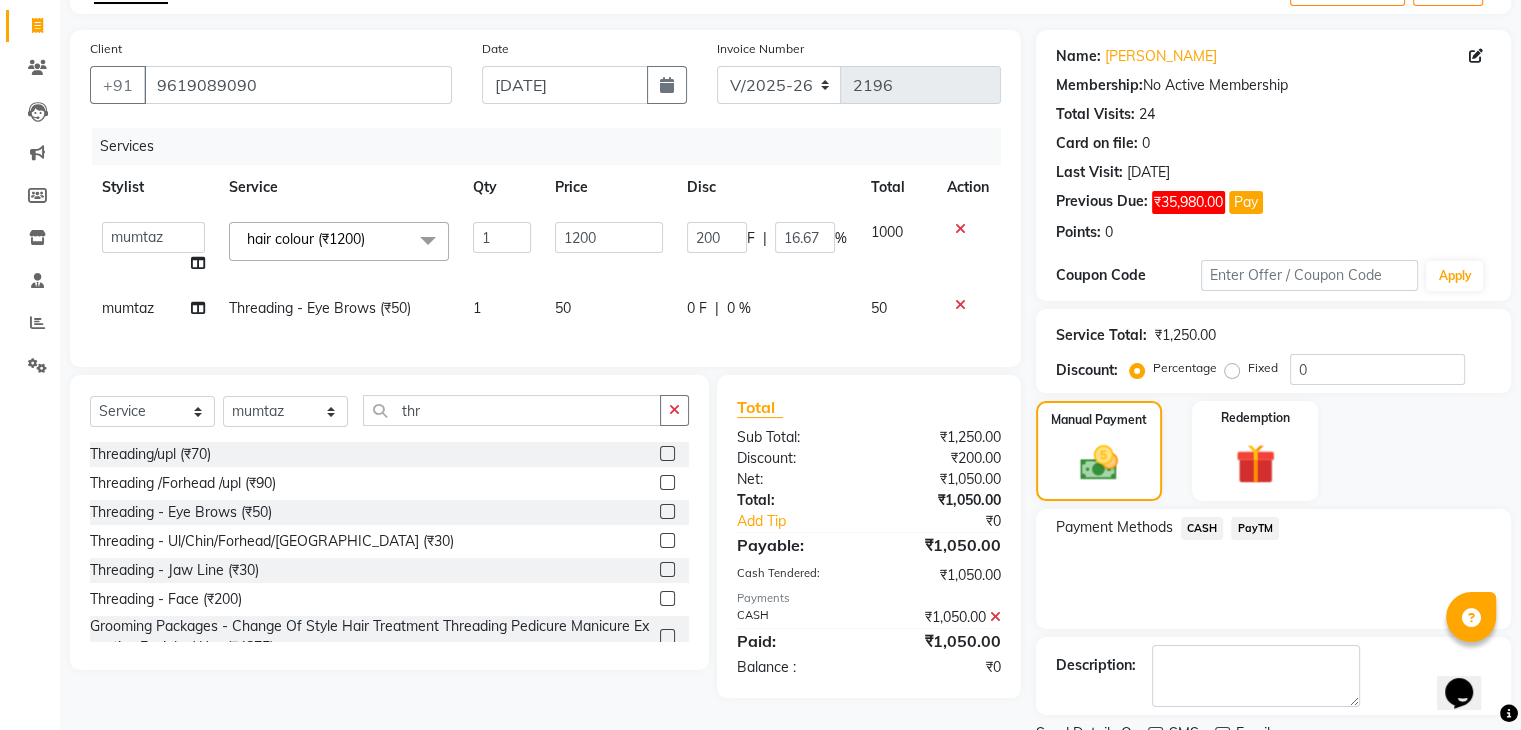scroll, scrollTop: 201, scrollLeft: 0, axis: vertical 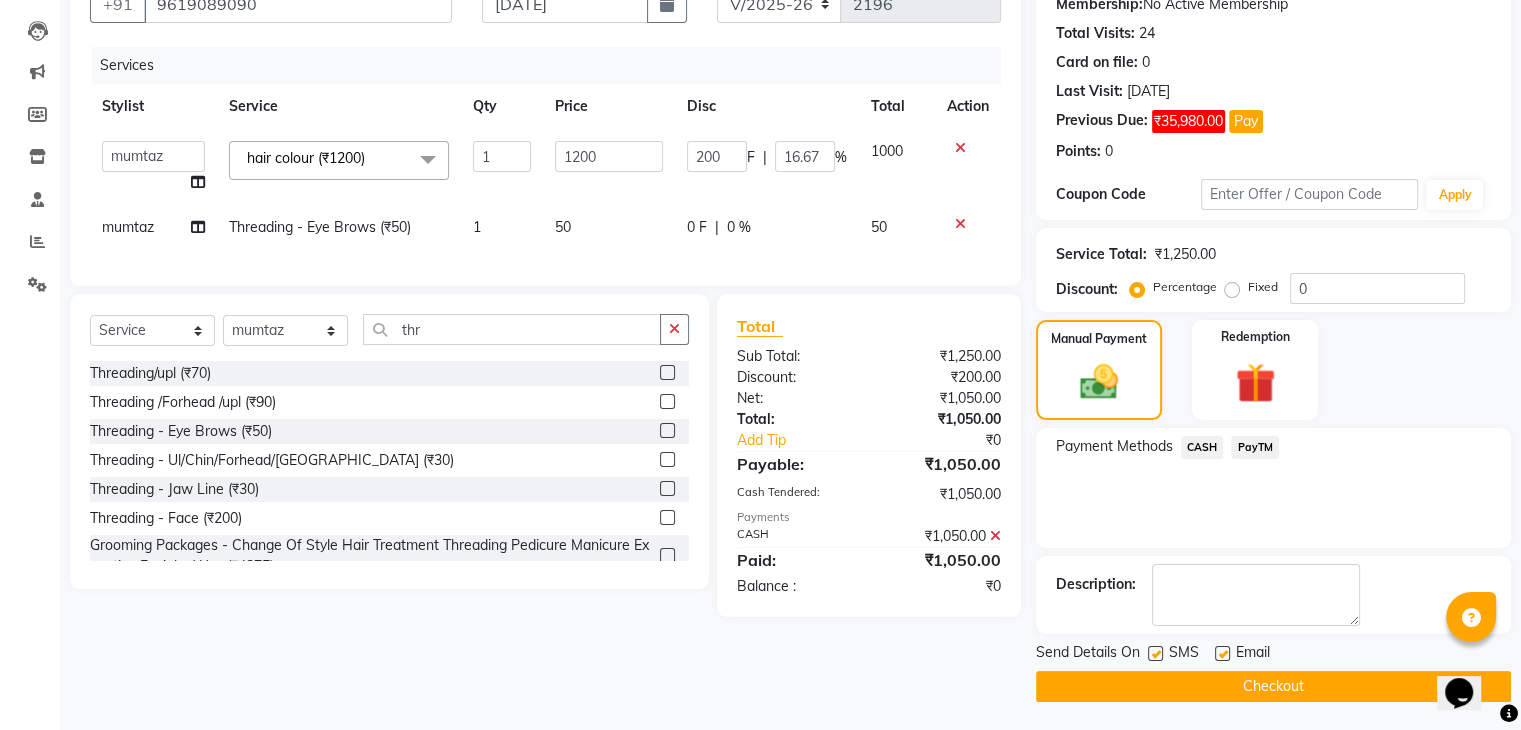 click 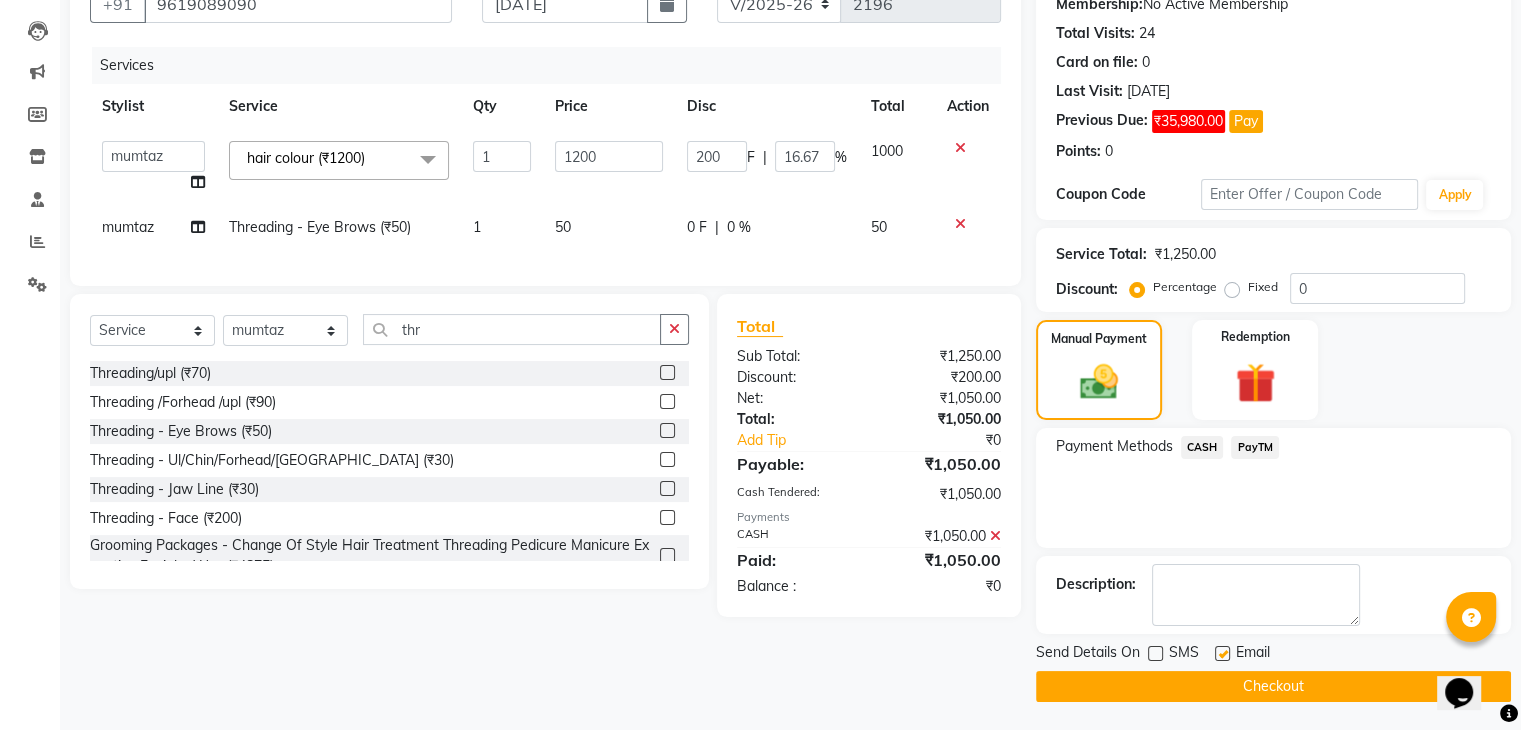 click 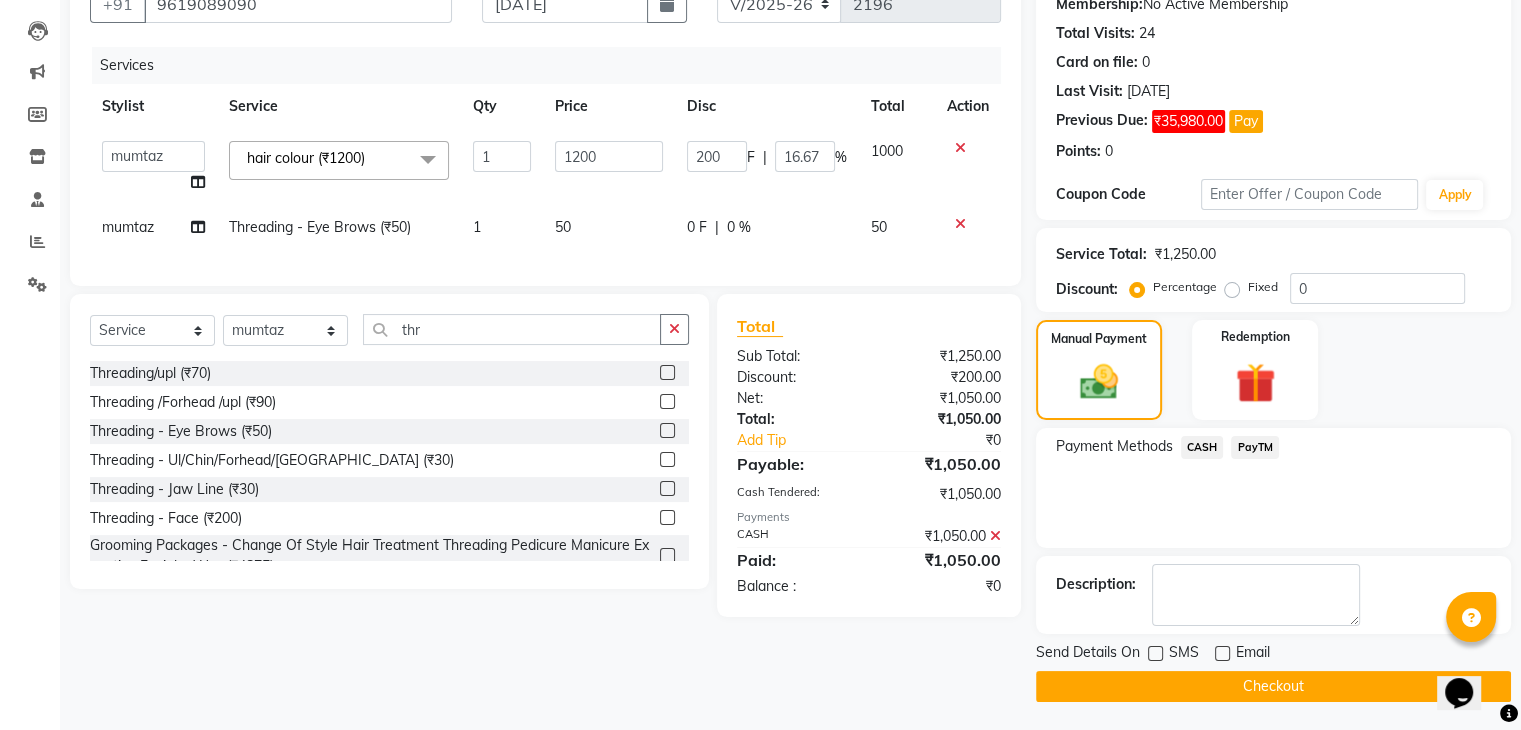 click on "Checkout" 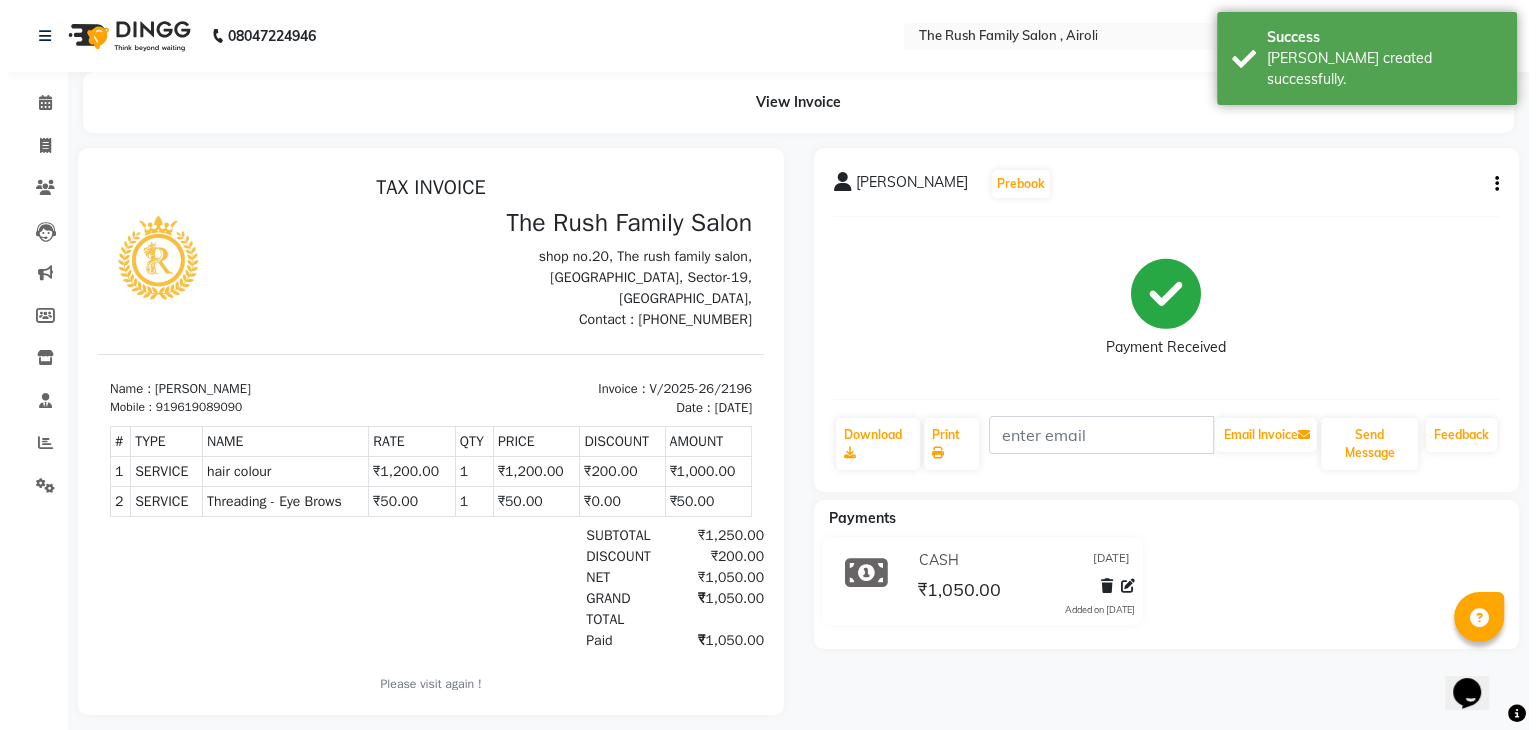 scroll, scrollTop: 0, scrollLeft: 0, axis: both 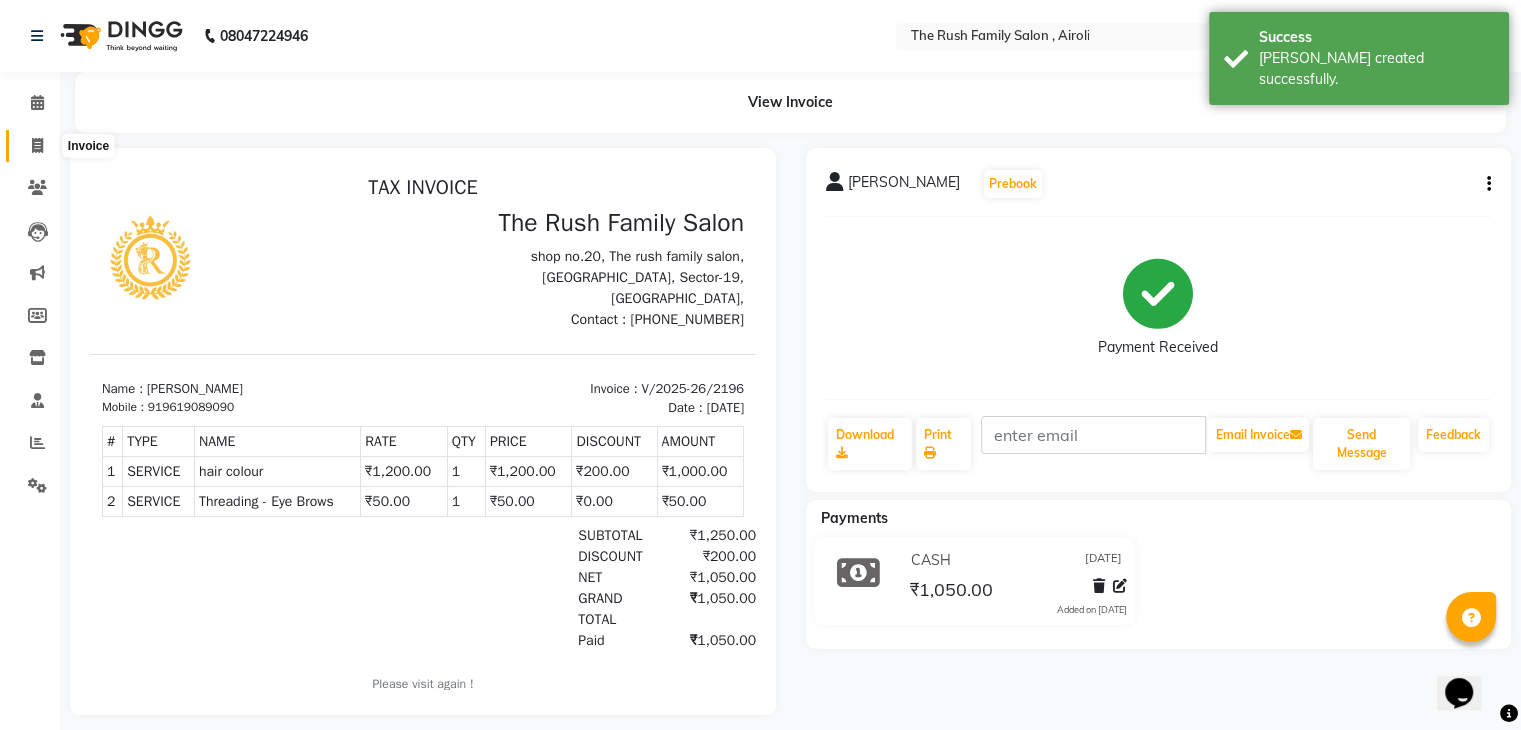 click 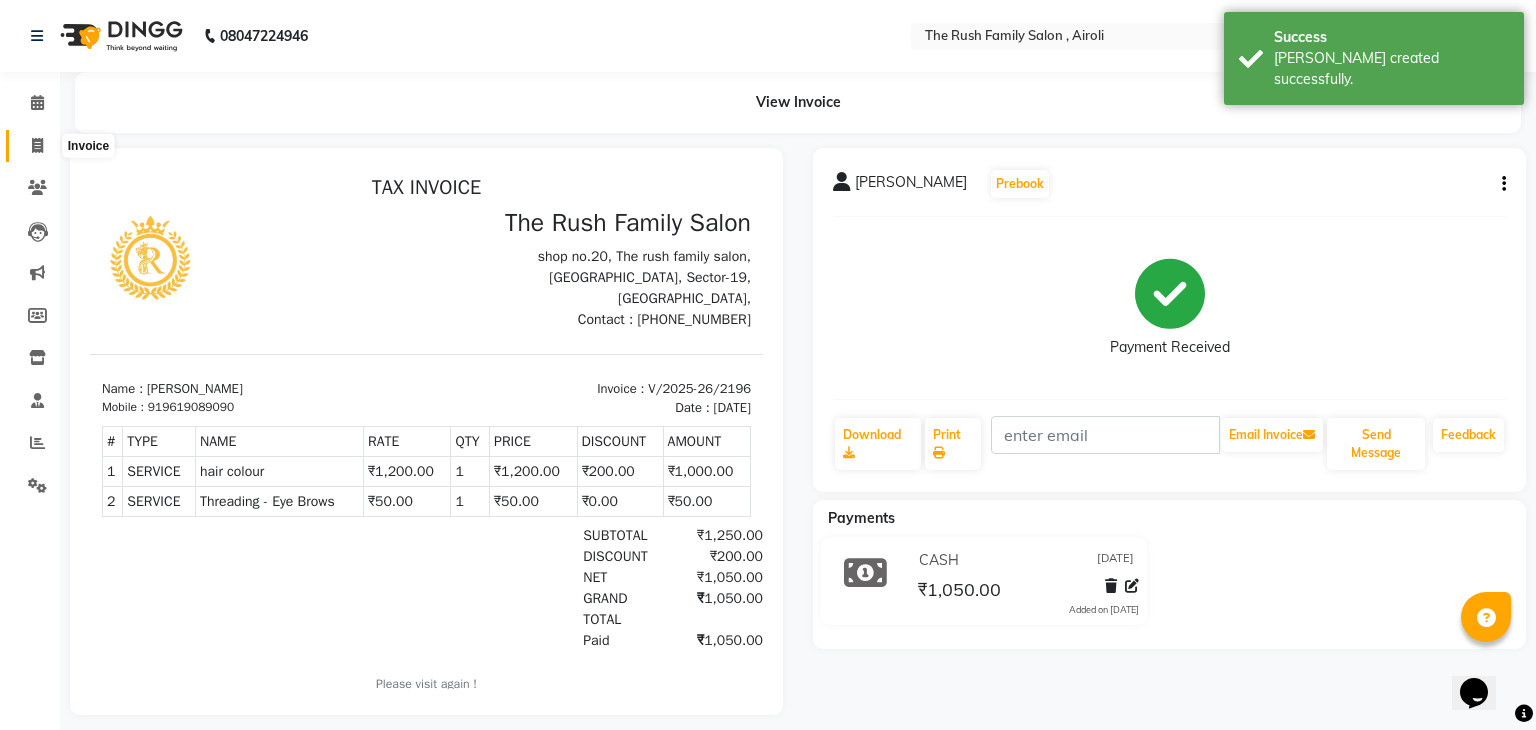 select on "5419" 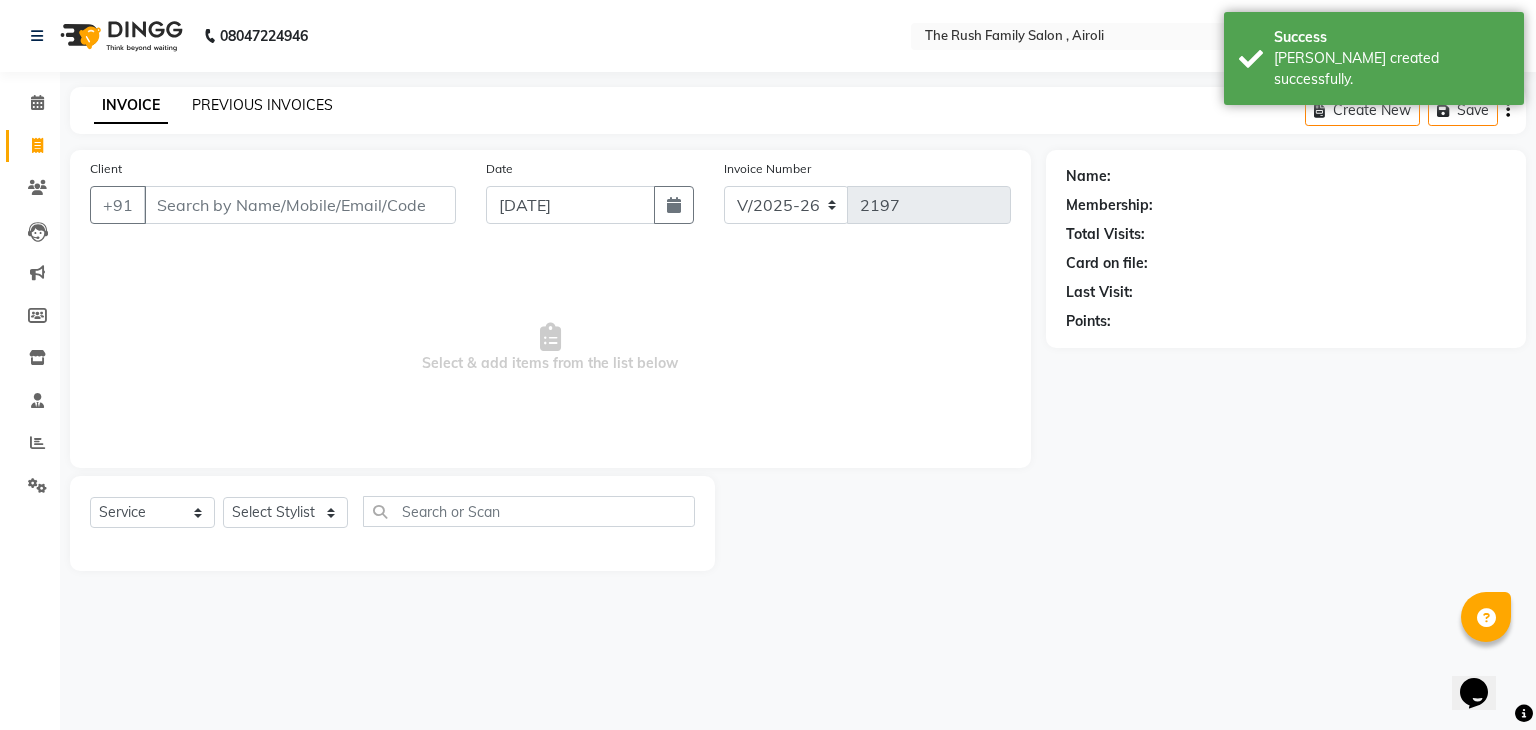 drag, startPoint x: 303, startPoint y: 82, endPoint x: 308, endPoint y: 106, distance: 24.5153 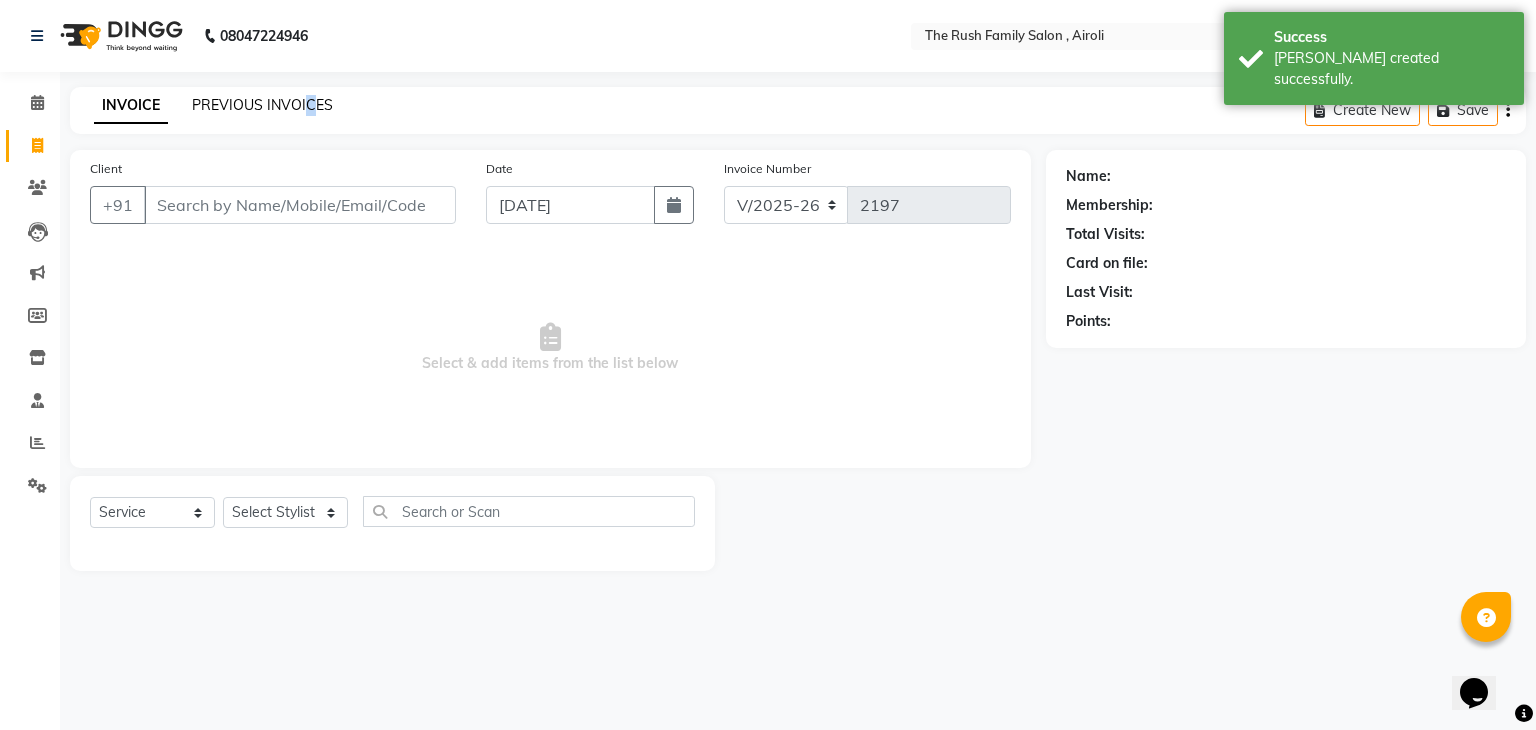 click on "PREVIOUS INVOICES" 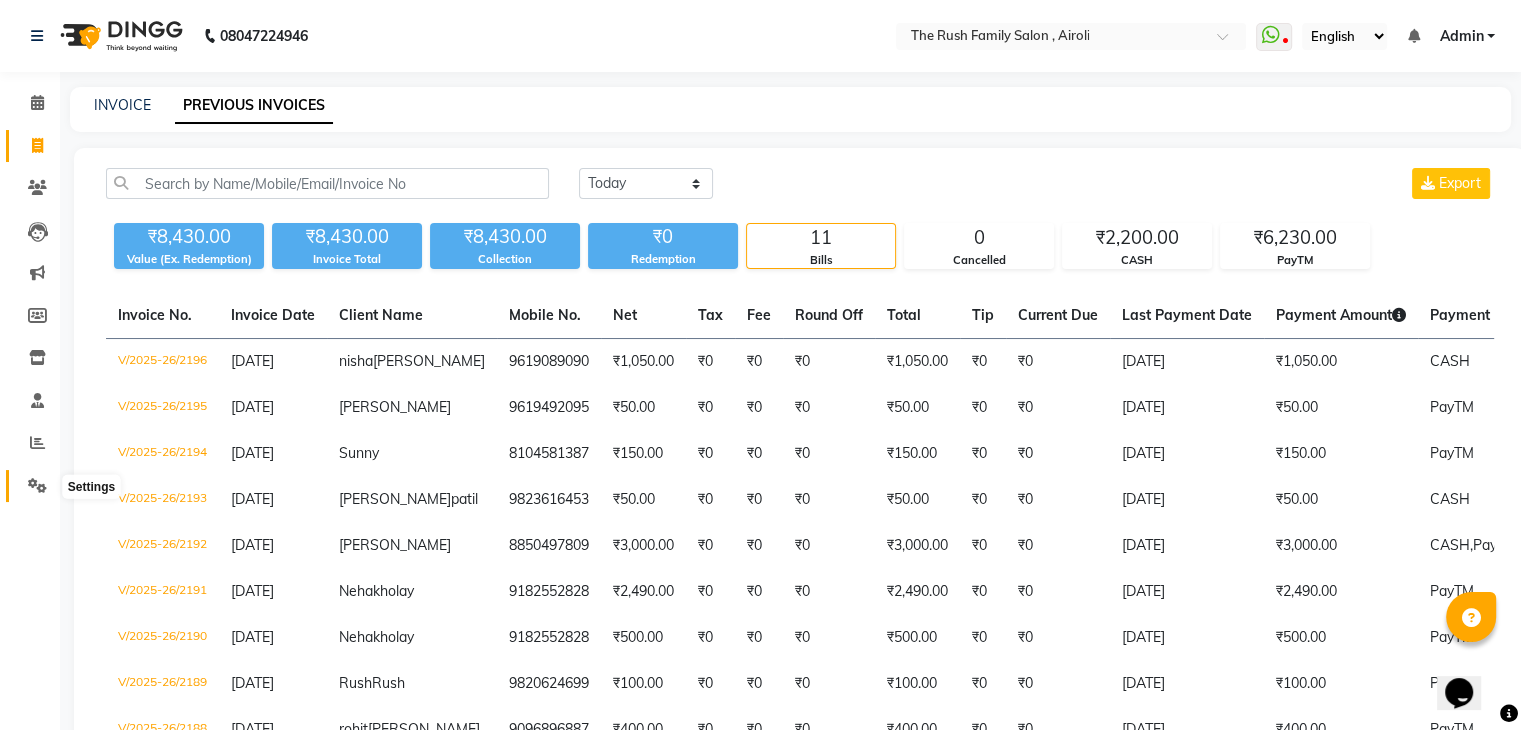 click 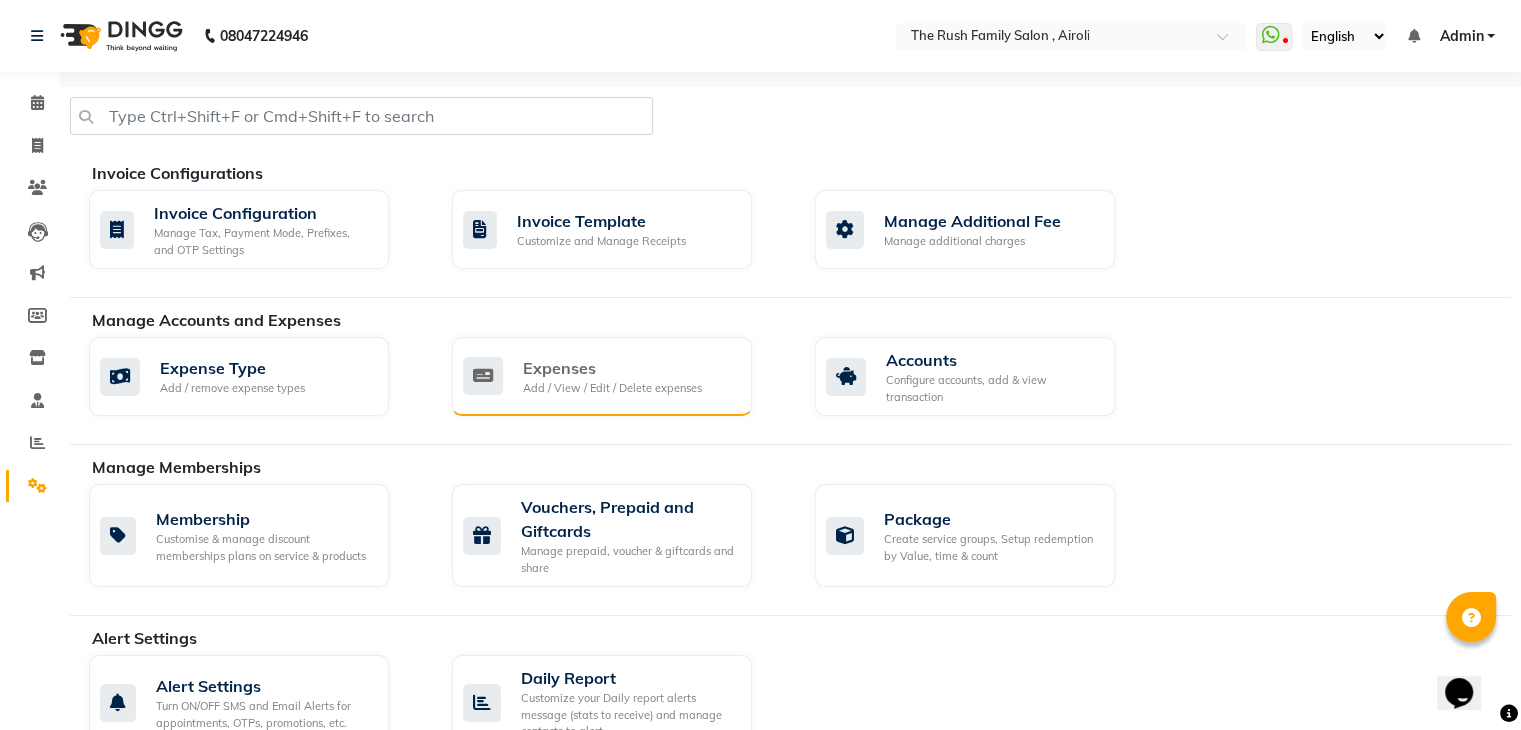 click on "Expenses" 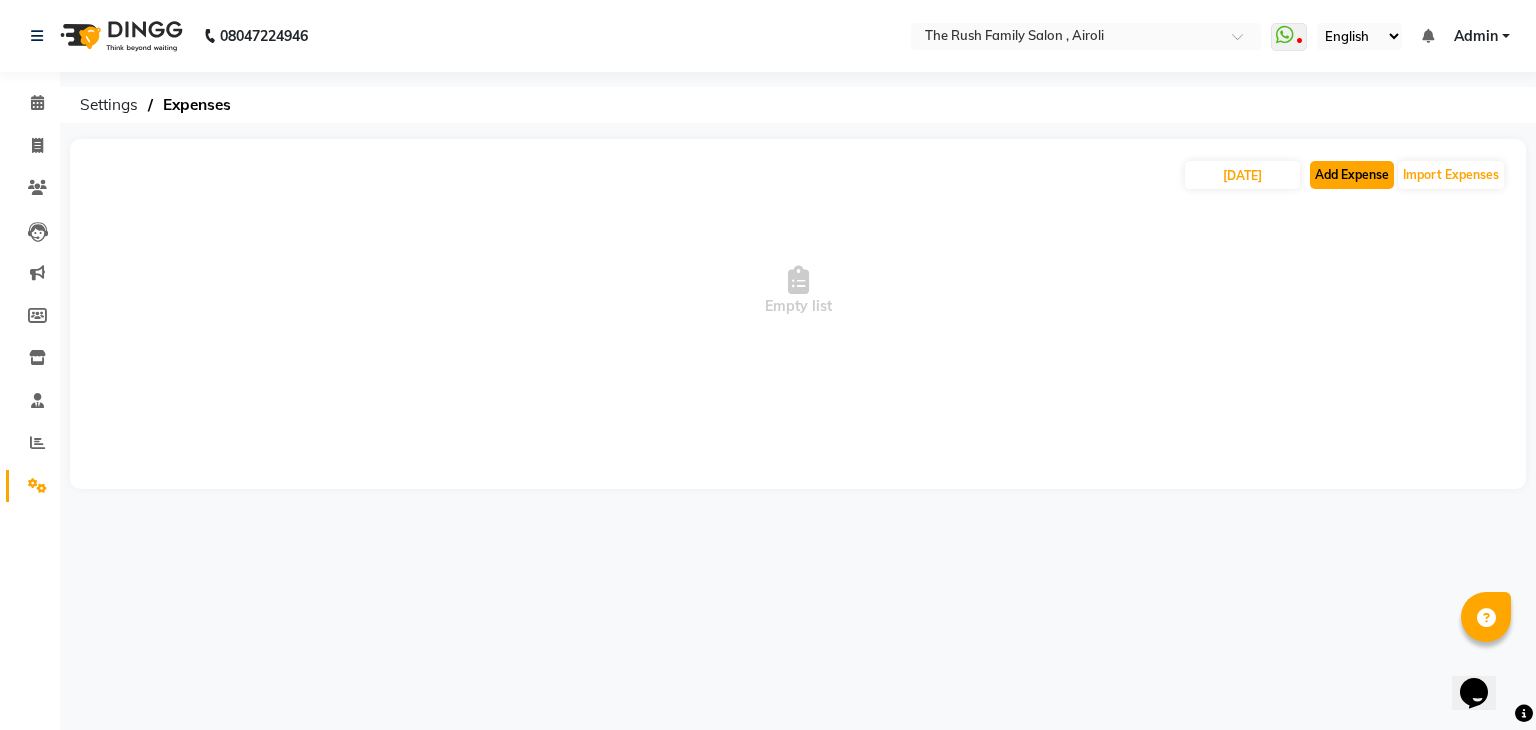 click on "Add Expense" 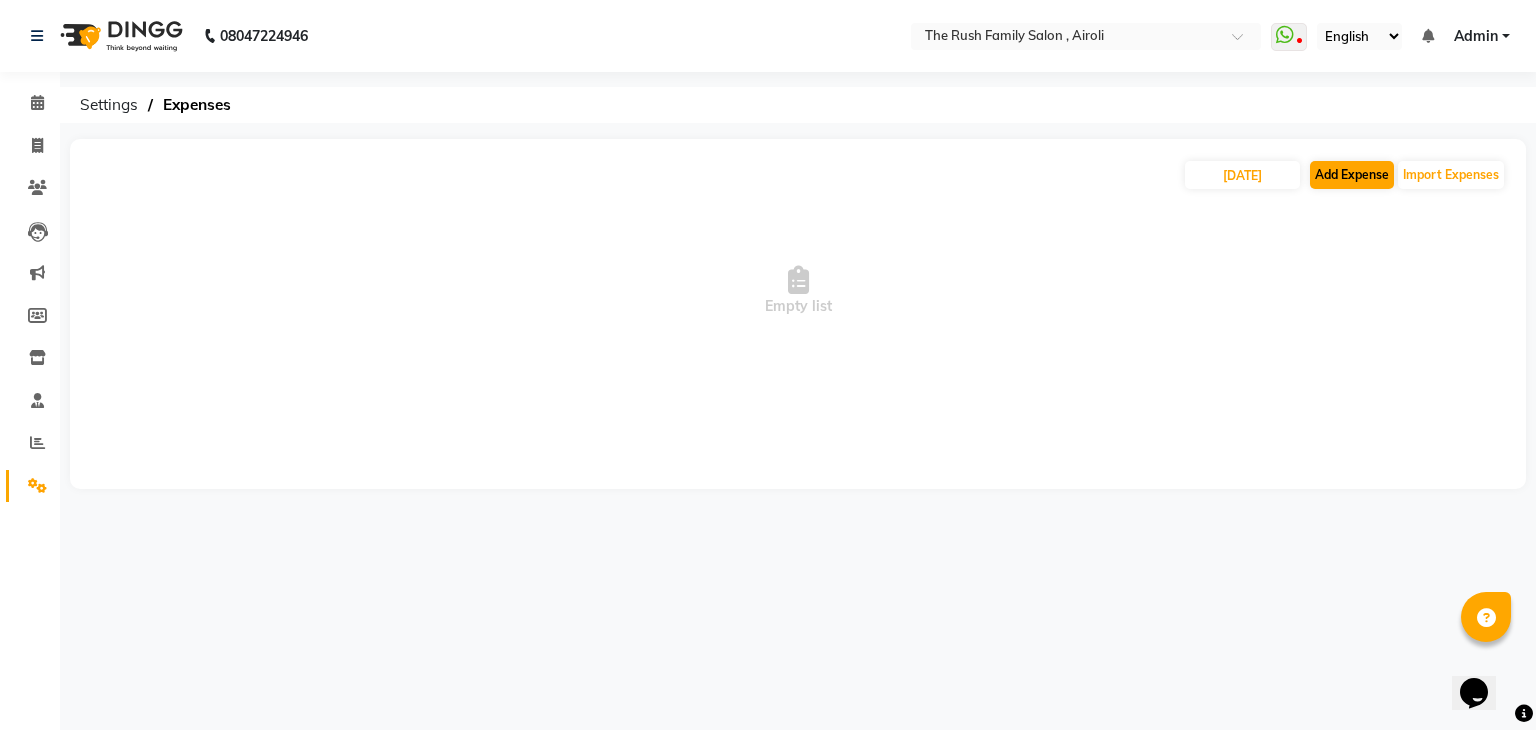 select on "1" 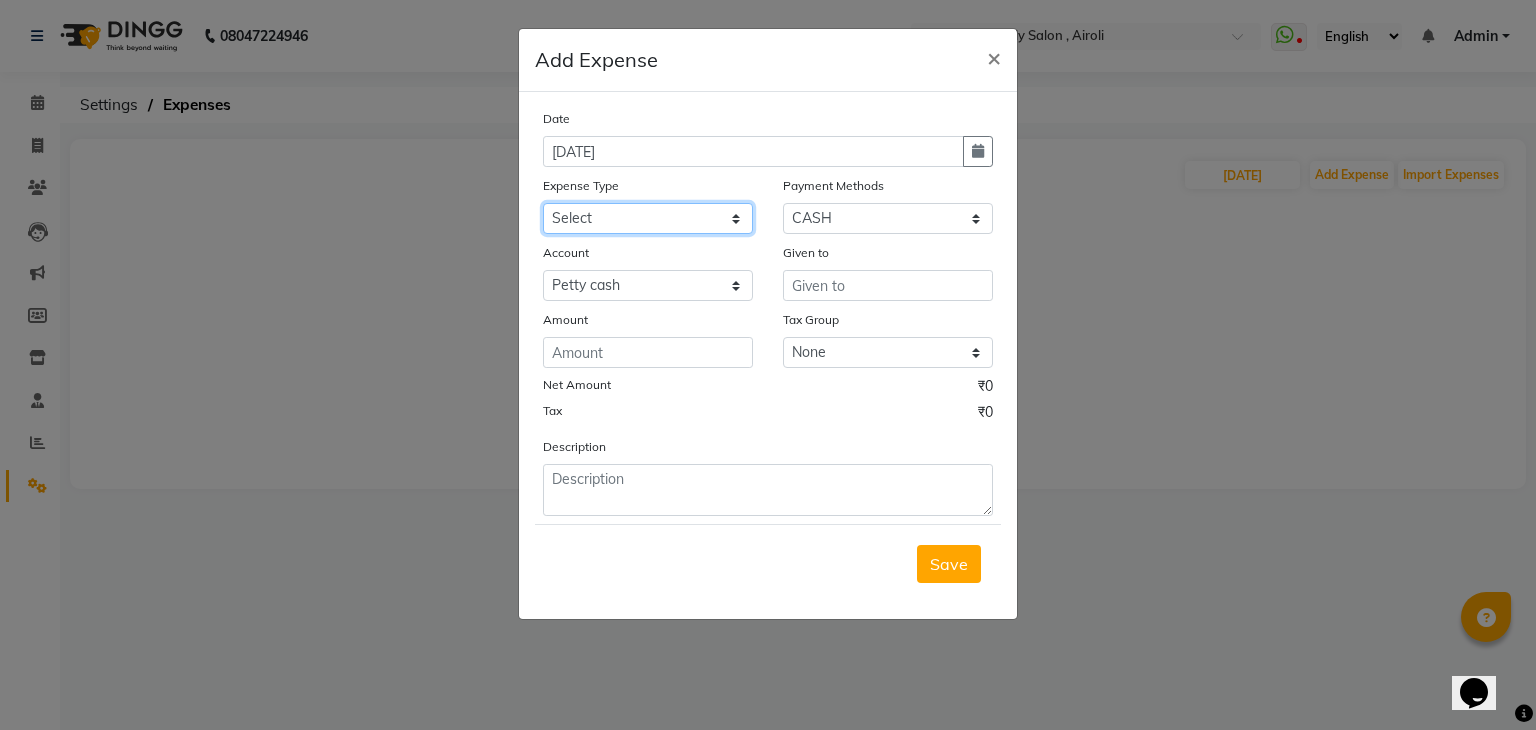 click on "Select Advance Salary Bank charges Car maintenance  Cash transfer to bank Cash transfer to hub cerafill product Client Snacks Clinical charges Equipment Fuel Govt fee Incentive Insurance International purchase Loan Repayment Maintenance Marketing Miscellaneous MRA Other Pantry Product Rent Salary Staff Snacks Tax tea Tea & Refreshment Utilities" 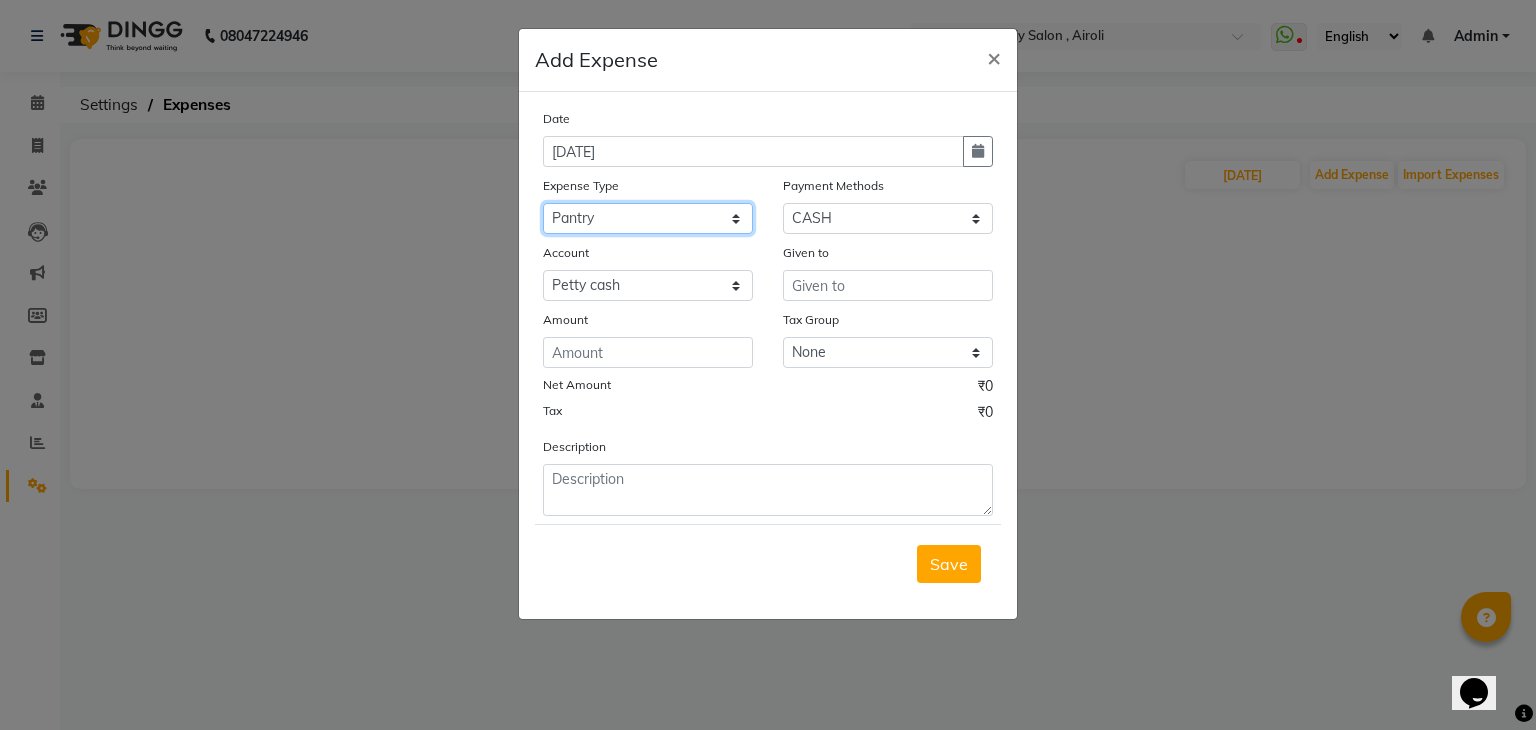click on "Select Advance Salary Bank charges Car maintenance  Cash transfer to bank Cash transfer to hub cerafill product Client Snacks Clinical charges Equipment Fuel Govt fee Incentive Insurance International purchase Loan Repayment Maintenance Marketing Miscellaneous MRA Other Pantry Product Rent Salary Staff Snacks Tax tea Tea & Refreshment Utilities" 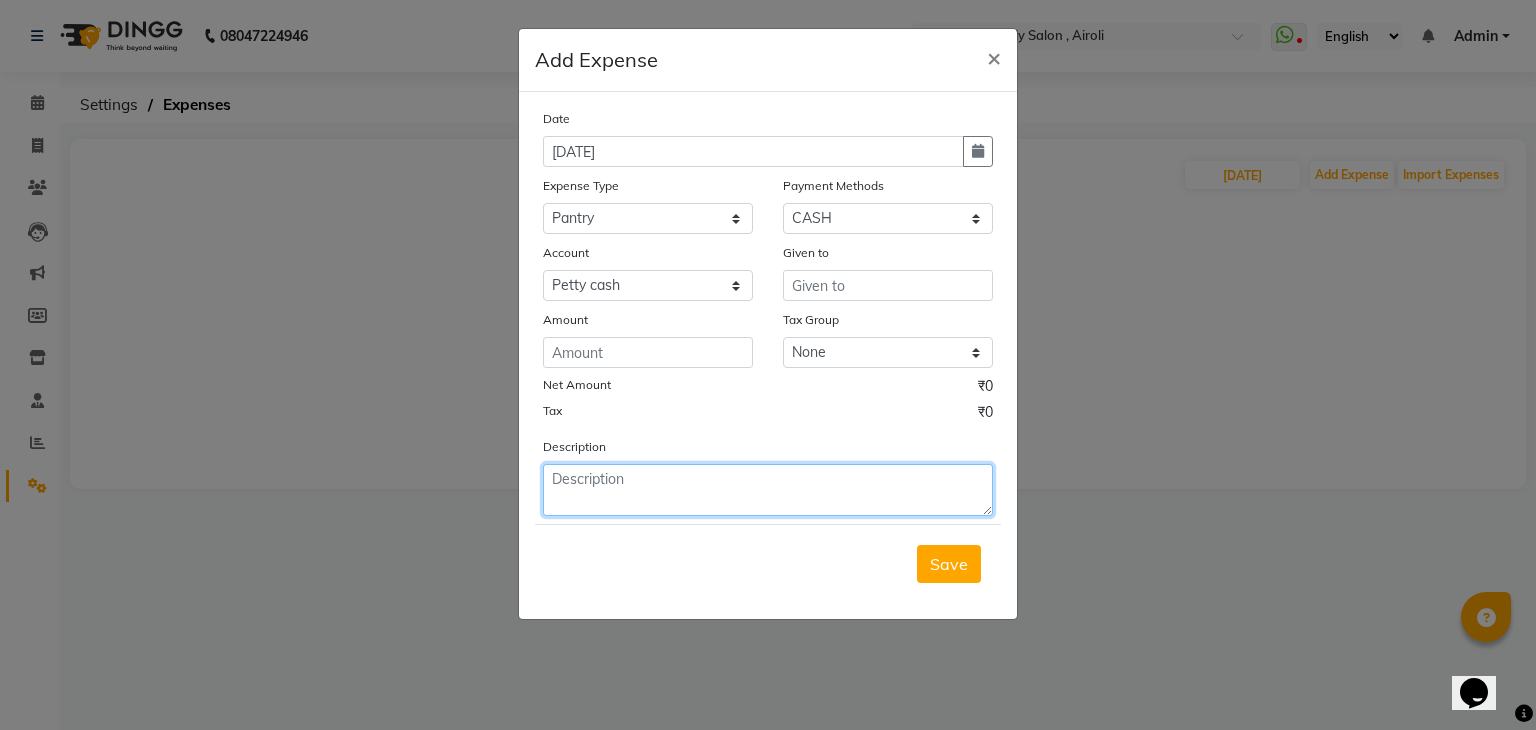 click 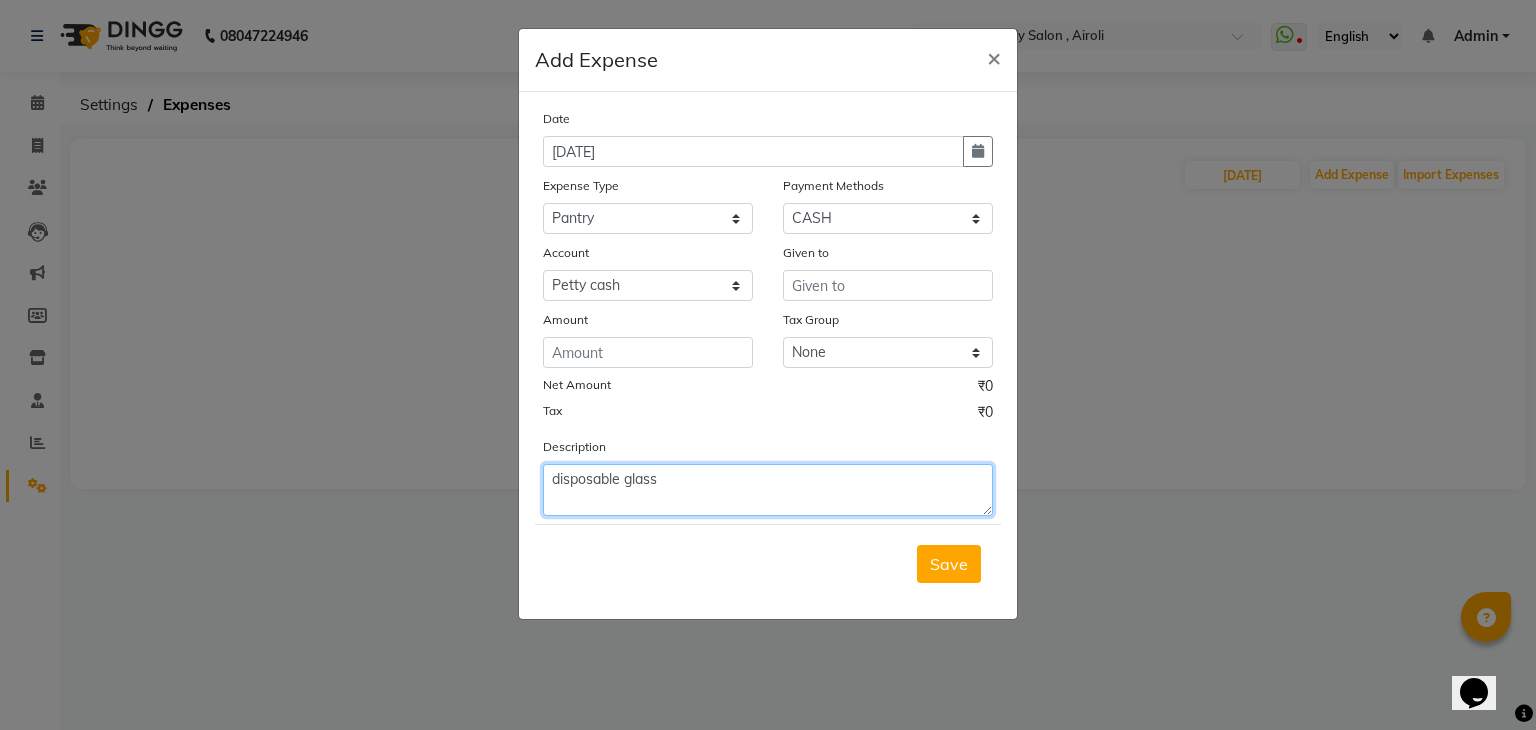 click on "disposable glass" 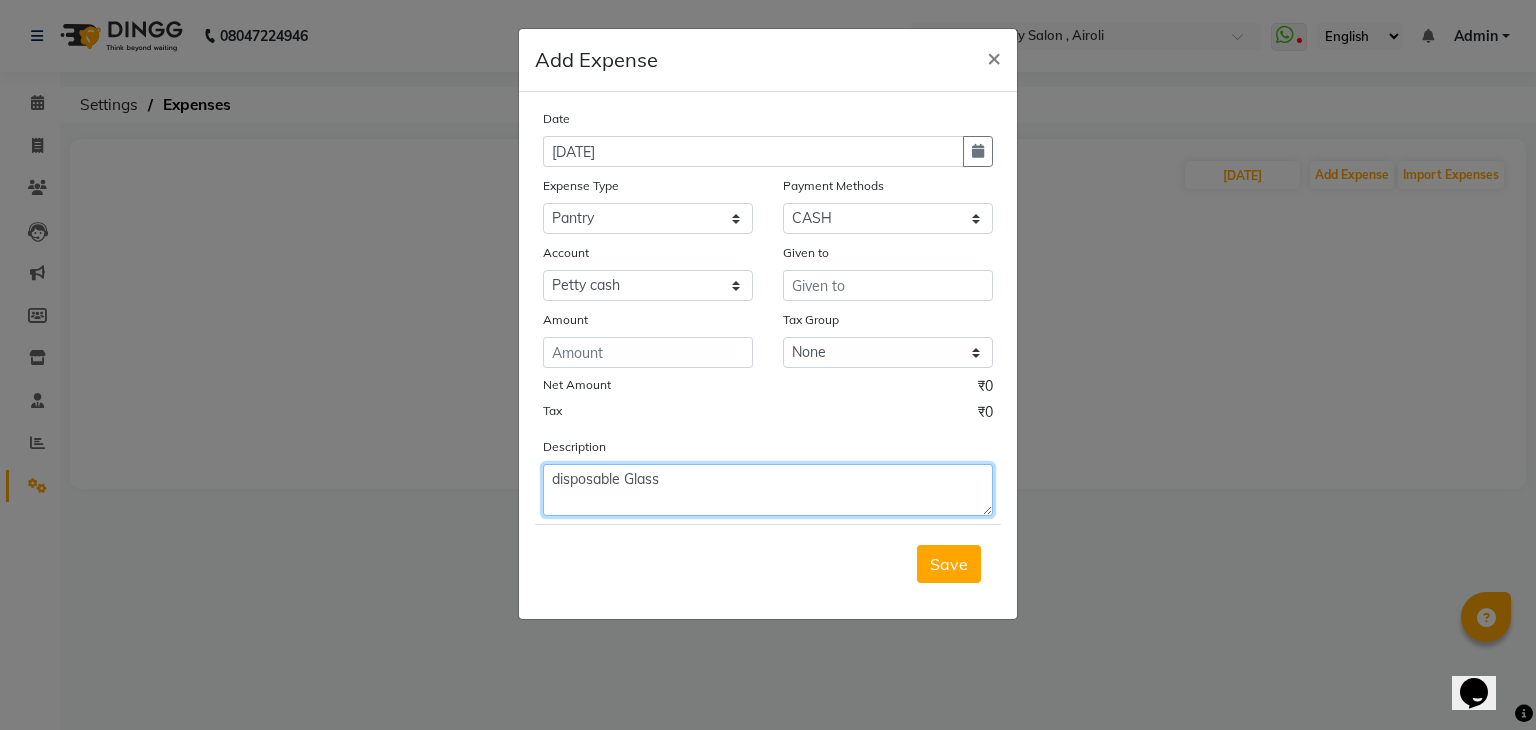 click on "disposable Glass" 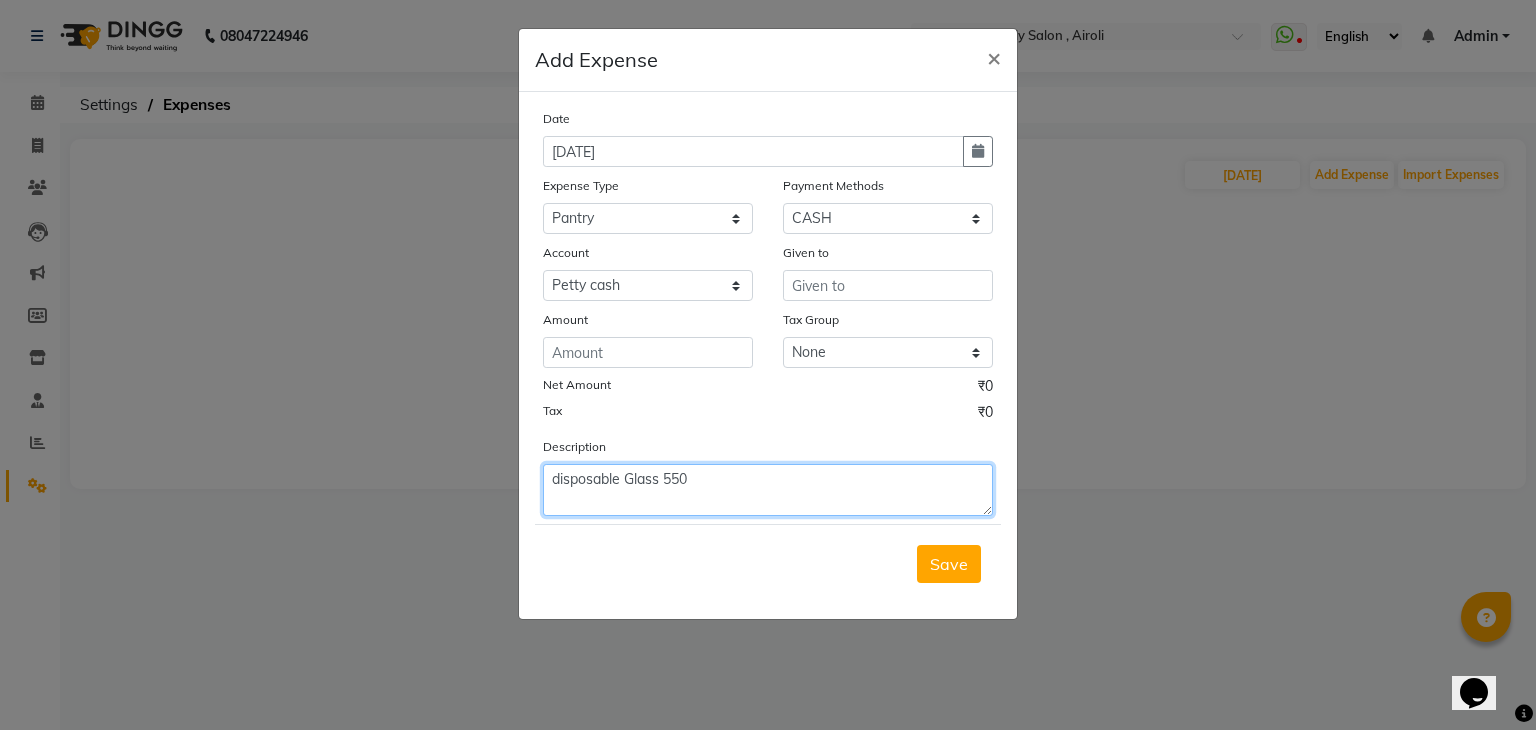 type on "disposable Glass 550" 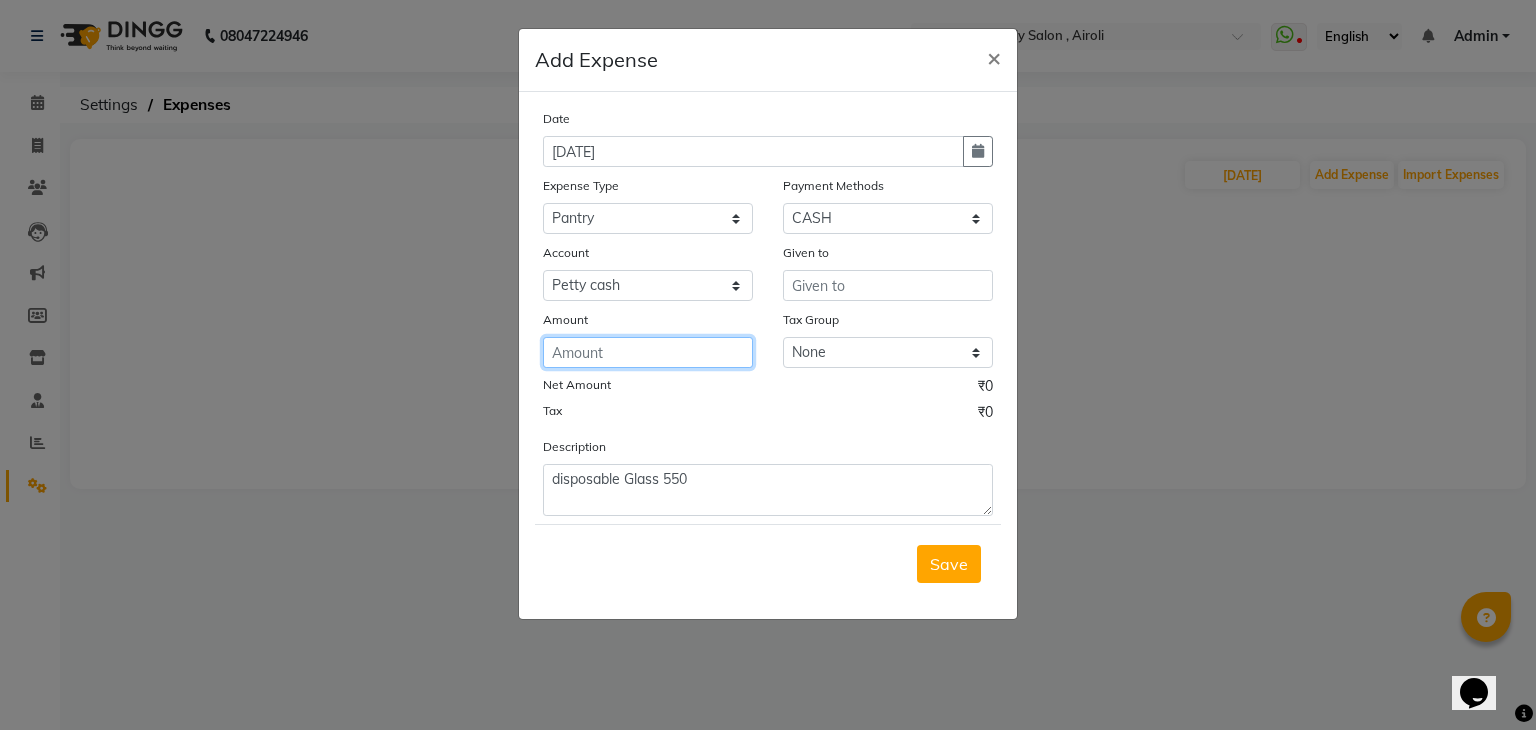 click 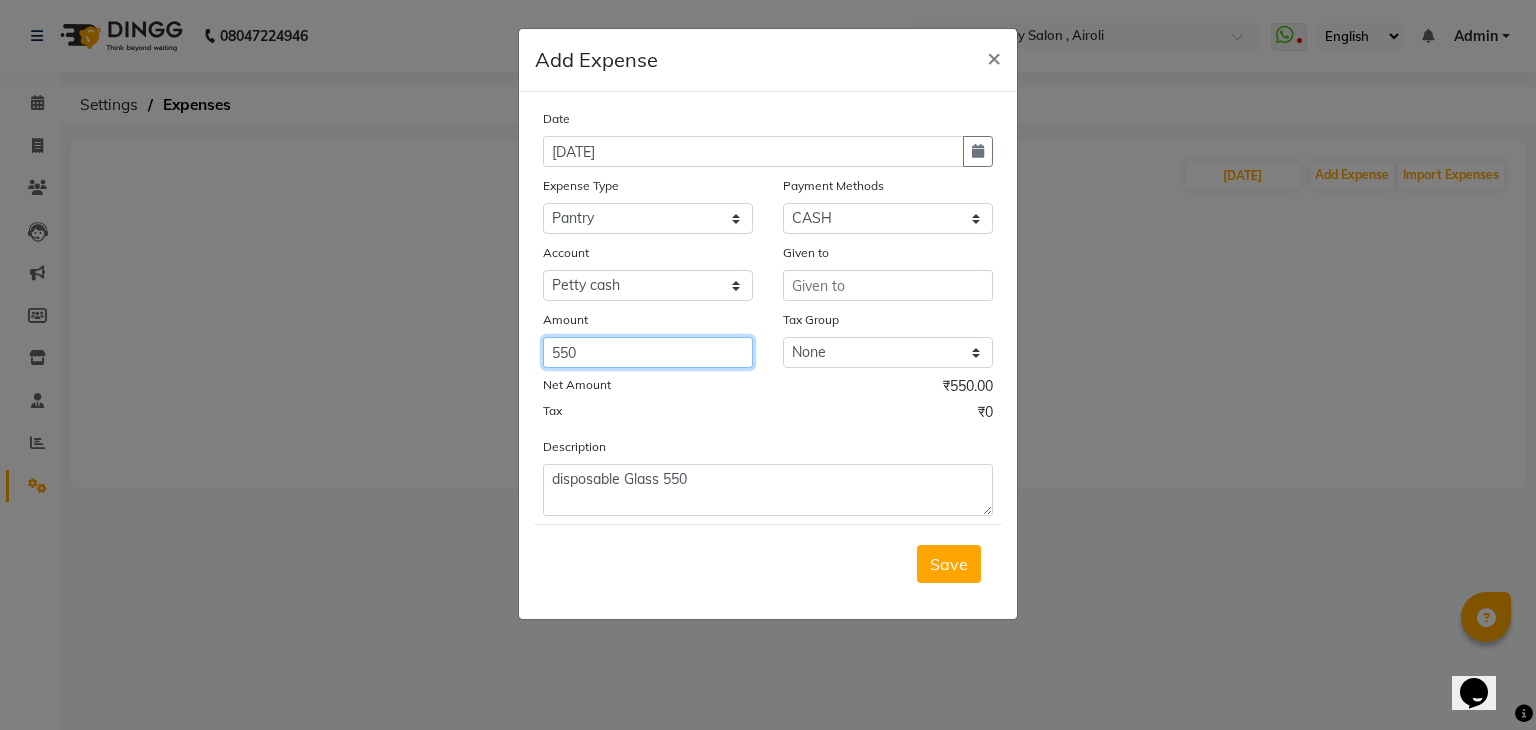 type on "550" 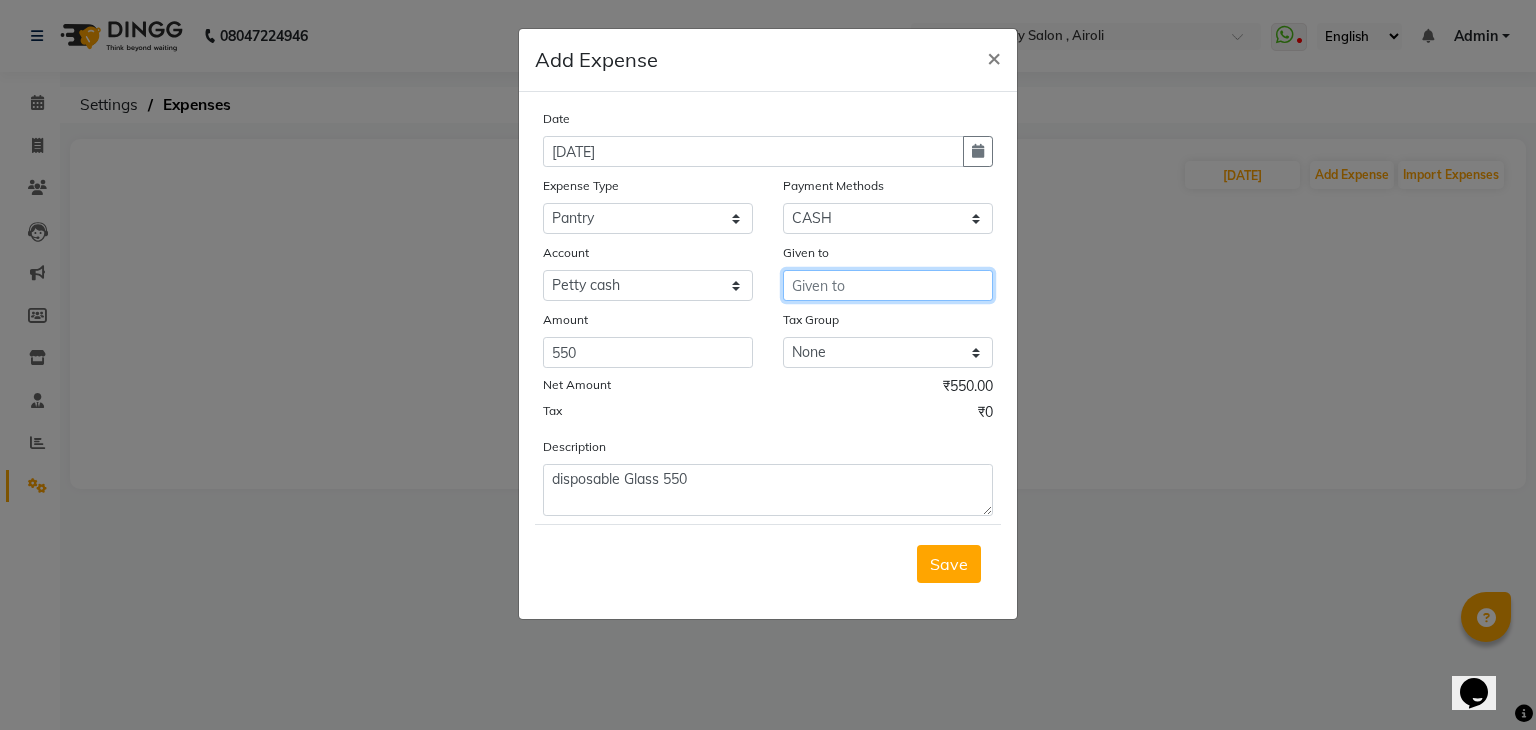click at bounding box center [888, 285] 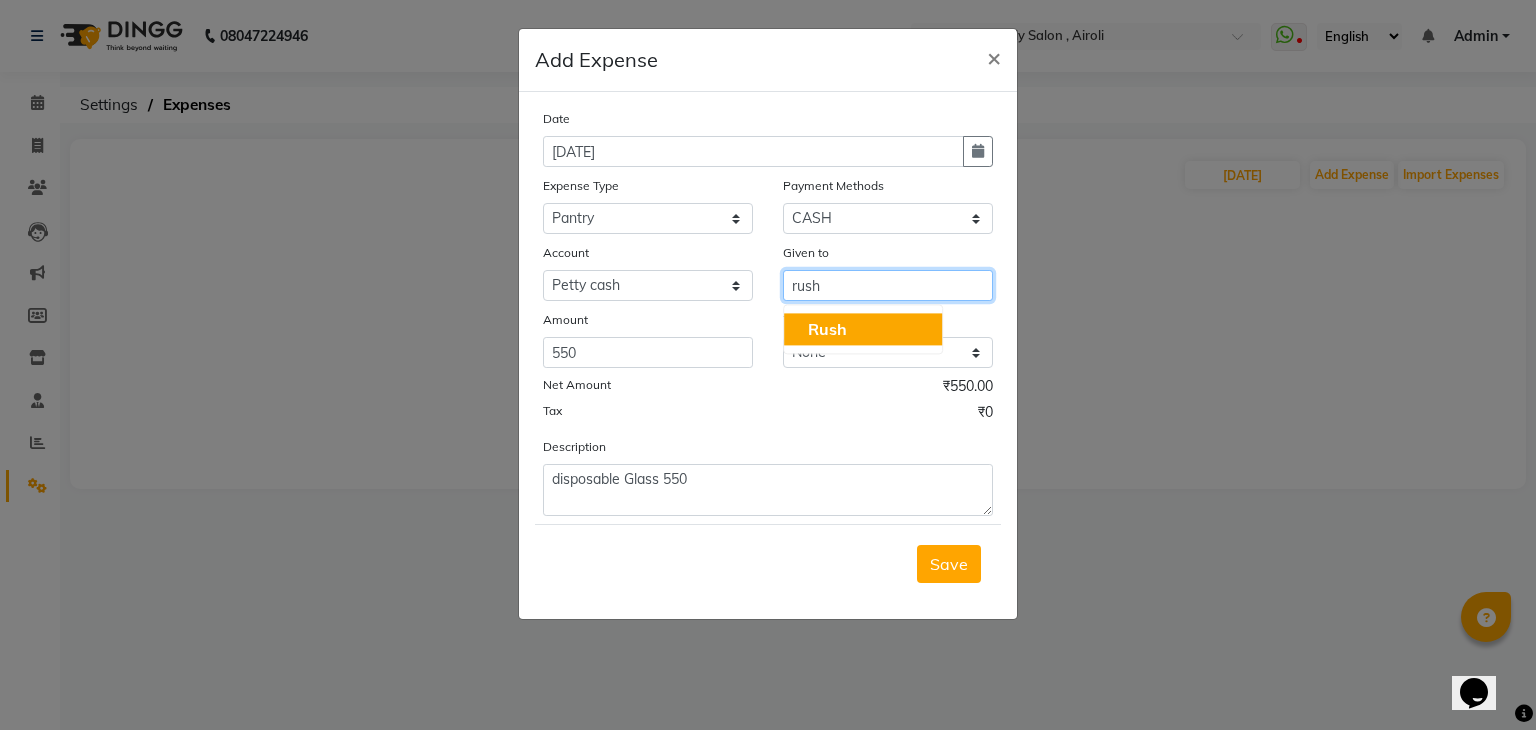 click on "Rush" at bounding box center [863, 329] 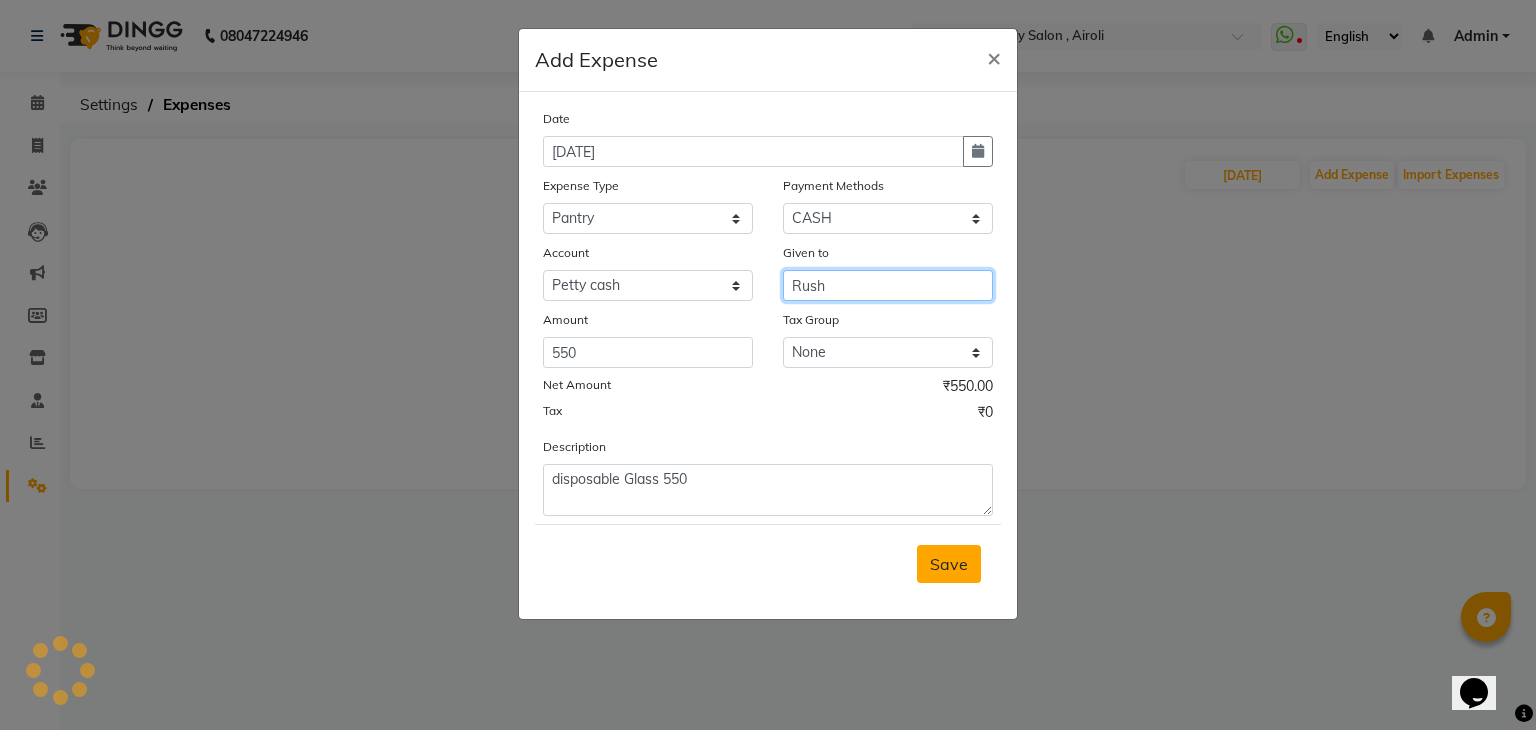 type on "Rush" 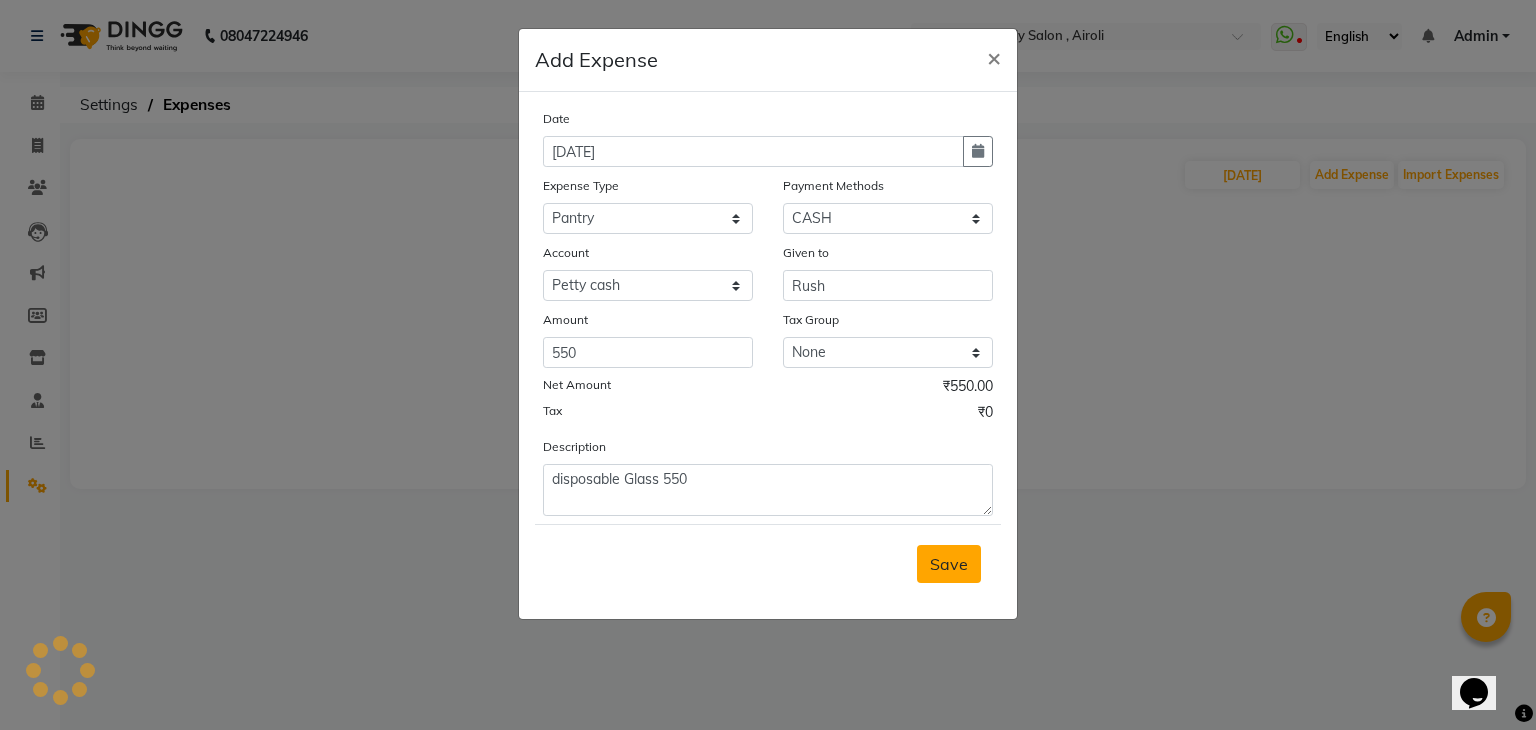 click on "Save" at bounding box center (949, 564) 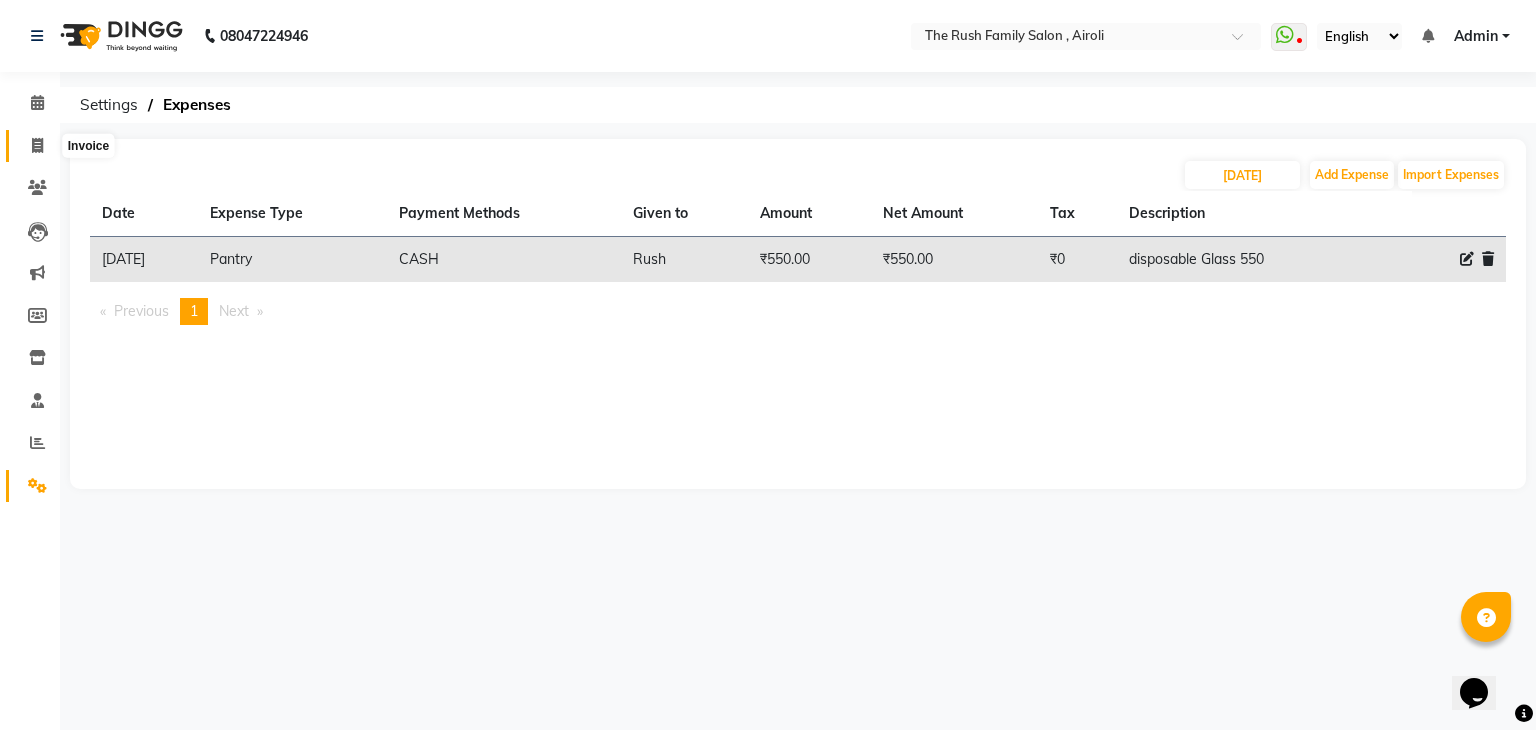 drag, startPoint x: 40, startPoint y: 123, endPoint x: 33, endPoint y: 141, distance: 19.313208 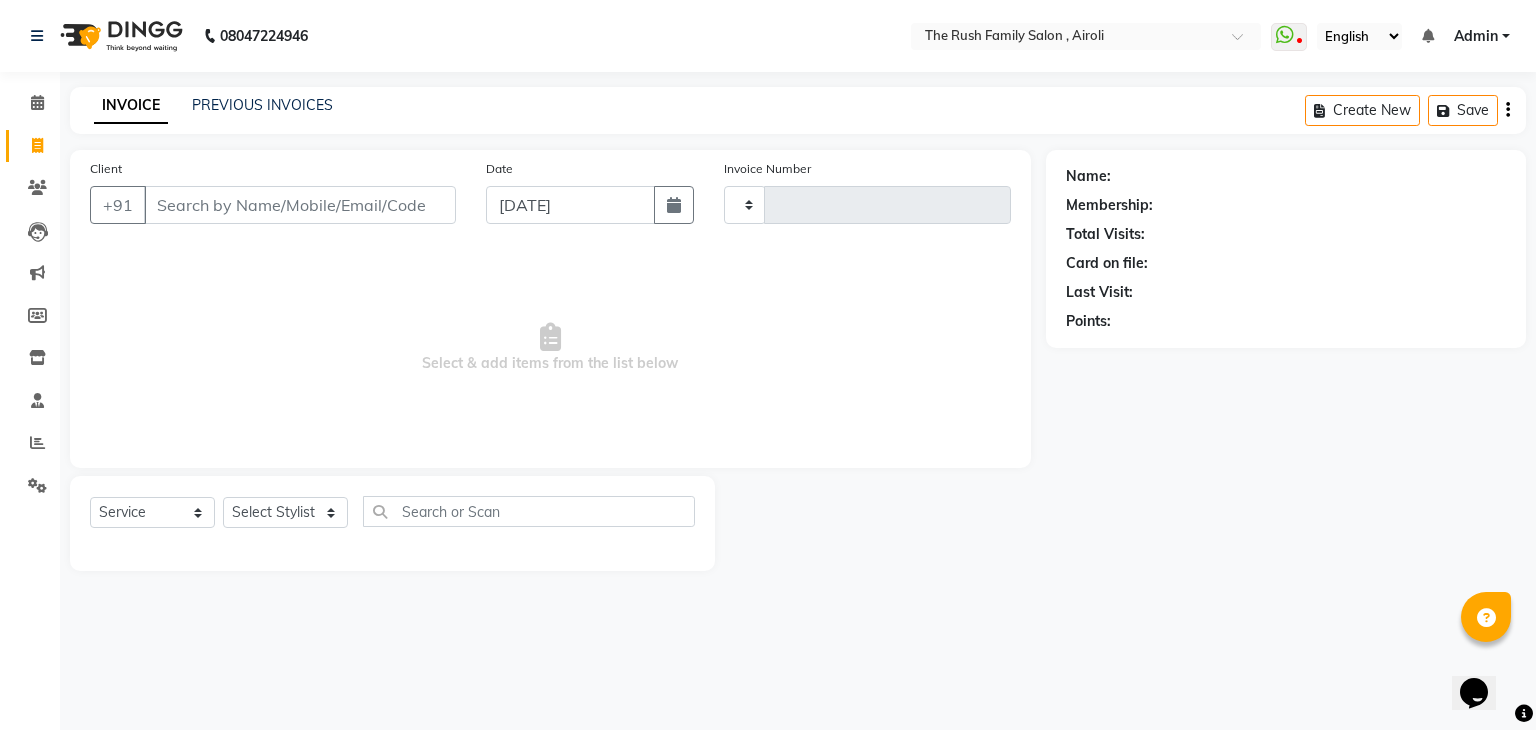 type on "2197" 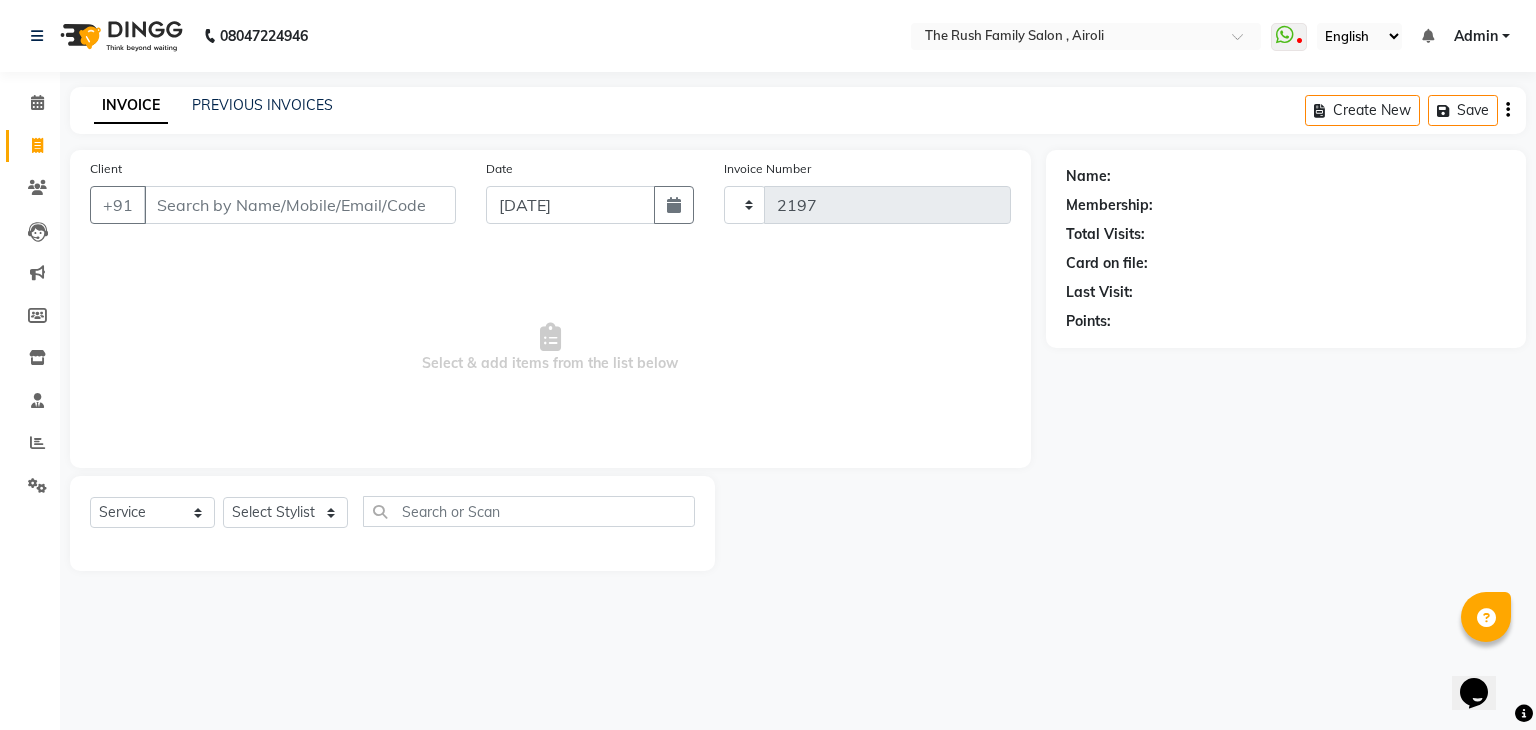 select on "5419" 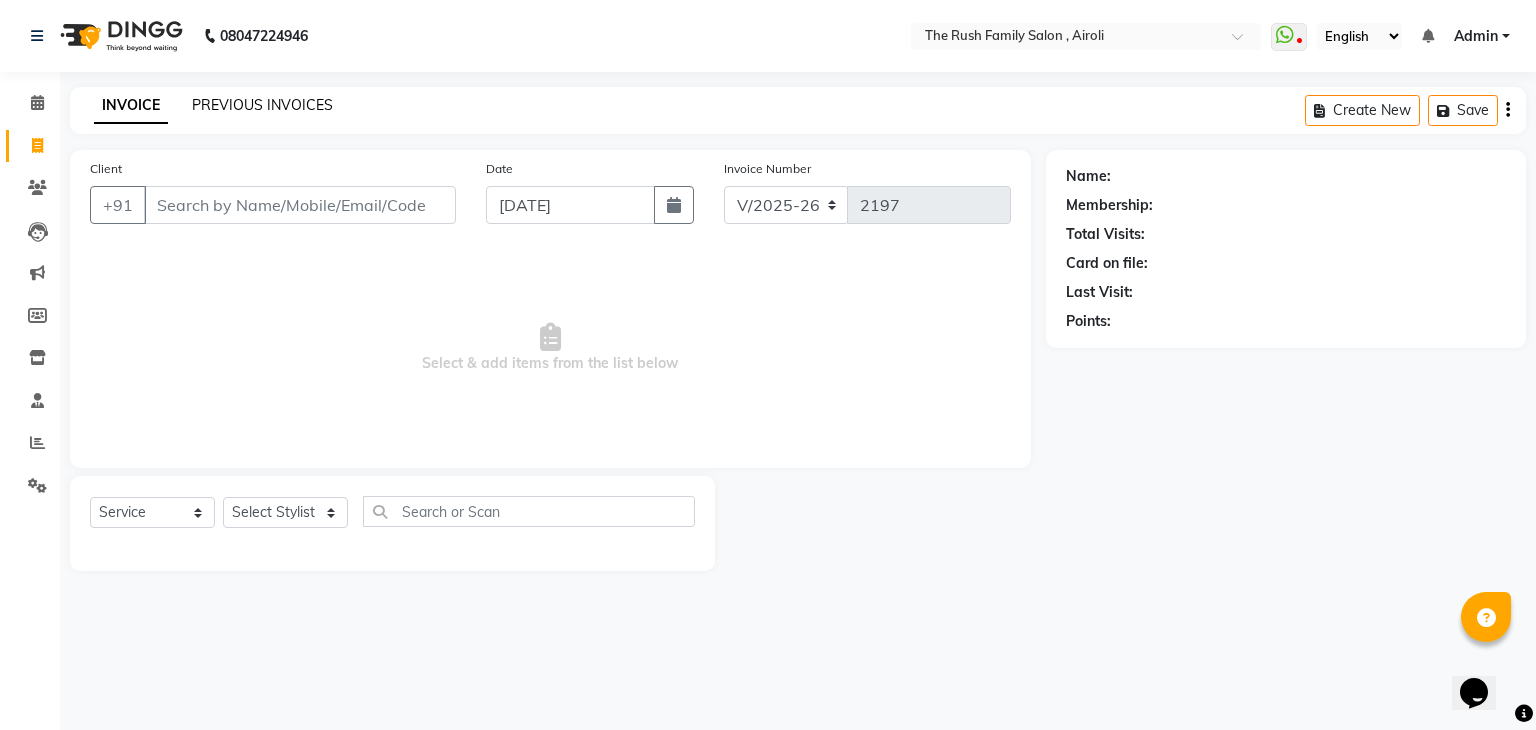 click on "PREVIOUS INVOICES" 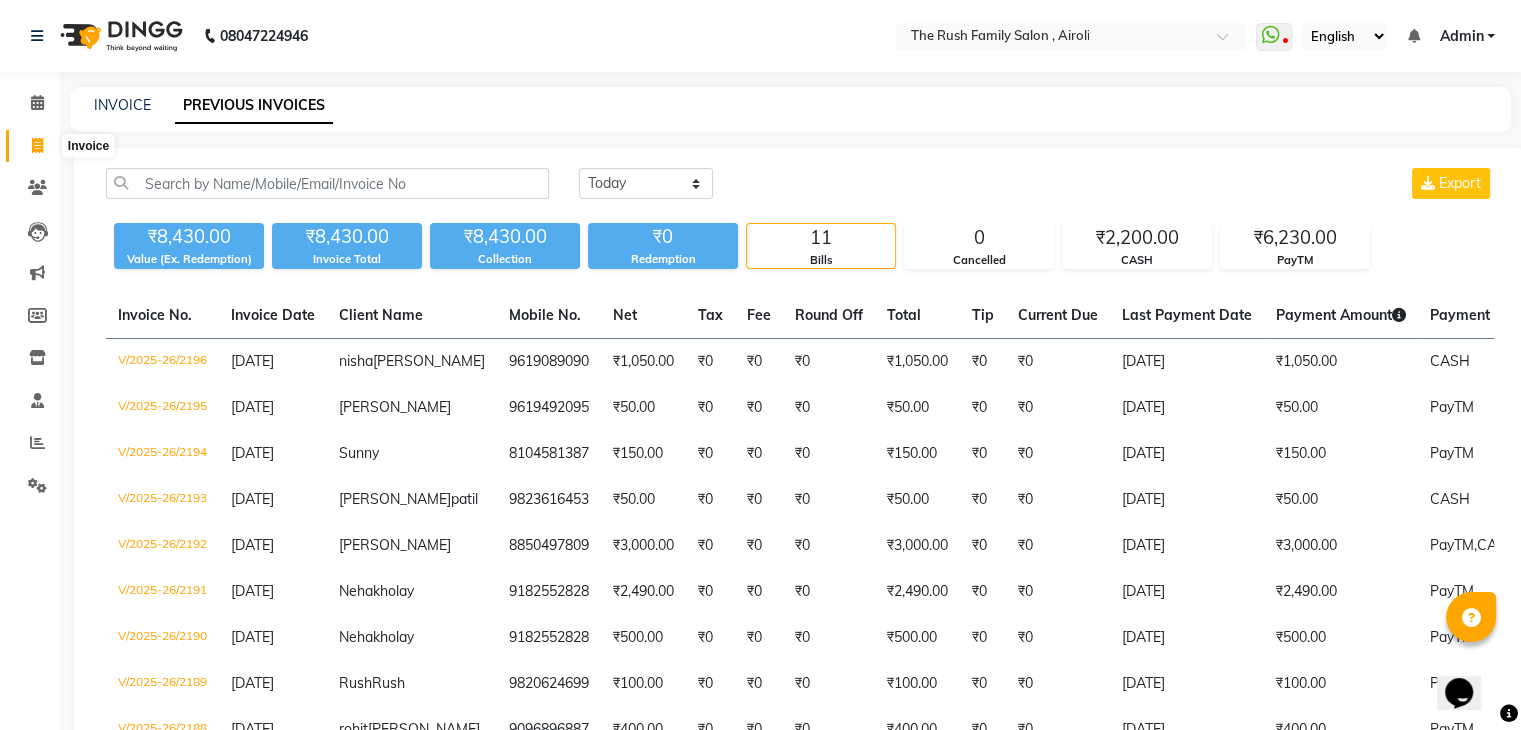 click 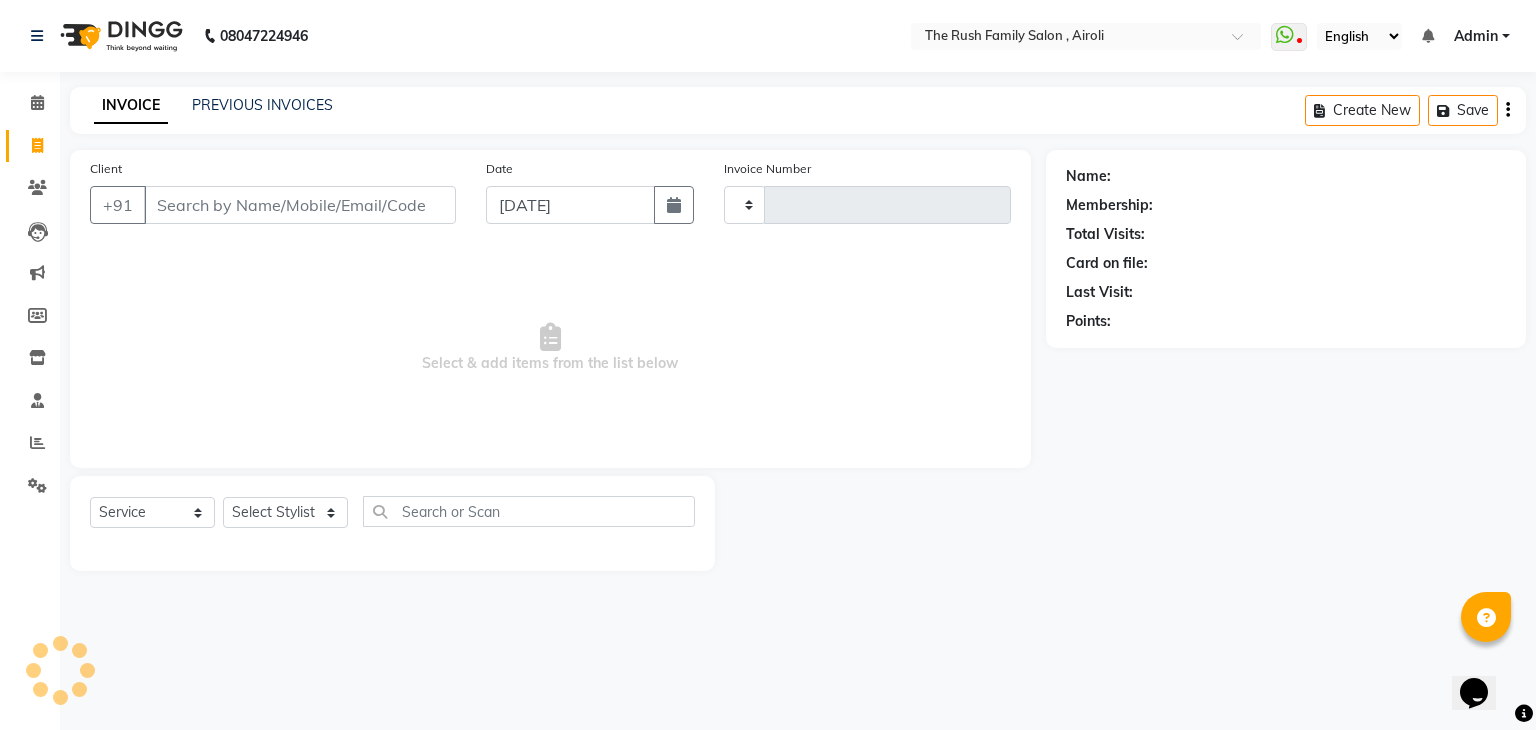 type on "2197" 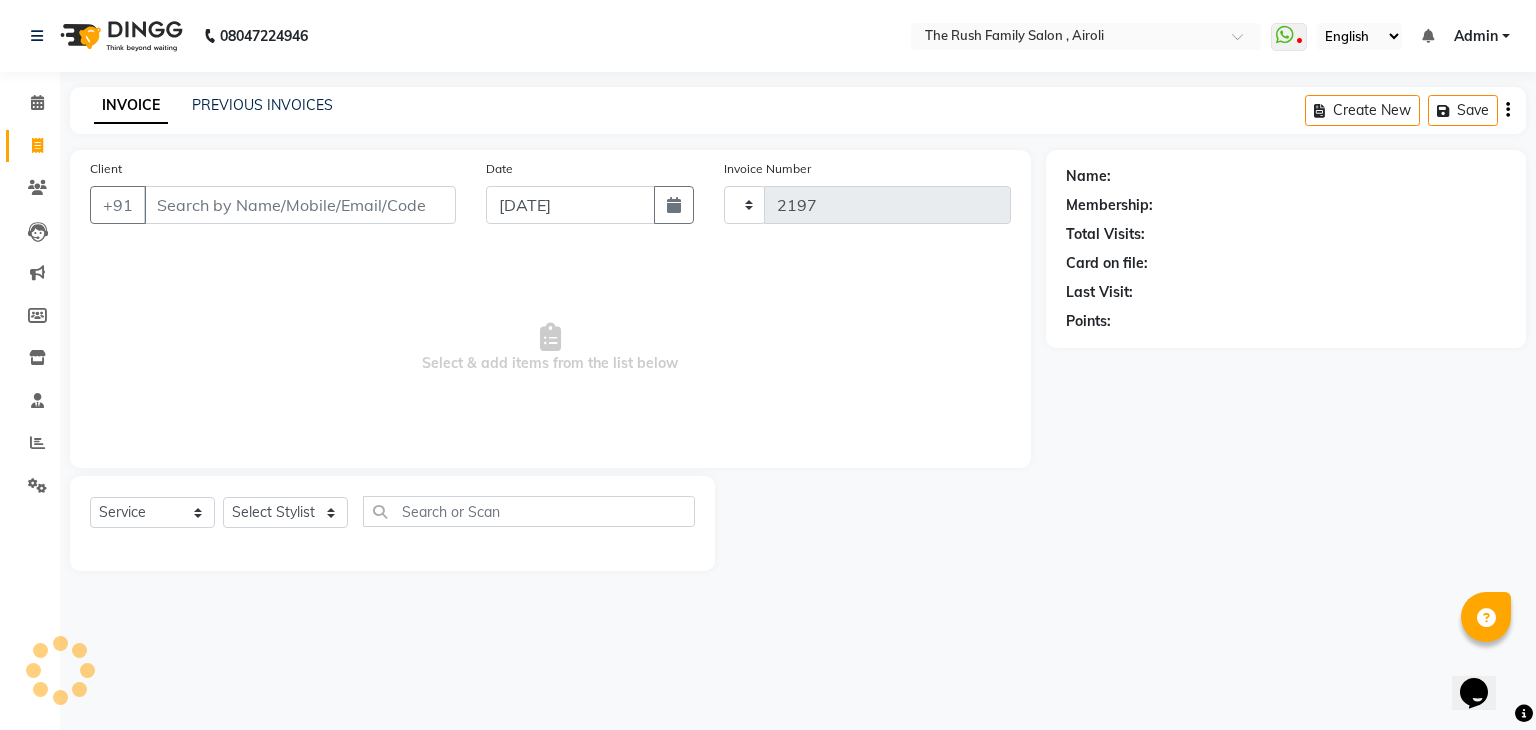 select on "5419" 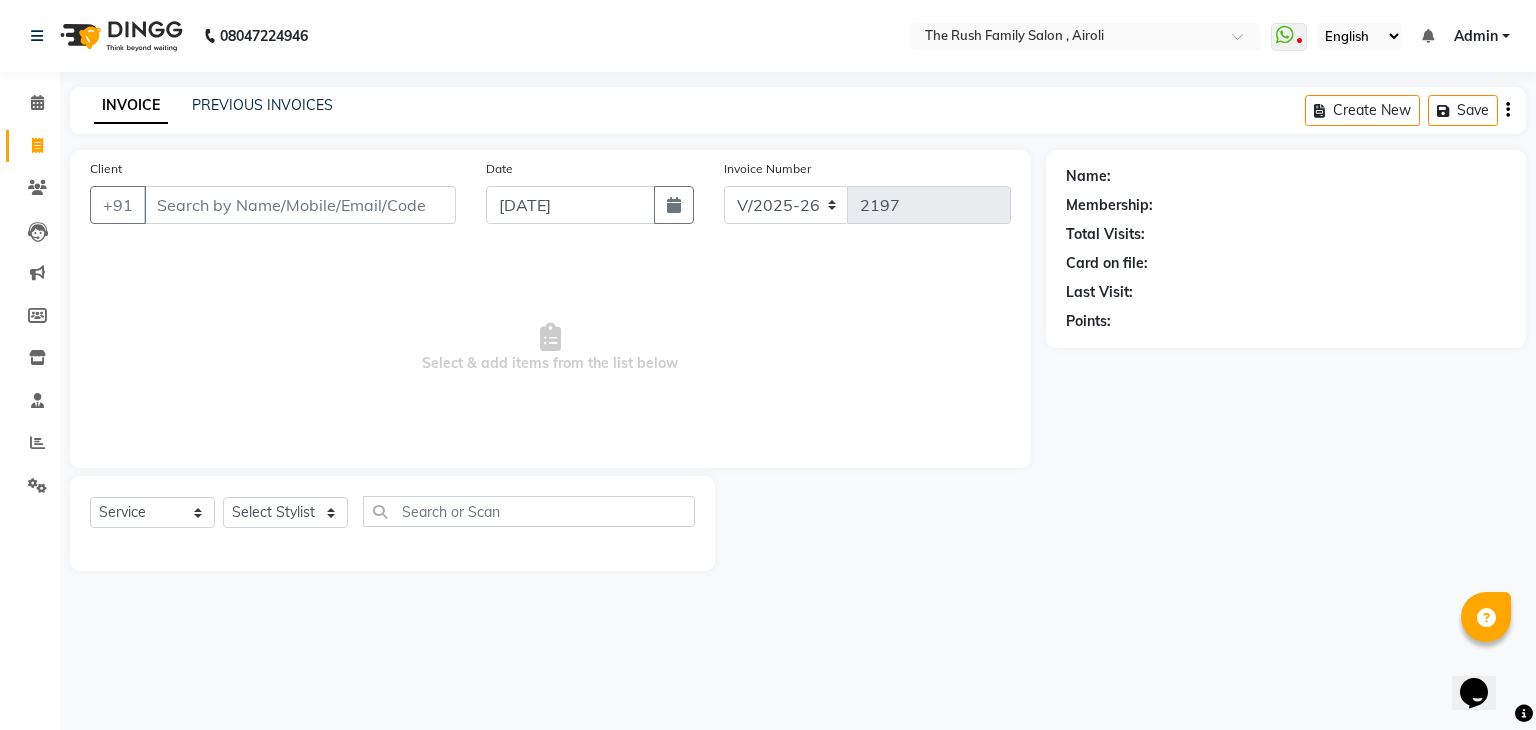 click 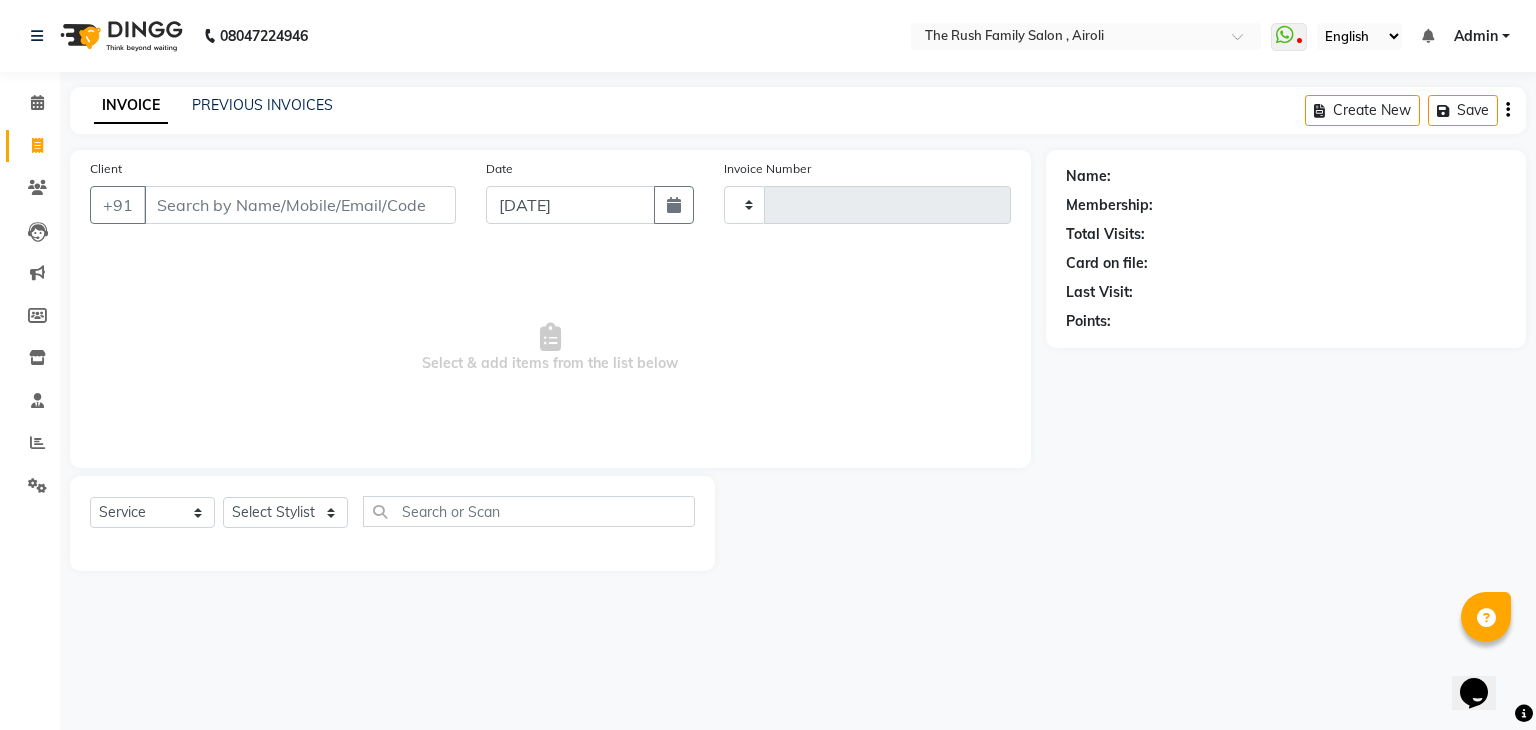 type on "2197" 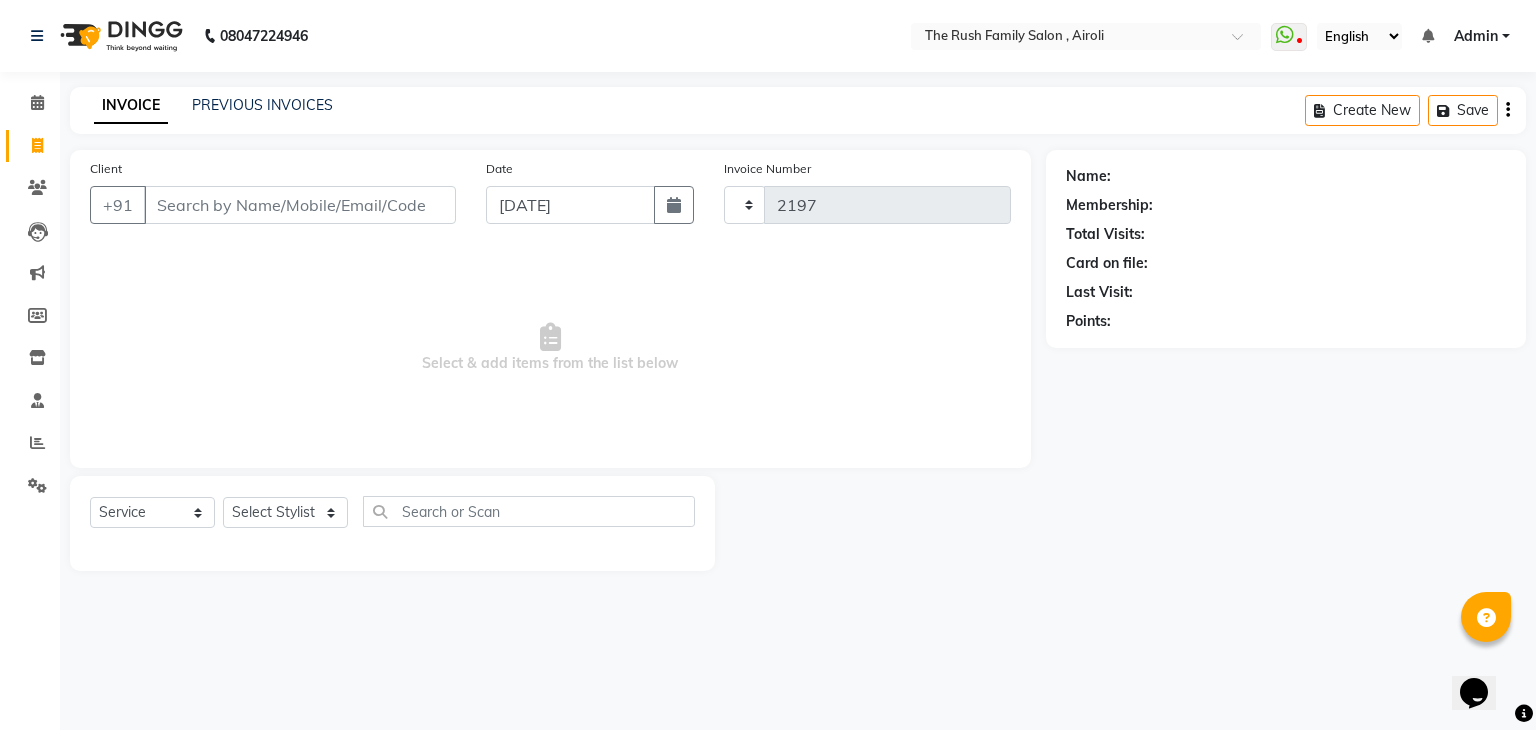 select on "5419" 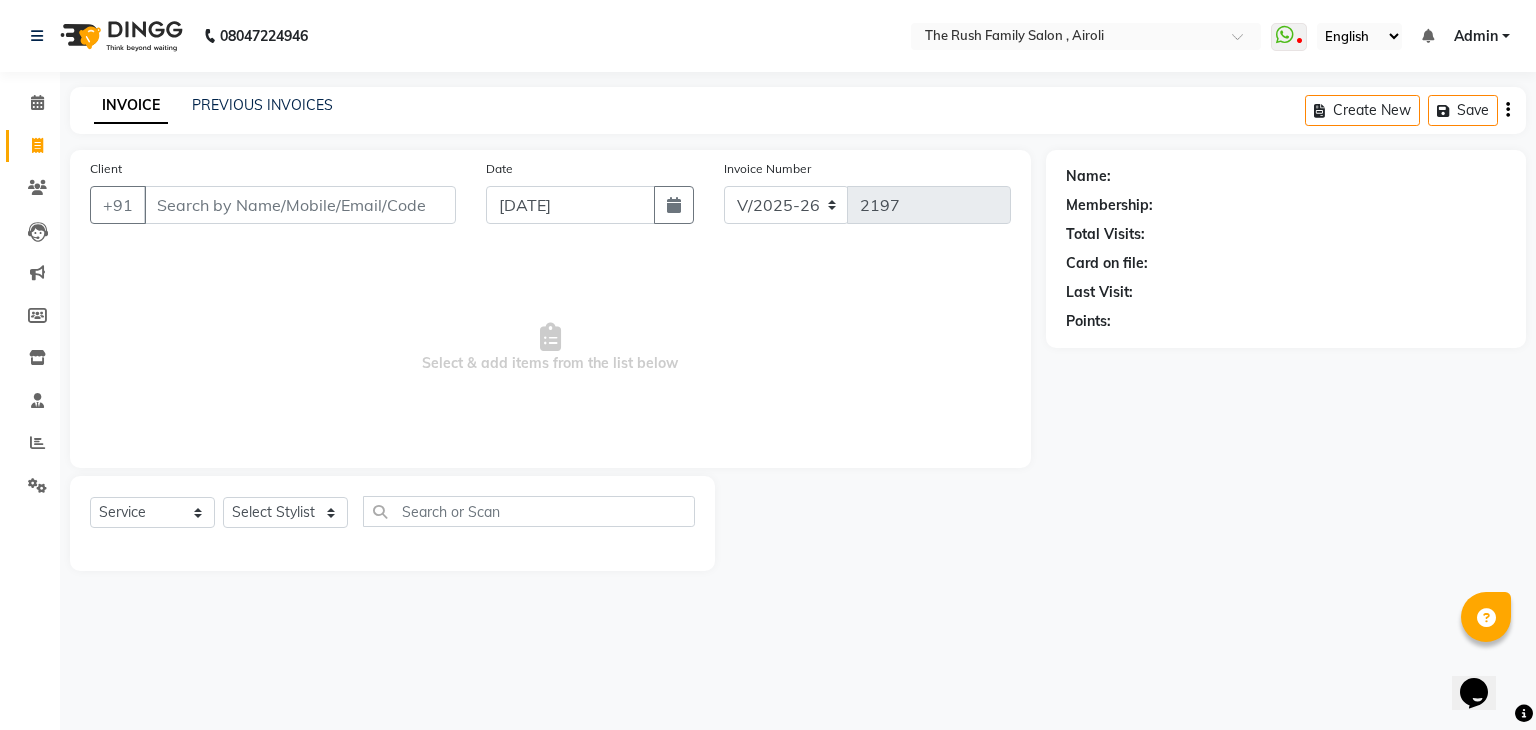 click on "Client" at bounding box center [300, 205] 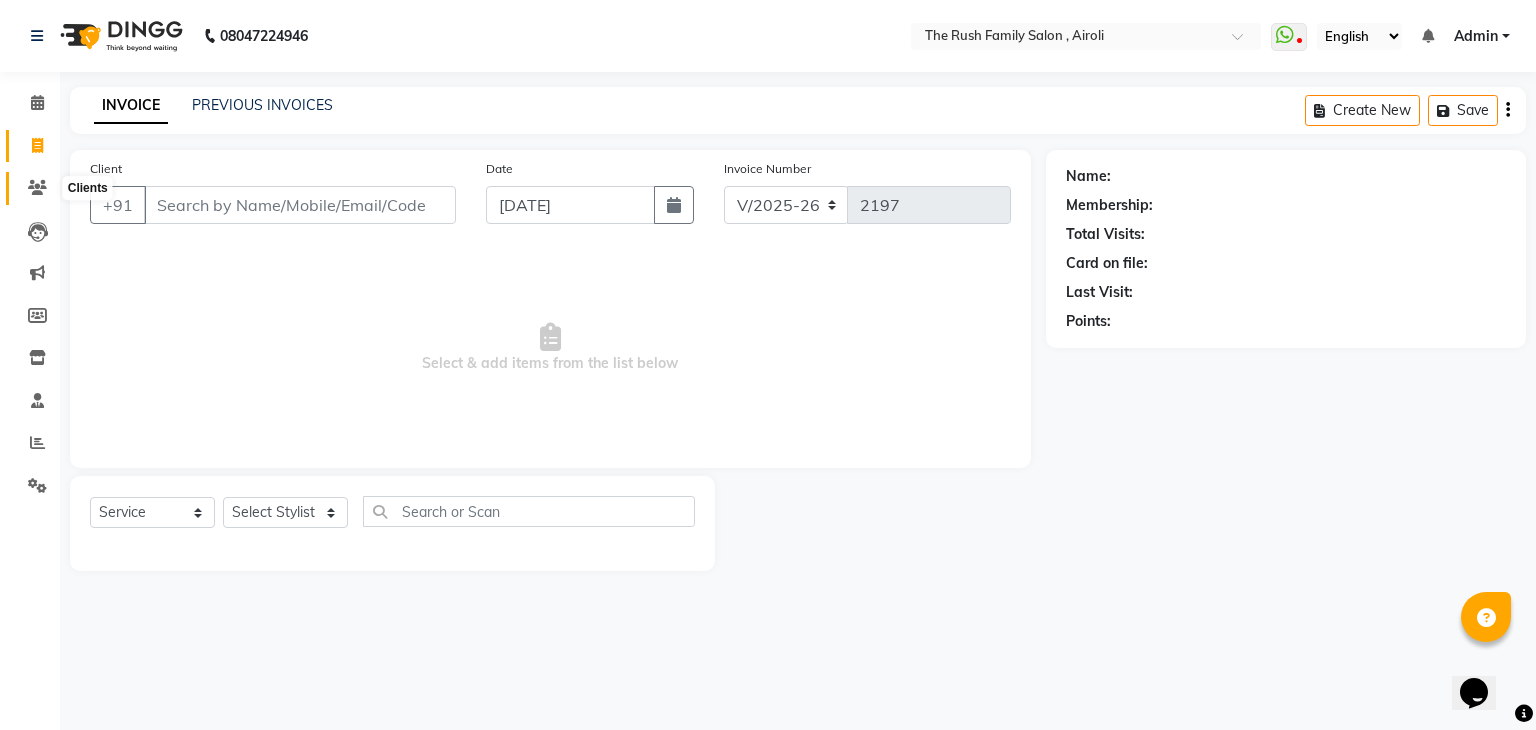 click 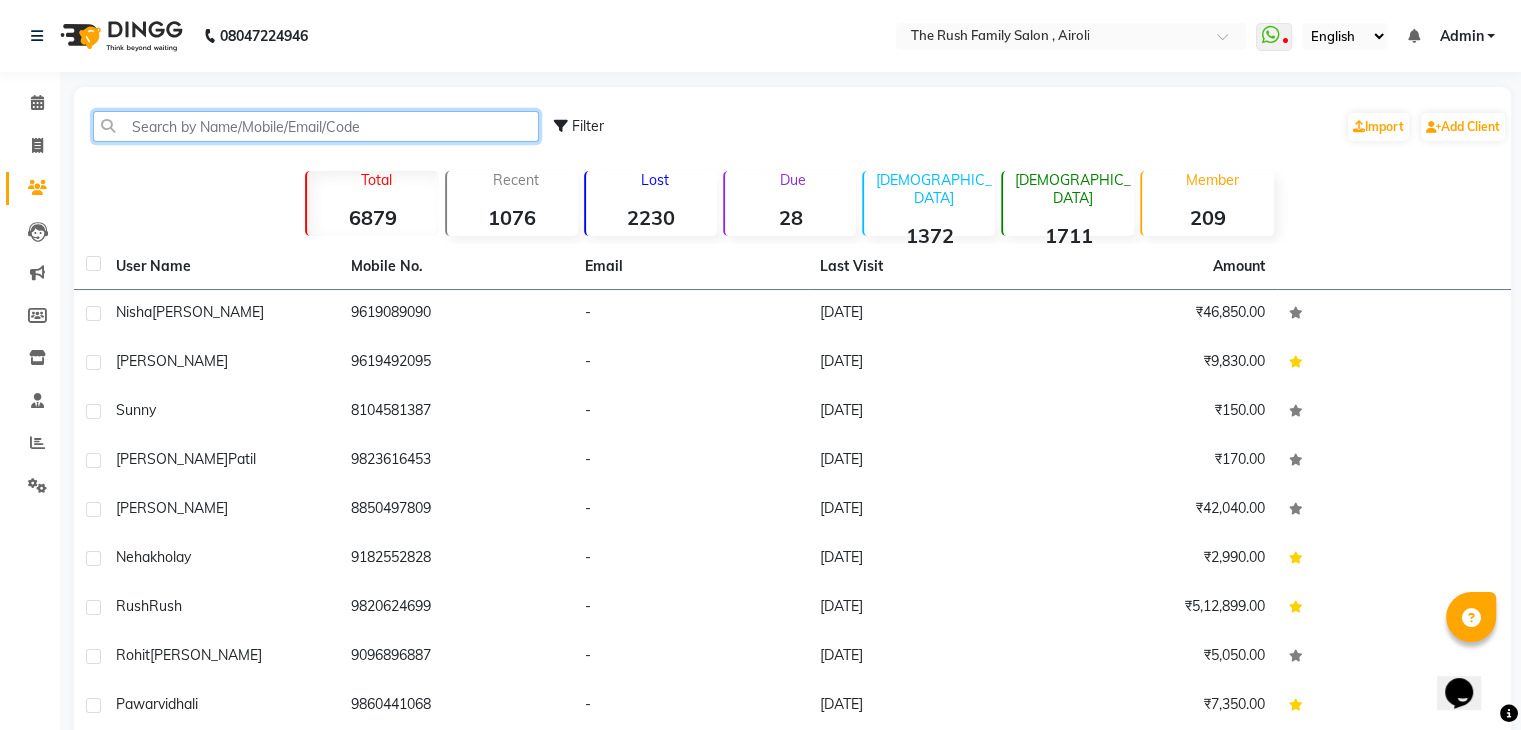 click 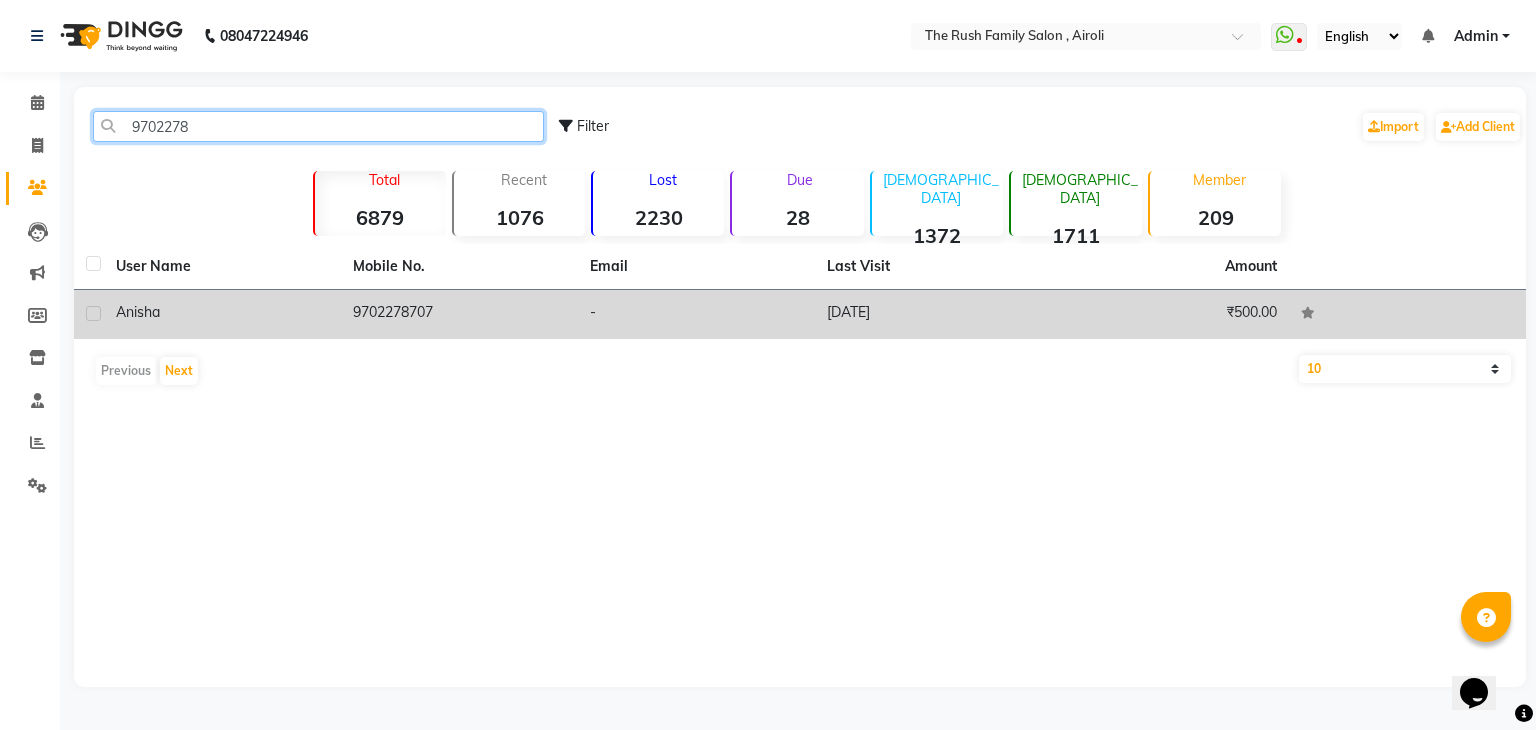 type on "9702278" 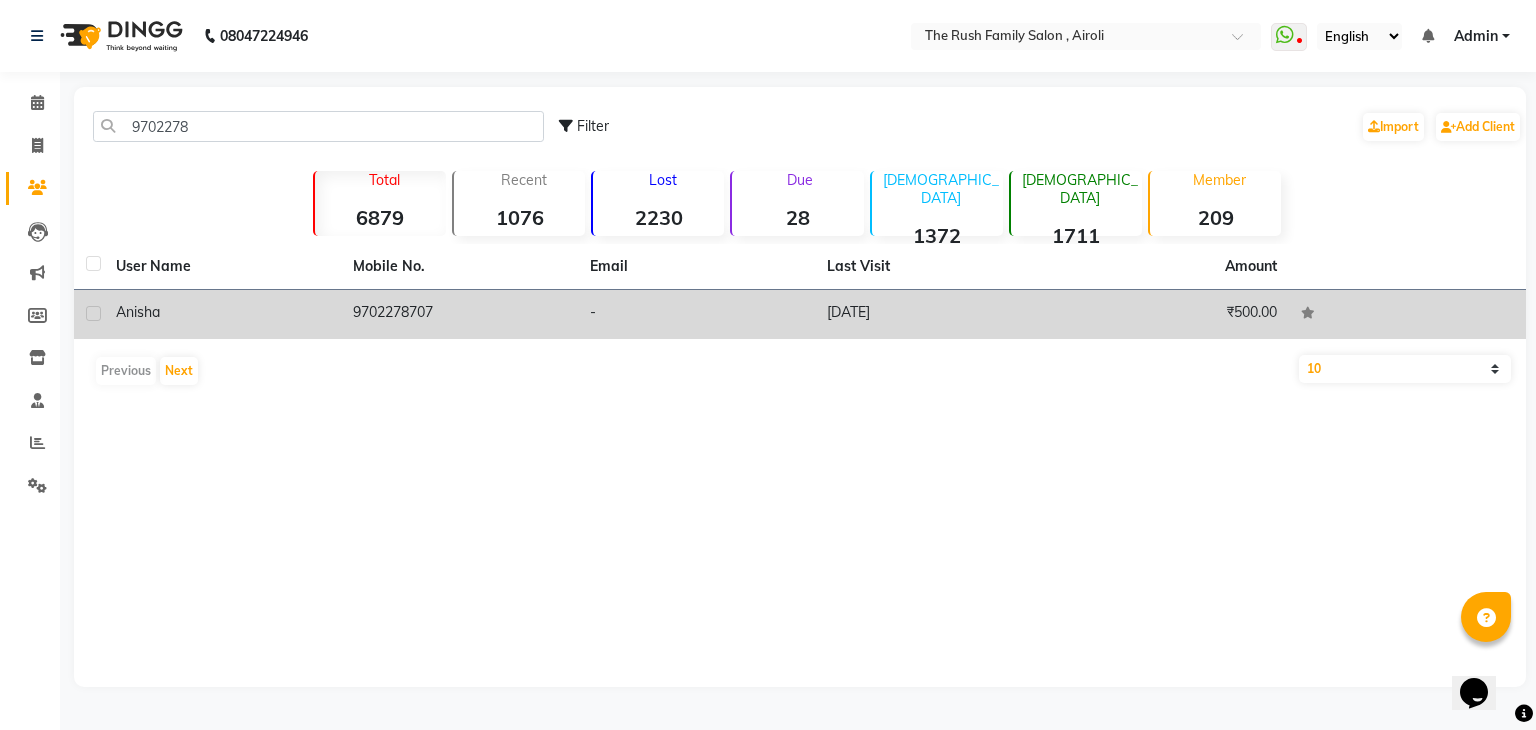 click on "-" 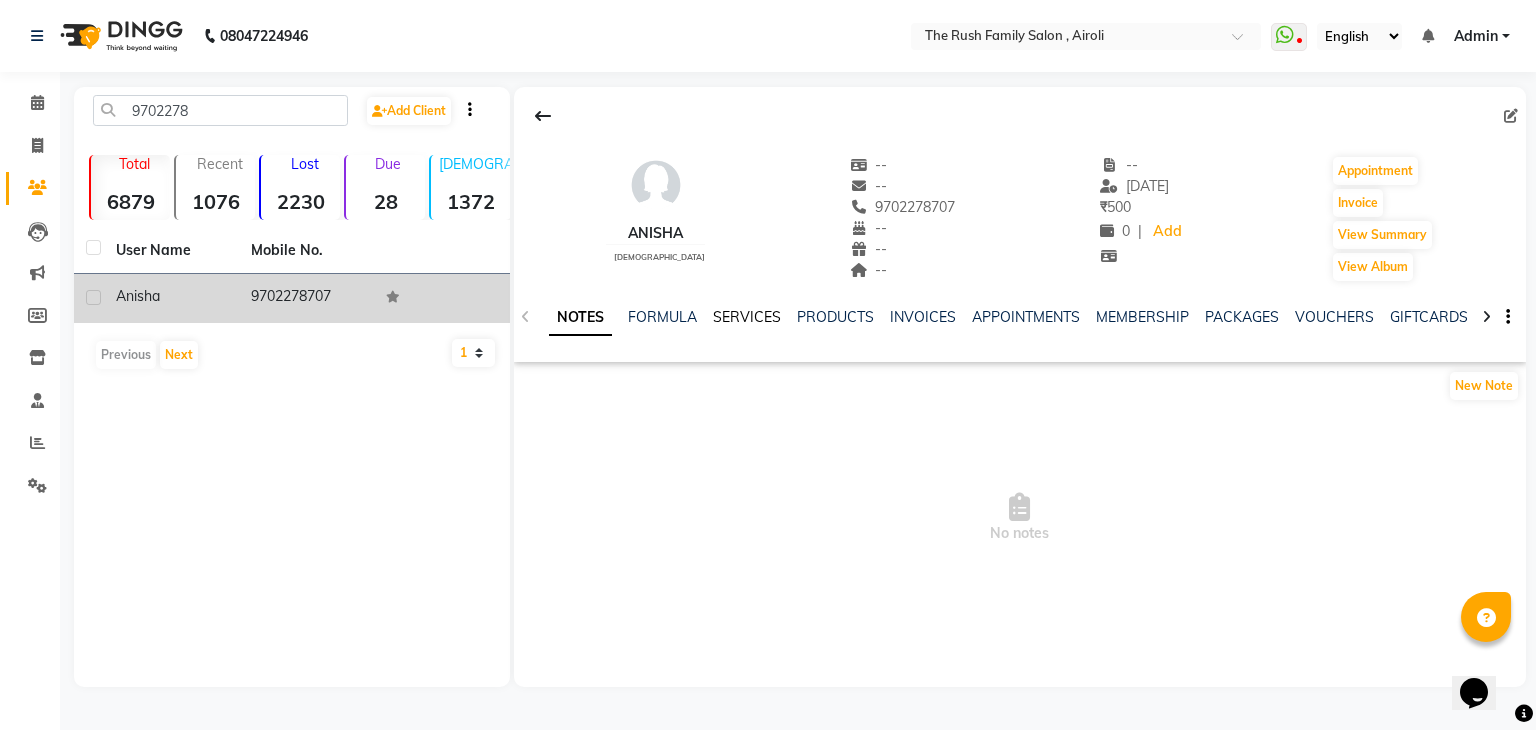 click on "SERVICES" 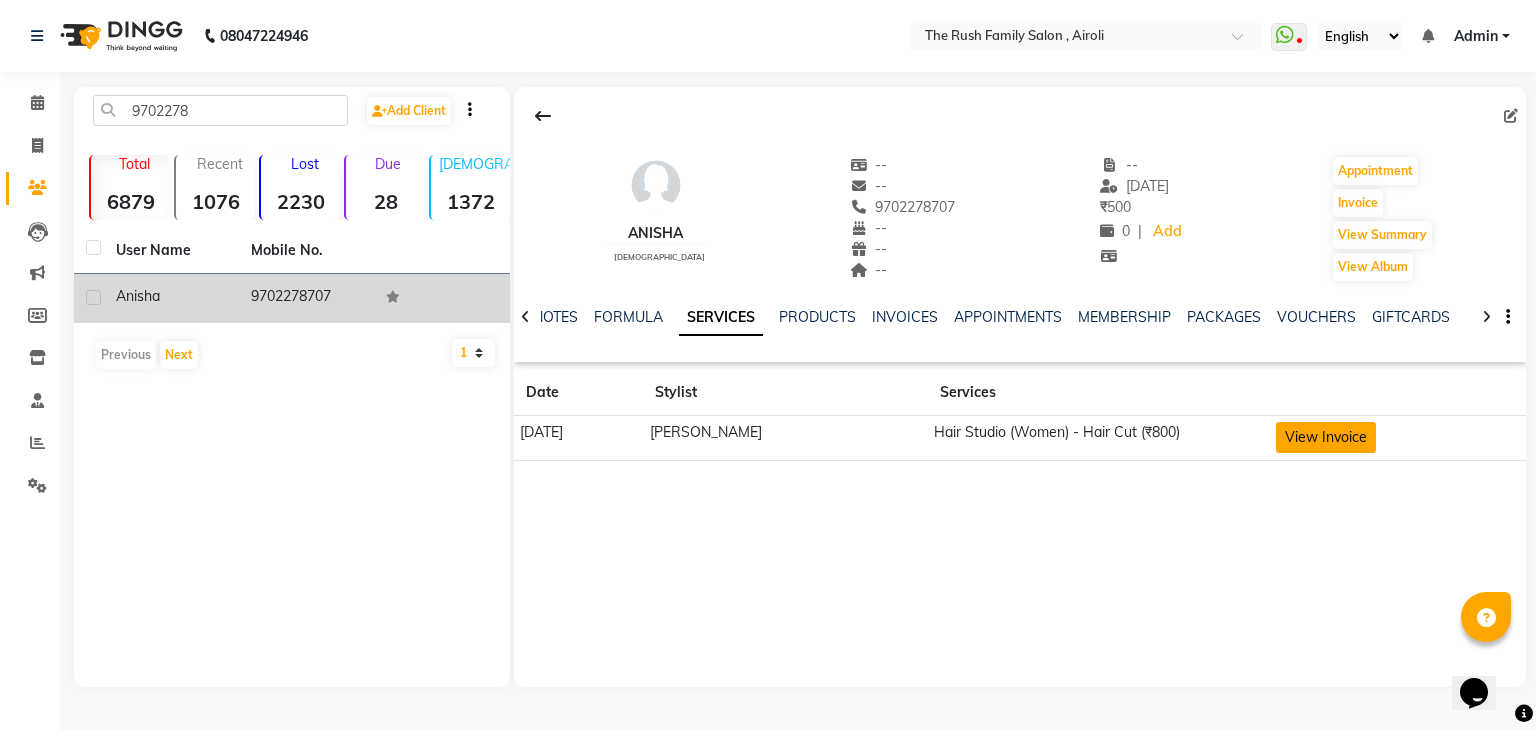 click on "View Invoice" 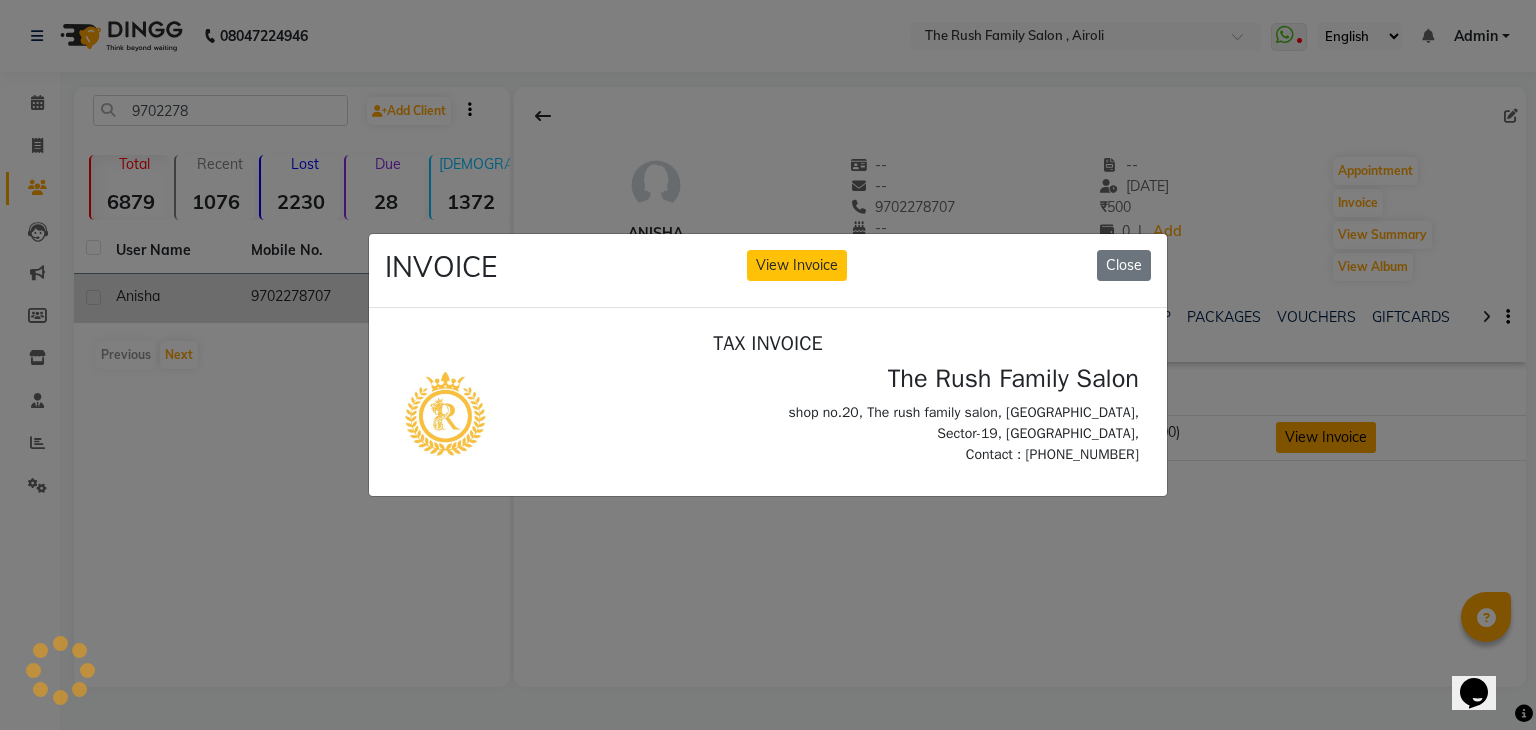 scroll, scrollTop: 0, scrollLeft: 0, axis: both 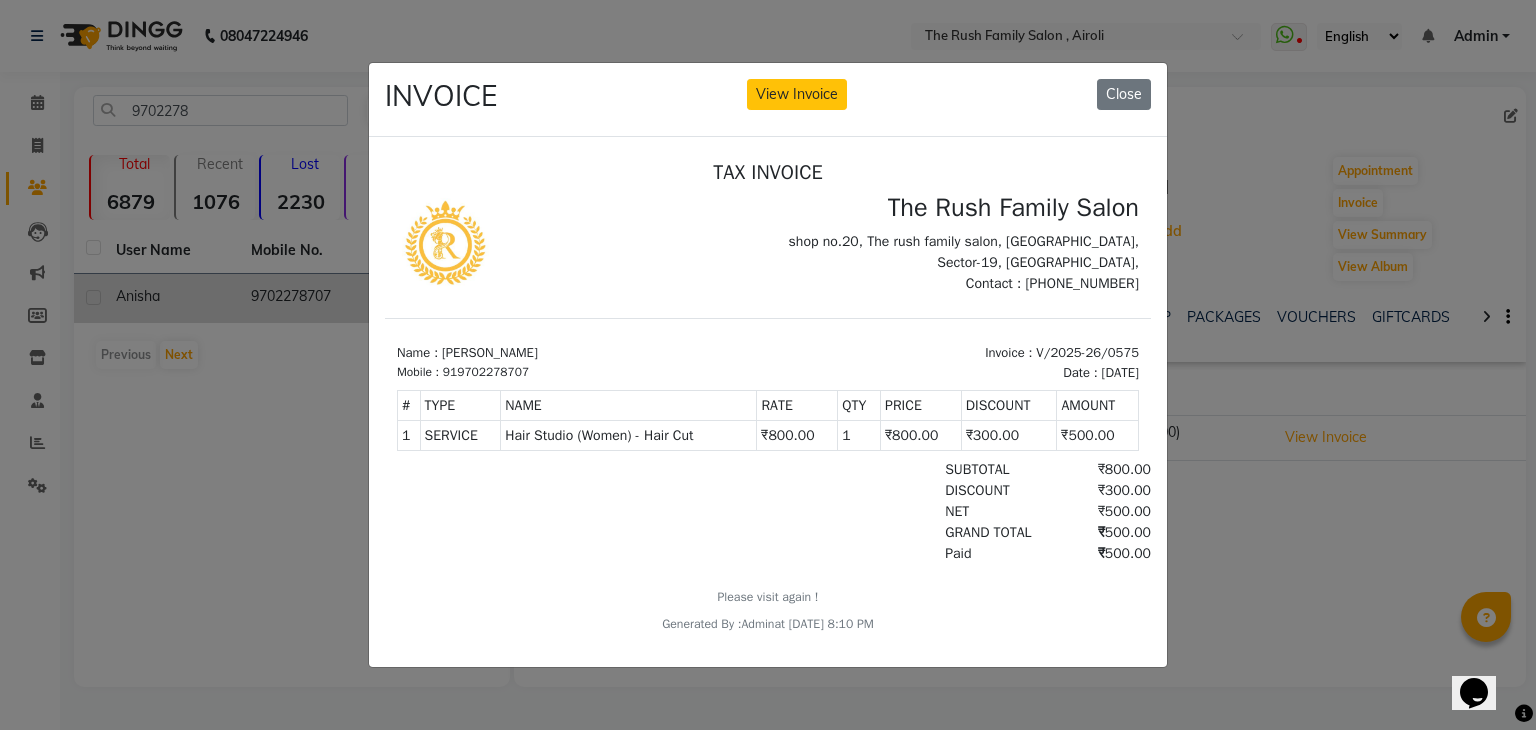 click on "INVOICE View Invoice Close" 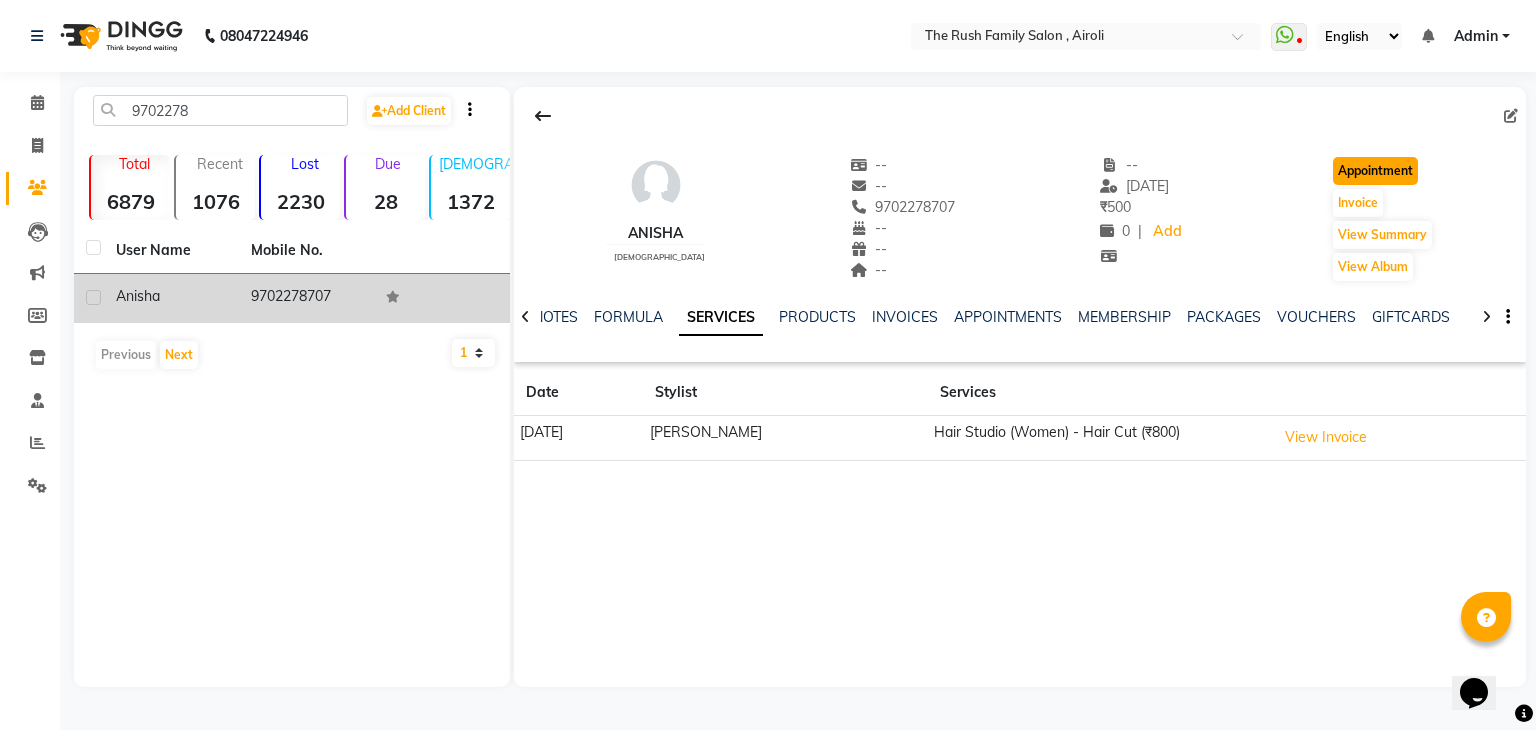 click on "Appointment" 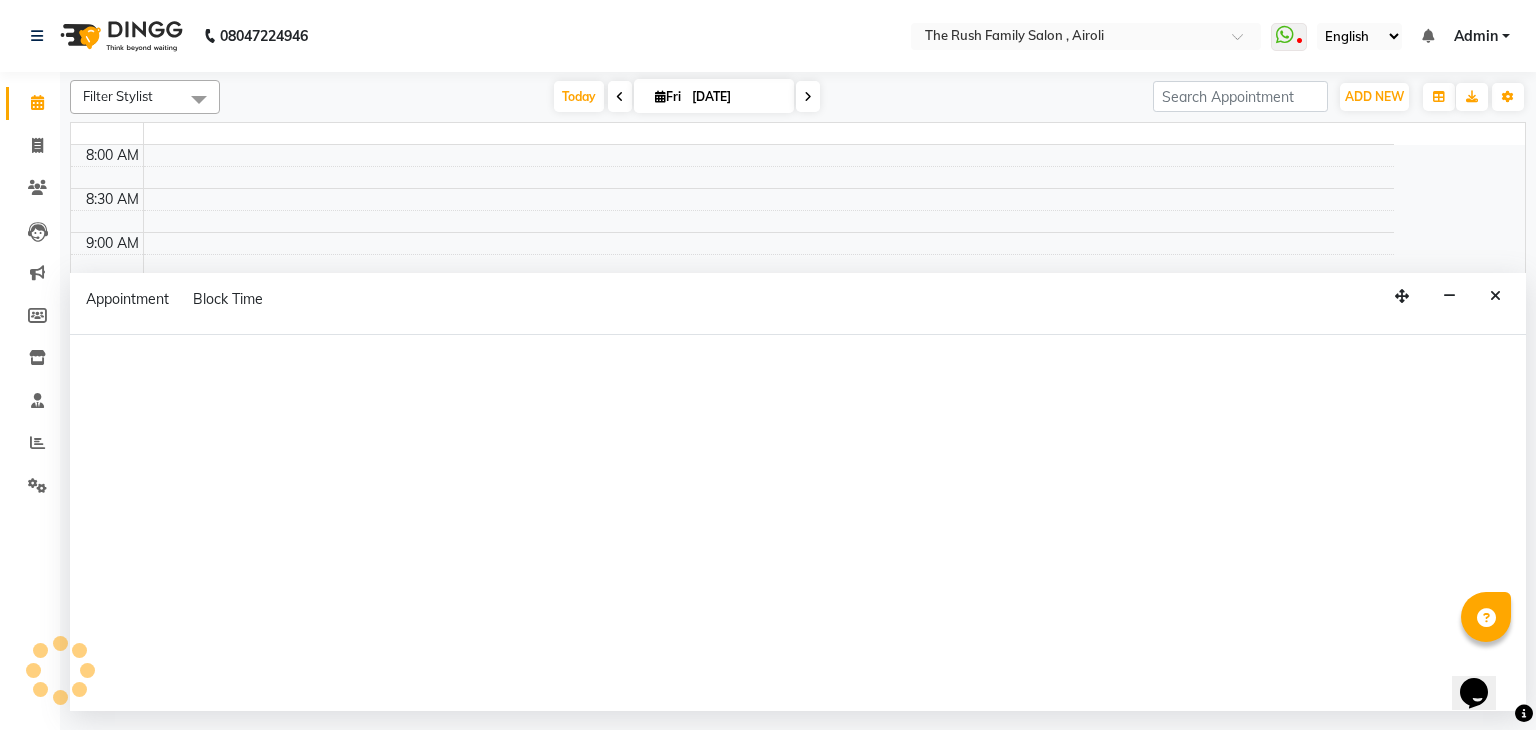 scroll, scrollTop: 0, scrollLeft: 0, axis: both 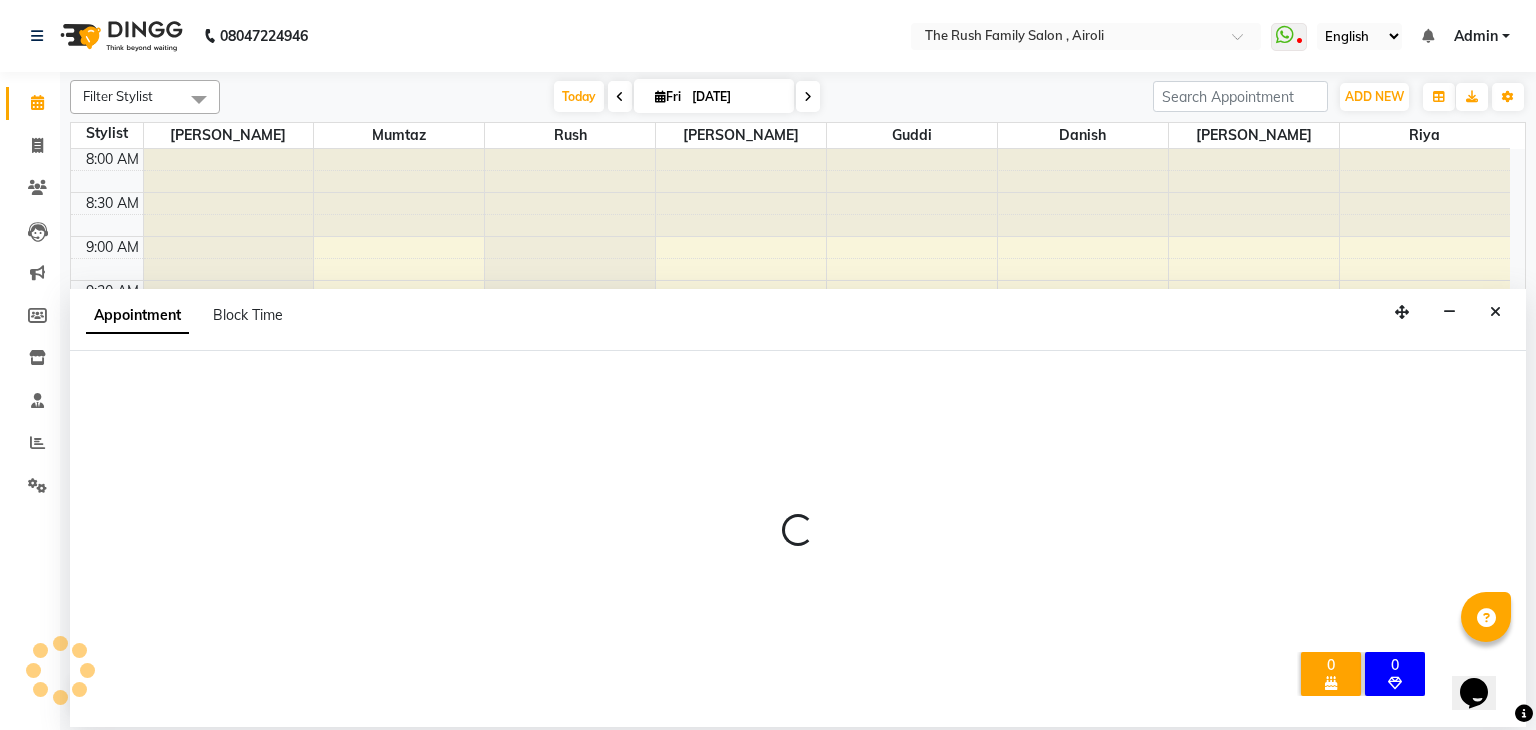 select on "540" 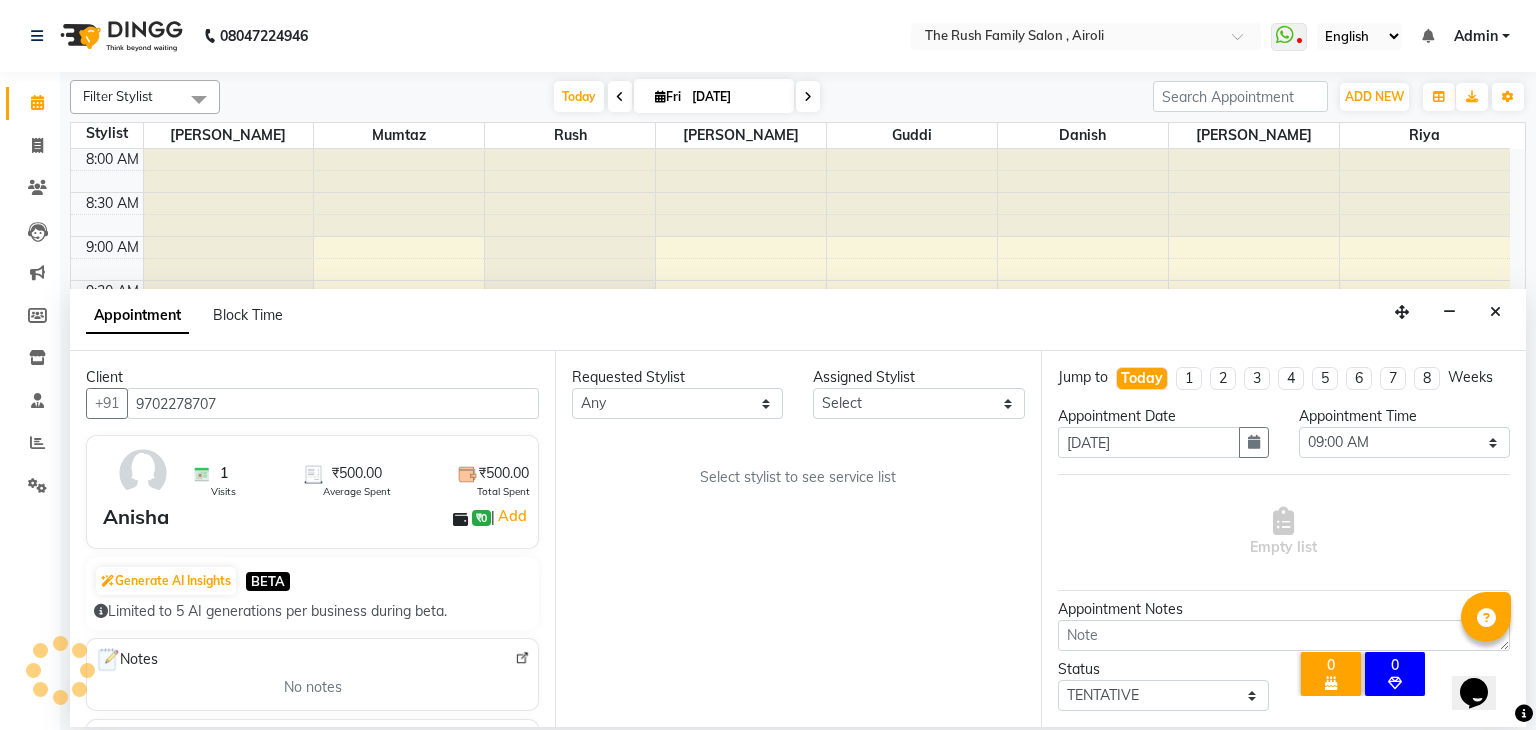 scroll, scrollTop: 788, scrollLeft: 0, axis: vertical 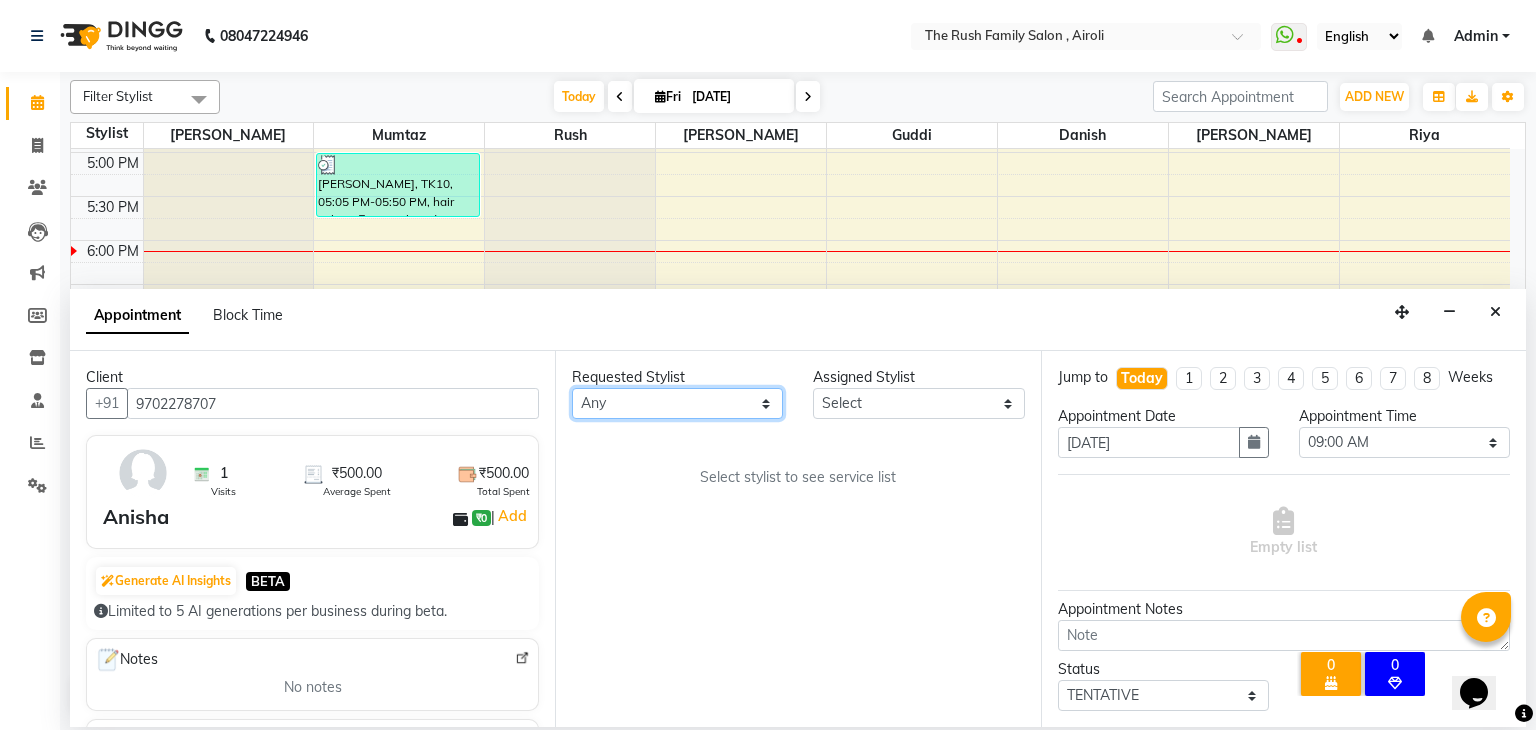 click on "Any Ajaz Danish Guddi Jayesh  mumtaz   nishu Riya    Rush Swati" at bounding box center (677, 403) 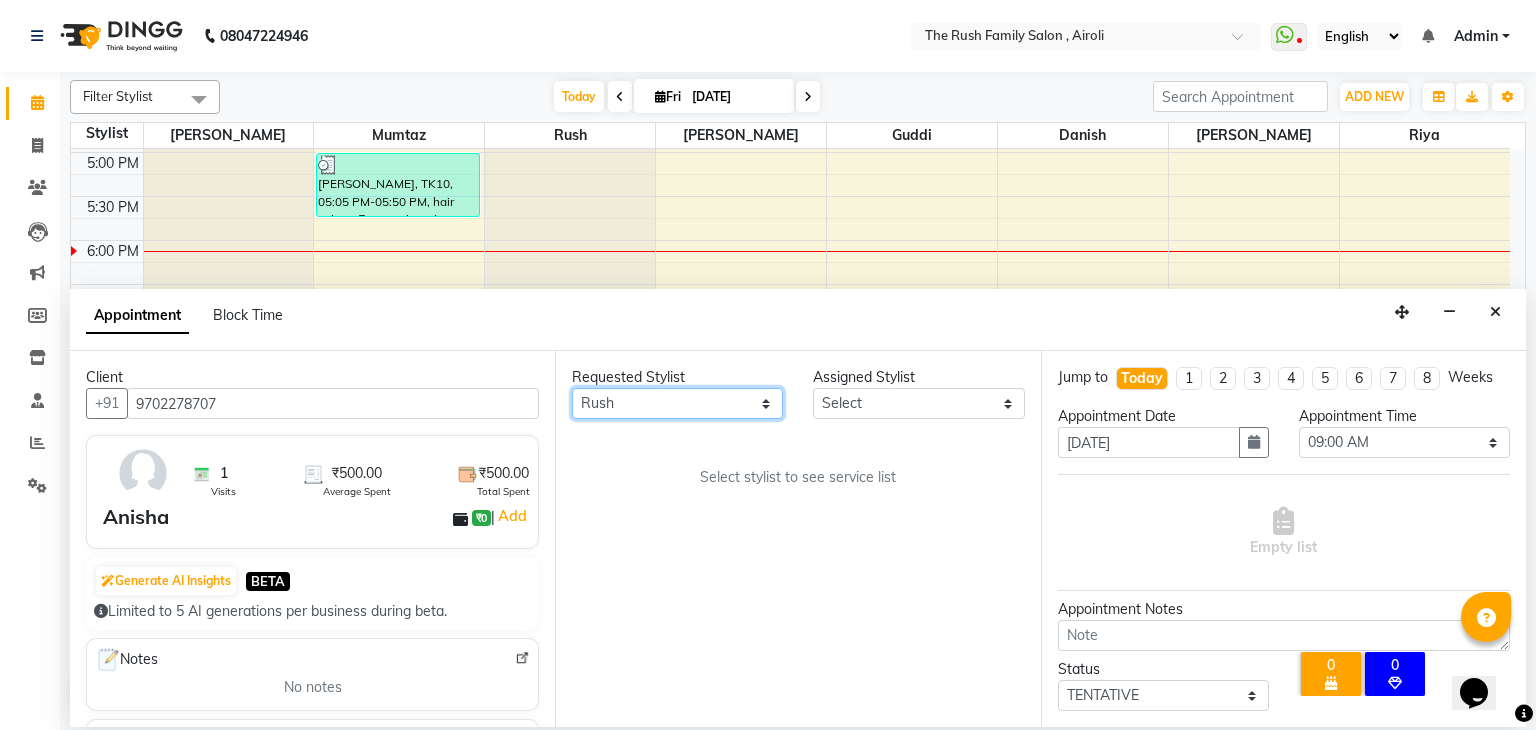 click on "Any Ajaz Danish Guddi Jayesh  mumtaz   nishu Riya    Rush Swati" at bounding box center [677, 403] 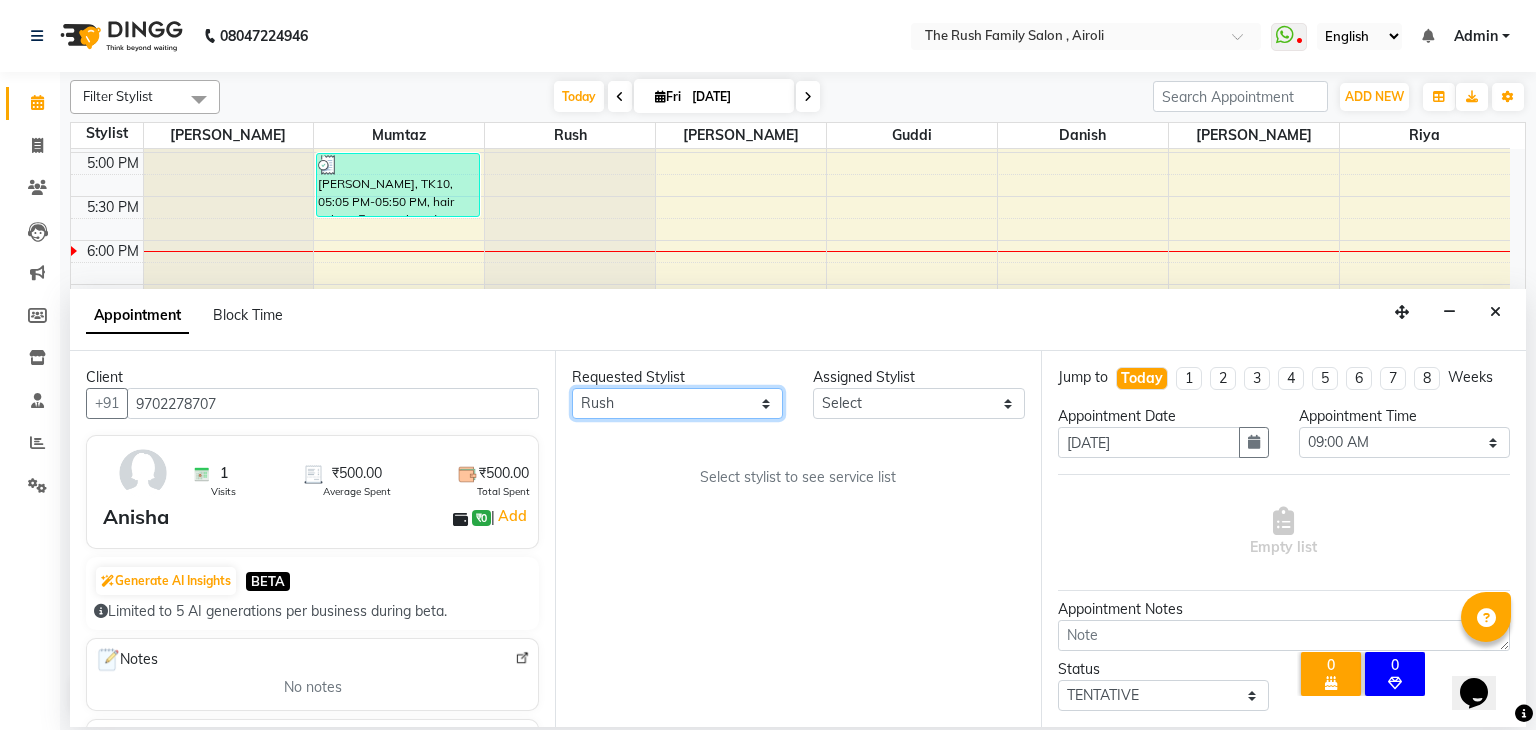 select on "53299" 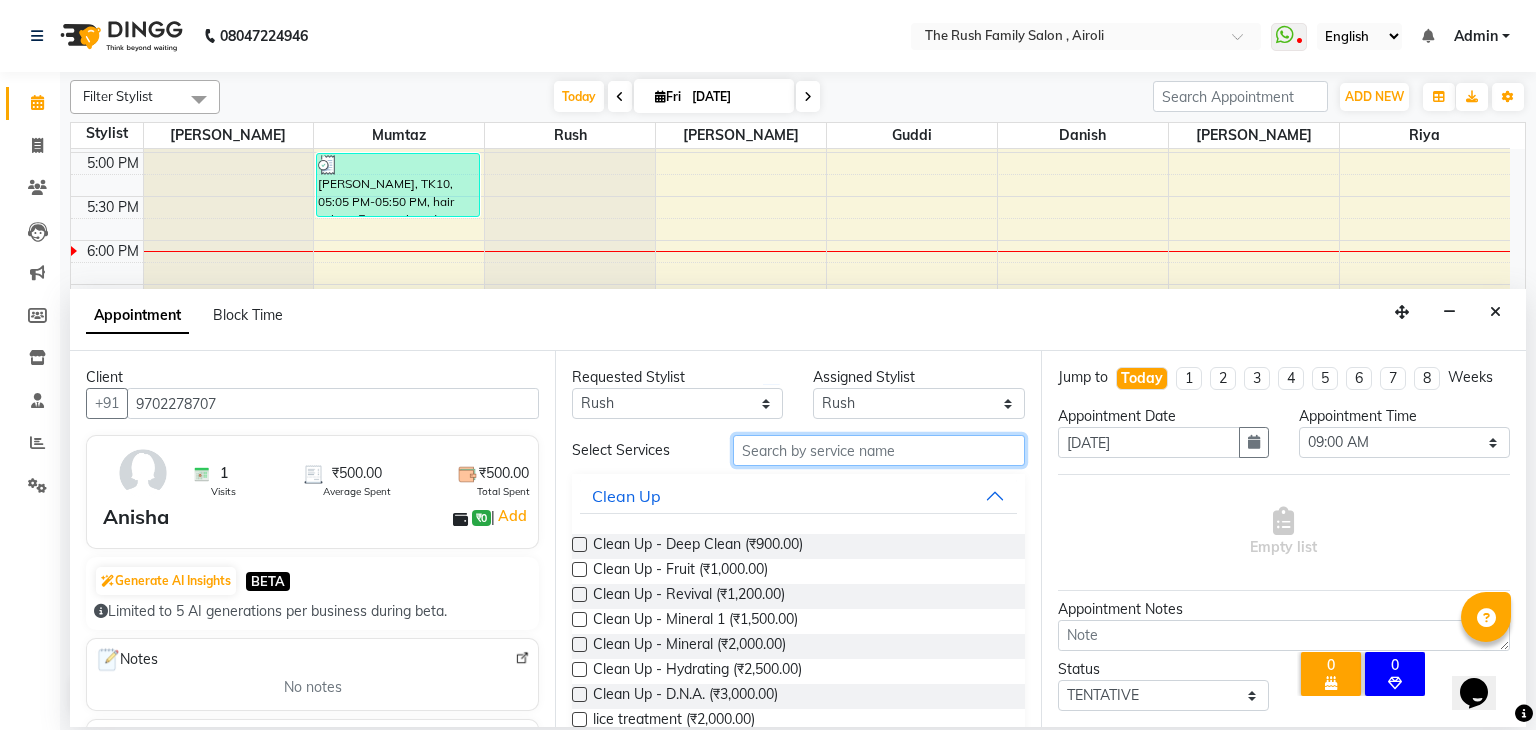 click at bounding box center [879, 450] 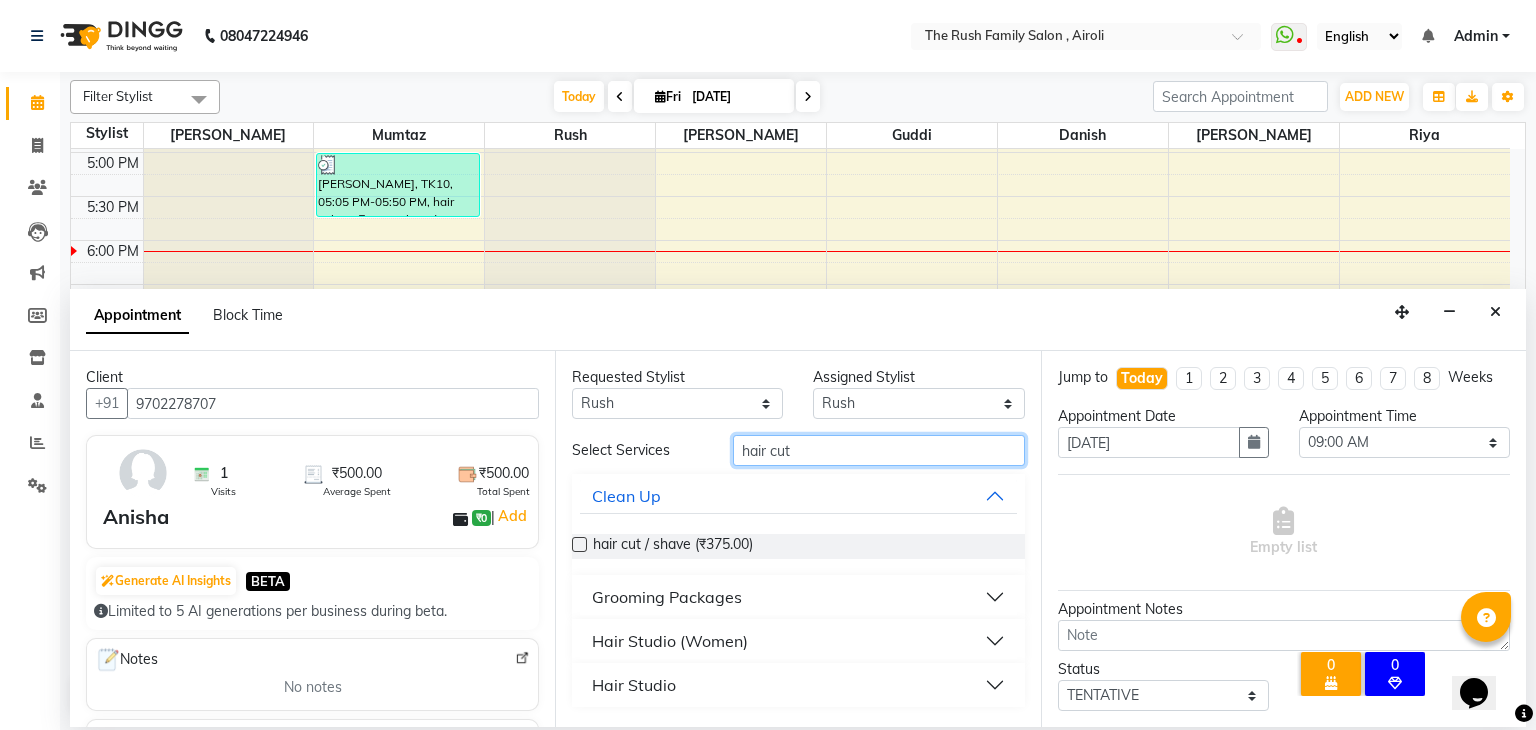 type on "hair cut" 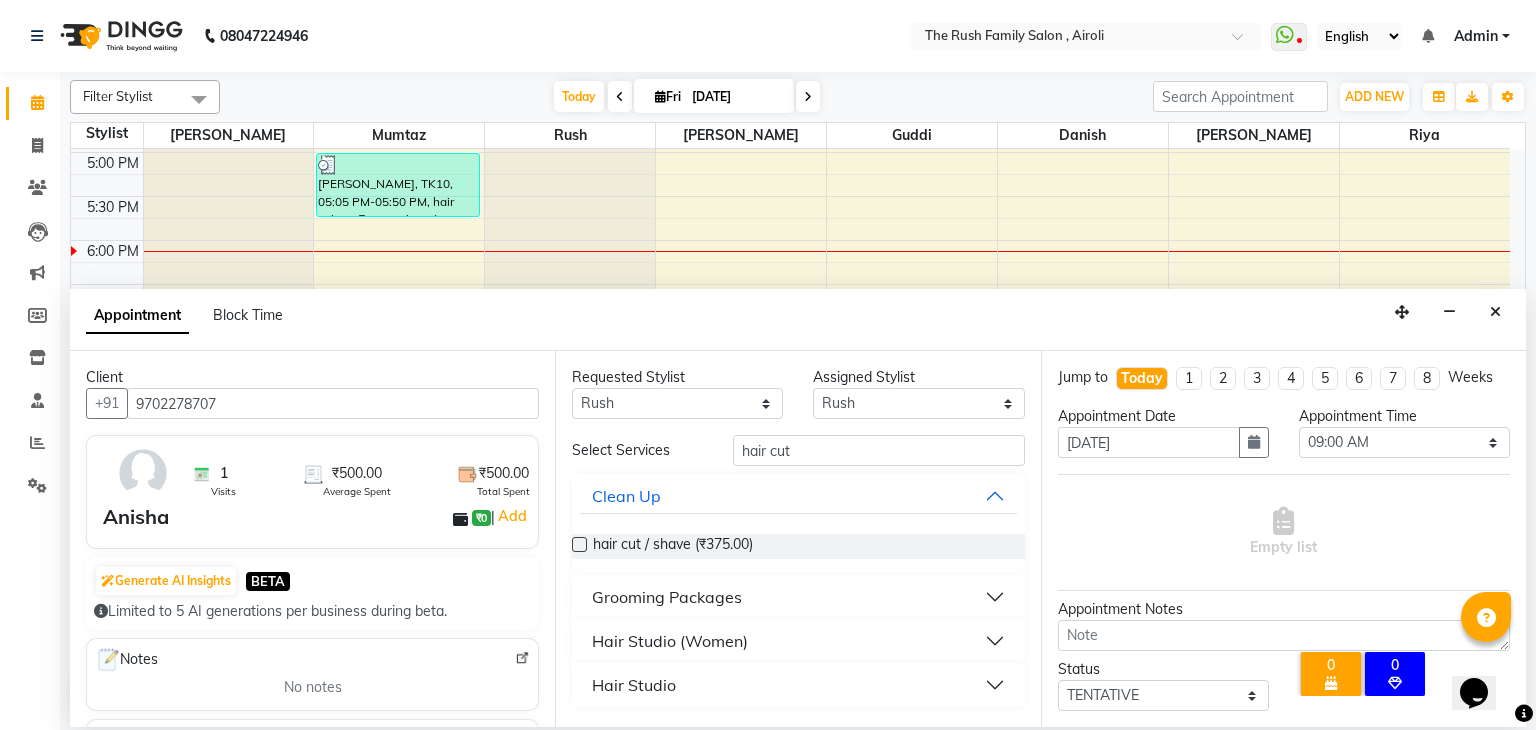 click on "Hair Studio (Women)" at bounding box center [798, 641] 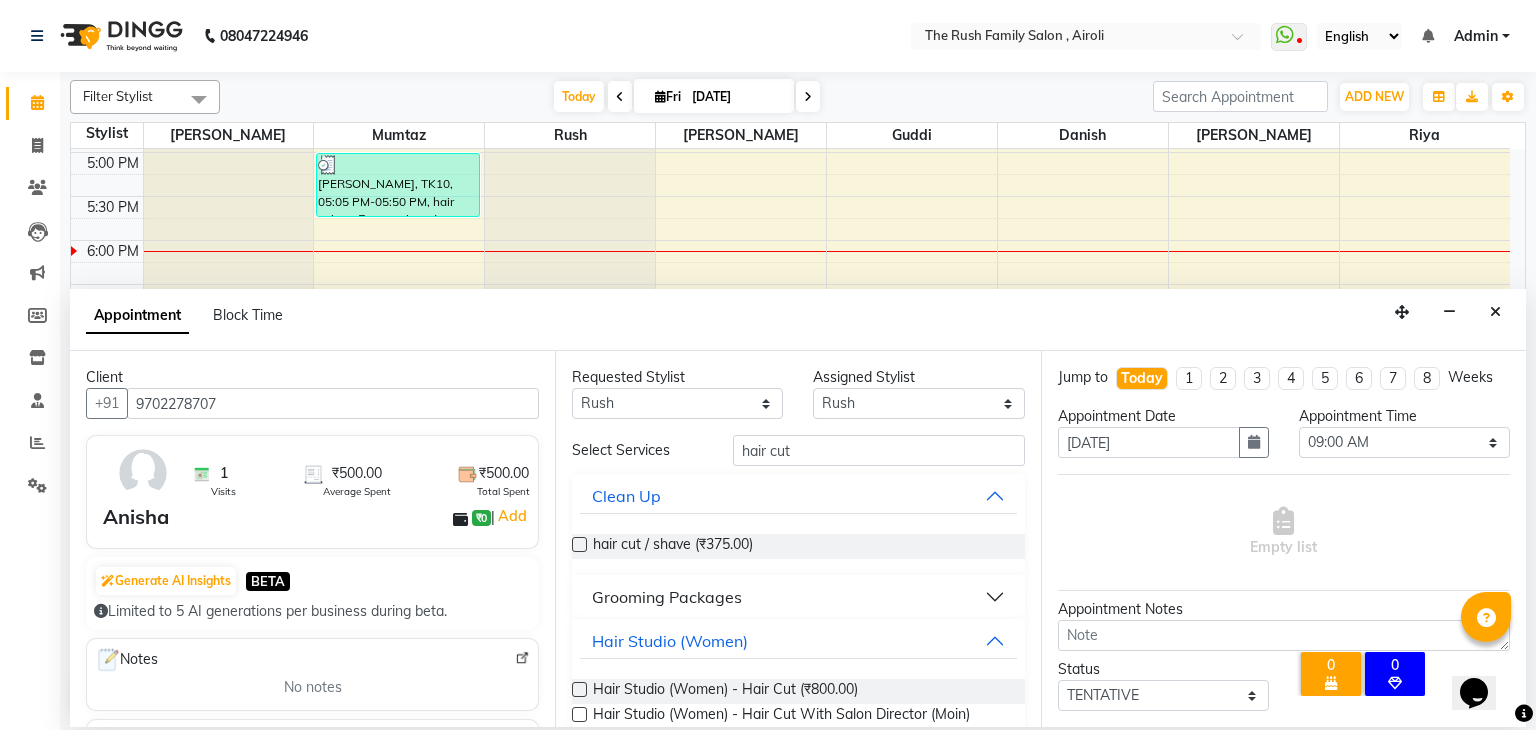 click at bounding box center [579, 689] 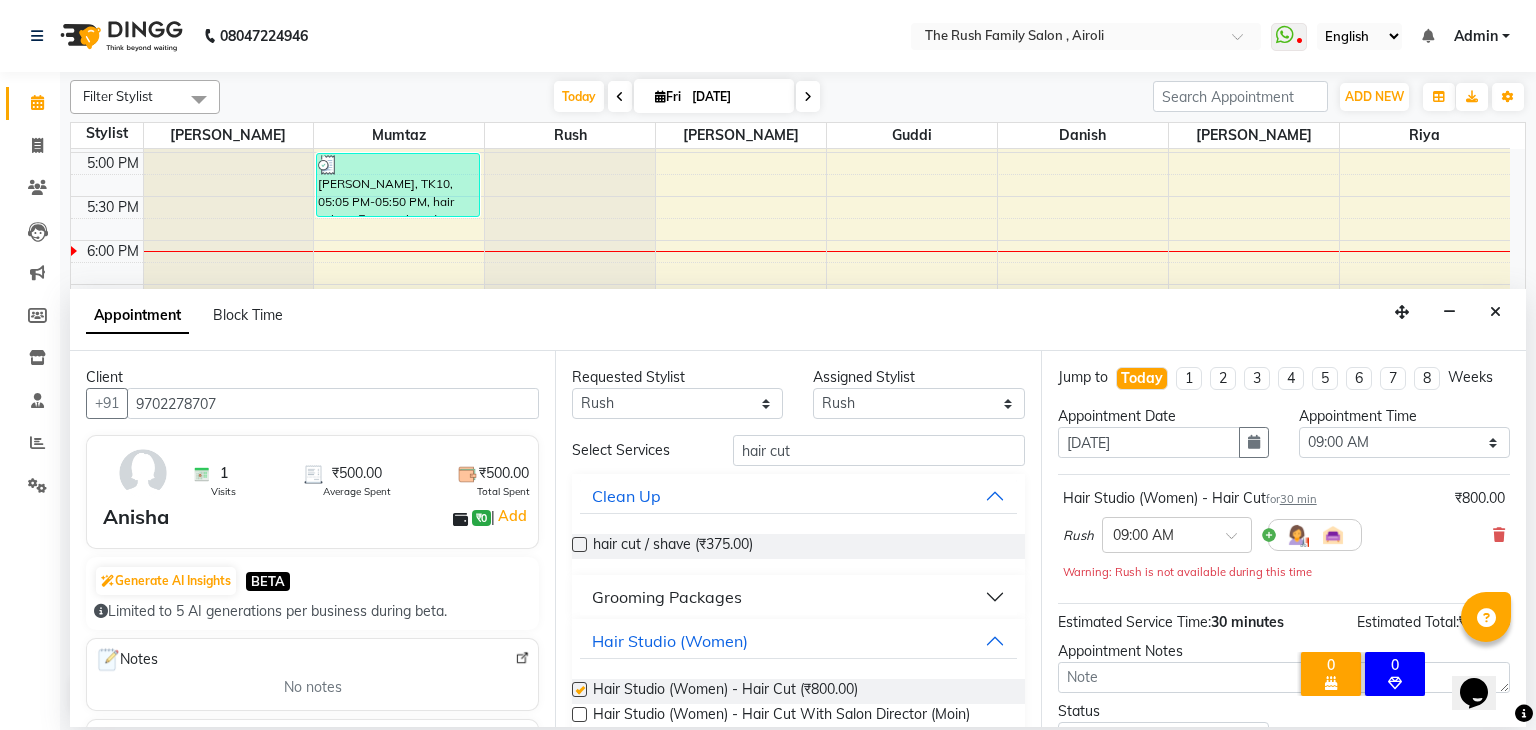 checkbox on "false" 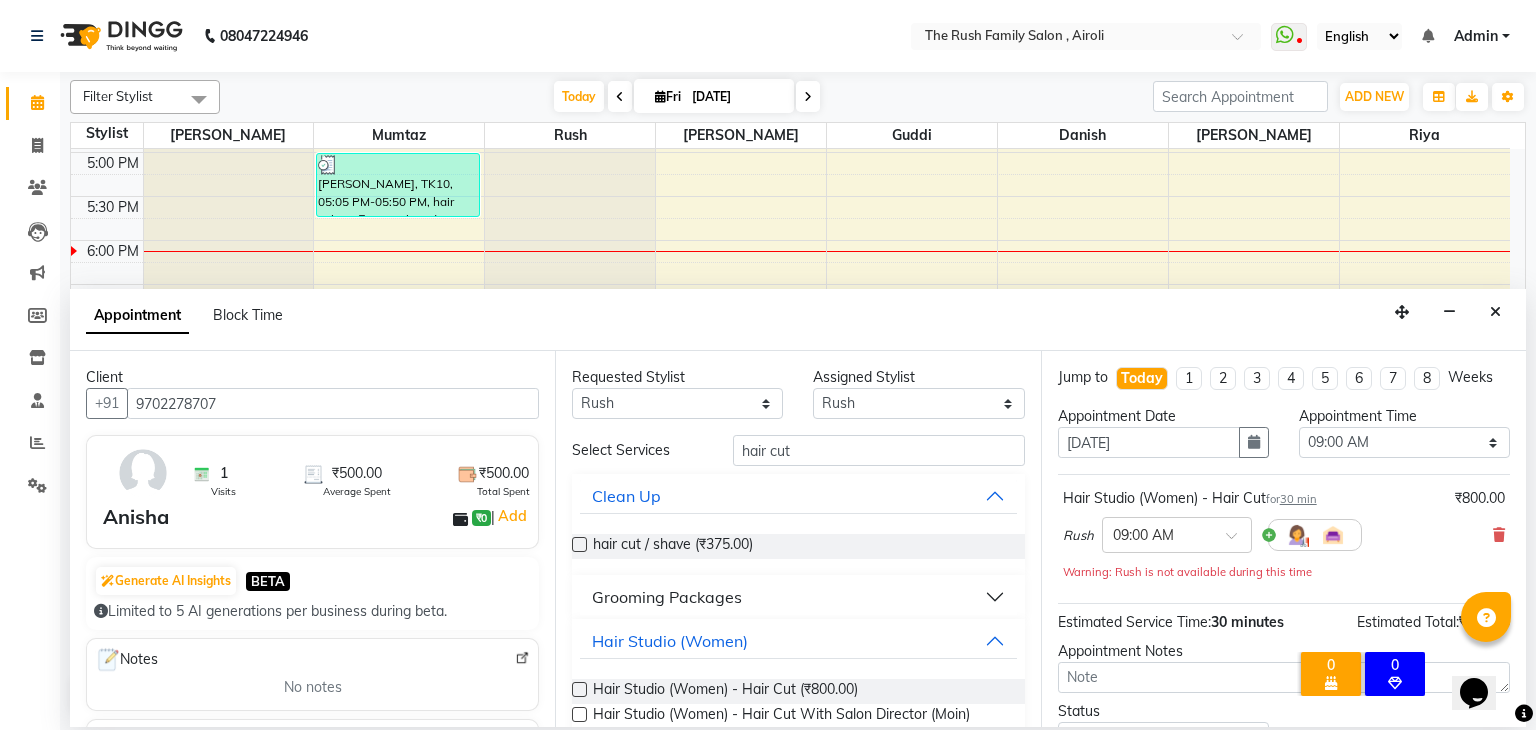 scroll, scrollTop: 136, scrollLeft: 0, axis: vertical 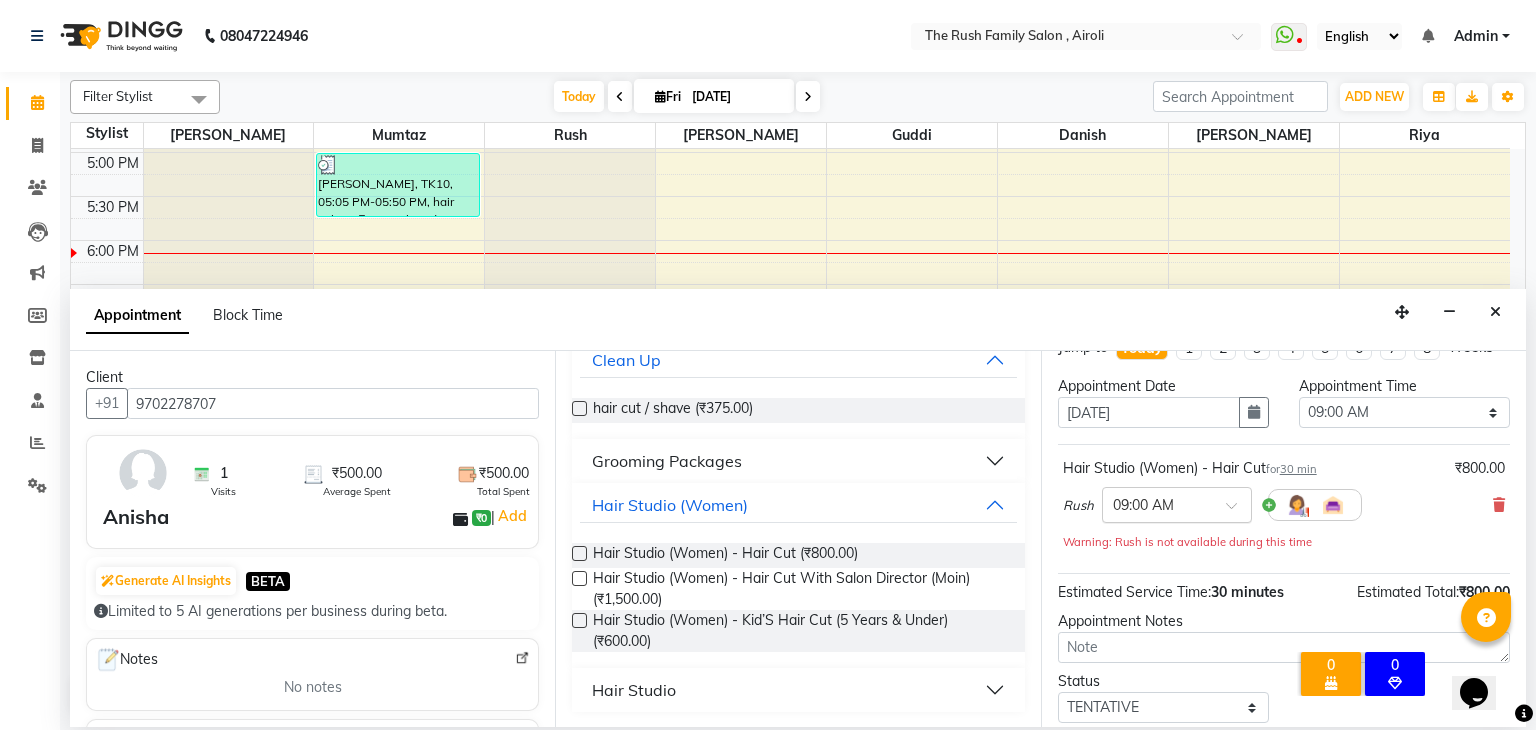 click at bounding box center (1238, 511) 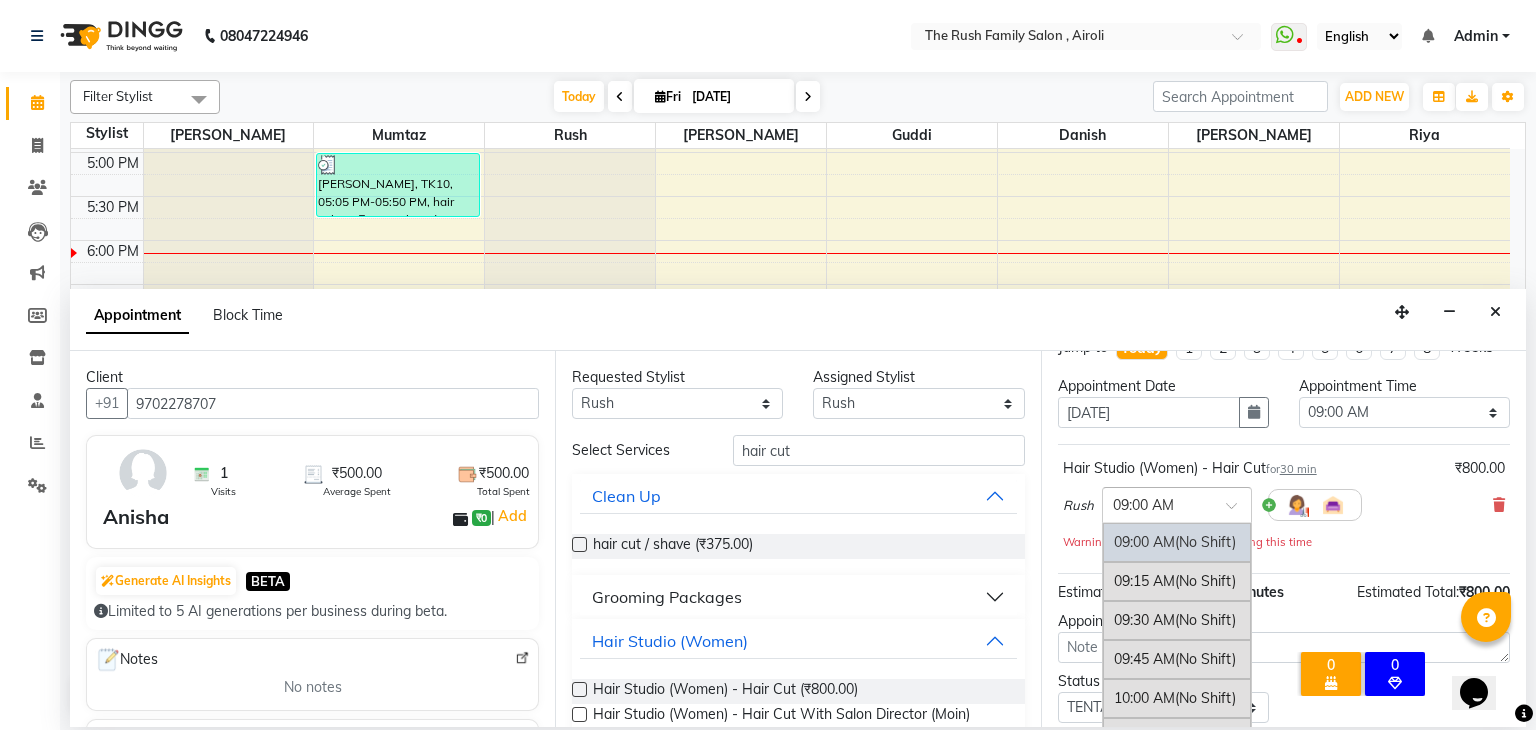 scroll, scrollTop: 0, scrollLeft: 0, axis: both 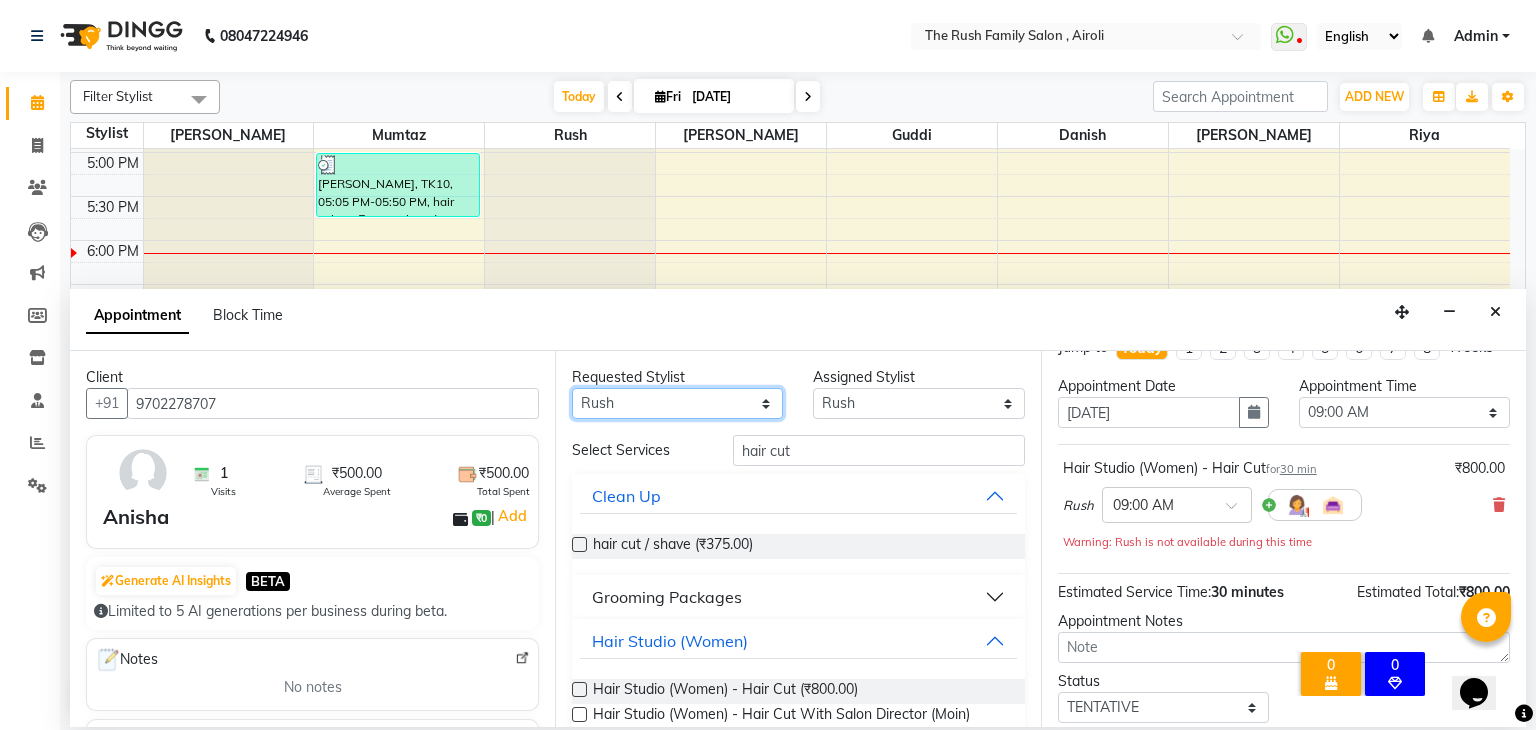 click on "Any Ajaz Danish Guddi Jayesh  mumtaz   nishu Riya    Rush Swati" at bounding box center (677, 403) 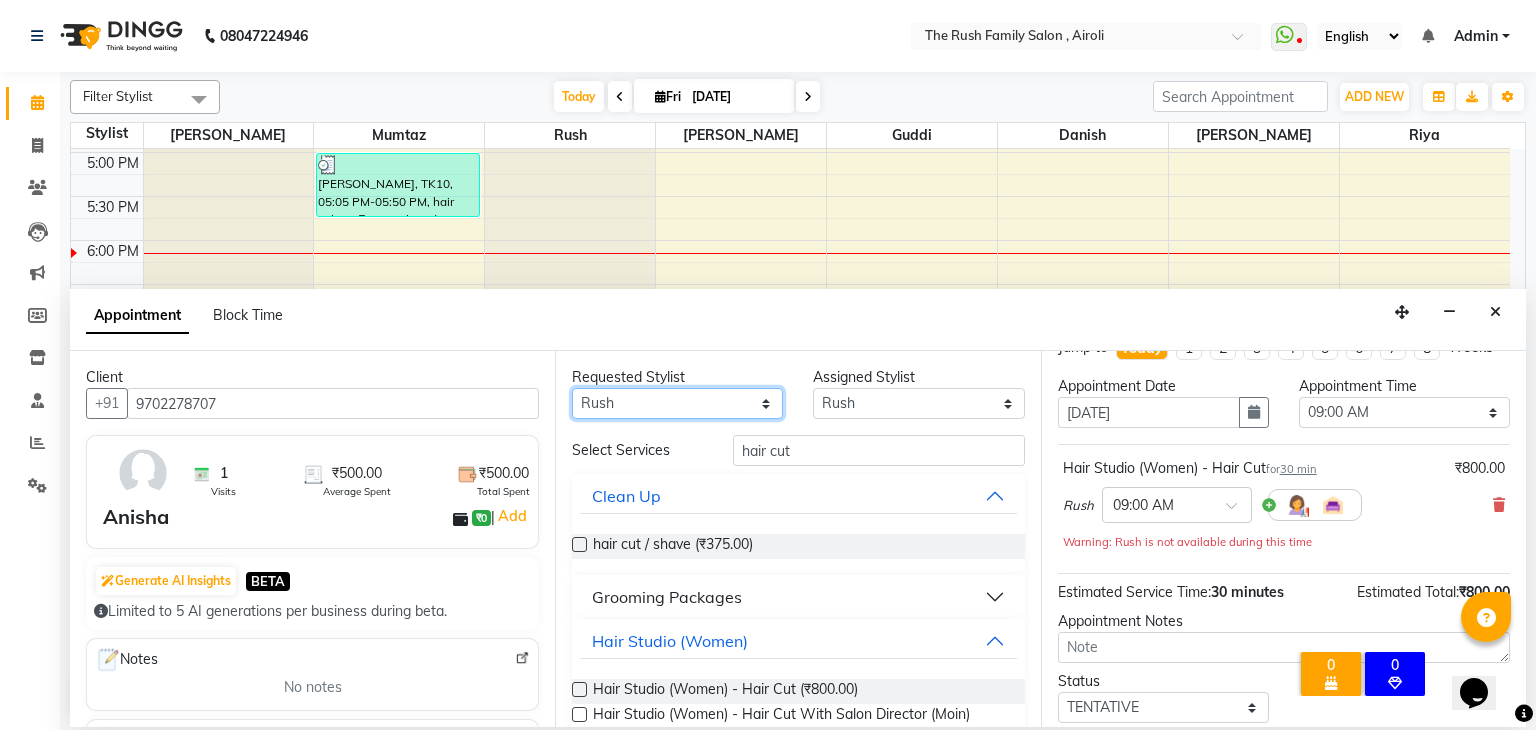 select on "42200" 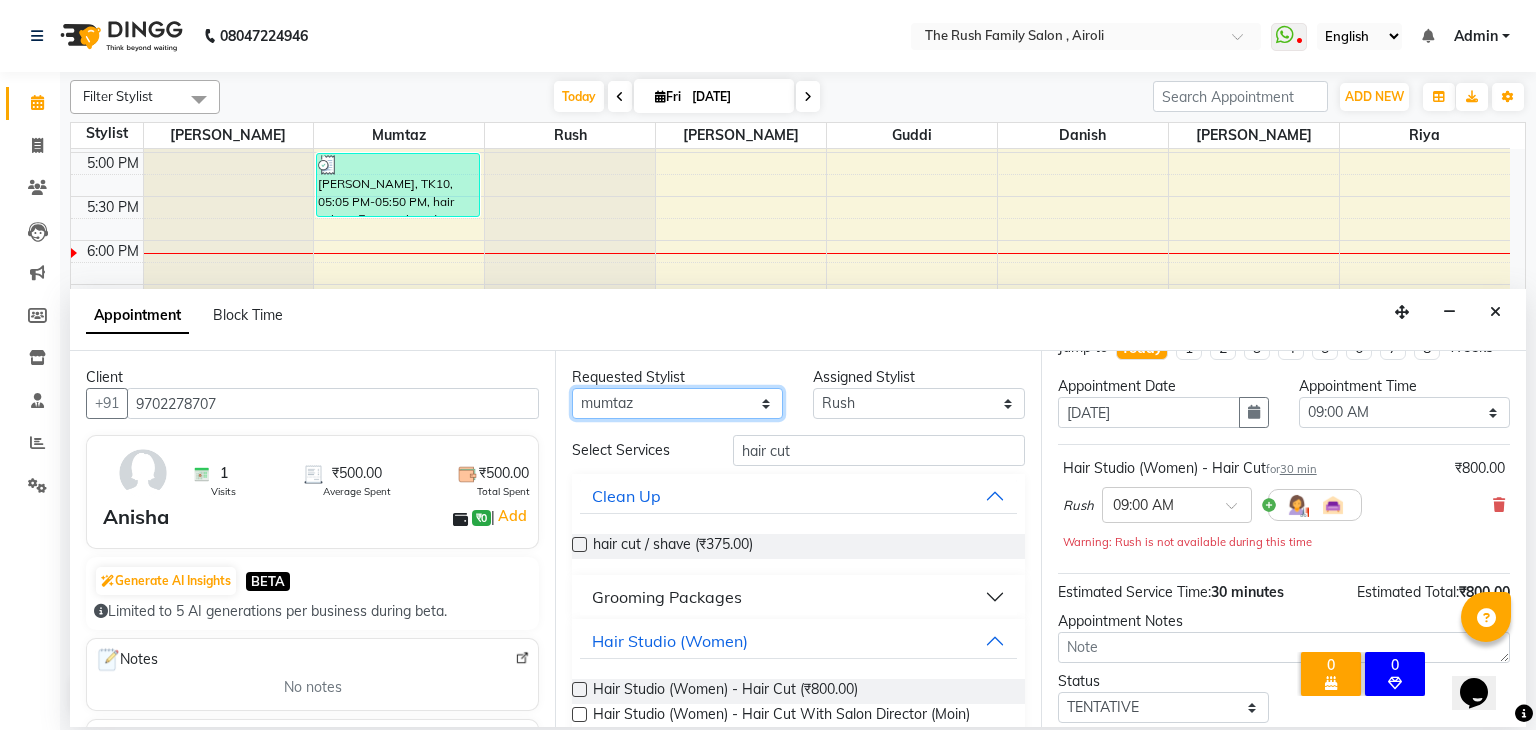 click on "Any Ajaz Danish Guddi Jayesh  mumtaz   nishu Riya    Rush Swati" at bounding box center (677, 403) 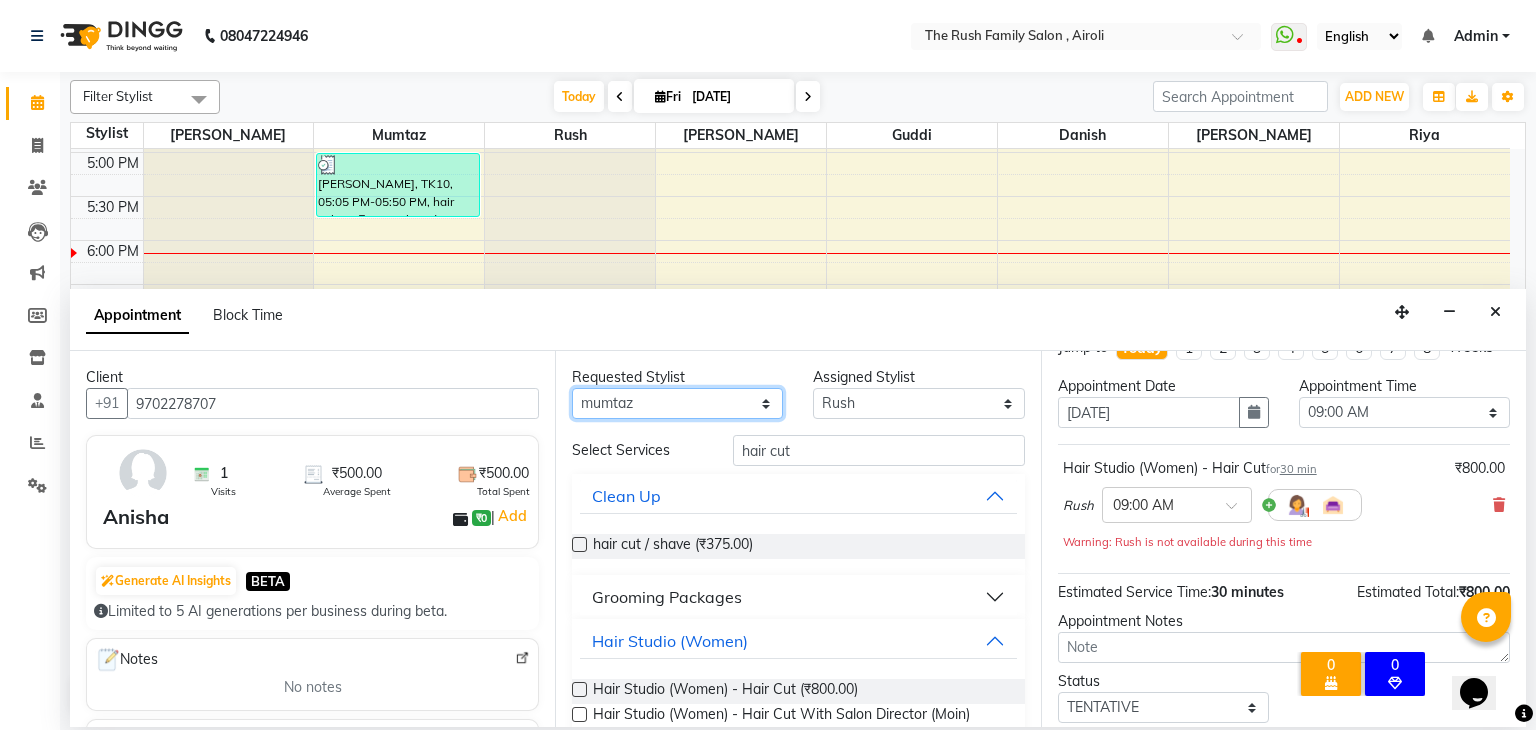 select on "42200" 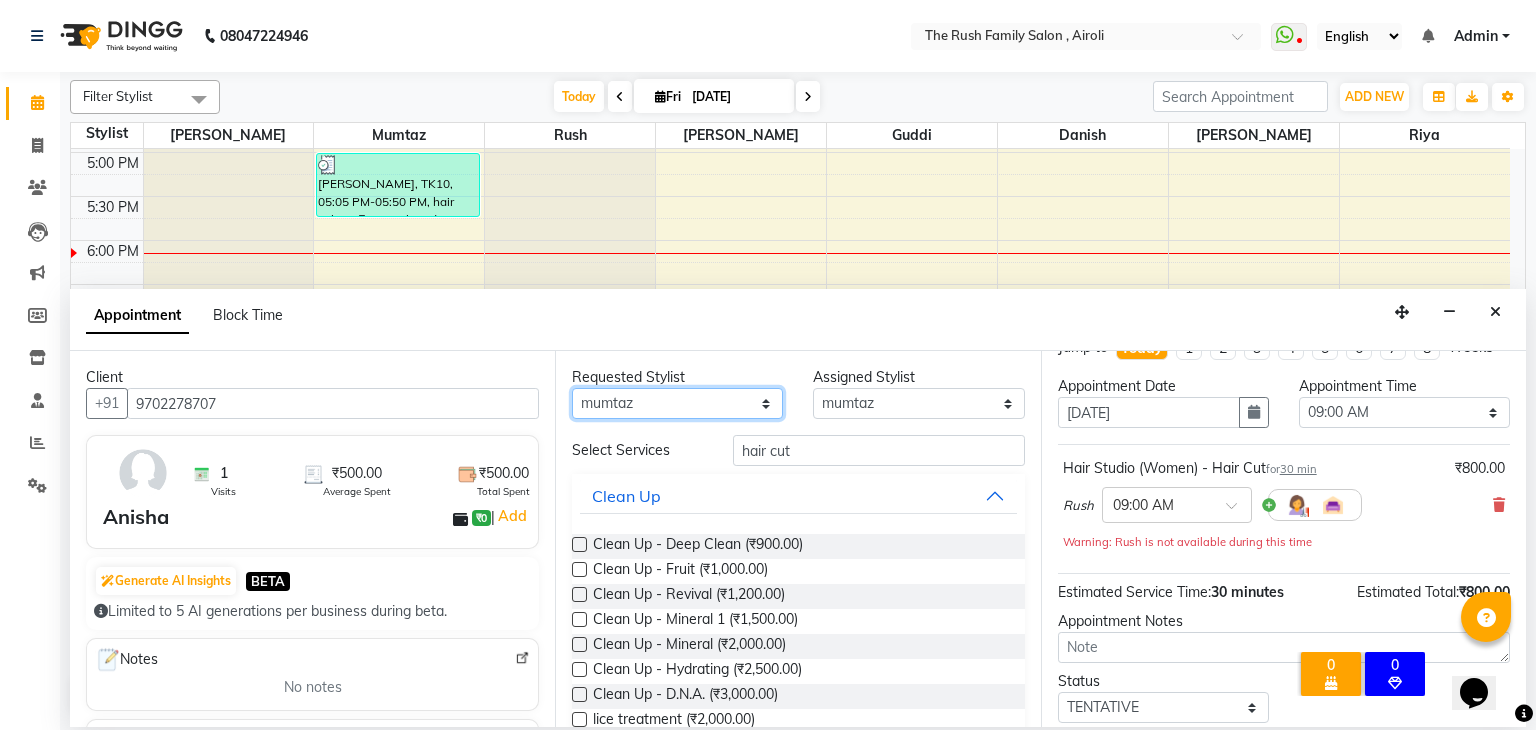 scroll, scrollTop: 151, scrollLeft: 0, axis: vertical 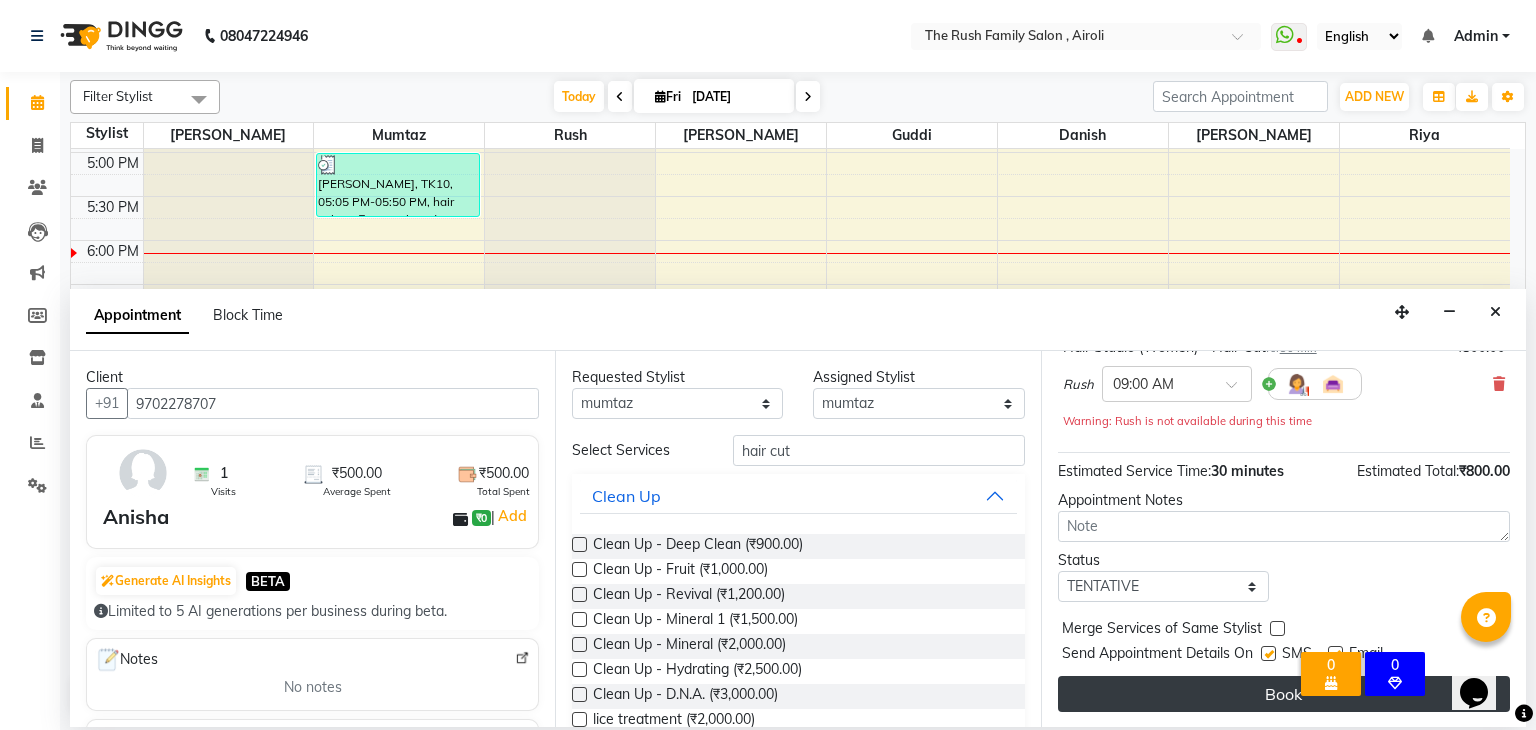 click on "Book" at bounding box center (1284, 694) 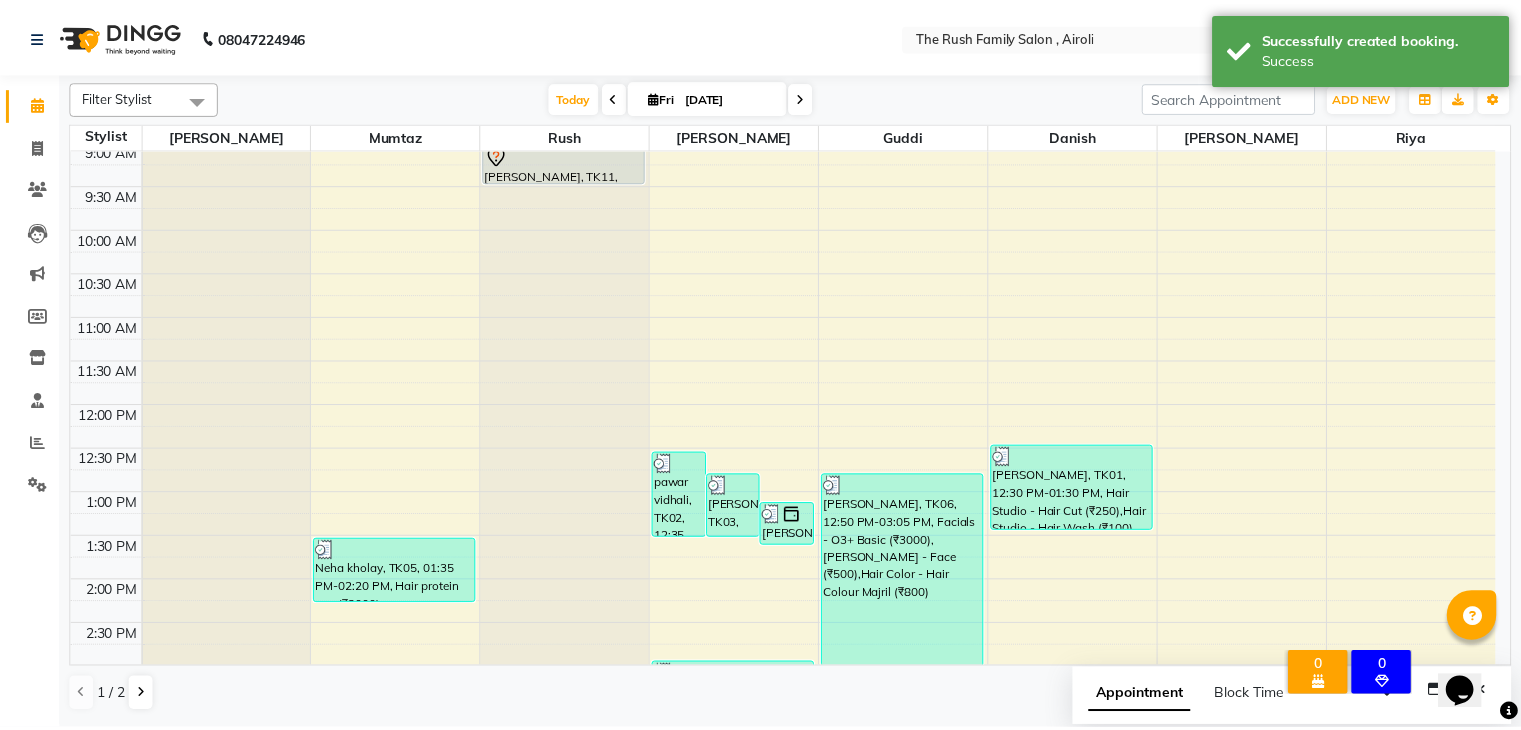 scroll, scrollTop: 0, scrollLeft: 0, axis: both 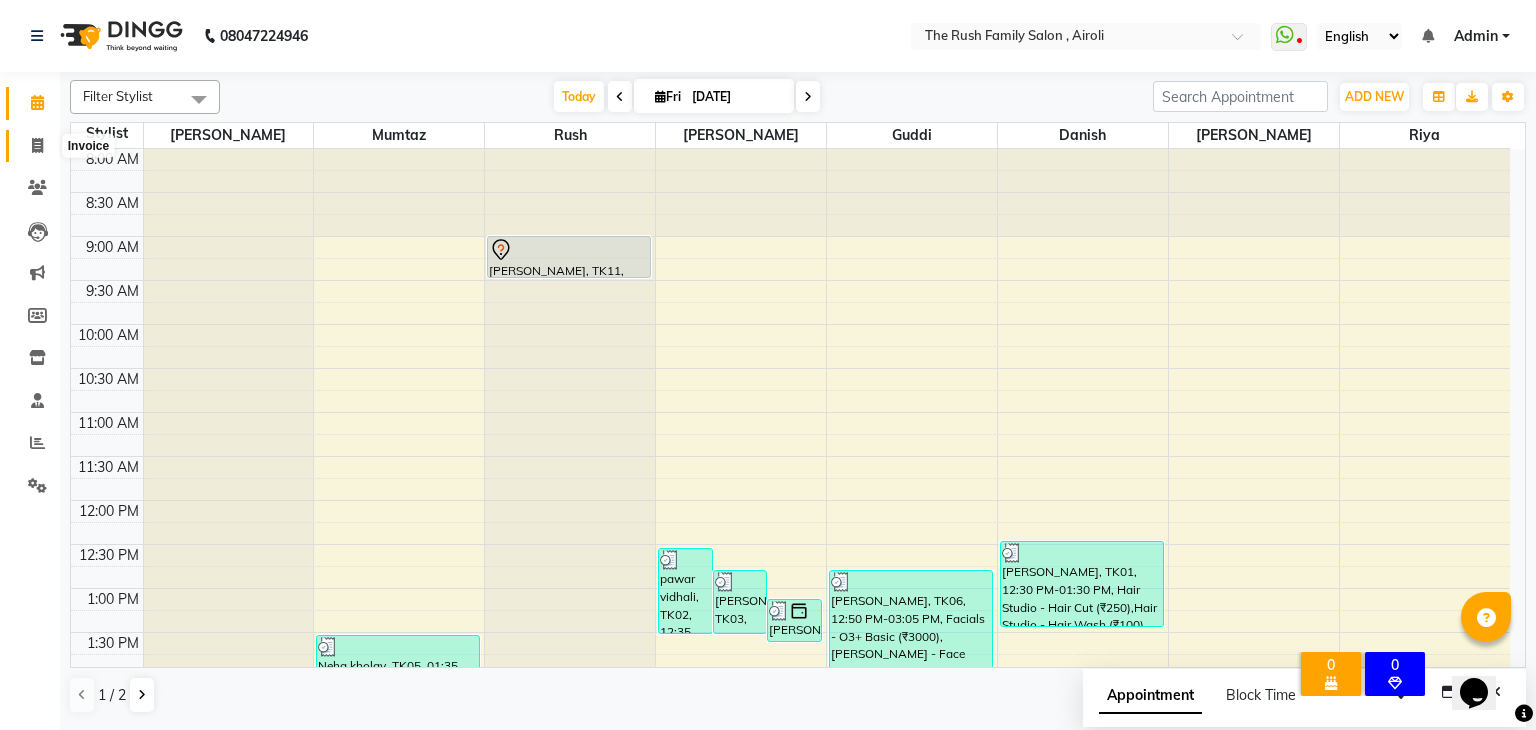 click 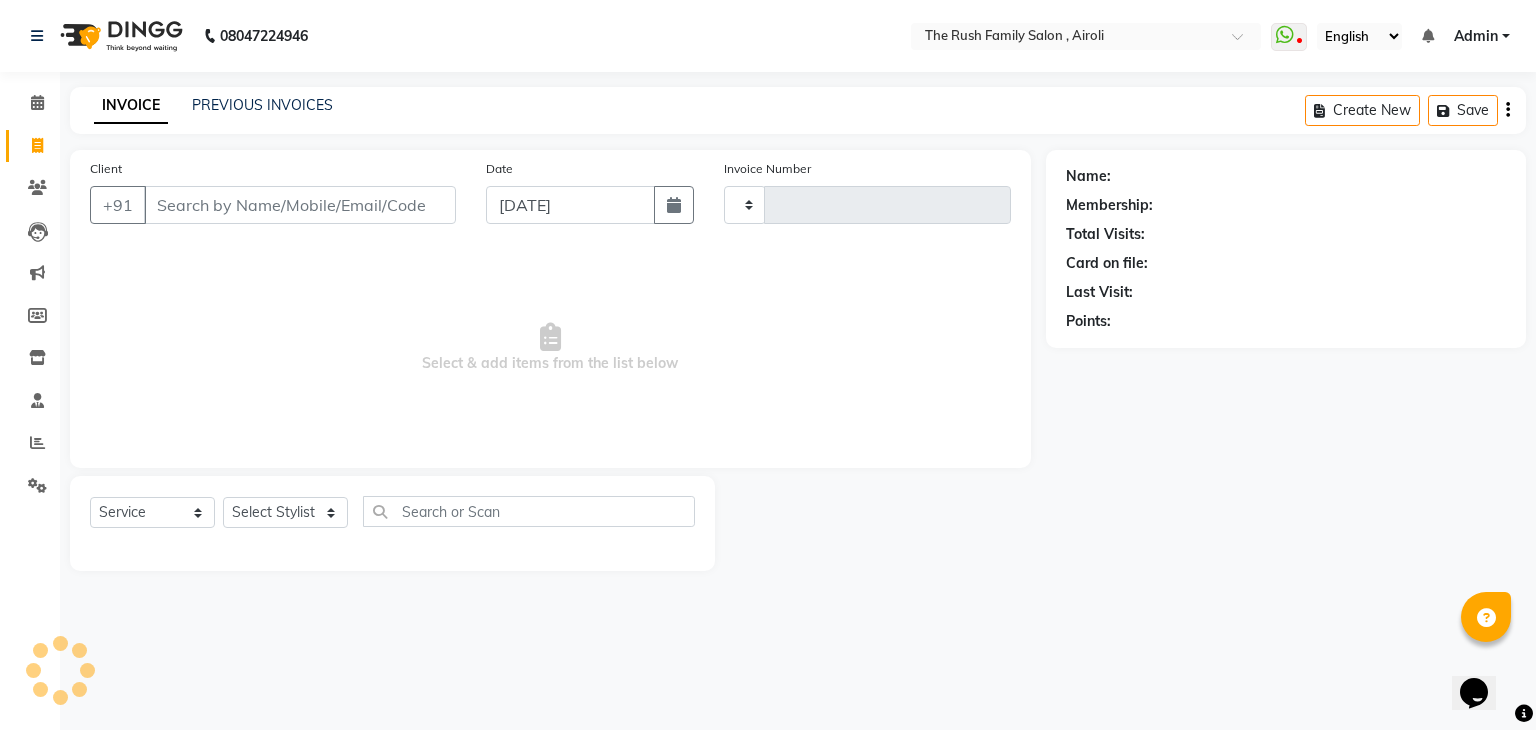 type on "2197" 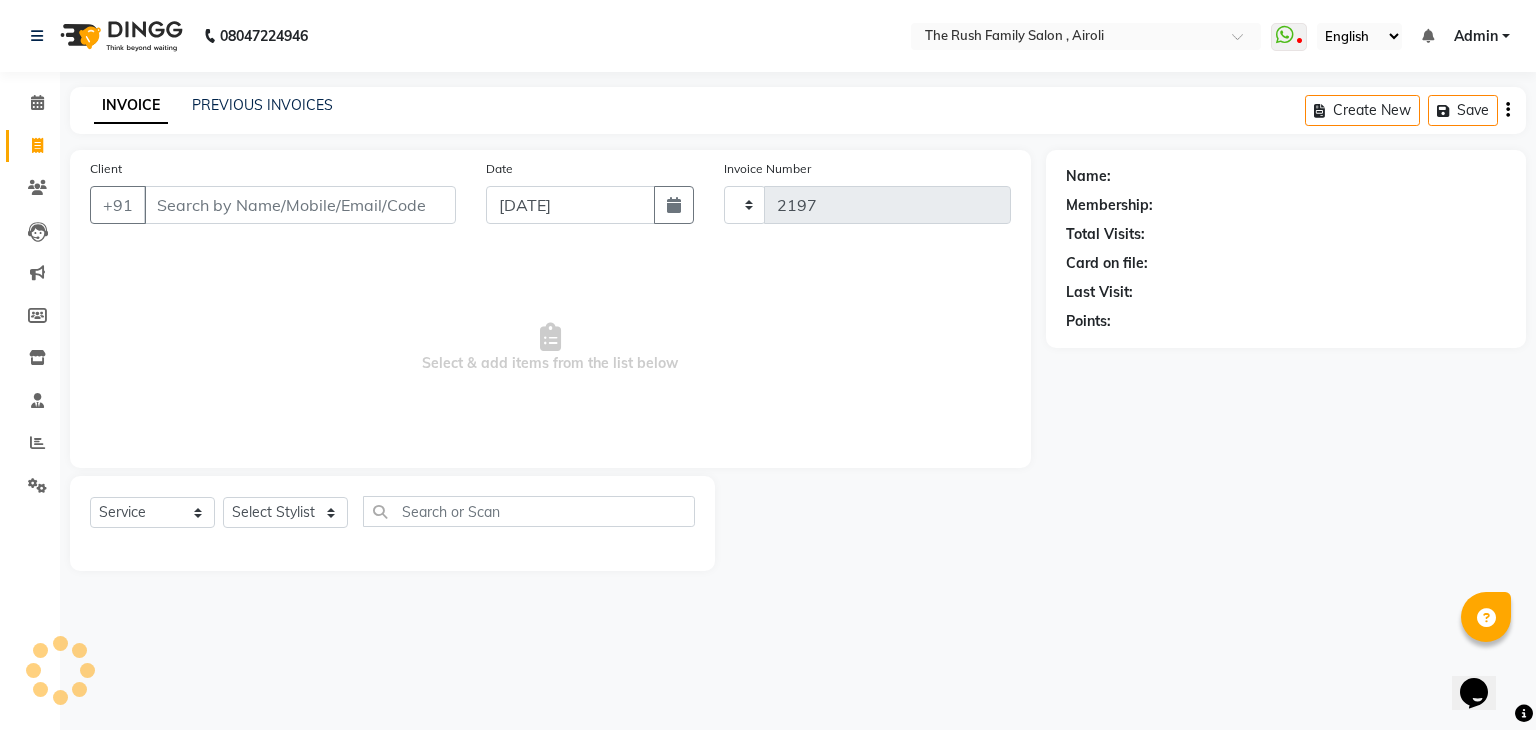 select on "5419" 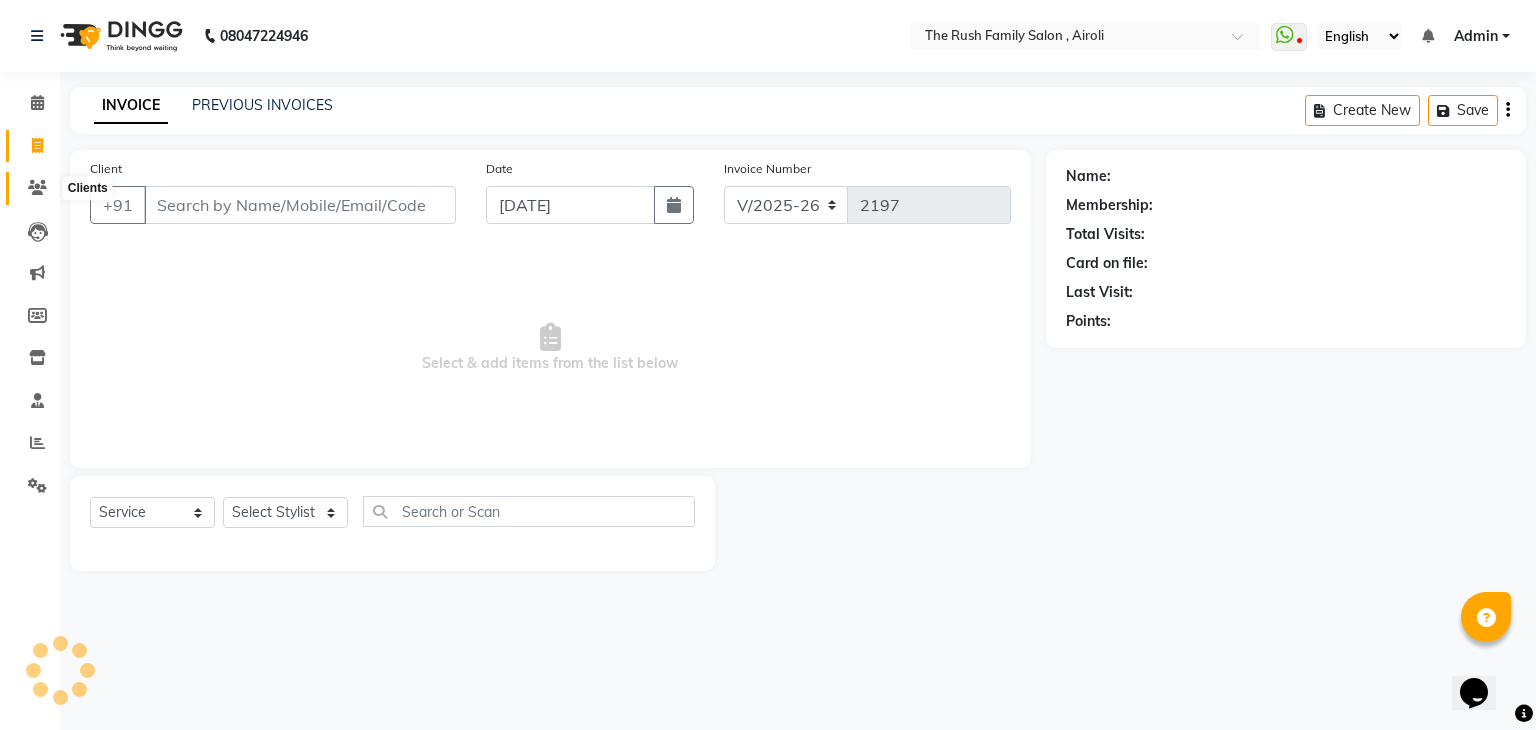 click 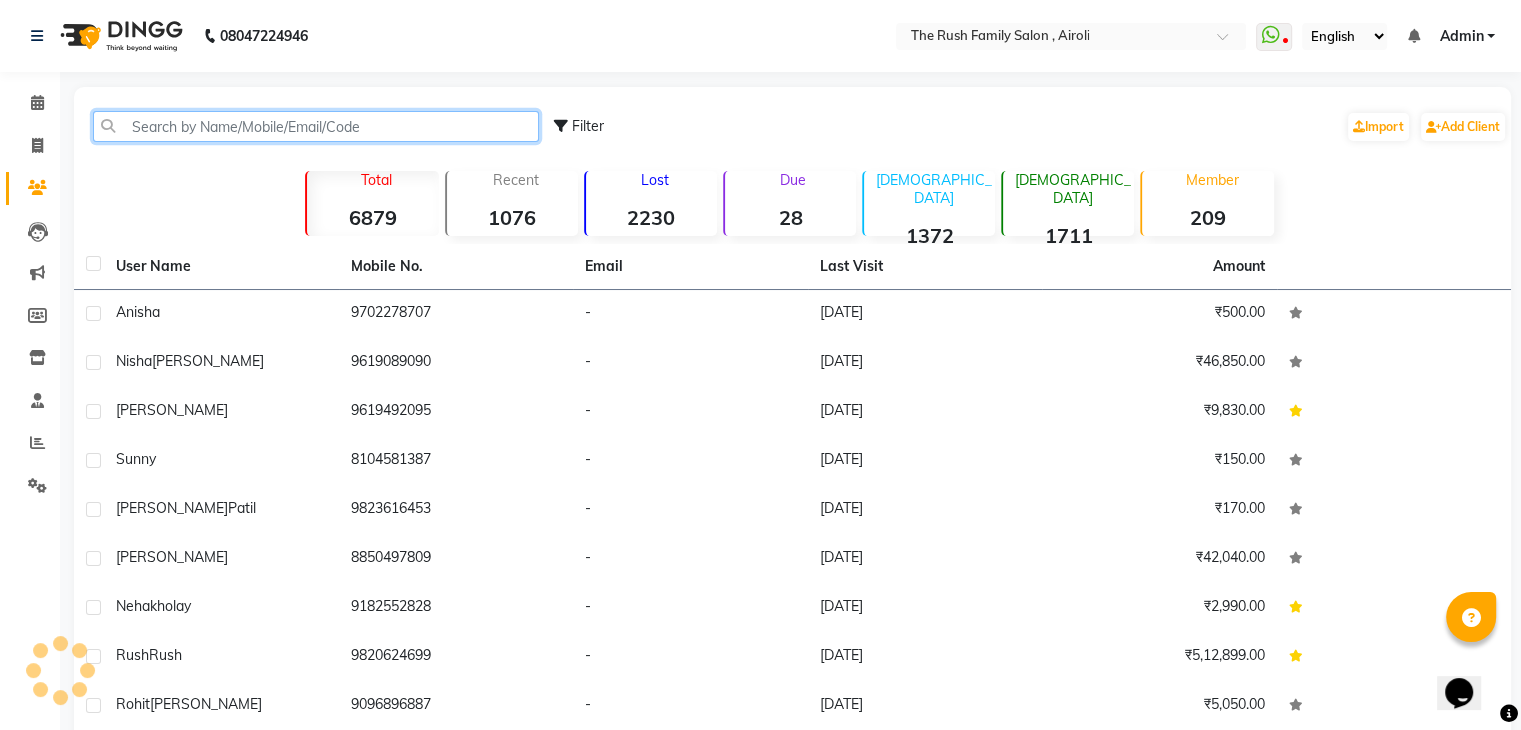 click 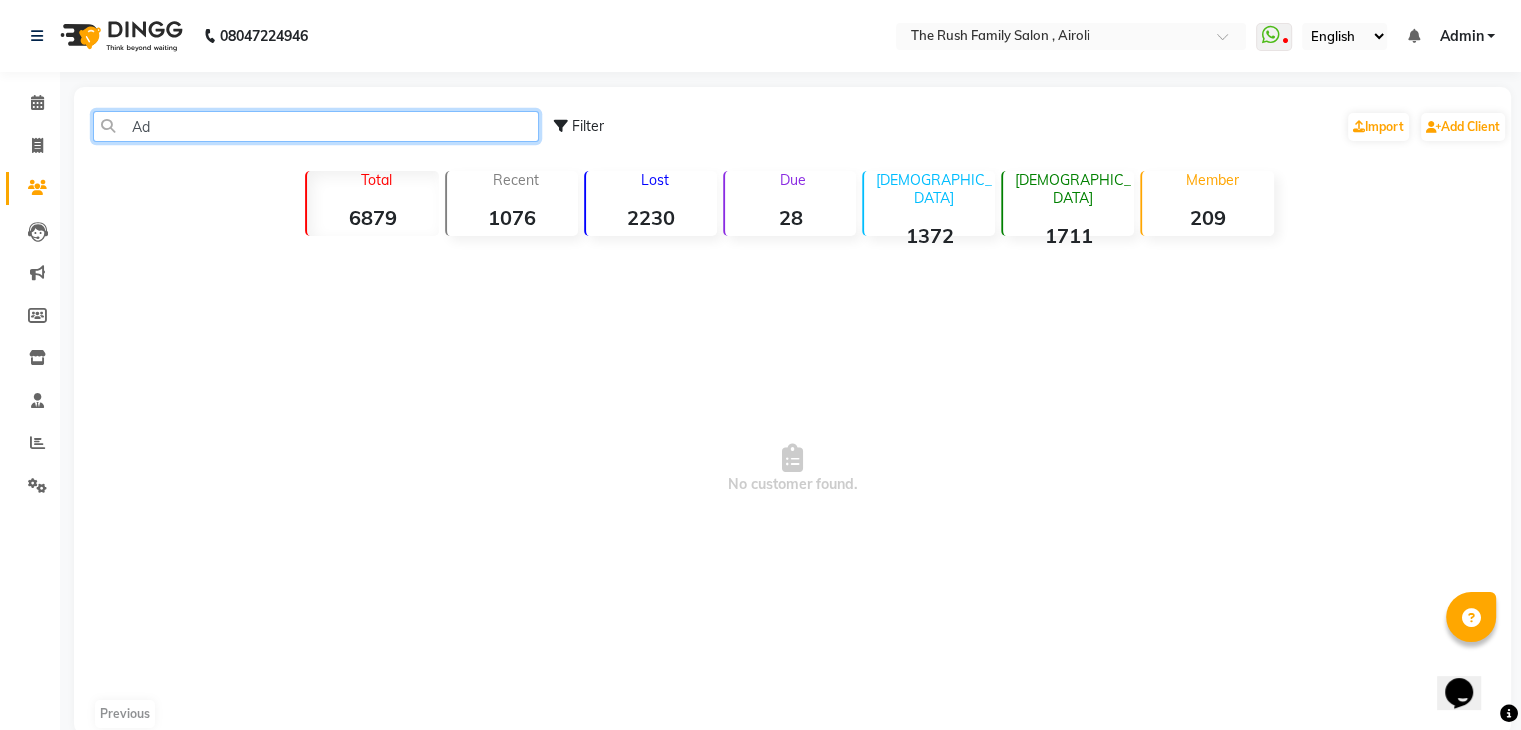 type on "A" 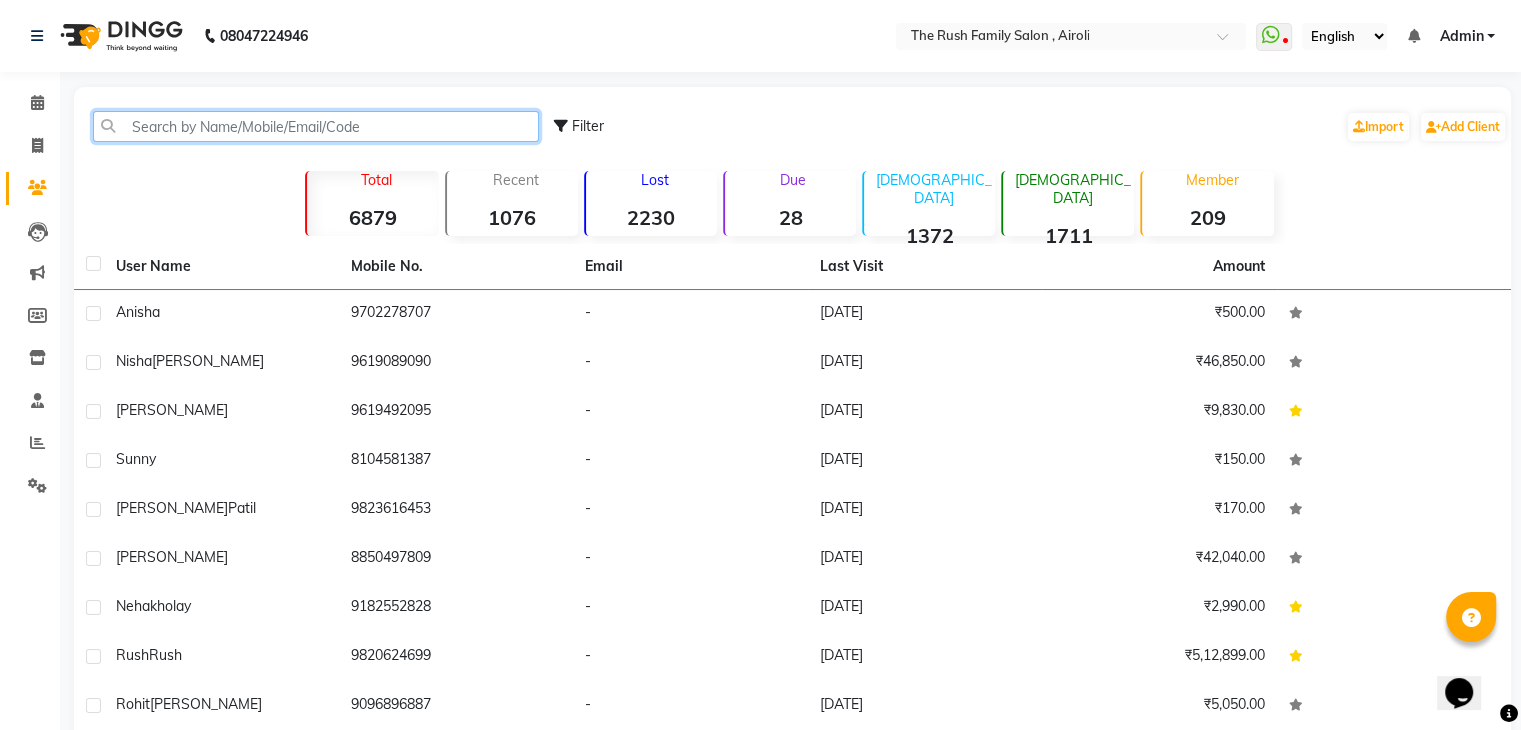 click 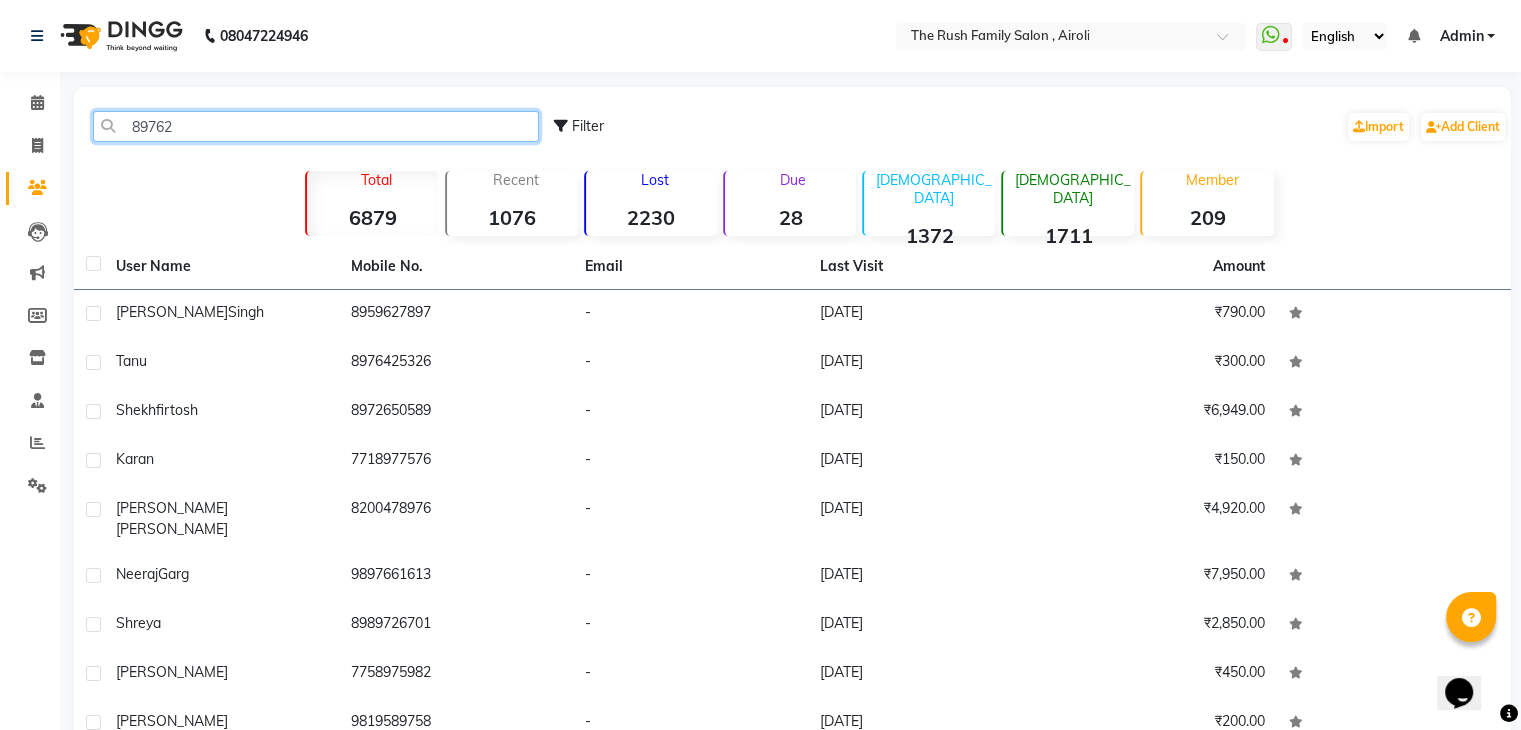 click on "89762" 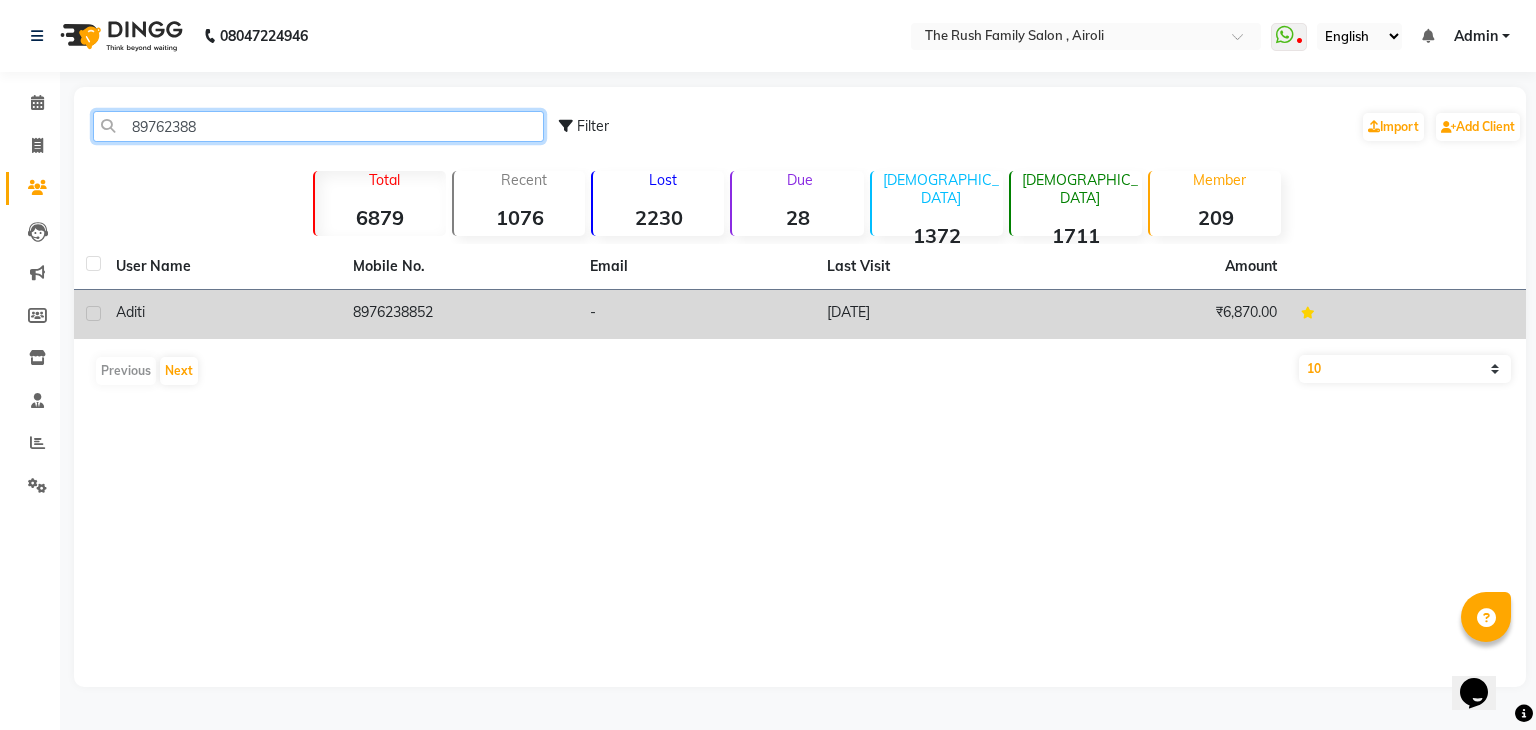 type on "89762388" 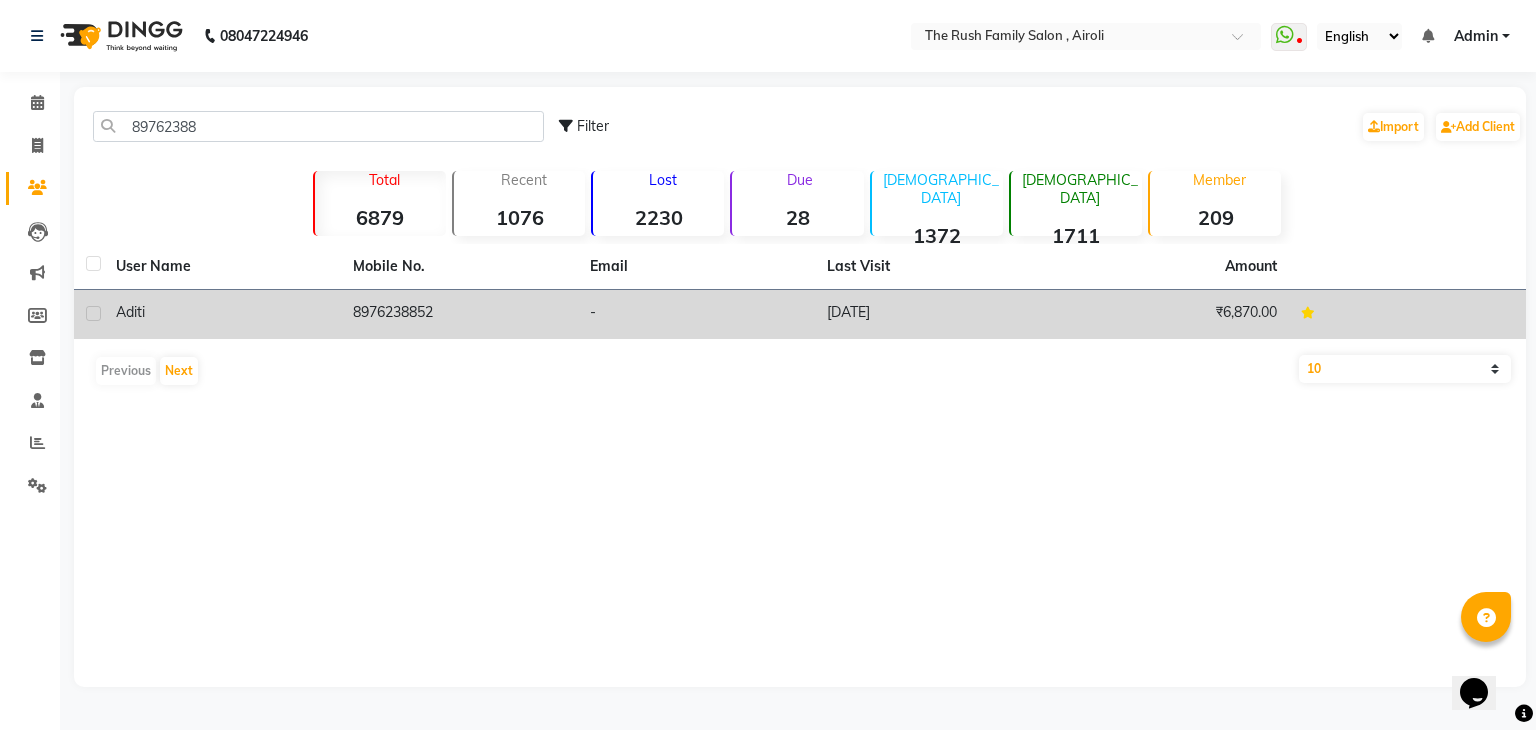 click on "-" 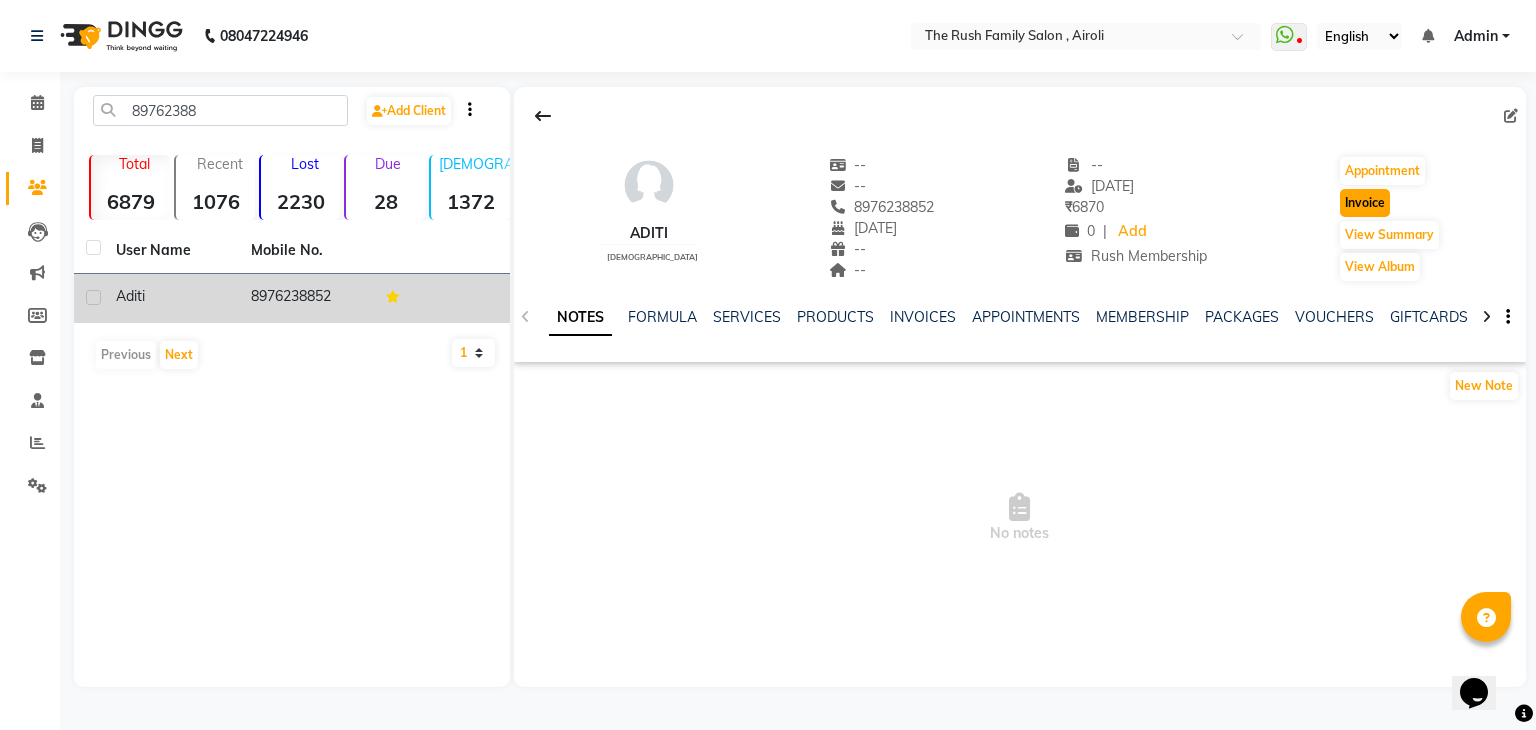 click on "Invoice" 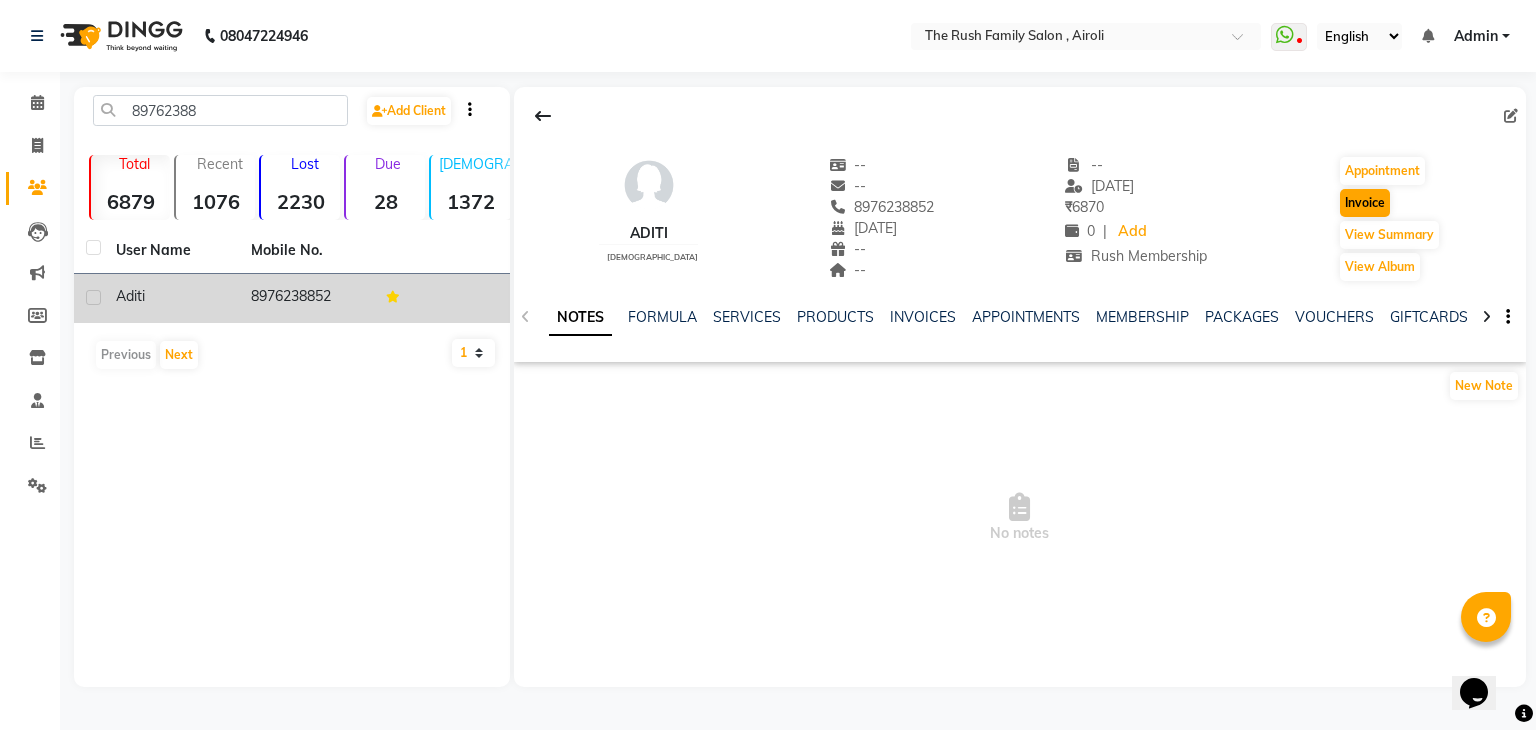 select on "5419" 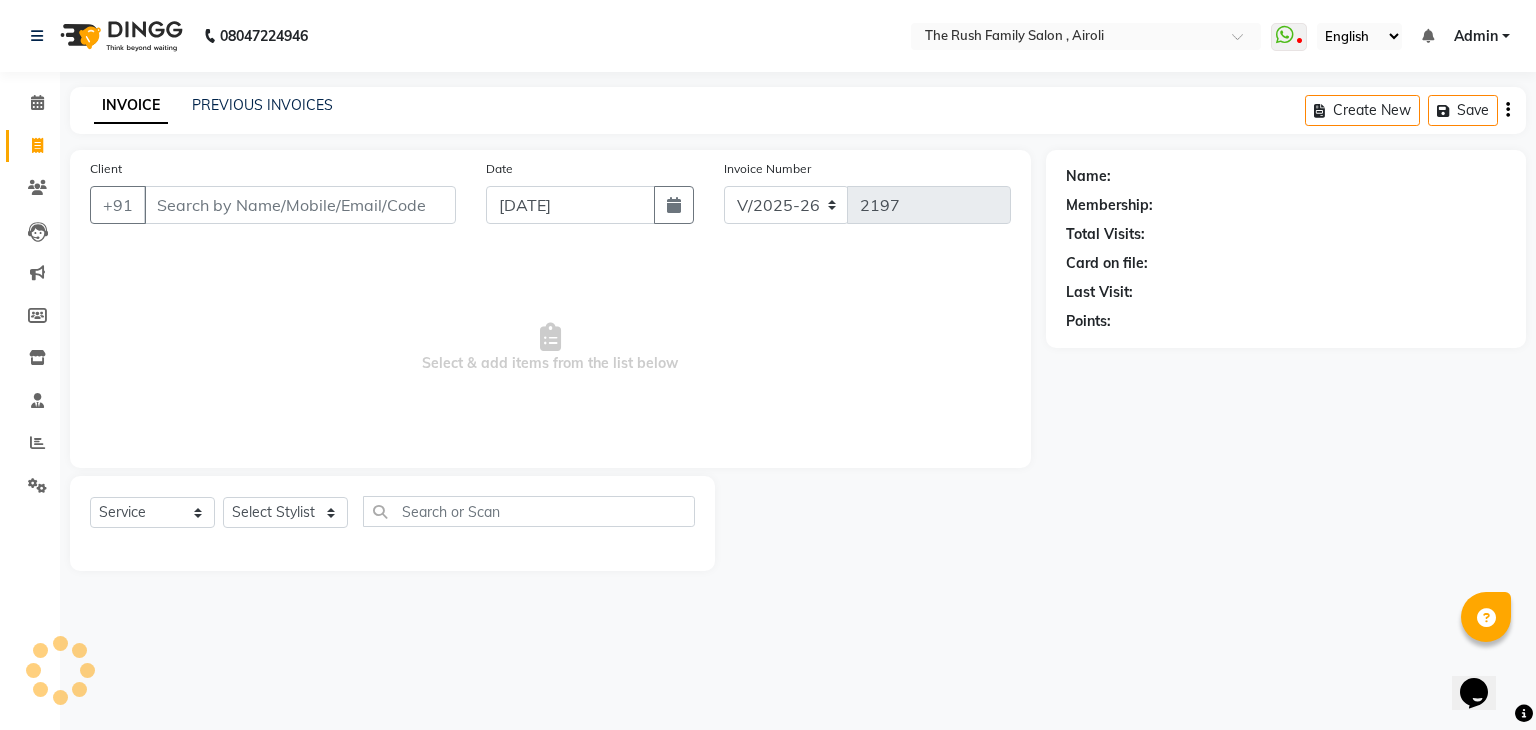 type on "8976238852" 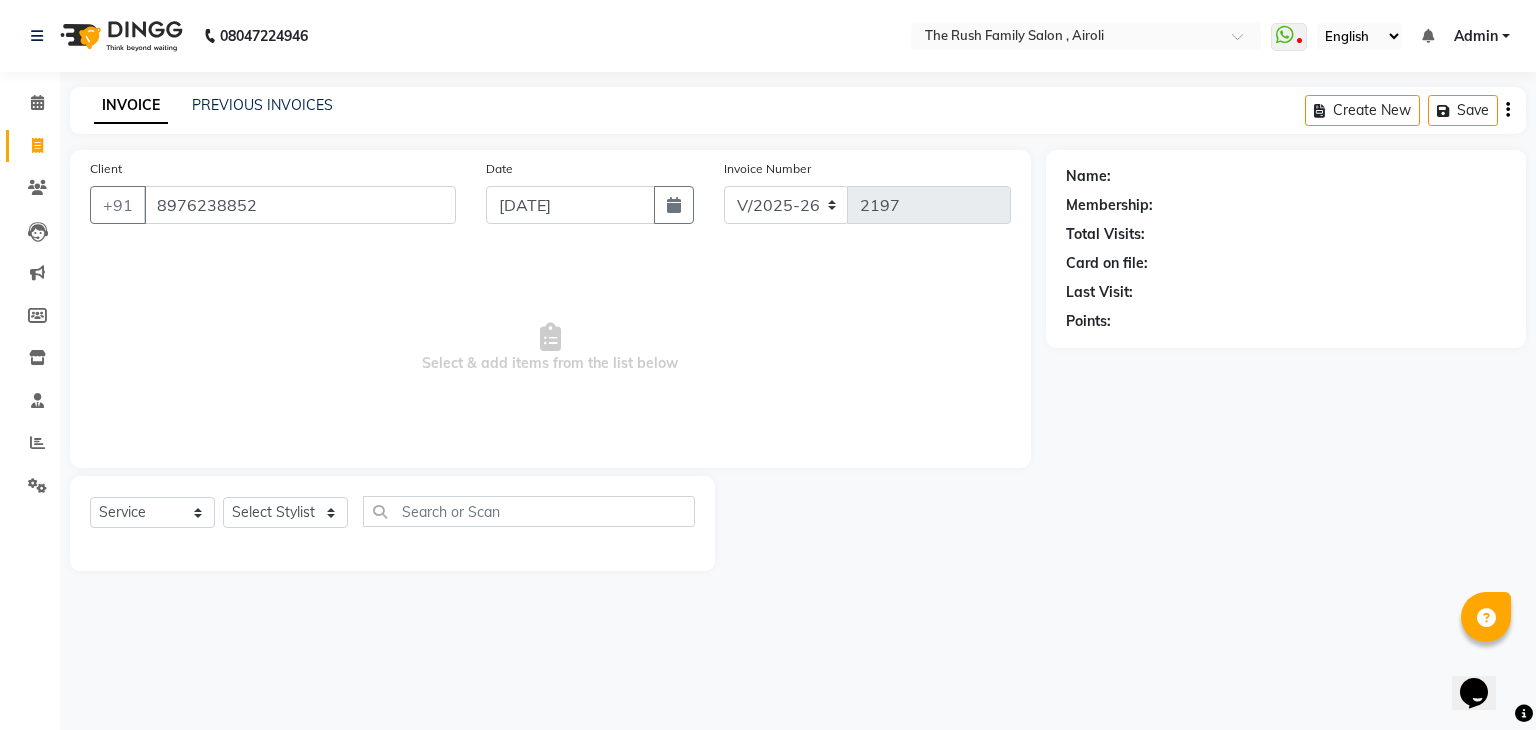 select on "1: Object" 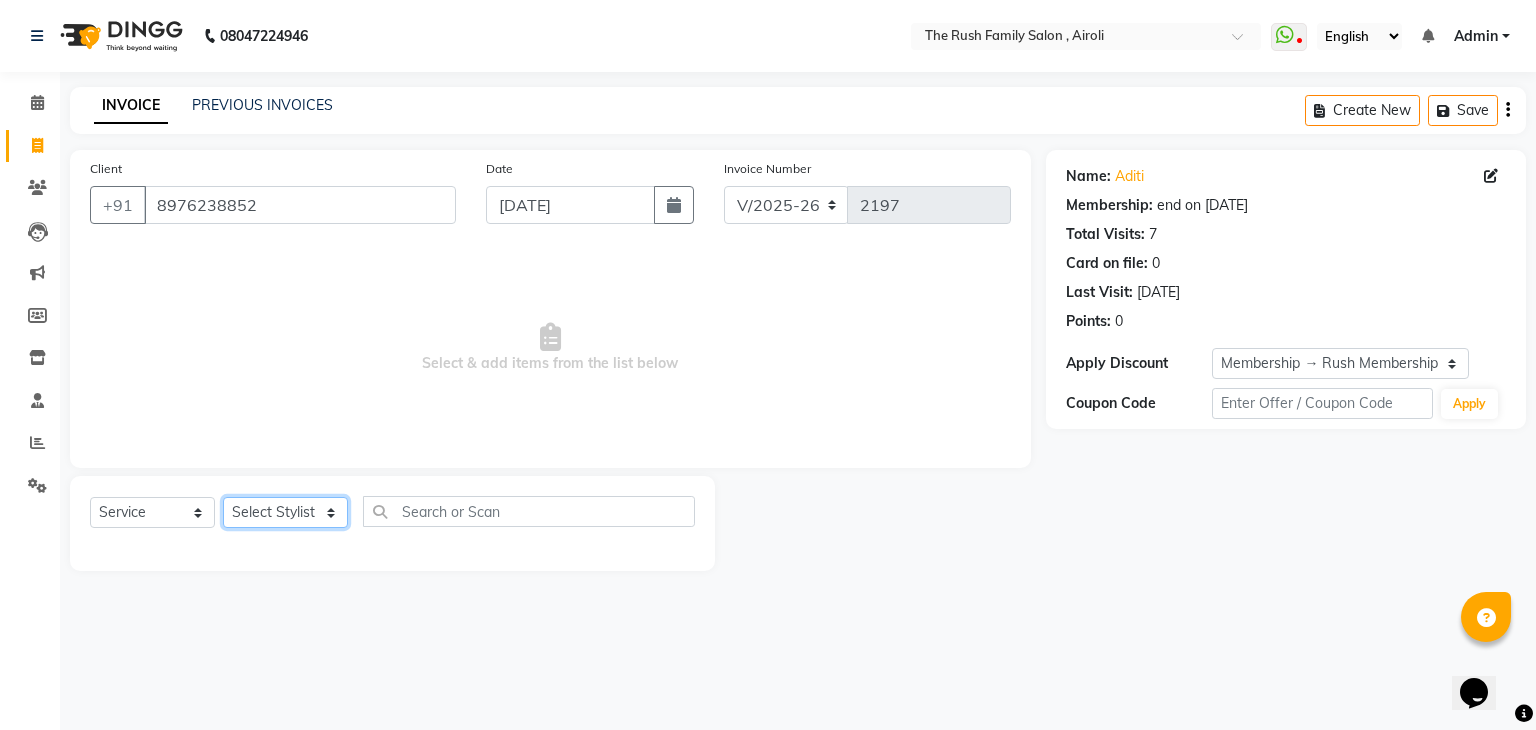 click on "Select Stylist Ajaz Danish Guddi Jayesh  mumtaz   nishu Riya    Rush Swati" 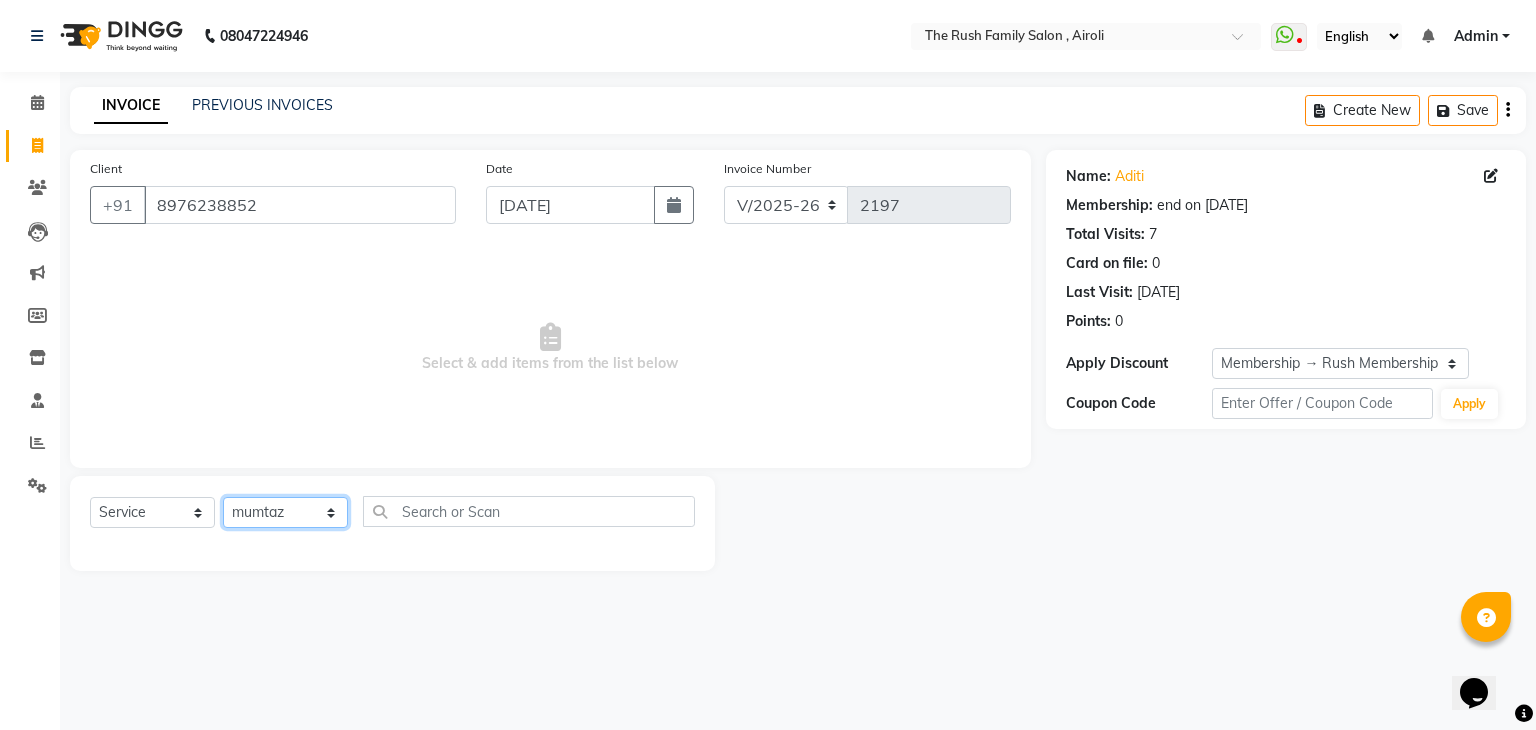 click on "Select Stylist Ajaz Danish Guddi Jayesh  mumtaz   nishu Riya    Rush Swati" 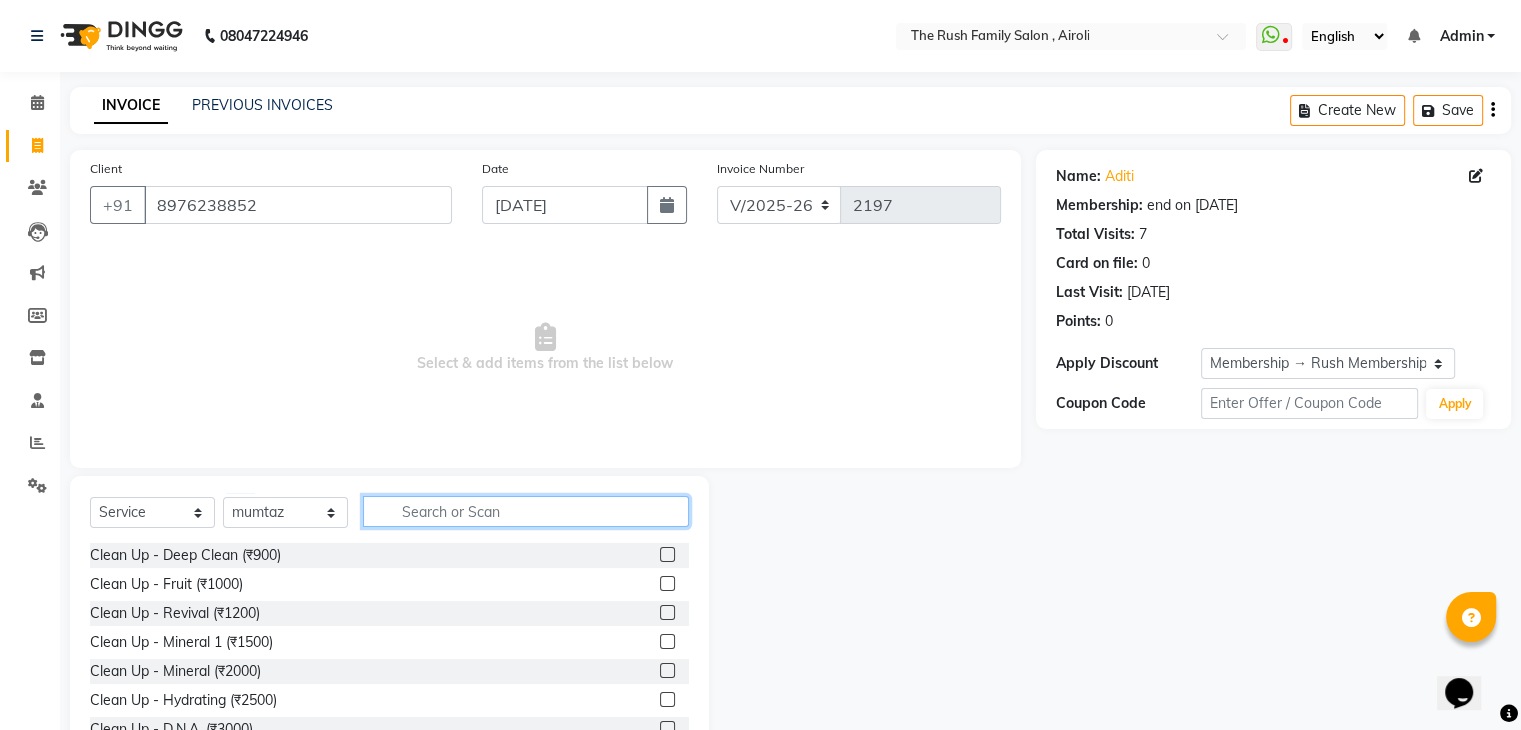 click 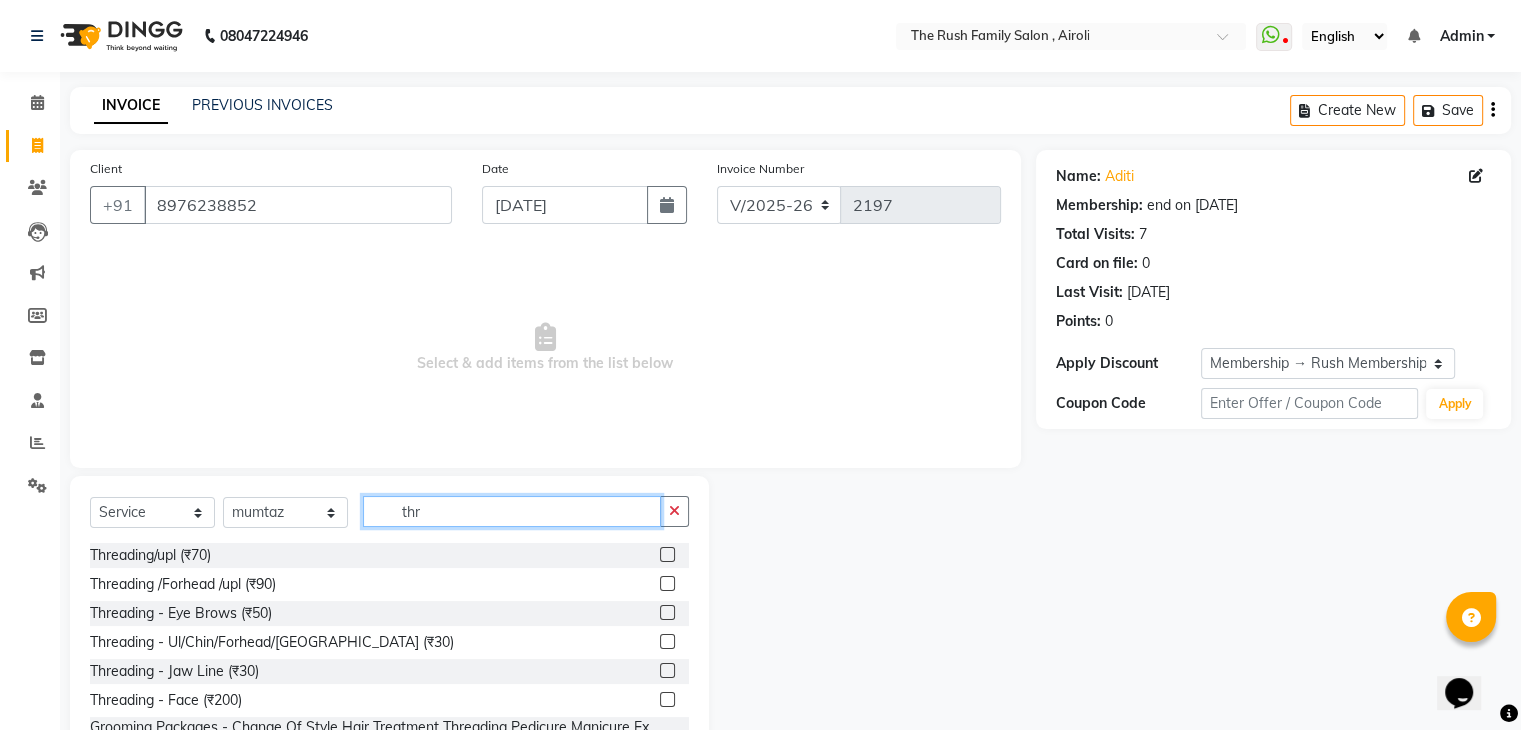 type on "thr" 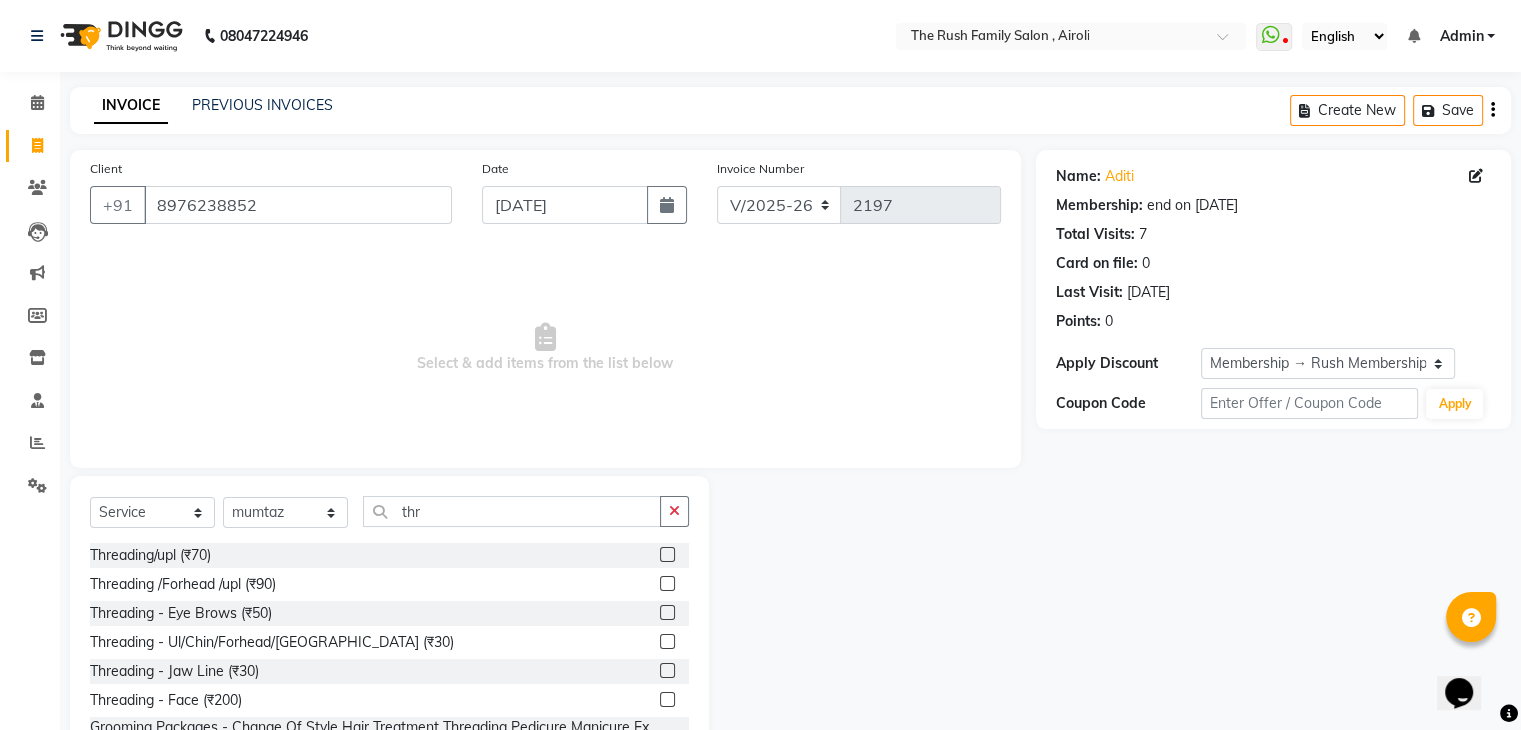 click 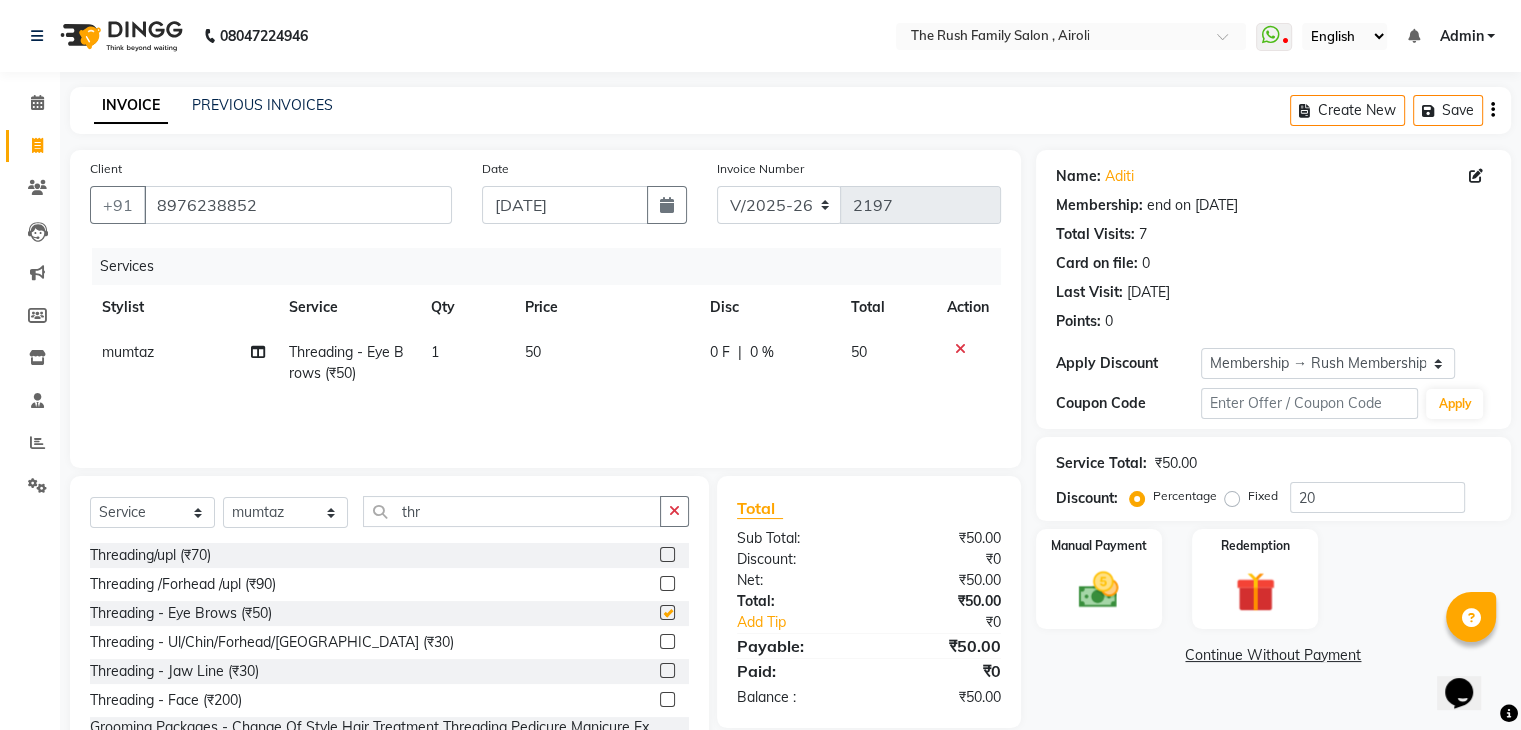 checkbox on "false" 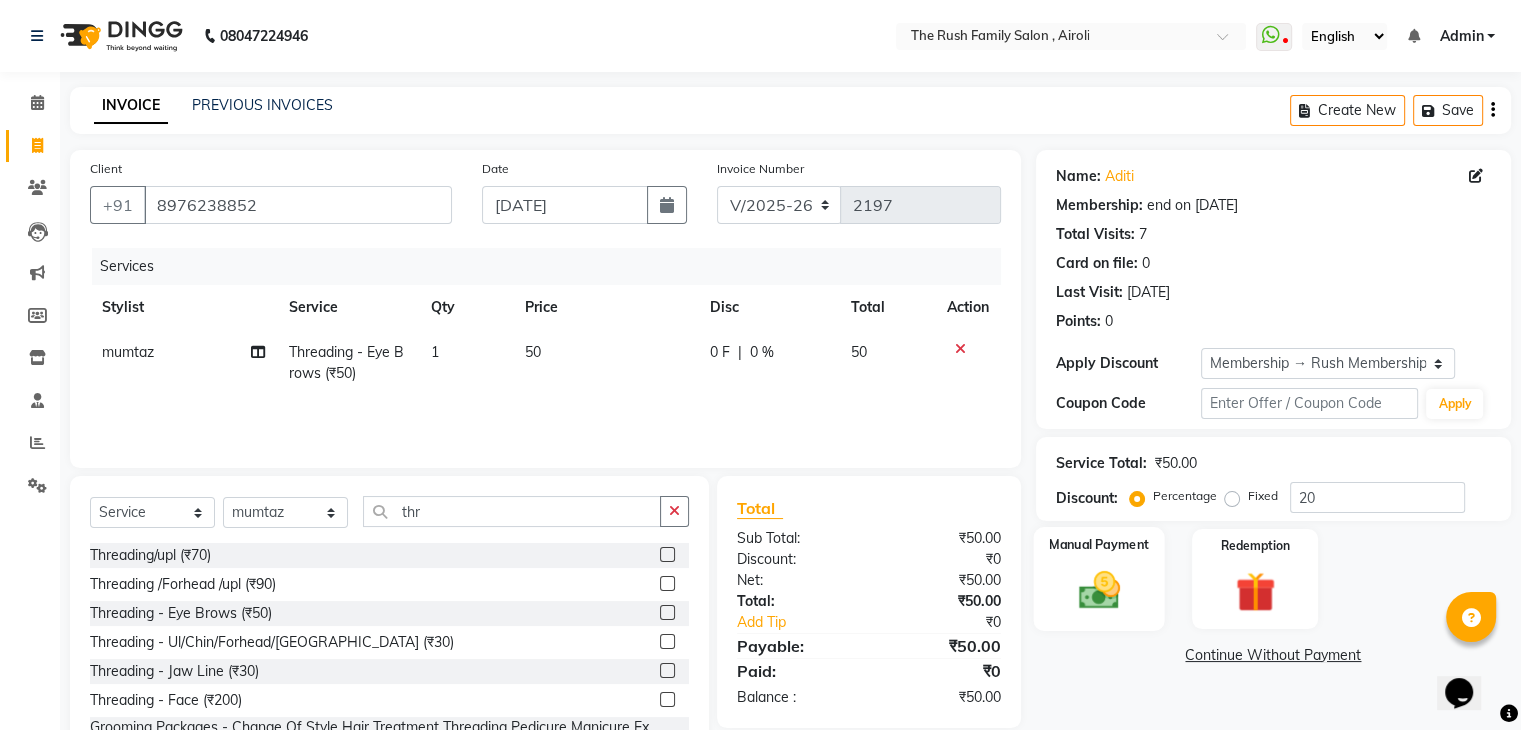 click 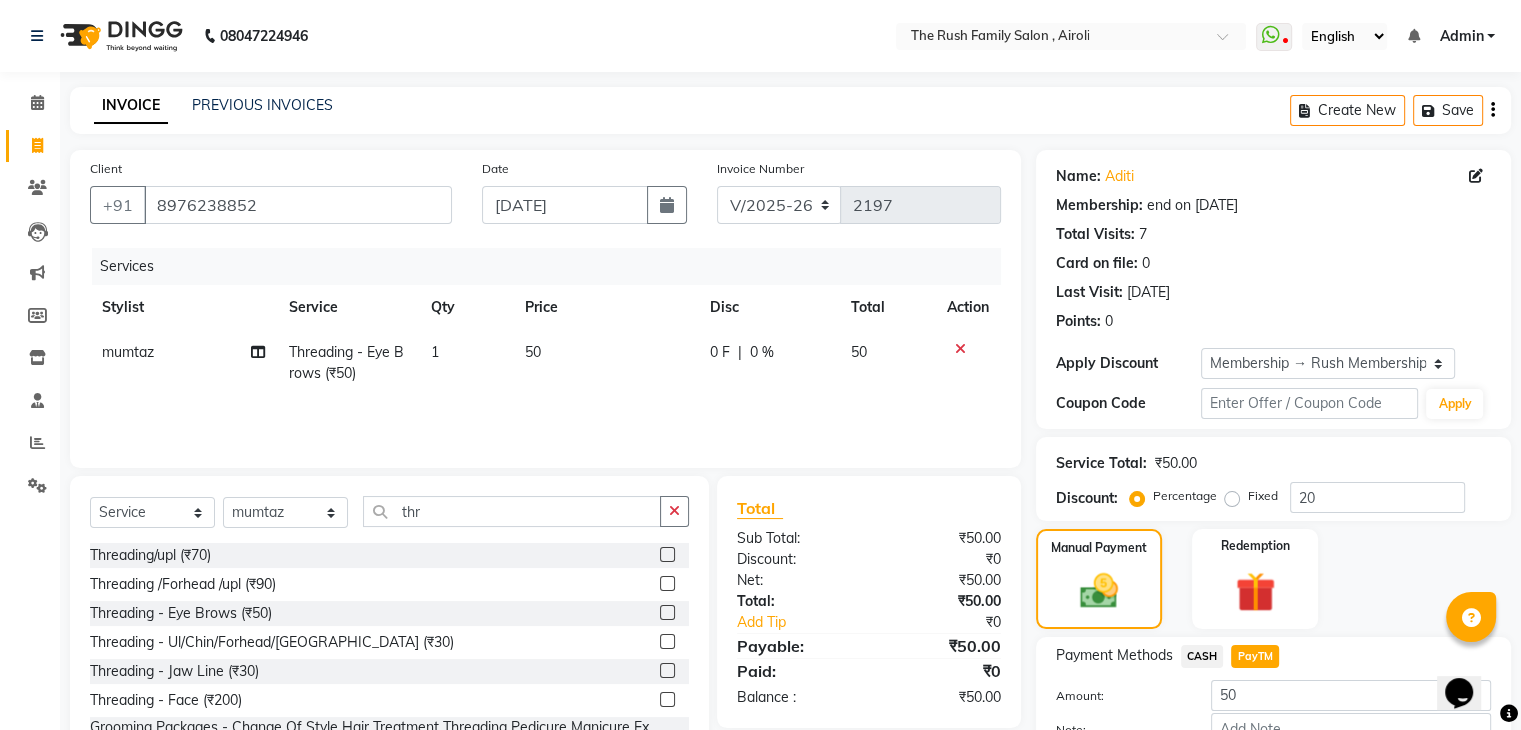 scroll, scrollTop: 128, scrollLeft: 0, axis: vertical 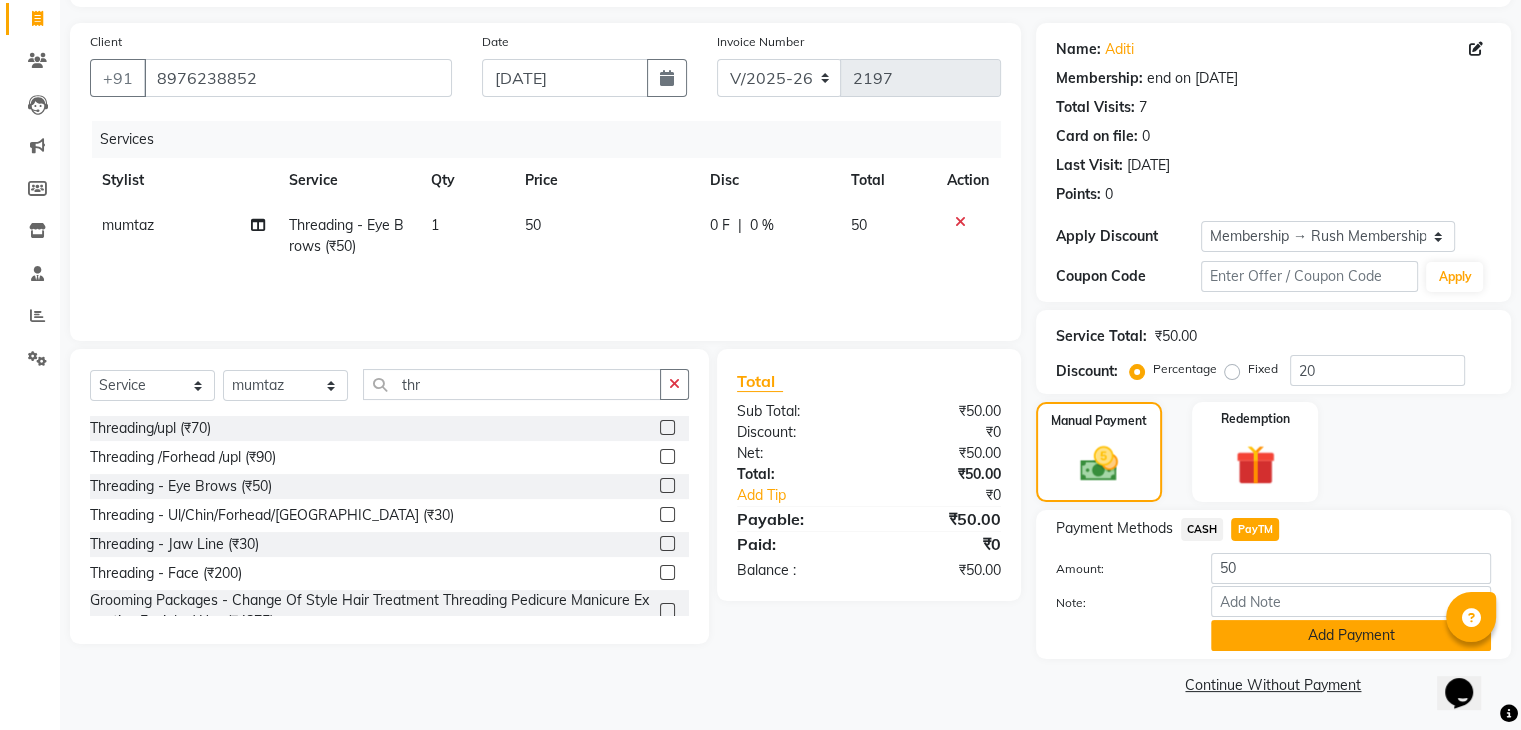 click on "Add Payment" 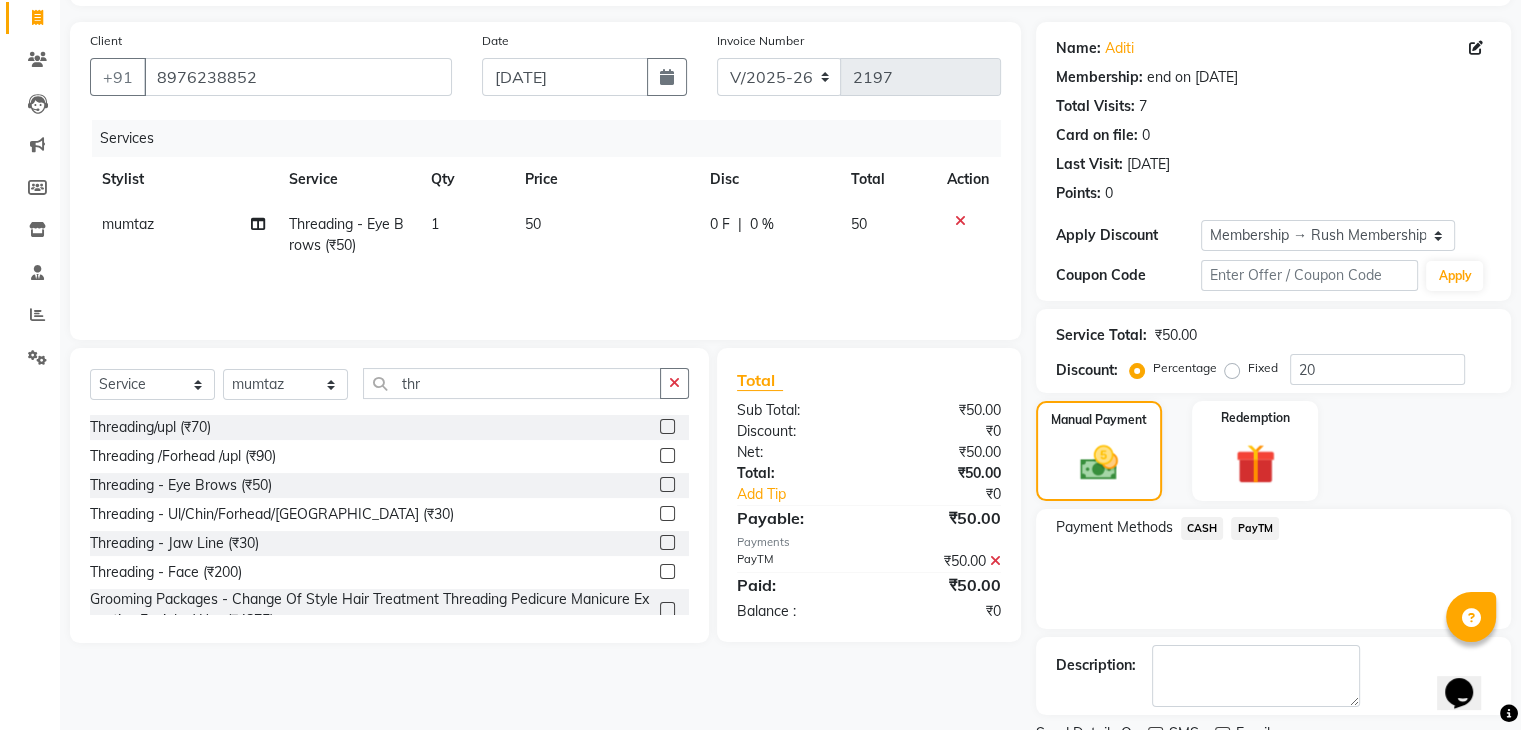scroll, scrollTop: 209, scrollLeft: 0, axis: vertical 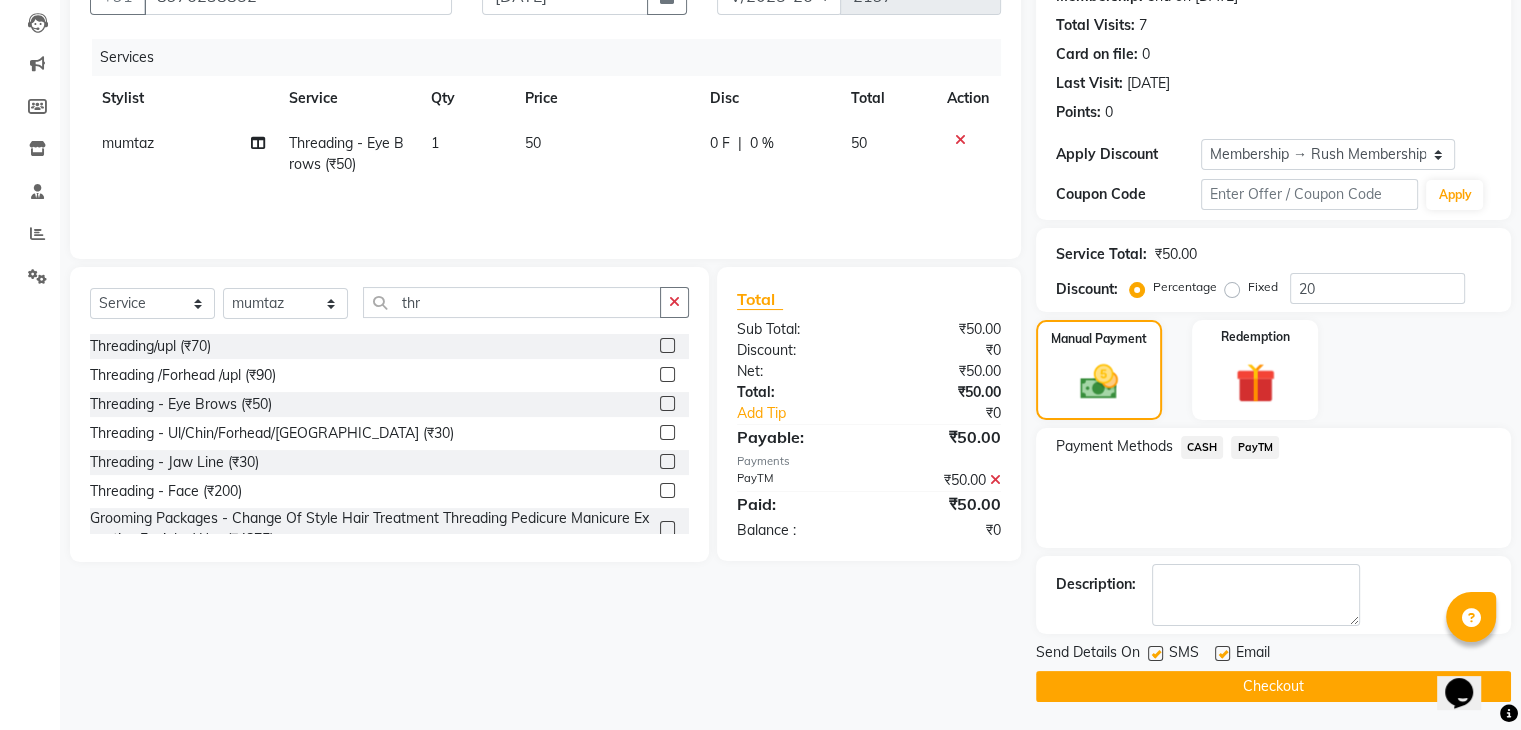 click 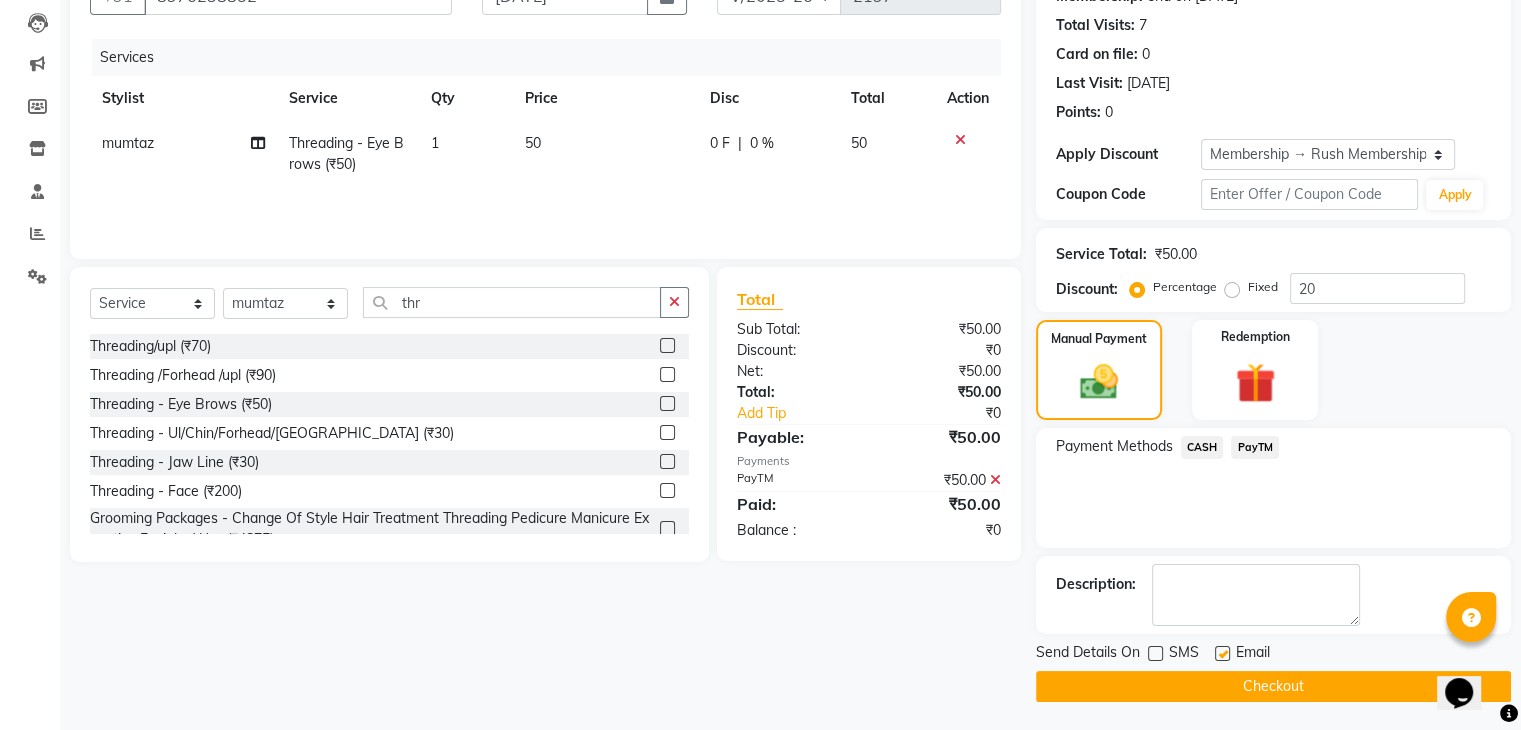click 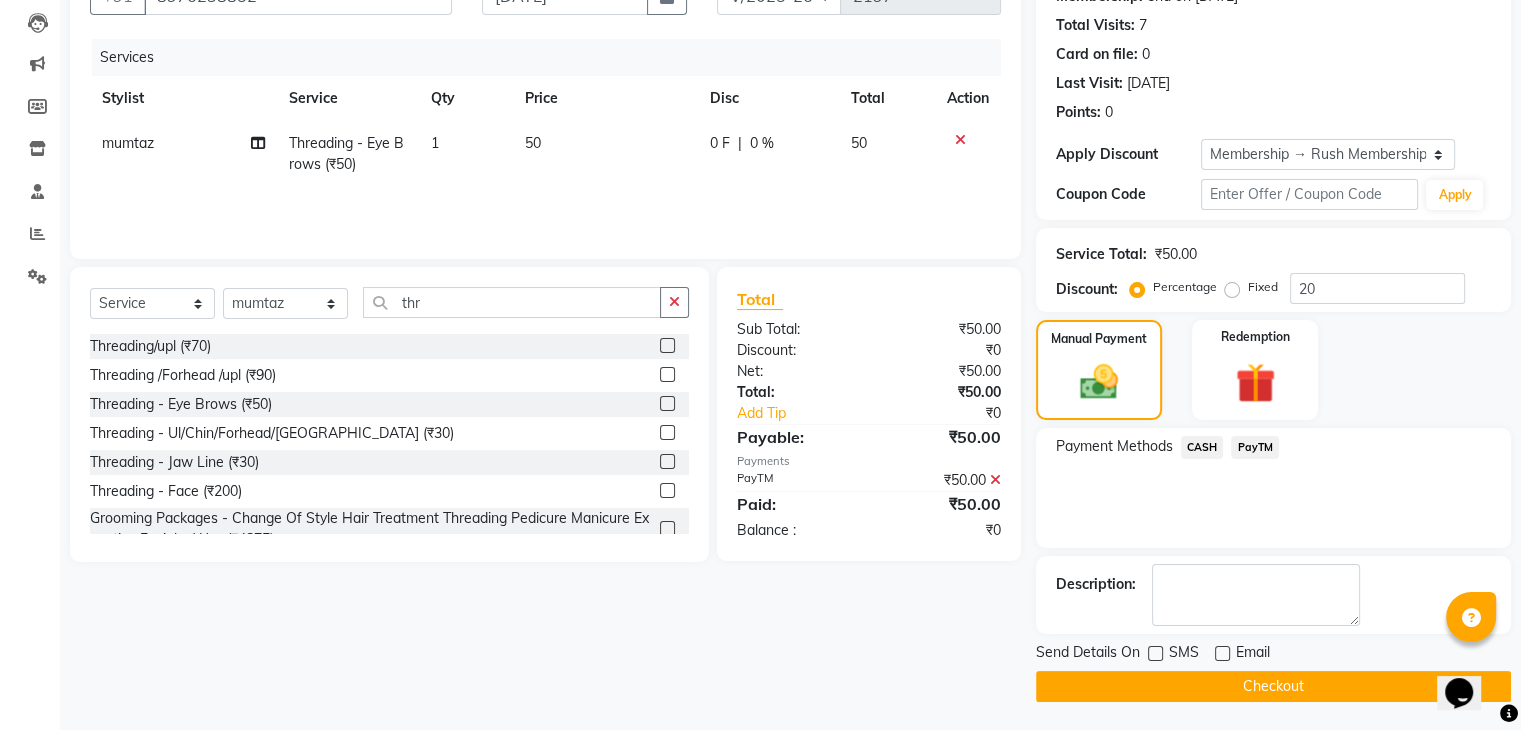 click on "Checkout" 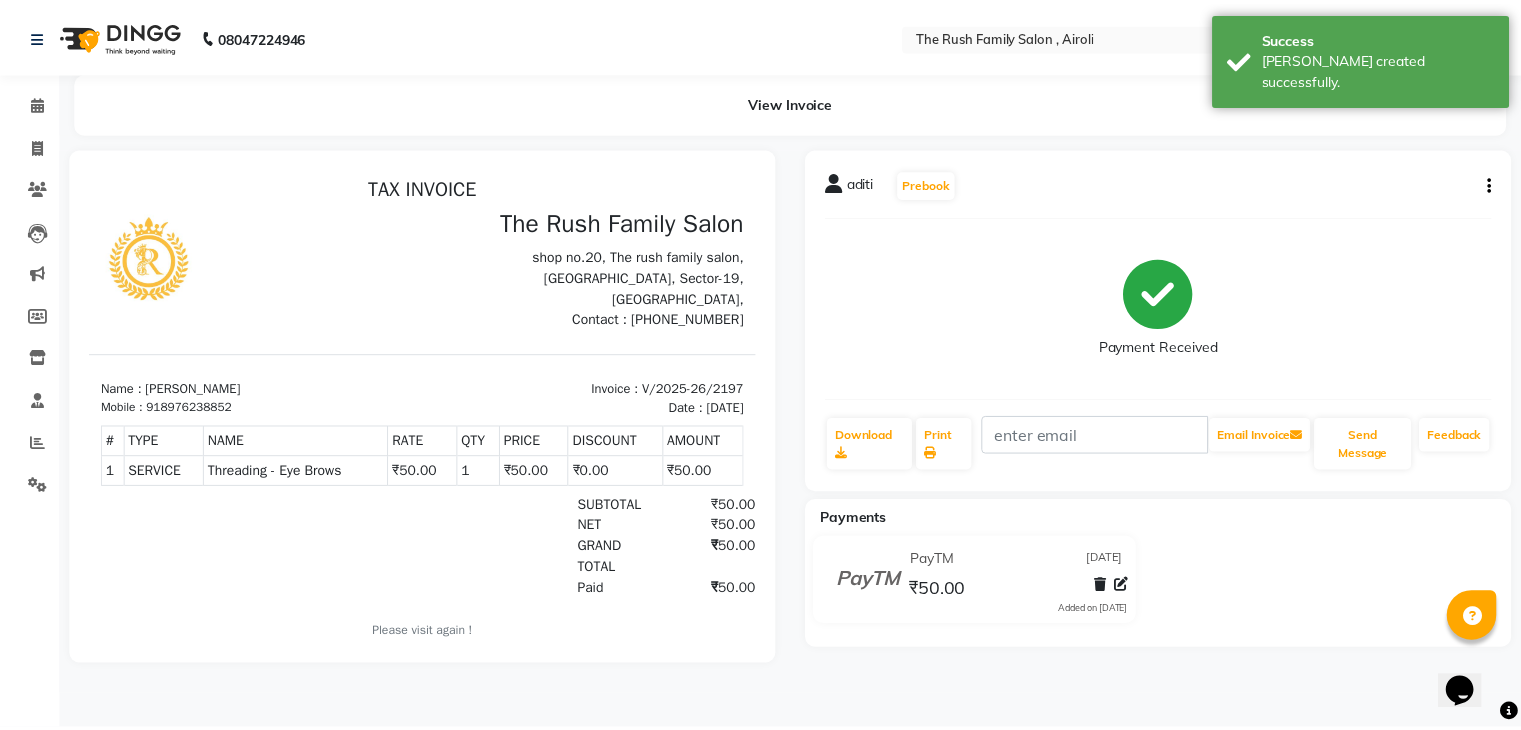 scroll, scrollTop: 0, scrollLeft: 0, axis: both 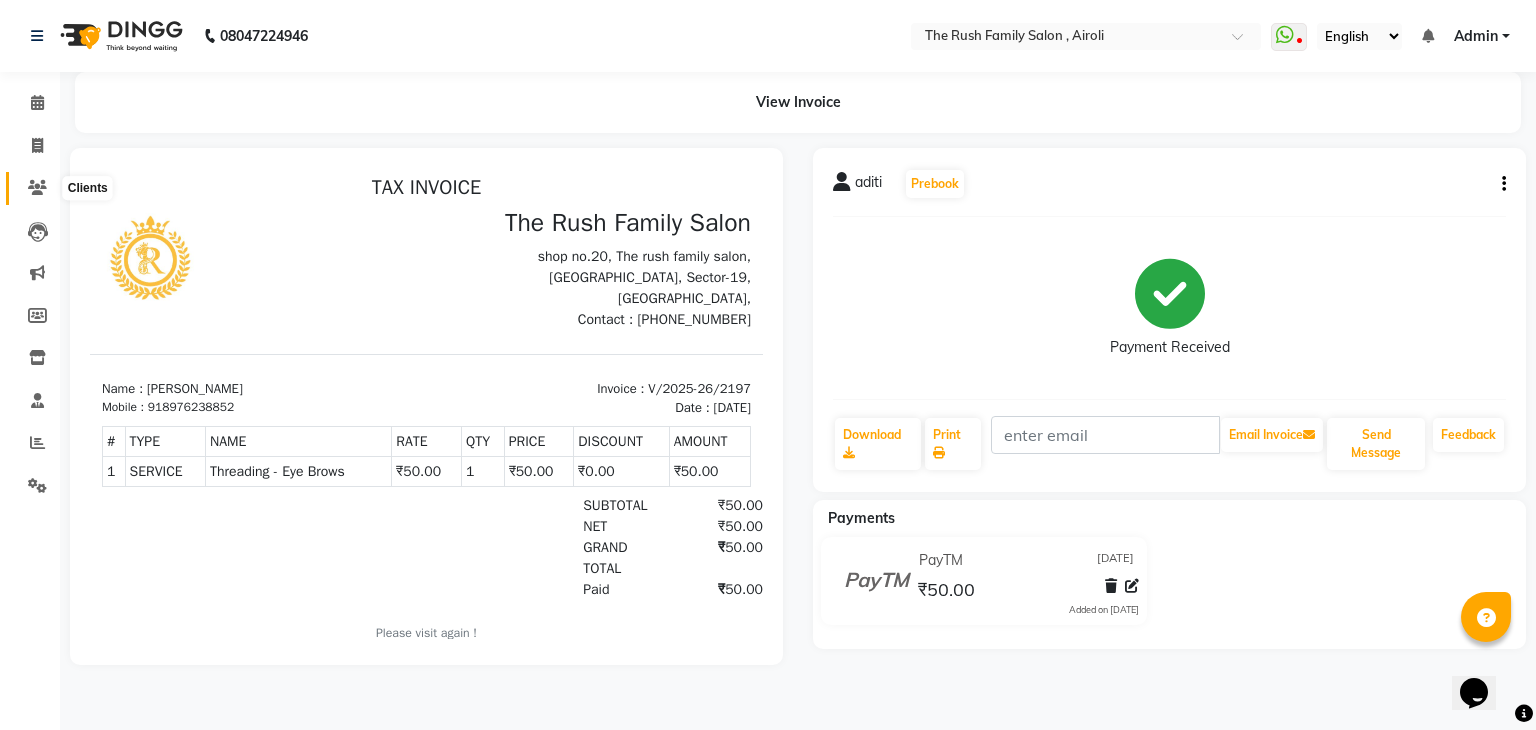 click 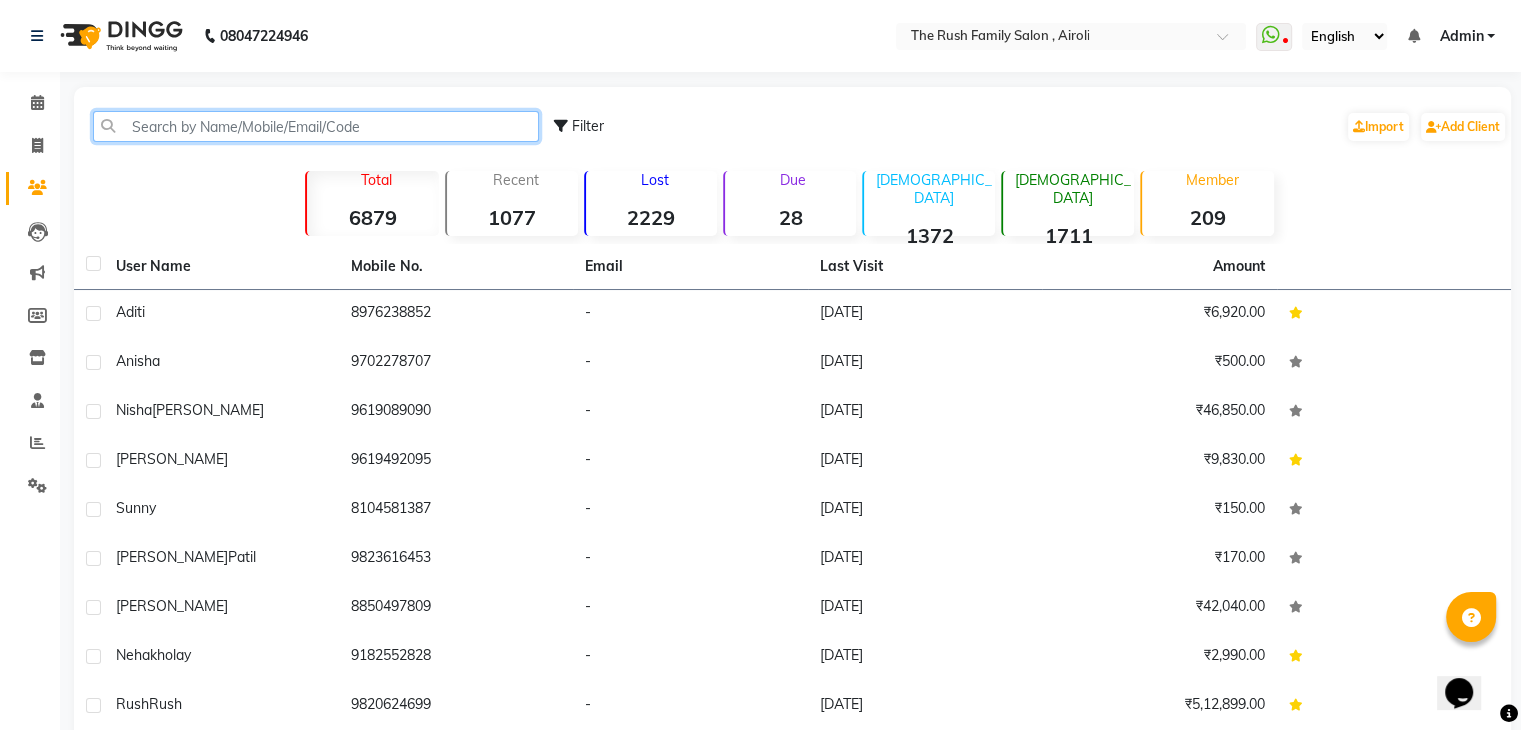 click 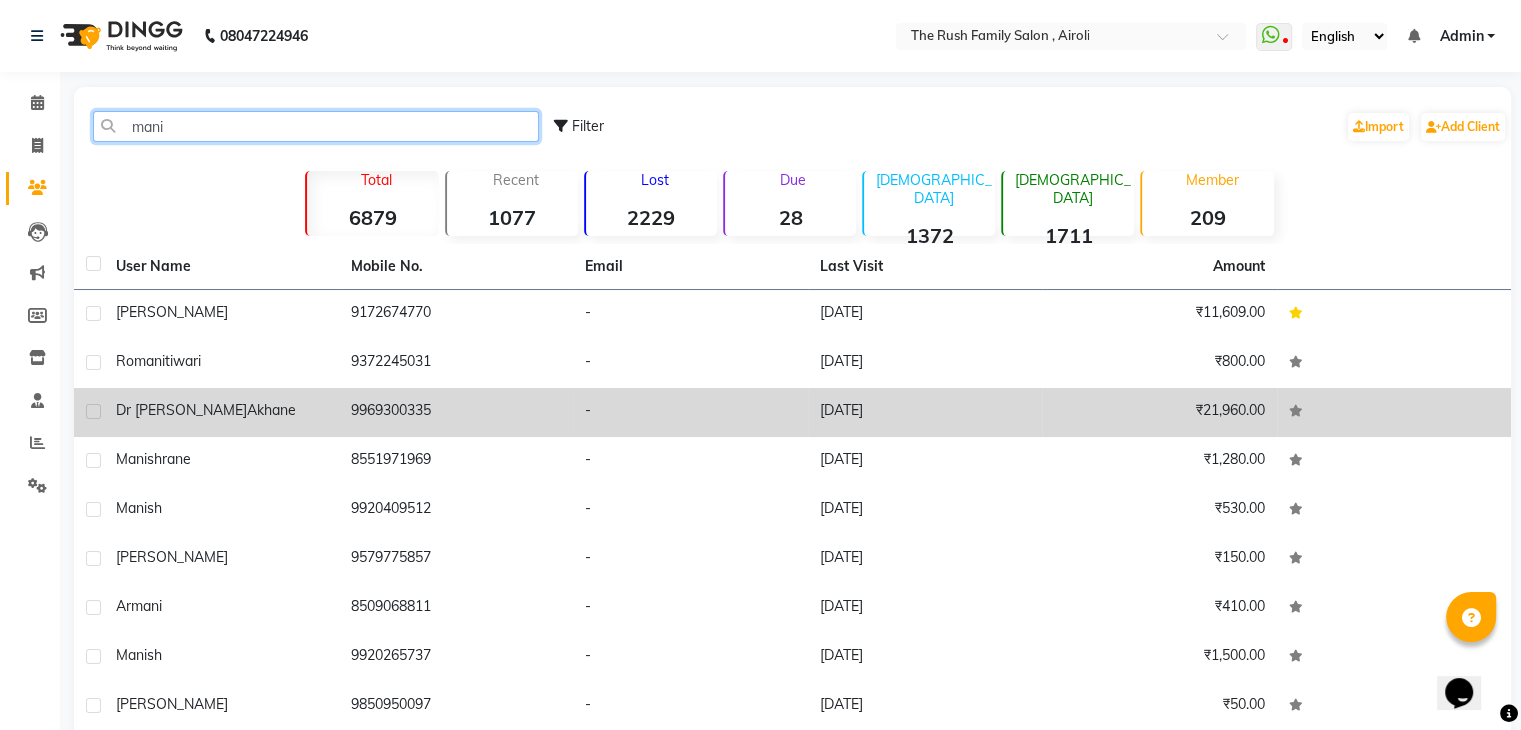 type on "mani" 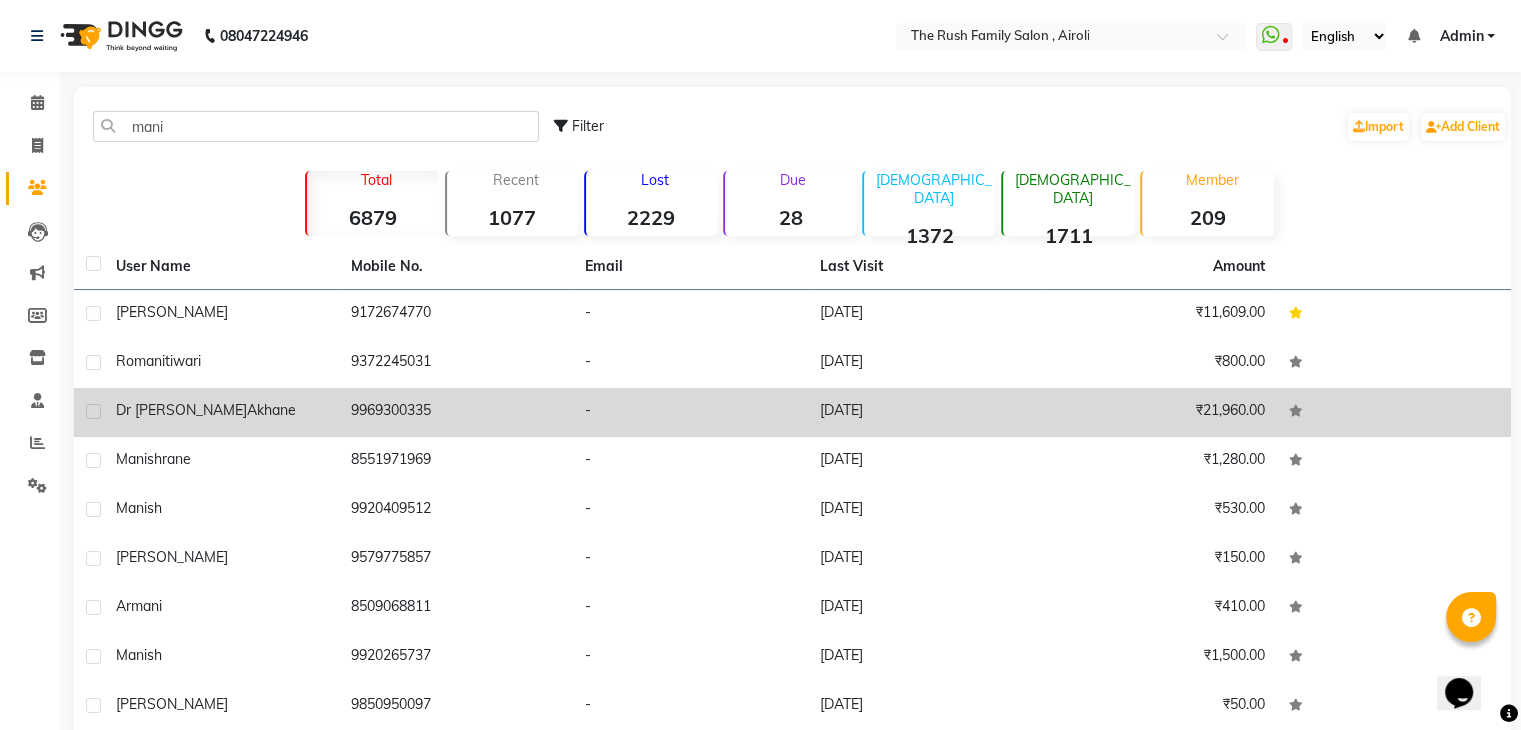 click on "9969300335" 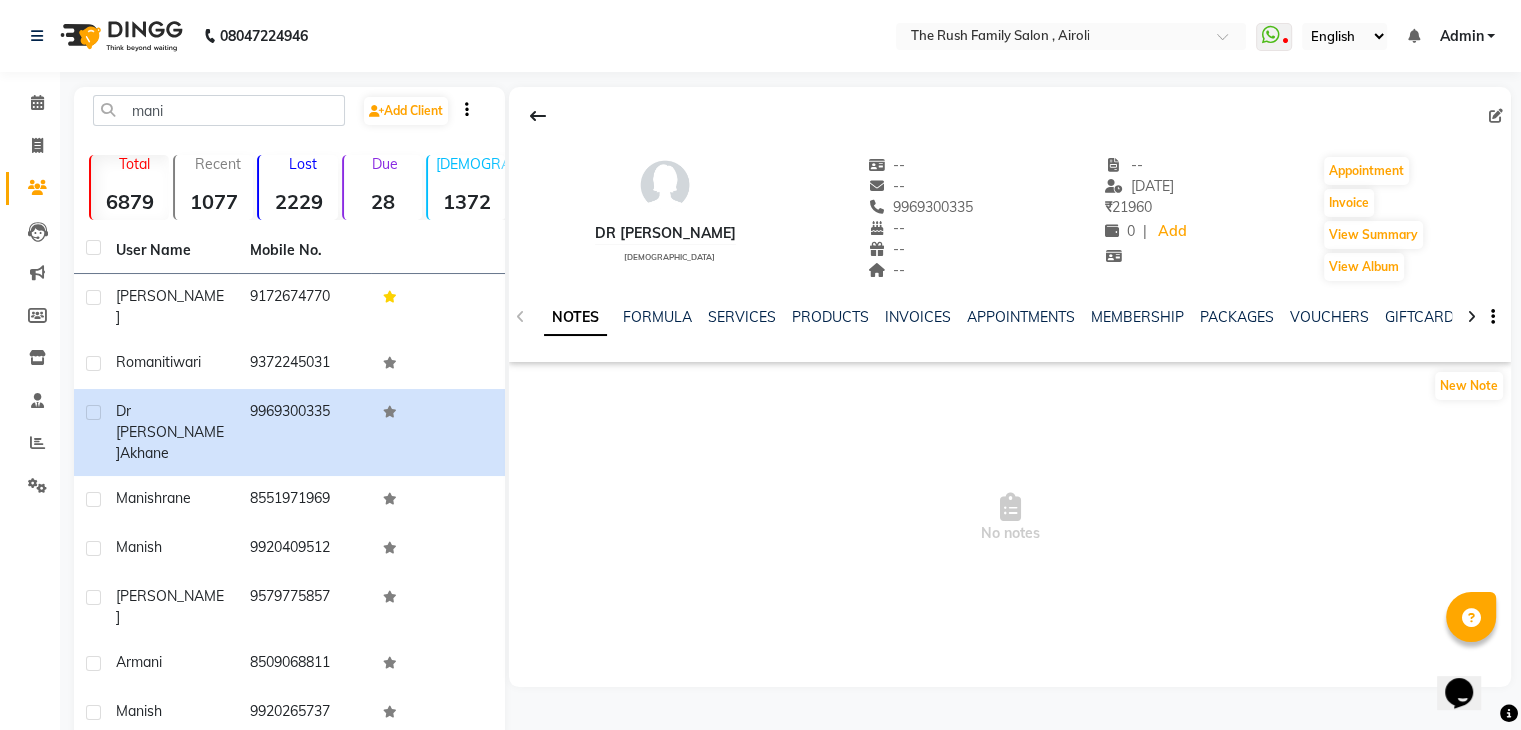 click on "Invoice" 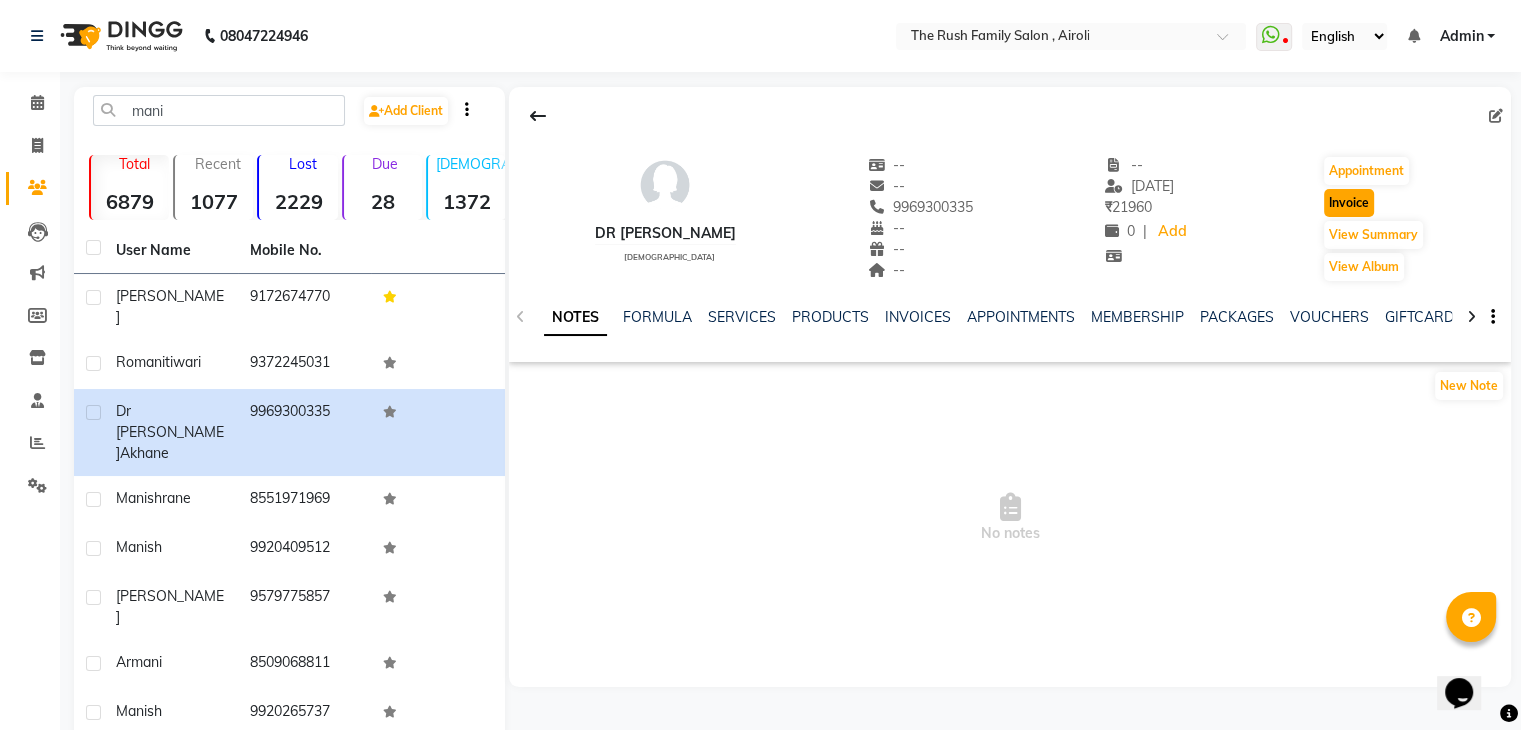 click on "Invoice" 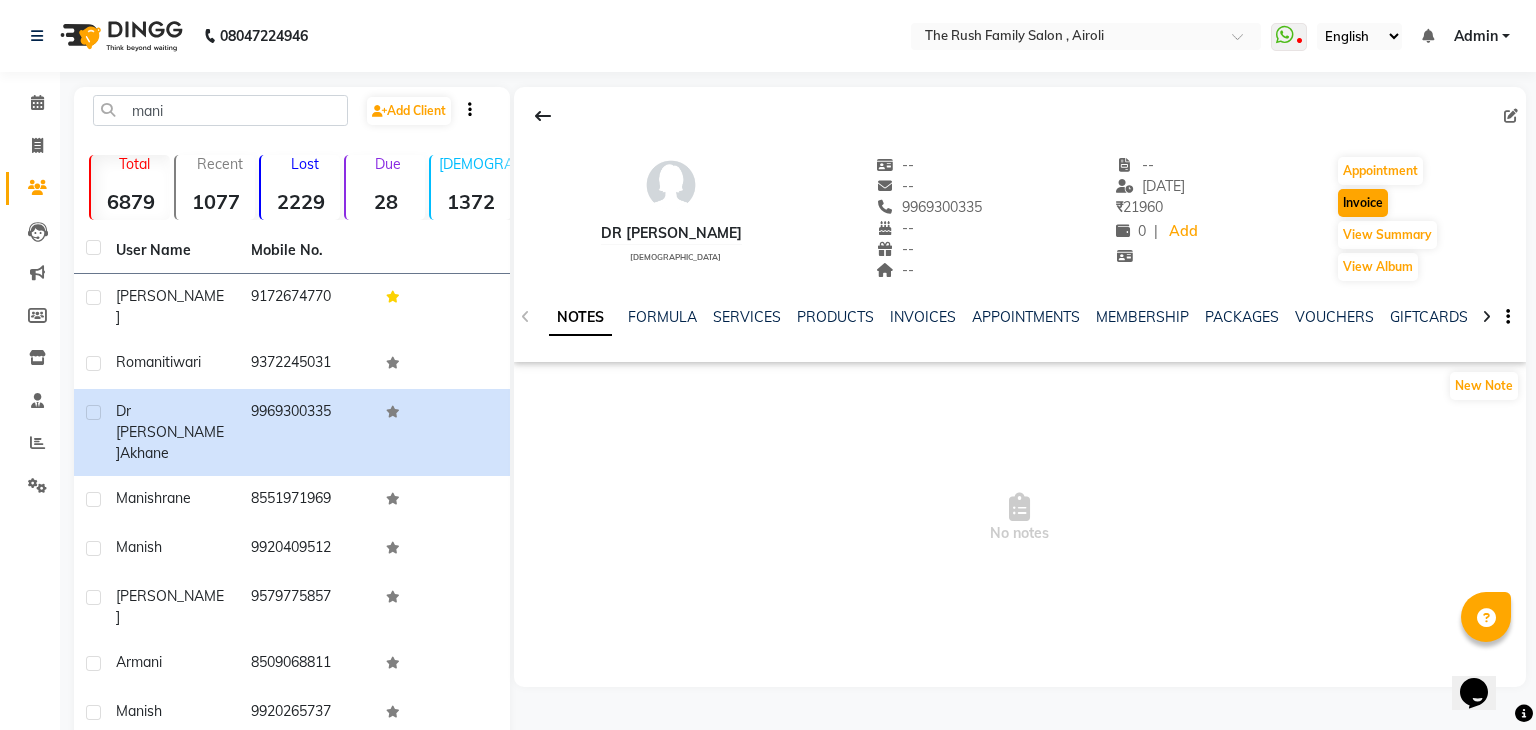 select on "service" 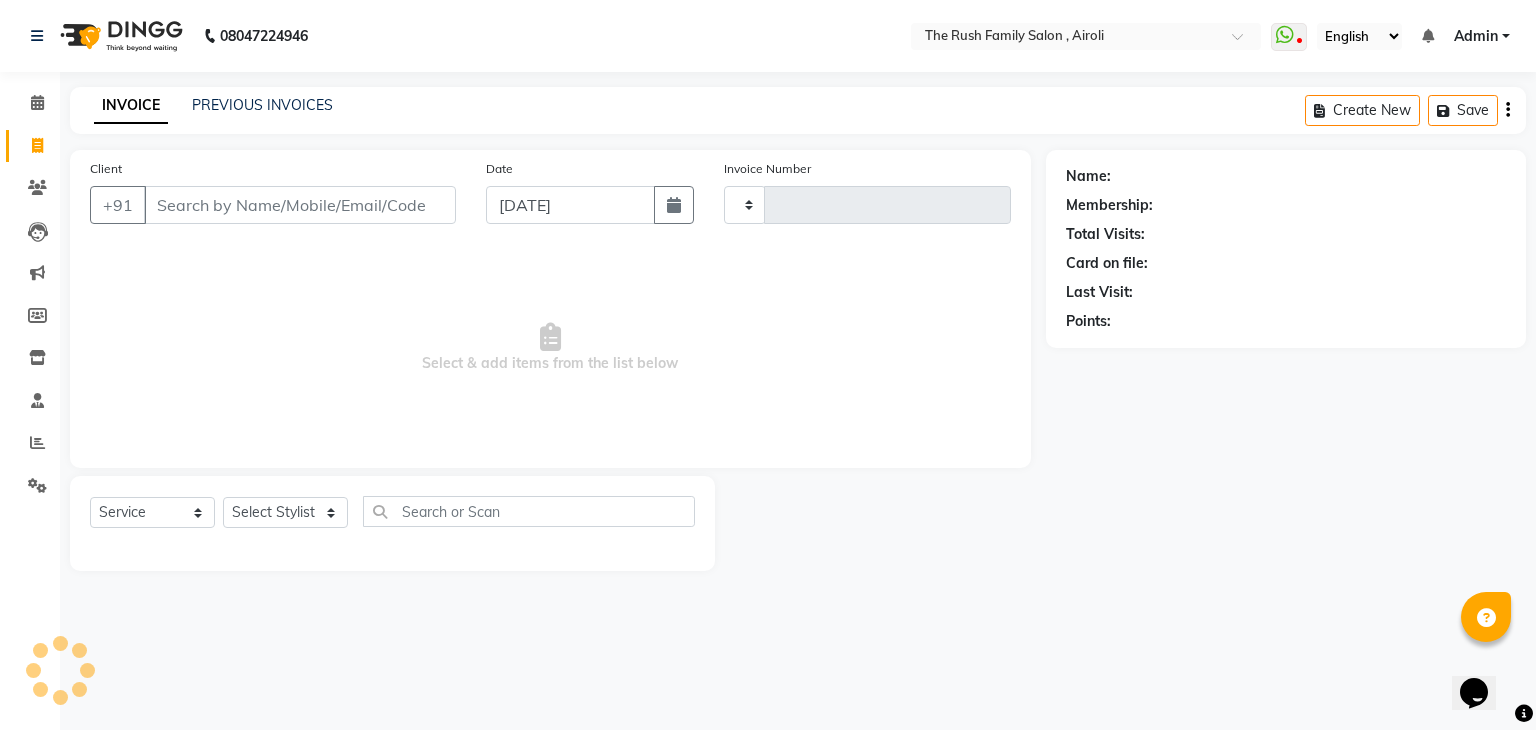 type on "2198" 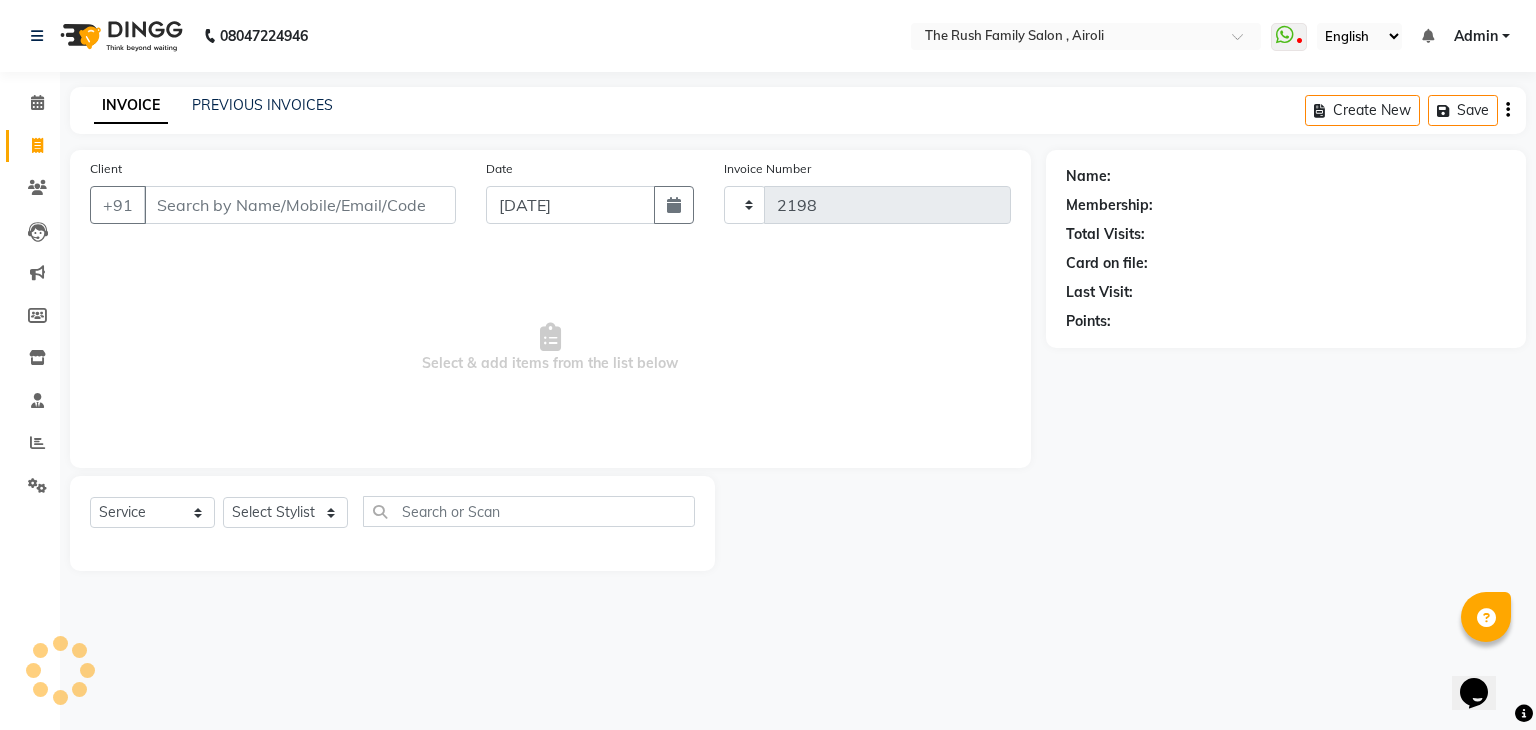 select on "5419" 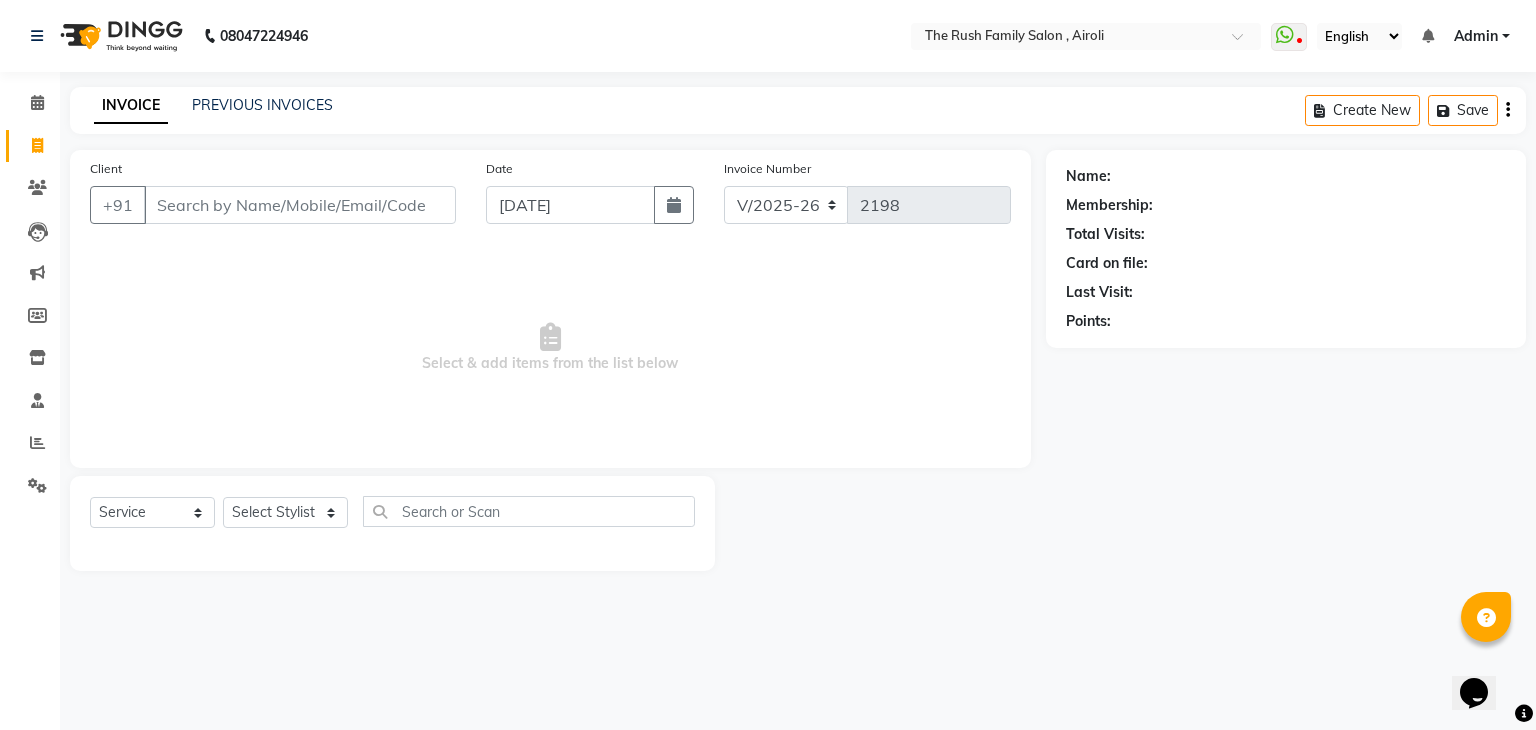 type on "9969300335" 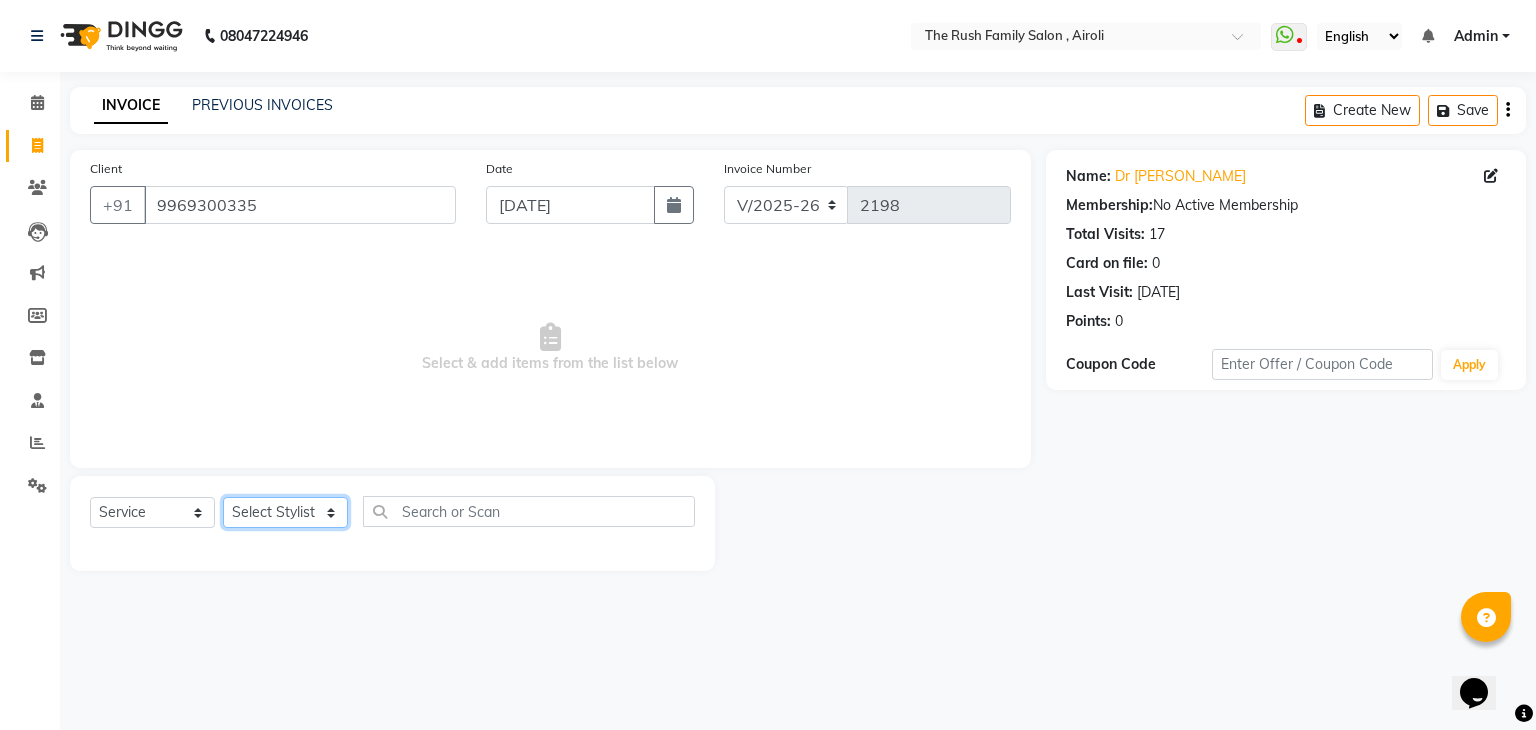 click on "Select Stylist Ajaz Danish Guddi Jayesh  mumtaz   nishu Riya    Rush Swati" 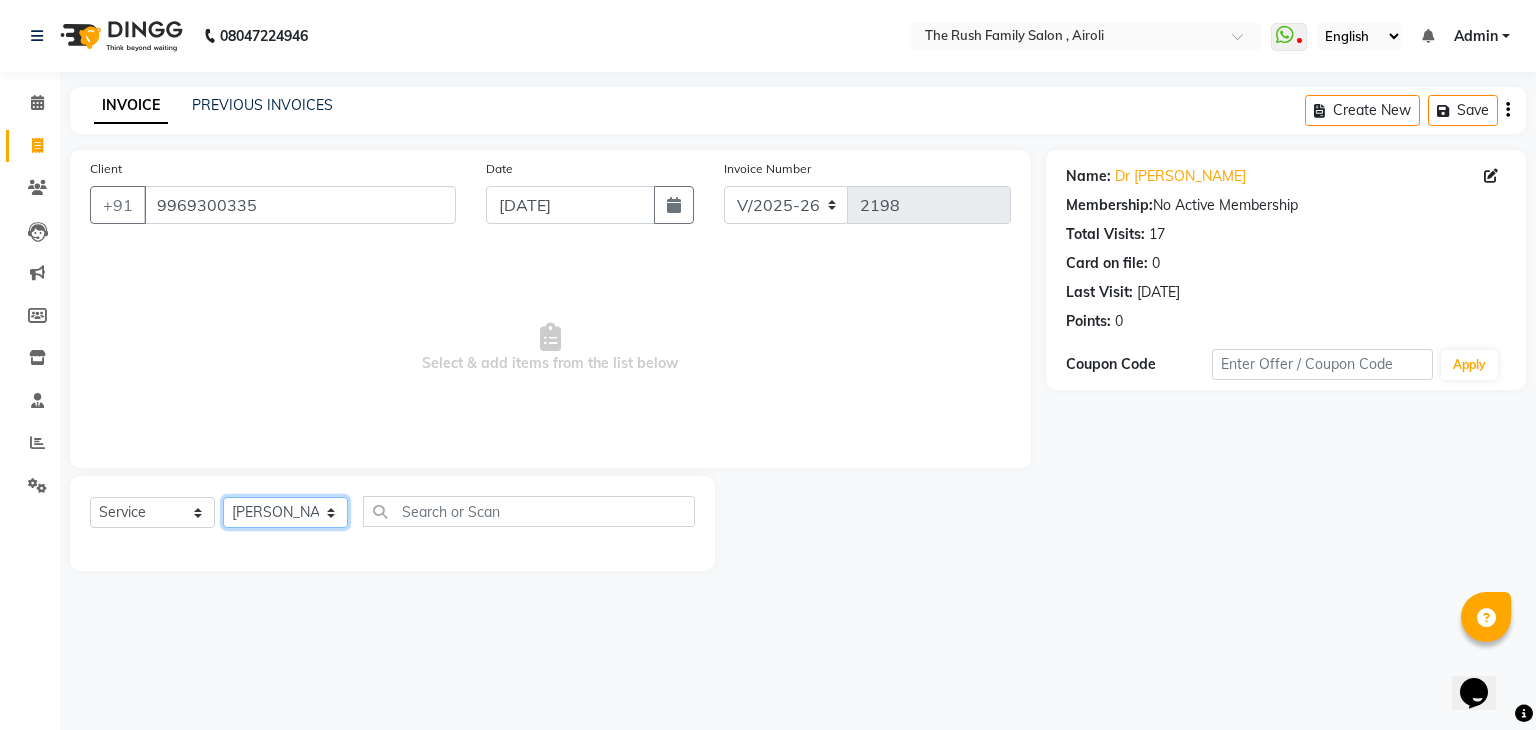 click on "Select Stylist Ajaz Danish Guddi Jayesh  mumtaz   nishu Riya    Rush Swati" 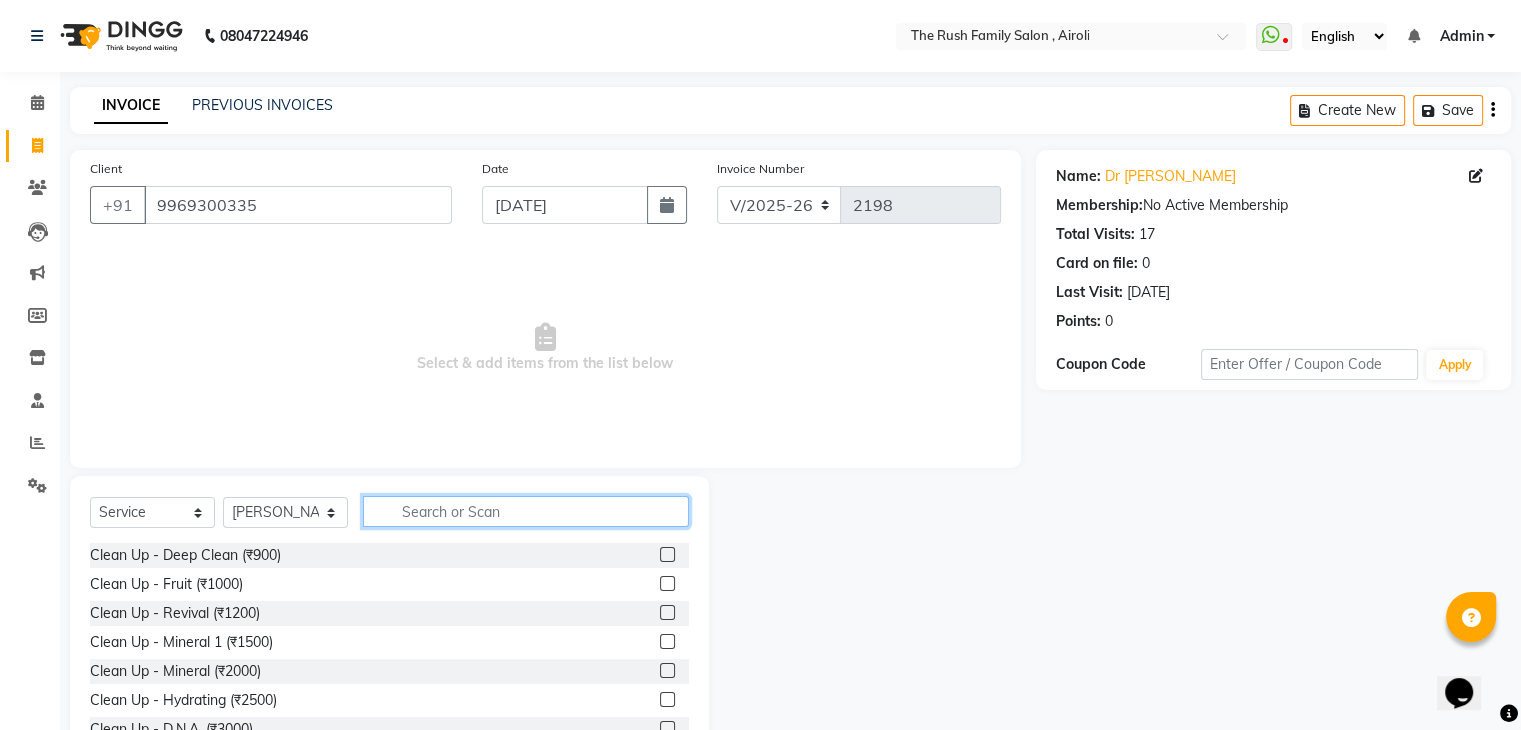click 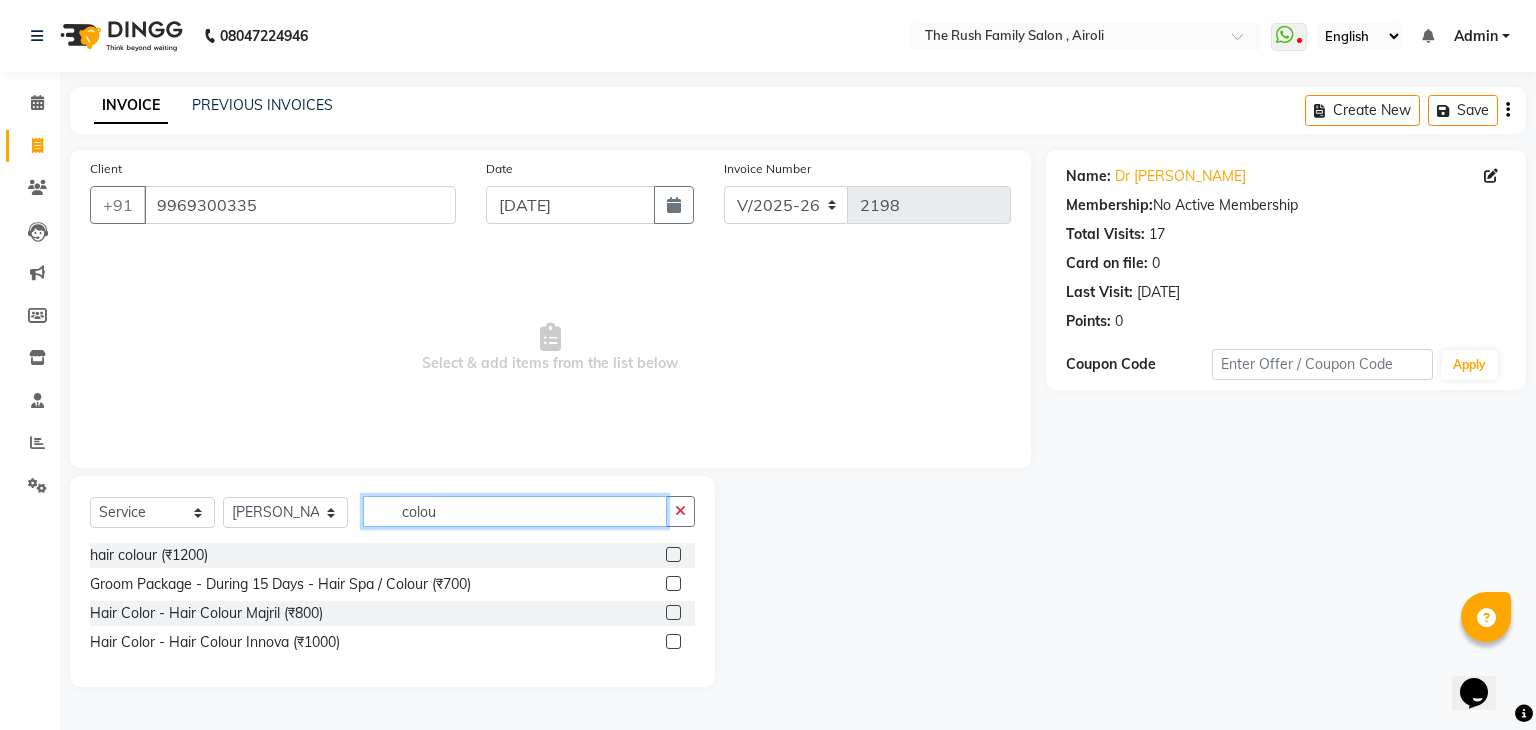 type on "colou" 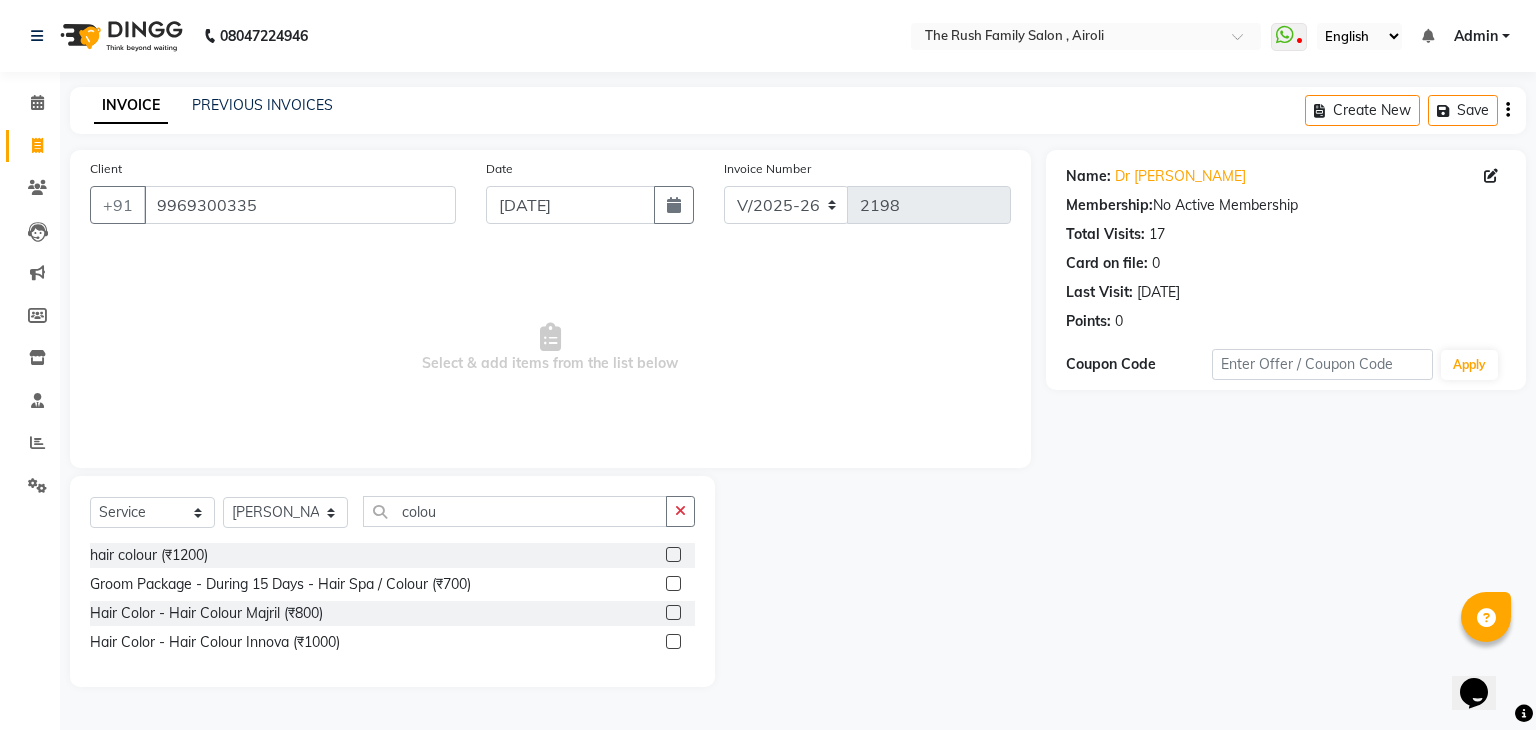 click 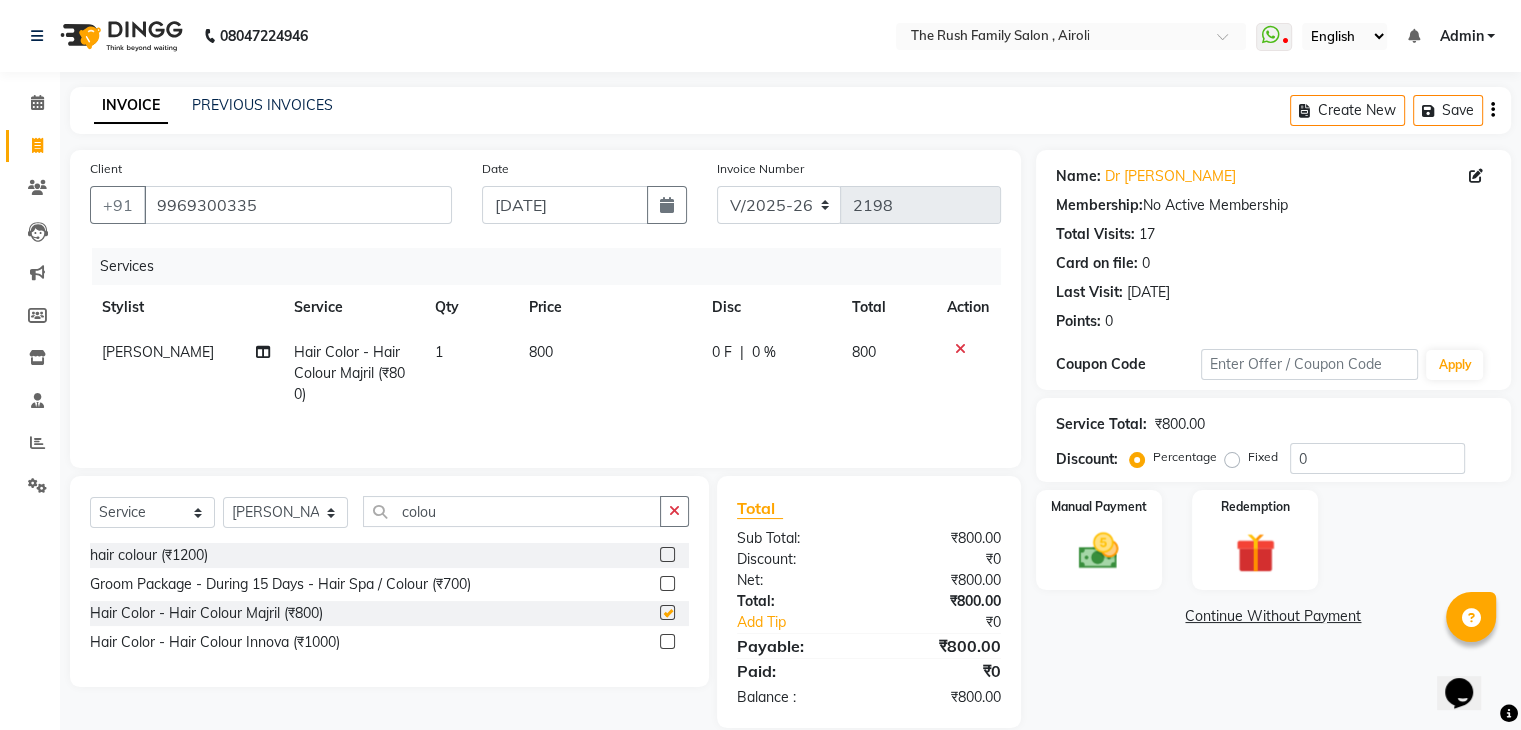 checkbox on "false" 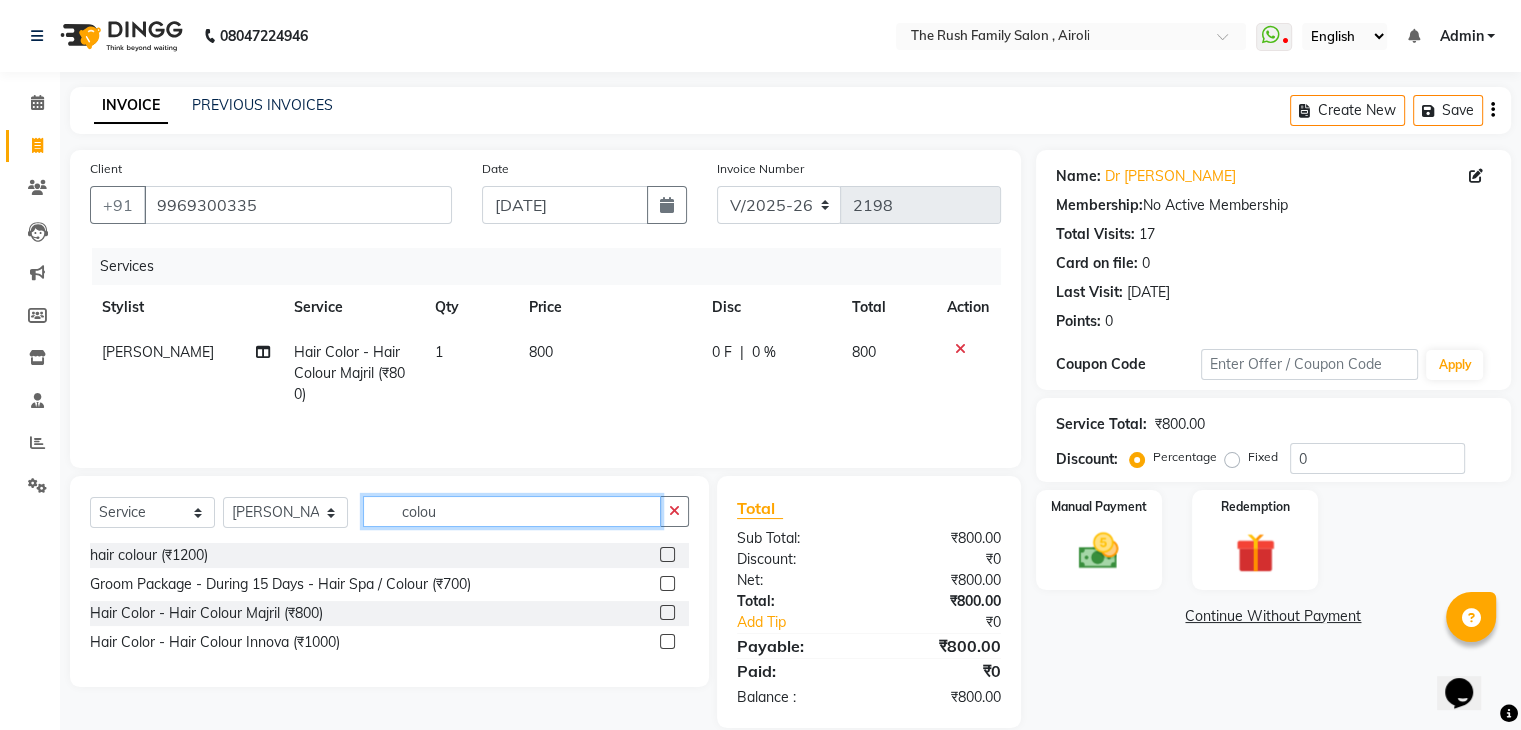 click on "colou" 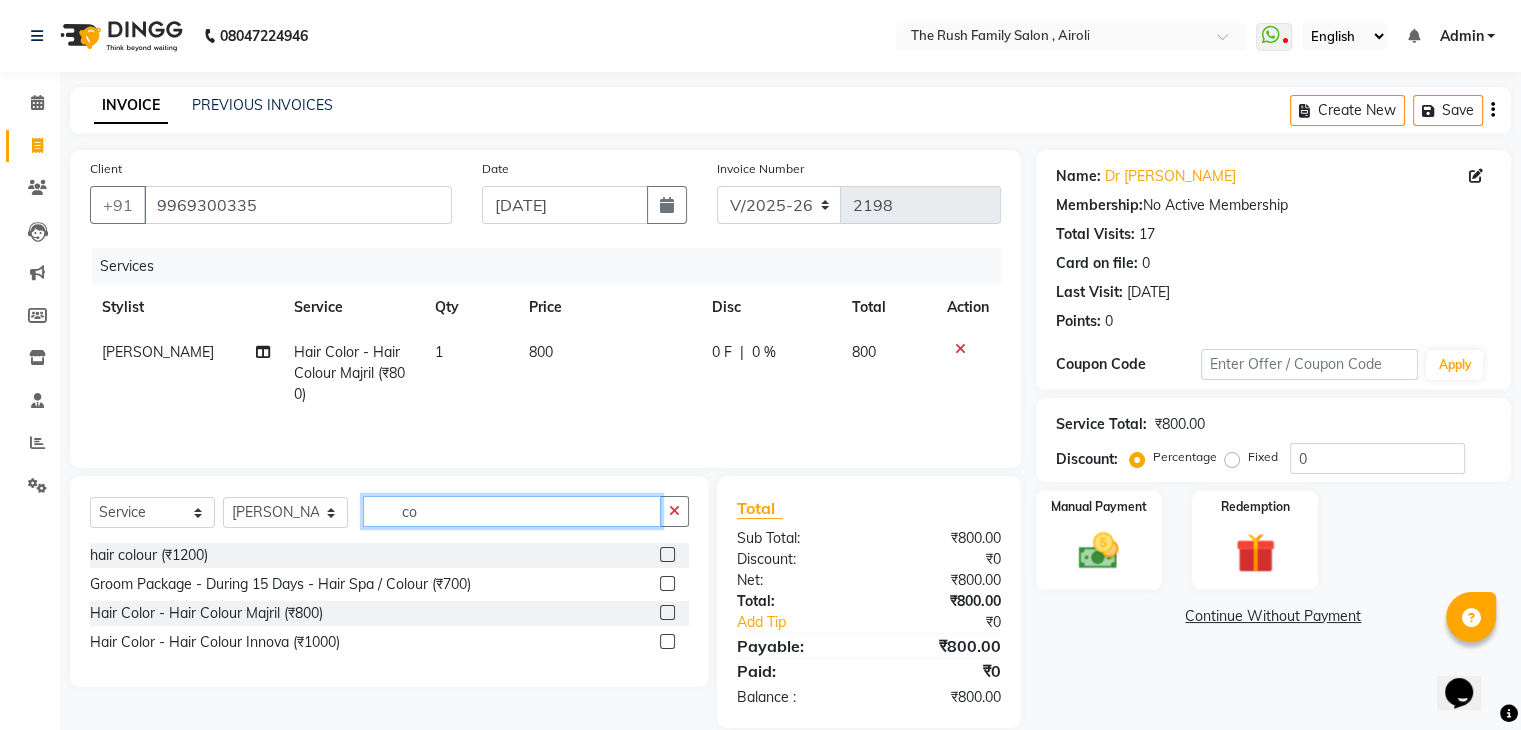 type on "c" 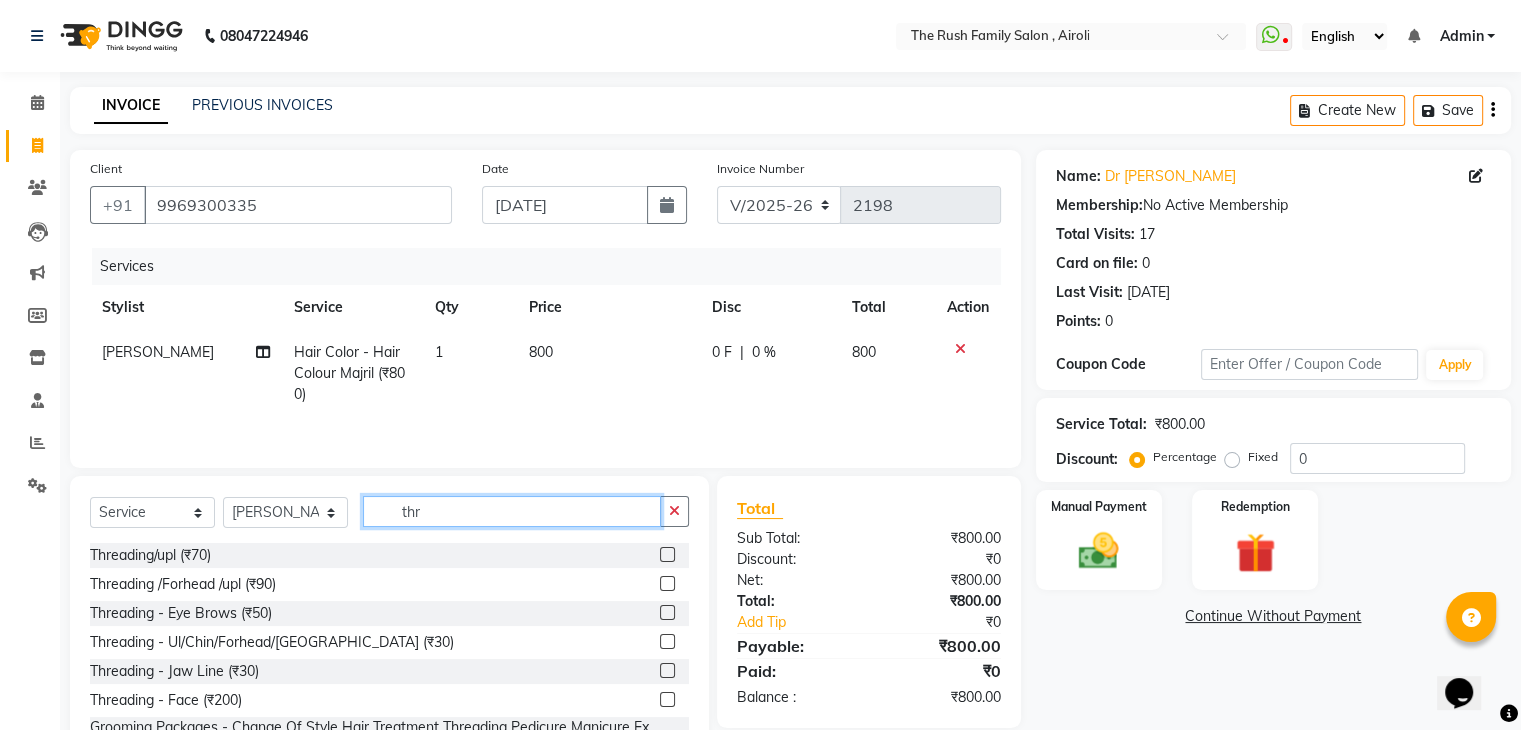 type on "thr" 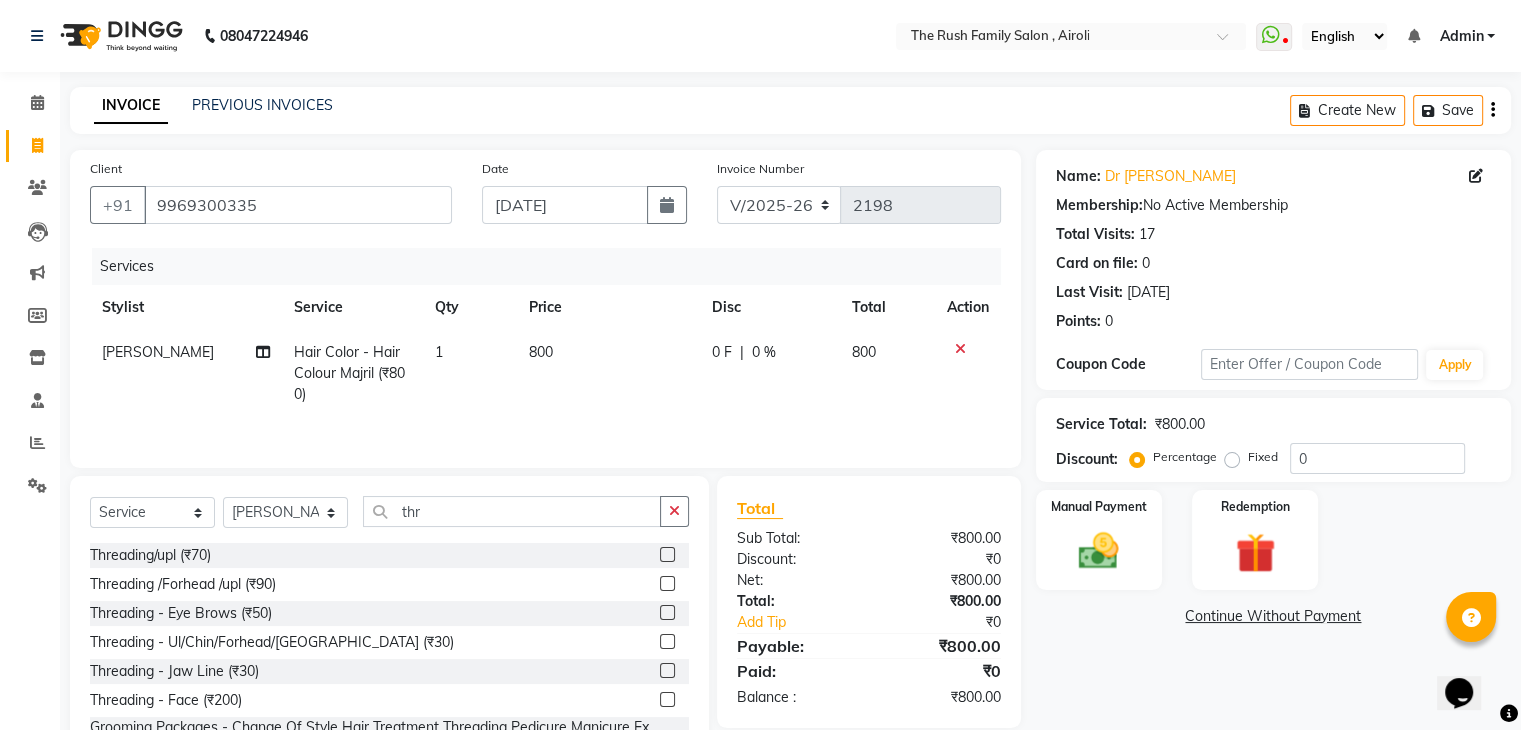 click 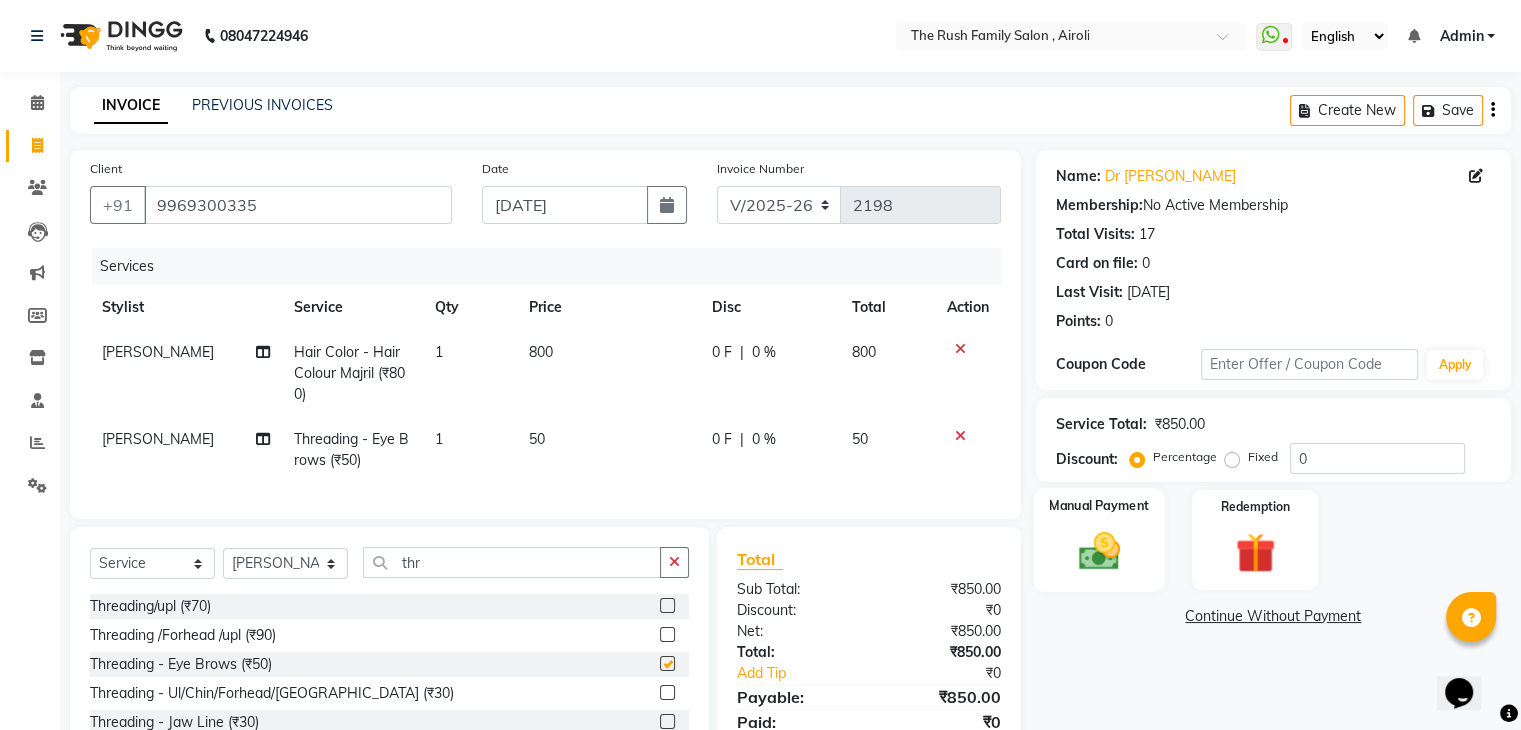 checkbox on "false" 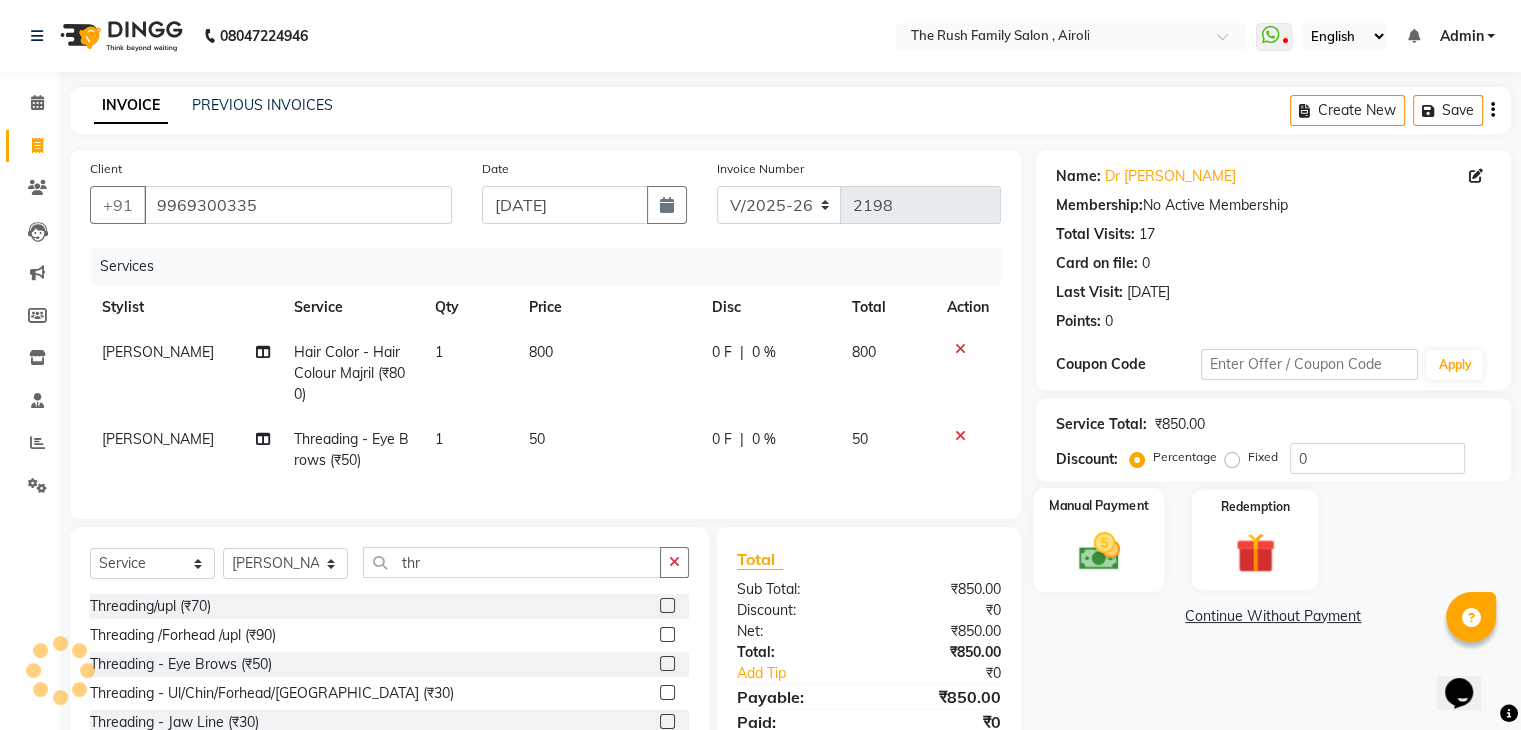 click on "Manual Payment" 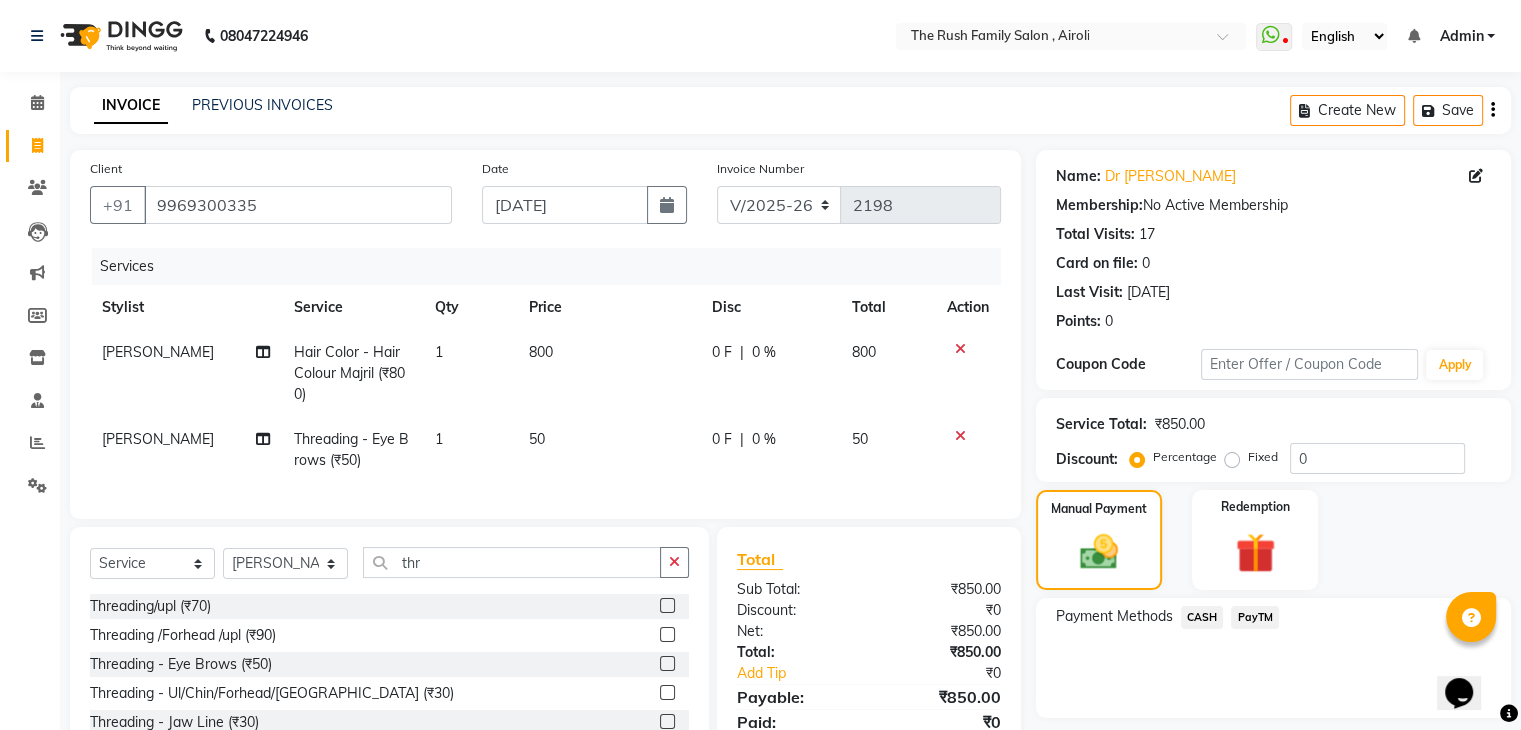 click on "CASH" 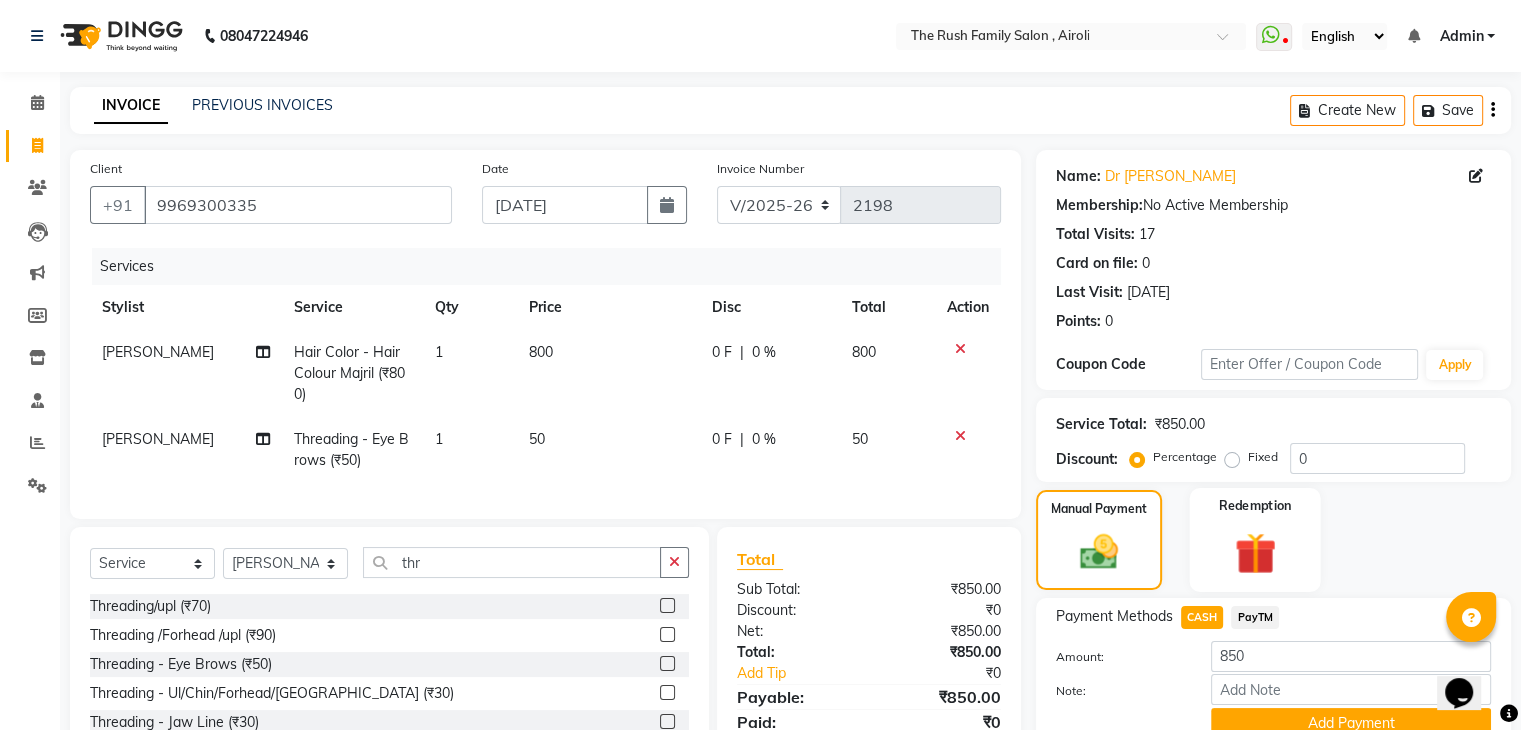 scroll, scrollTop: 138, scrollLeft: 0, axis: vertical 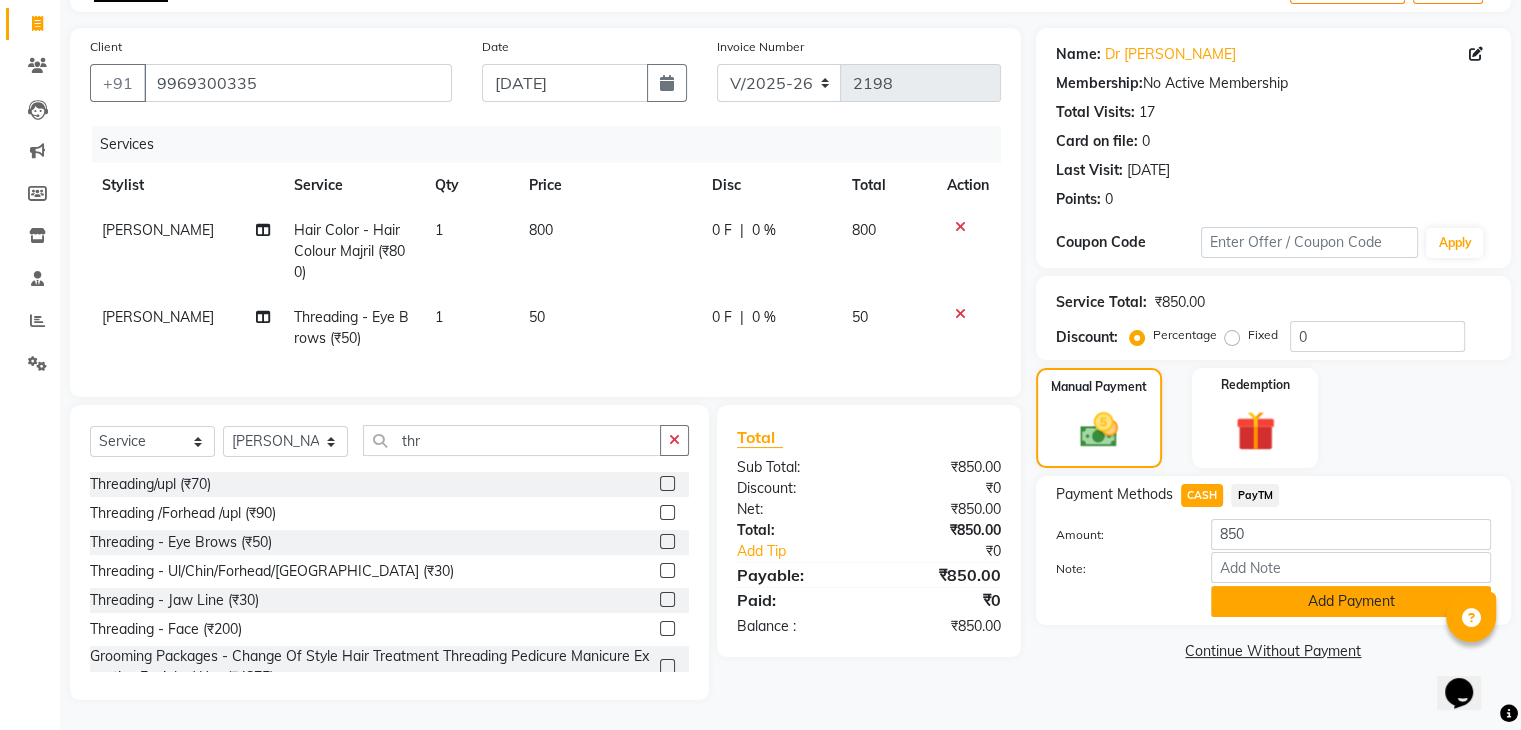 click on "Add Payment" 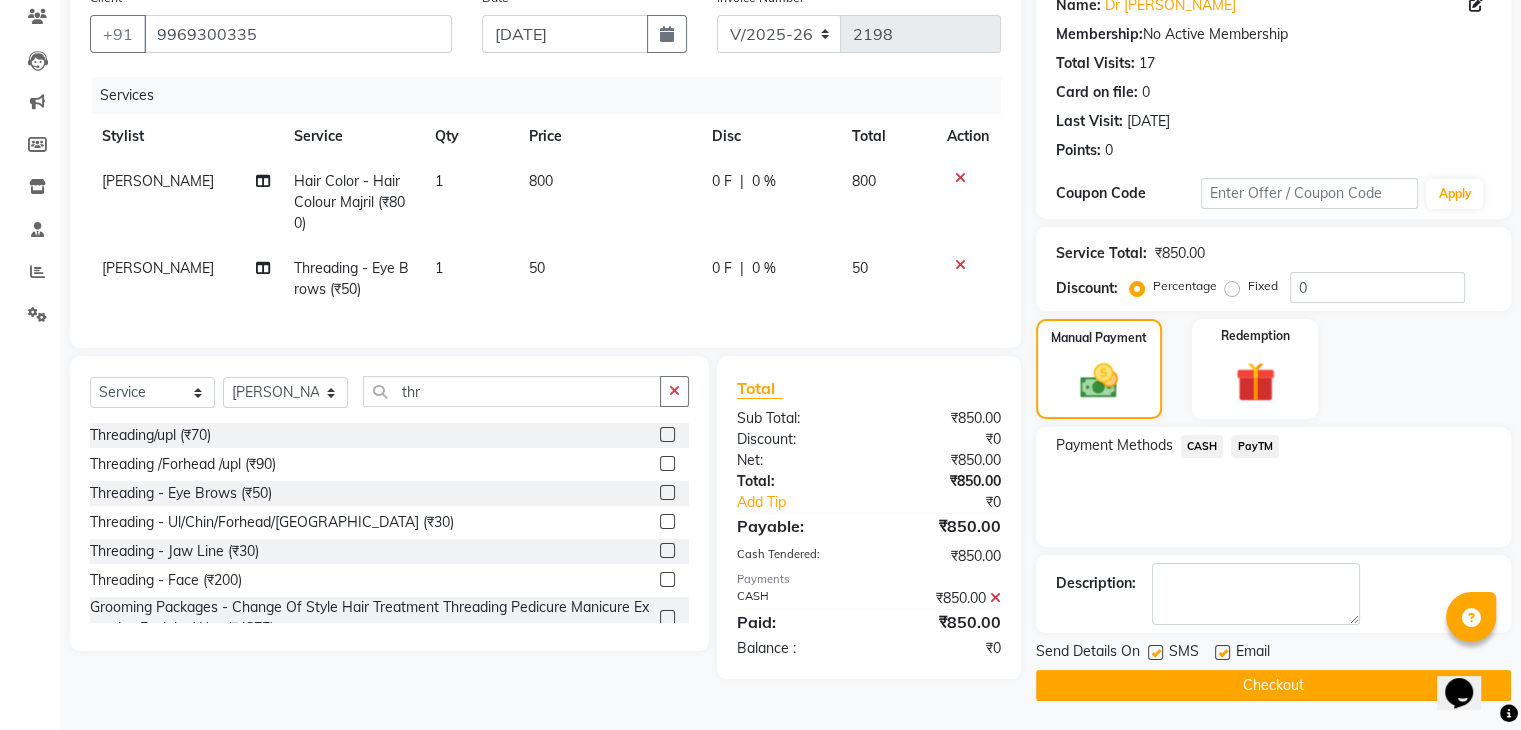 click 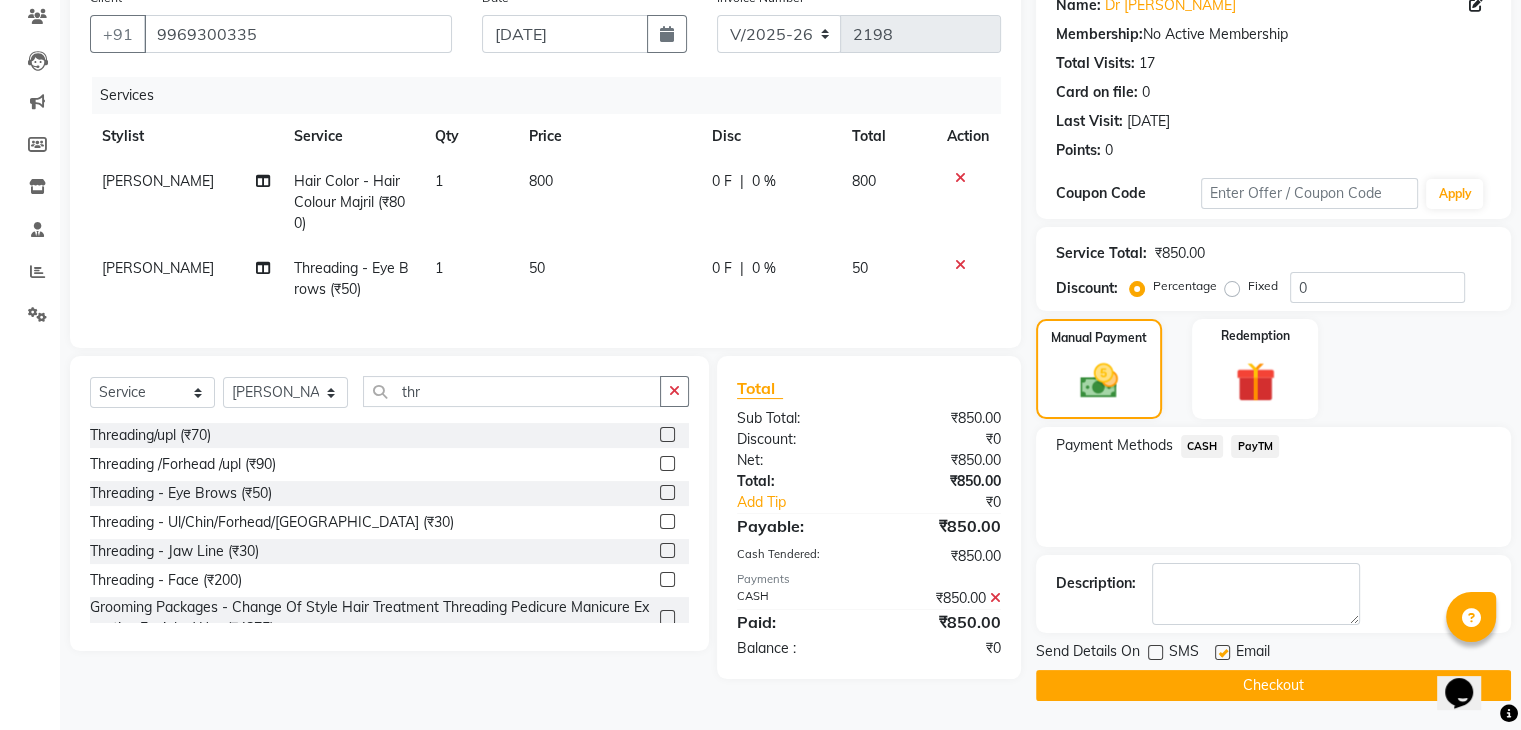 click 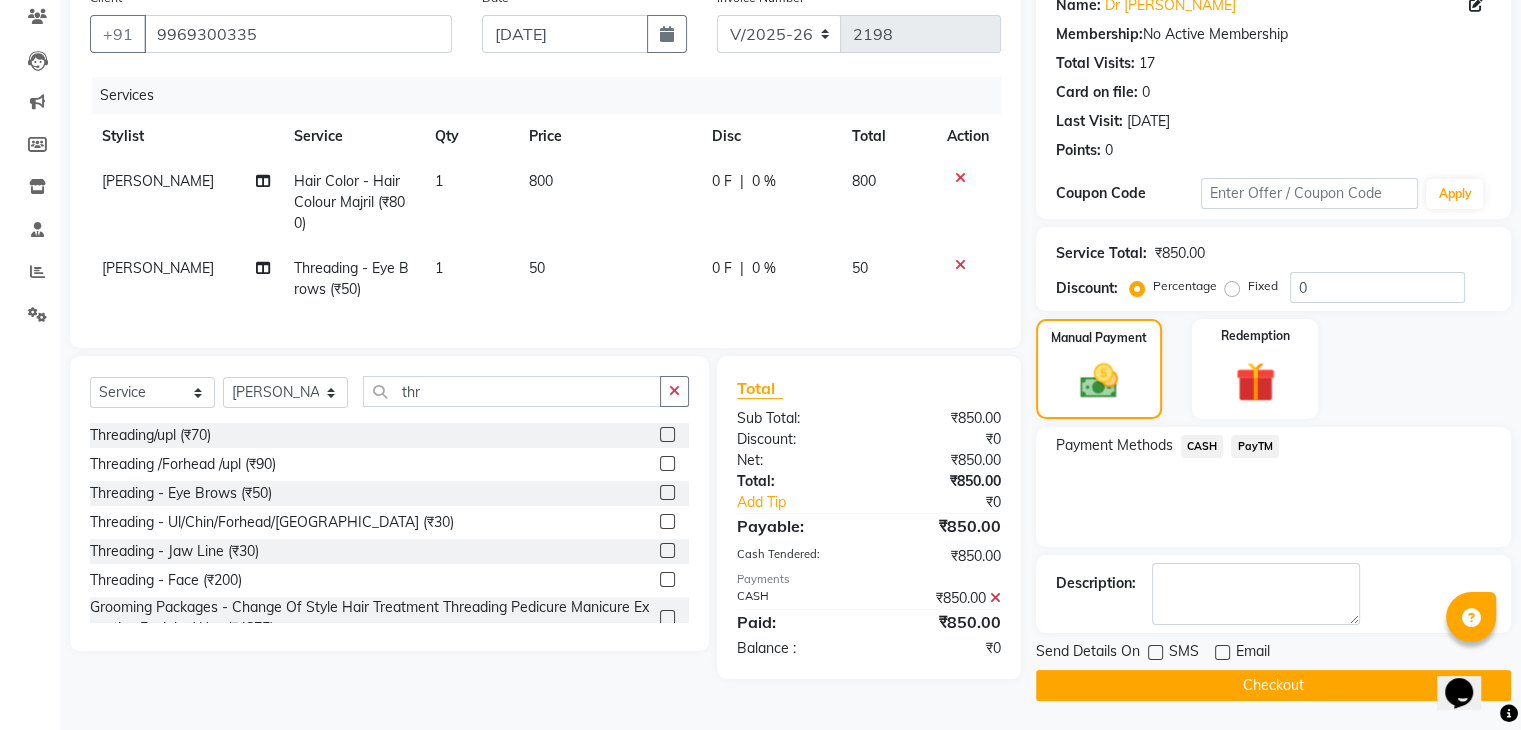click on "Checkout" 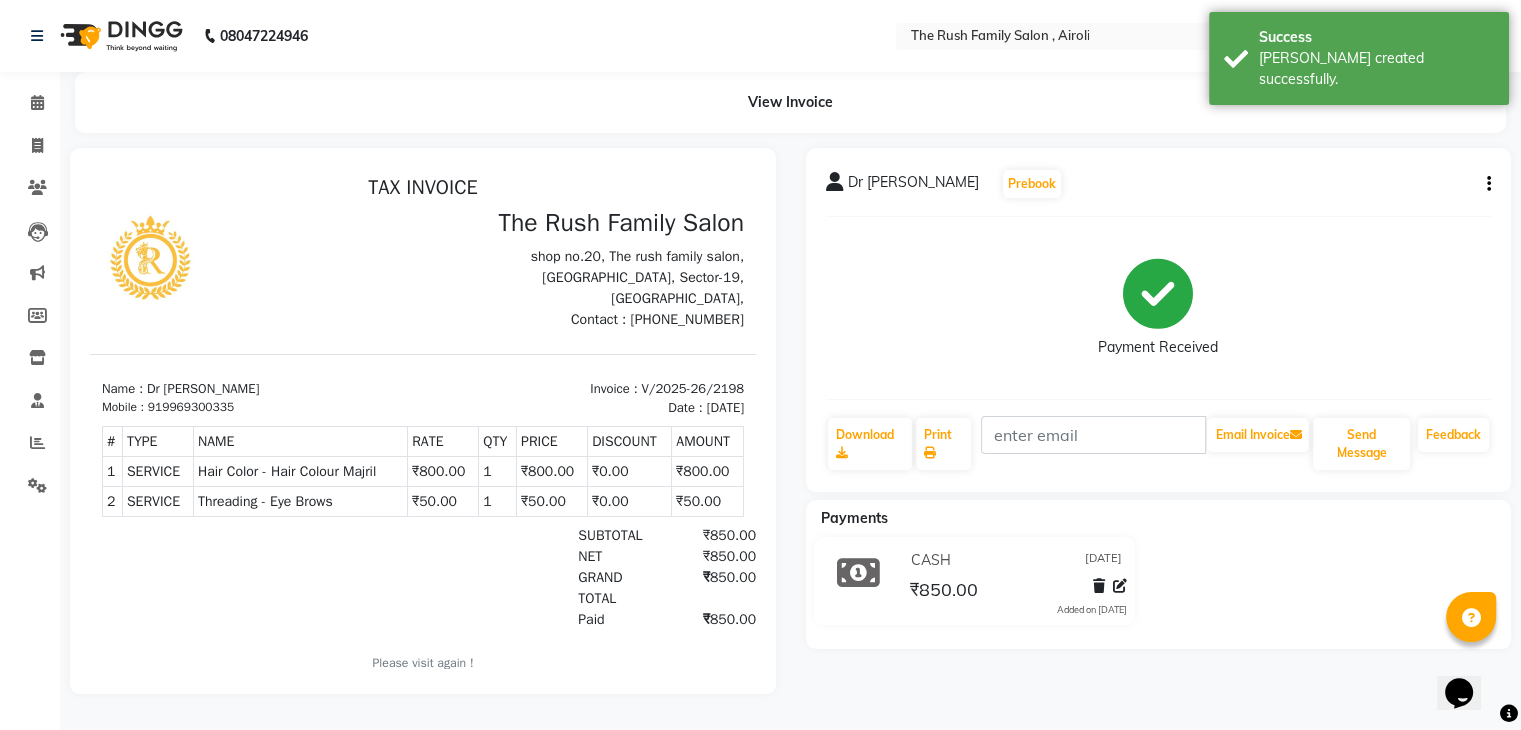 scroll, scrollTop: 0, scrollLeft: 0, axis: both 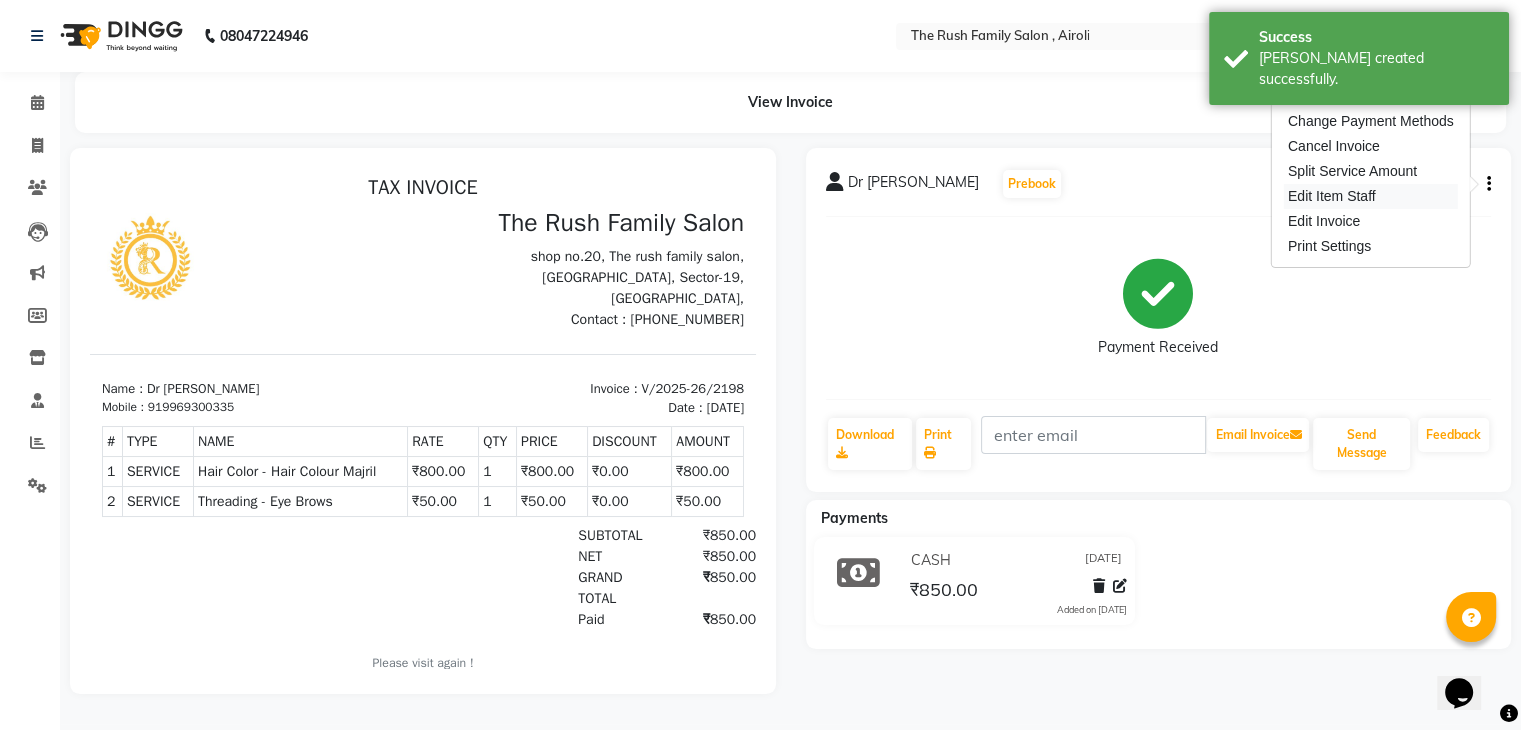 click on "Edit Item Staff" at bounding box center [1371, 196] 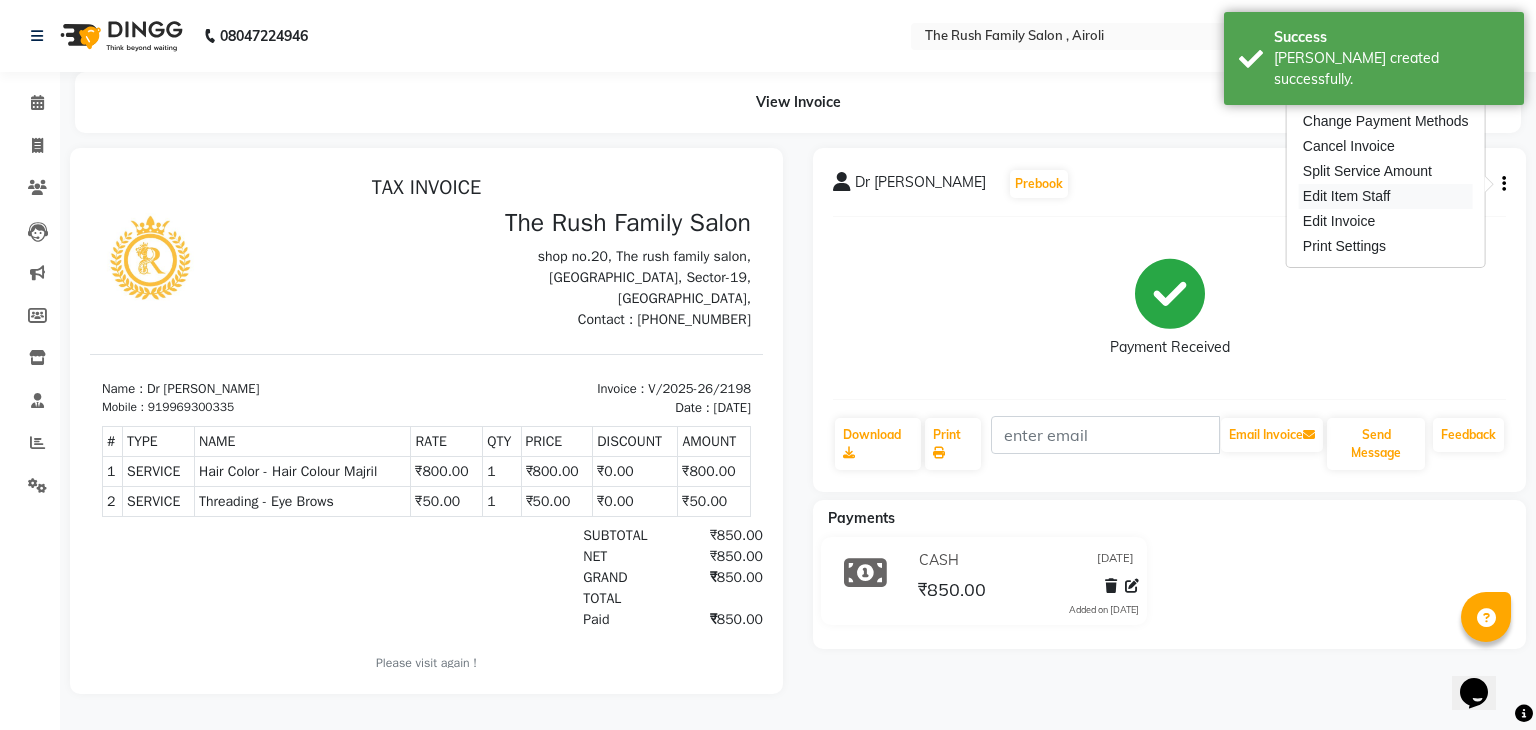 select on "68107" 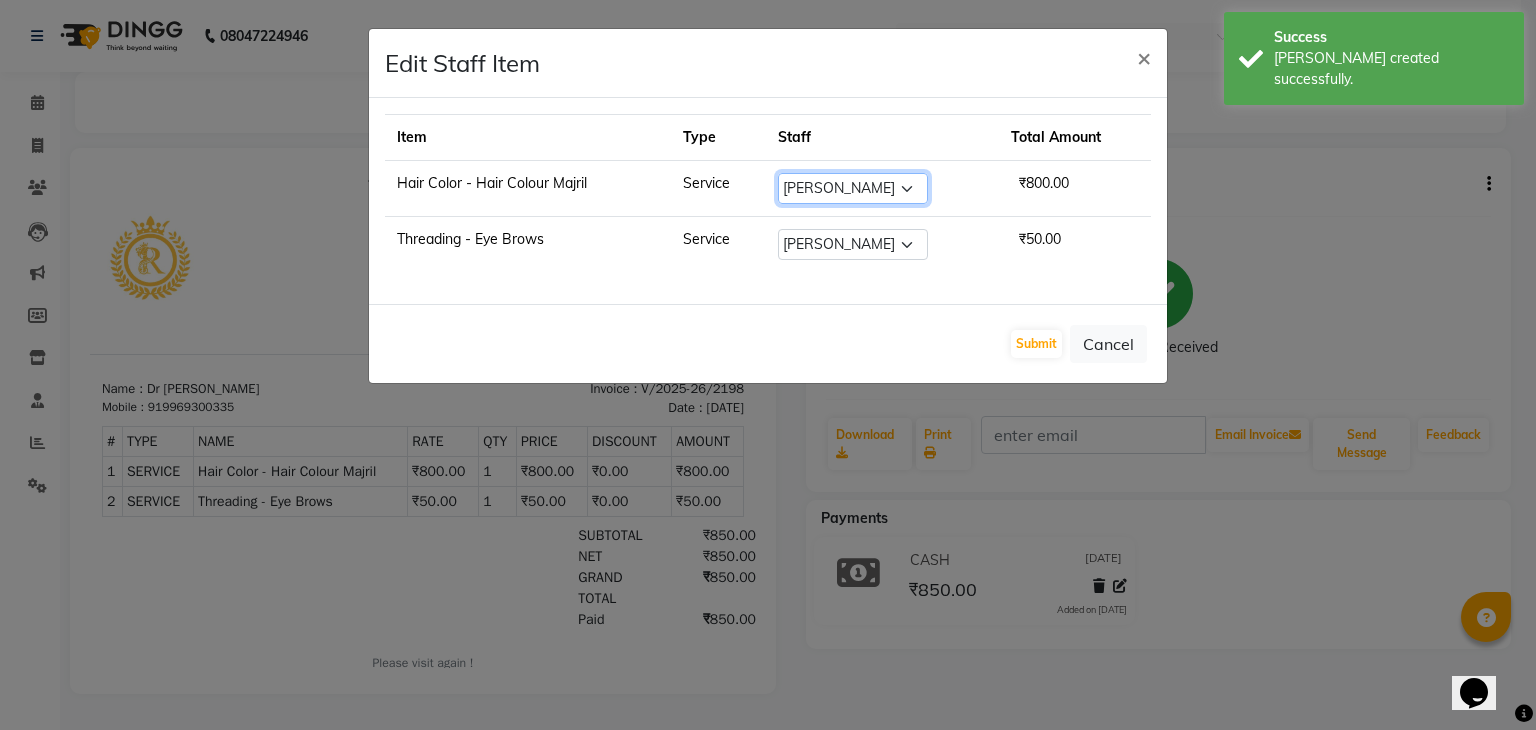 click on "Select  Ajaz   Danish   Guddi   Jayesh    mumtaz     nishu   Riya      Rush   Swati" 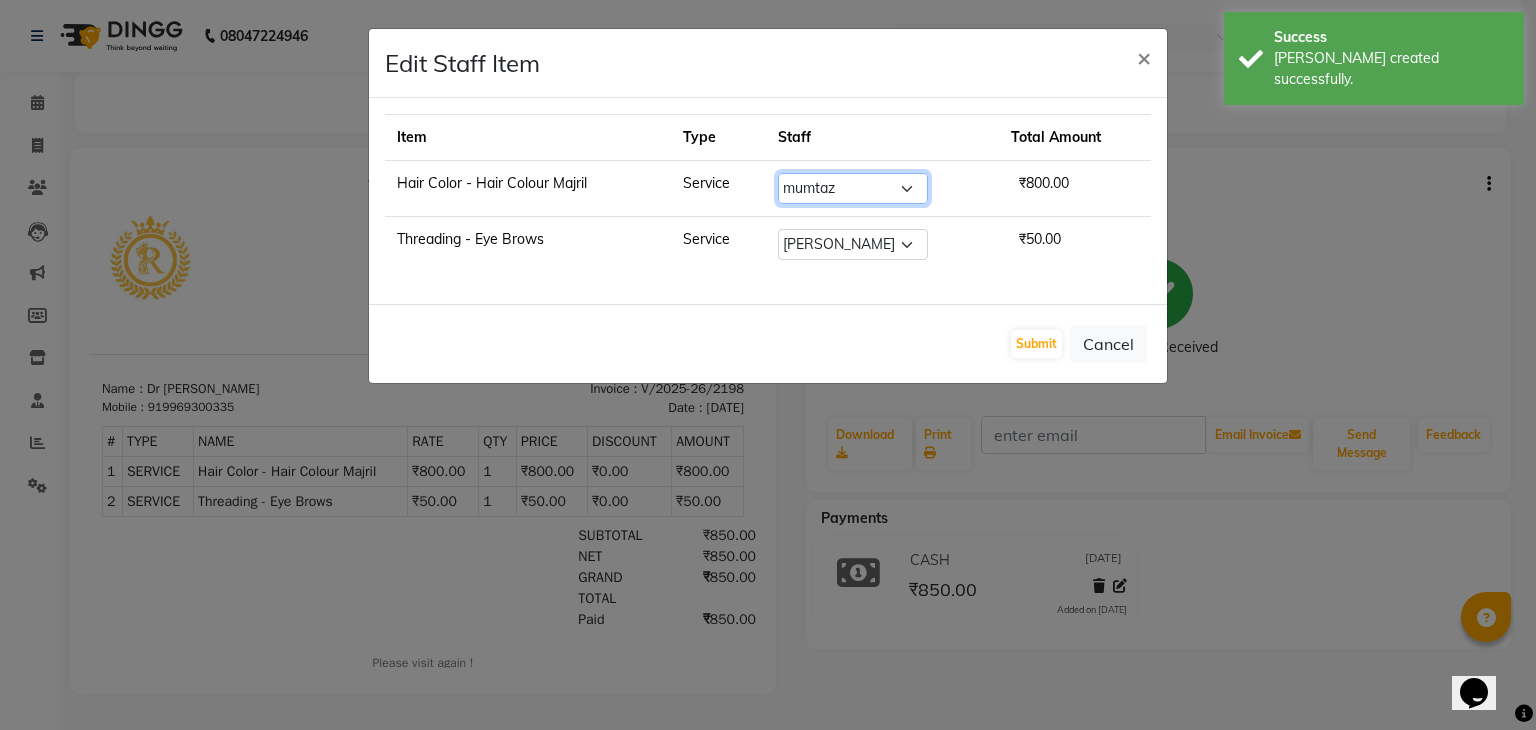 click on "Select  Ajaz   Danish   Guddi   Jayesh    mumtaz     nishu   Riya      Rush   Swati" 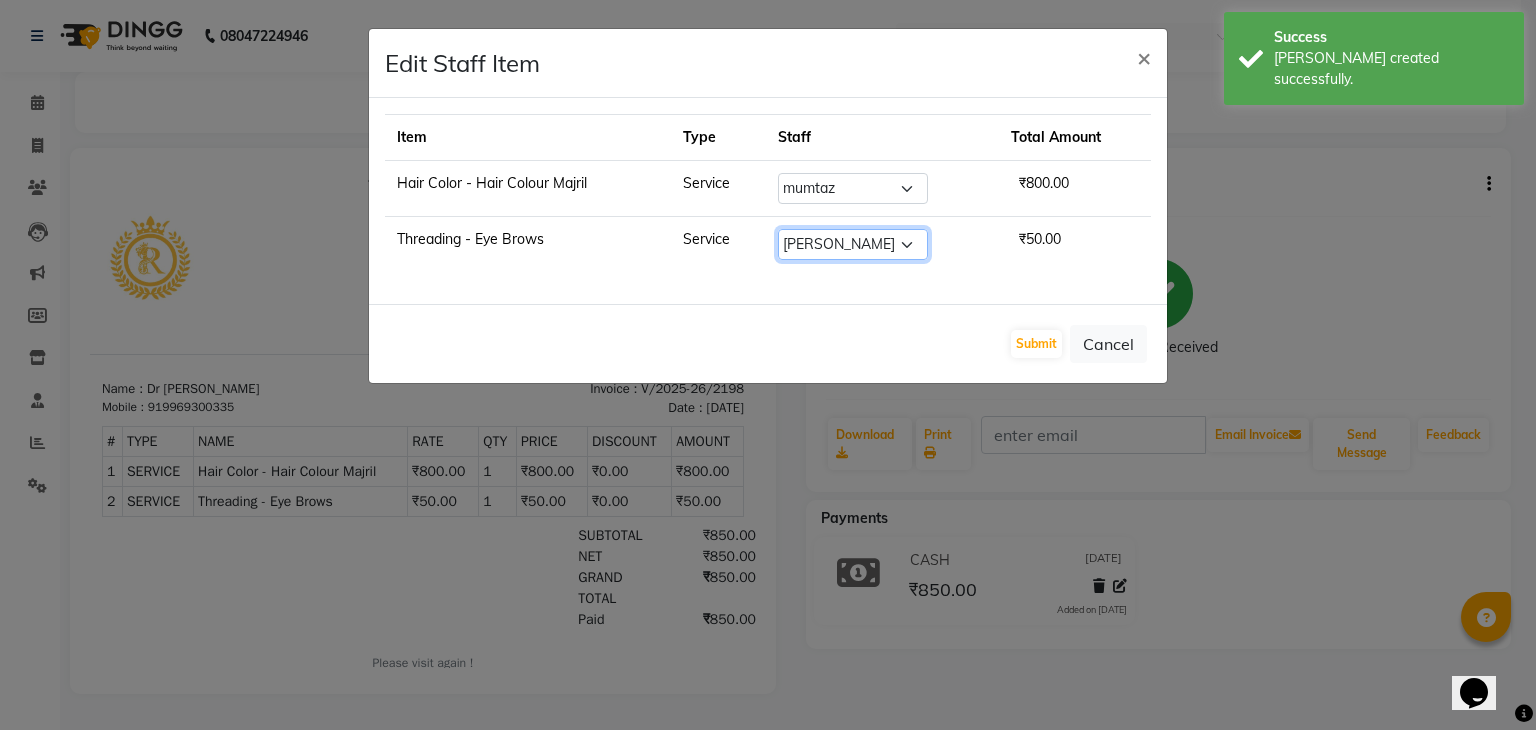 click on "Select  Ajaz   Danish   Guddi   Jayesh    mumtaz     nishu   Riya      Rush   Swati" 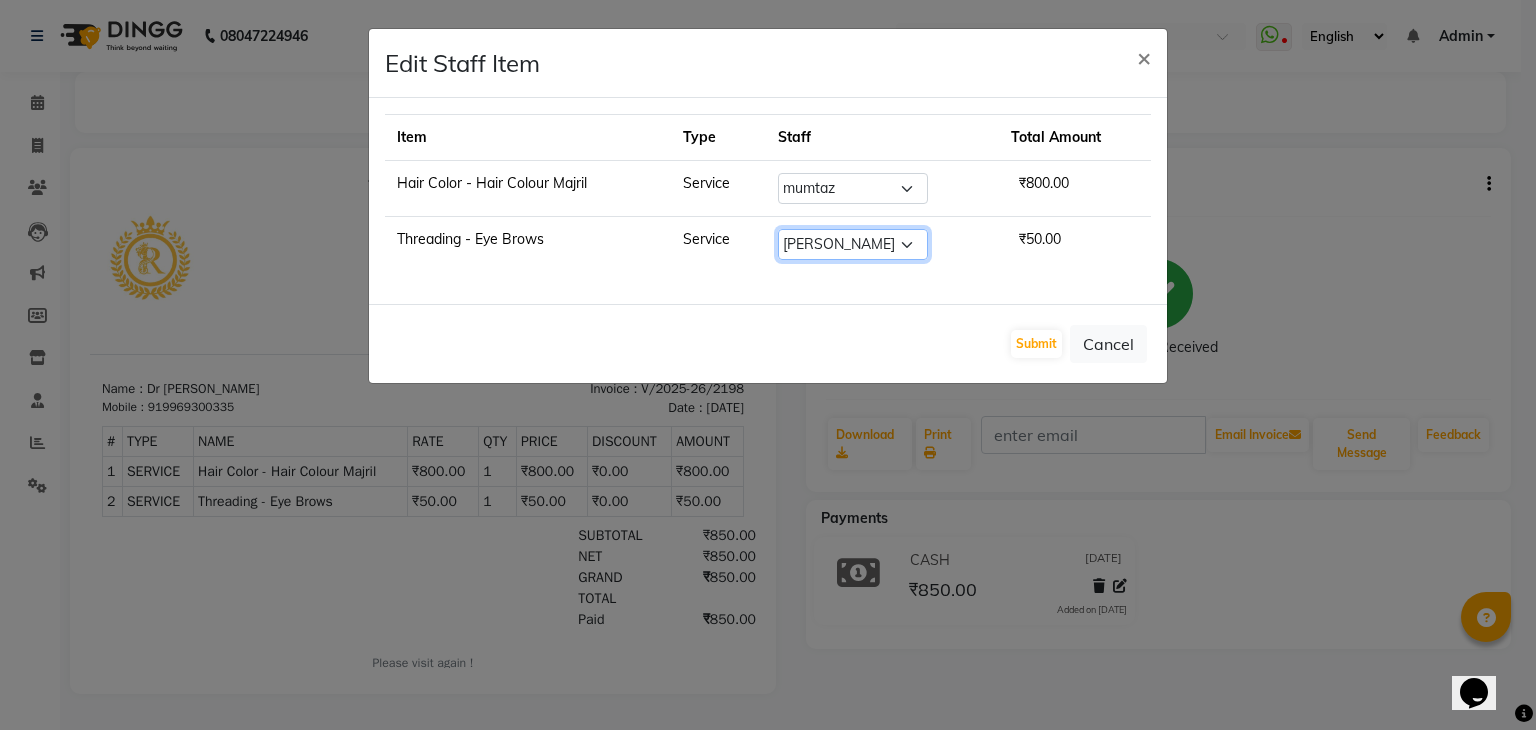 select on "42200" 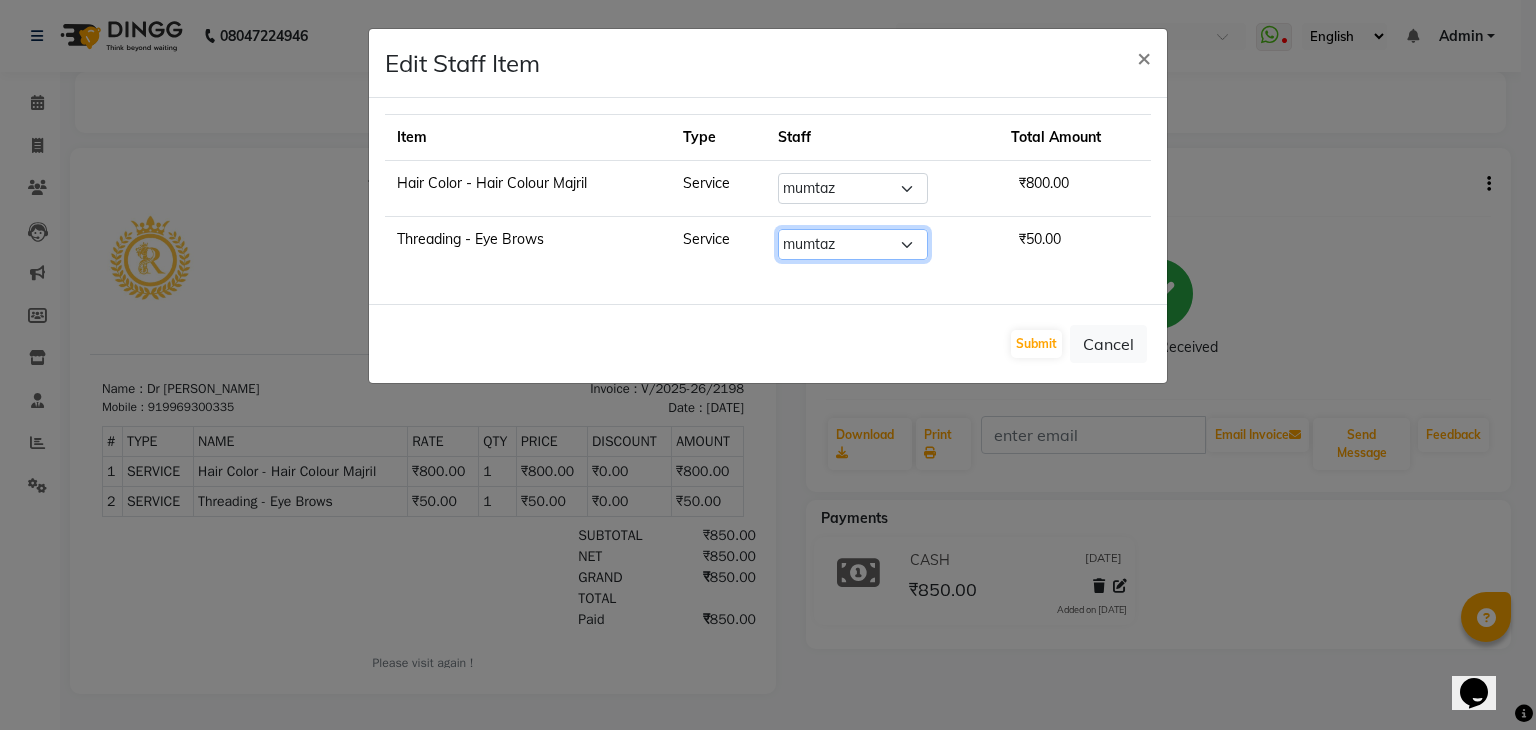 click on "Select  Ajaz   Danish   Guddi   Jayesh    mumtaz     nishu   Riya      Rush   Swati" 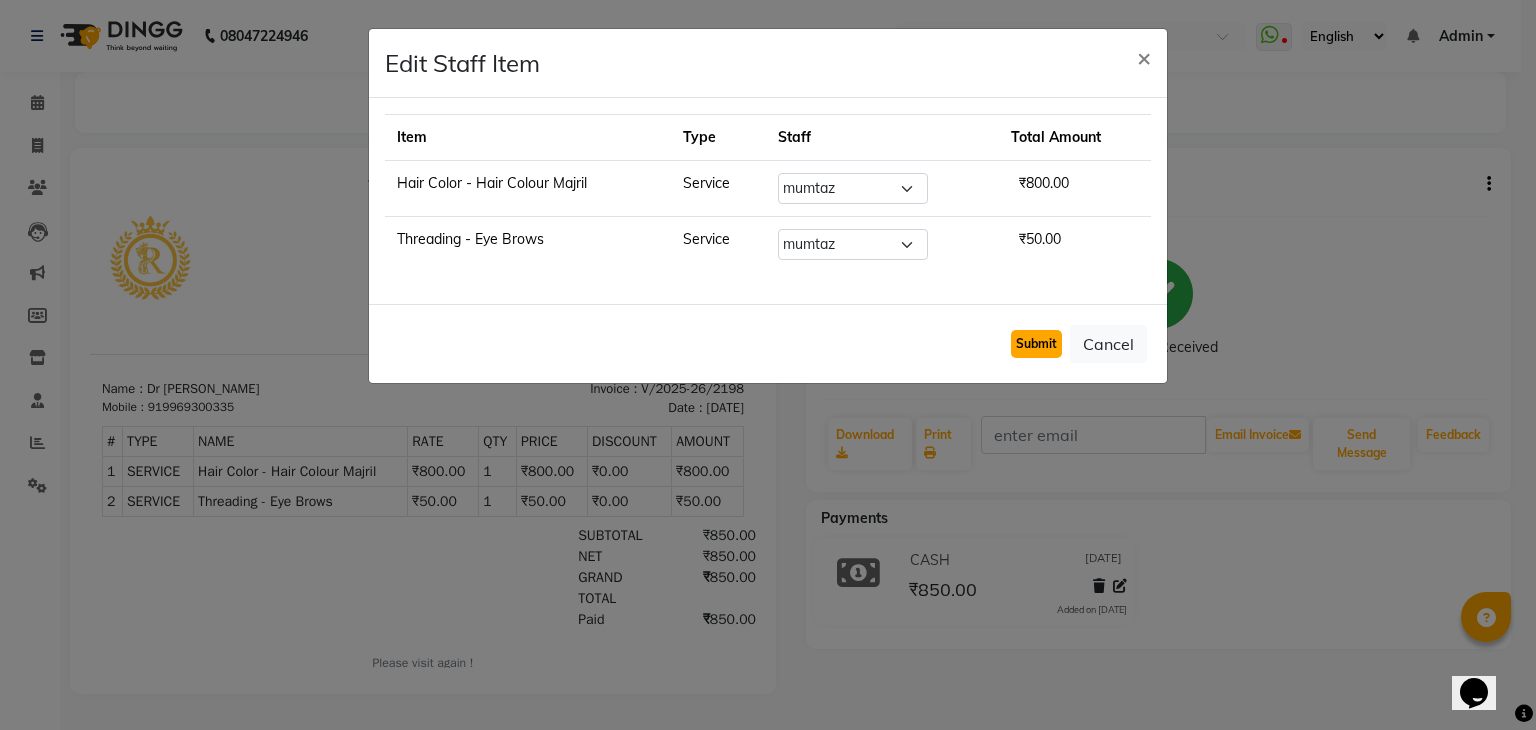 click on "Submit" 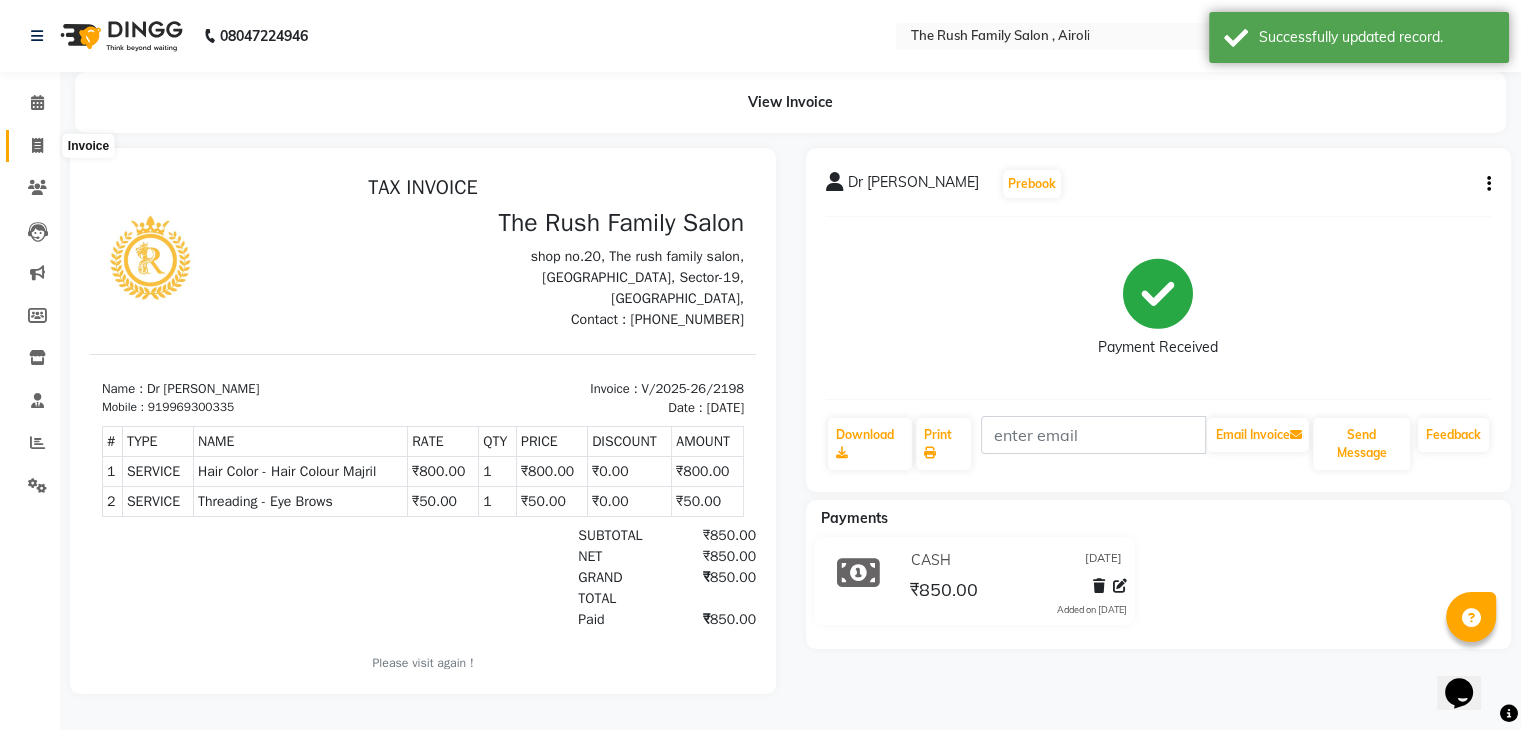 click 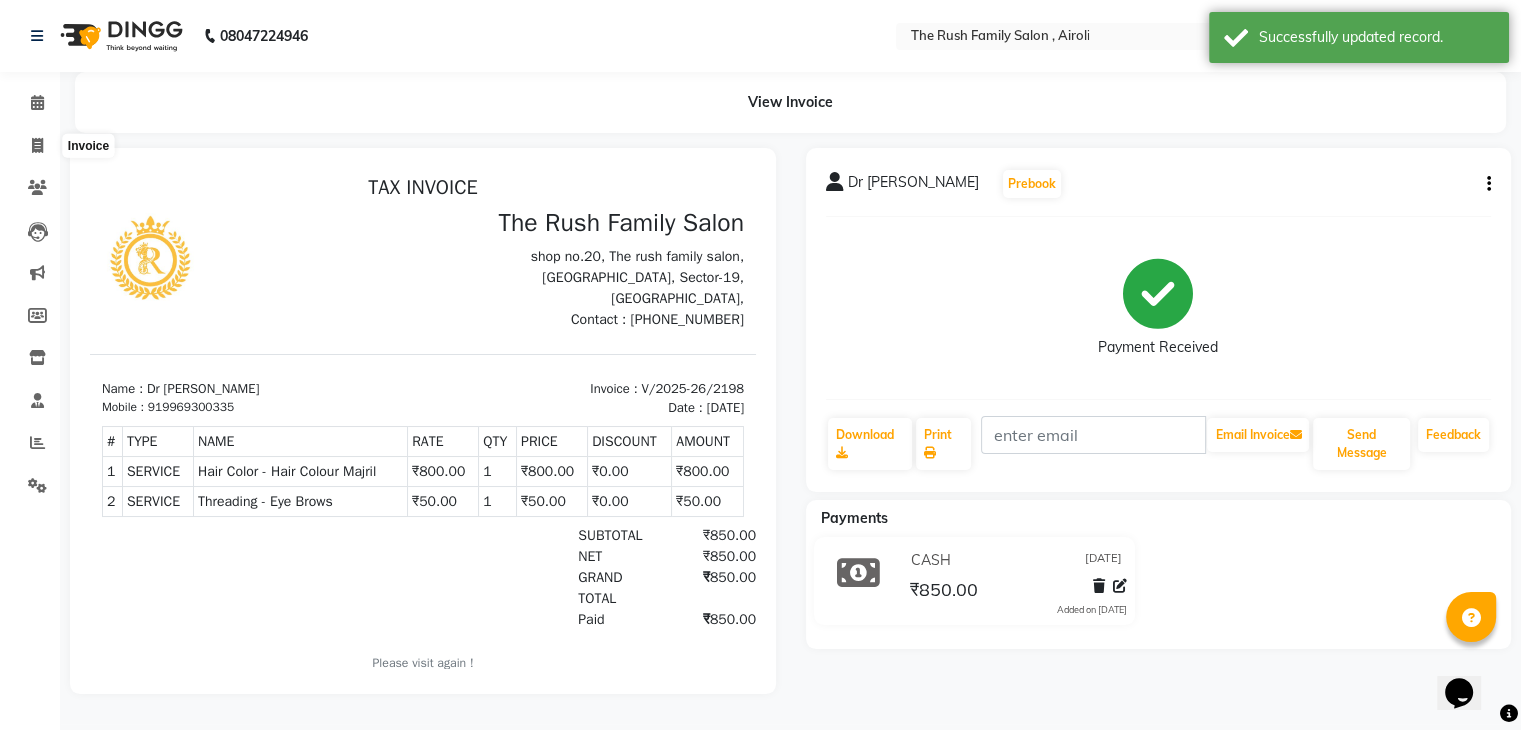 select on "service" 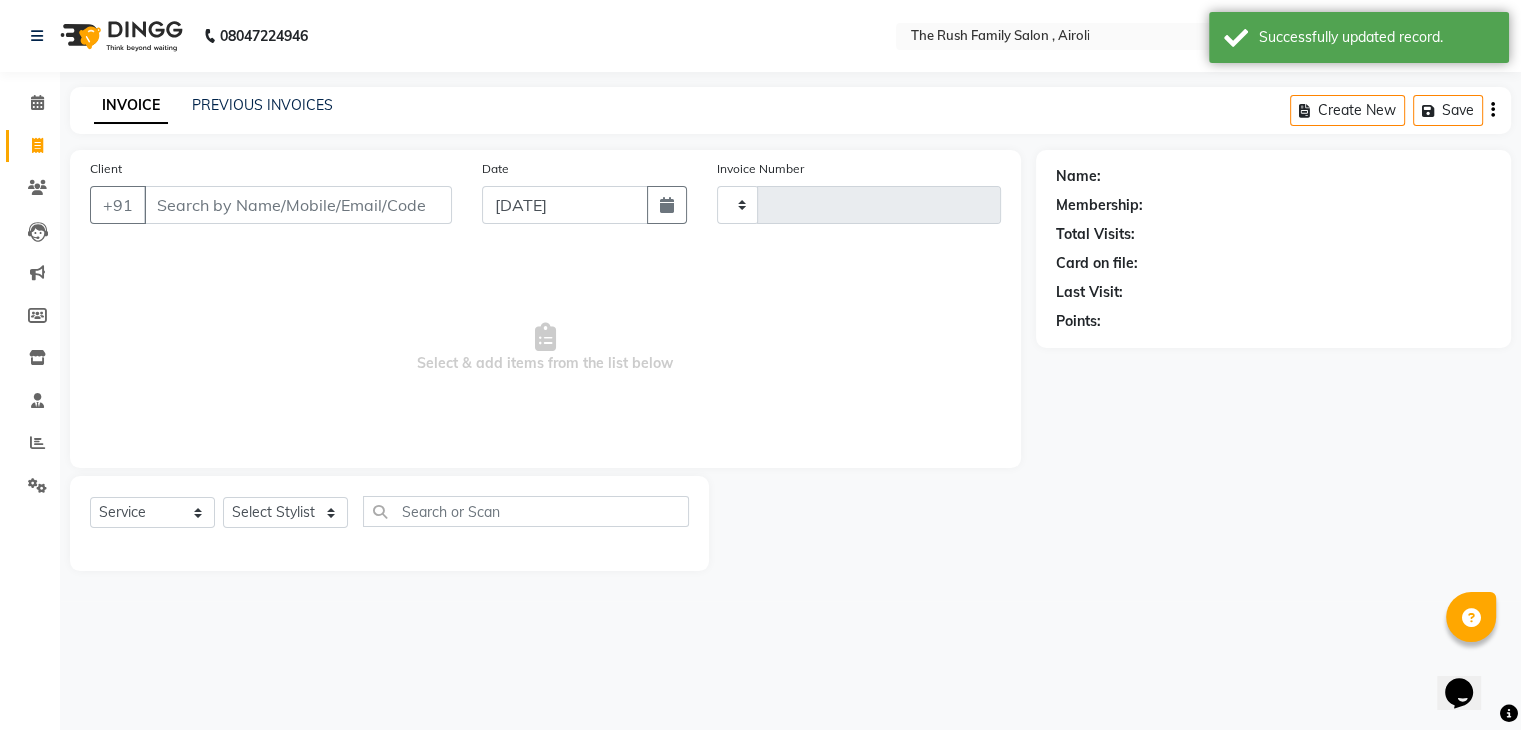 type on "2199" 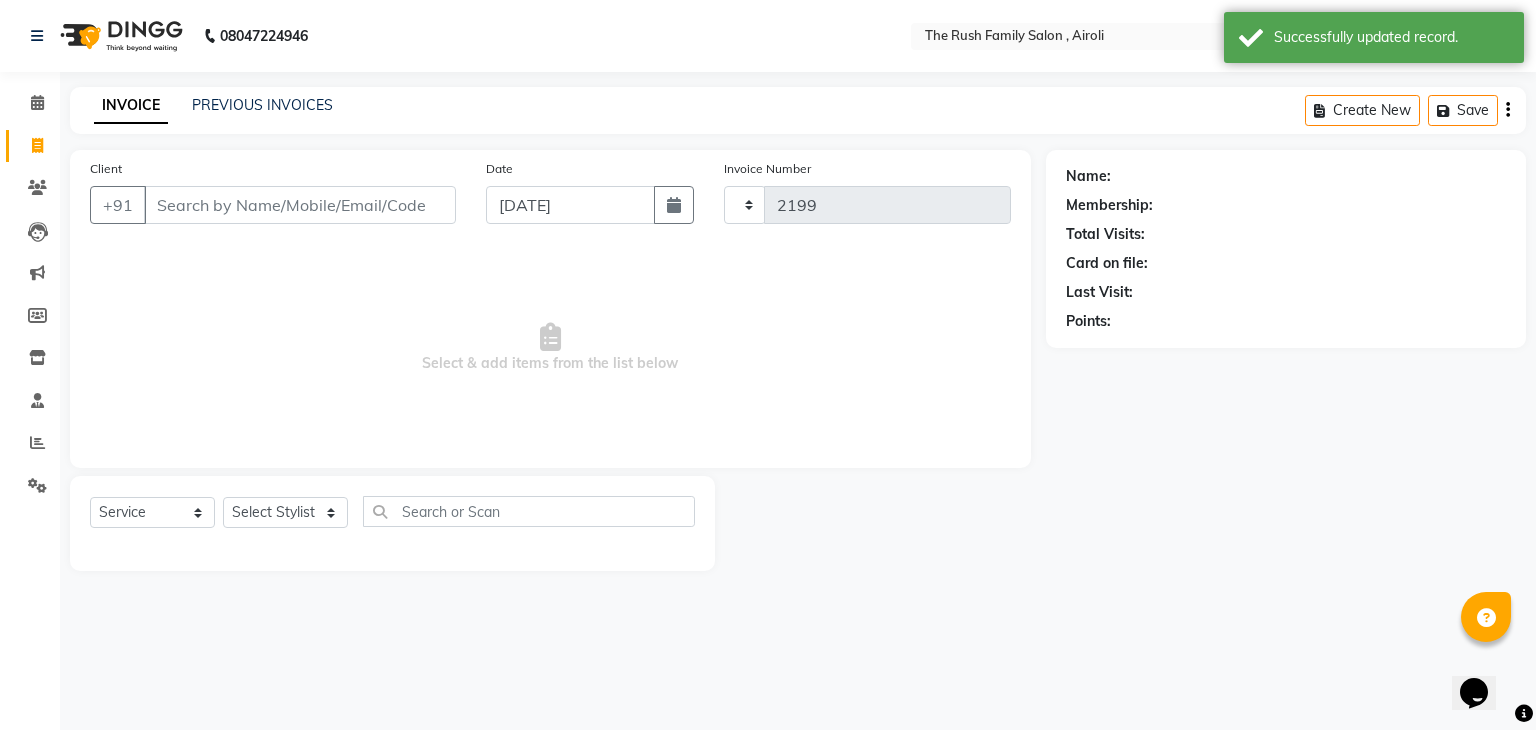 select on "5419" 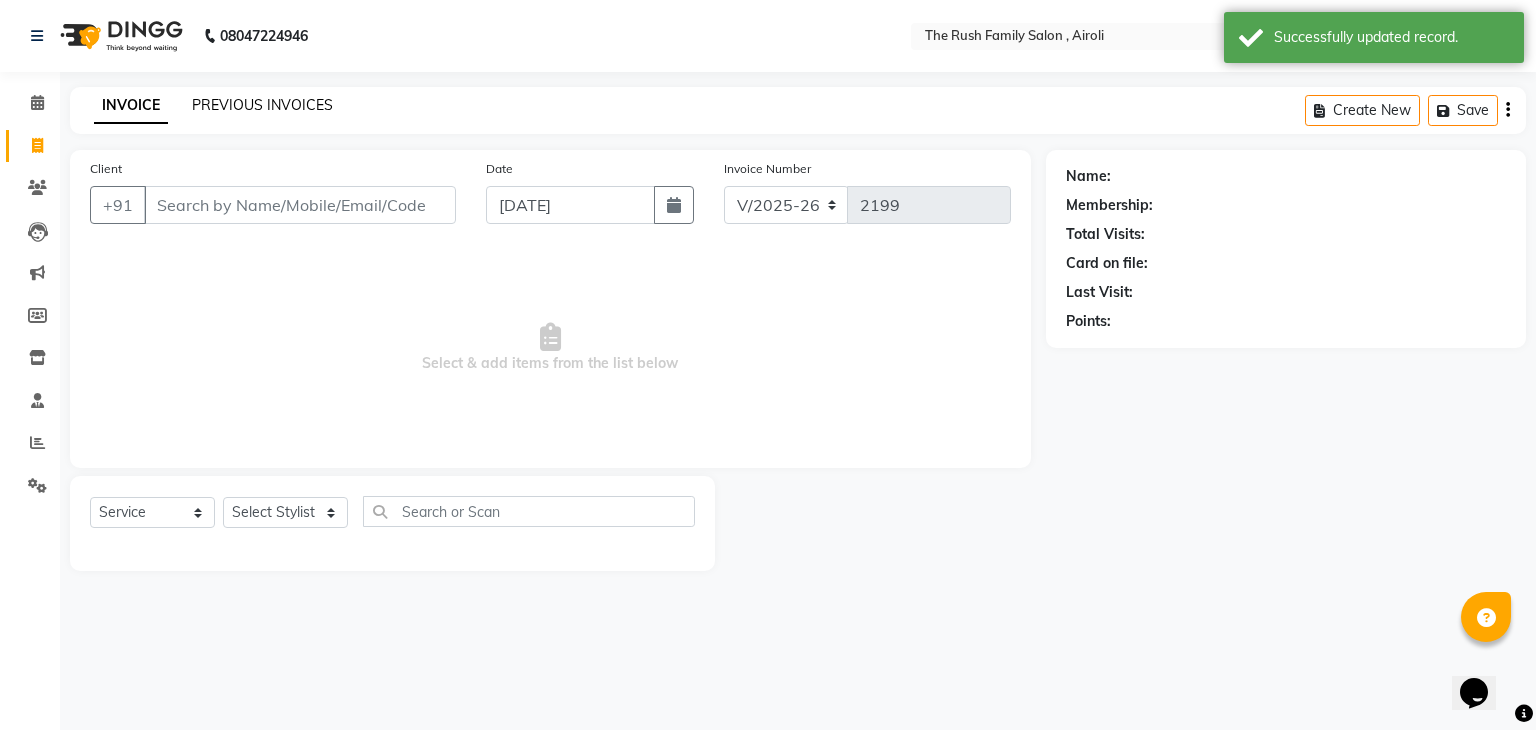 click on "PREVIOUS INVOICES" 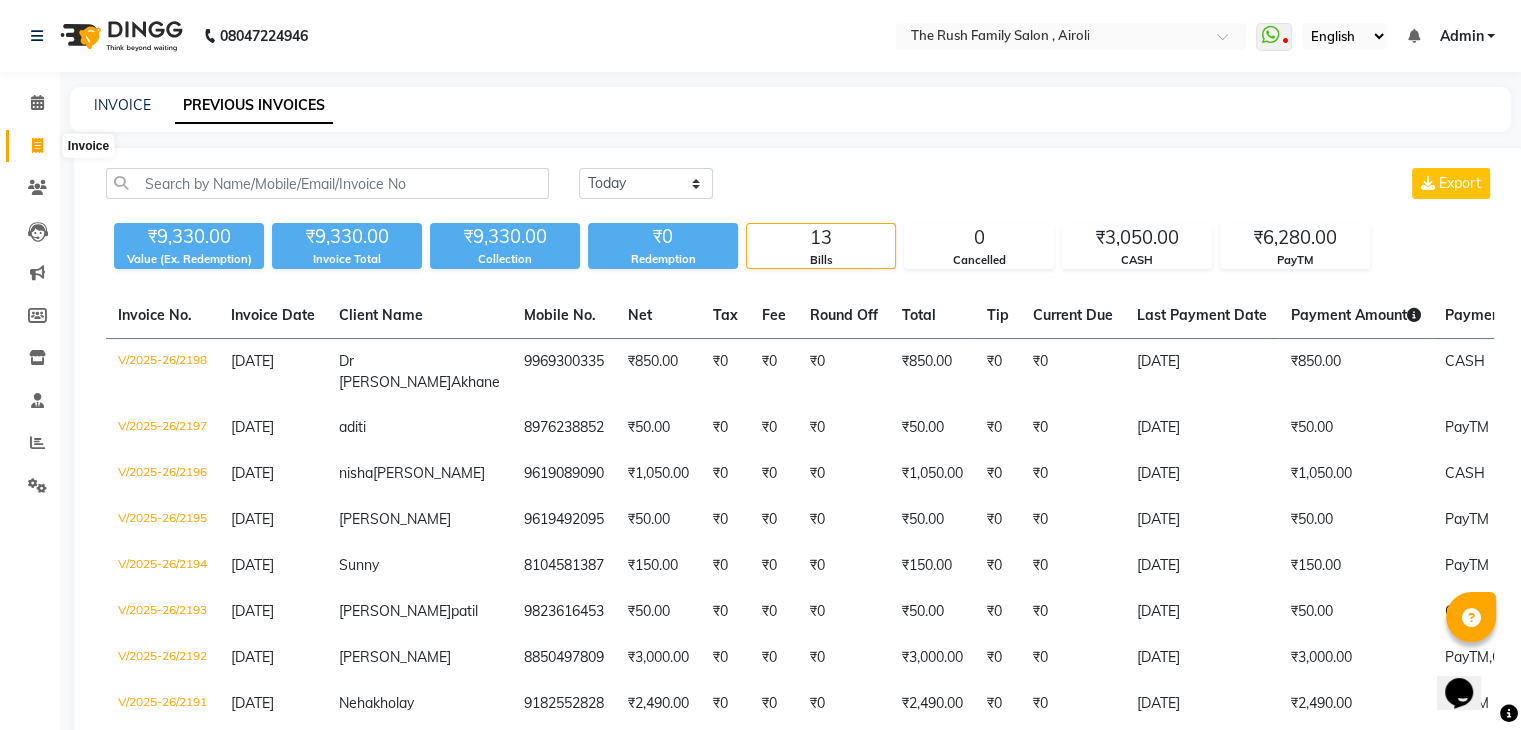 click 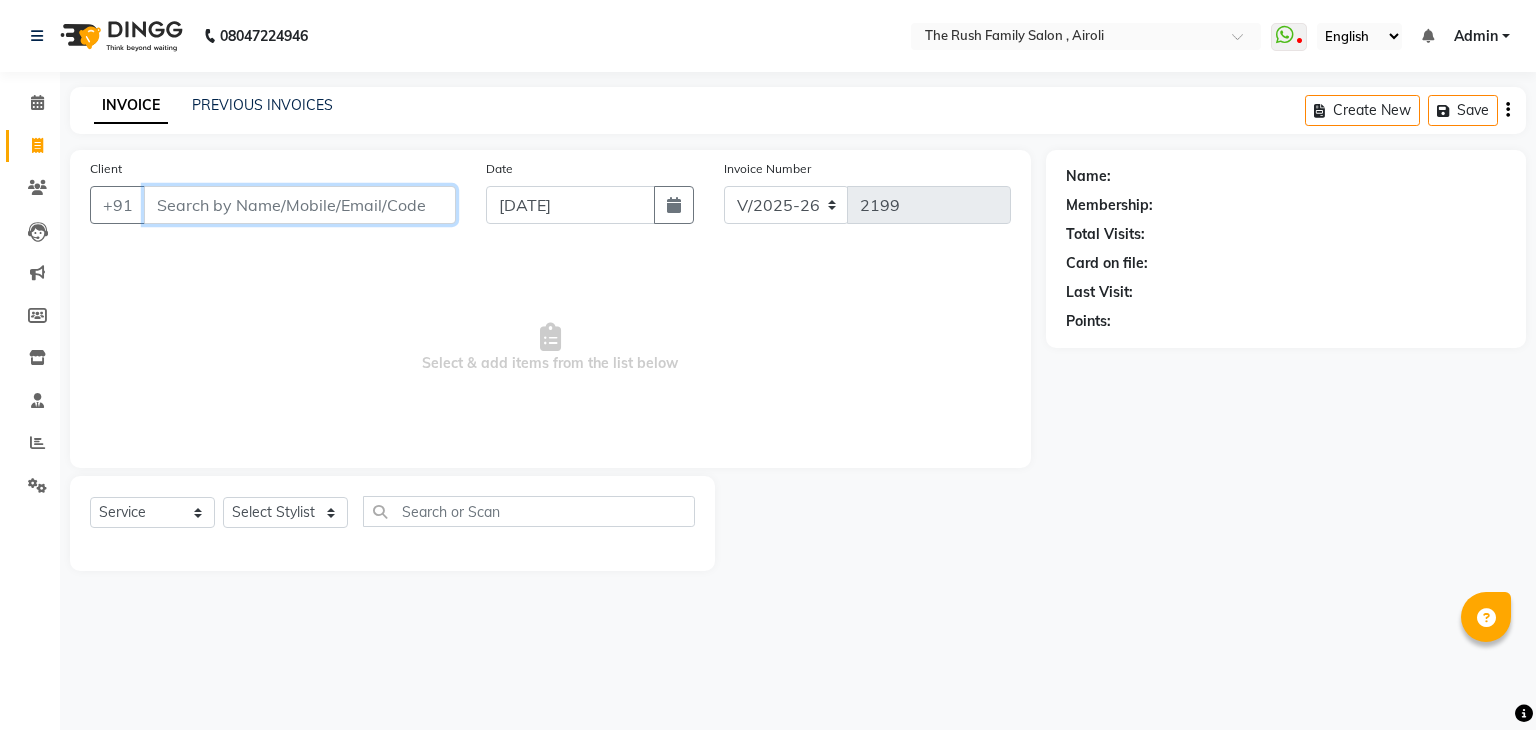click on "Client" at bounding box center [300, 205] 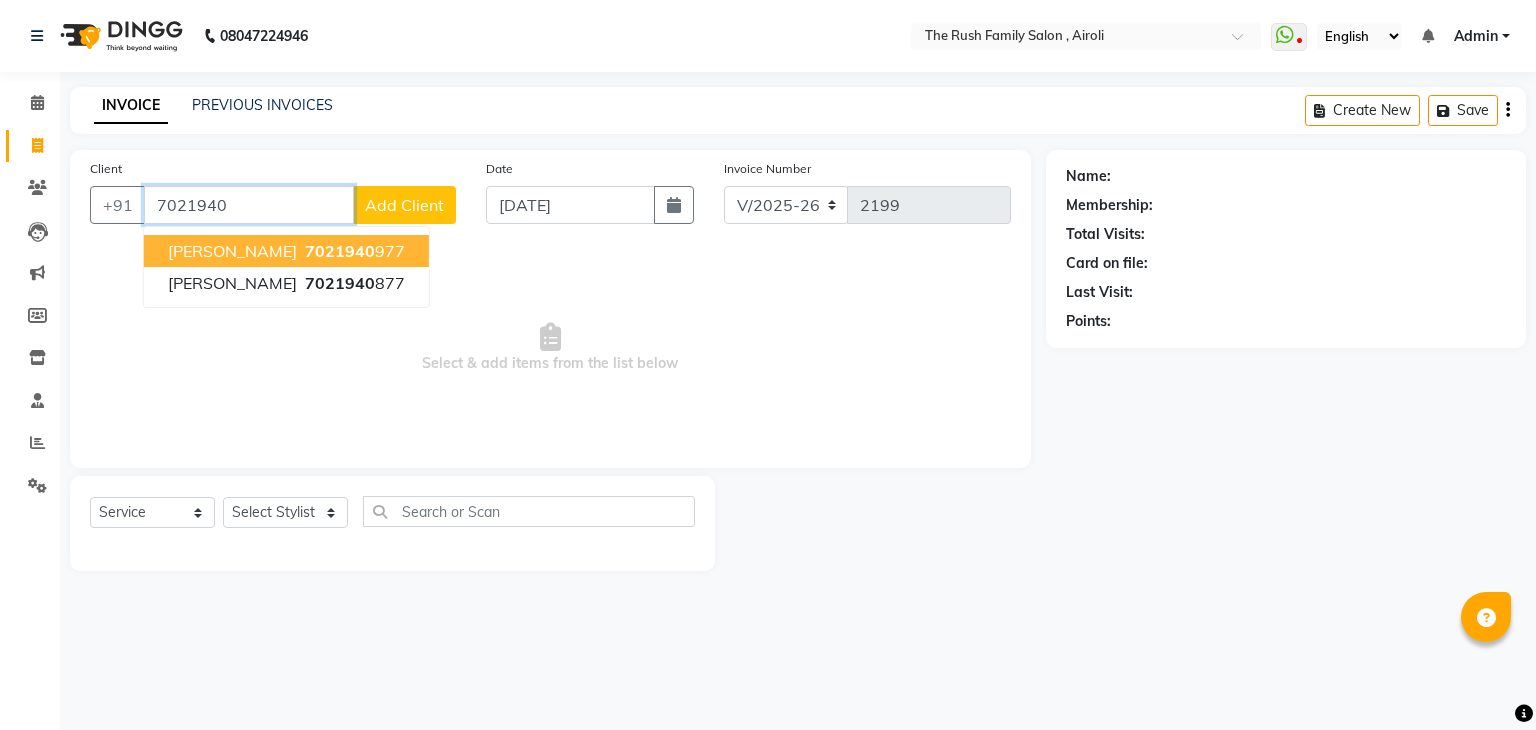 click on "7021940" at bounding box center [340, 251] 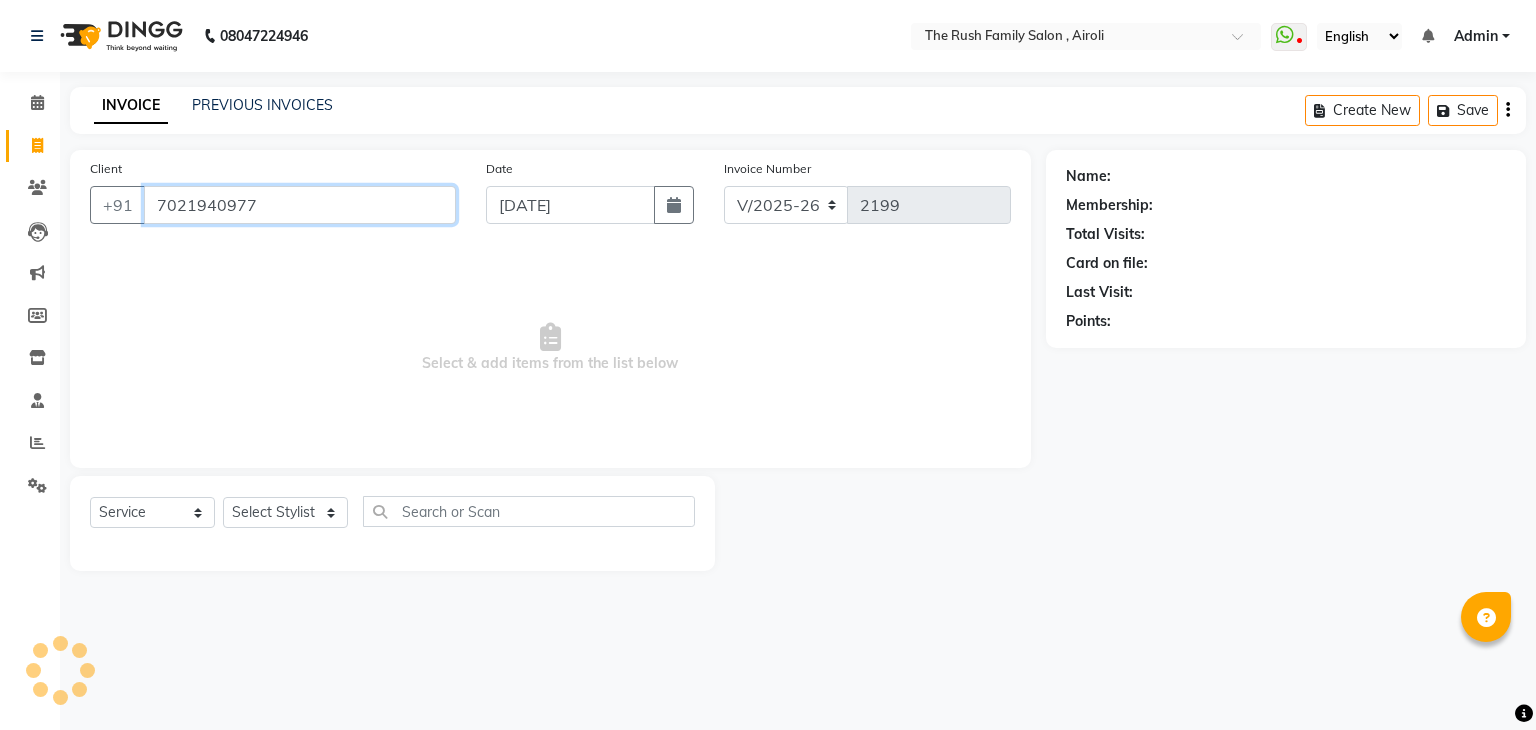 type on "7021940977" 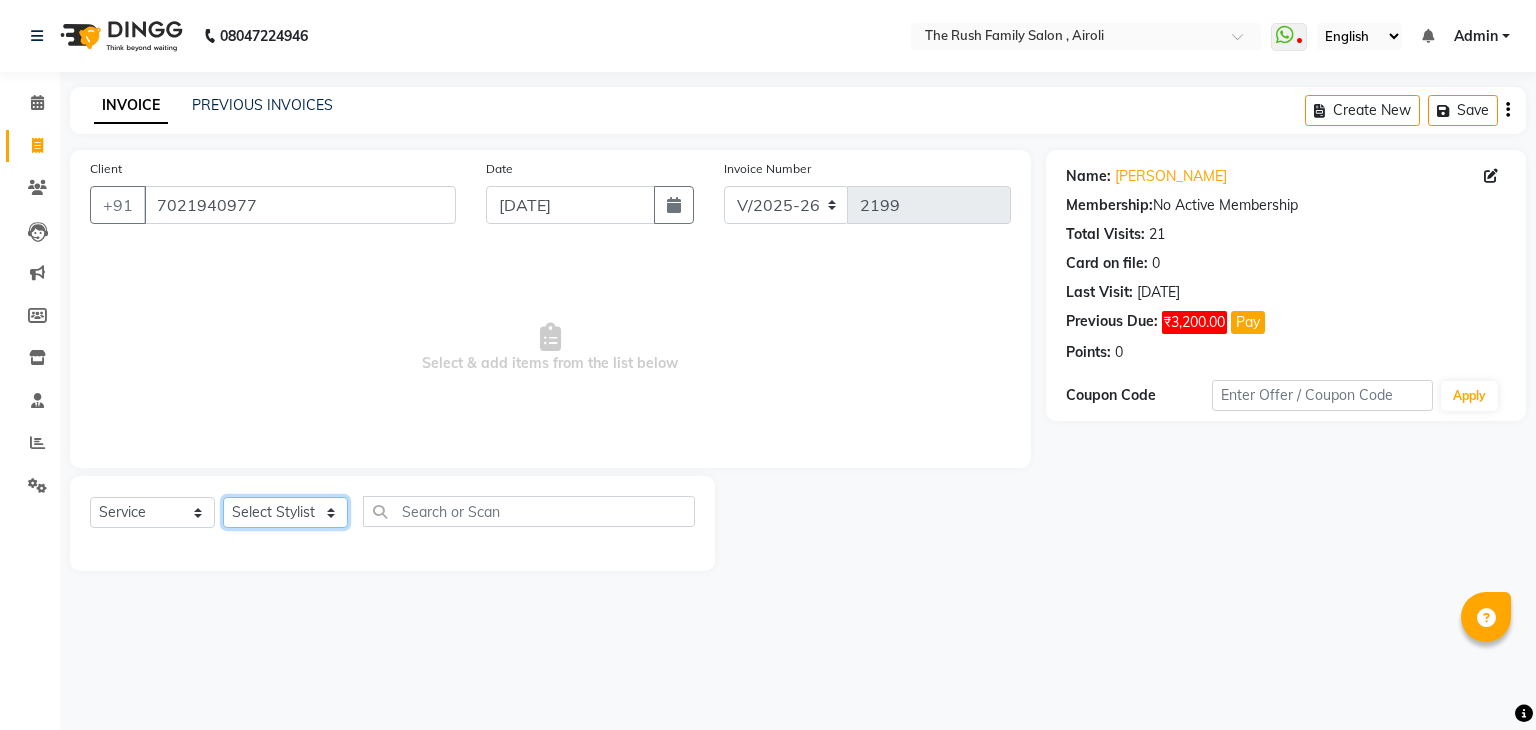 click on "Select Stylist Ajaz Danish Guddi Jayesh  mumtaz   nishu Riya    Rush Swati" 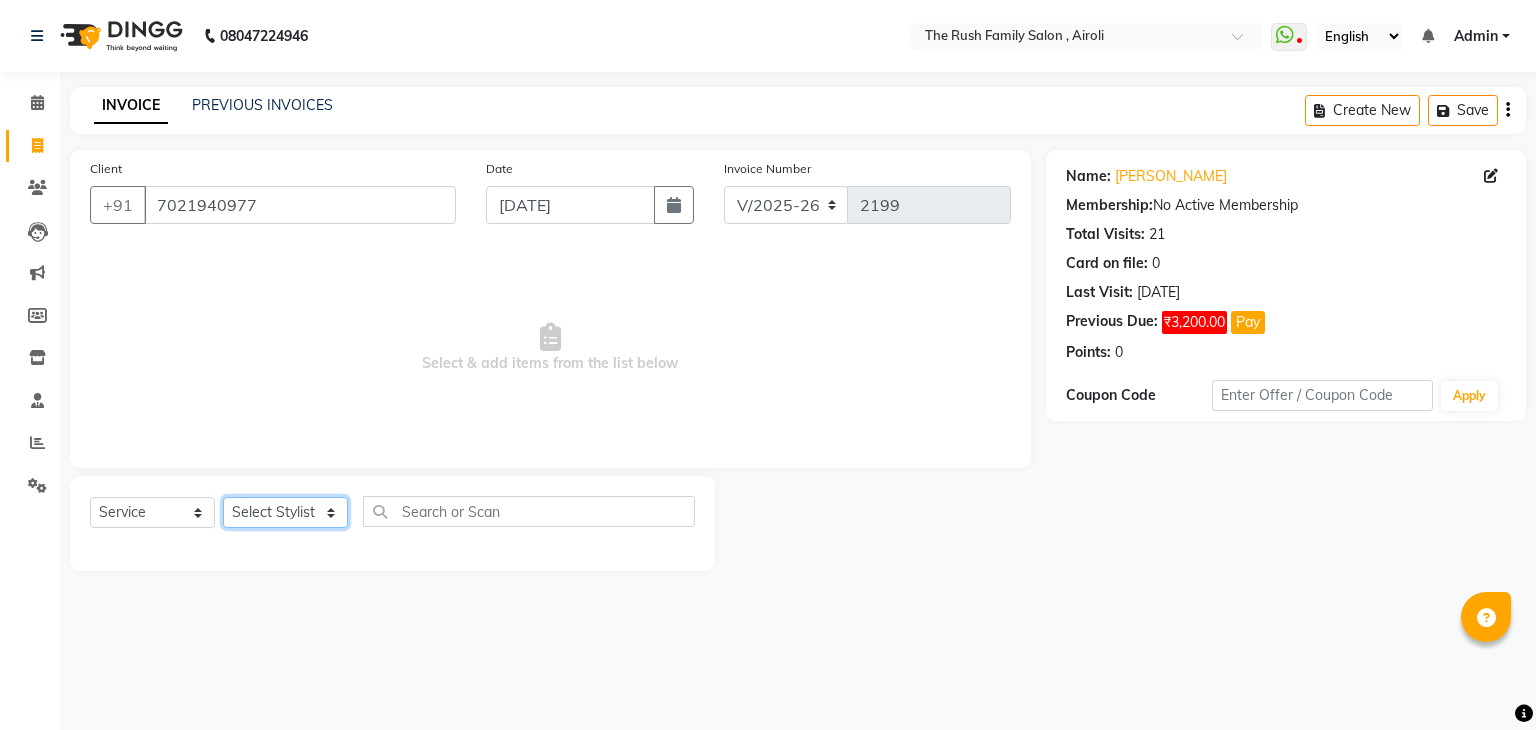 select on "53300" 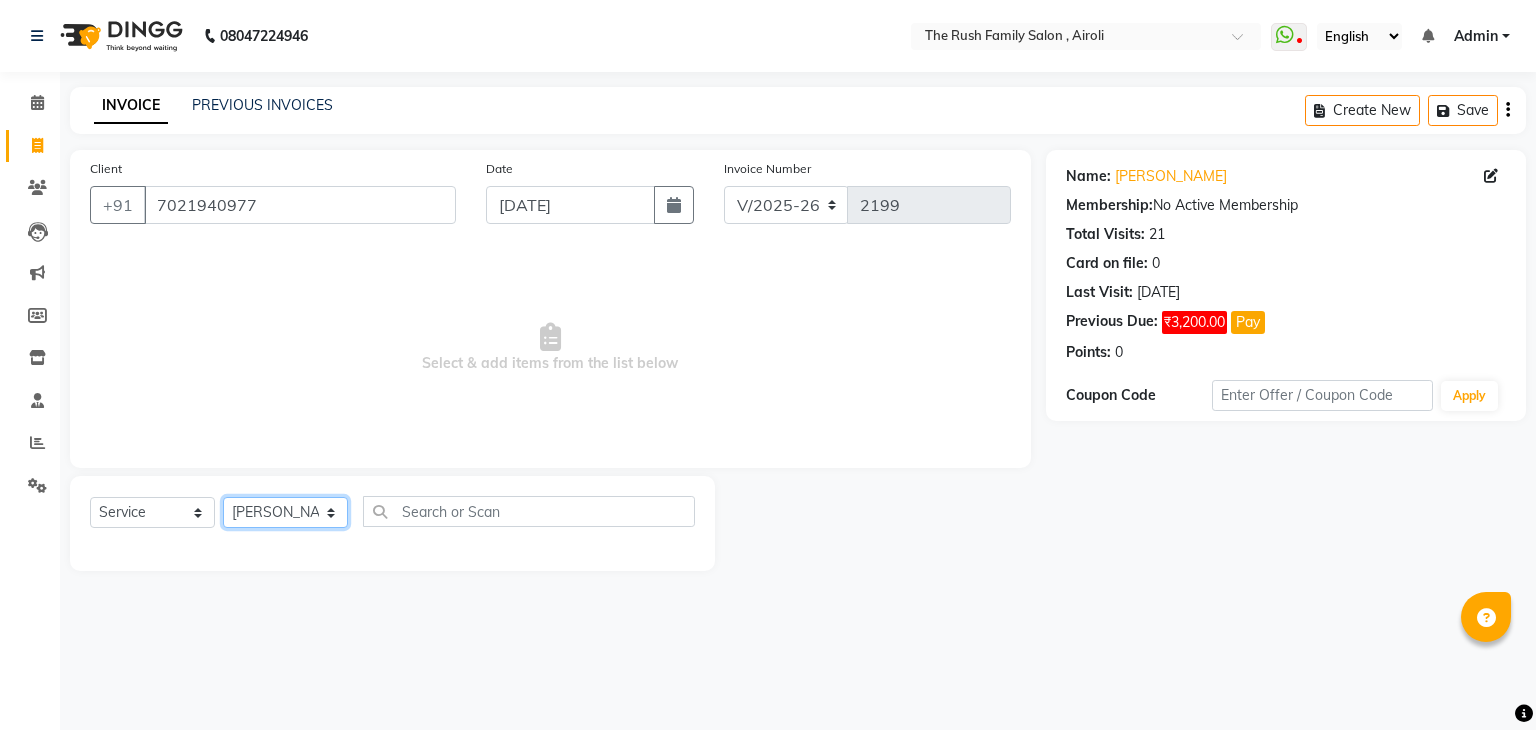 click on "Select Stylist Ajaz Danish Guddi Jayesh  mumtaz   nishu Riya    Rush Swati" 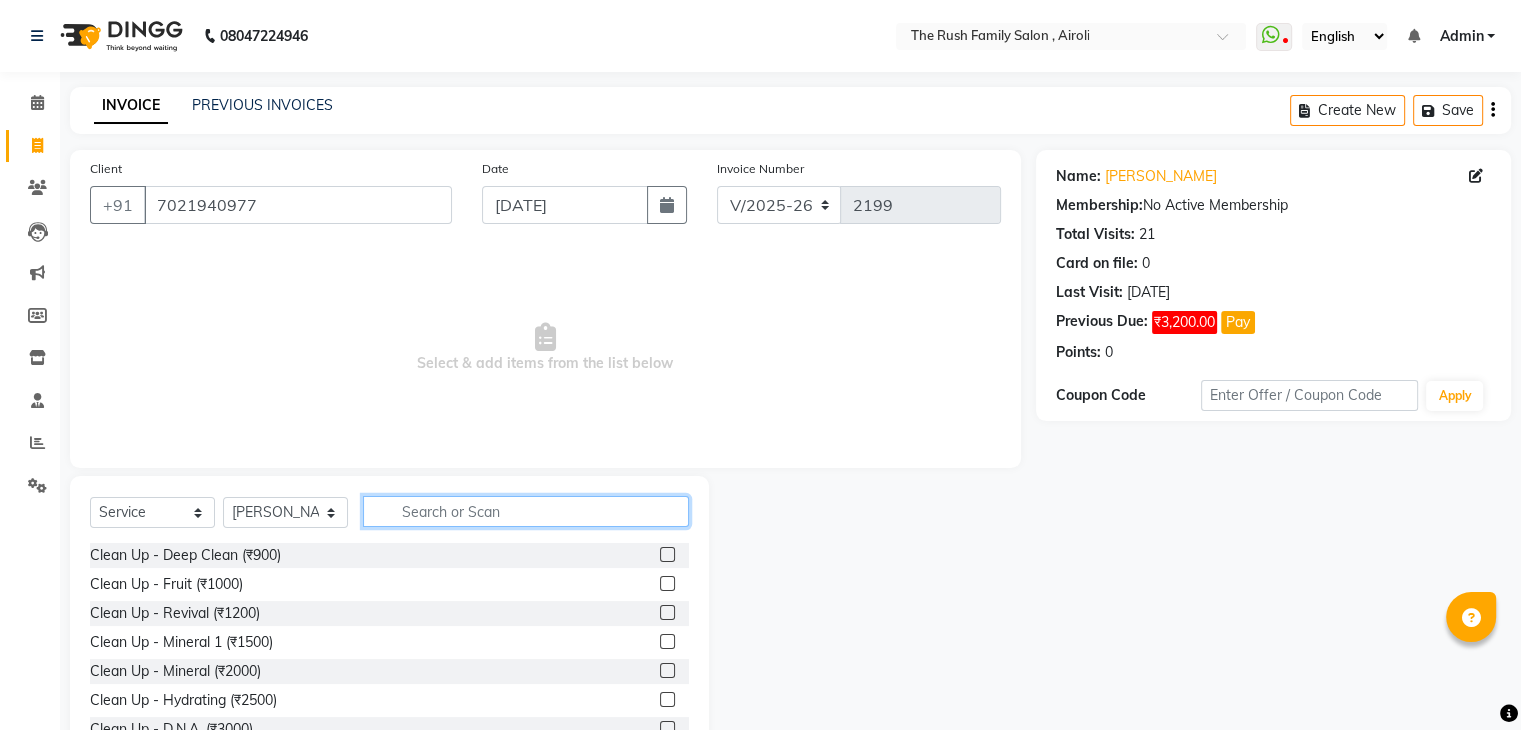click 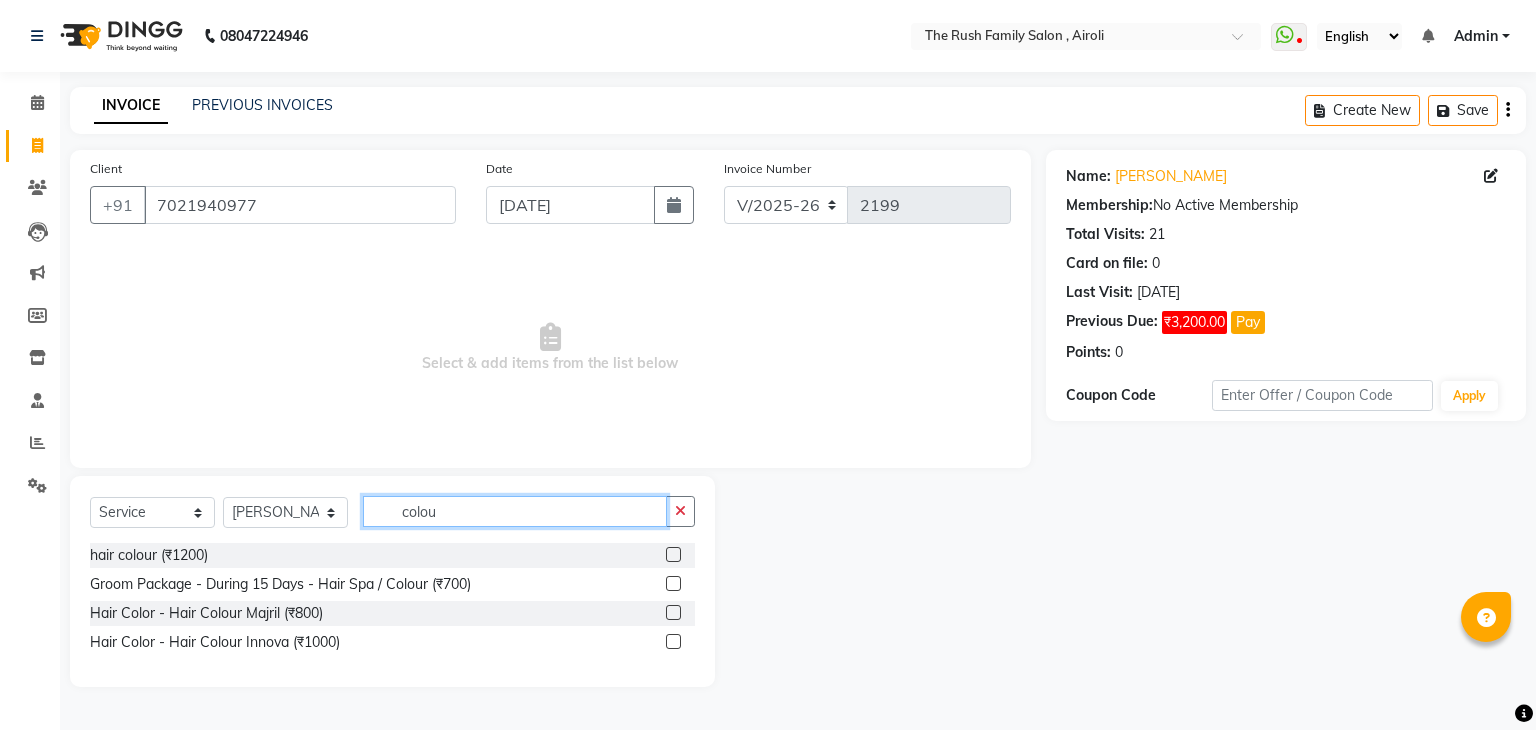 type on "colou" 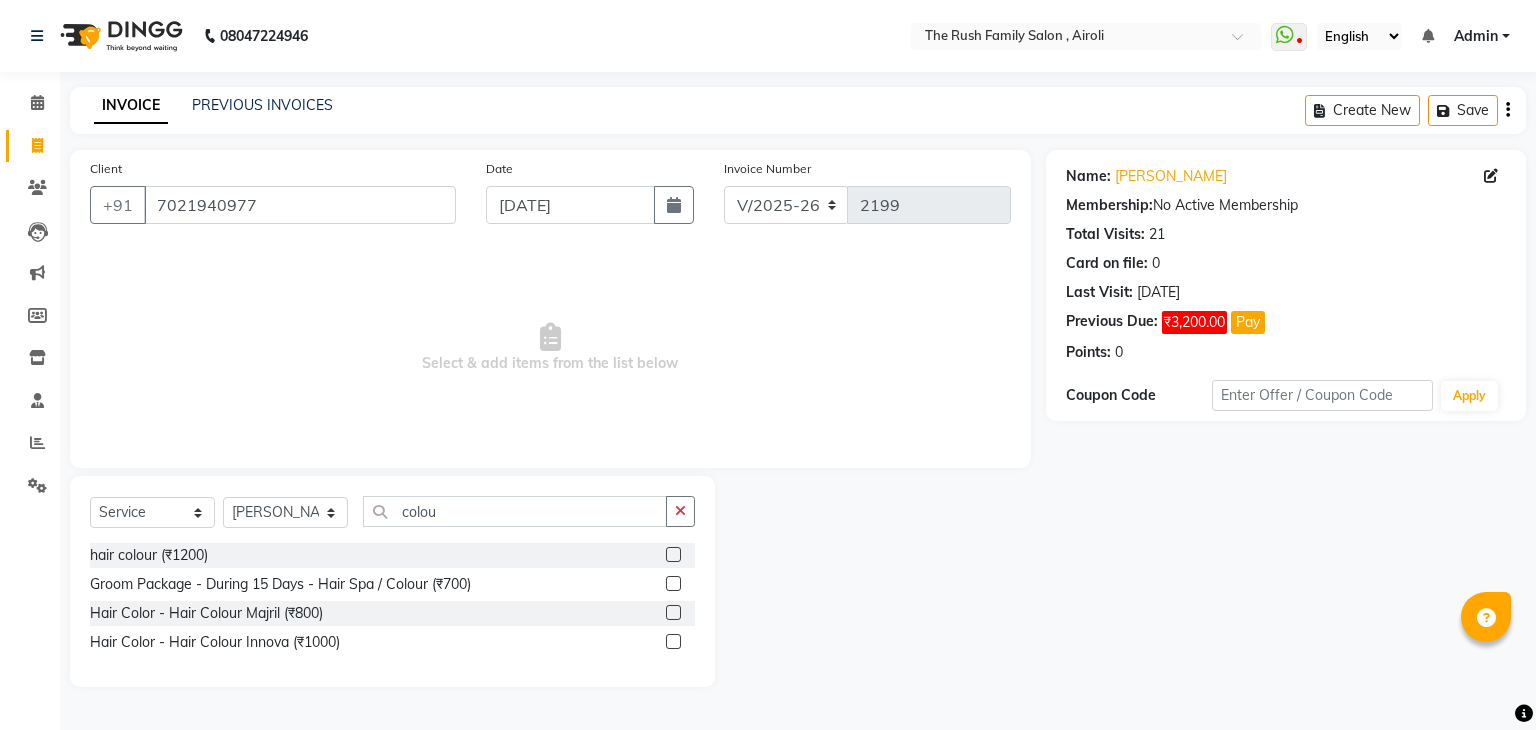 click 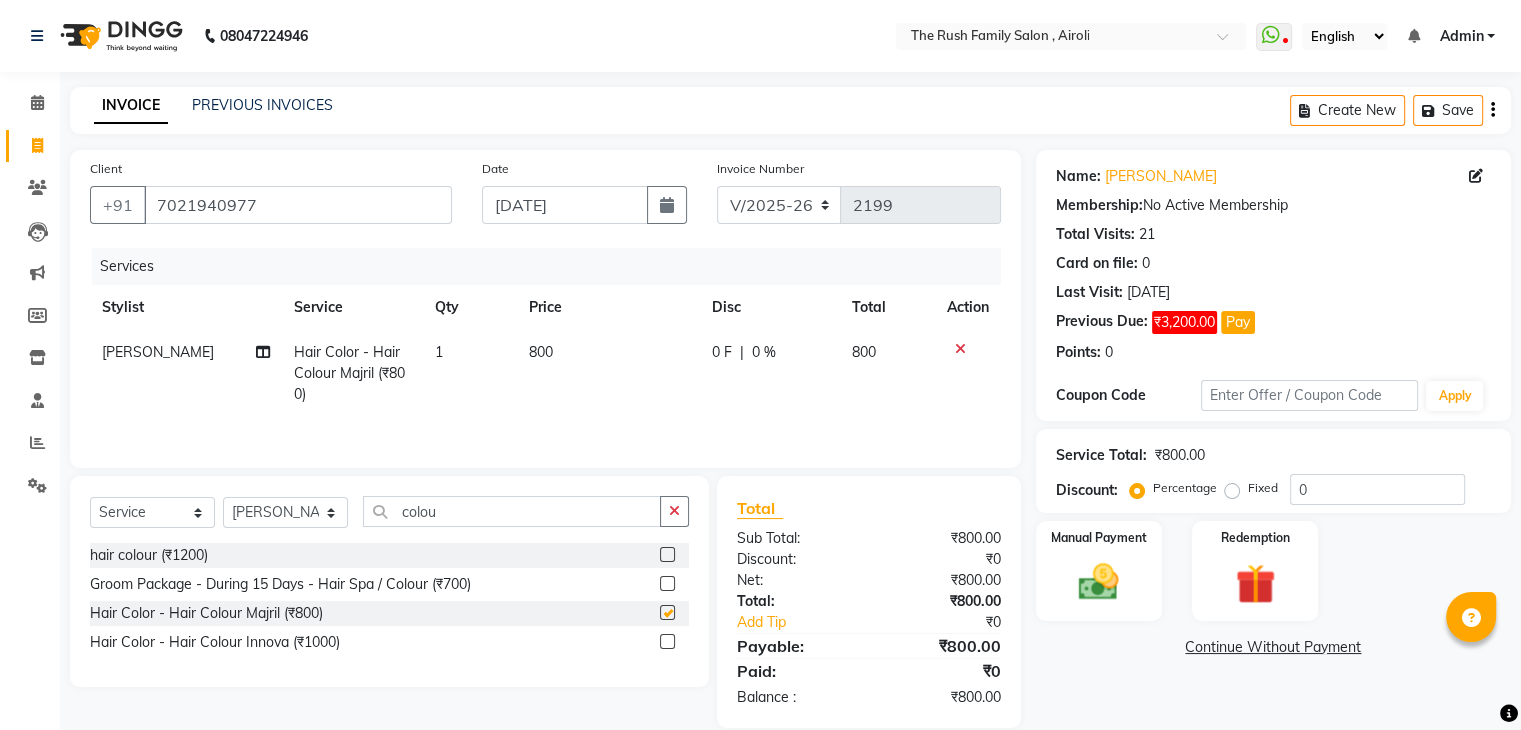 checkbox on "false" 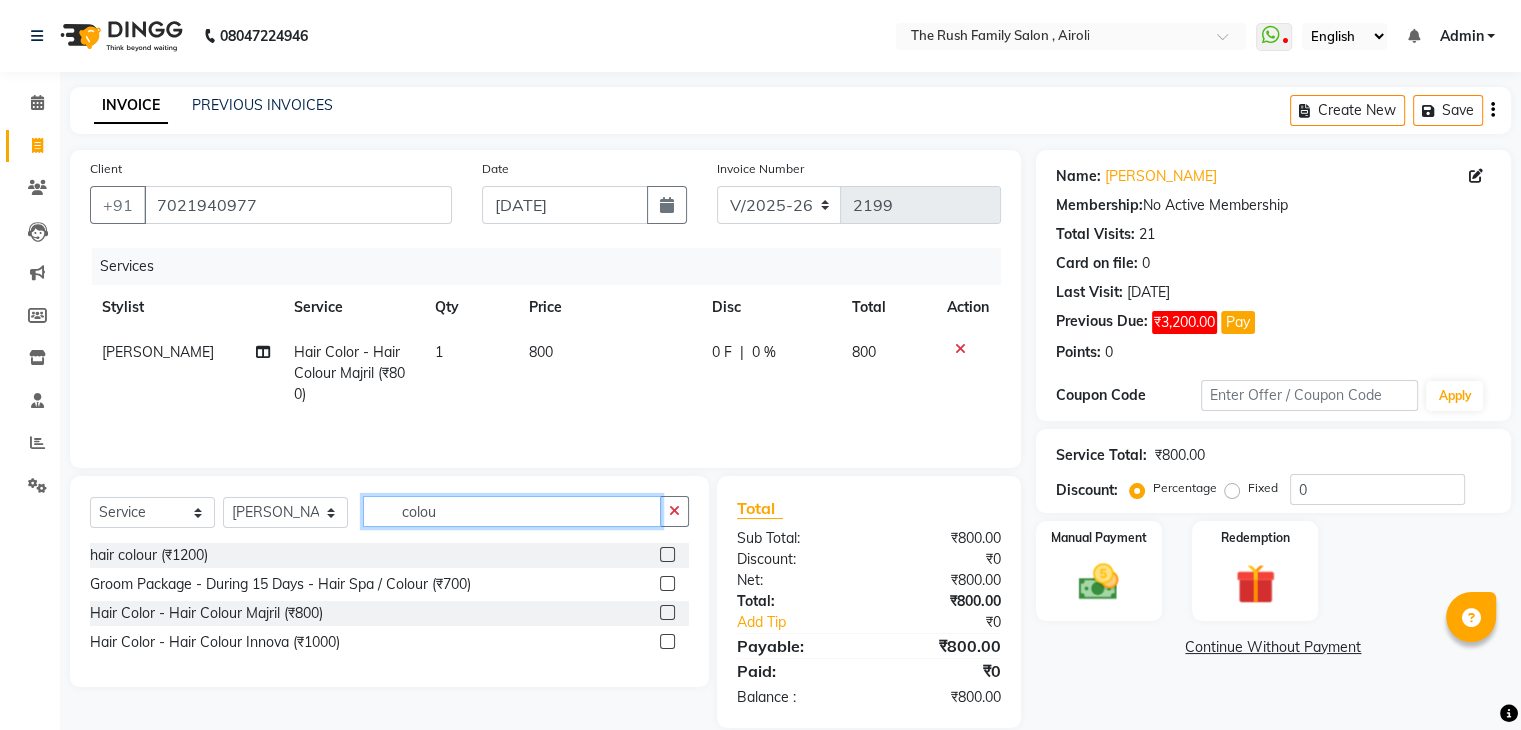 click on "colou" 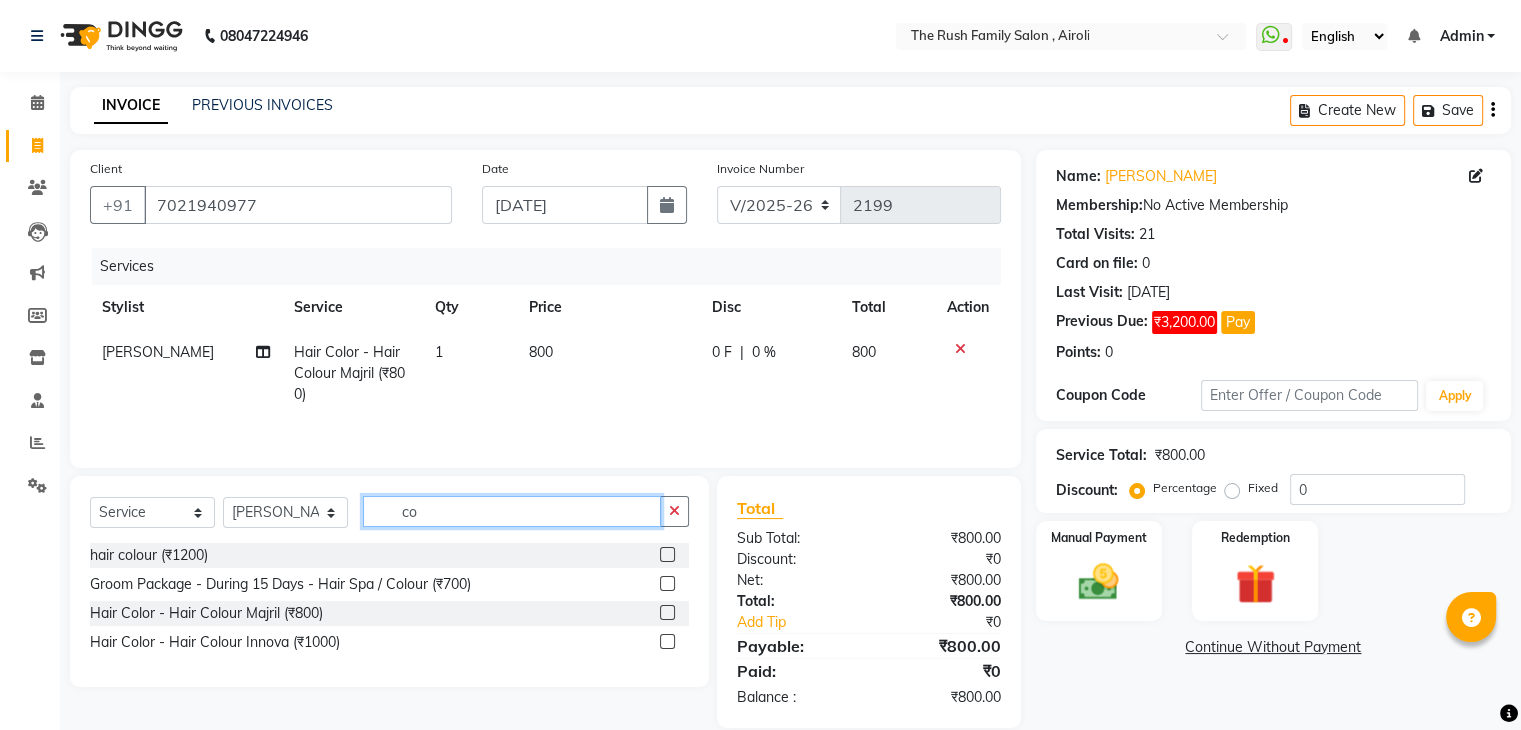 type on "c" 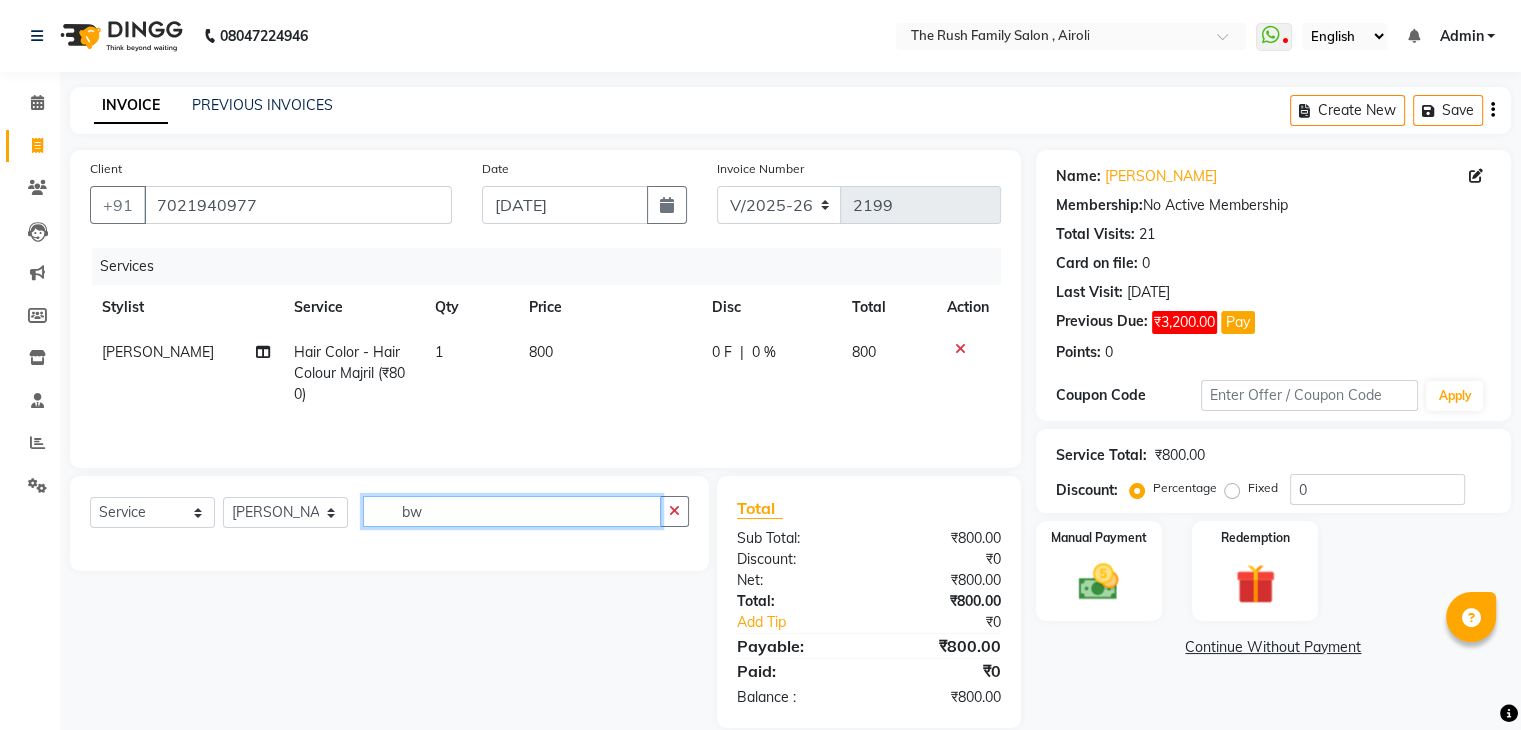 type on "b" 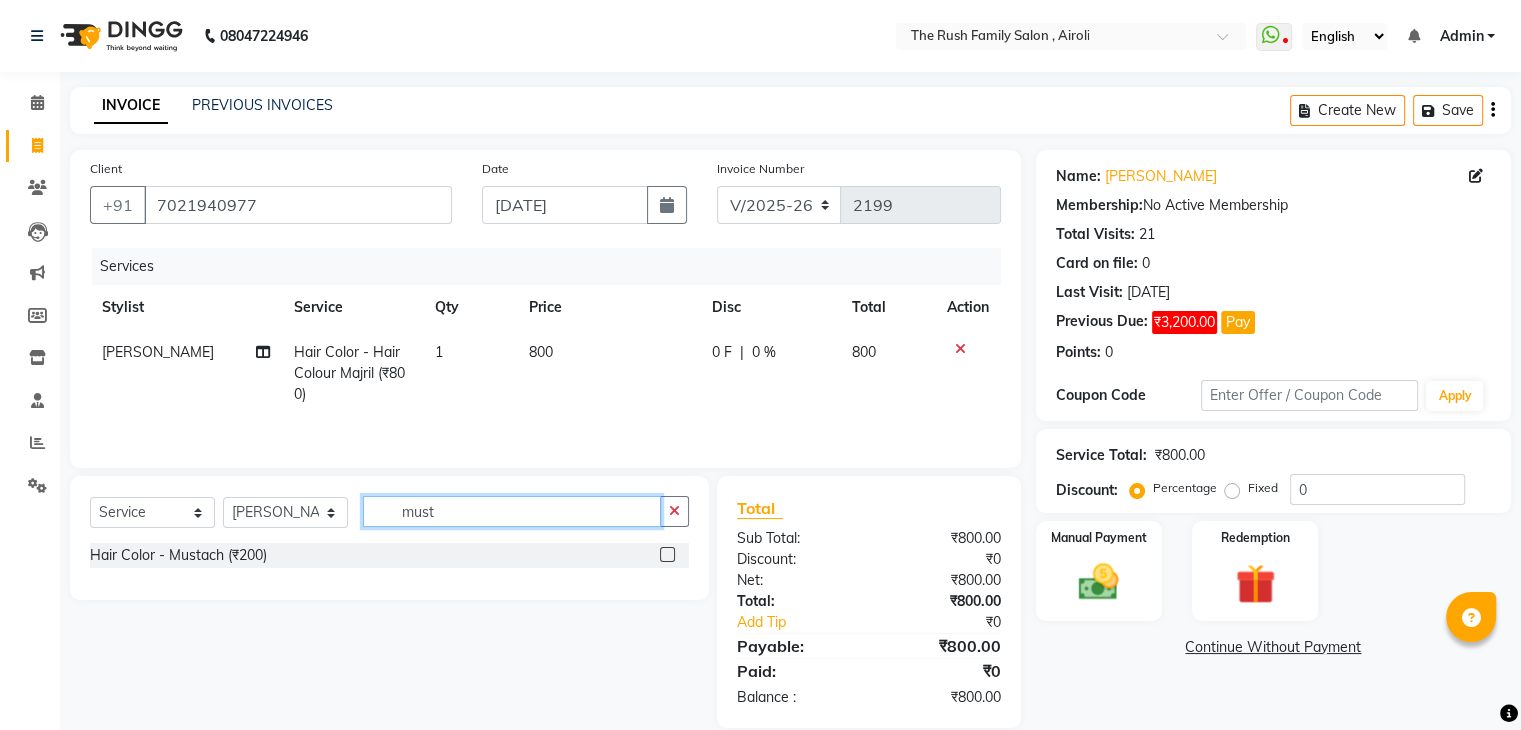 type on "must" 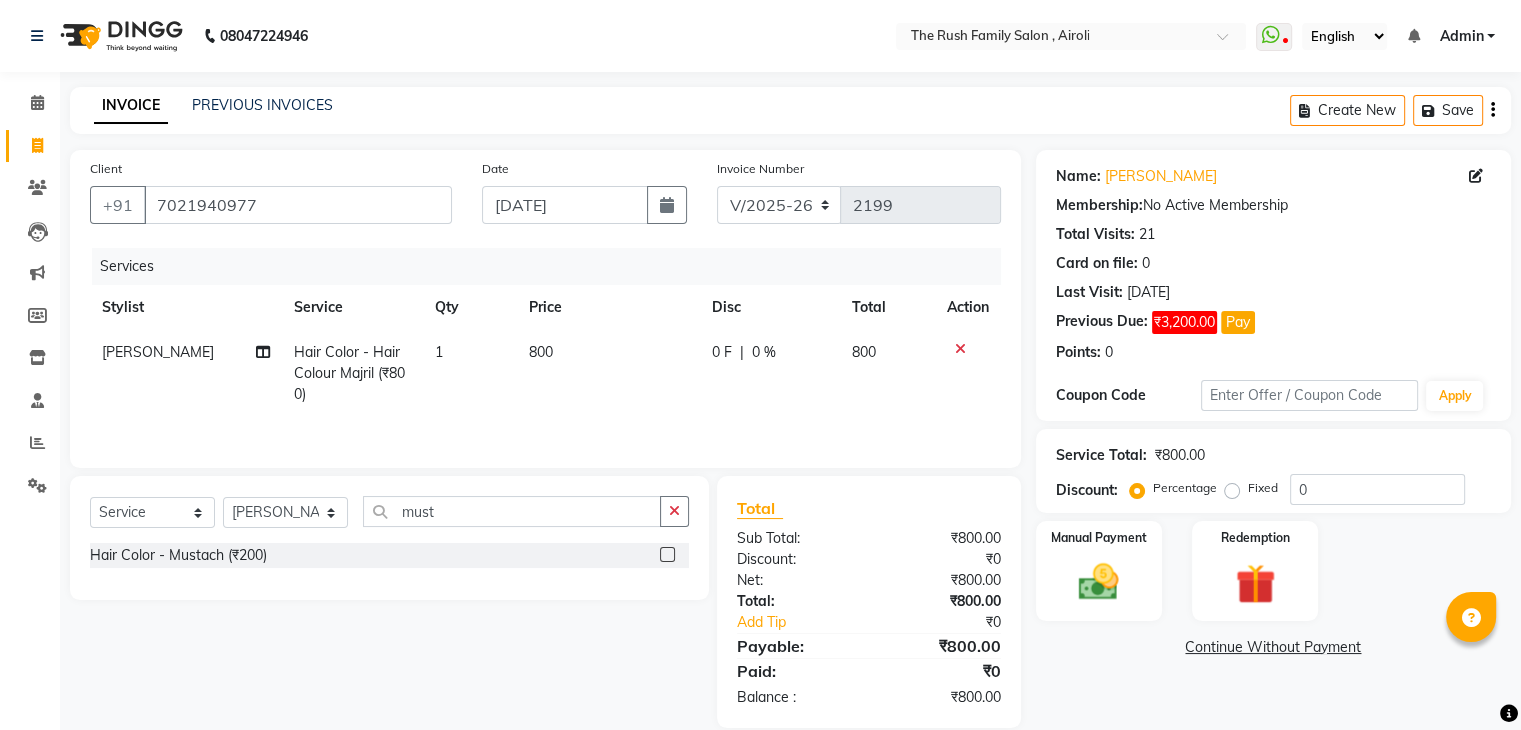 click 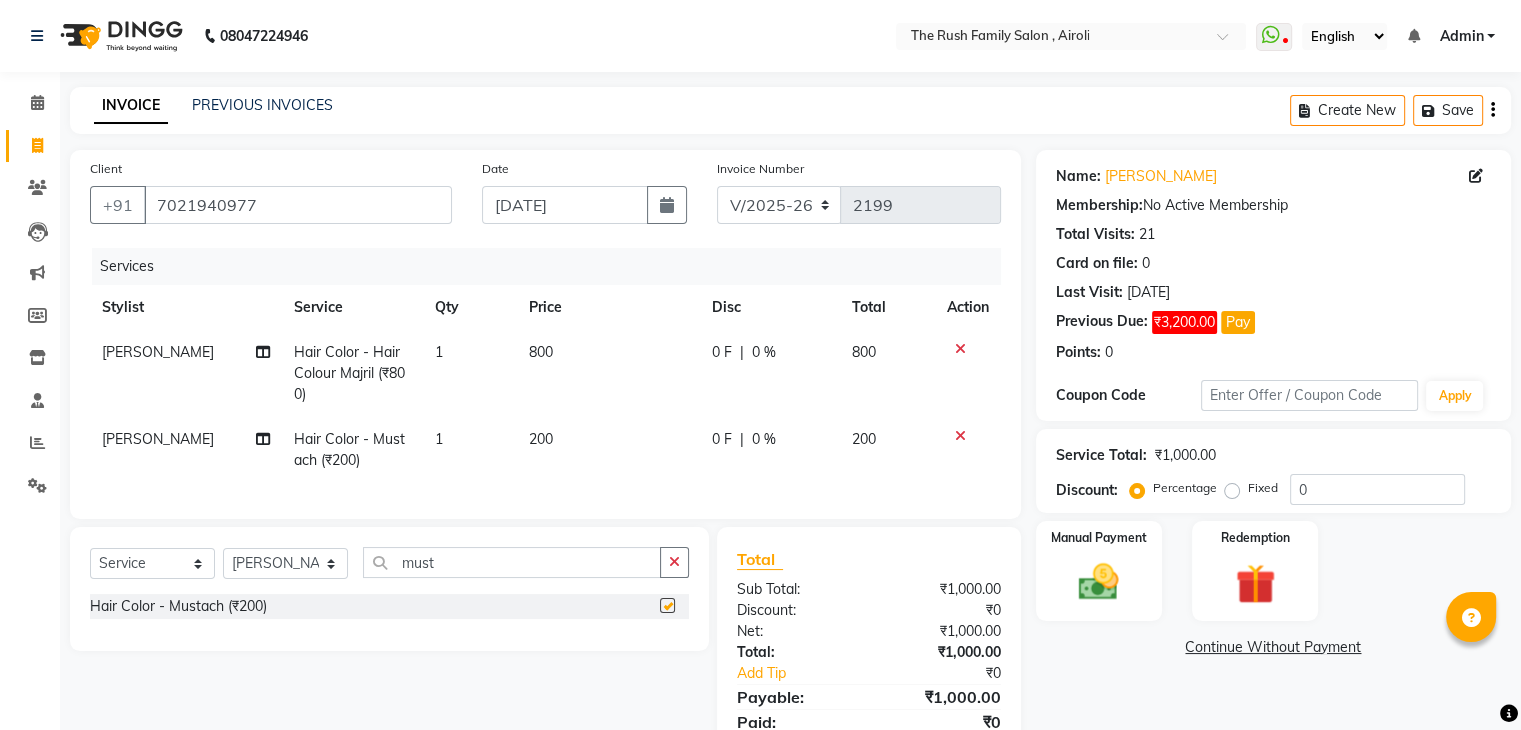 checkbox on "false" 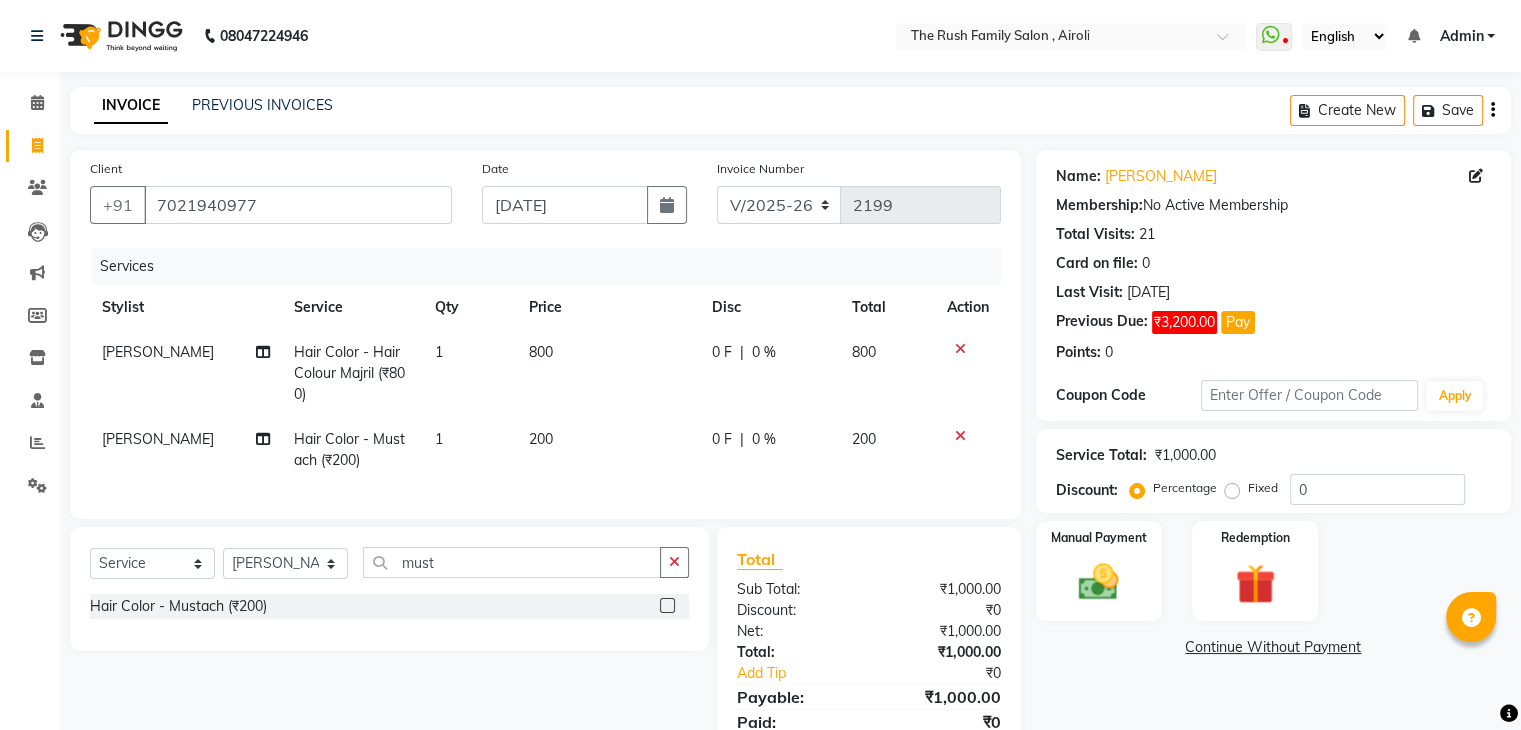 click on "[PERSON_NAME]" 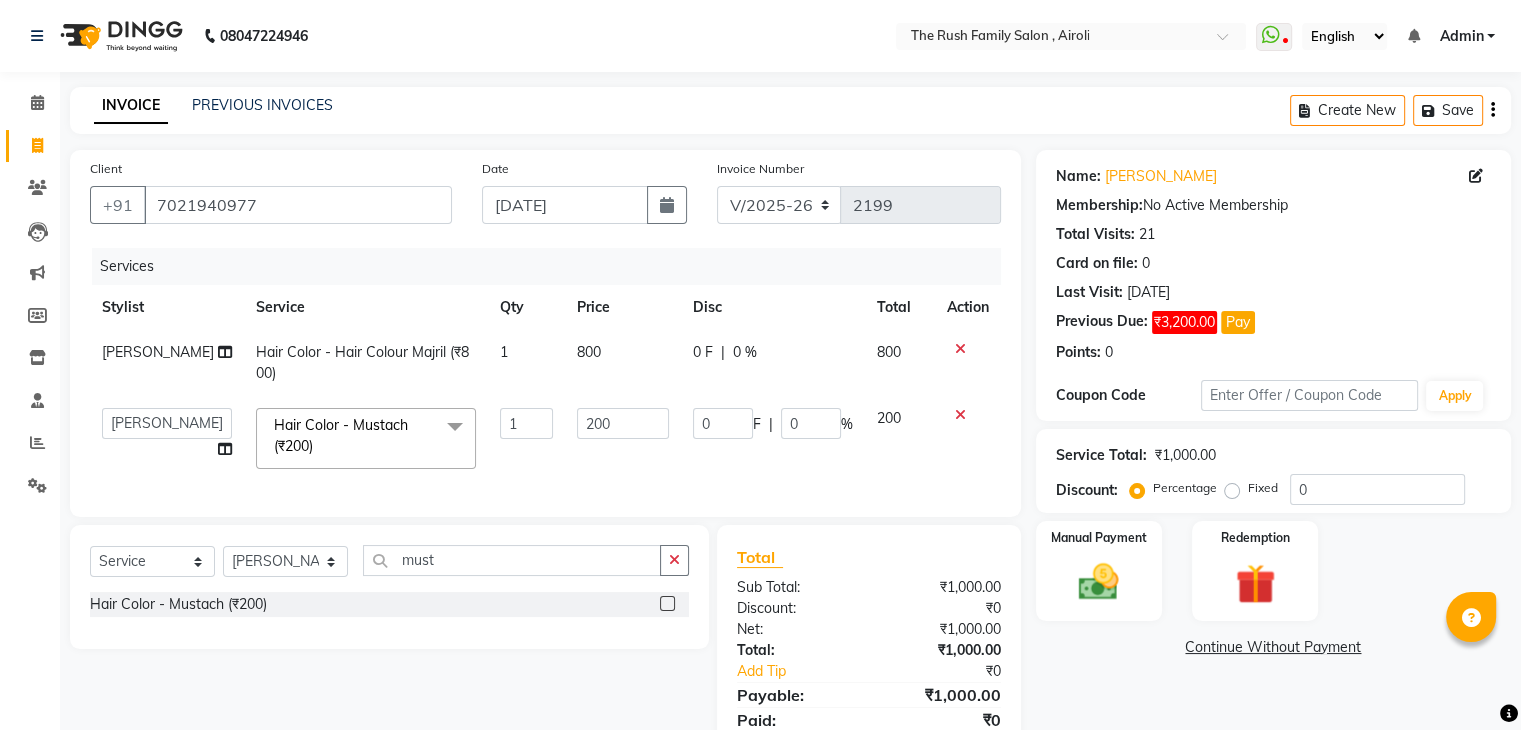 click on "[PERSON_NAME]" 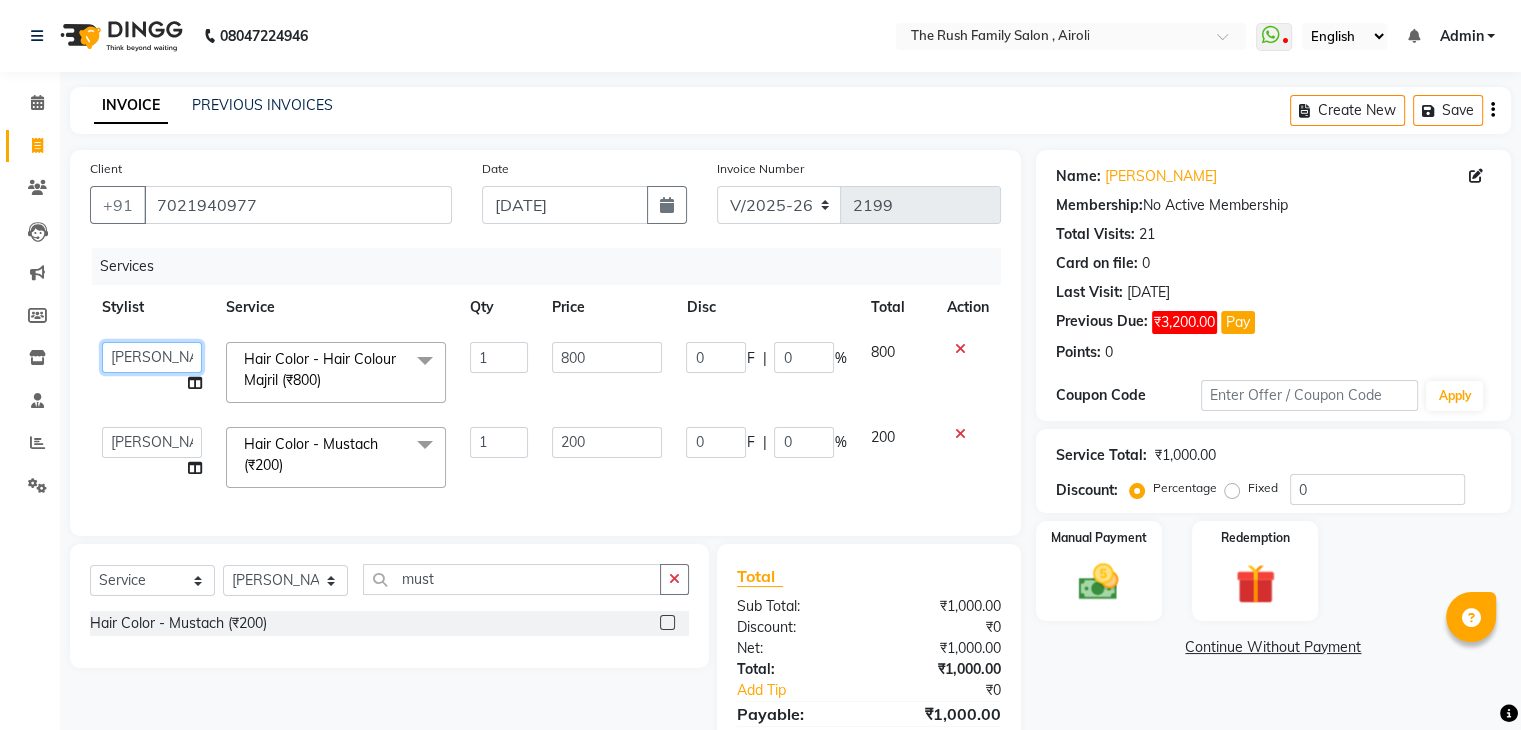 click on "Ajaz   Danish   Guddi   Jayesh    mumtaz     nishu   Riya      Rush   Swati" 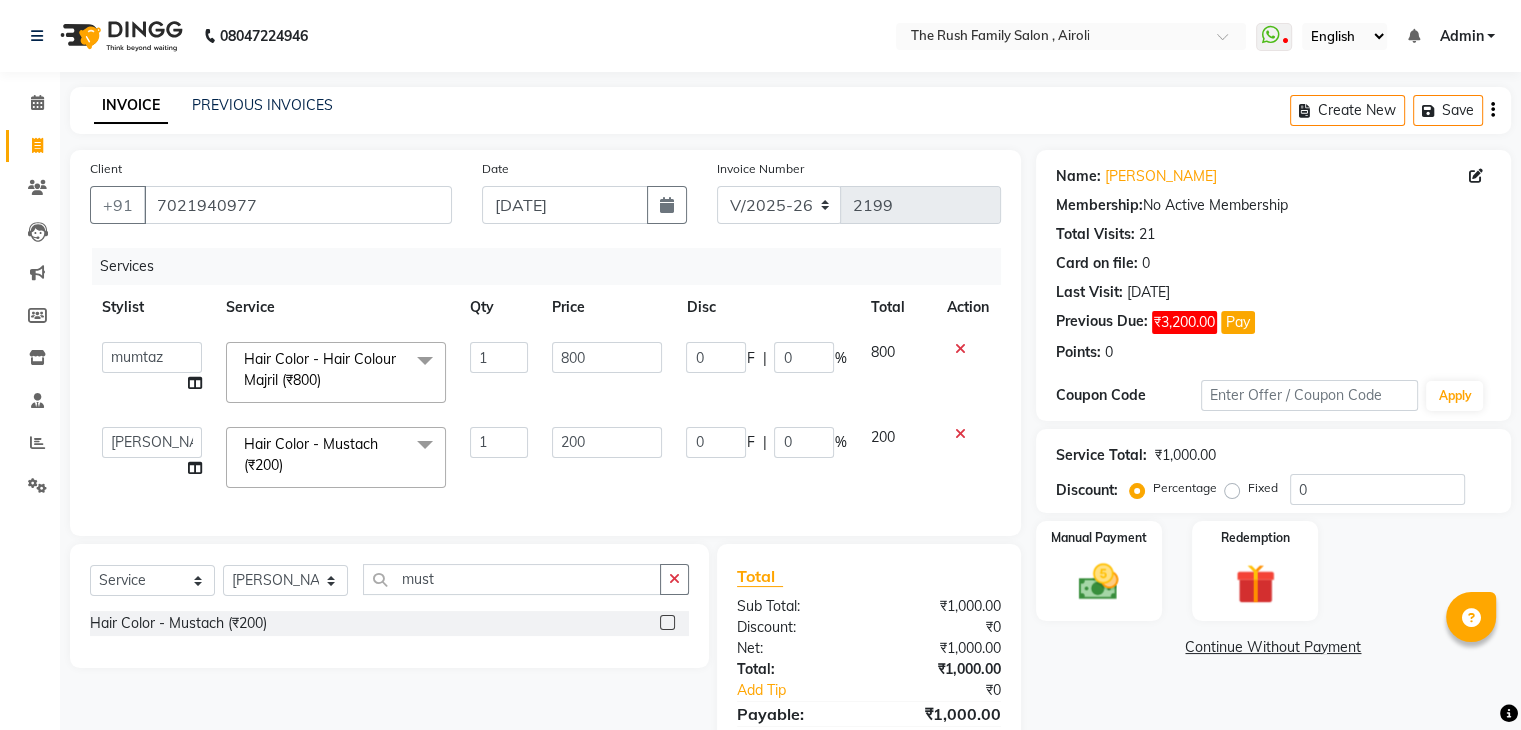 select on "42200" 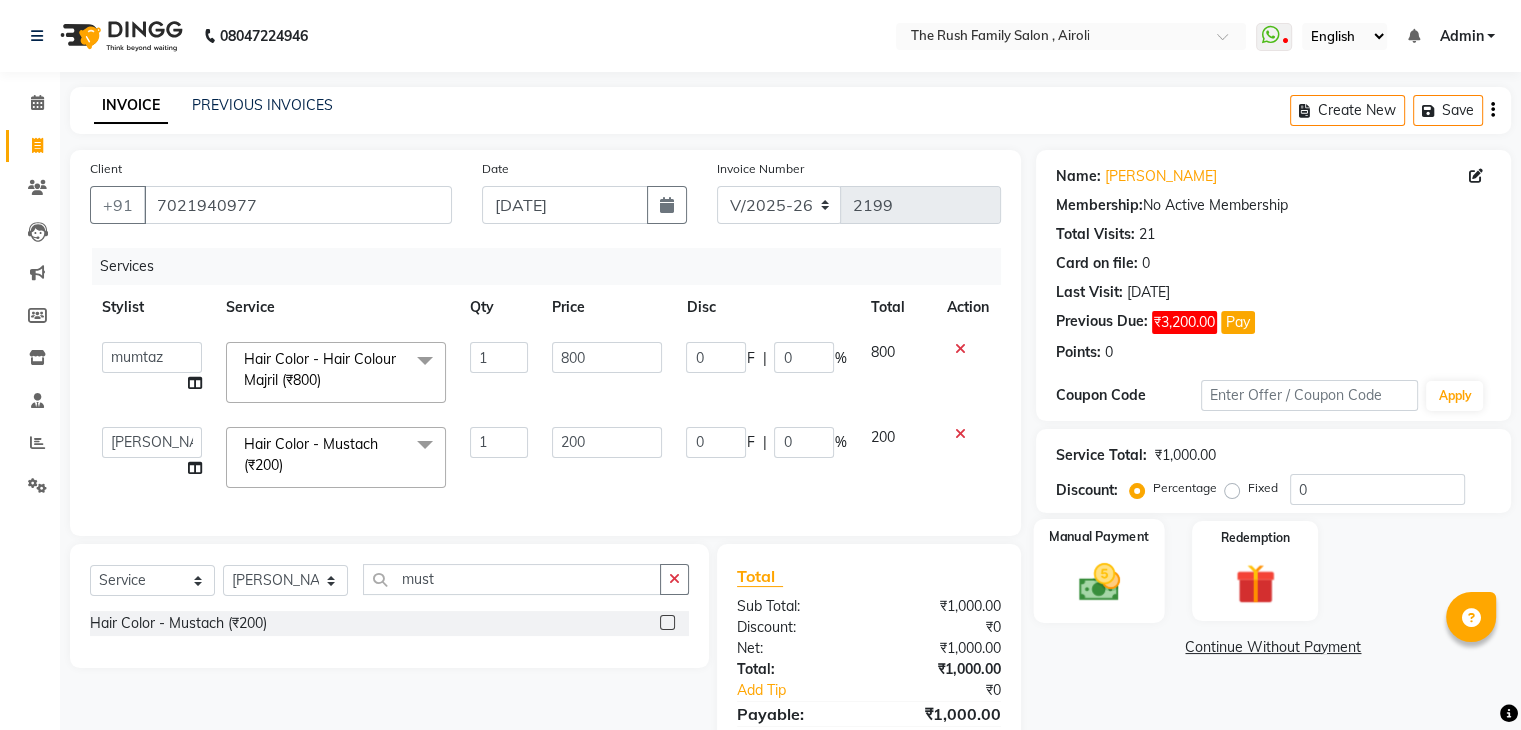 click 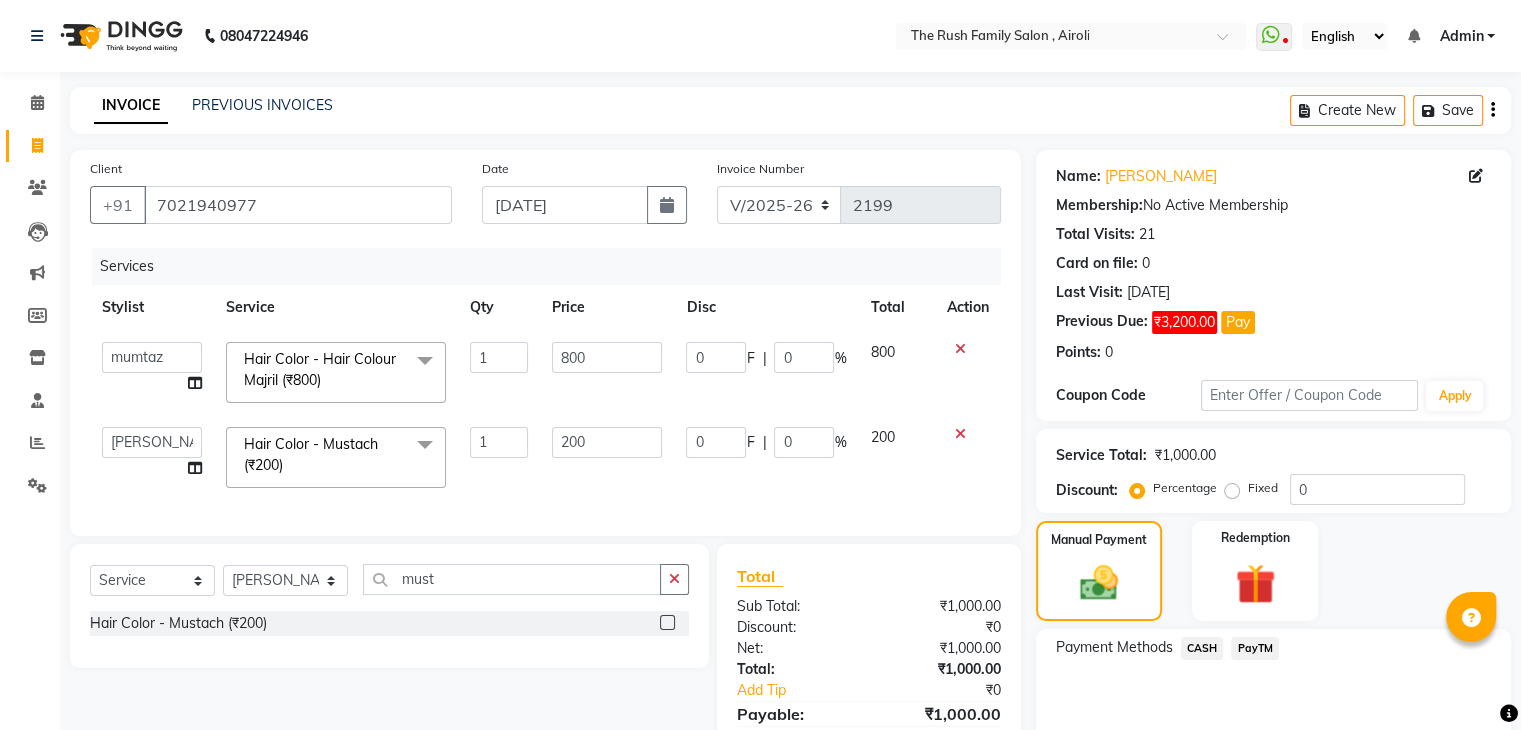 click on "PayTM" 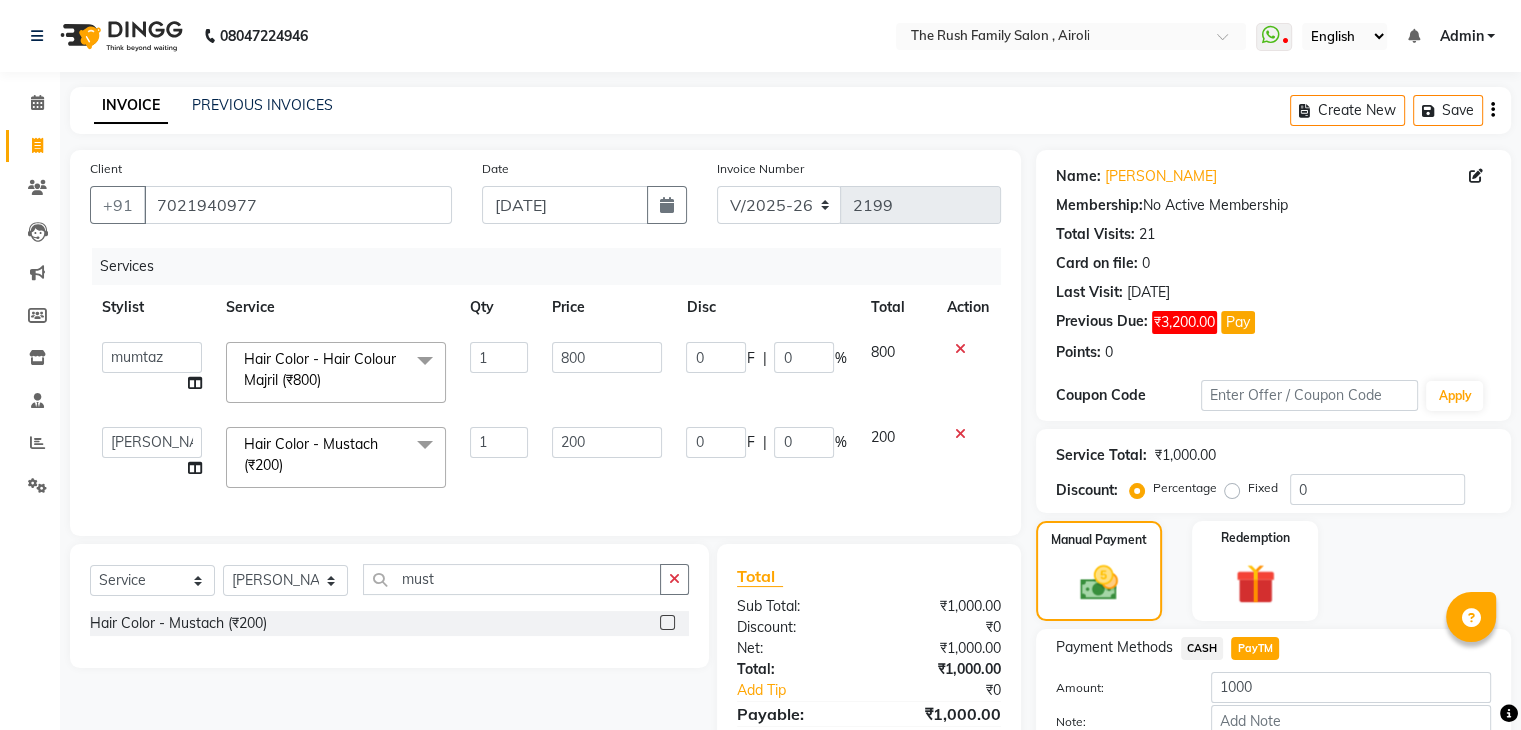 scroll, scrollTop: 120, scrollLeft: 0, axis: vertical 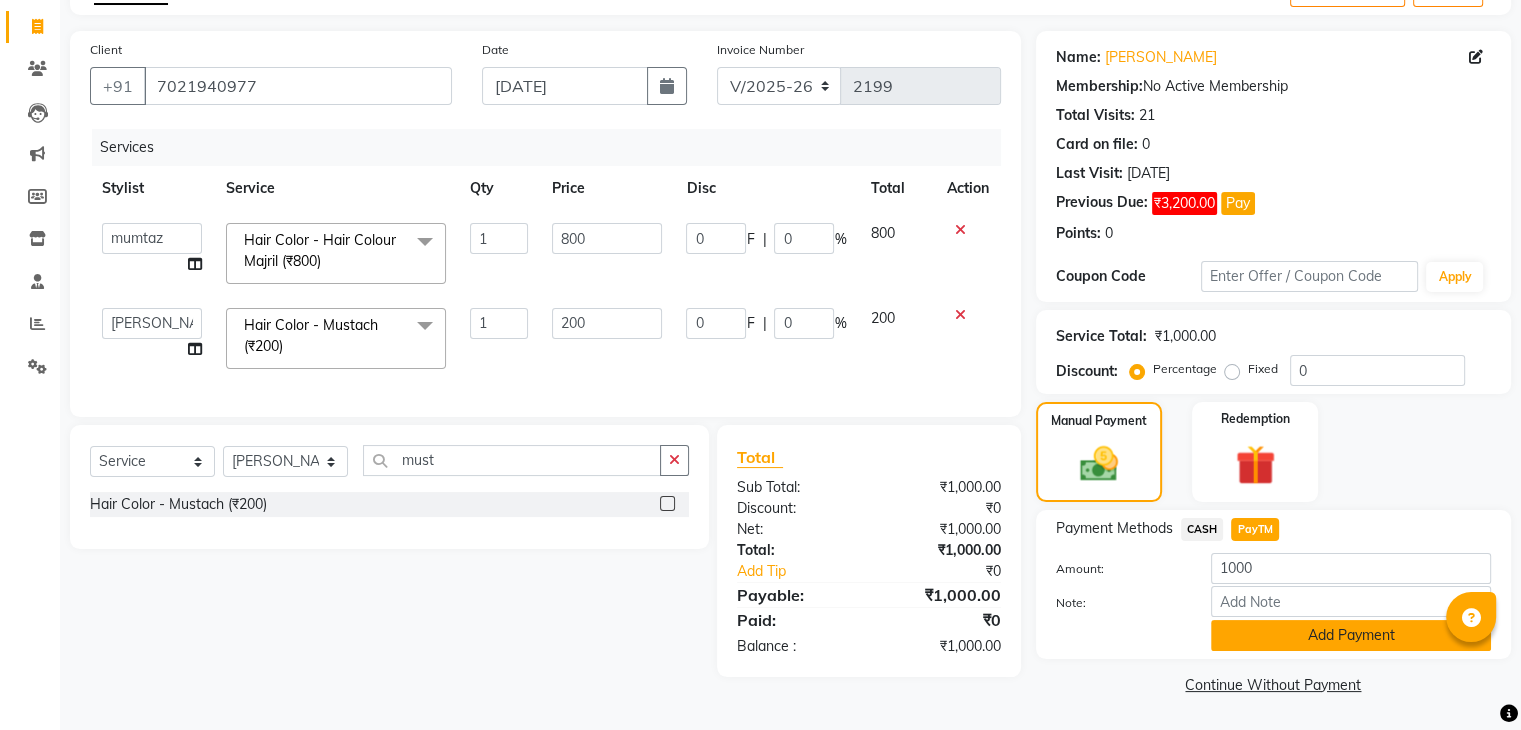 click on "Add Payment" 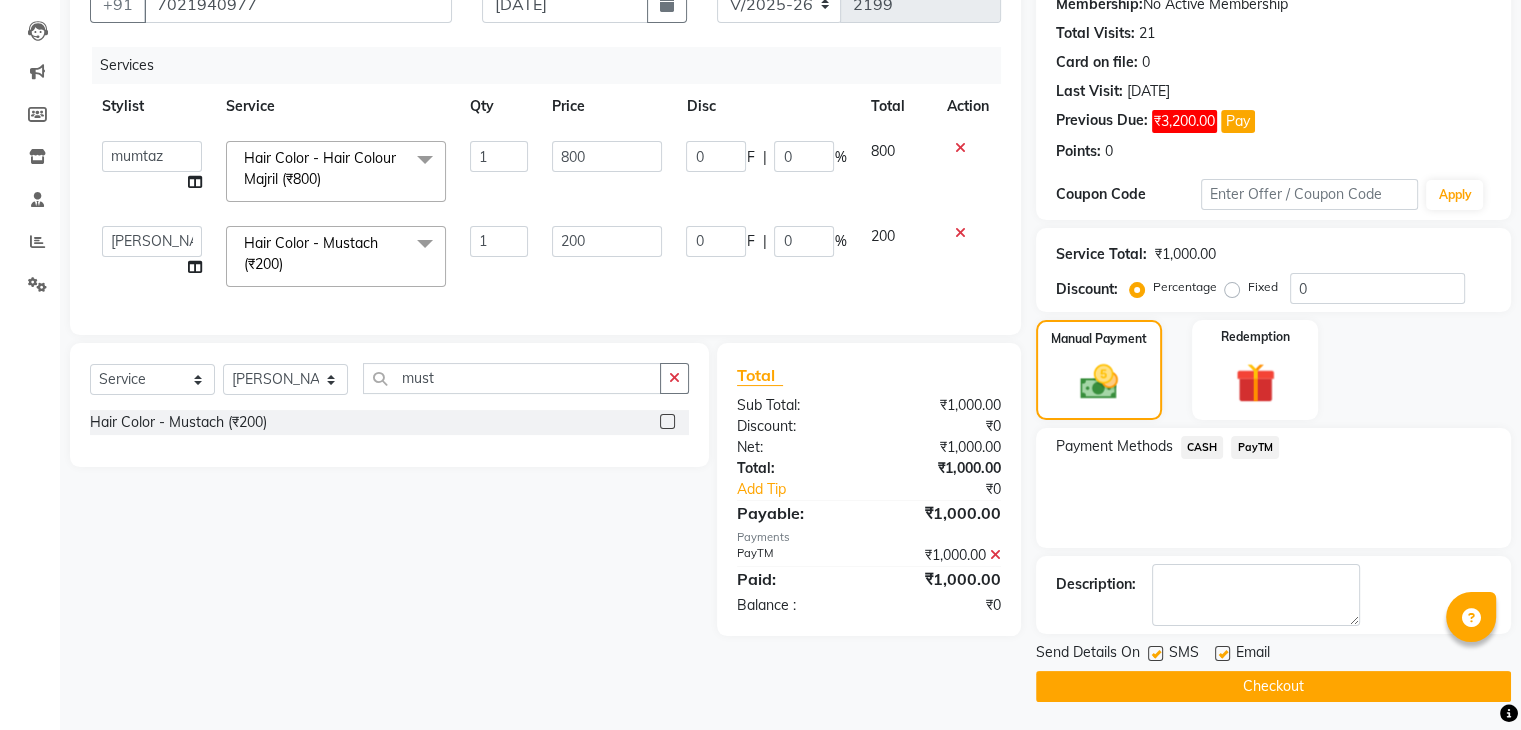 scroll, scrollTop: 200, scrollLeft: 0, axis: vertical 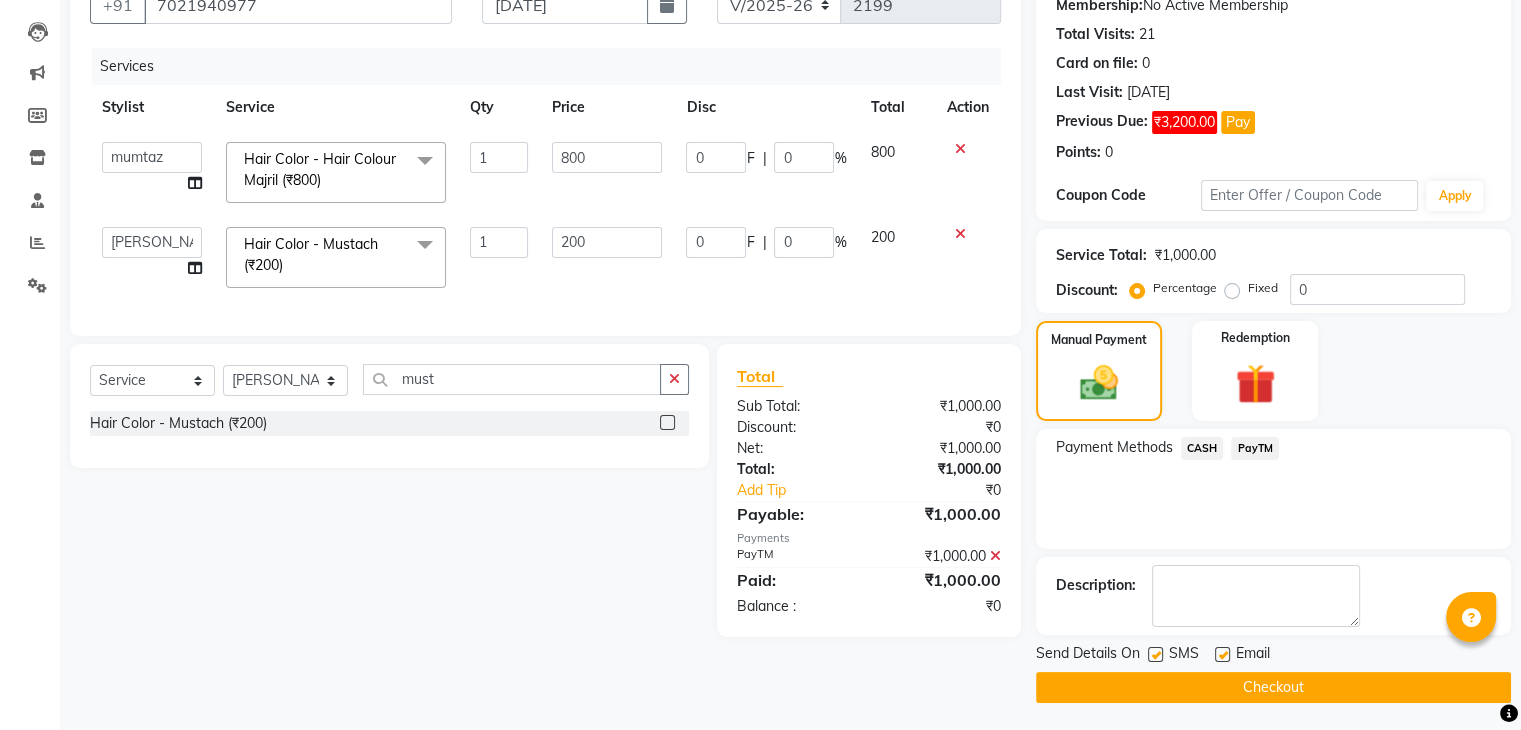 click 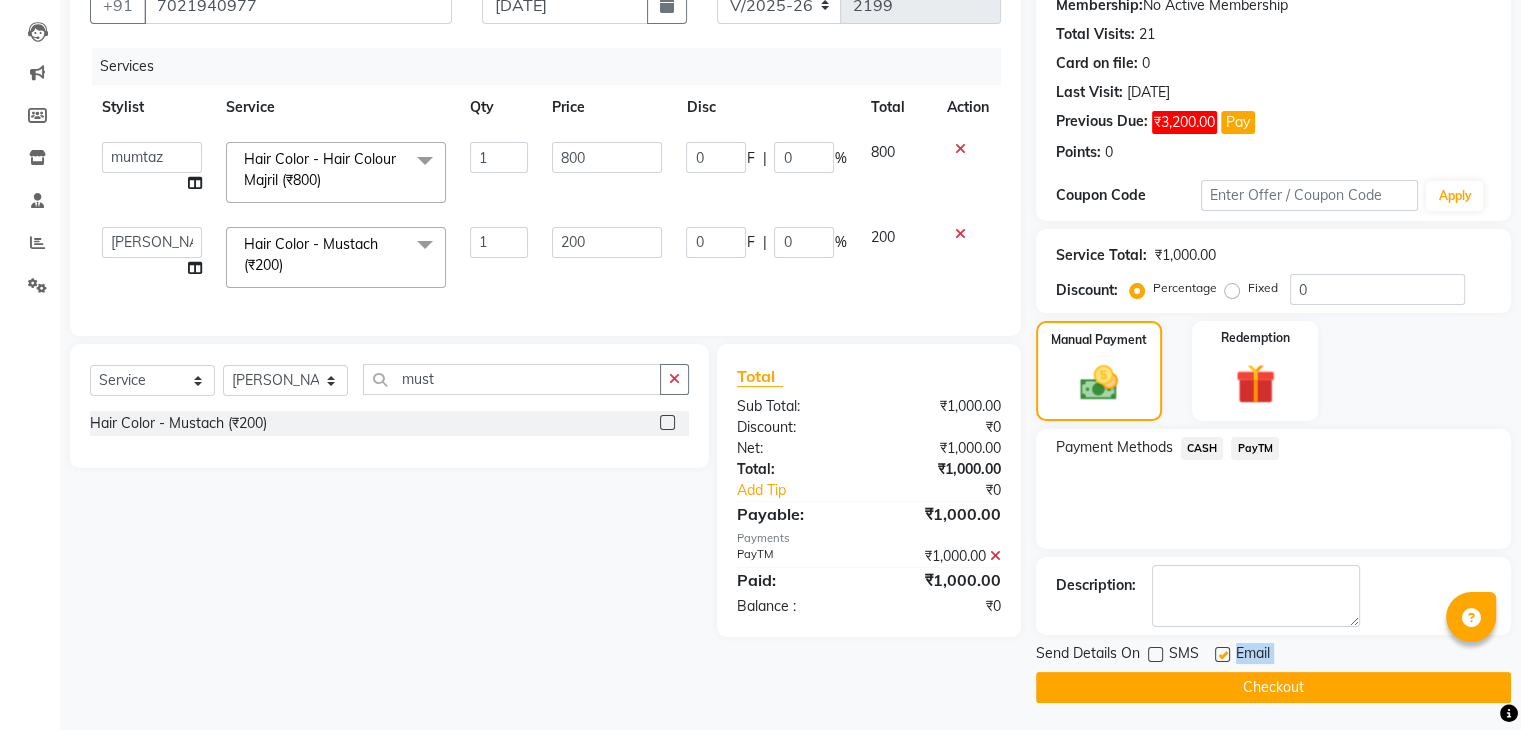 drag, startPoint x: 1216, startPoint y: 651, endPoint x: 1192, endPoint y: 675, distance: 33.941124 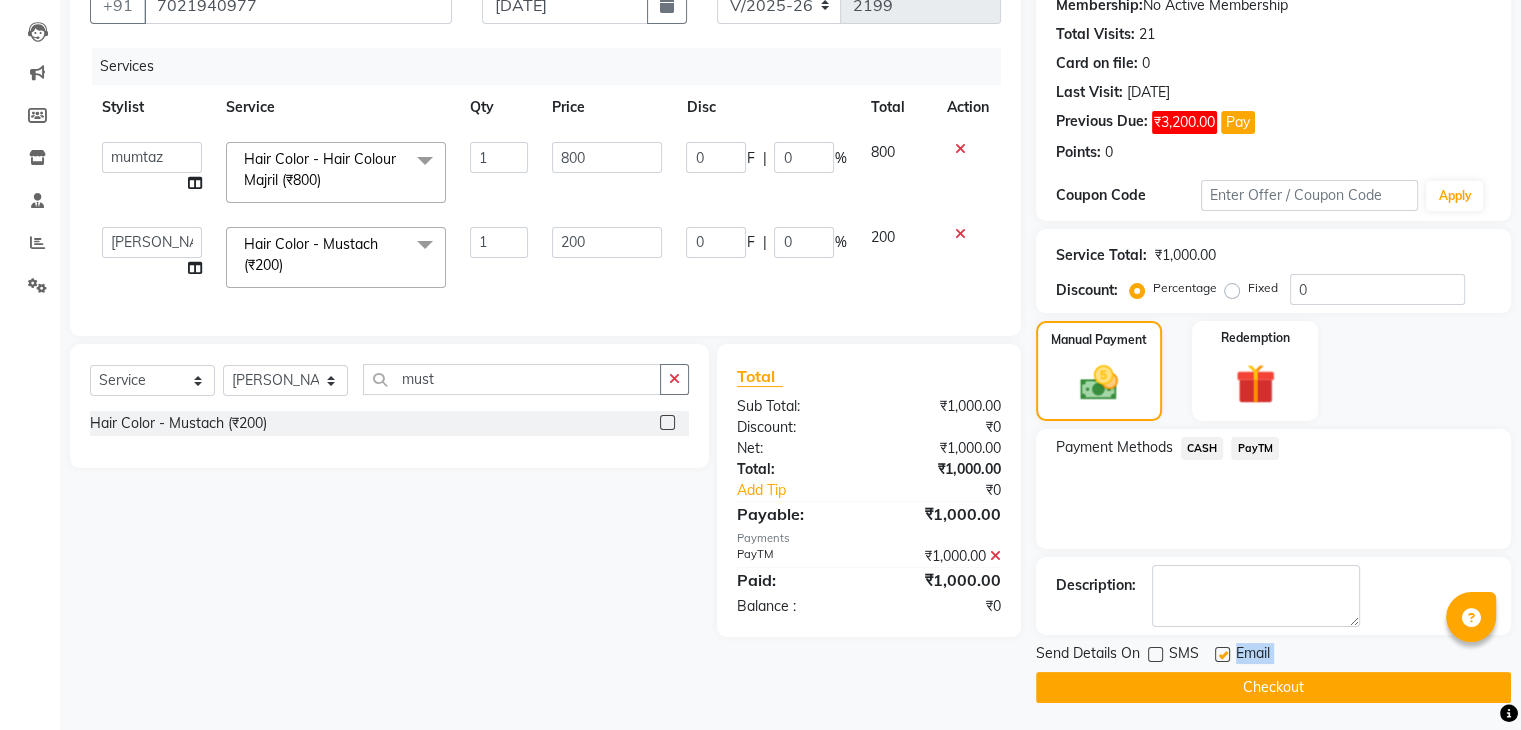 click 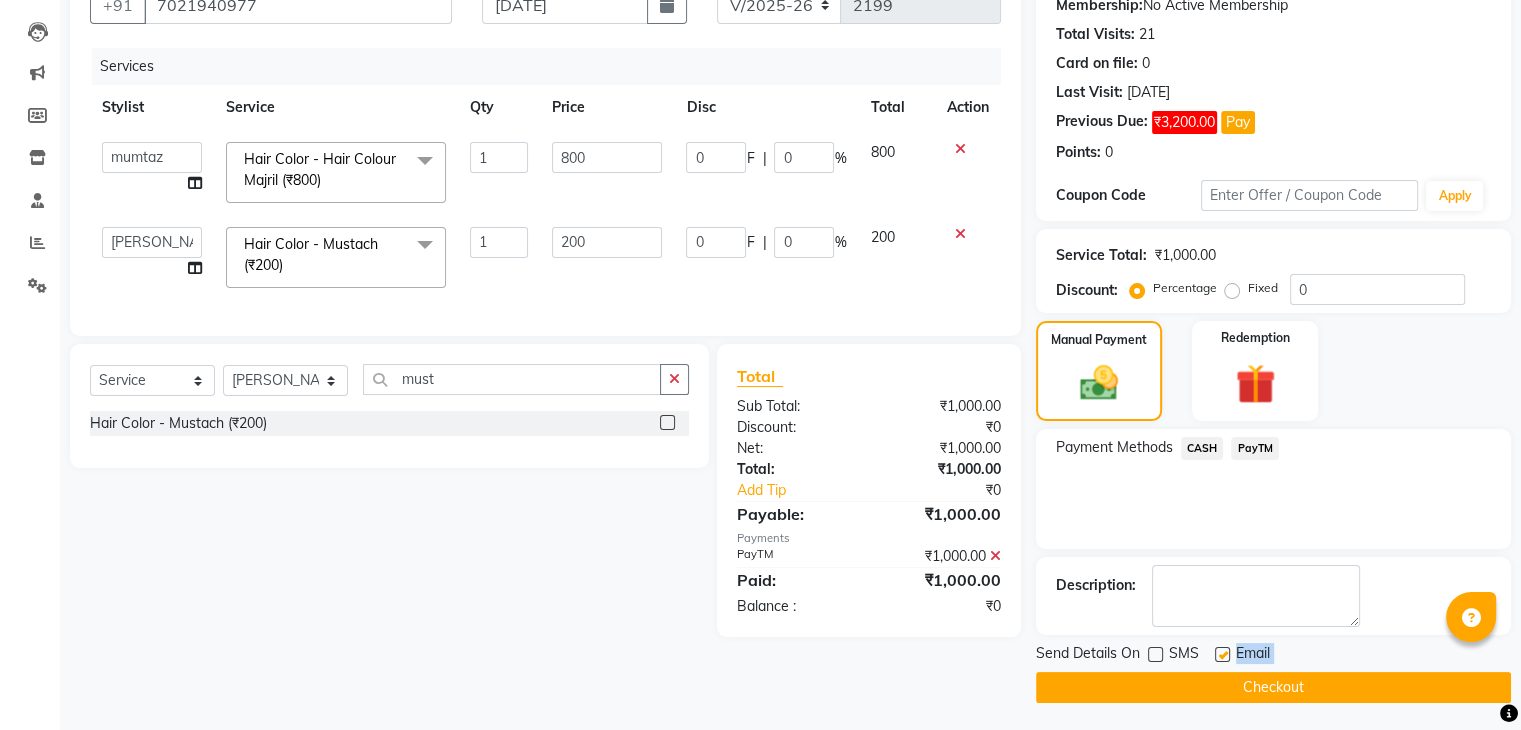 click at bounding box center (1221, 655) 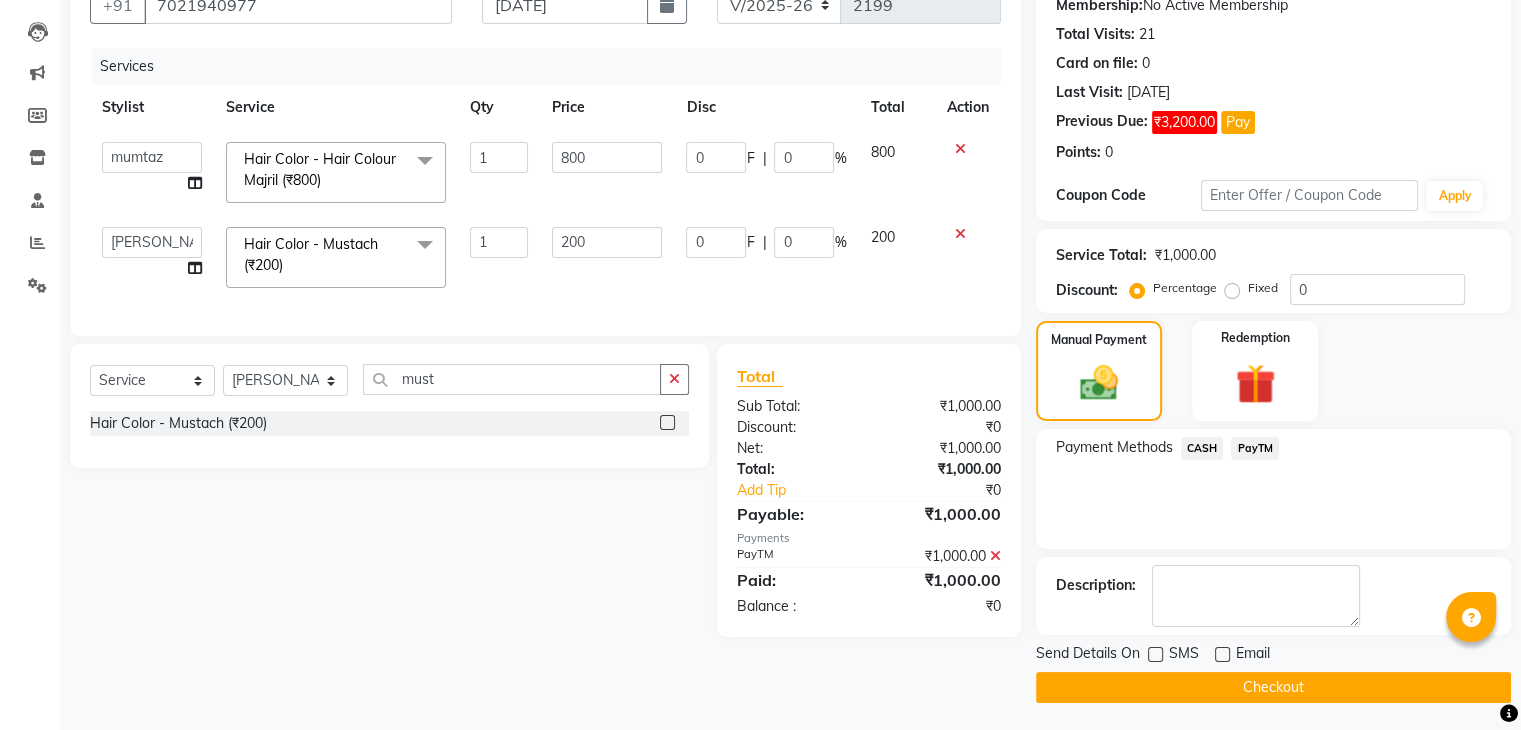 click on "Checkout" 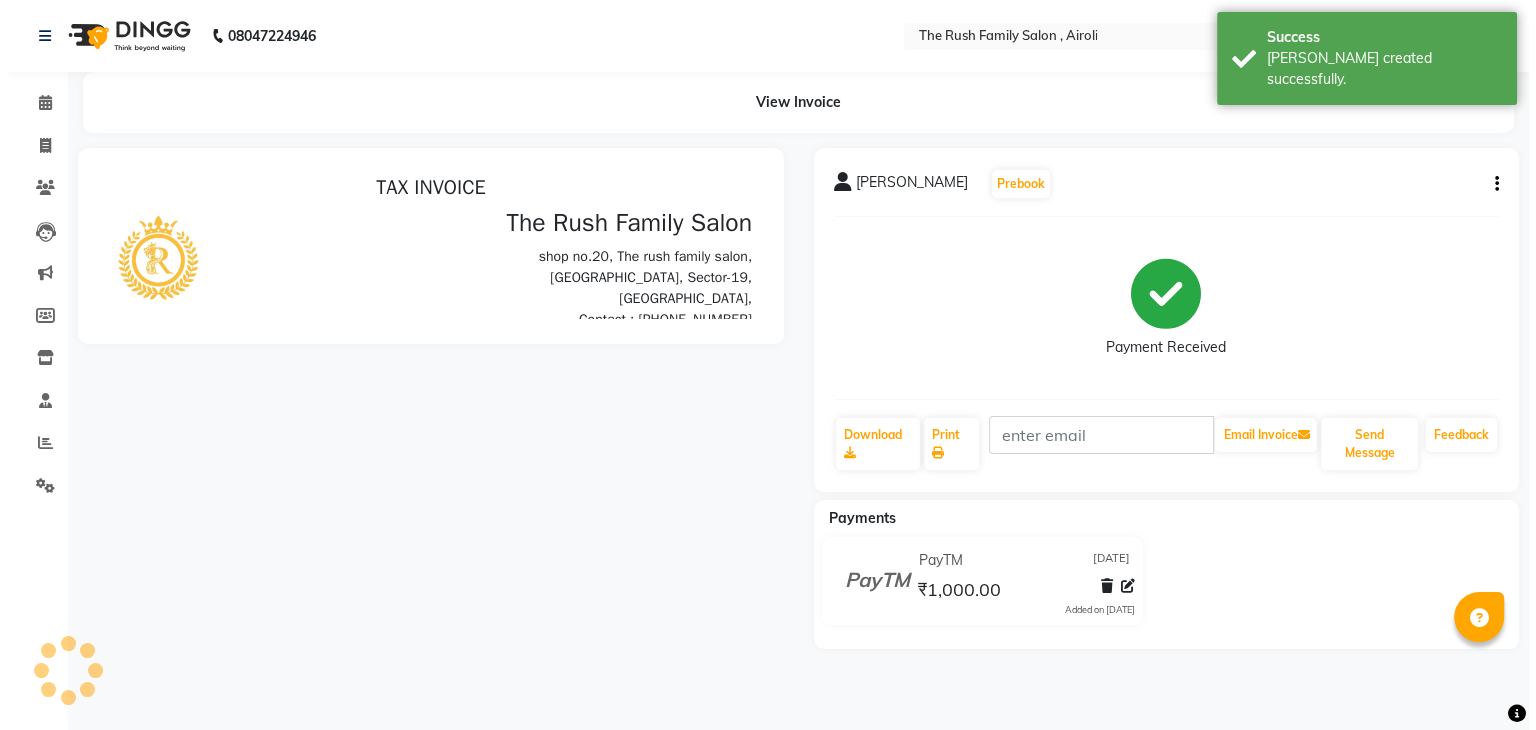 scroll, scrollTop: 0, scrollLeft: 0, axis: both 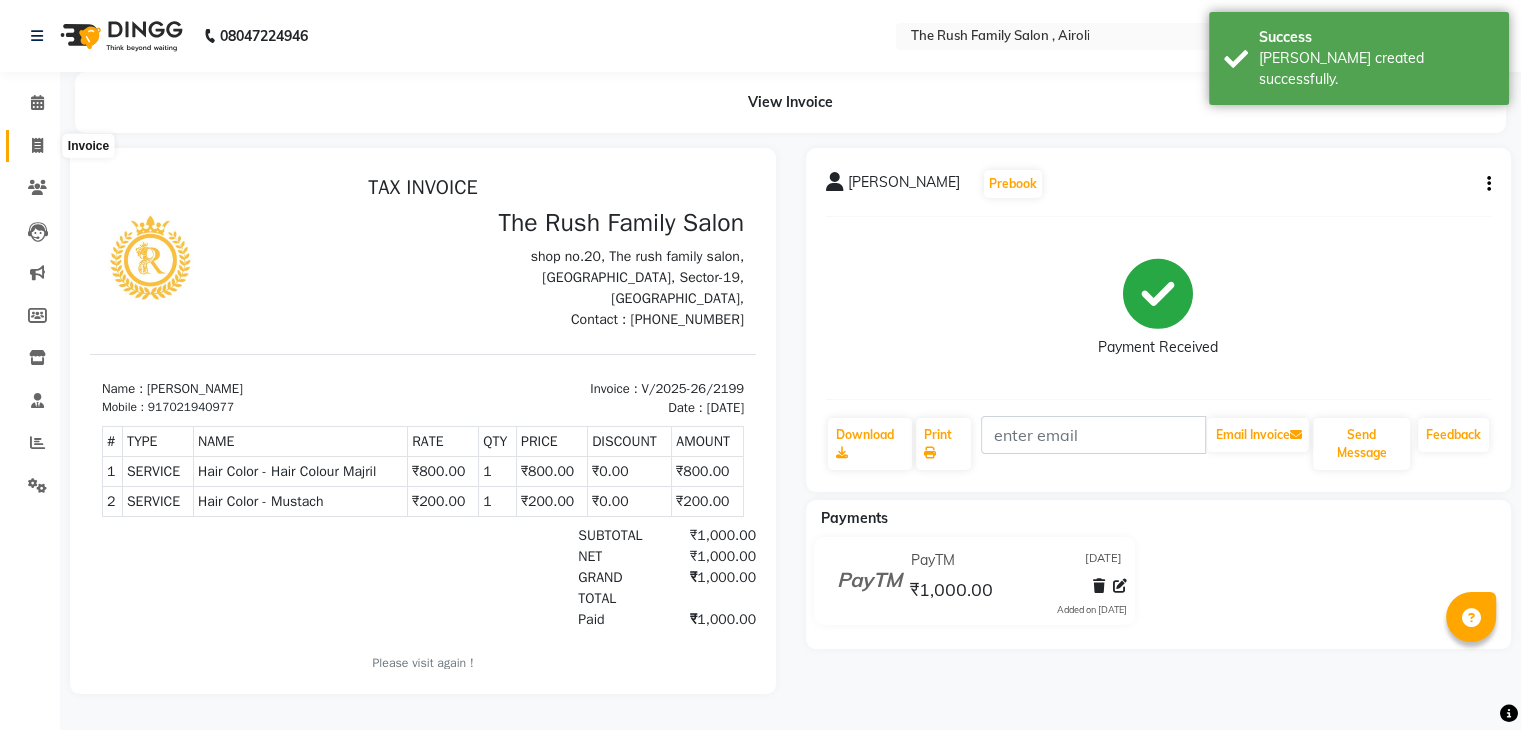 click 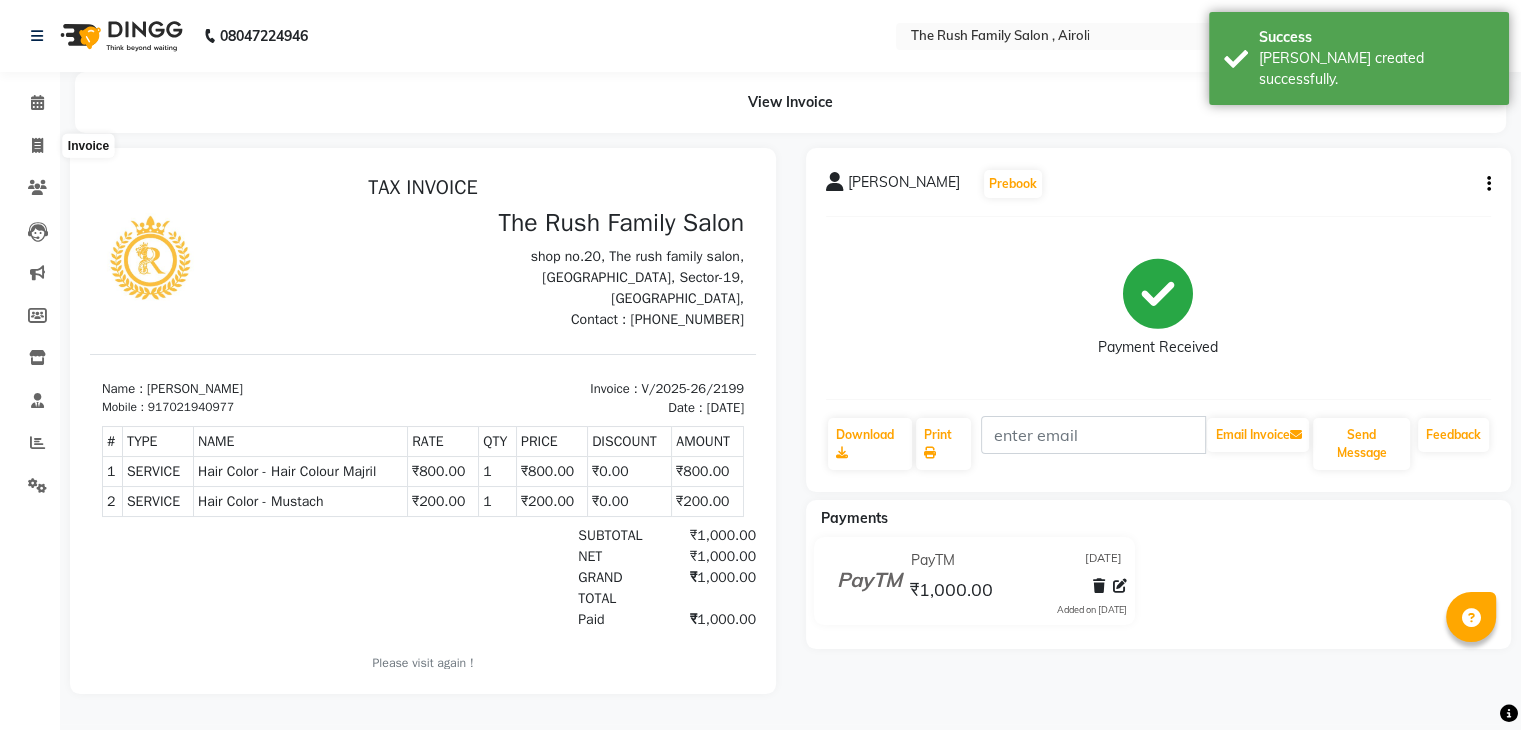 select on "5419" 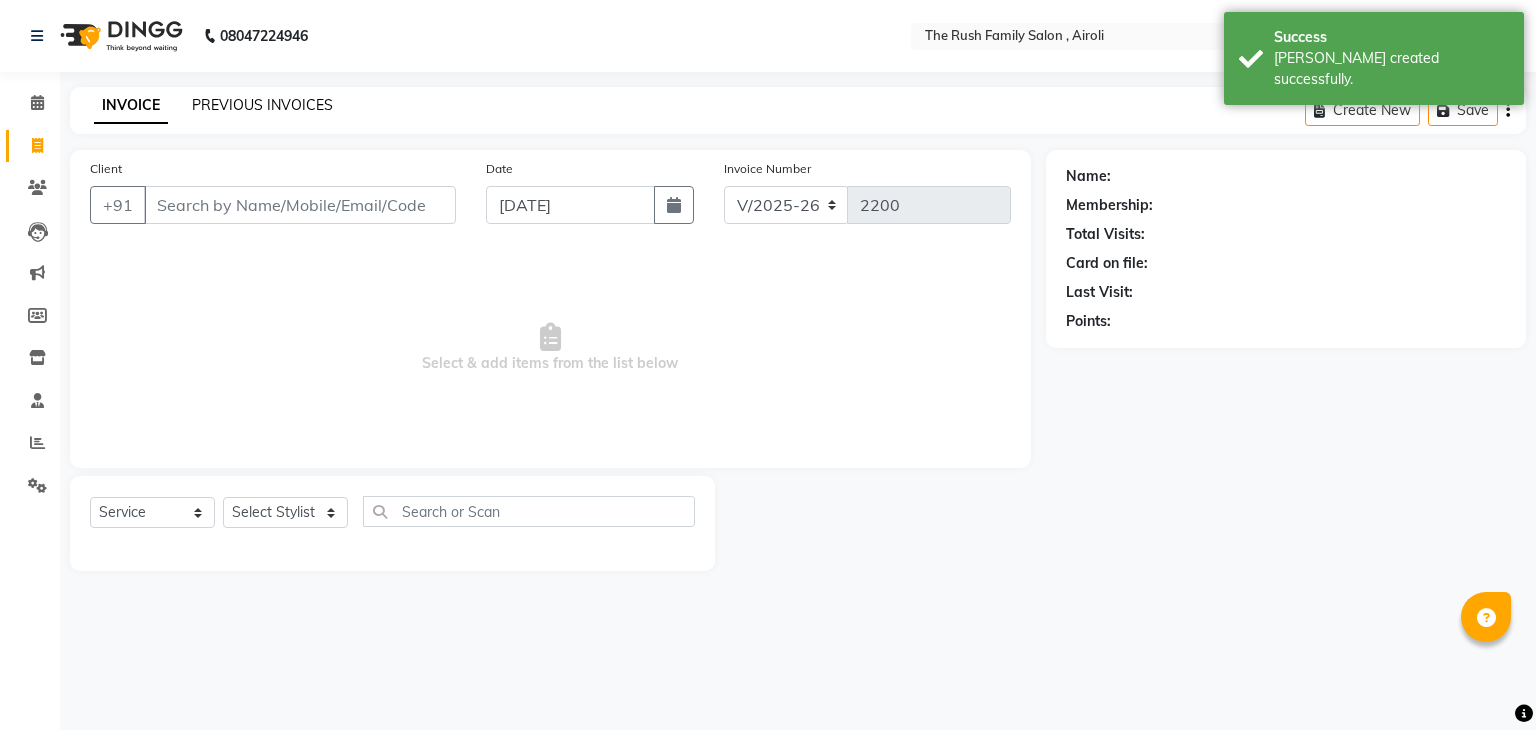 click on "PREVIOUS INVOICES" 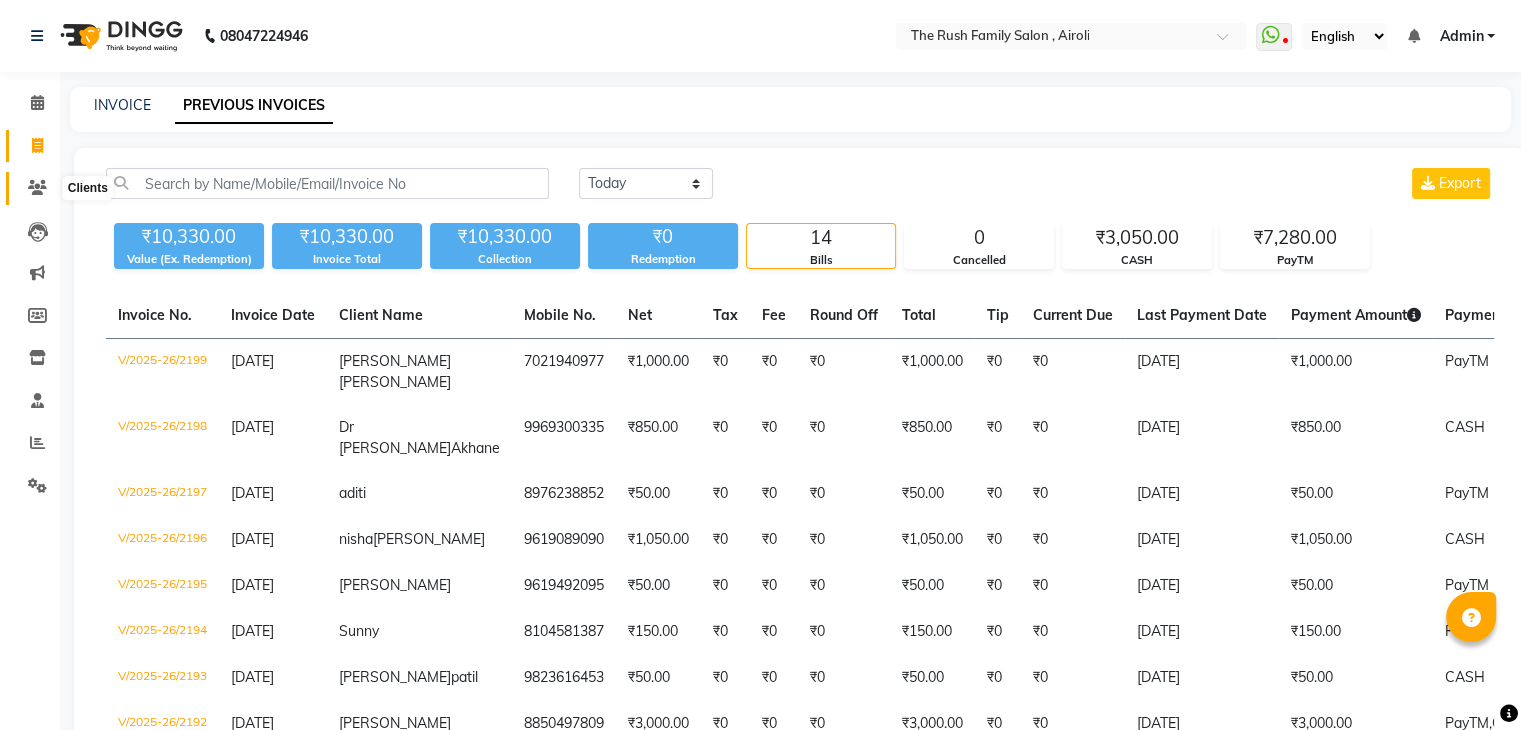 click 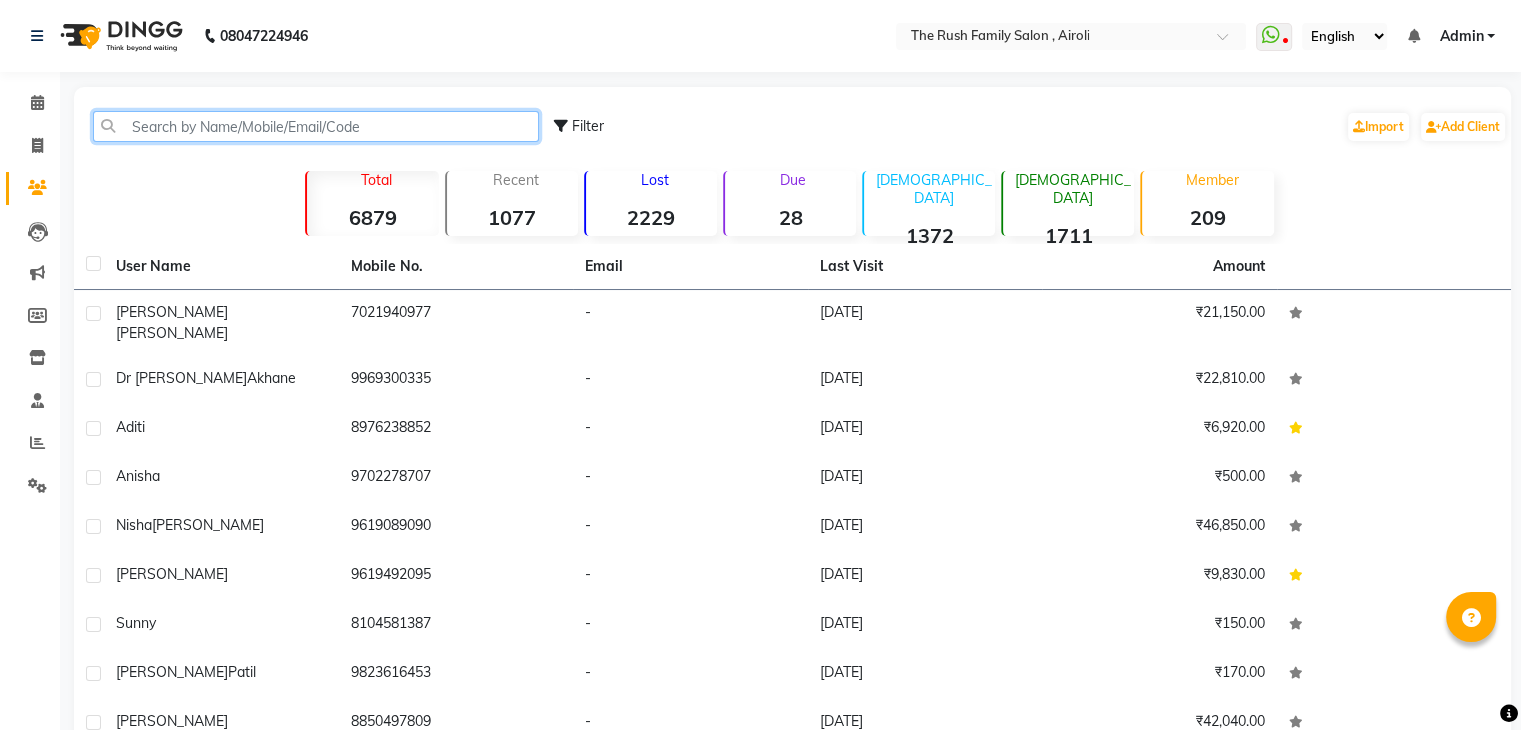 click 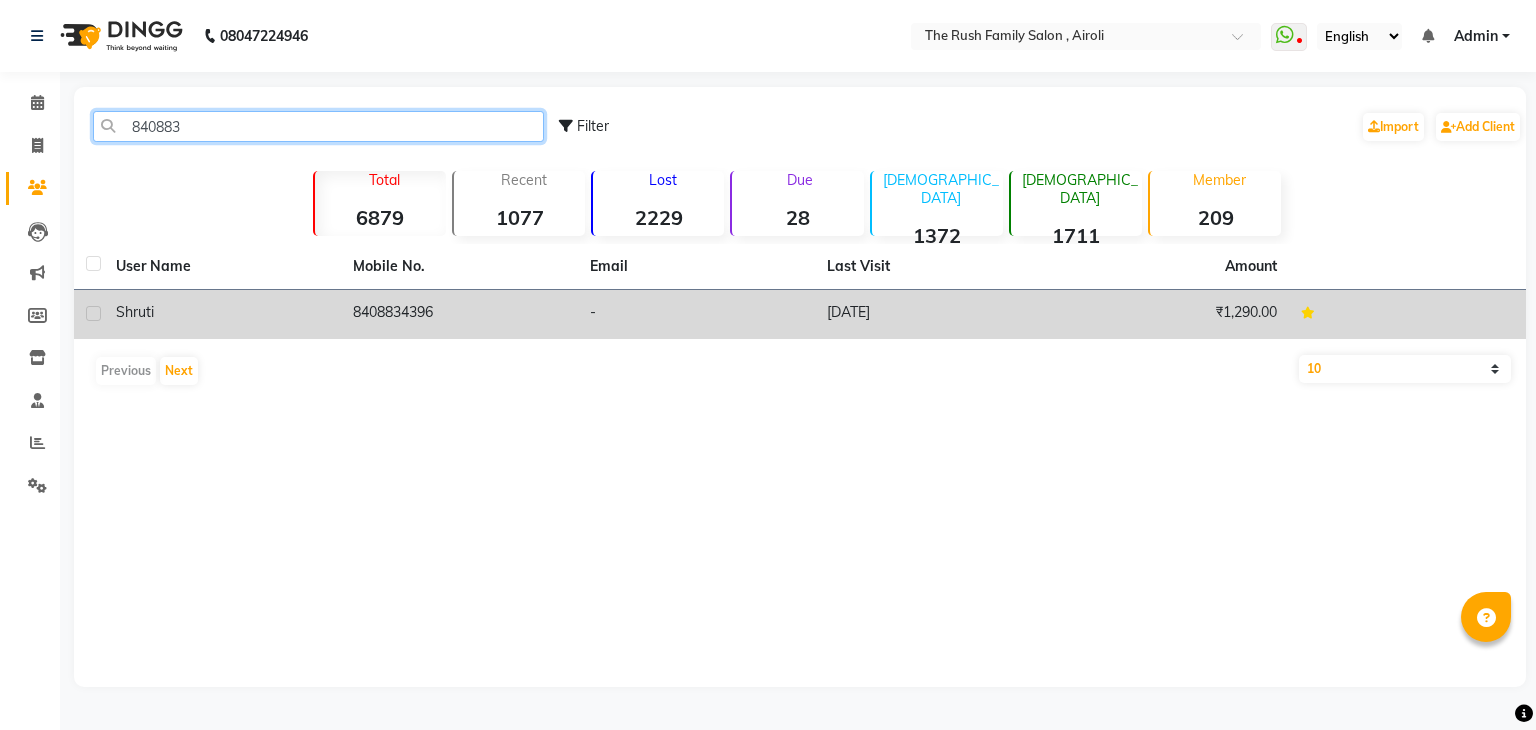 type on "840883" 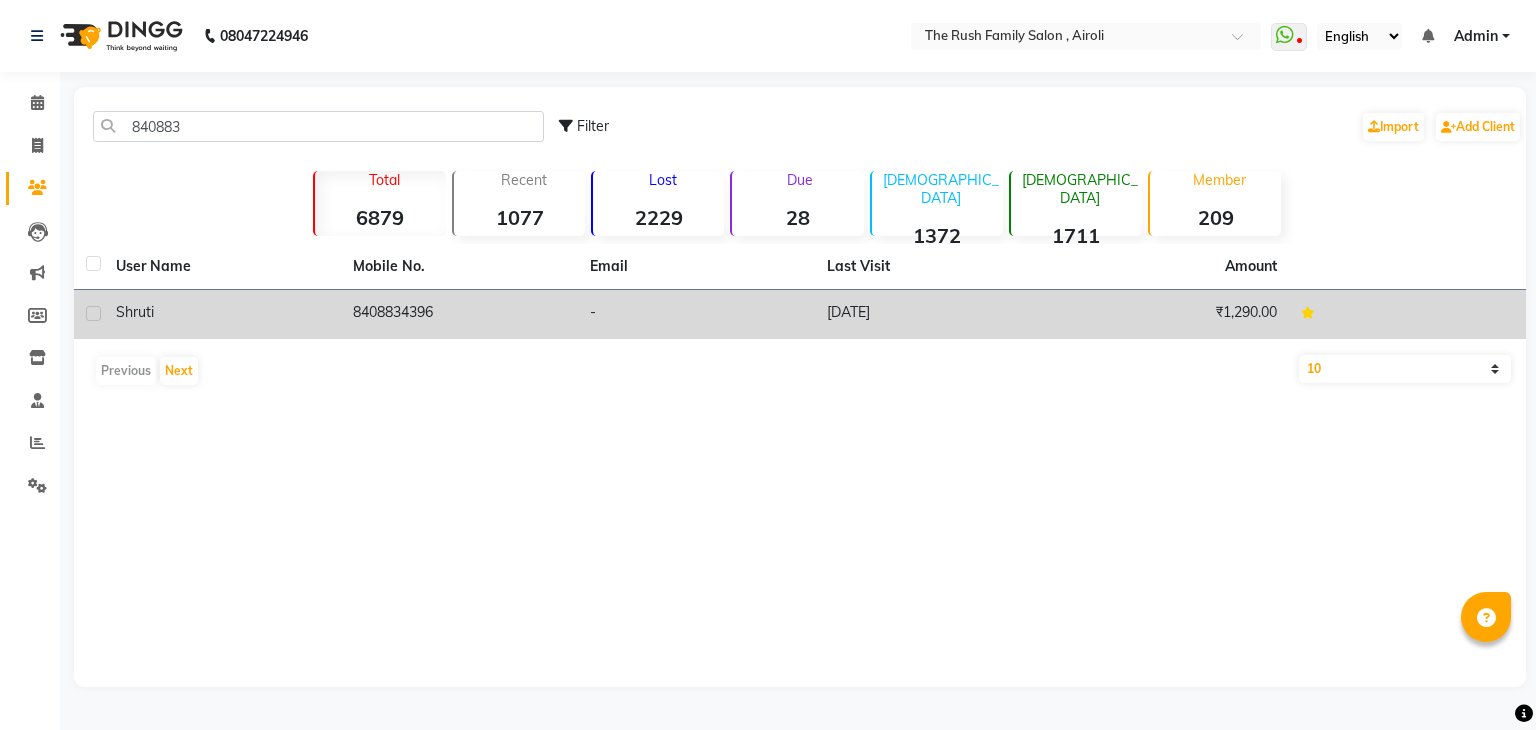 click on "8408834396" 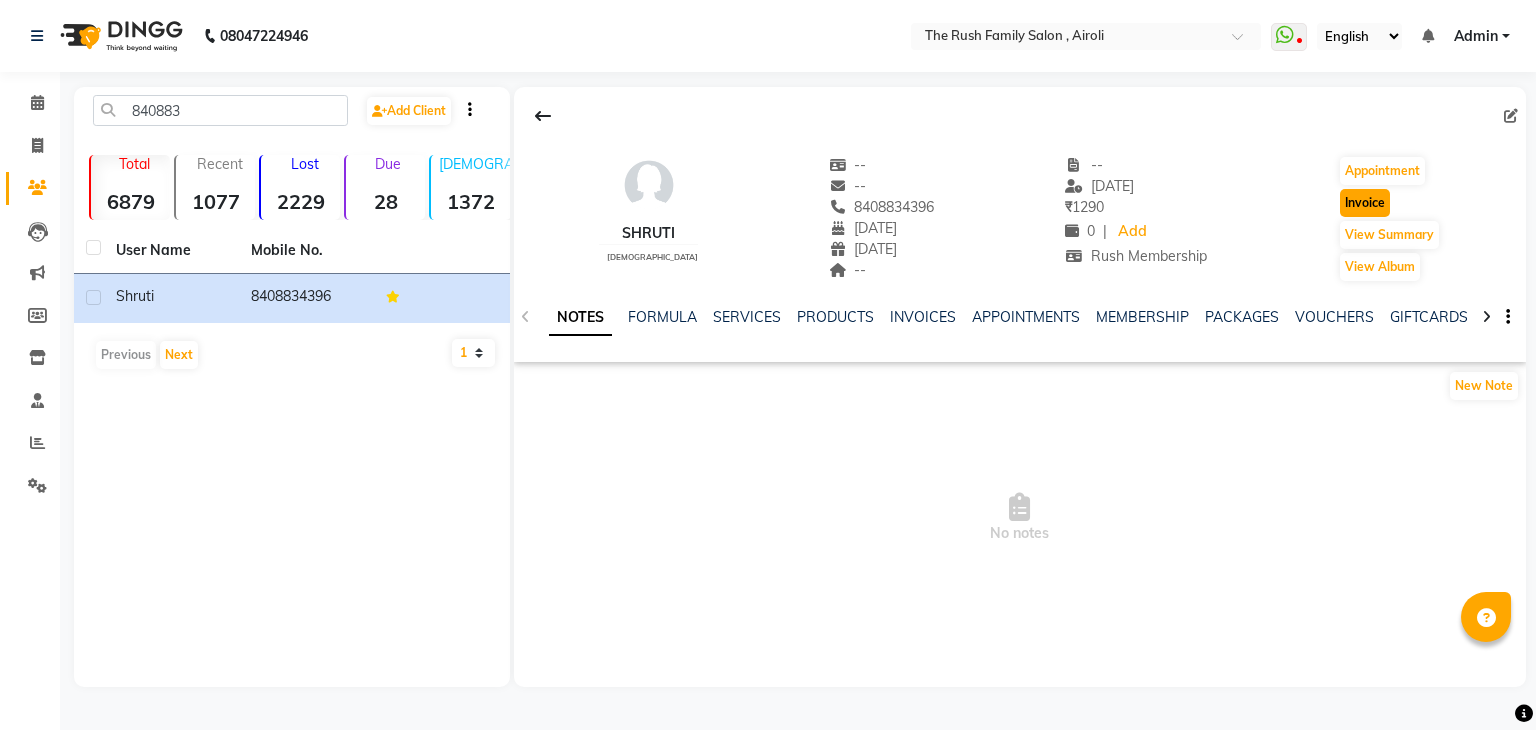 click on "Invoice" 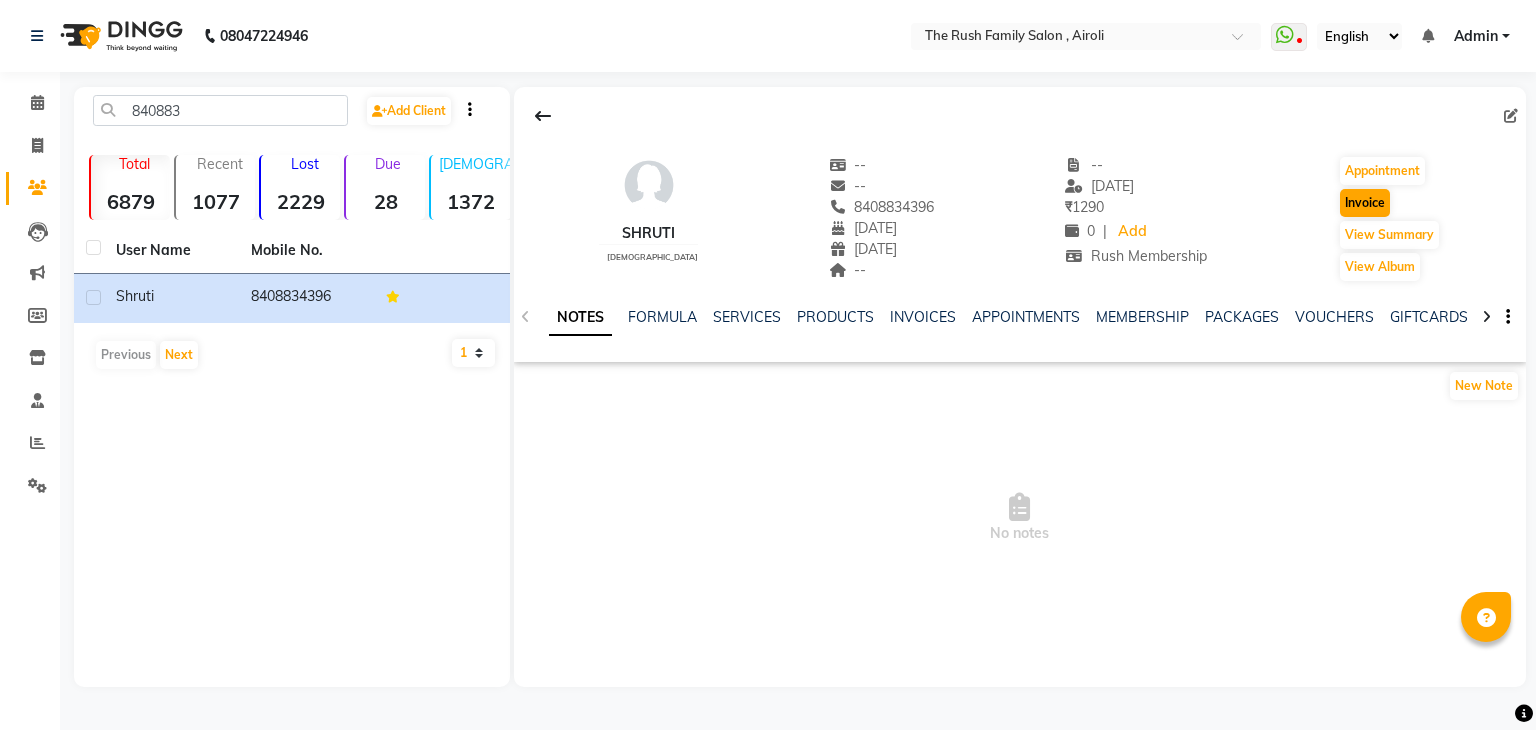 select on "service" 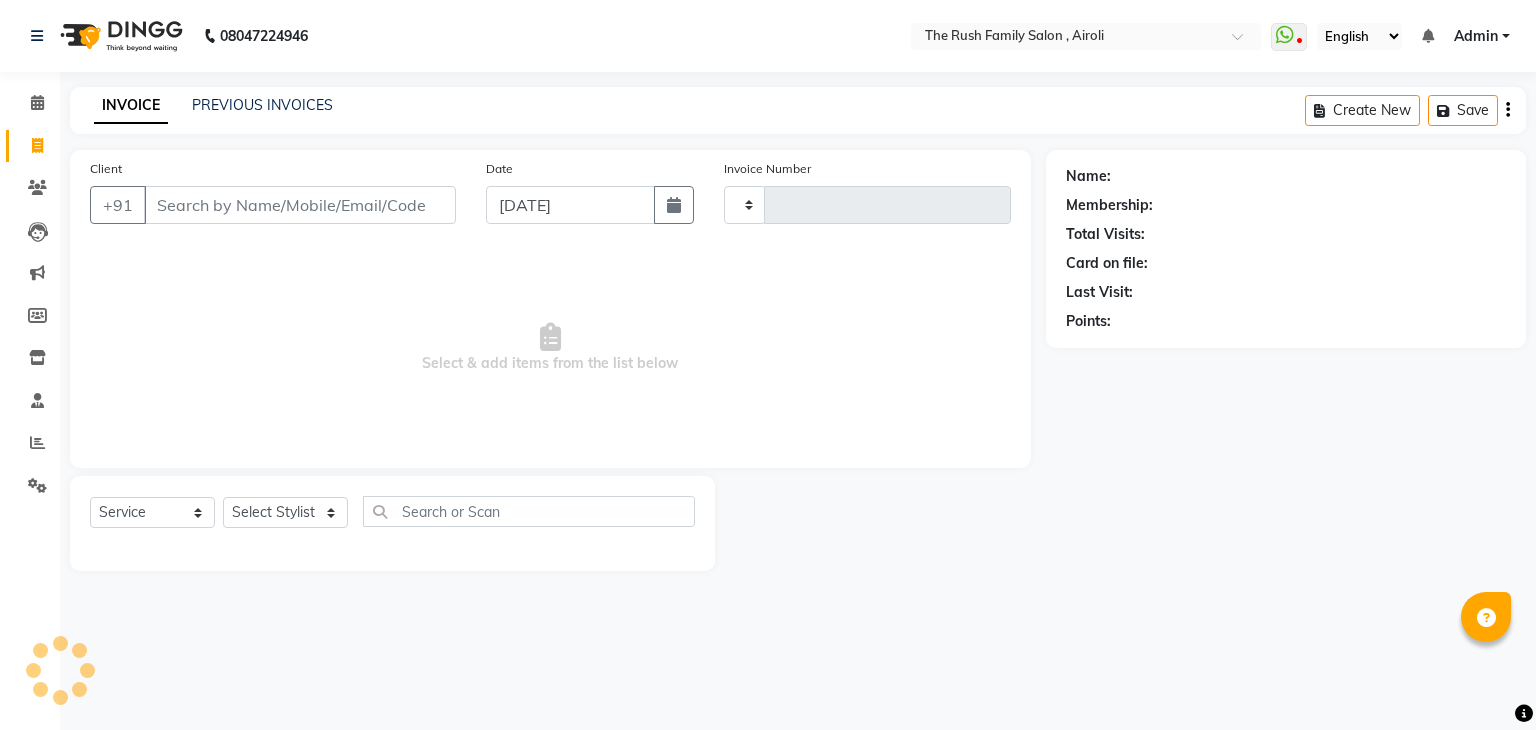 type on "2200" 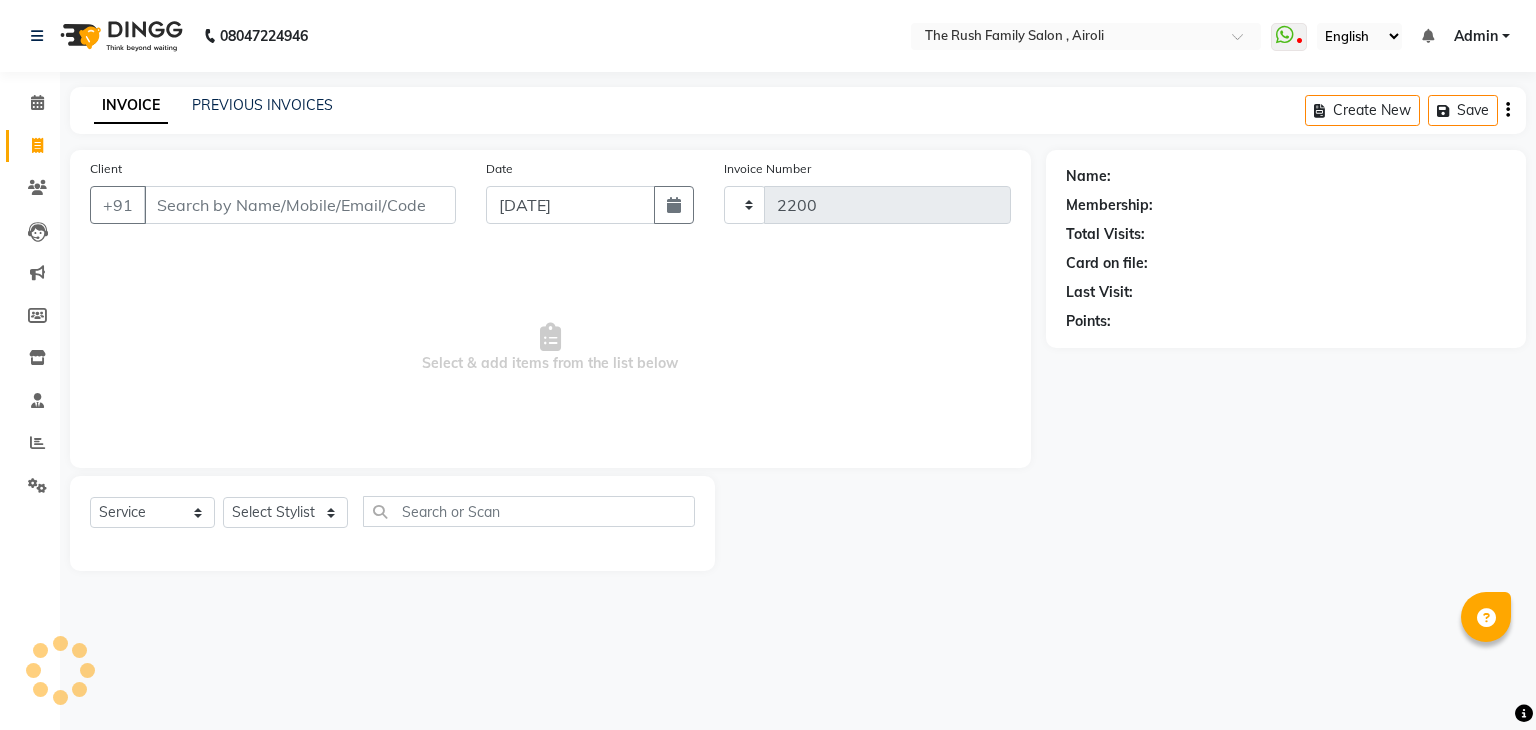 select on "5419" 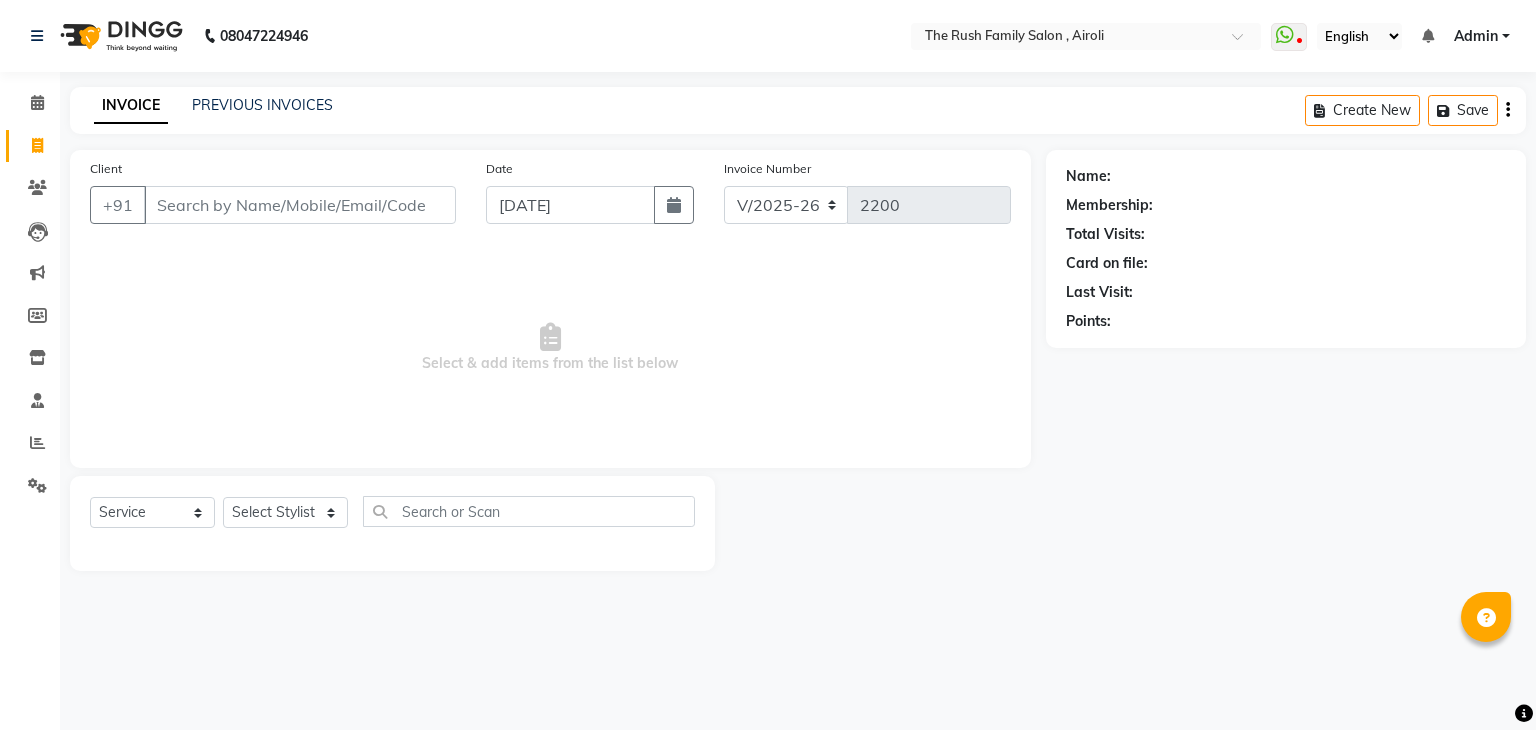 type on "8408834396" 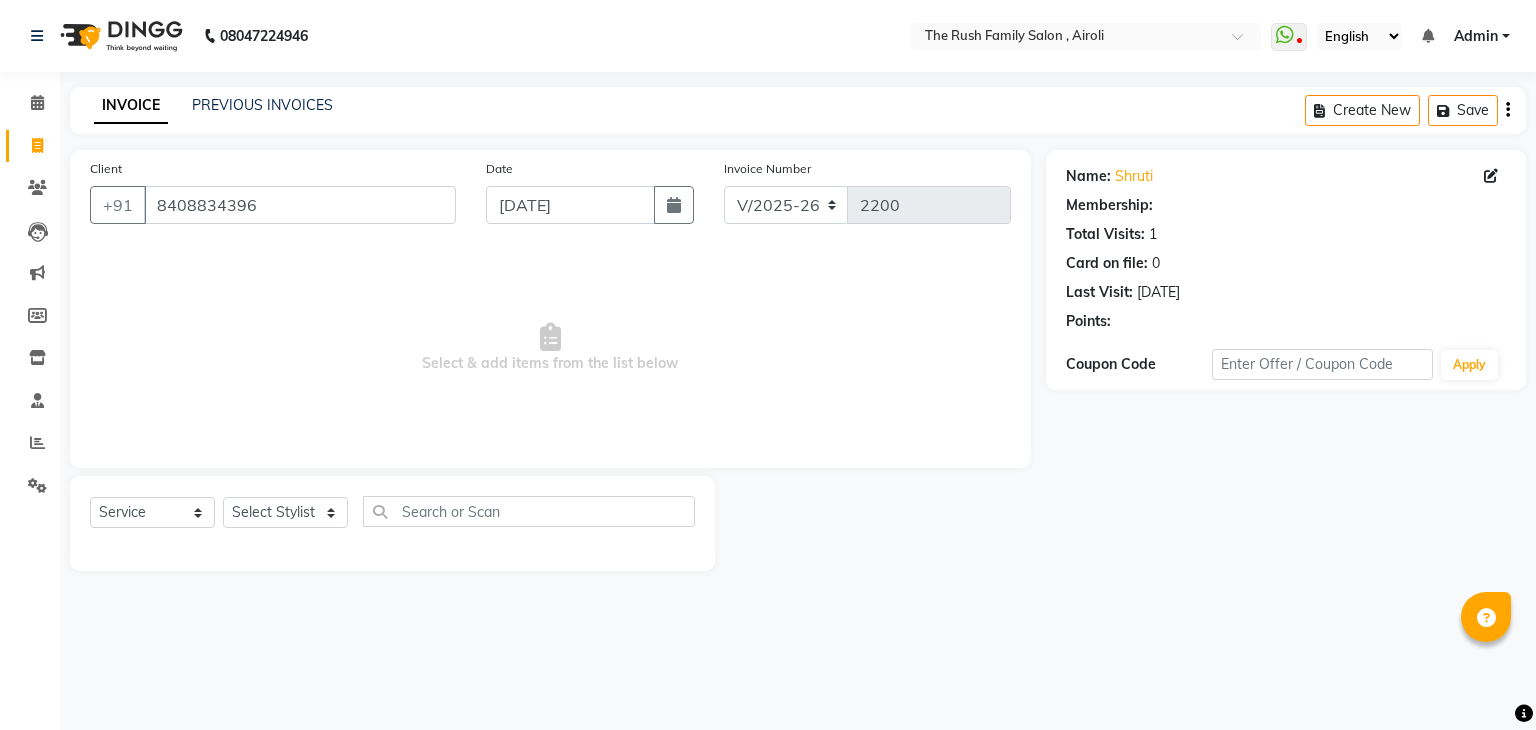select on "1: Object" 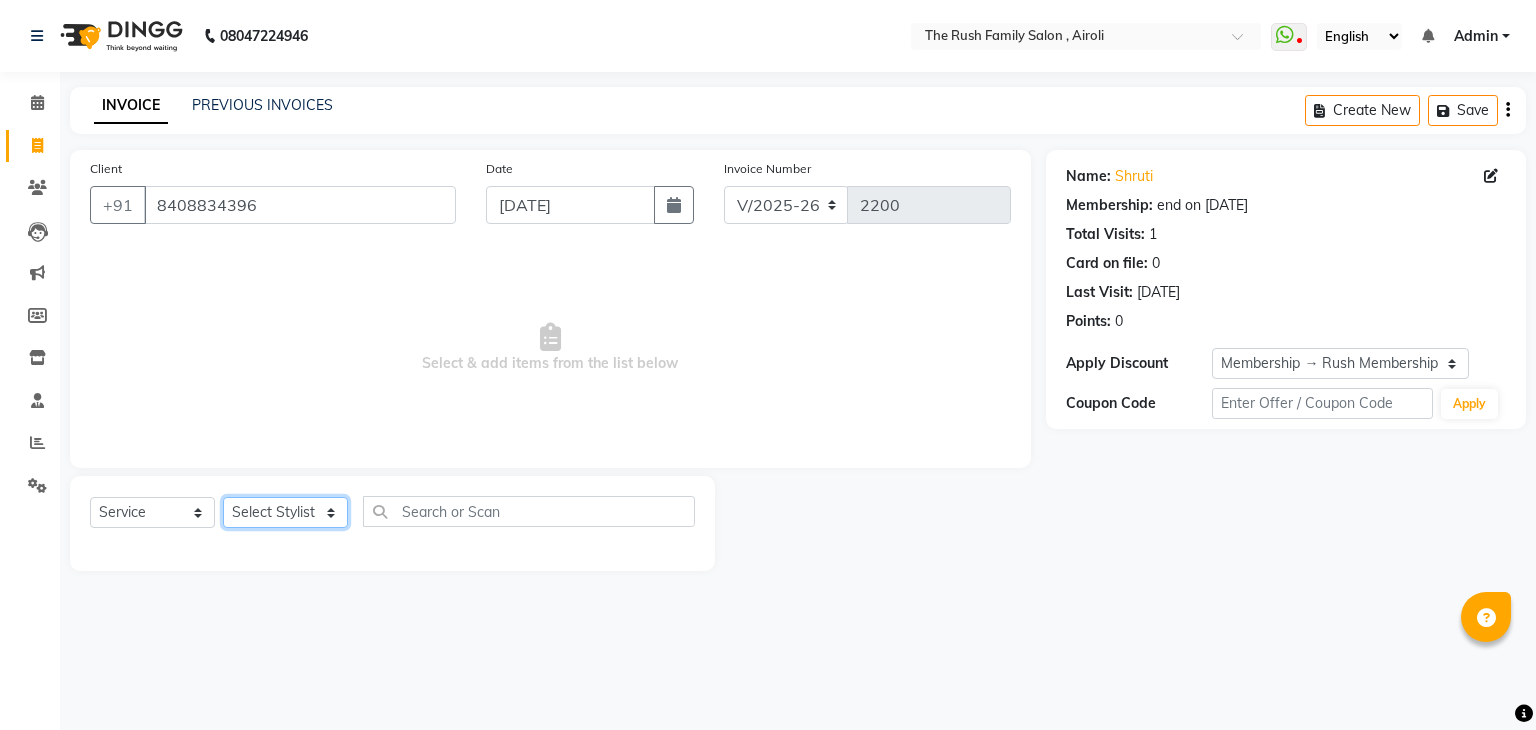 click on "Select Stylist Ajaz Danish Guddi Jayesh  mumtaz   nishu Riya    Rush Swati" 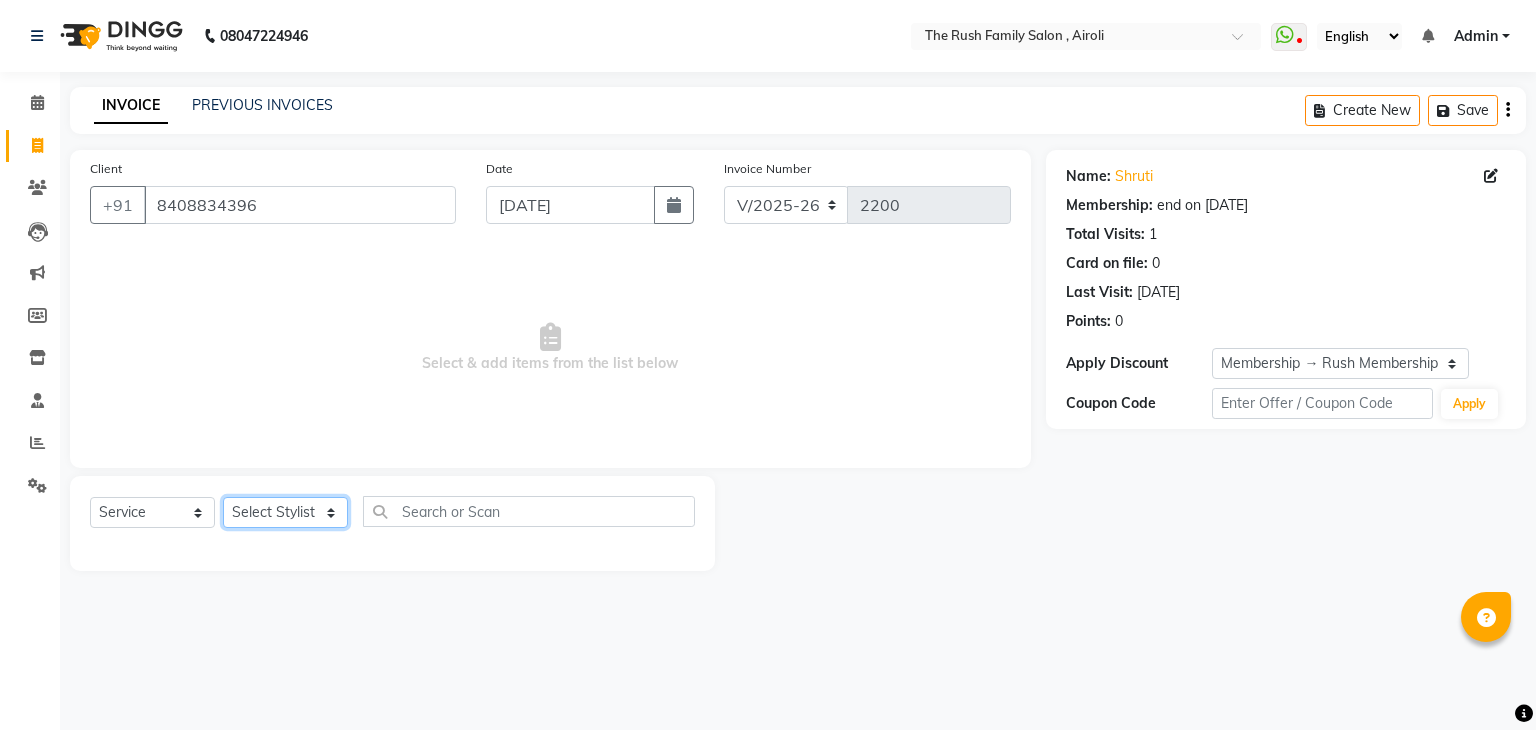 select on "77430" 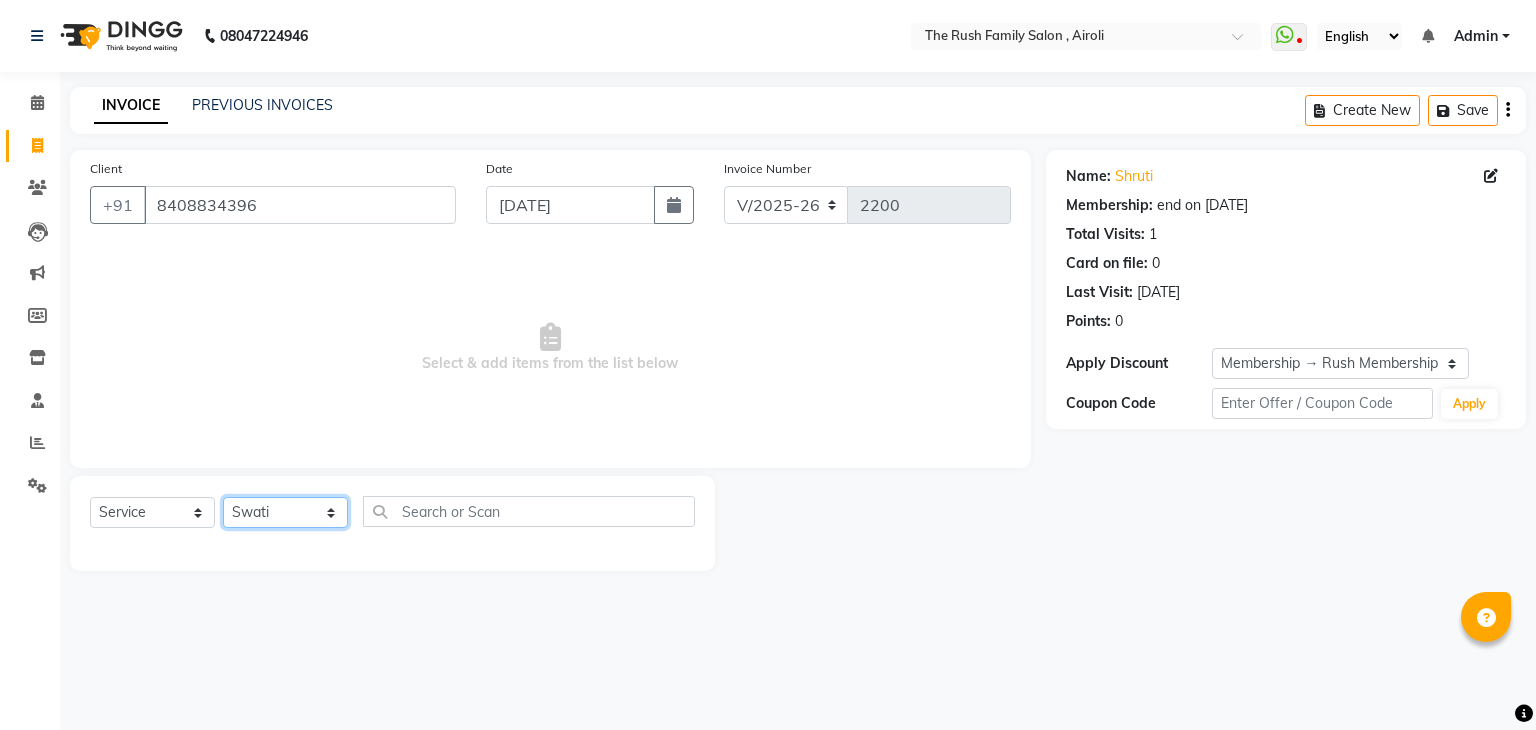 click on "Select Stylist Ajaz Danish Guddi Jayesh  mumtaz   nishu Riya    Rush Swati" 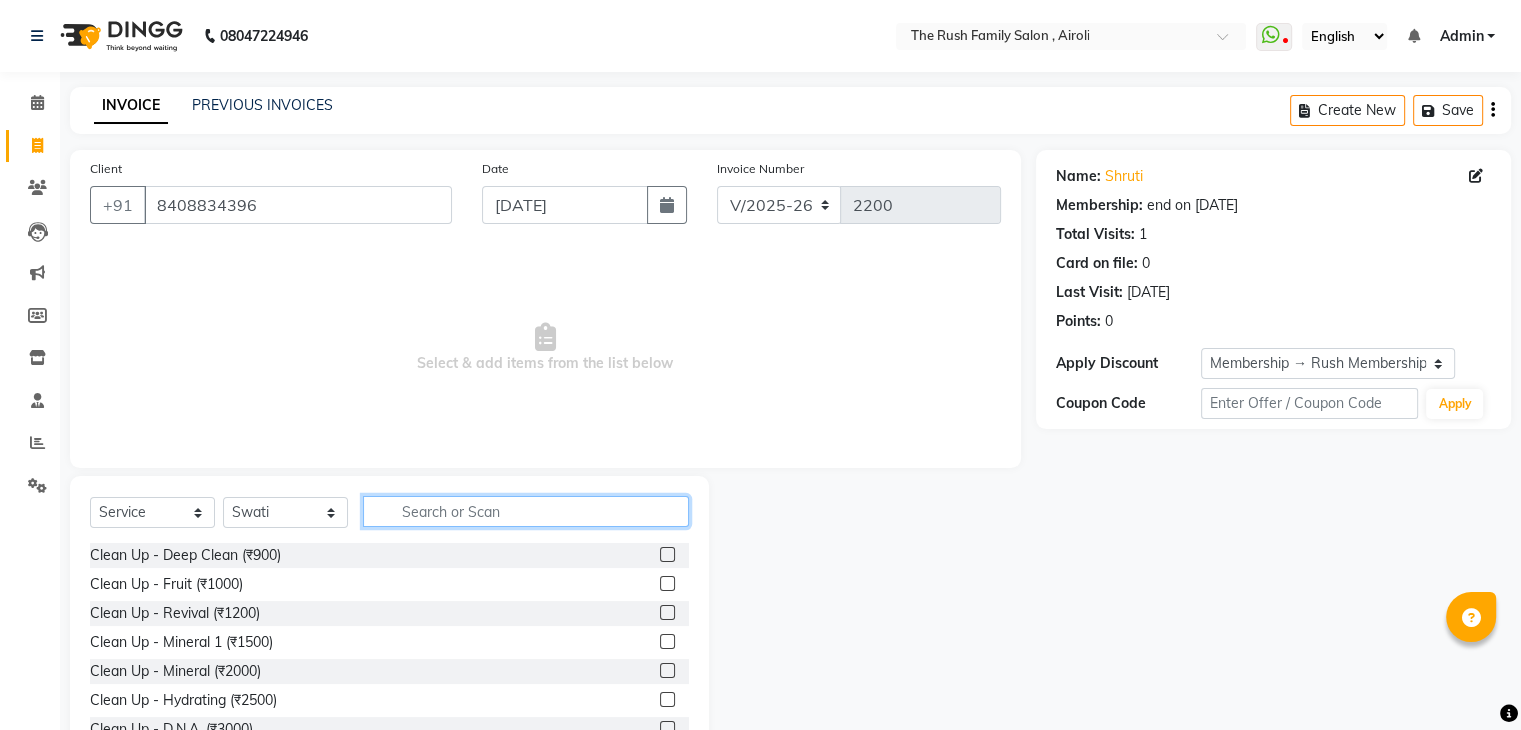 click 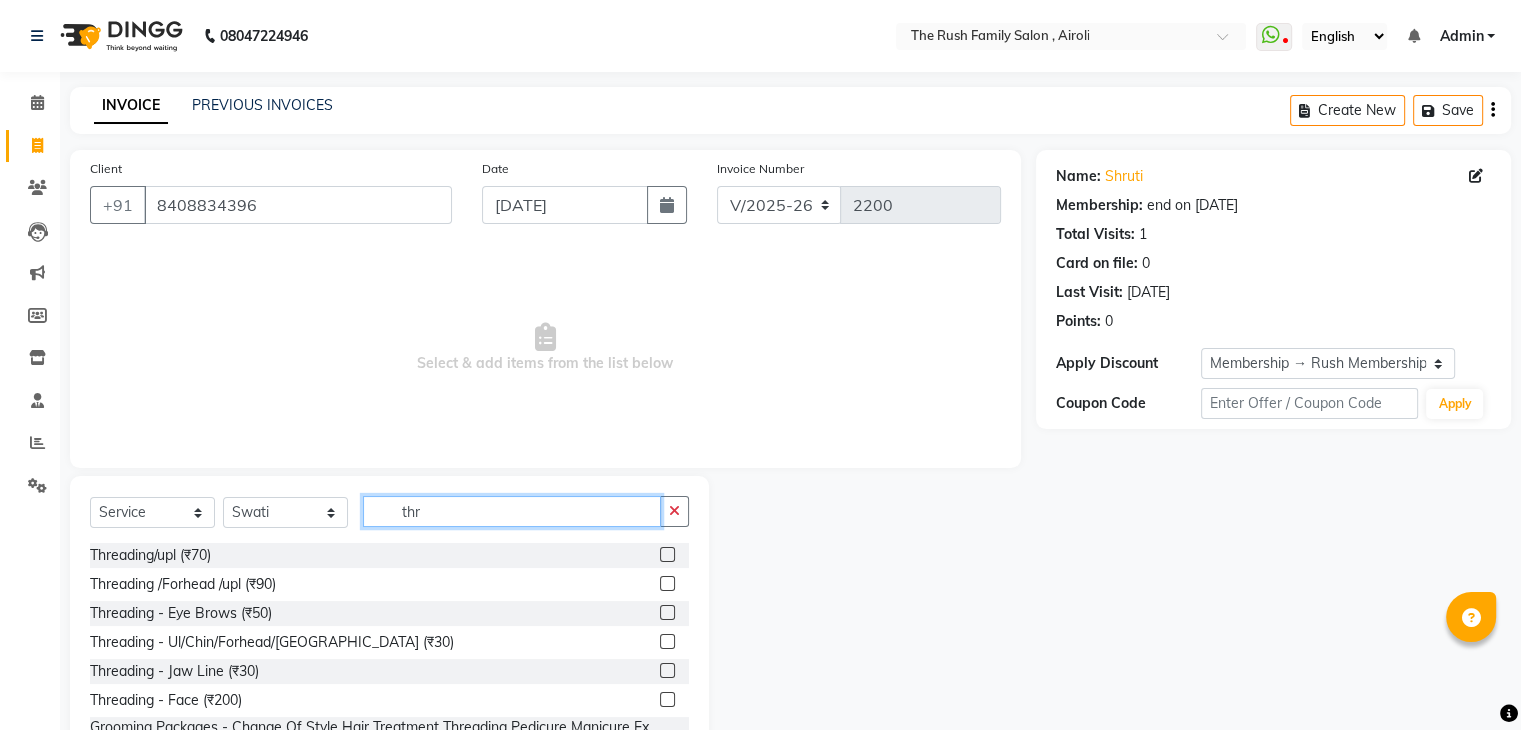 type on "thr" 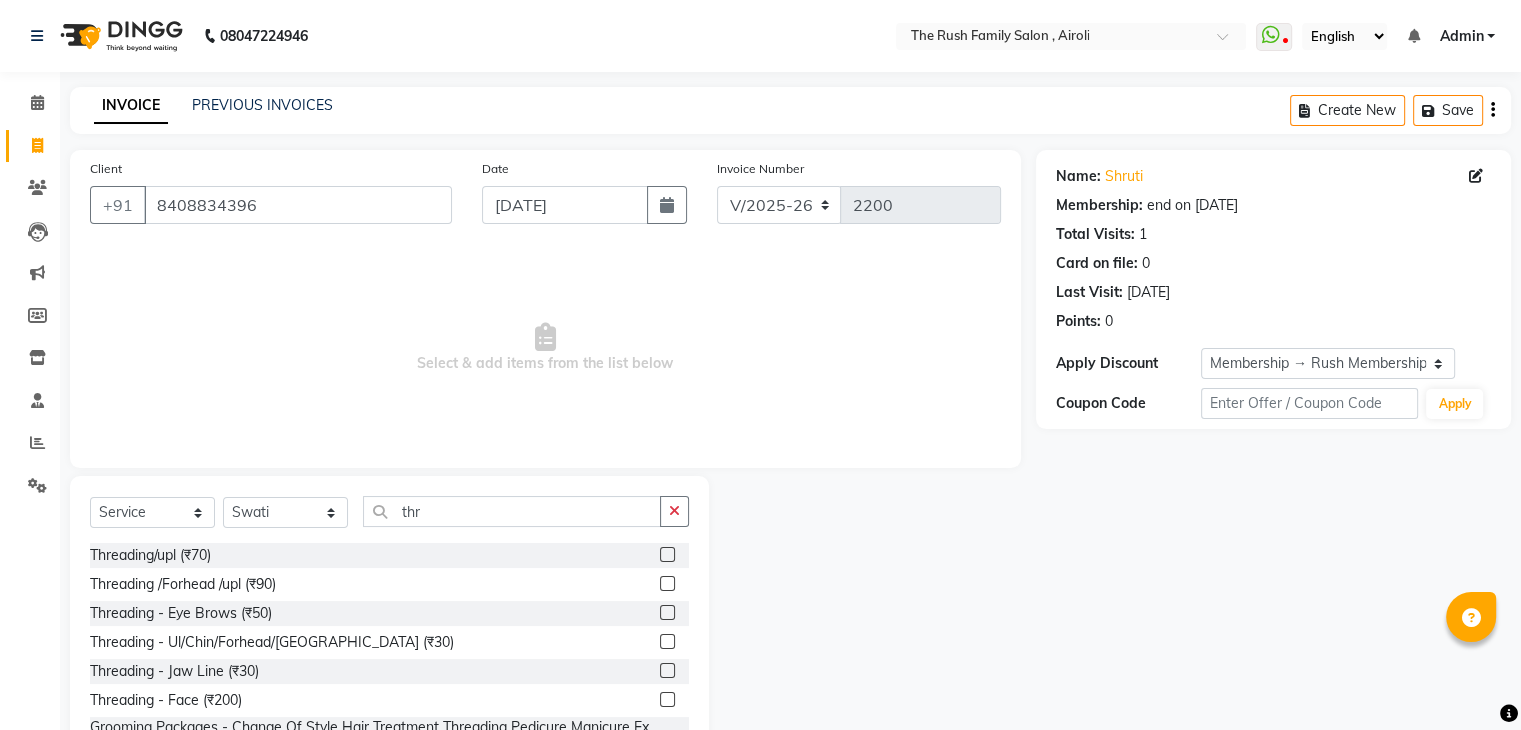 click 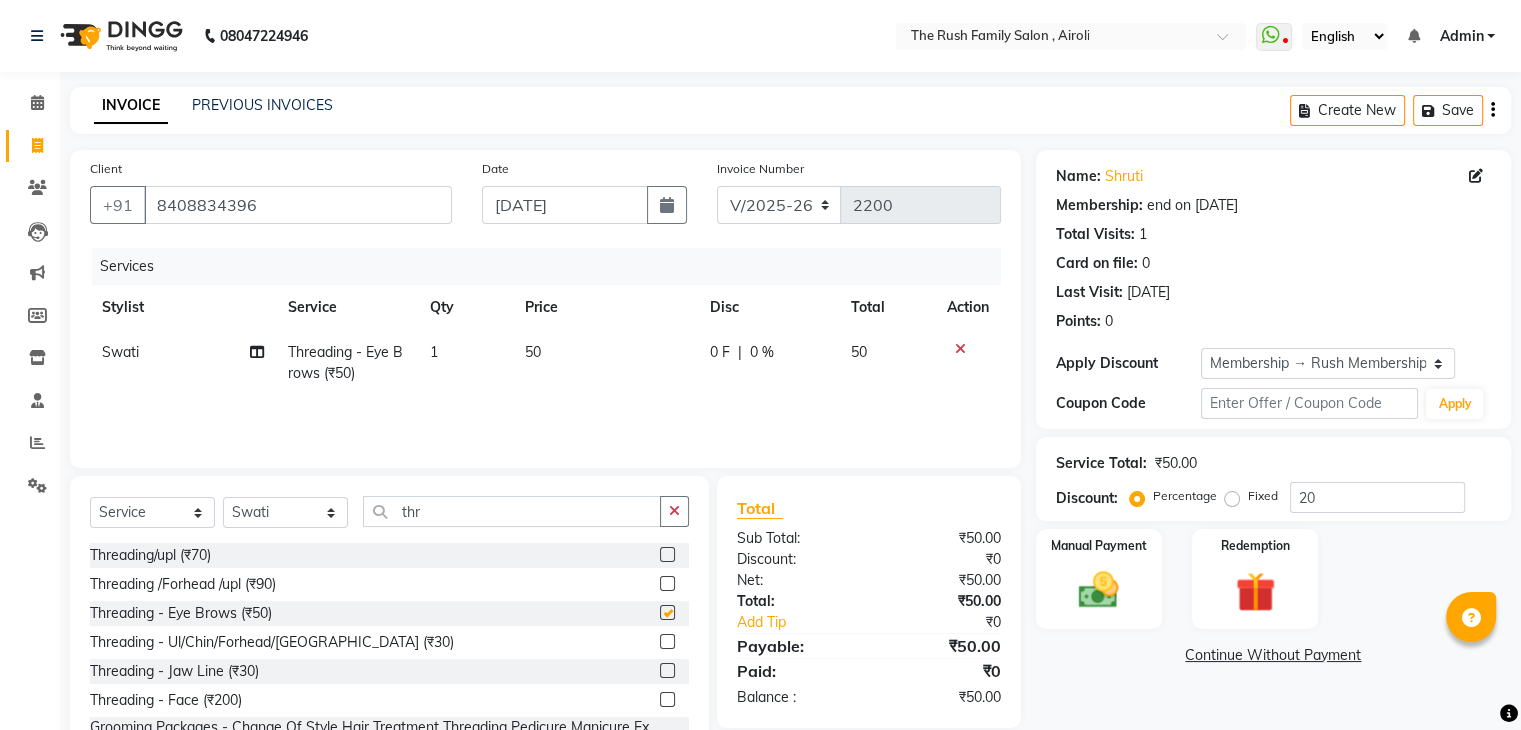 checkbox on "false" 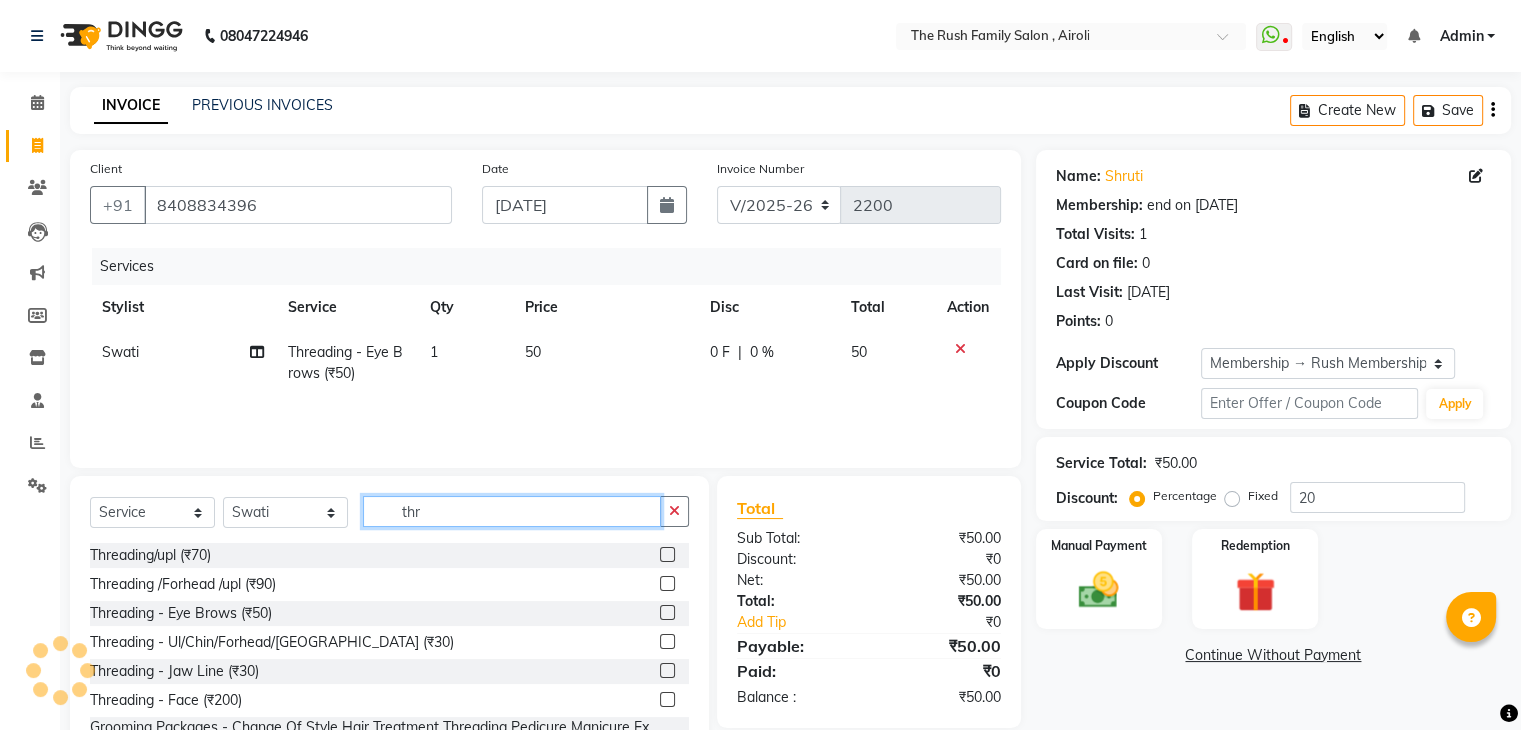 click on "thr" 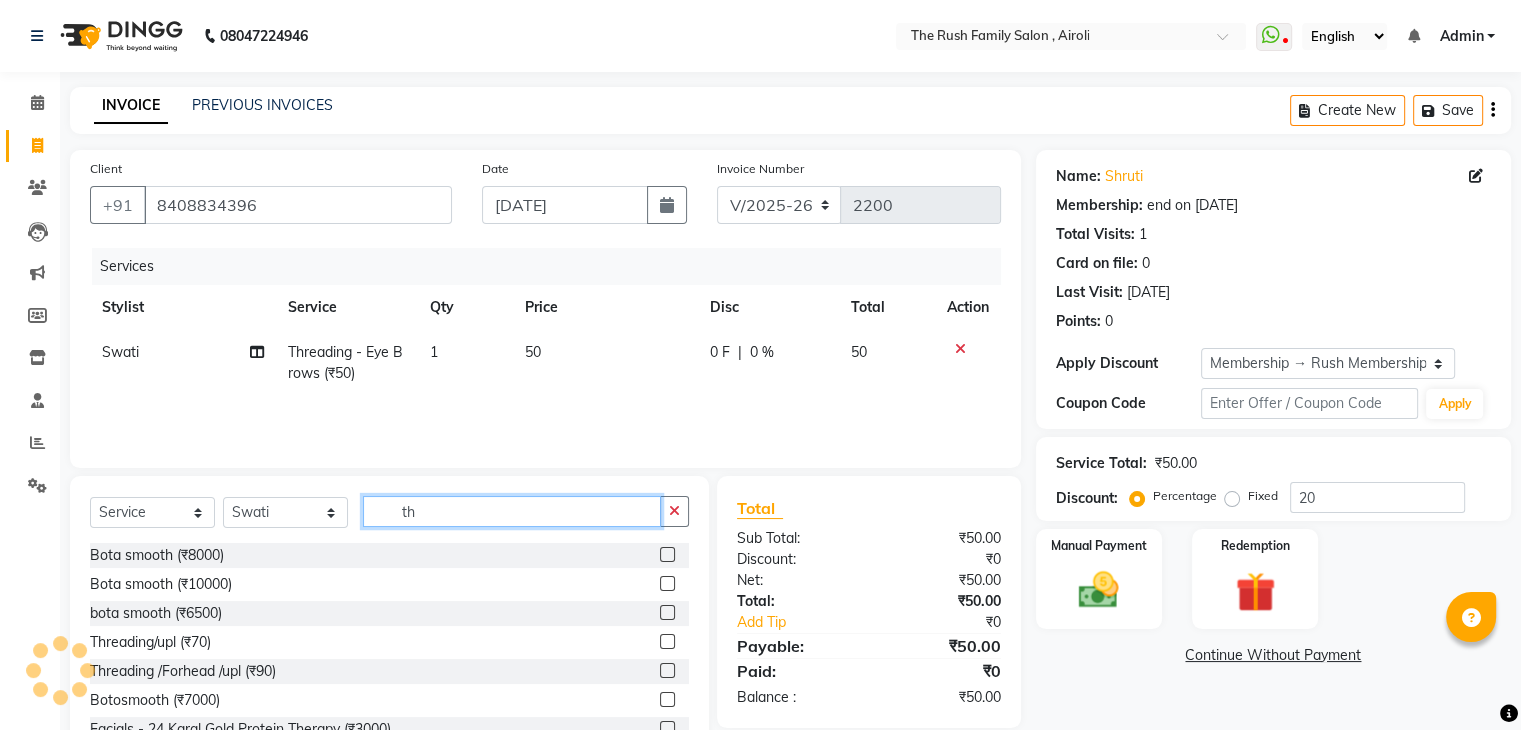 type on "t" 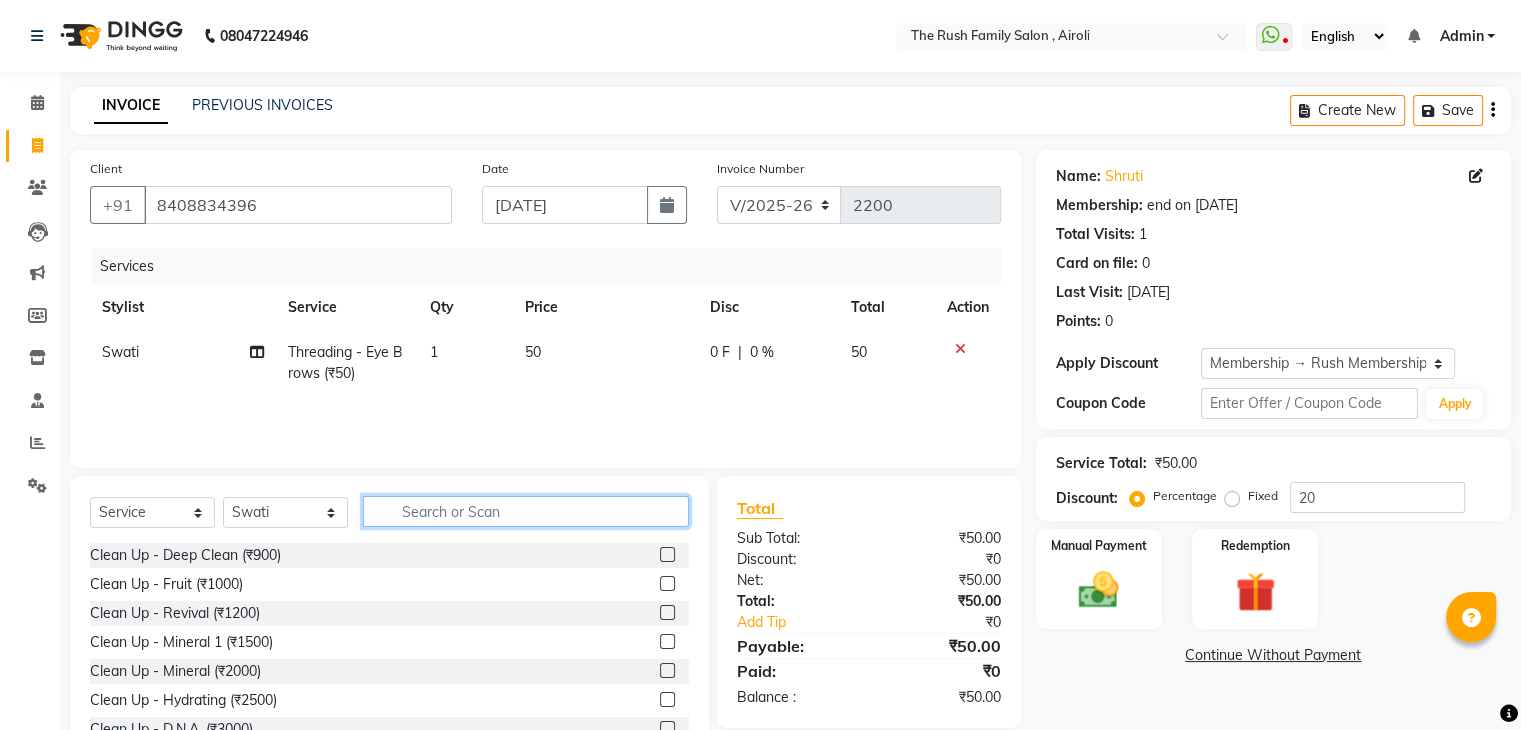 click 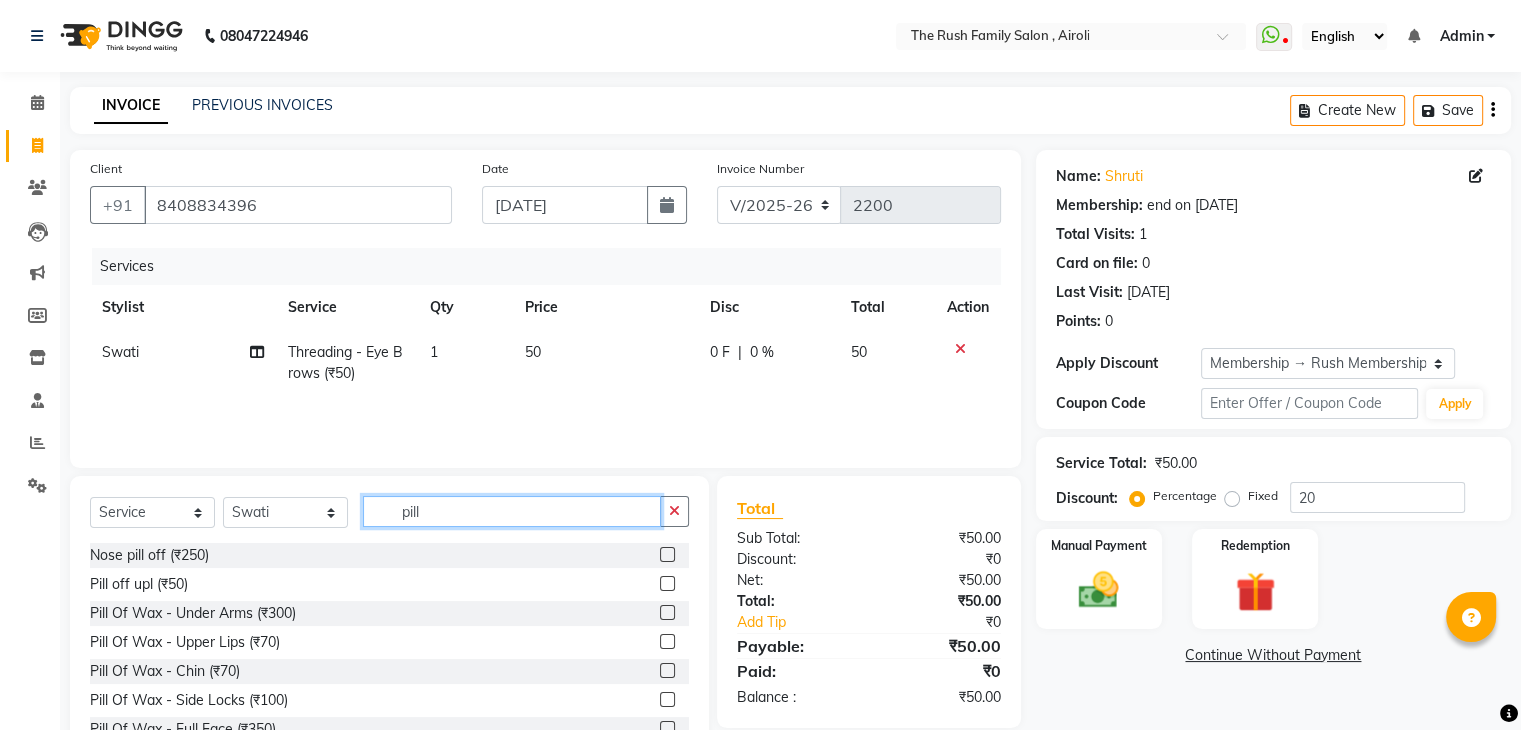 type on "pill" 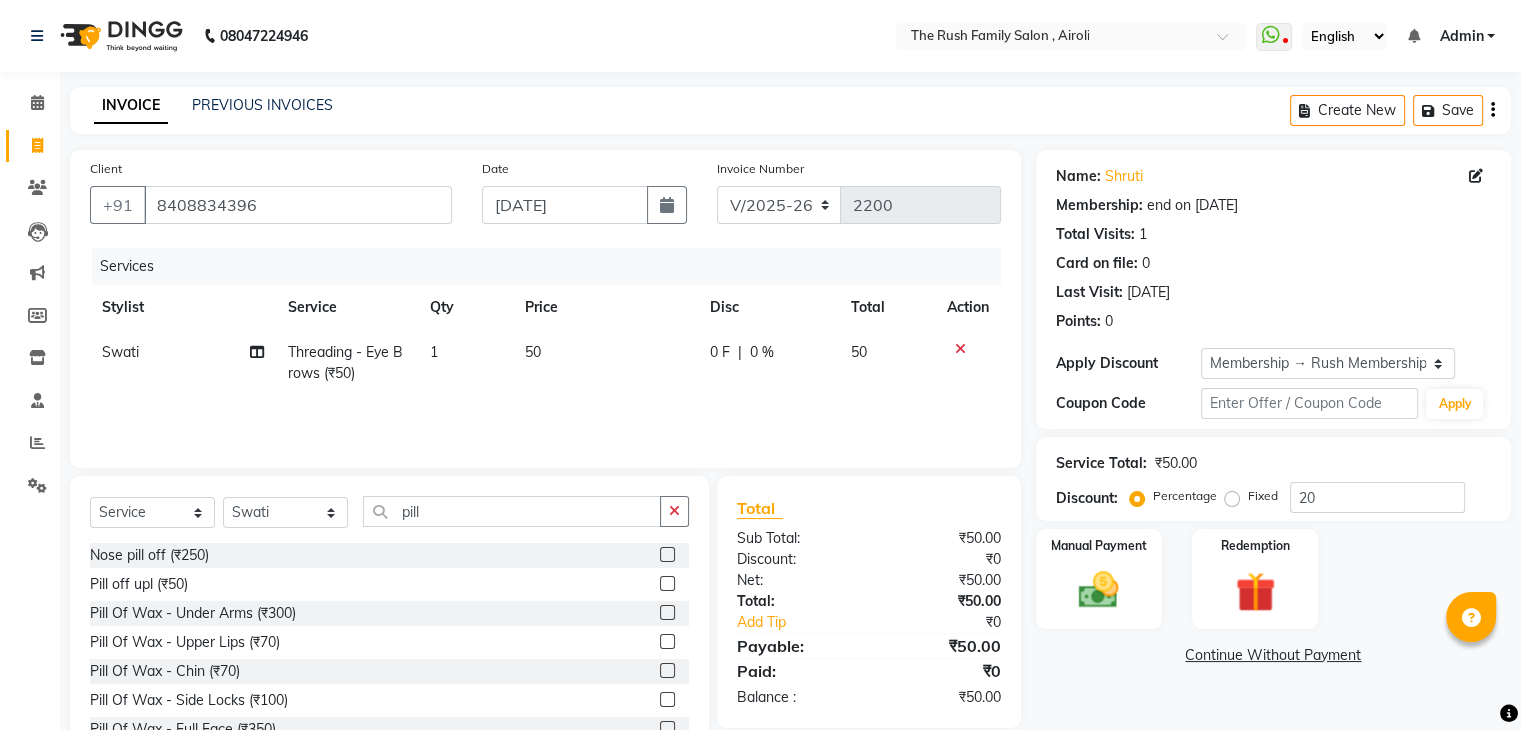 click 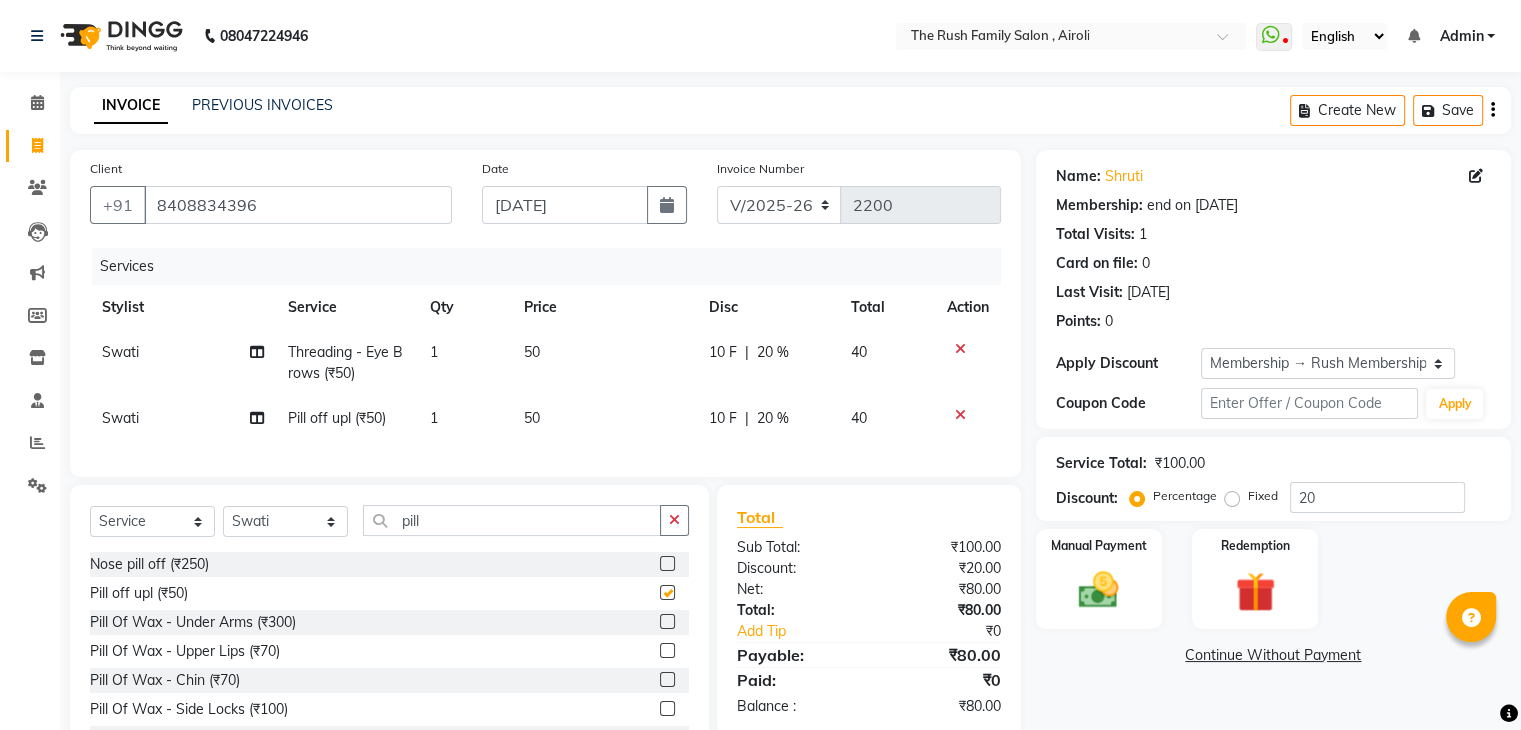 checkbox on "false" 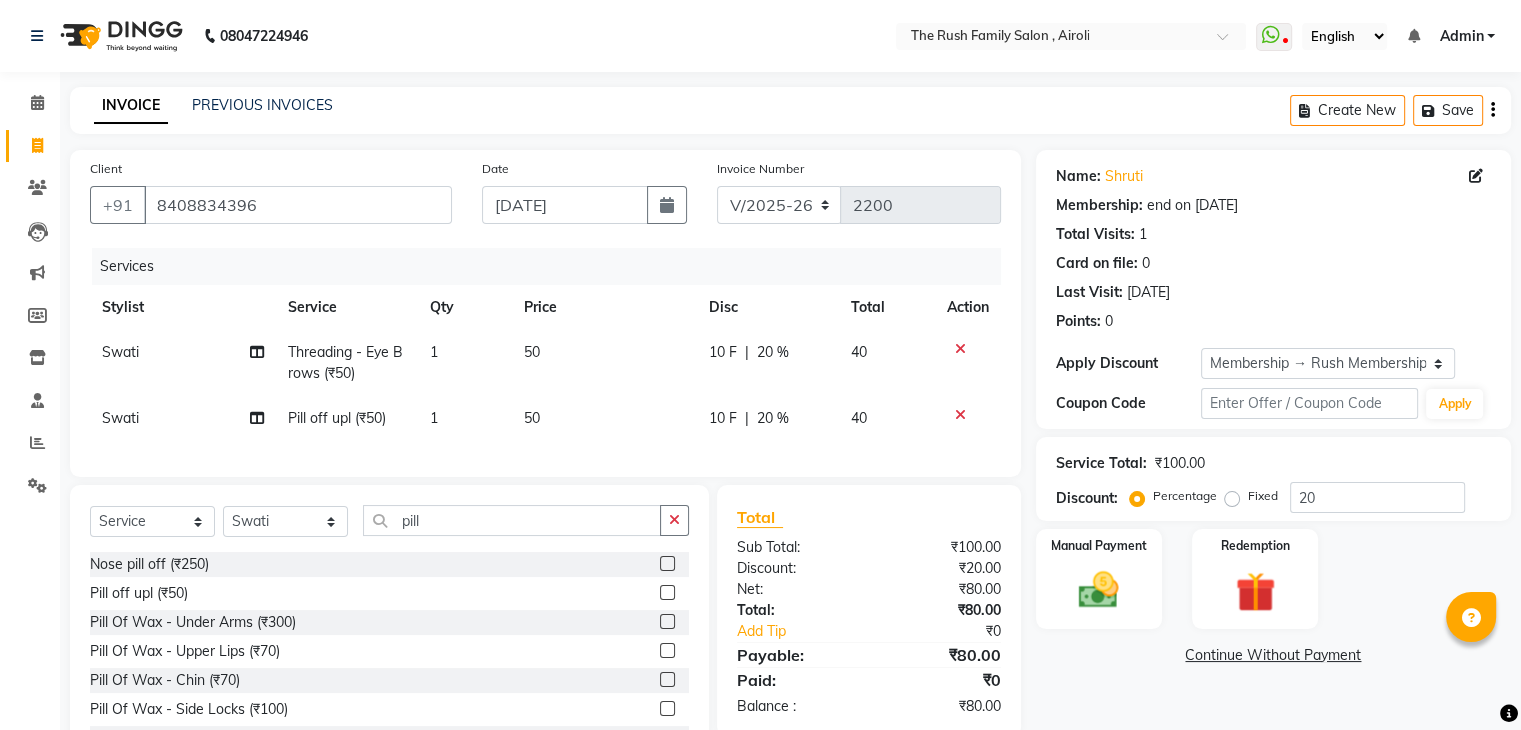 click on "10 F | 20 %" 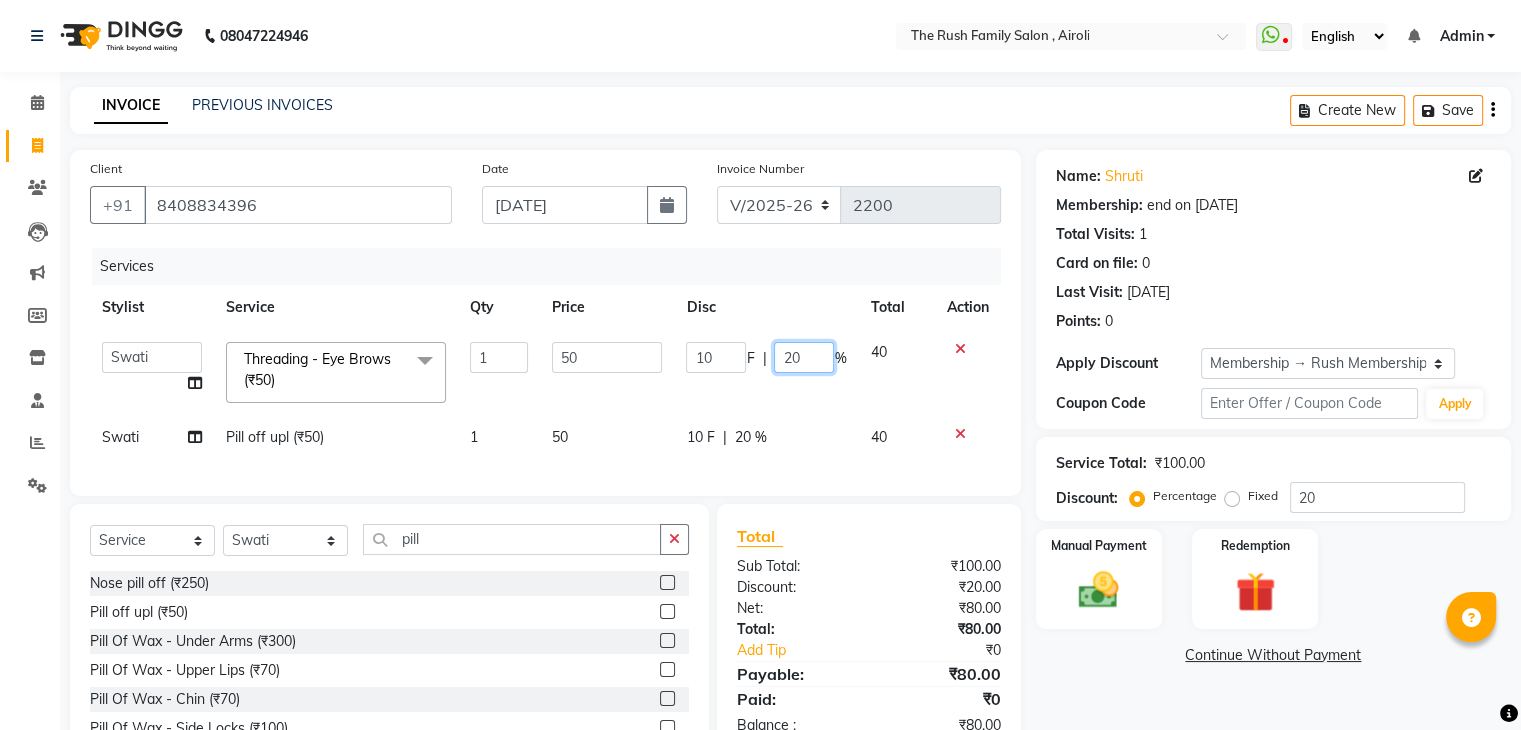 click on "20" 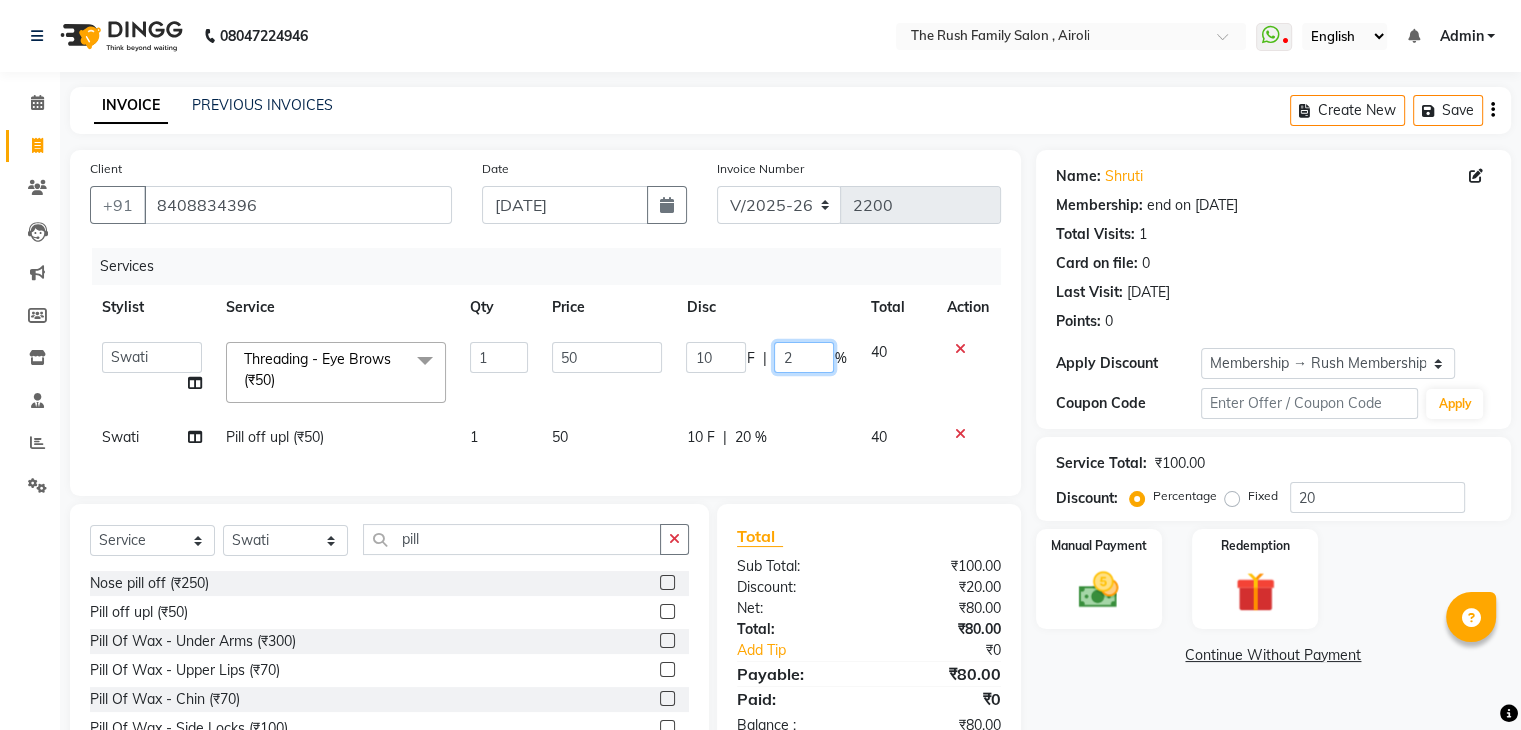 type 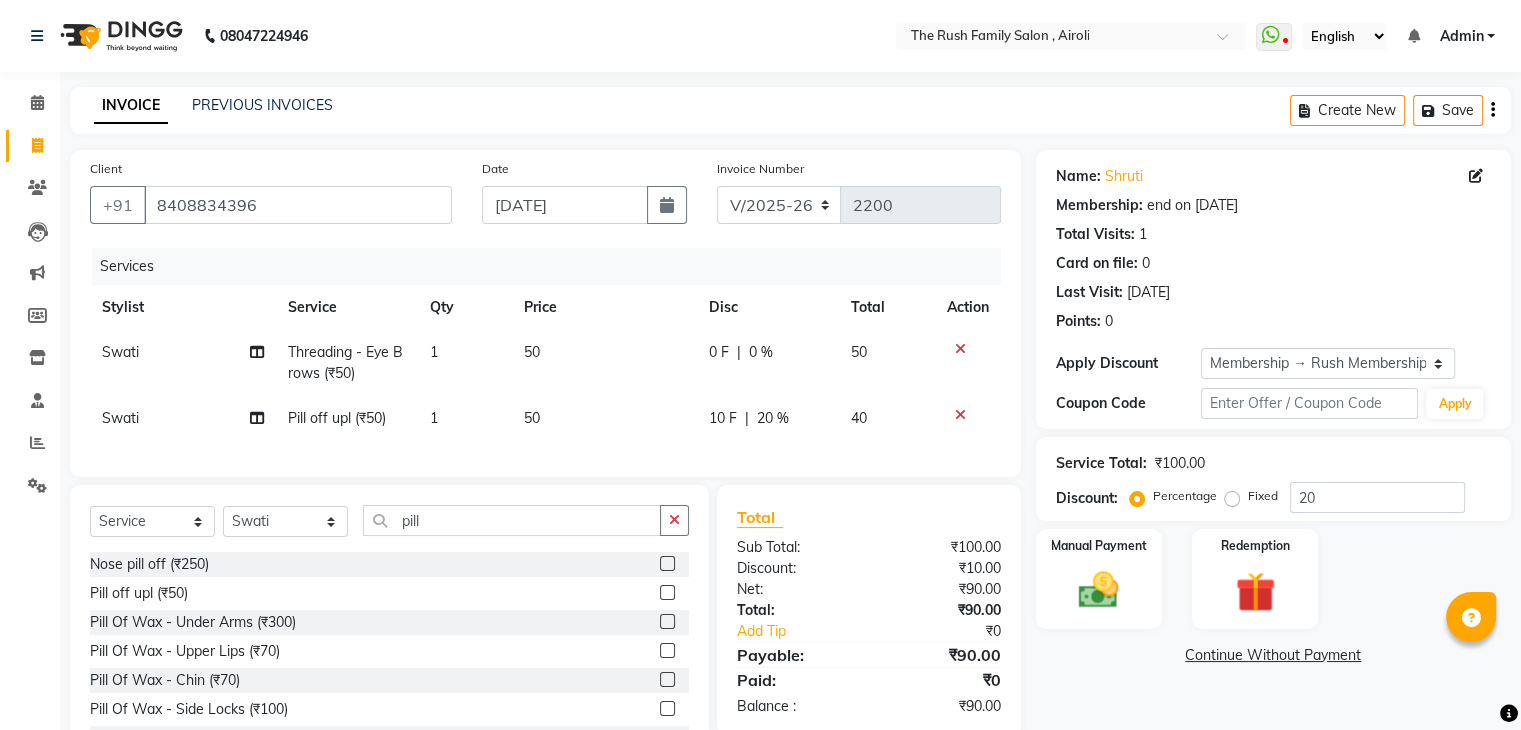 click on "Swati Threading - Eye Brows (₹50) 1 50 0 F | 0 % 50 Swati Pill off upl (₹50) 1 50 10 F | 20 % 40" 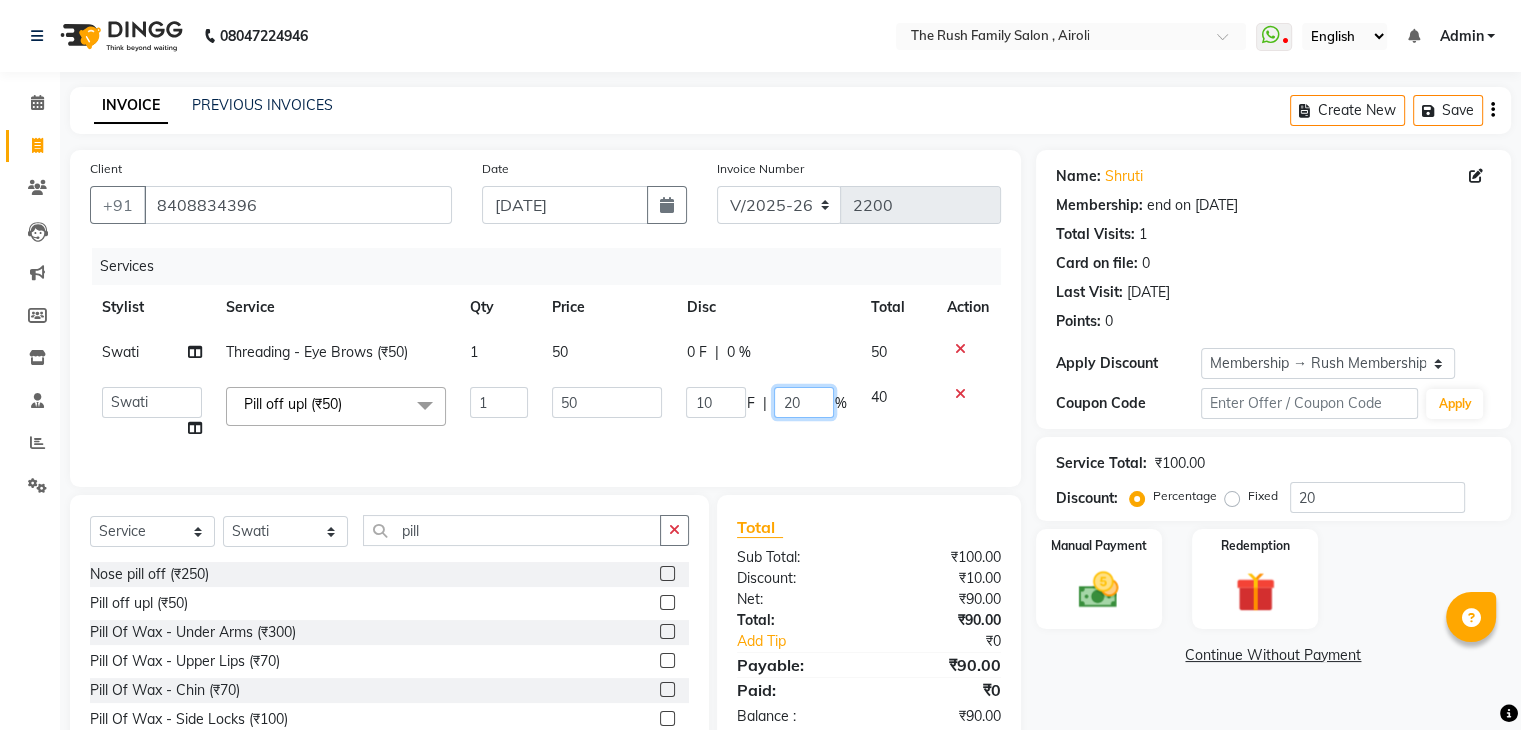 click on "20" 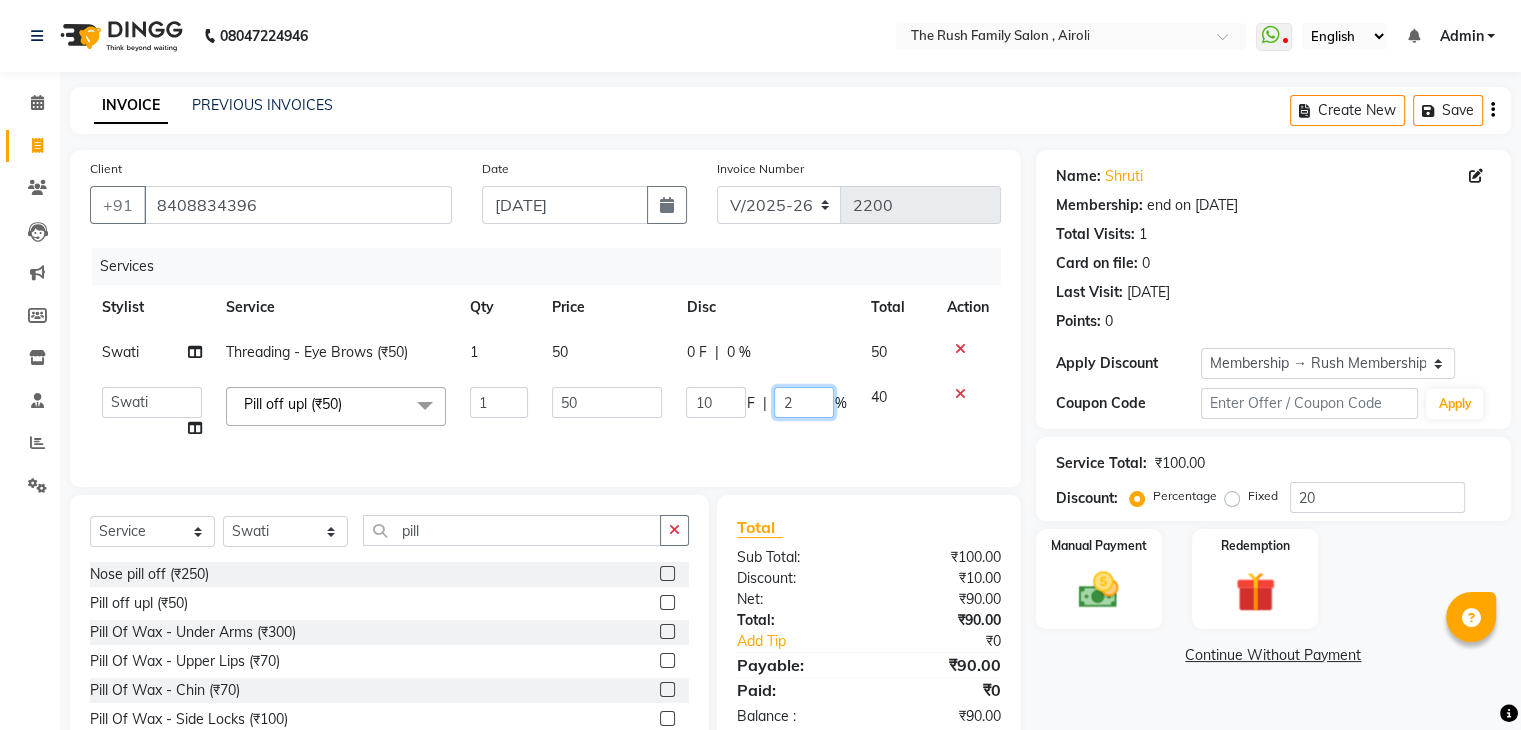 type 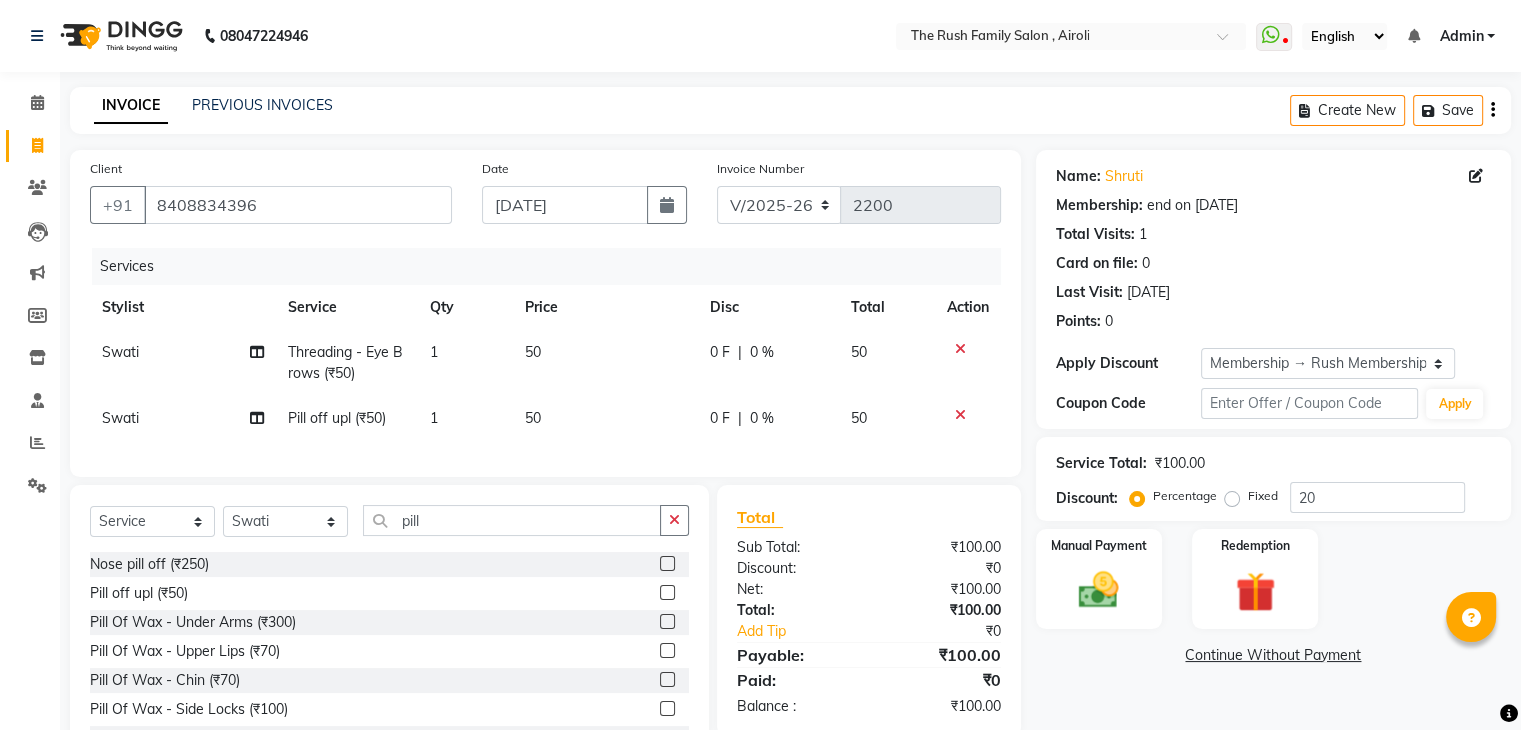 click on "Name: Shruti  Membership: end on 29-06-2026 Total Visits:  1 Card on file:  0 Last Visit:   29-06-2025 Points:   0" 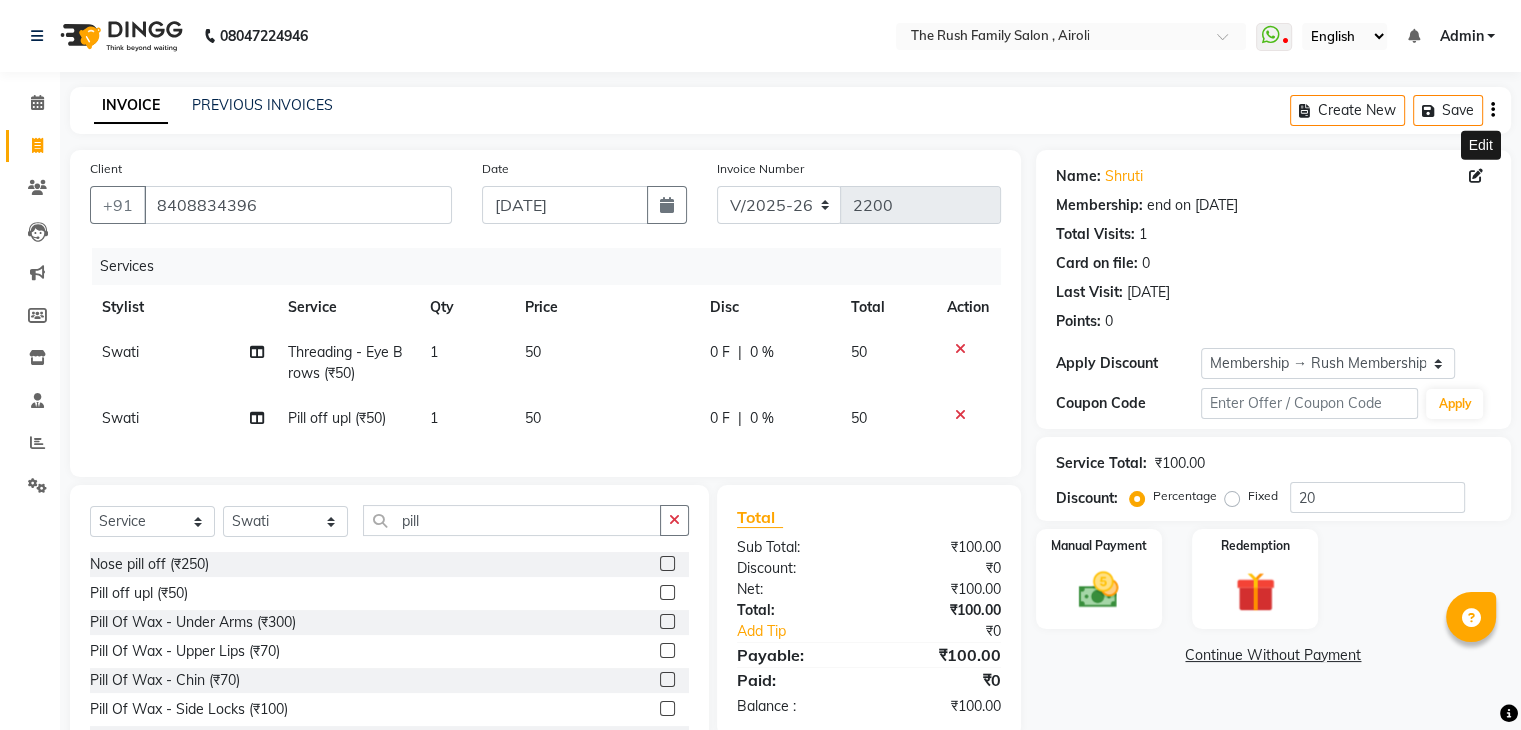 click 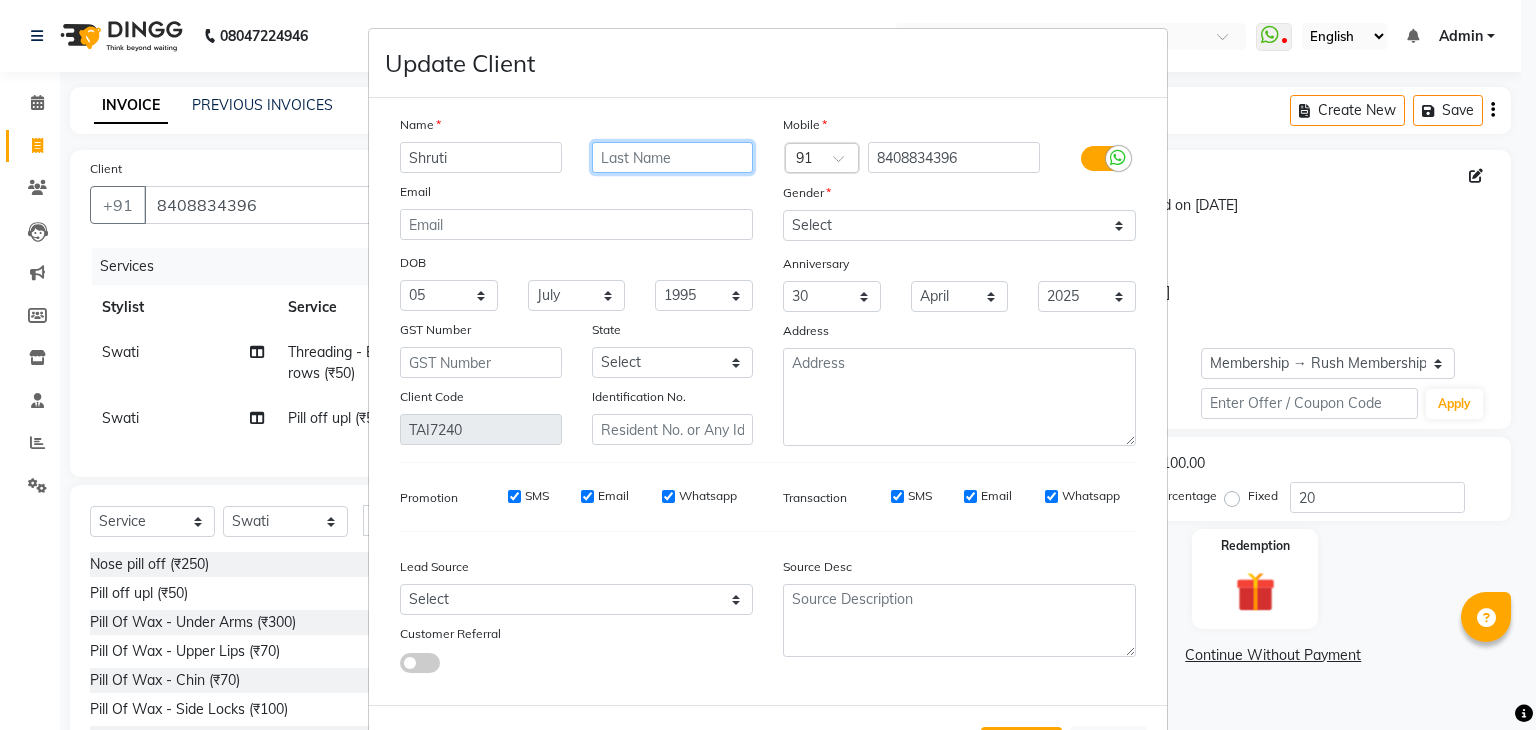 click at bounding box center (673, 157) 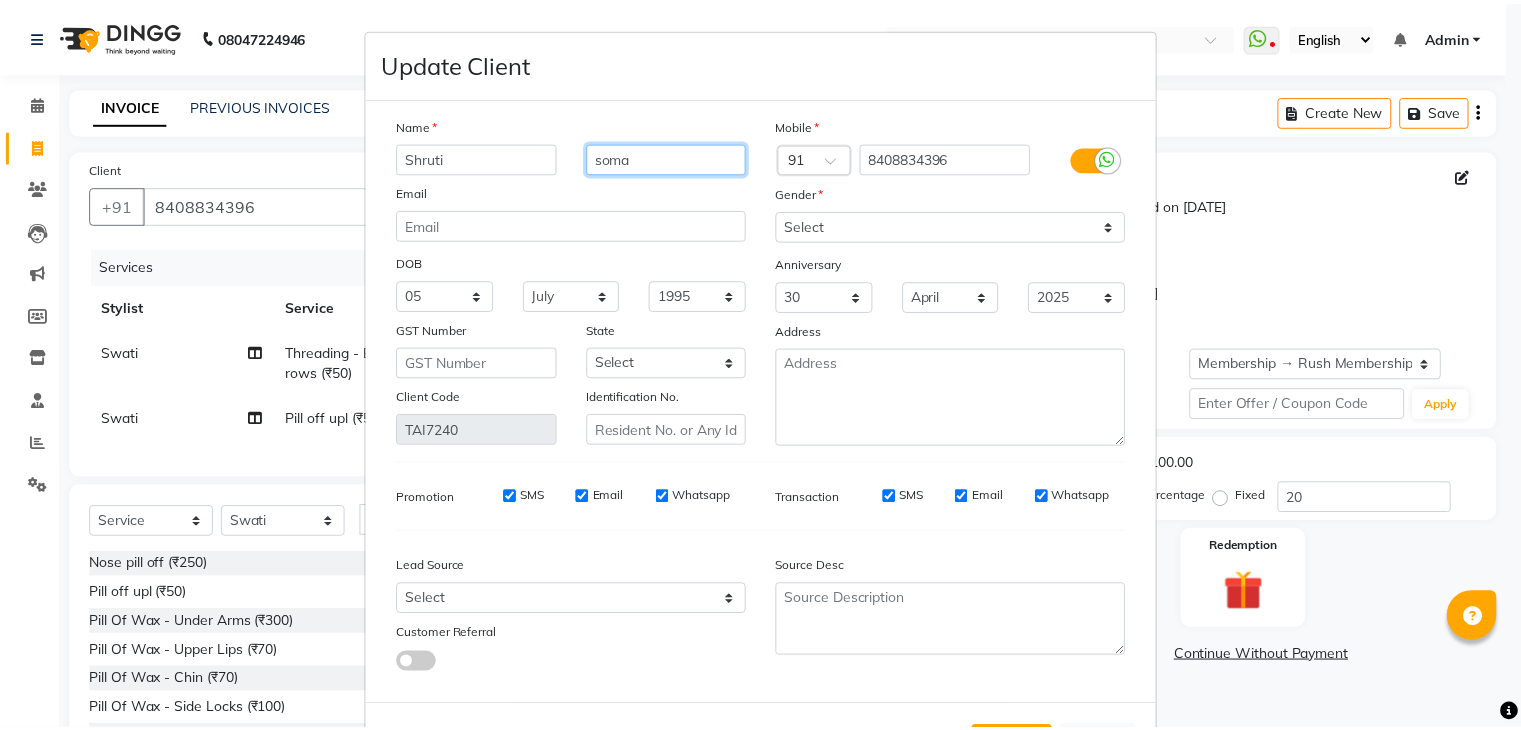 scroll, scrollTop: 92, scrollLeft: 0, axis: vertical 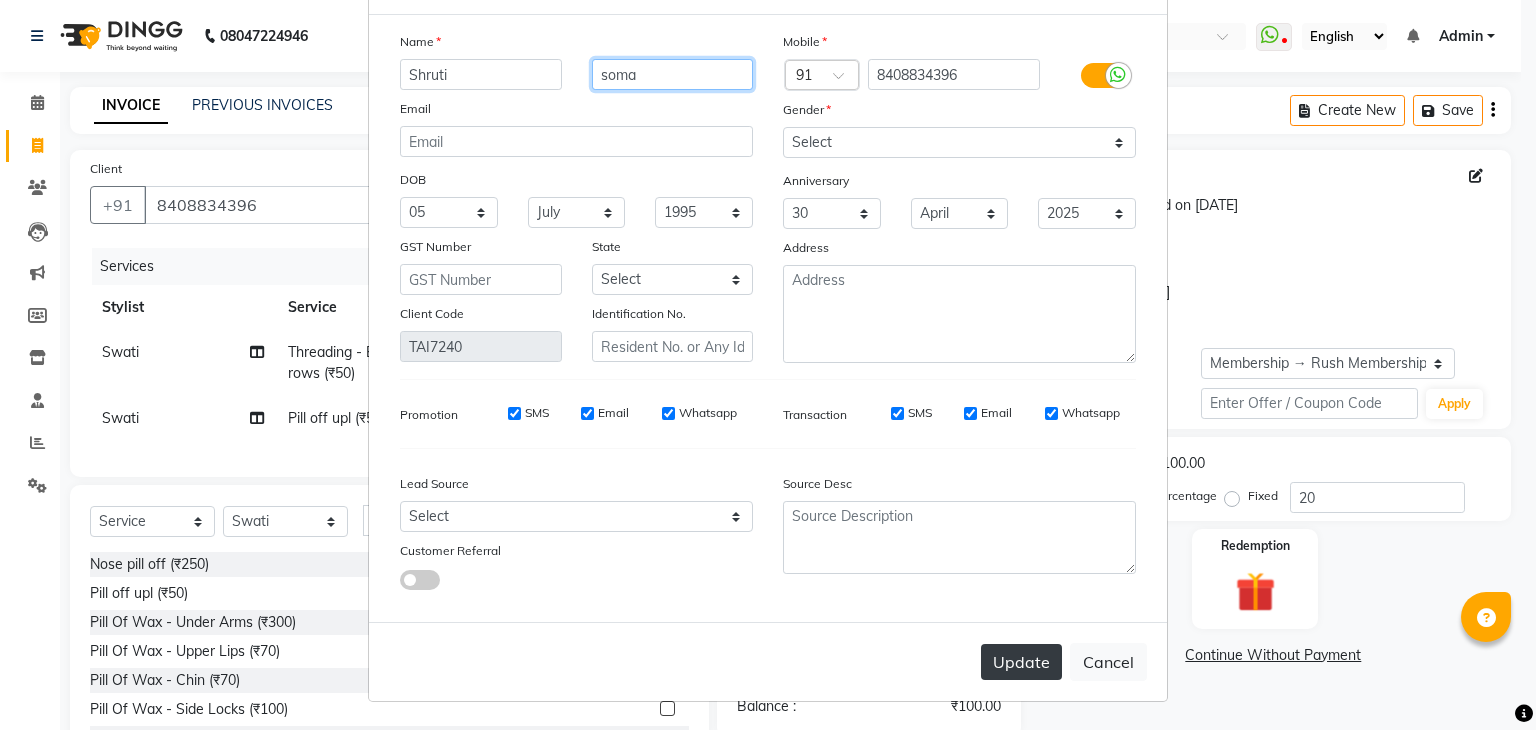 type on "soma" 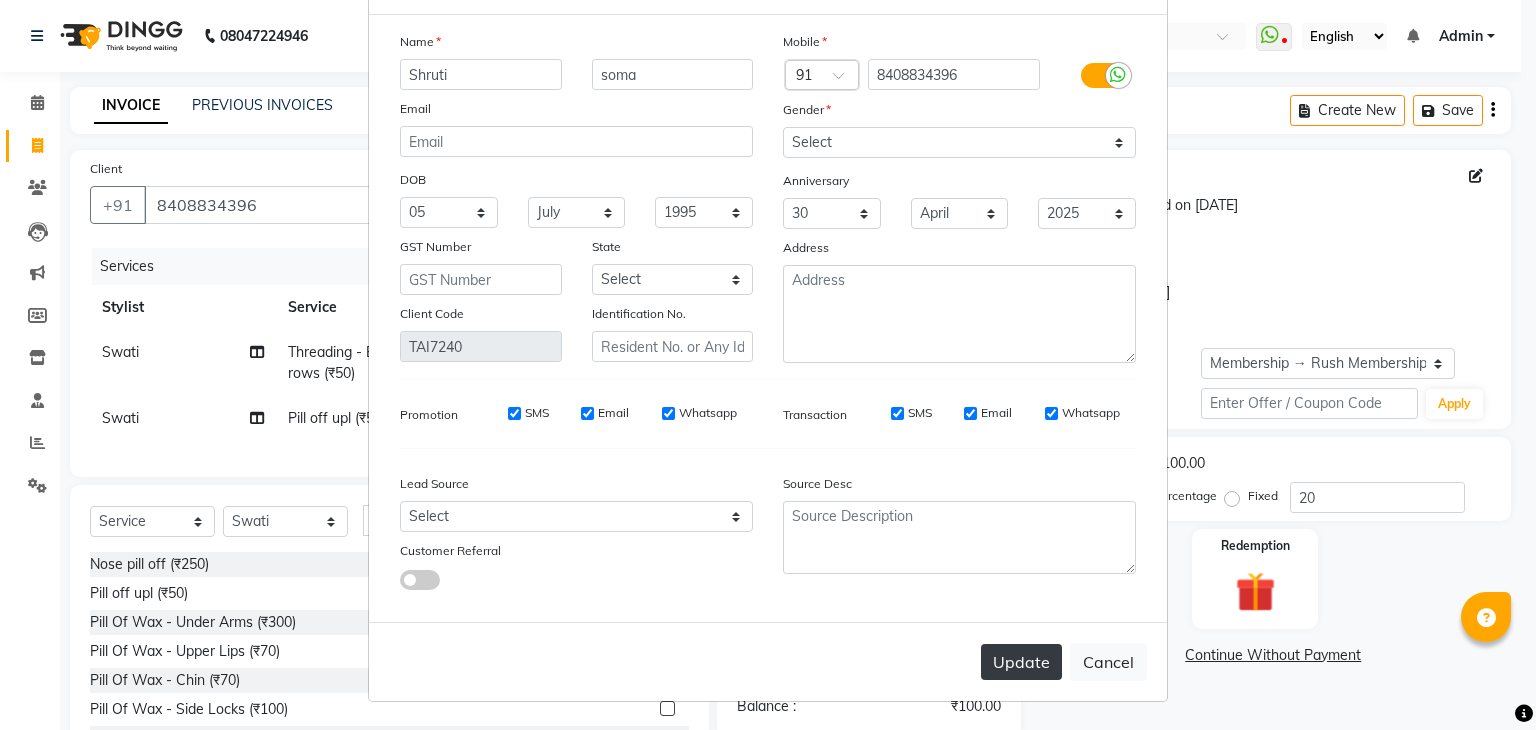 click on "Update" at bounding box center [1021, 662] 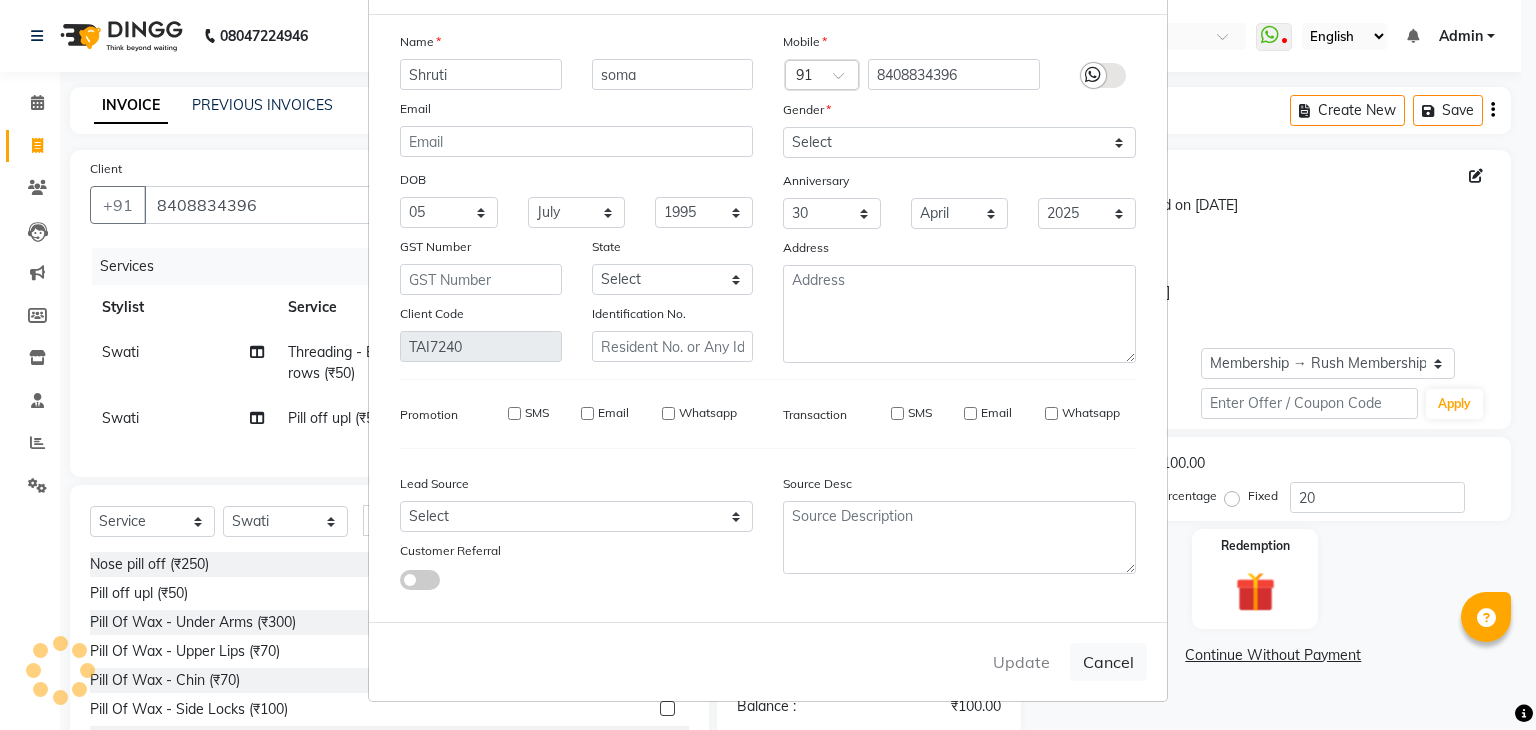 type 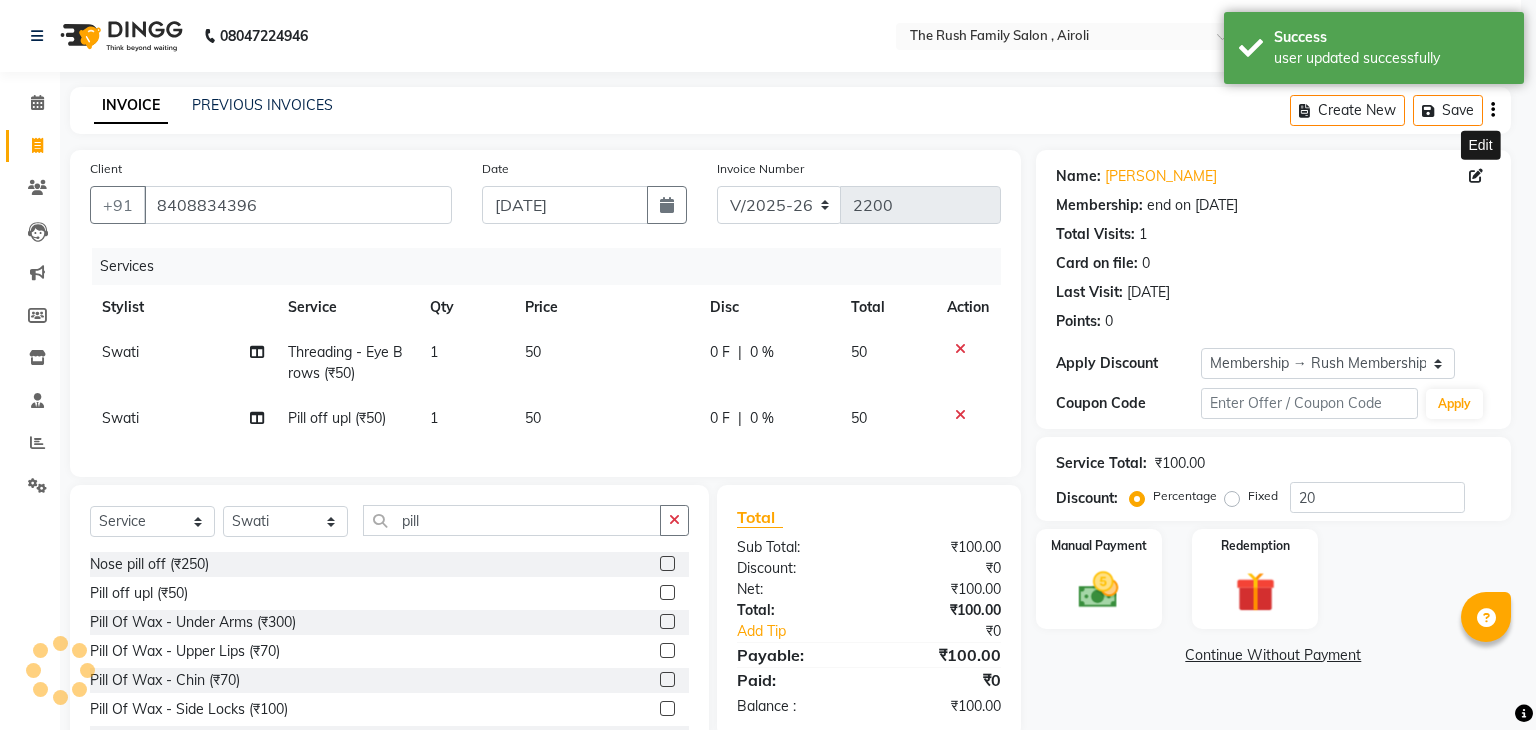 type on "0" 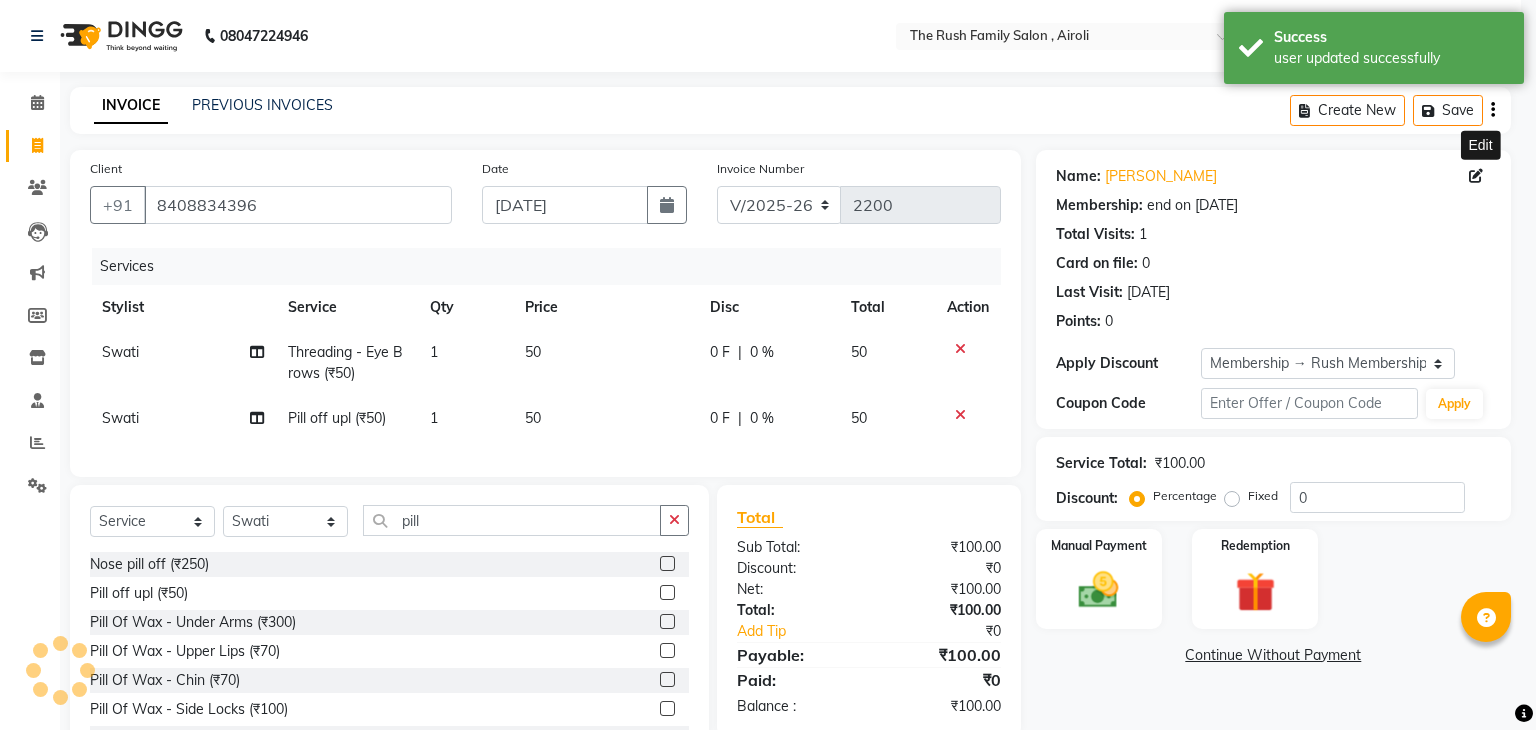 select on "2: Object" 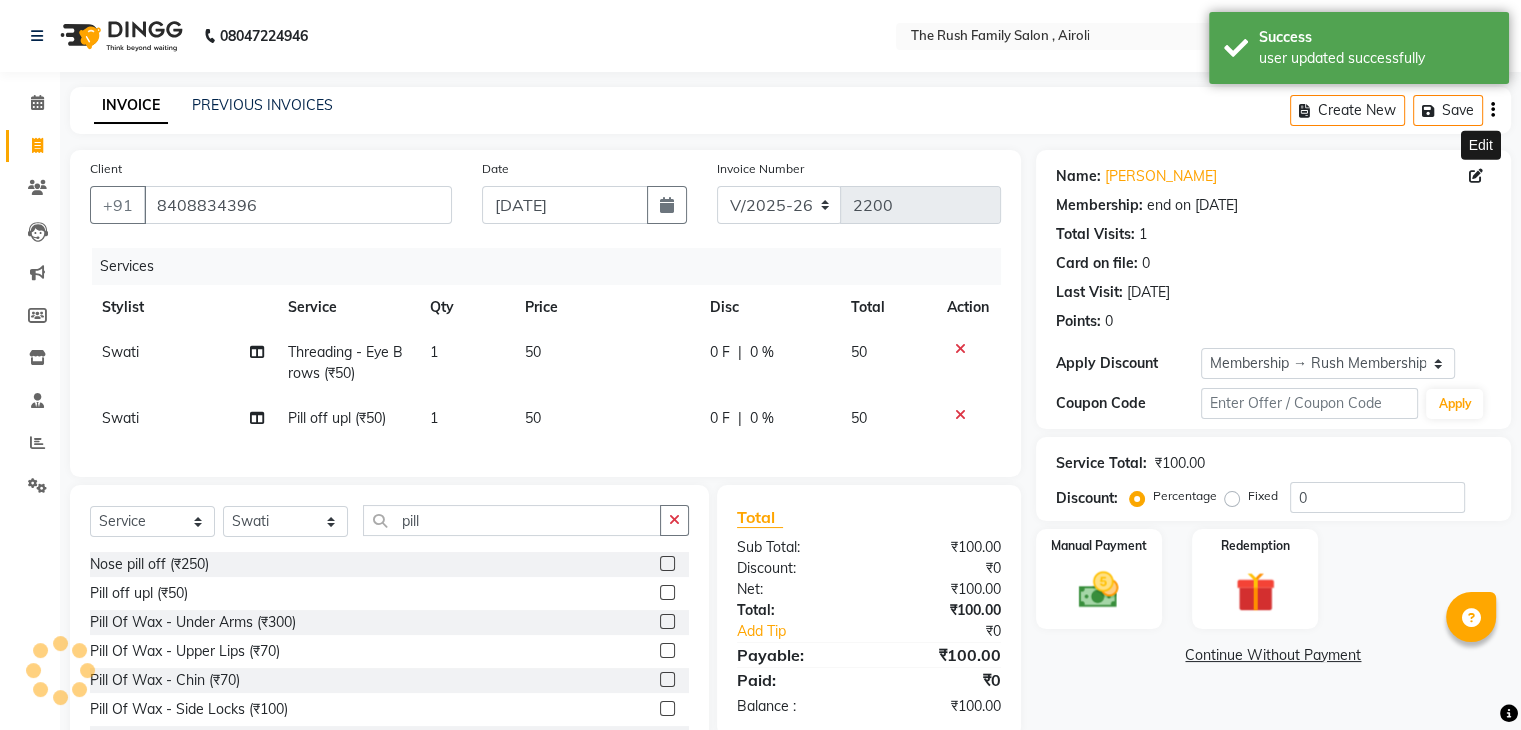 type on "20" 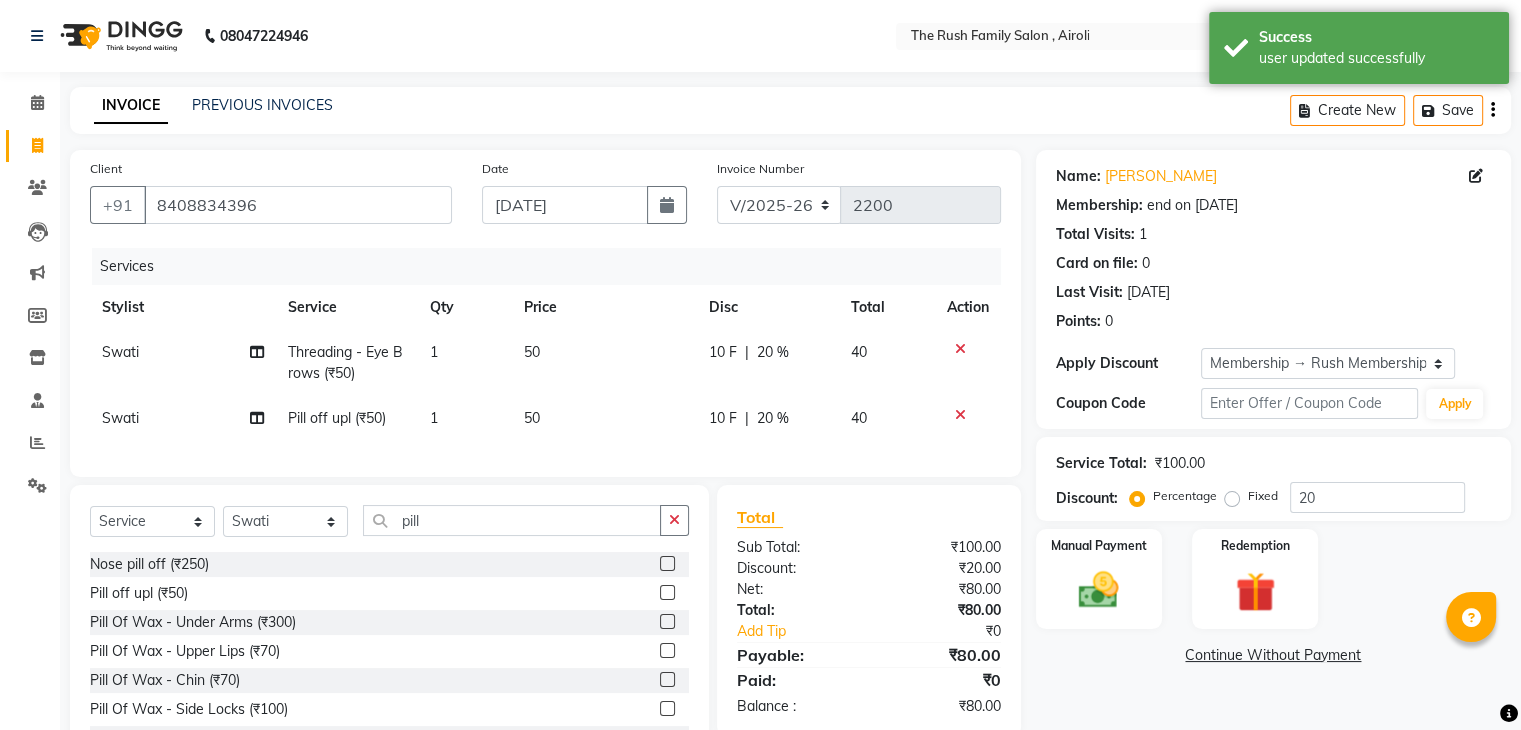 click on "10 F | 20 %" 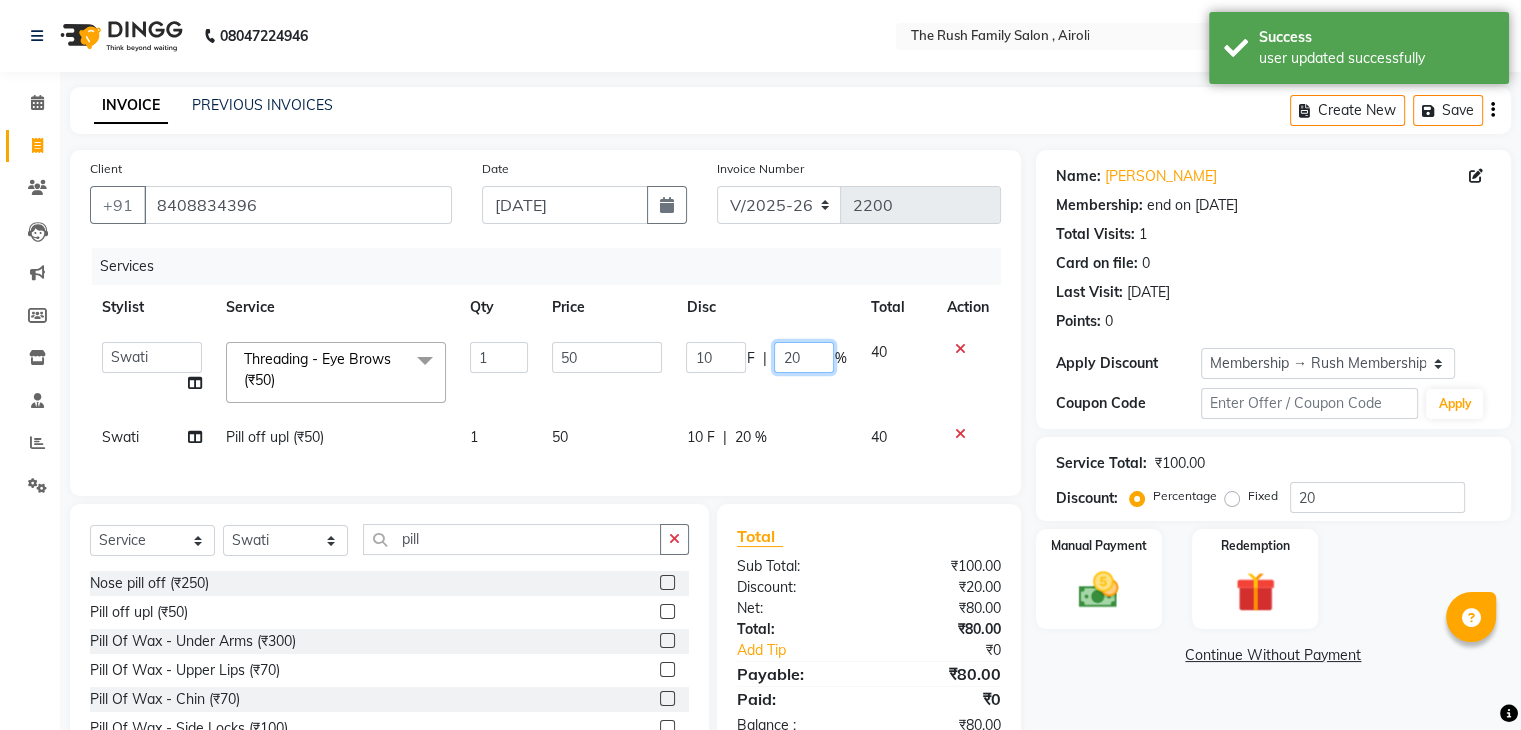 click on "20" 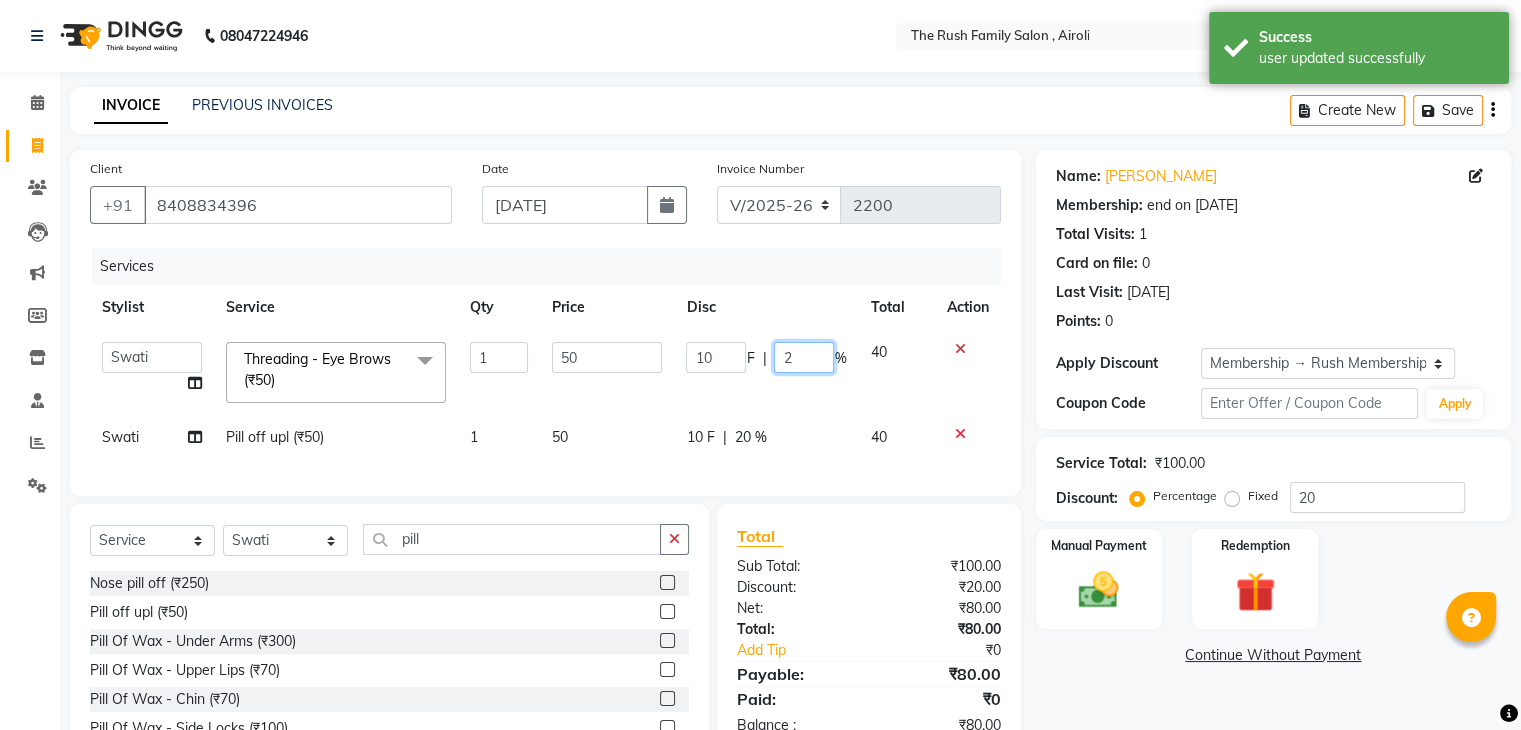 type 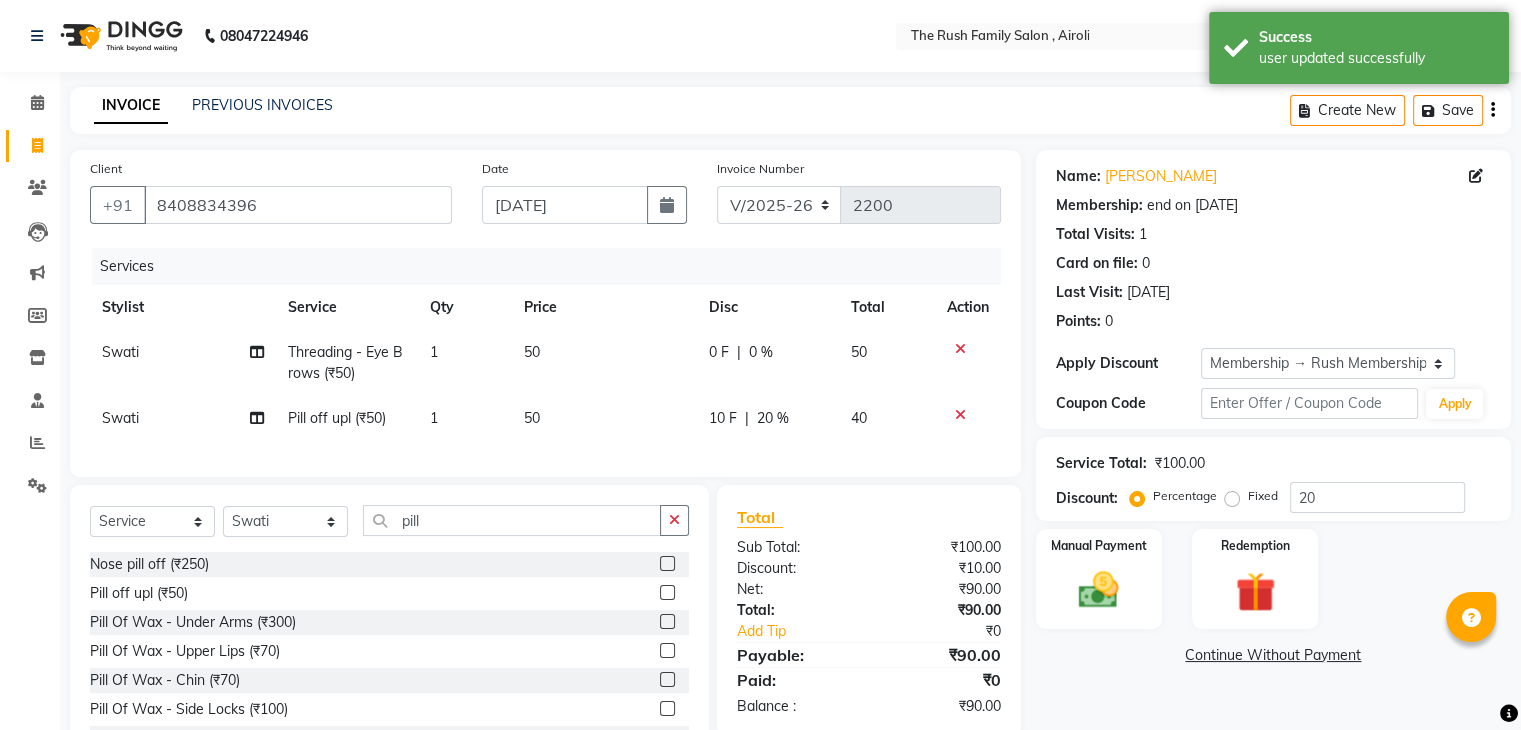 click on "0 F | 0 %" 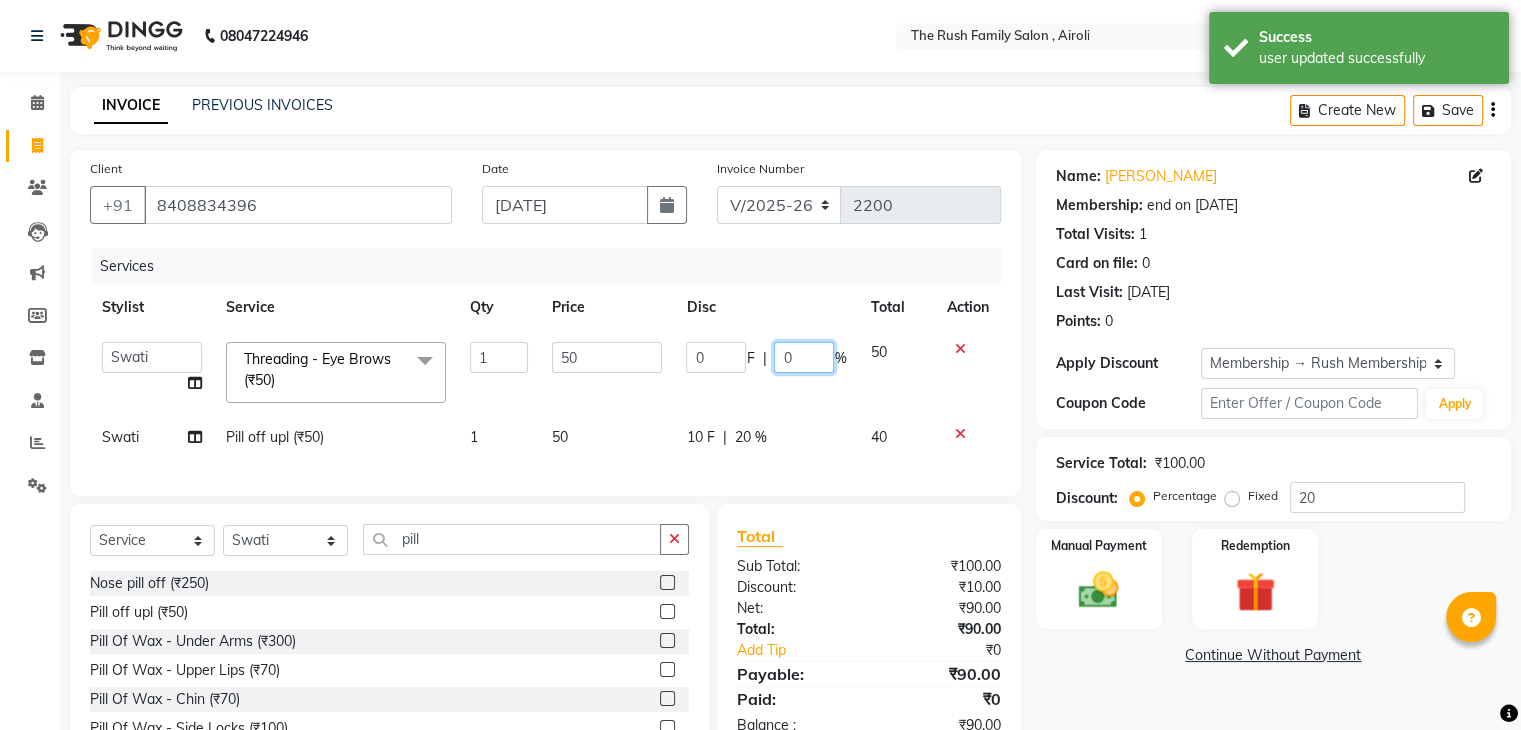drag, startPoint x: 810, startPoint y: 402, endPoint x: 792, endPoint y: 429, distance: 32.449963 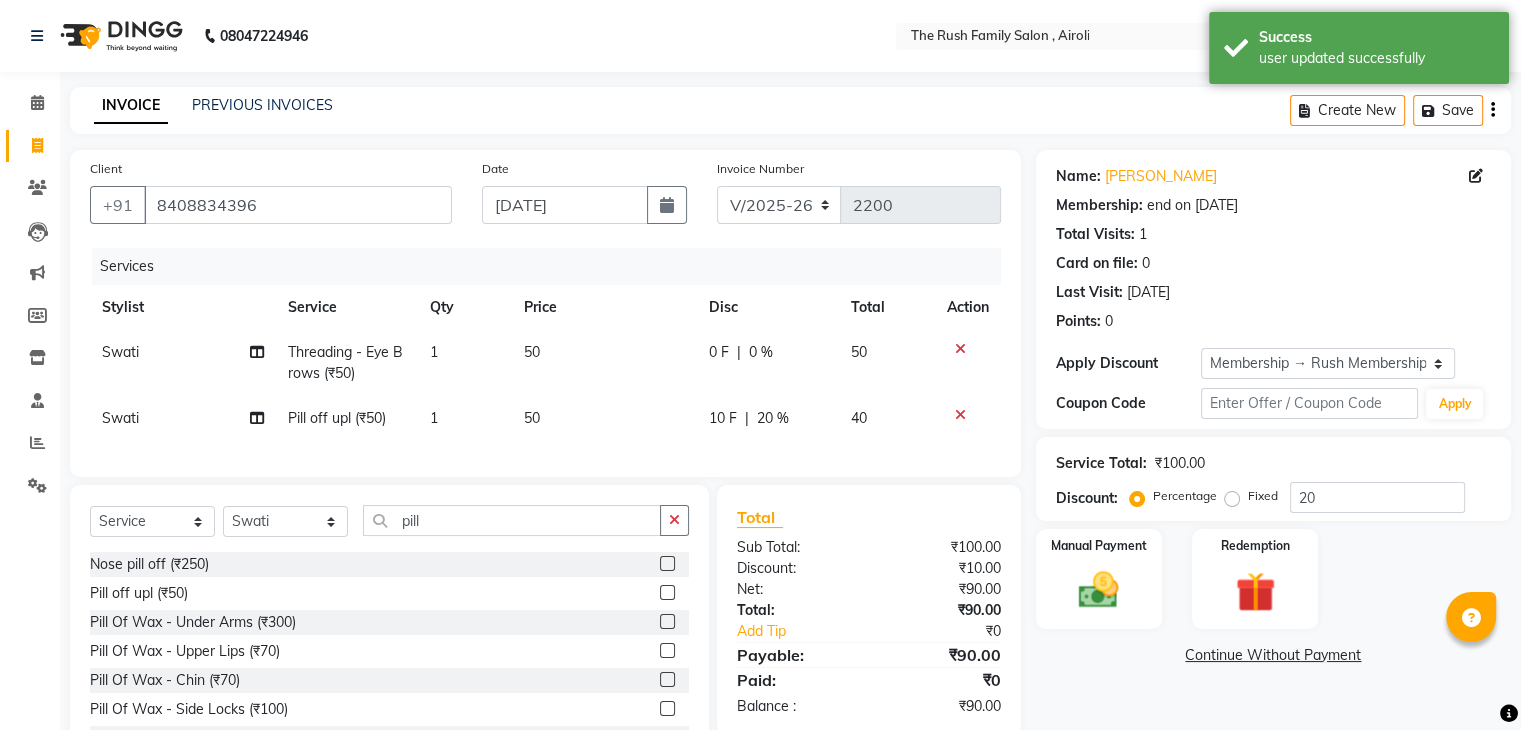 click on "10 F | 20 %" 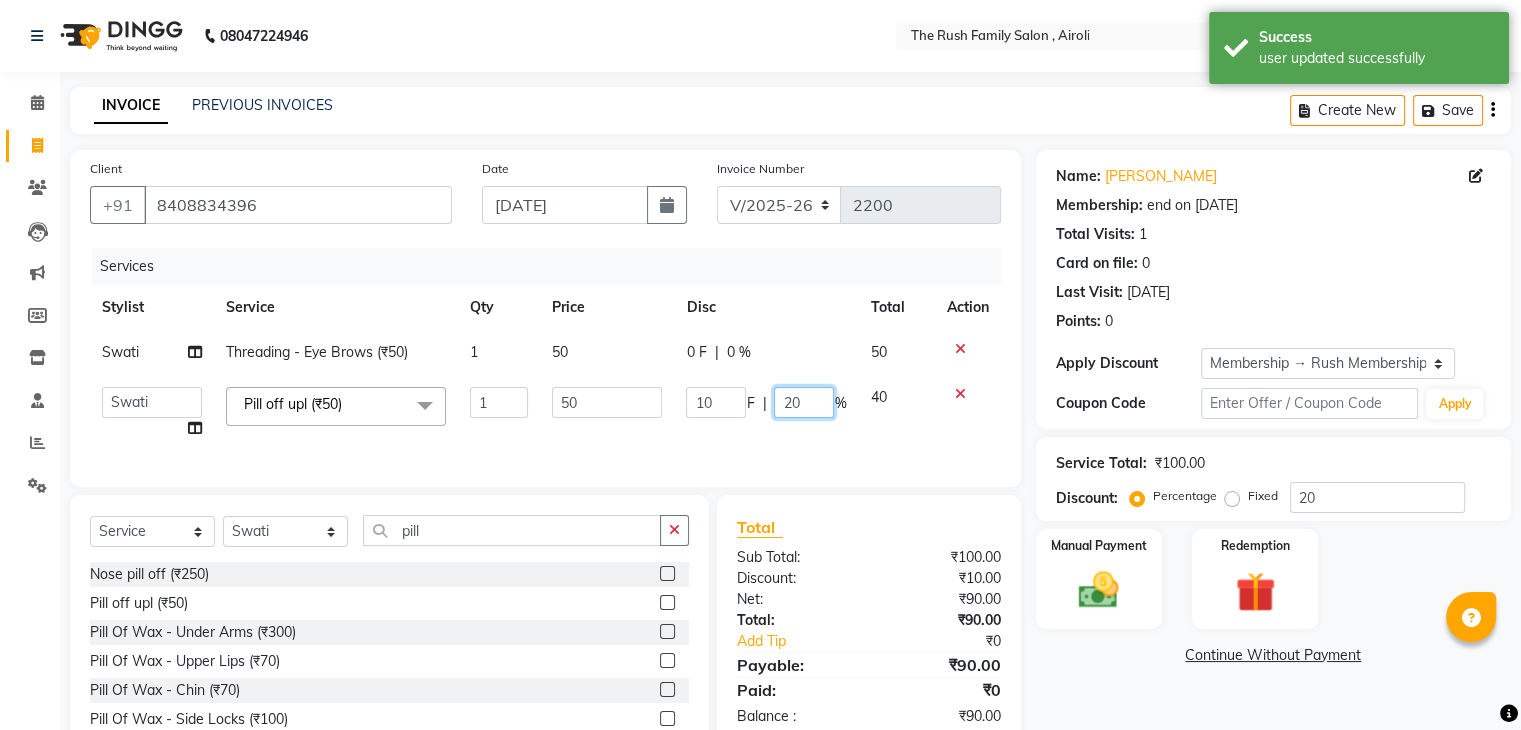 click on "20" 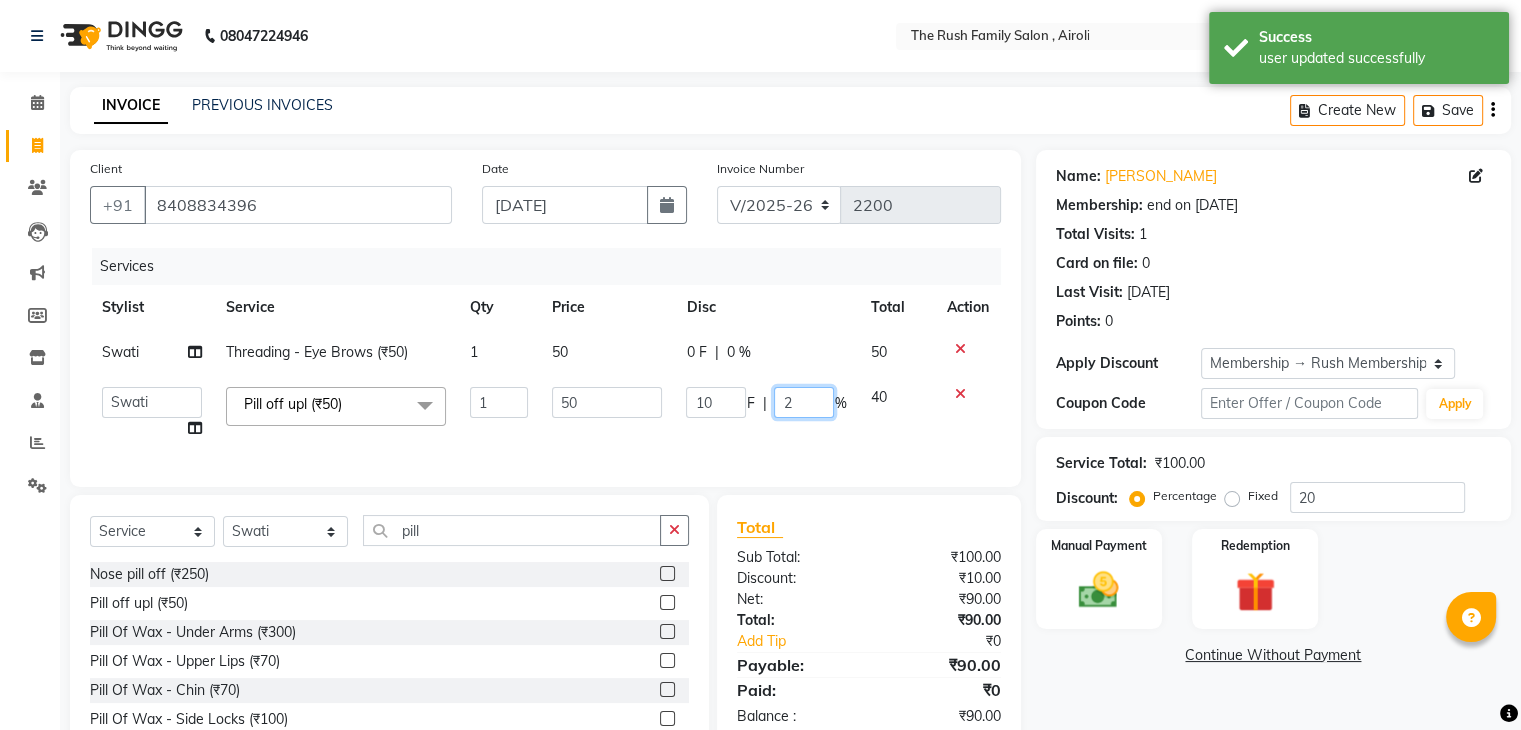 type 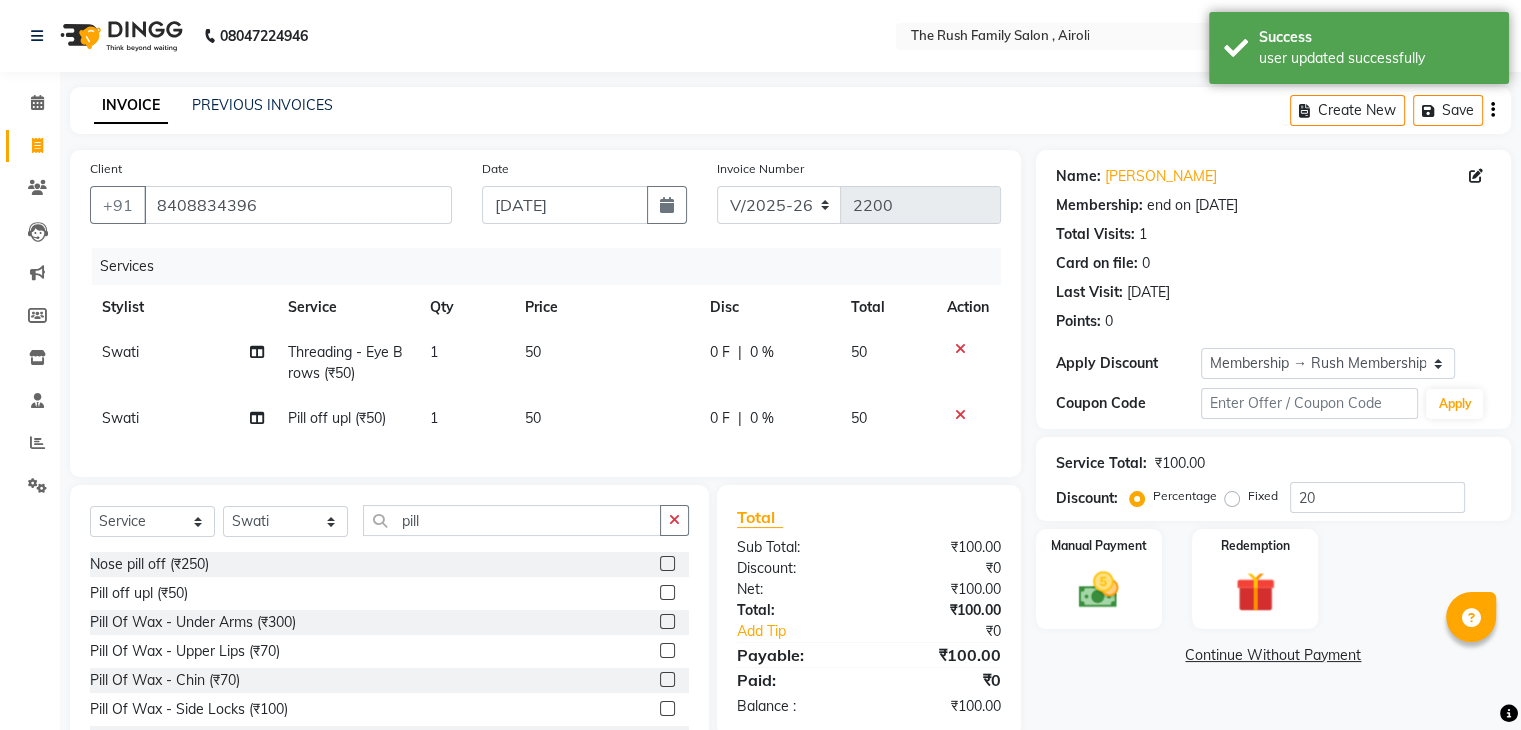 click on "50" 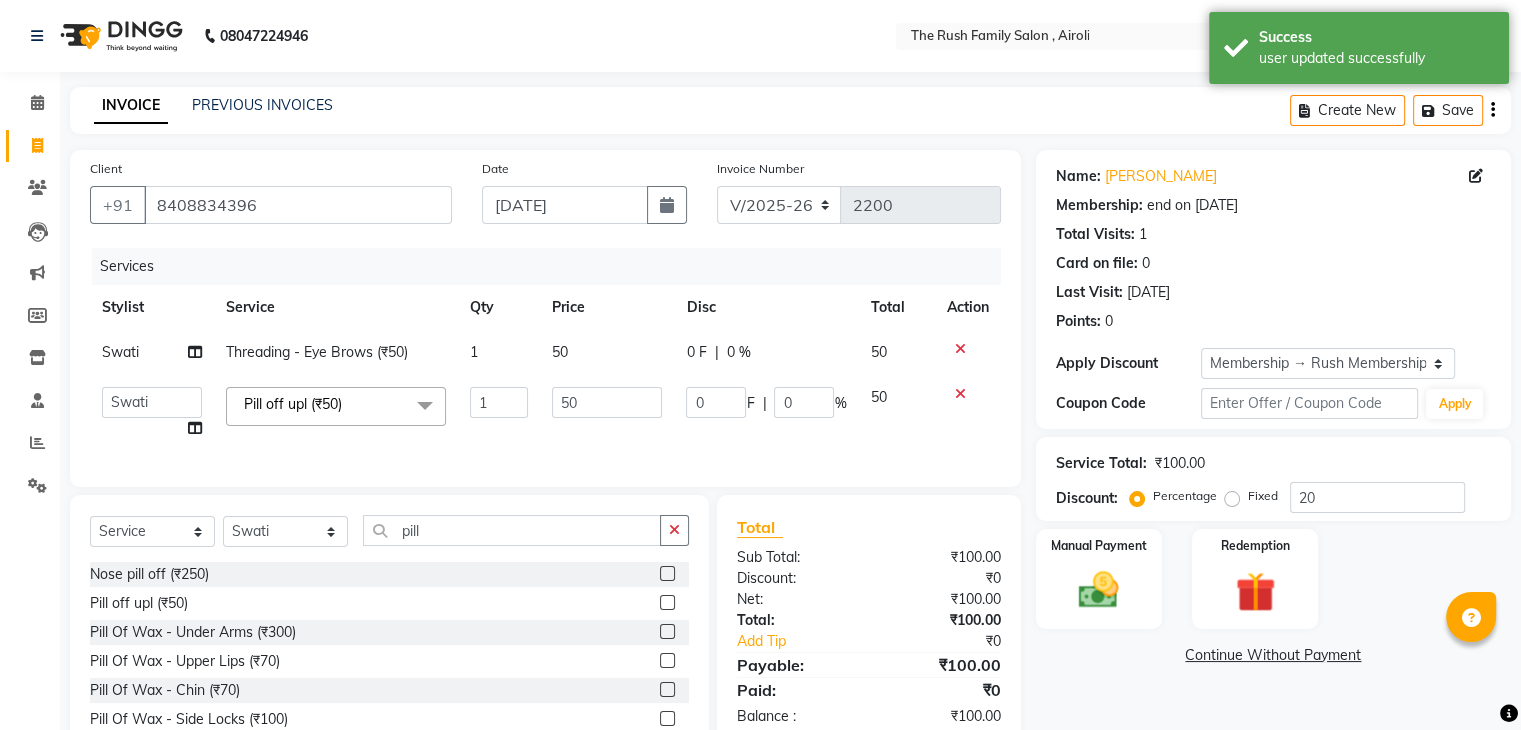 scroll, scrollTop: 0, scrollLeft: 14, axis: horizontal 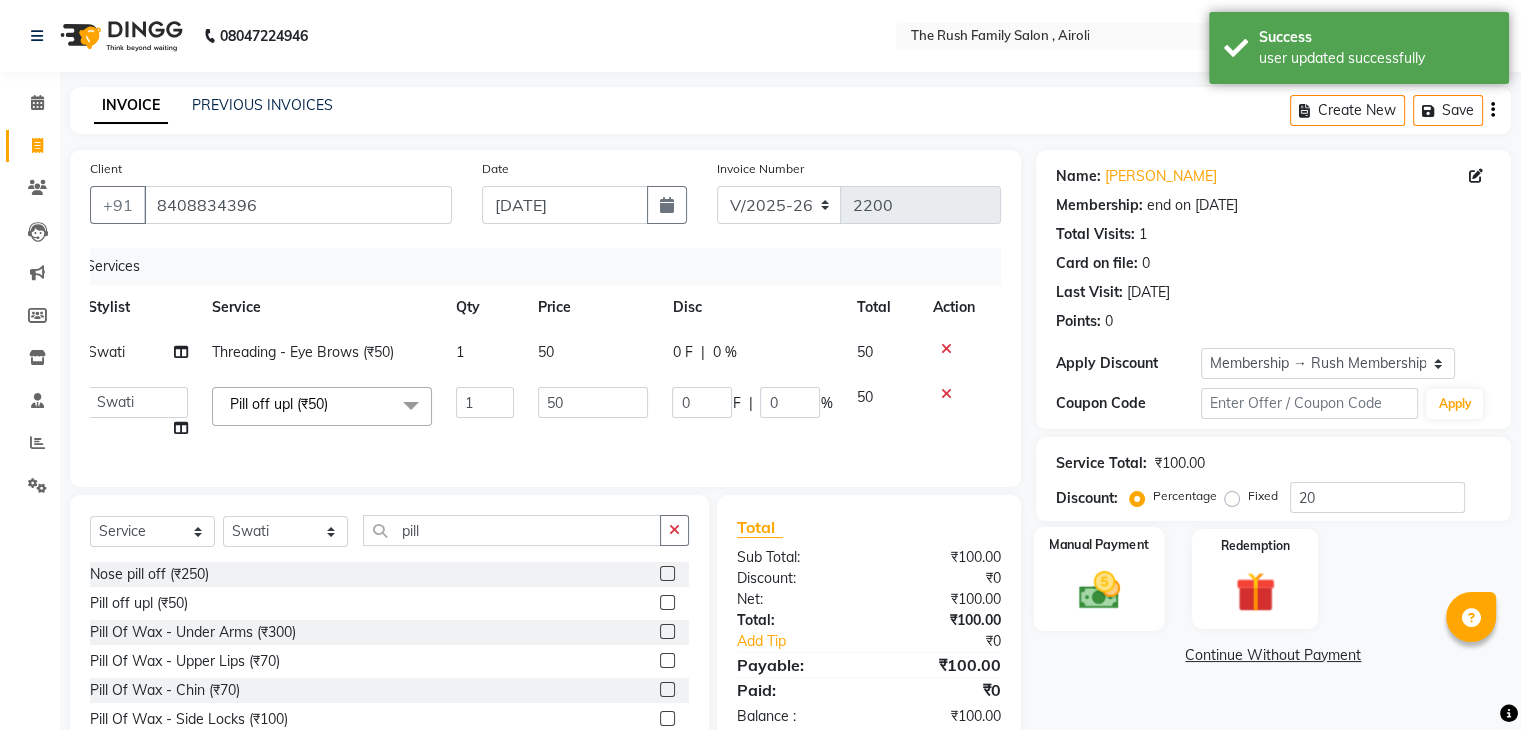 click 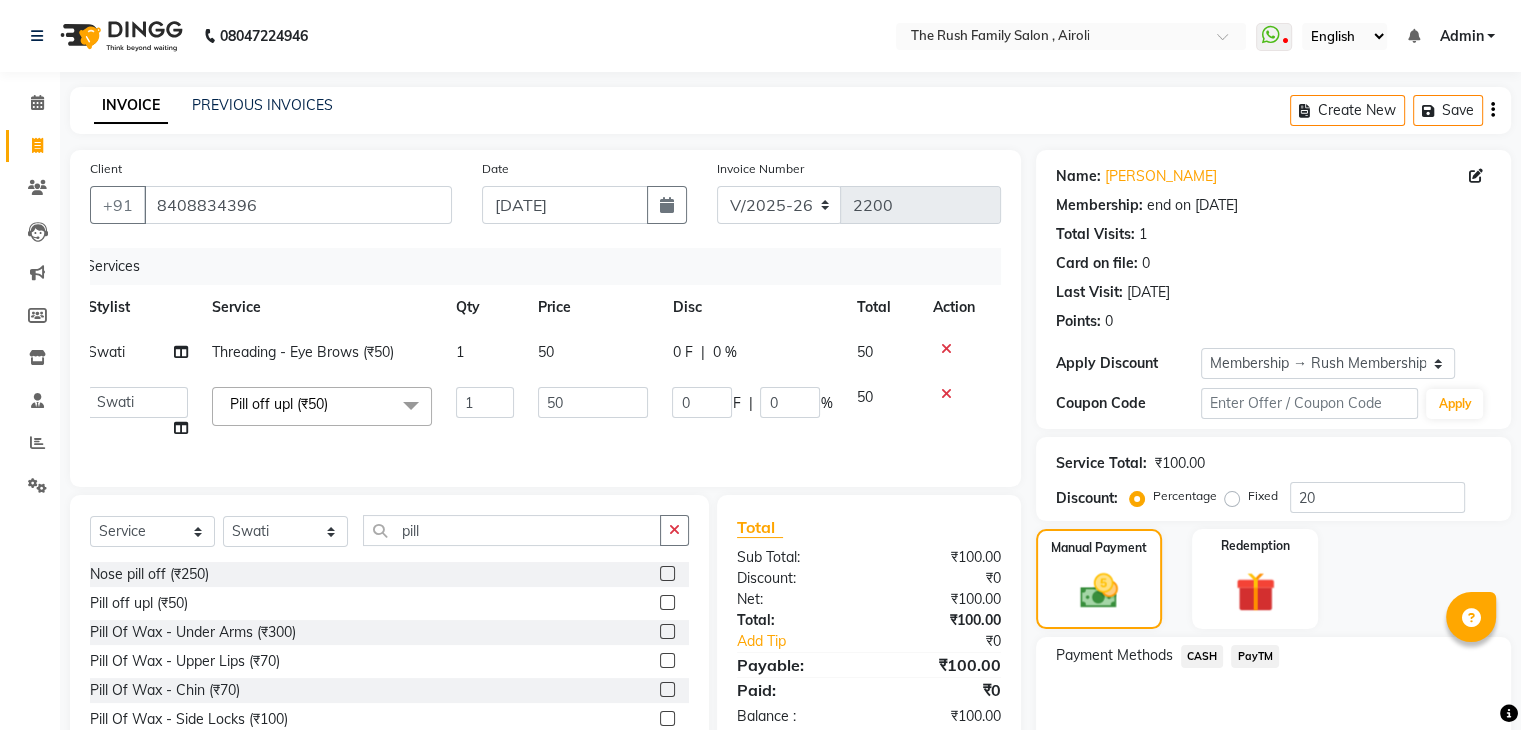 click on "CASH" 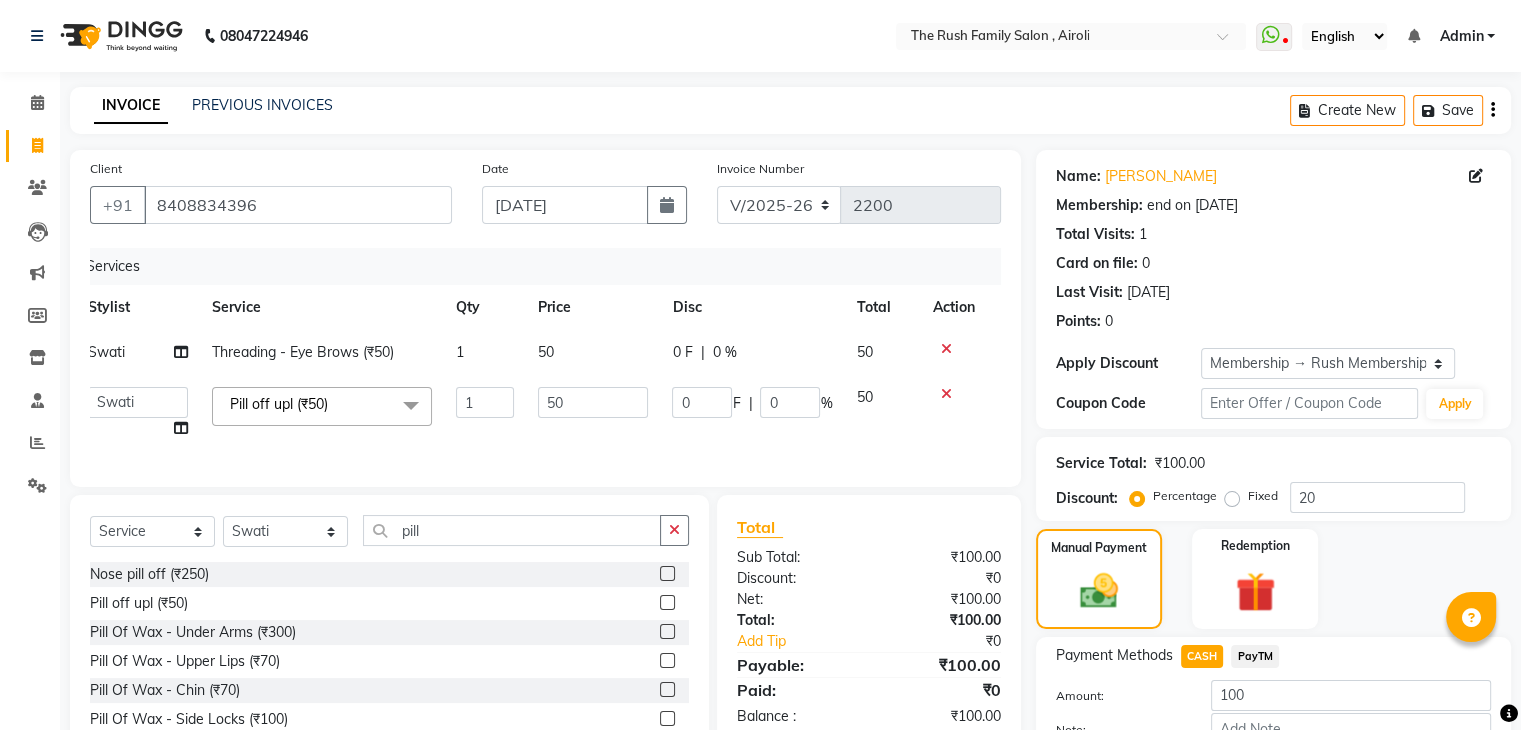 scroll, scrollTop: 128, scrollLeft: 0, axis: vertical 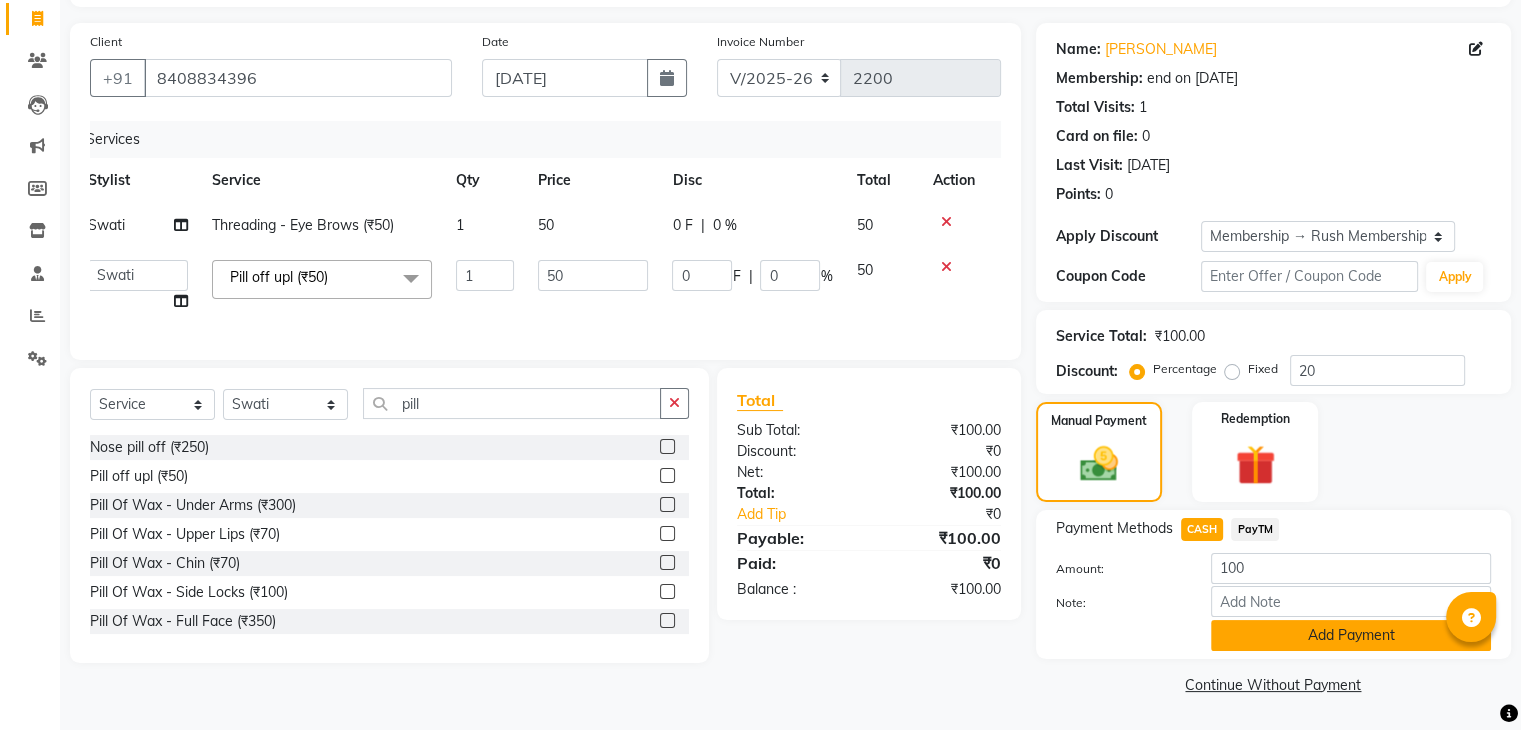 click on "Add Payment" 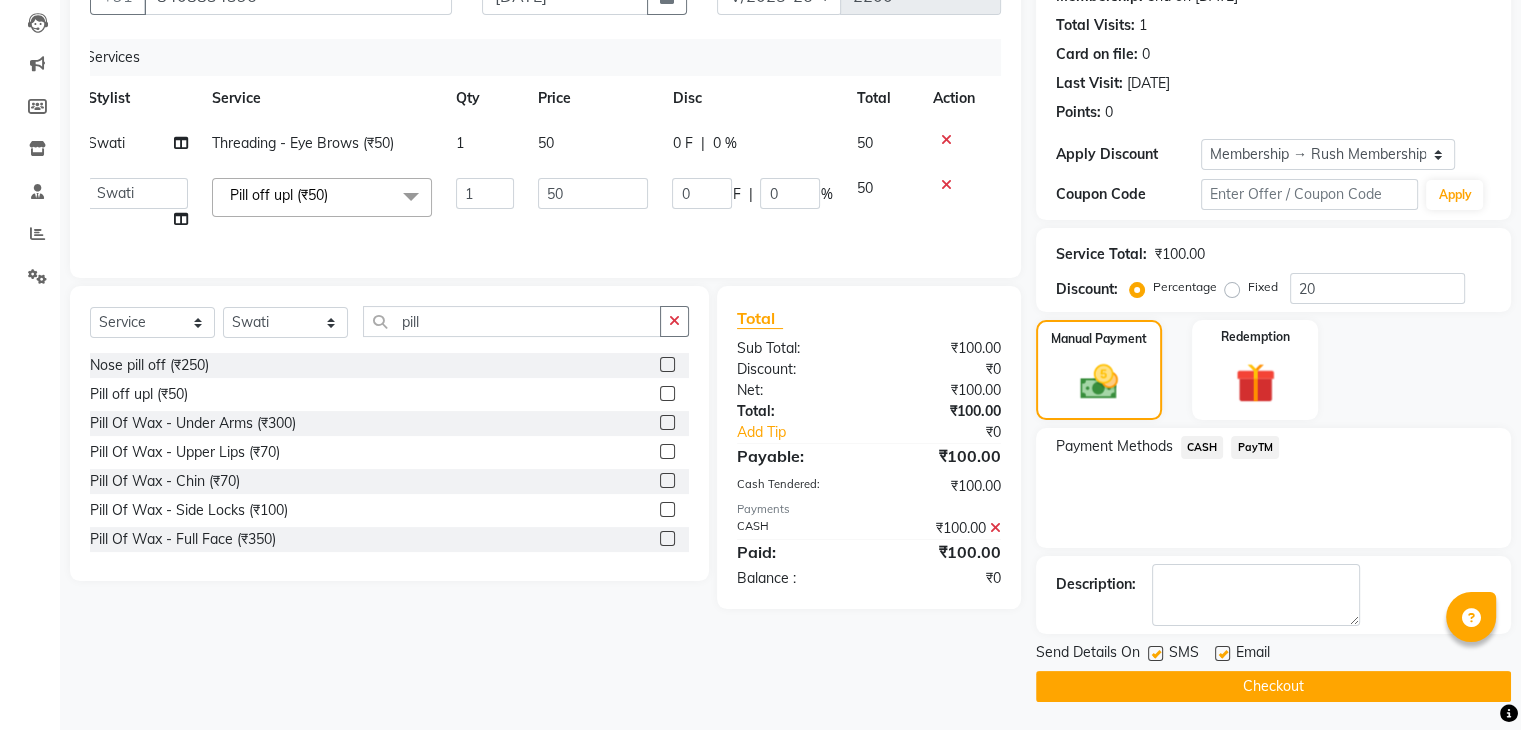 click 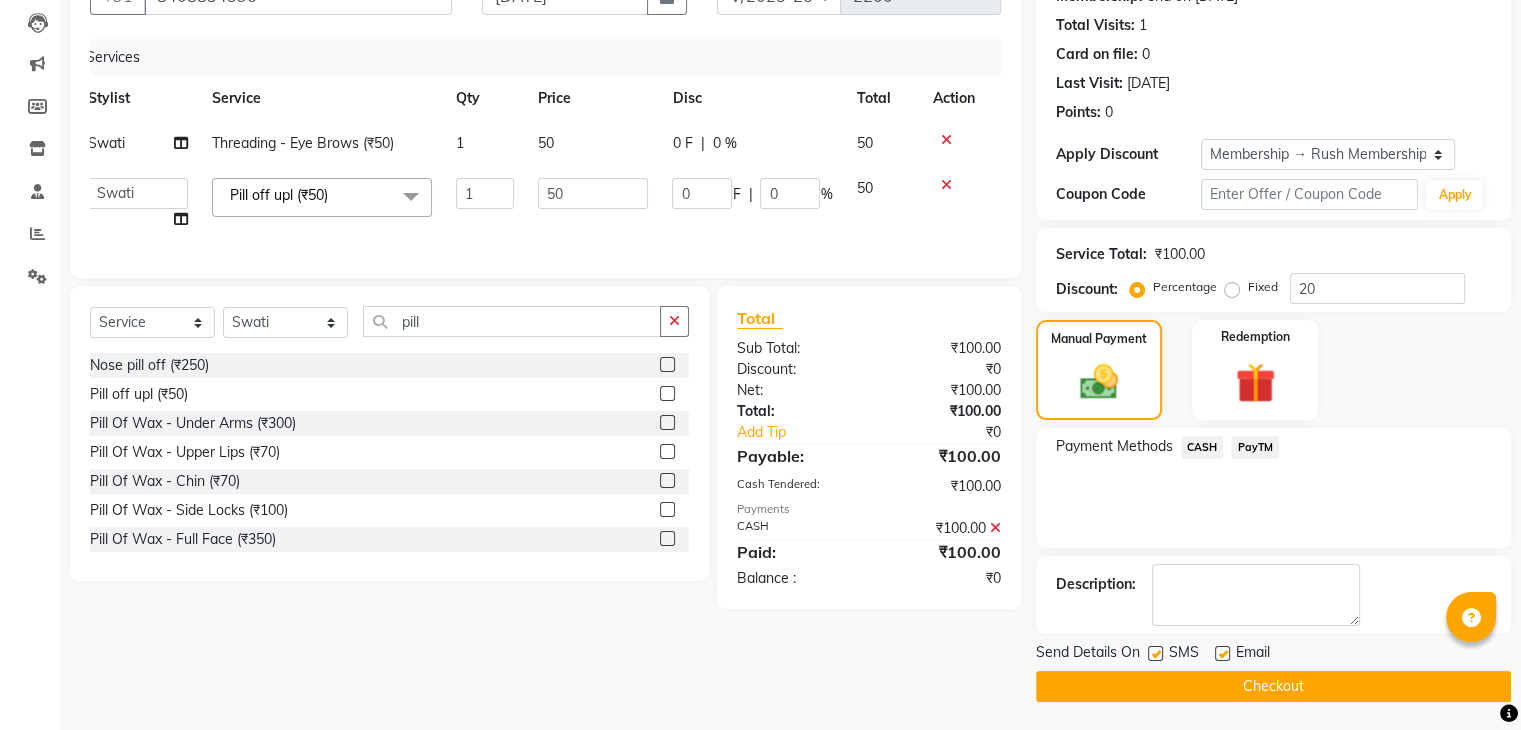 click at bounding box center (1154, 654) 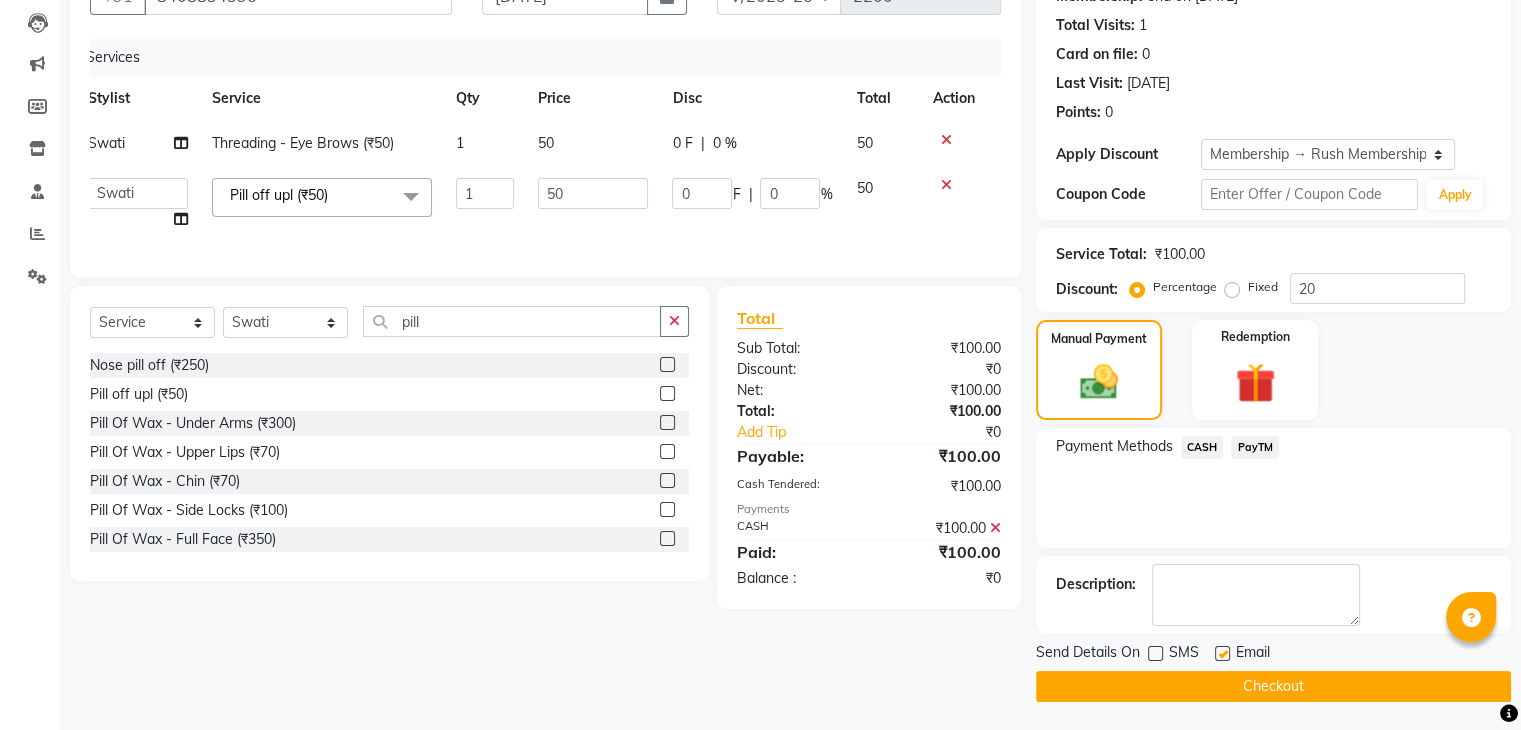 click 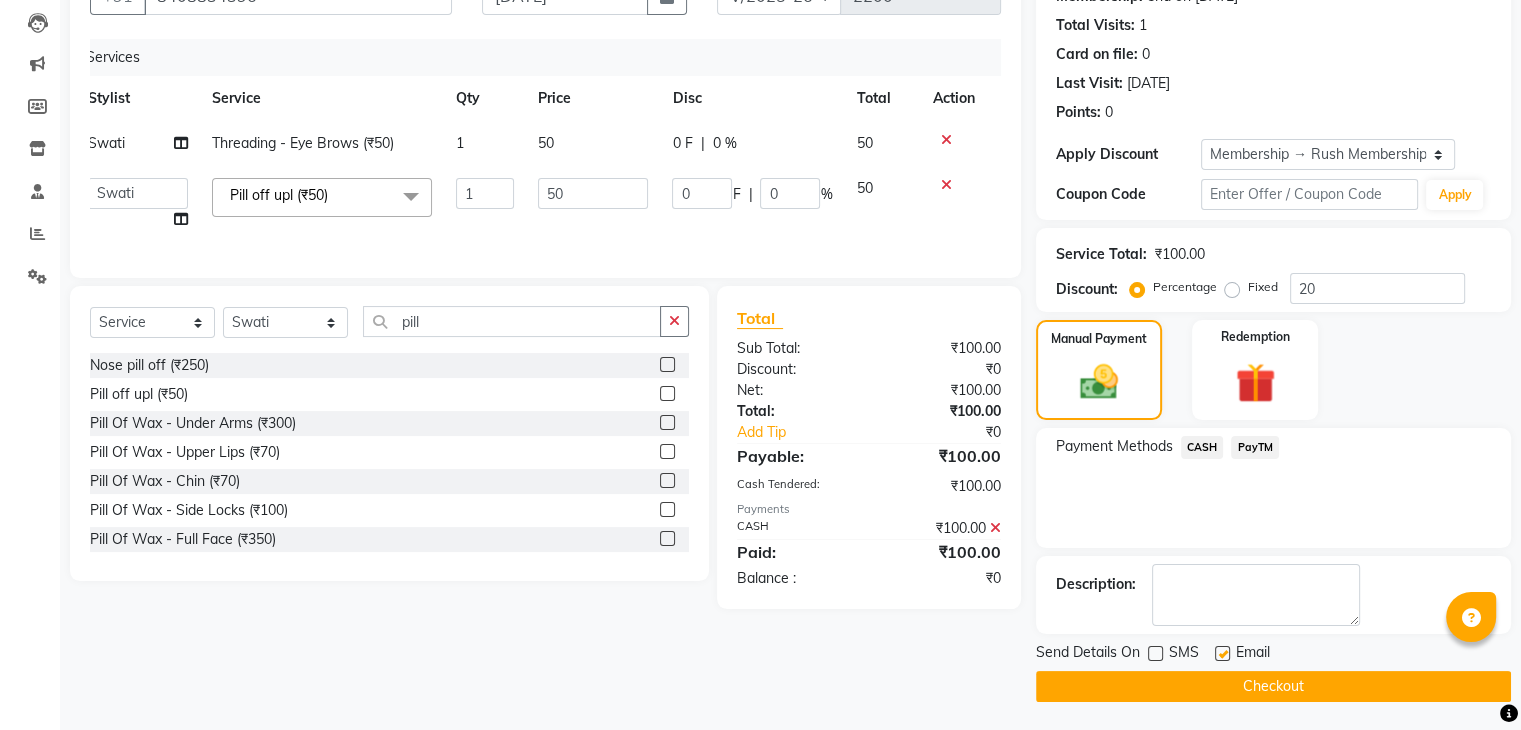 click at bounding box center [1221, 654] 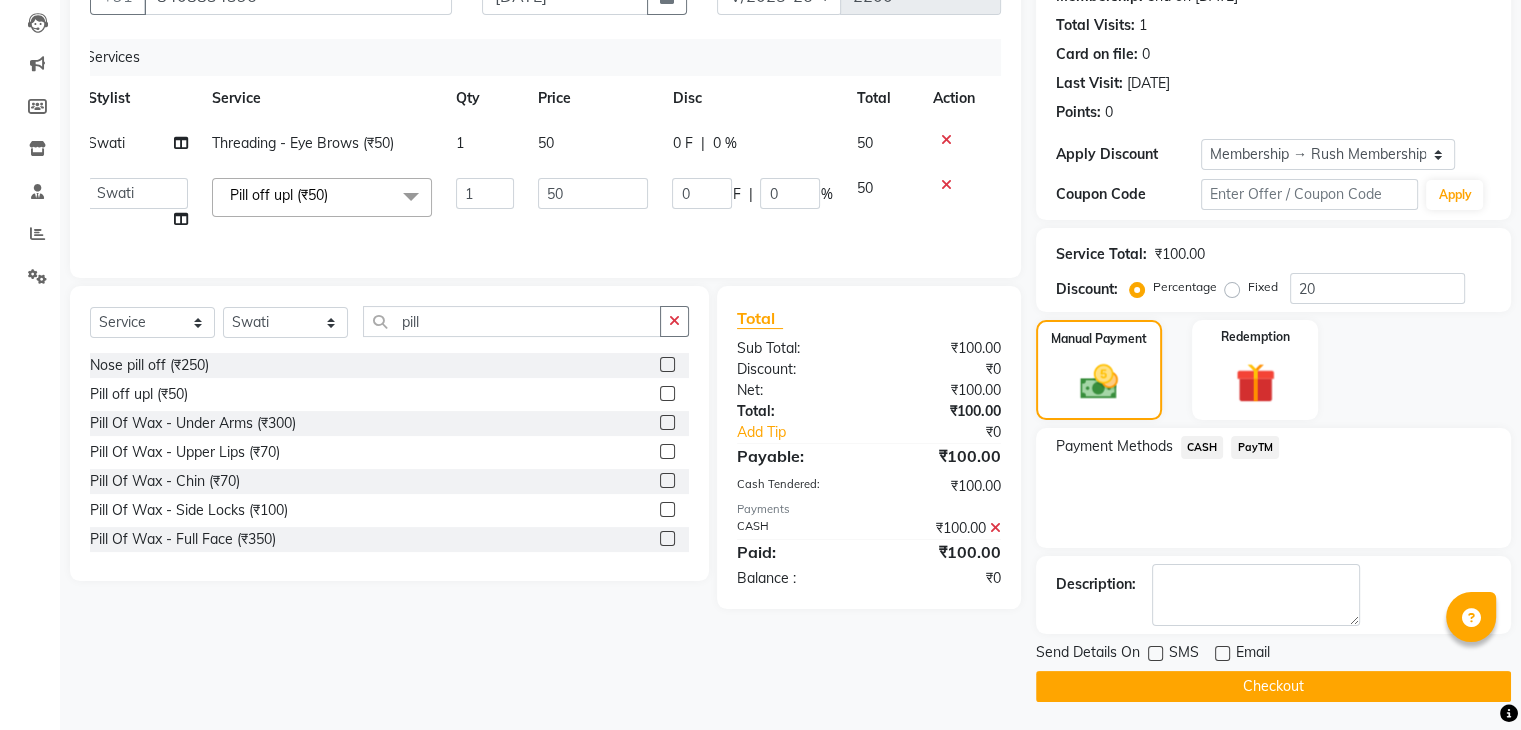 click 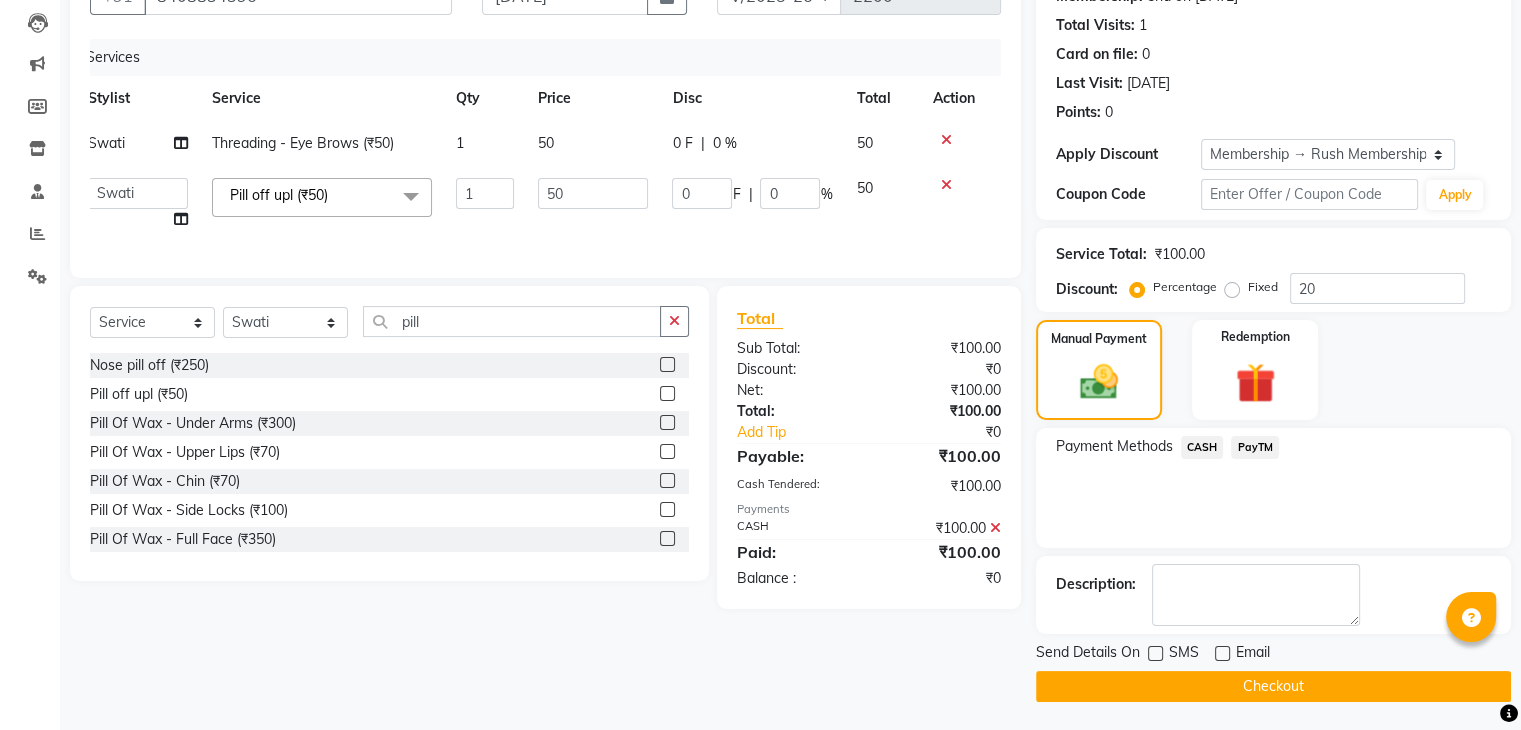 click at bounding box center [1154, 654] 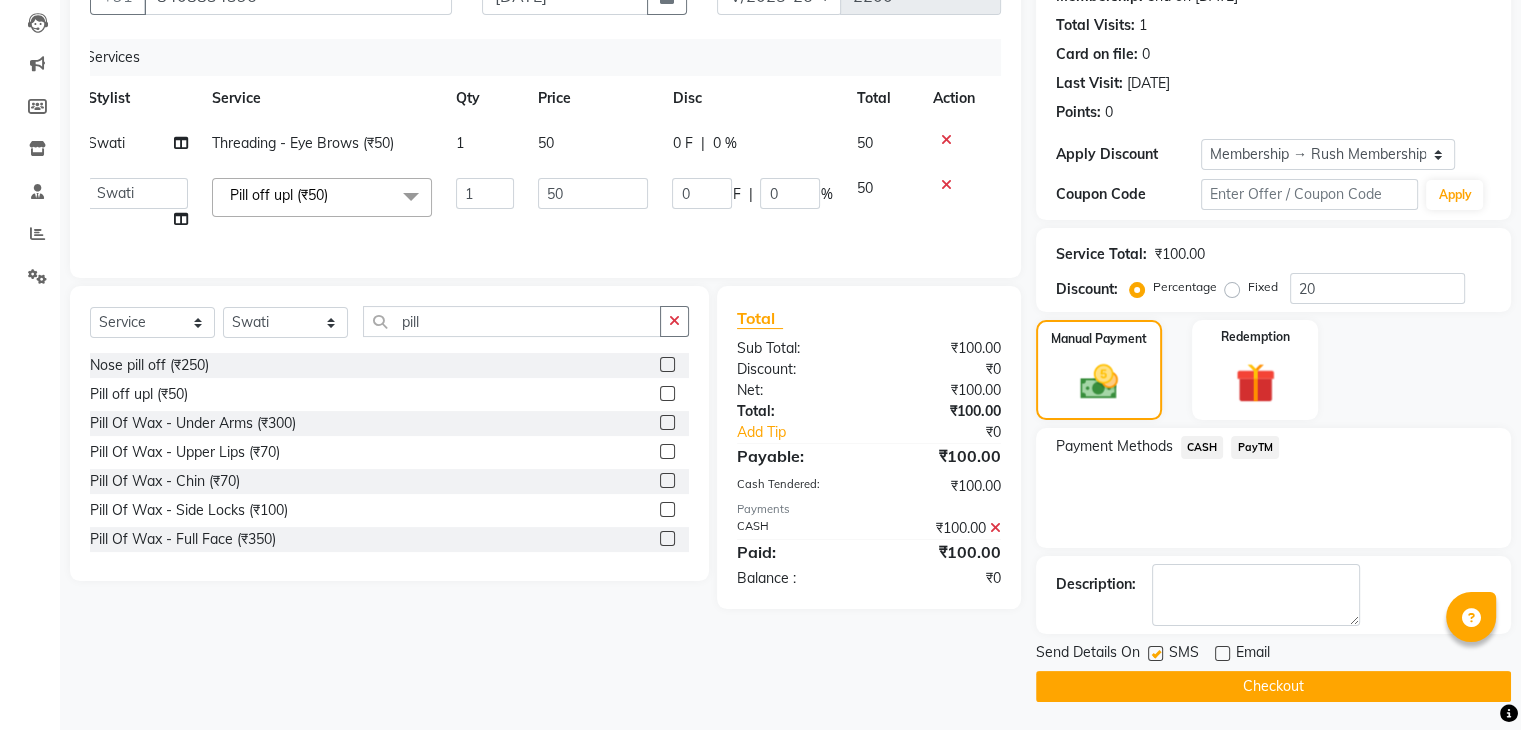 click 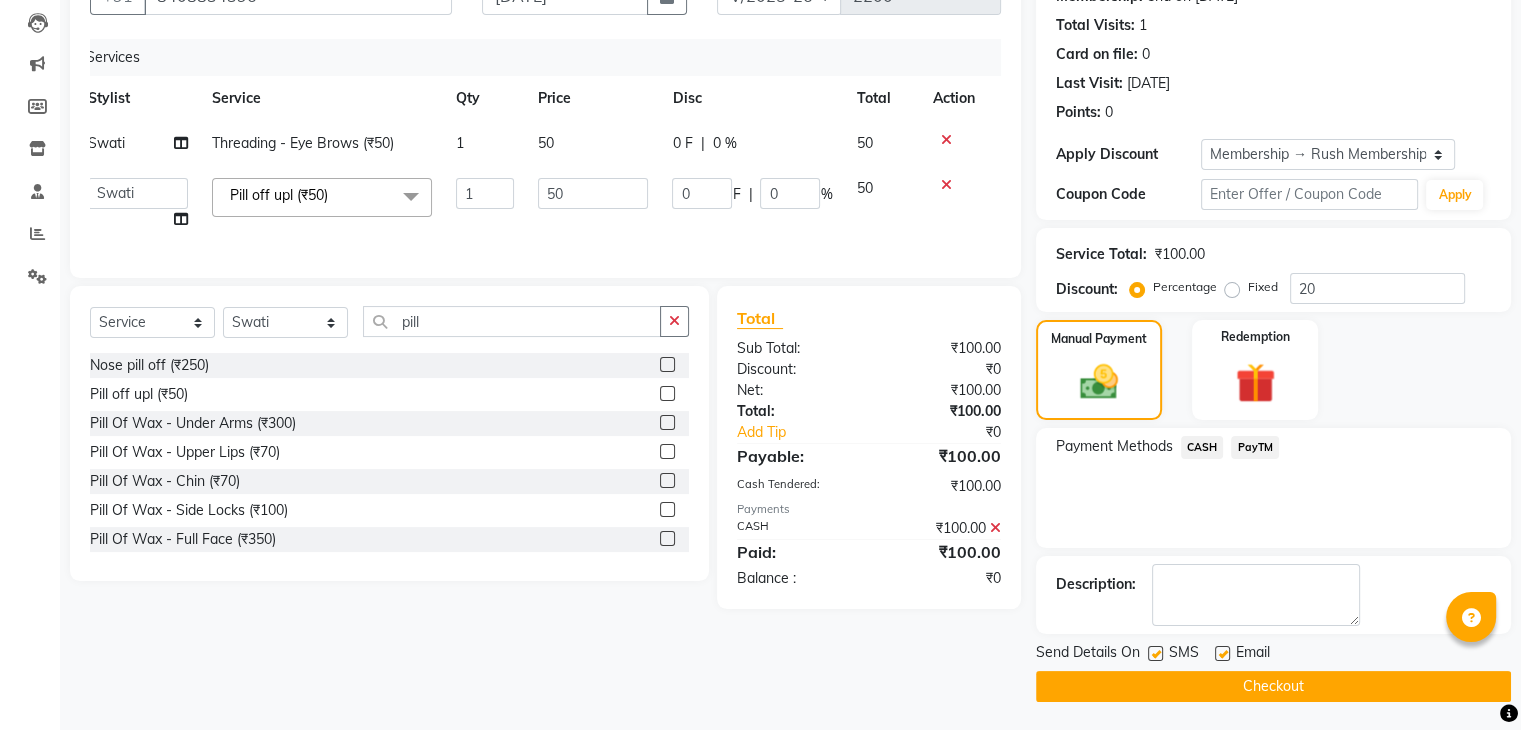 click on "Checkout" 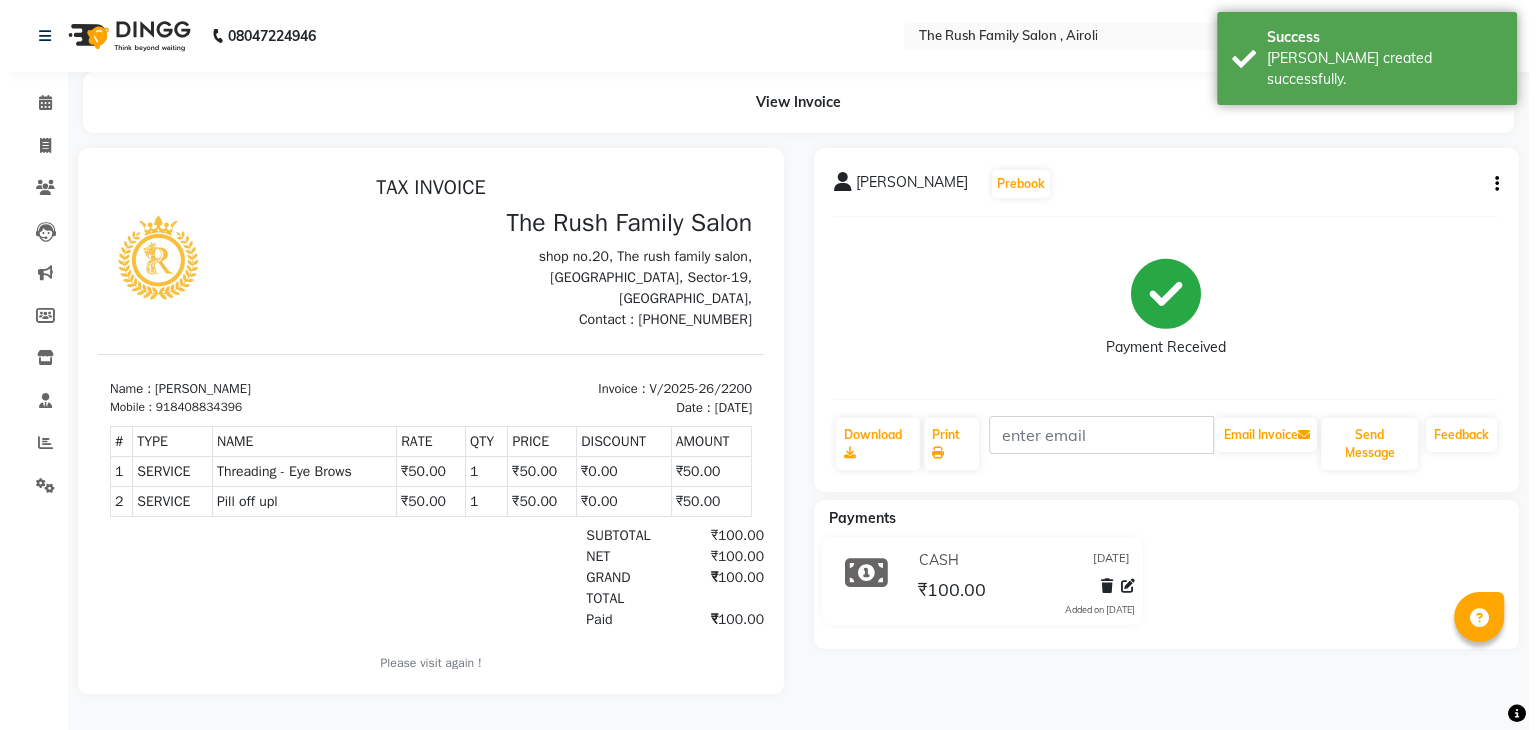 scroll, scrollTop: 0, scrollLeft: 0, axis: both 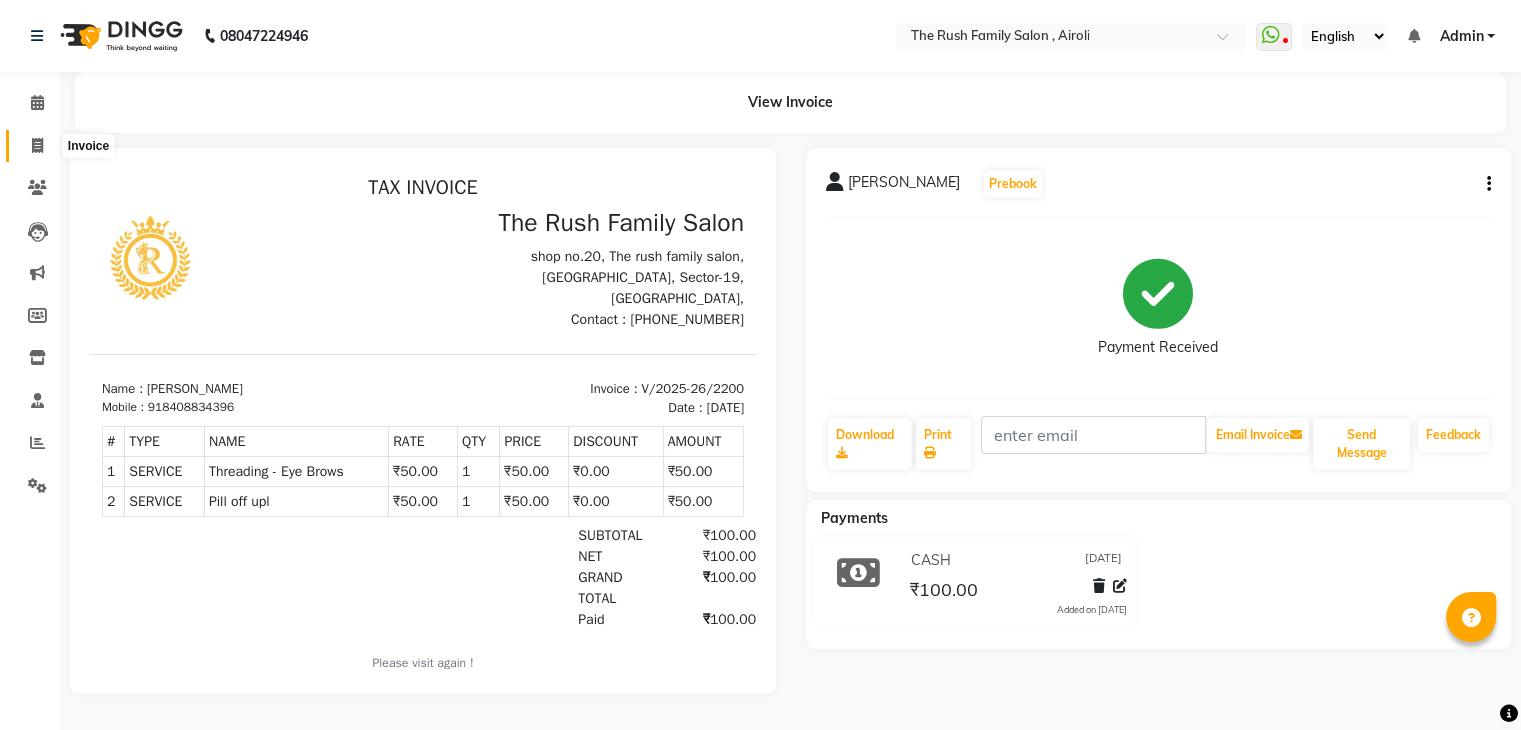 click 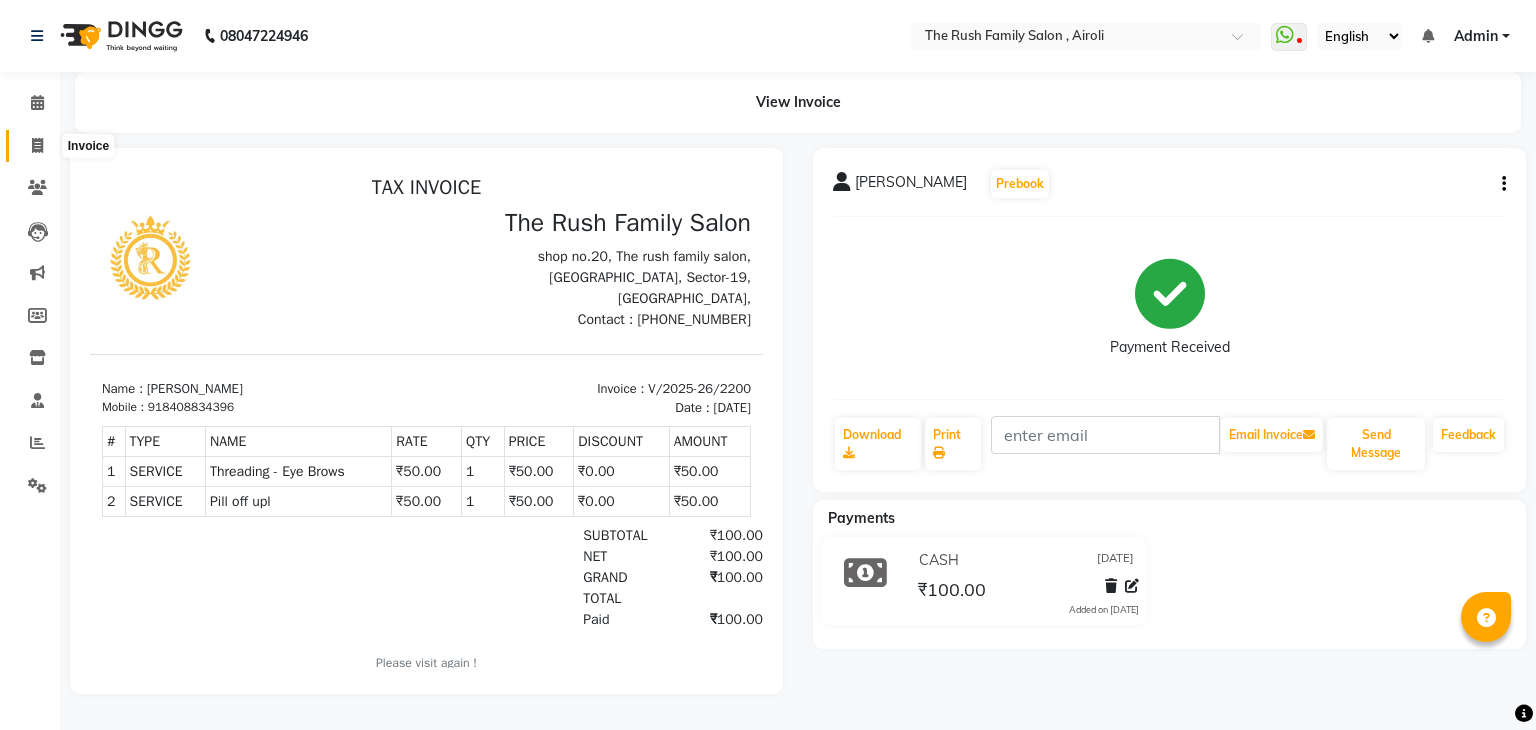 select on "5419" 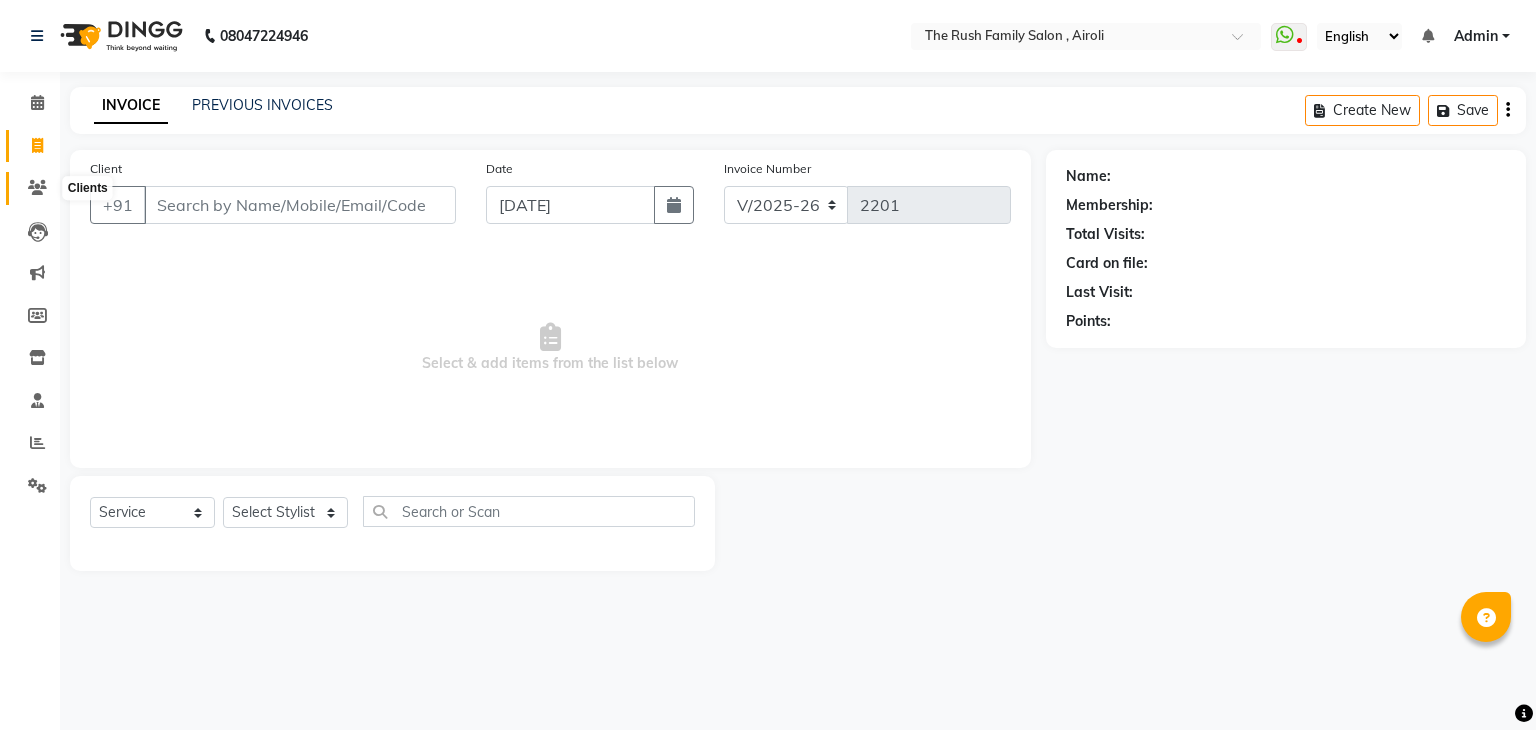 click 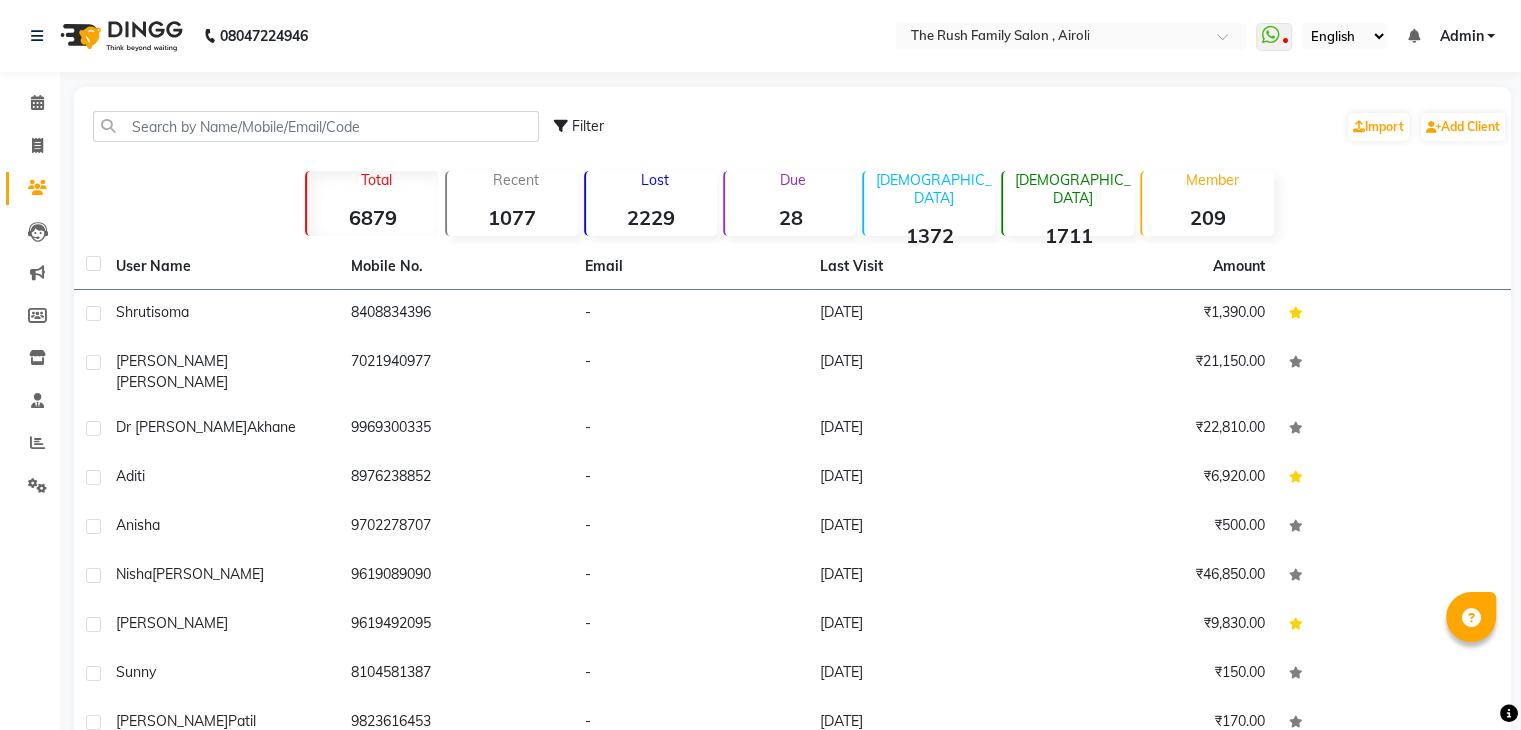 drag, startPoint x: 189, startPoint y: 148, endPoint x: 198, endPoint y: 133, distance: 17.492855 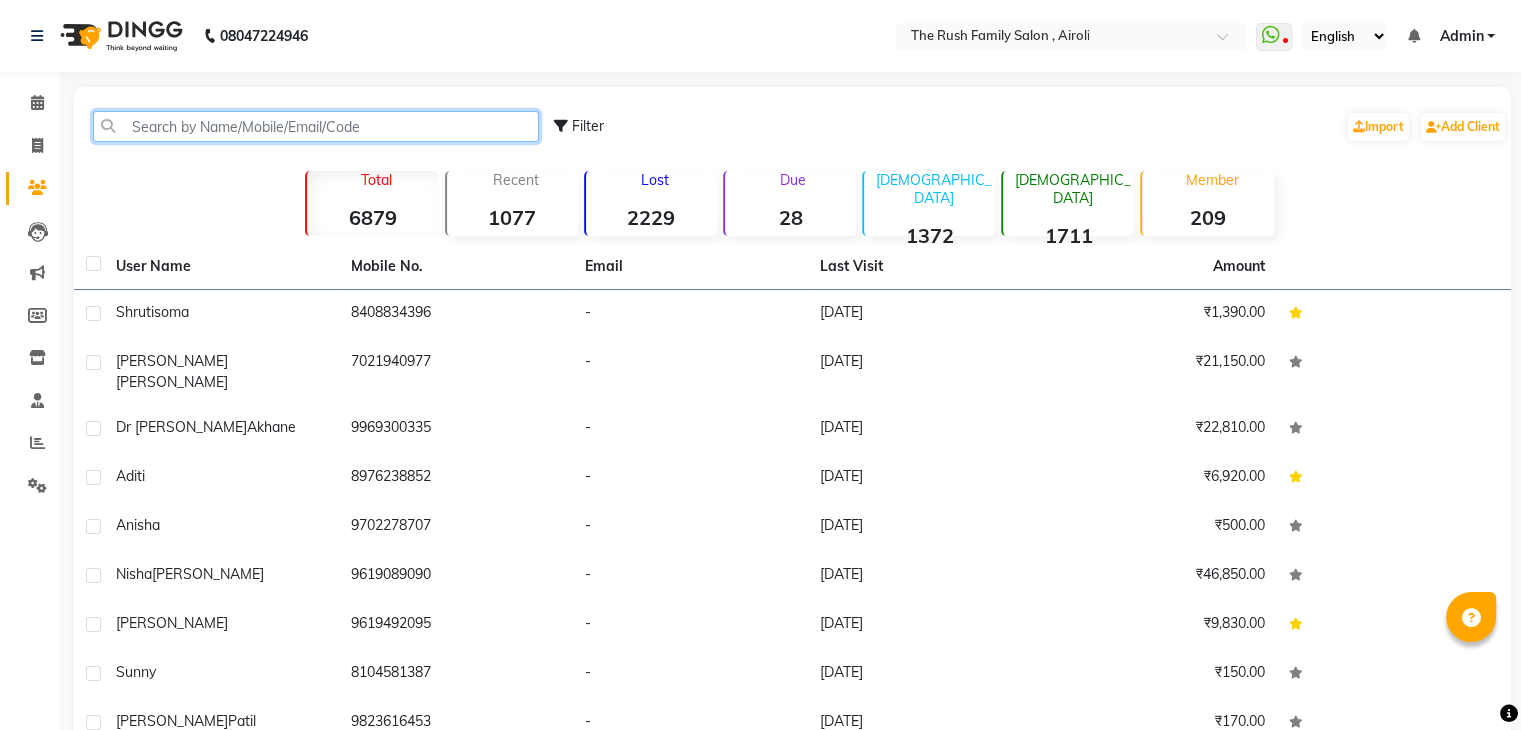 click 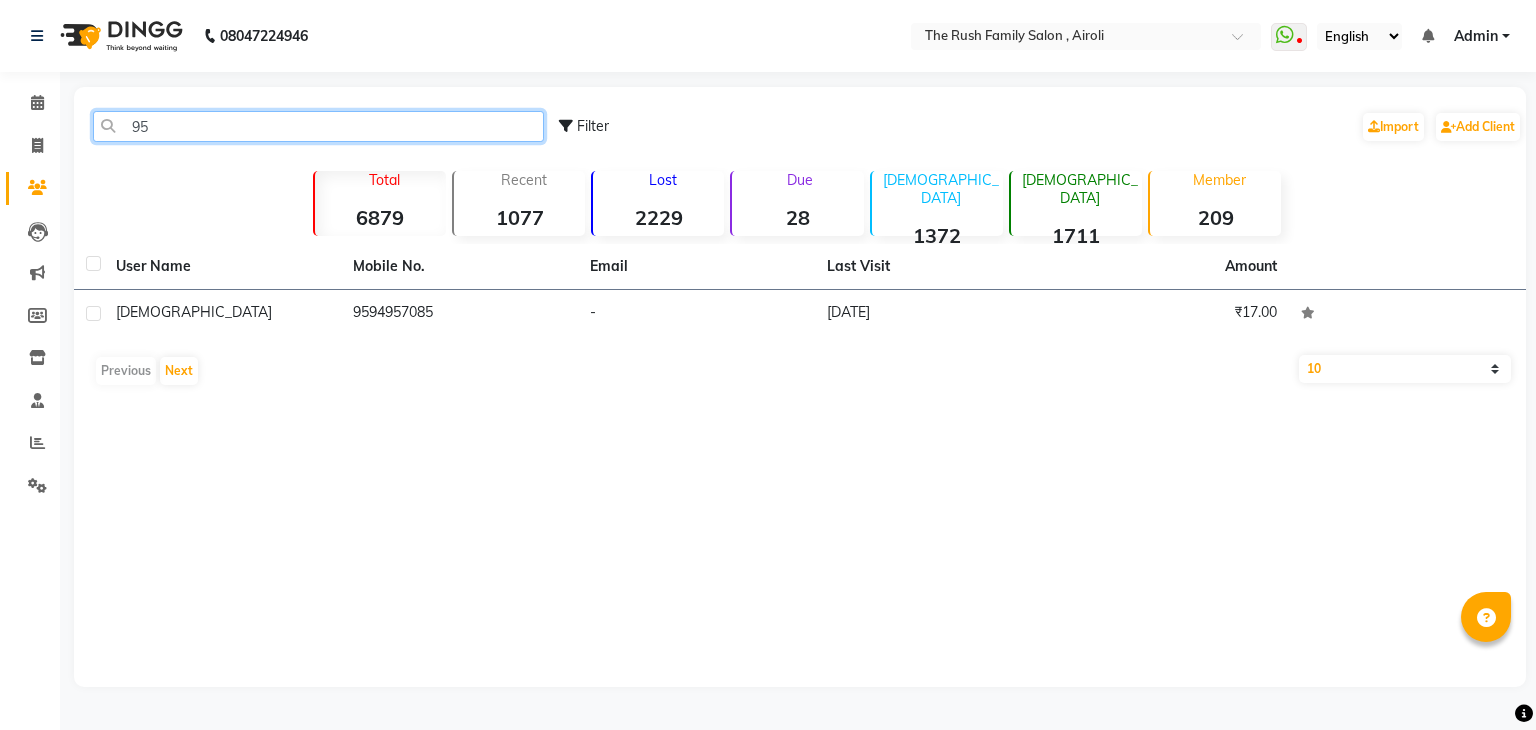 type on "9" 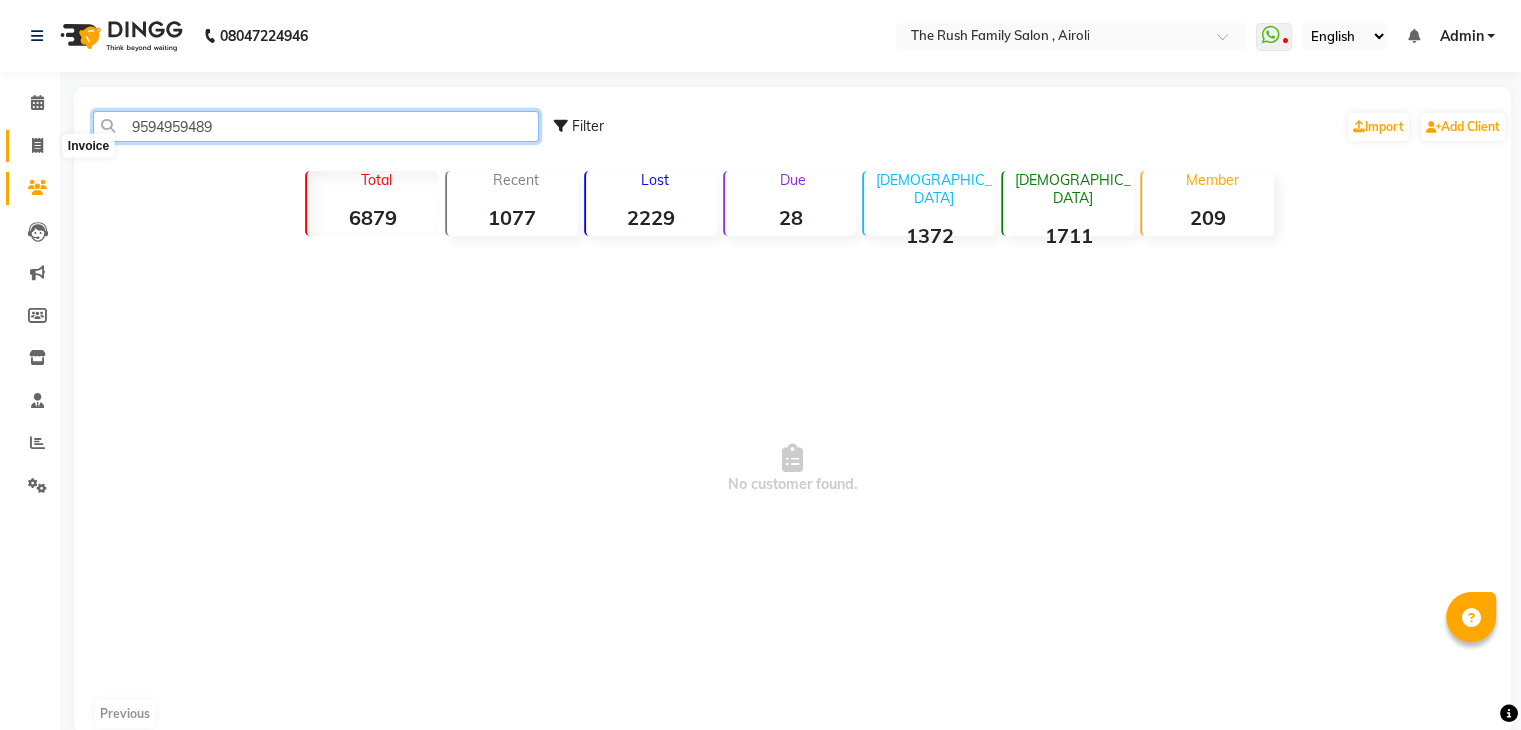 type on "9594959489" 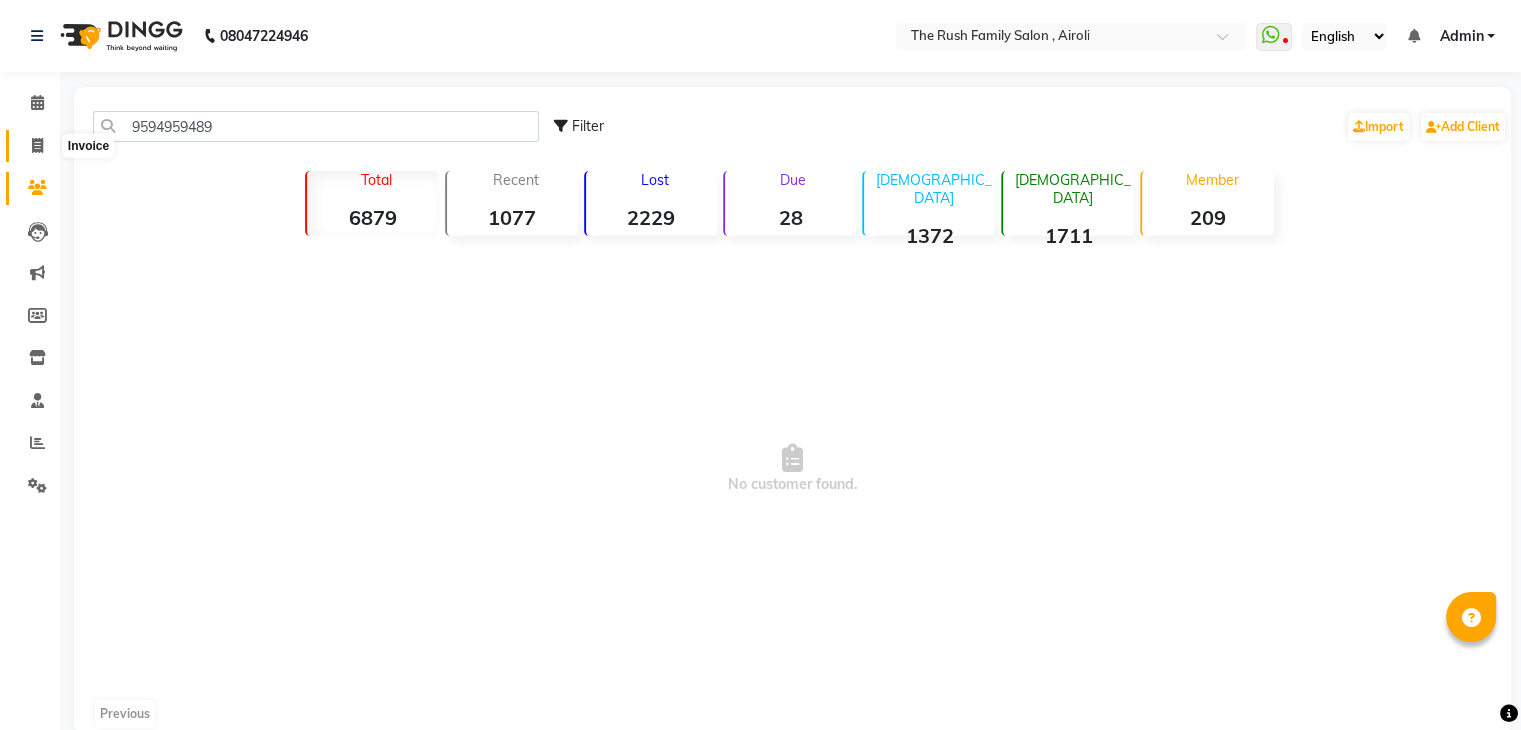 click 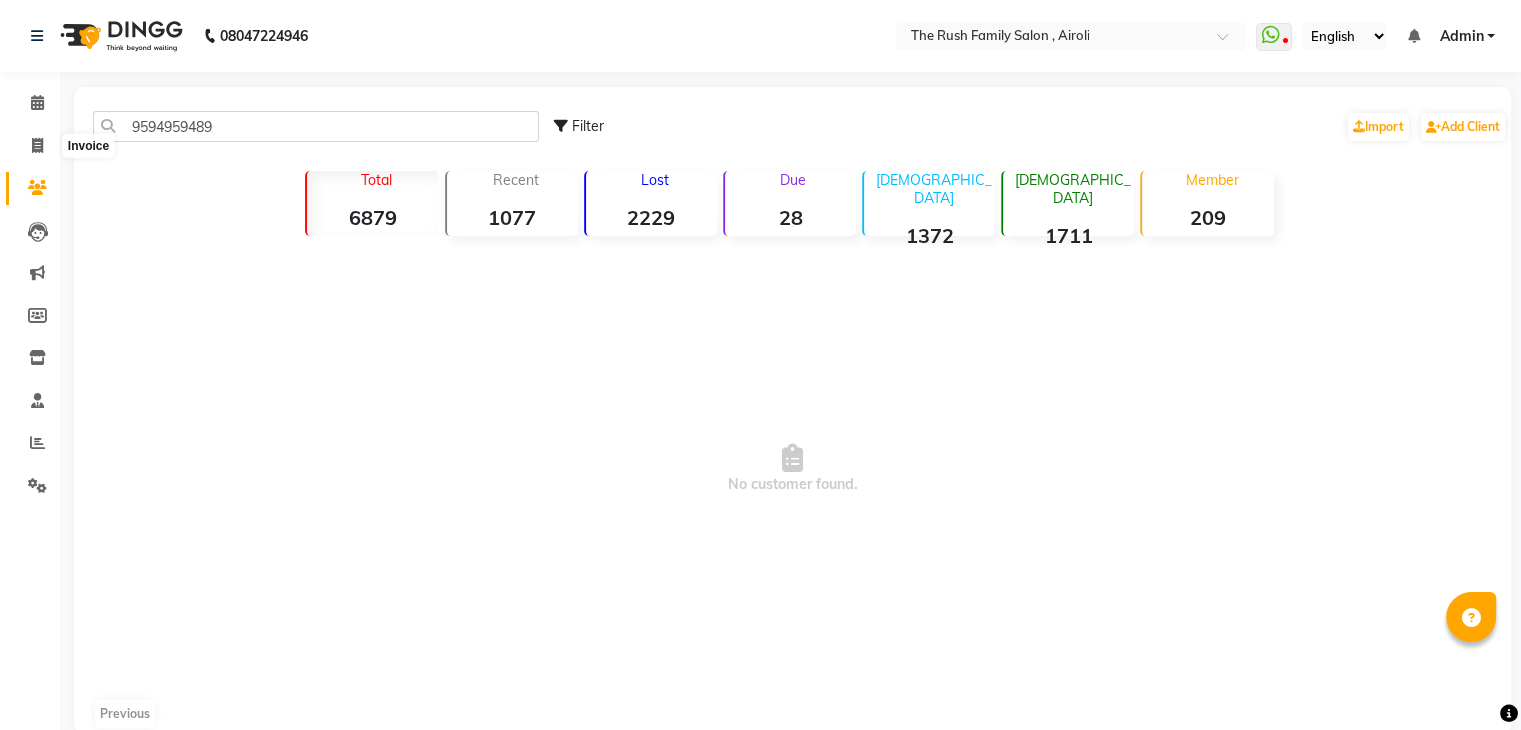 select on "service" 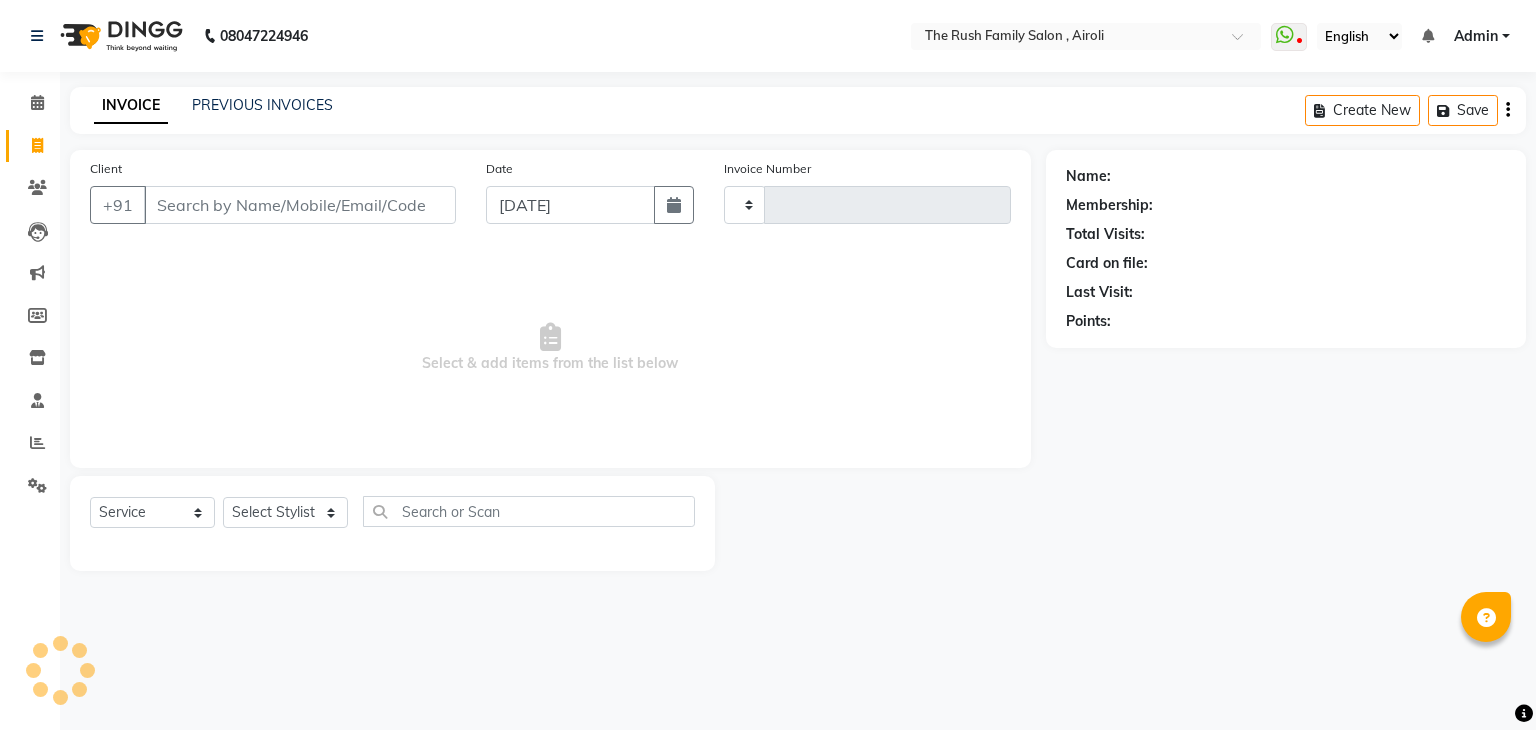 type on "2201" 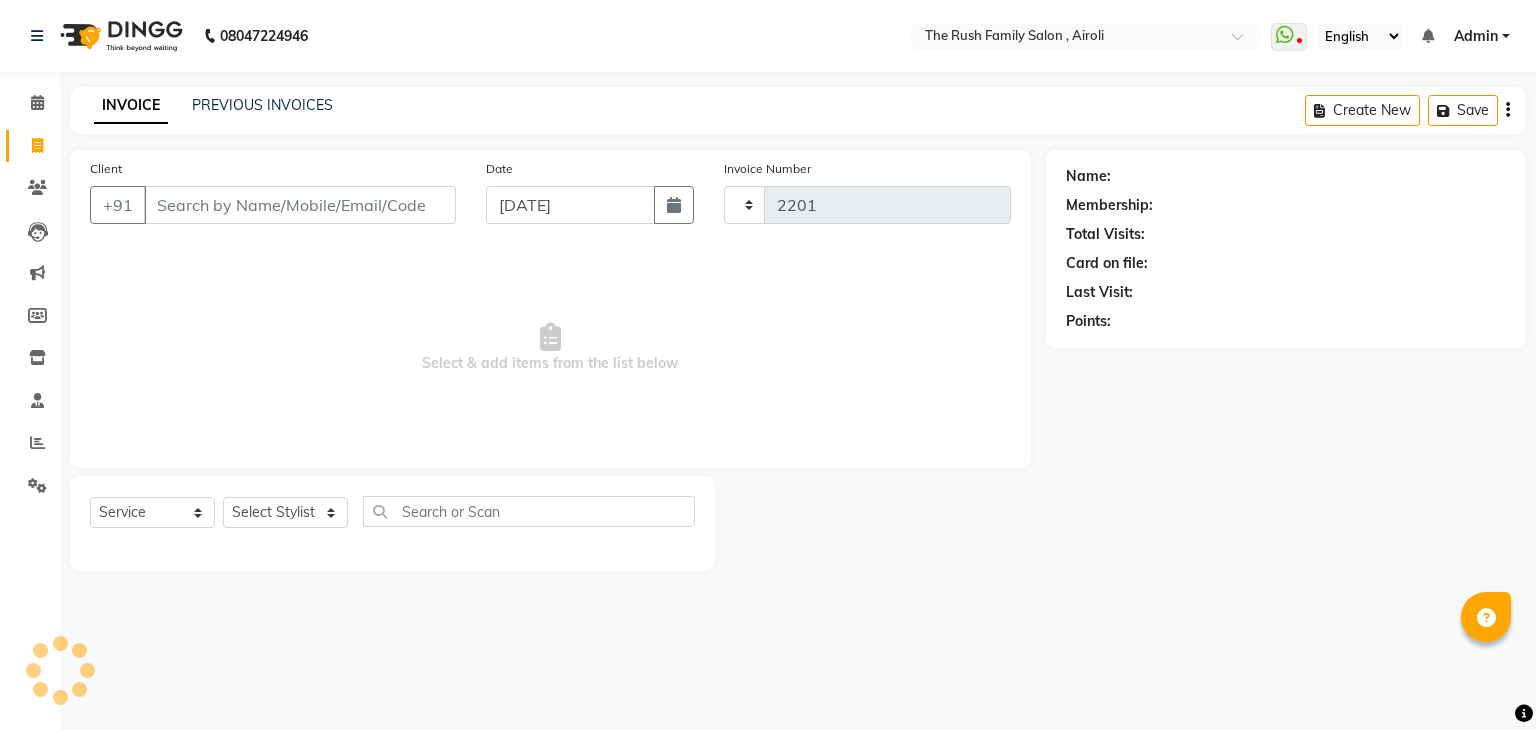 select on "5419" 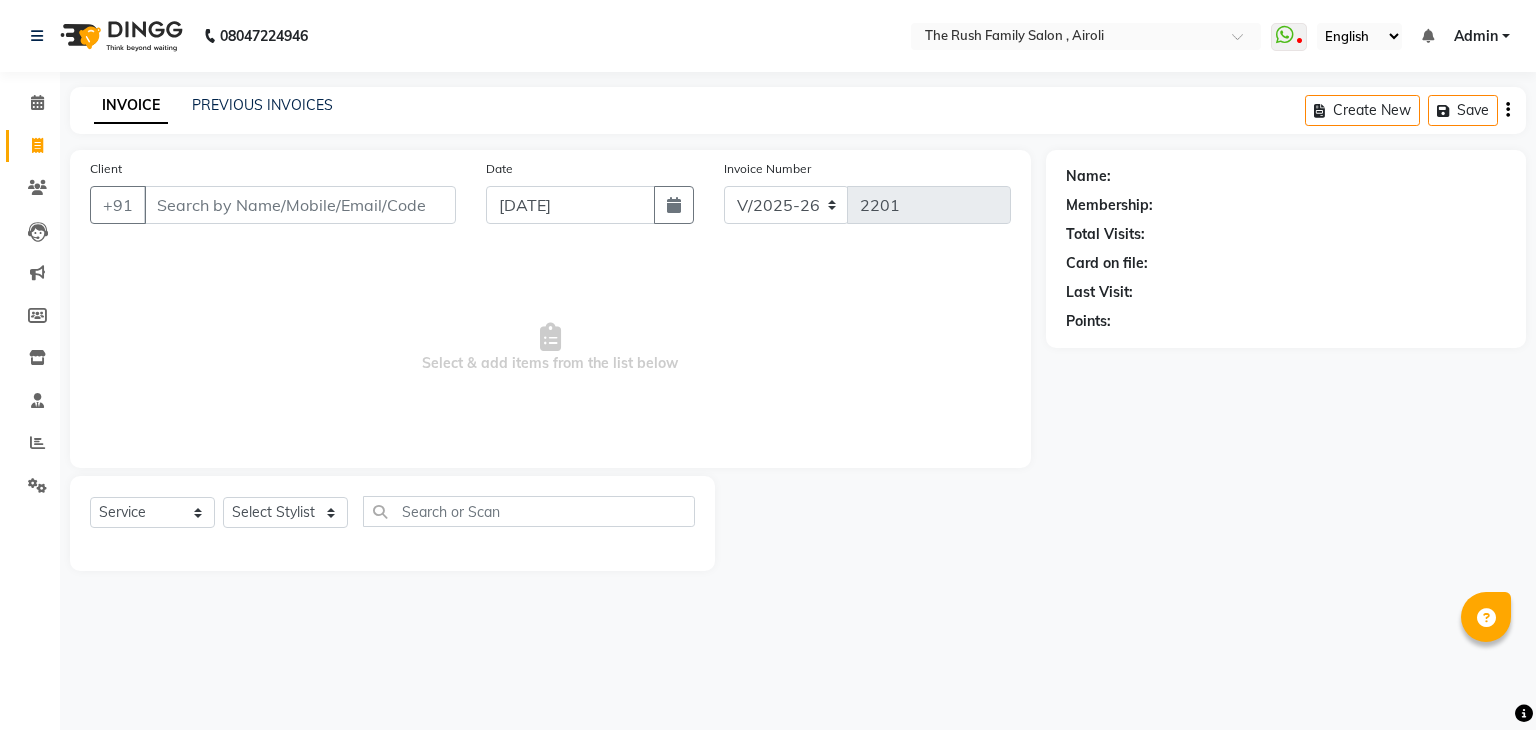 click on "Client" at bounding box center [300, 205] 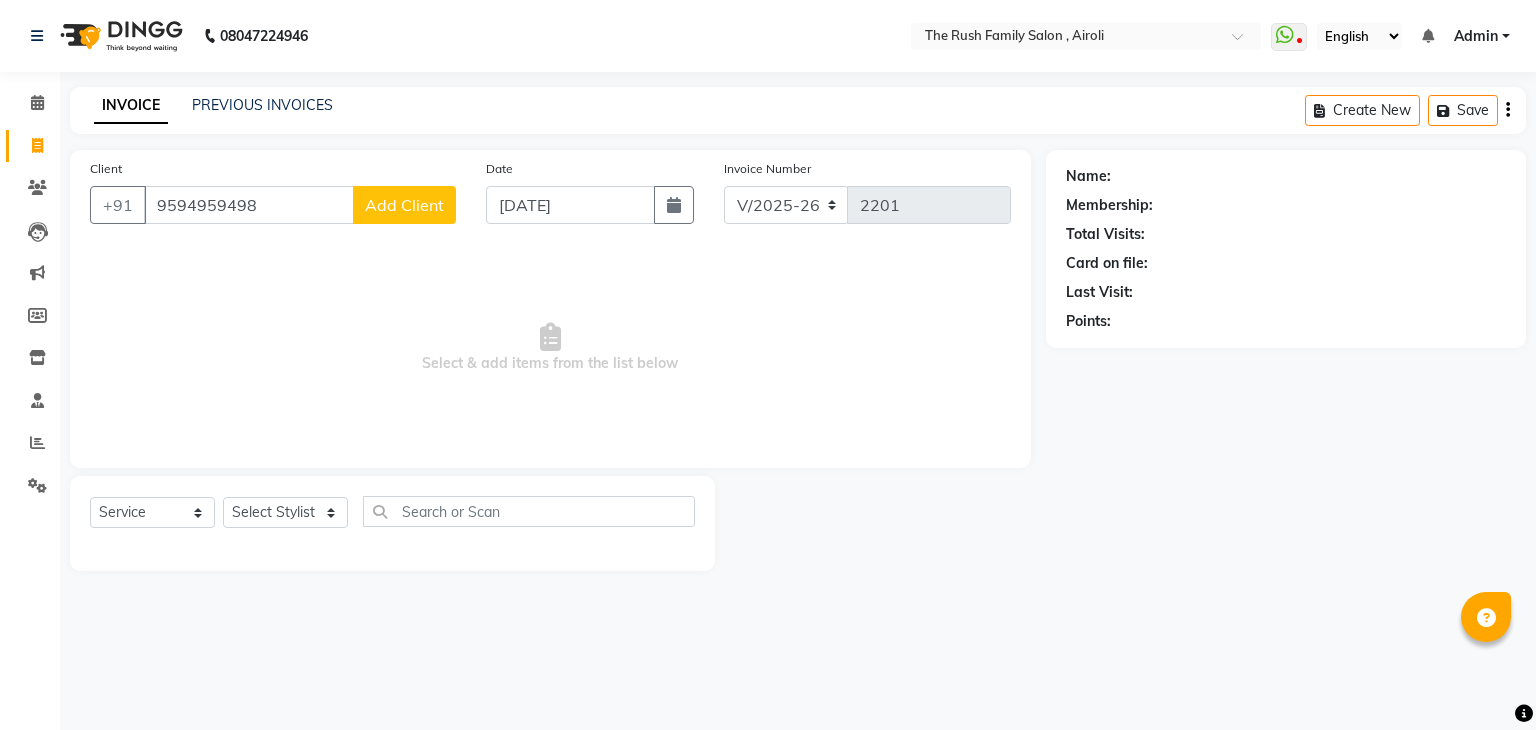 type on "9594959498" 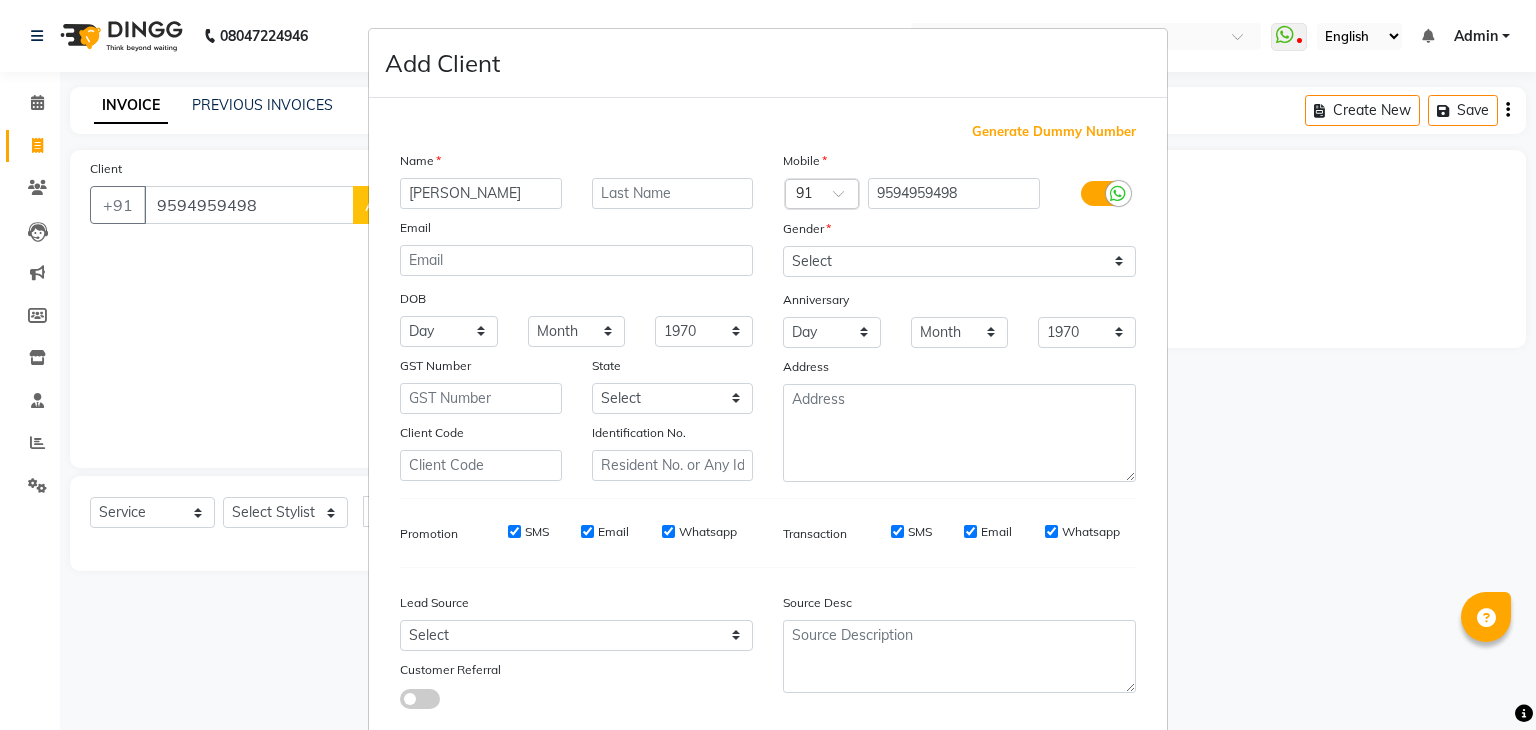 type on "[PERSON_NAME]" 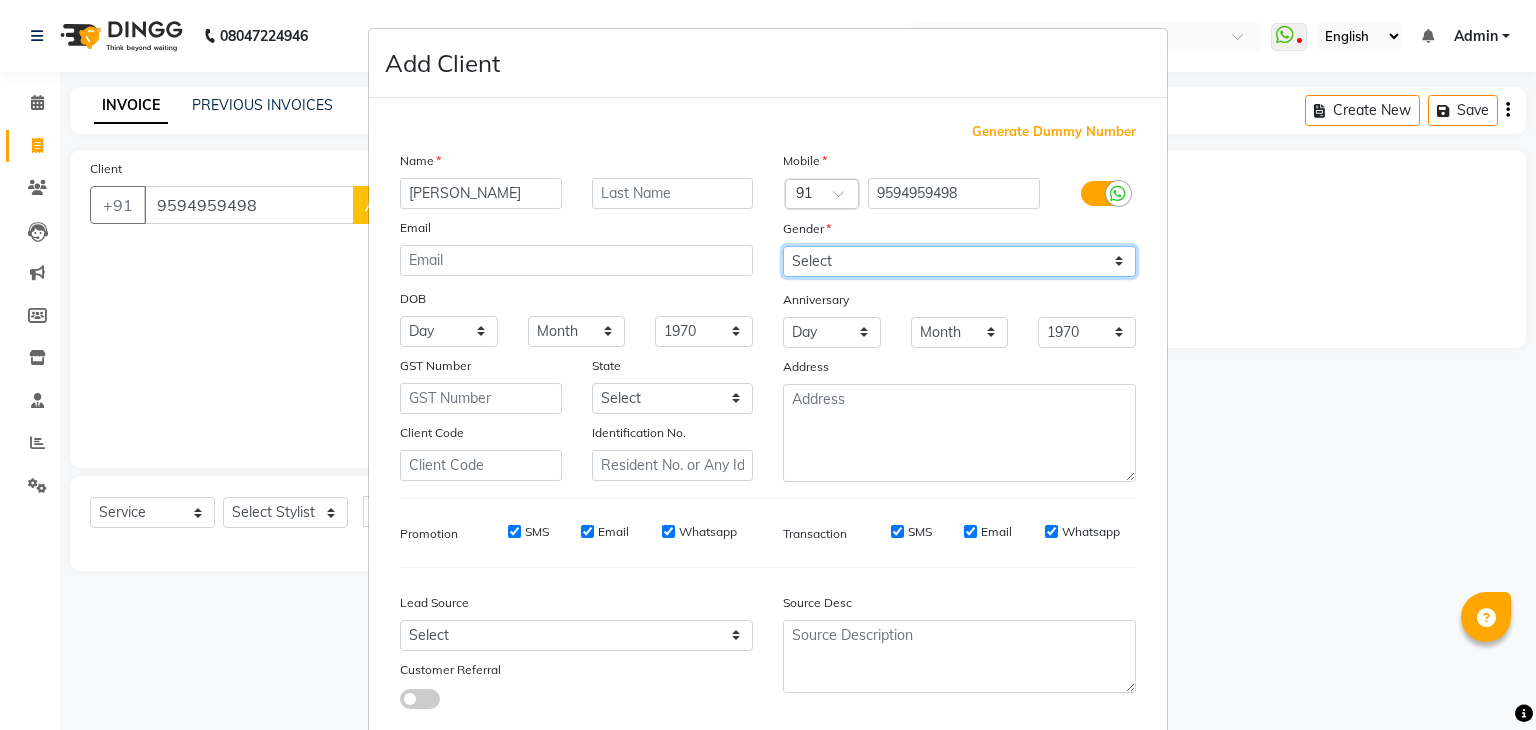 click on "Select Male Female Other Prefer Not To Say" at bounding box center [959, 261] 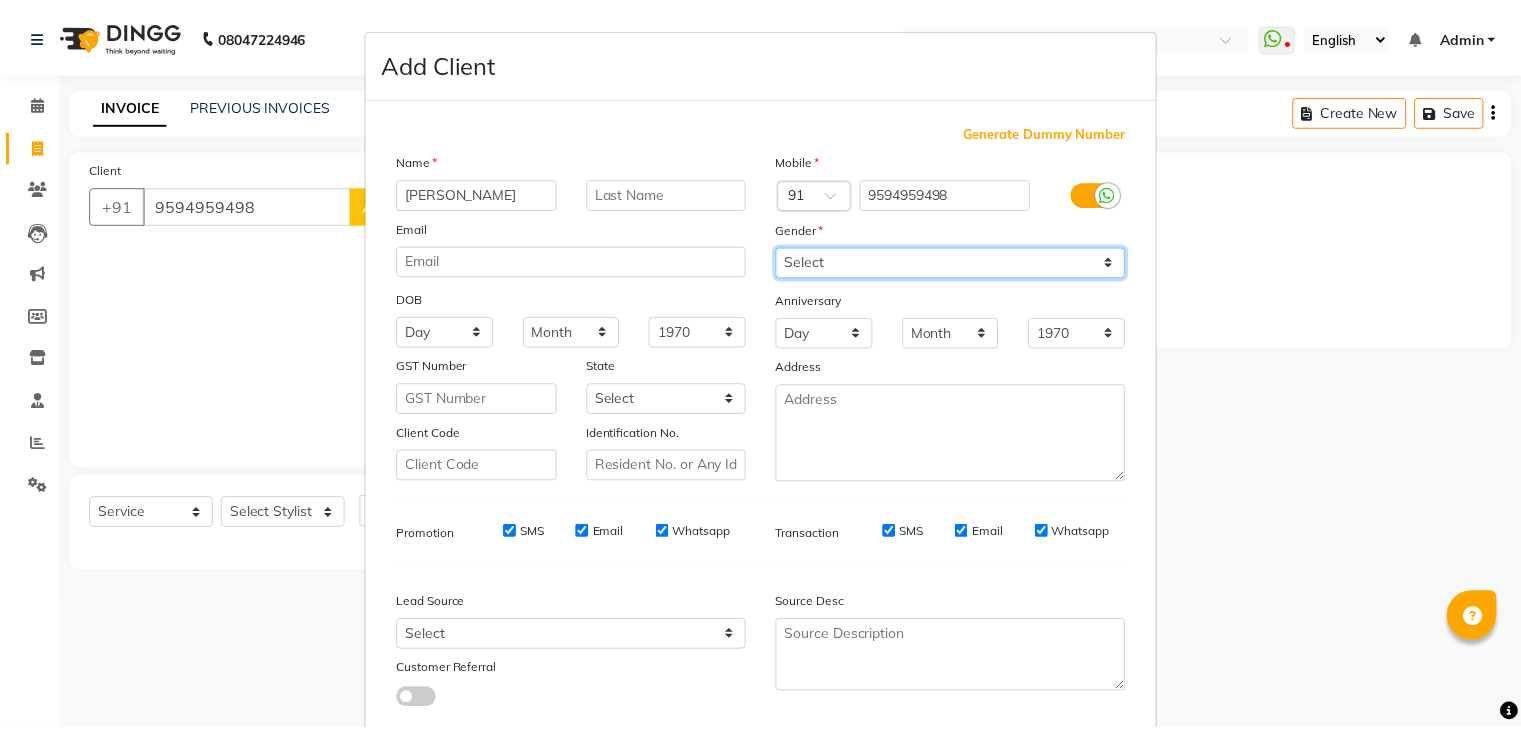 scroll, scrollTop: 127, scrollLeft: 0, axis: vertical 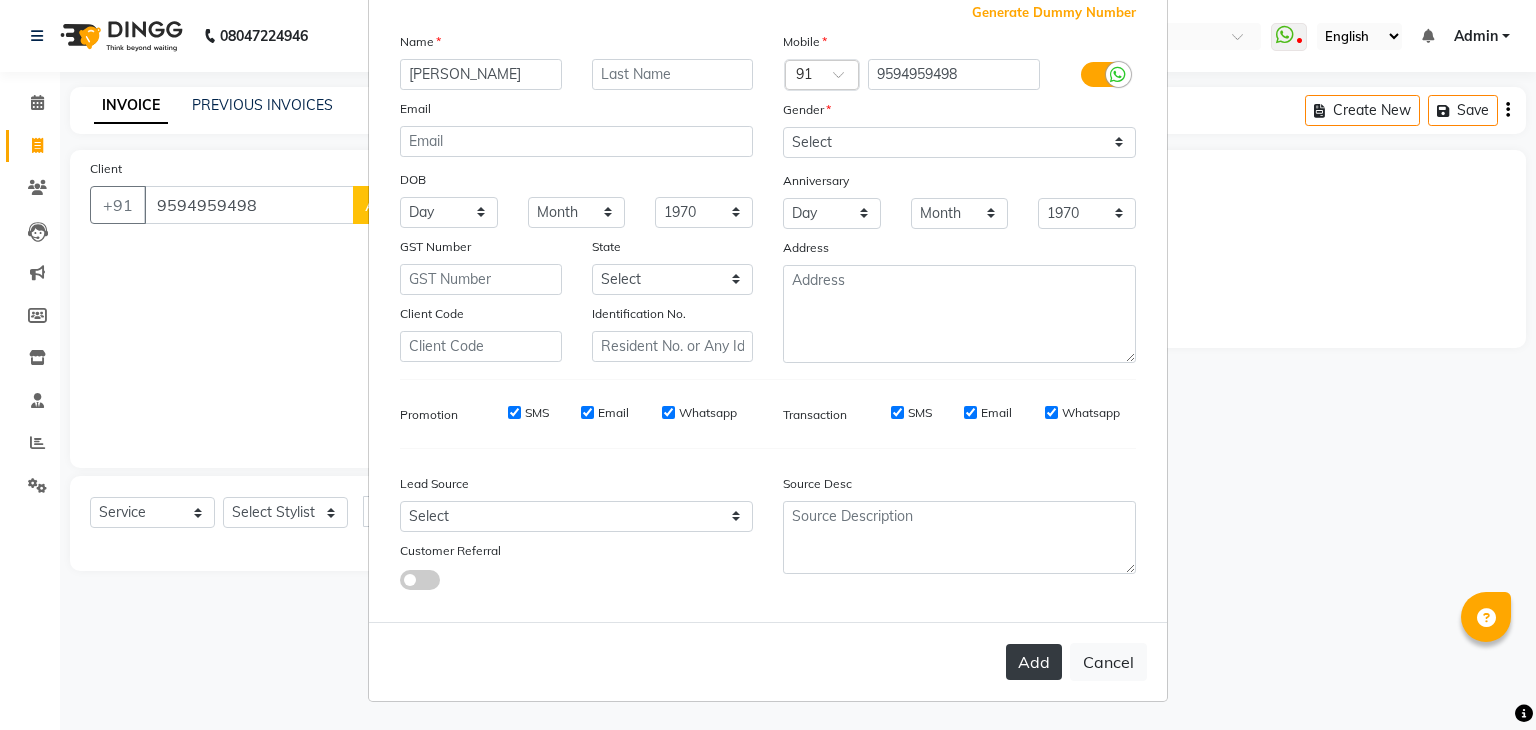 click on "Add" at bounding box center (1034, 662) 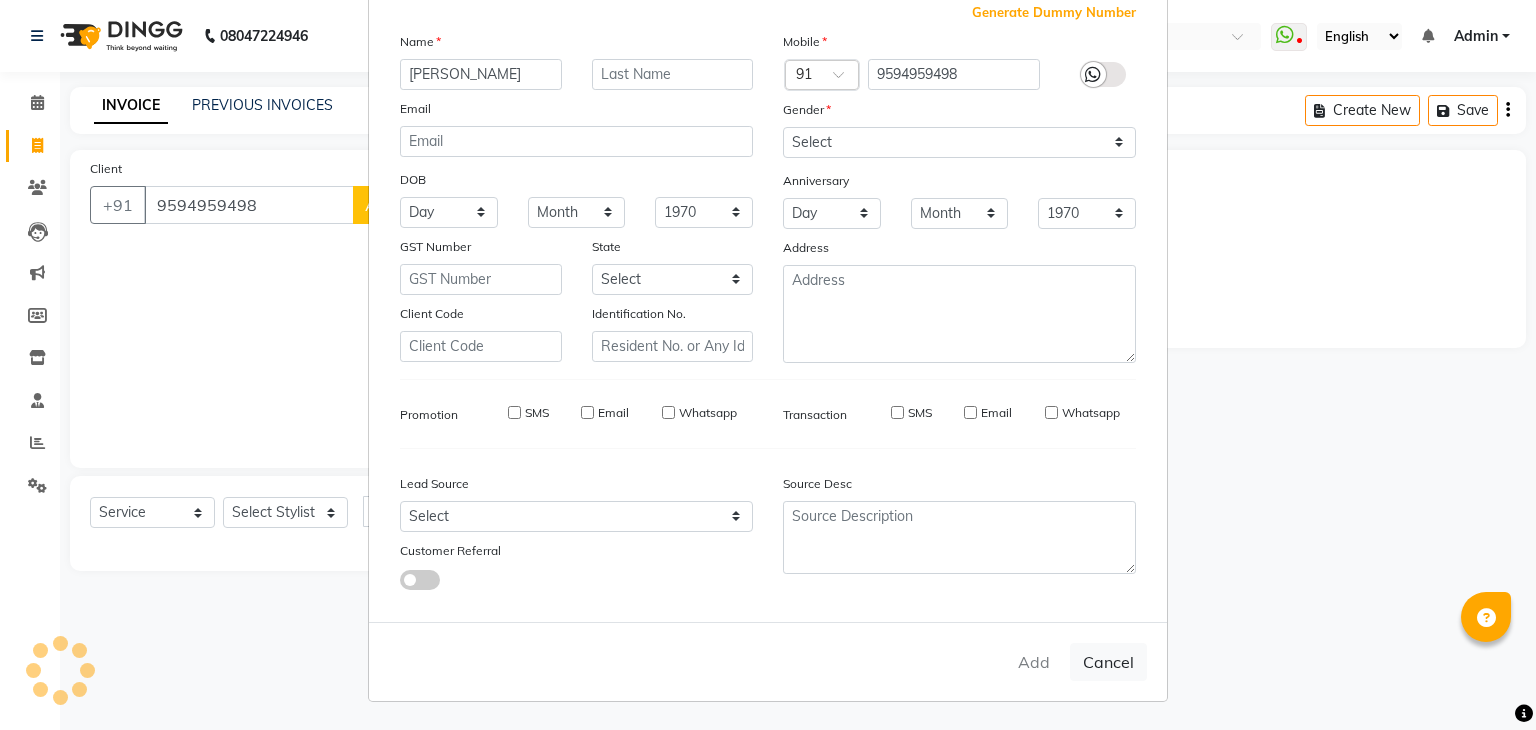 type 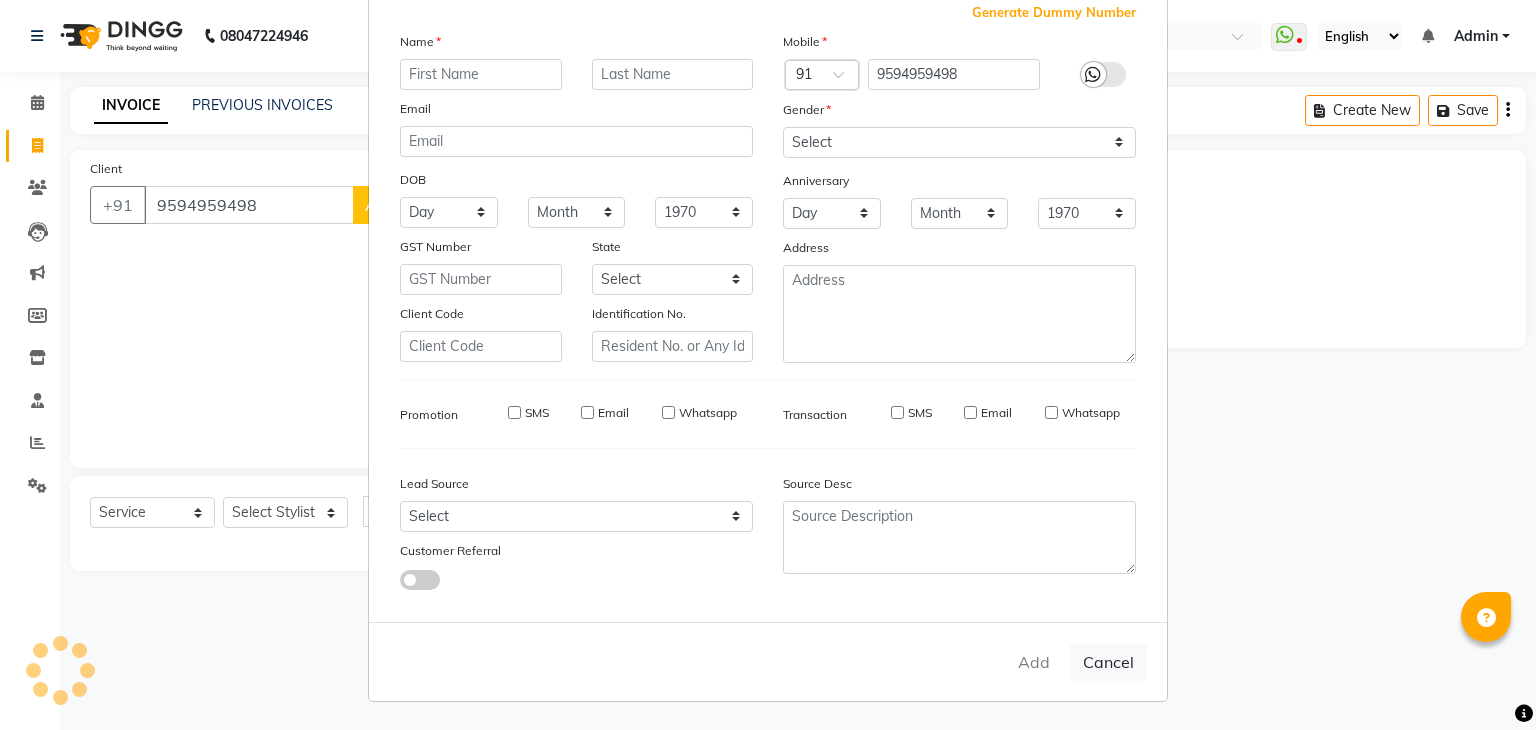 select 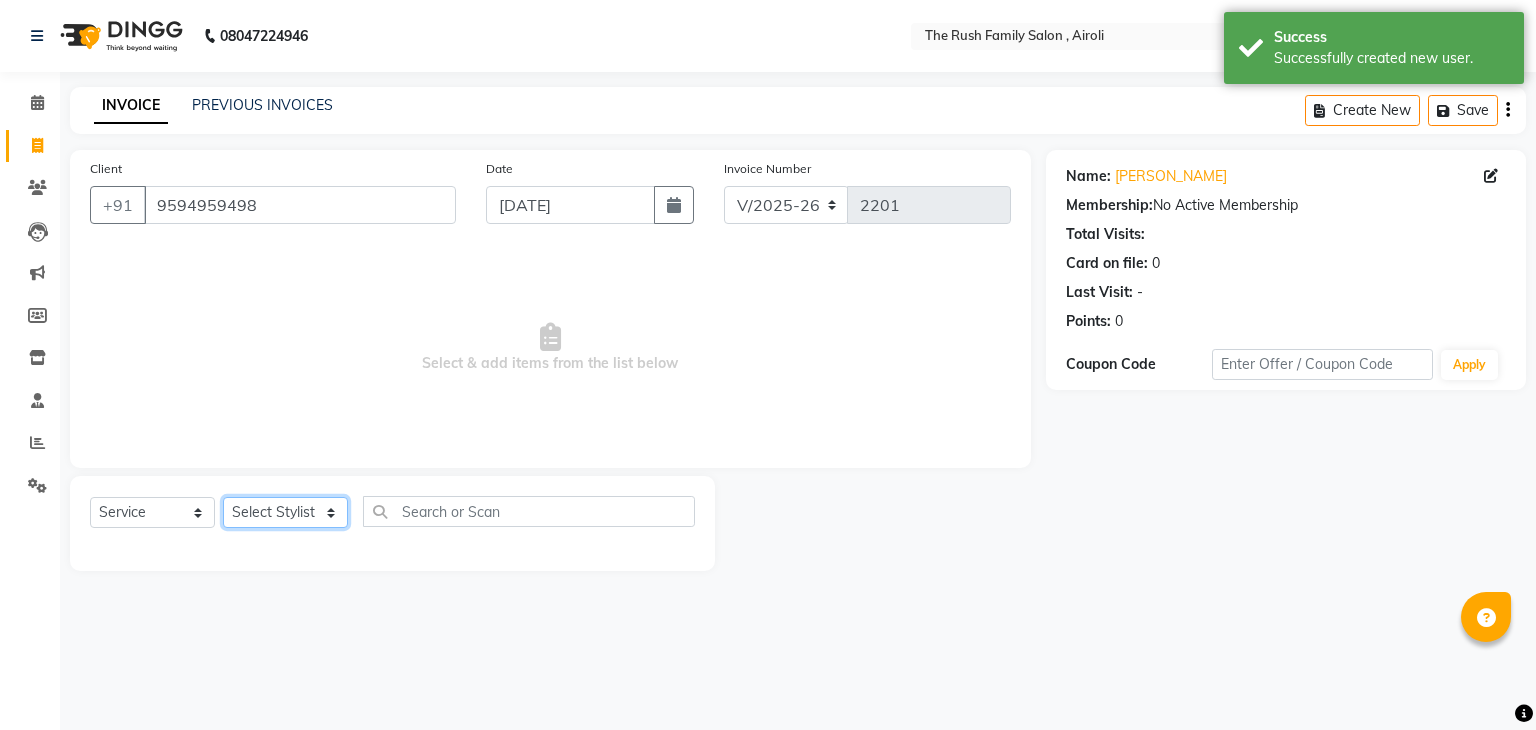 click on "Select Stylist Ajaz Danish Guddi Jayesh  mumtaz   nishu Riya    Rush Swati" 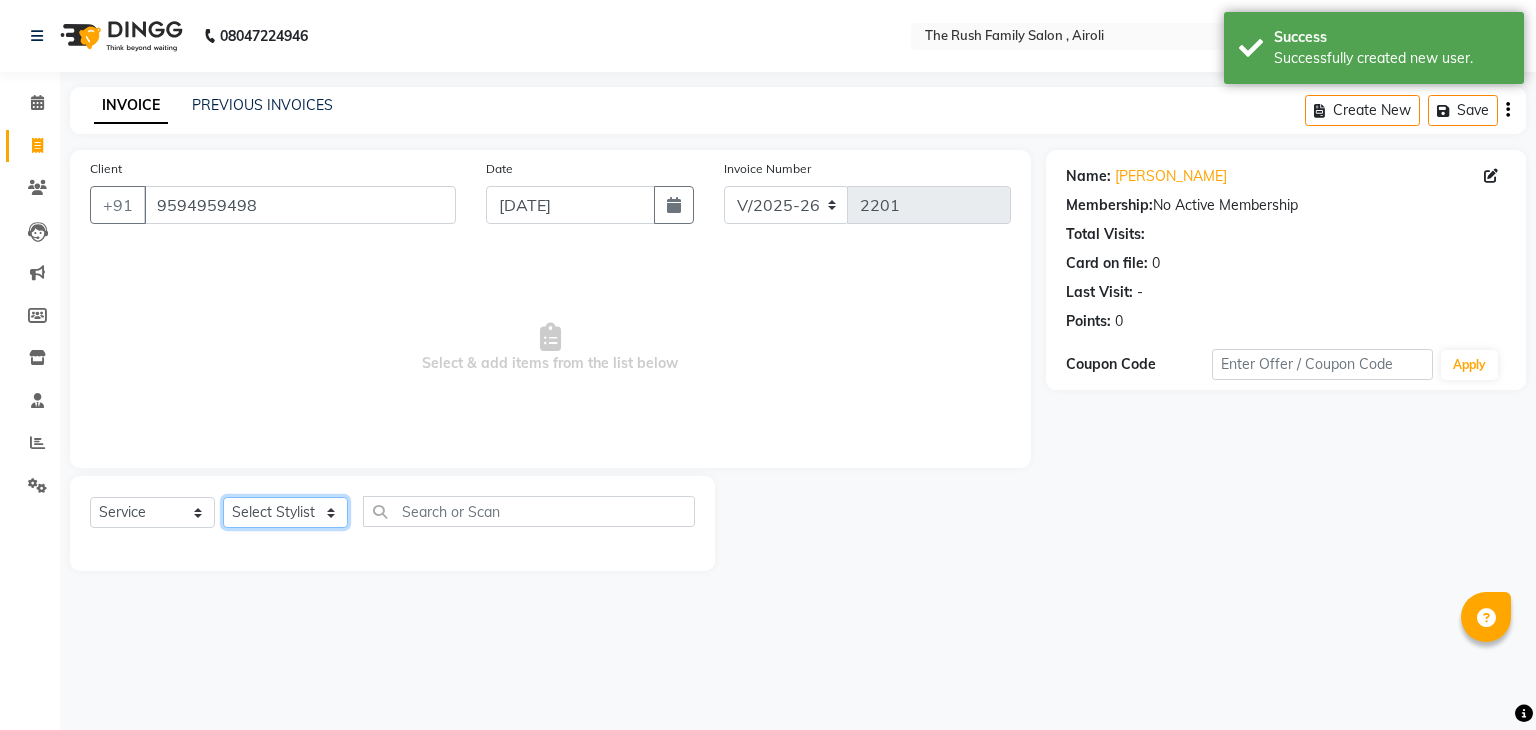 select on "53300" 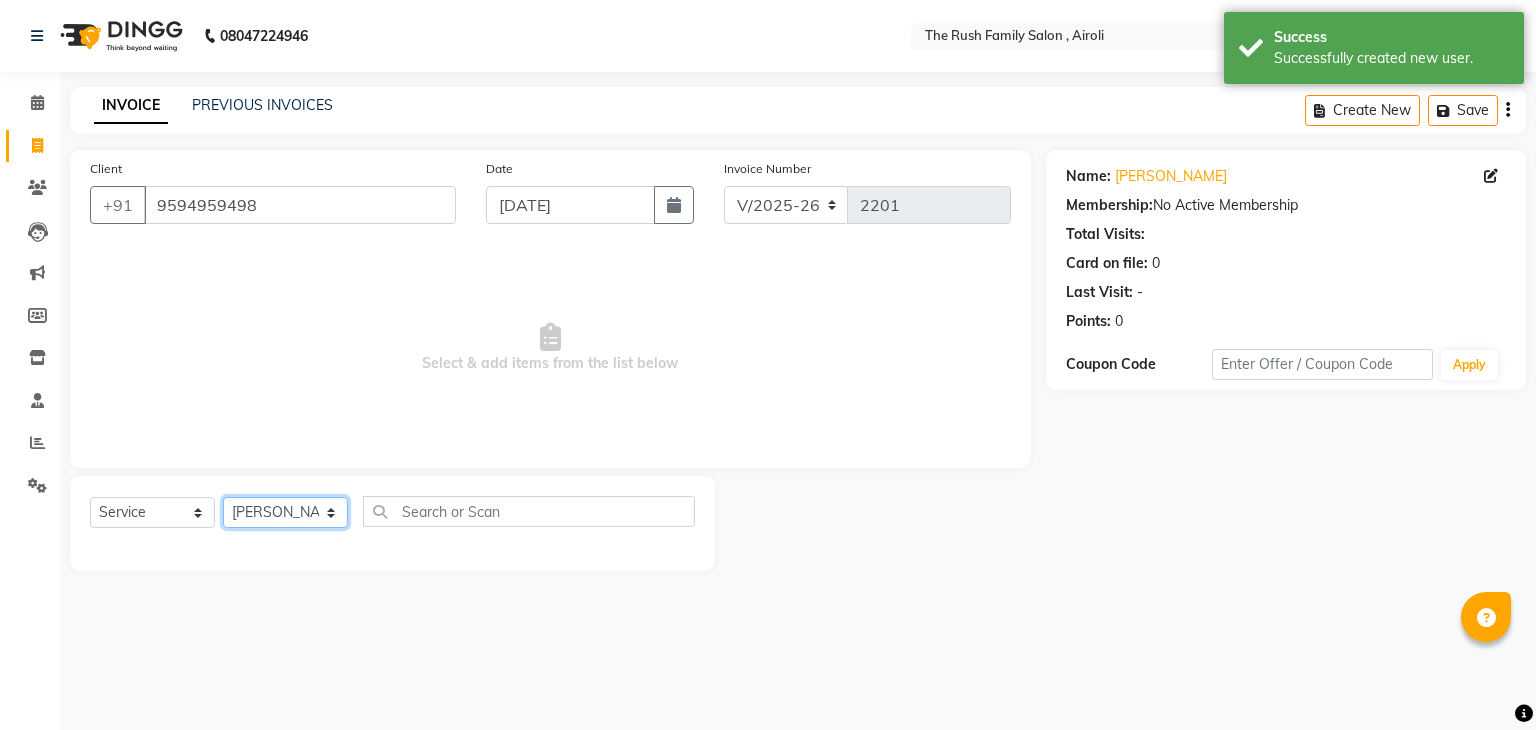 click on "Select Stylist Ajaz Danish Guddi Jayesh  mumtaz   nishu Riya    Rush Swati" 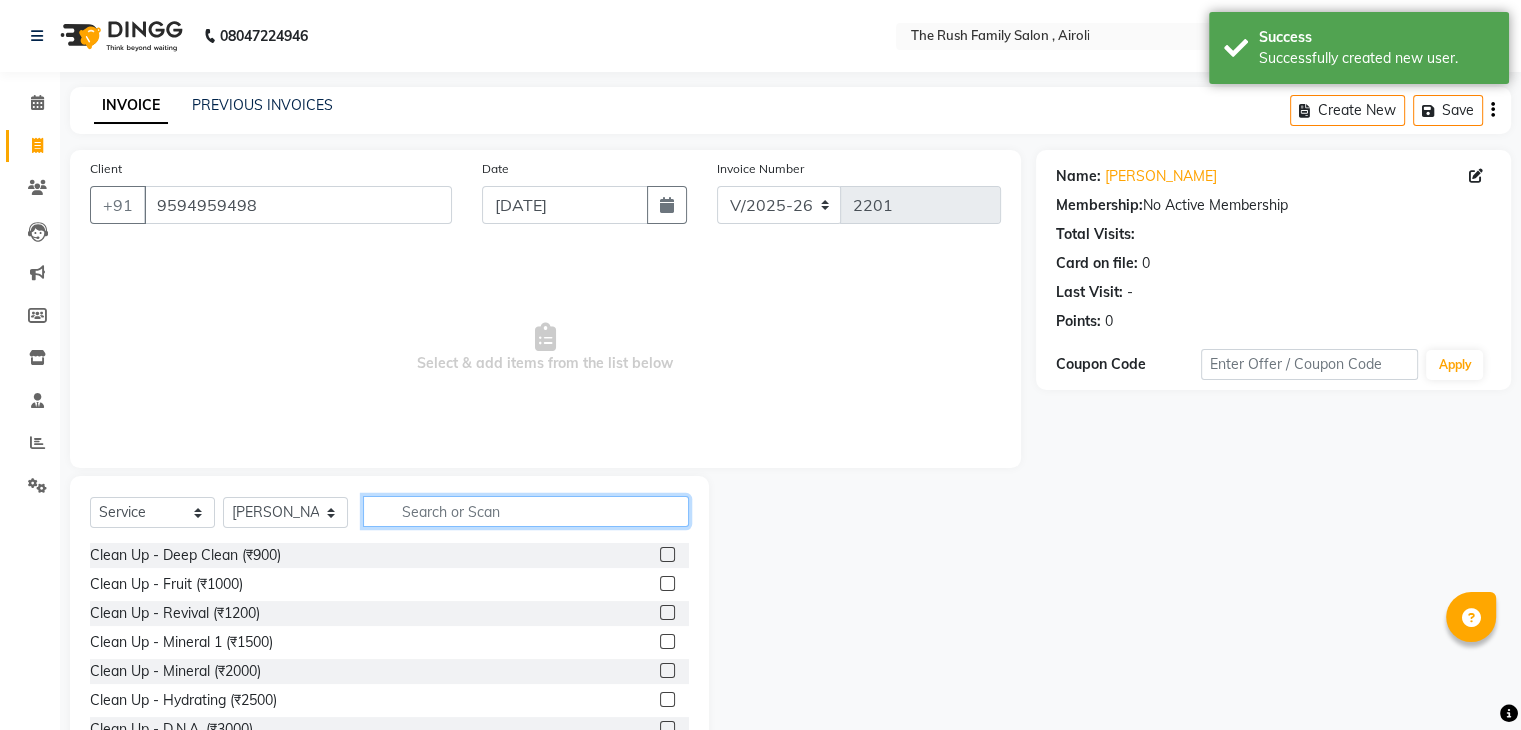 click 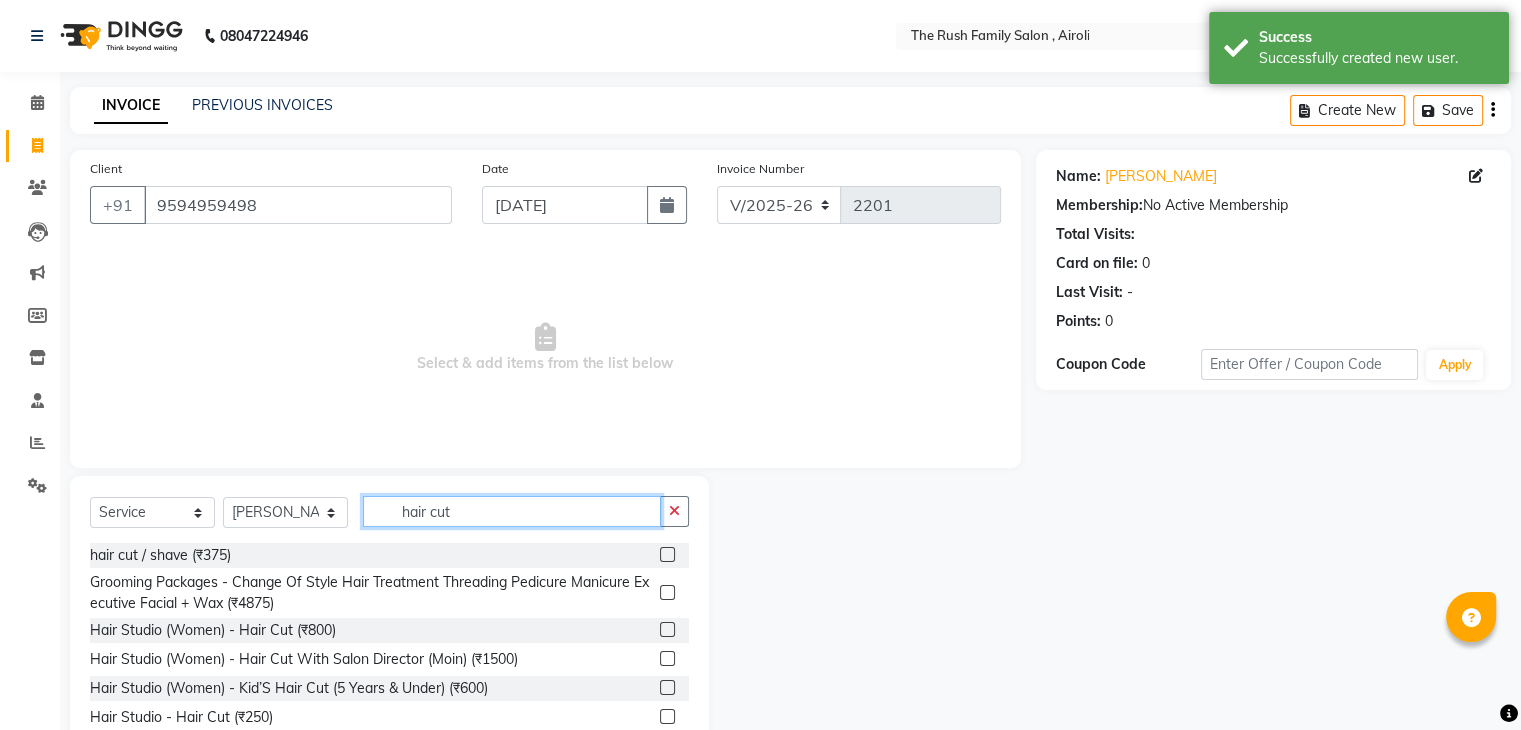type on "hair cut" 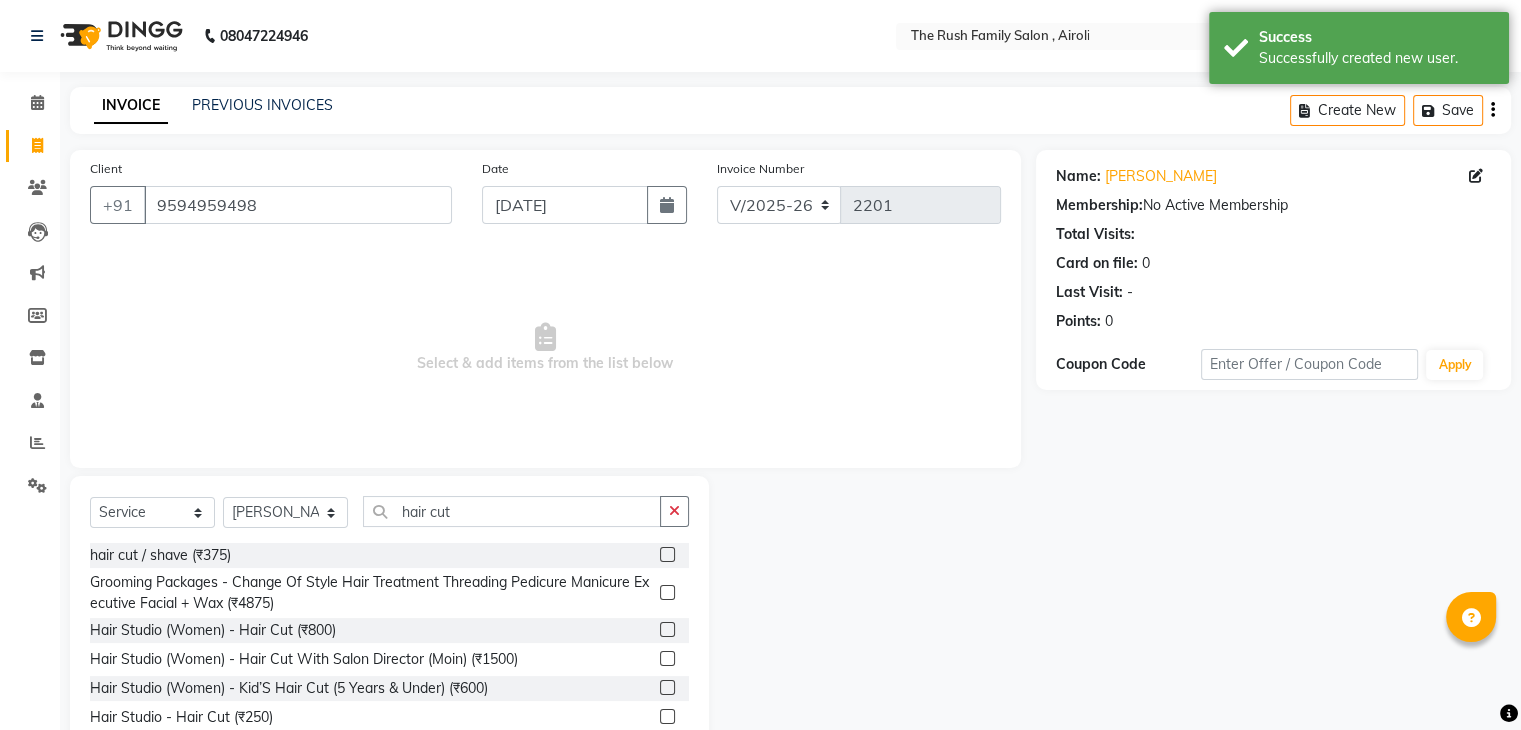 click 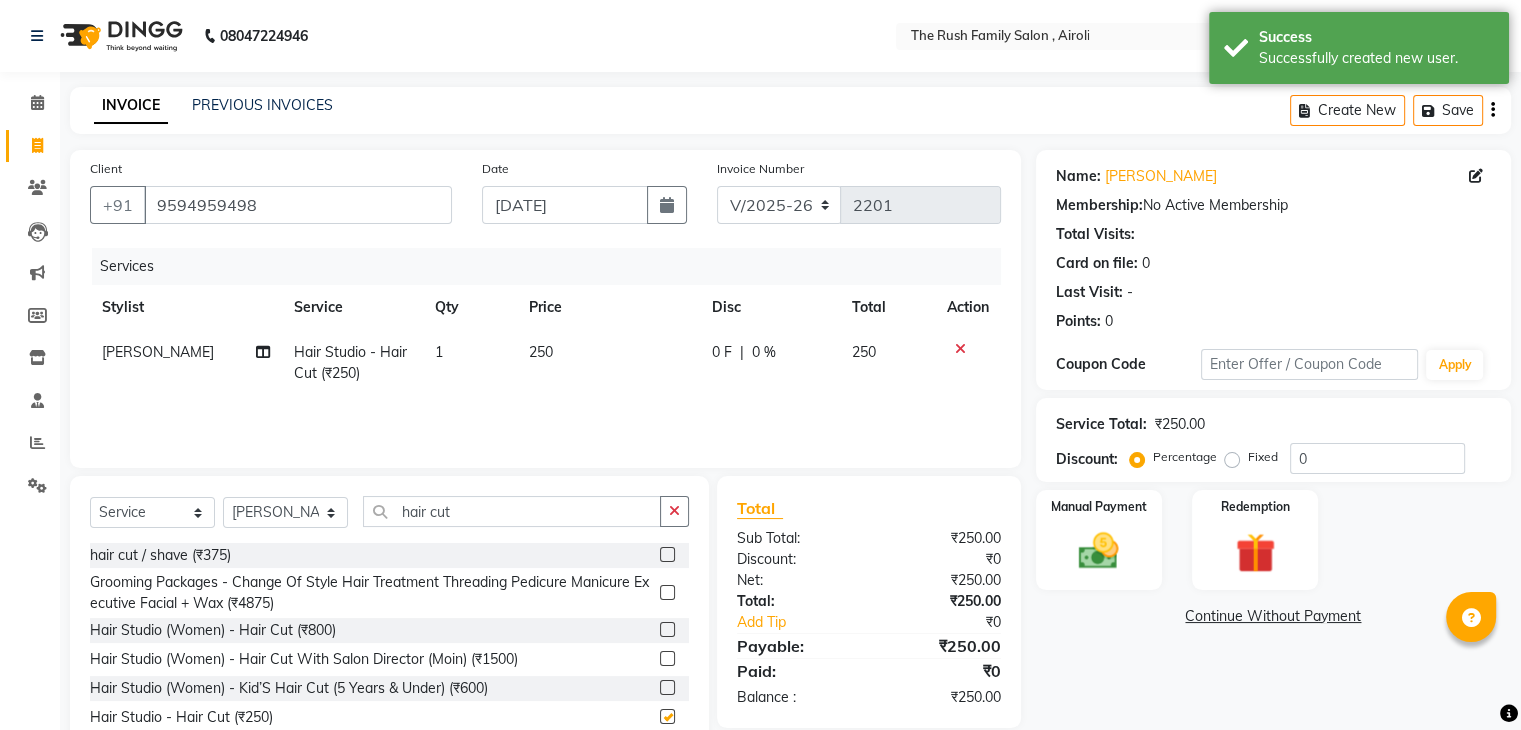checkbox on "false" 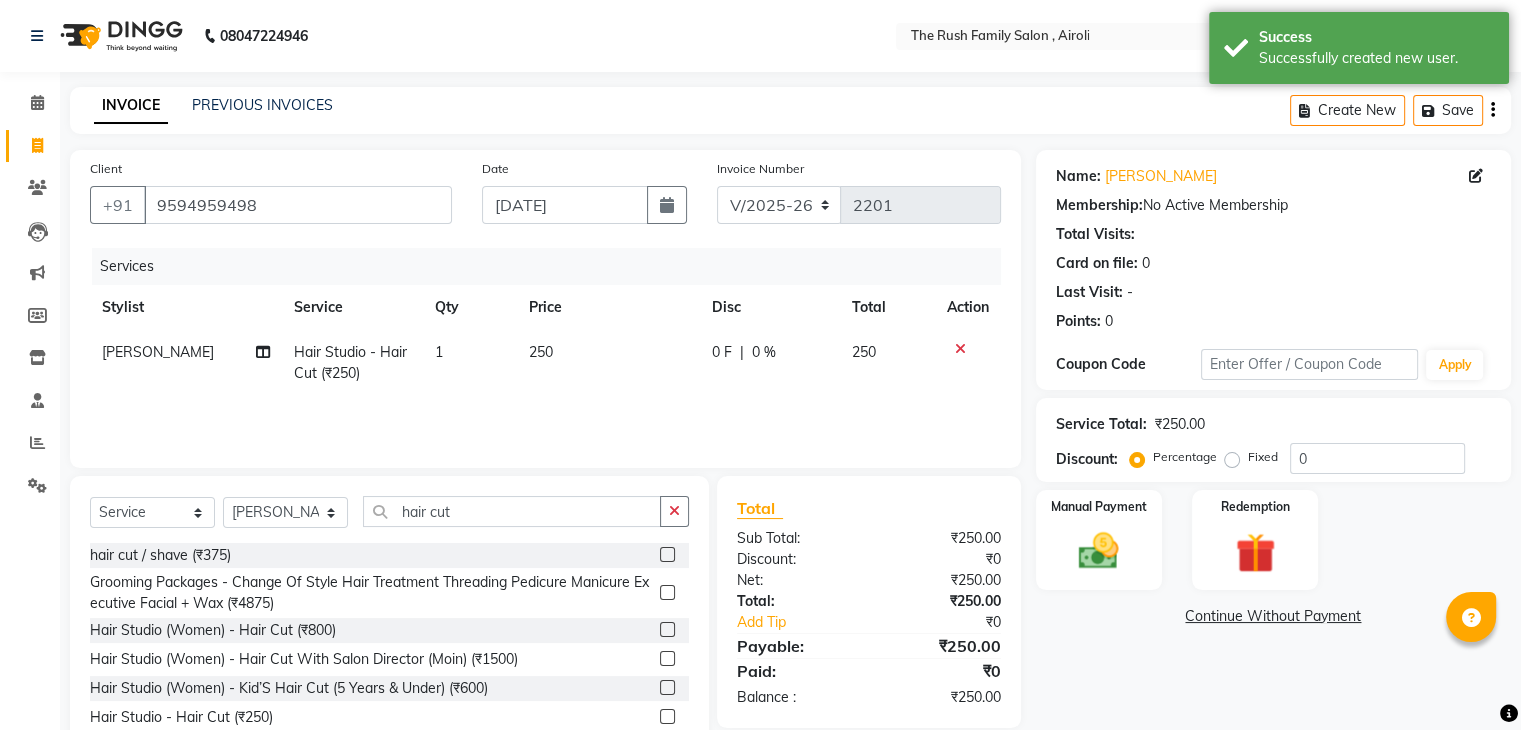 click on "0 F | 0 %" 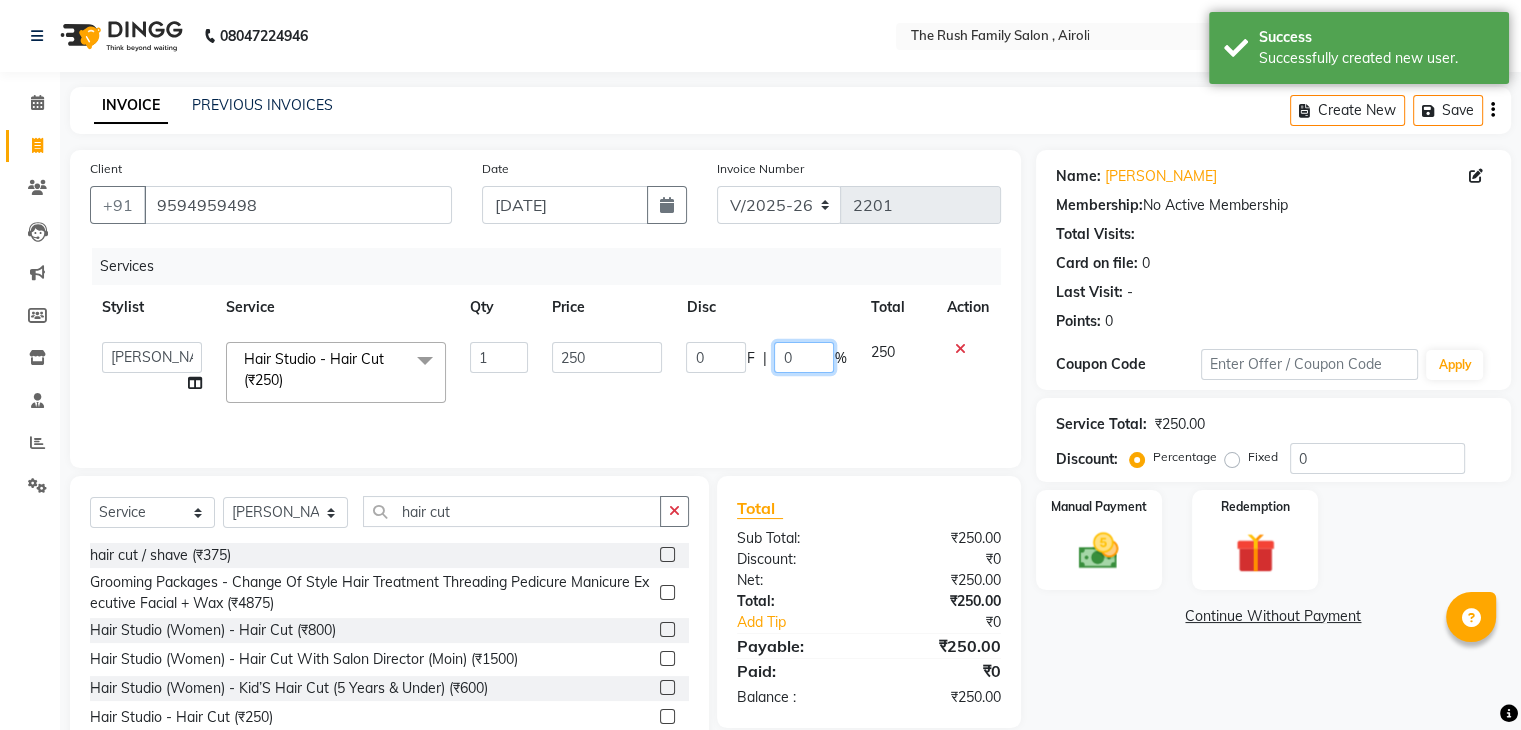 click on "0" 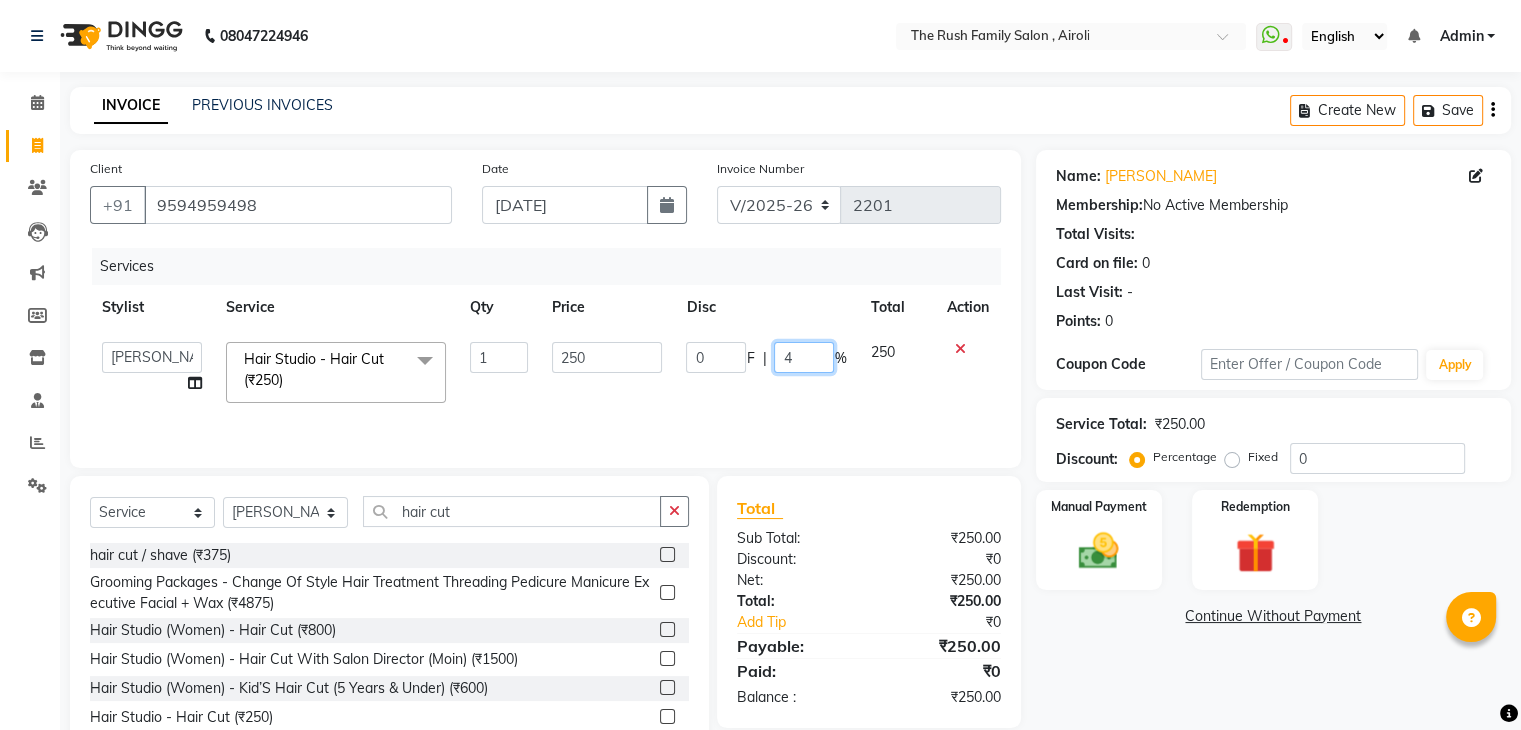 type on "40" 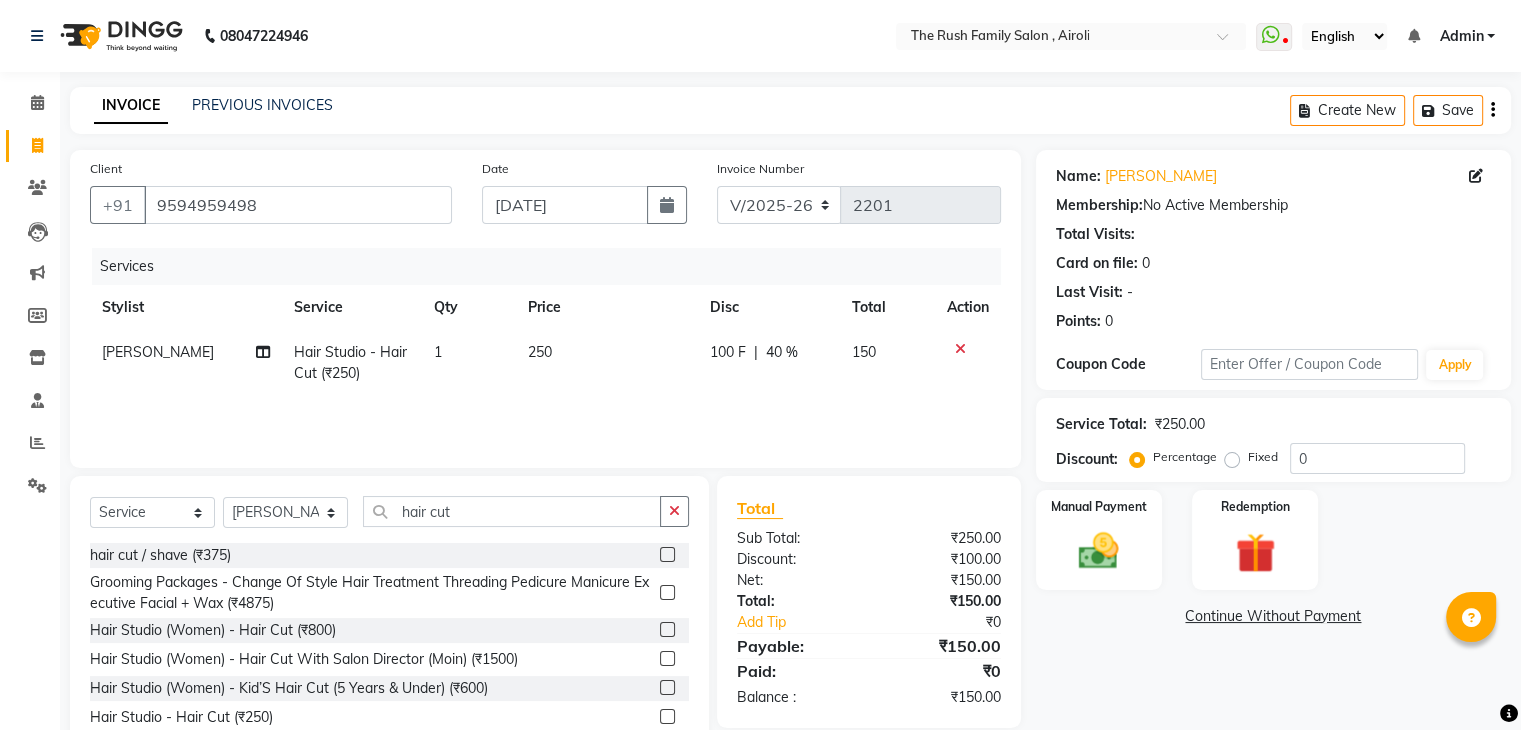 click on "150" 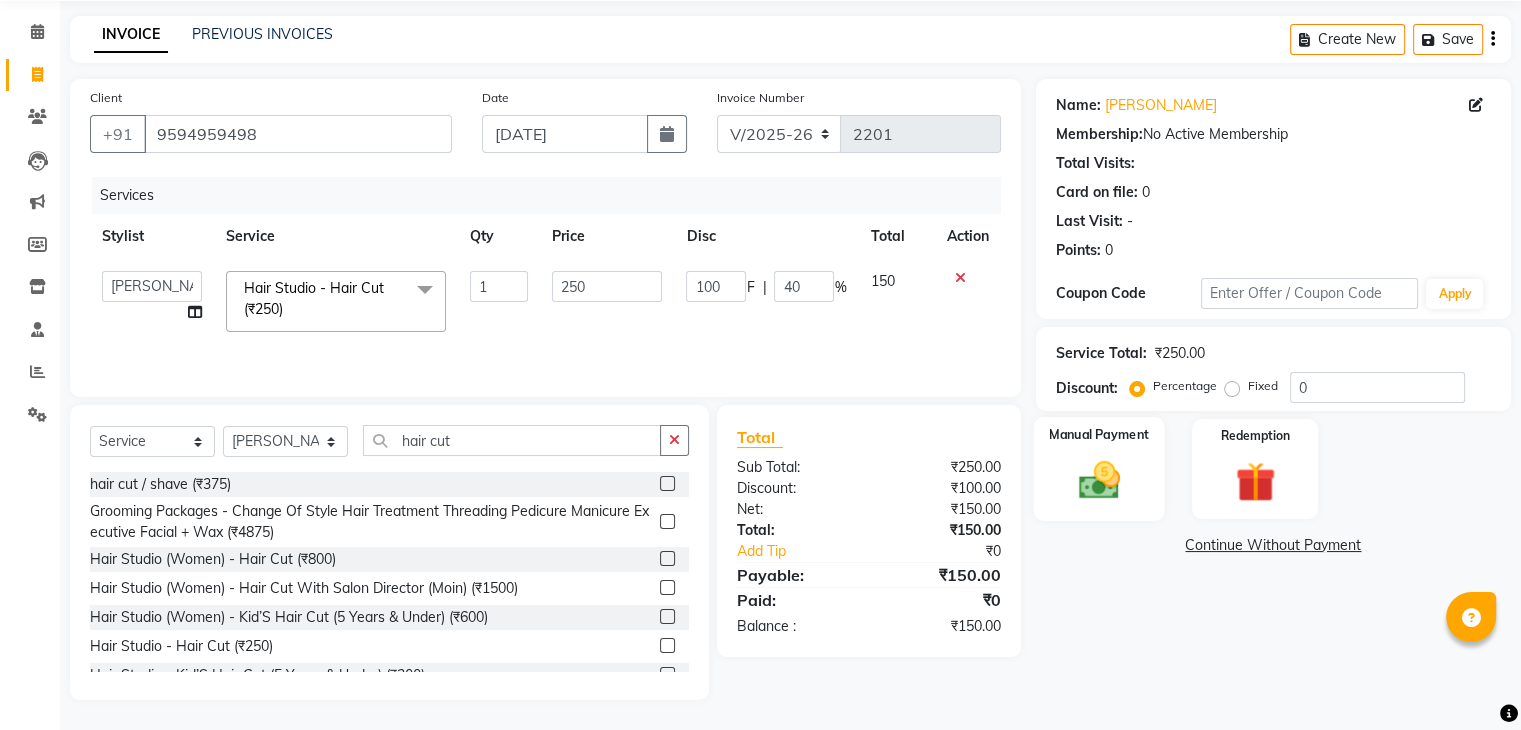click 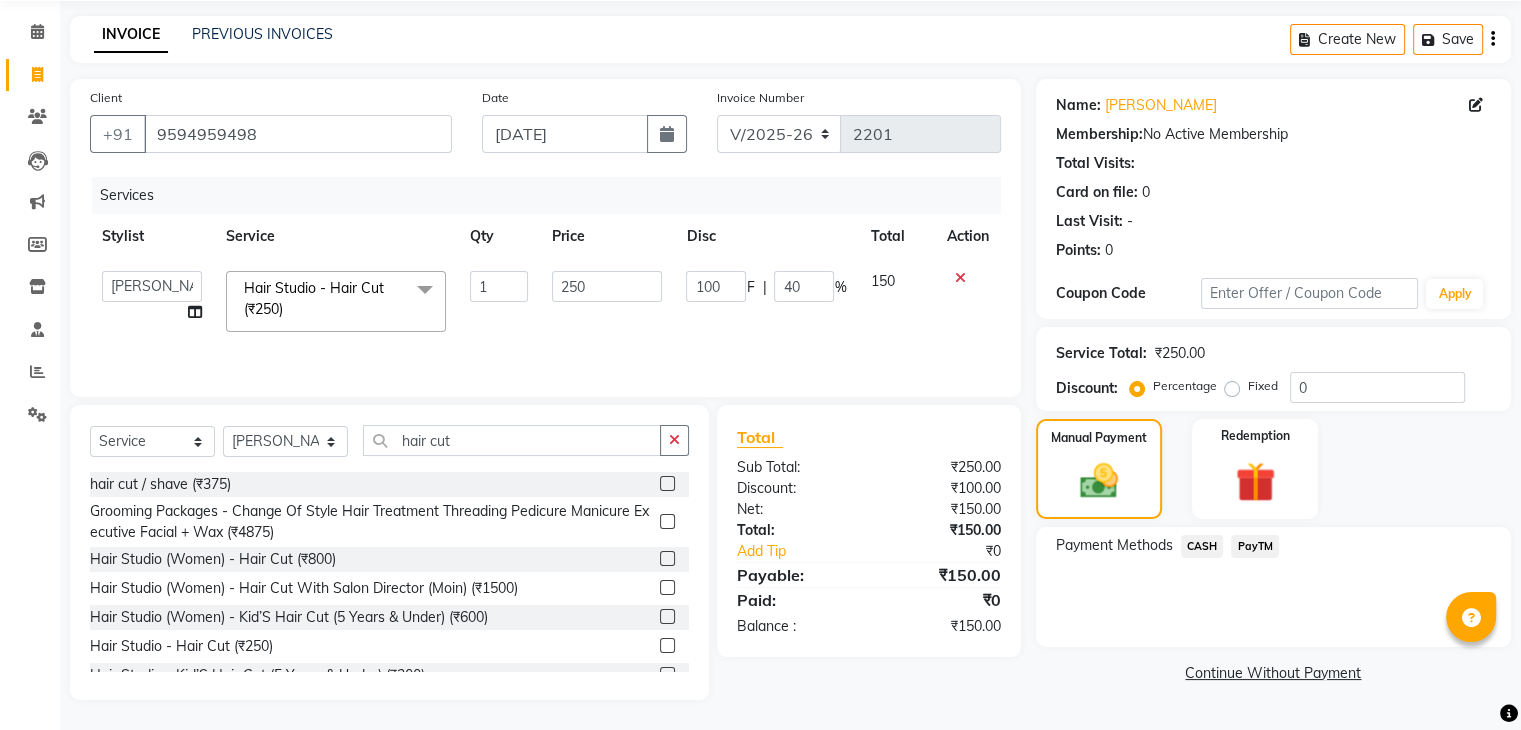 click on "PayTM" 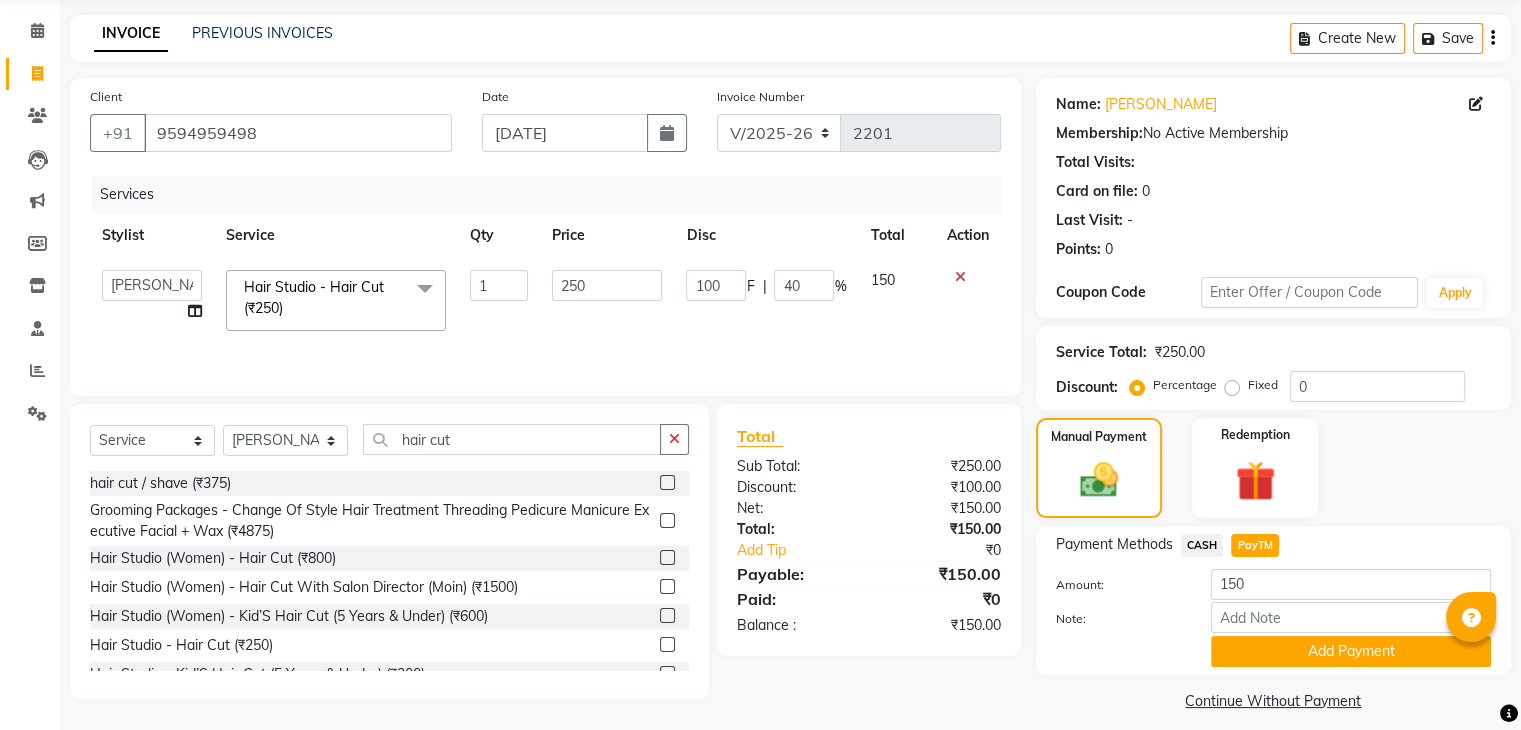 click on "CASH" 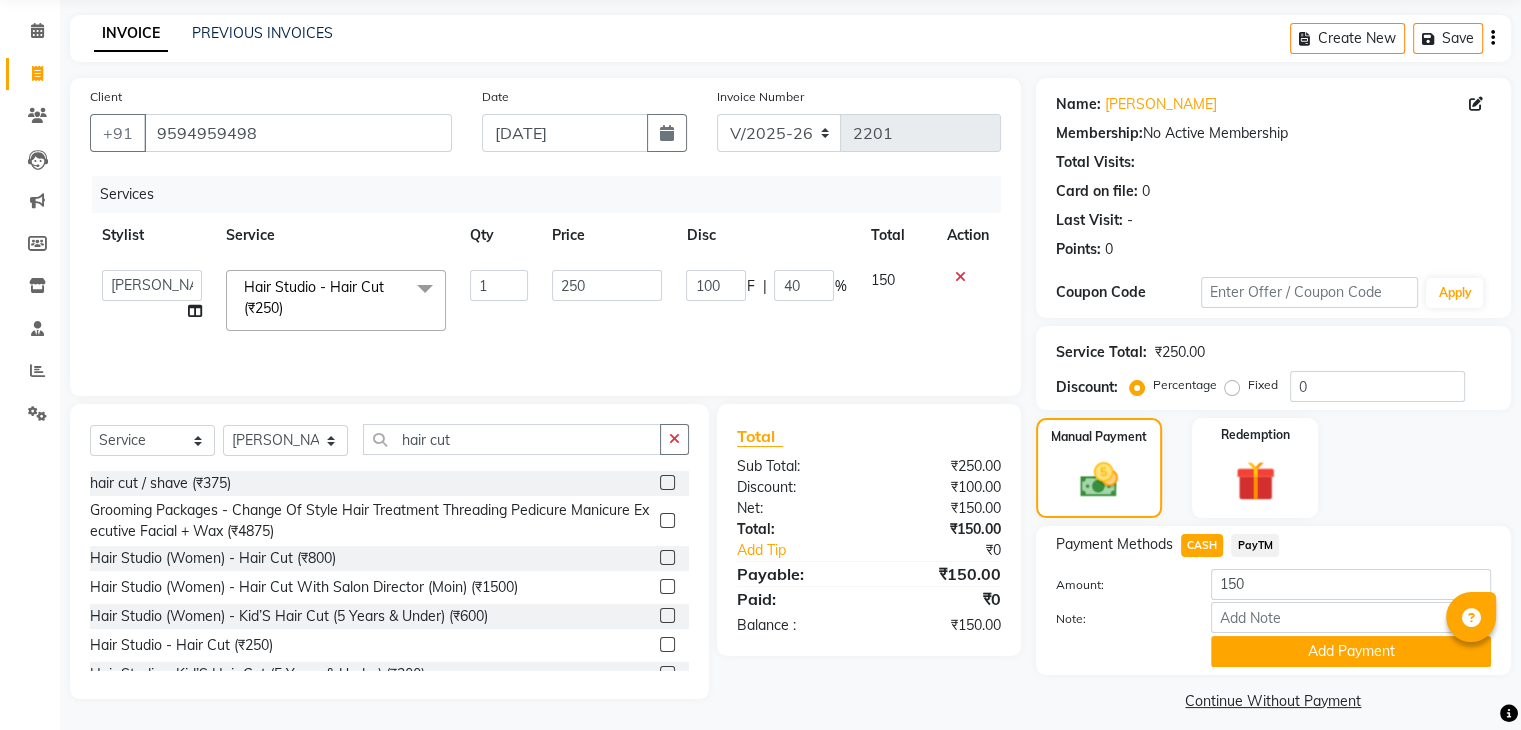 scroll, scrollTop: 89, scrollLeft: 0, axis: vertical 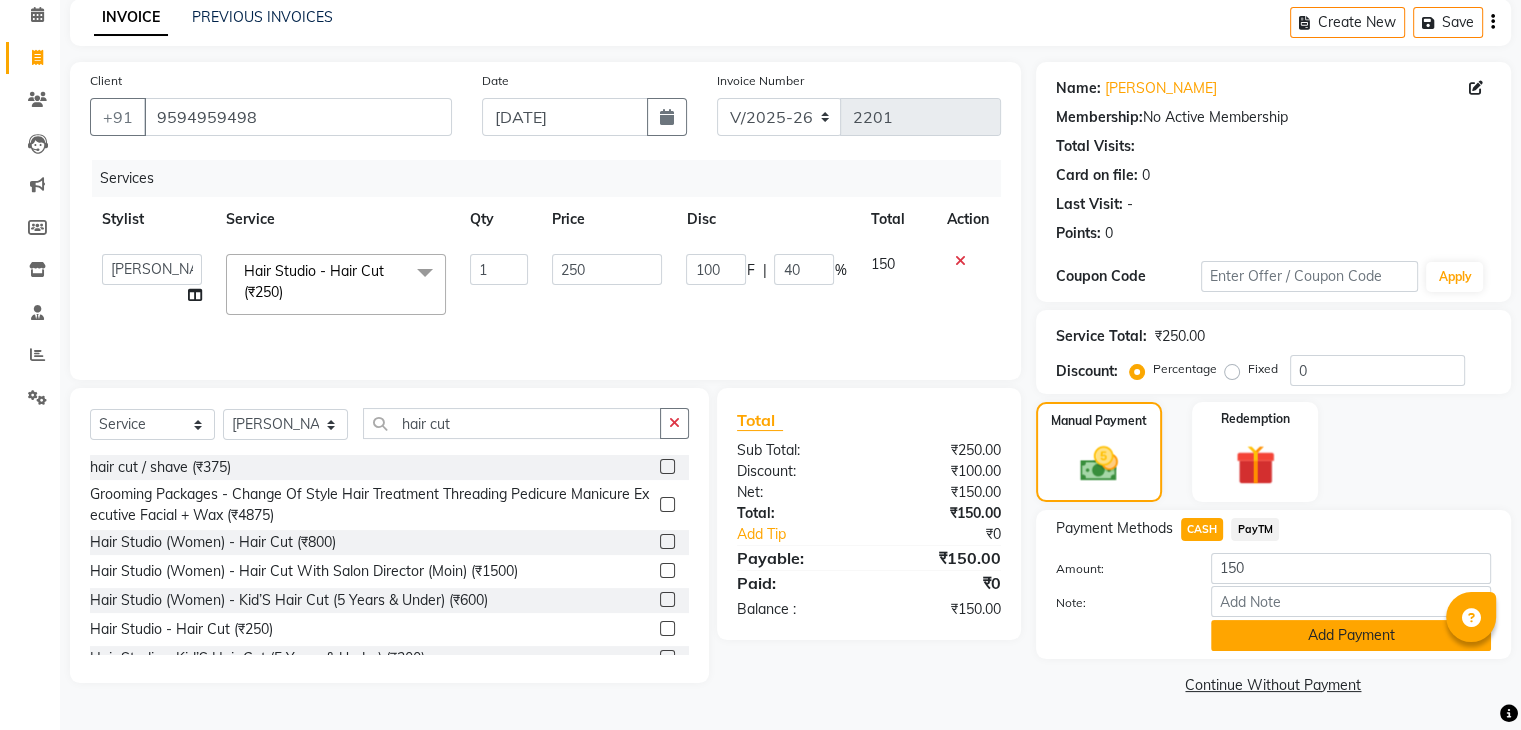 click on "Add Payment" 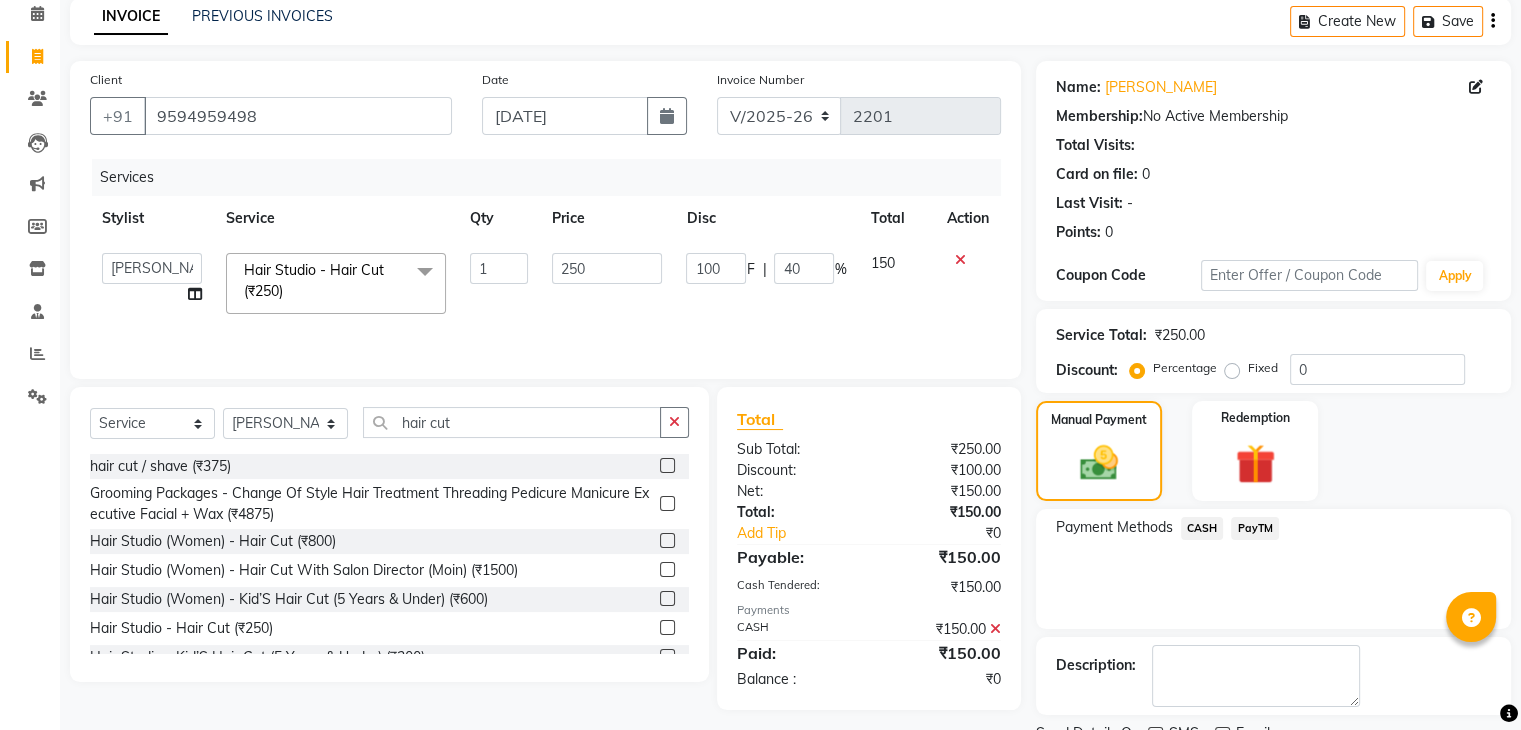 scroll, scrollTop: 171, scrollLeft: 0, axis: vertical 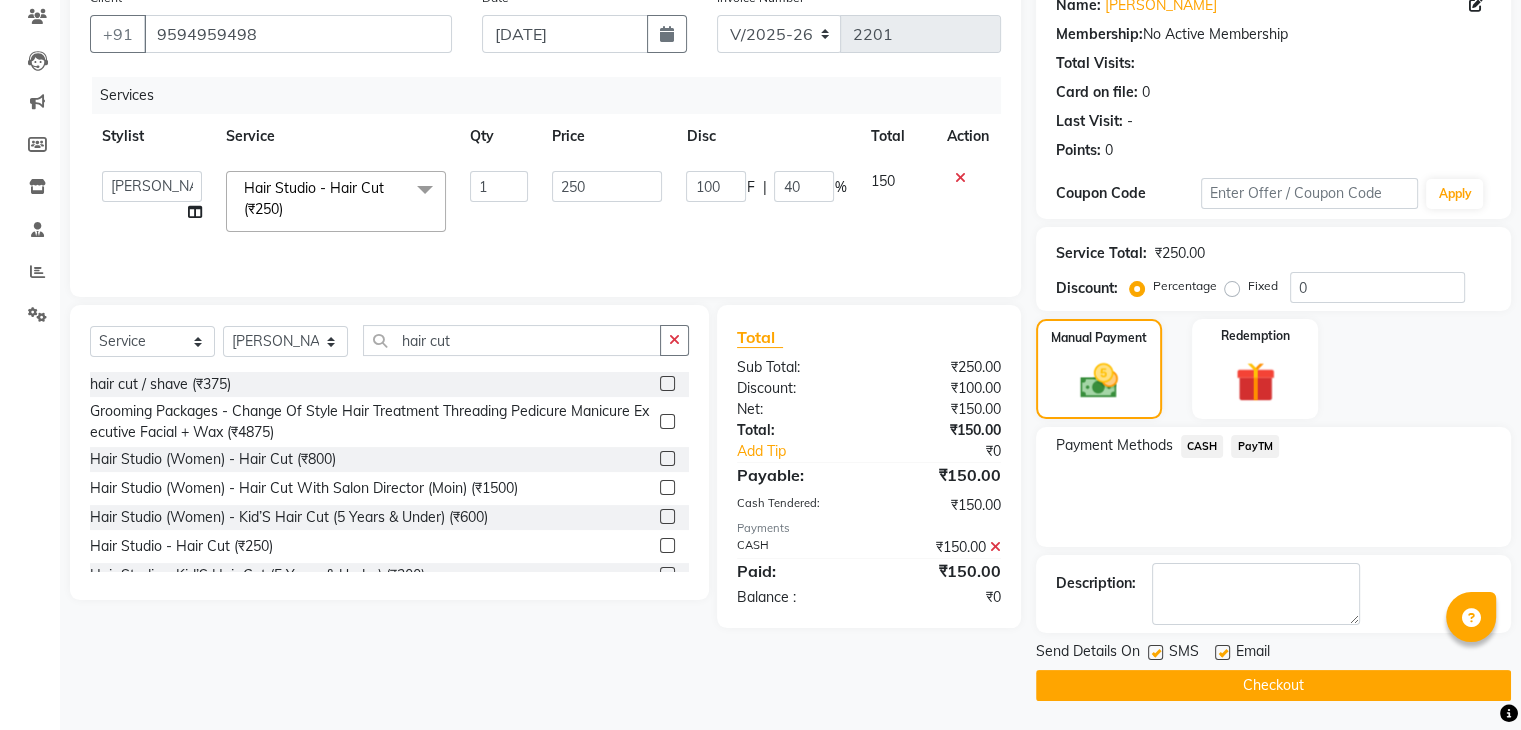 click on "Checkout" 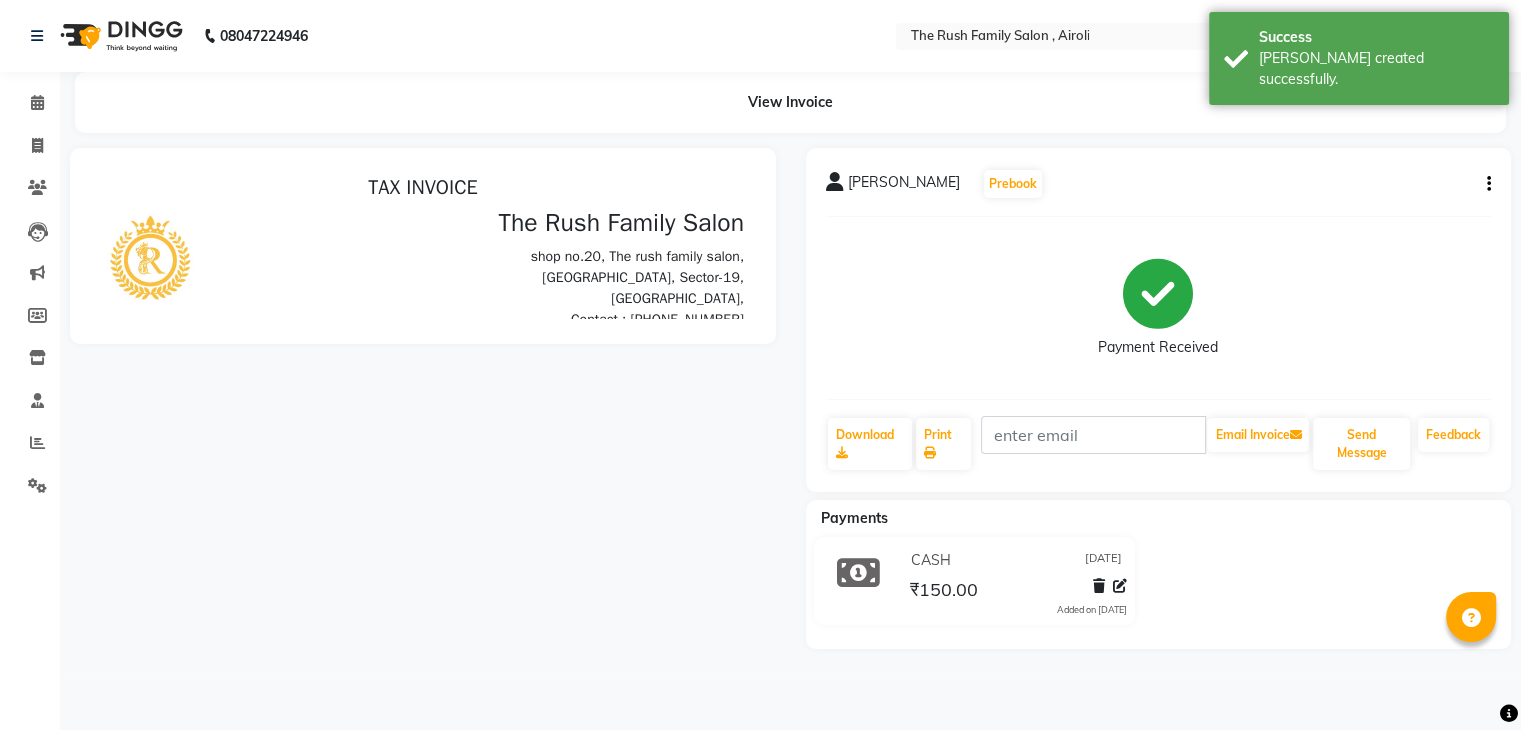 scroll, scrollTop: 0, scrollLeft: 0, axis: both 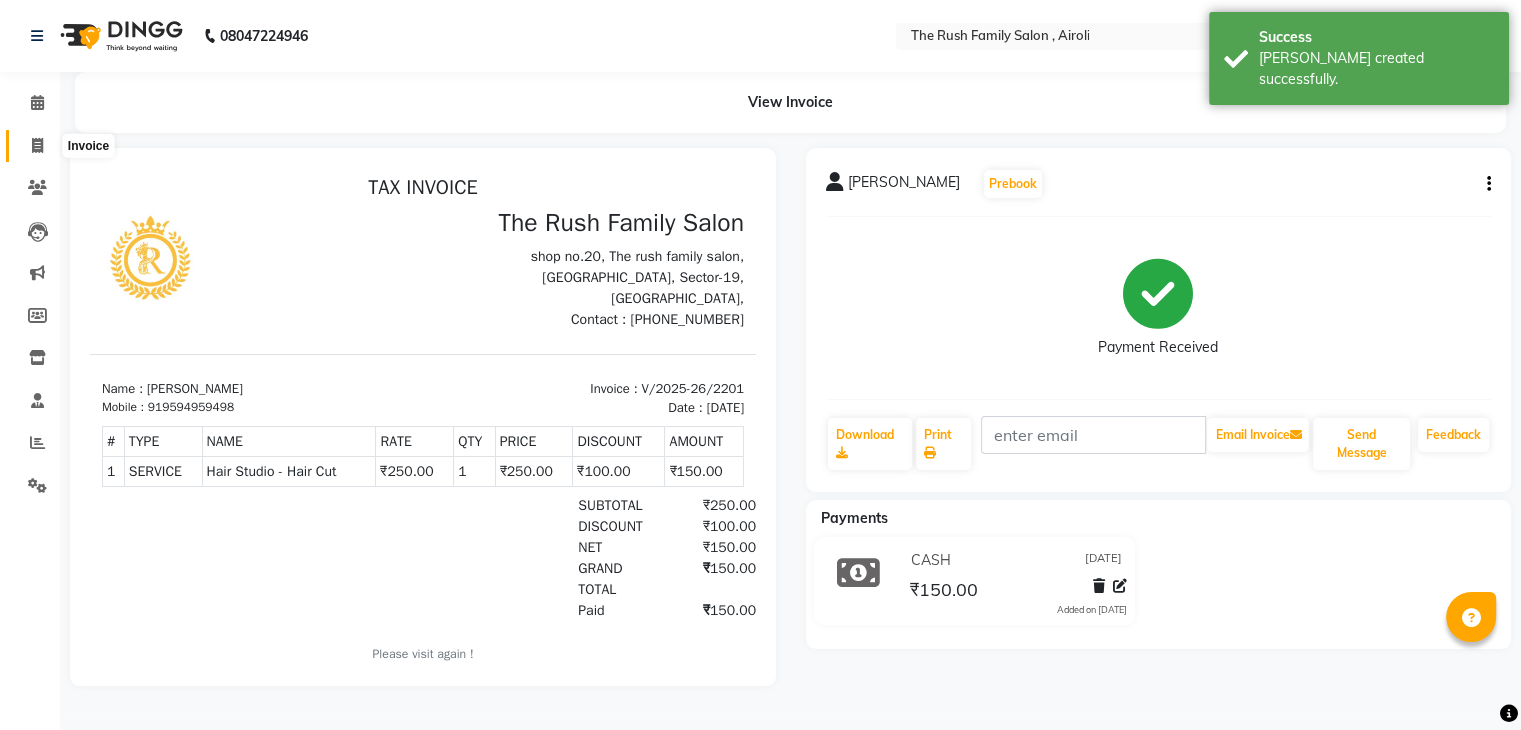 click 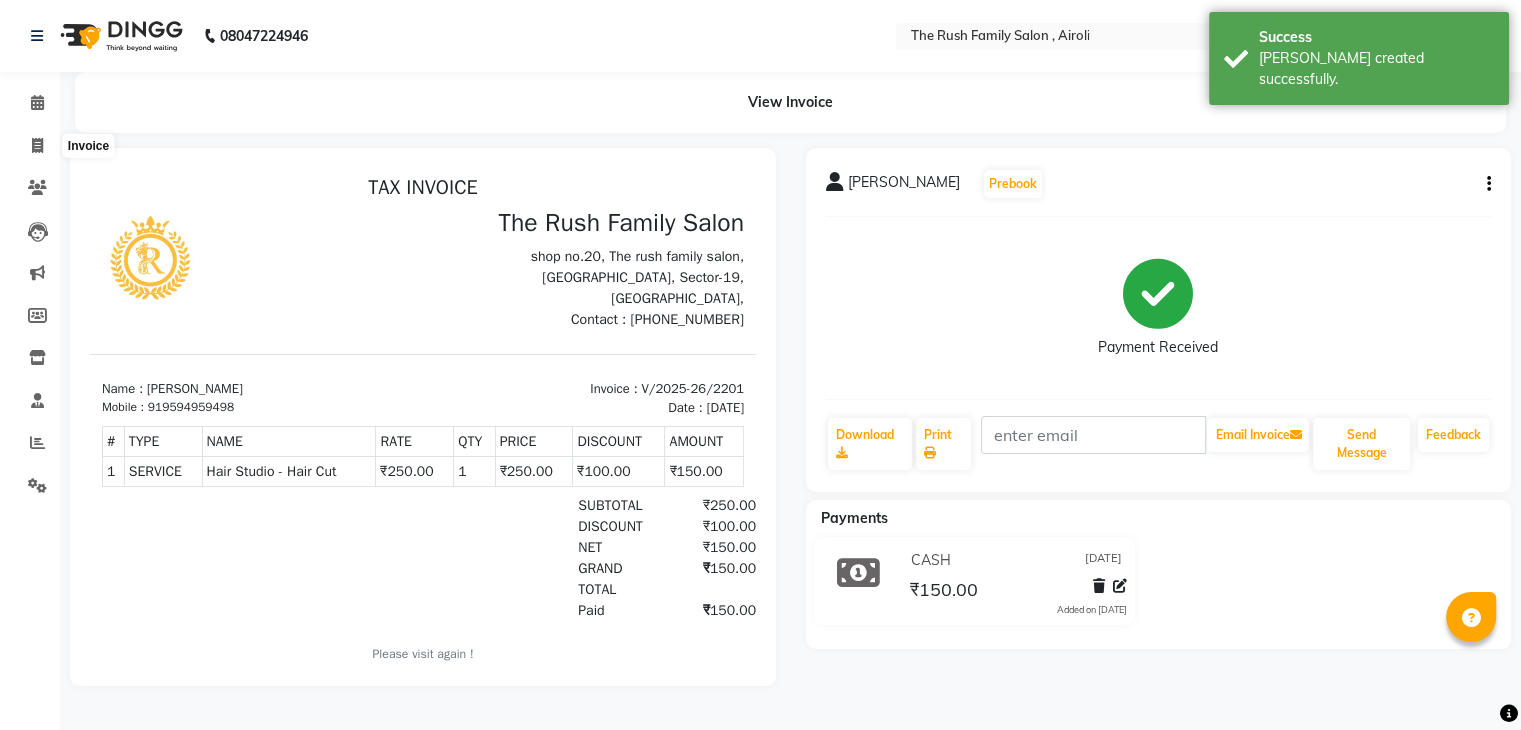 select on "5419" 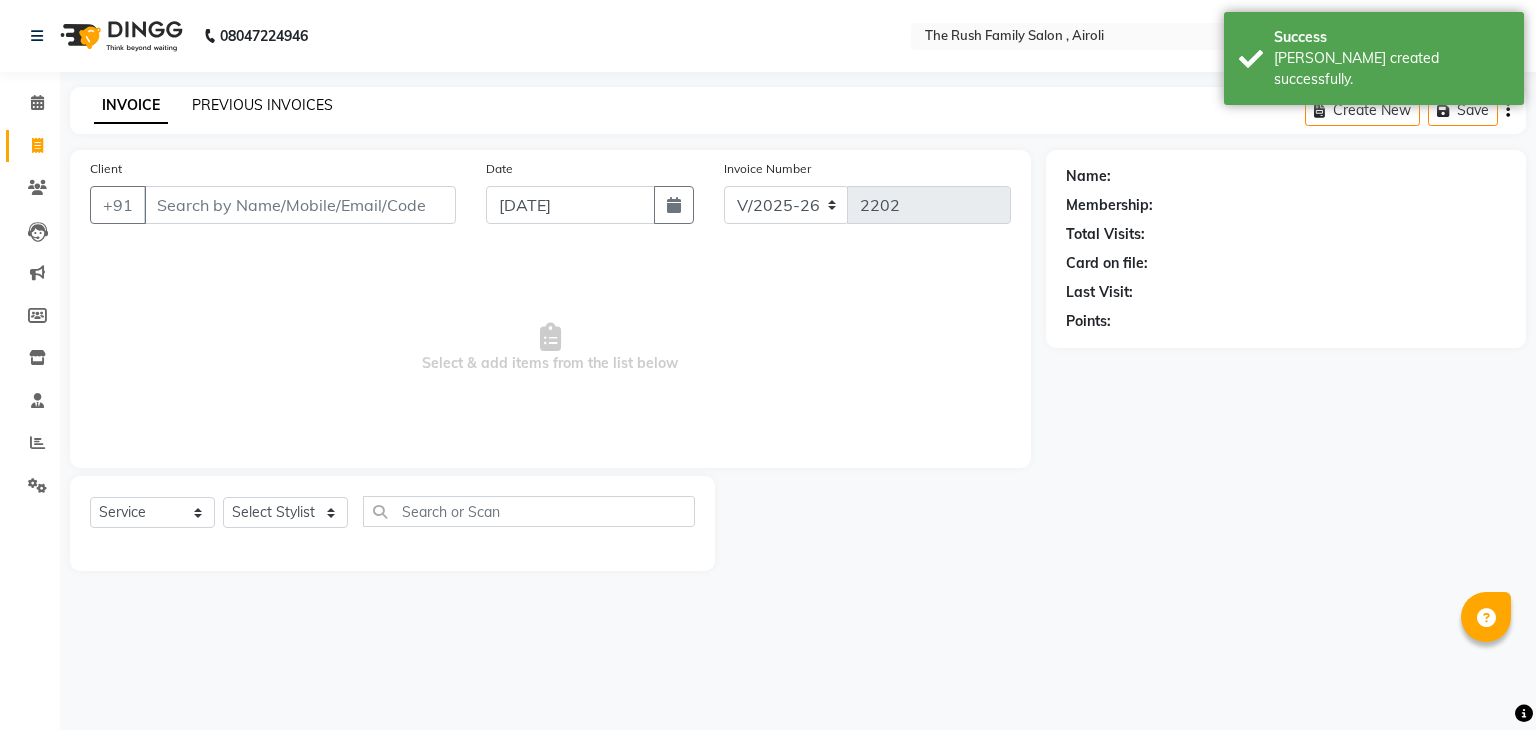 click on "PREVIOUS INVOICES" 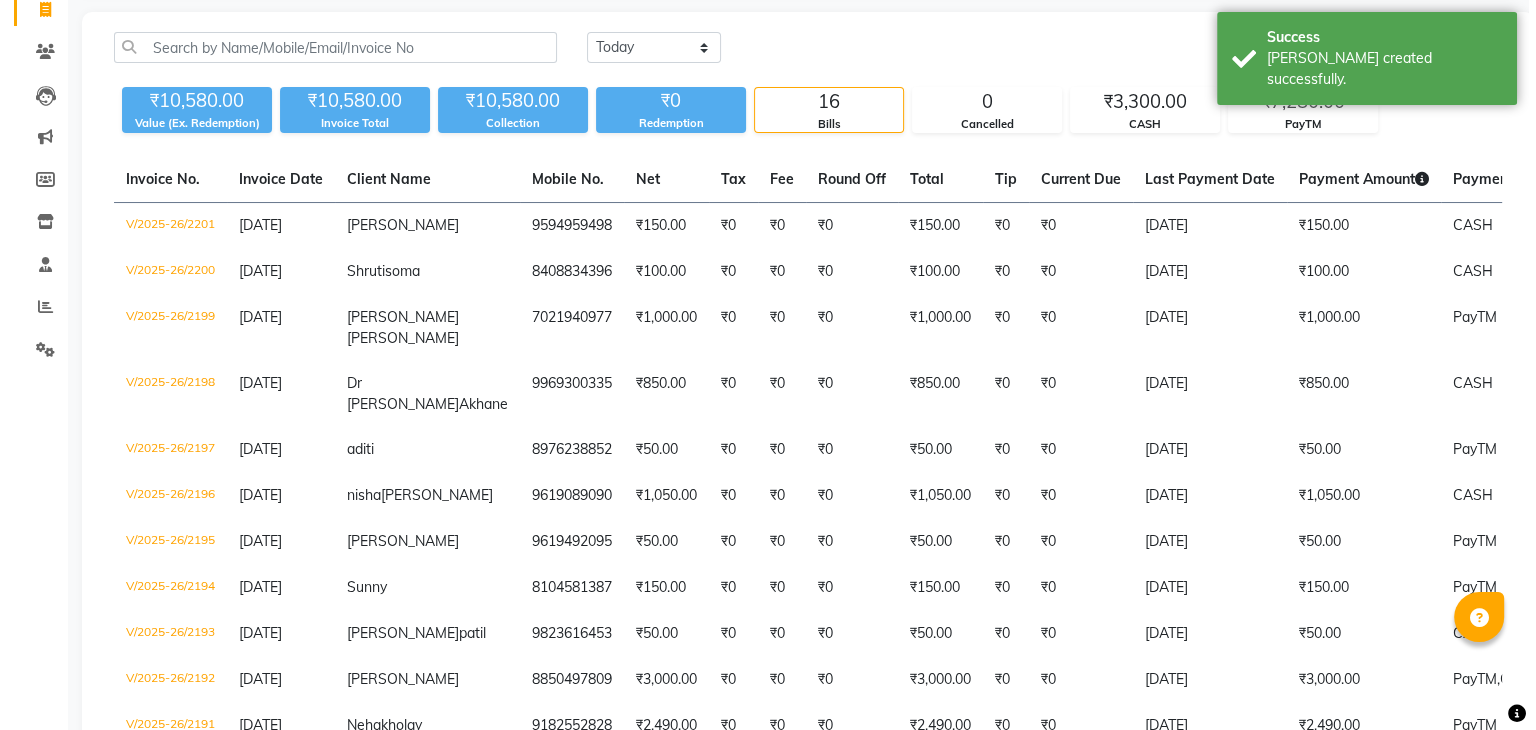 scroll, scrollTop: 0, scrollLeft: 0, axis: both 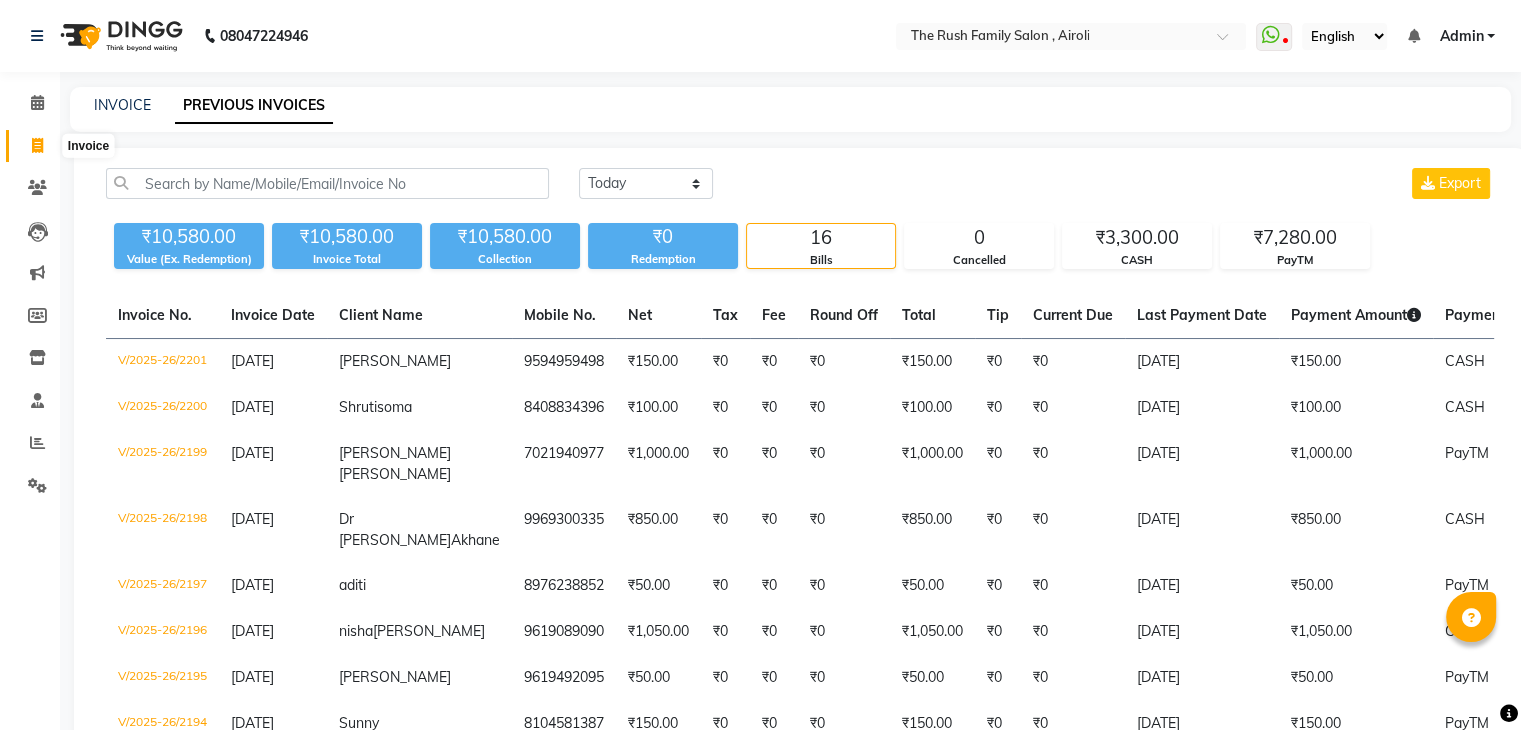 click 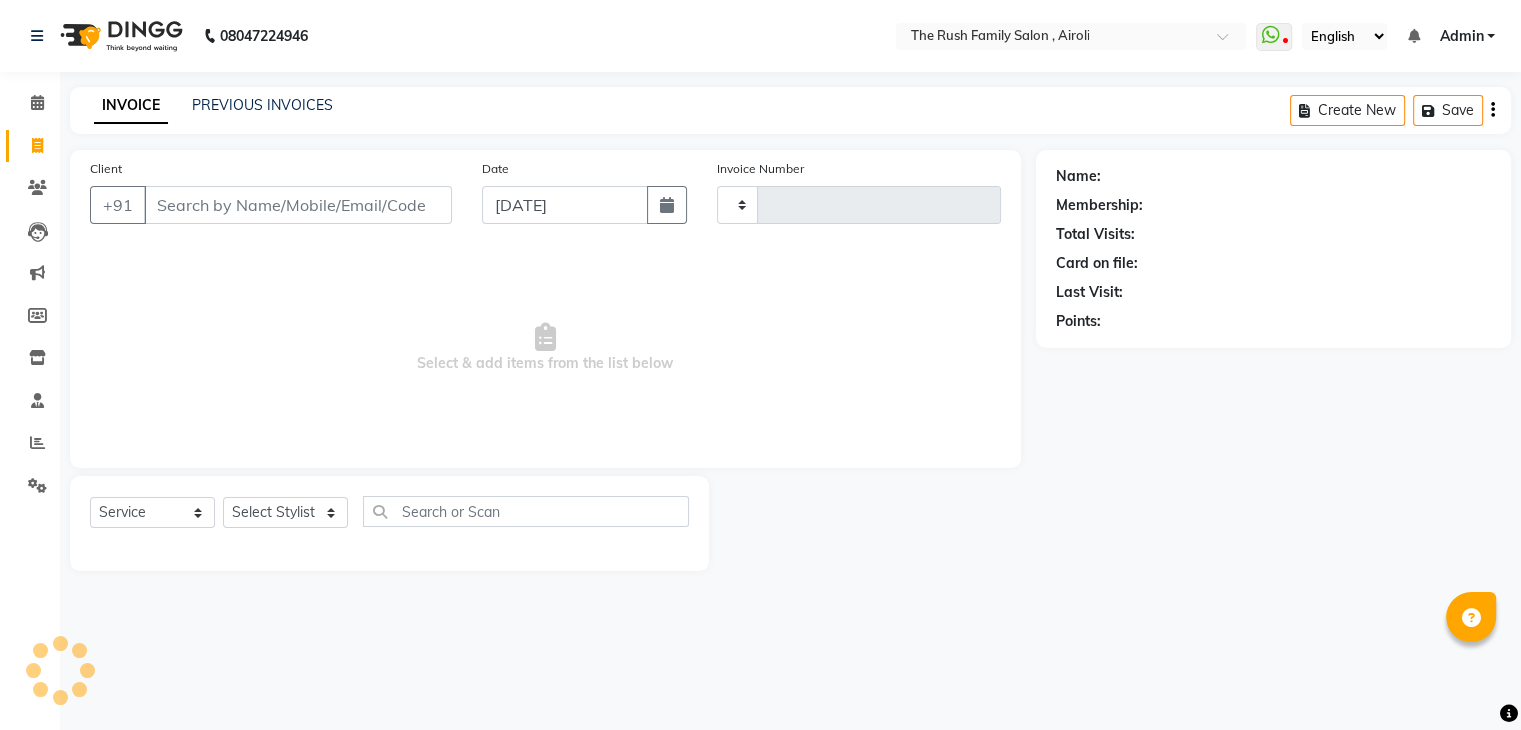 type on "2202" 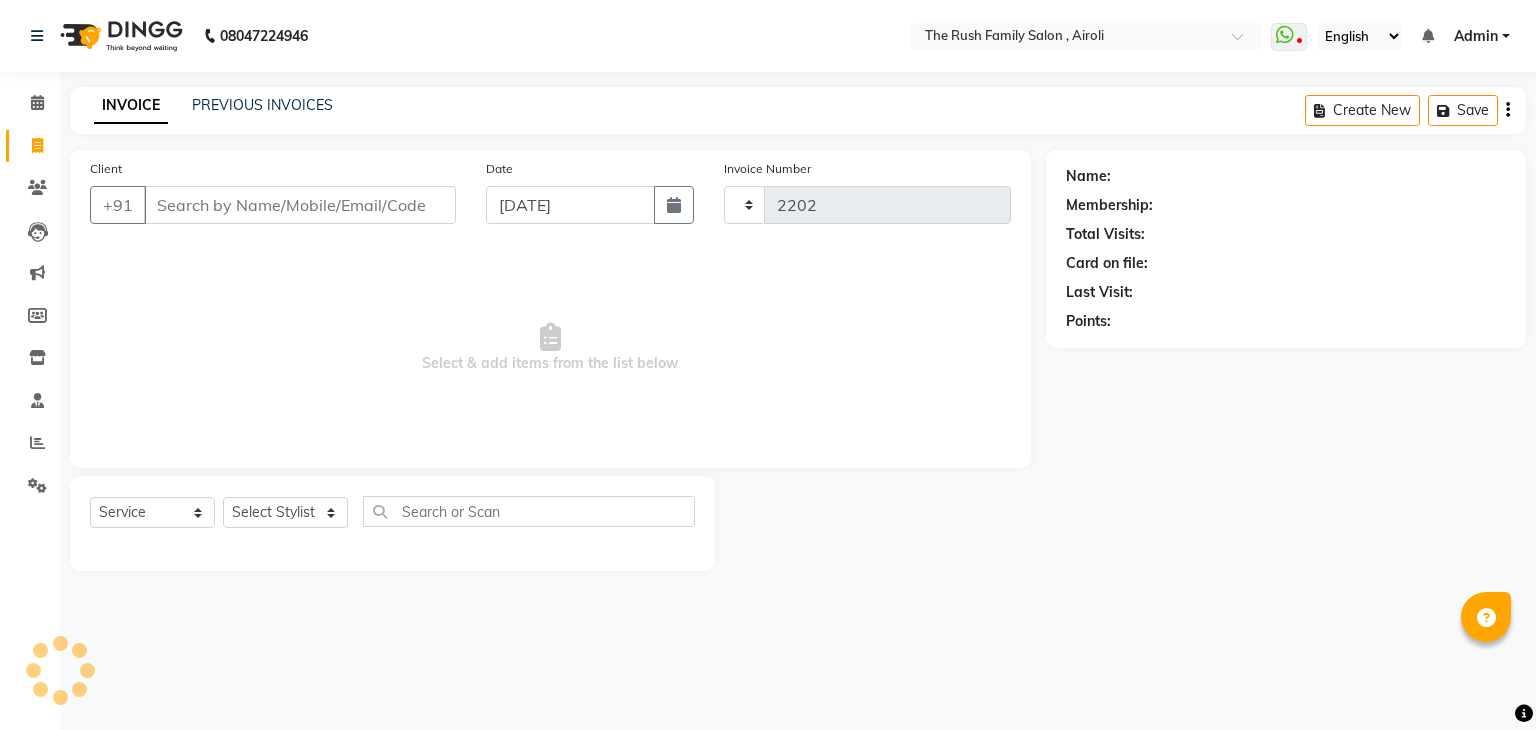 select on "5419" 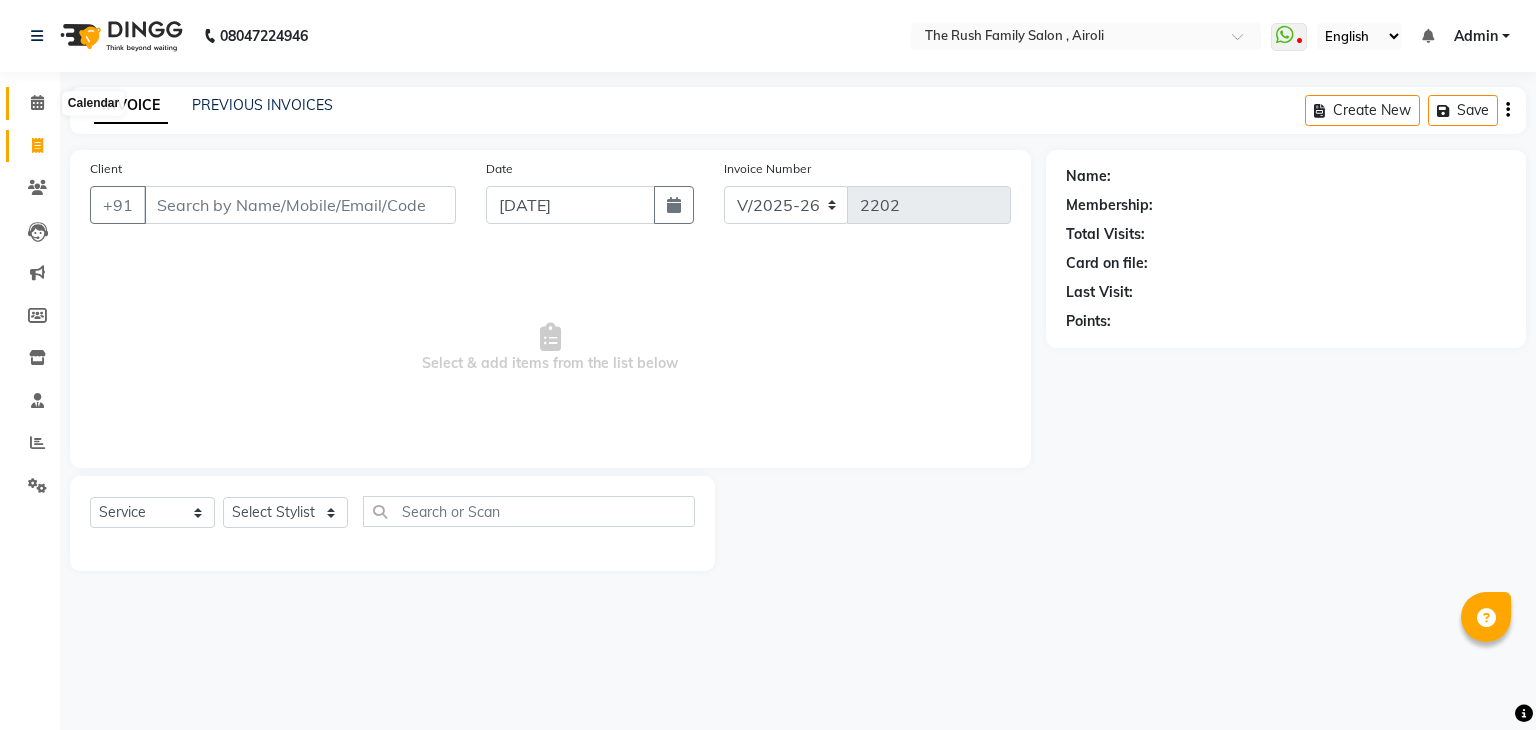 click 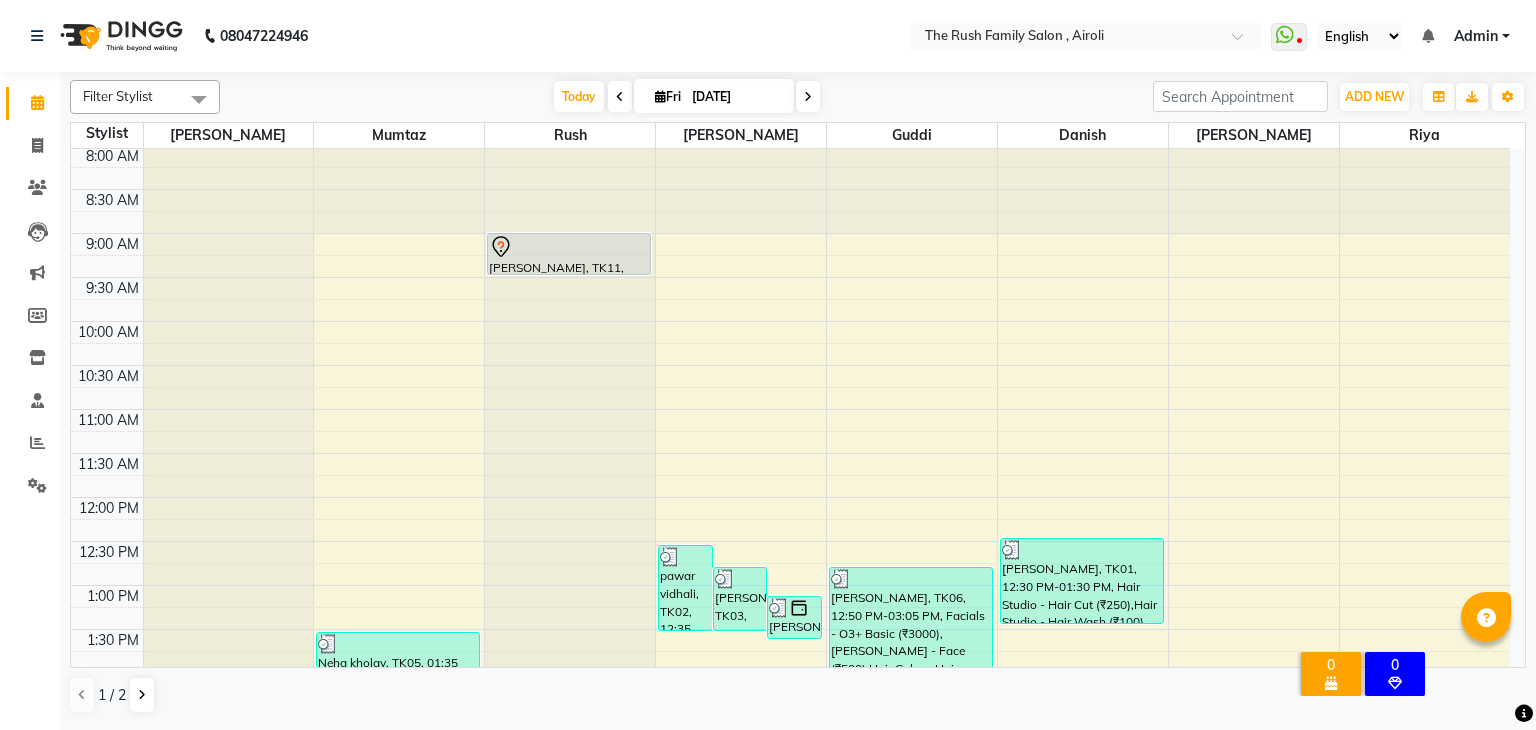 scroll, scrollTop: 0, scrollLeft: 0, axis: both 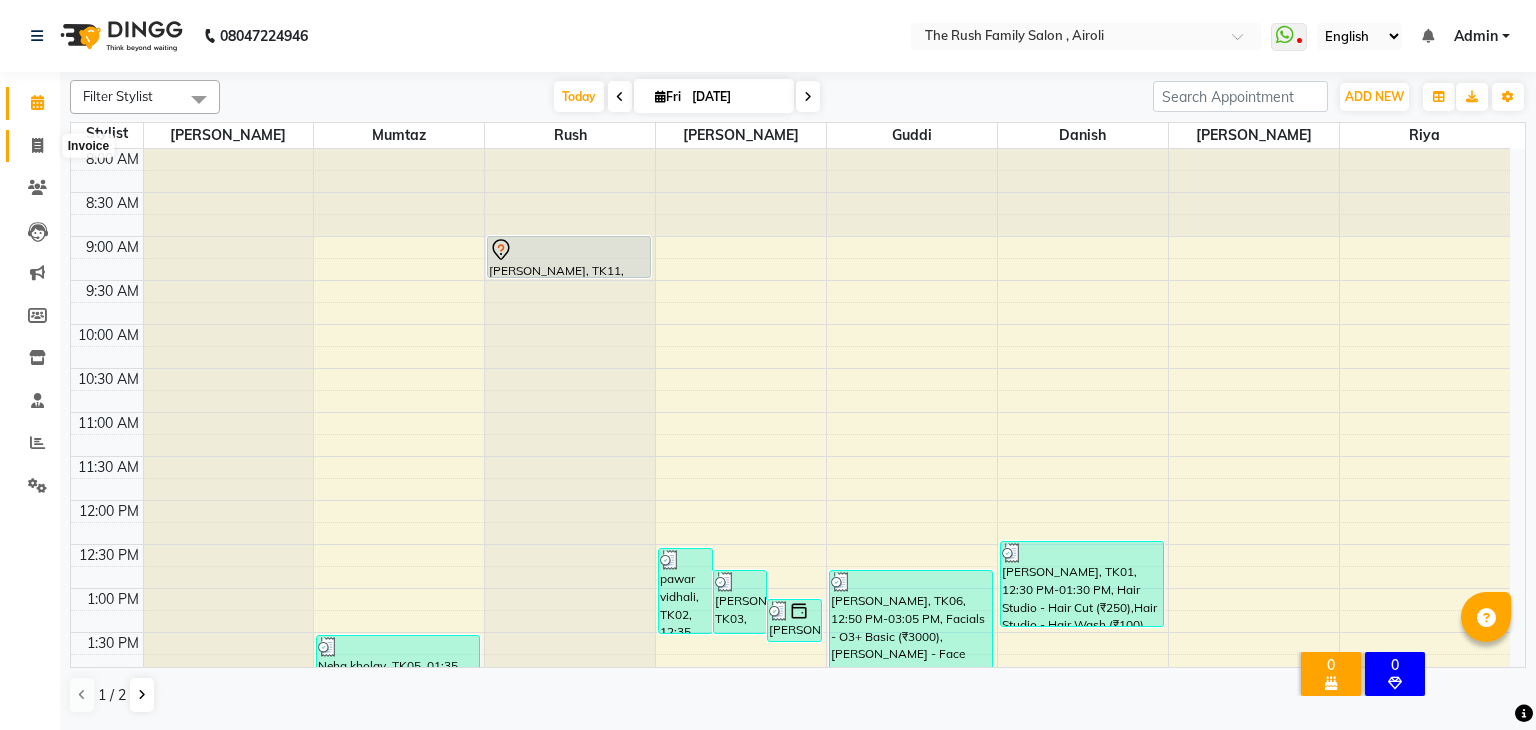 click 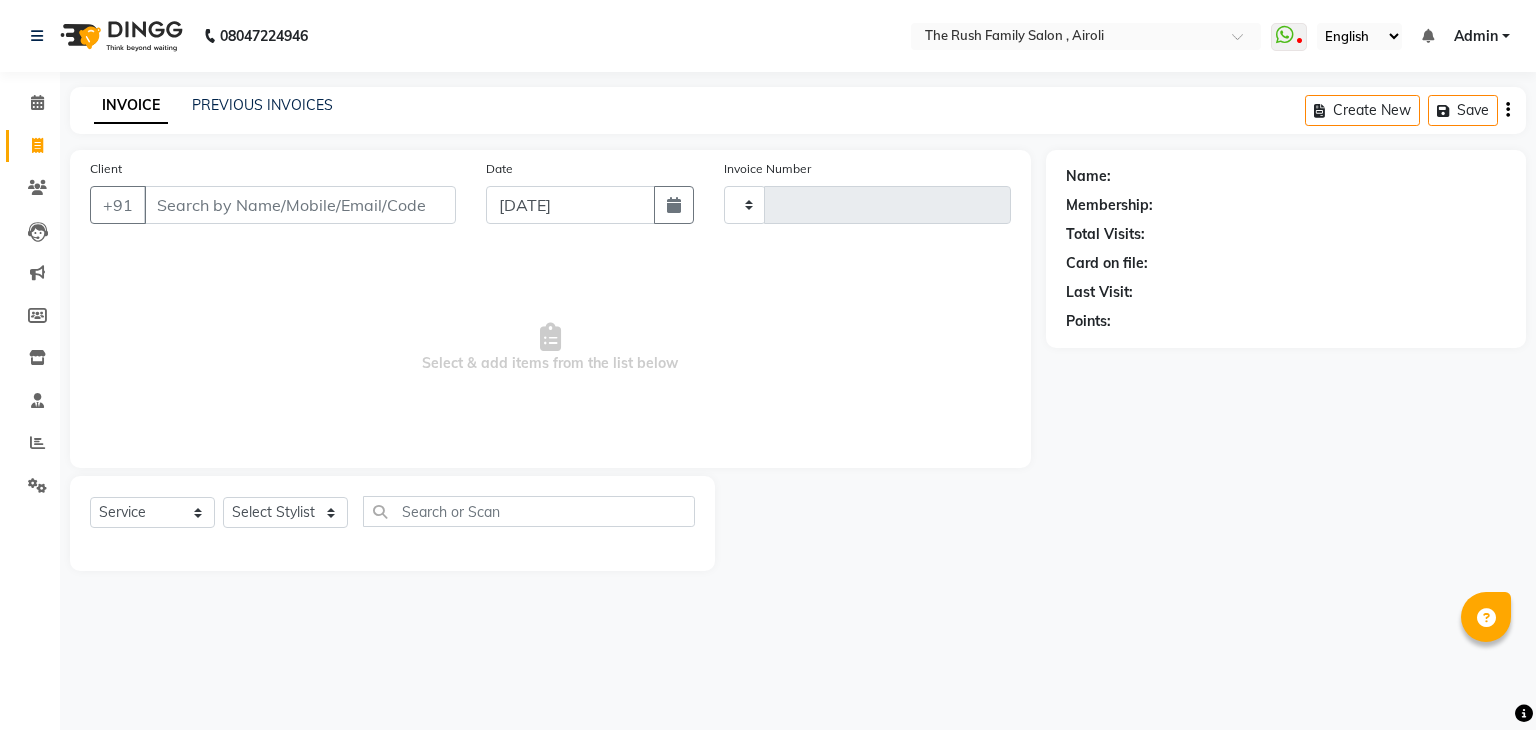 type on "2202" 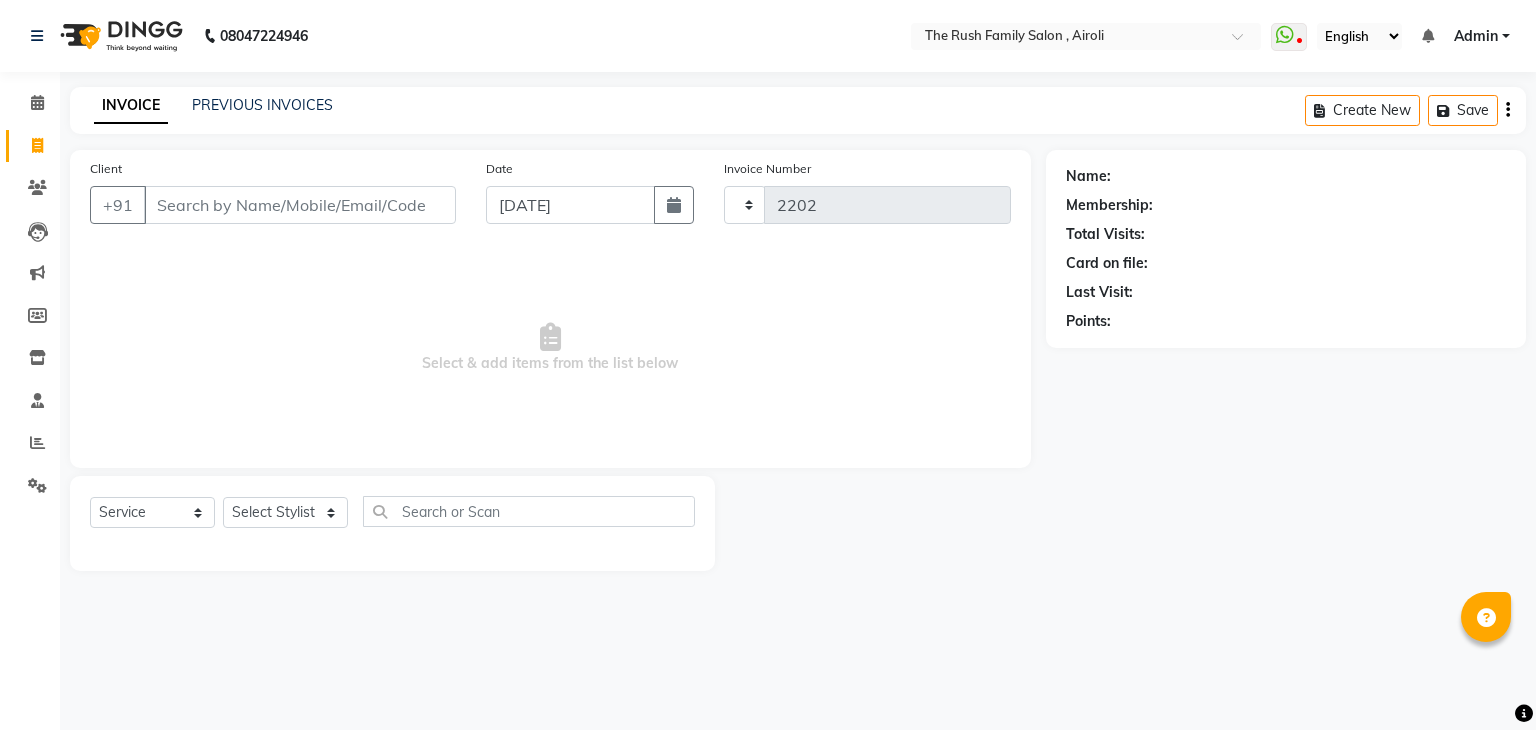 select on "5419" 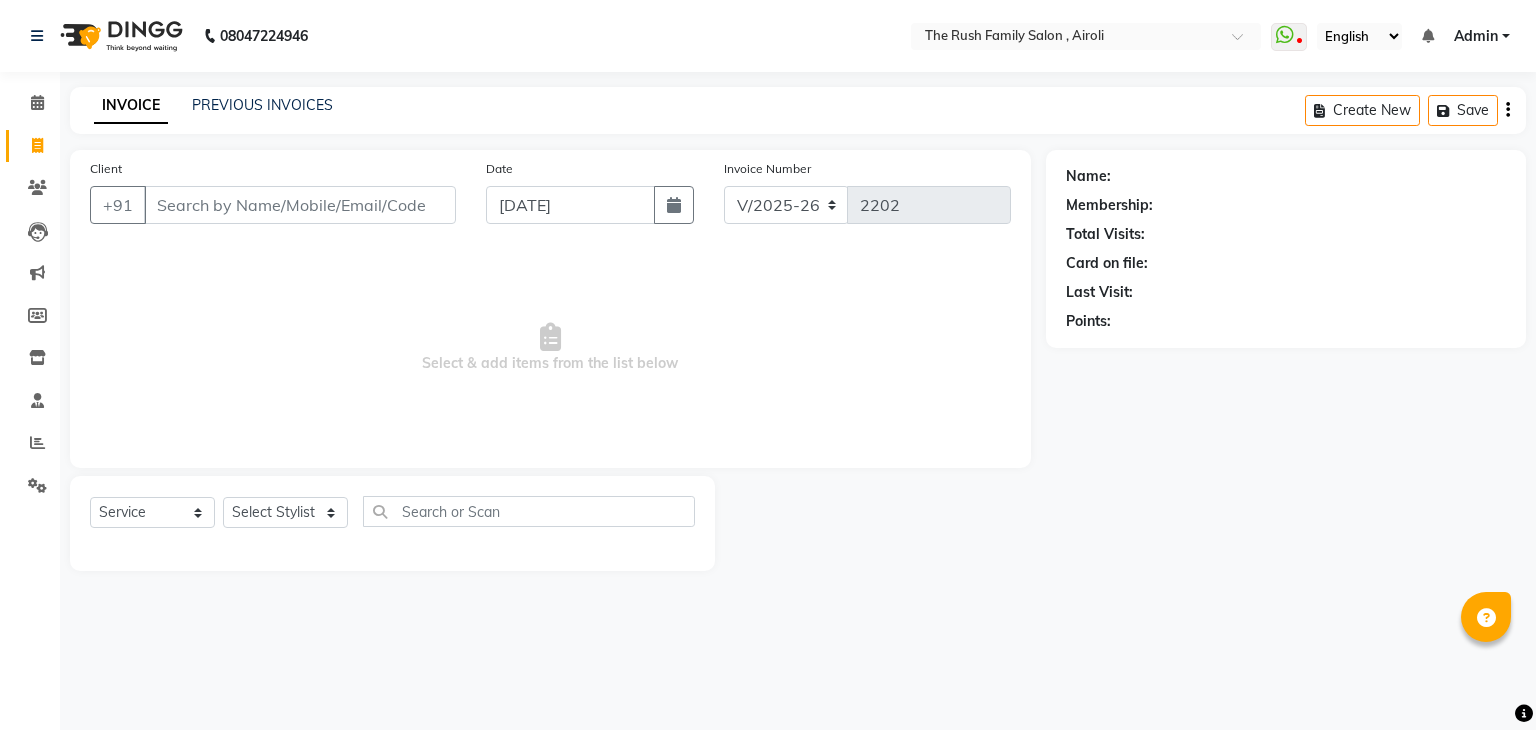 click on "INVOICE PREVIOUS INVOICES Create New   Save  Client +91 Date 11-07-2025 Invoice Number V/2025 V/2025-26 2202  Select & add items from the list below  Select  Service  Product  Membership  Package Voucher Prepaid Gift Card  Select Stylist Ajaz Danish Guddi Jayesh  mumtaz   nishu Riya    Rush Swati Name: Membership: Total Visits: Card on file: Last Visit:  Points:" 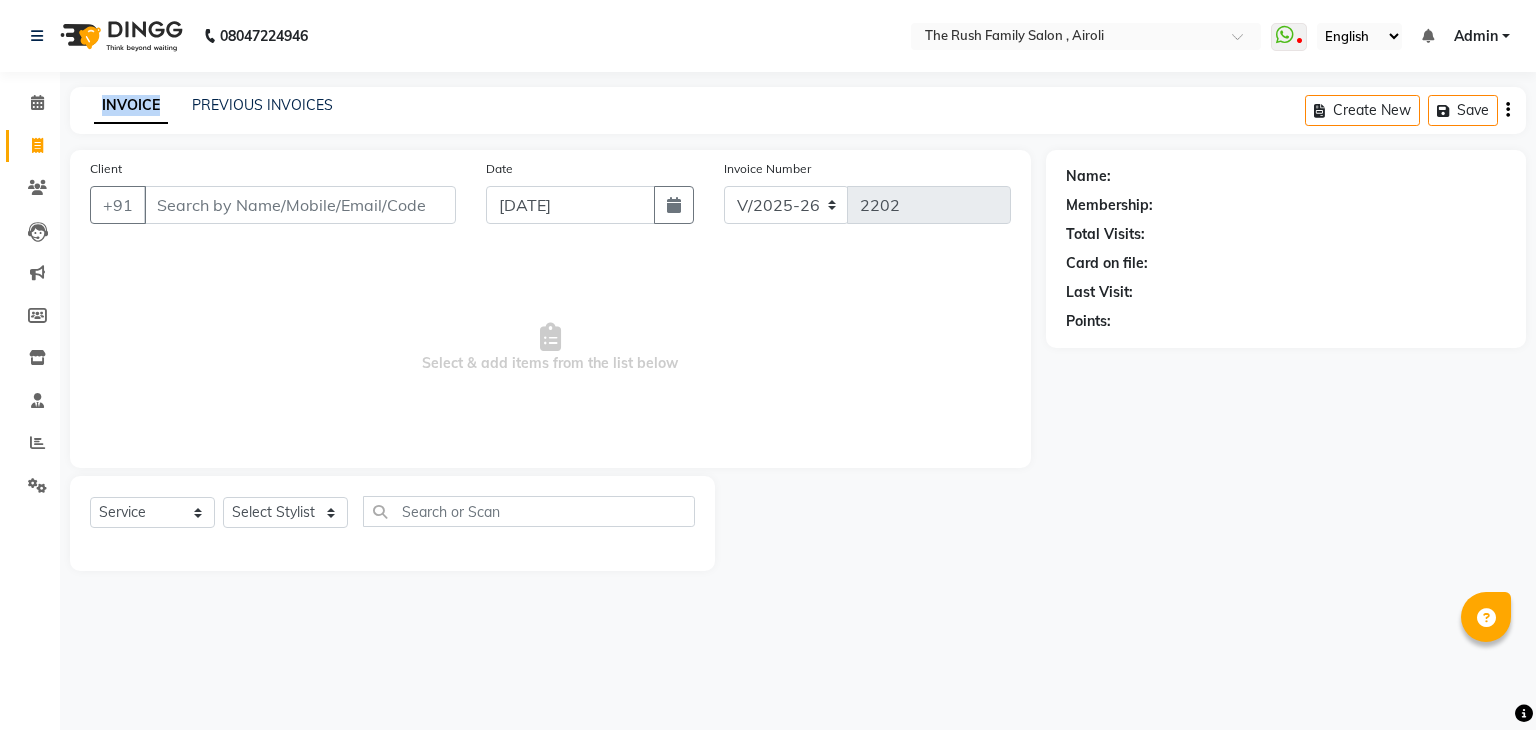 click on "INVOICE PREVIOUS INVOICES Create New   Save  Client +91 Date 11-07-2025 Invoice Number V/2025 V/2025-26 2202  Select & add items from the list below  Select  Service  Product  Membership  Package Voucher Prepaid Gift Card  Select Stylist Ajaz Danish Guddi Jayesh  mumtaz   nishu Riya    Rush Swati Name: Membership: Total Visits: Card on file: Last Visit:  Points:" 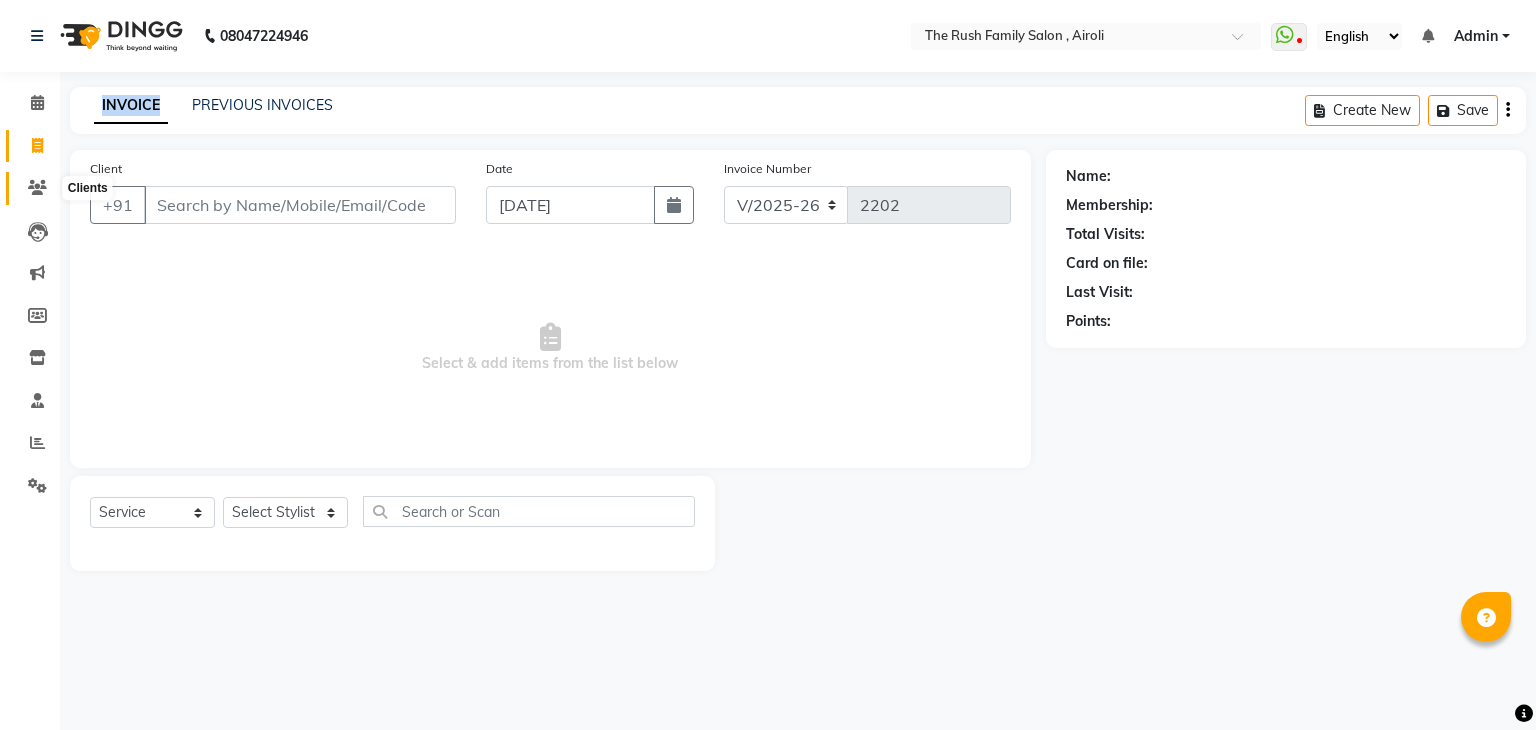 click 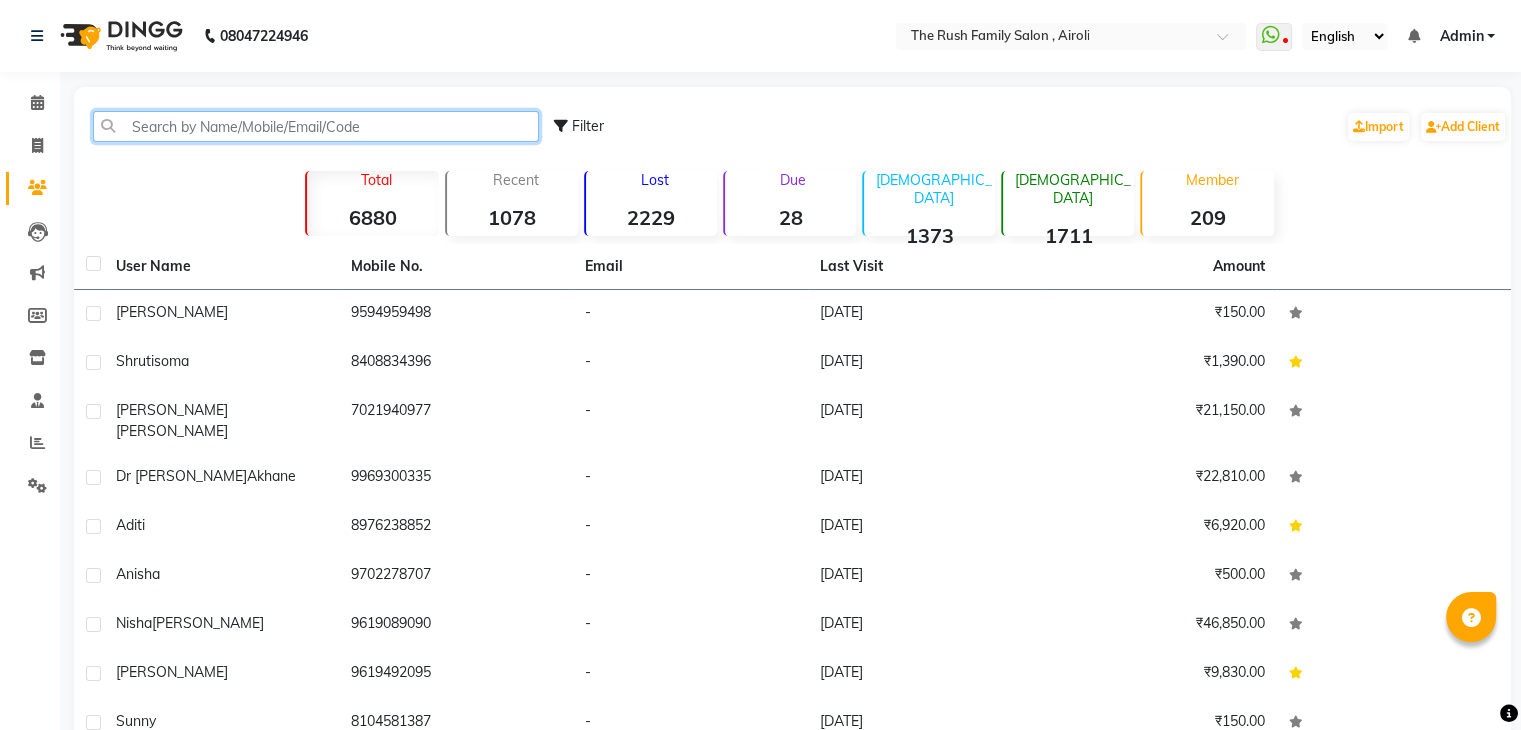 click 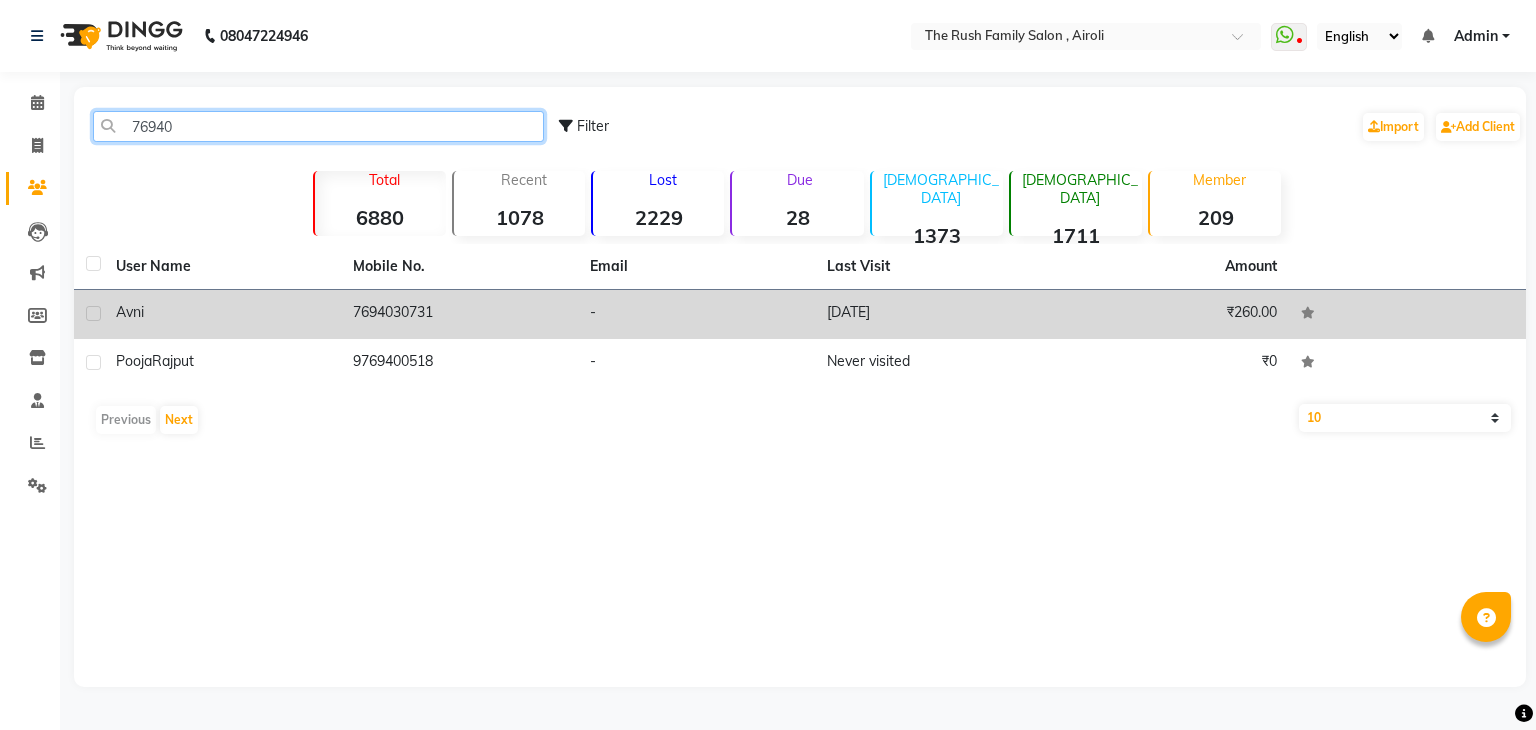 type on "76940" 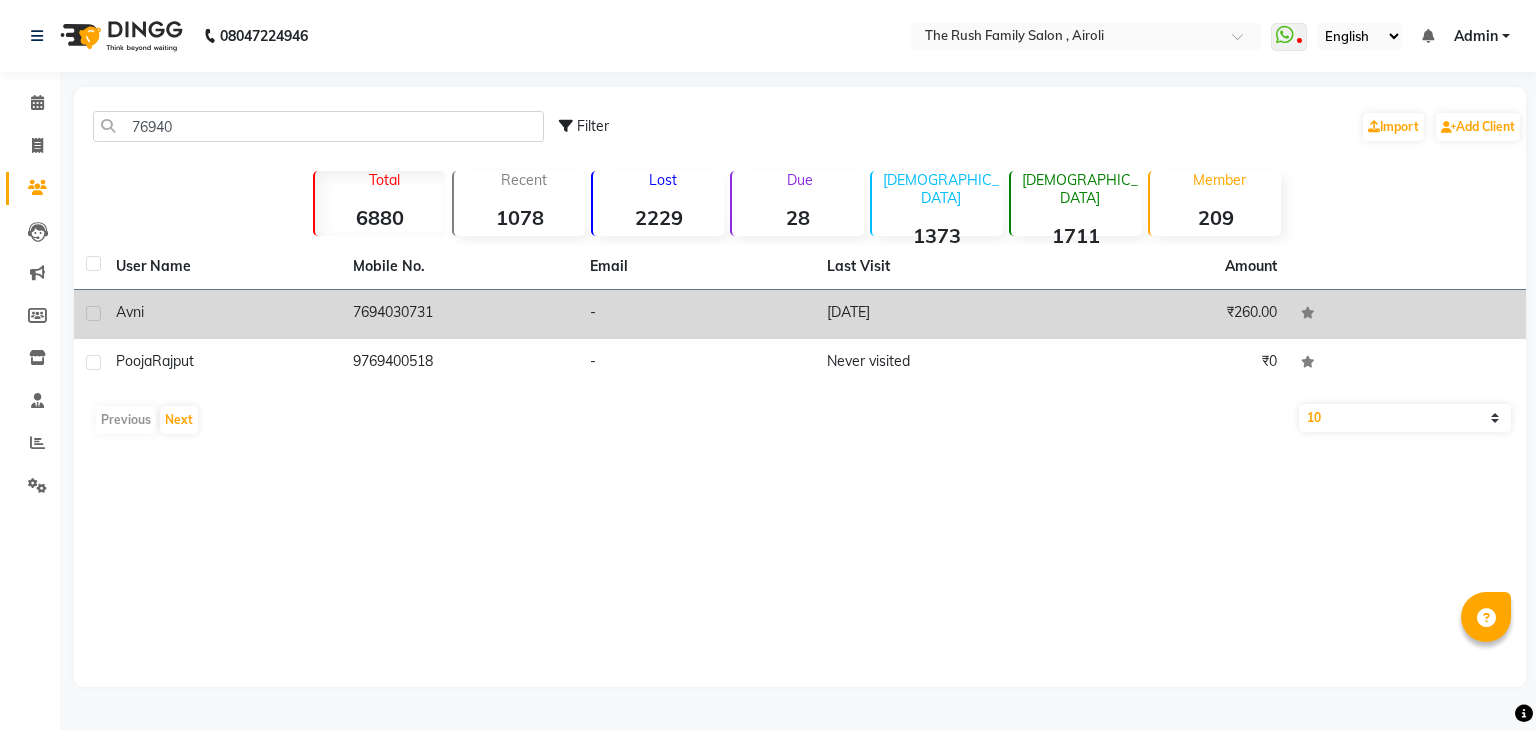click on "7694030731" 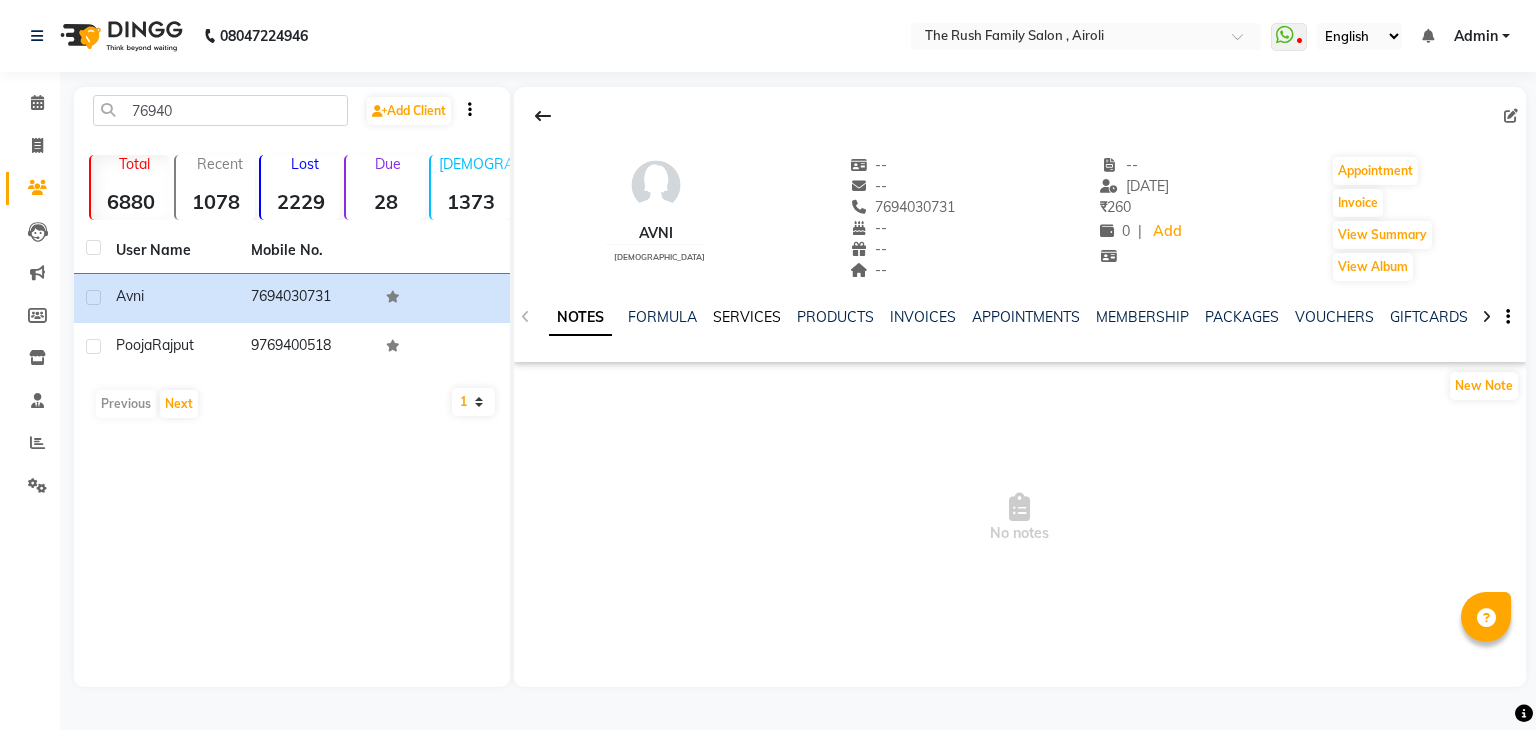 click on "SERVICES" 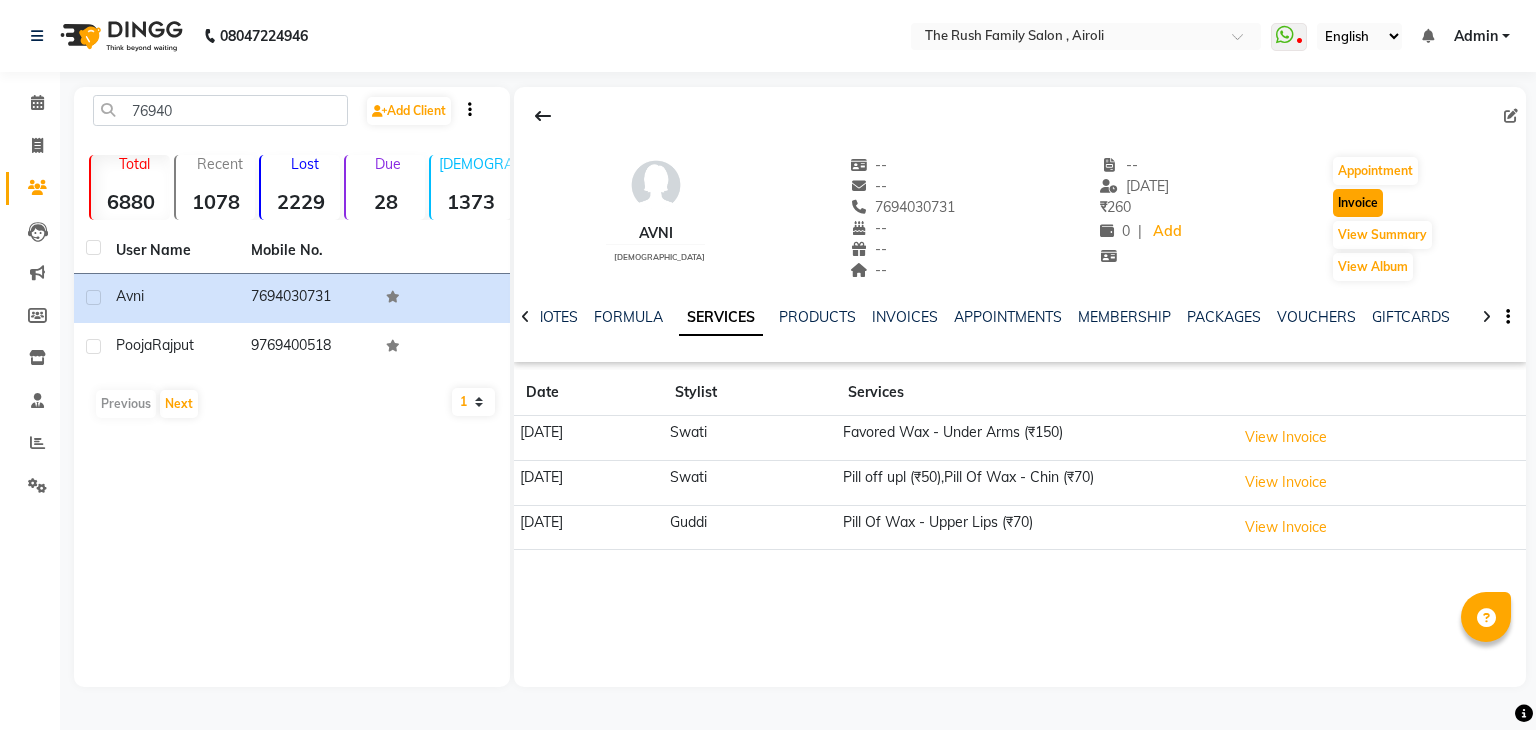 click on "Invoice" 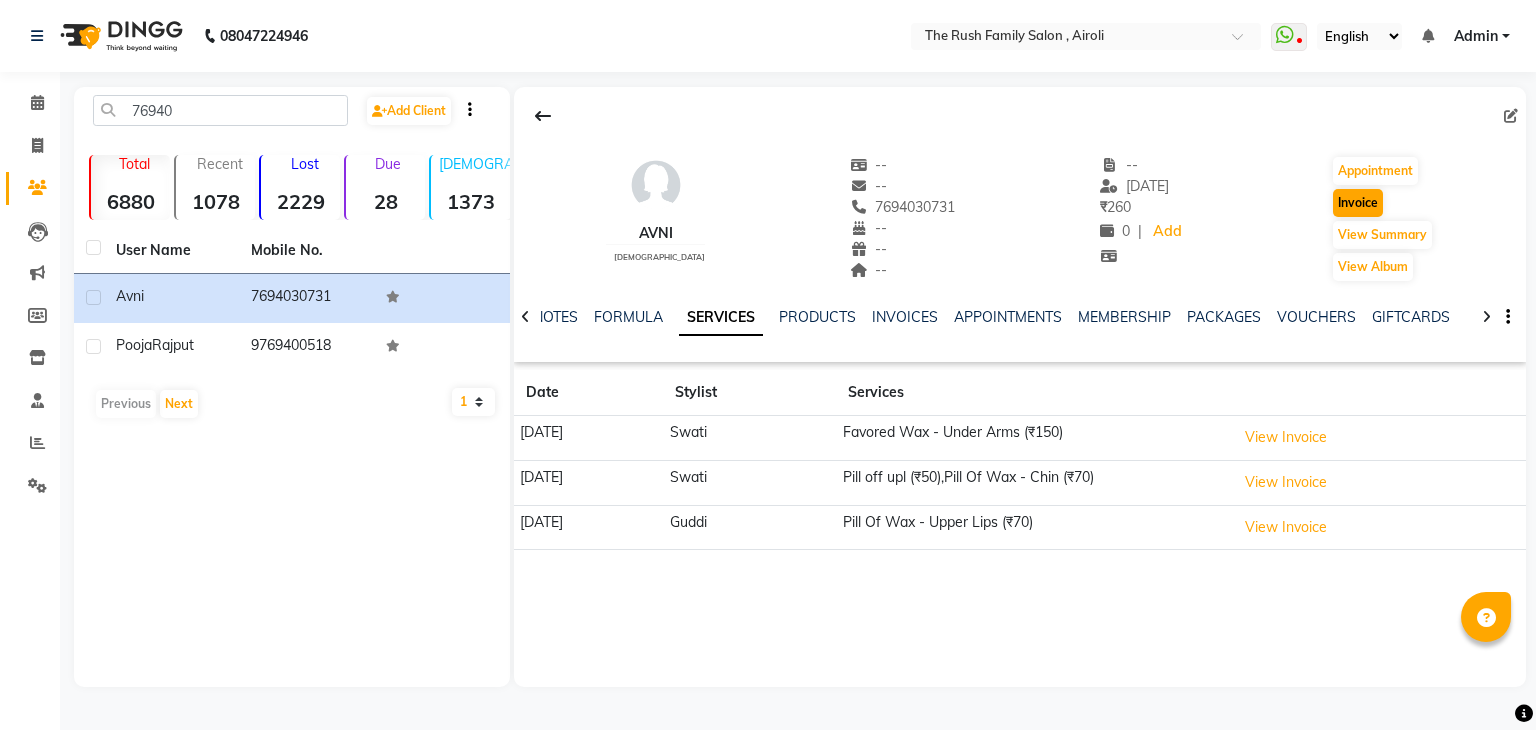 select on "5419" 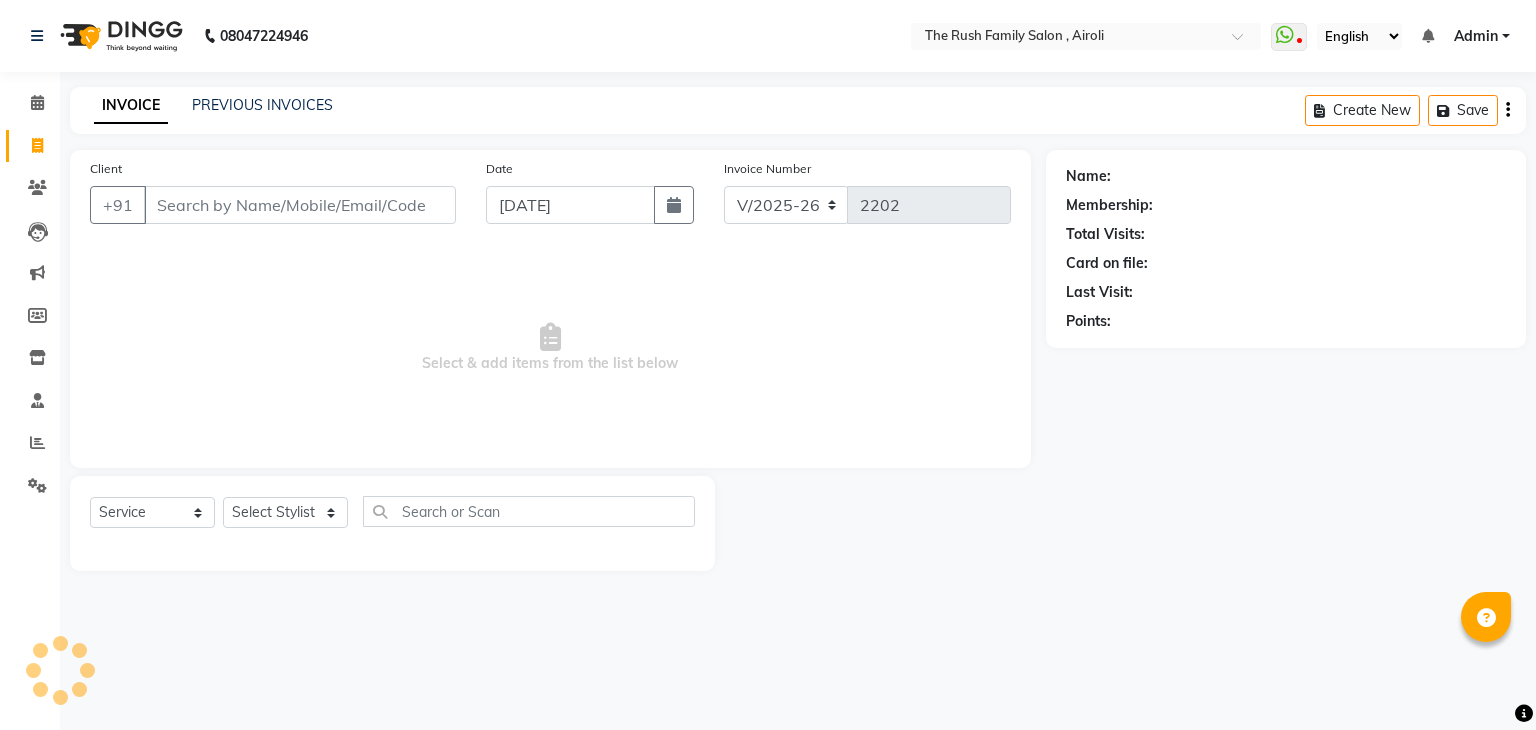 type on "7694030731" 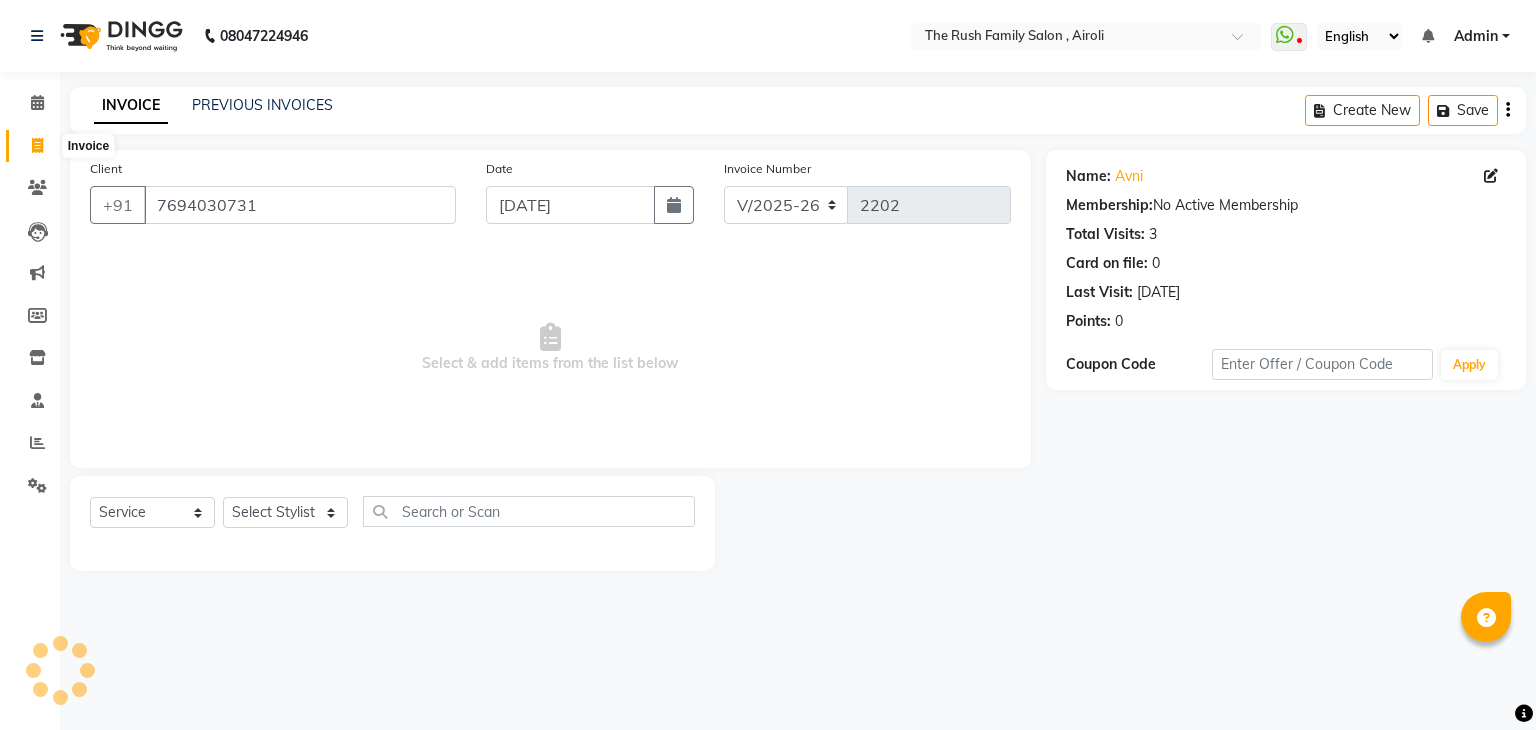 click 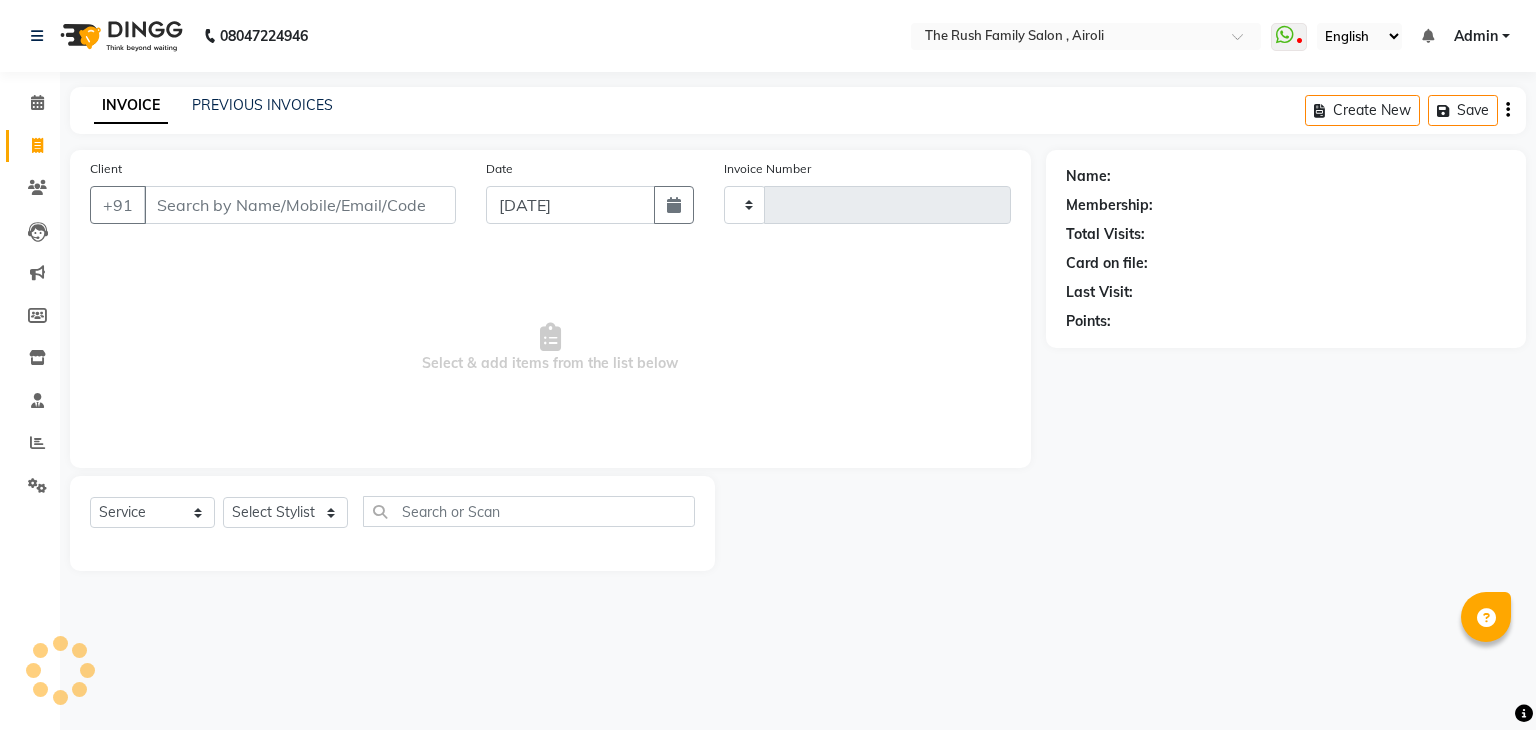 type on "2202" 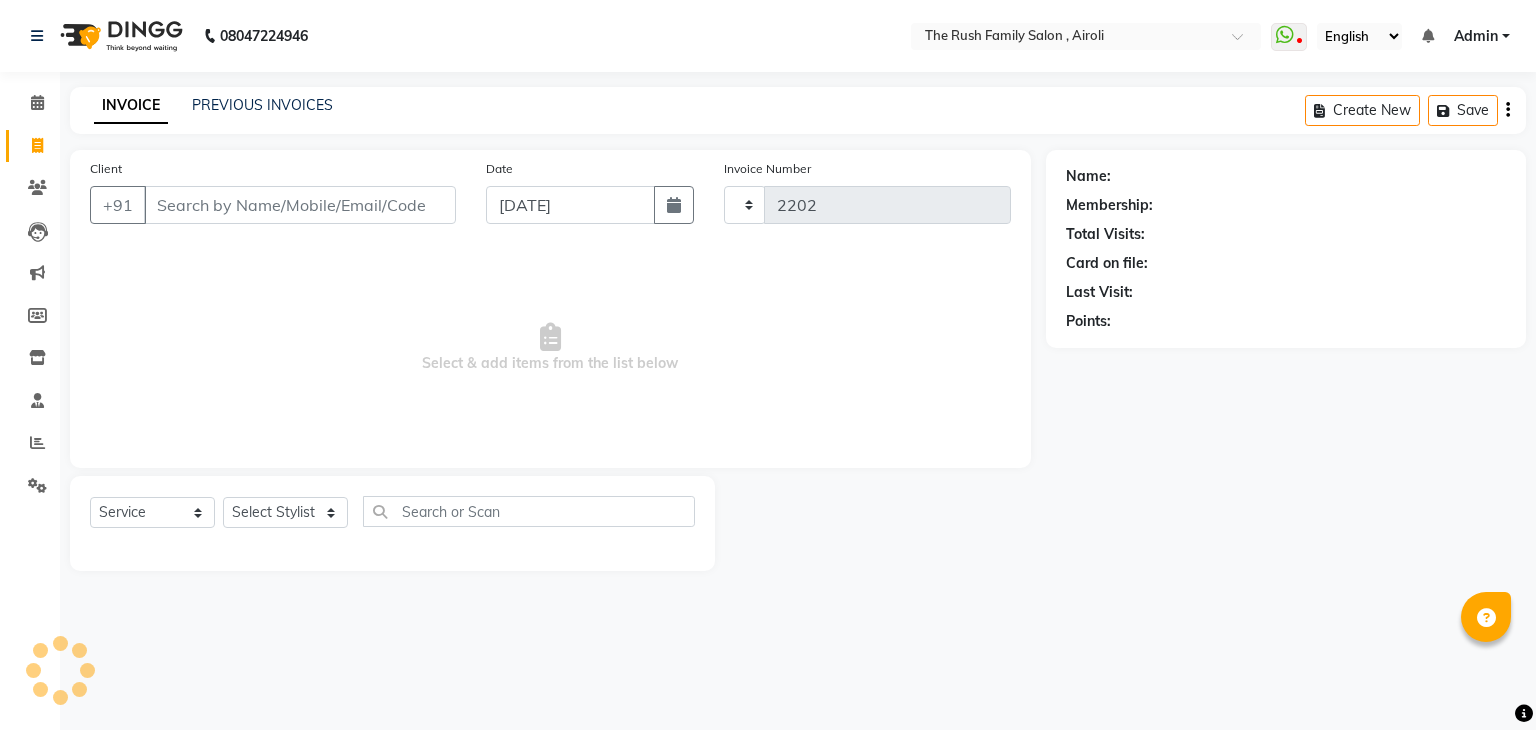 select on "5419" 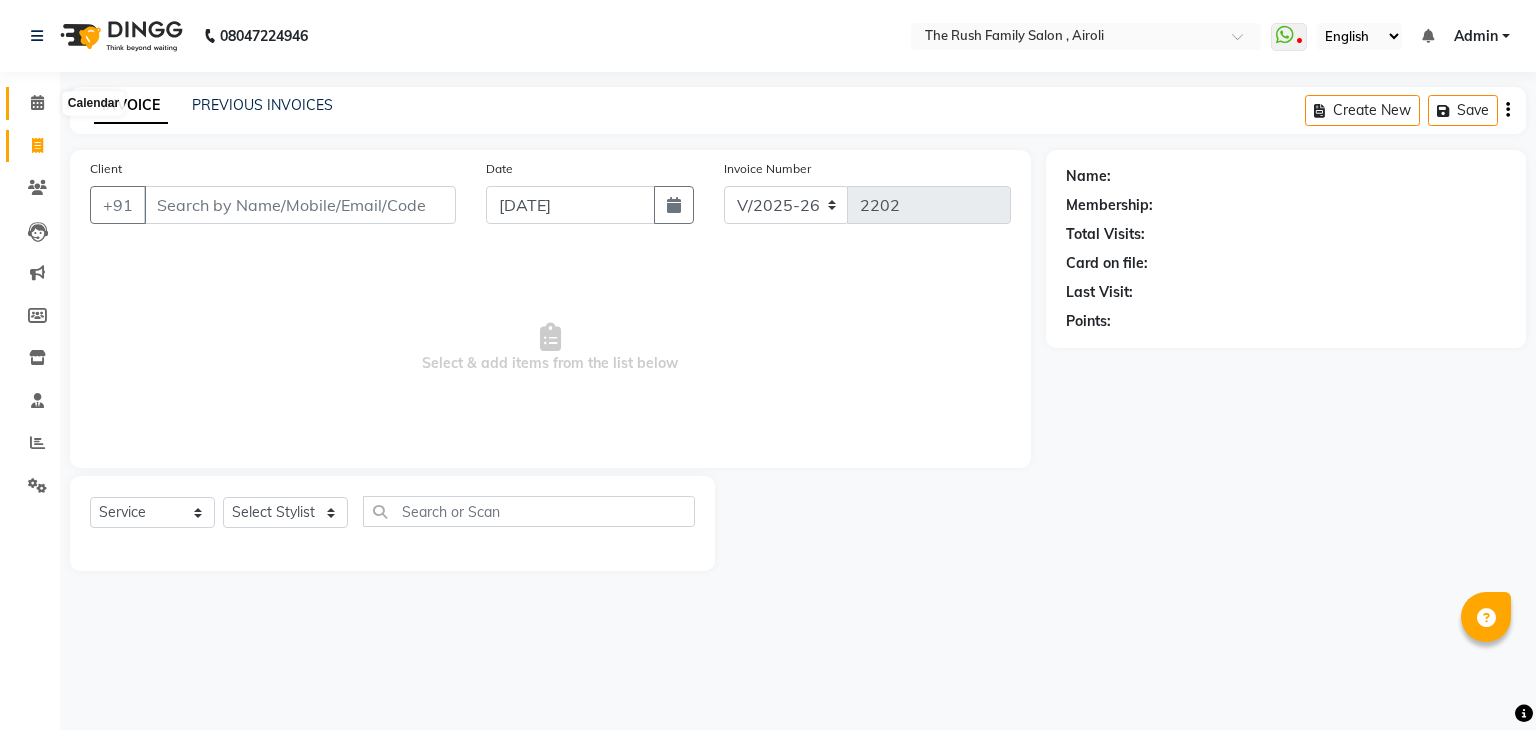 click 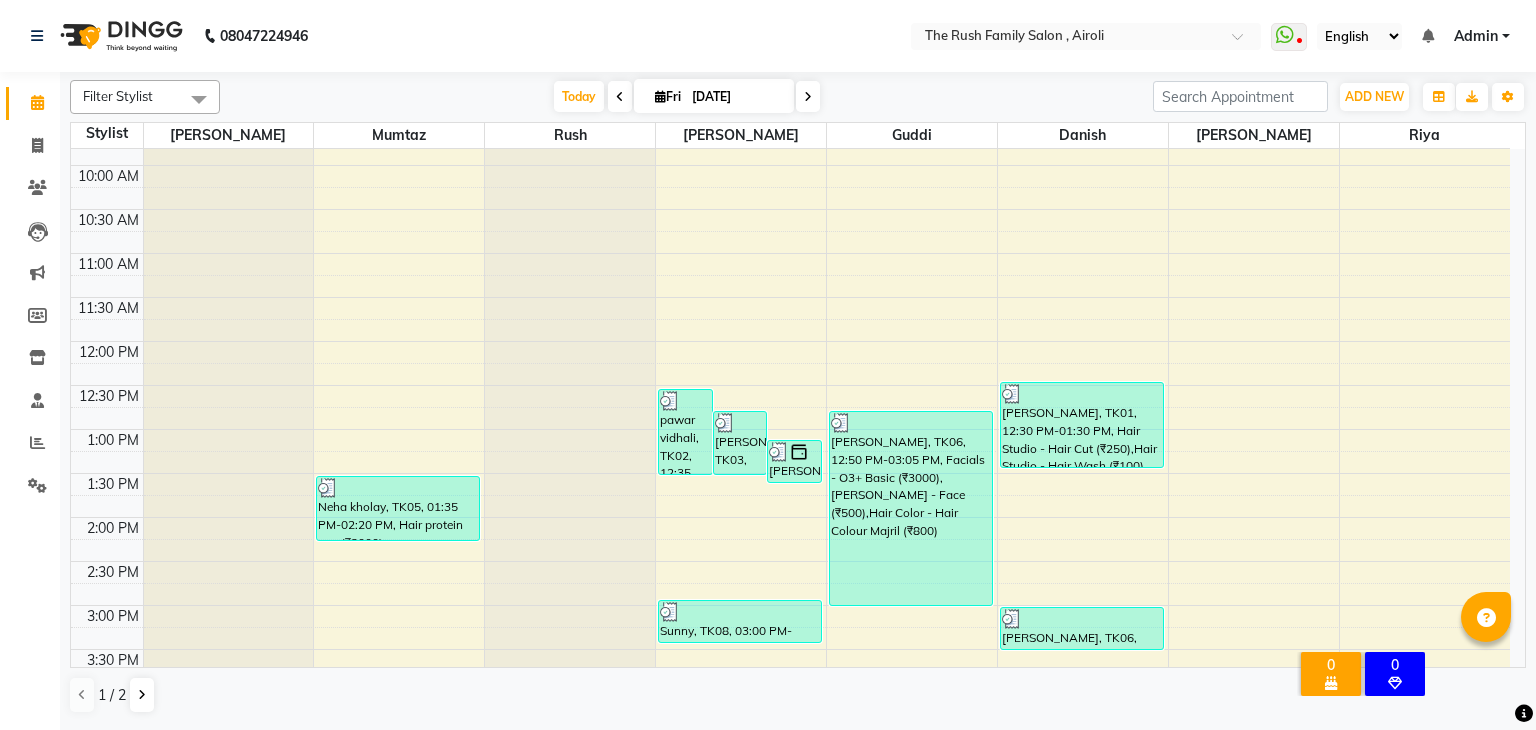 click on "8:00 AM 8:30 AM 9:00 AM 9:30 AM 10:00 AM 10:30 AM 11:00 AM 11:30 AM 12:00 PM 12:30 PM 1:00 PM 1:30 PM 2:00 PM 2:30 PM 3:00 PM 3:30 PM 4:00 PM 4:30 PM 5:00 PM 5:30 PM 6:00 PM 6:30 PM 7:00 PM 7:30 PM 8:00 PM 8:30 PM 9:00 PM 9:30 PM 10:00 PM 10:30 PM     aditi, TK12, 06:00 PM-06:15 PM, Threading - Eye Brows (₹50)     Jitender Sharma, TK14, 06:05 PM-06:50 PM, Hair Color - Hair Colour Majril (₹800)     Neha kholay, TK05, 01:35 PM-02:20 PM, Hair protein spa (₹2000)     nisha VALVI, TK10, 05:05 PM-05:50 PM, hair colour (₹1200),Threading - Eye Brows (₹50)             Anisha, TK11, 09:00 AM-09:30 AM, Hair Studio (Women) - Hair Cut     pawar vidhali, TK02, 12:35 PM-01:35 PM, Hair Studio - Hair Cut (₹250),Hair Studio - Hair Cut (₹250)     rohit shelar, TK03, 12:50 PM-01:35 PM, Hair Color - Hair Colour Majril (₹800)     Rush Rush, TK04, 01:10 PM-01:40 PM, Hair Studio - Hair Cut (₹250)     Chinamy, TK16, 06:30 PM-07:00 PM, Hair Studio - Hair Cut (₹250)" at bounding box center [790, 649] 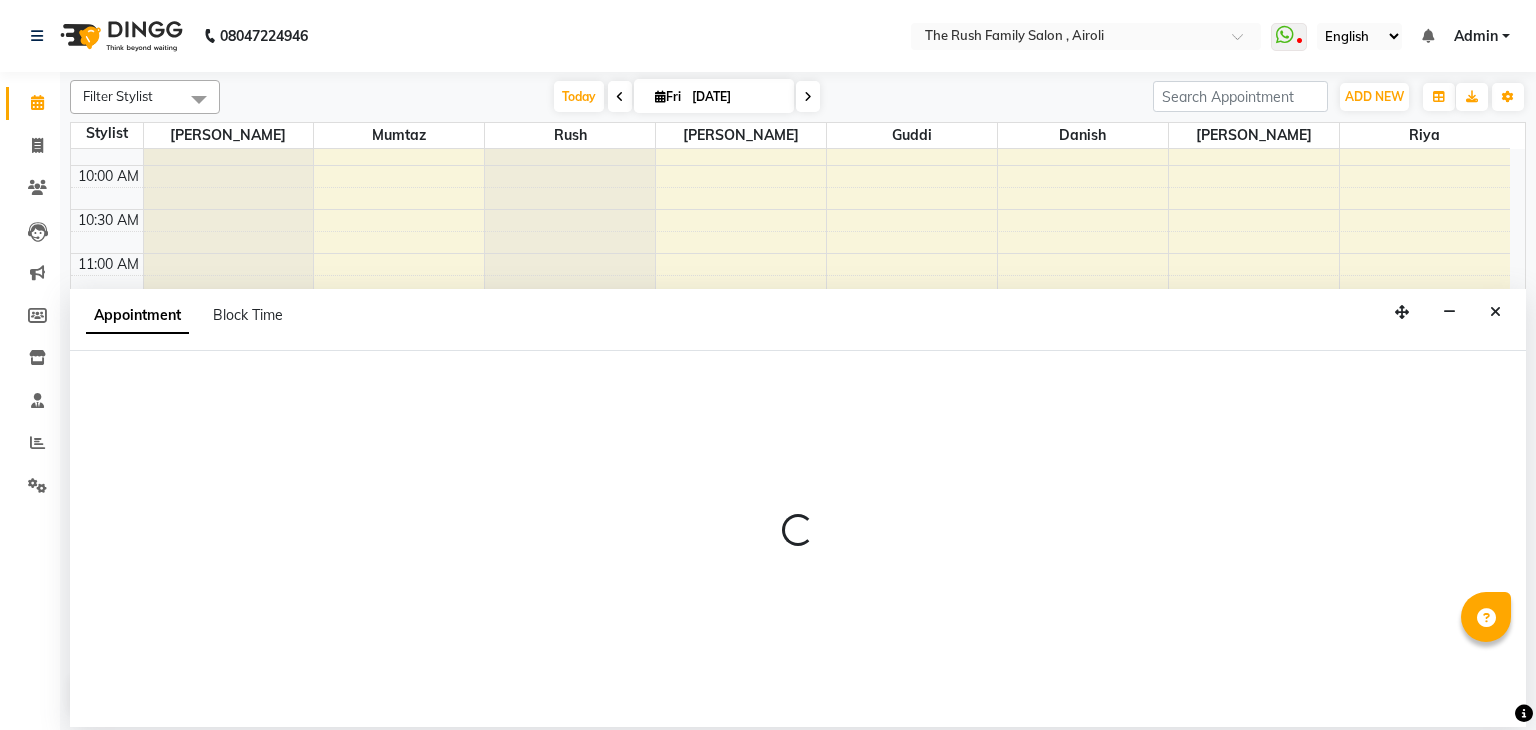 scroll, scrollTop: 160, scrollLeft: 0, axis: vertical 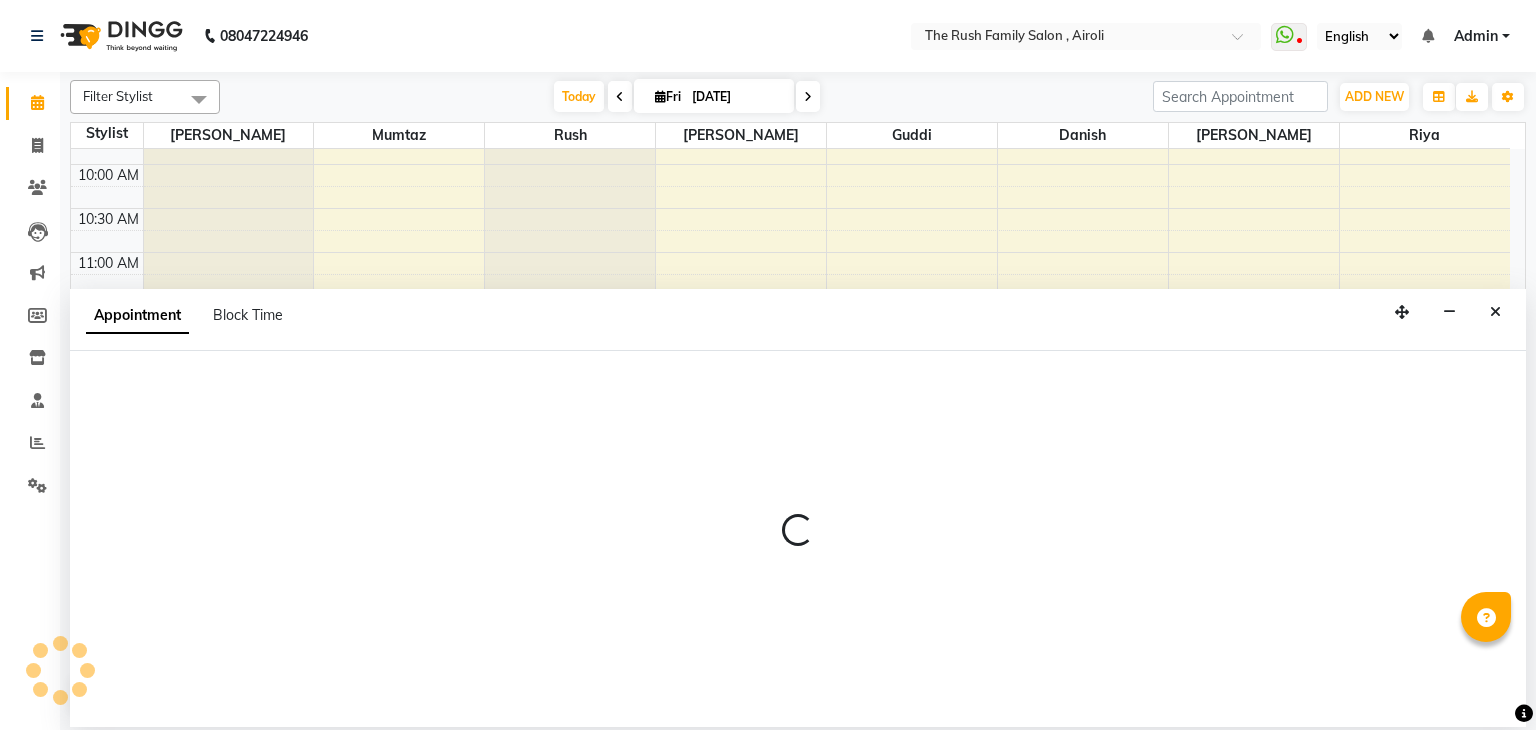 select on "53300" 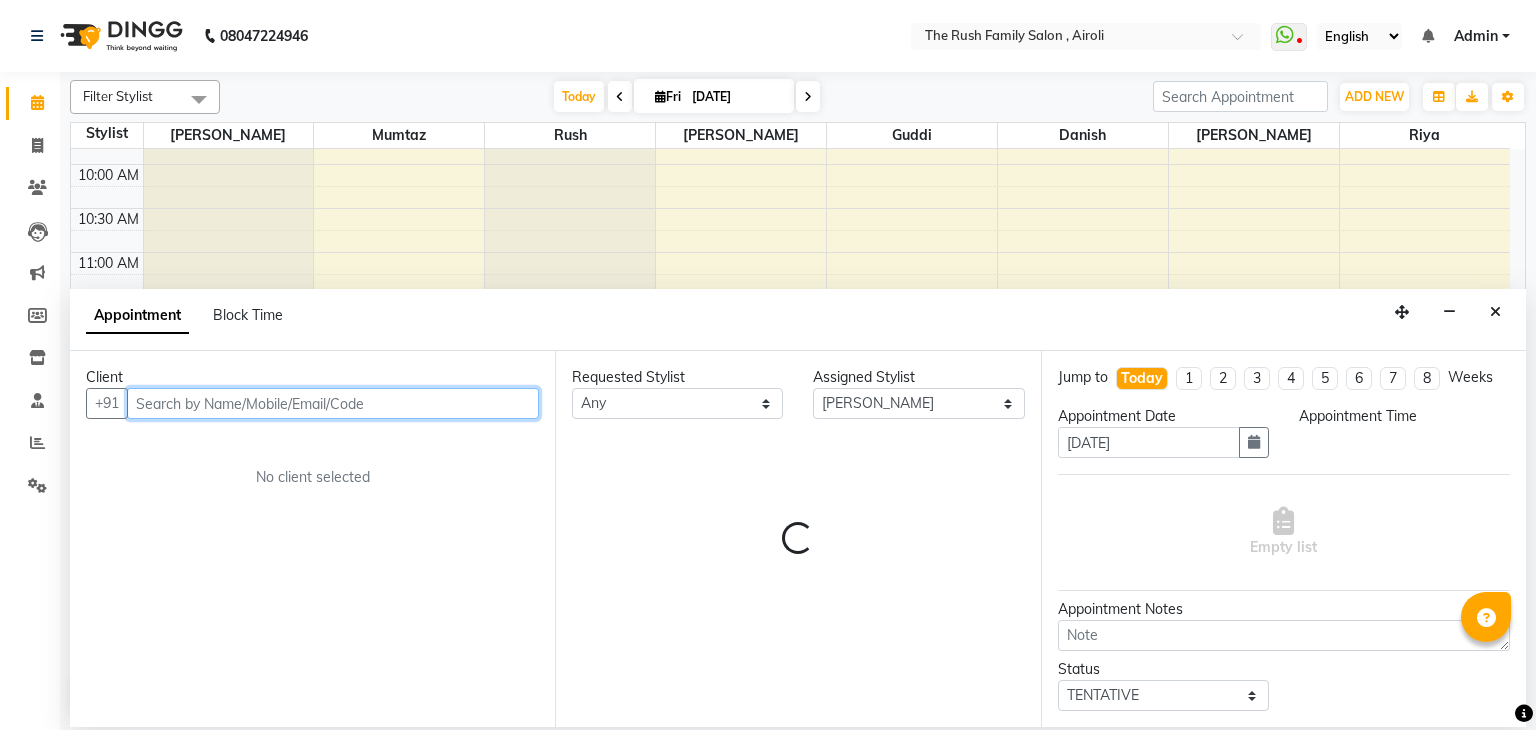 select on "720" 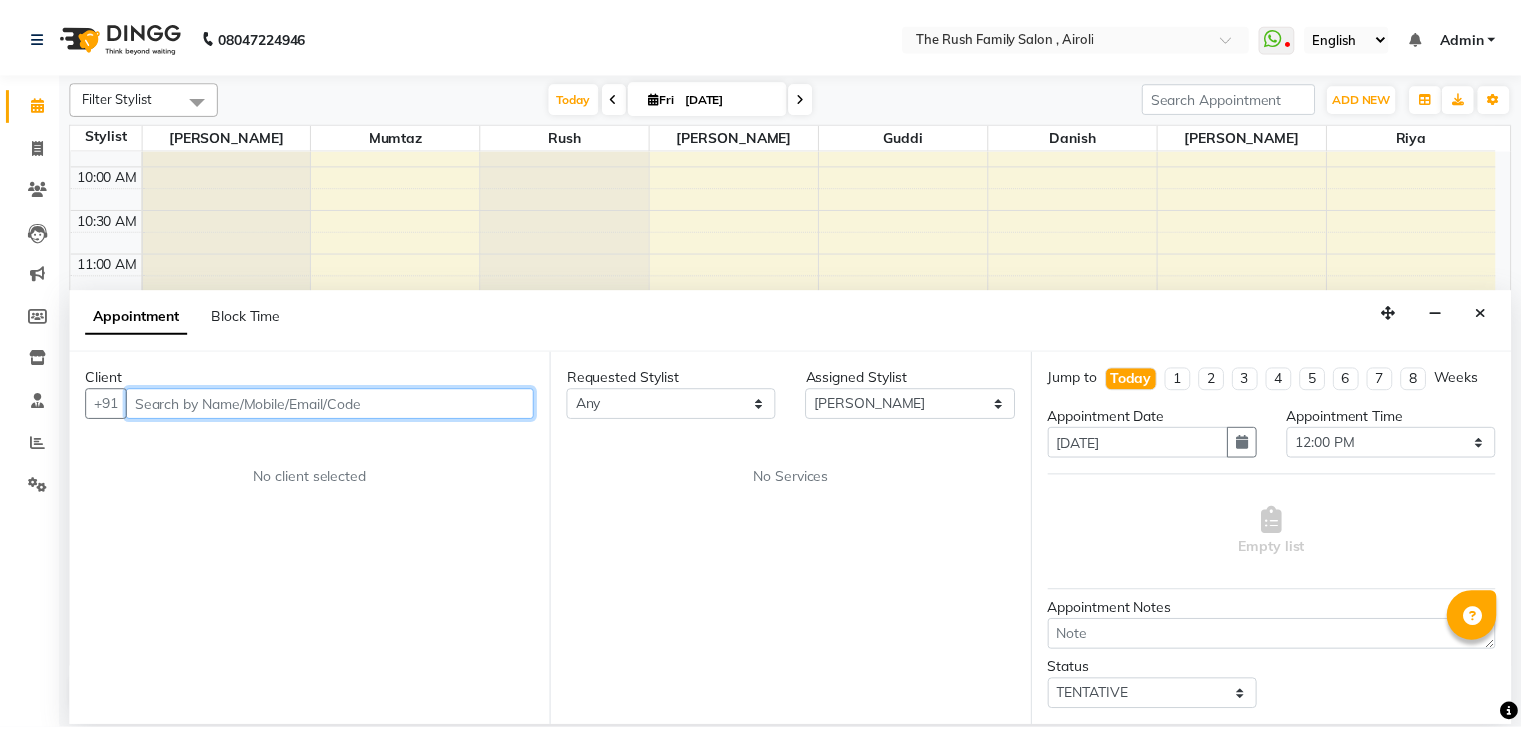 scroll, scrollTop: 0, scrollLeft: 0, axis: both 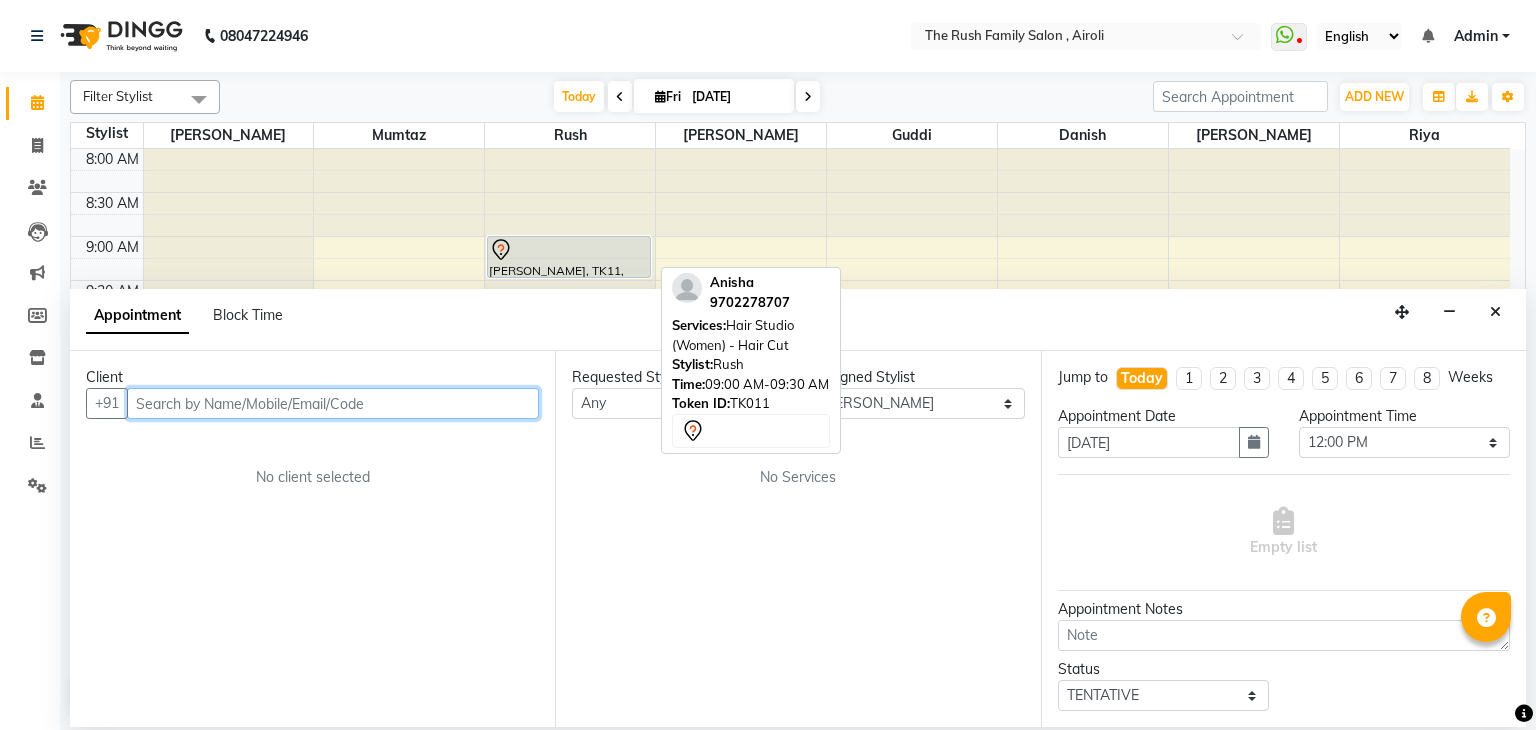 click at bounding box center [569, 250] 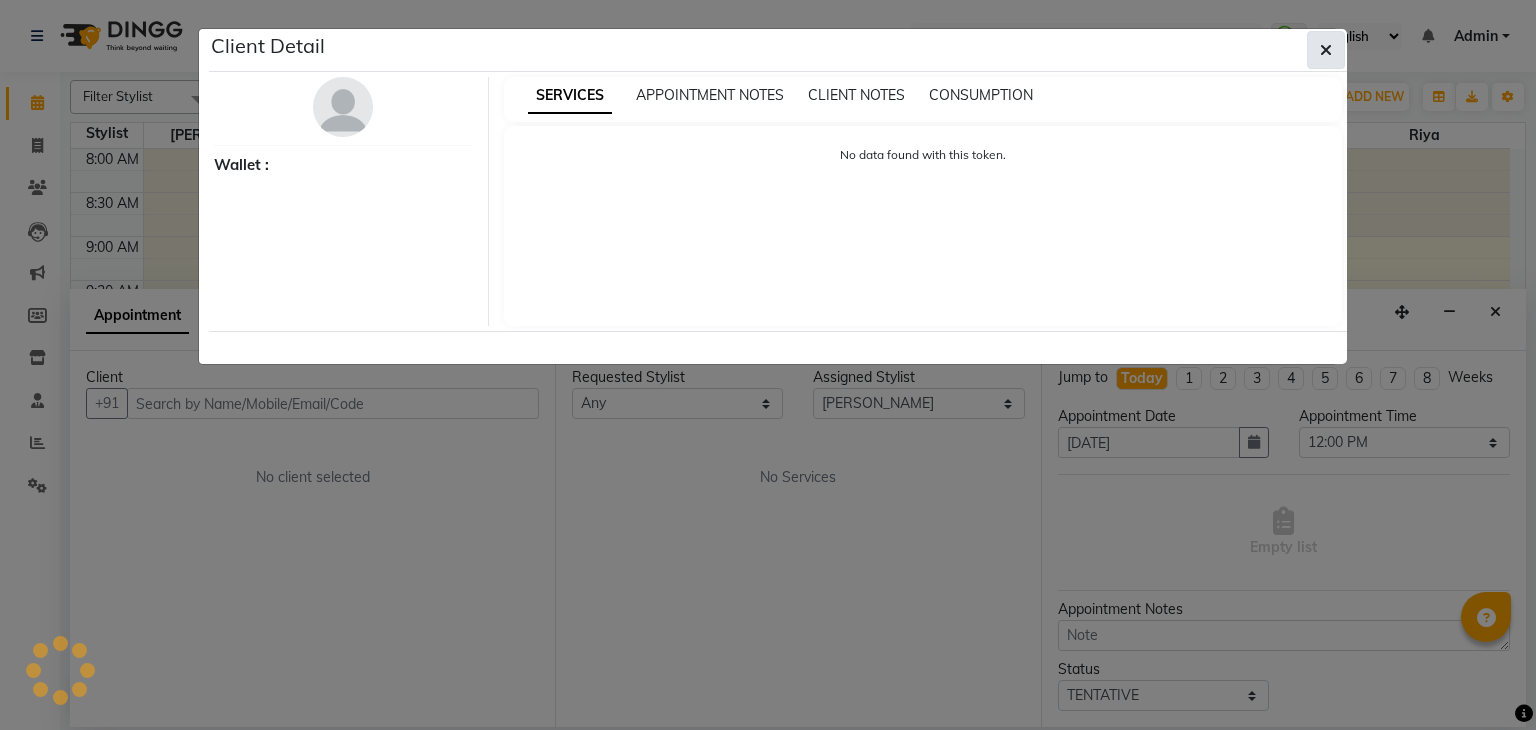 select on "7" 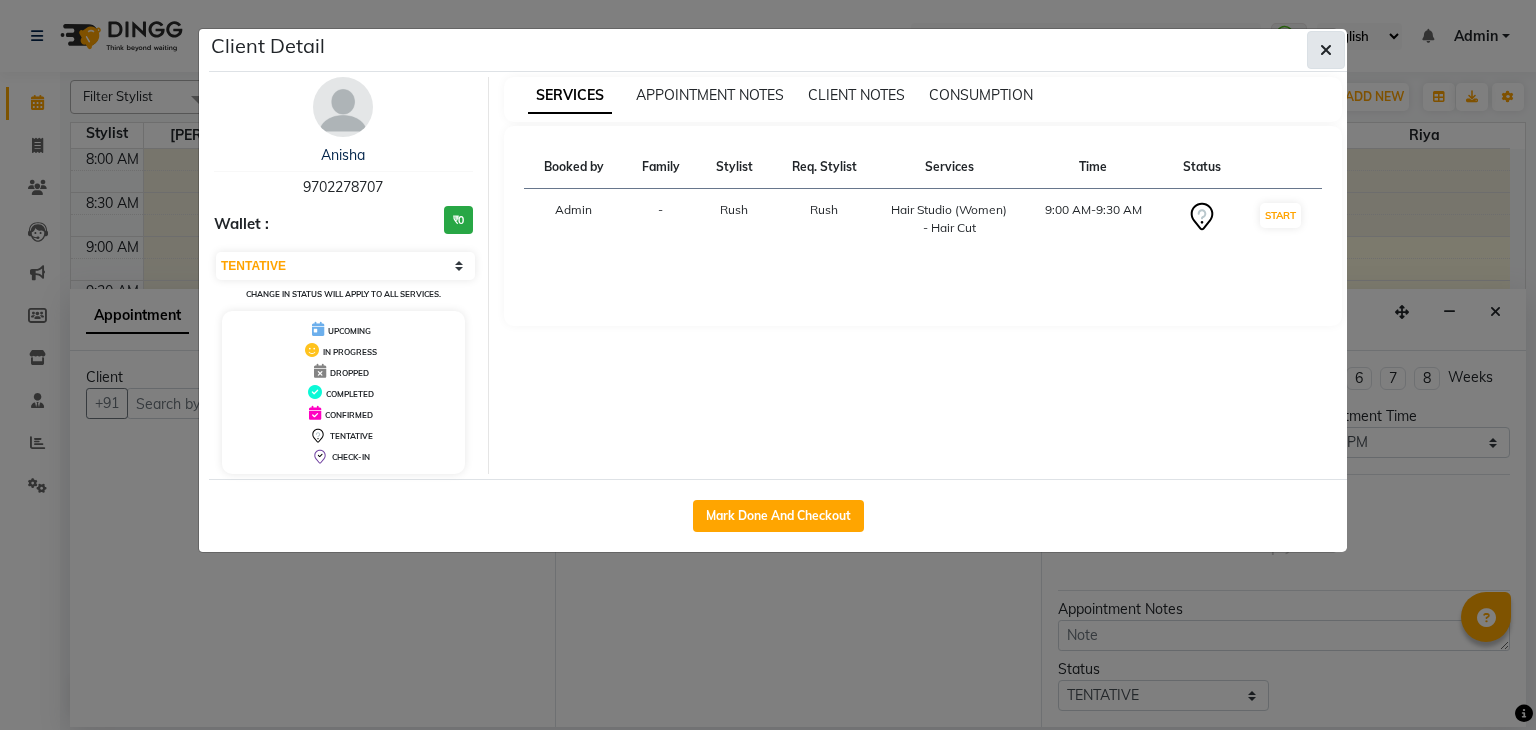 click 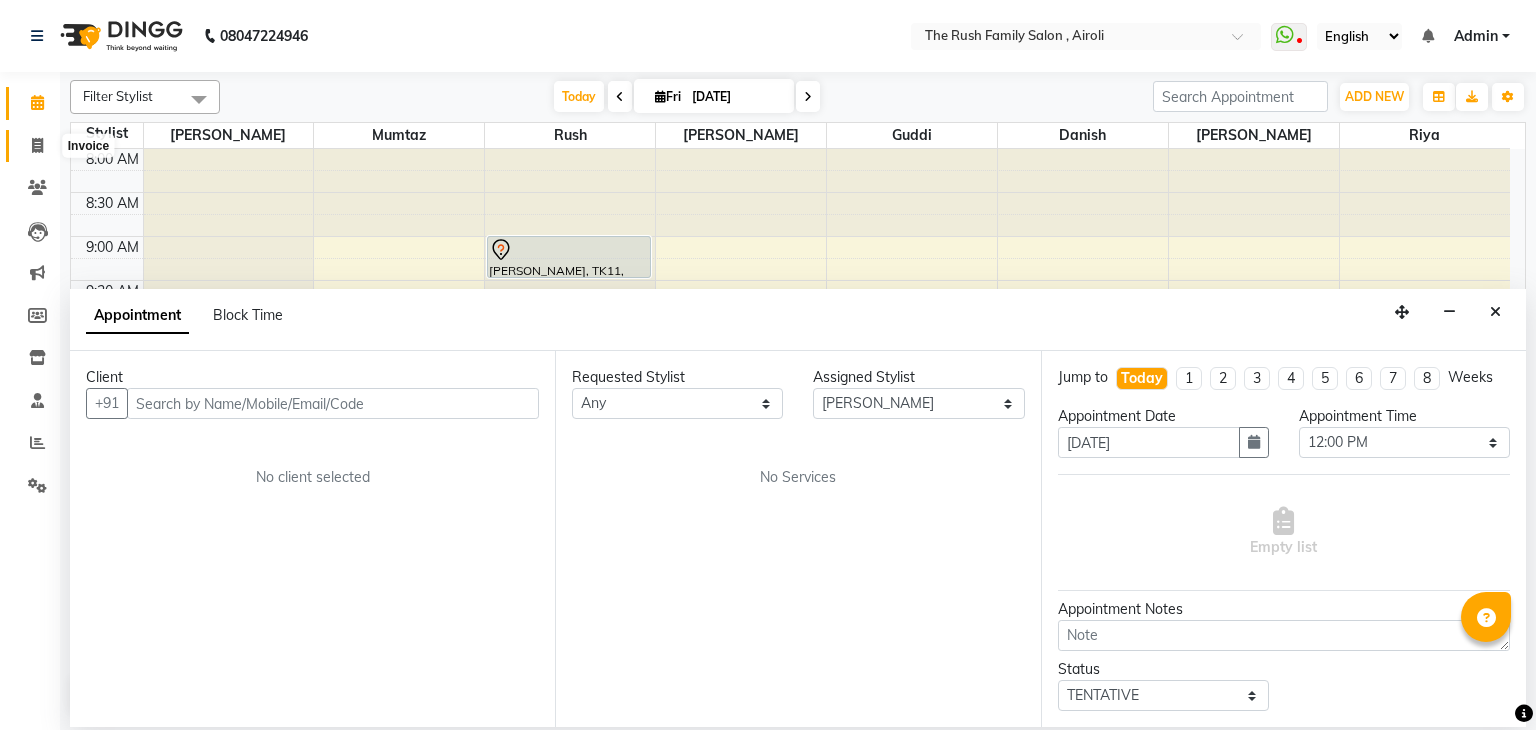click 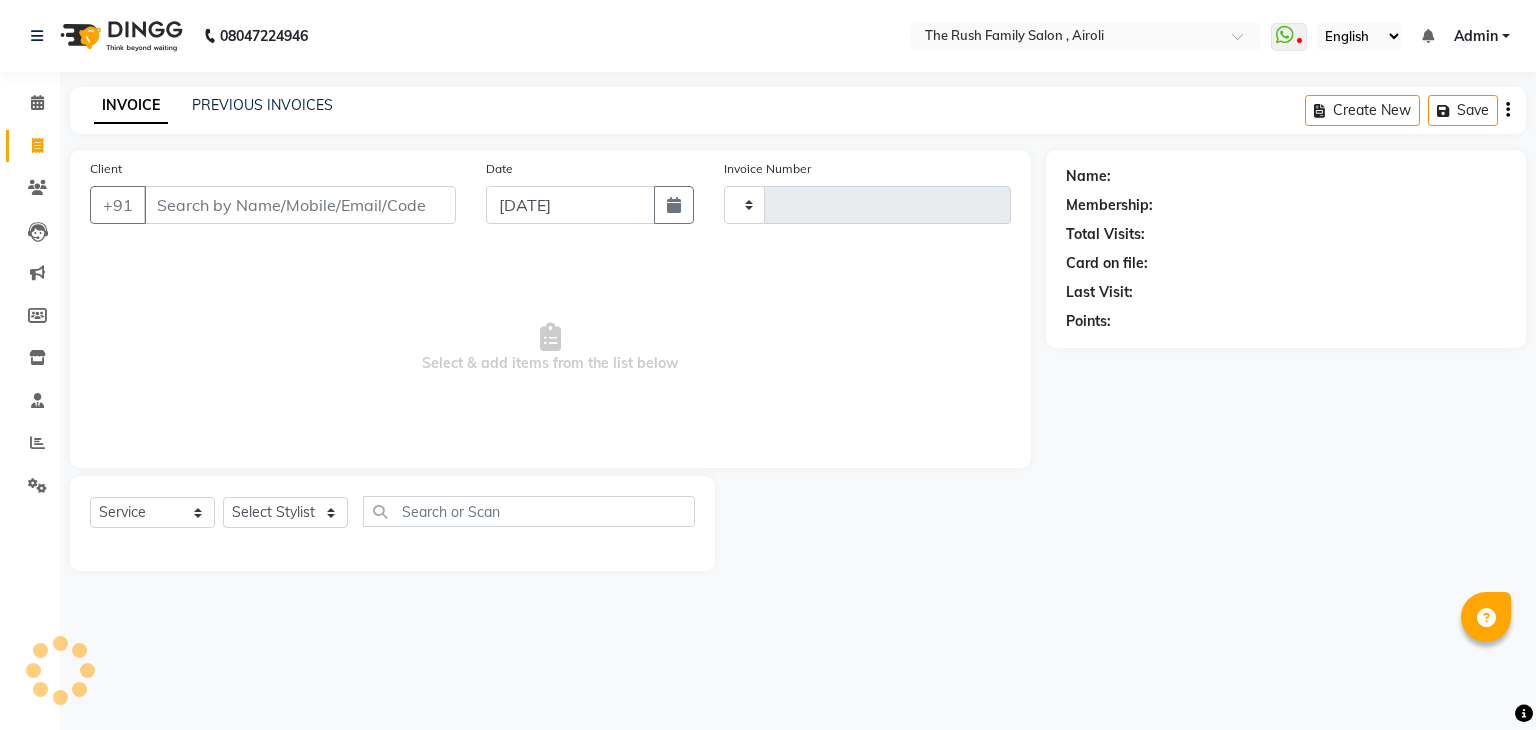 type on "2202" 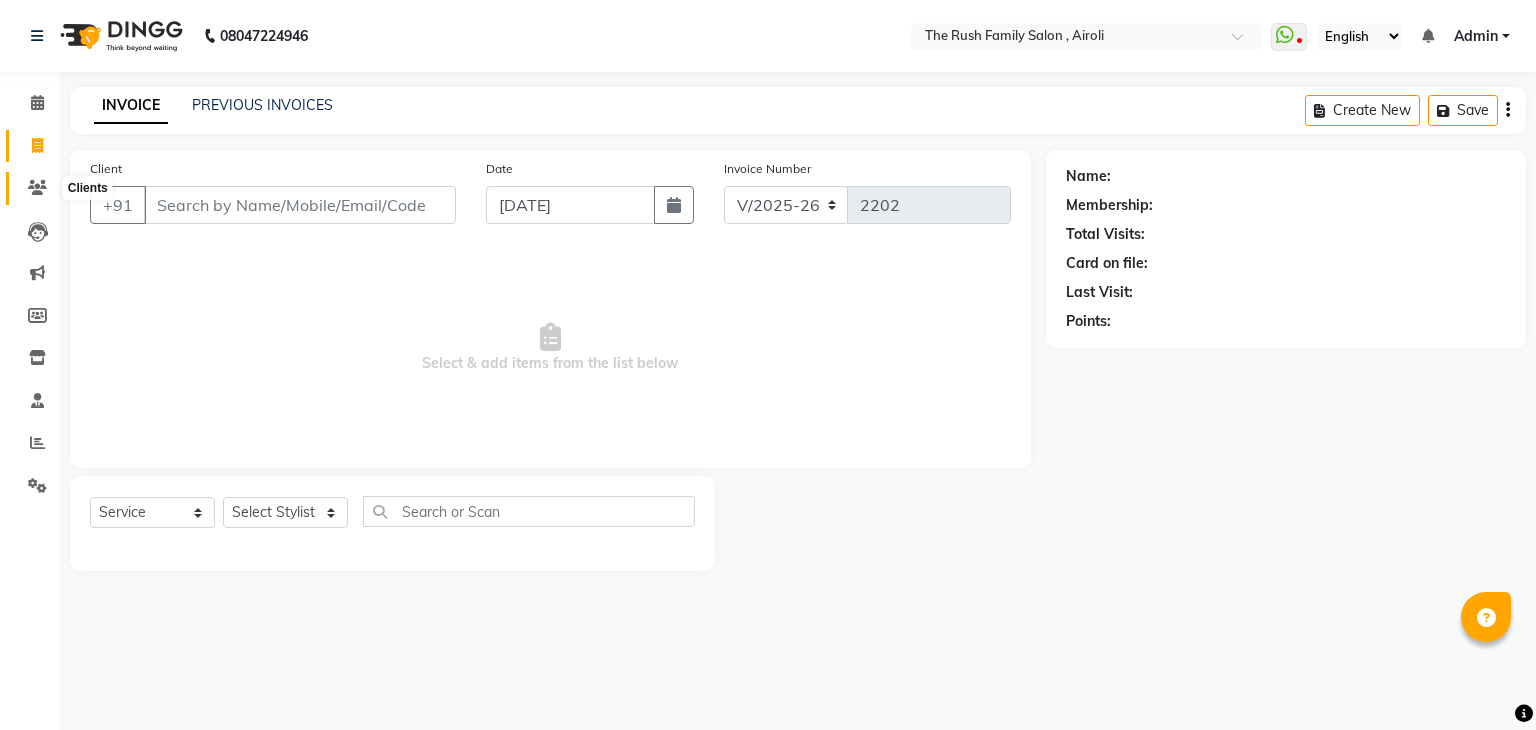 click 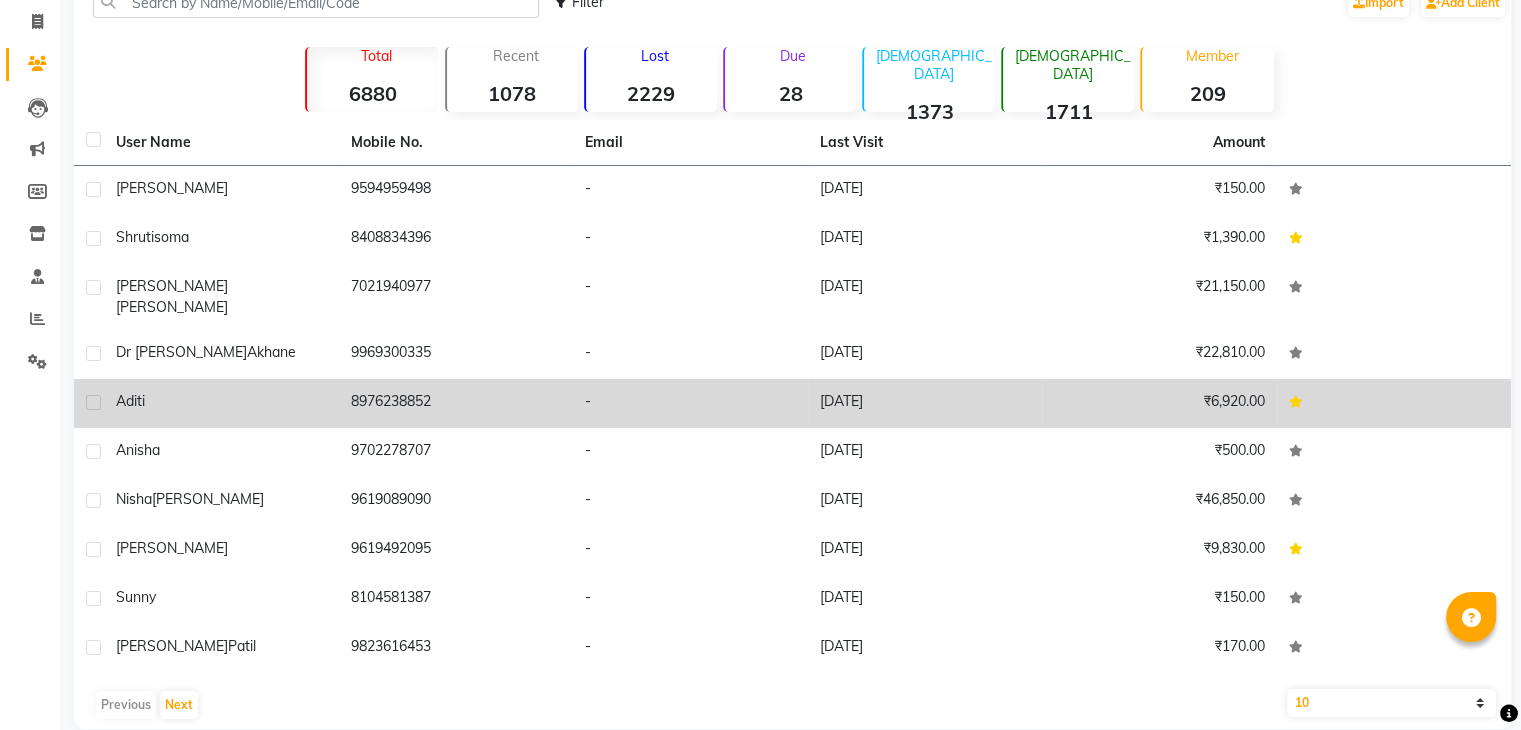 scroll, scrollTop: 136, scrollLeft: 0, axis: vertical 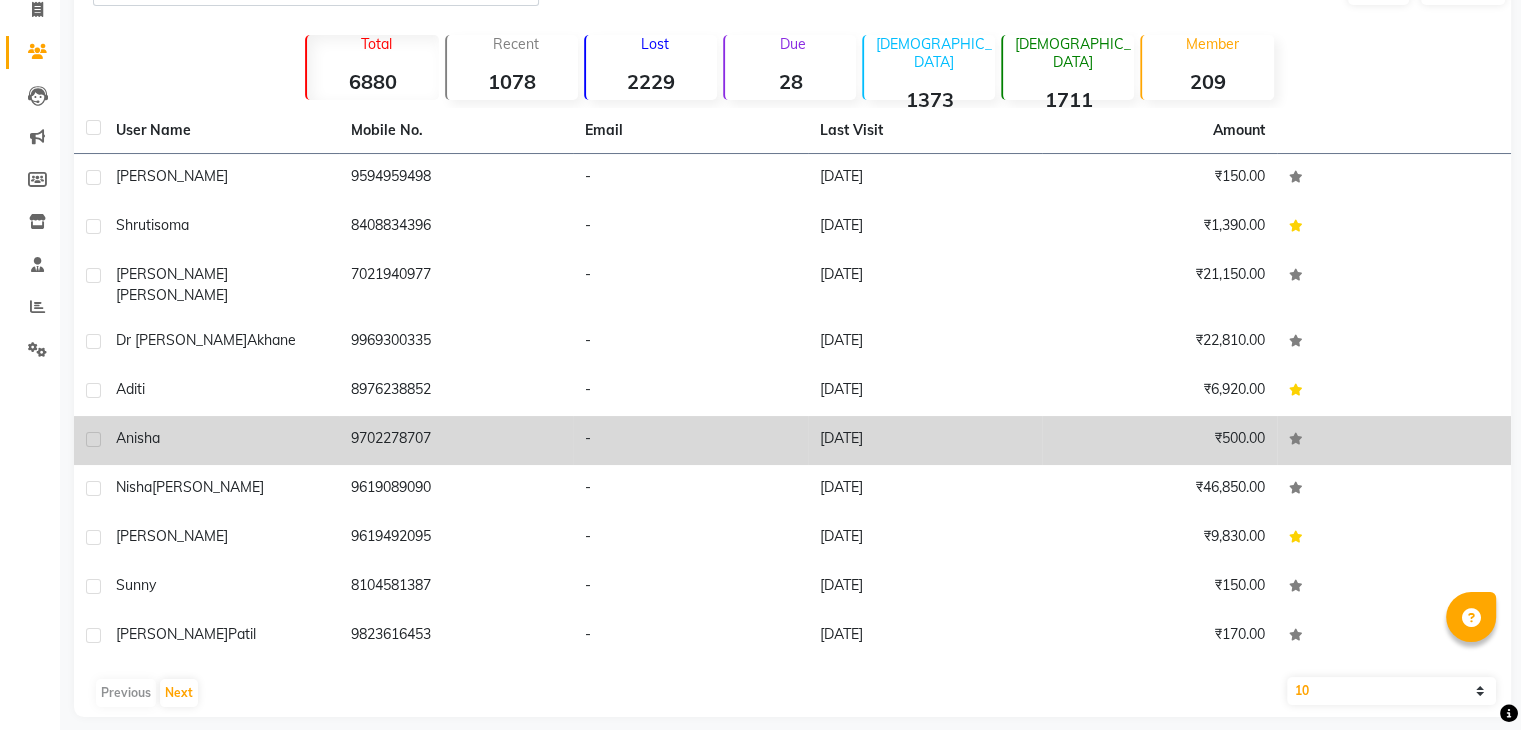 click on "9702278707" 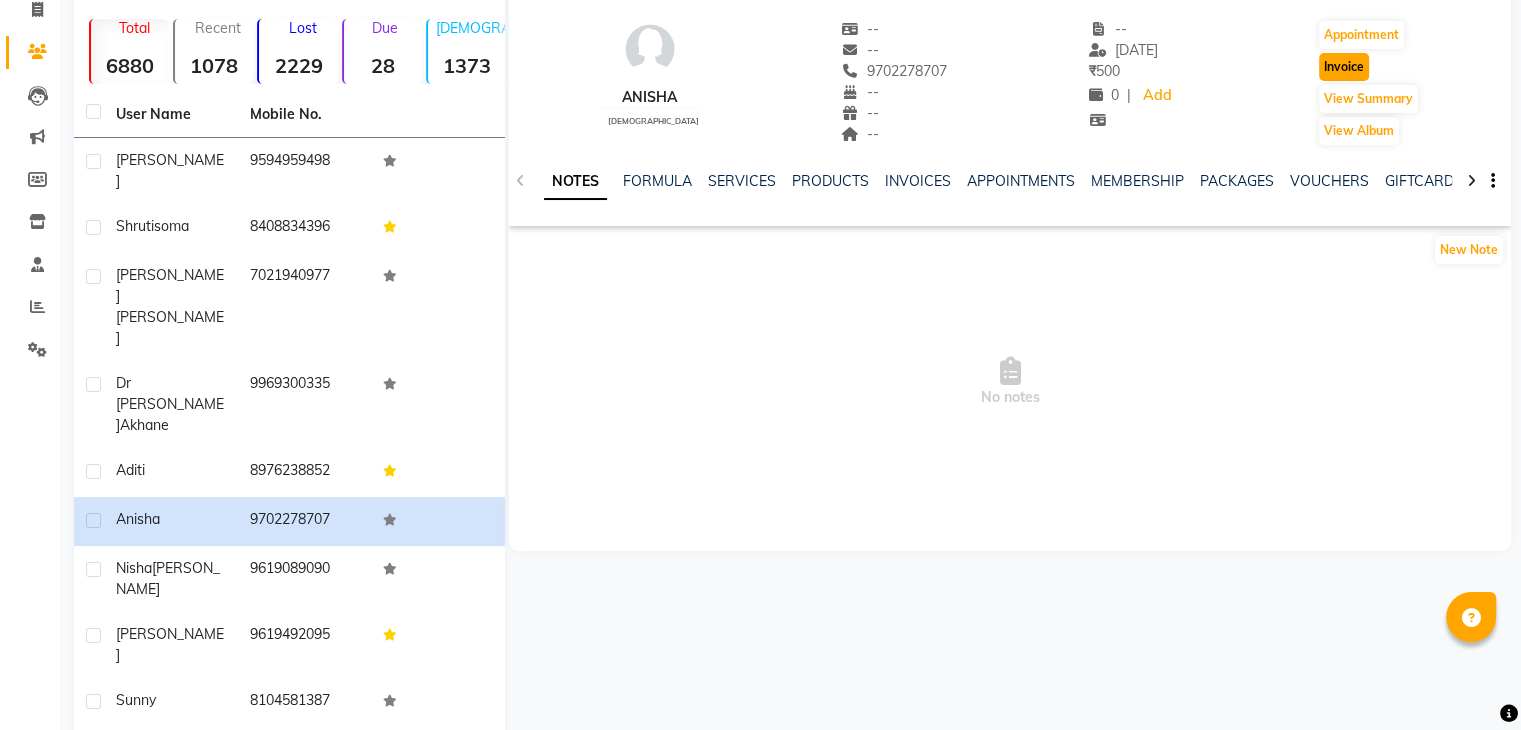 click on "Invoice" 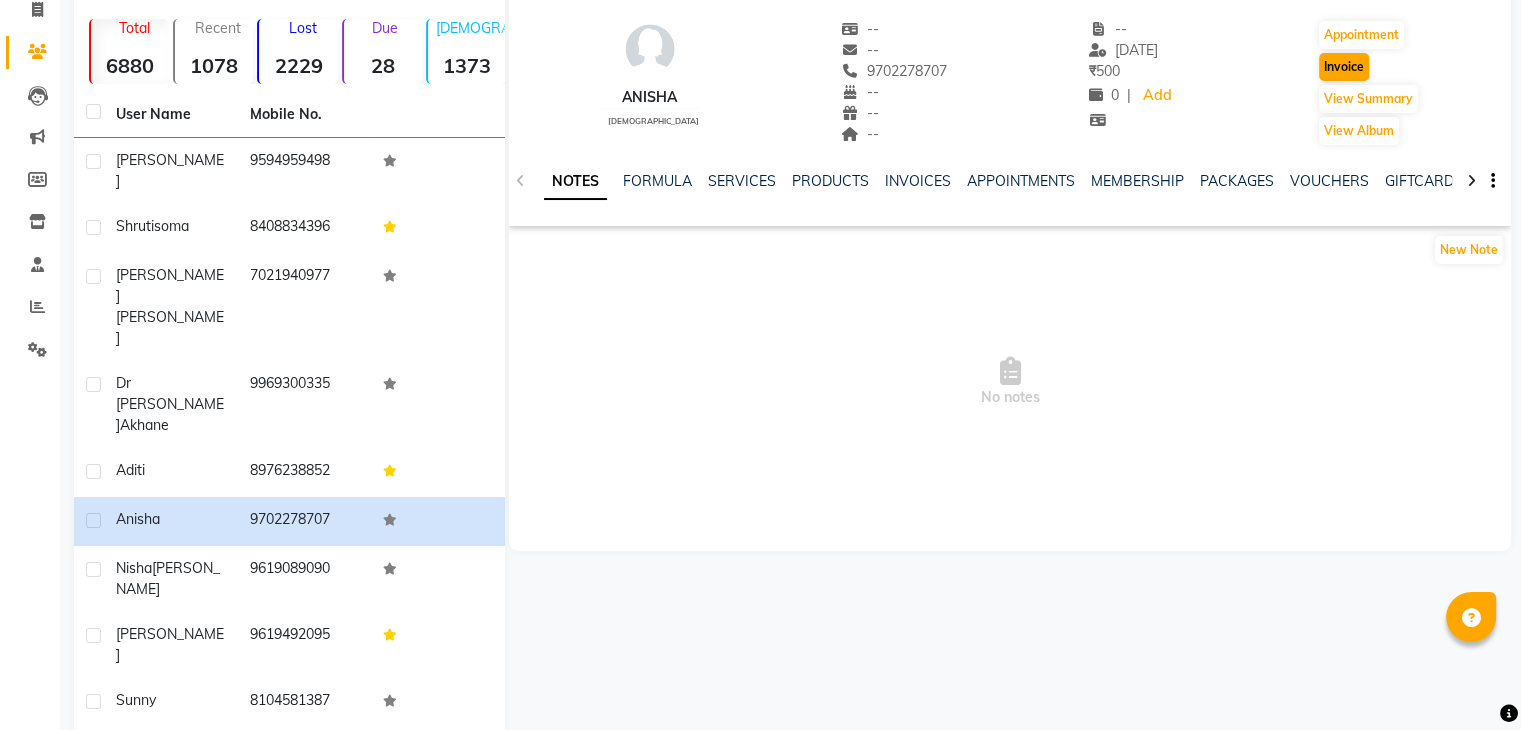 select on "service" 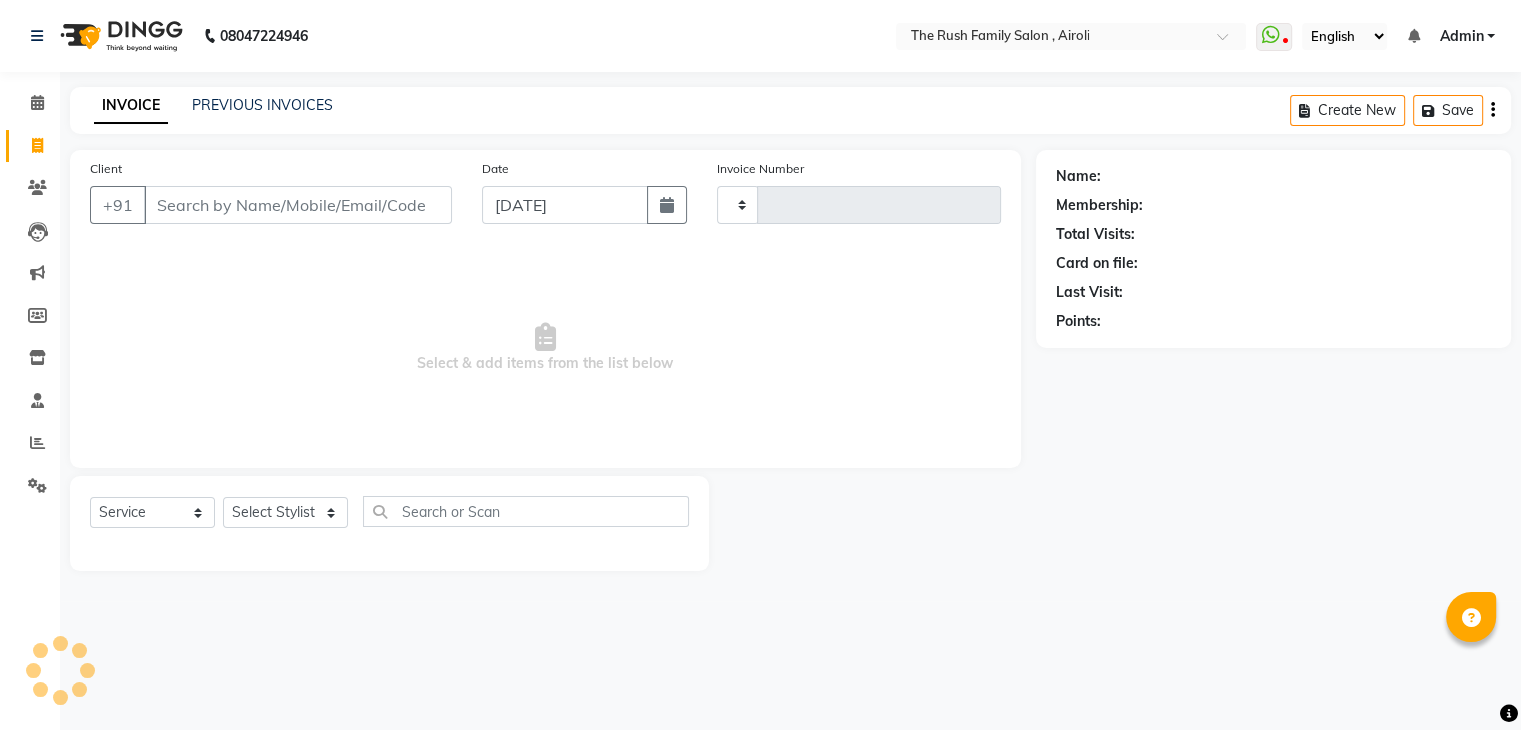 scroll, scrollTop: 0, scrollLeft: 0, axis: both 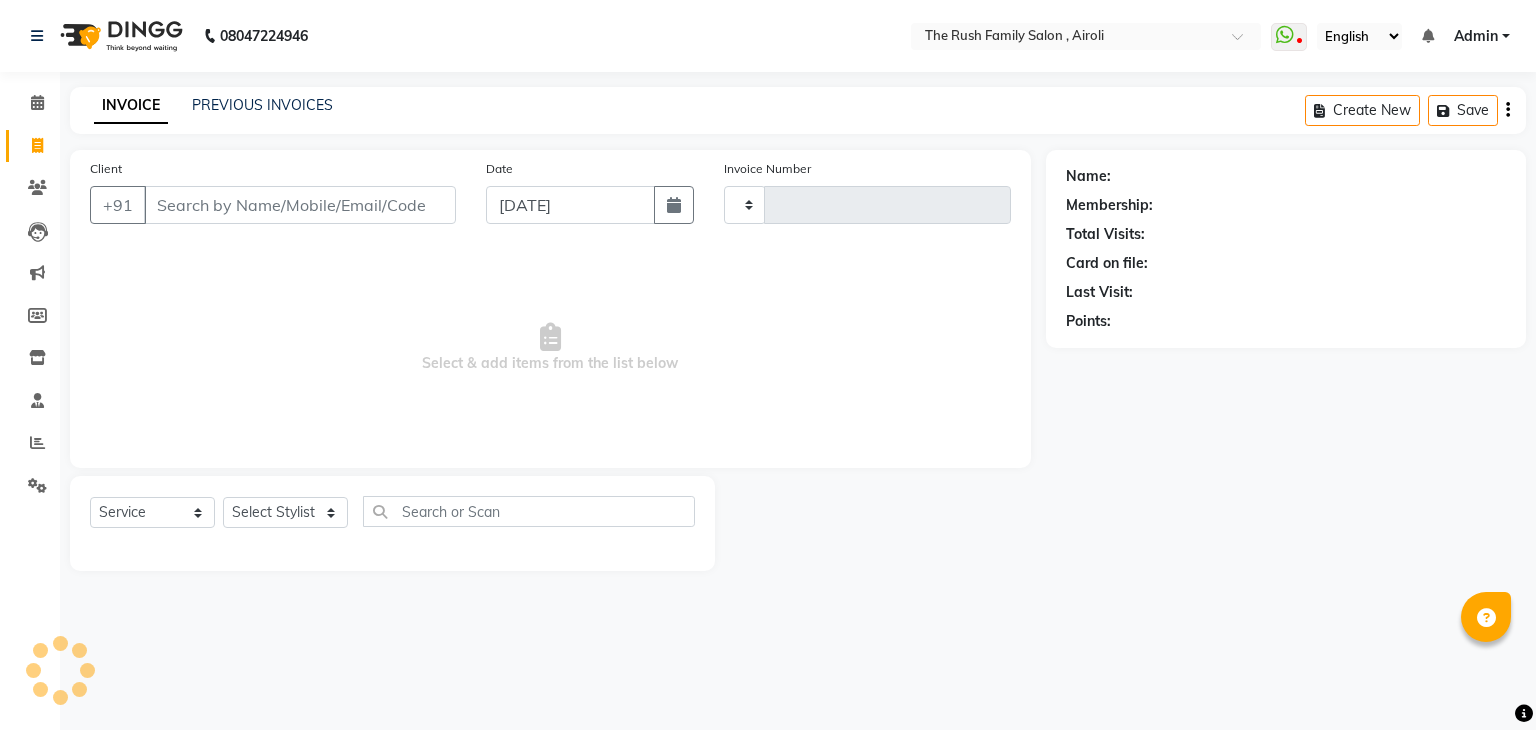 type 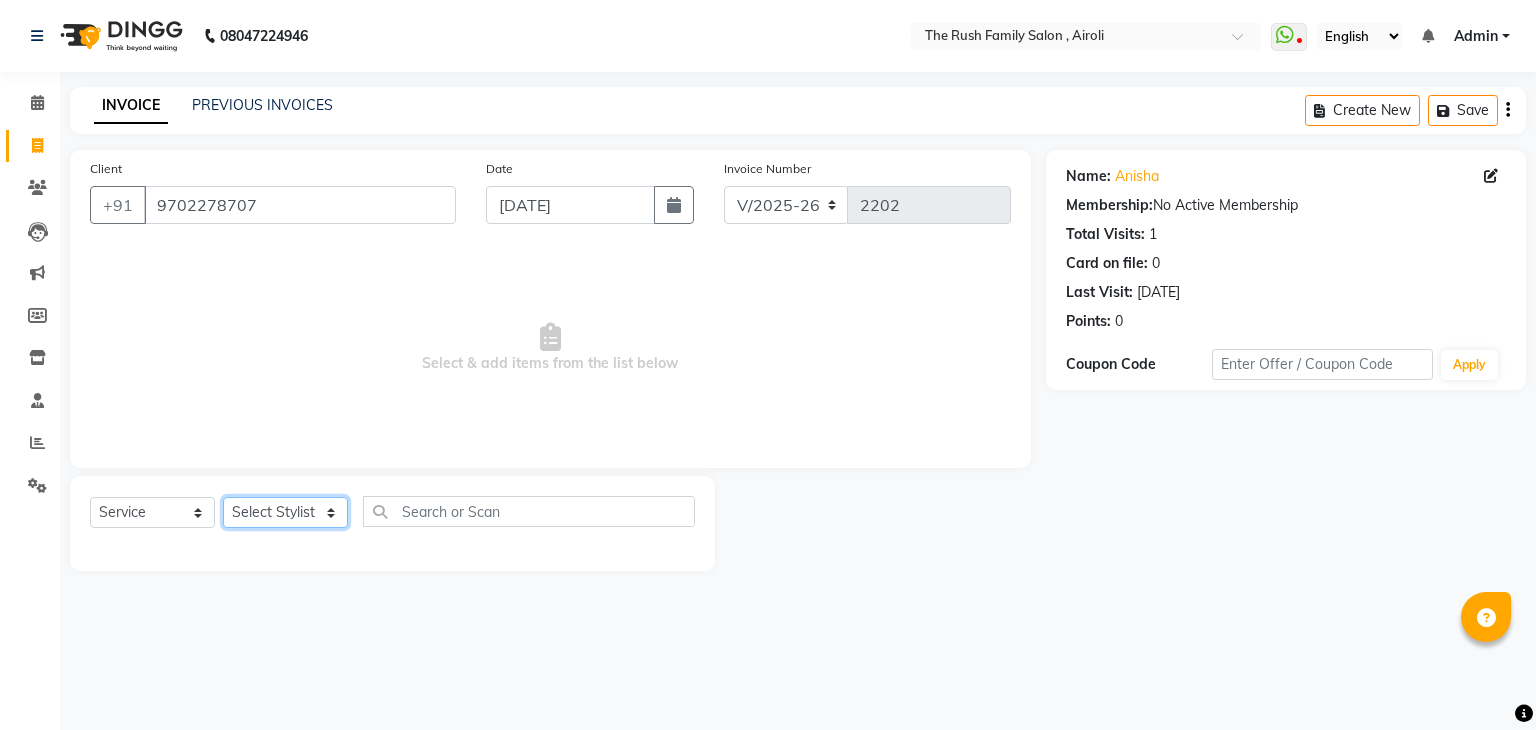 click on "Select Stylist Ajaz Danish Guddi Jayesh  mumtaz   nishu Riya    Rush Swati" 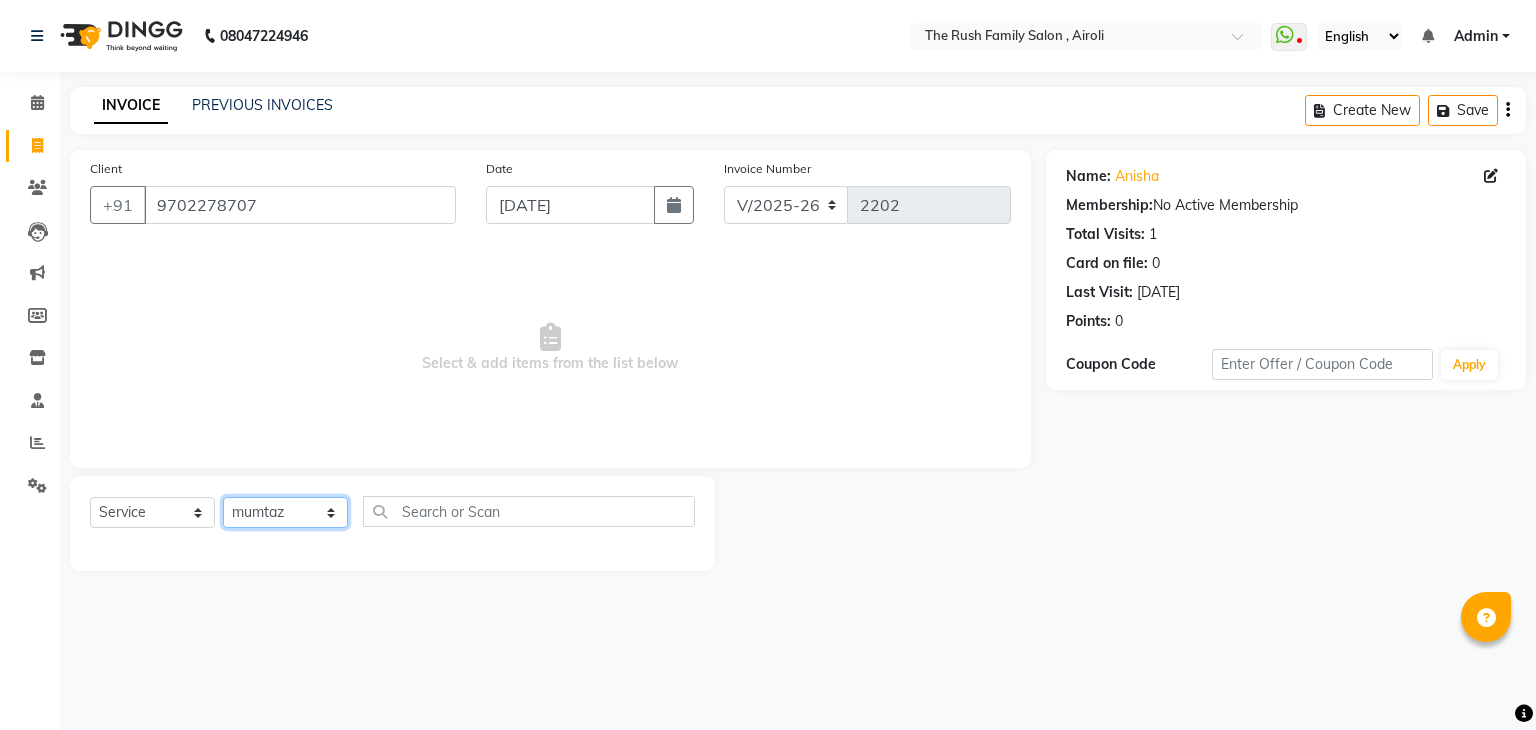 click on "Select Stylist Ajaz Danish Guddi Jayesh  mumtaz   nishu Riya    Rush Swati" 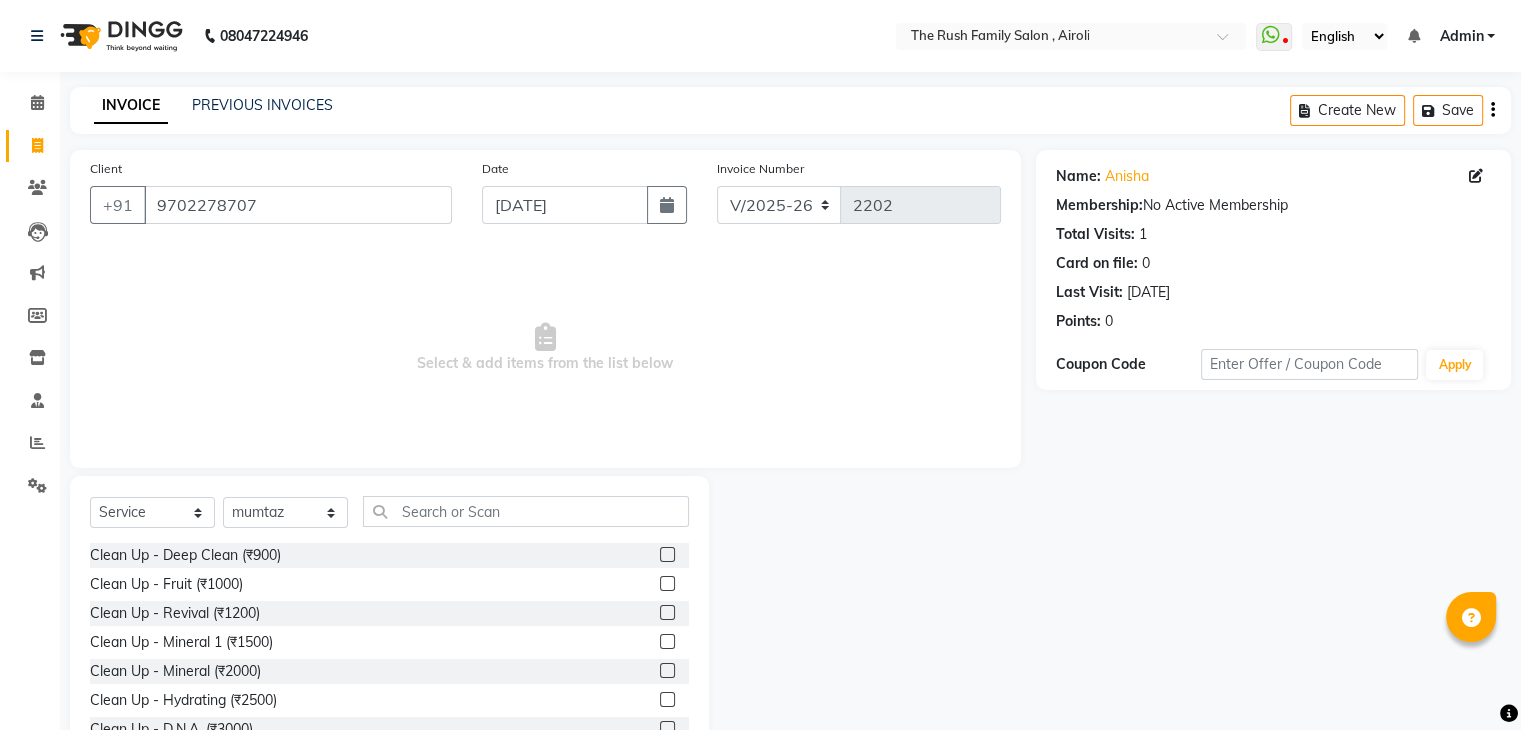 click on "Select & add items from the list below" at bounding box center (545, 348) 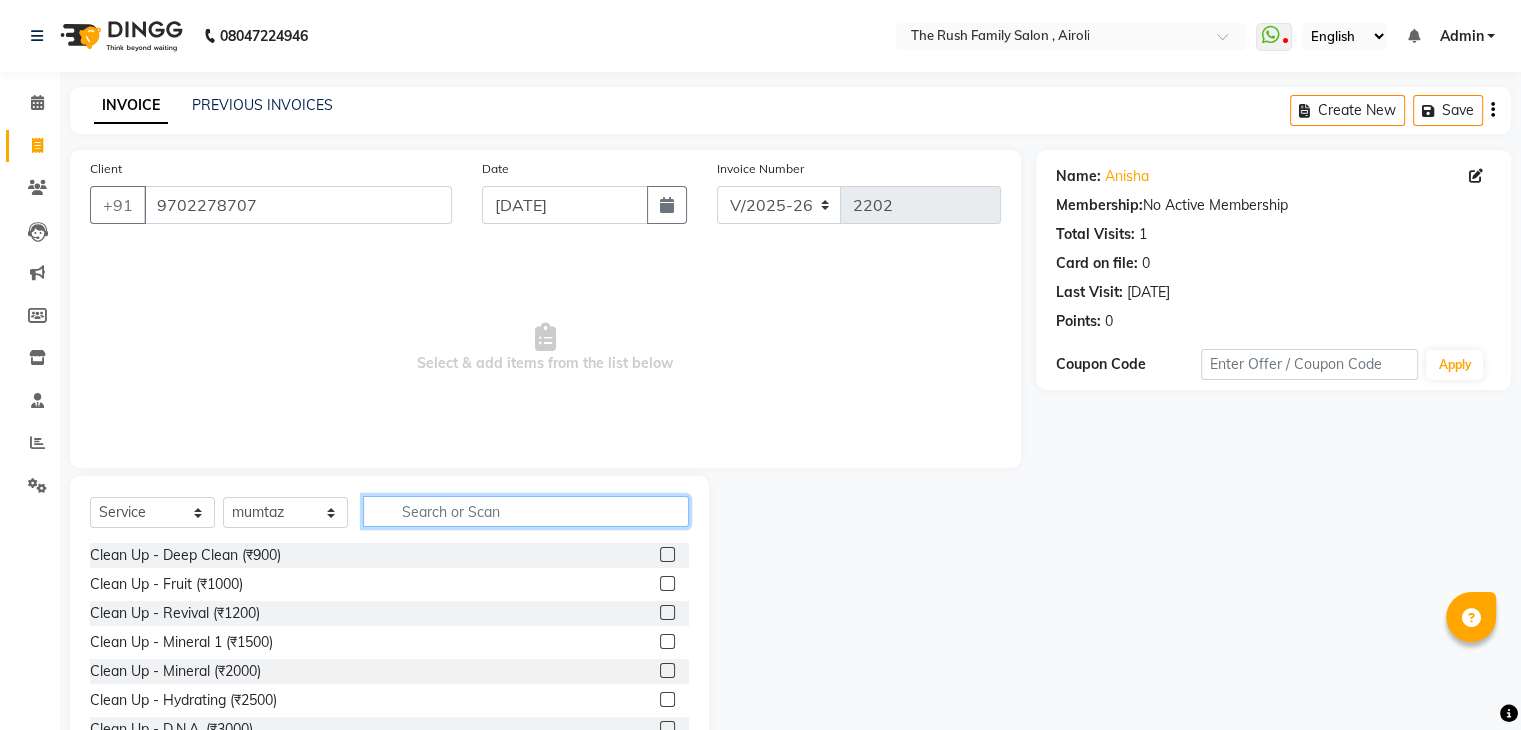 click 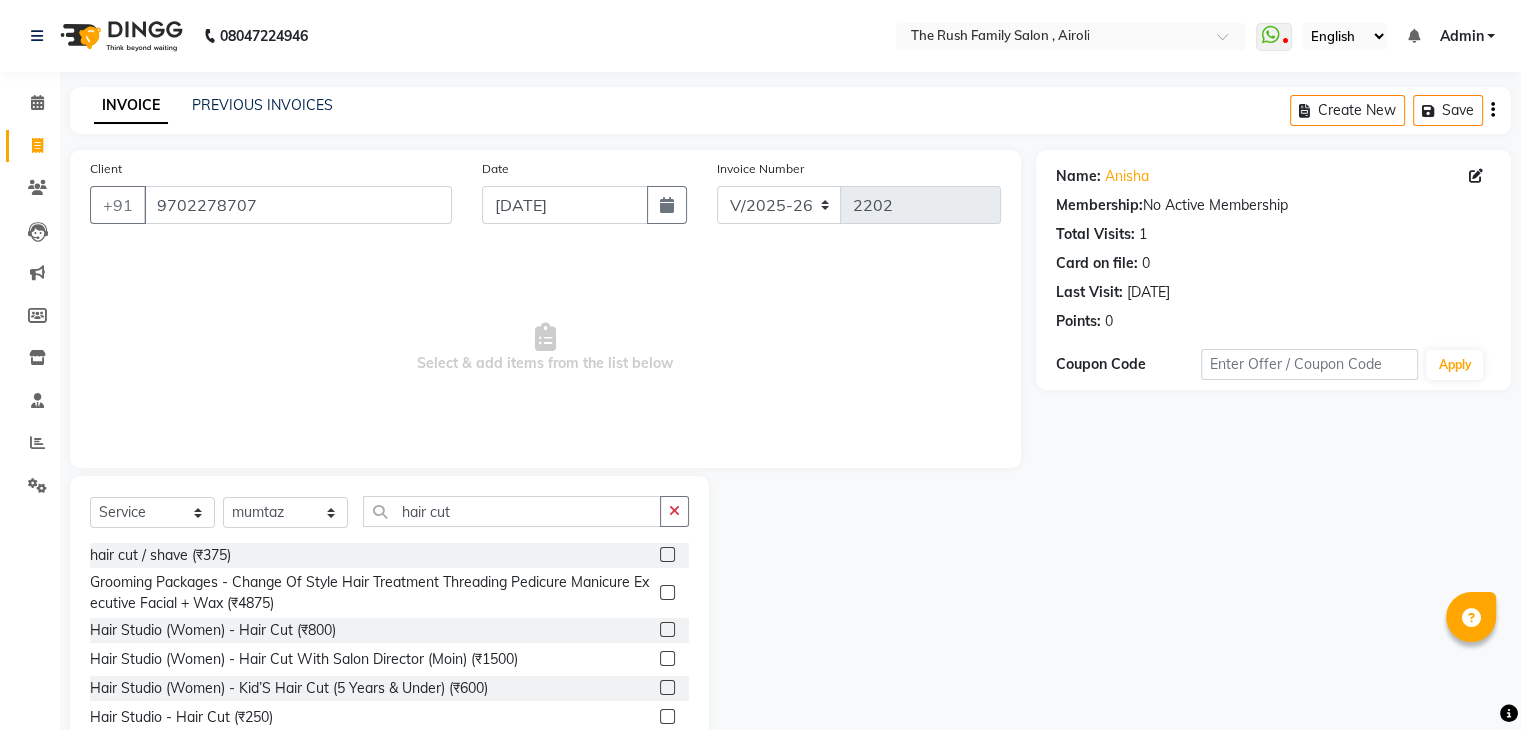 click 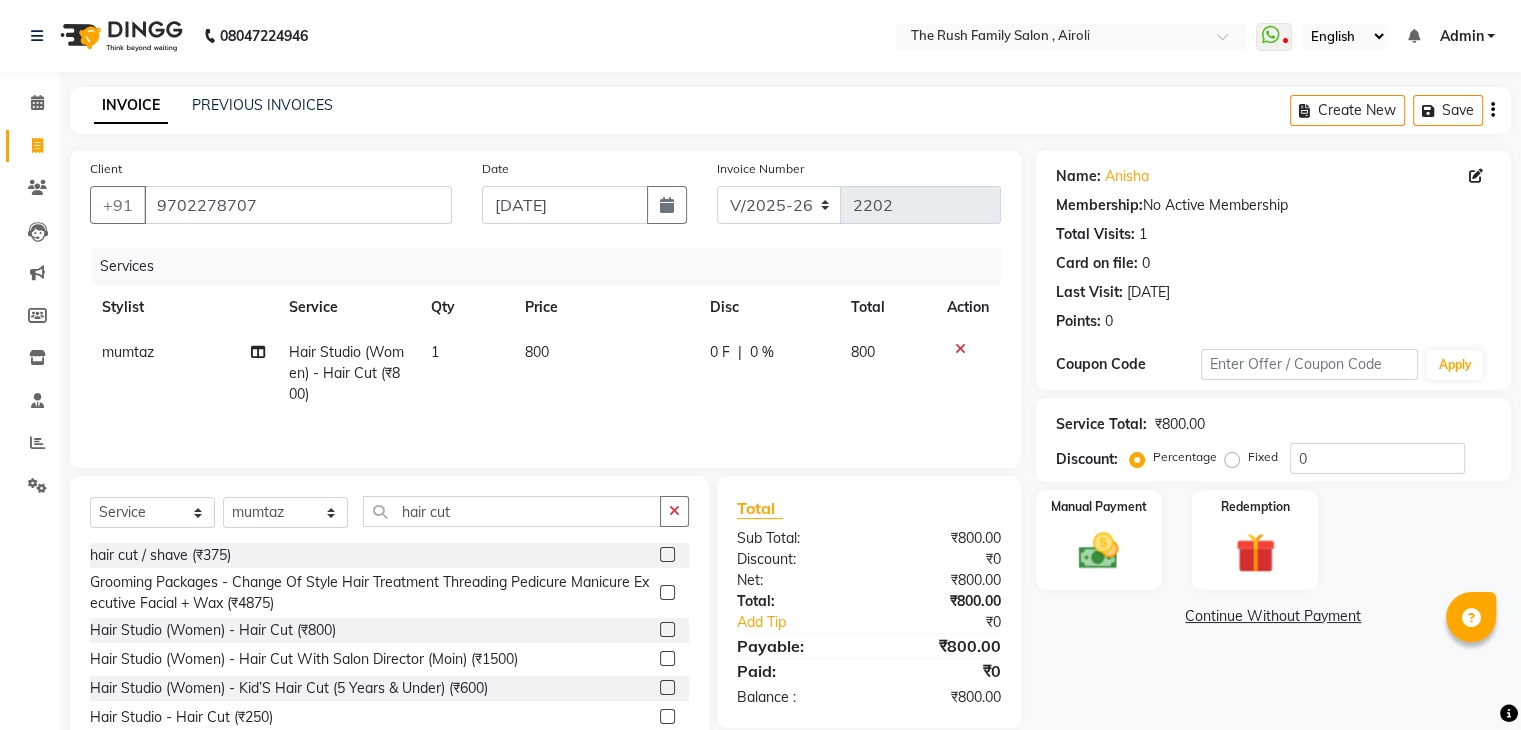 click on "0 F | 0 %" 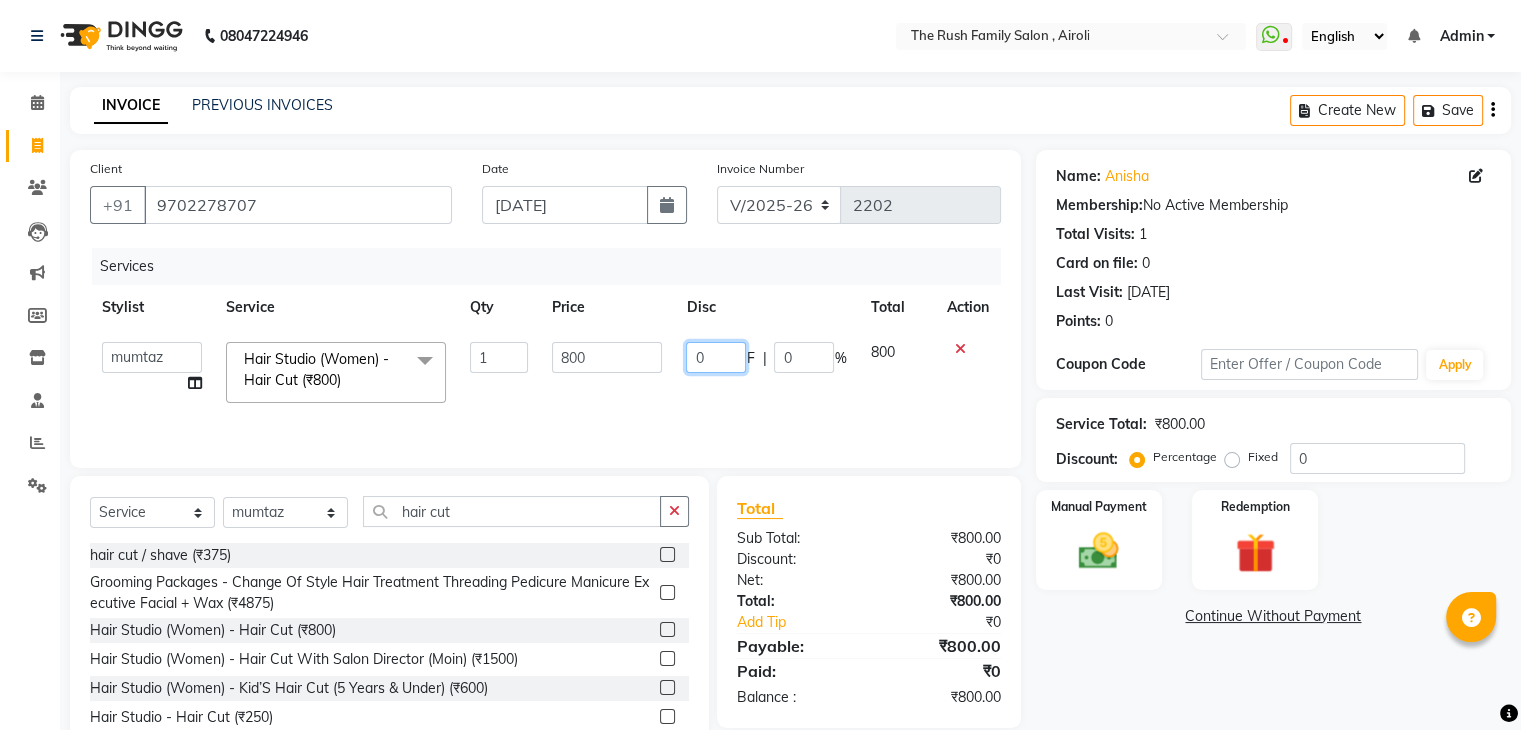 click on "0" 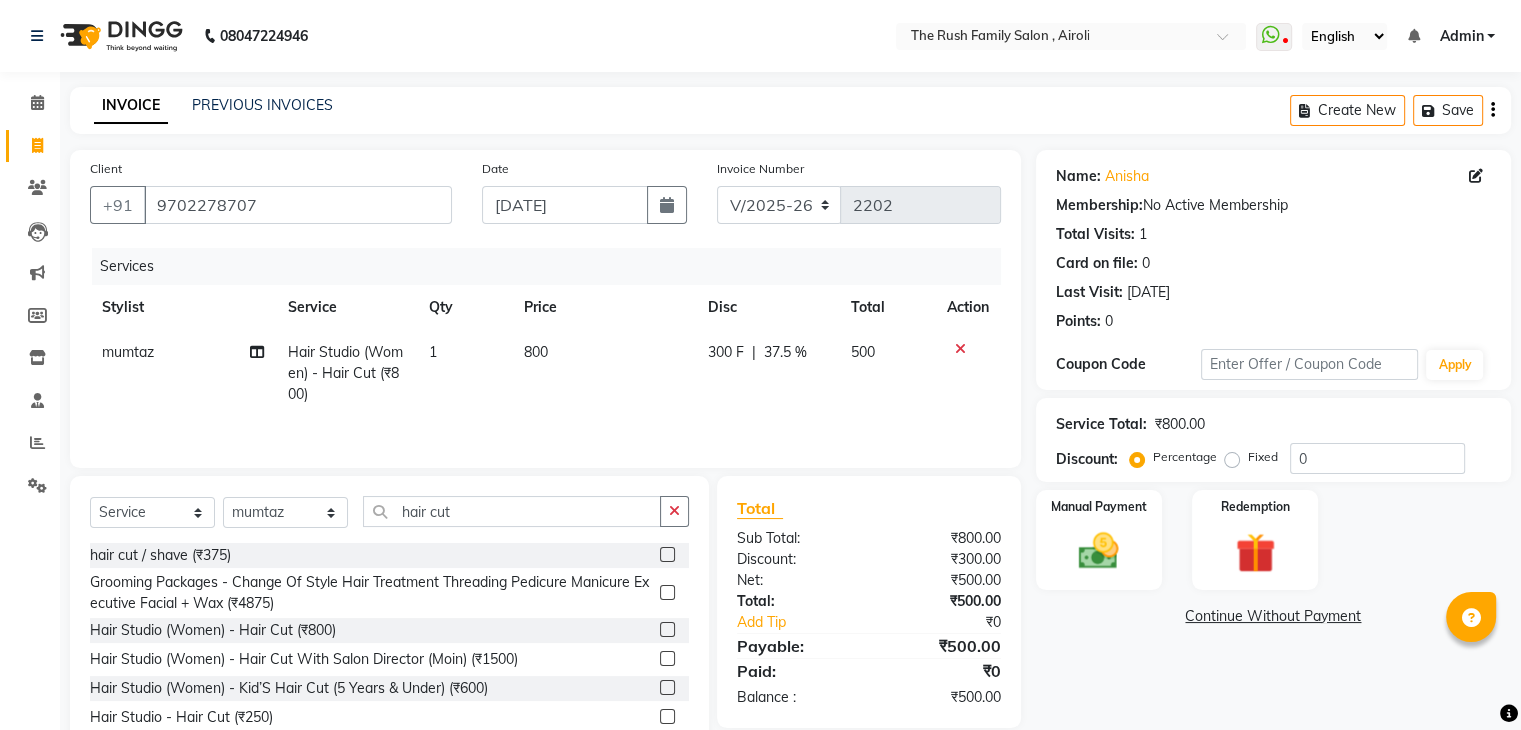 click on "300 F | 37.5 %" 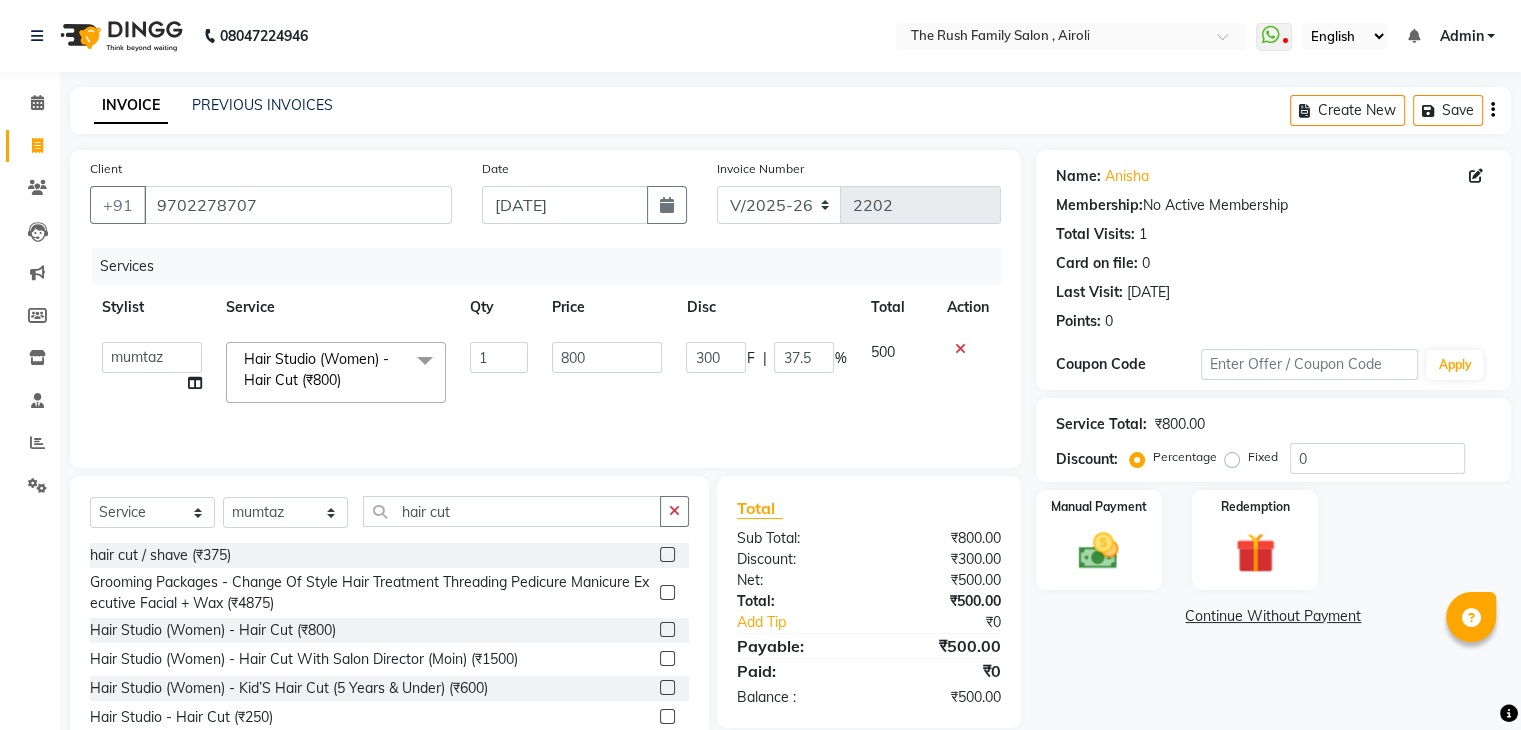 scroll, scrollTop: 72, scrollLeft: 0, axis: vertical 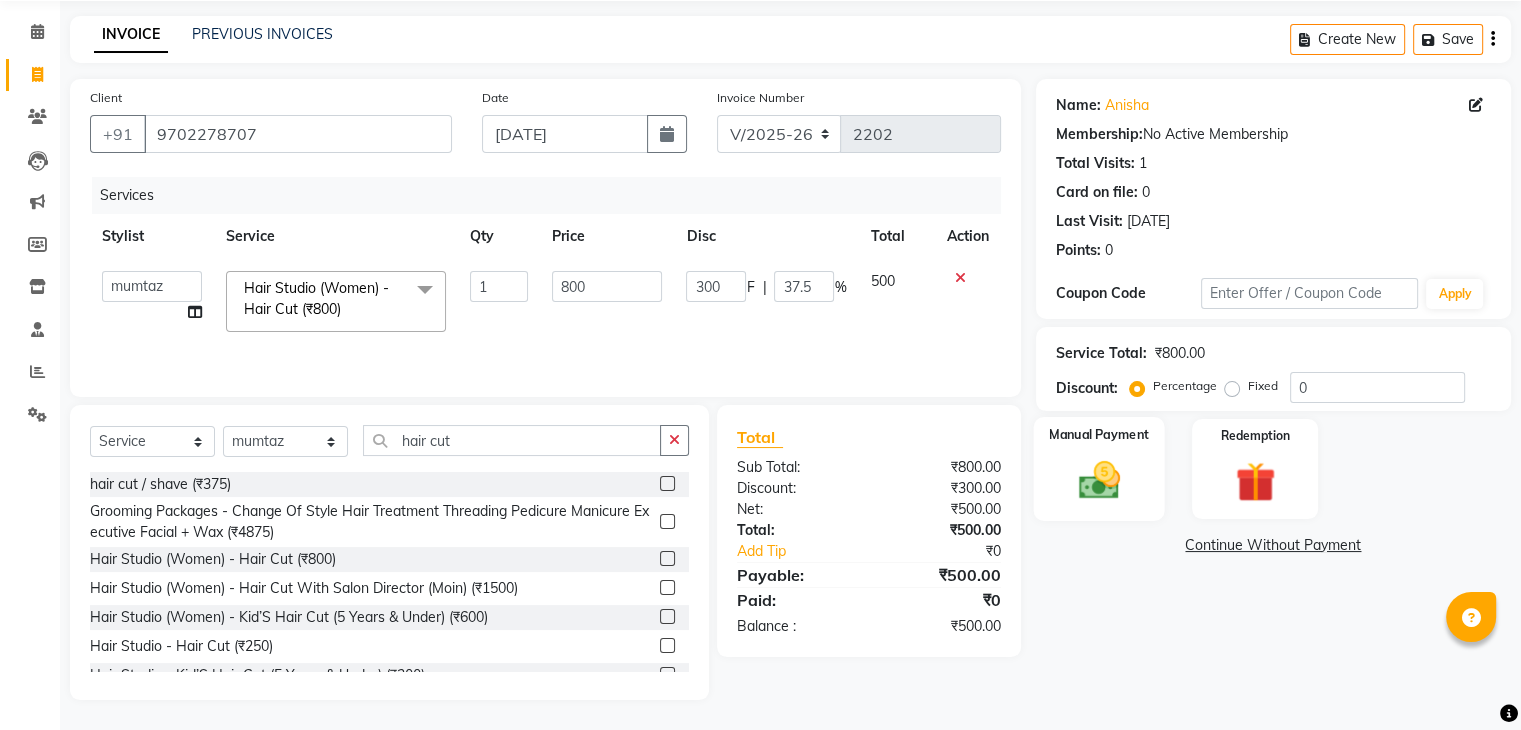 click 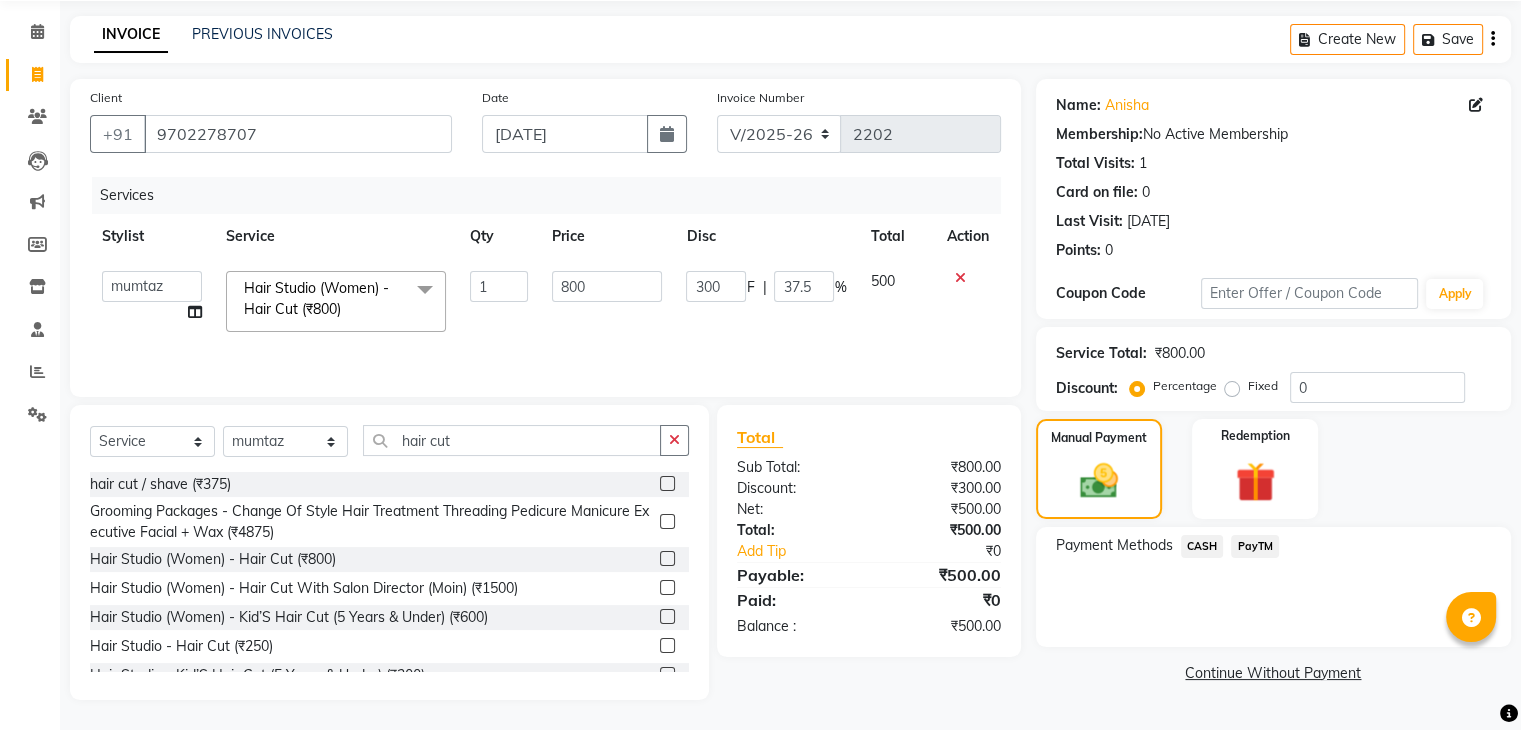 click on "CASH" 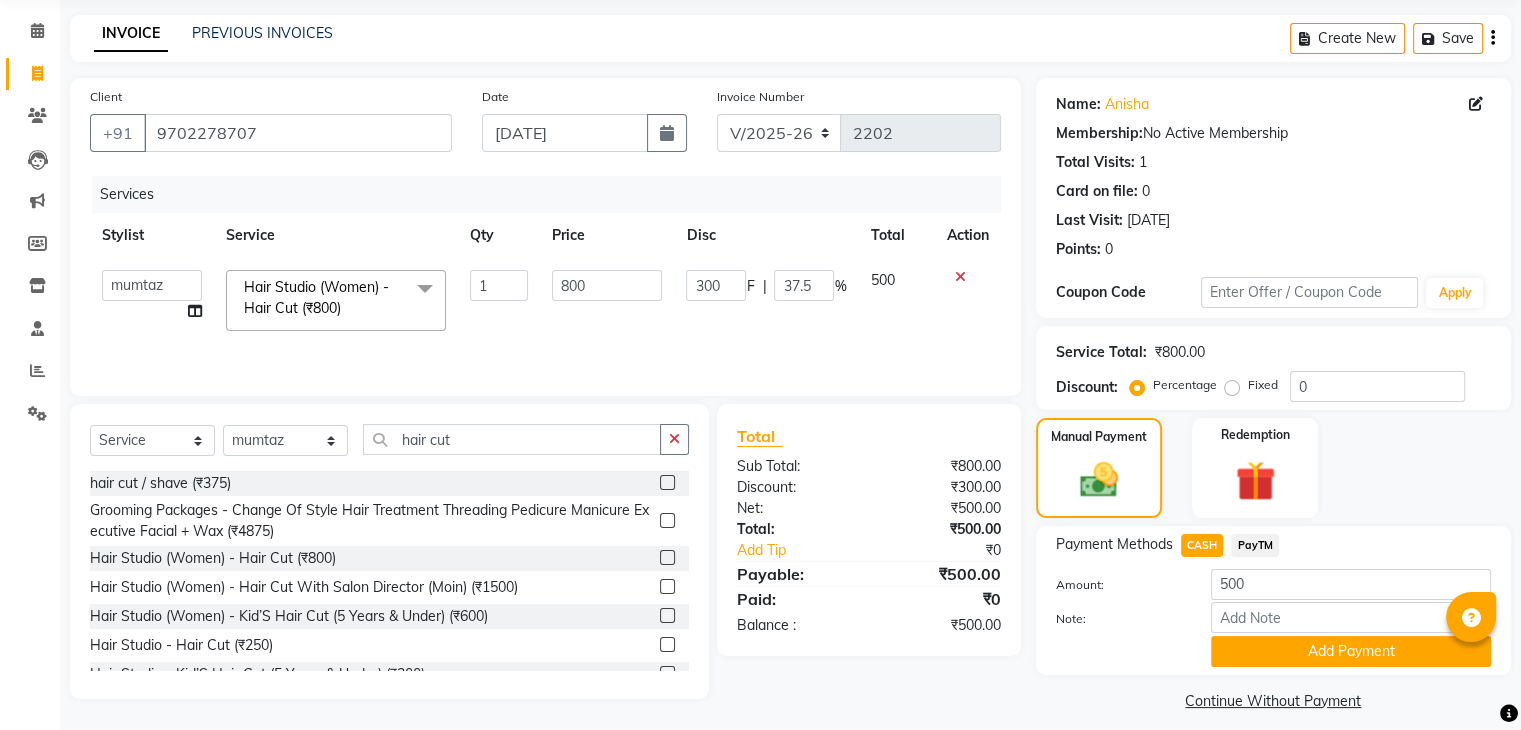 scroll, scrollTop: 89, scrollLeft: 0, axis: vertical 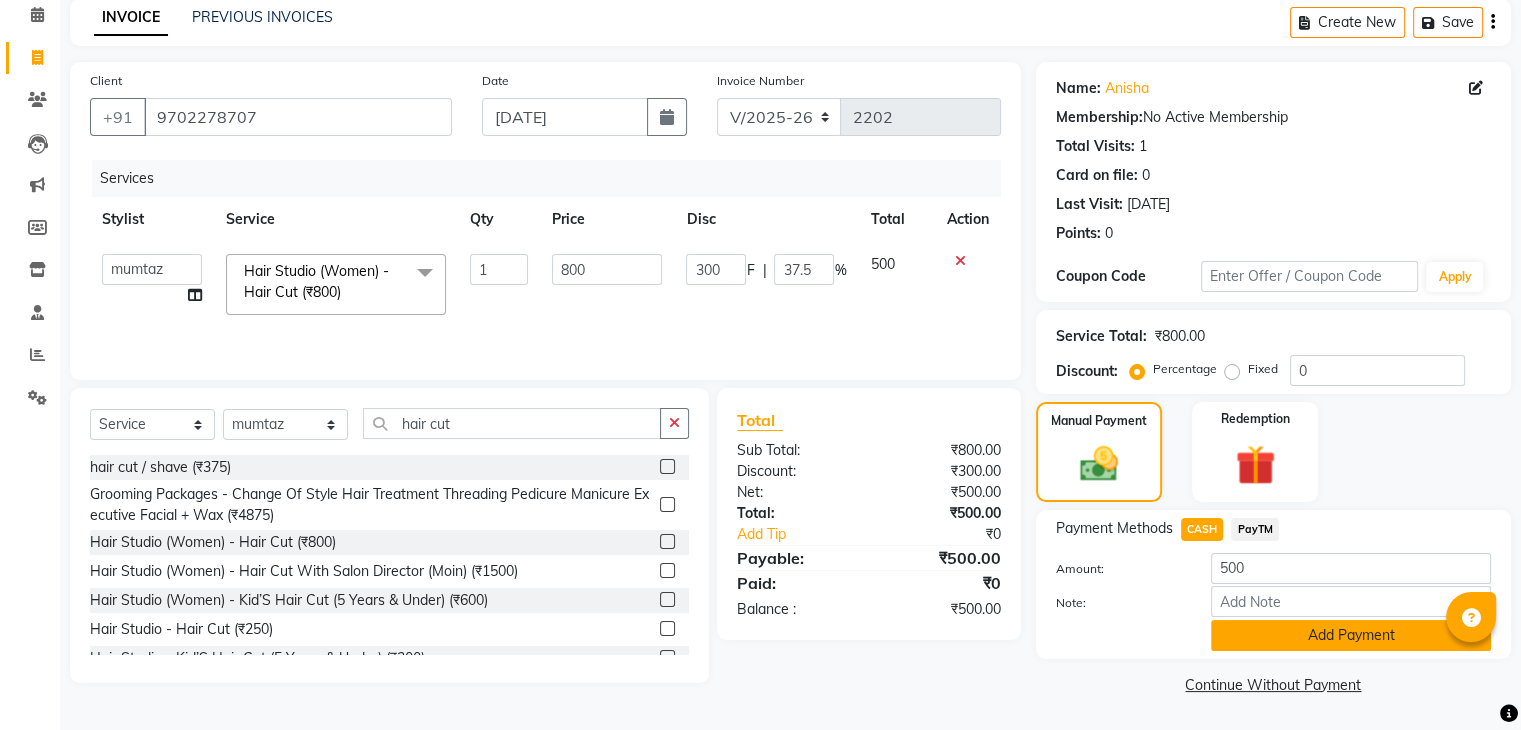 click on "Add Payment" 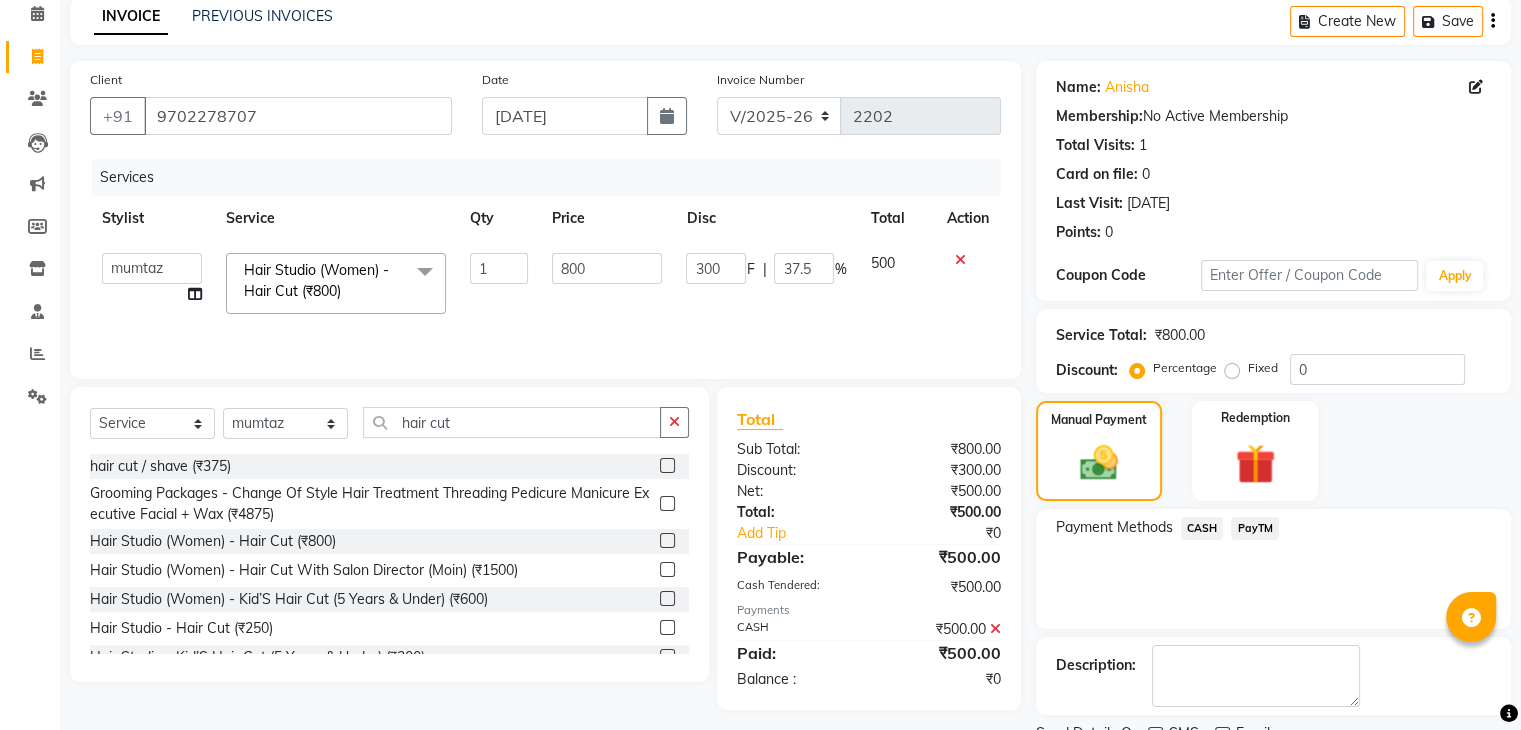 scroll, scrollTop: 171, scrollLeft: 0, axis: vertical 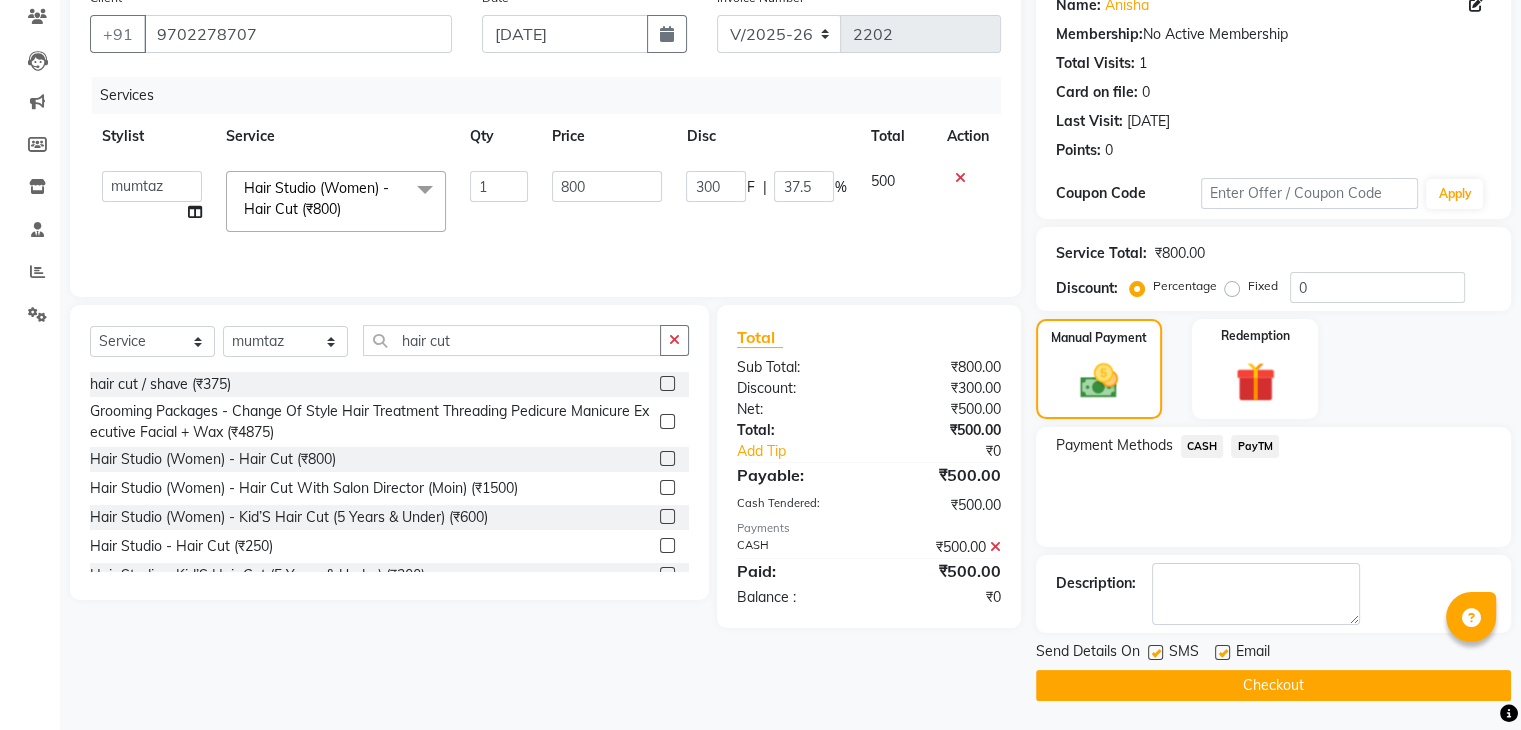 click 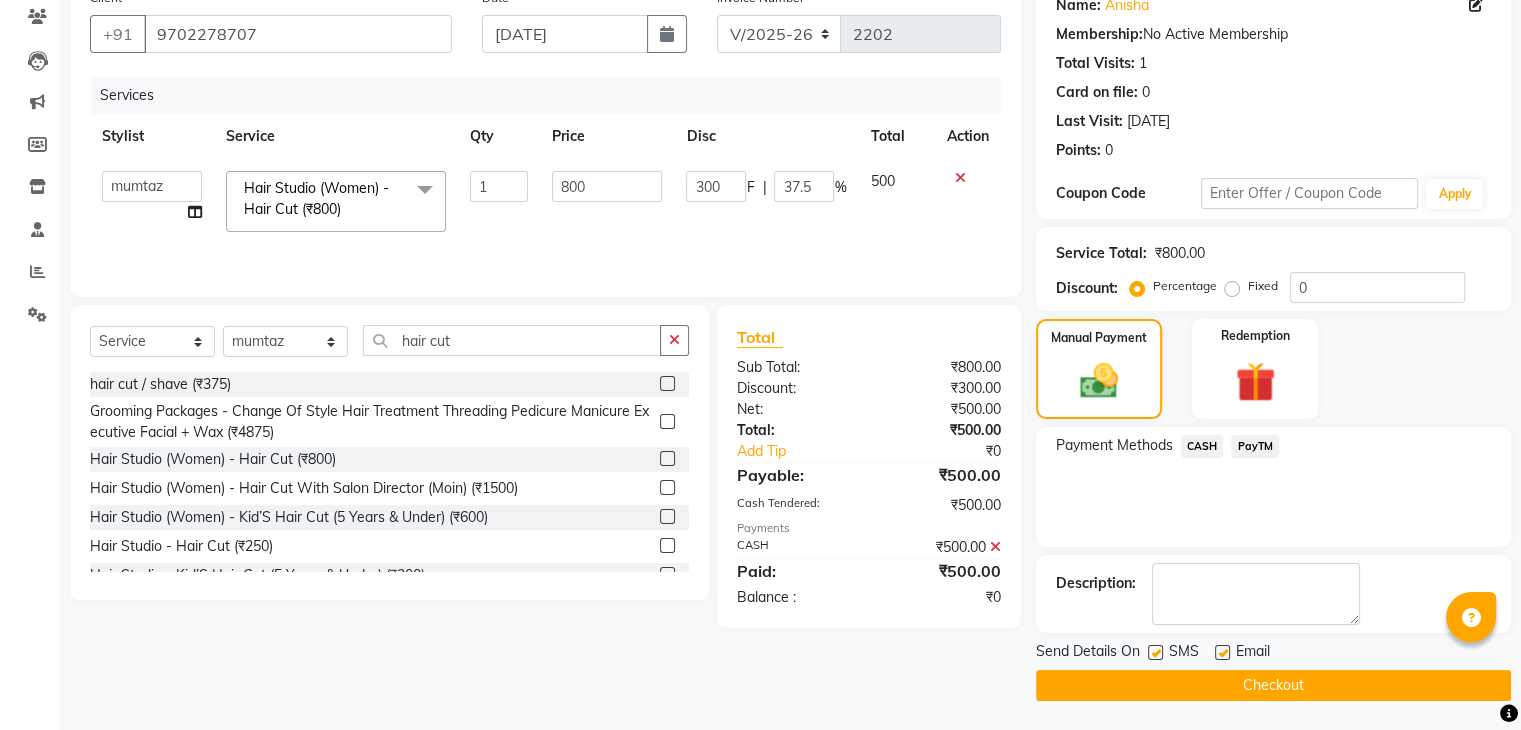 click at bounding box center (1154, 653) 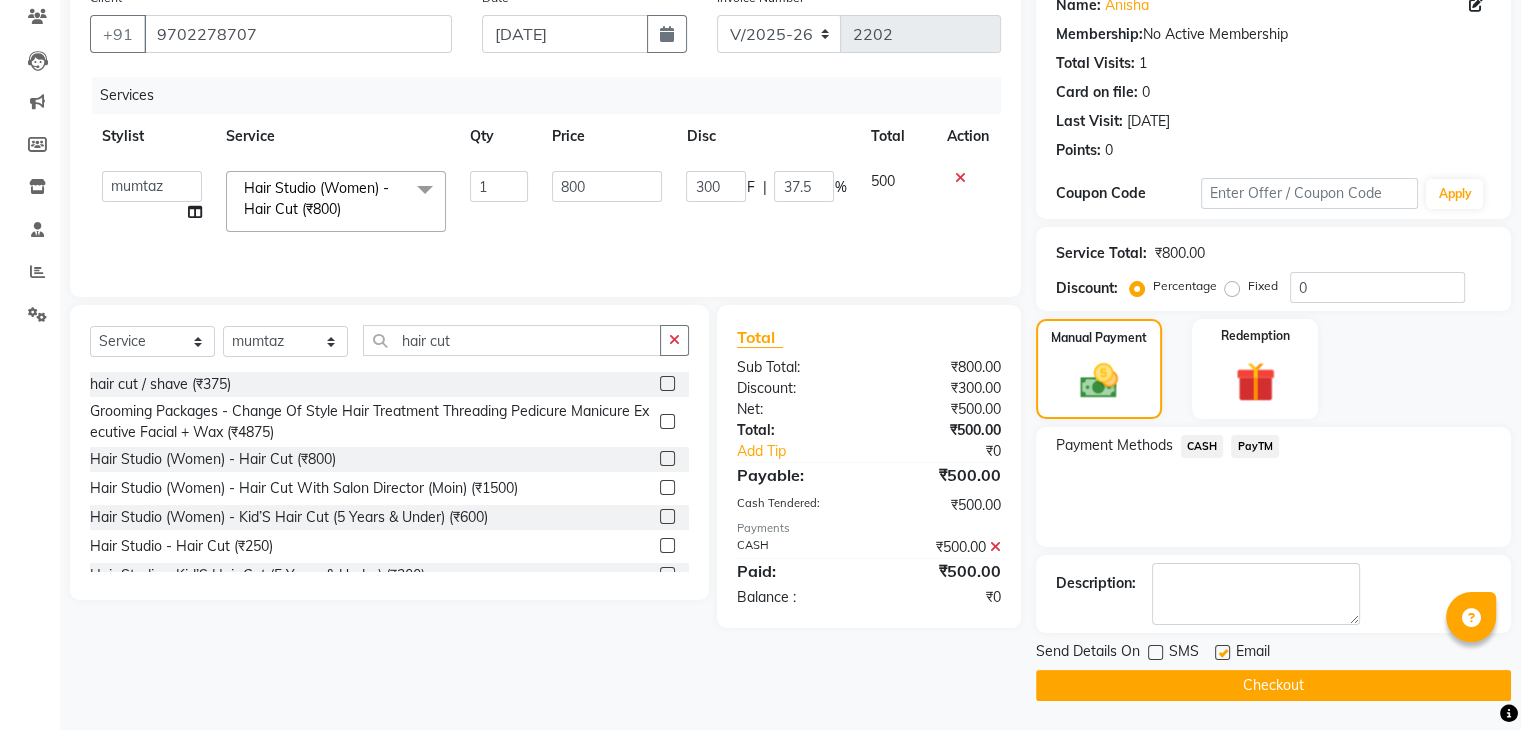 click 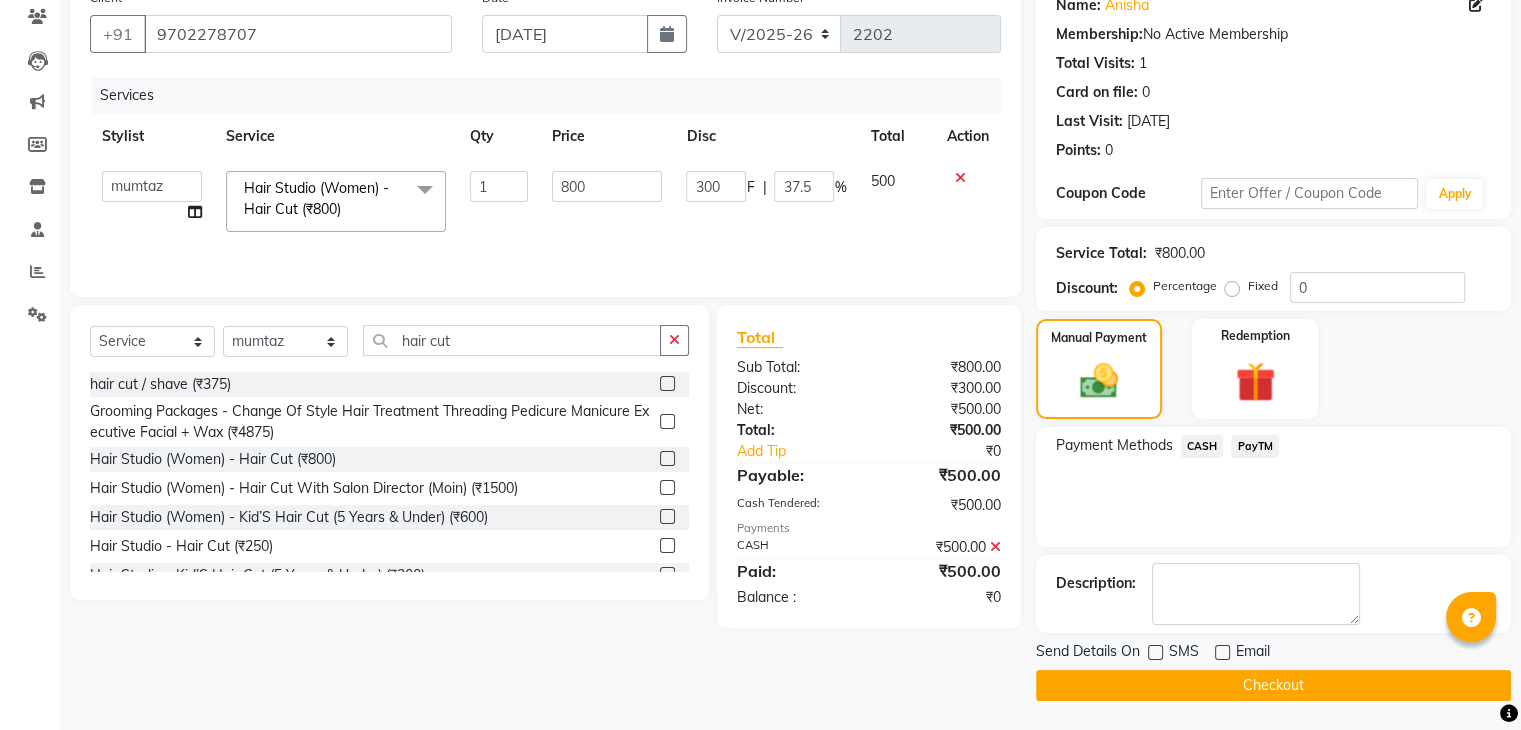 click on "Checkout" 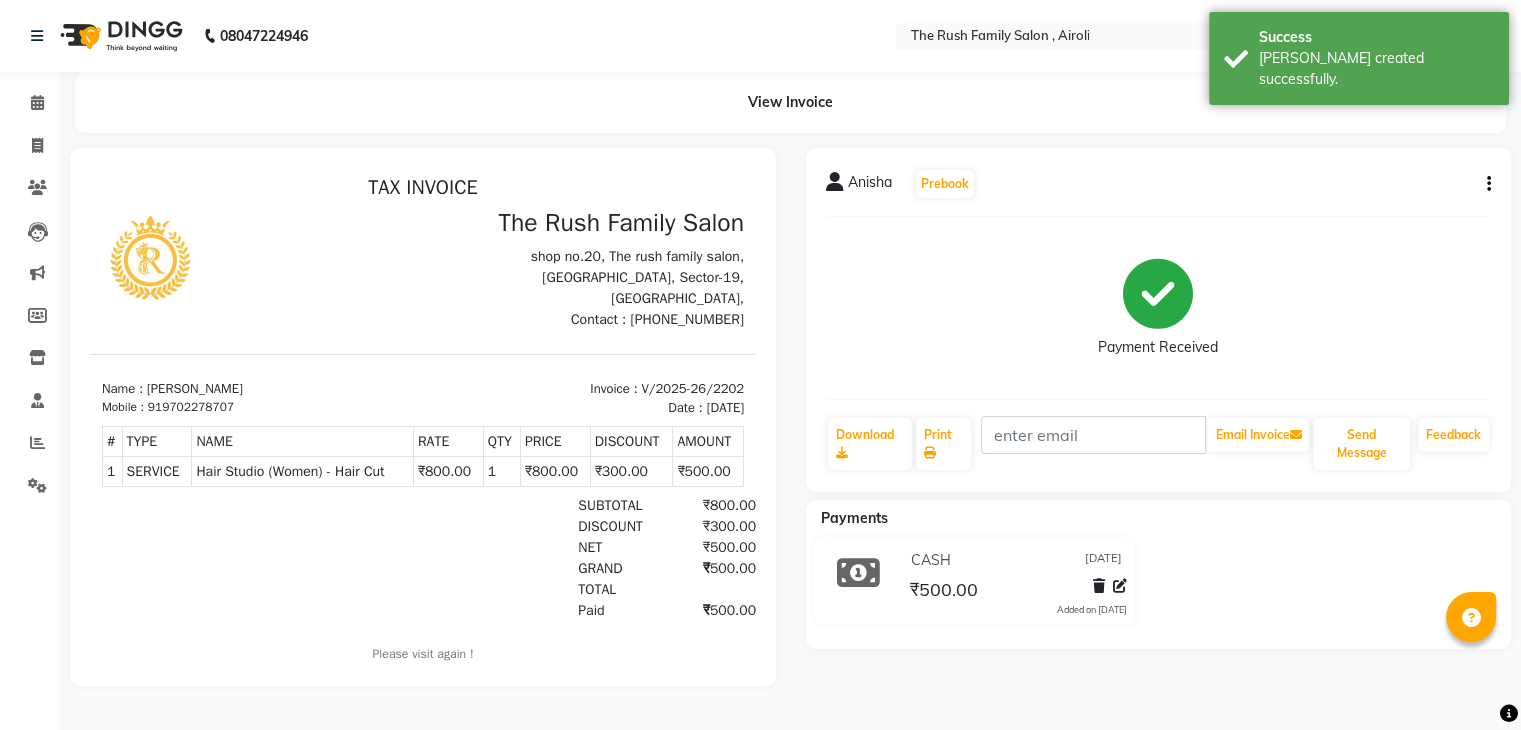 scroll, scrollTop: 0, scrollLeft: 0, axis: both 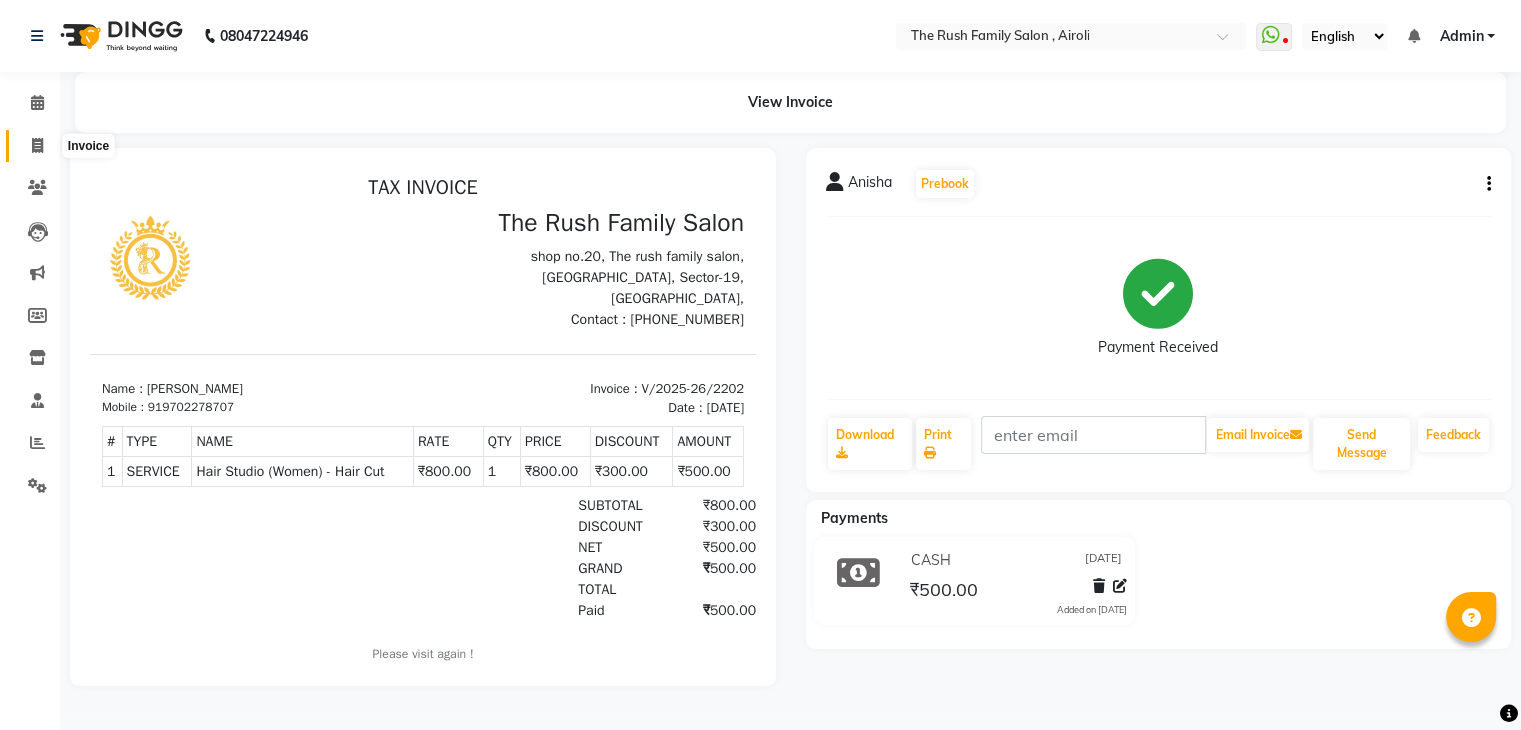click 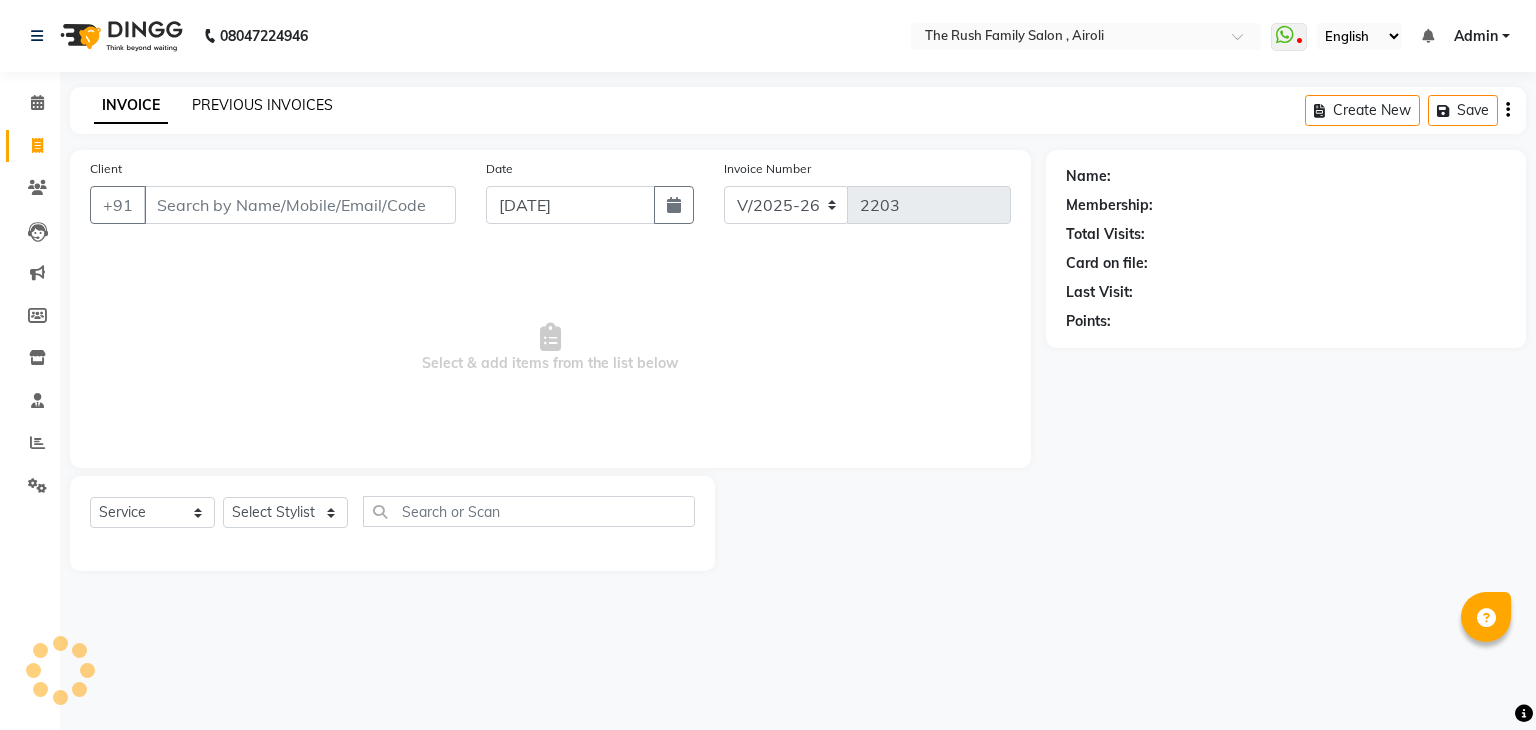 click on "PREVIOUS INVOICES" 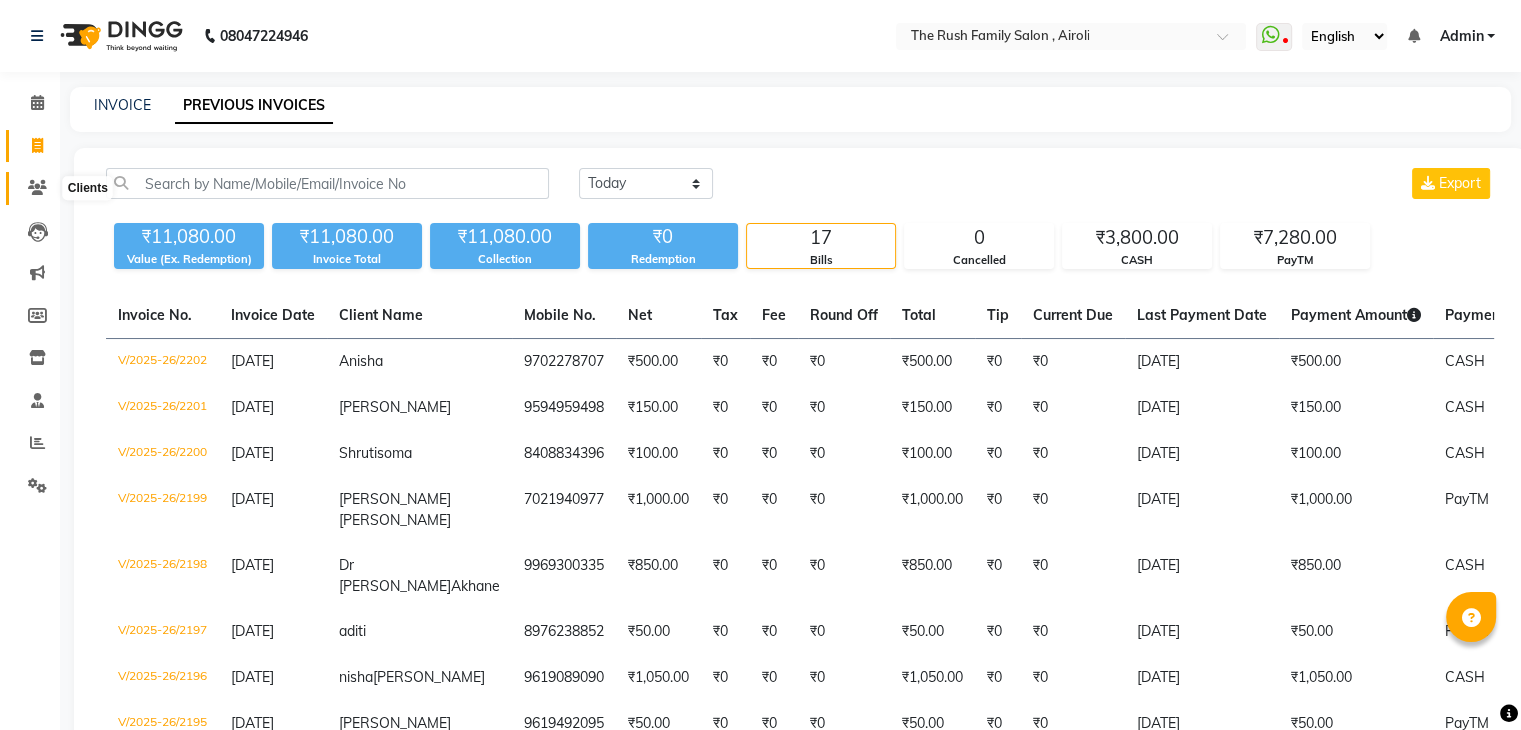 click 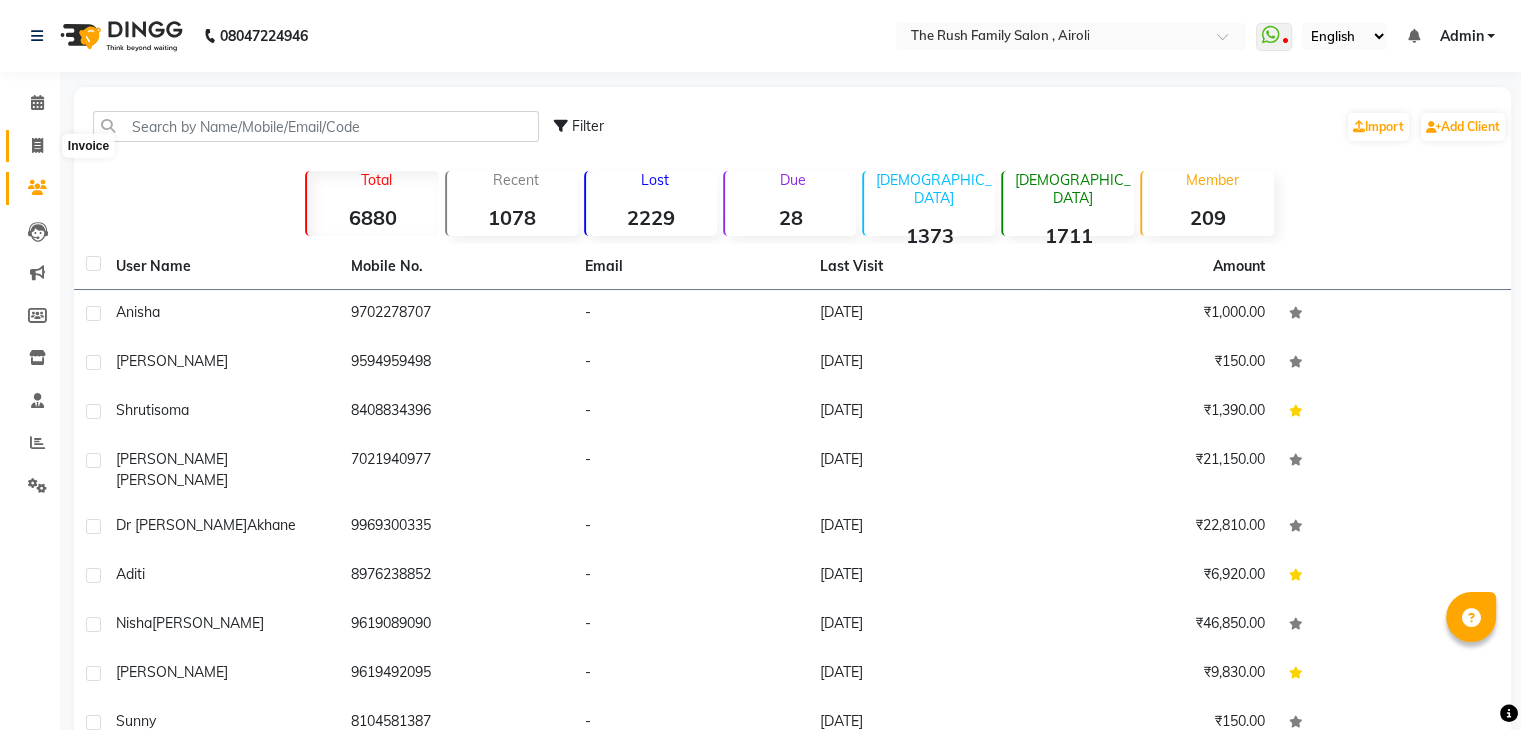 click 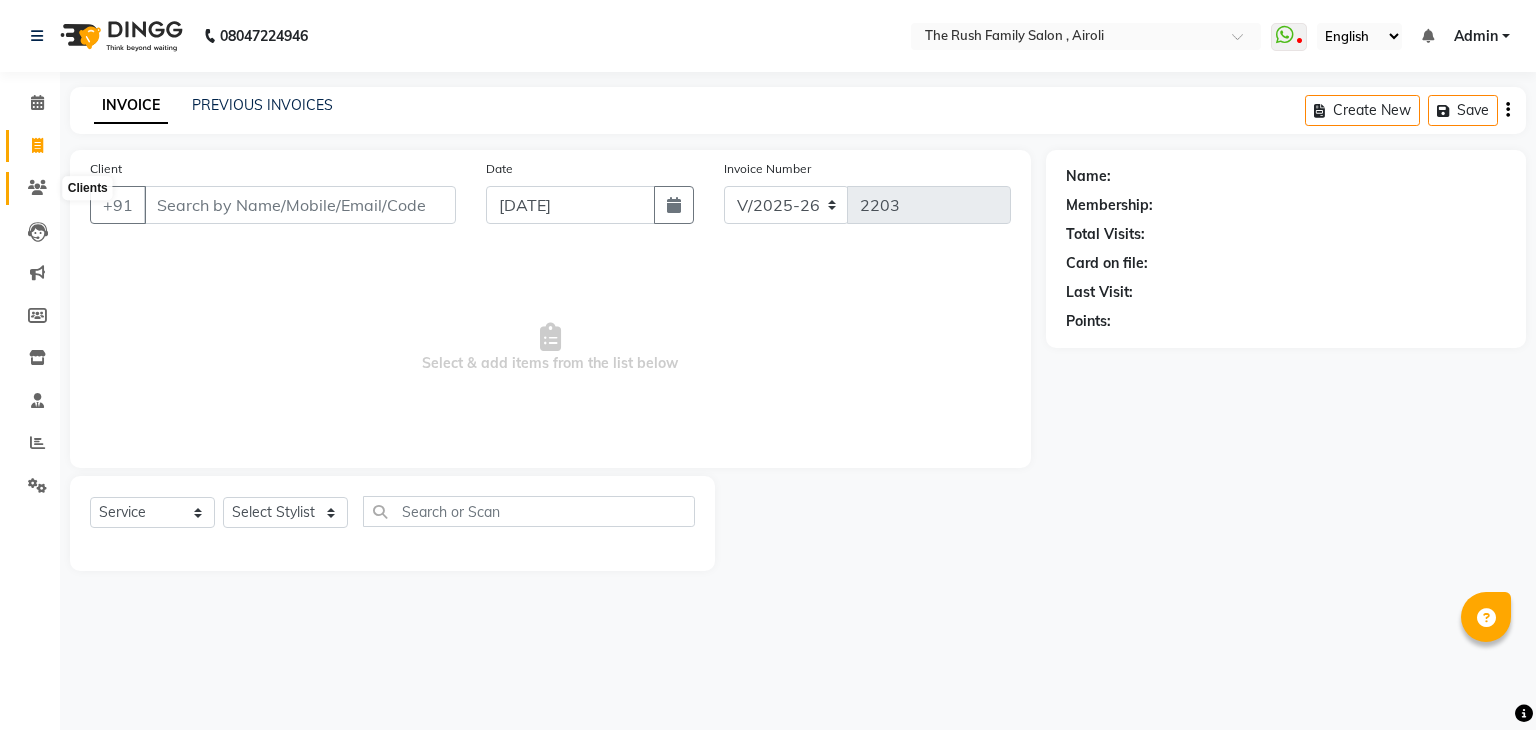 click 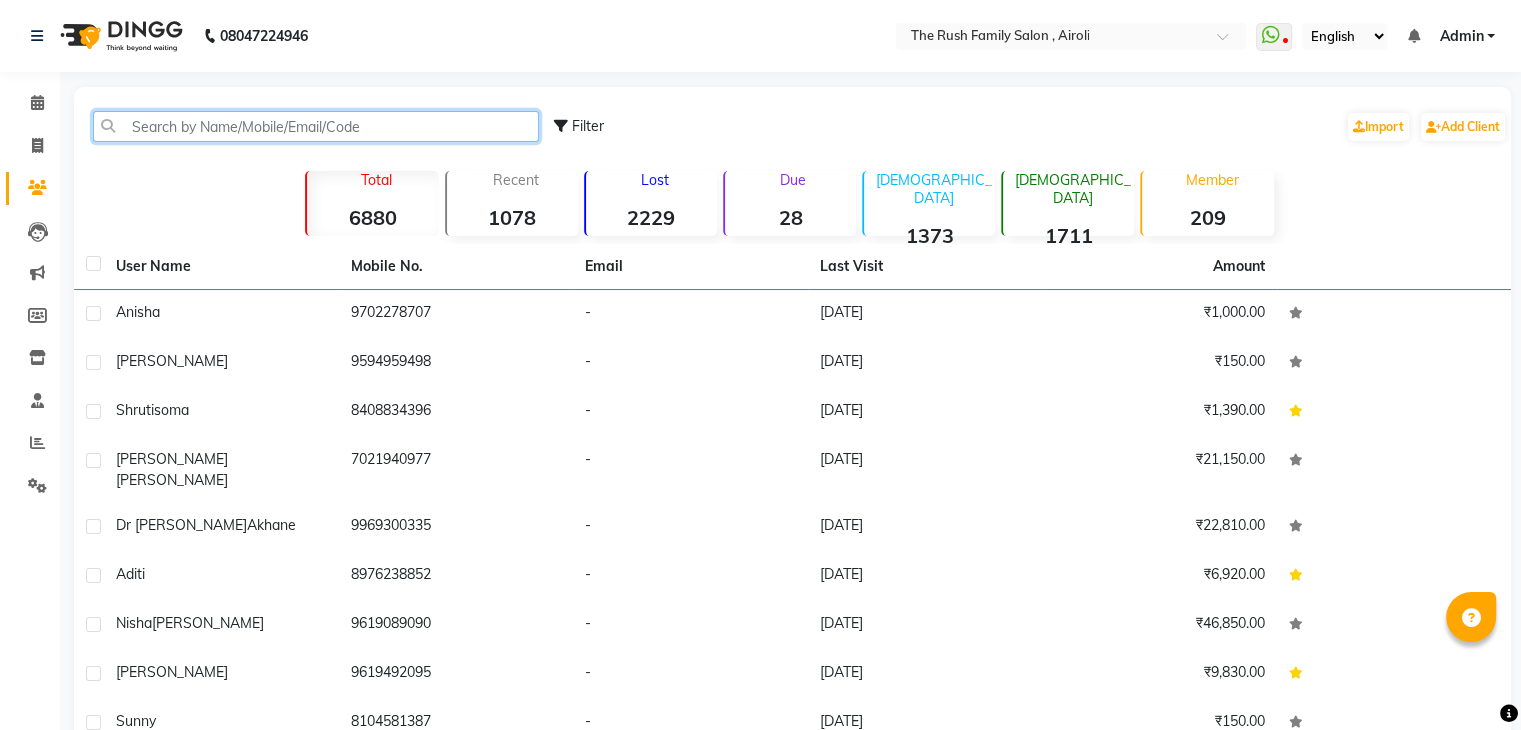 click 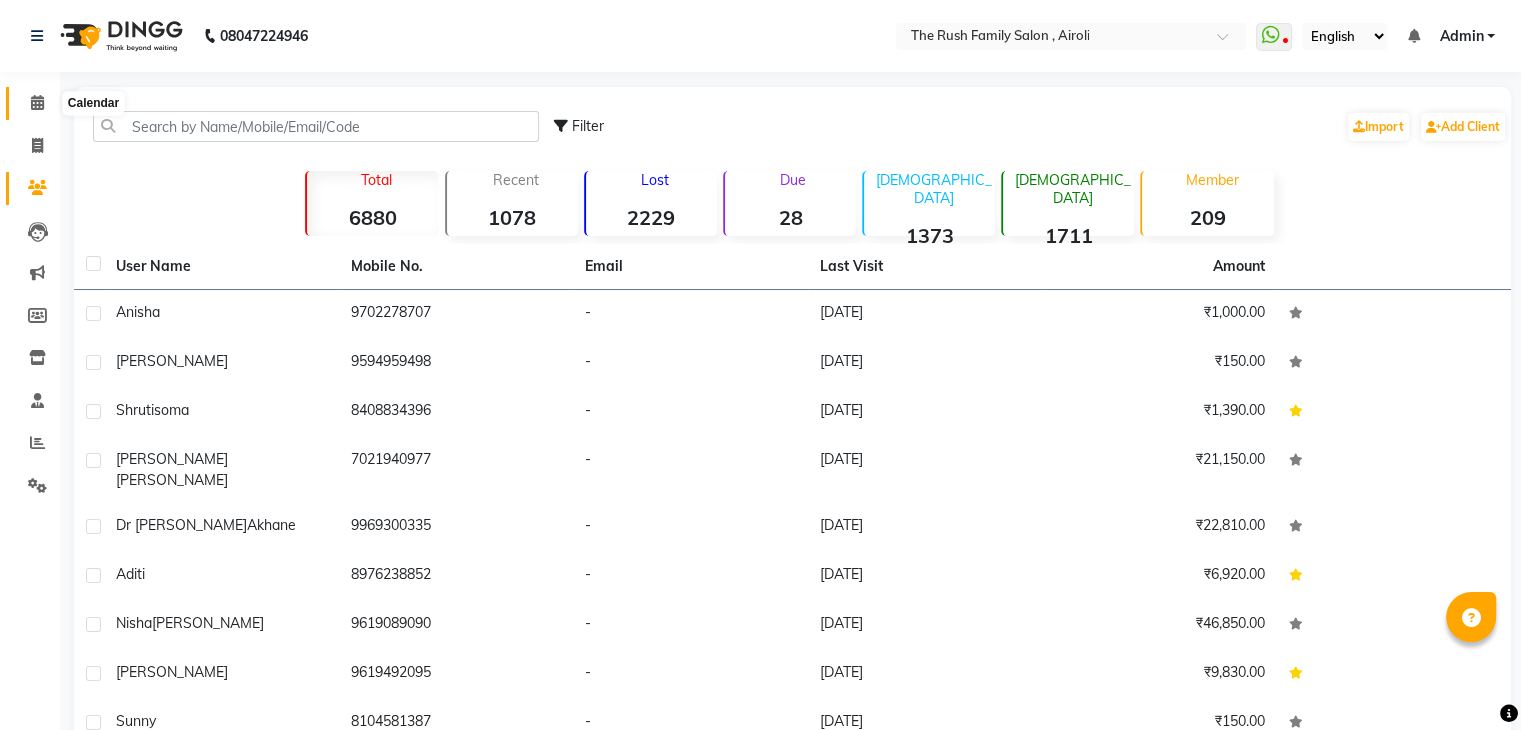 click 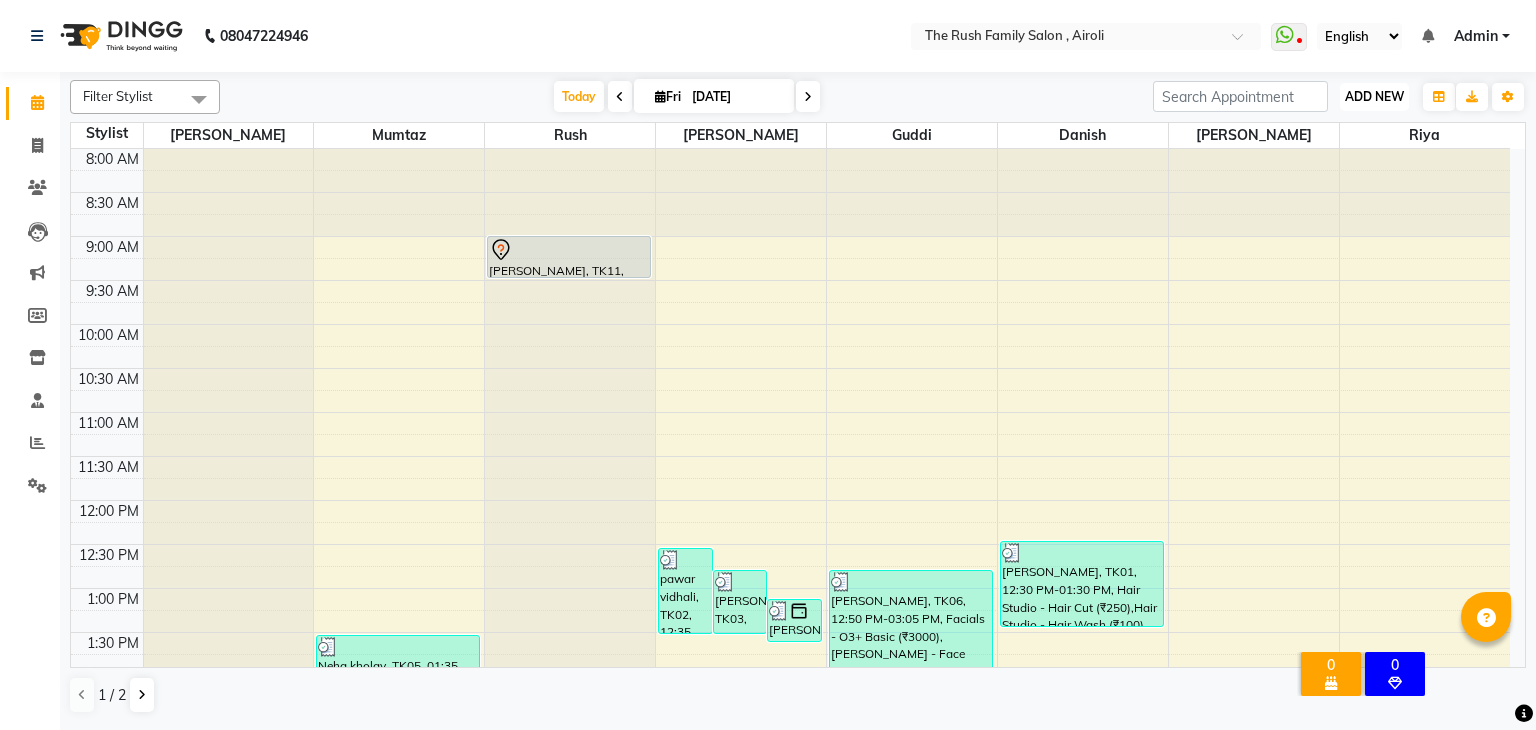 click on "ADD NEW" at bounding box center [1374, 96] 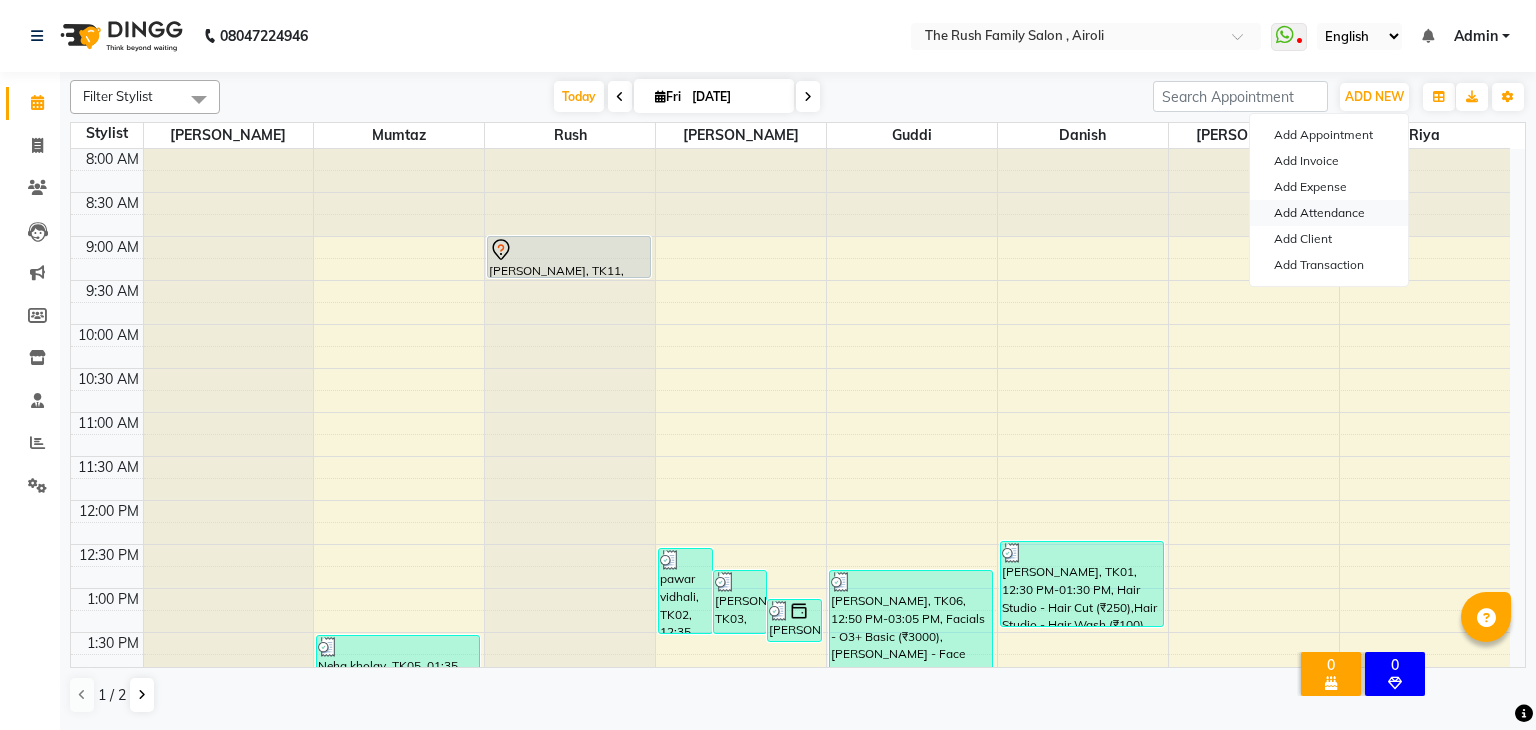 click on "Add Attendance" at bounding box center [1329, 213] 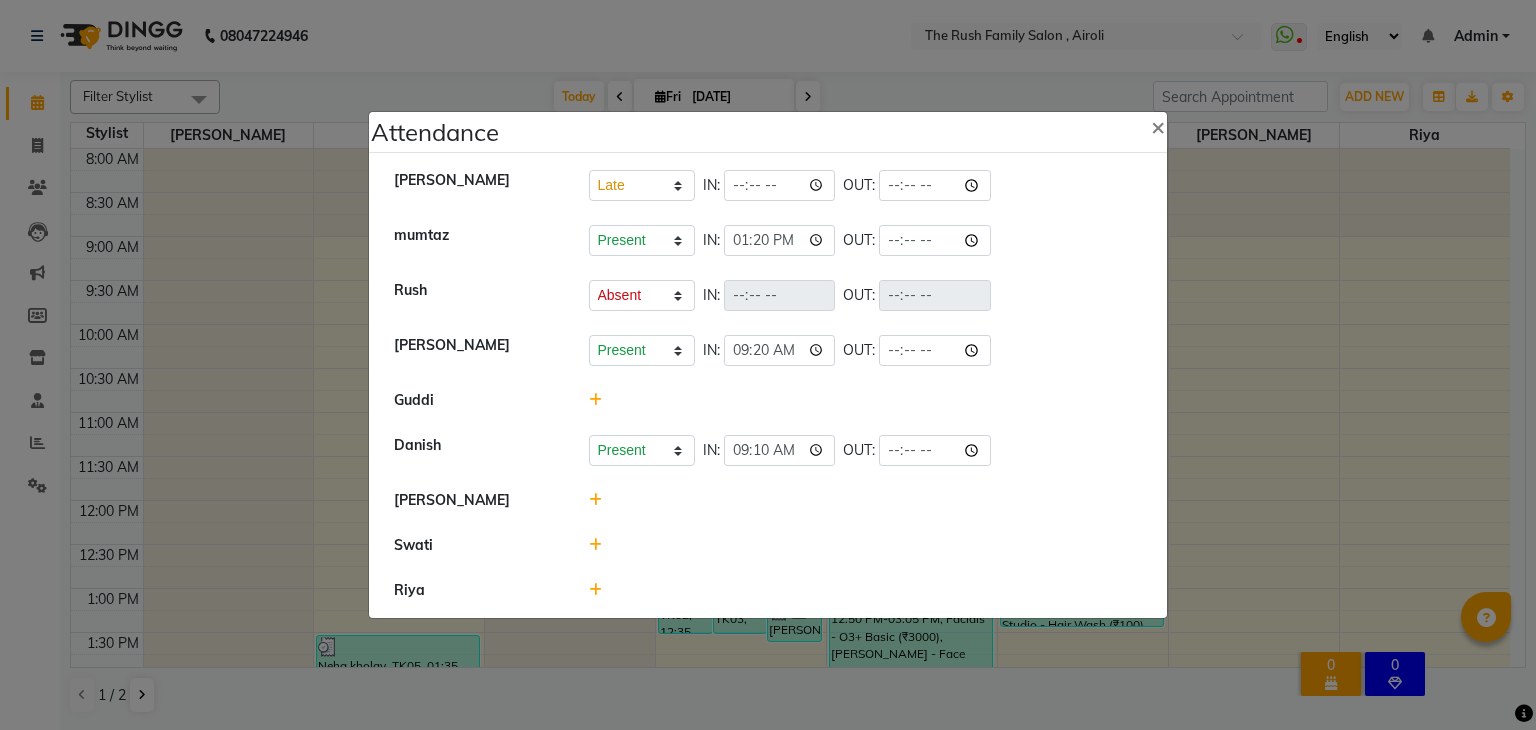 click 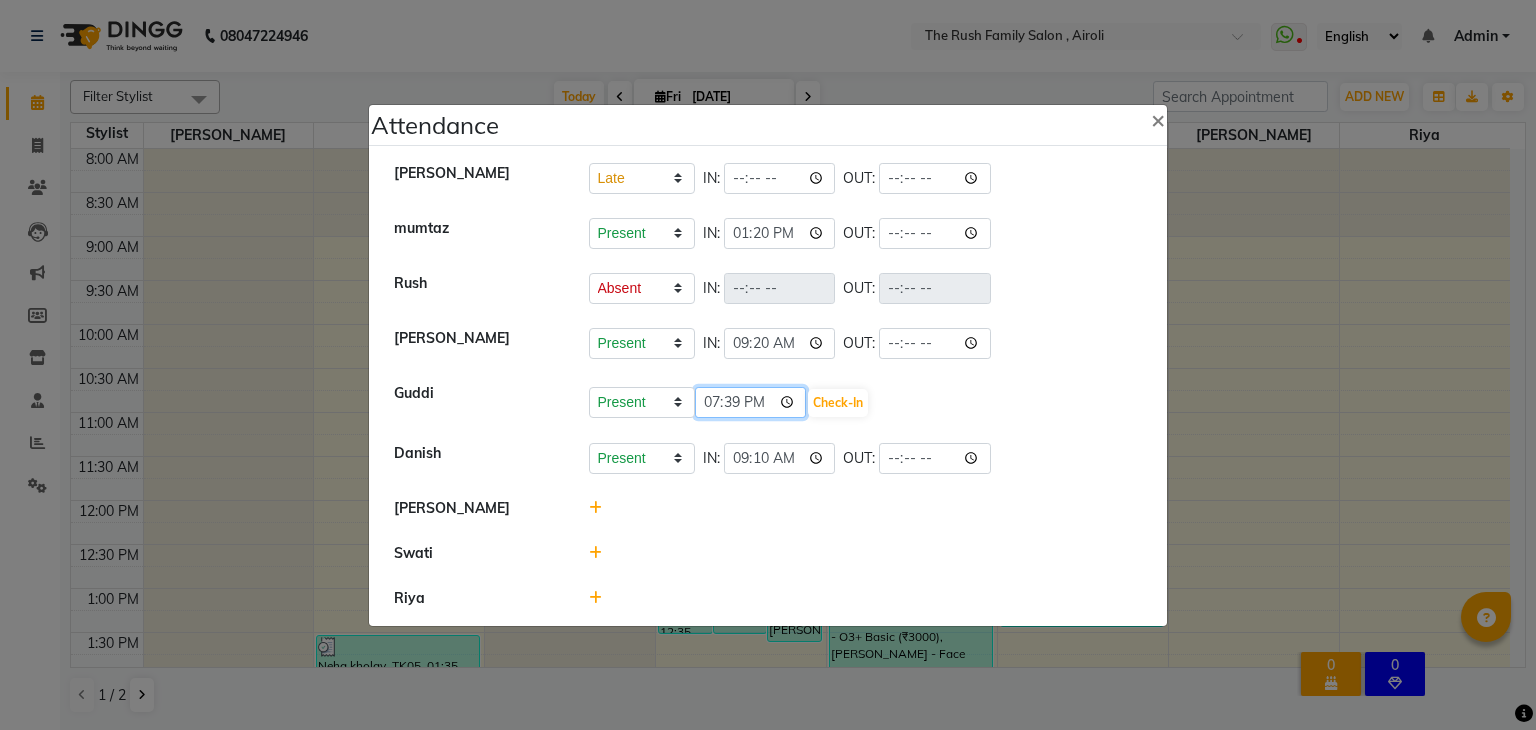 click on "19:39" 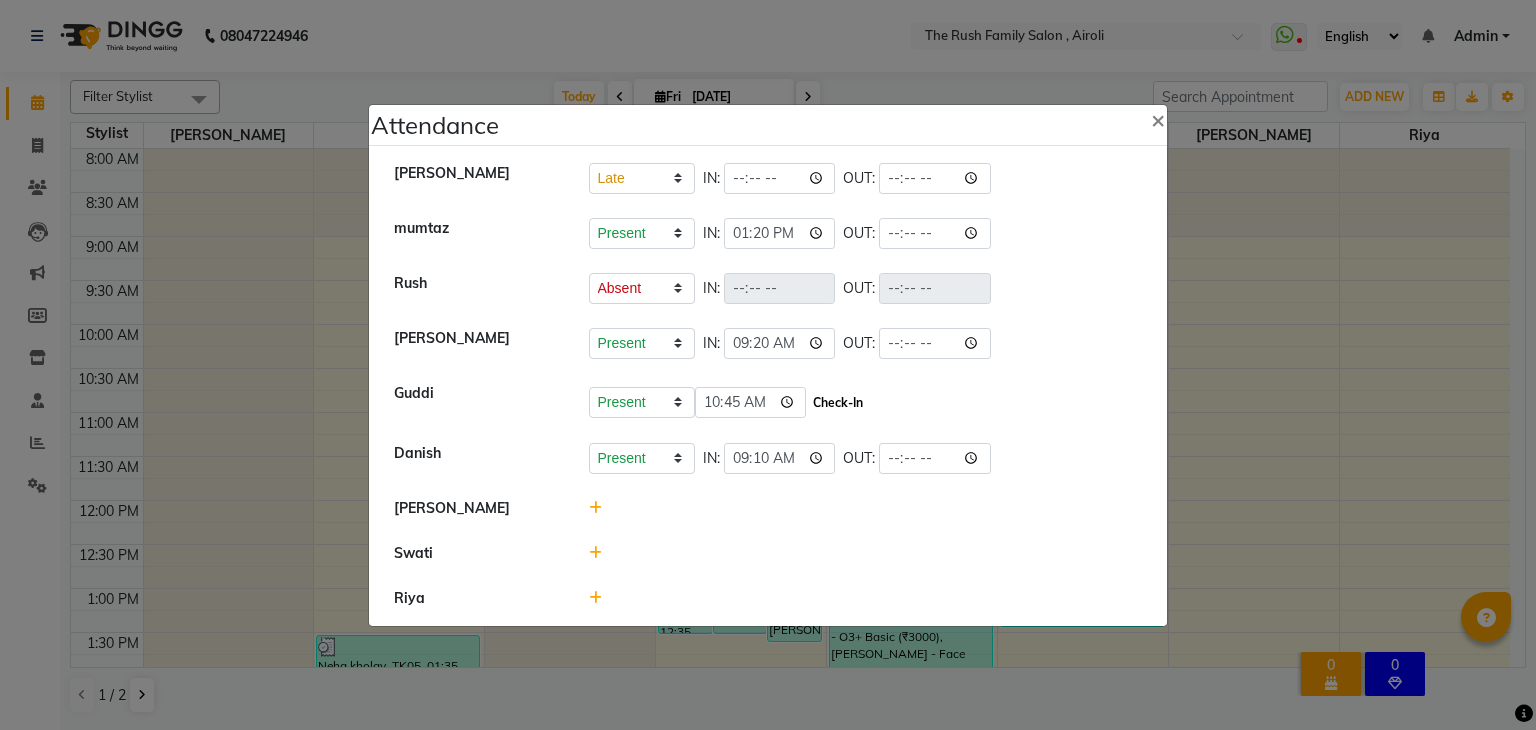 click on "Check-In" 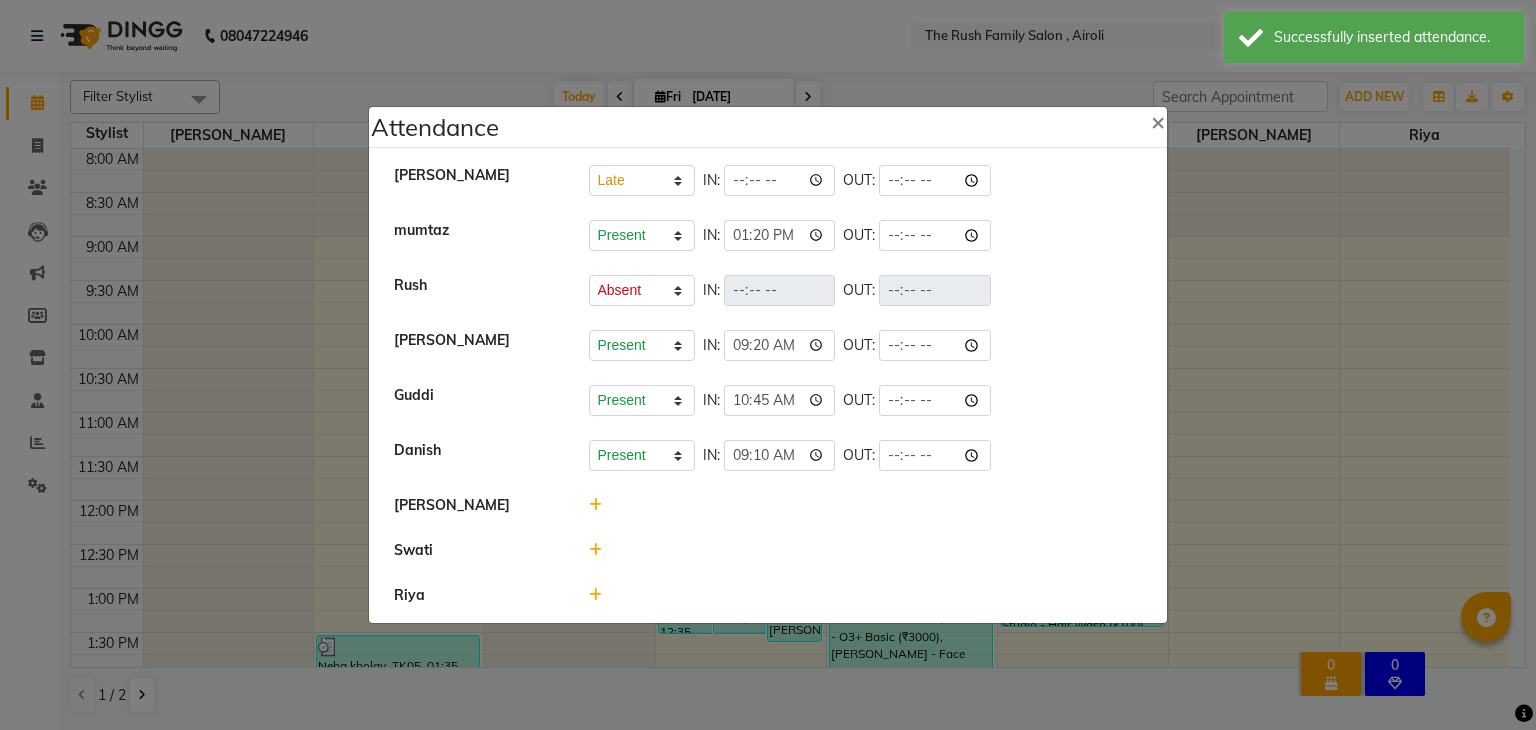 click 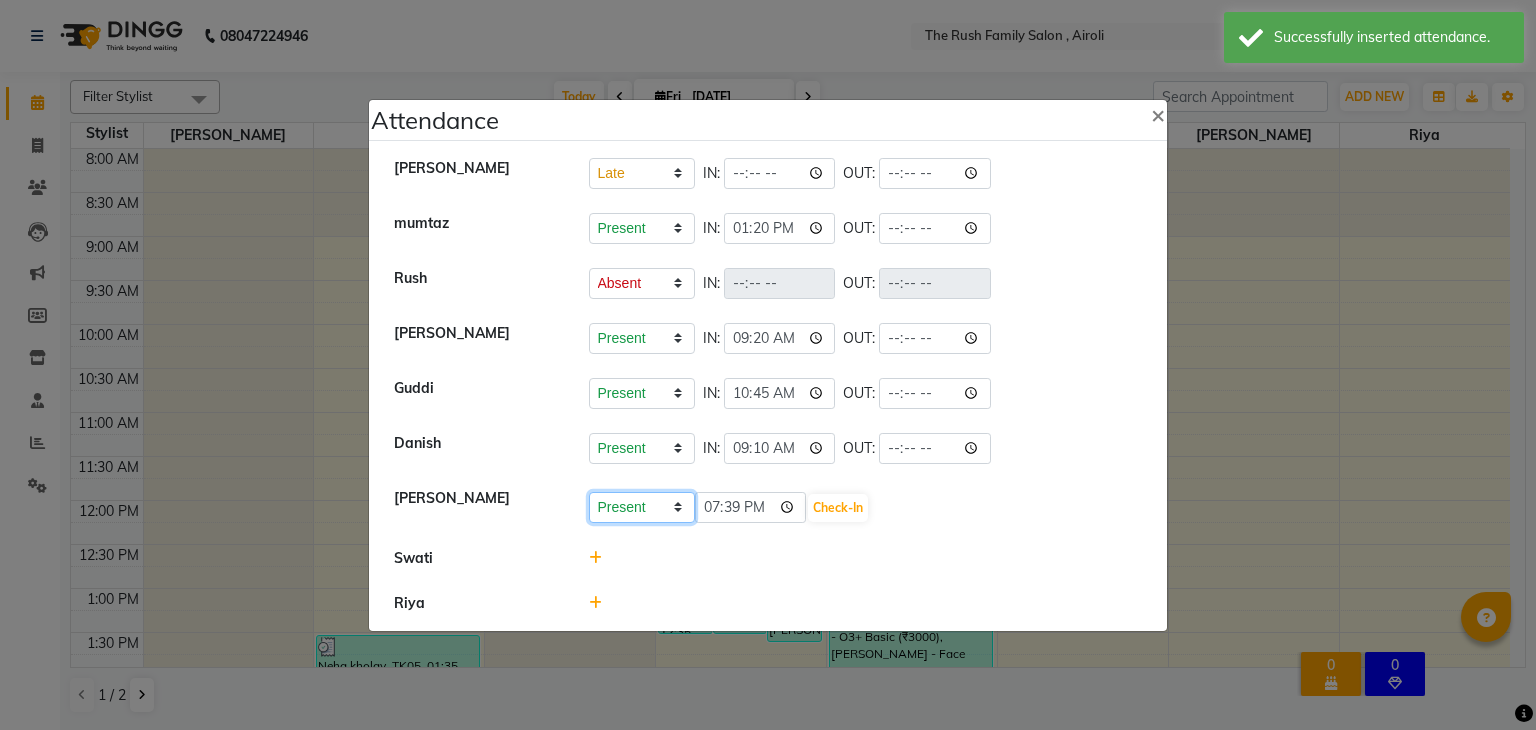 click on "Present Absent Late Half Day Weekly Off" 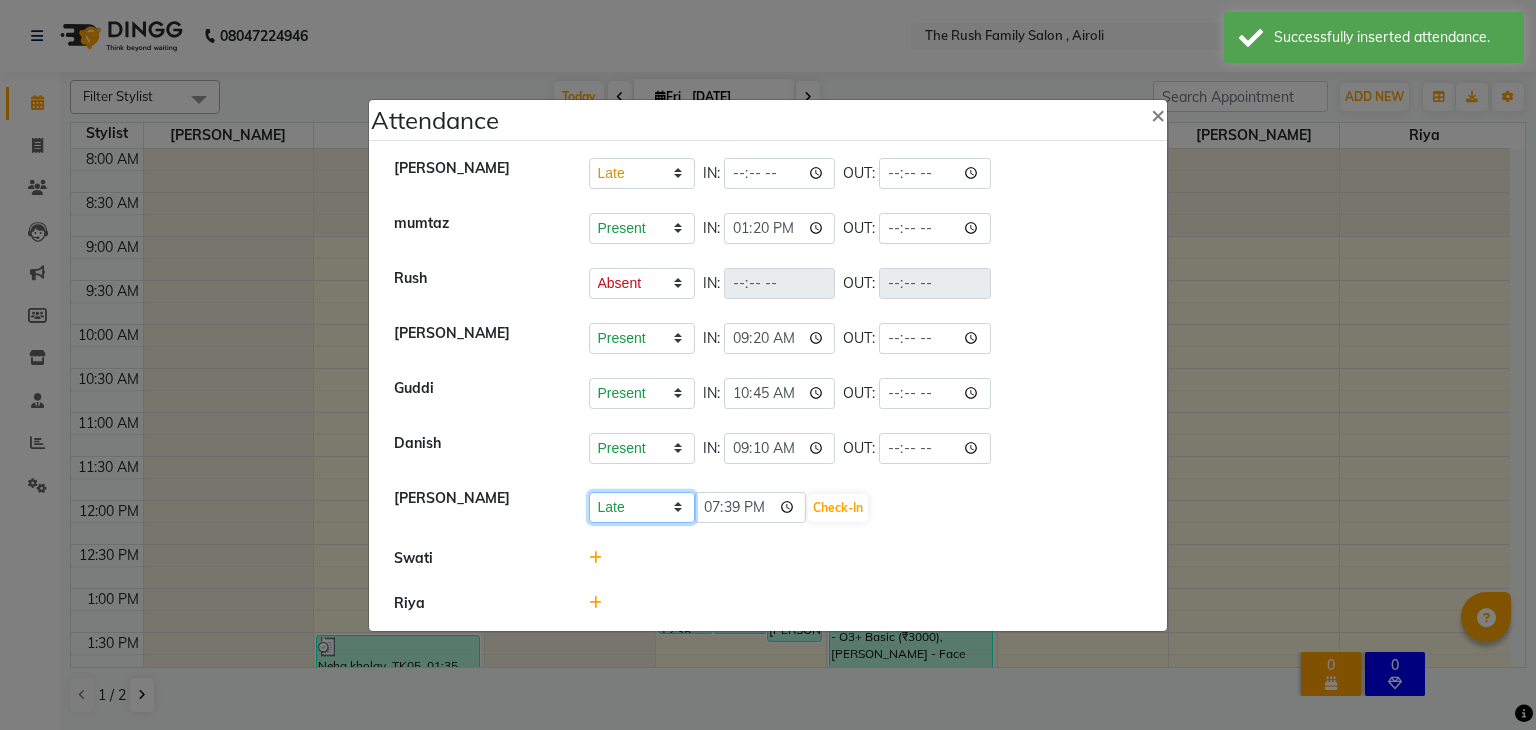click on "Present Absent Late Half Day Weekly Off" 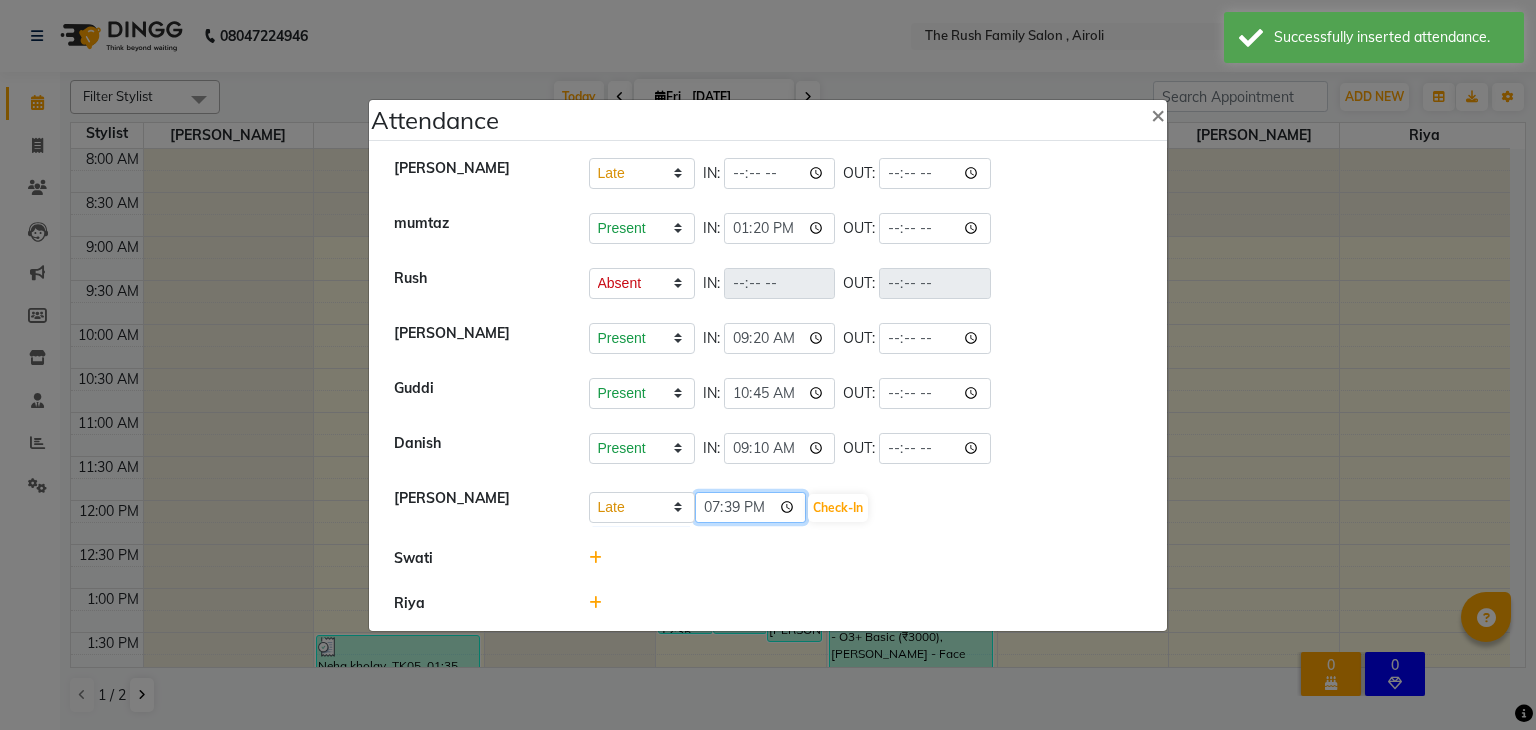 click on "19:39" 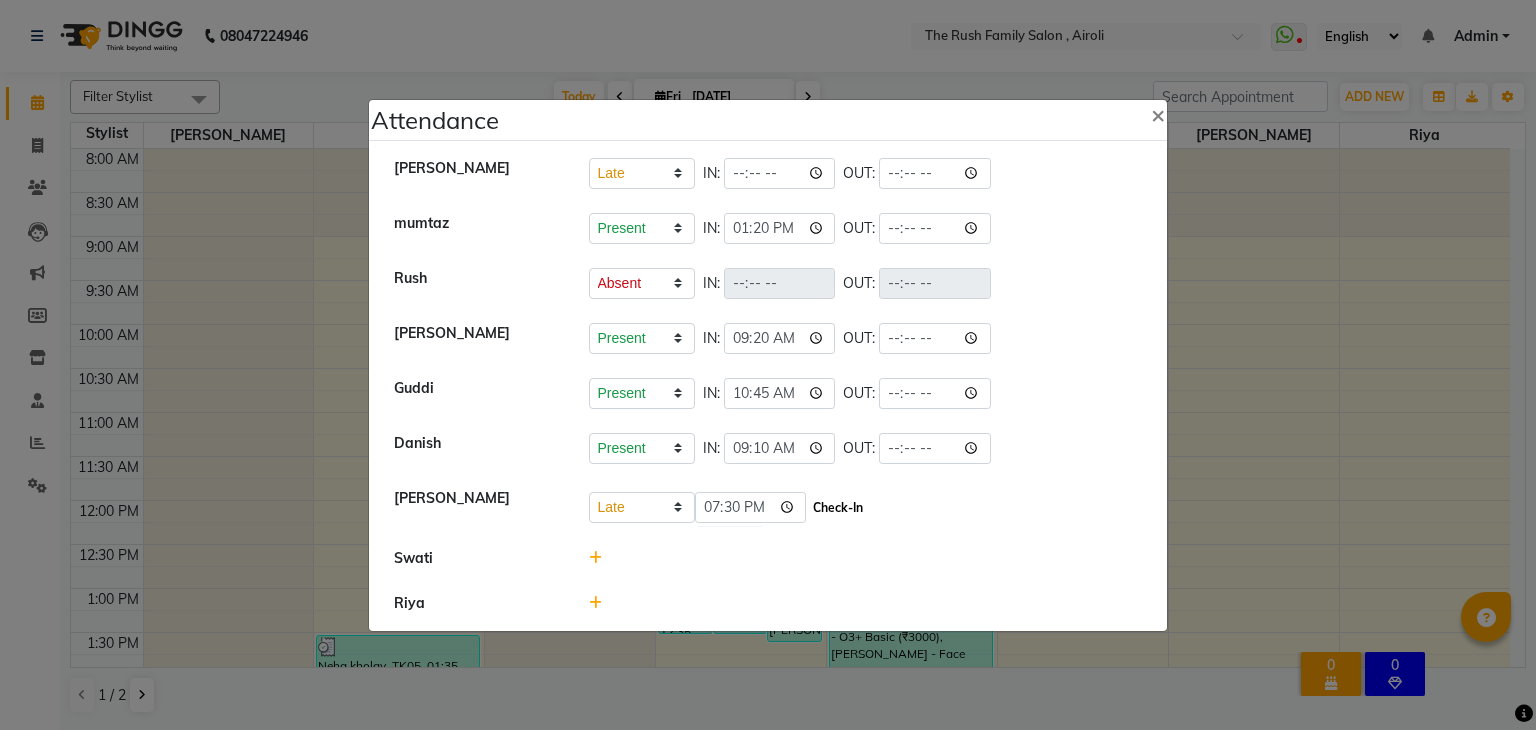 click on "Check-In" 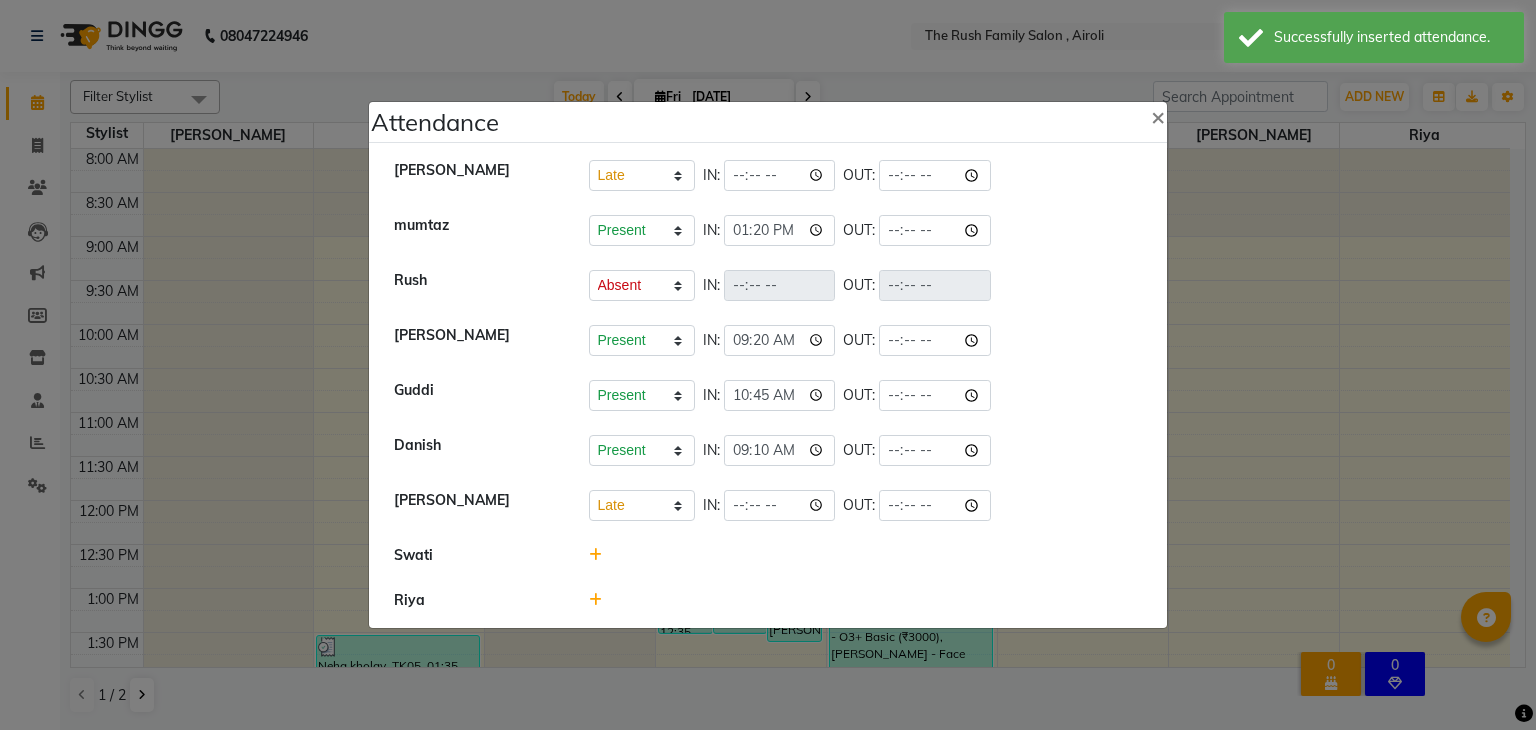 click on "Attendance ×    nishu   Present   Absent   Late   Half Day   Weekly Off  IN:  OUT:    mumtaz   Present   Absent   Late   Half Day   Weekly Off  IN:  13:20 OUT:     Rush   Present   Absent   Late   Half Day   Weekly Off  IN:  OUT:   Ajaz   Present   Absent   Late   Half Day   Weekly Off  IN:  09:20 OUT:   Guddi   Present   Absent   Late   Half Day   Weekly Off  IN:  10:45 OUT:   Danish   Present   Absent   Late   Half Day   Weekly Off  IN:  09:10 OUT:   Jayesh   Present   Absent   Late   Half Day   Weekly Off  IN:  OUT:   Swati   Riya" 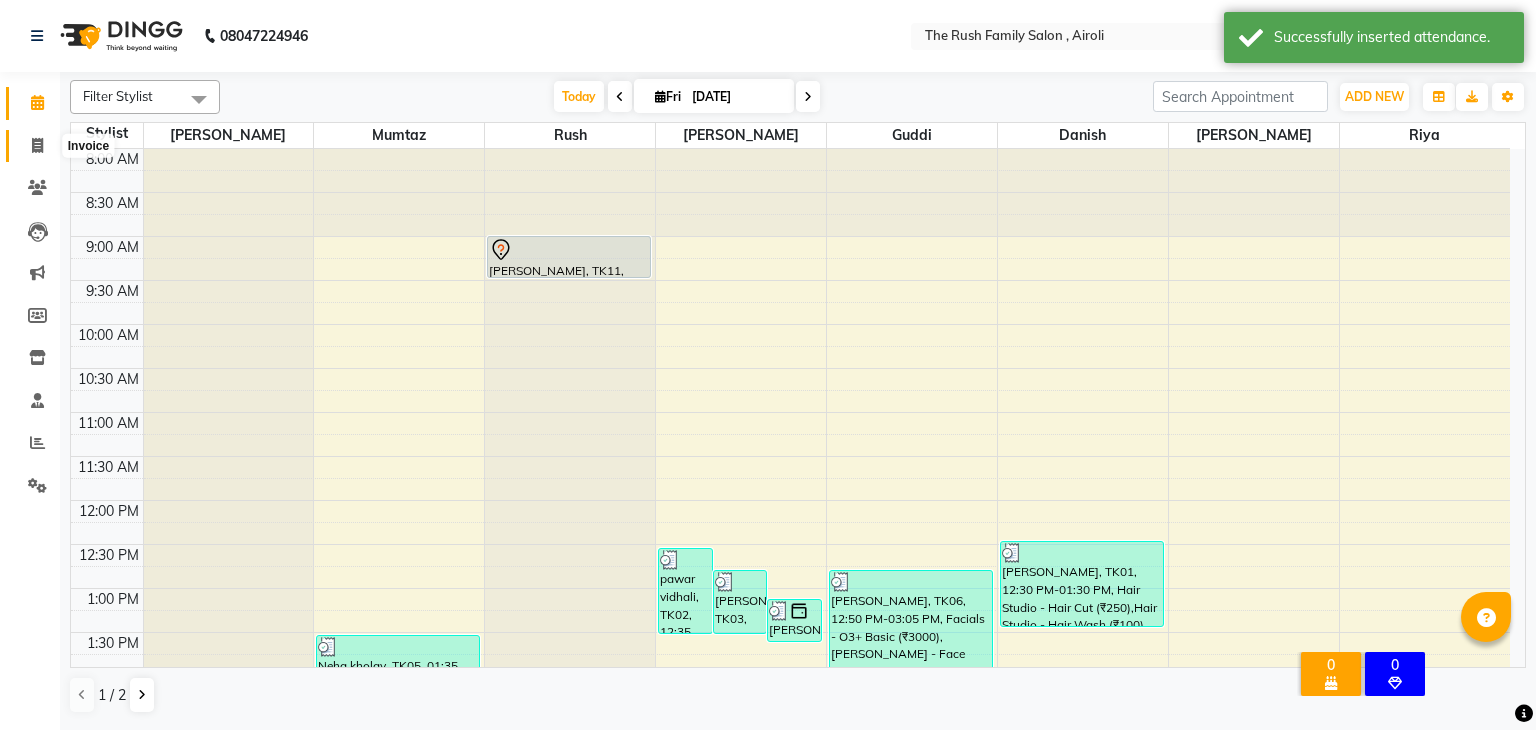 click 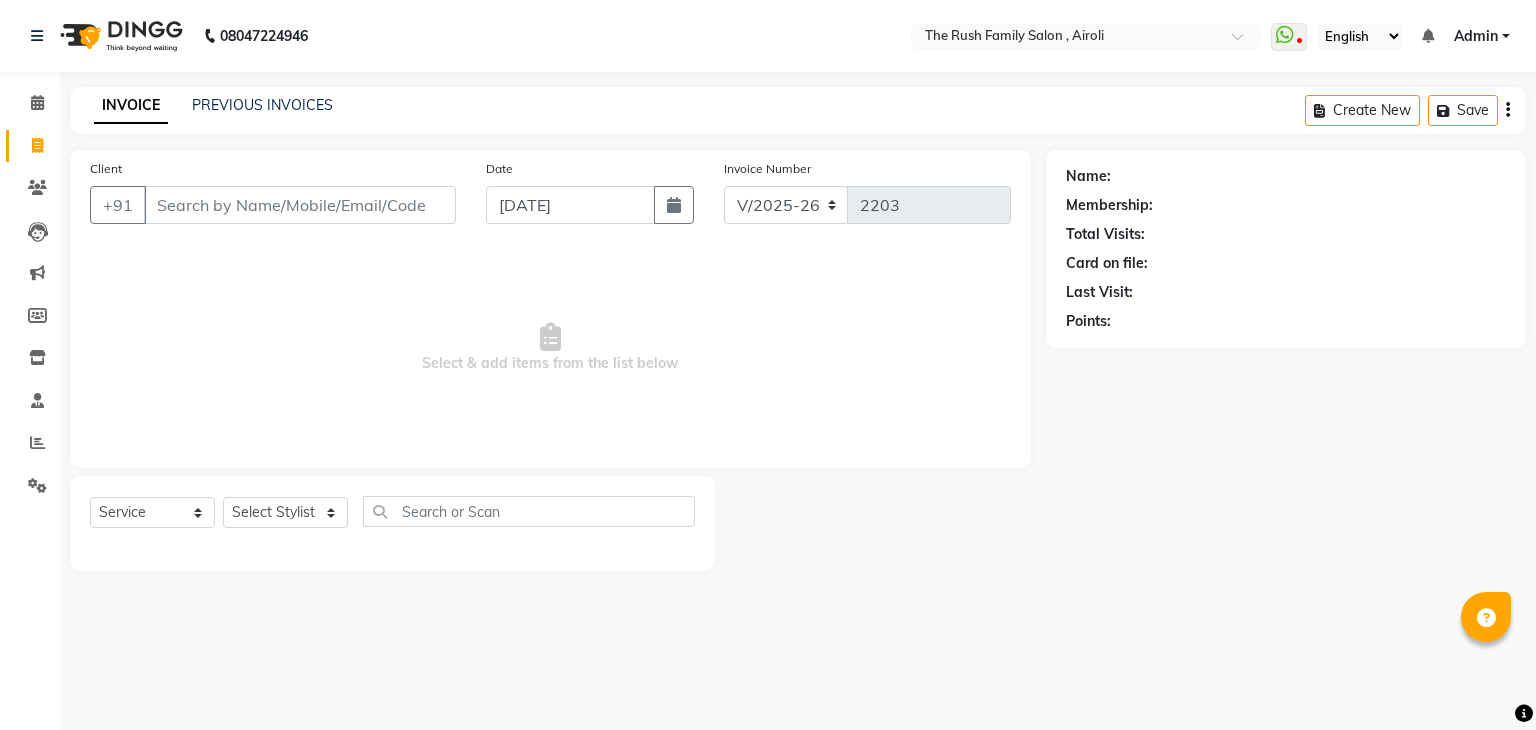 click on "Client +91" 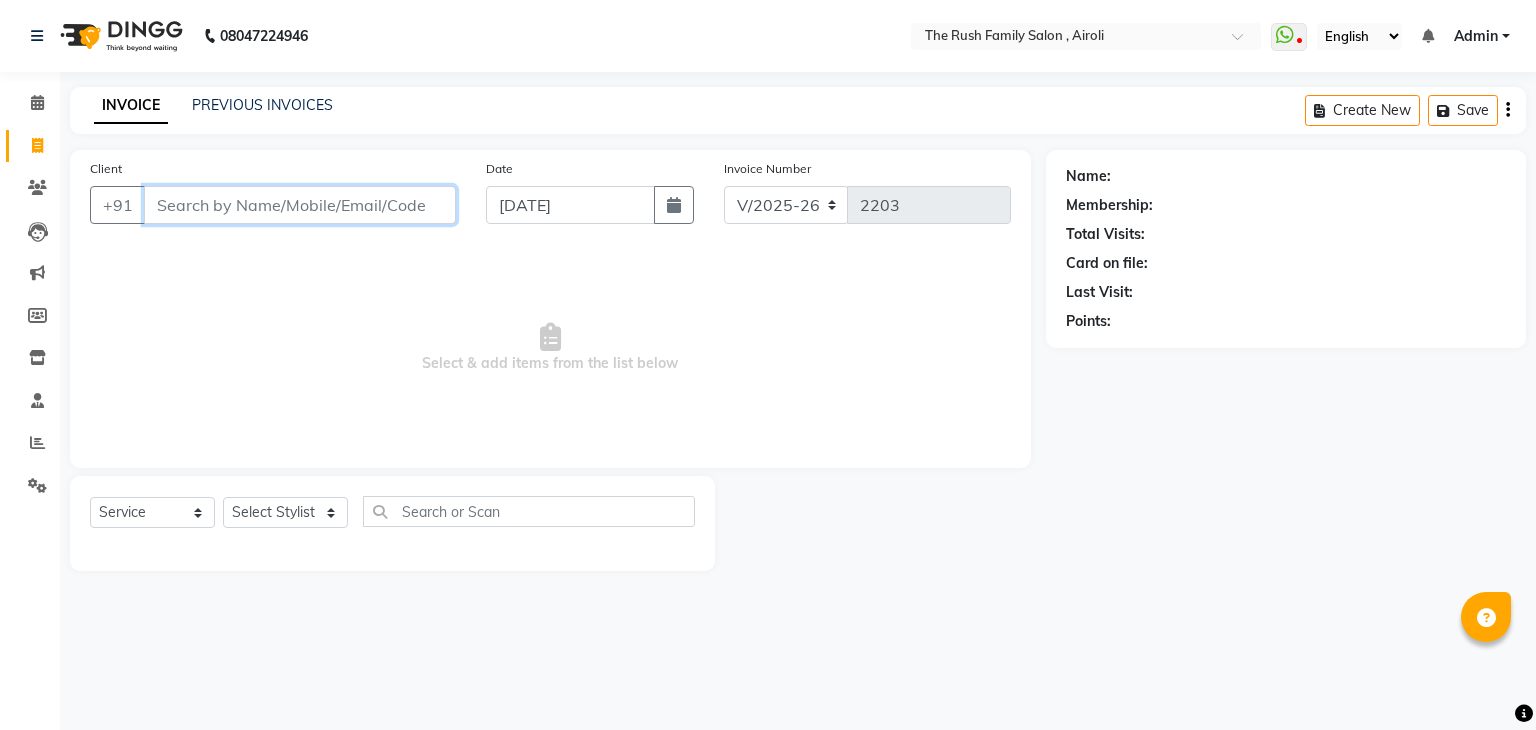 click on "Client" at bounding box center [300, 205] 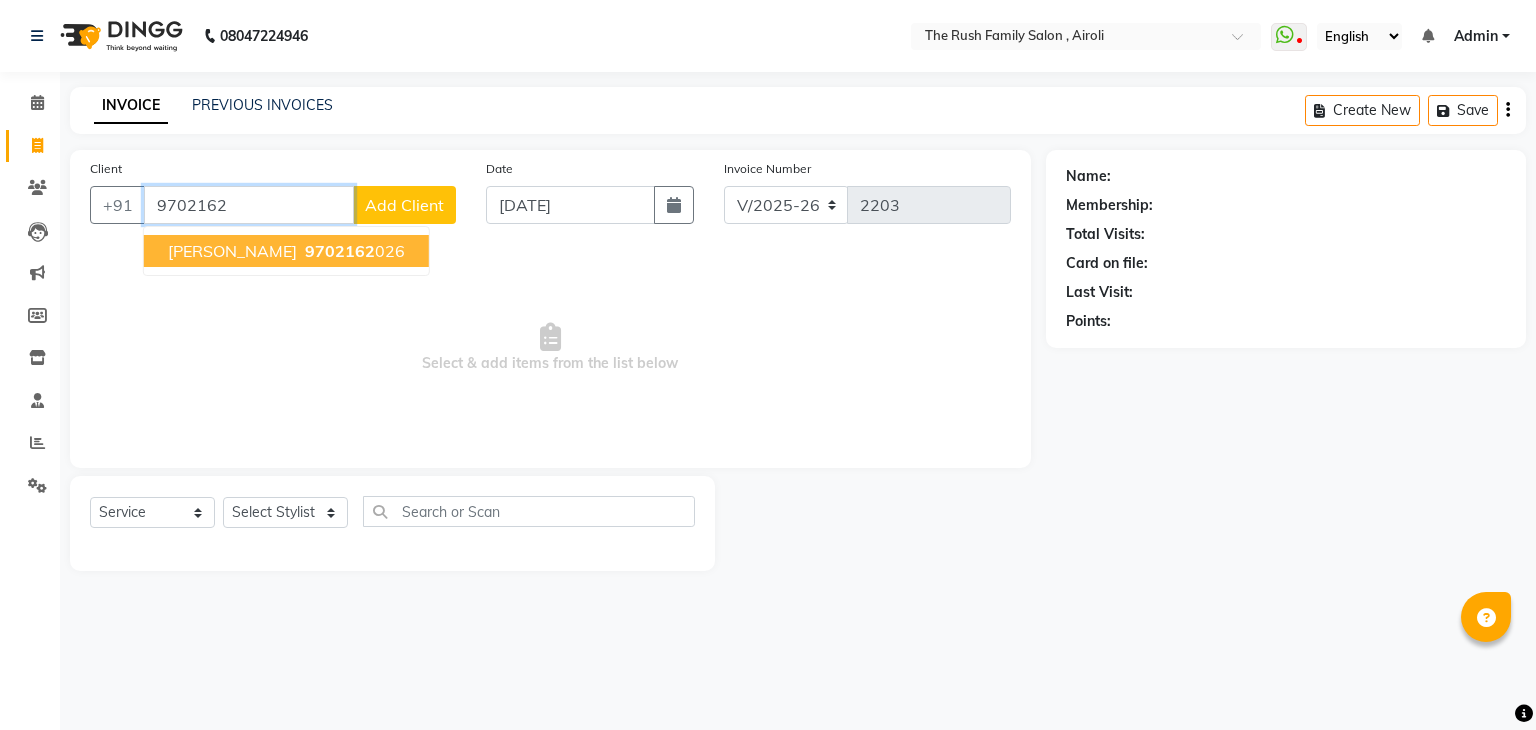 click on "9702162" at bounding box center (340, 251) 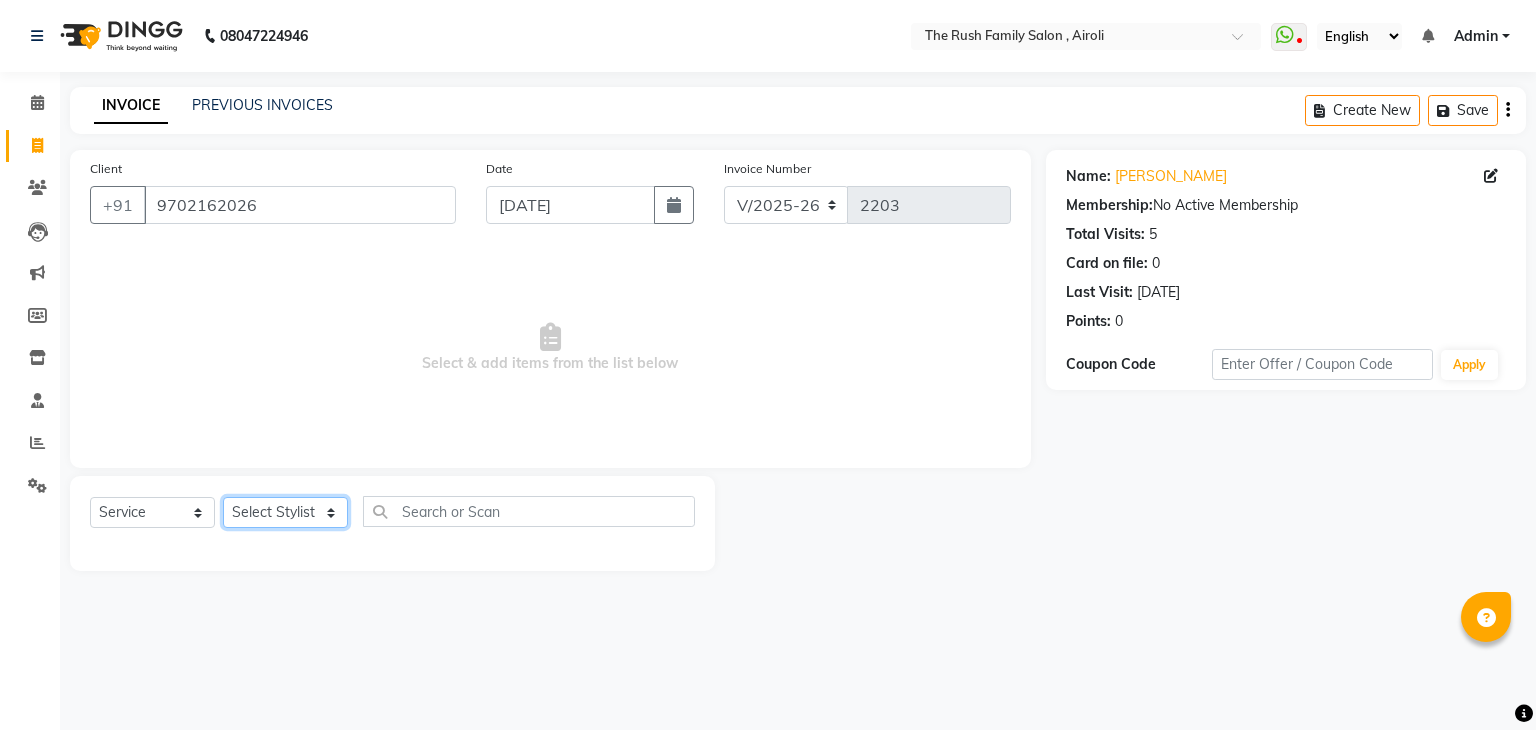 click on "Select Stylist Ajaz Danish Guddi Jayesh  mumtaz   nishu Riya    Rush Swati" 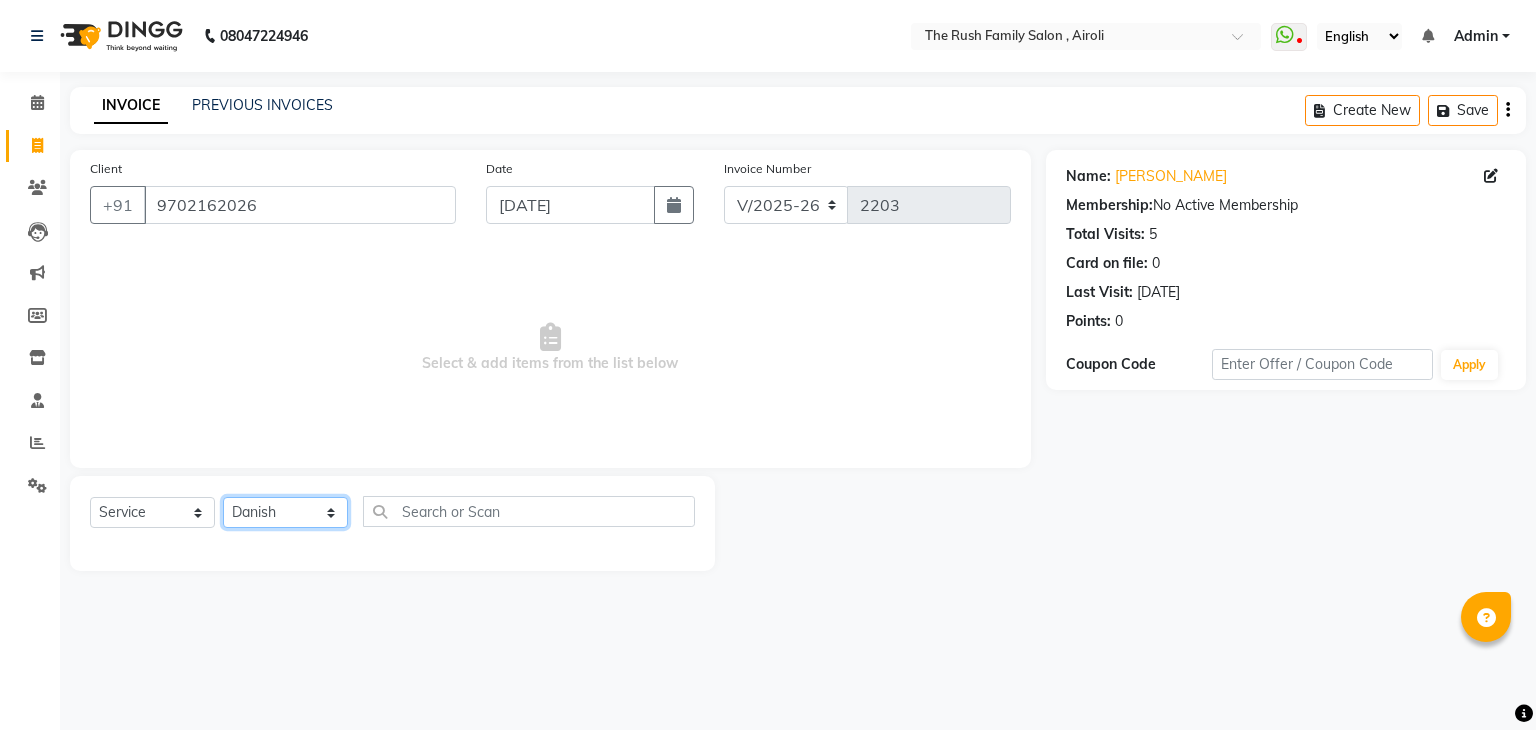 click on "Select Stylist Ajaz Danish Guddi Jayesh  mumtaz   nishu Riya    Rush Swati" 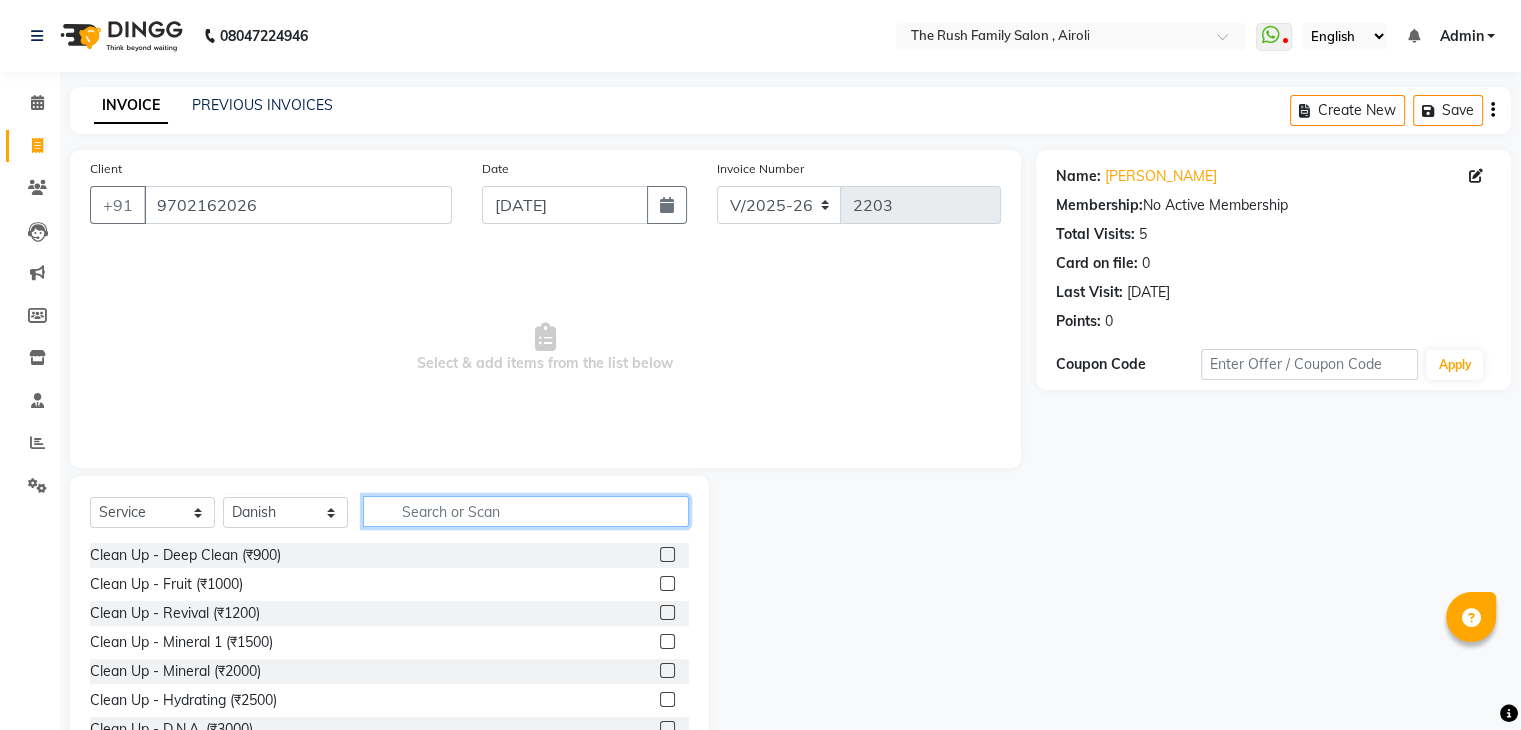 click 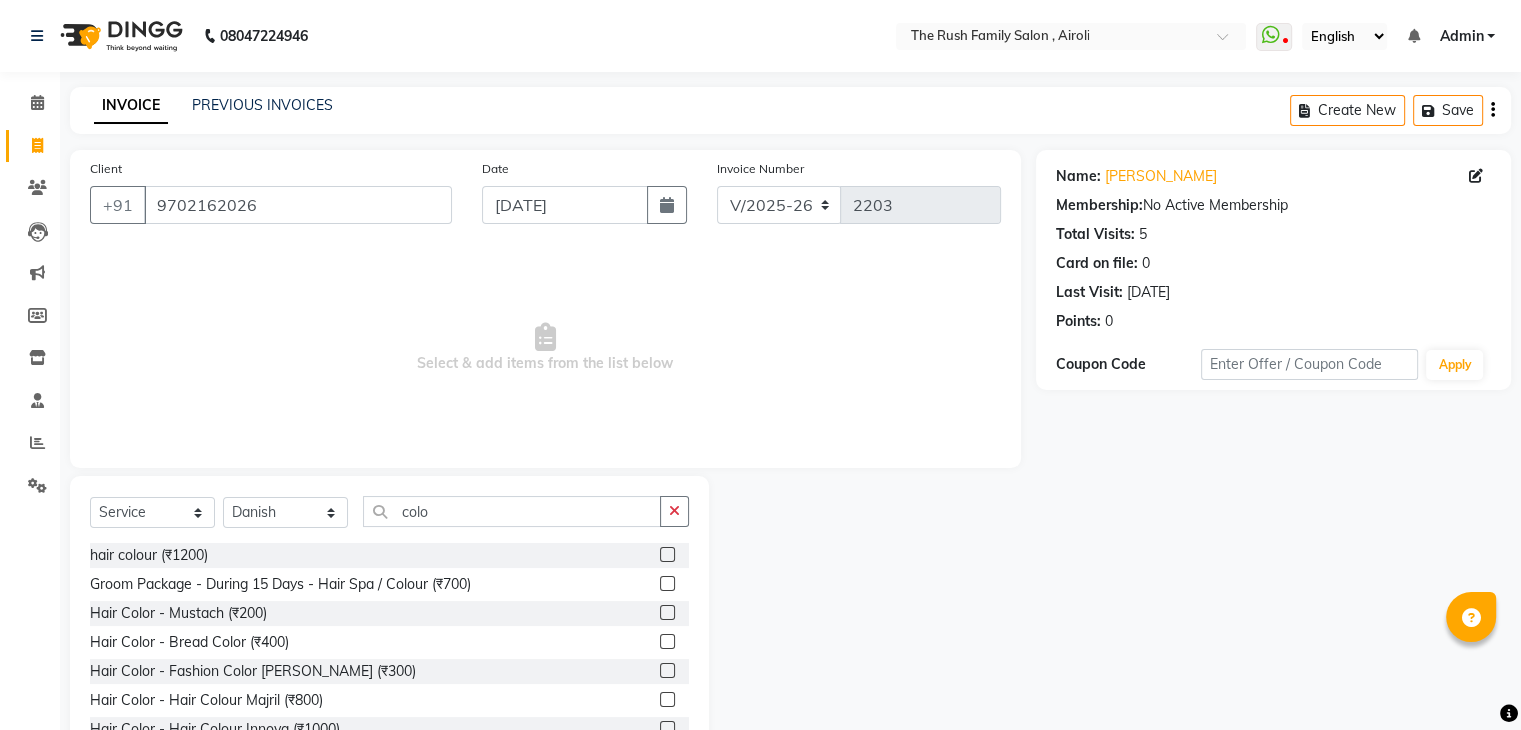 click 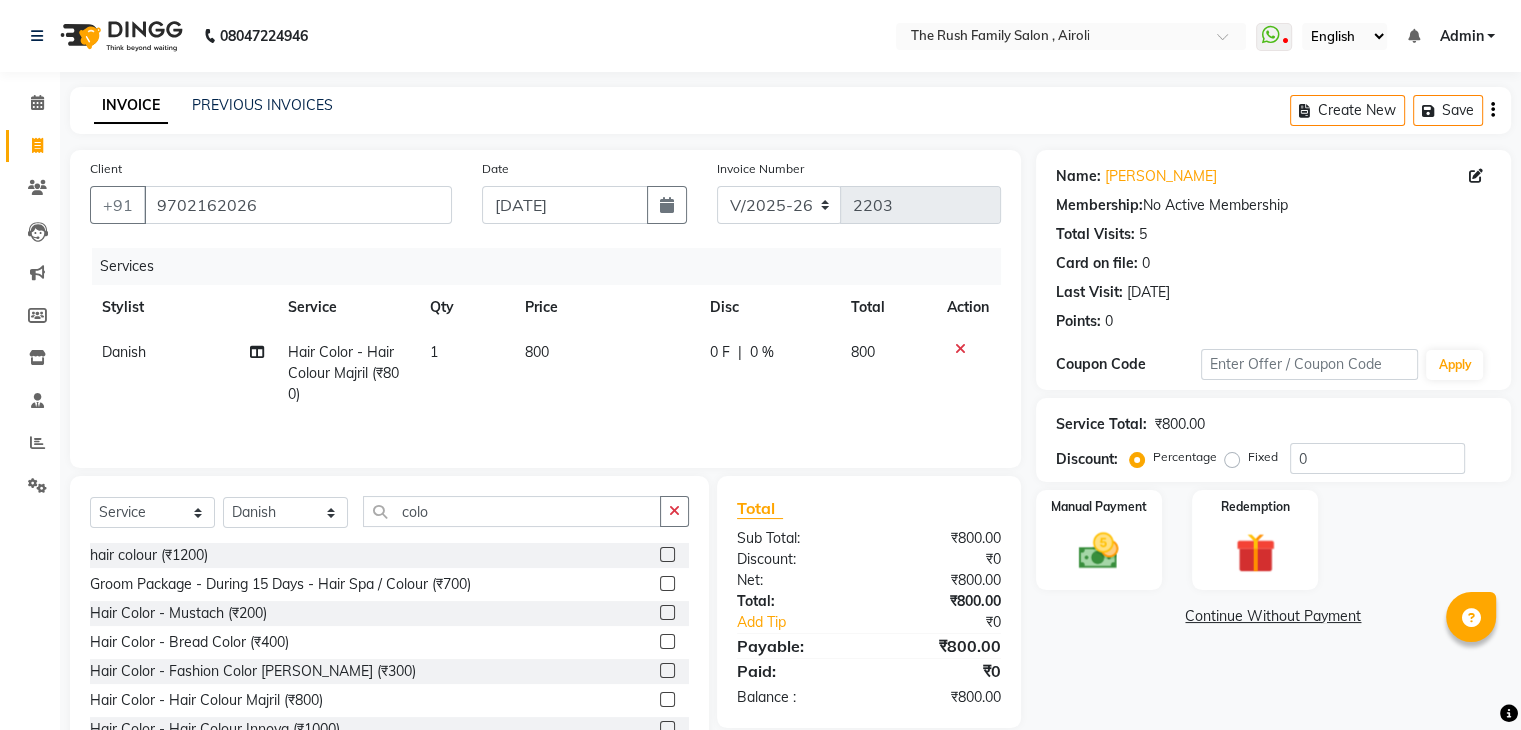 click on "0 F | 0 %" 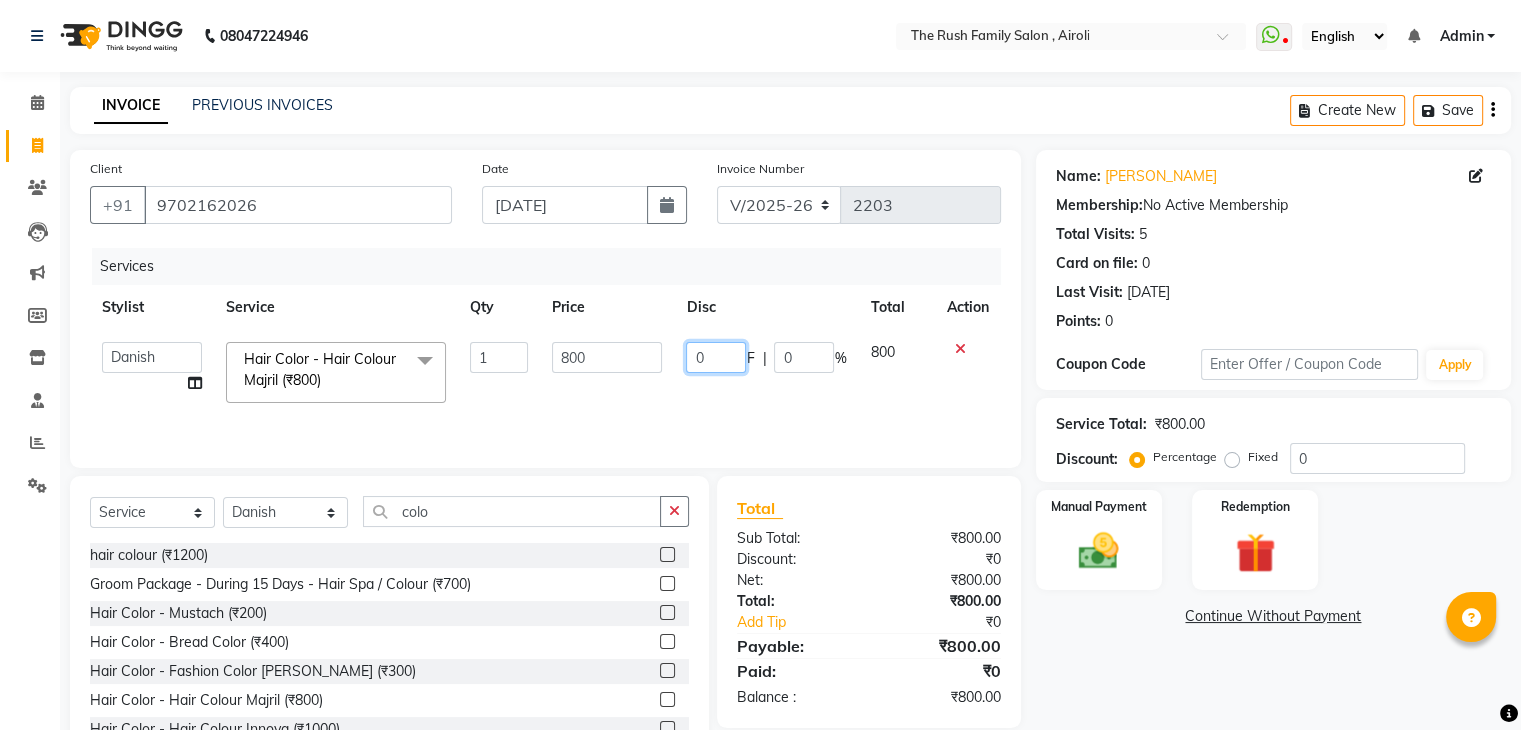 click on "0" 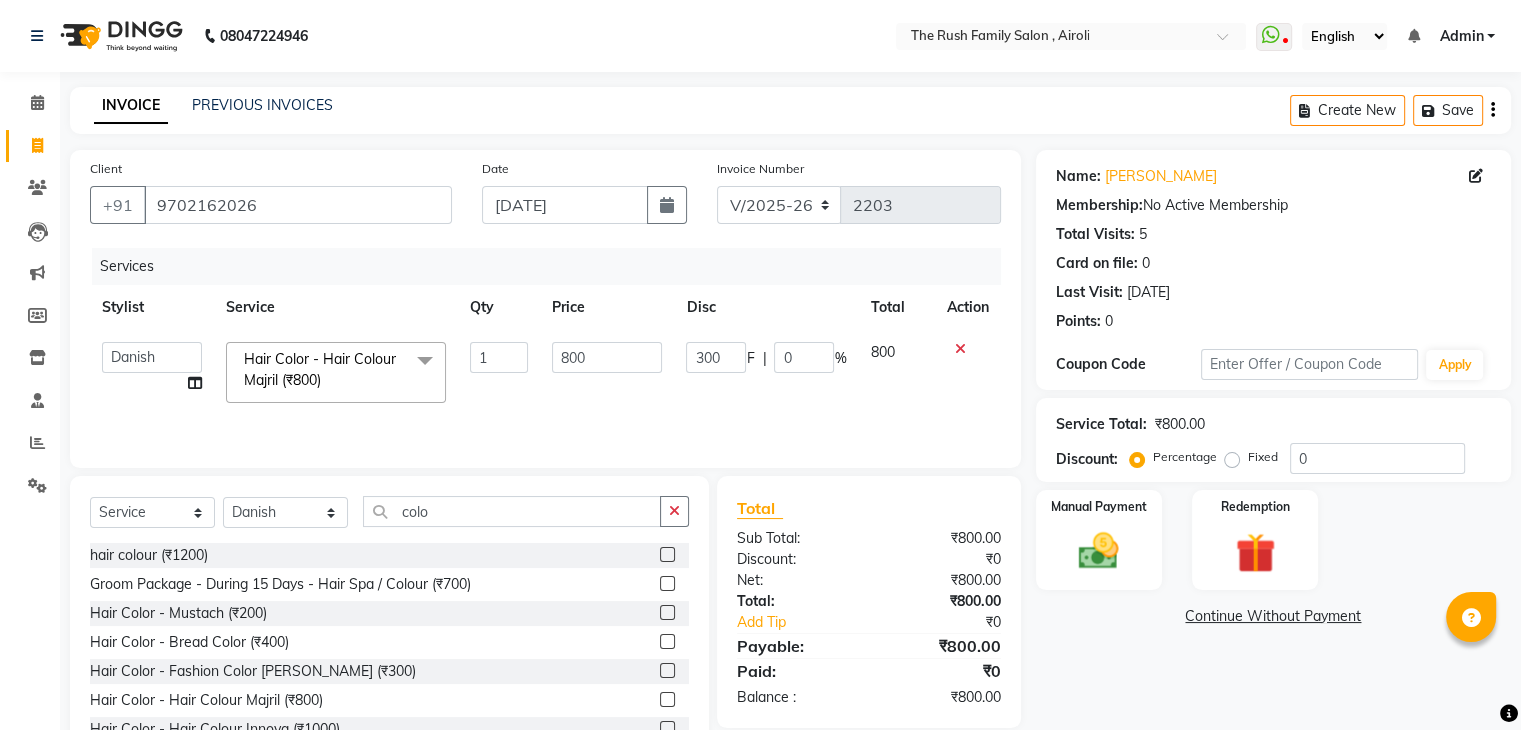 click on "800" 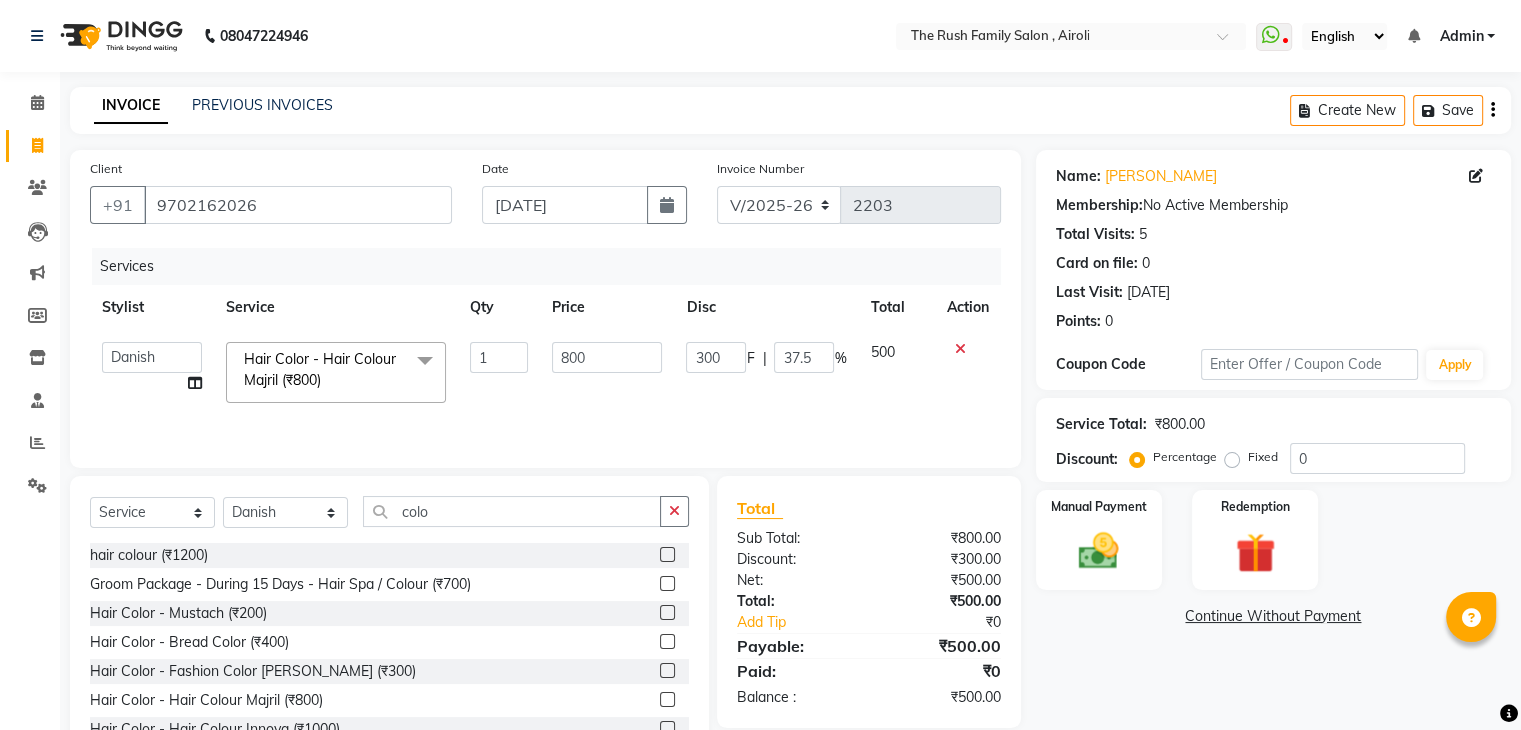 scroll, scrollTop: 0, scrollLeft: 14, axis: horizontal 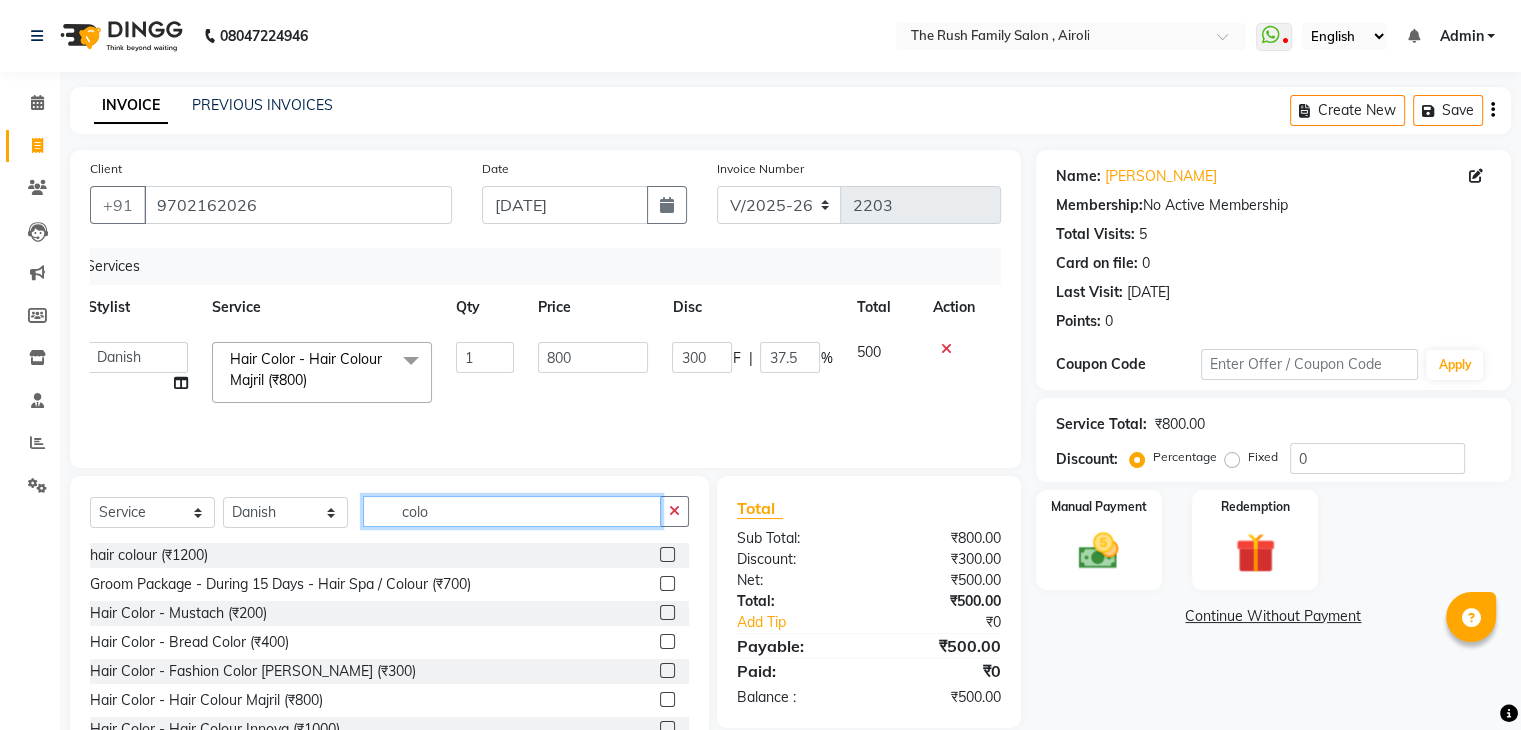 click on "colo" 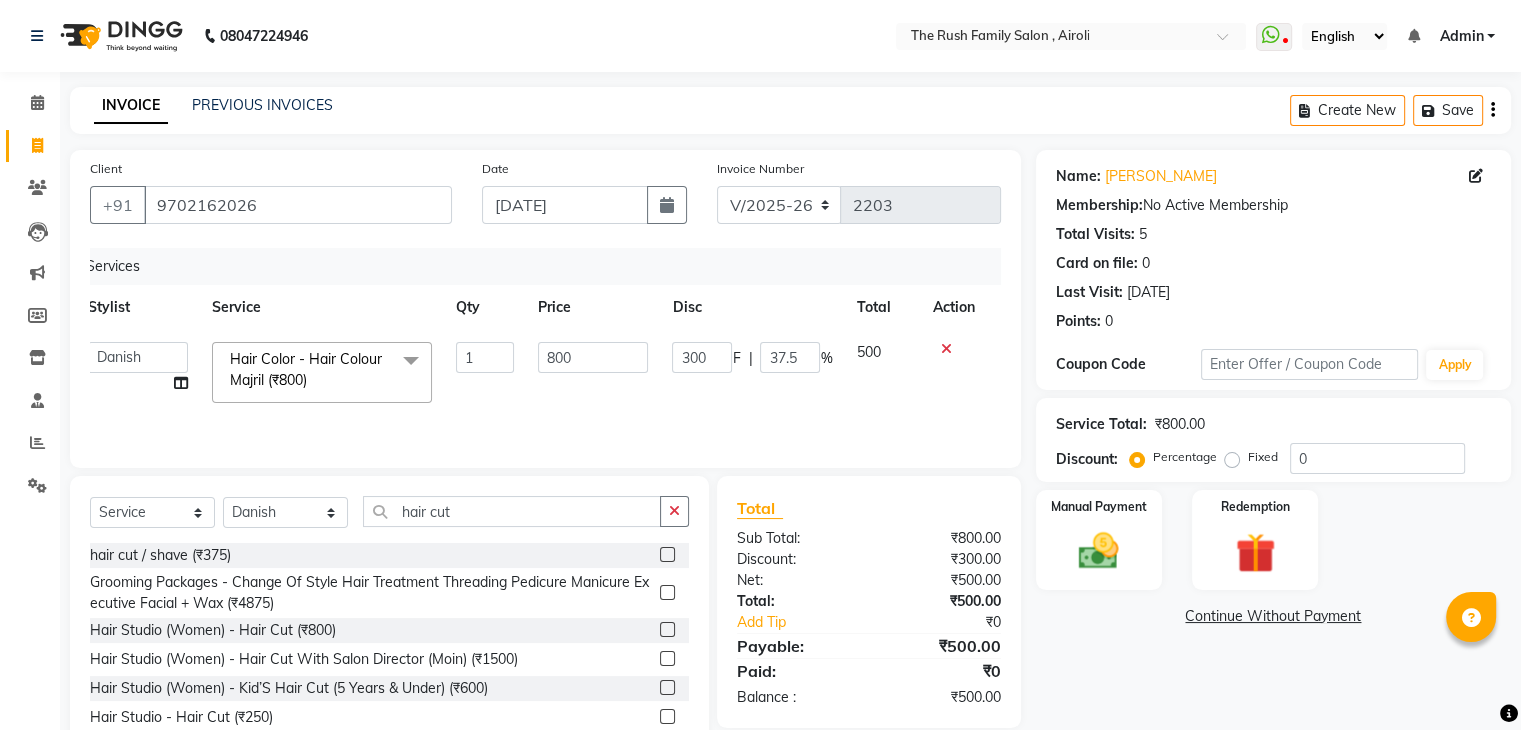 click 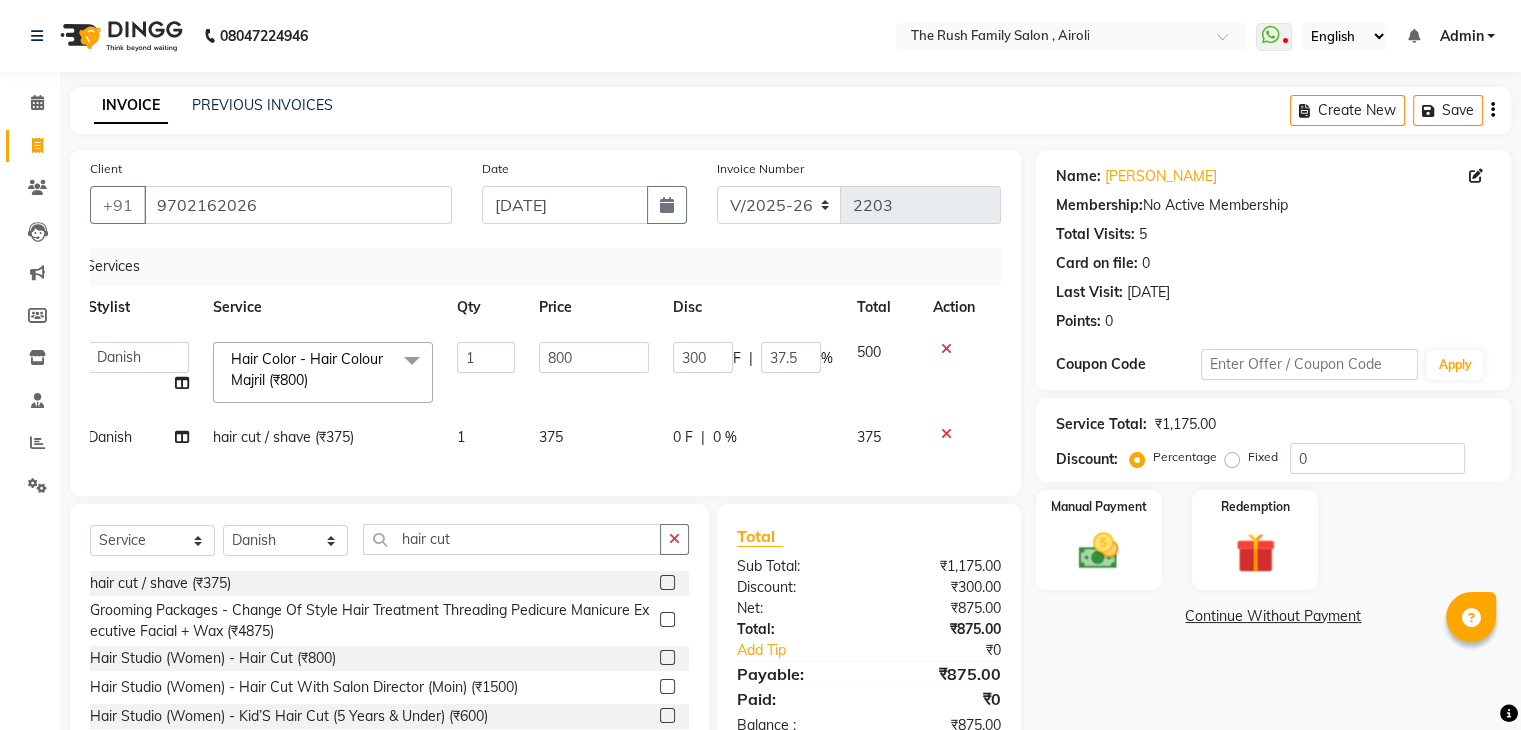 drag, startPoint x: 761, startPoint y: 460, endPoint x: 770, endPoint y: 432, distance: 29.410883 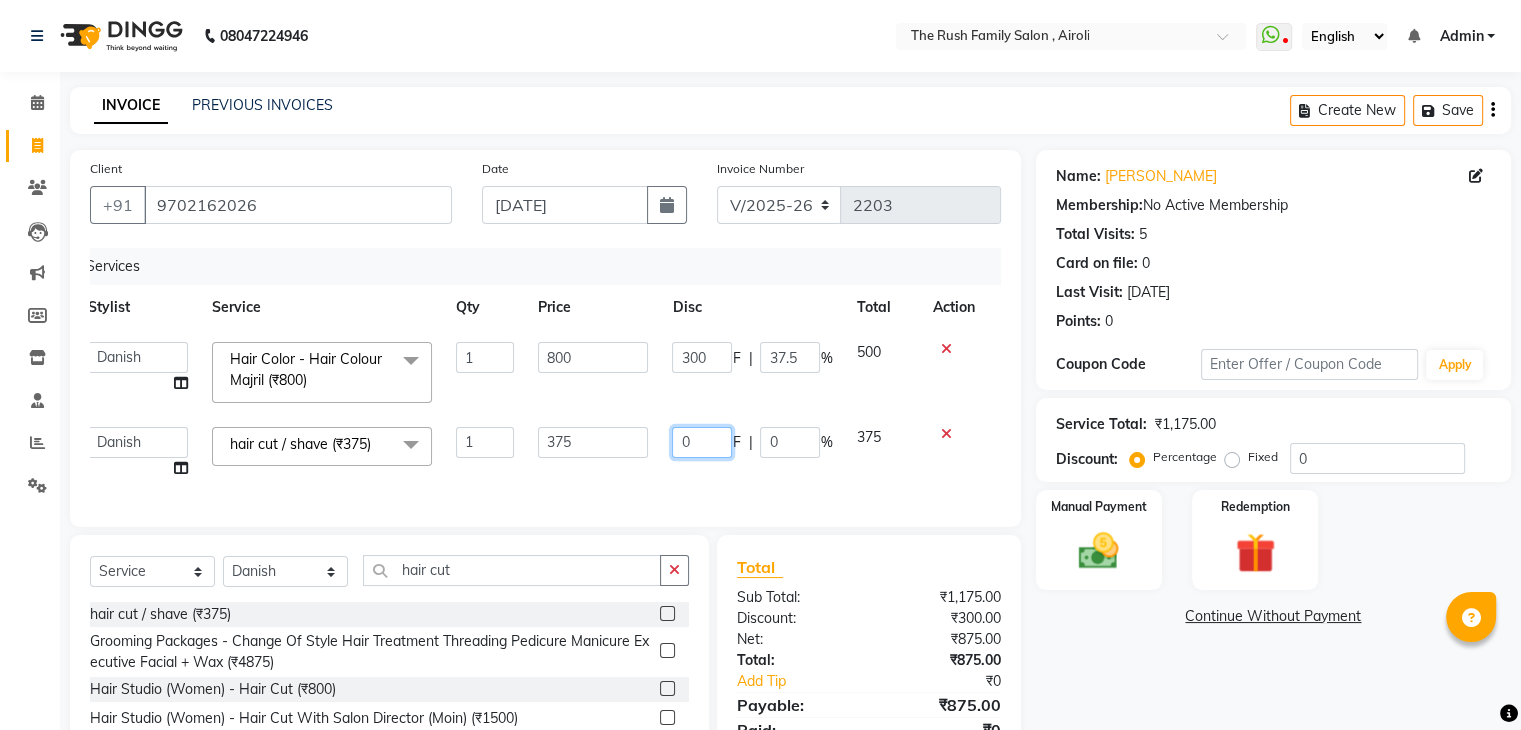 click on "0" 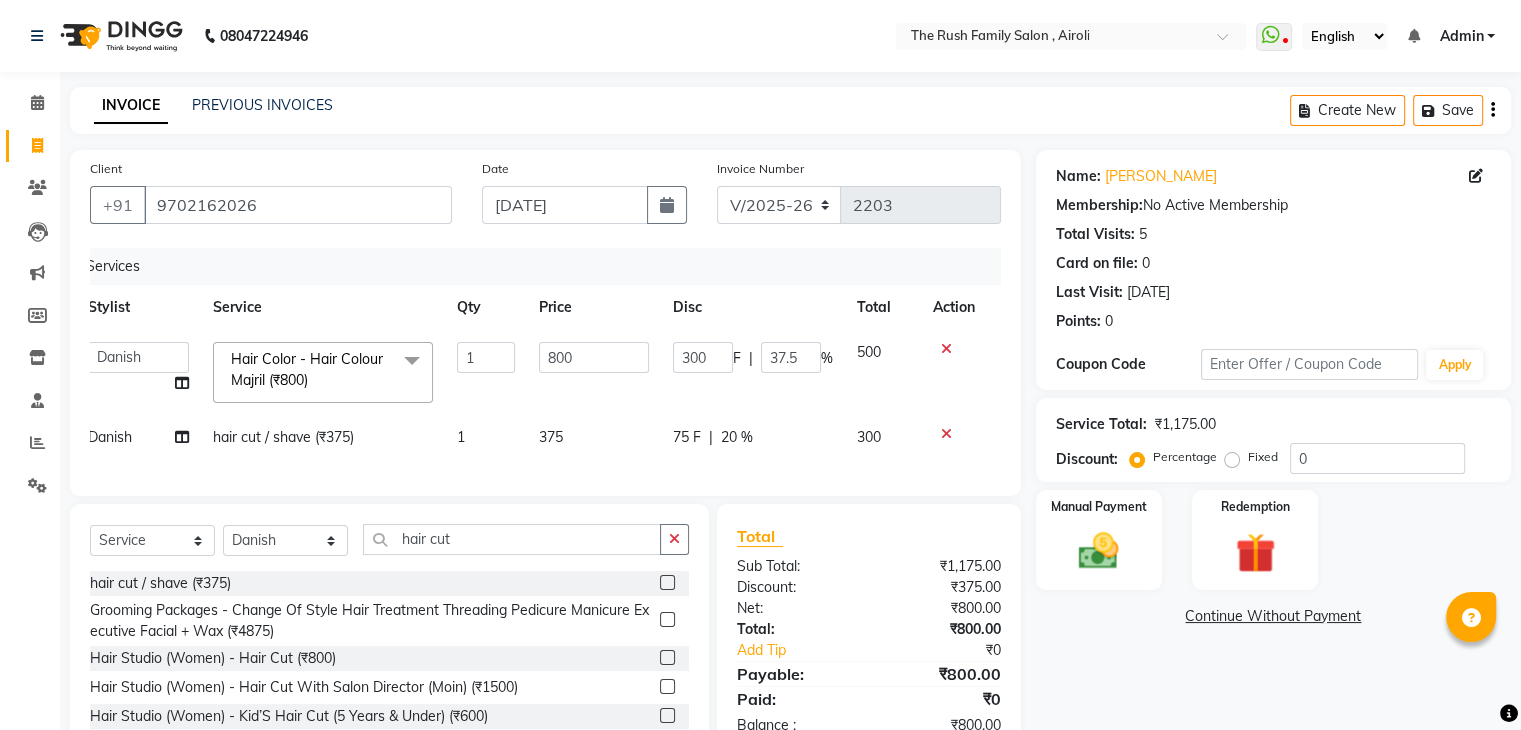 click on "Services Stylist Service Qty Price Disc Total Action  Ajaz   Danish   Guddi   Jayesh    mumtaz     nishu   Riya      Rush   Swati  Hair Color - Hair Colour Majril (₹800)  x Clean Up - Deep Clean (₹900) Clean Up - Fruit (₹1000) Clean Up - Revival (₹1200) Clean Up - Mineral 1 (₹1500) Clean Up - Mineral (₹2000) Clean Up - Hydrating (₹2500) Clean Up - D.N.A. (₹3000) lice treatment (₹2000) power dose [per bottle ] (₹500) pigmantation facial (₹1000) protein spa (₹2500) Bota smooth (₹8000) Bota smooth  (₹10000) bota smooth (₹6500) Protein hair spa (₹1600) nanoplatia (₹2500) Hair protein spa (₹2000) Protein spaa (₹3500) Foot spa (₹800) Protein spa (₹3000) Nose pill off (₹250) hair spa dandruff treatment (₹3500) Threading/upl (₹70) Threading /Forhead /upl (₹90) Botosmooth (₹7000) Pigmentation treatment (₹3000) Hydra  facial (₹7000) hair cut / shave (₹375) Pill off upl (₹50) Advance payment (₹600) Diamond clean up (₹1200) Botoplatia  (₹4600) 1 800 300 F" 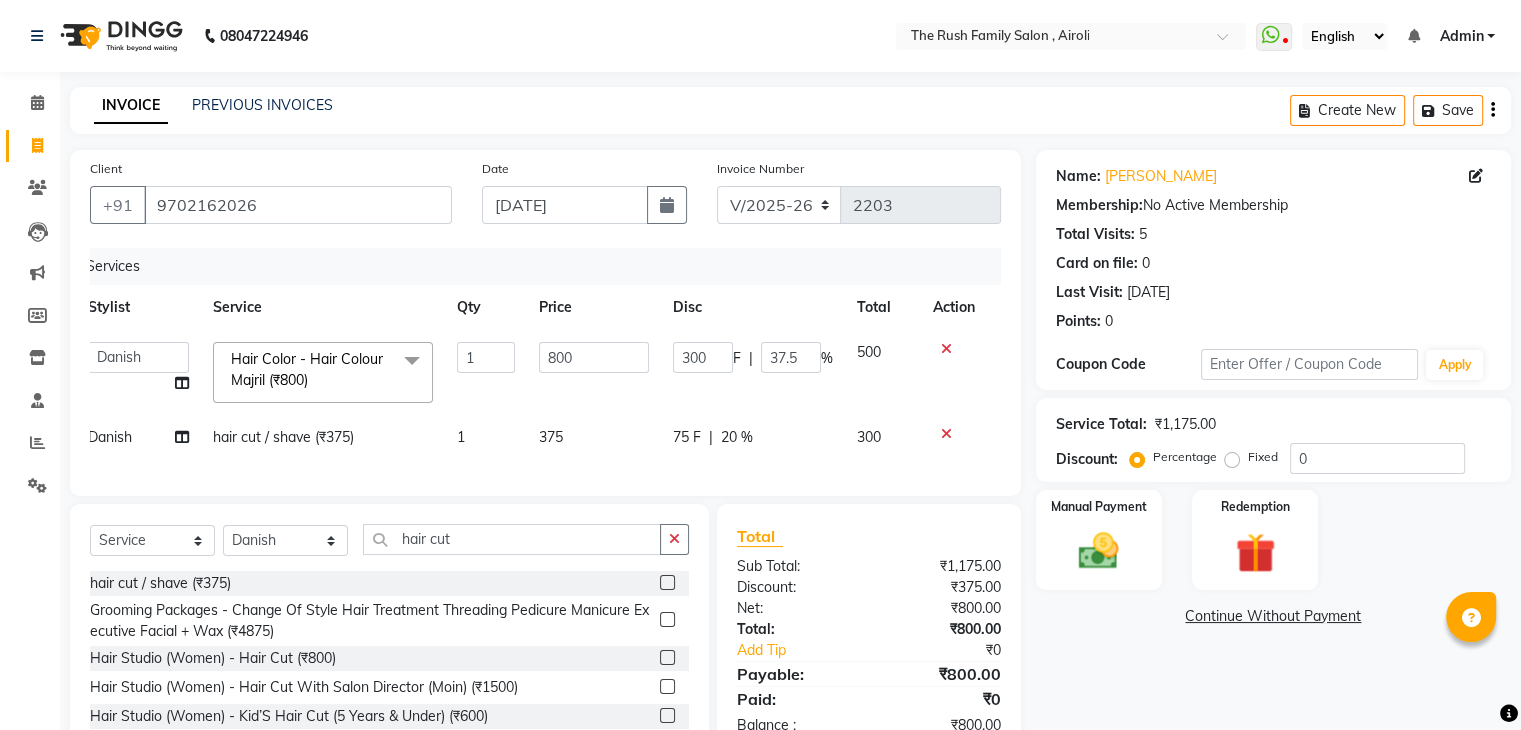 scroll, scrollTop: 115, scrollLeft: 0, axis: vertical 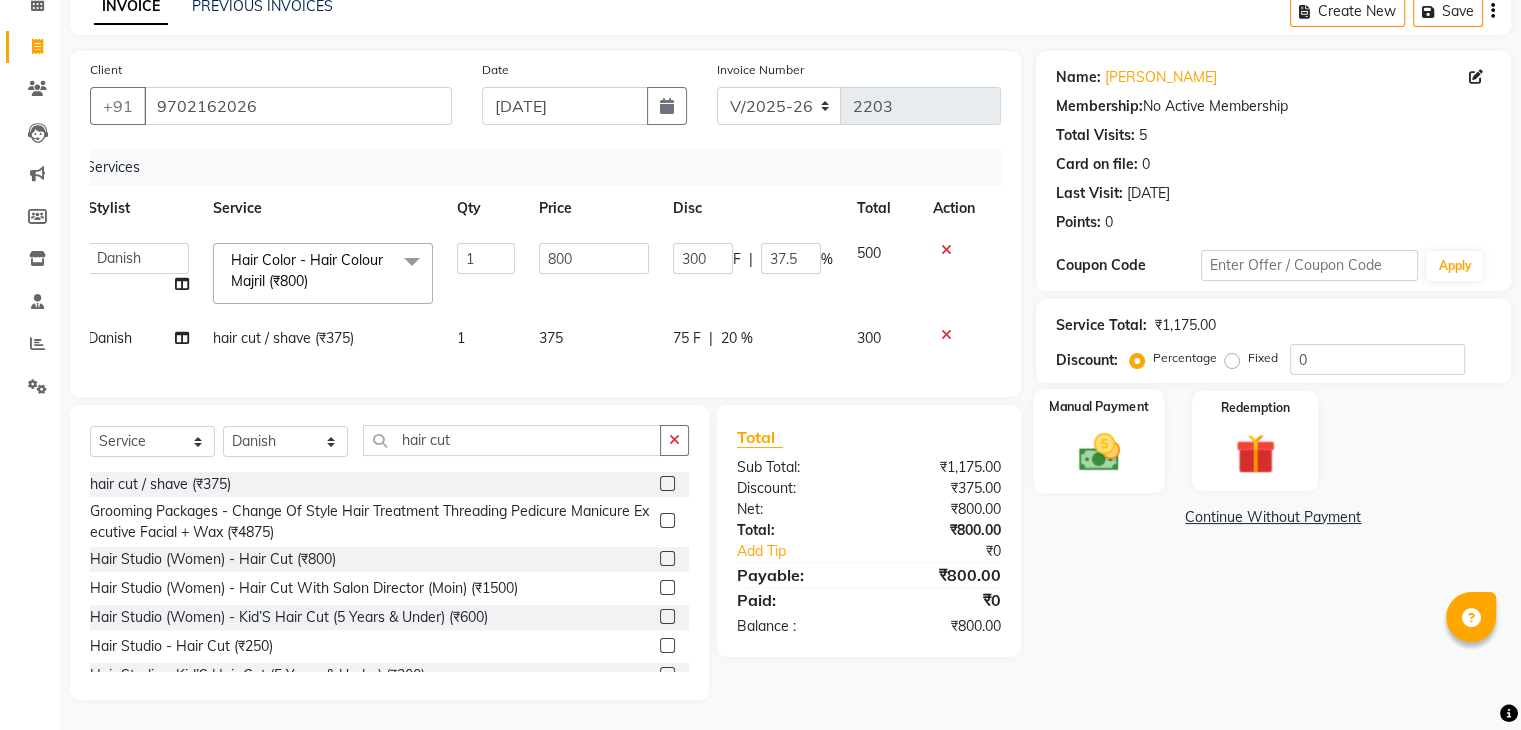 click on "Manual Payment" 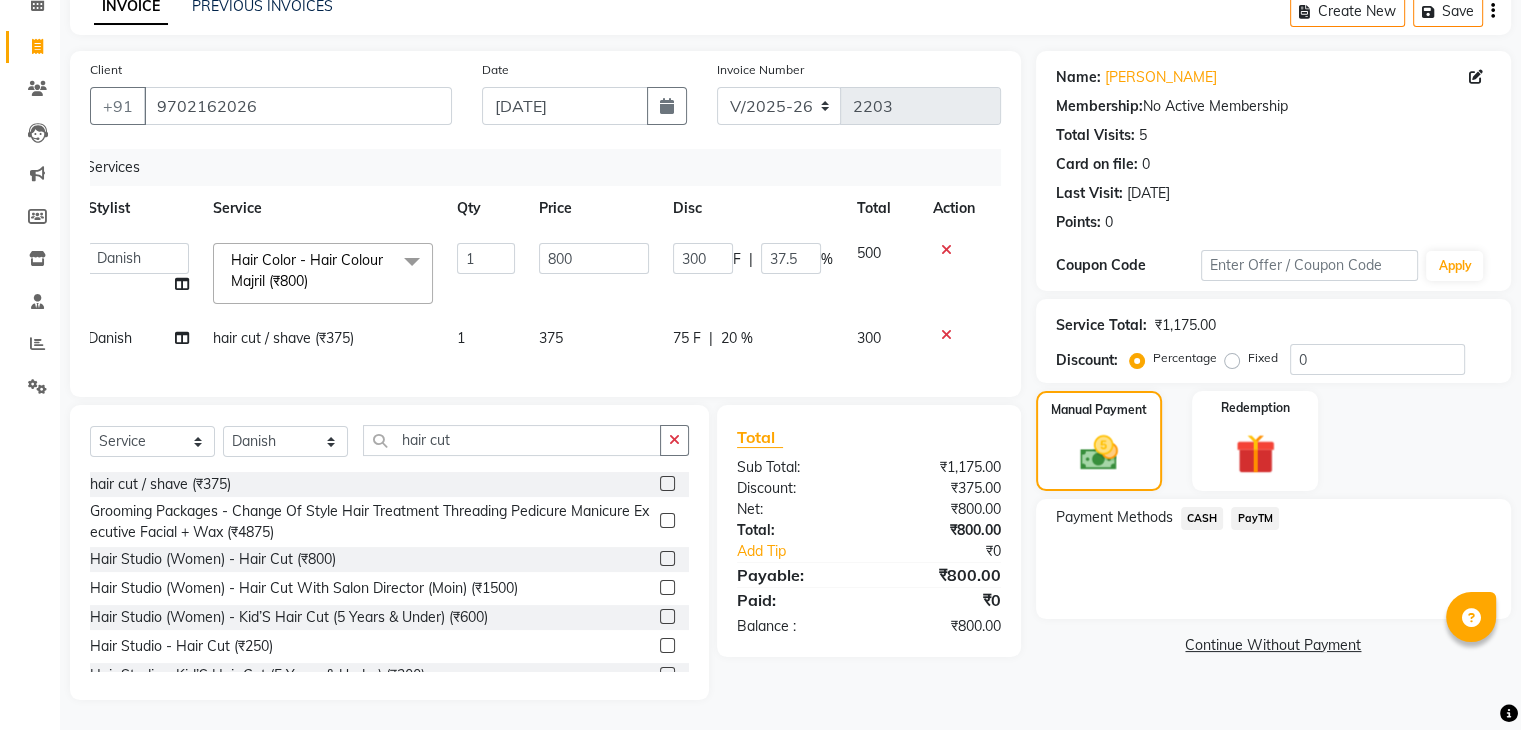 click on "PayTM" 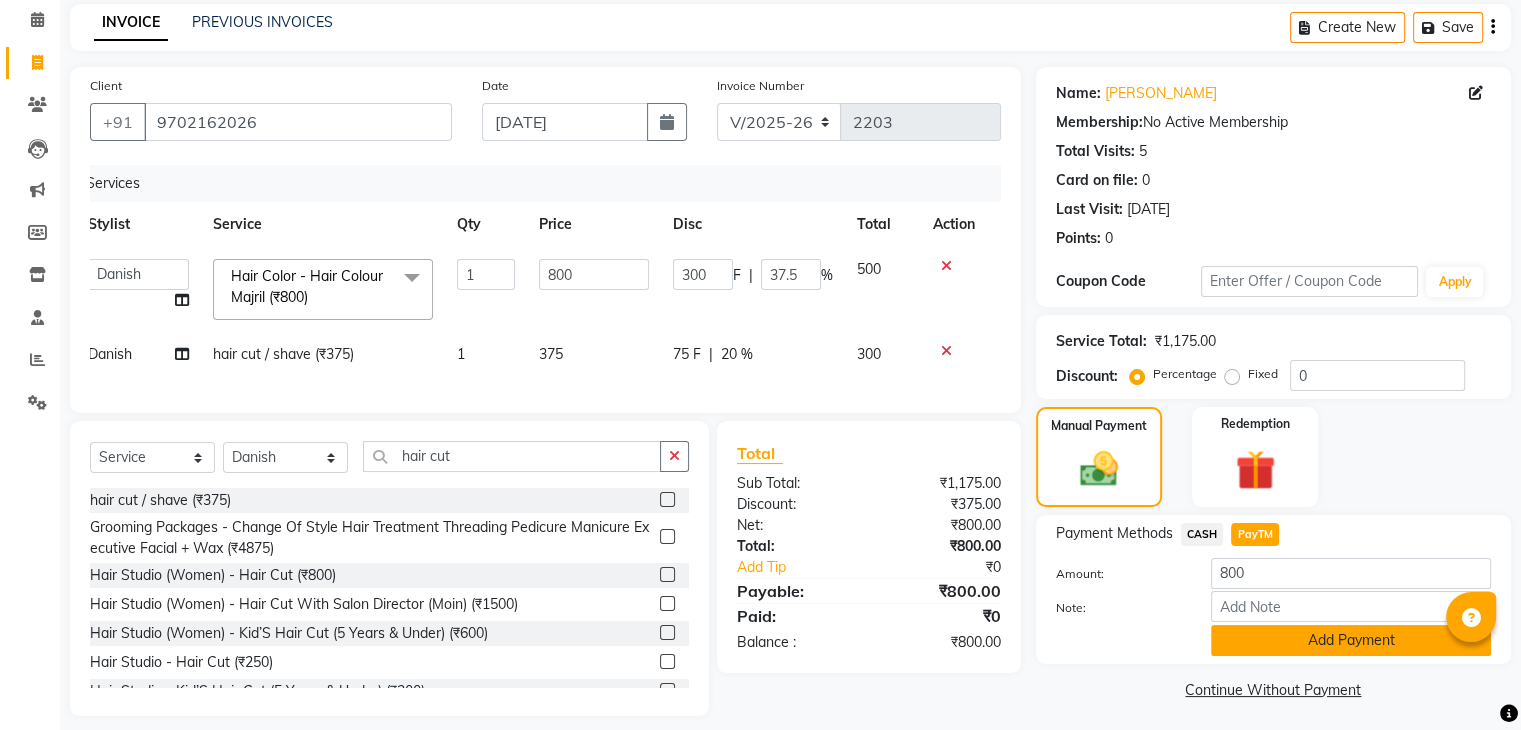 scroll, scrollTop: 85, scrollLeft: 0, axis: vertical 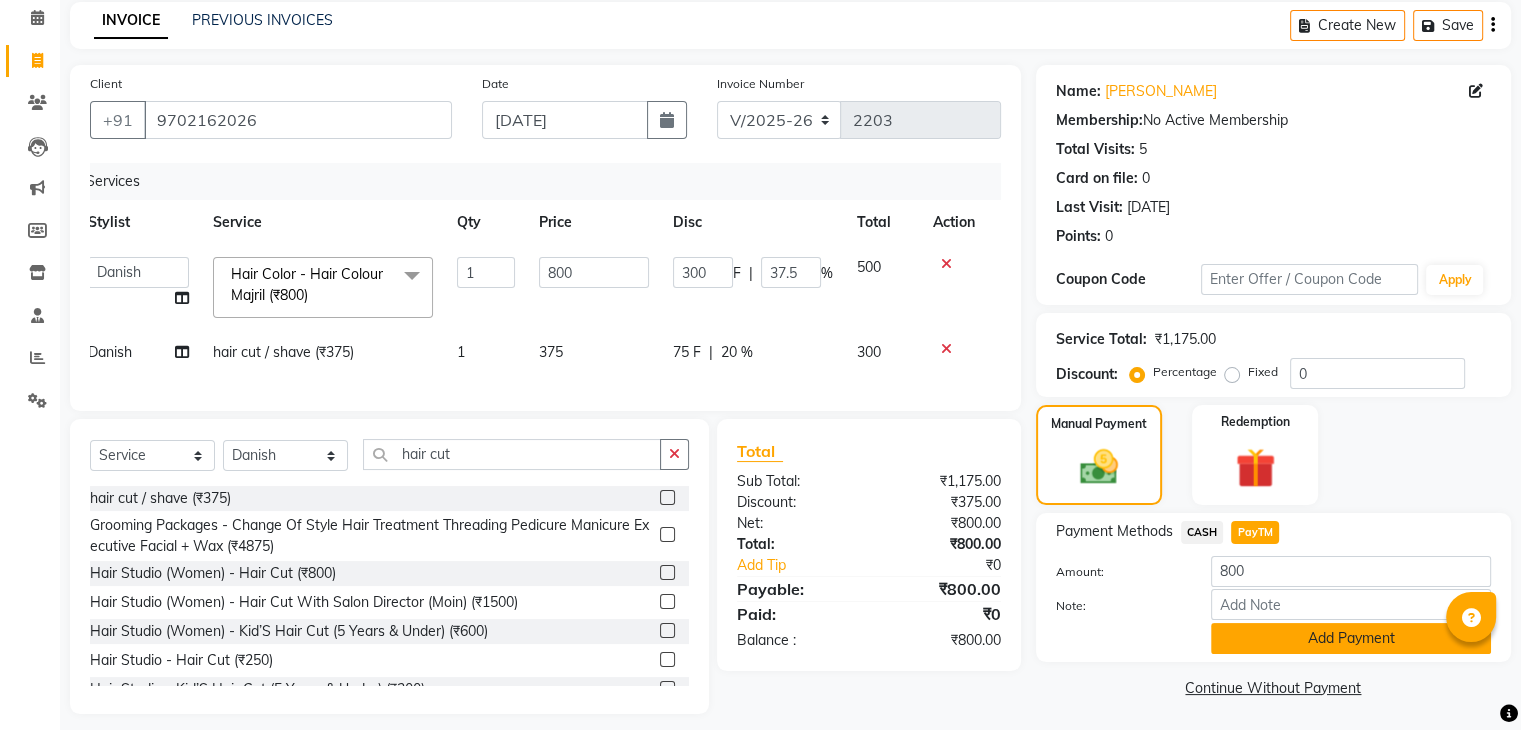 click on "Add Payment" 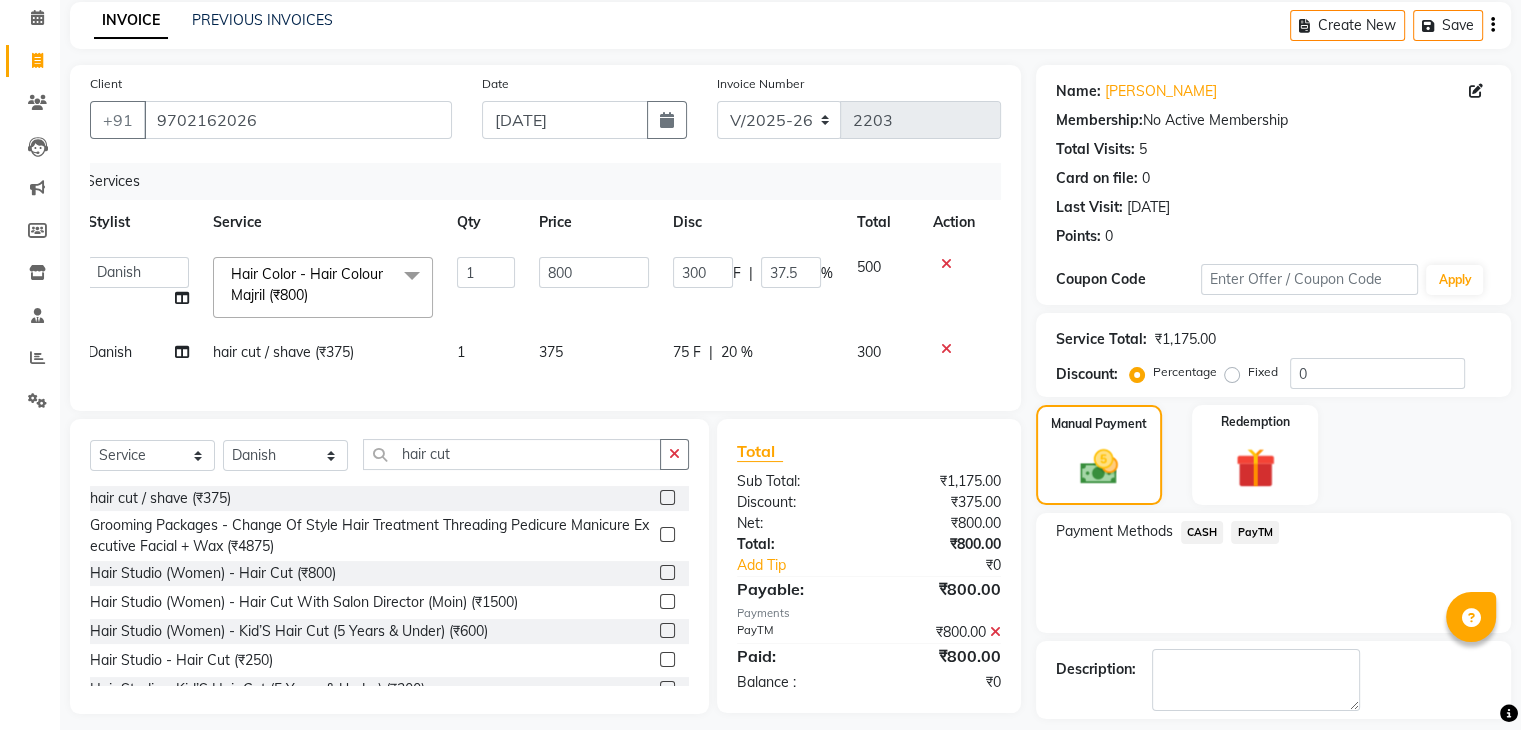 scroll, scrollTop: 171, scrollLeft: 0, axis: vertical 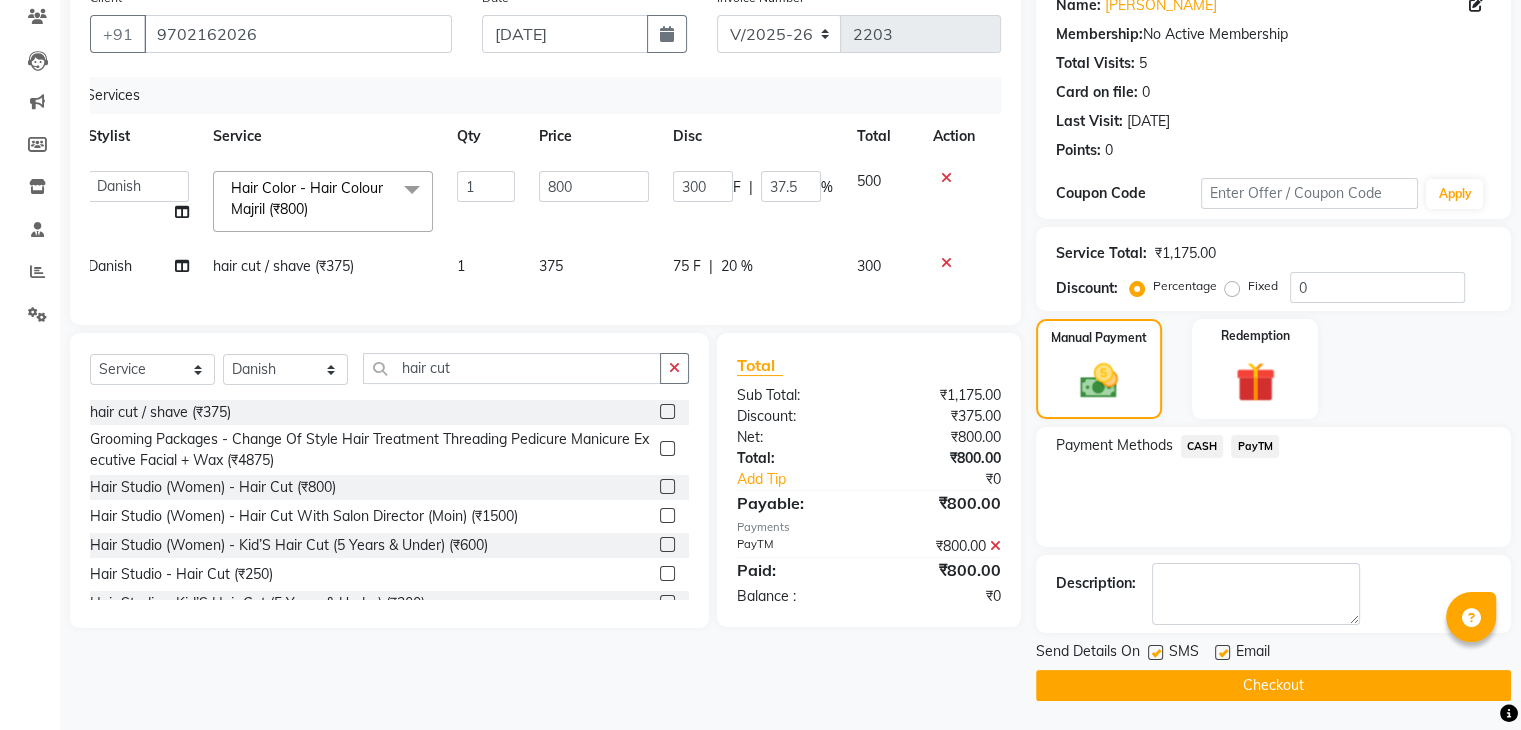 click 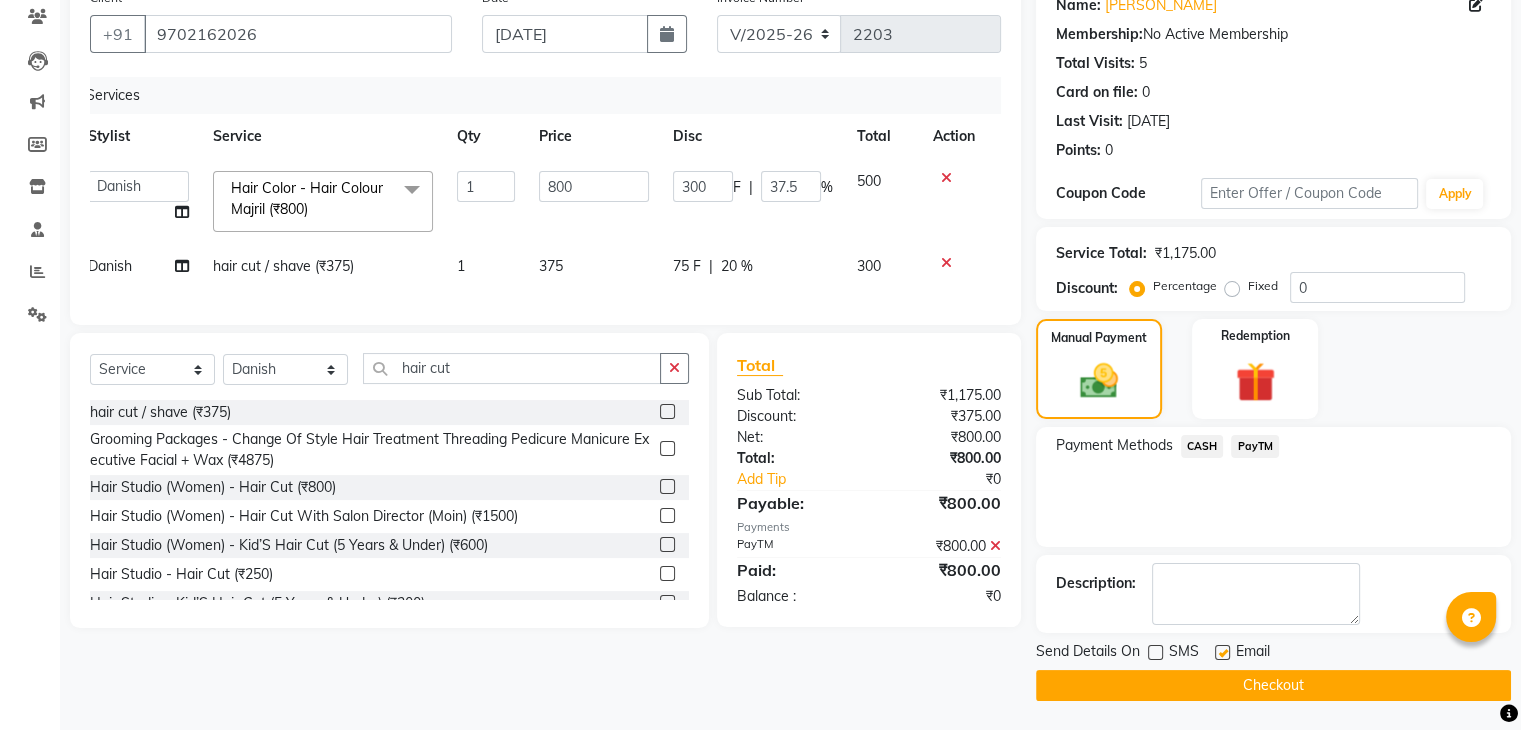 click 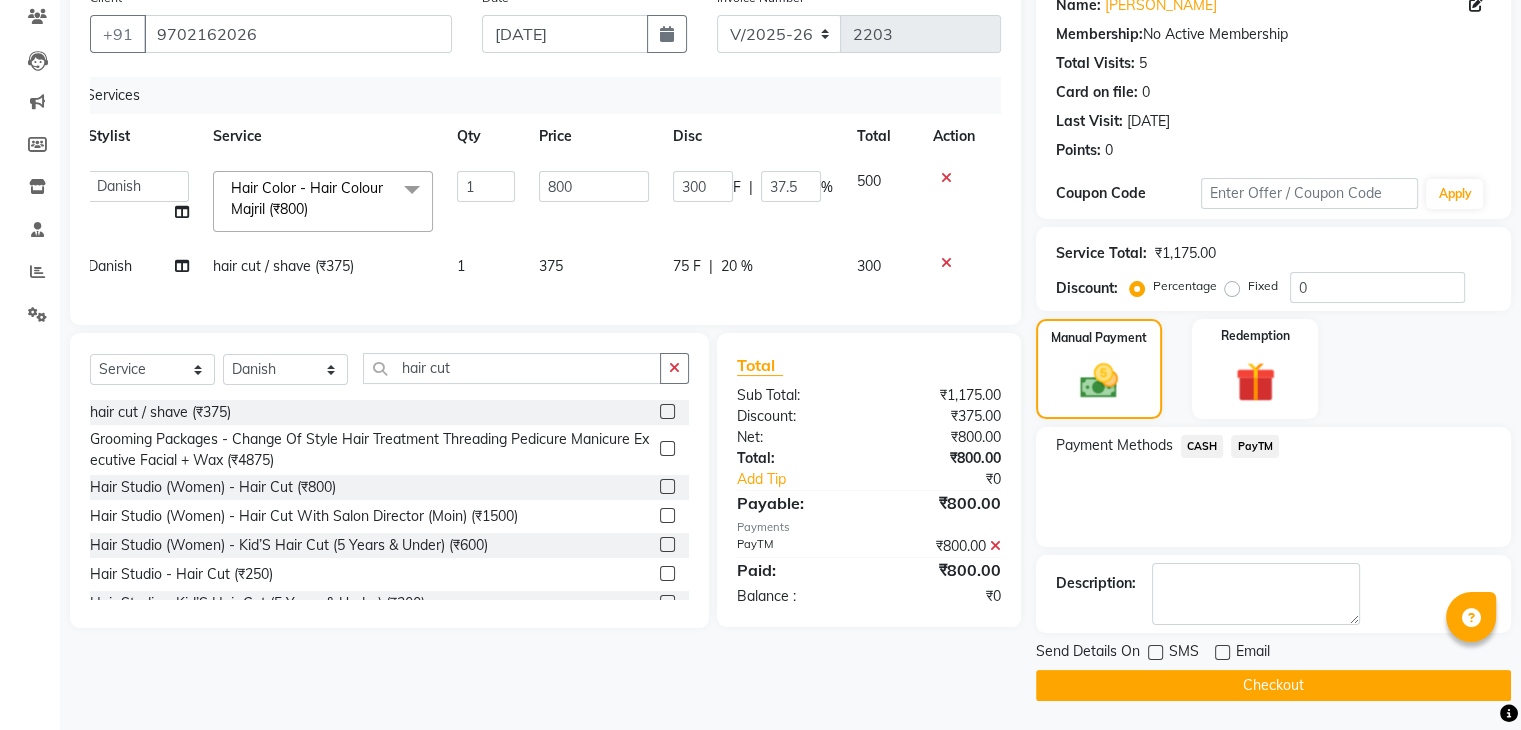 click on "Checkout" 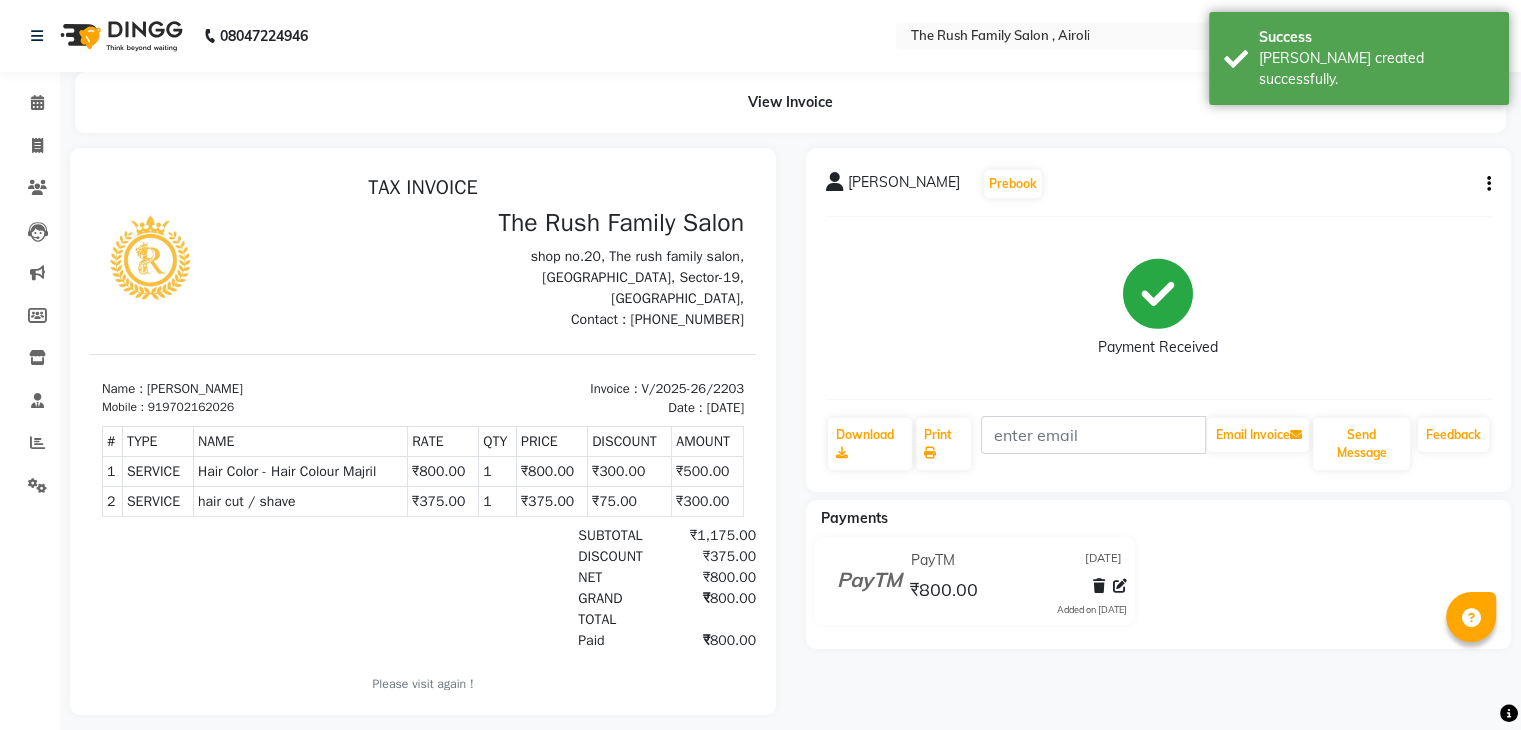 scroll, scrollTop: 0, scrollLeft: 0, axis: both 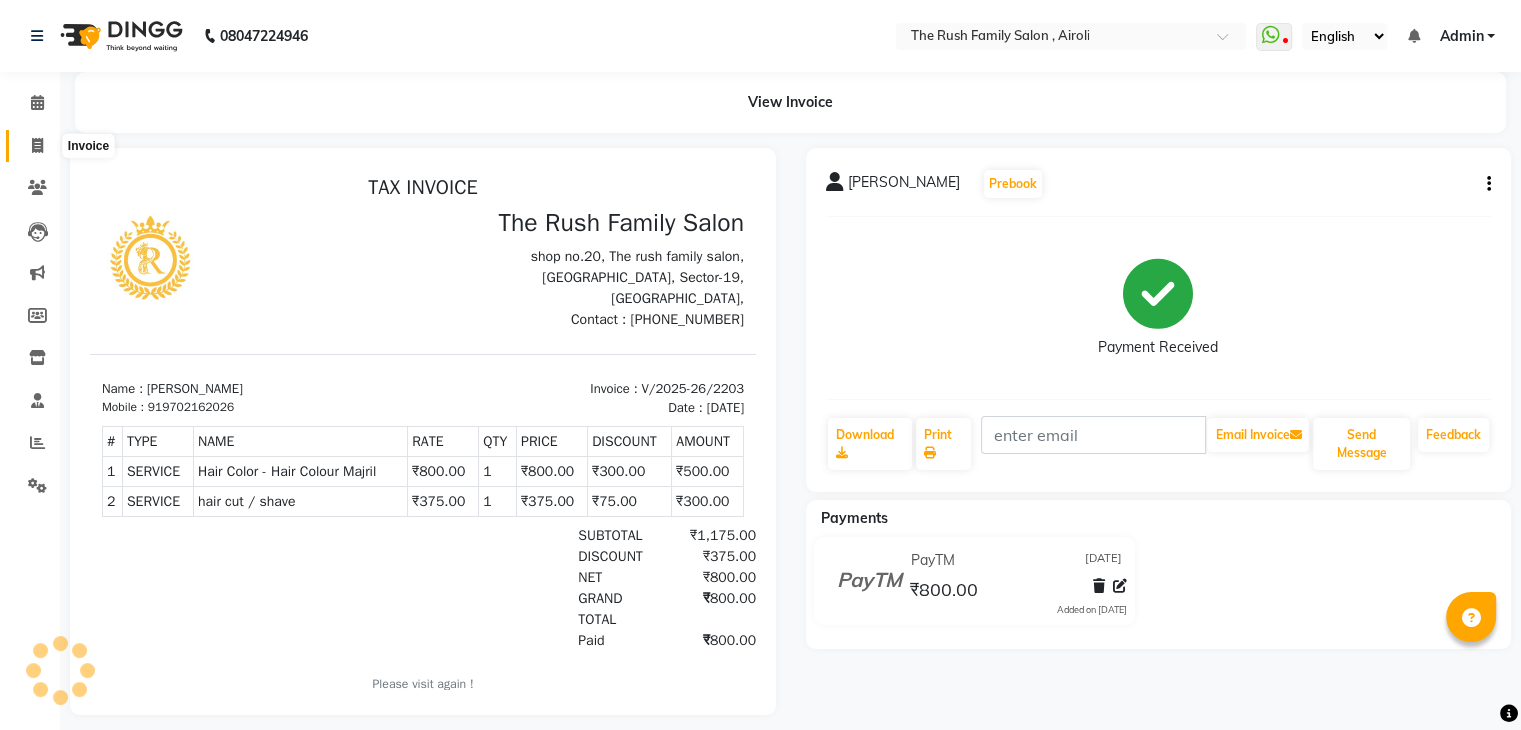 click 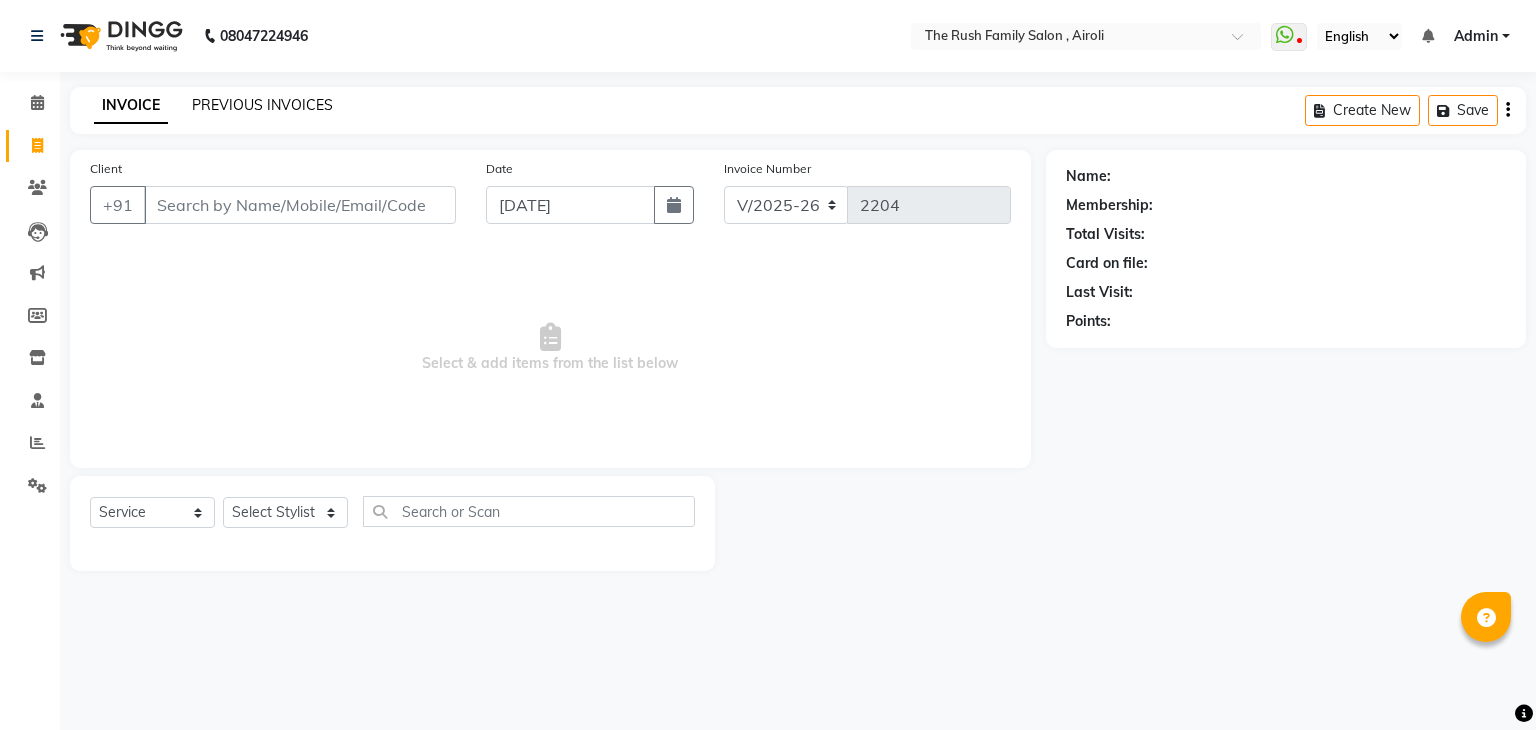 click on "PREVIOUS INVOICES" 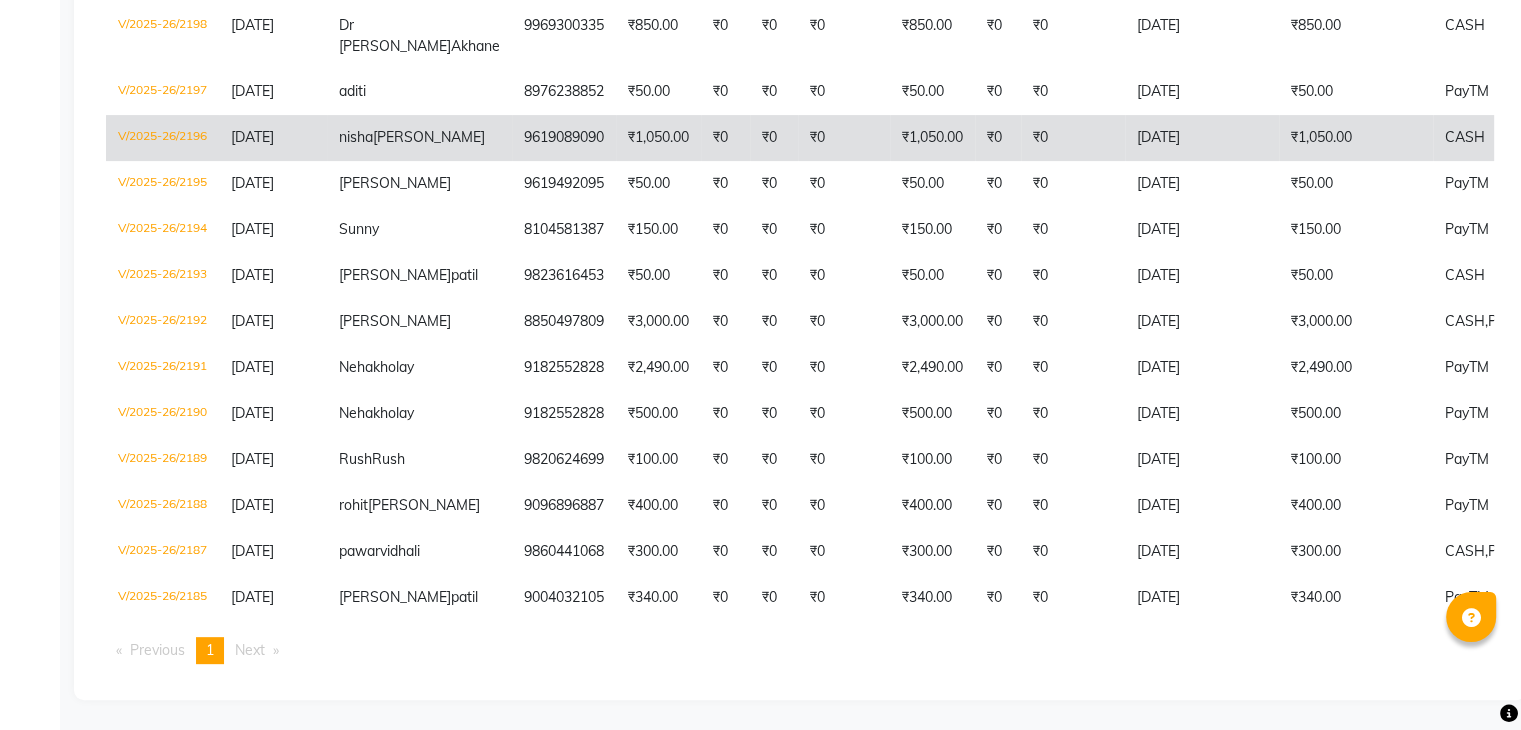 scroll, scrollTop: 616, scrollLeft: 0, axis: vertical 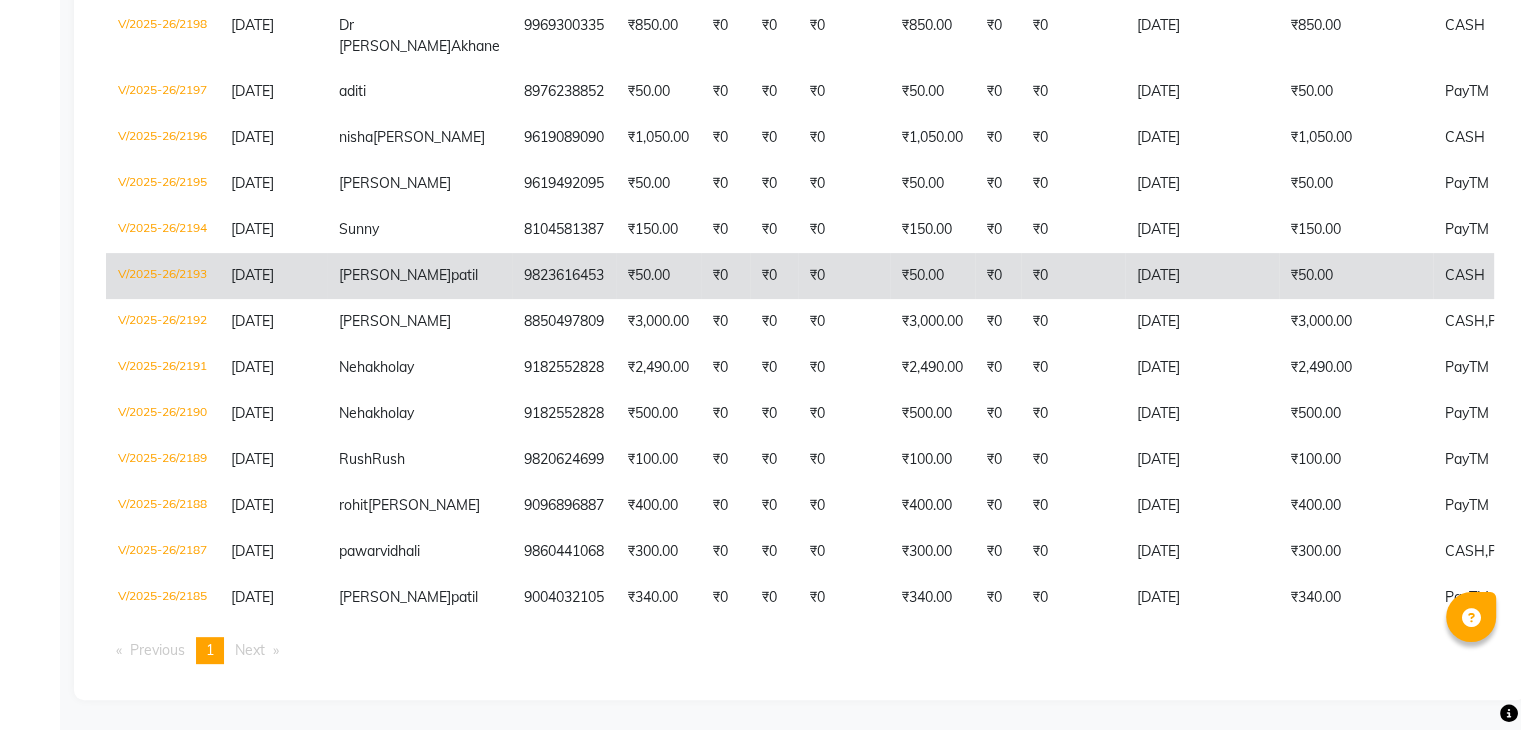 click on "₹50.00" 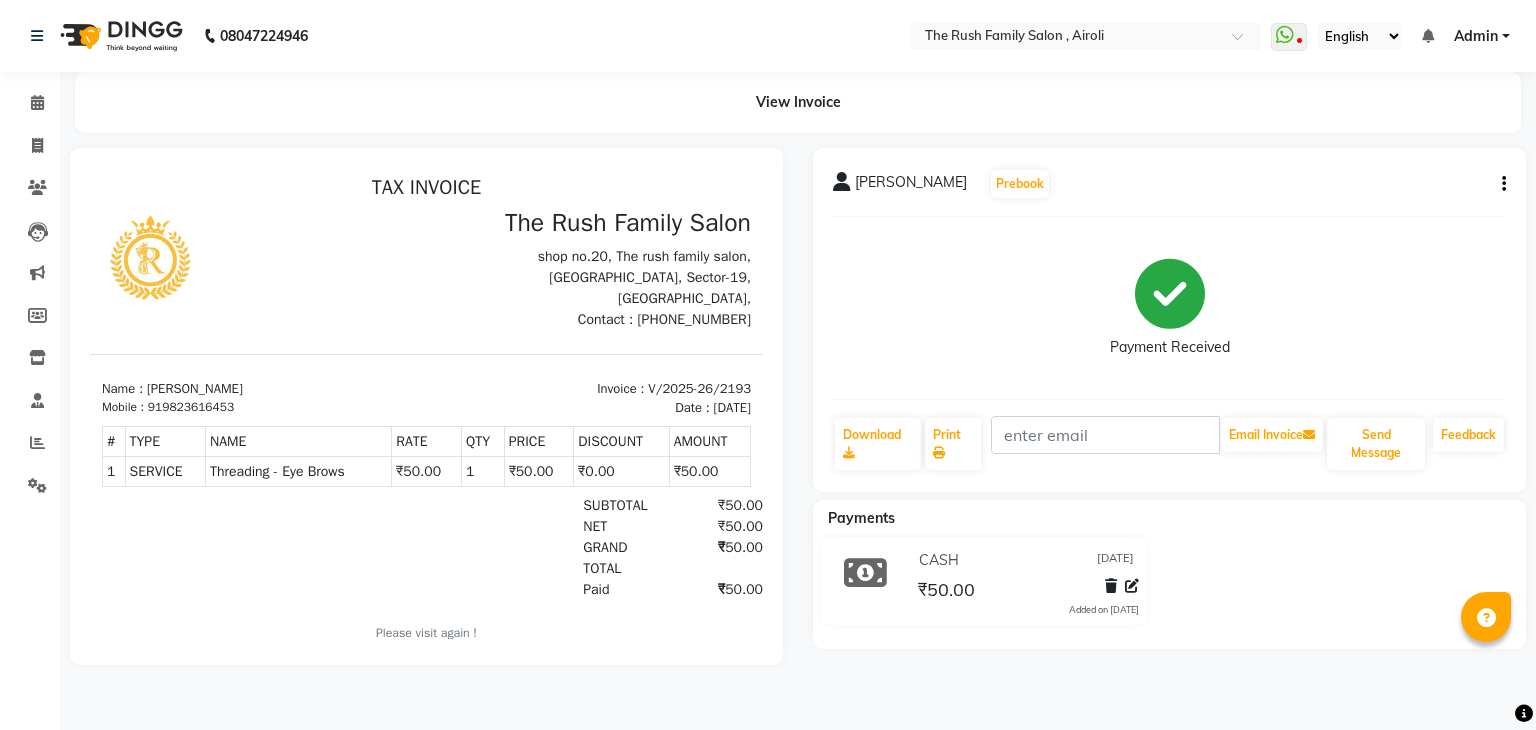 scroll, scrollTop: 0, scrollLeft: 0, axis: both 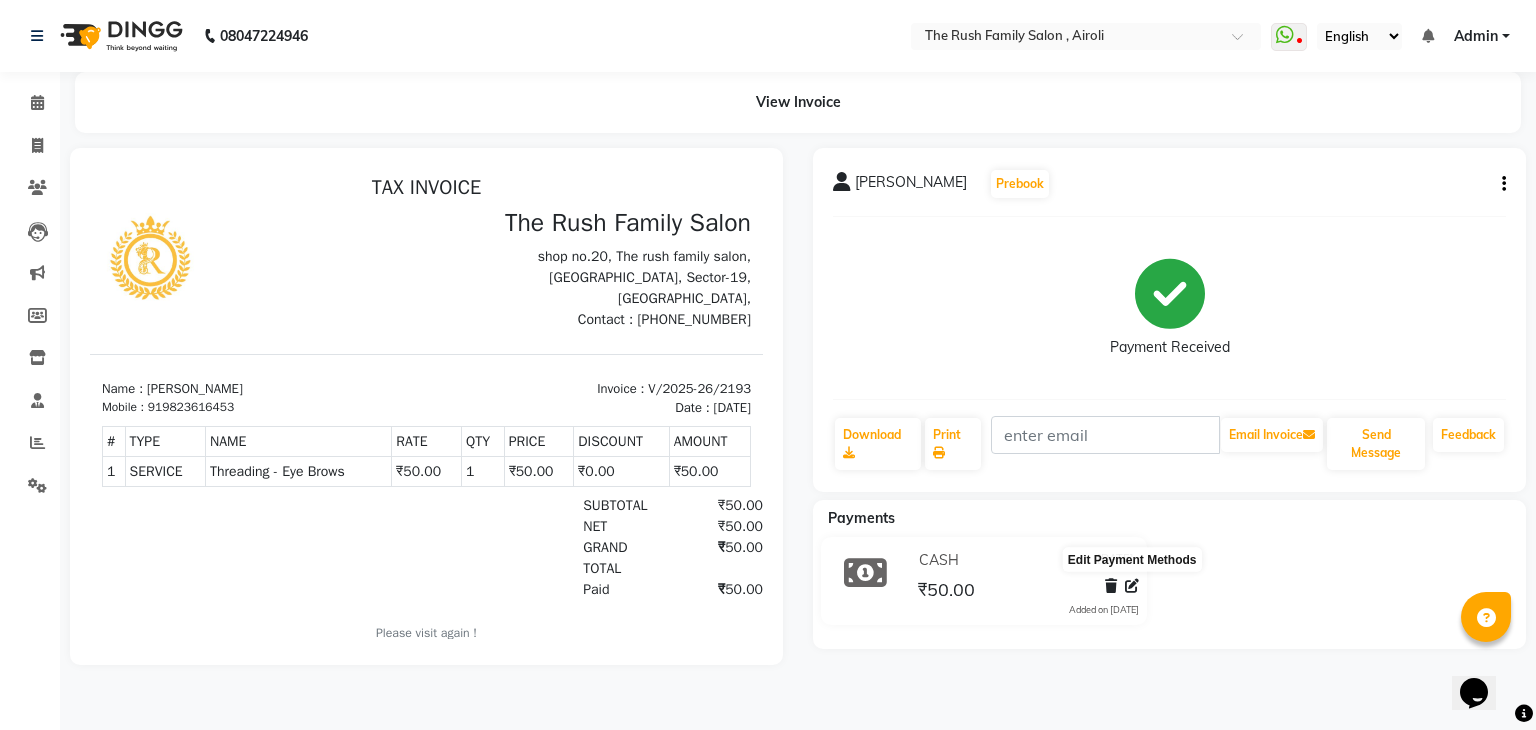 click 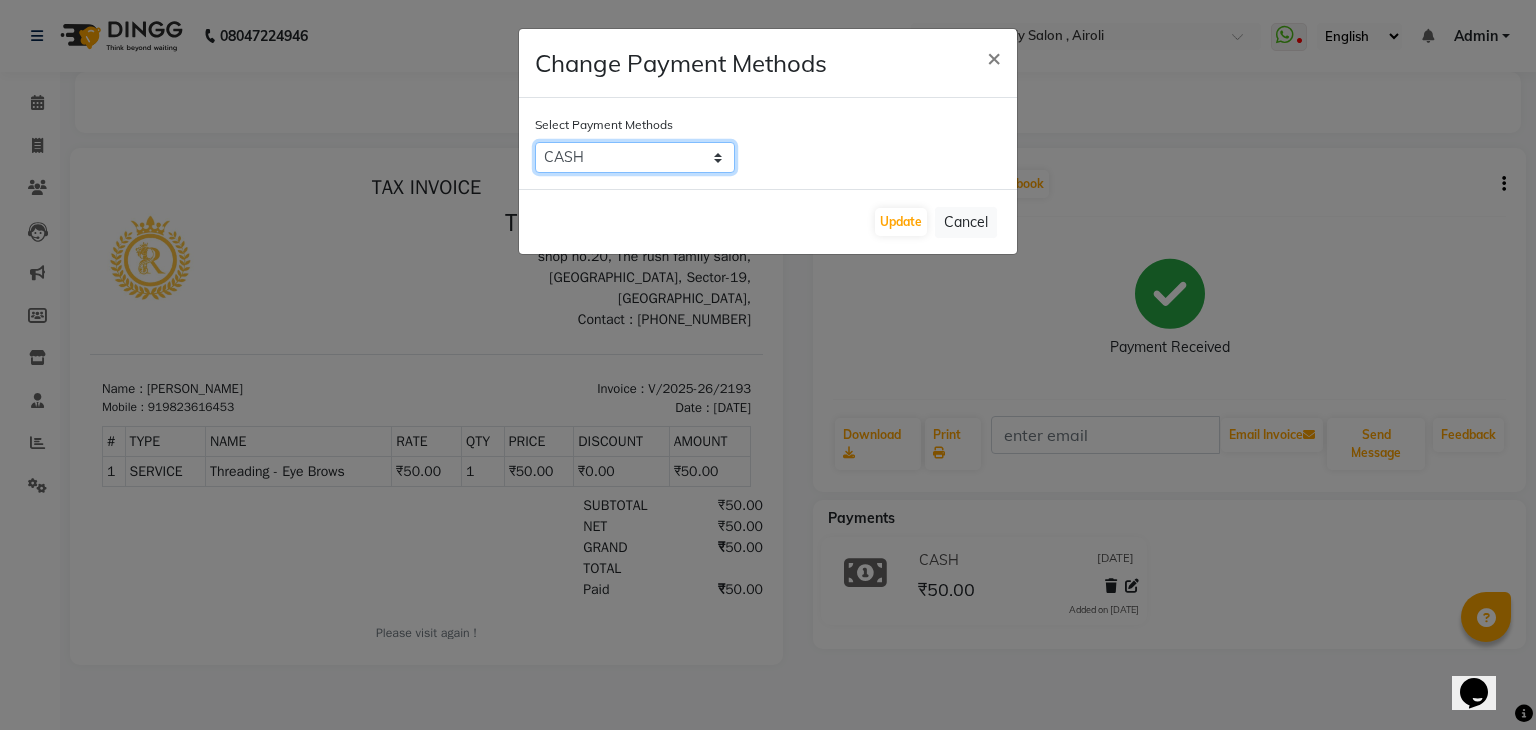 click on "CASH   PayTM" 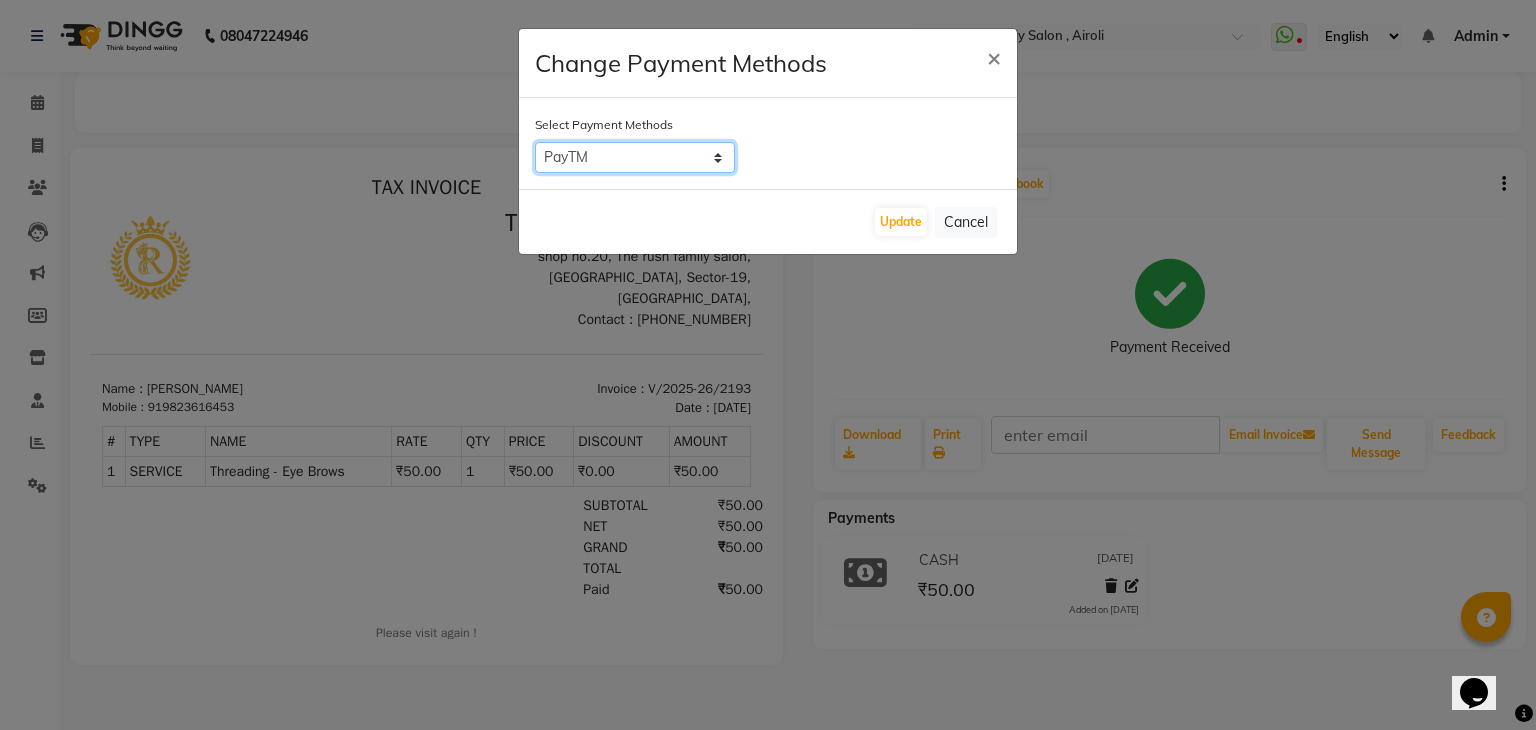 click on "CASH   PayTM" 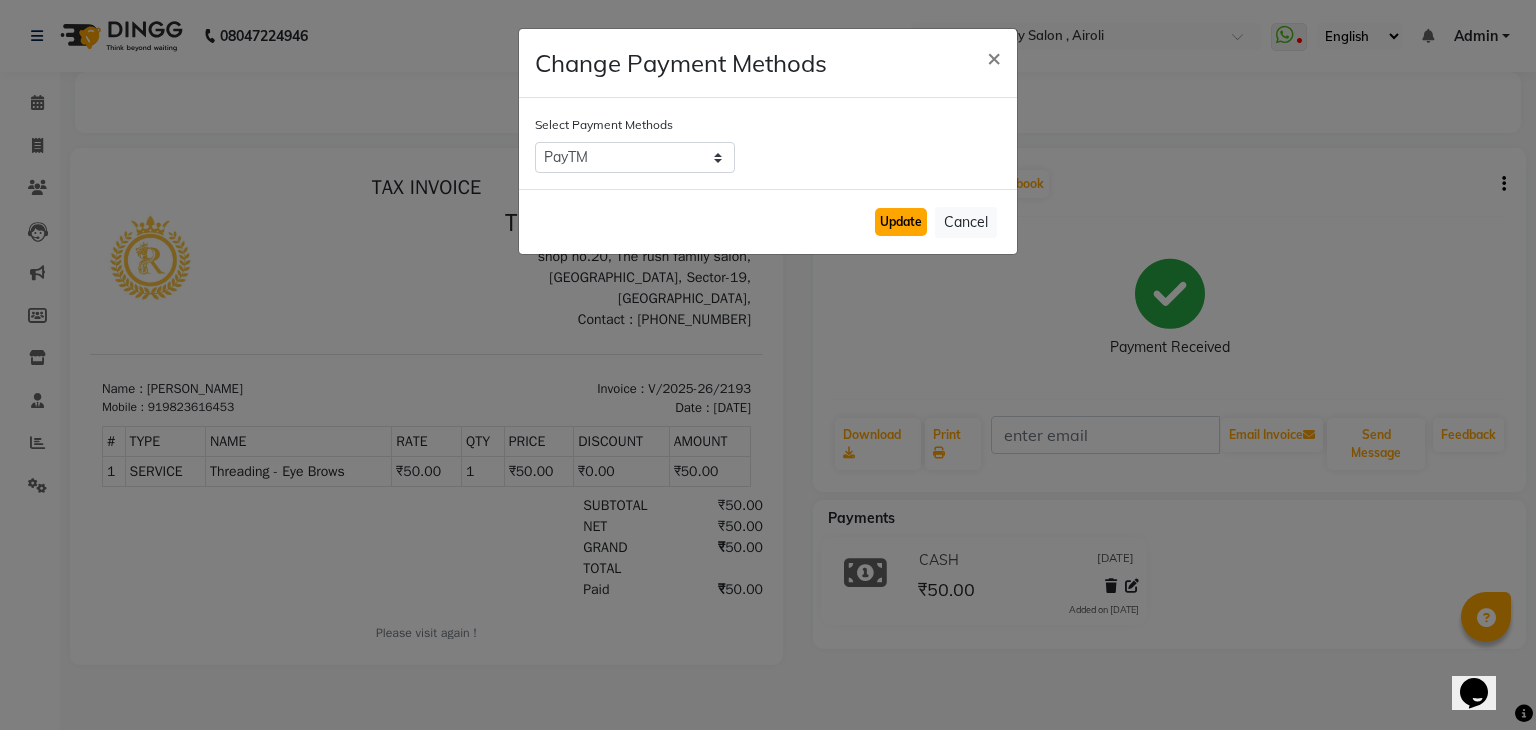 click on "Update" 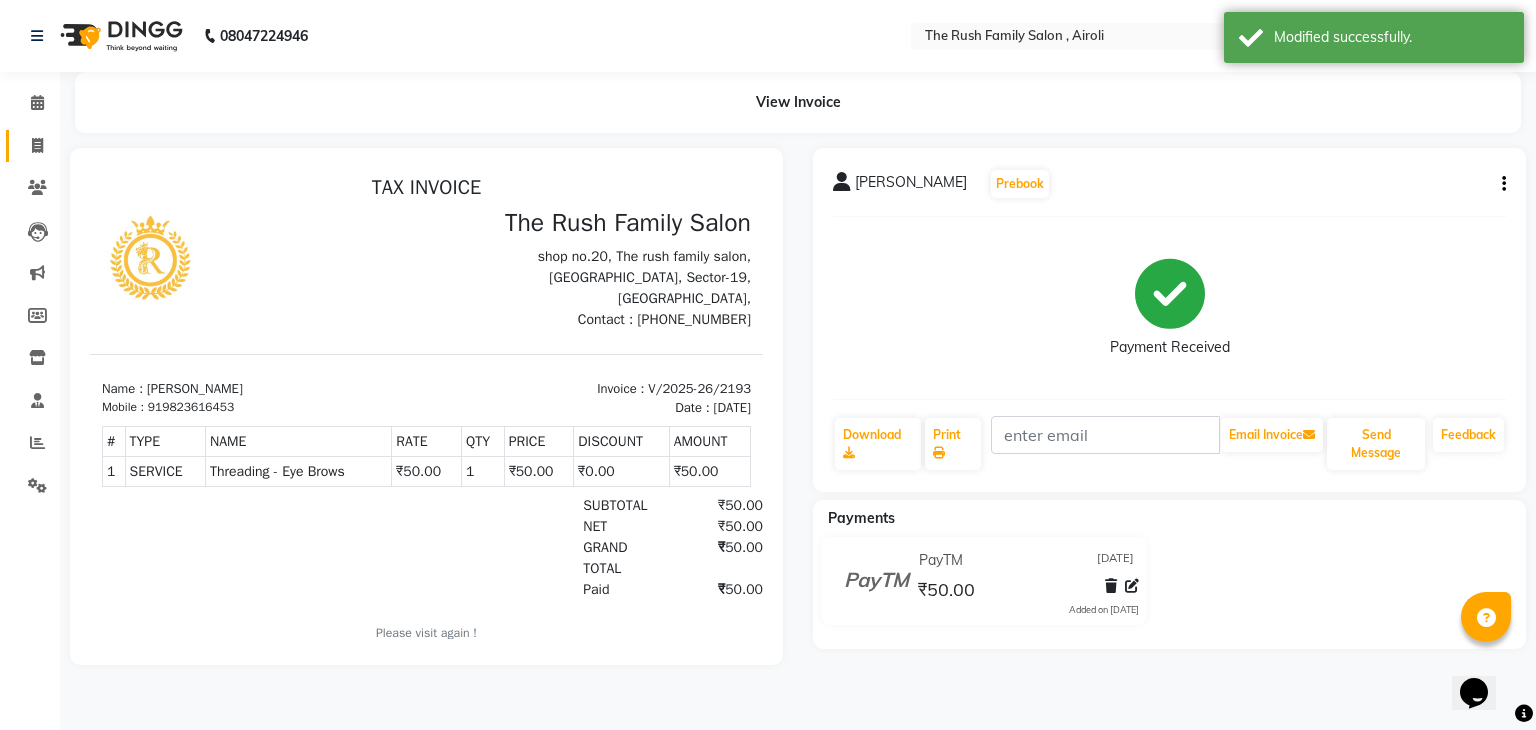 drag, startPoint x: 41, startPoint y: 126, endPoint x: 40, endPoint y: 146, distance: 20.024984 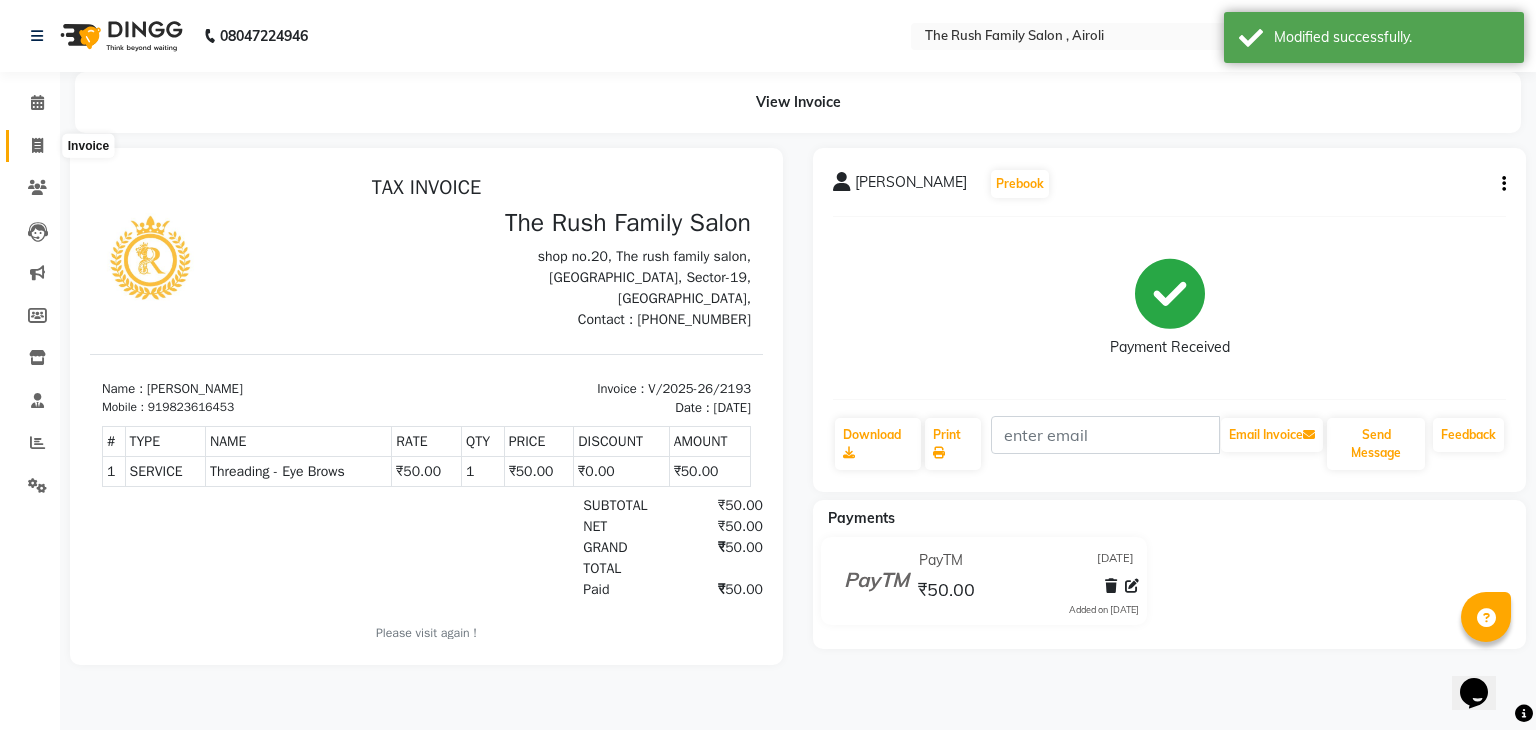 click 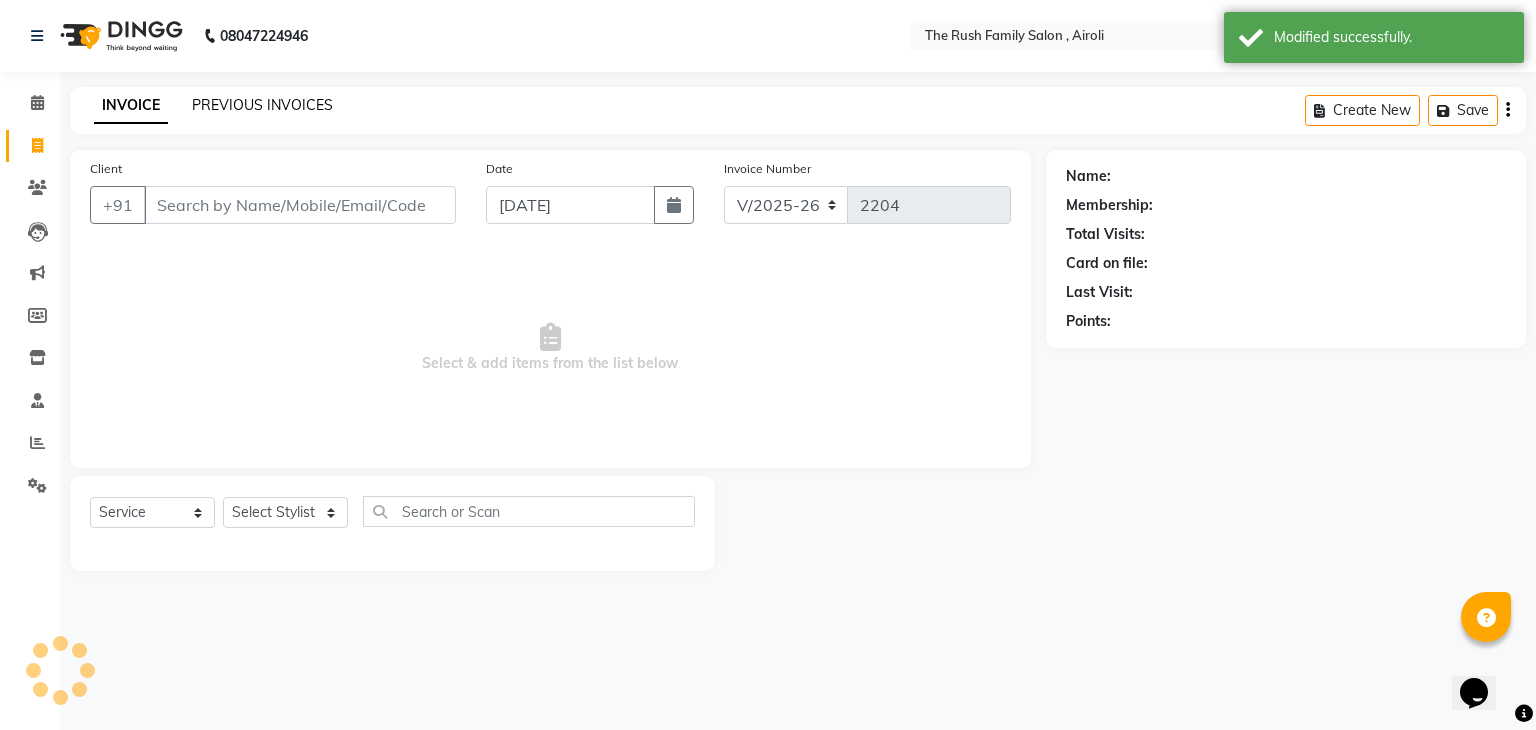 click on "PREVIOUS INVOICES" 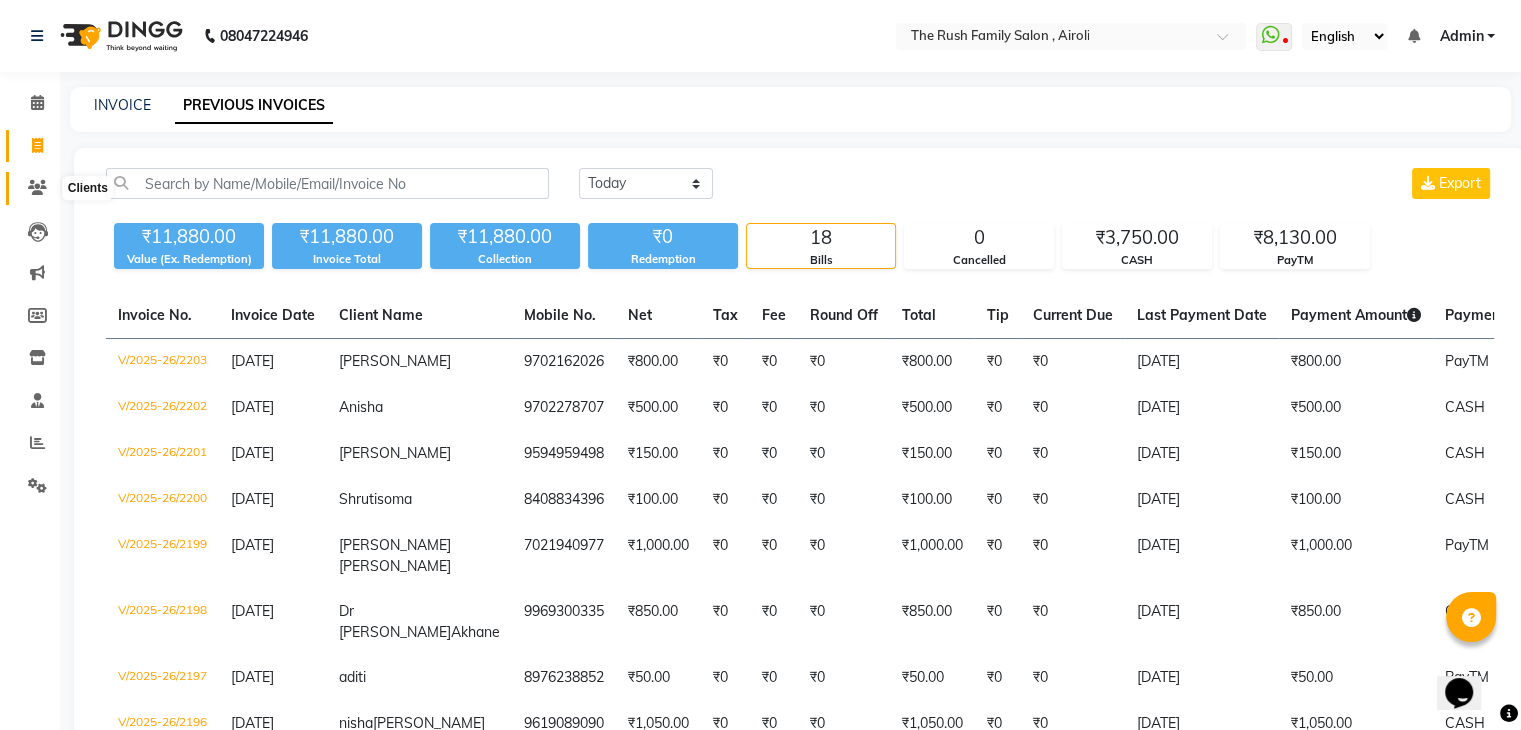 click 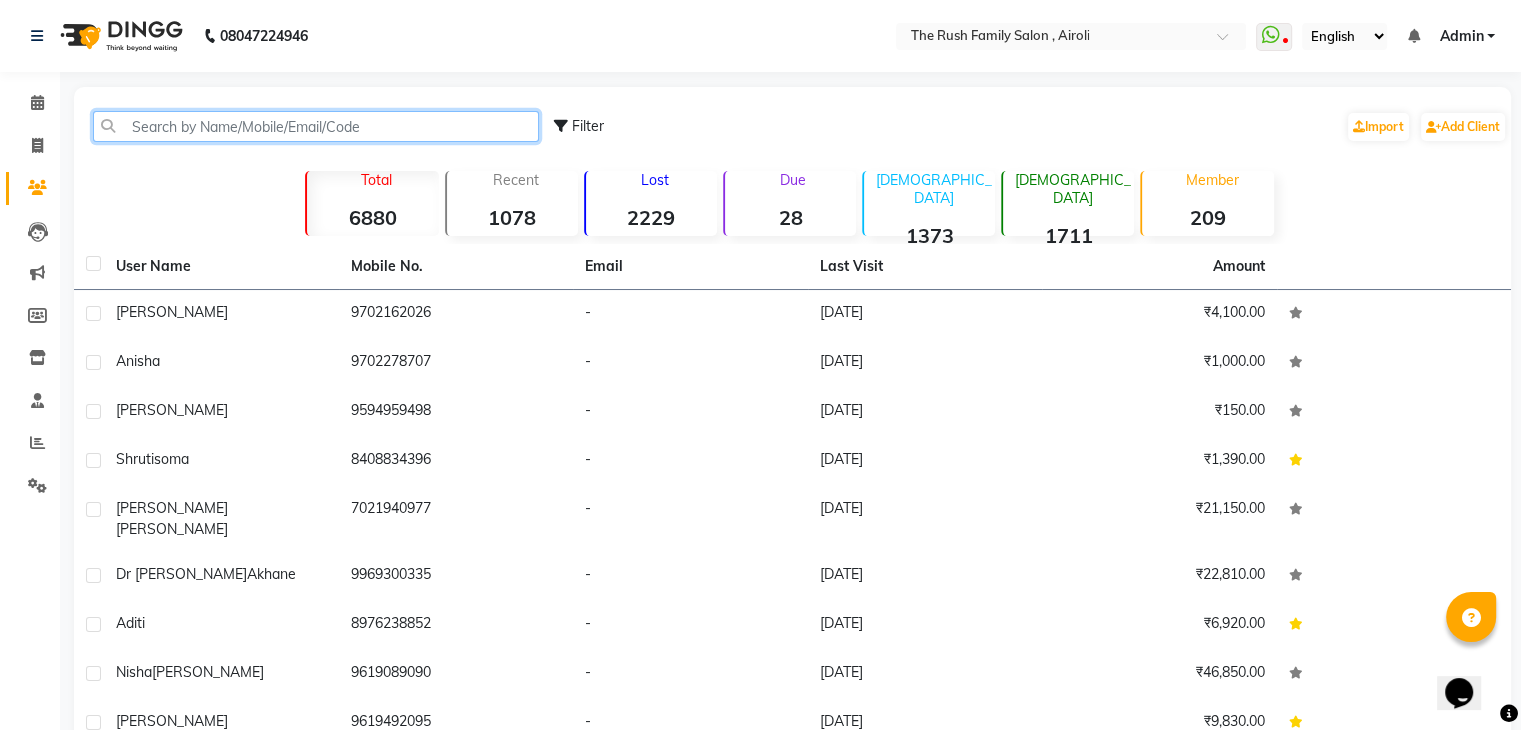 click 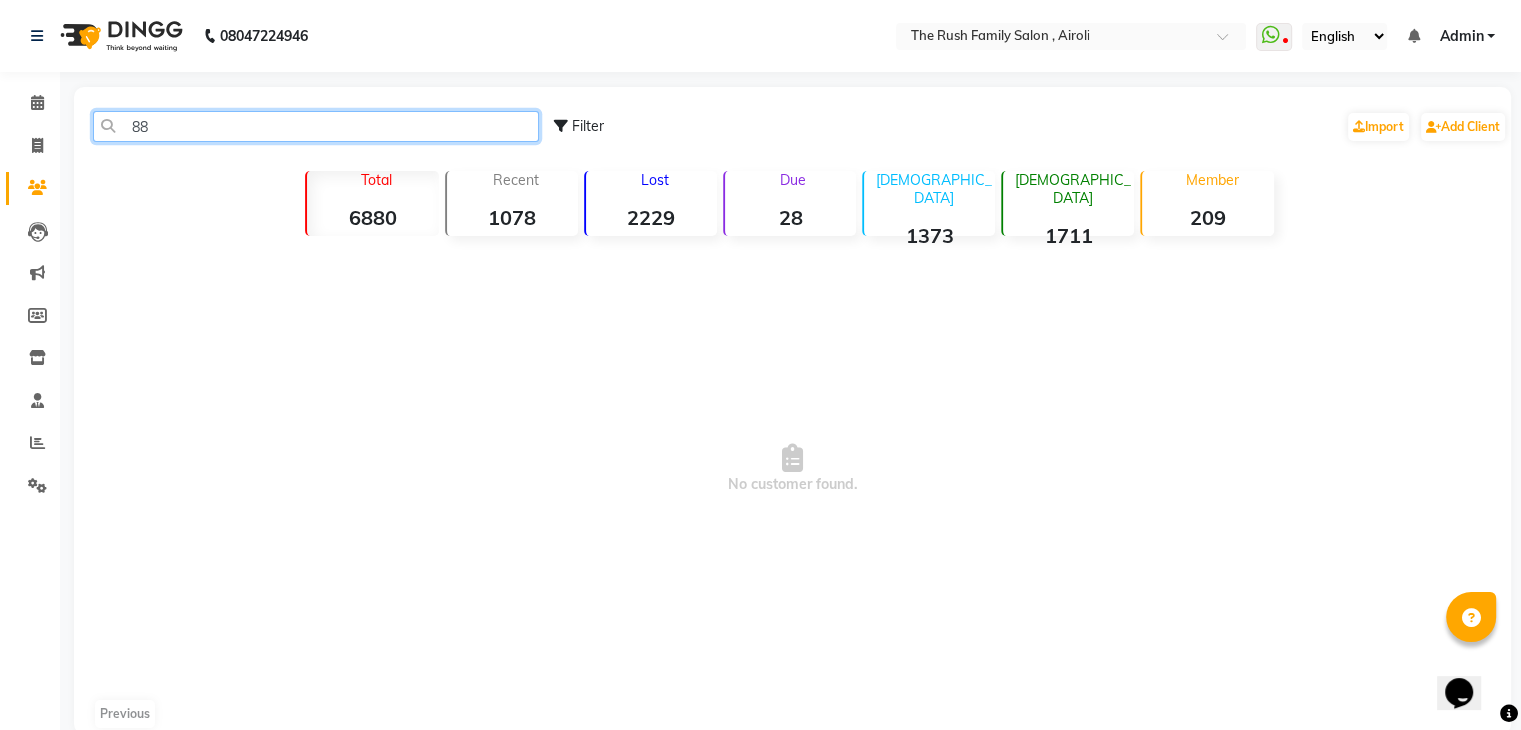 type on "8" 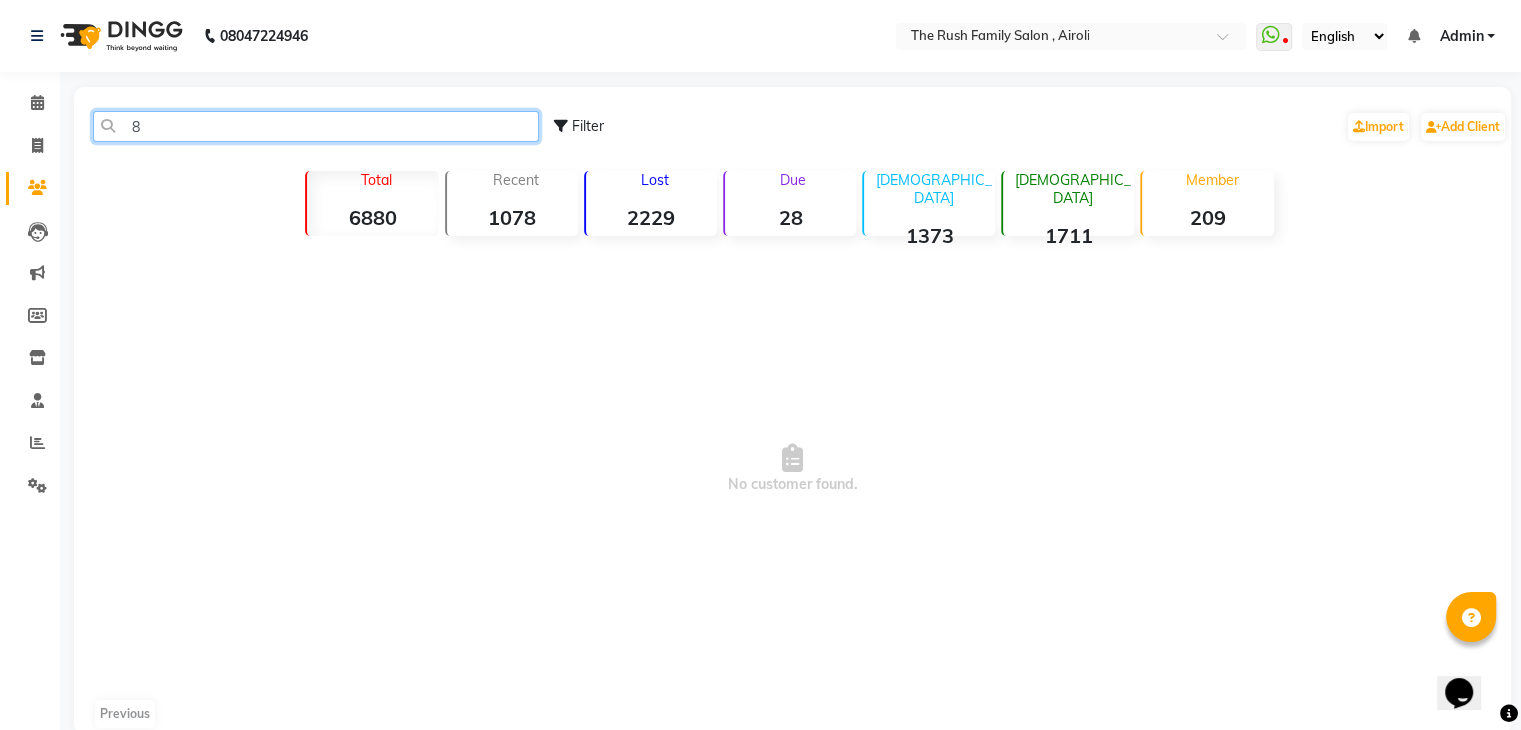 type 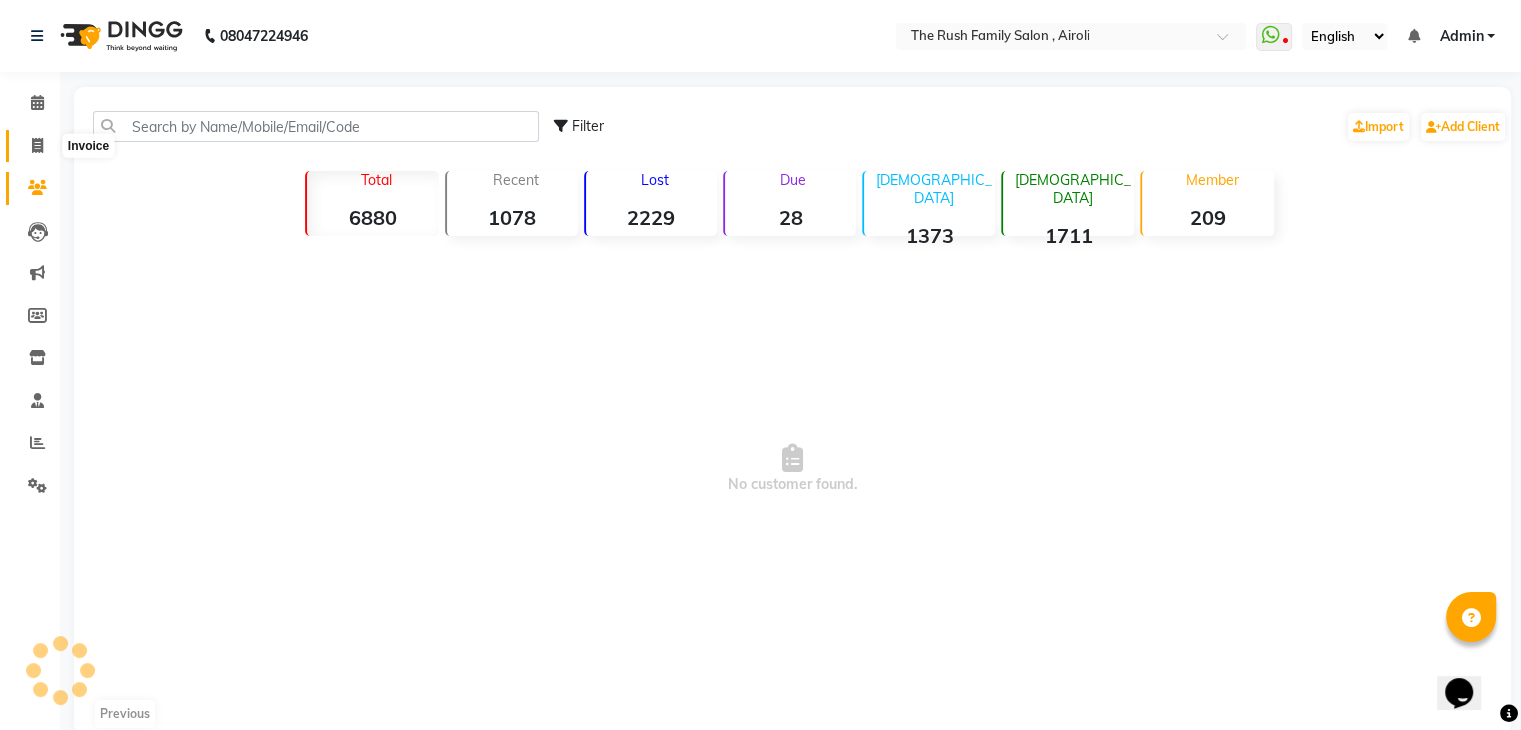 click 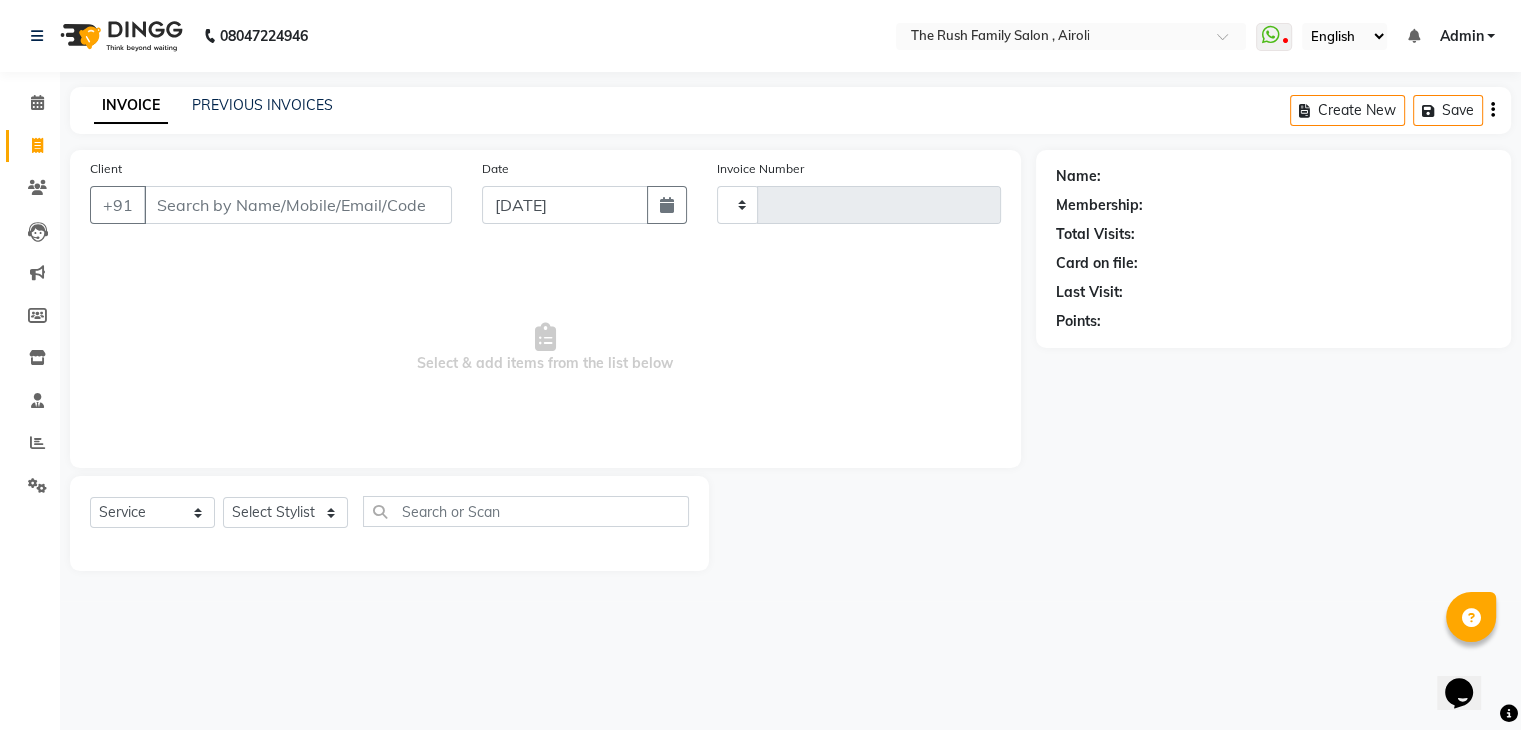 type on "2204" 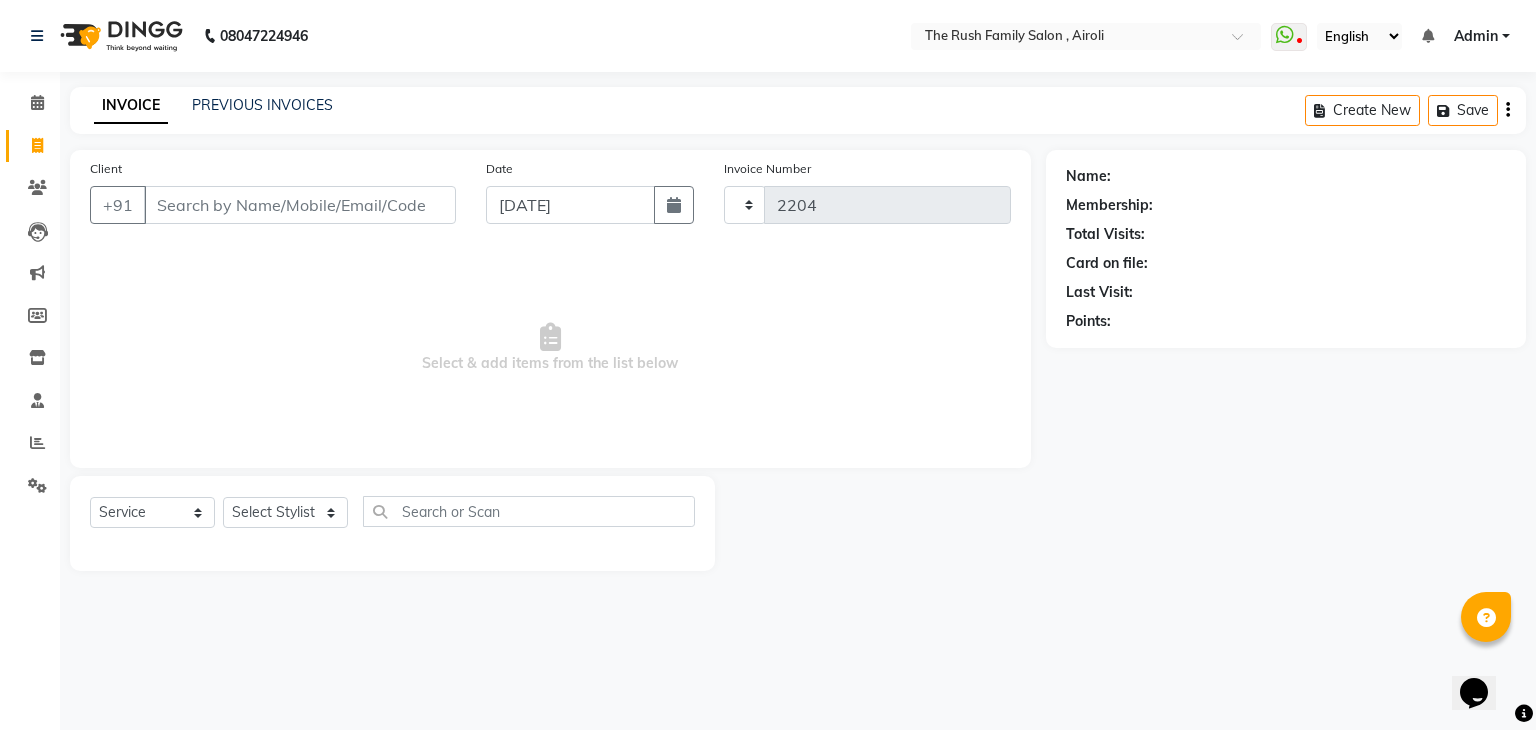 select on "5419" 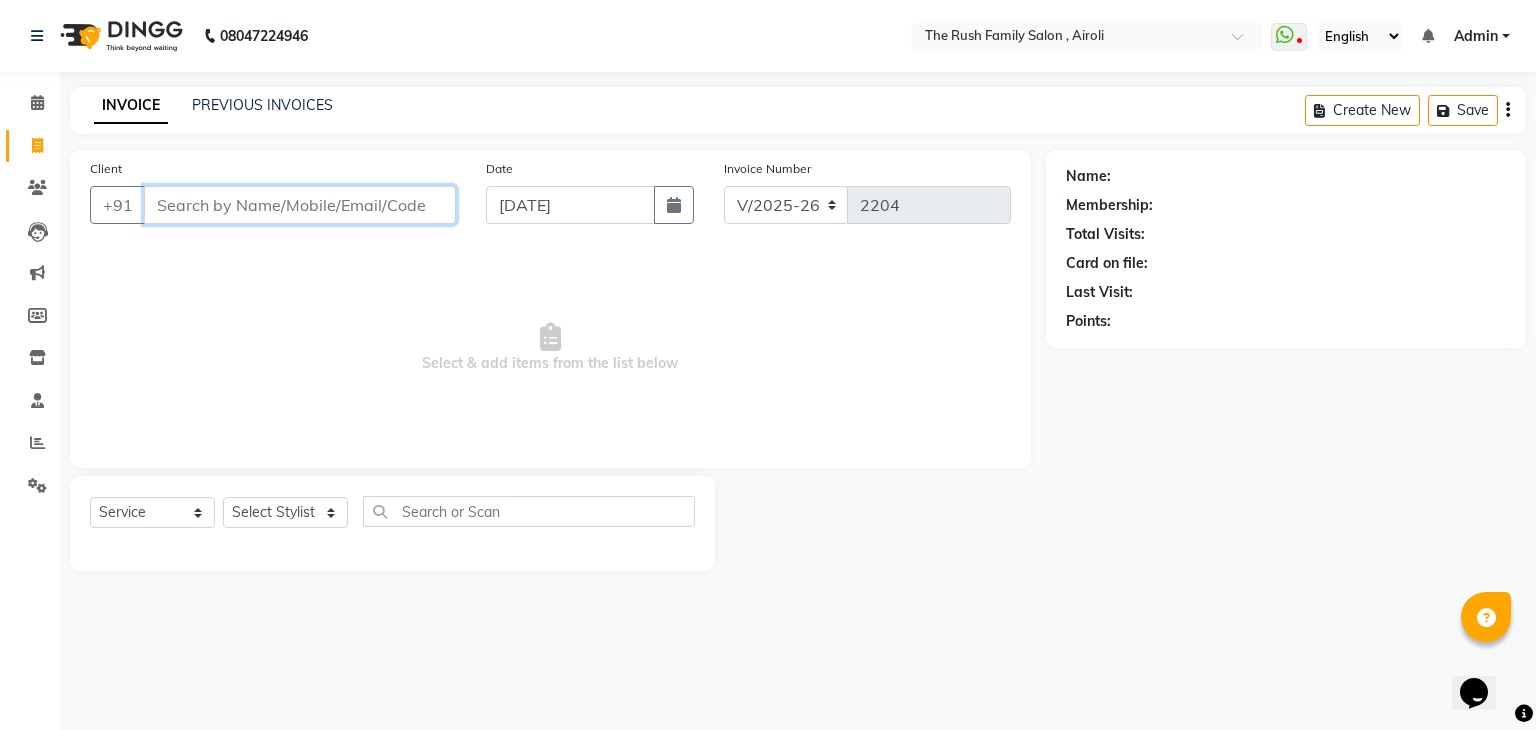 click on "Client" at bounding box center (300, 205) 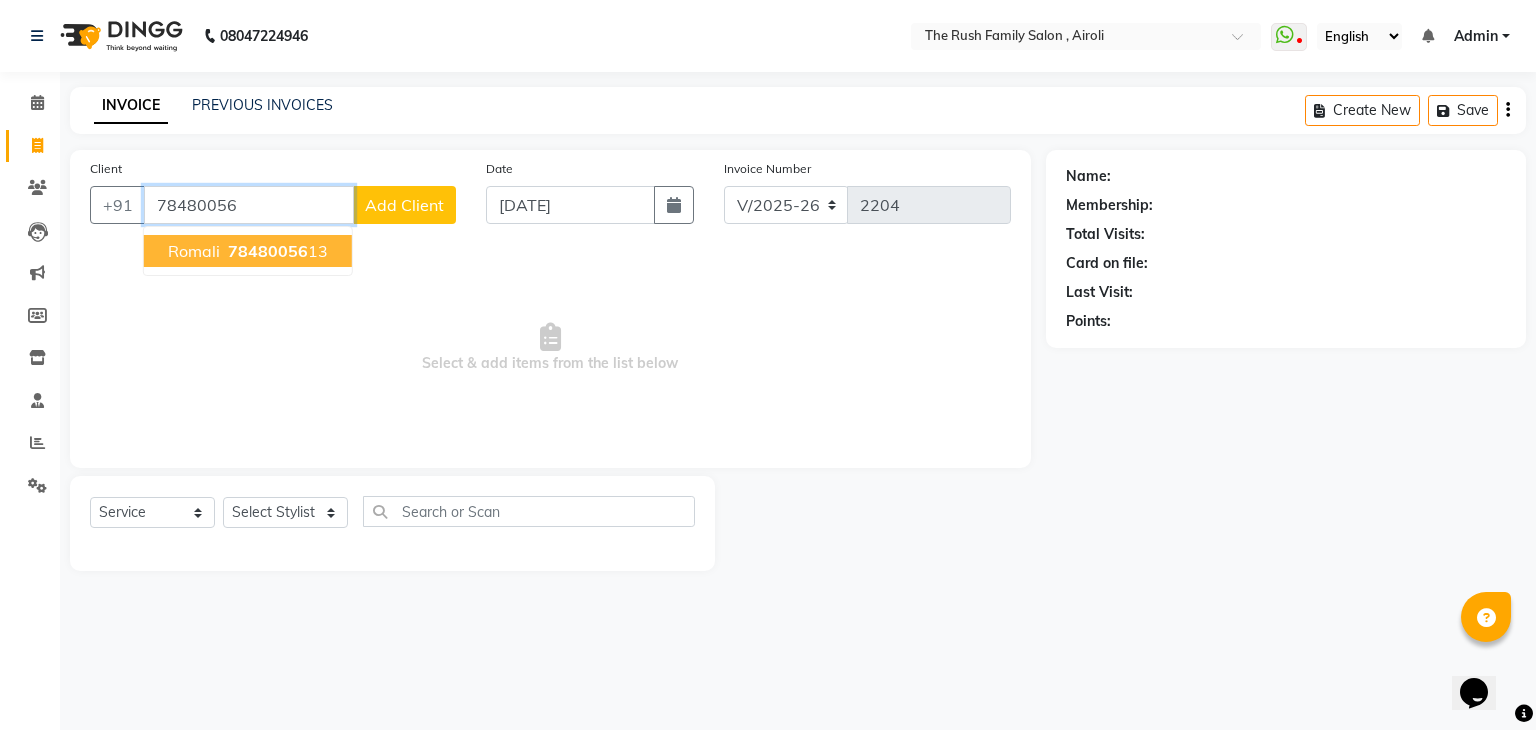 click on "78480056" at bounding box center [268, 251] 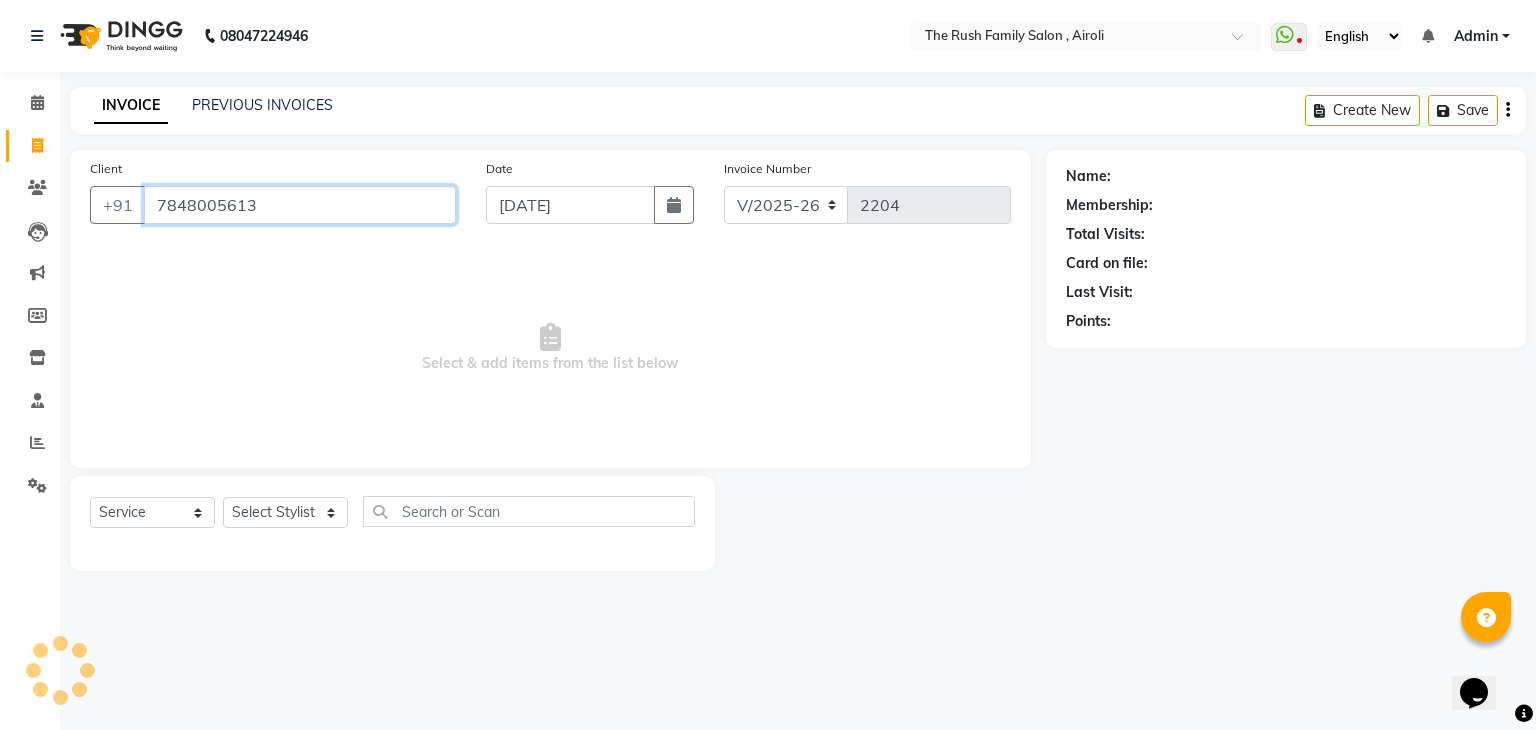 type on "7848005613" 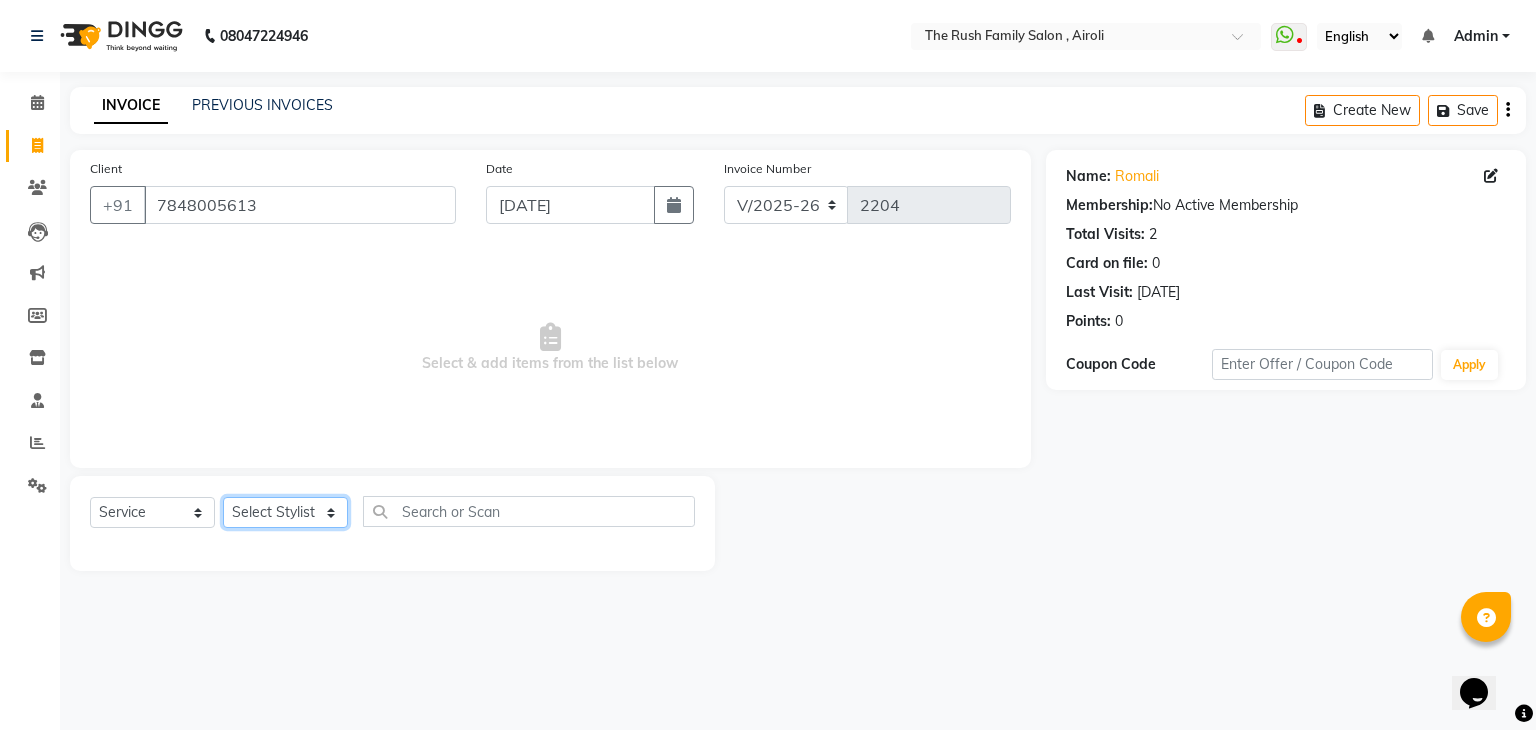 click on "Select Stylist [PERSON_NAME] Guddi [PERSON_NAME]   [PERSON_NAME] [PERSON_NAME]" 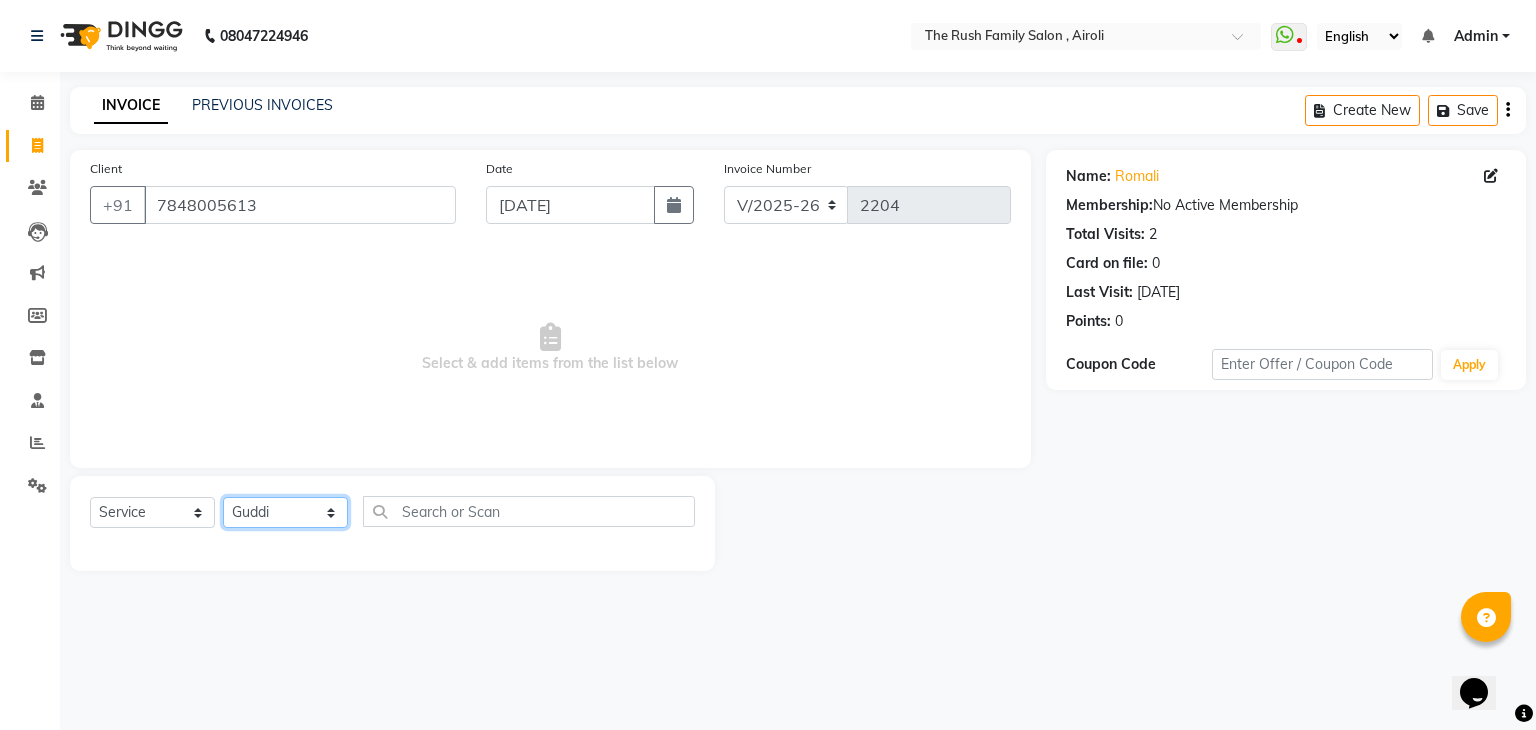 click on "Select Stylist [PERSON_NAME] Guddi [PERSON_NAME]   [PERSON_NAME] [PERSON_NAME]" 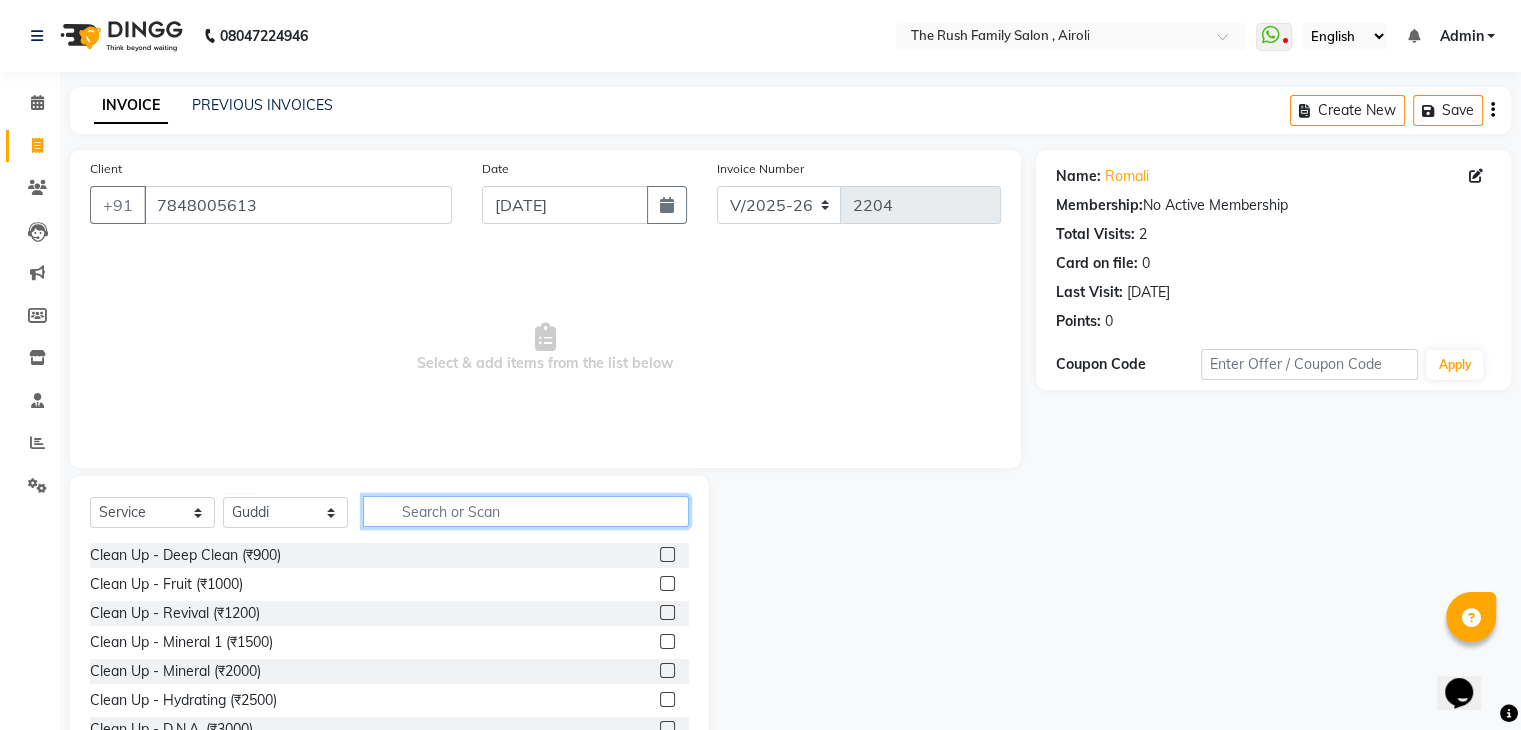 click 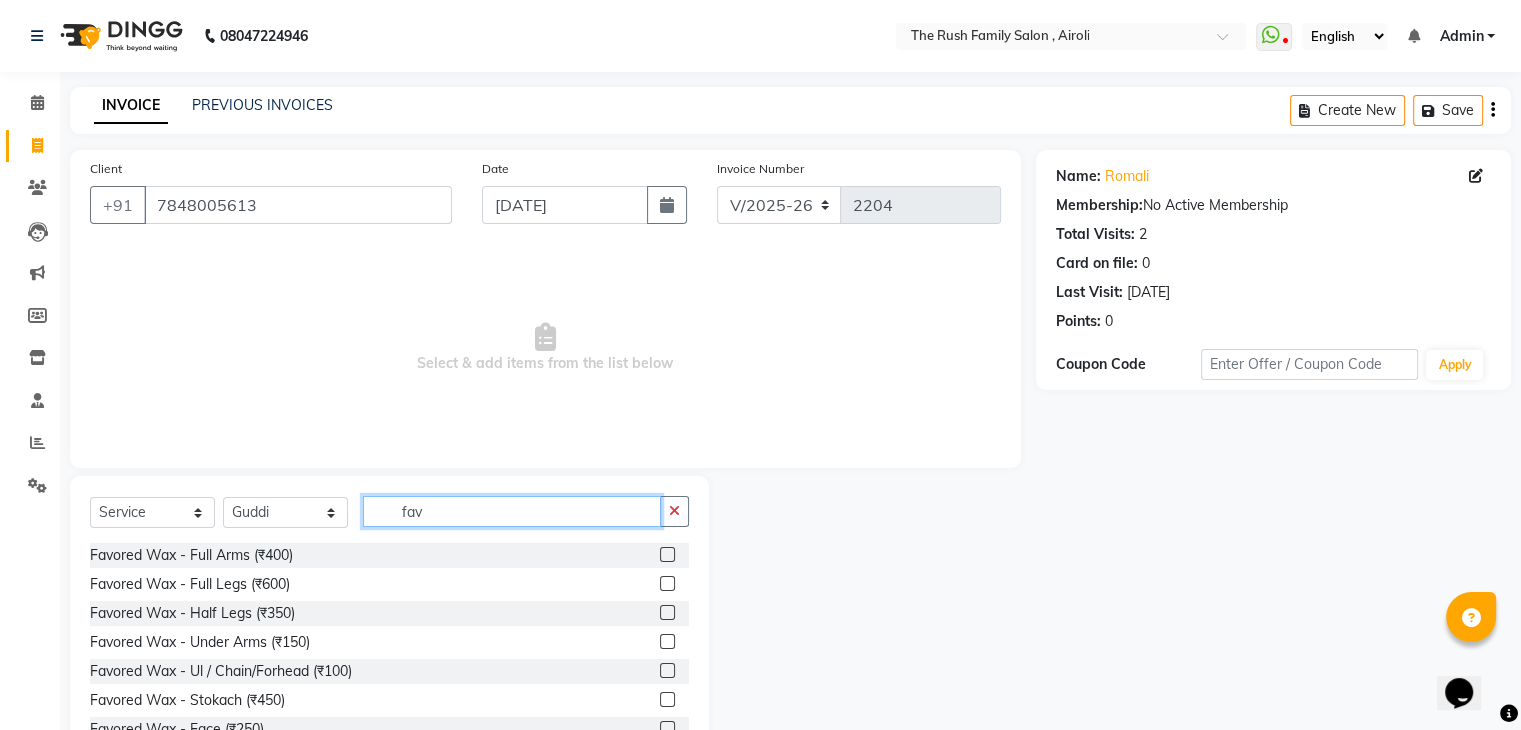type on "fav" 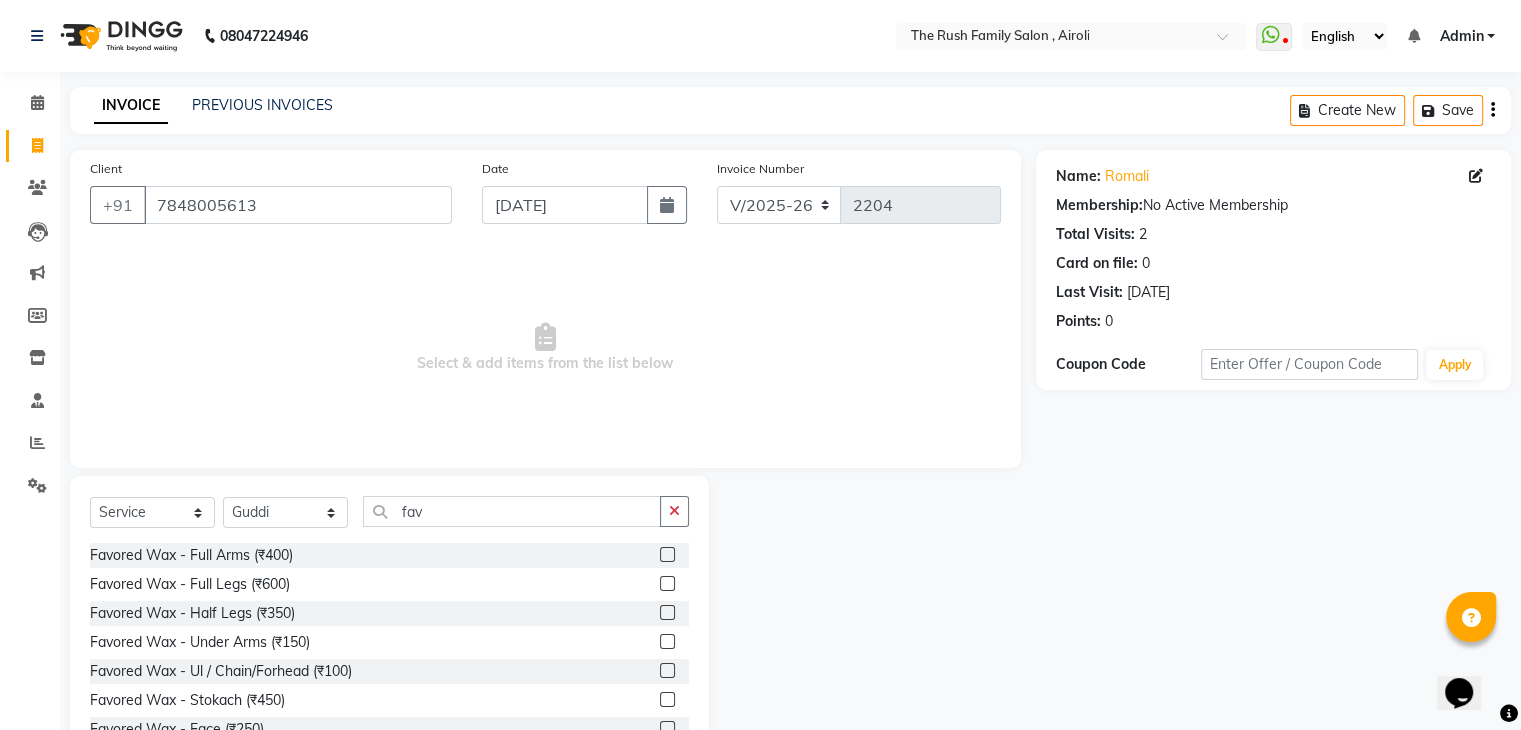 click 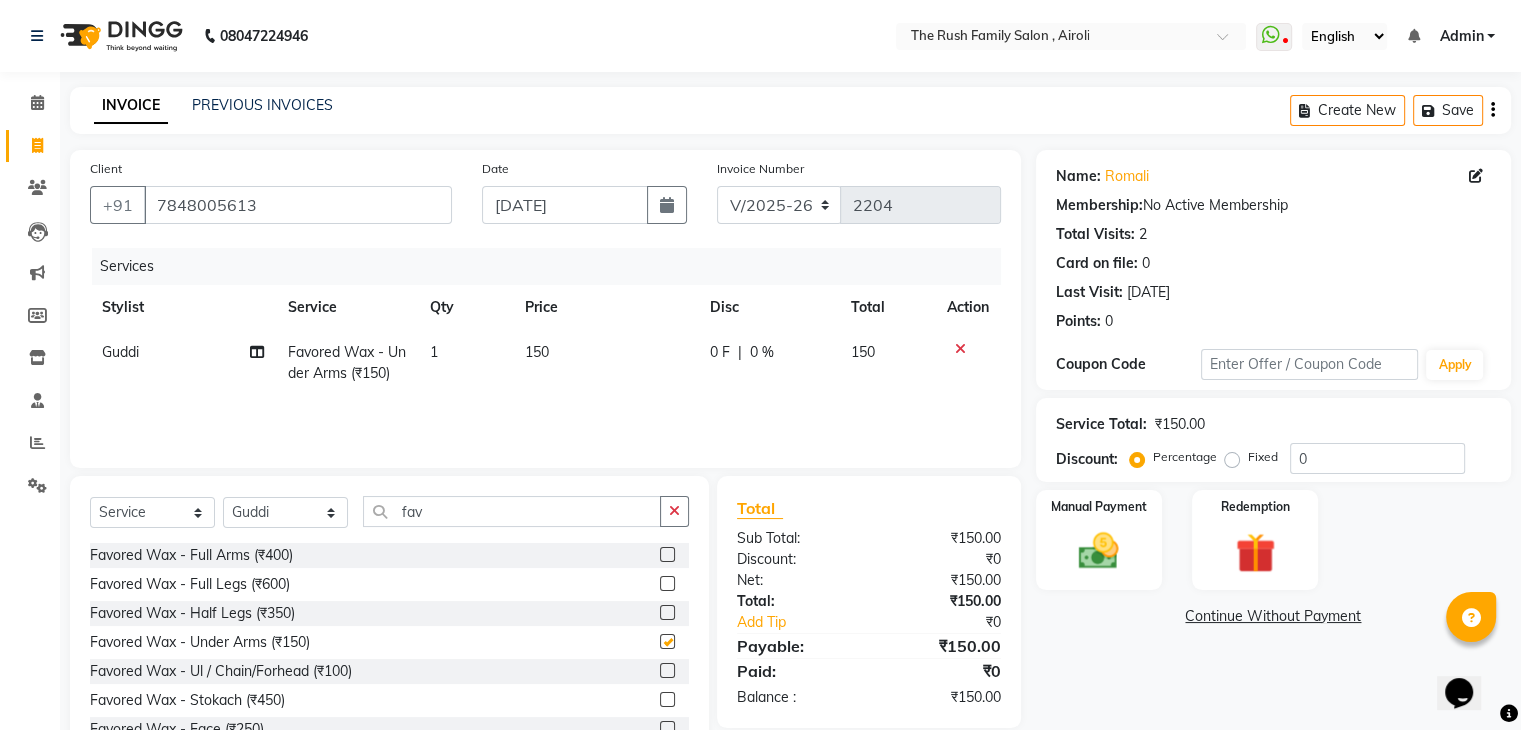 checkbox on "false" 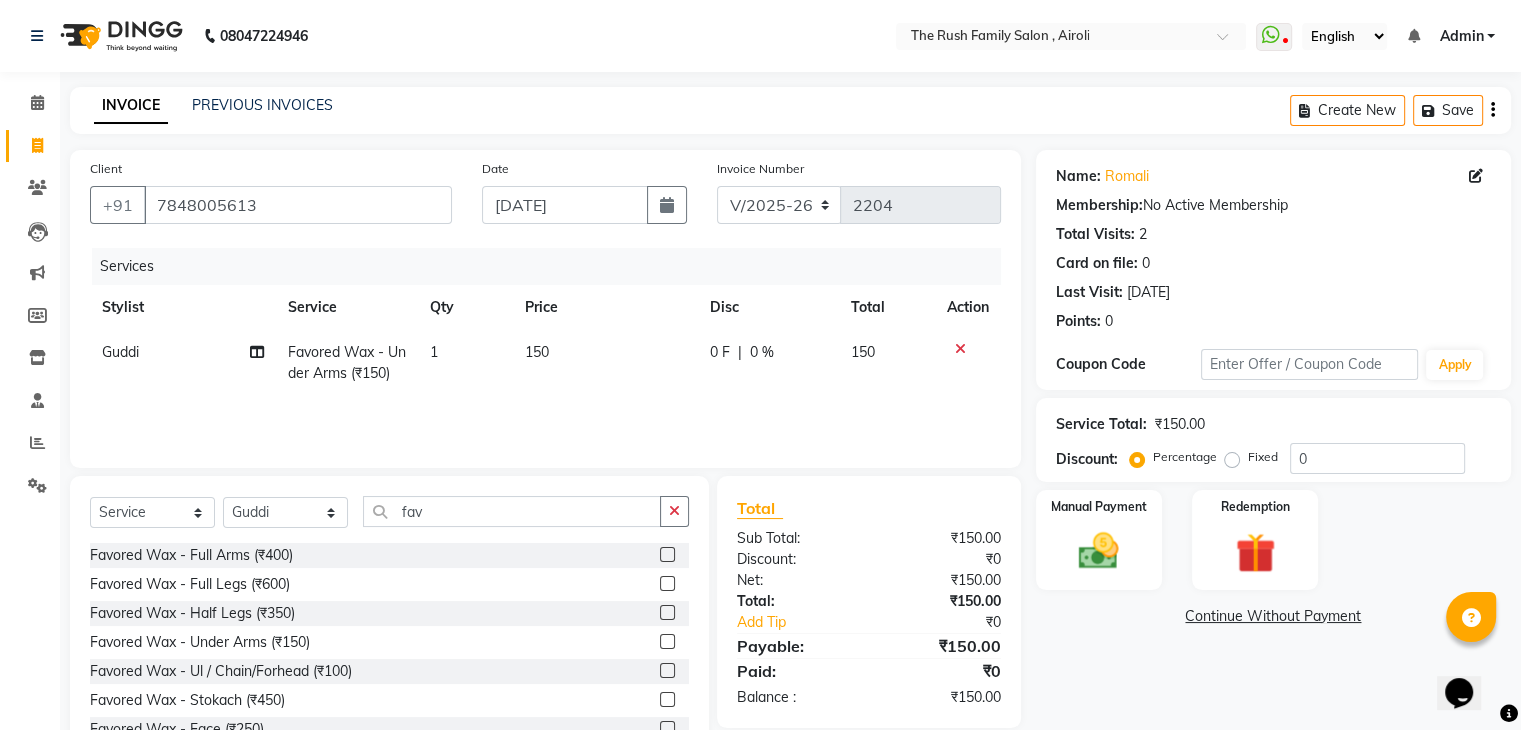 click on "0 F | 0 %" 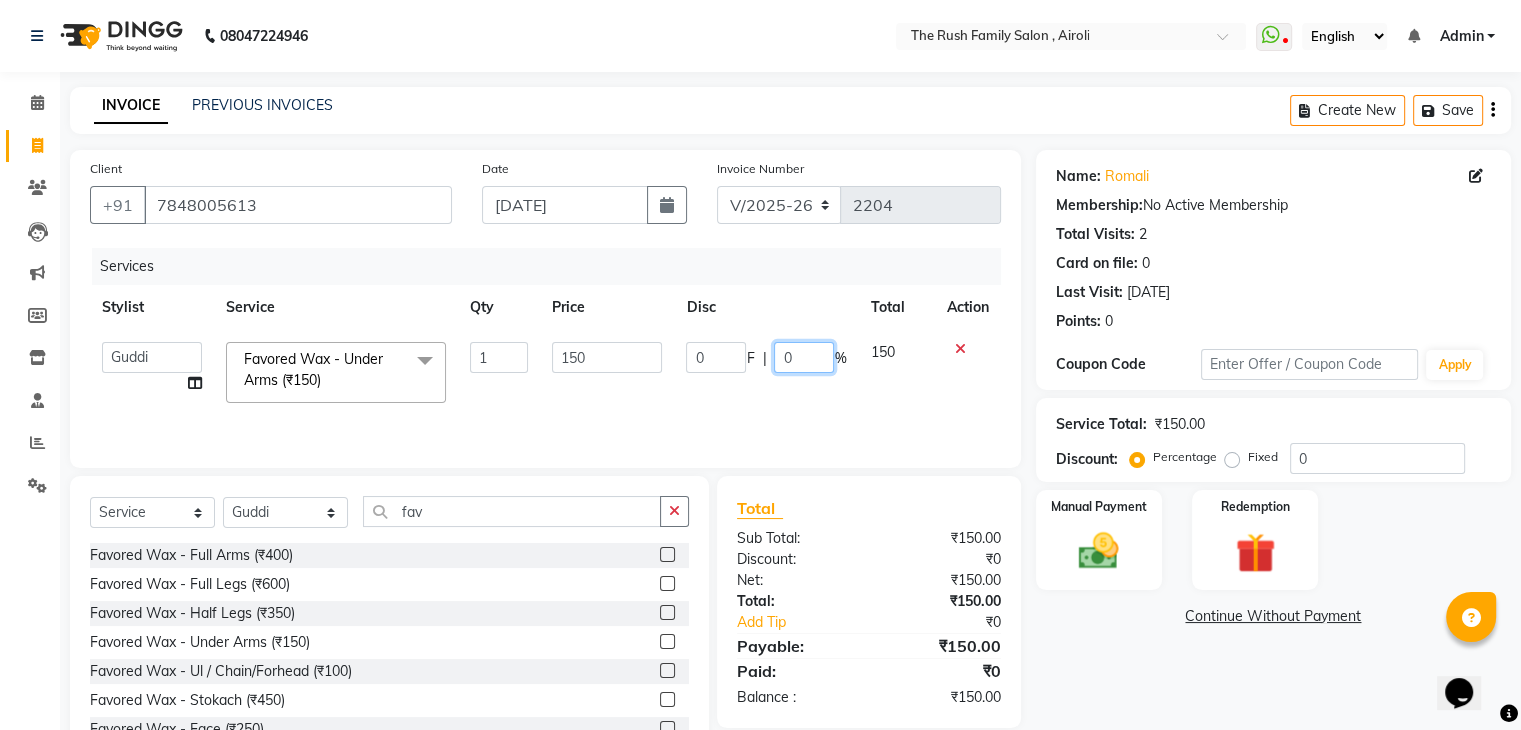 click on "0" 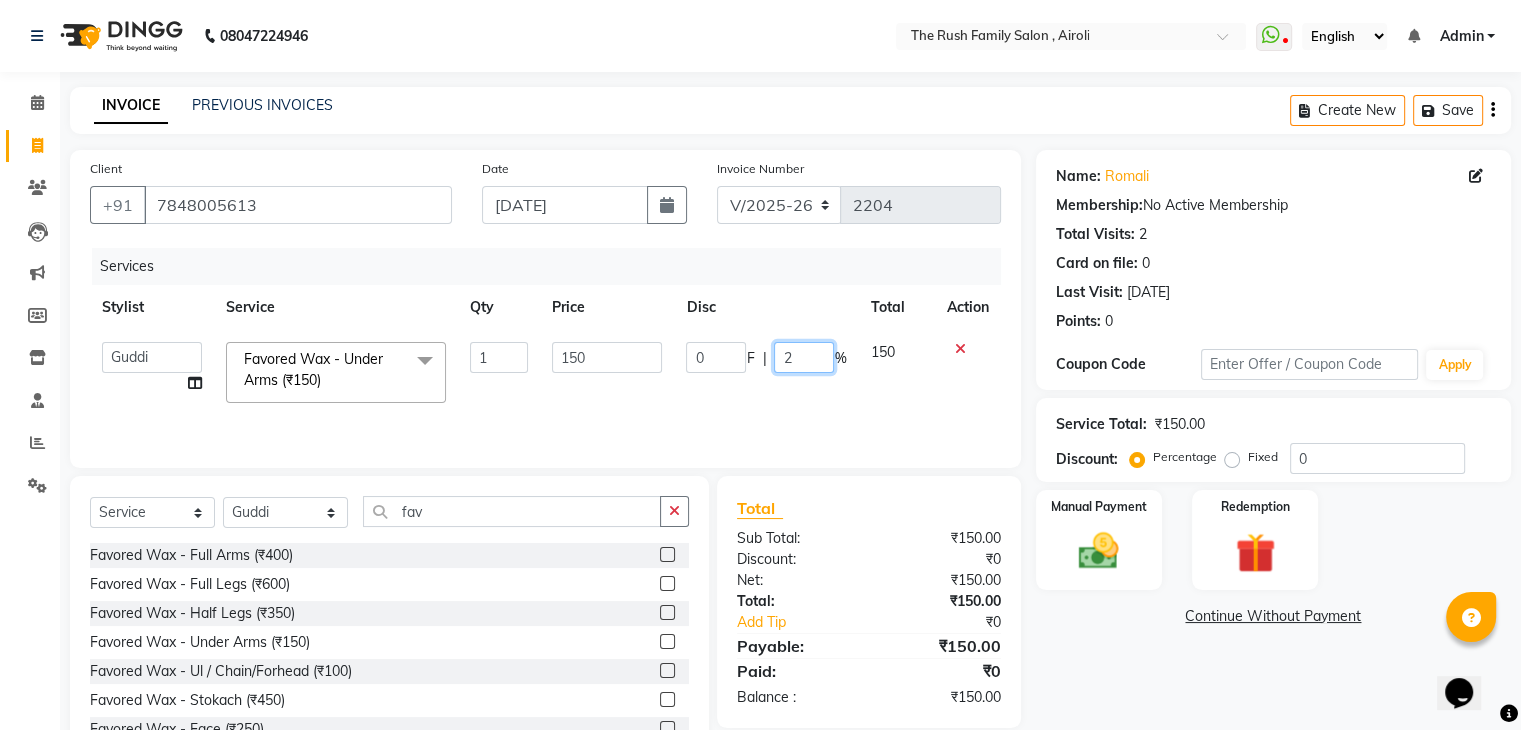 type on "20" 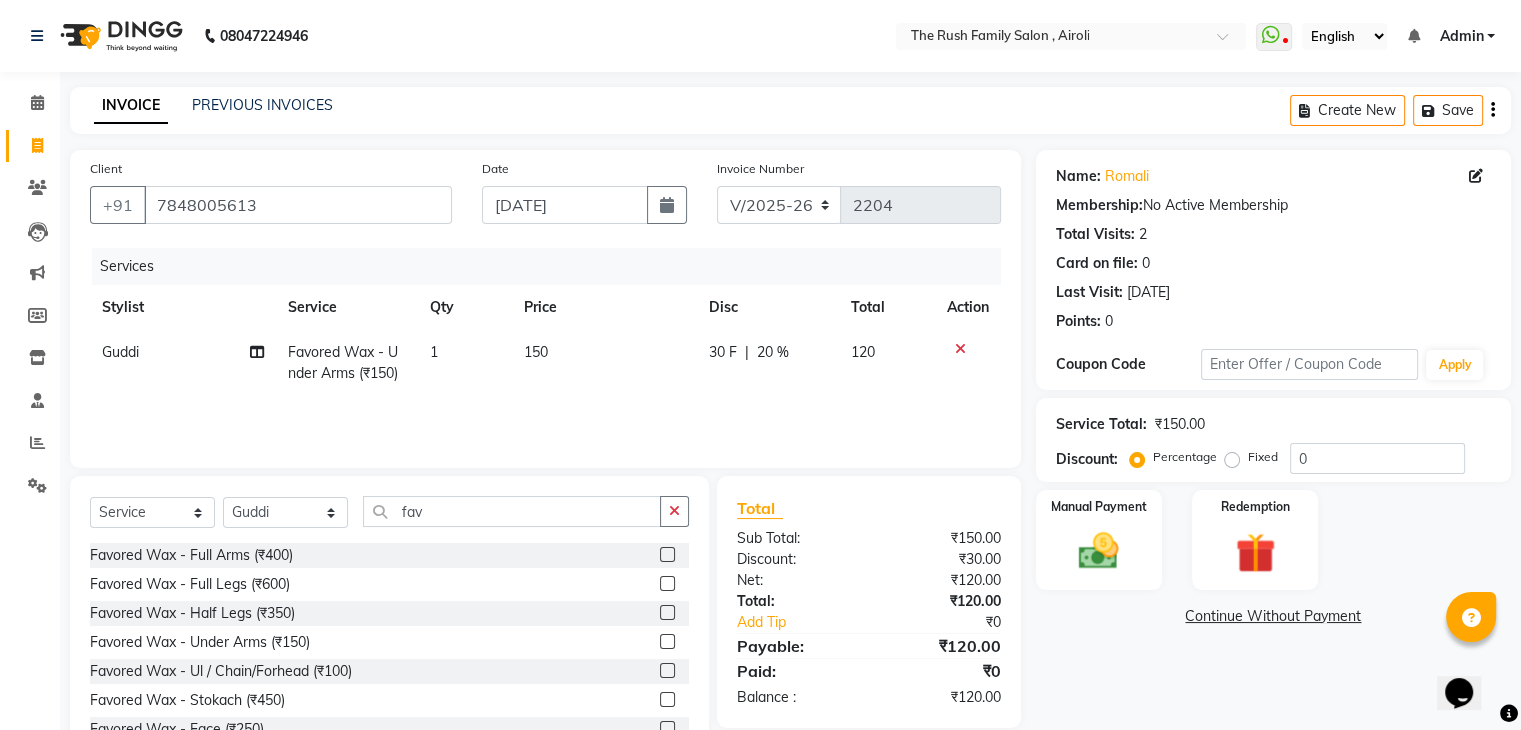 click on "120" 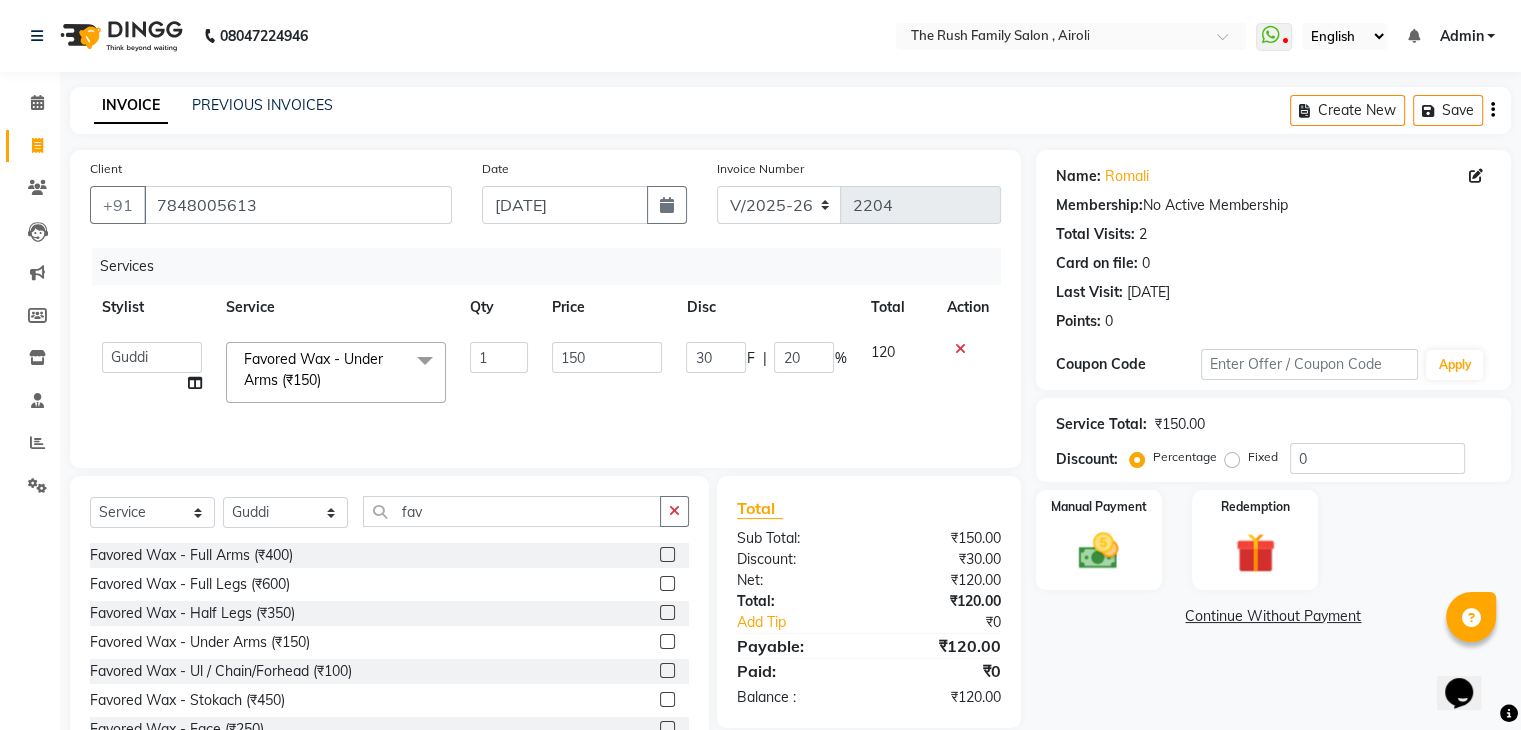 scroll, scrollTop: 72, scrollLeft: 0, axis: vertical 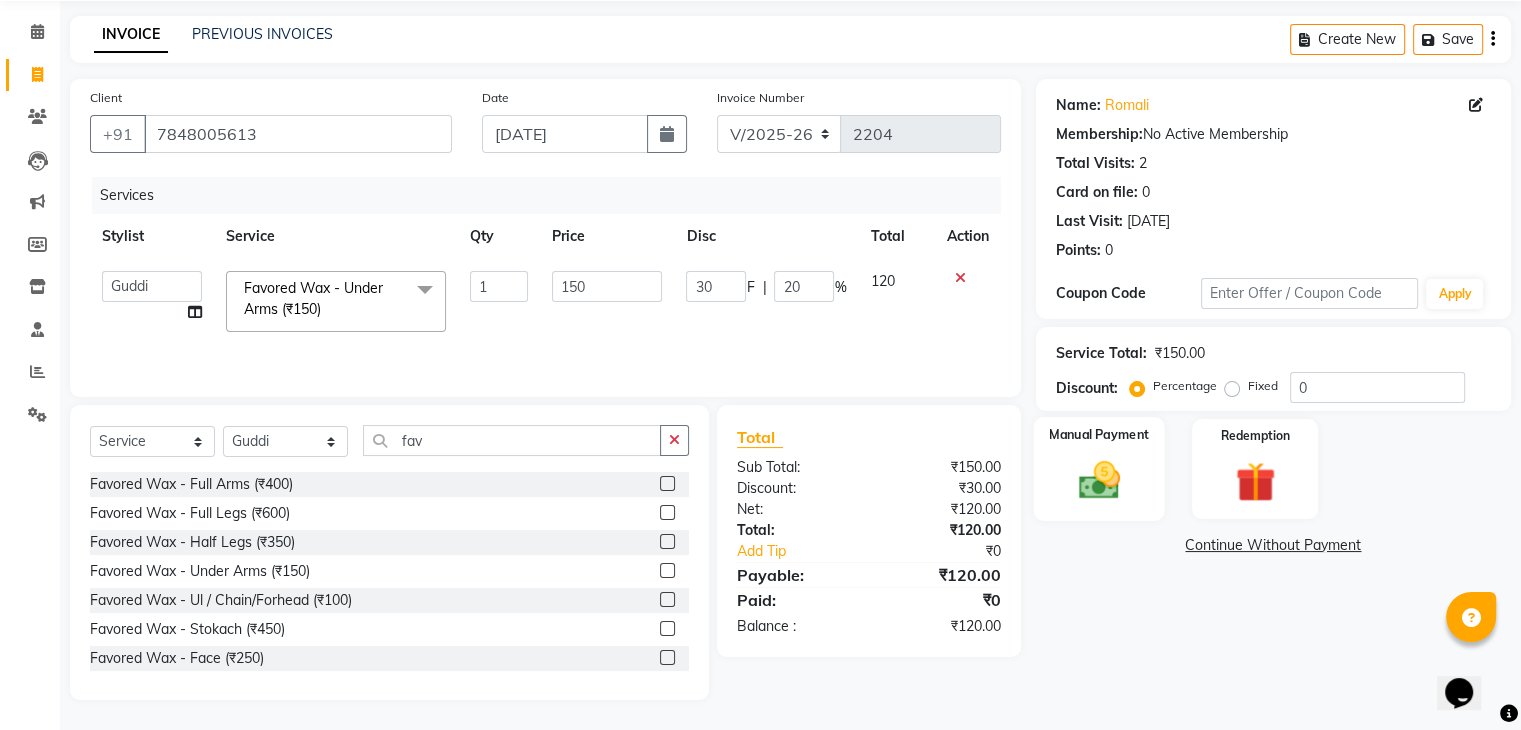 click 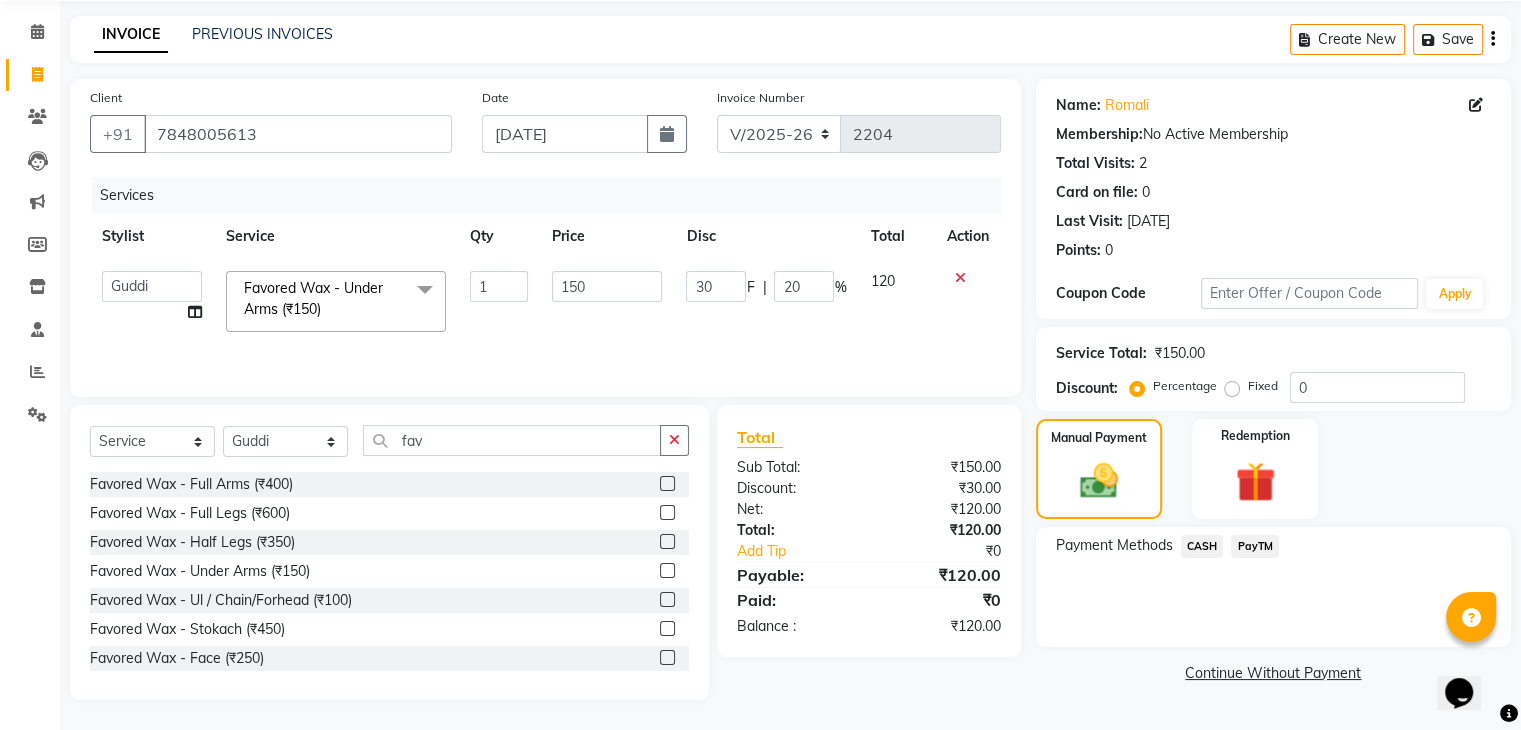 click on "PayTM" 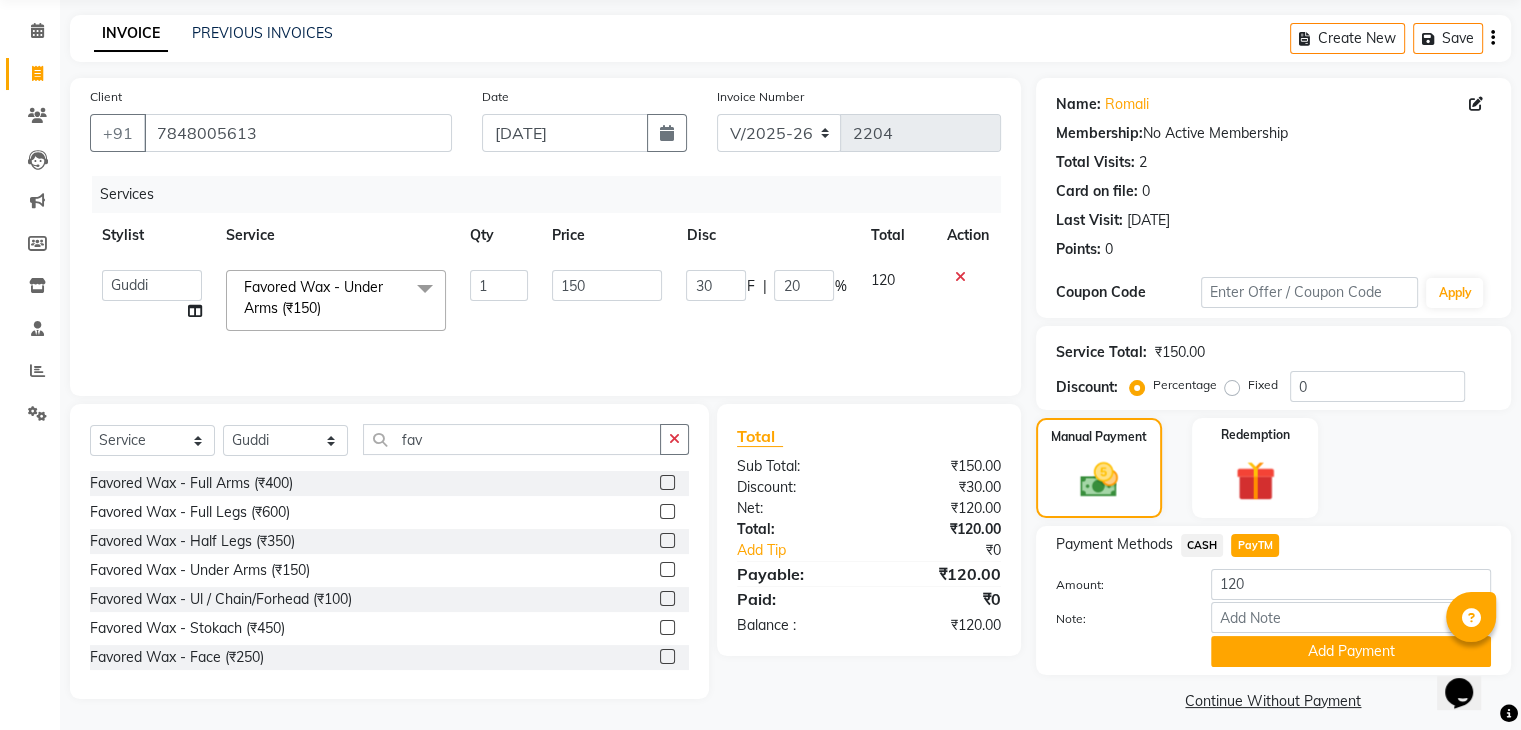scroll, scrollTop: 89, scrollLeft: 0, axis: vertical 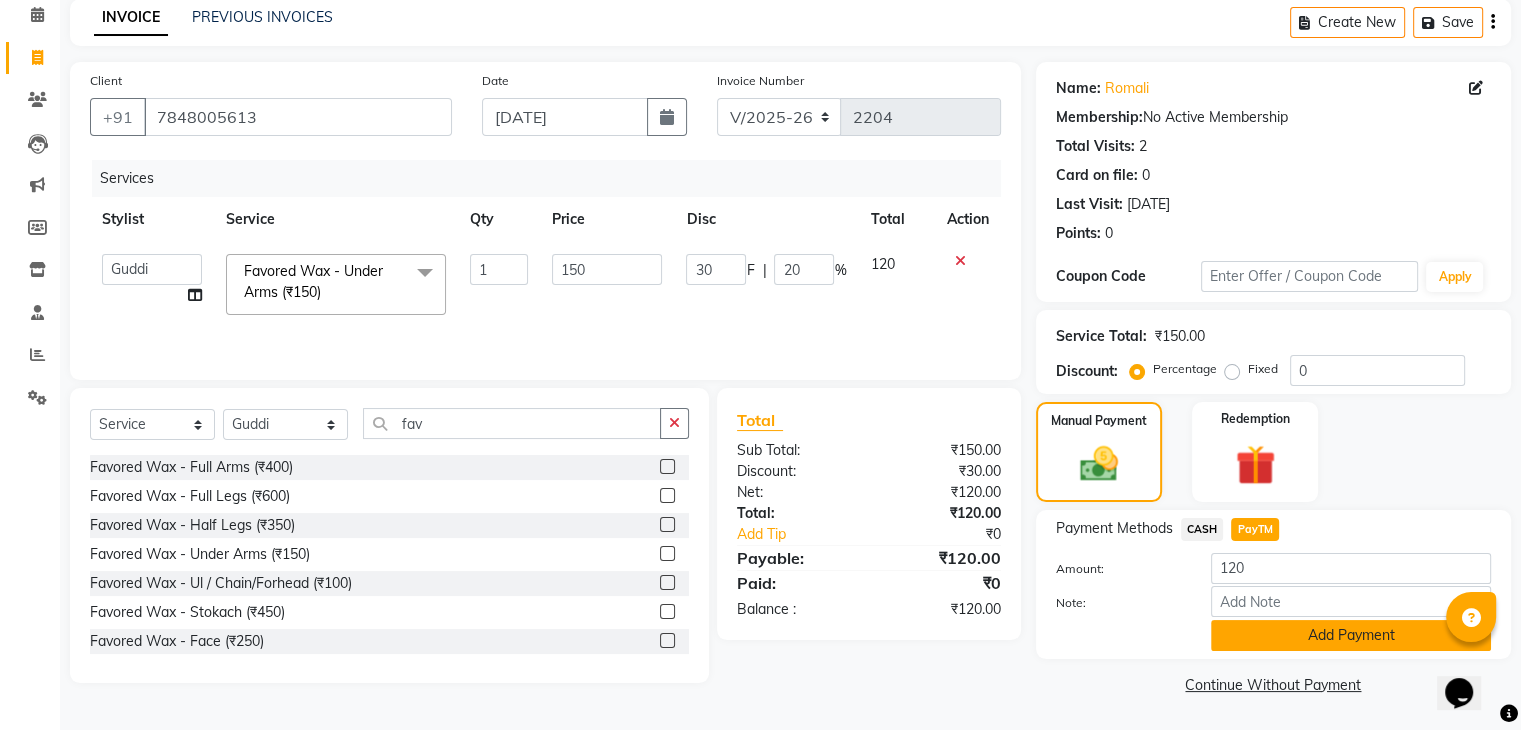 click on "Add Payment" 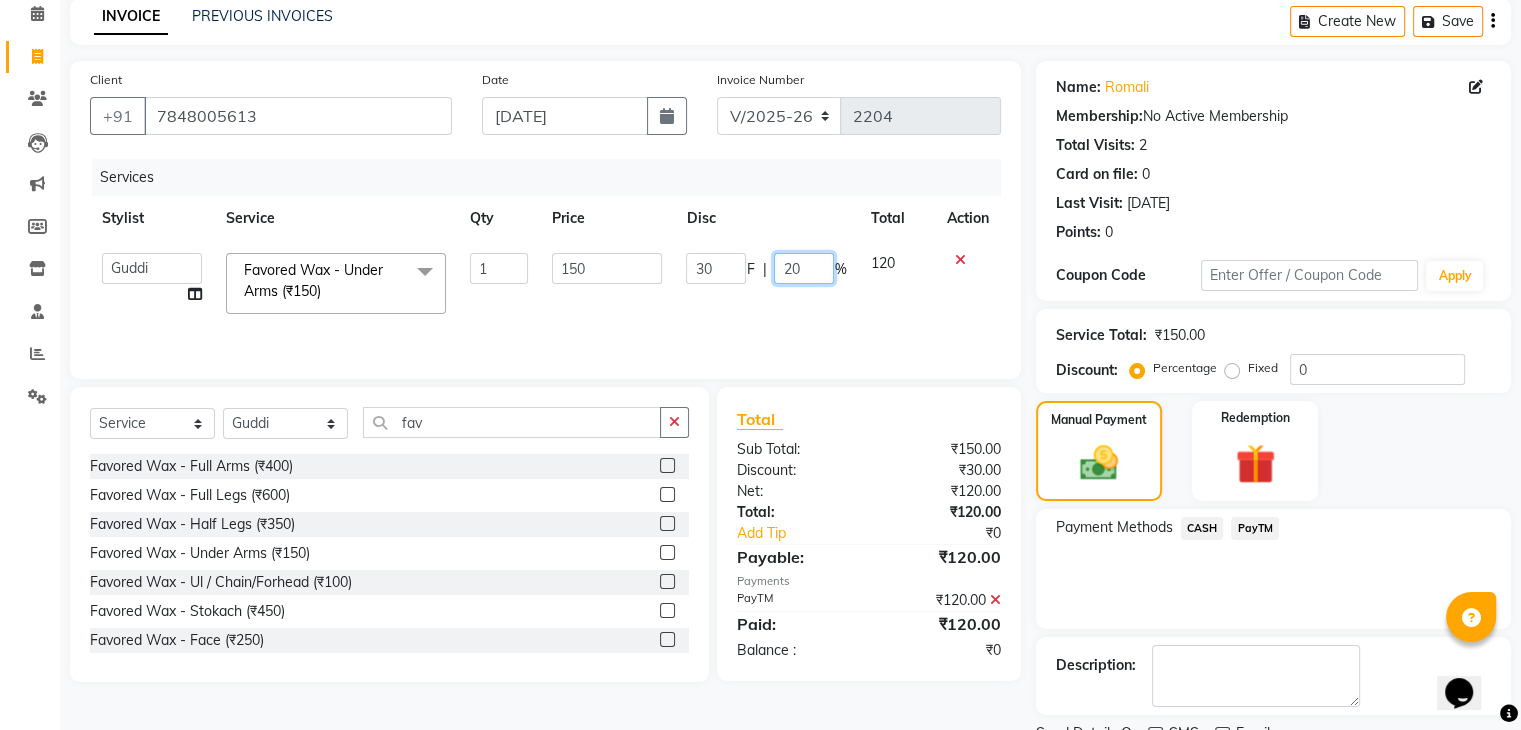click on "20" 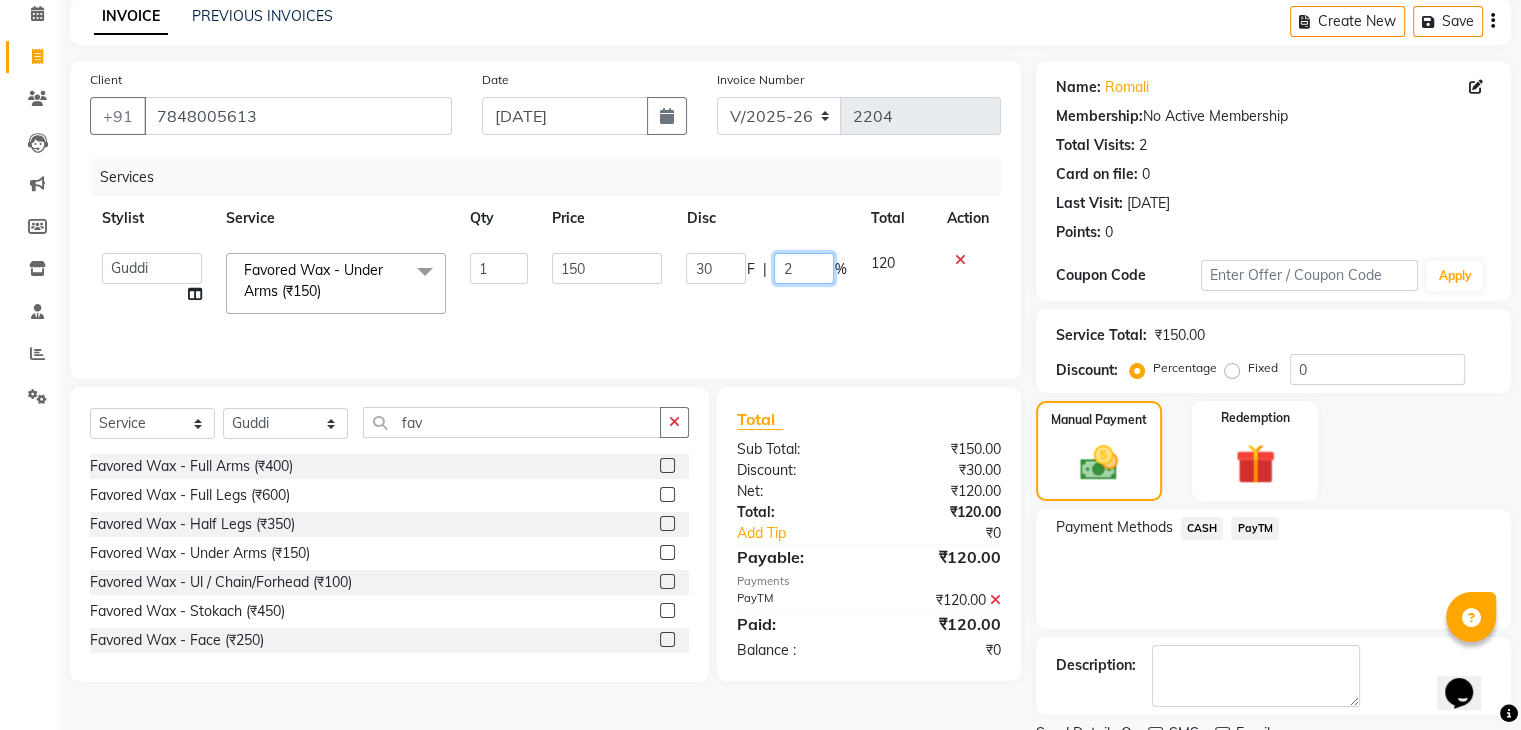 type 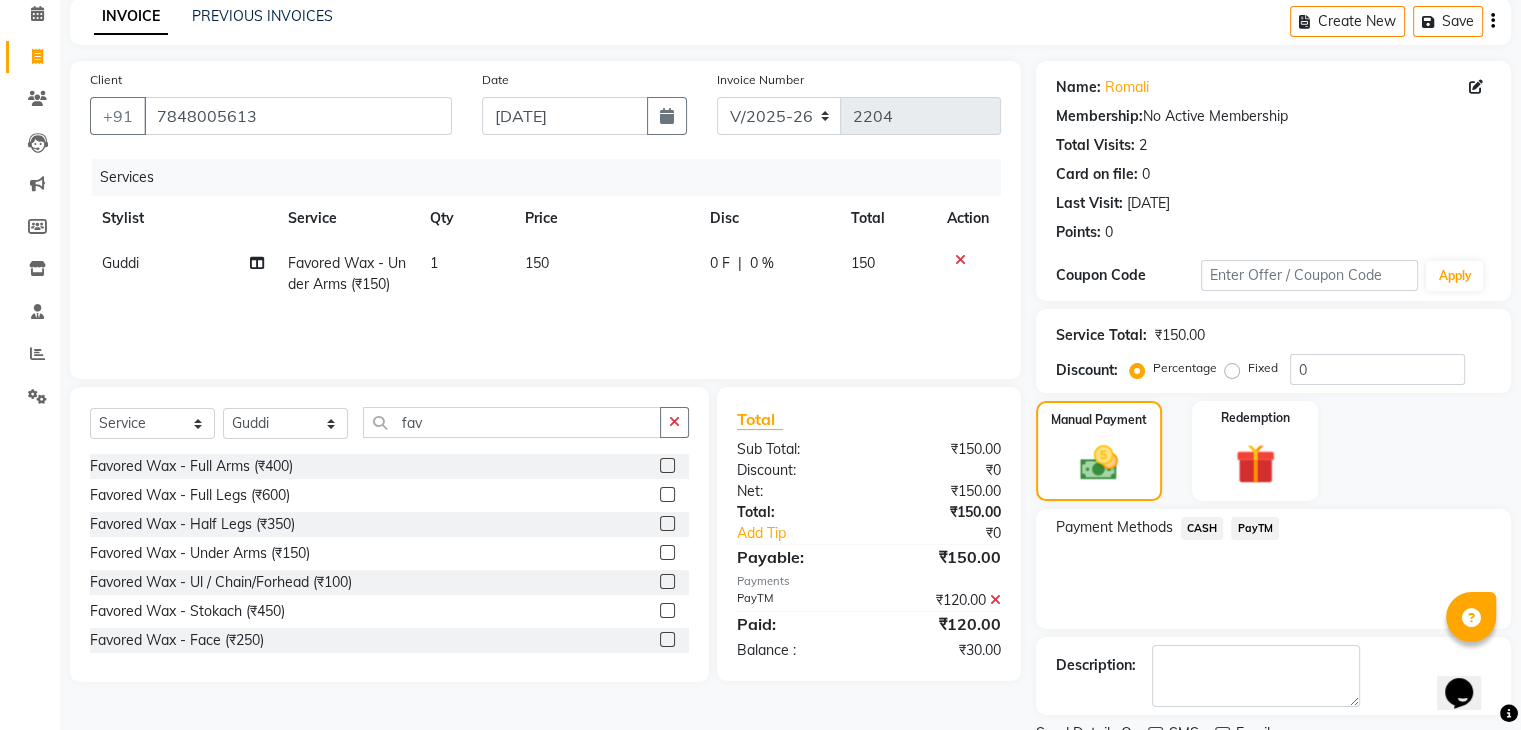 click on "Services Stylist Service Qty Price Disc Total Action Guddi Favored Wax - Under Arms (₹150) 1 150 0 F | 0 % 150" 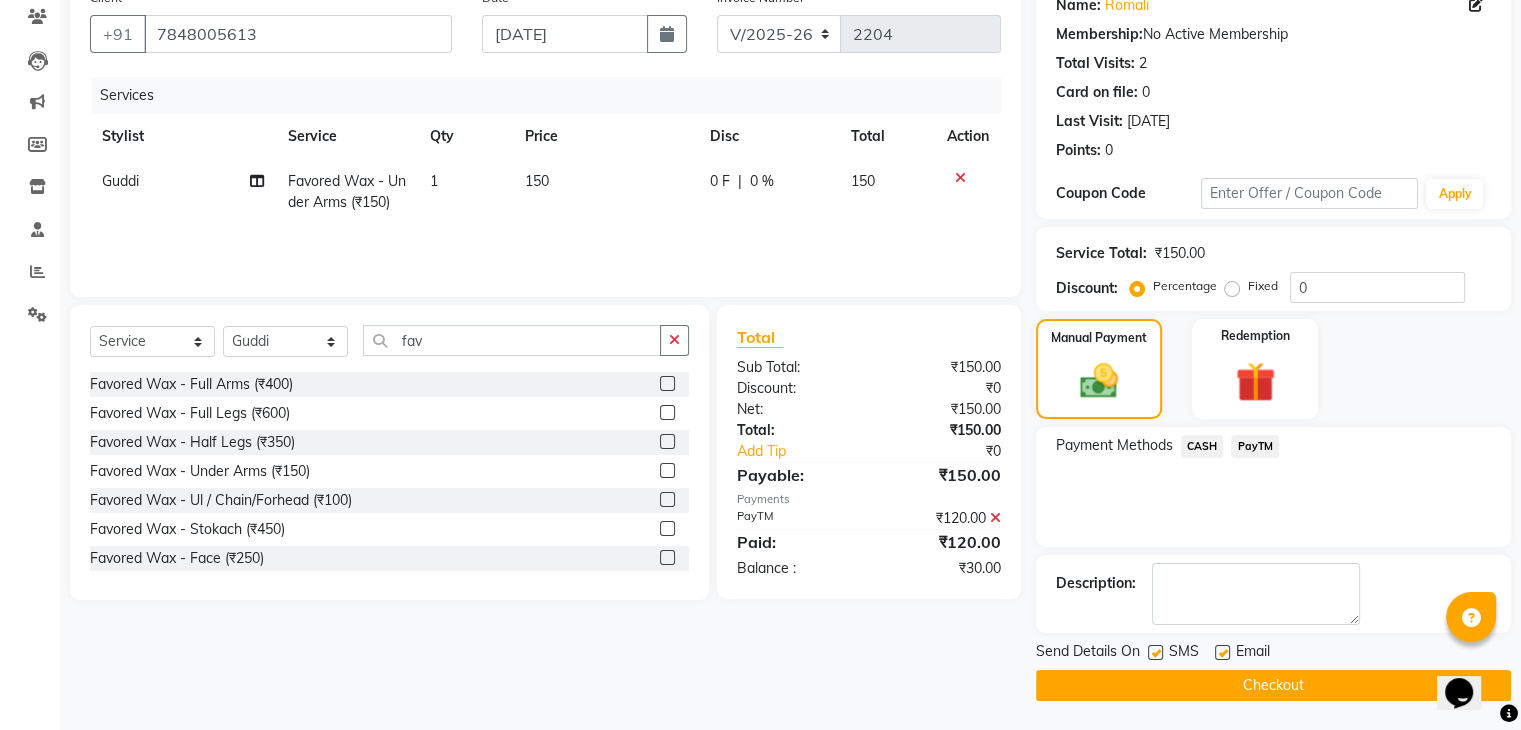 click 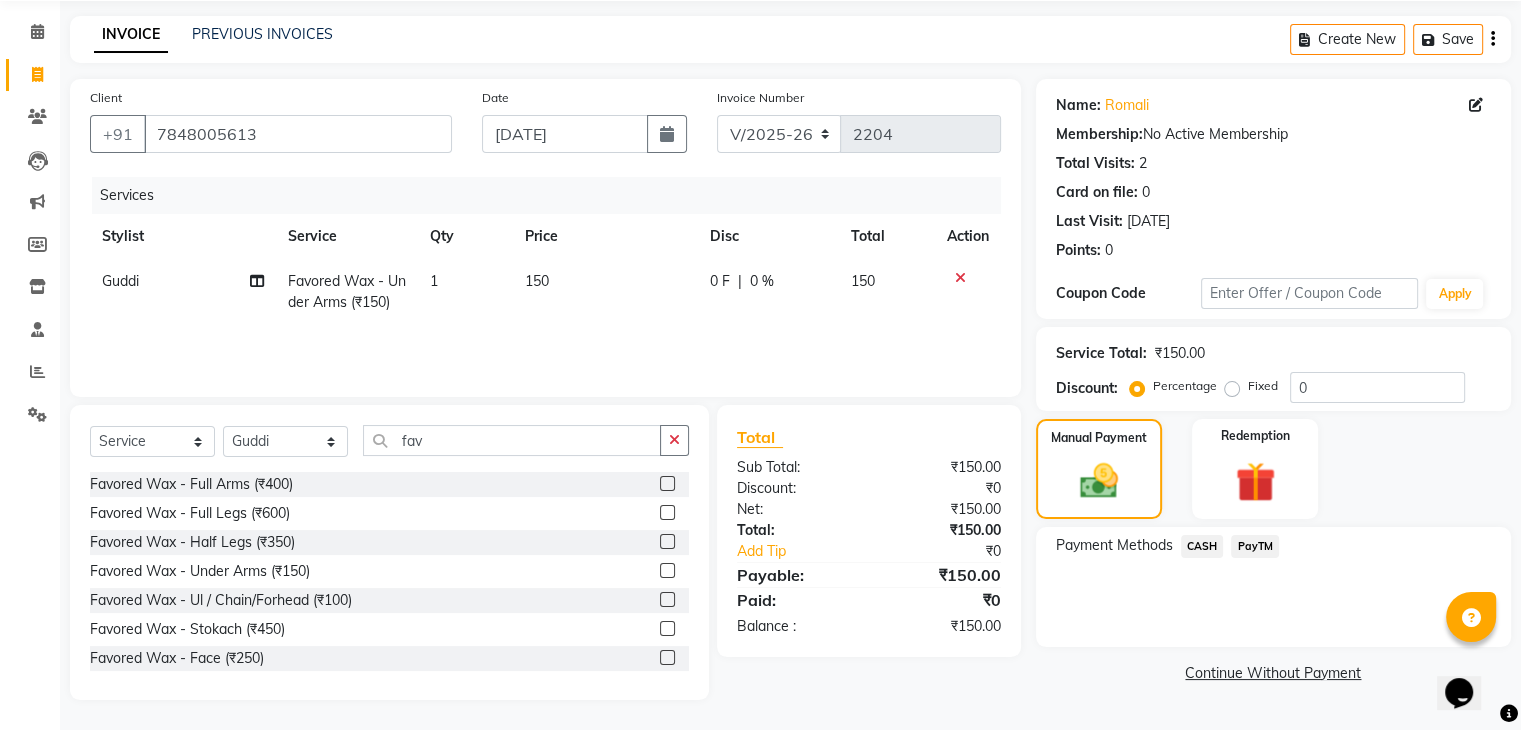 click on "PayTM" 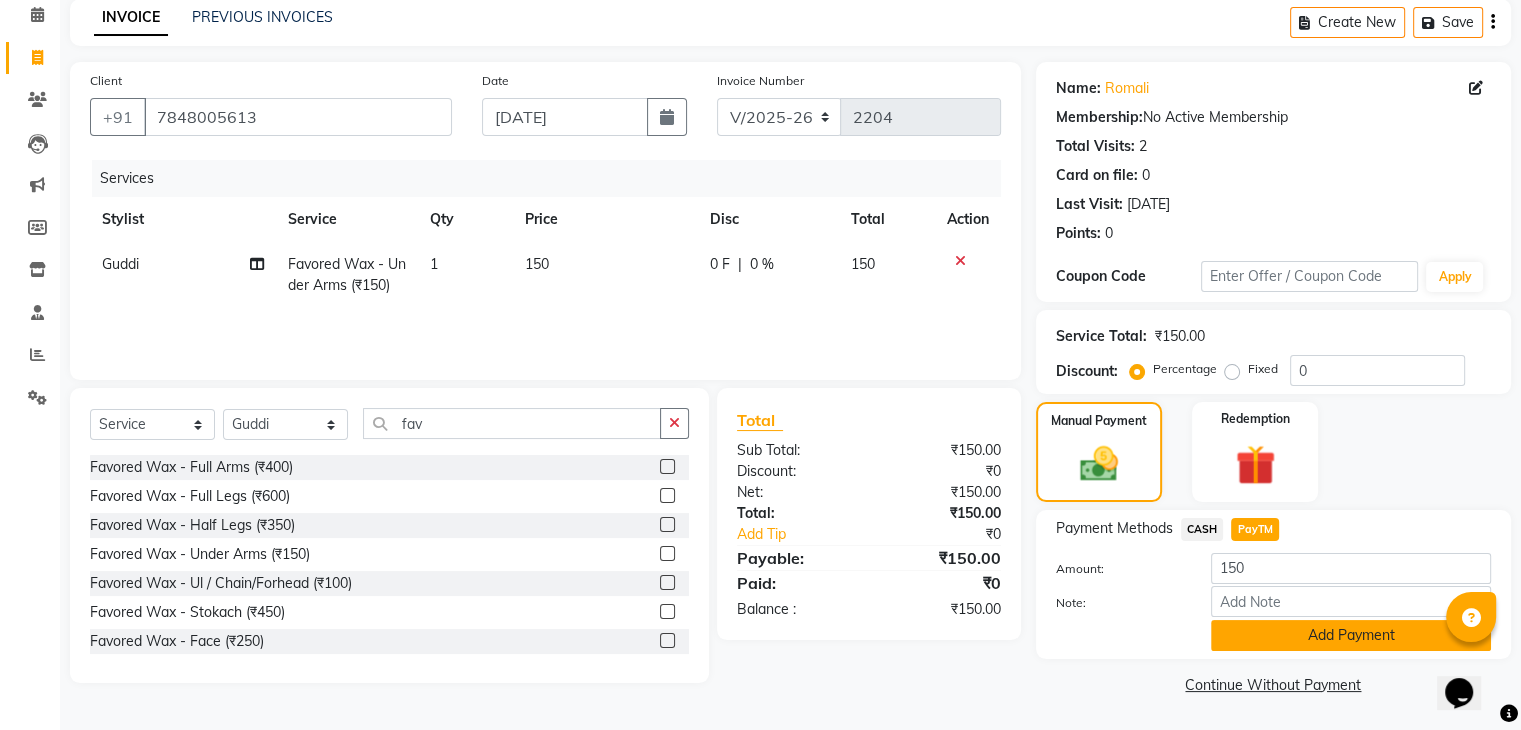 click on "Add Payment" 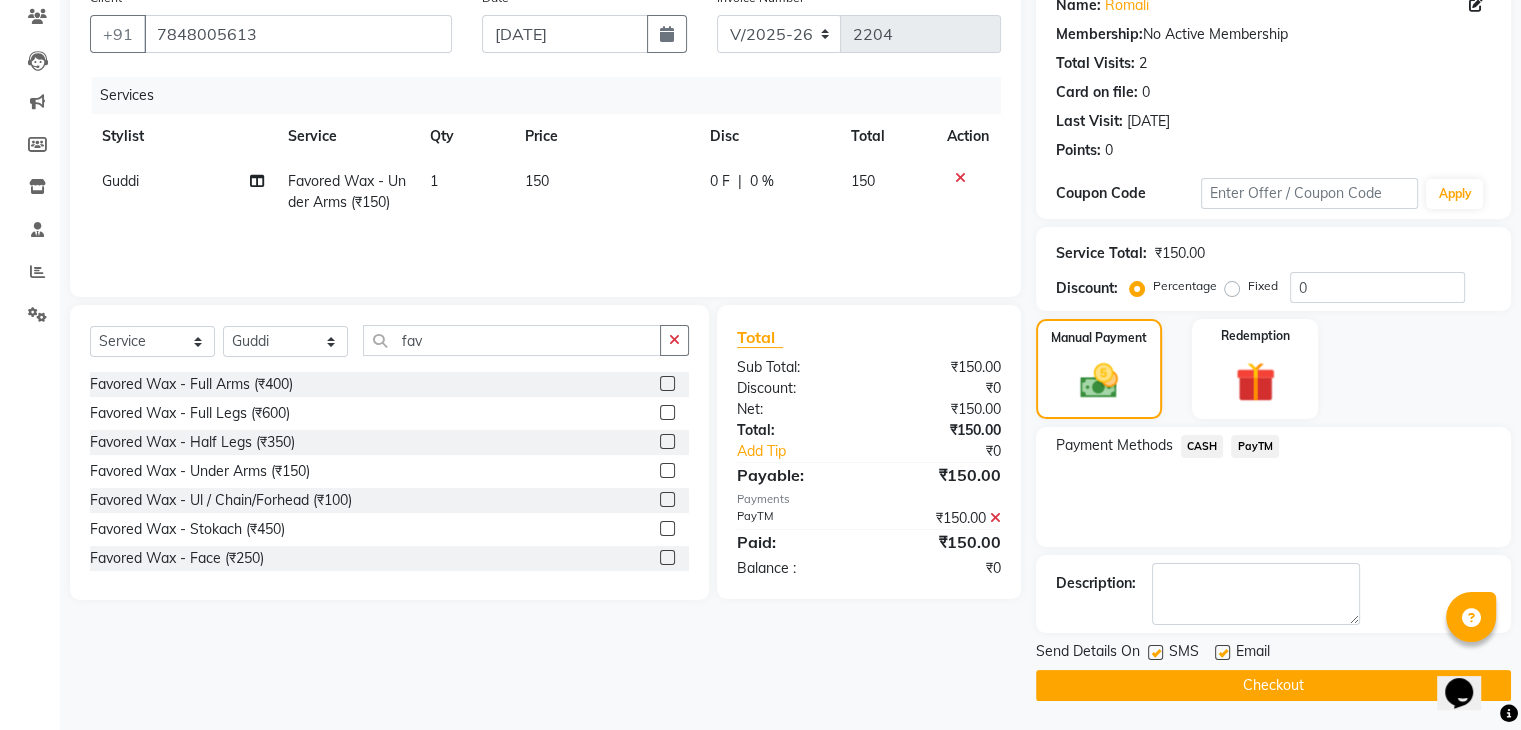 click 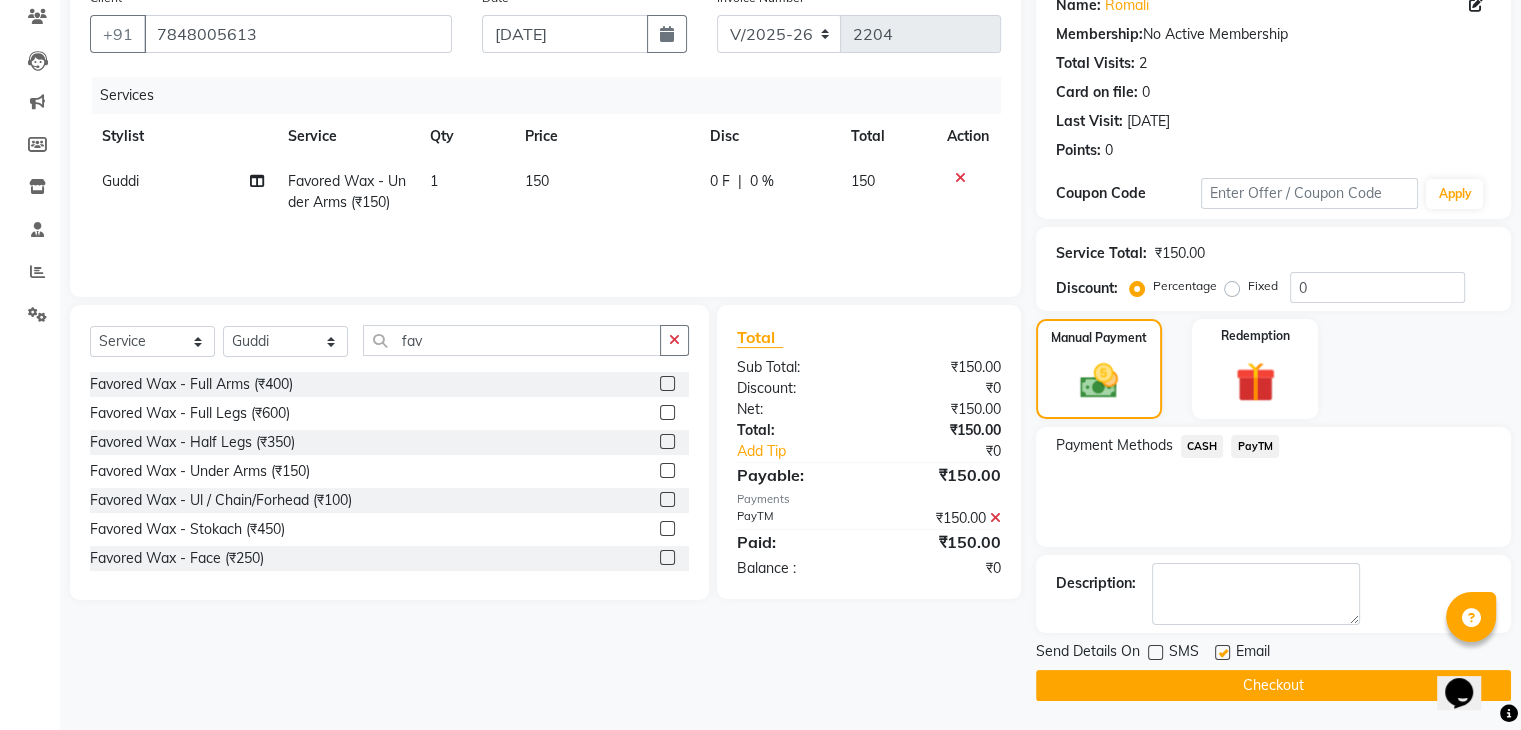 click 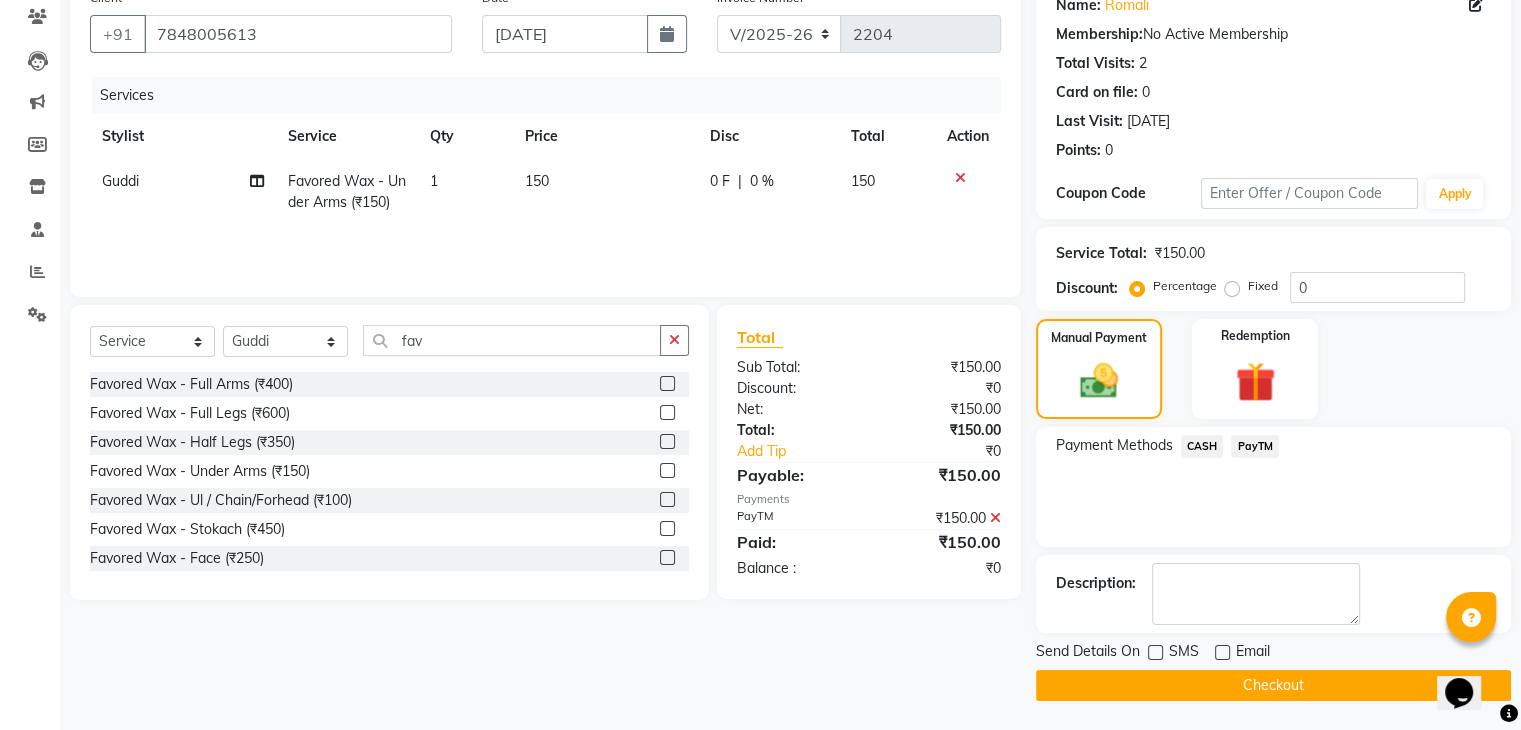 click on "Checkout" 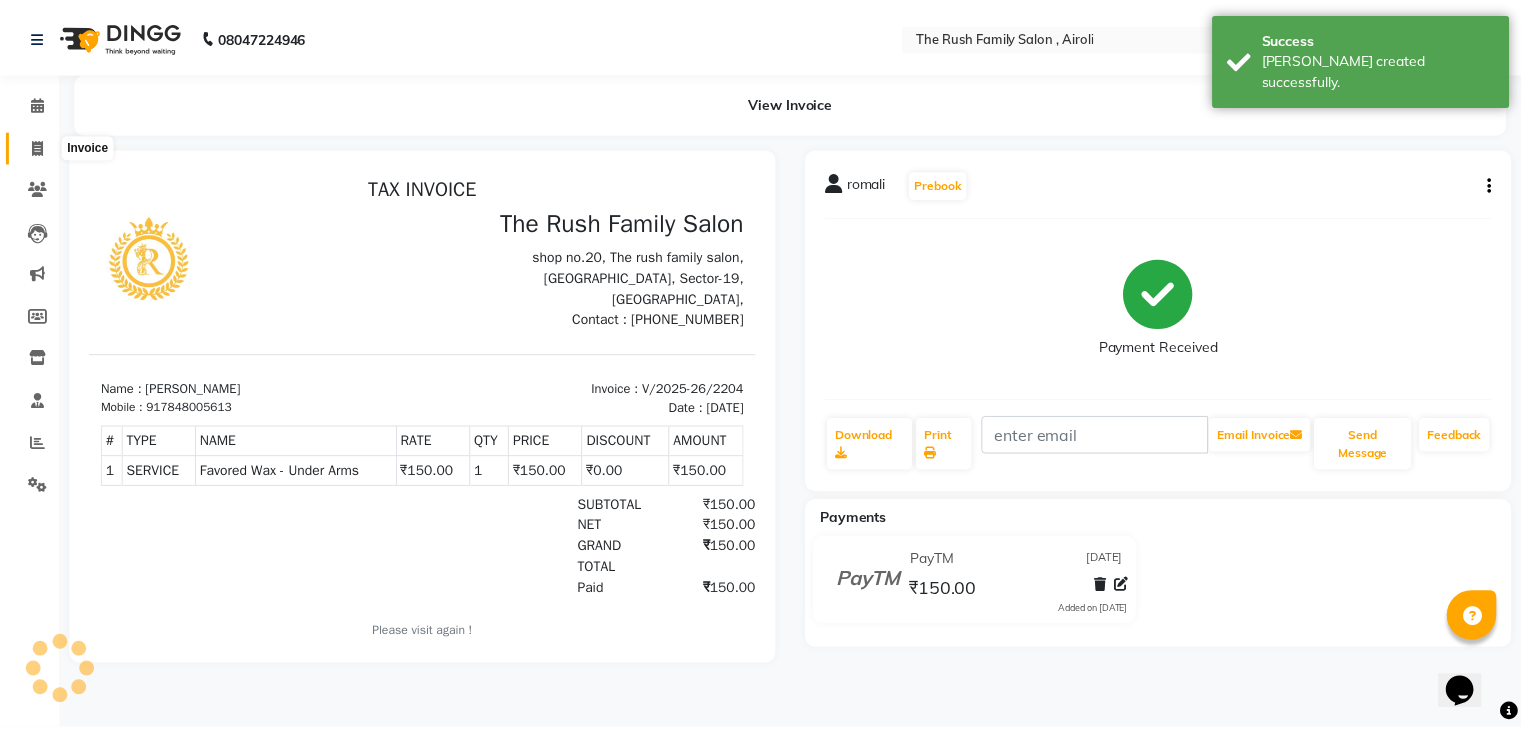 scroll, scrollTop: 0, scrollLeft: 0, axis: both 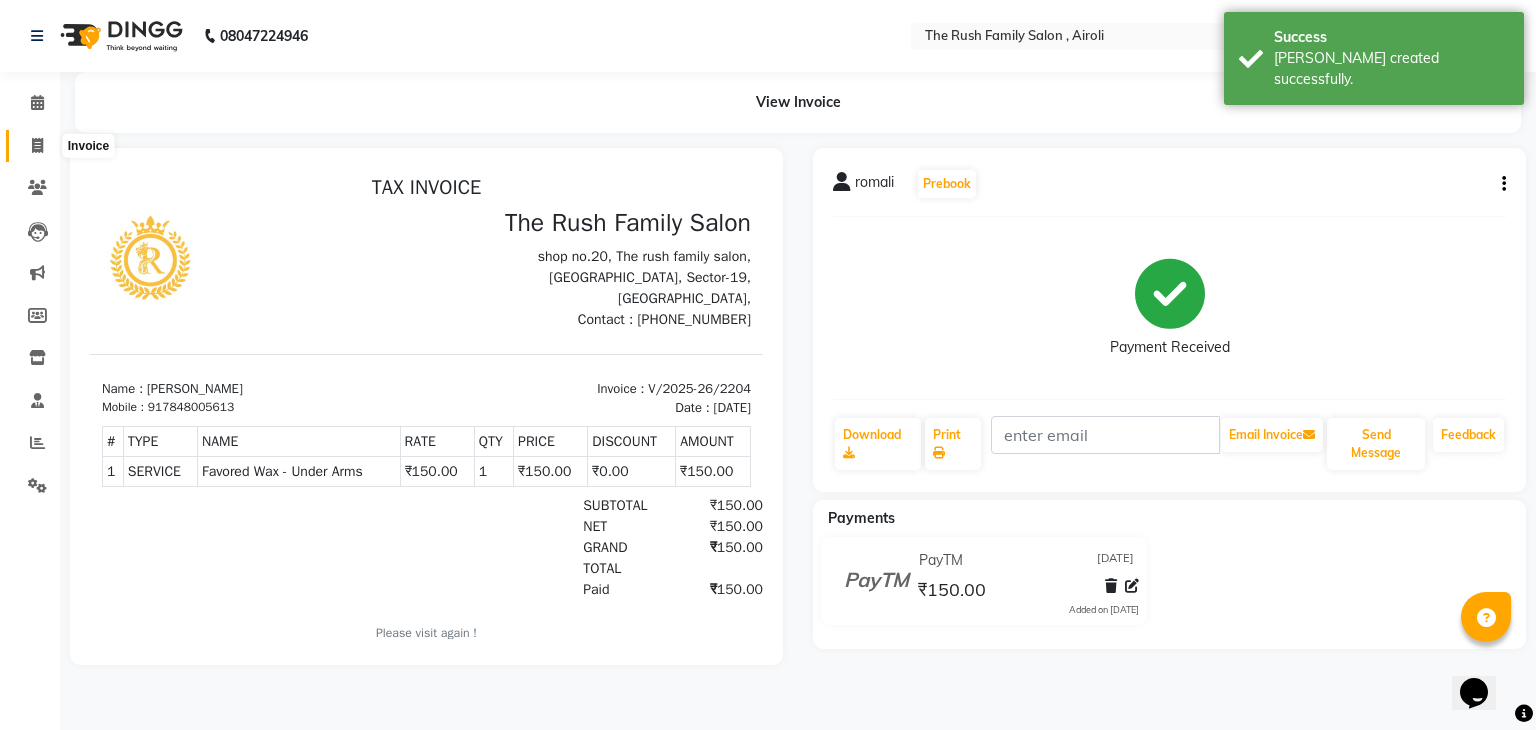 click 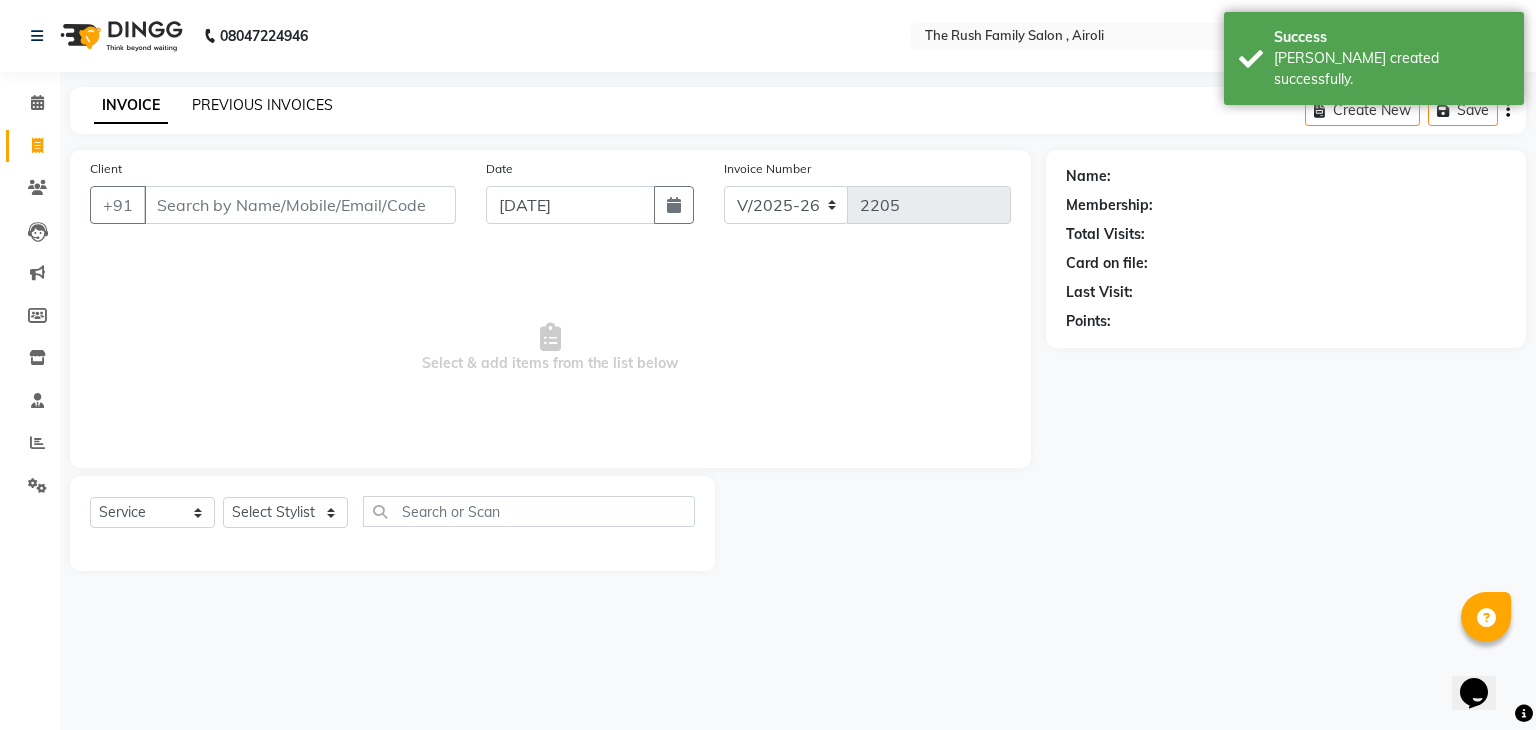 click on "PREVIOUS INVOICES" 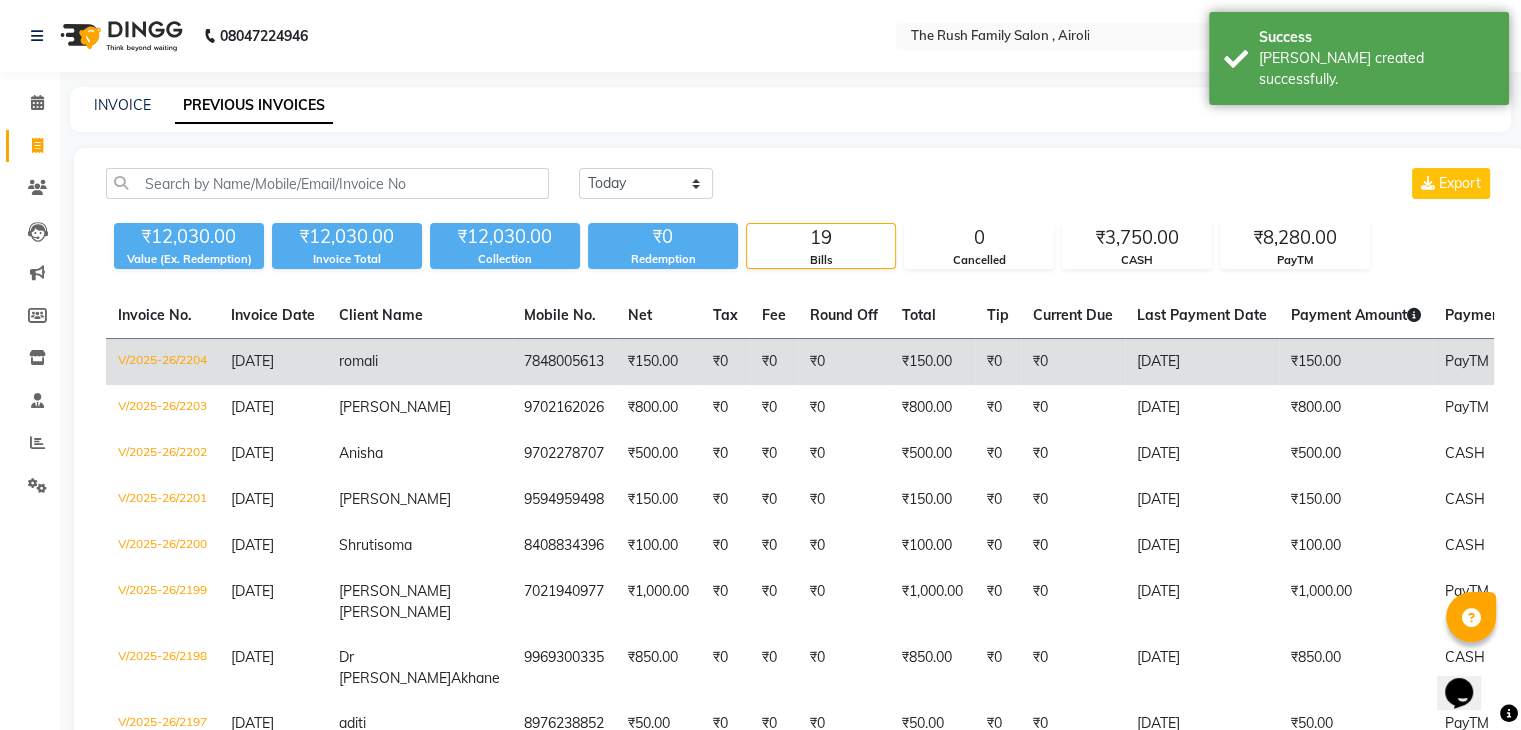 click on "₹150.00" 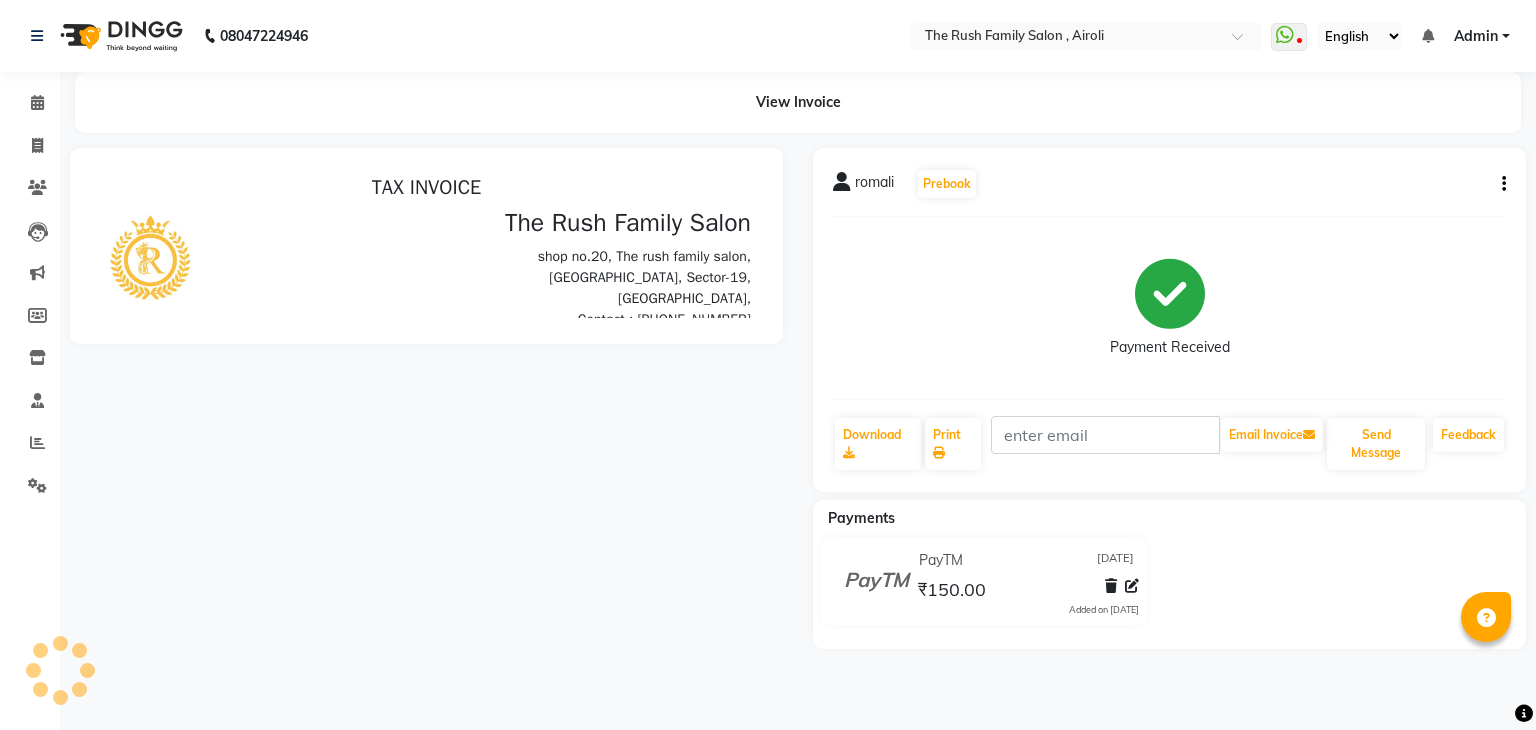 scroll, scrollTop: 0, scrollLeft: 0, axis: both 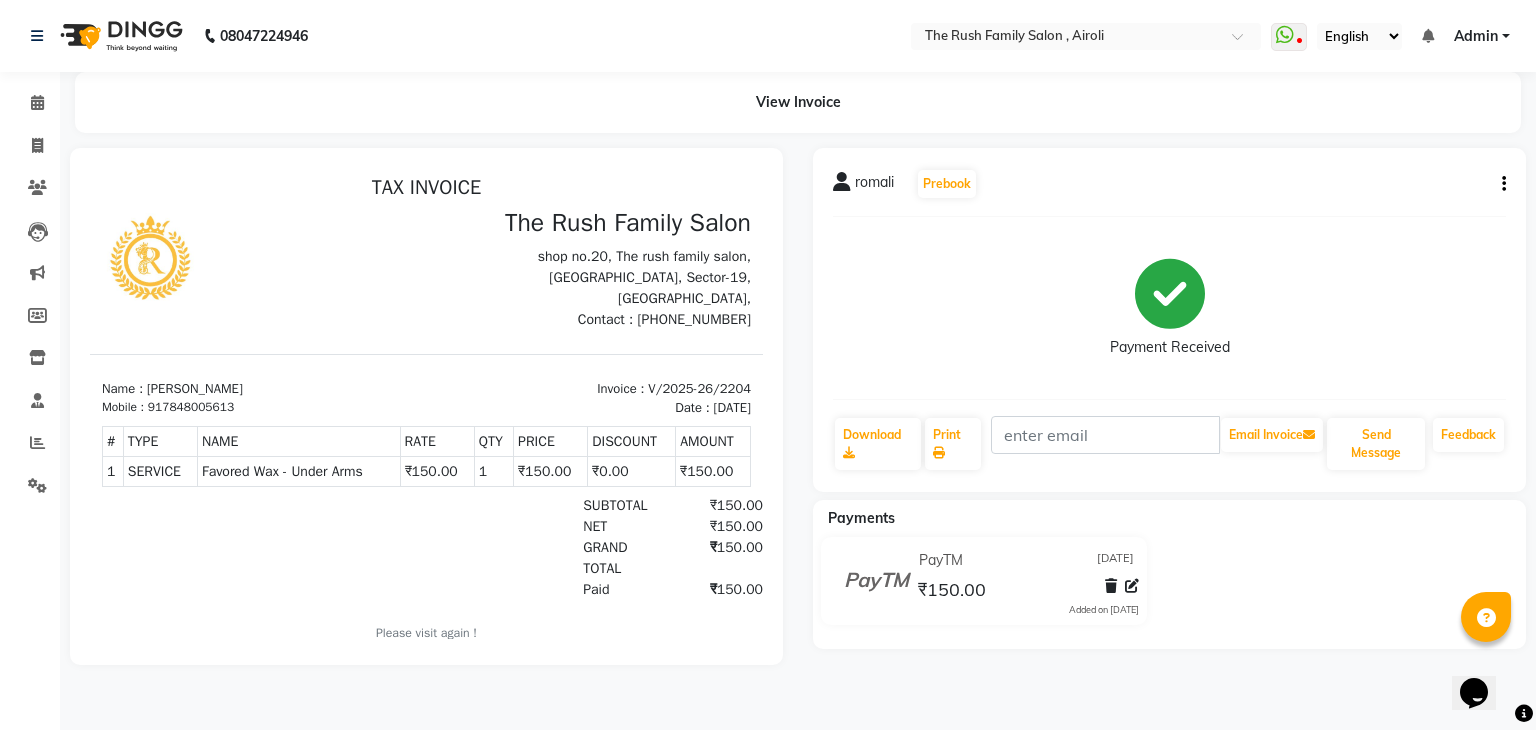 click on "Payments" 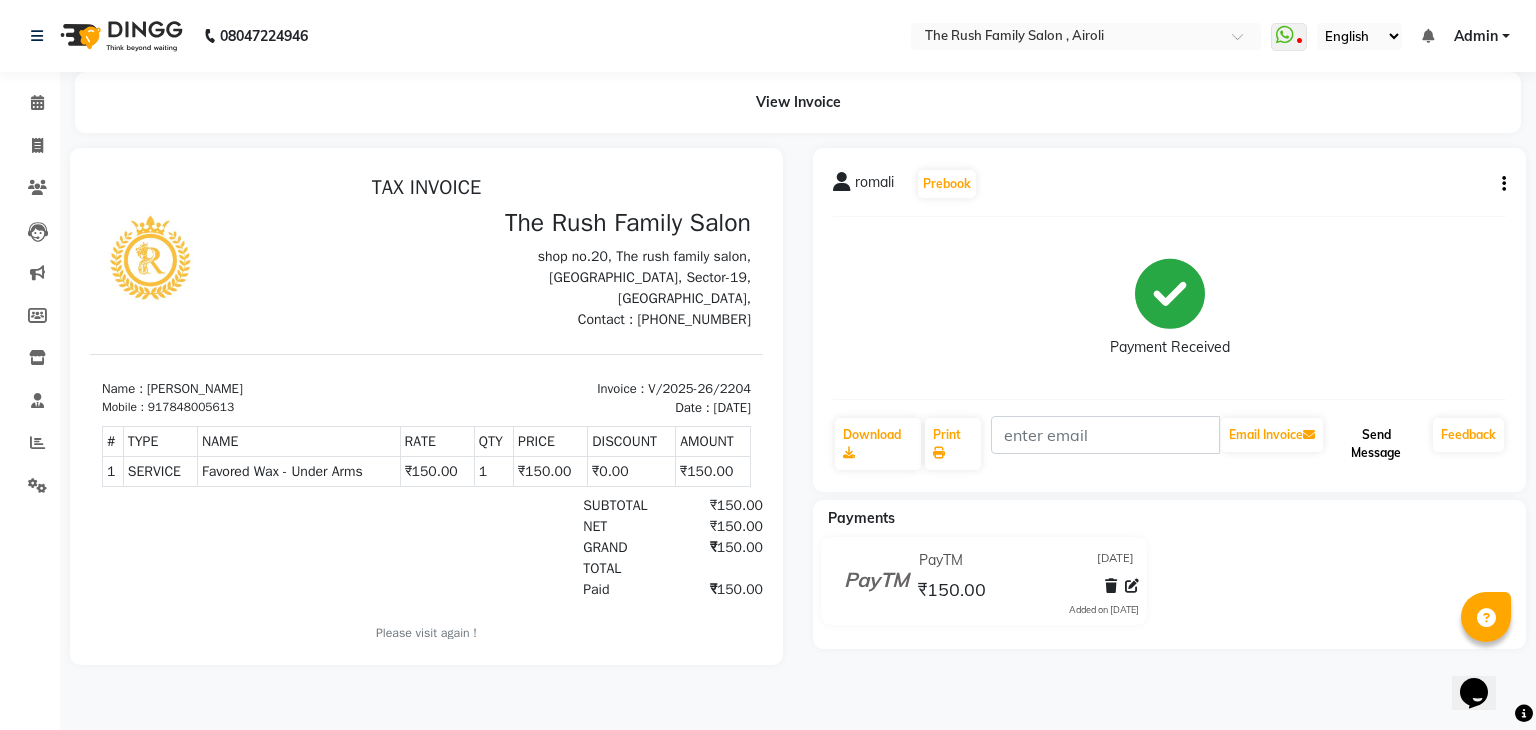 click on "Send Message" 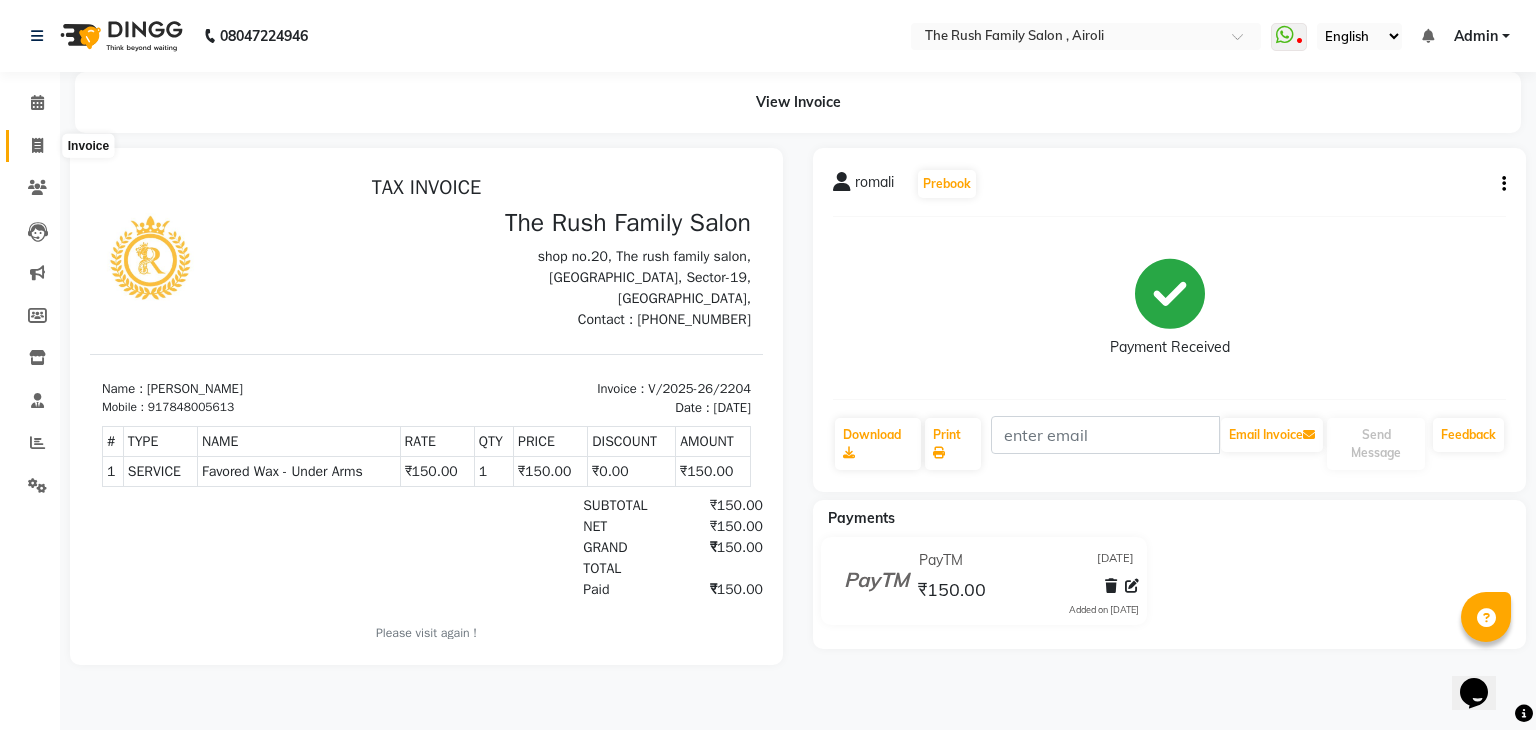 click 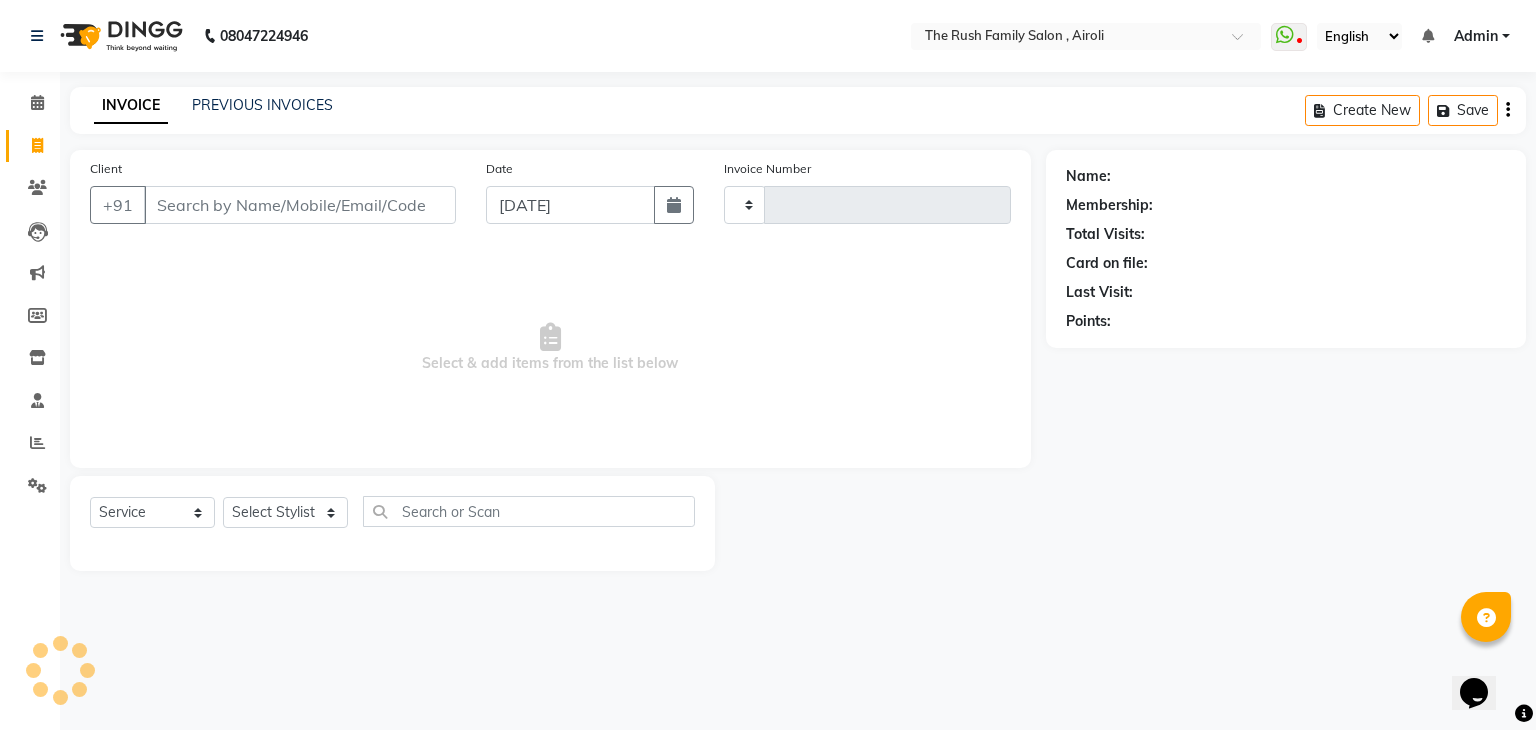 type on "2205" 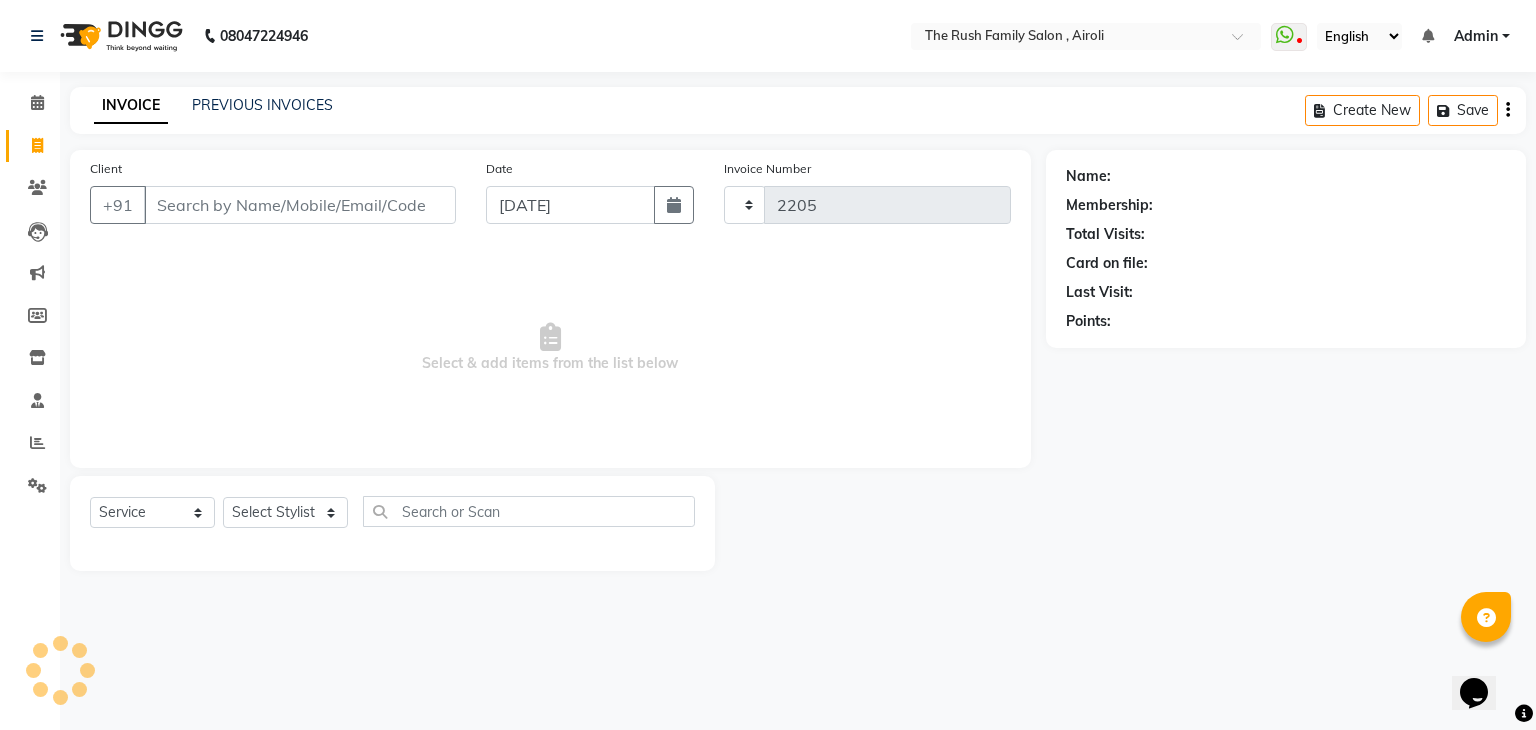 select on "5419" 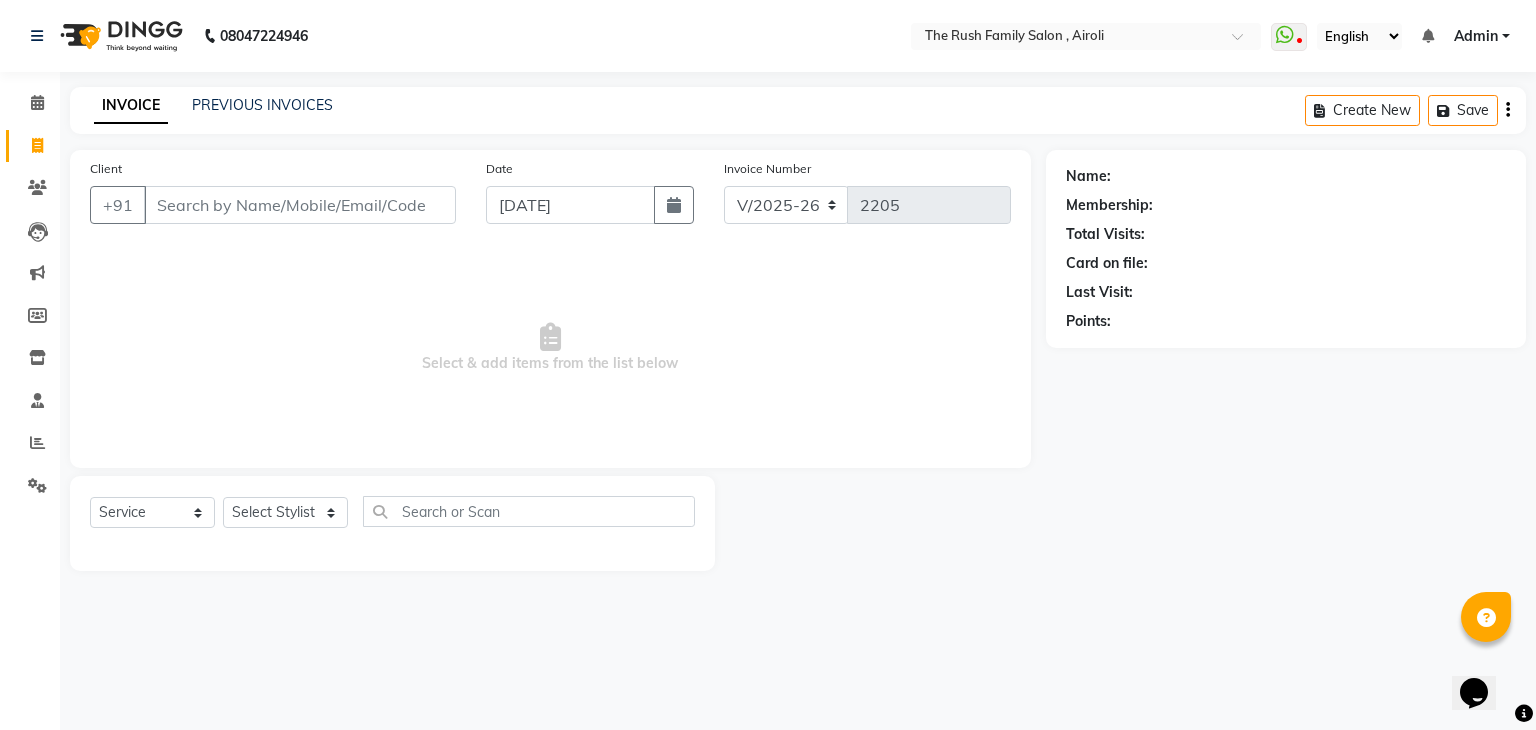 click on "Client" at bounding box center (300, 205) 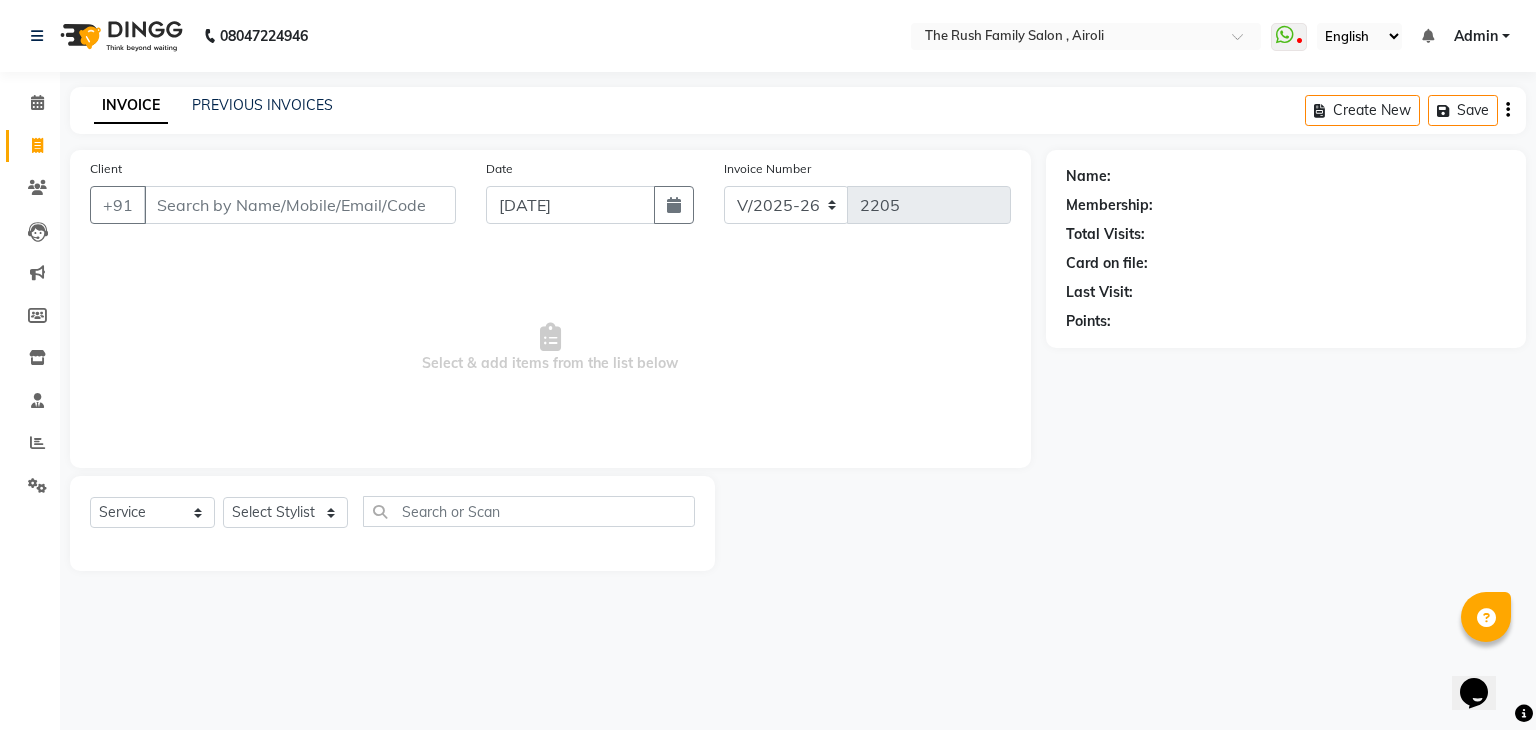 click on "Client" at bounding box center [300, 205] 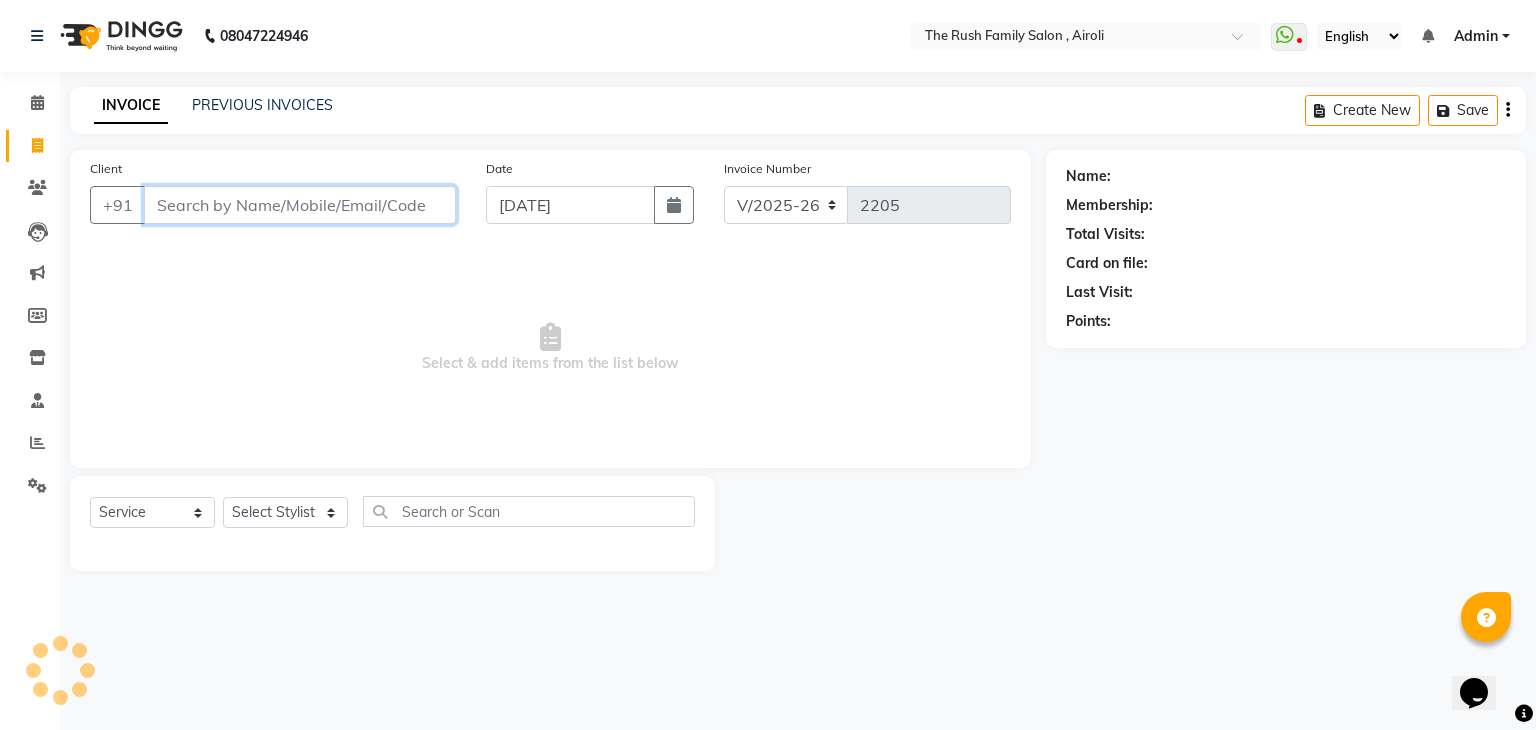 click on "Client" at bounding box center (300, 205) 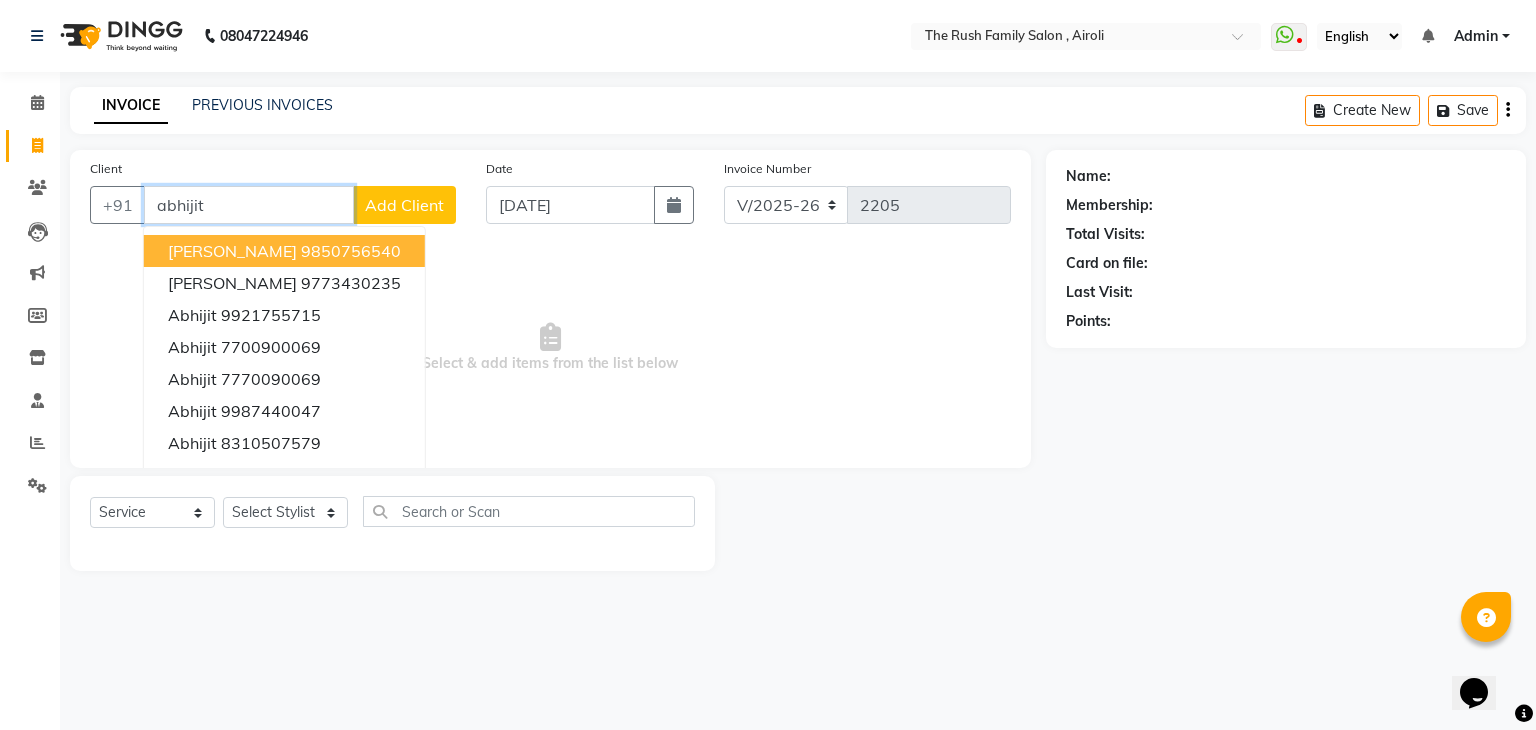 click on "9850756540" at bounding box center [351, 251] 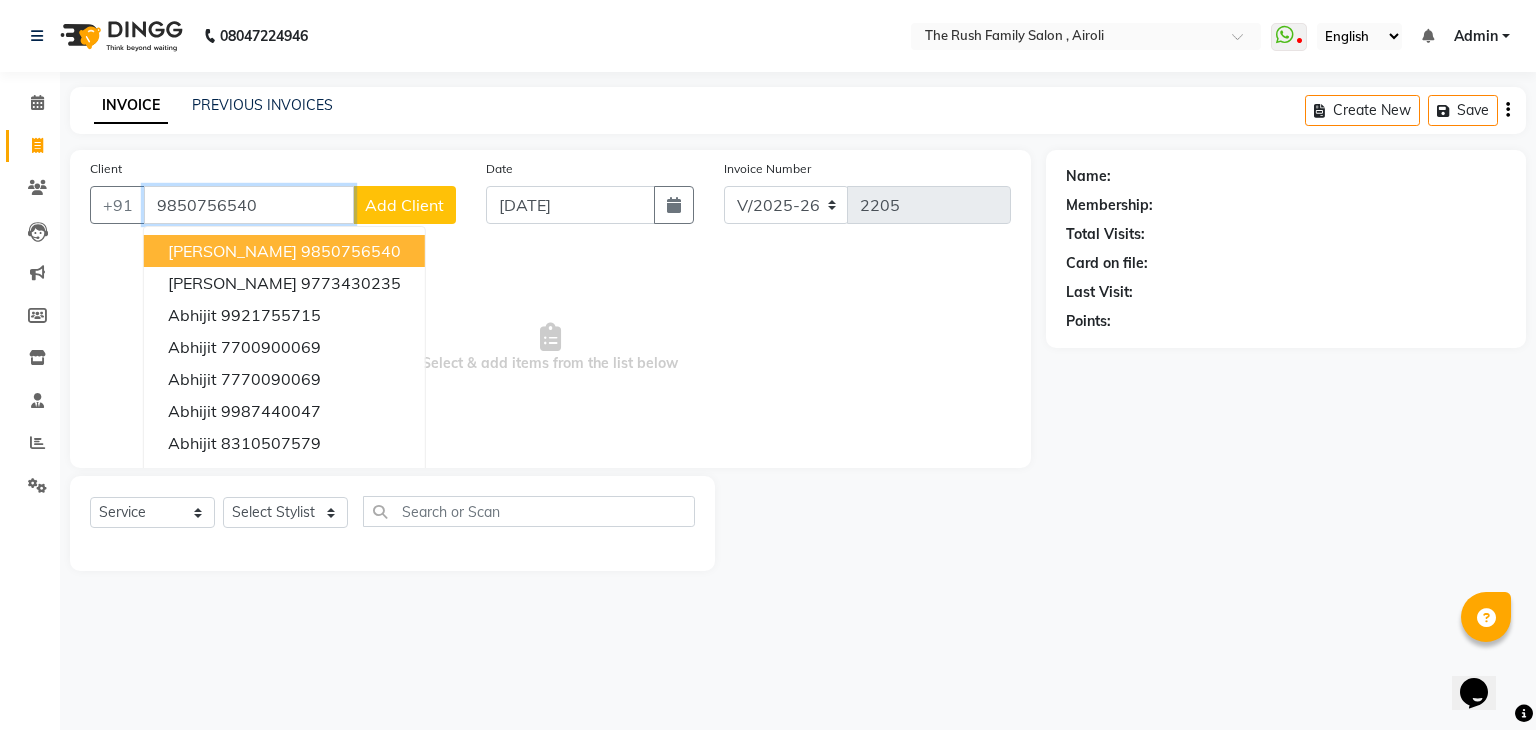 type on "9850756540" 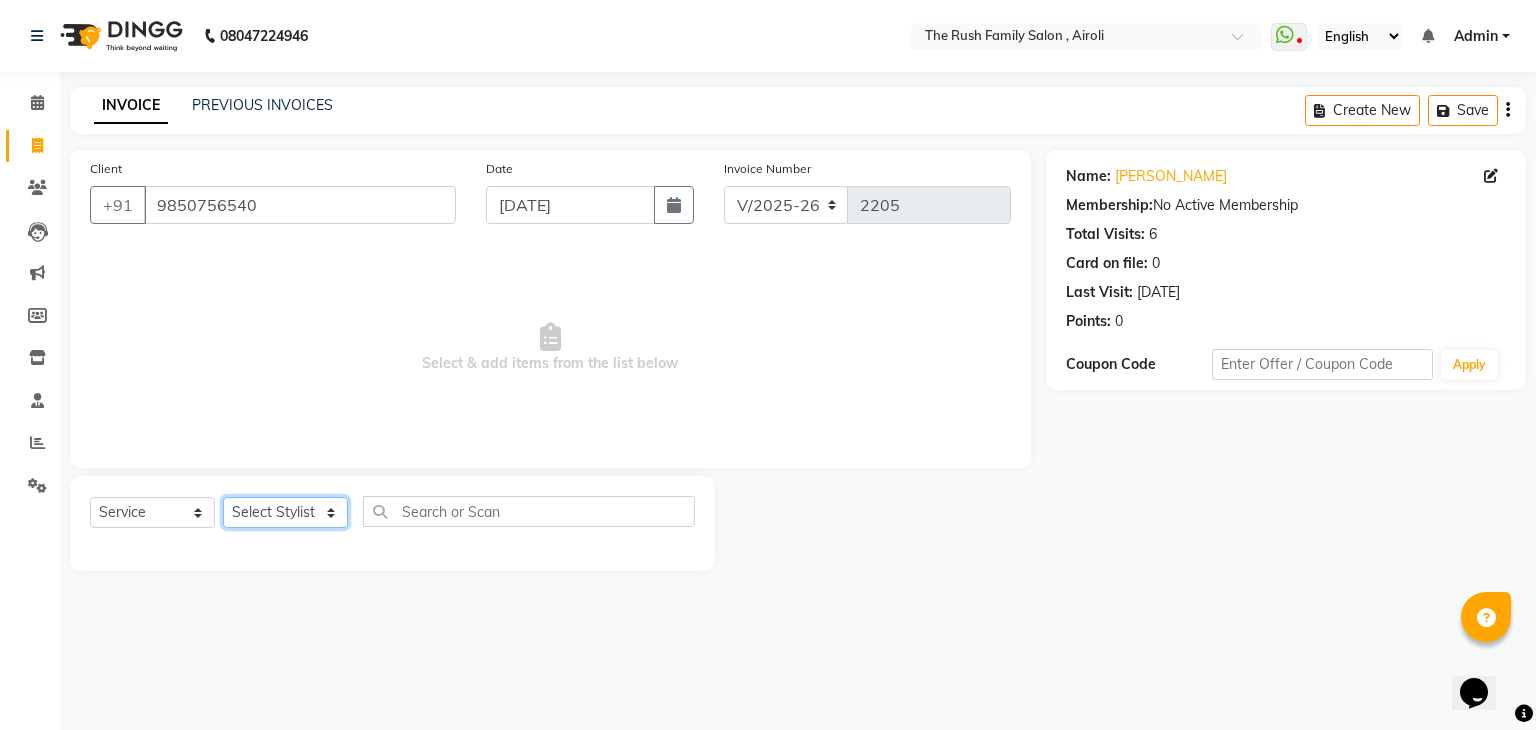 click on "Select Stylist [PERSON_NAME] Guddi [PERSON_NAME]   [PERSON_NAME] [PERSON_NAME]" 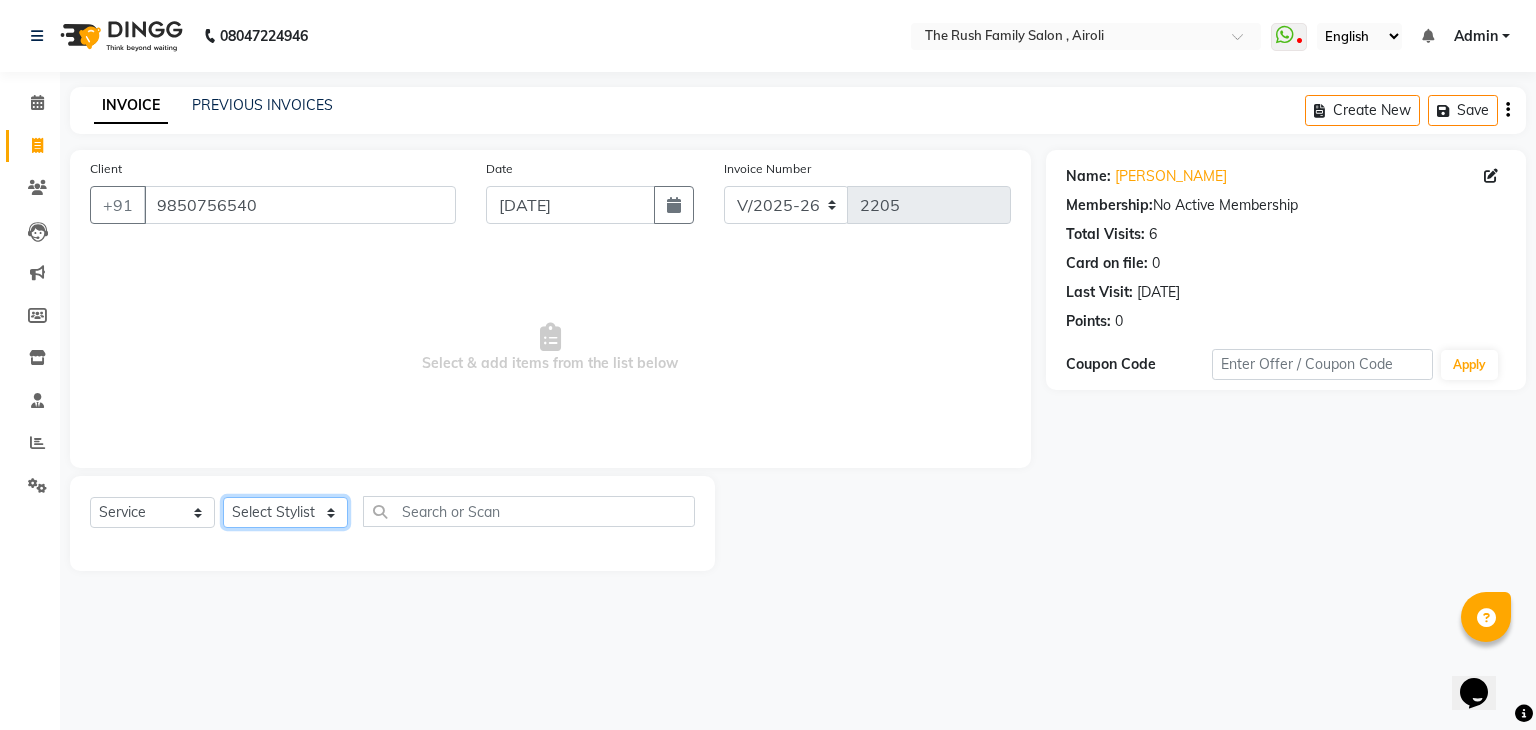 select on "42200" 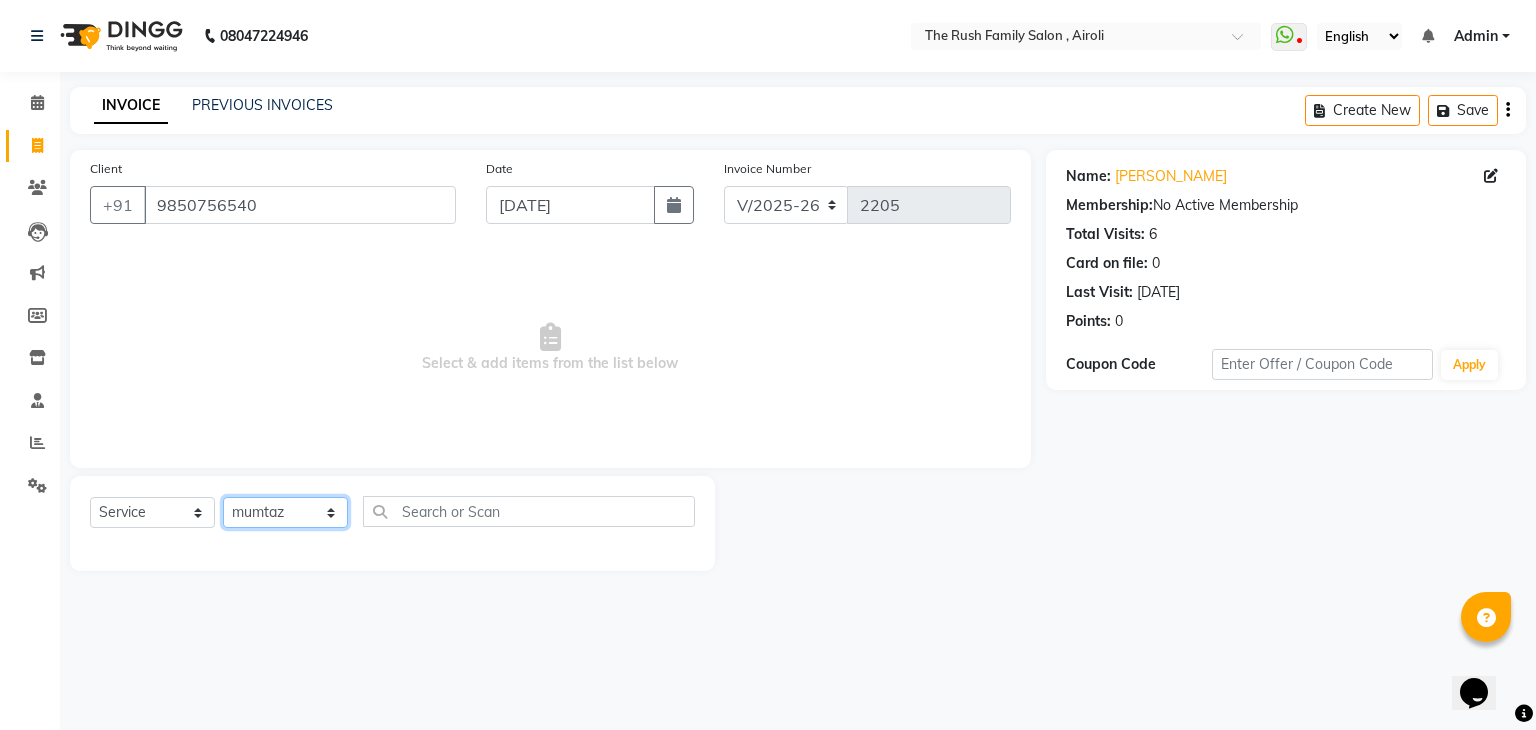 click on "Select Stylist [PERSON_NAME] Guddi [PERSON_NAME]   [PERSON_NAME] [PERSON_NAME]" 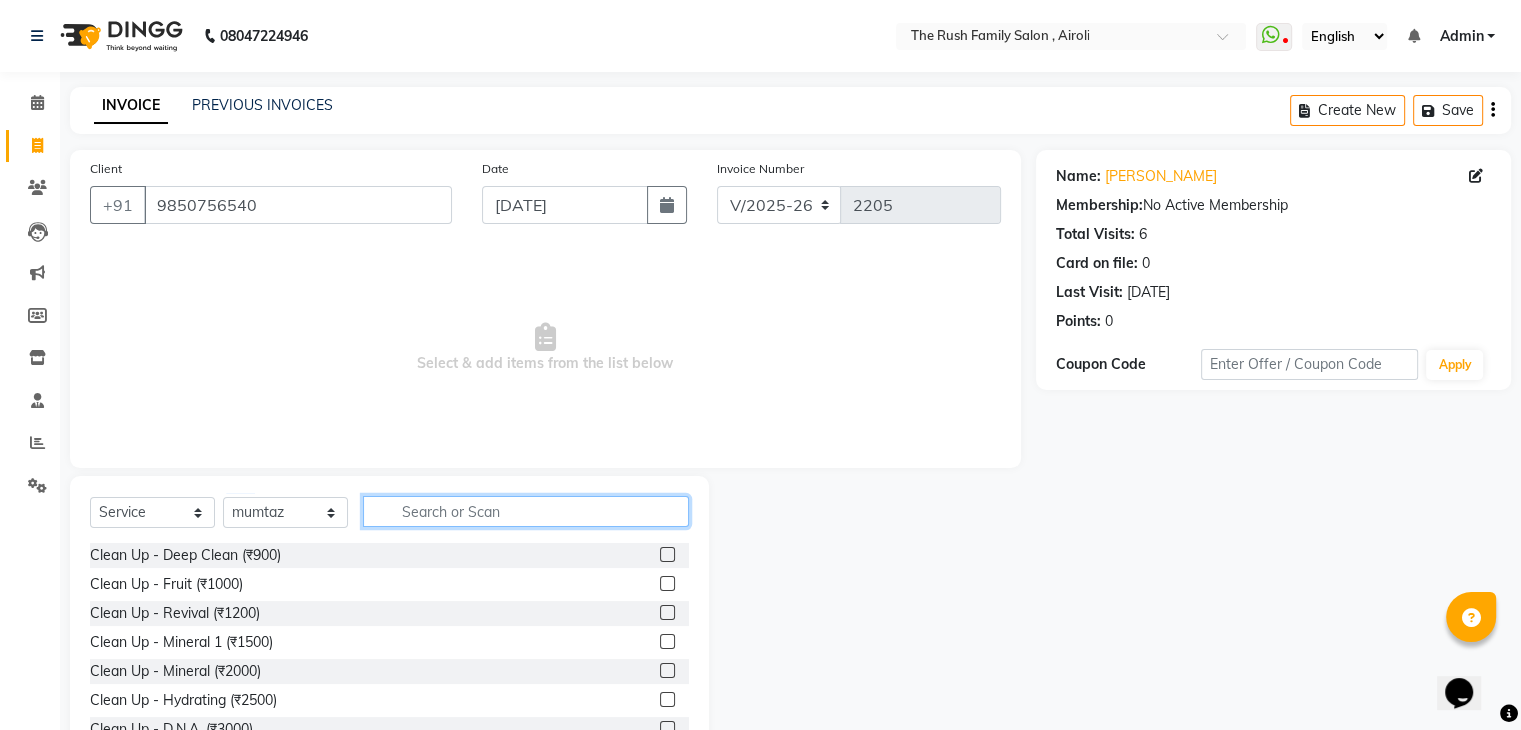click 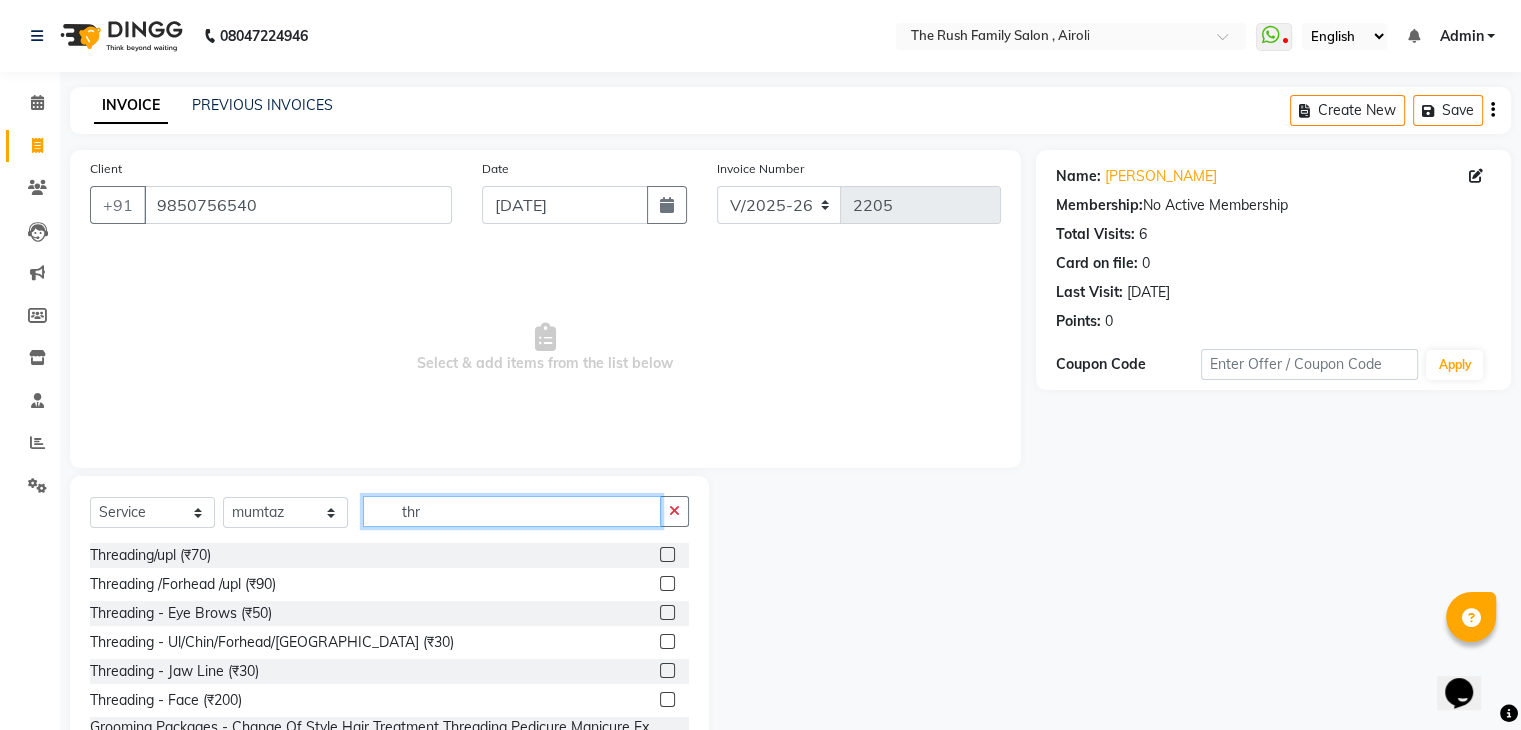 type on "thr" 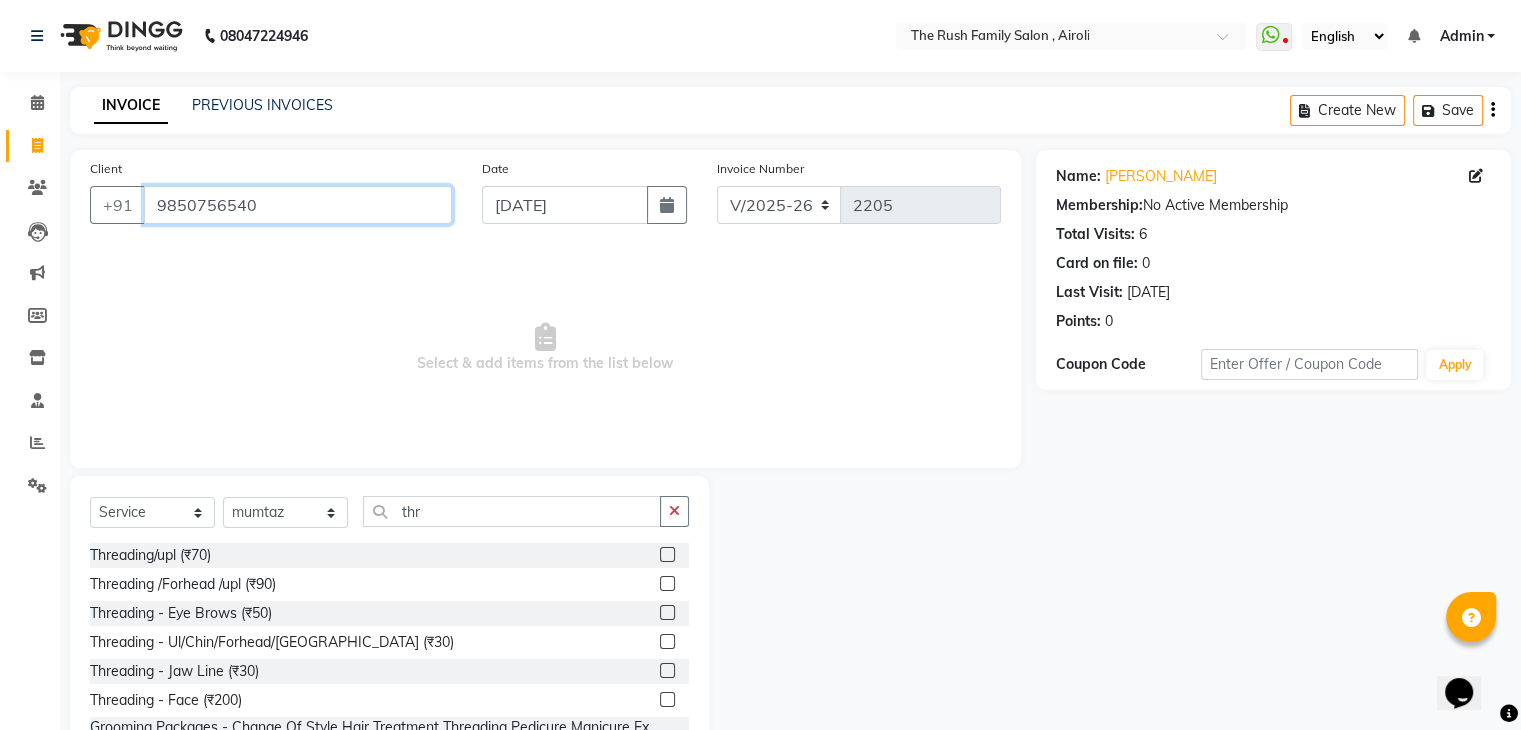 click on "9850756540" at bounding box center (298, 205) 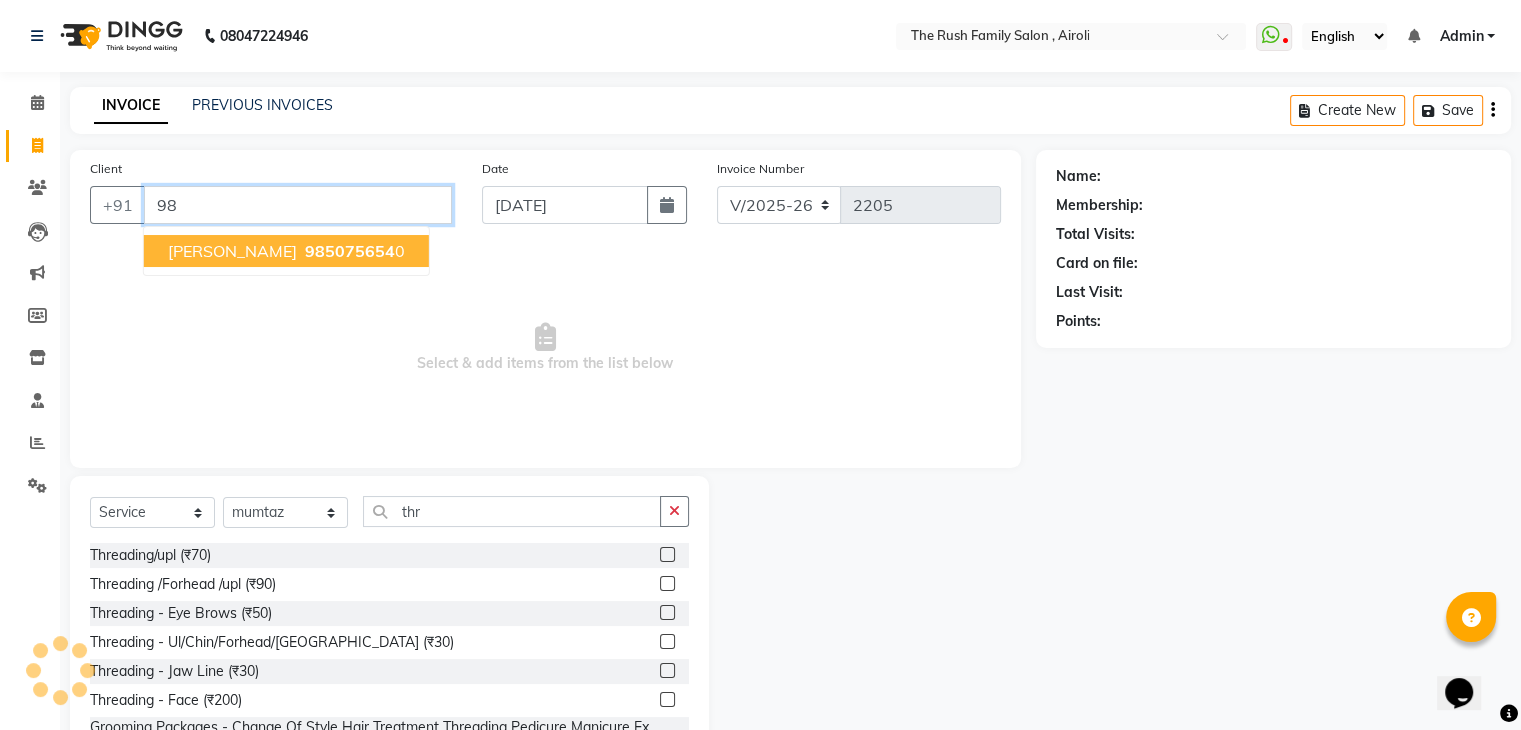 type on "9" 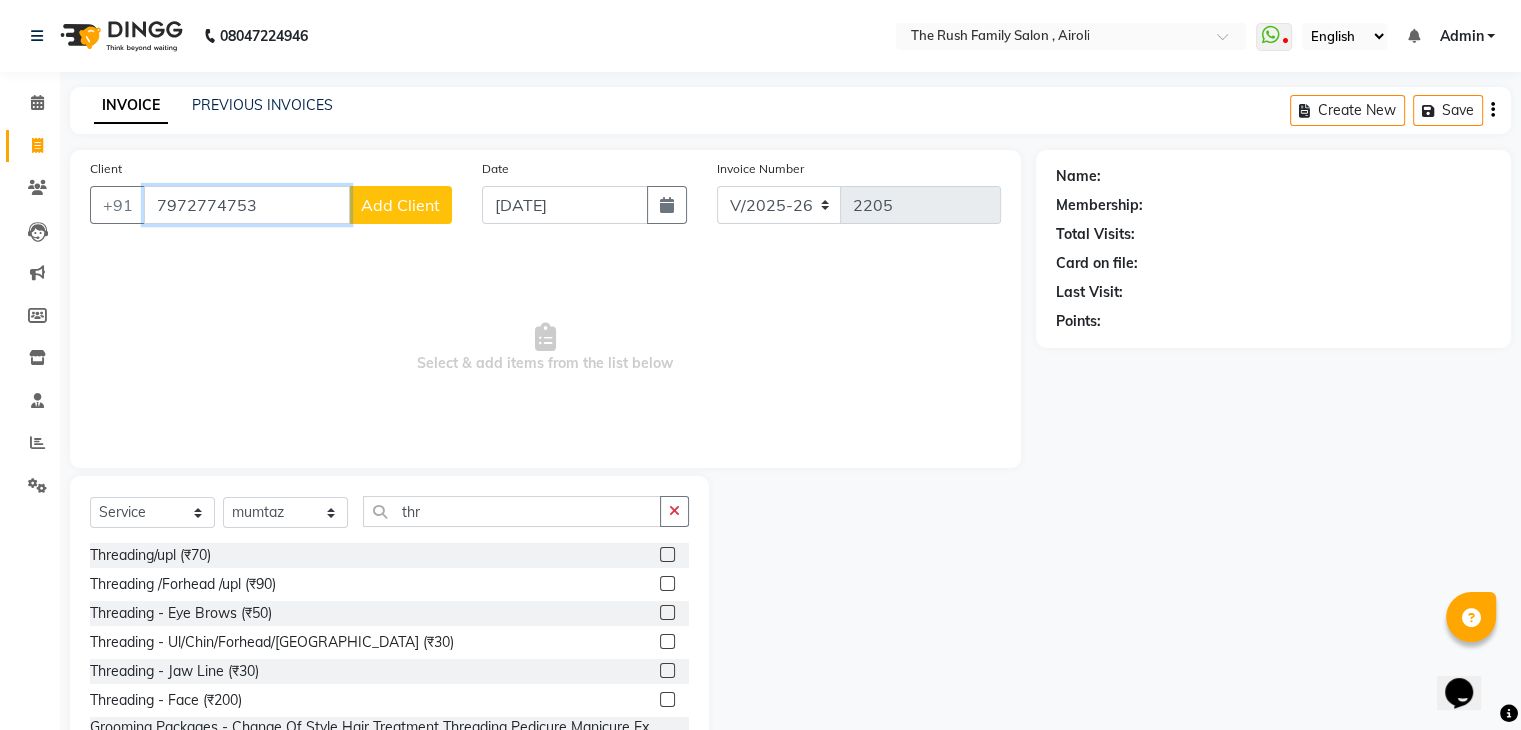 type on "7972774753" 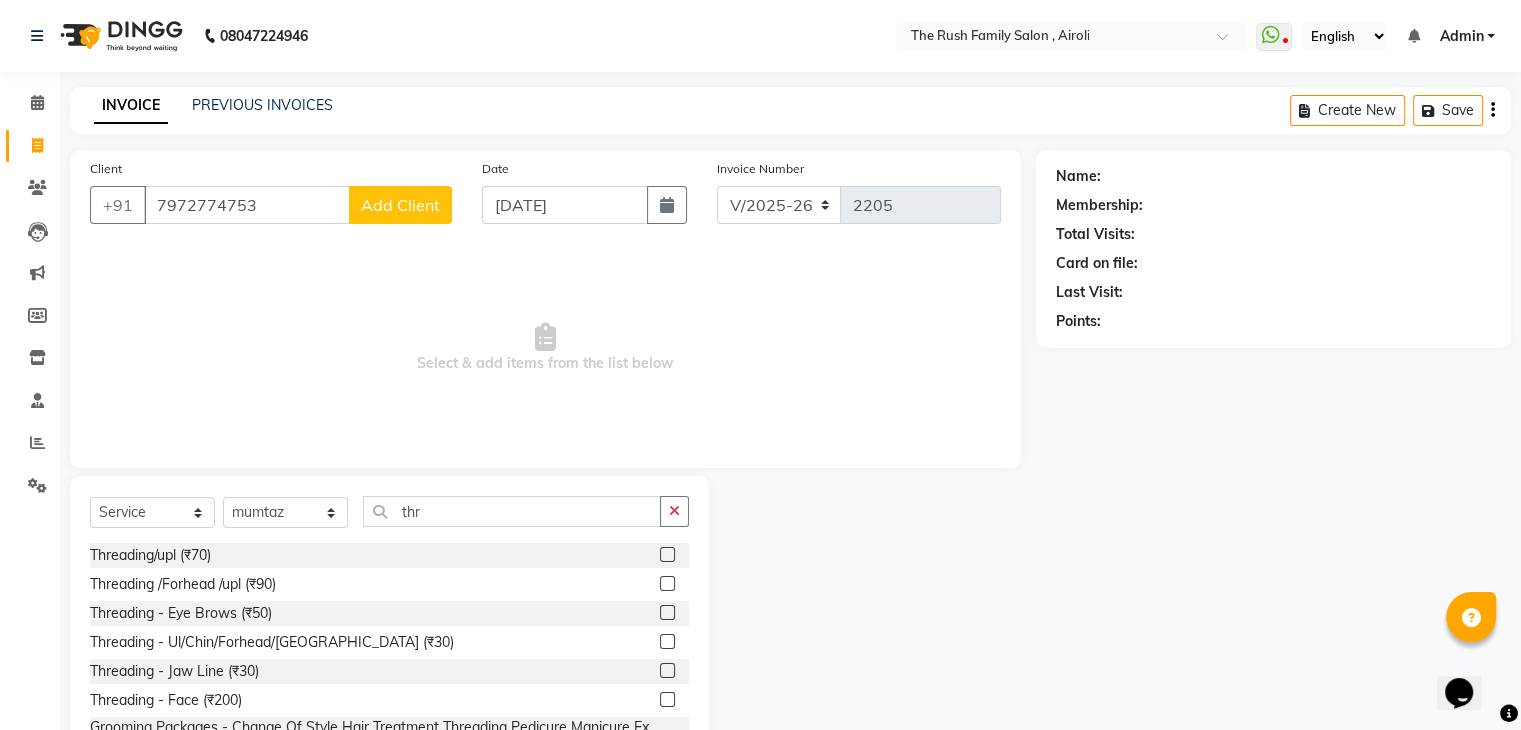 click on "Add Client" 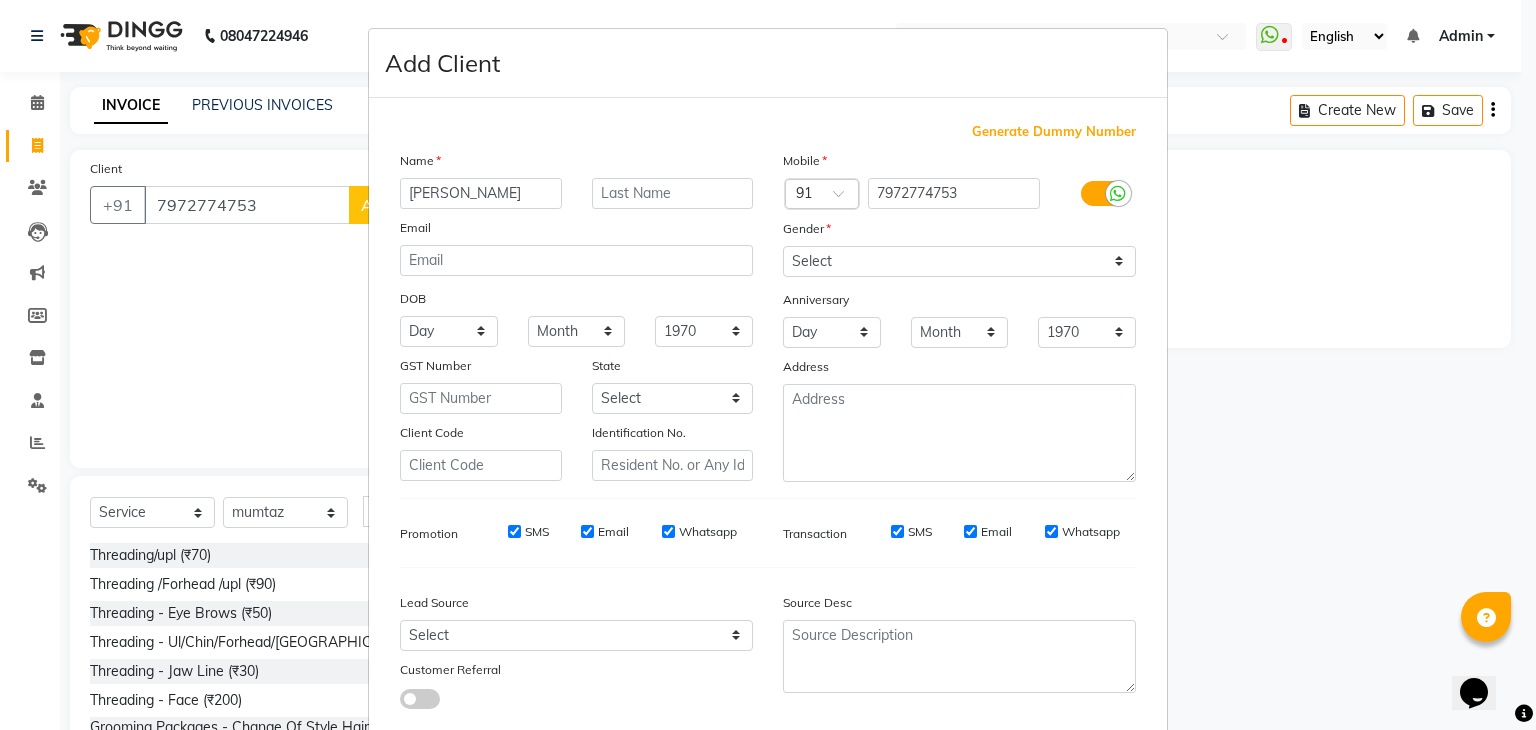 type on "[PERSON_NAME]" 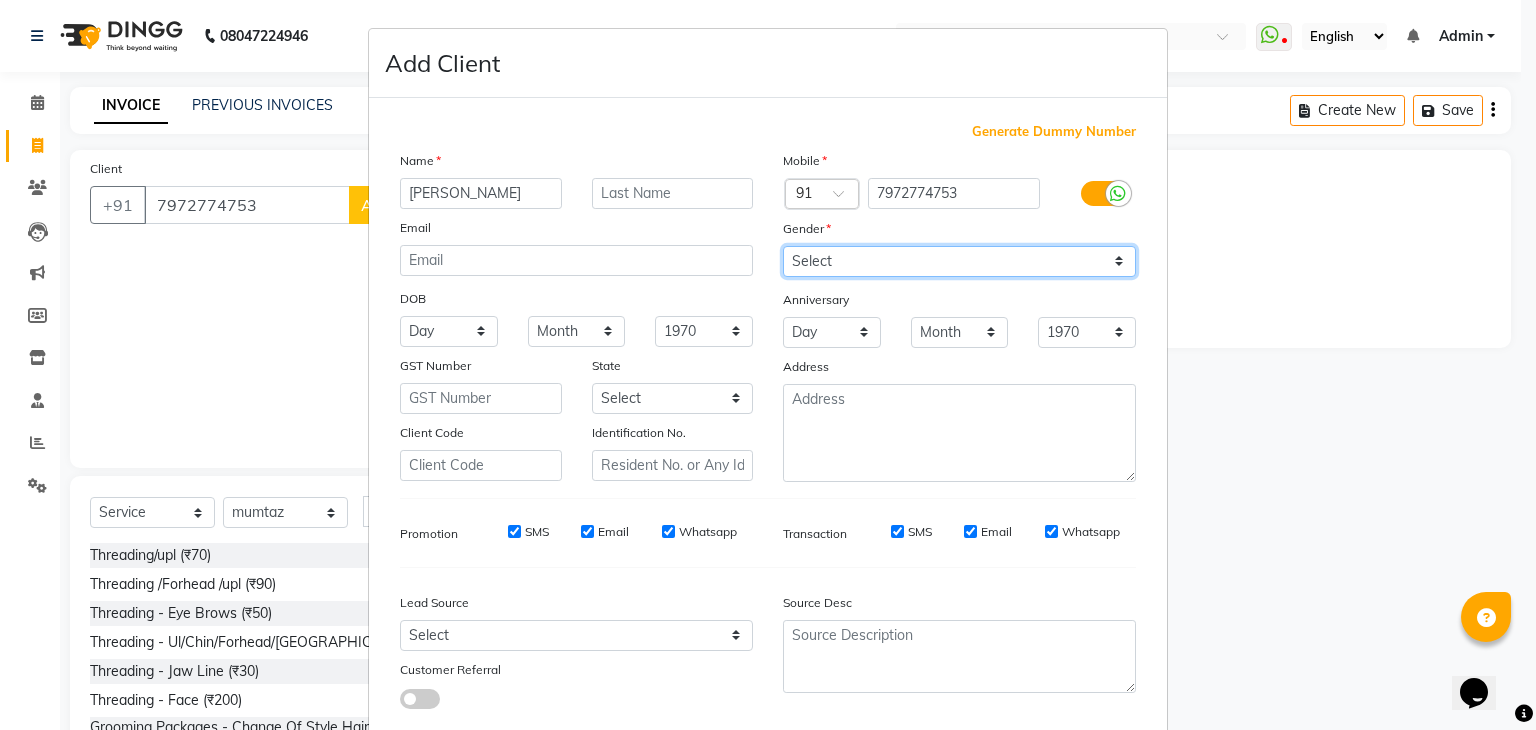 click on "Select [DEMOGRAPHIC_DATA] [DEMOGRAPHIC_DATA] Other Prefer Not To Say" at bounding box center [959, 261] 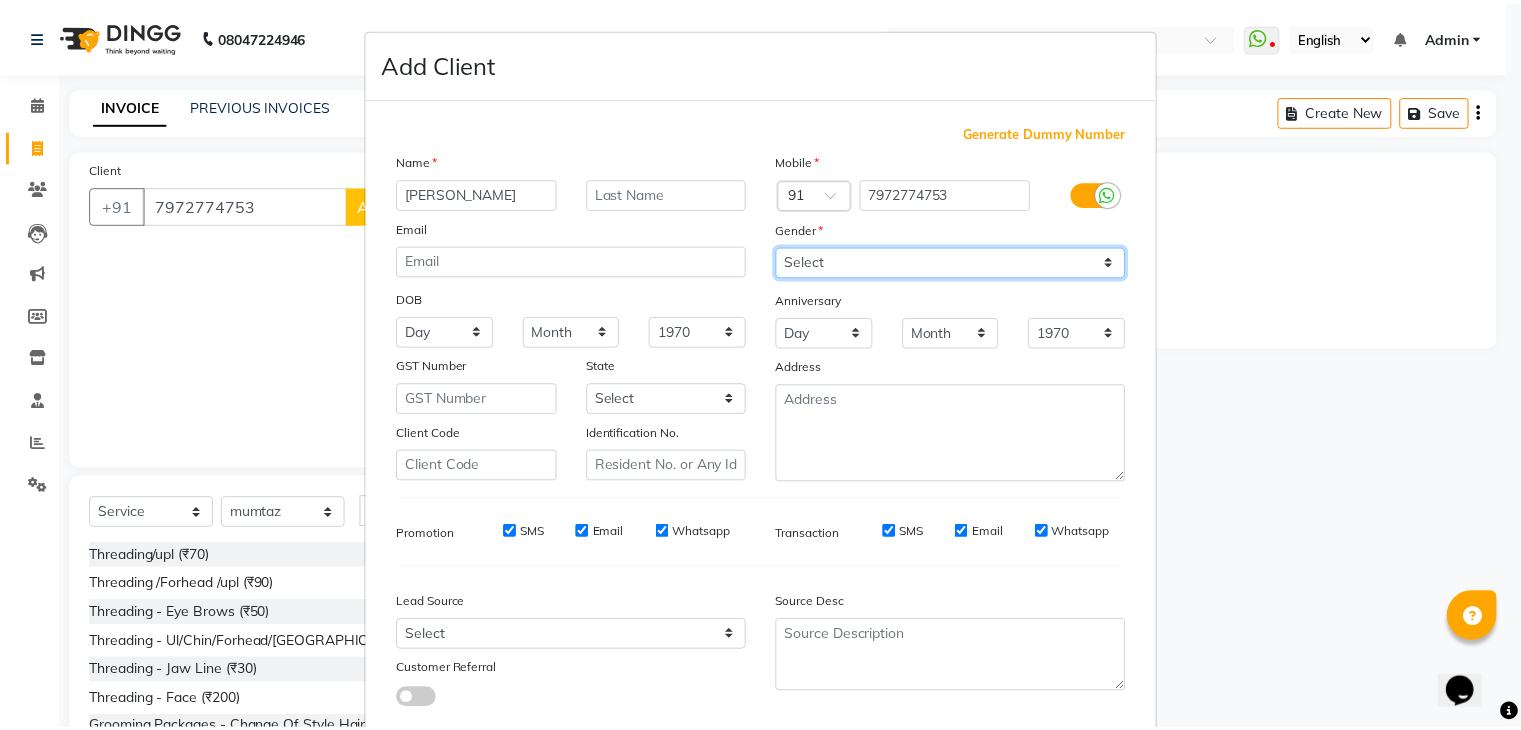 scroll, scrollTop: 127, scrollLeft: 0, axis: vertical 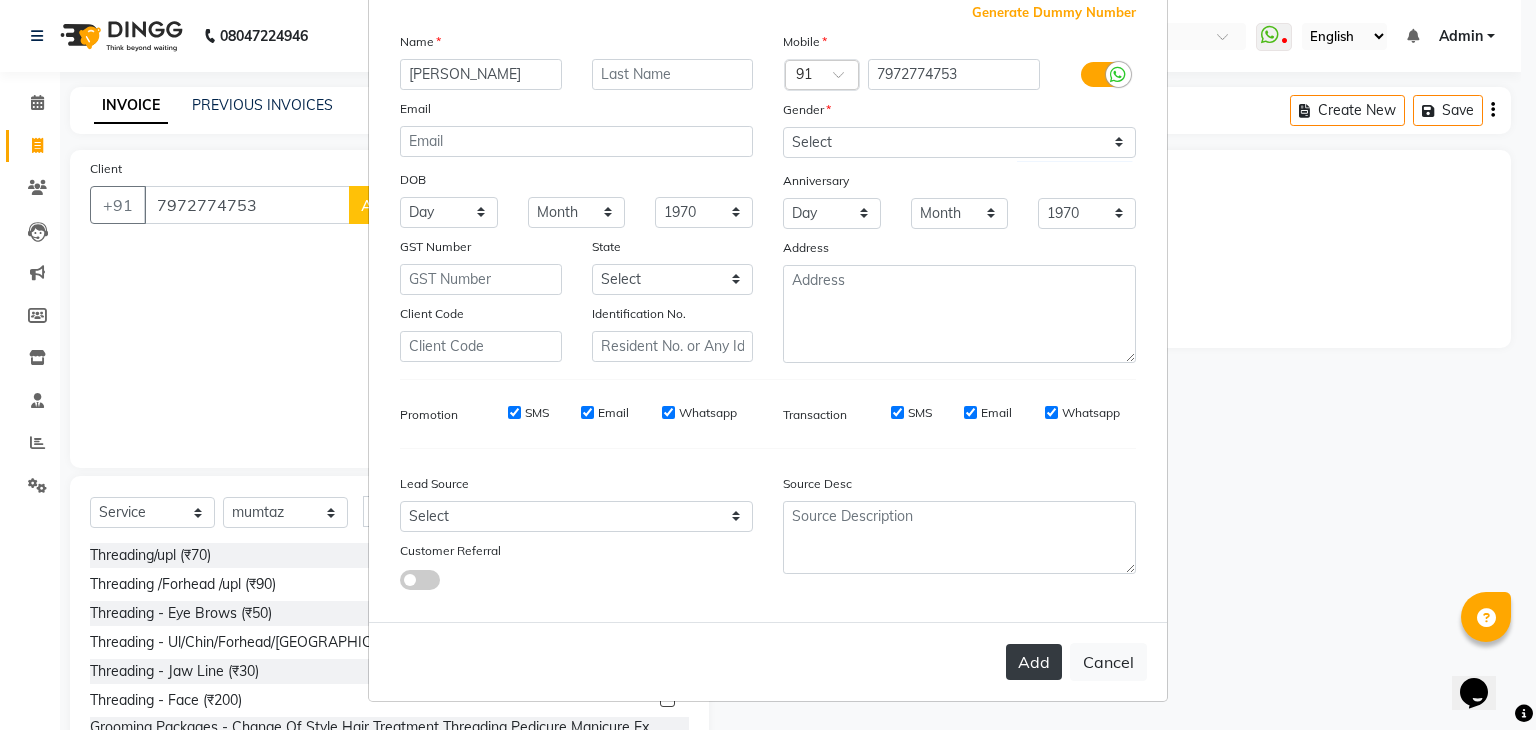 click on "Add" at bounding box center (1034, 662) 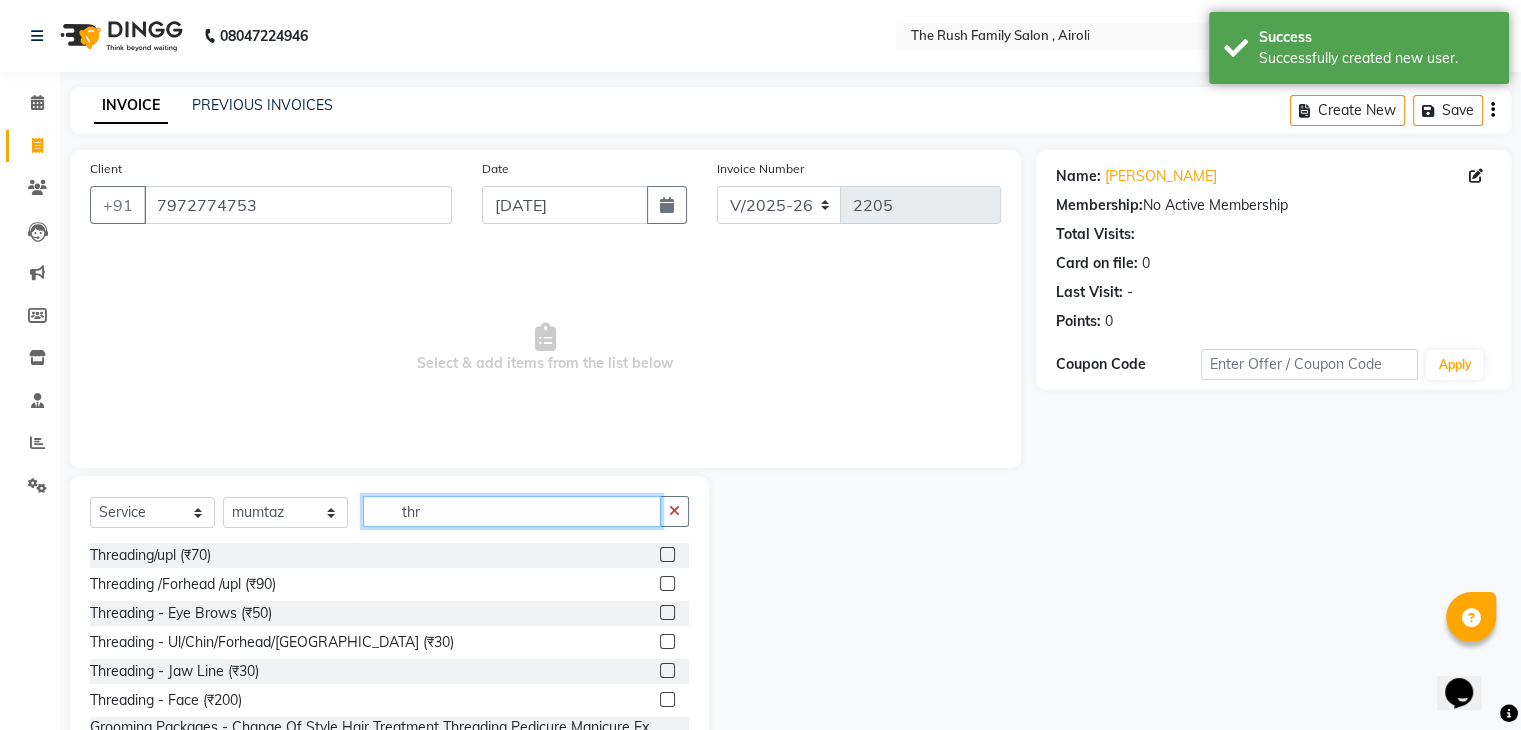 click on "thr" 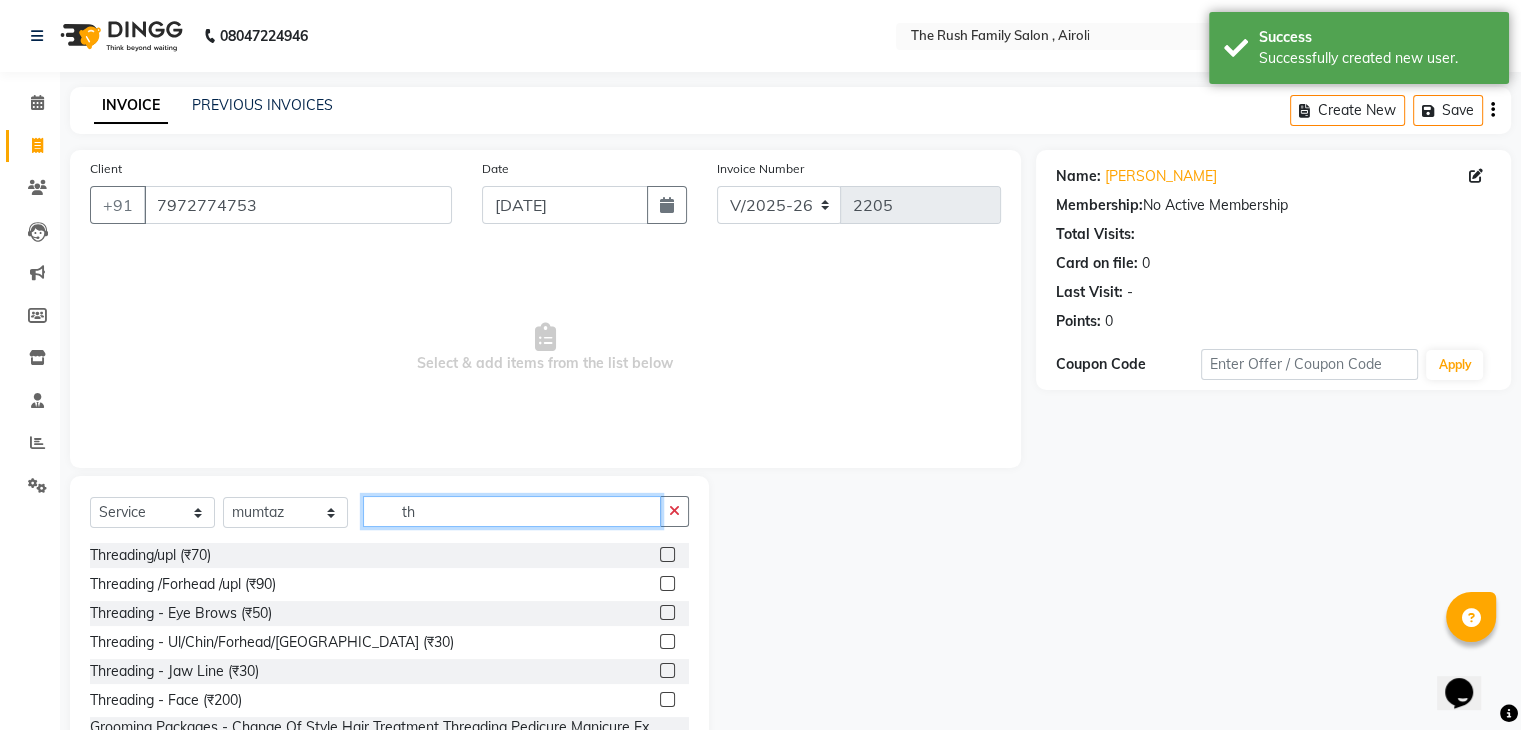 type on "t" 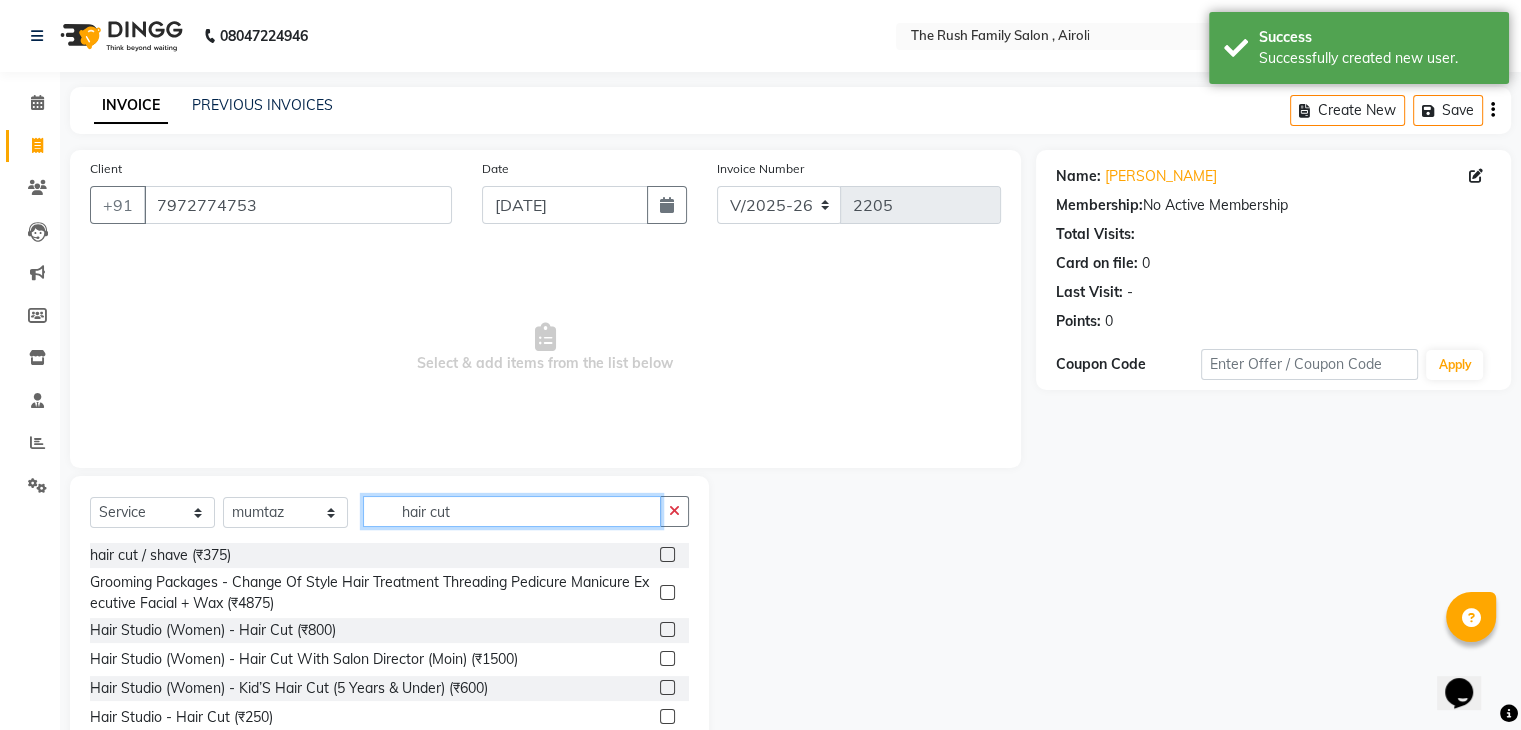 type on "hair cut" 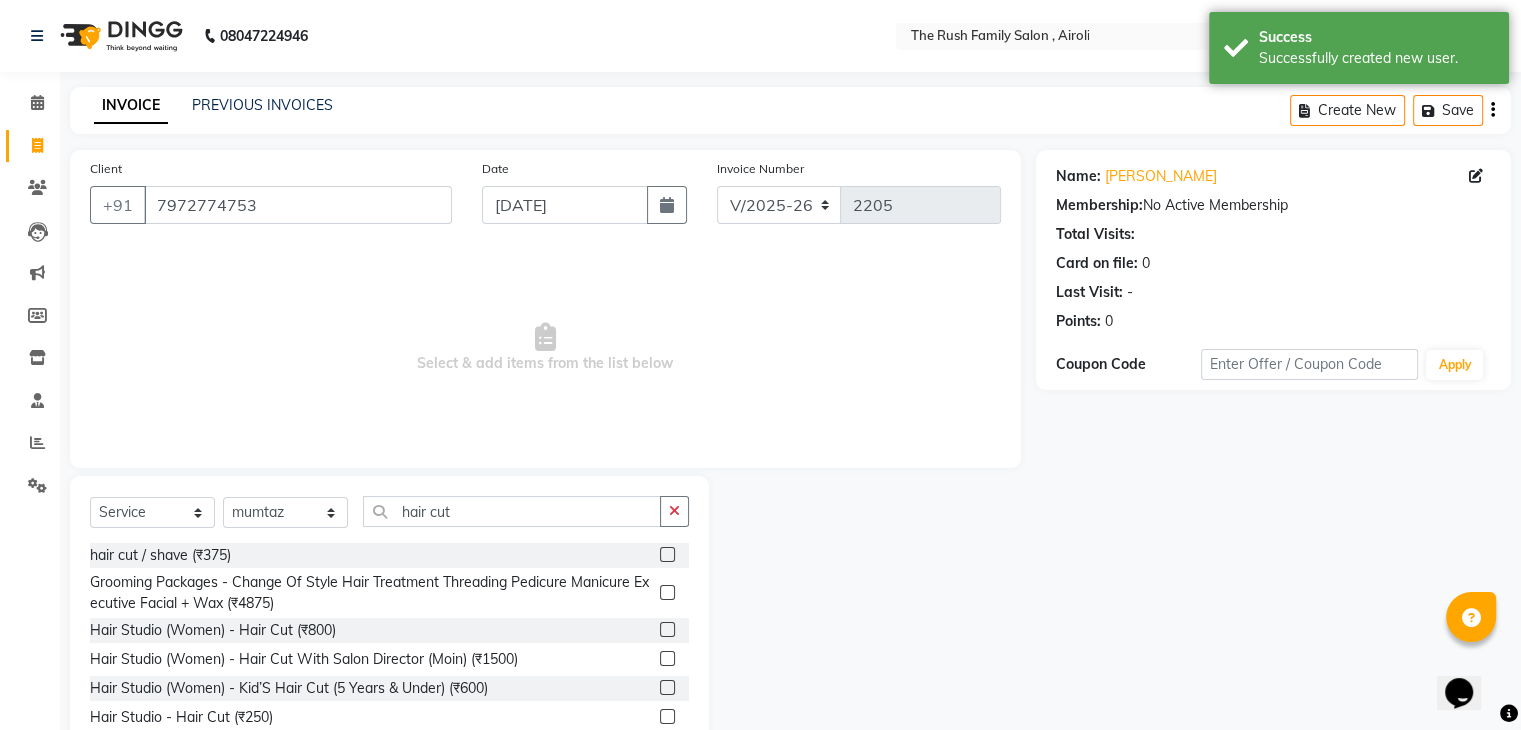 click 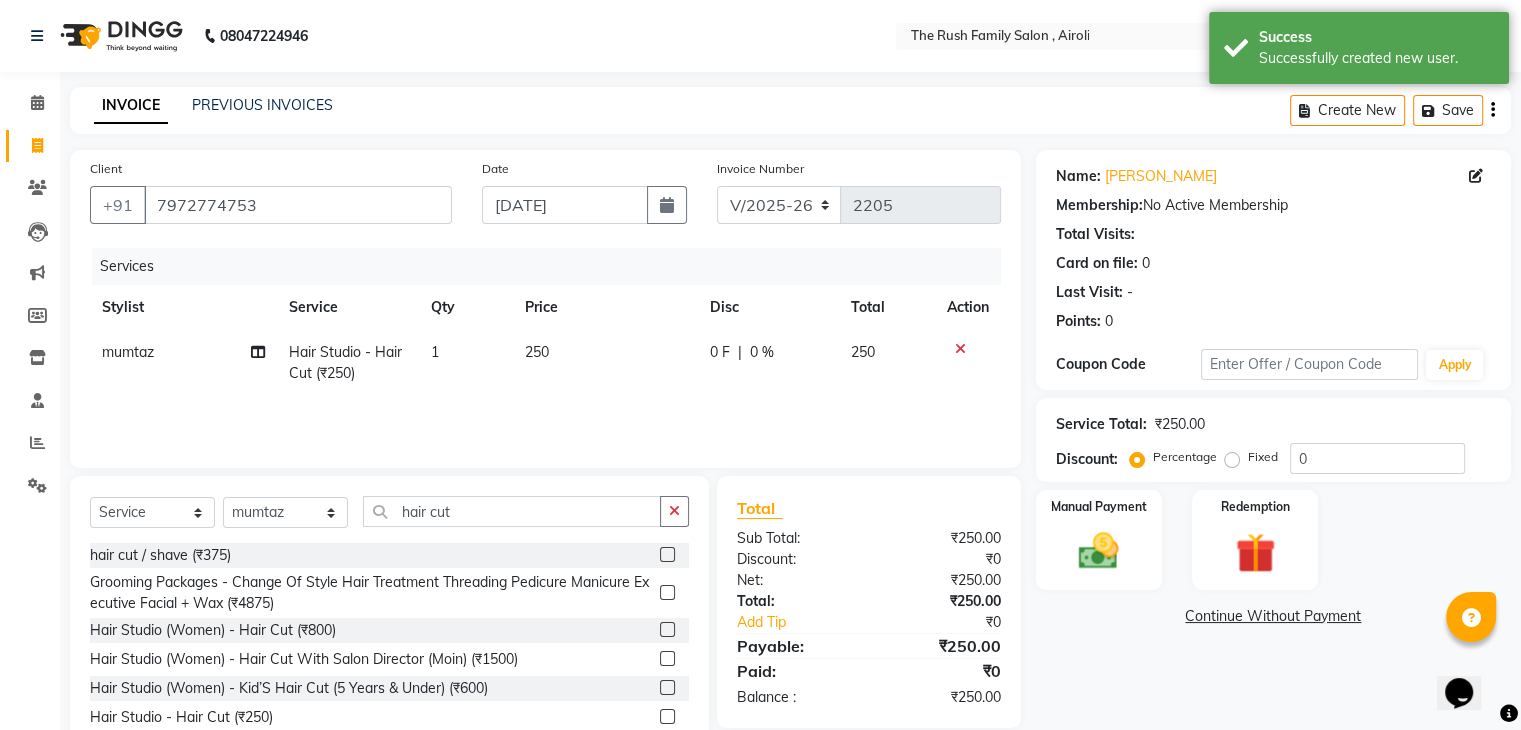click 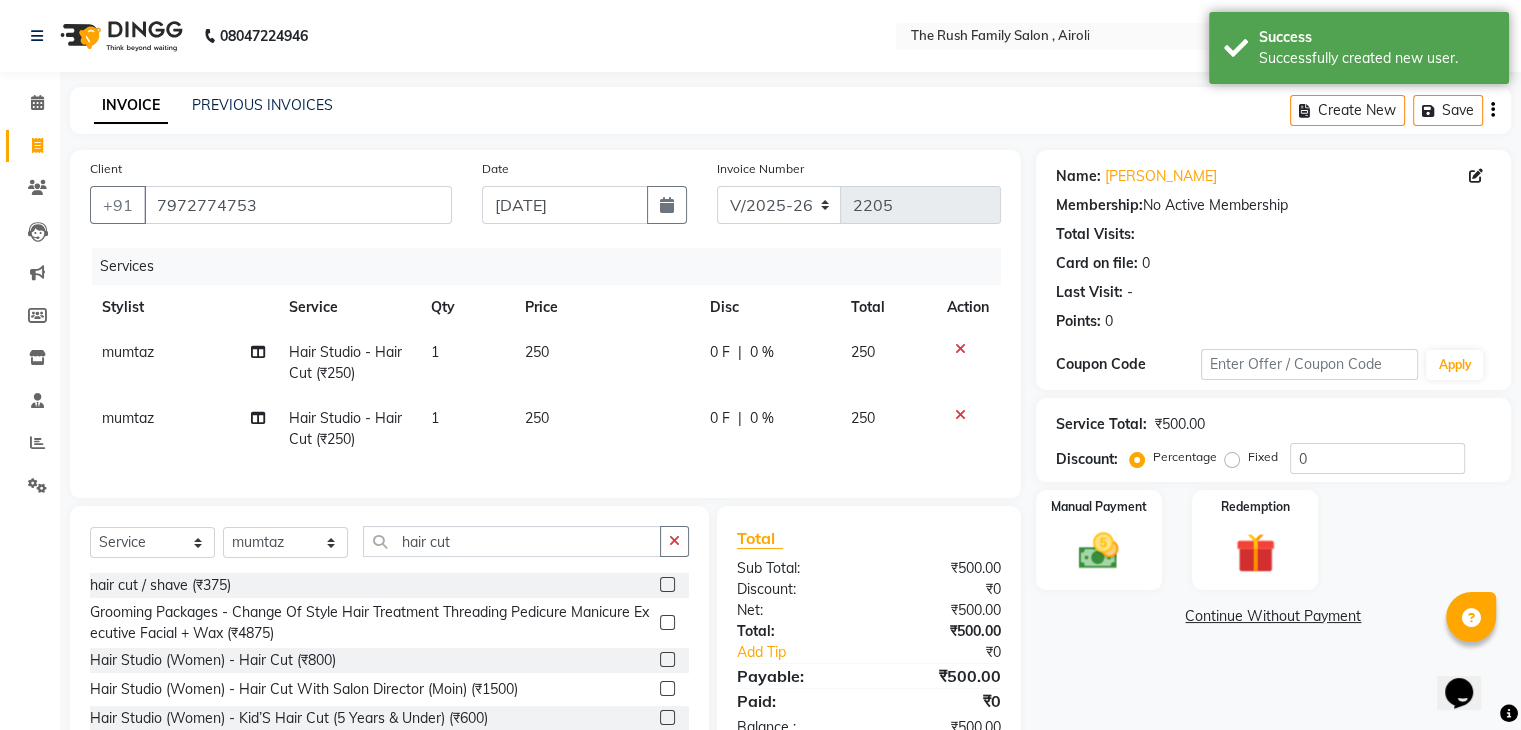 checkbox on "false" 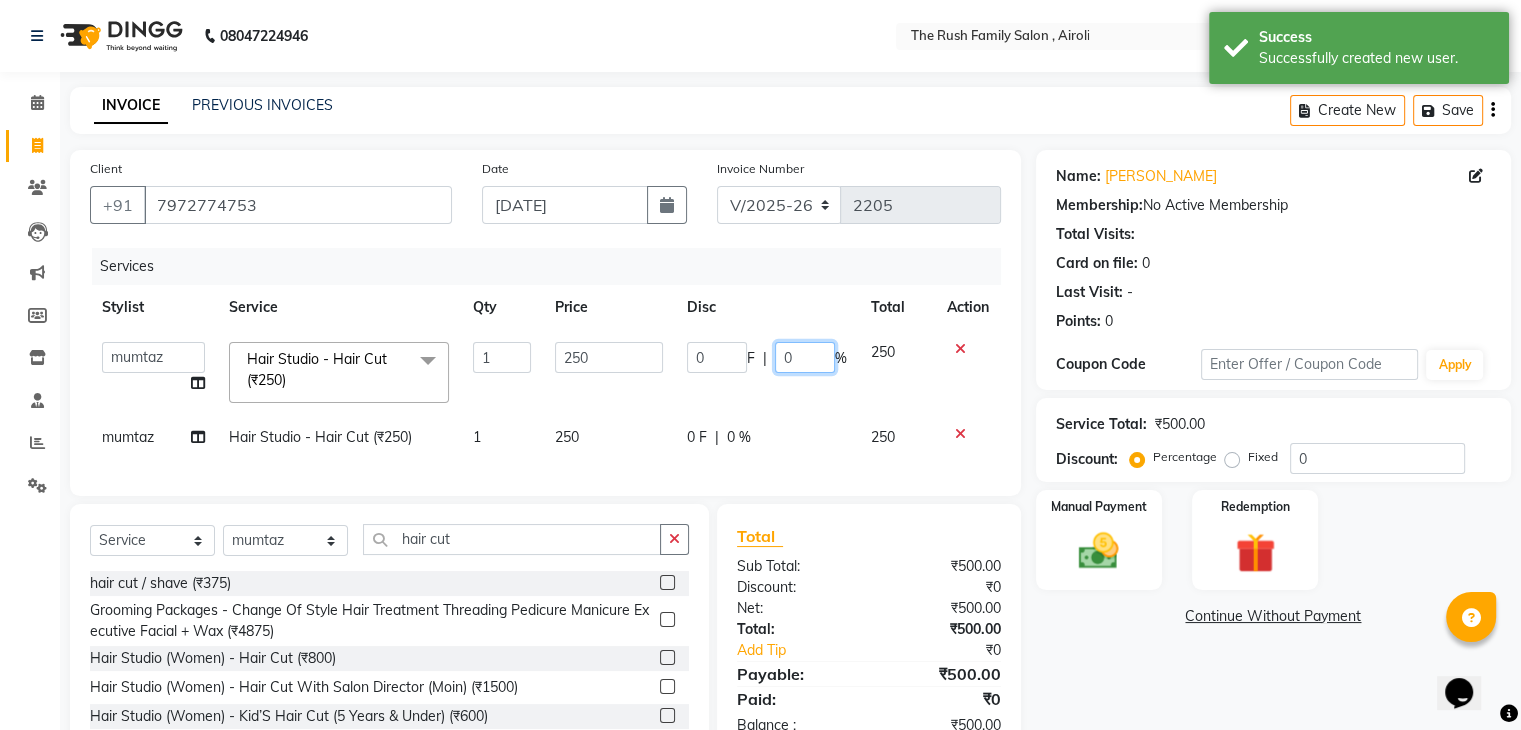 click on "0" 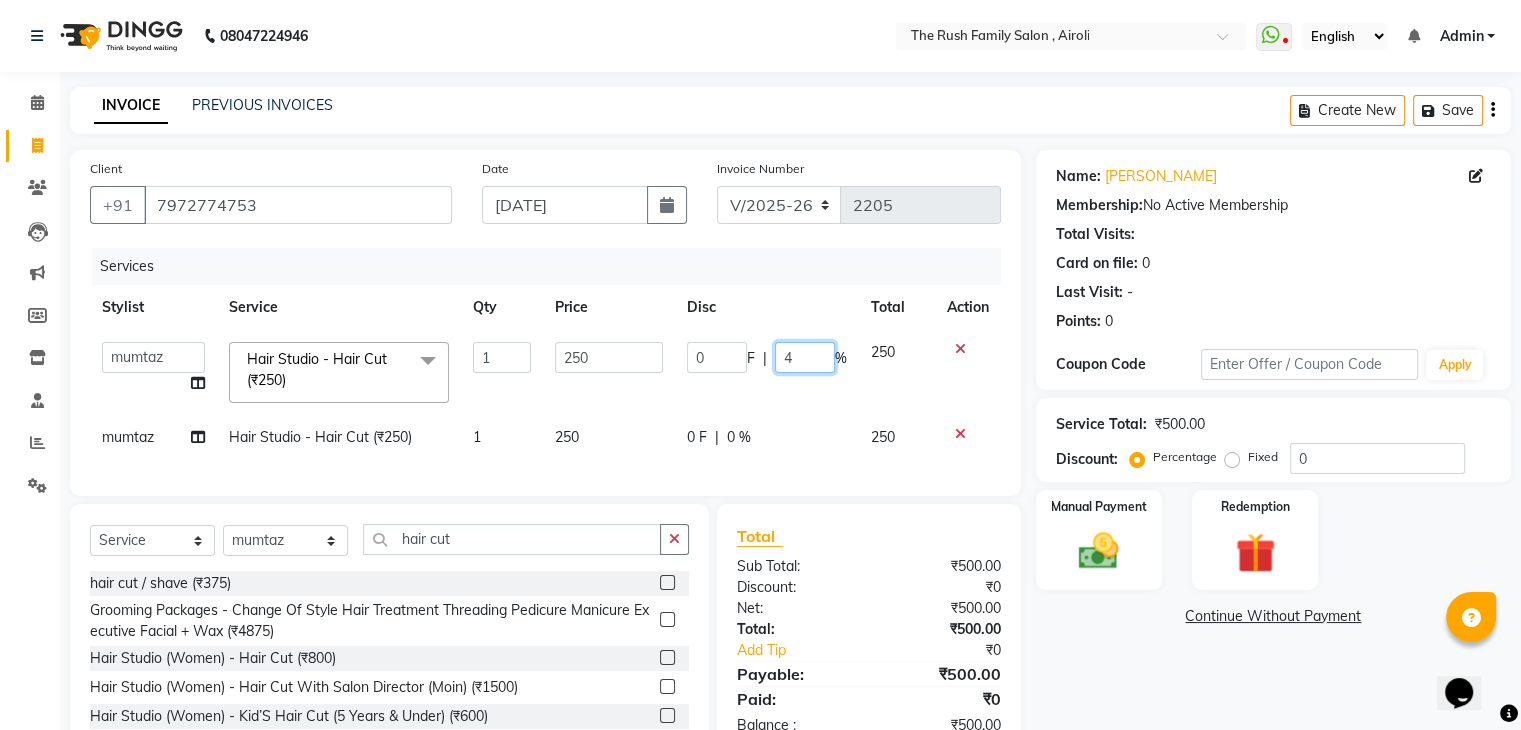 type on "40" 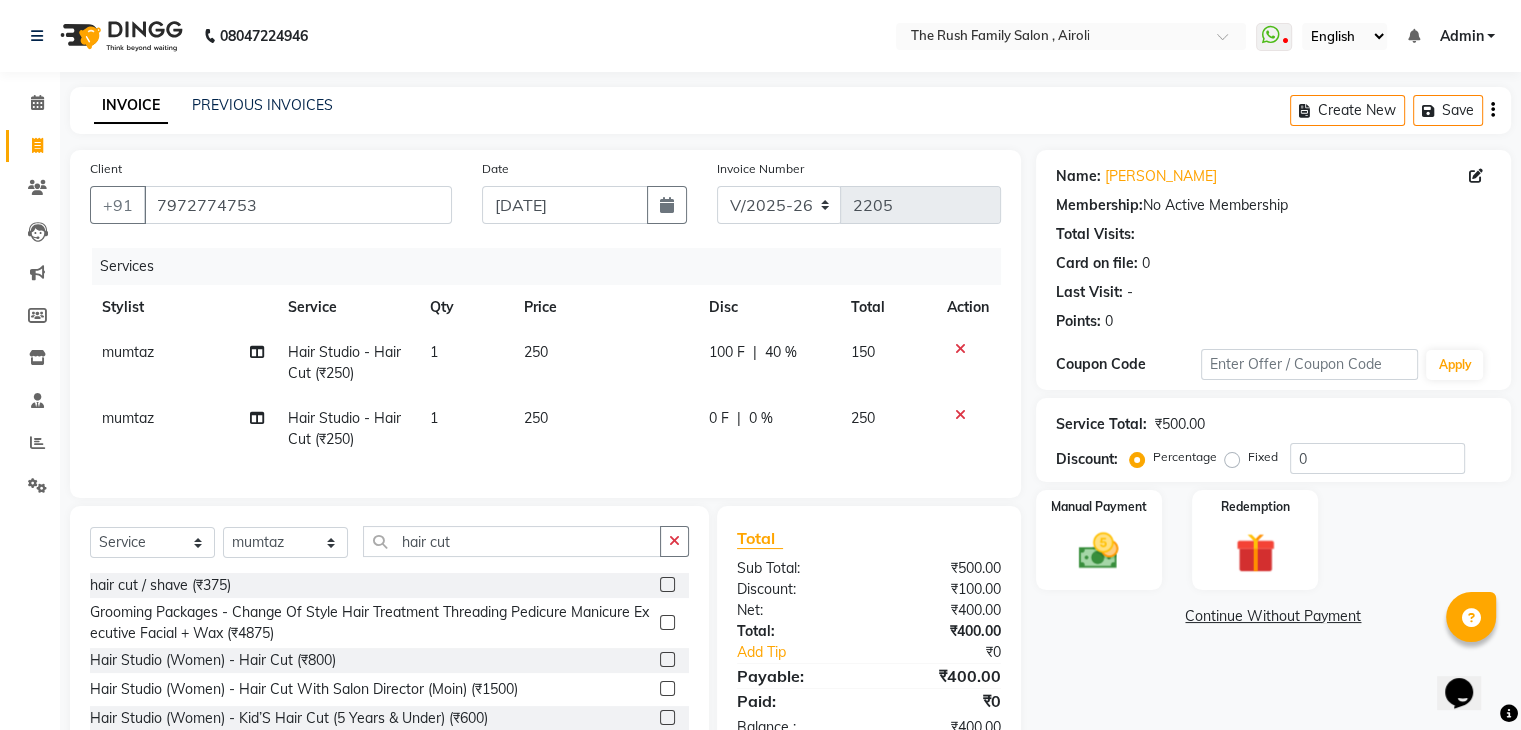 click on "0 F | 0 %" 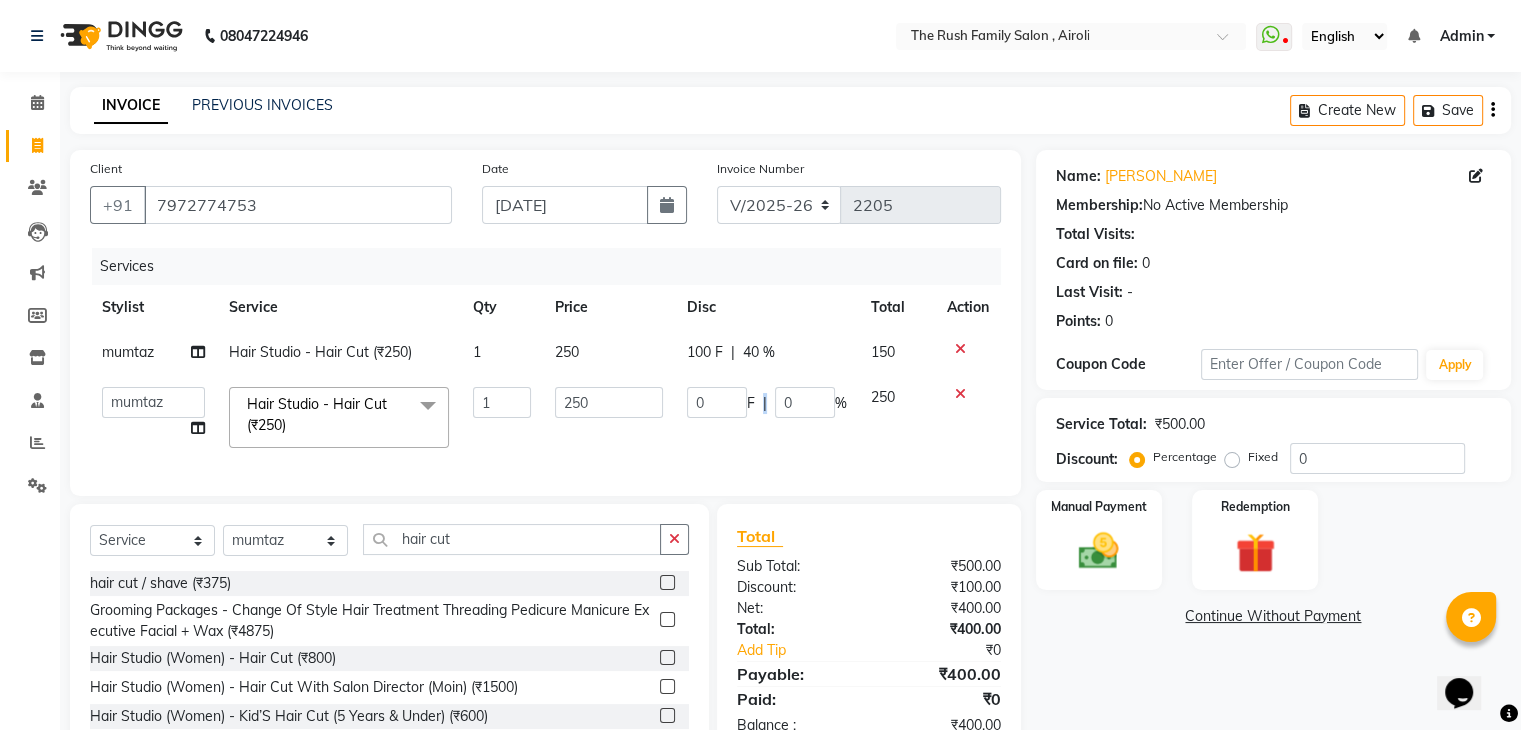 drag, startPoint x: 766, startPoint y: 417, endPoint x: 807, endPoint y: 409, distance: 41.773197 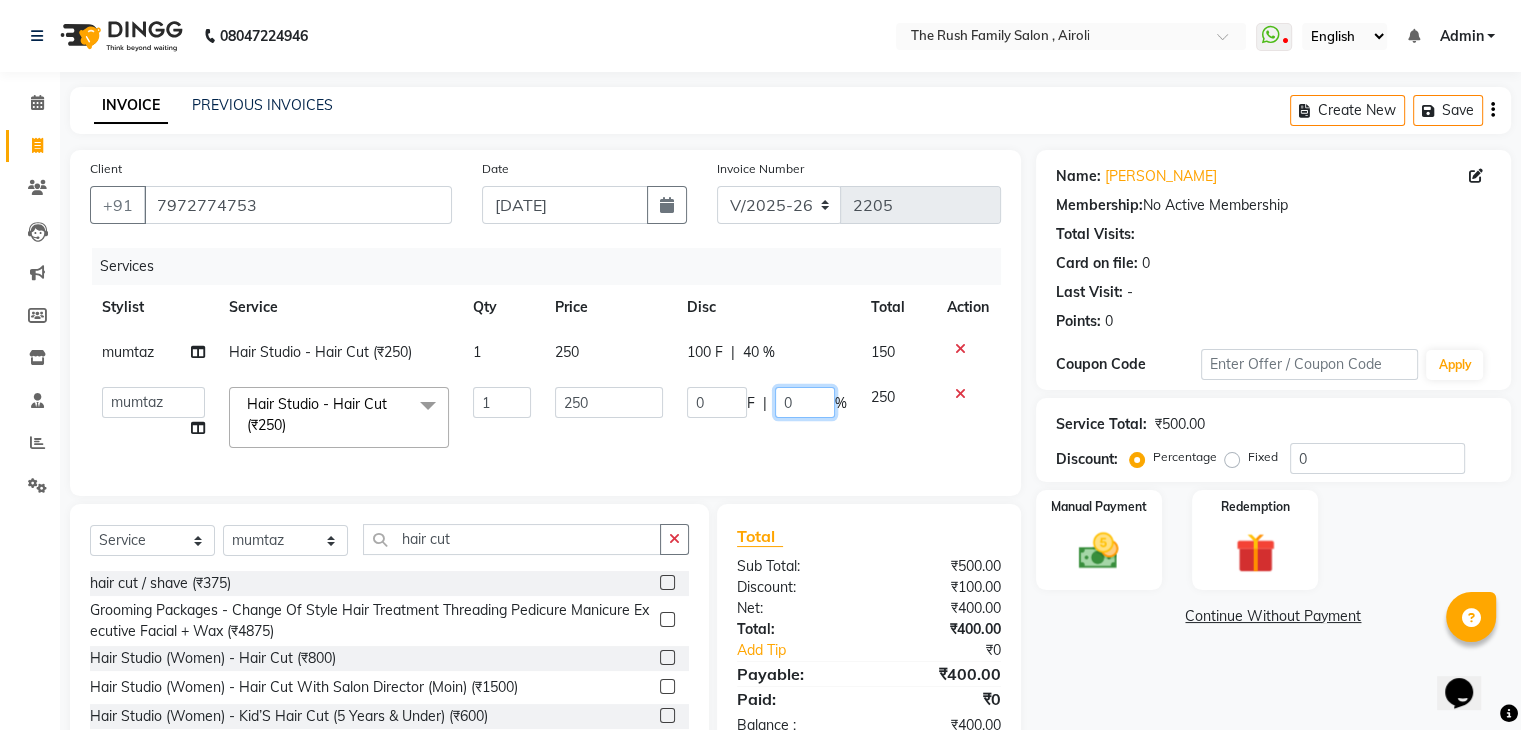 click on "0" 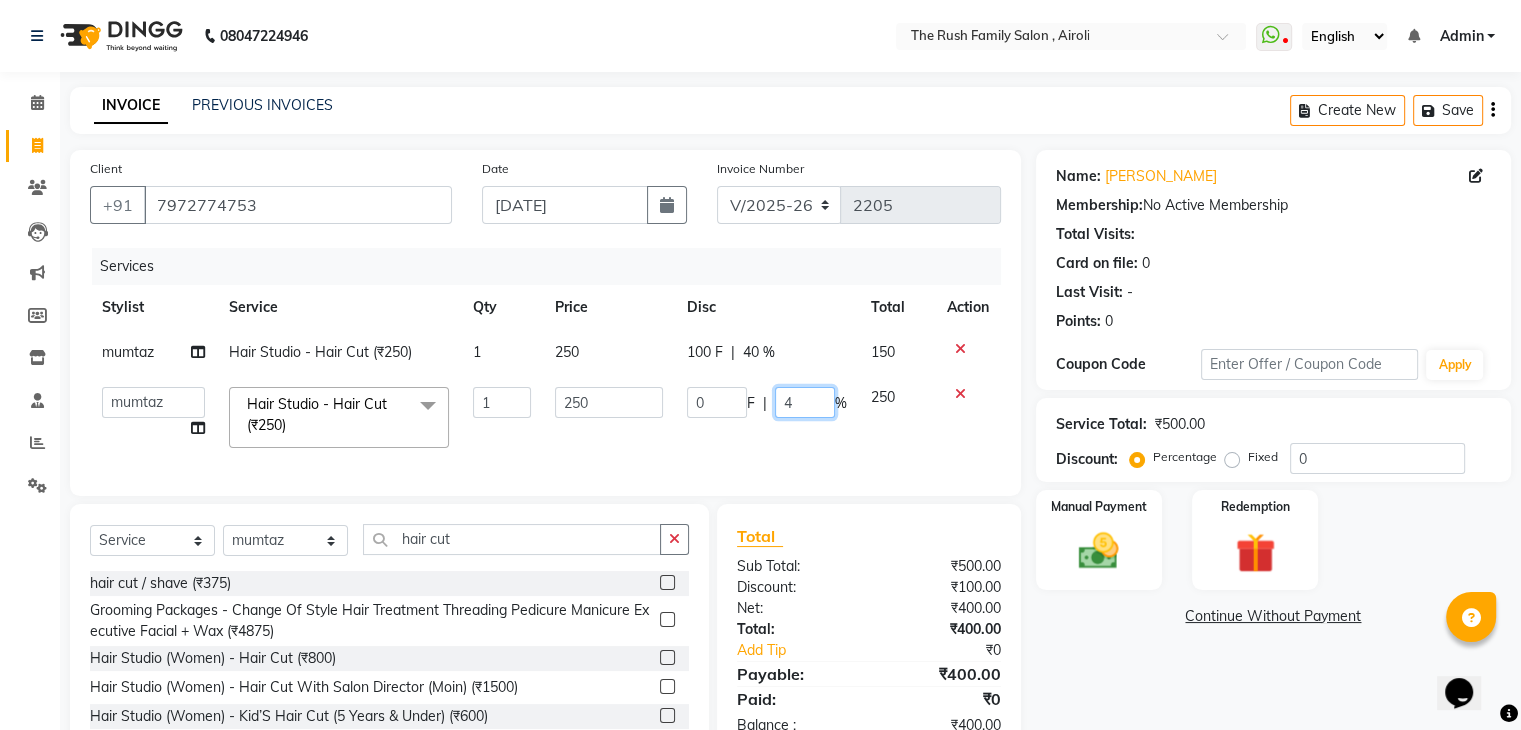 type on "40" 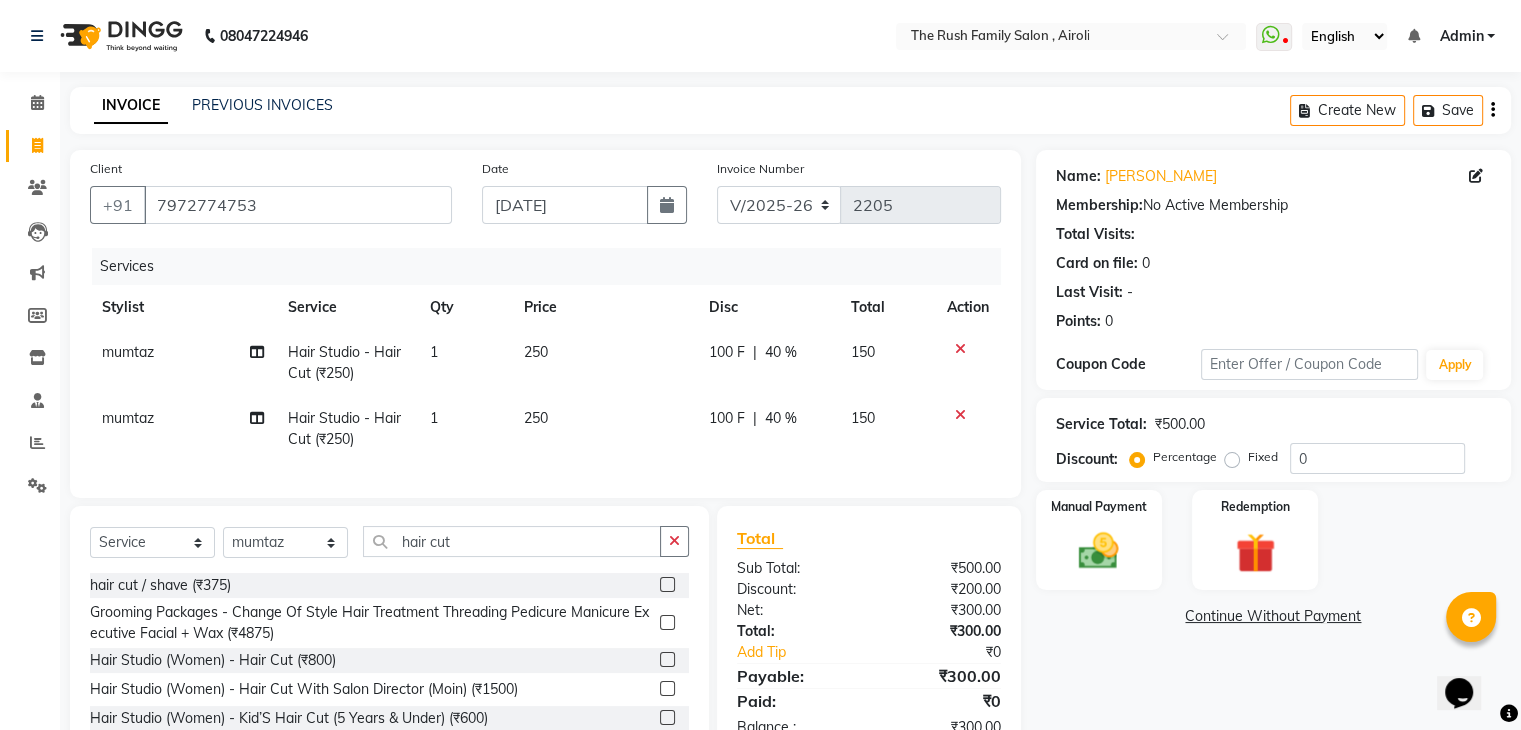 click on "Services Stylist Service Qty Price Disc Total Action  mumtaz Hair Studio - Hair Cut (₹250) 1 250 100 F | 40 % 150  mumtaz Hair Studio - Hair Cut (₹250) 1 250 100 F | 40 % 150" 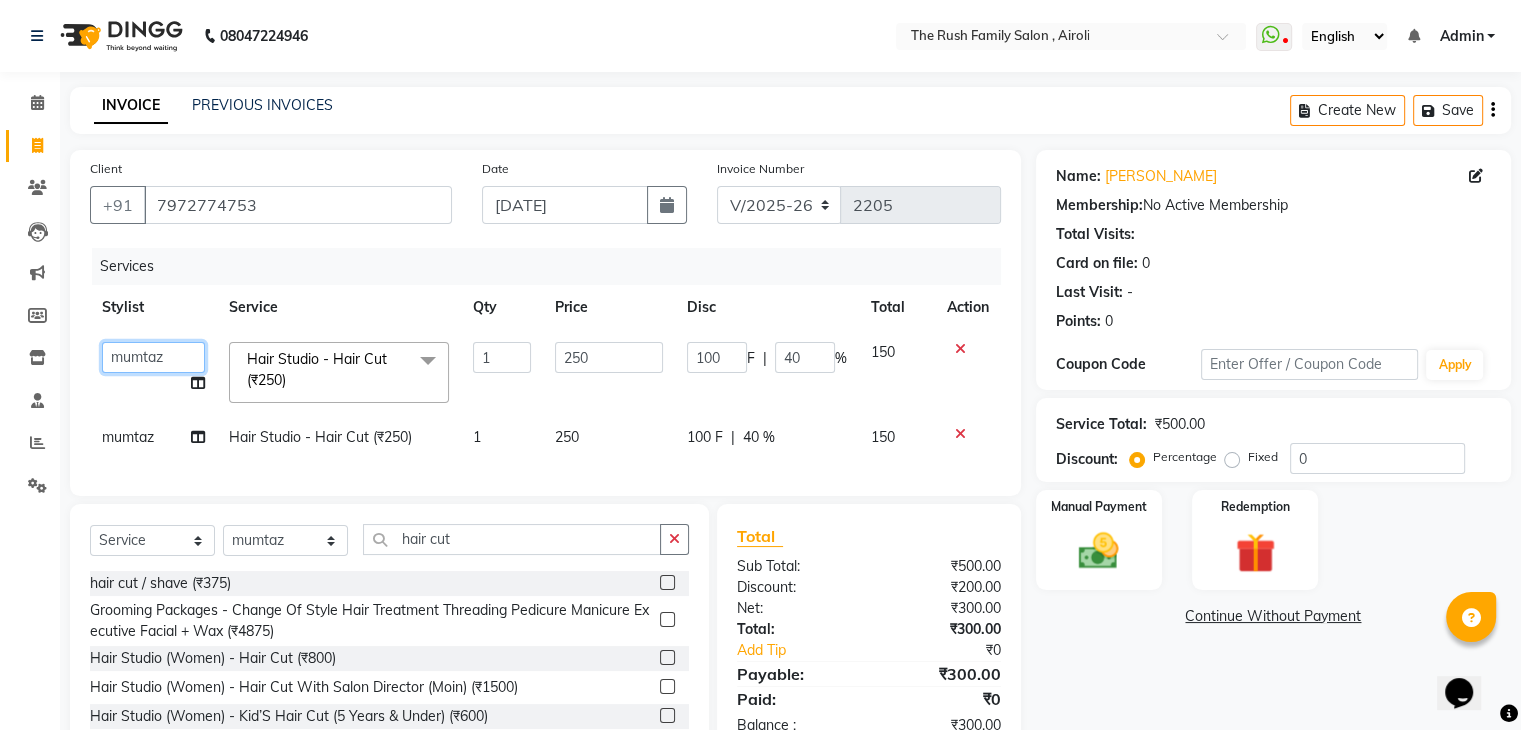 click on "[PERSON_NAME]   Danish   Guddi   [PERSON_NAME]     [PERSON_NAME]   [PERSON_NAME]   Swati" 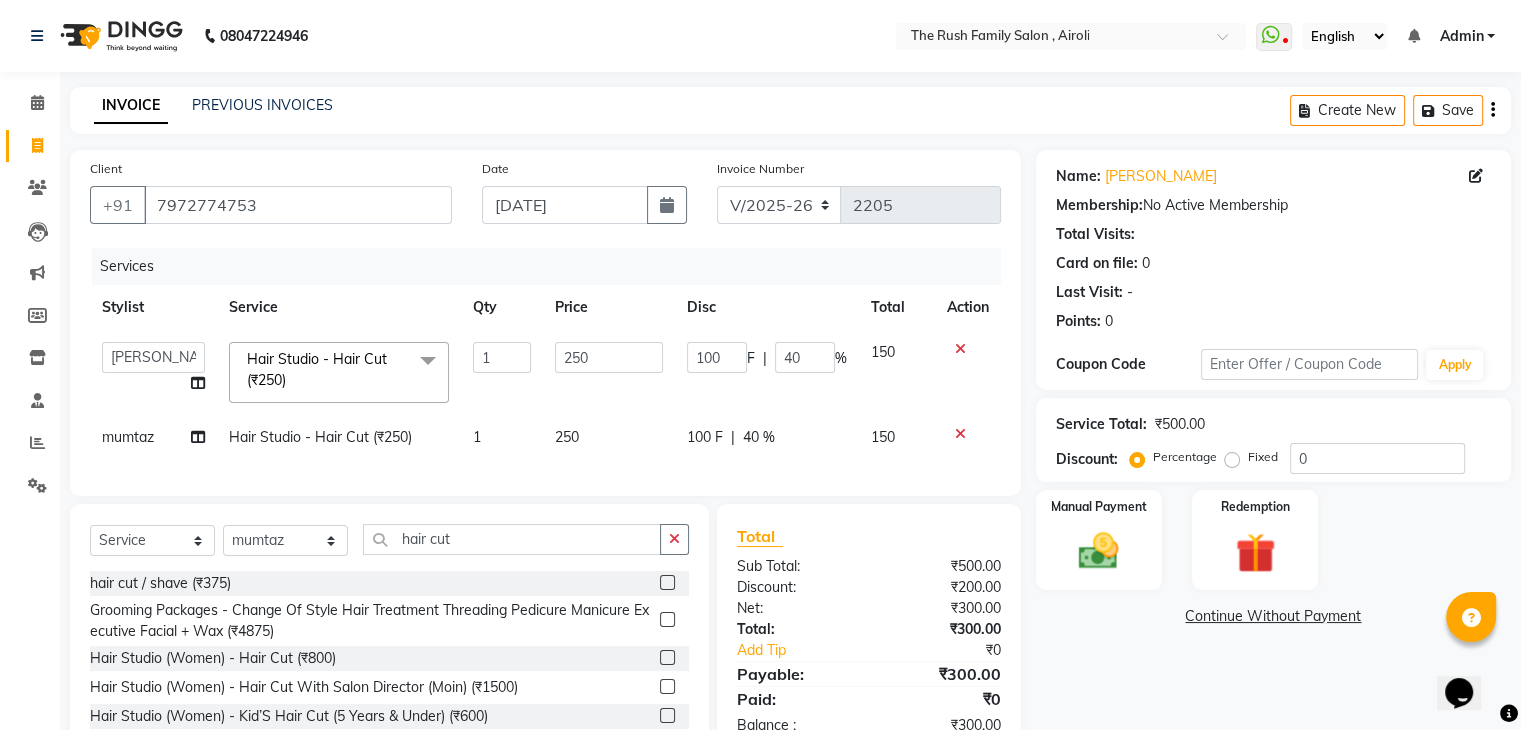 select on "68107" 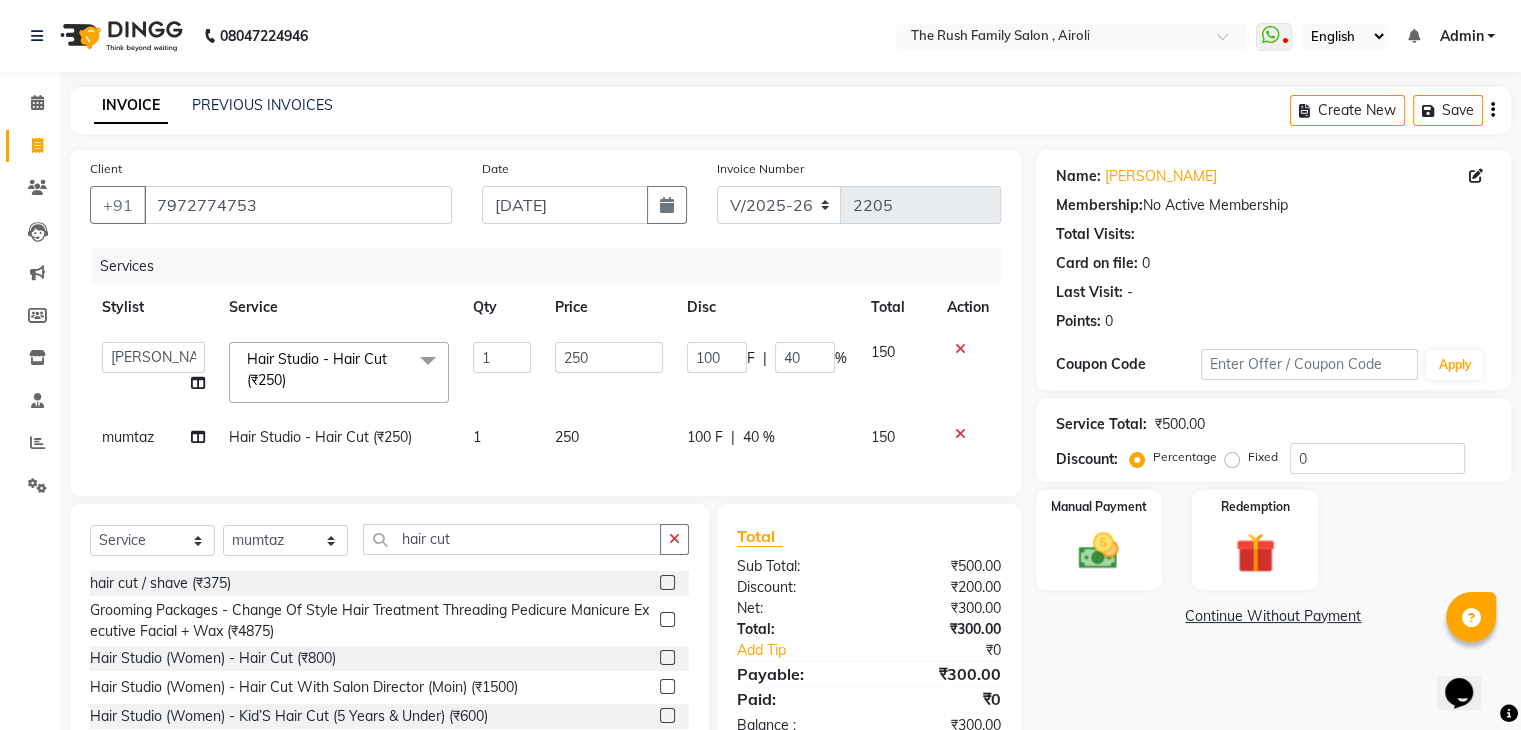 click on "mumtaz" 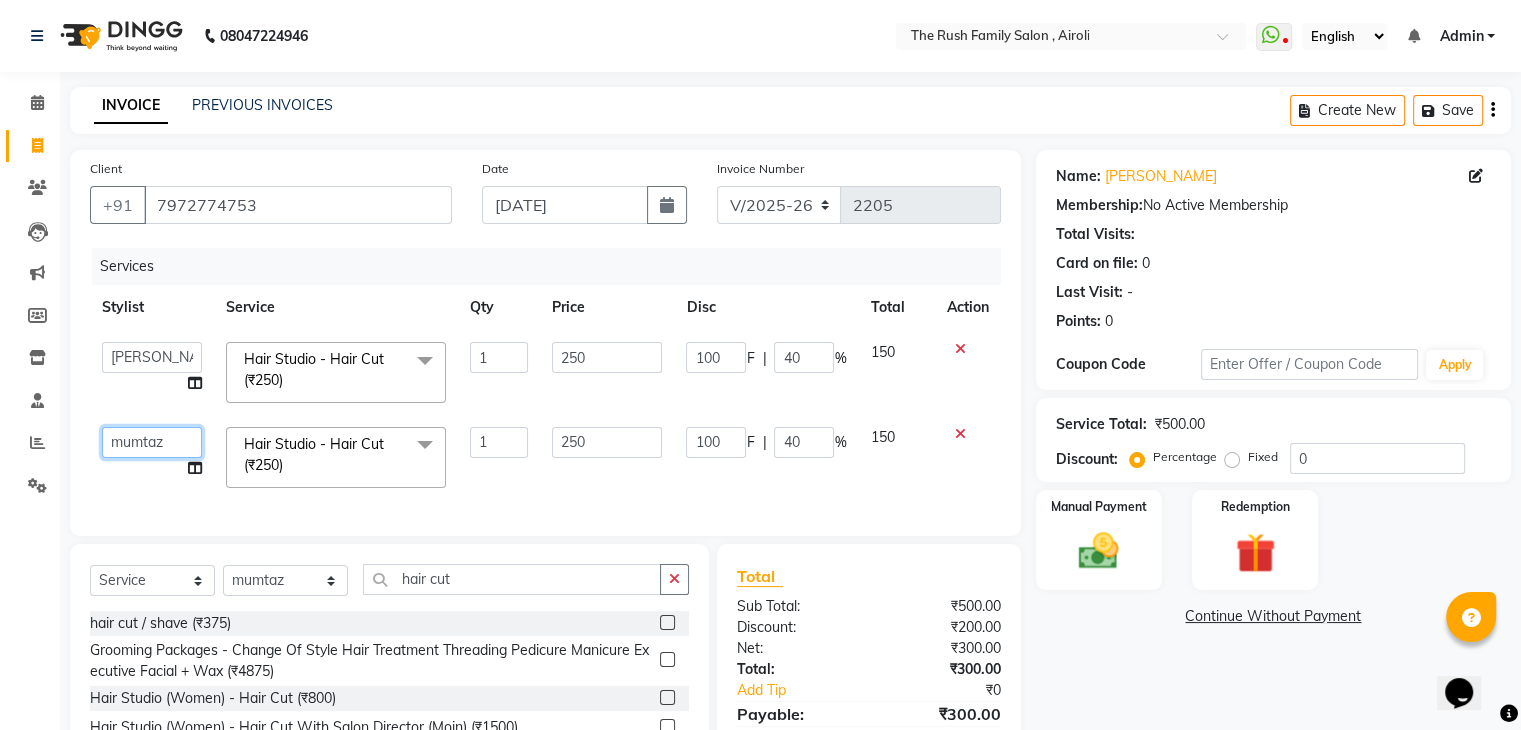 click on "[PERSON_NAME]   Danish   Guddi   [PERSON_NAME]     [PERSON_NAME]   [PERSON_NAME]   Swati" 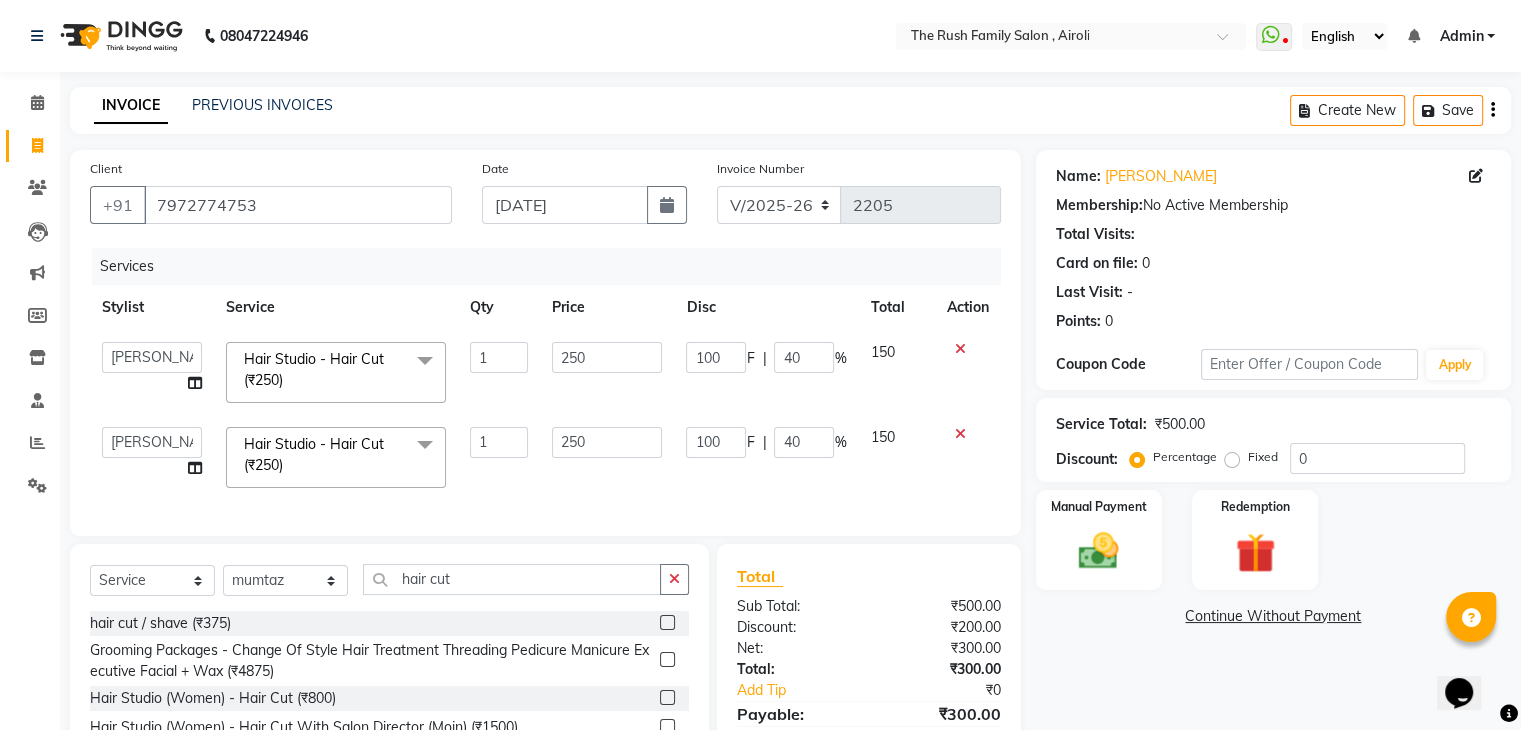 scroll, scrollTop: 0, scrollLeft: 14, axis: horizontal 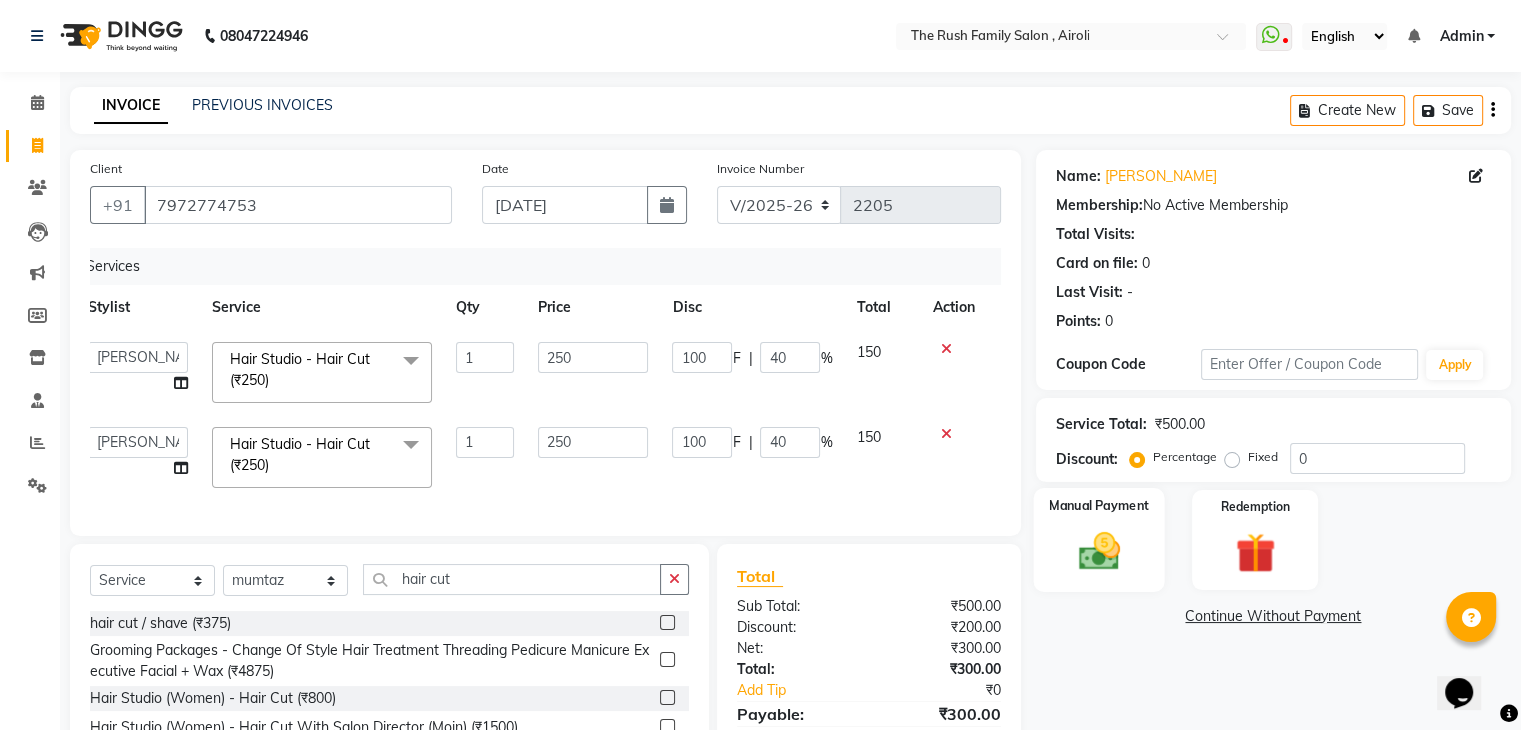 click on "Manual Payment" 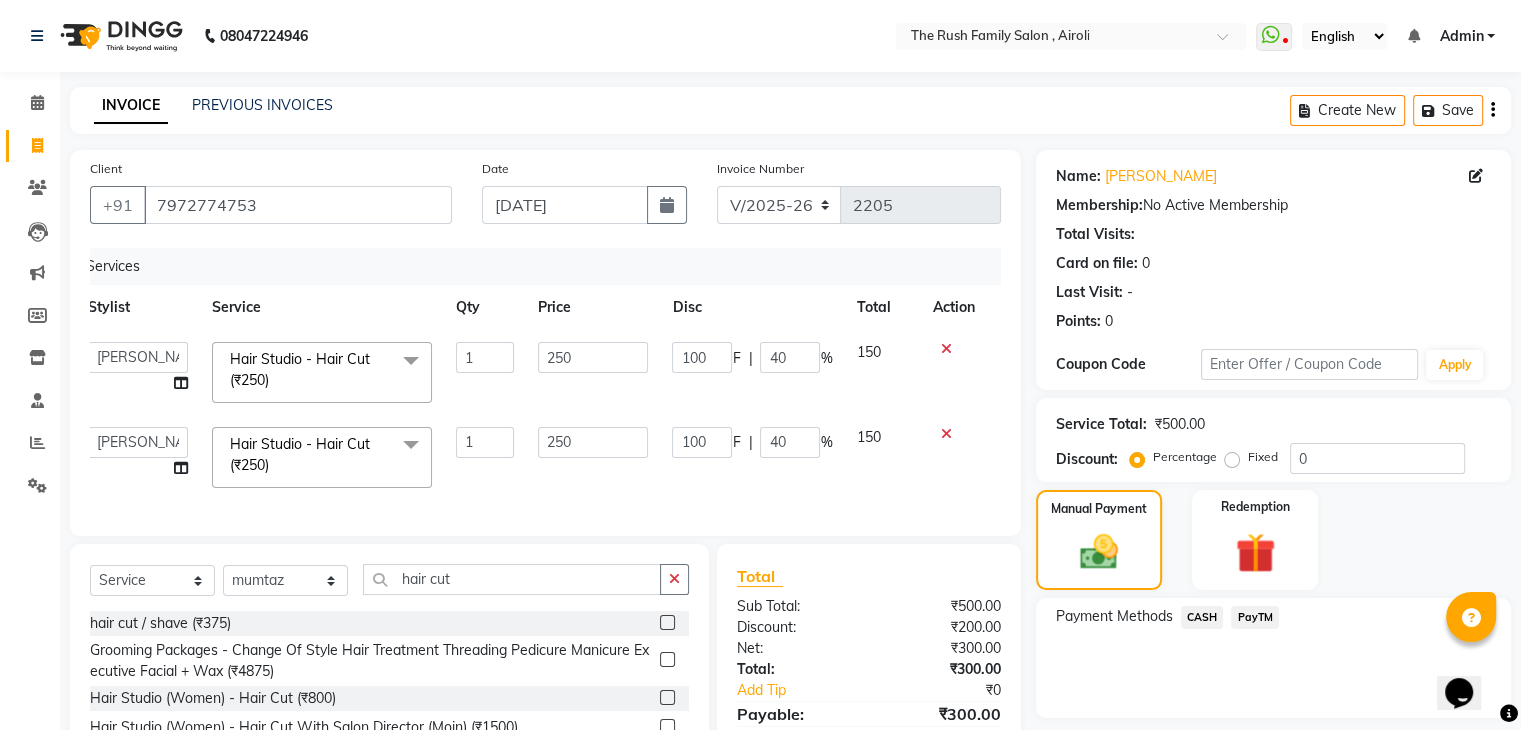 click on "PayTM" 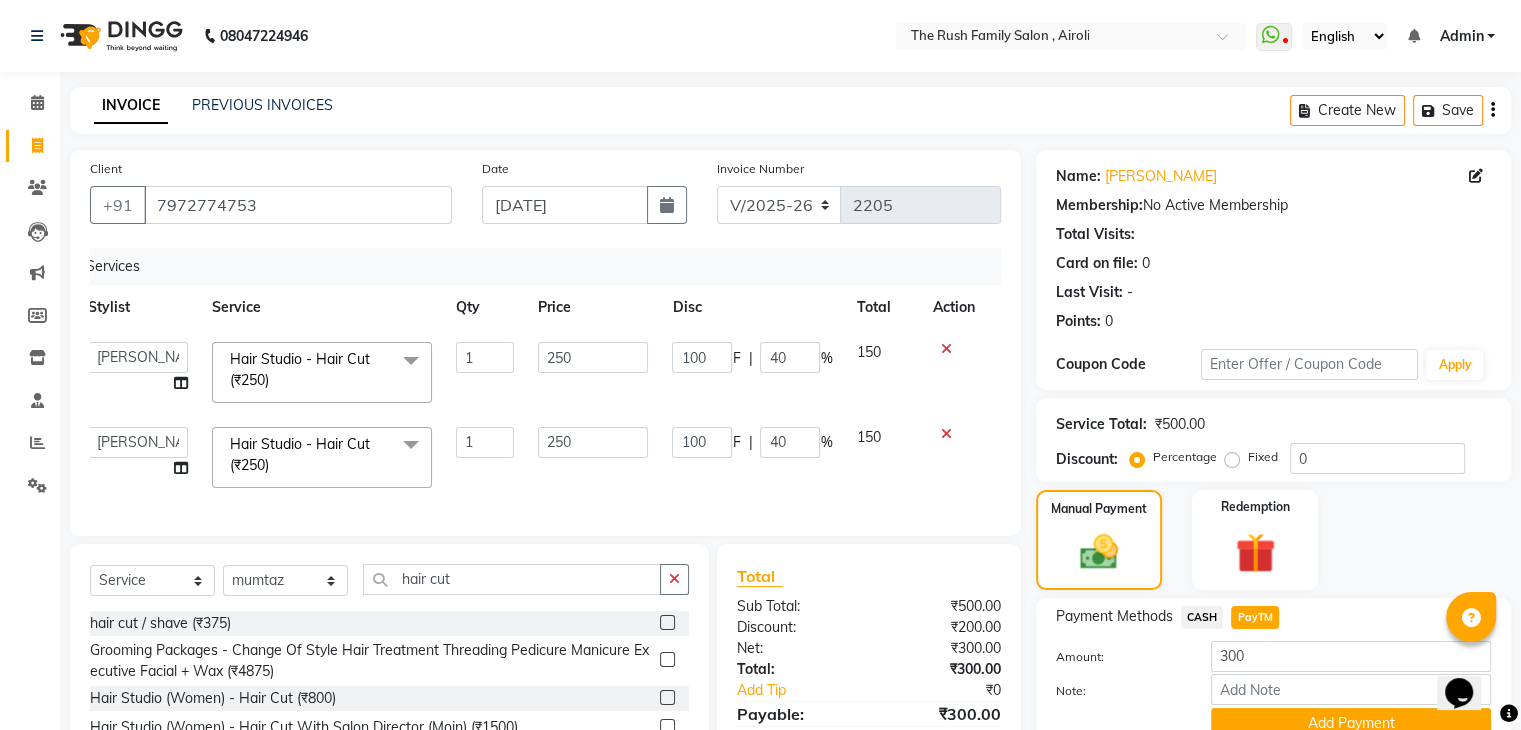 scroll, scrollTop: 154, scrollLeft: 0, axis: vertical 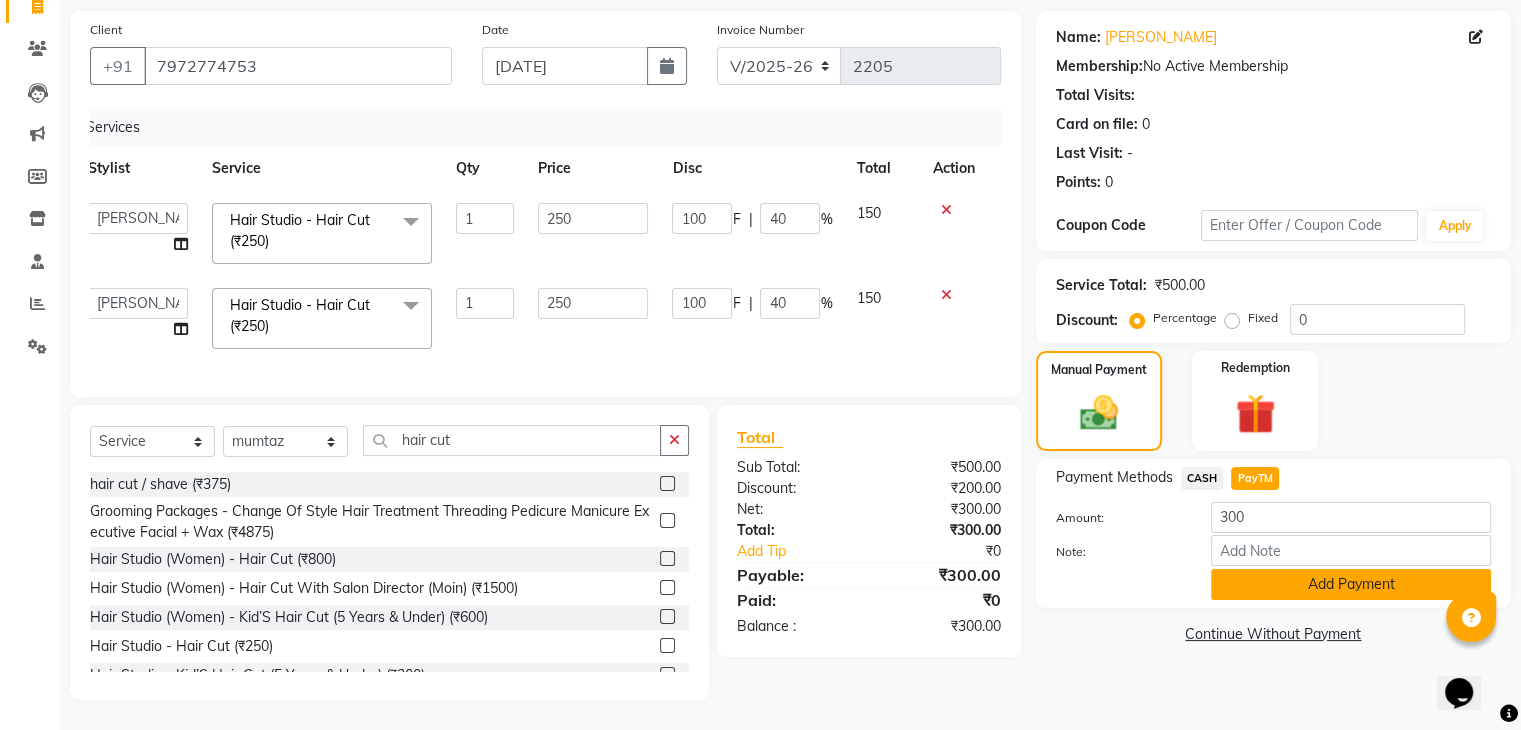 click on "Add Payment" 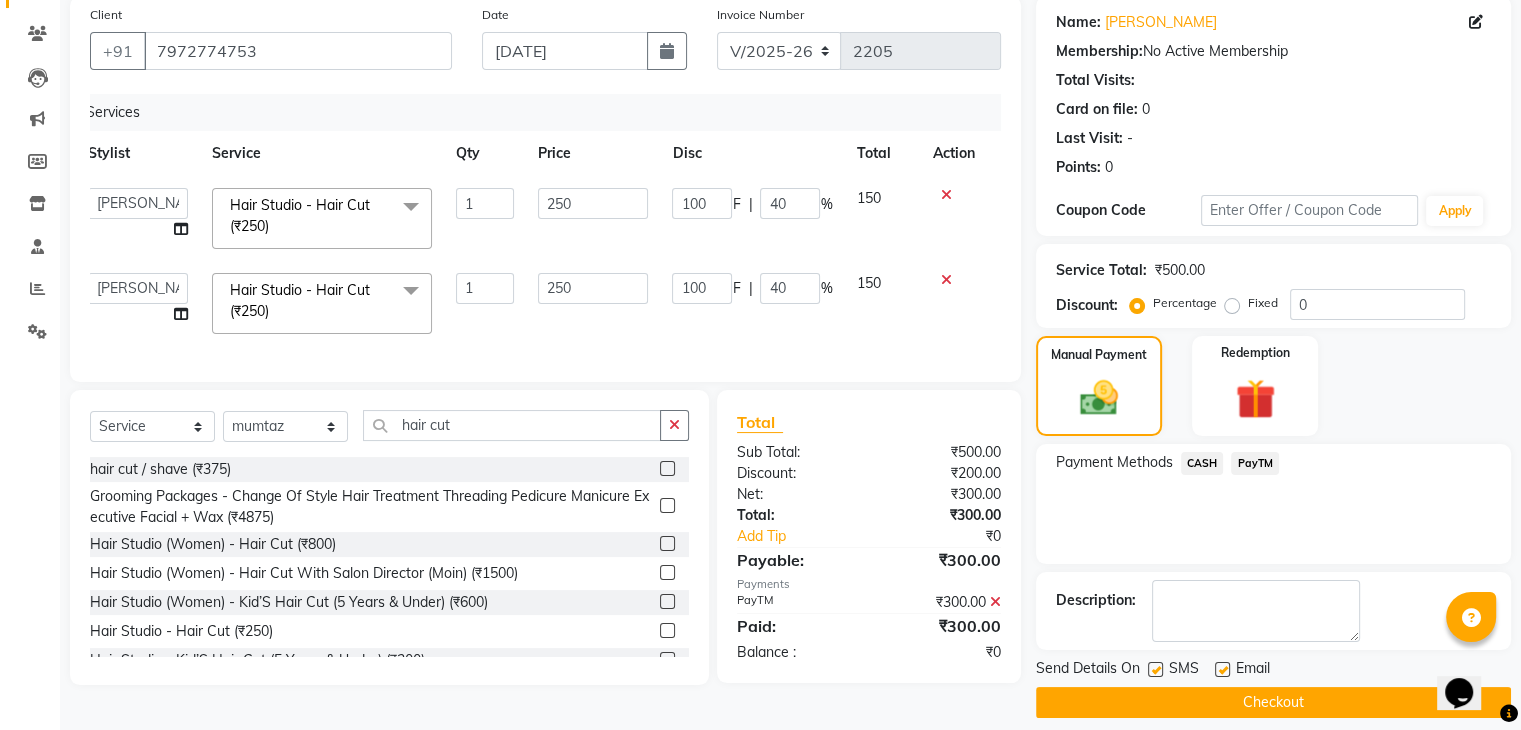 scroll, scrollTop: 171, scrollLeft: 0, axis: vertical 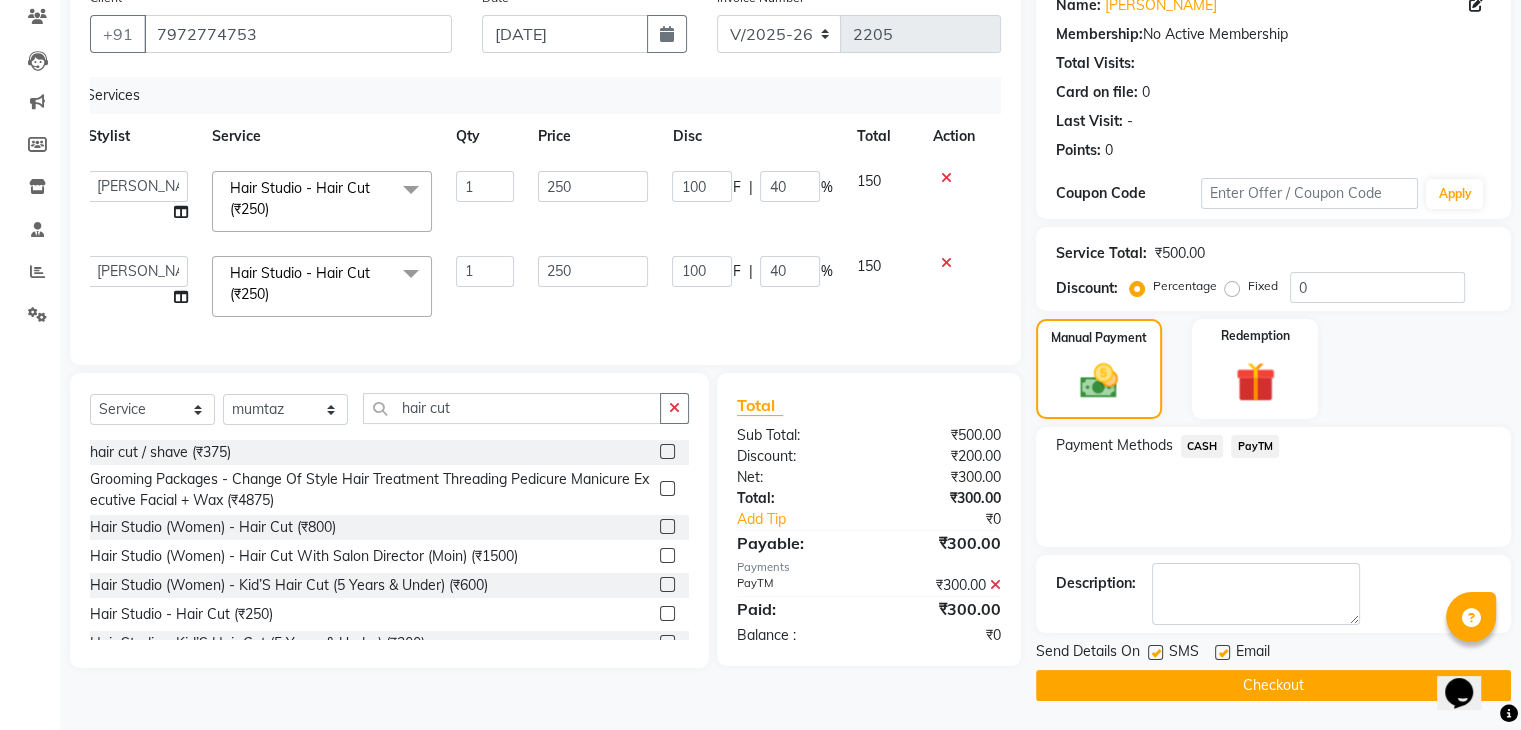 click 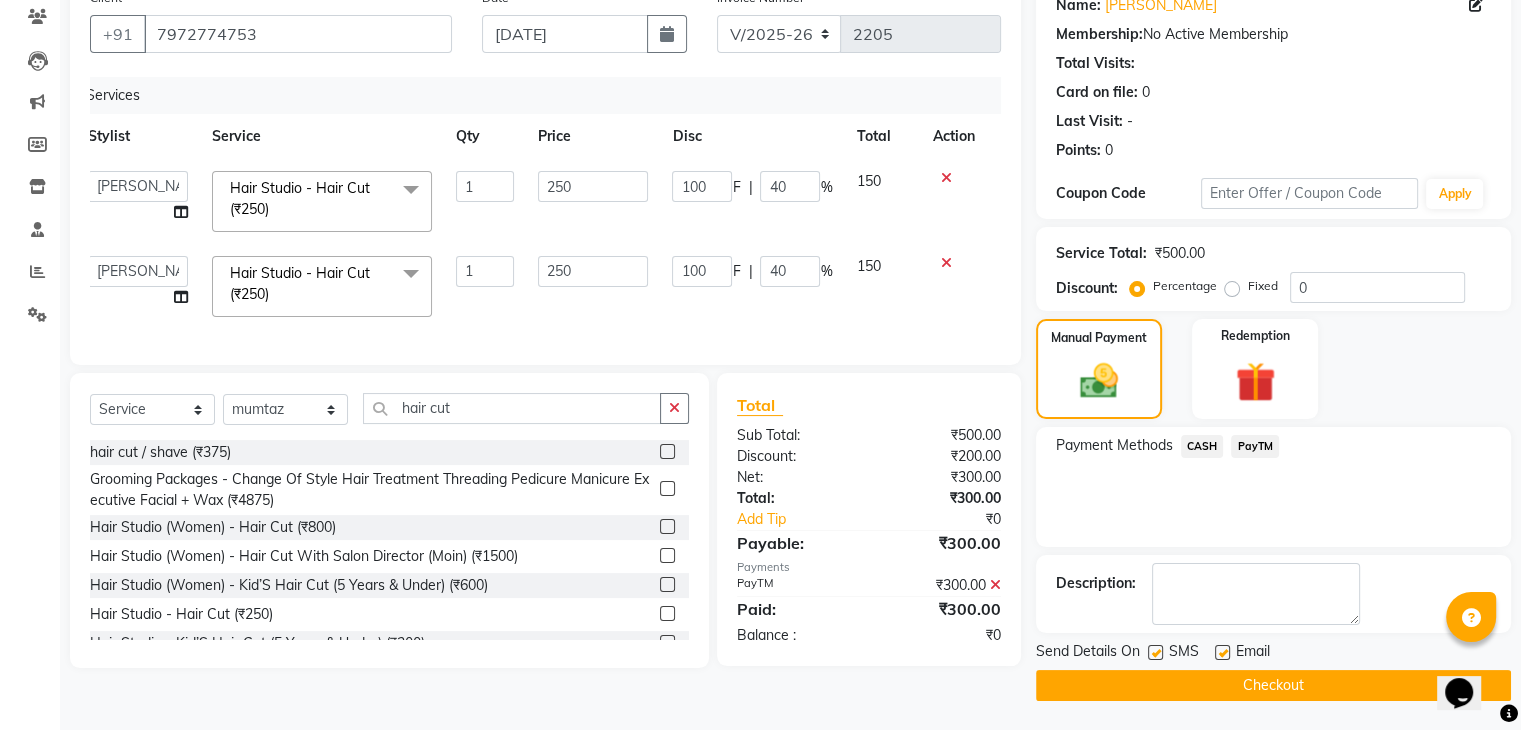 click at bounding box center [1154, 653] 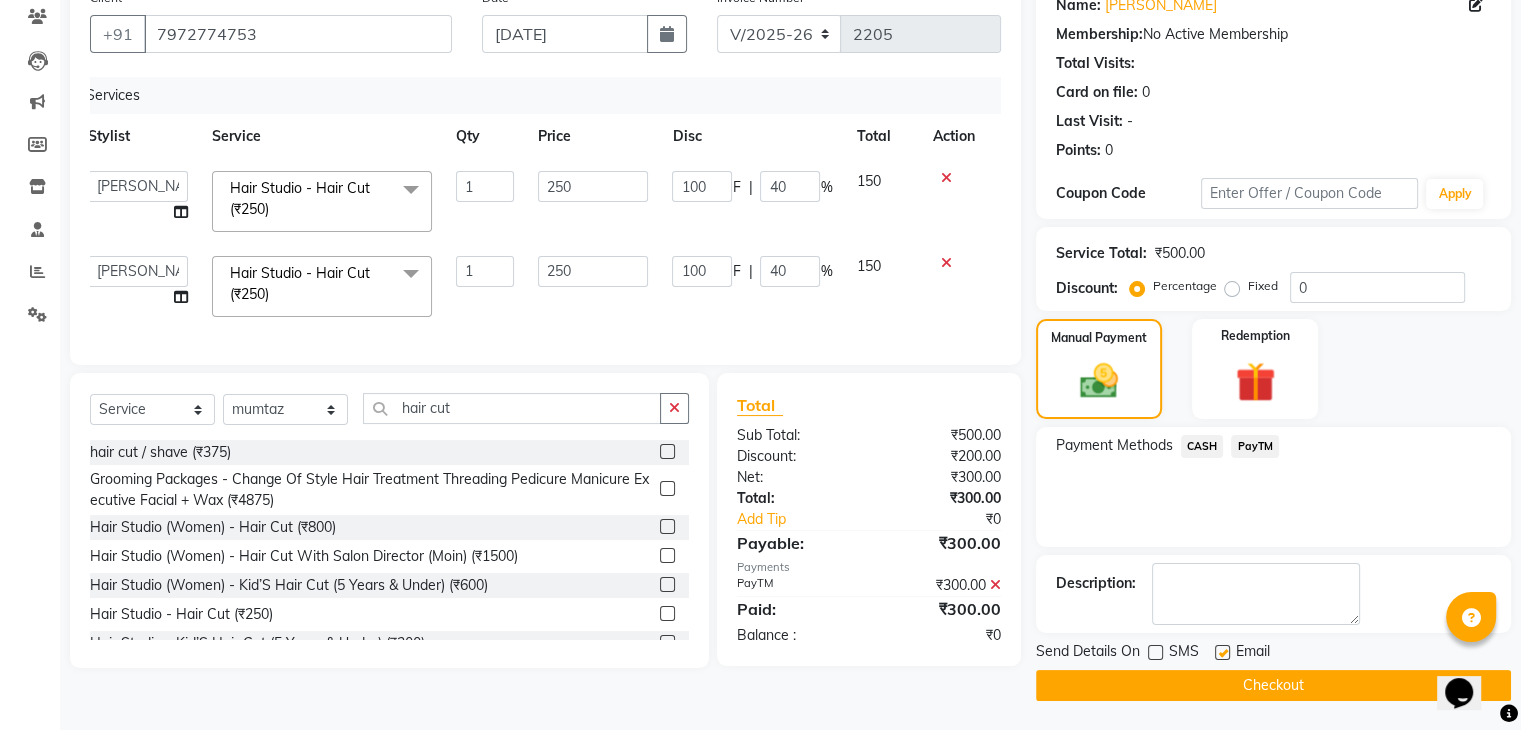 click 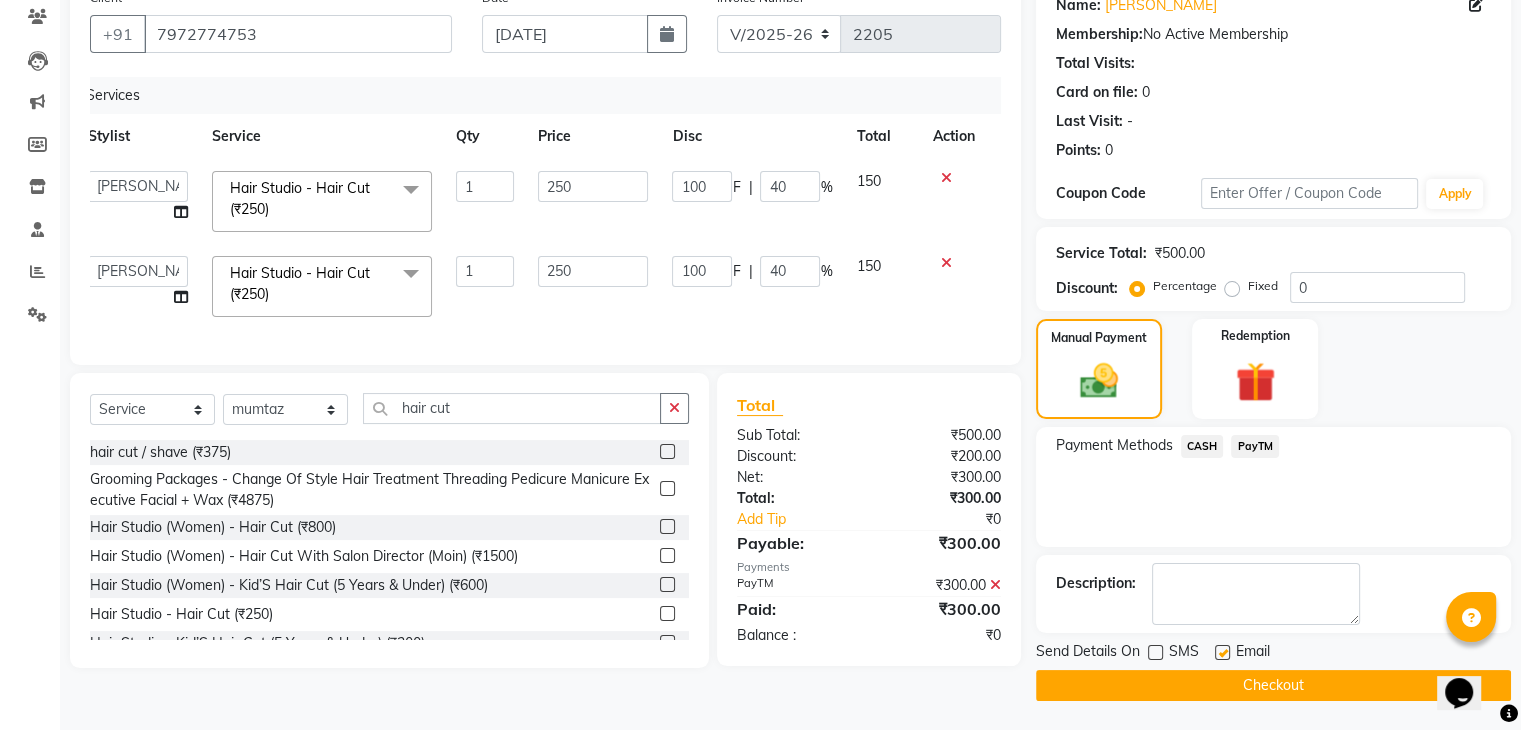 click at bounding box center (1221, 653) 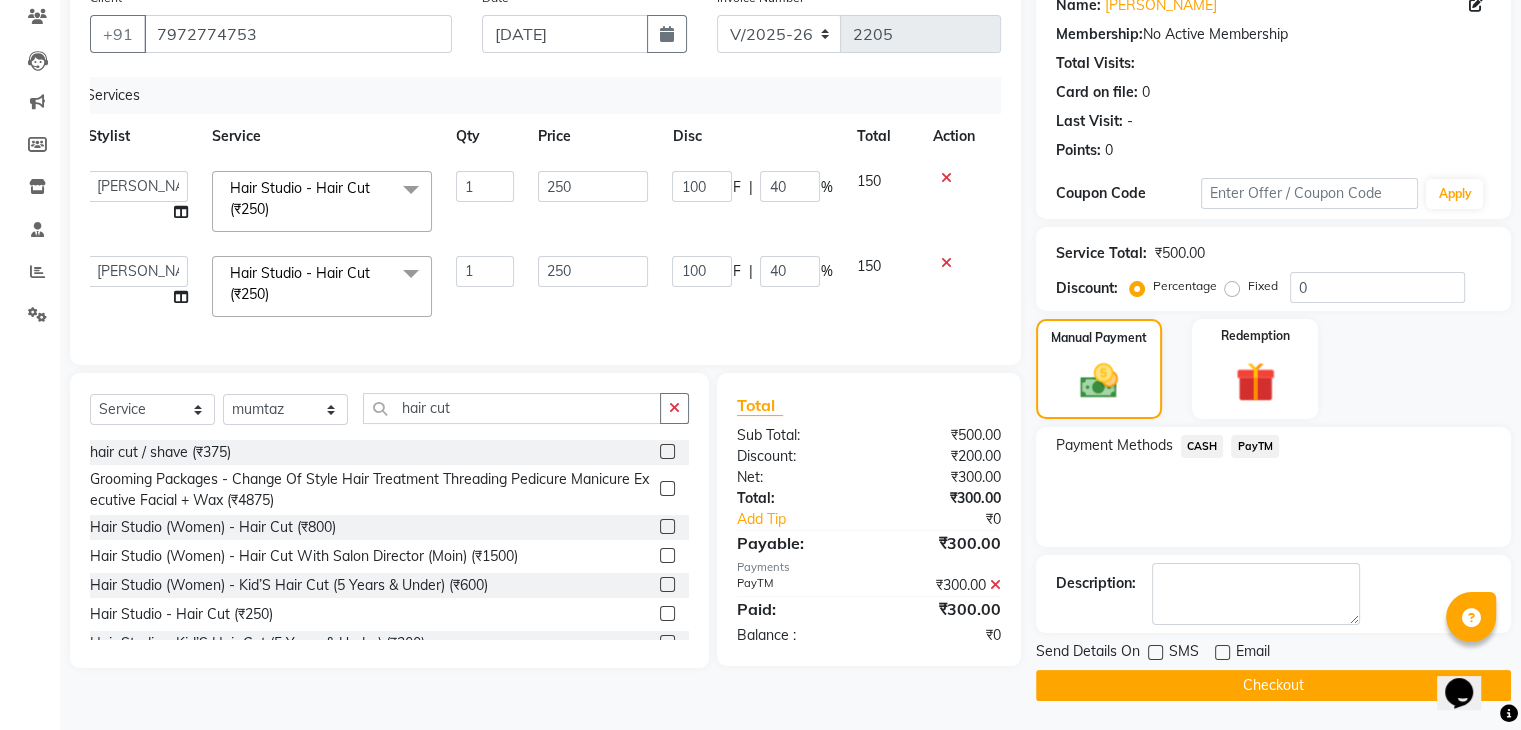 click on "Checkout" 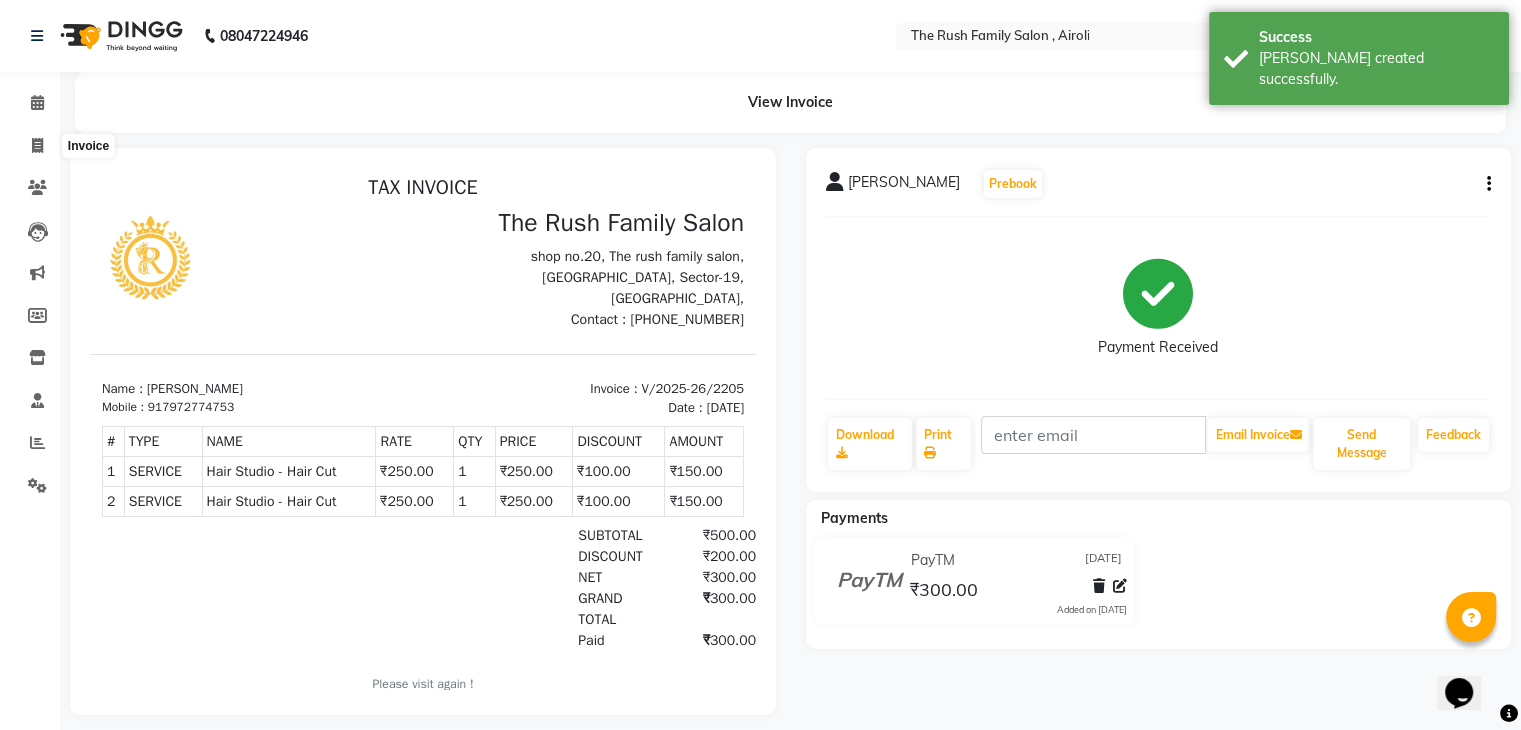 scroll, scrollTop: 0, scrollLeft: 0, axis: both 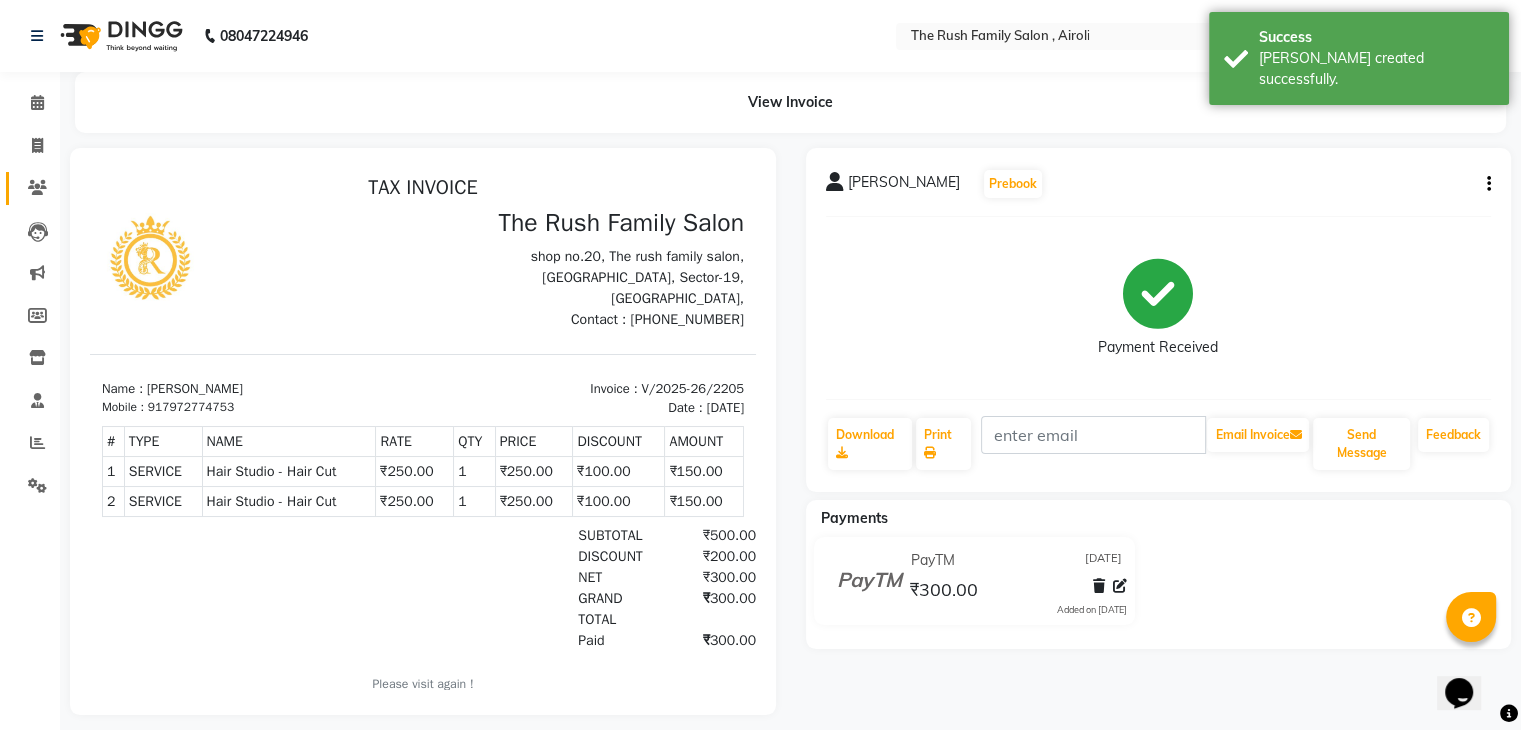 click on "Clients" 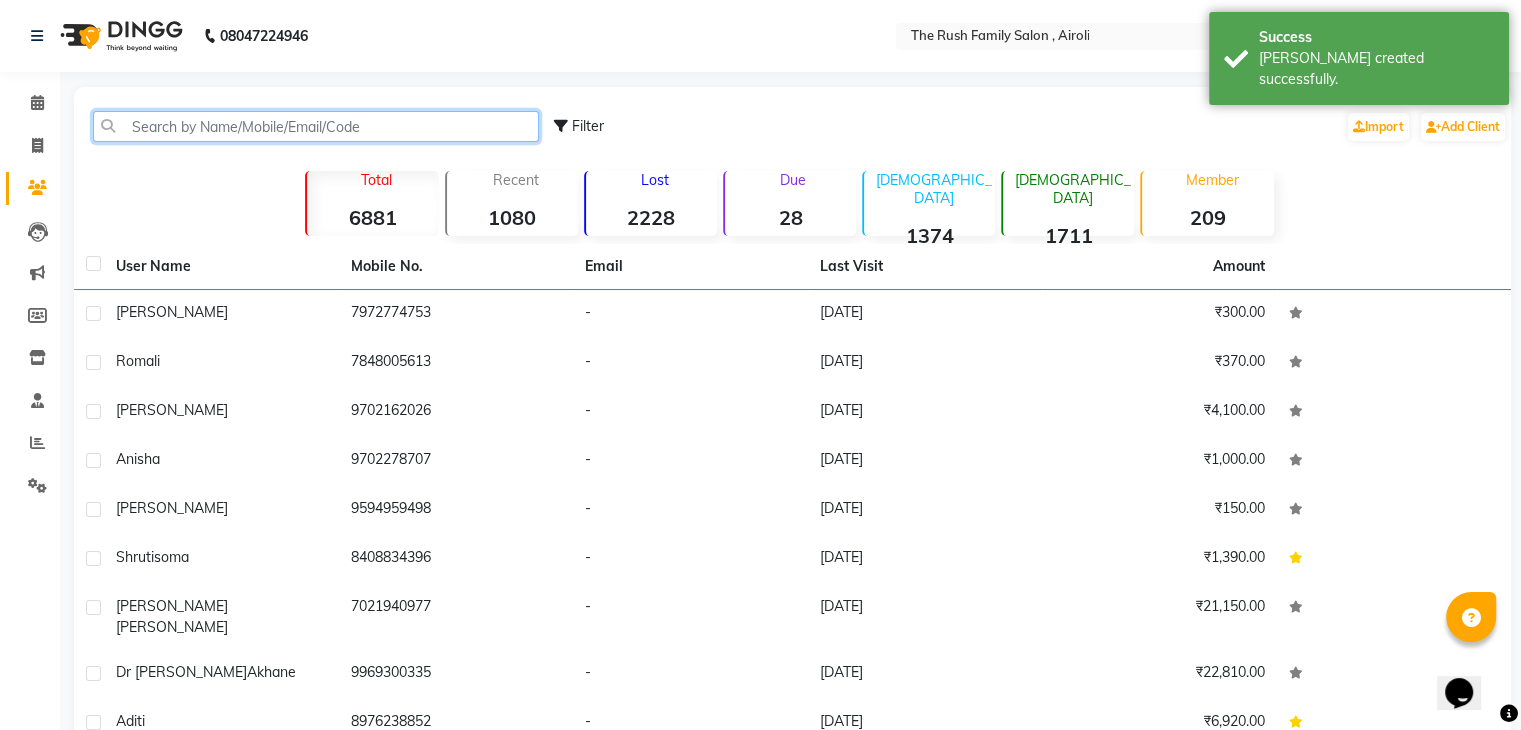 click 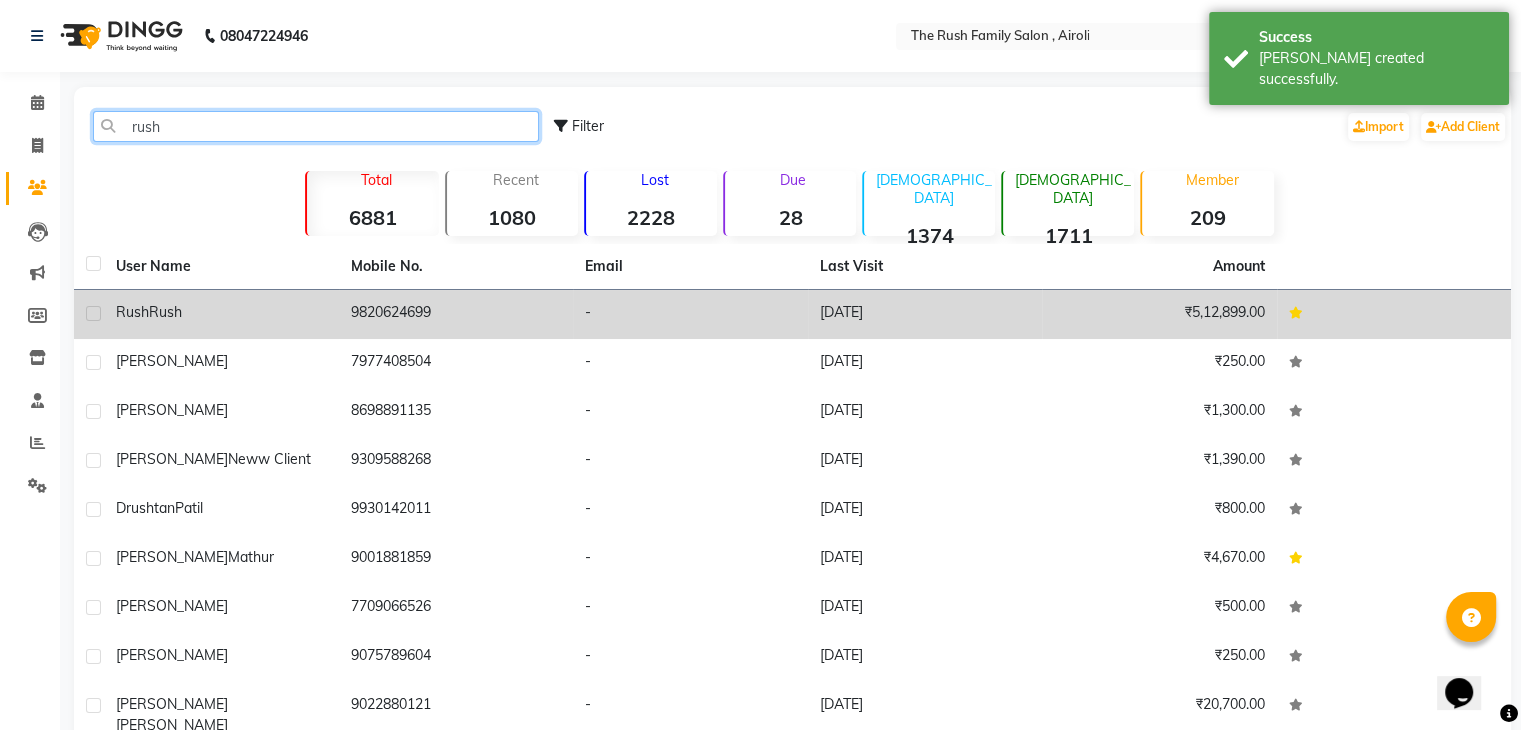type on "rush" 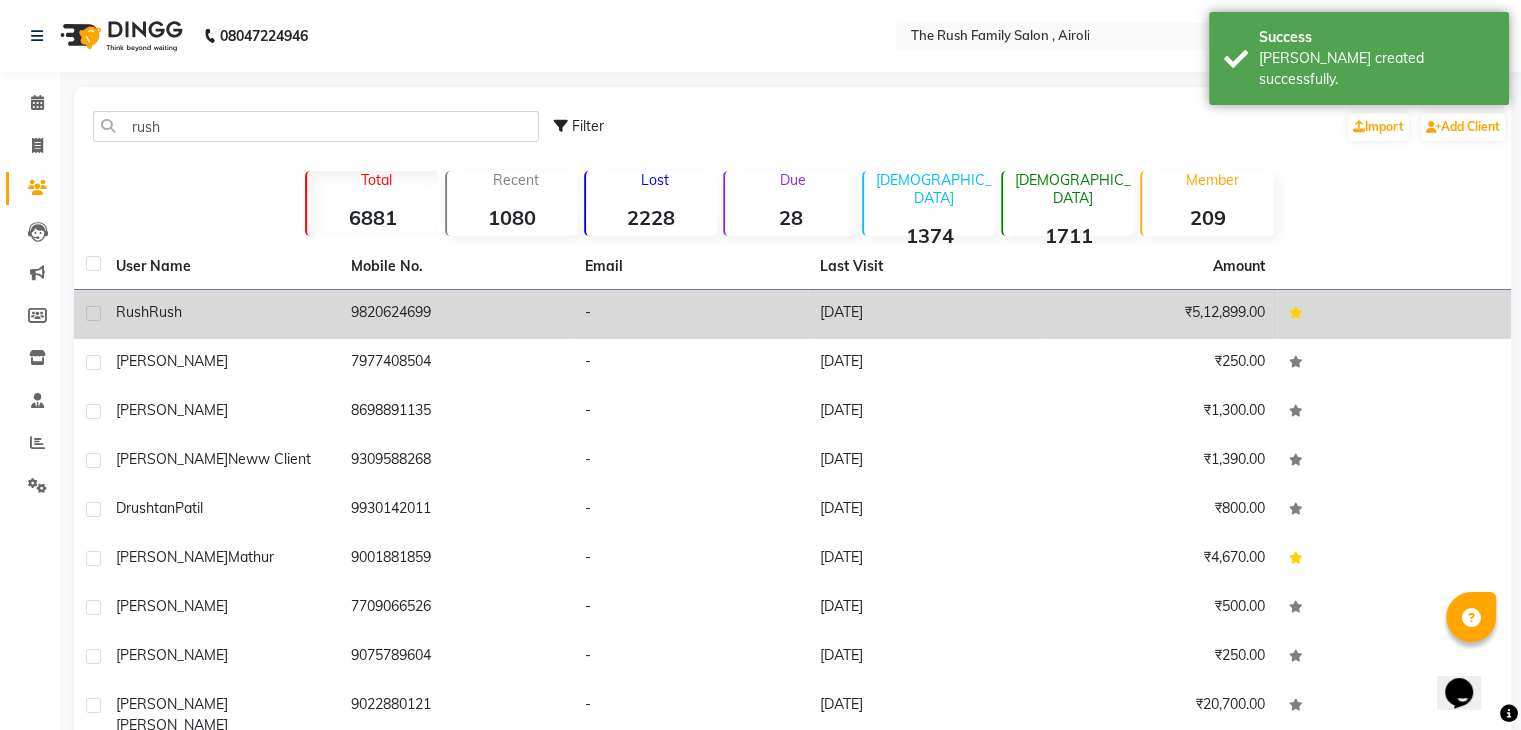 click on "9820624699" 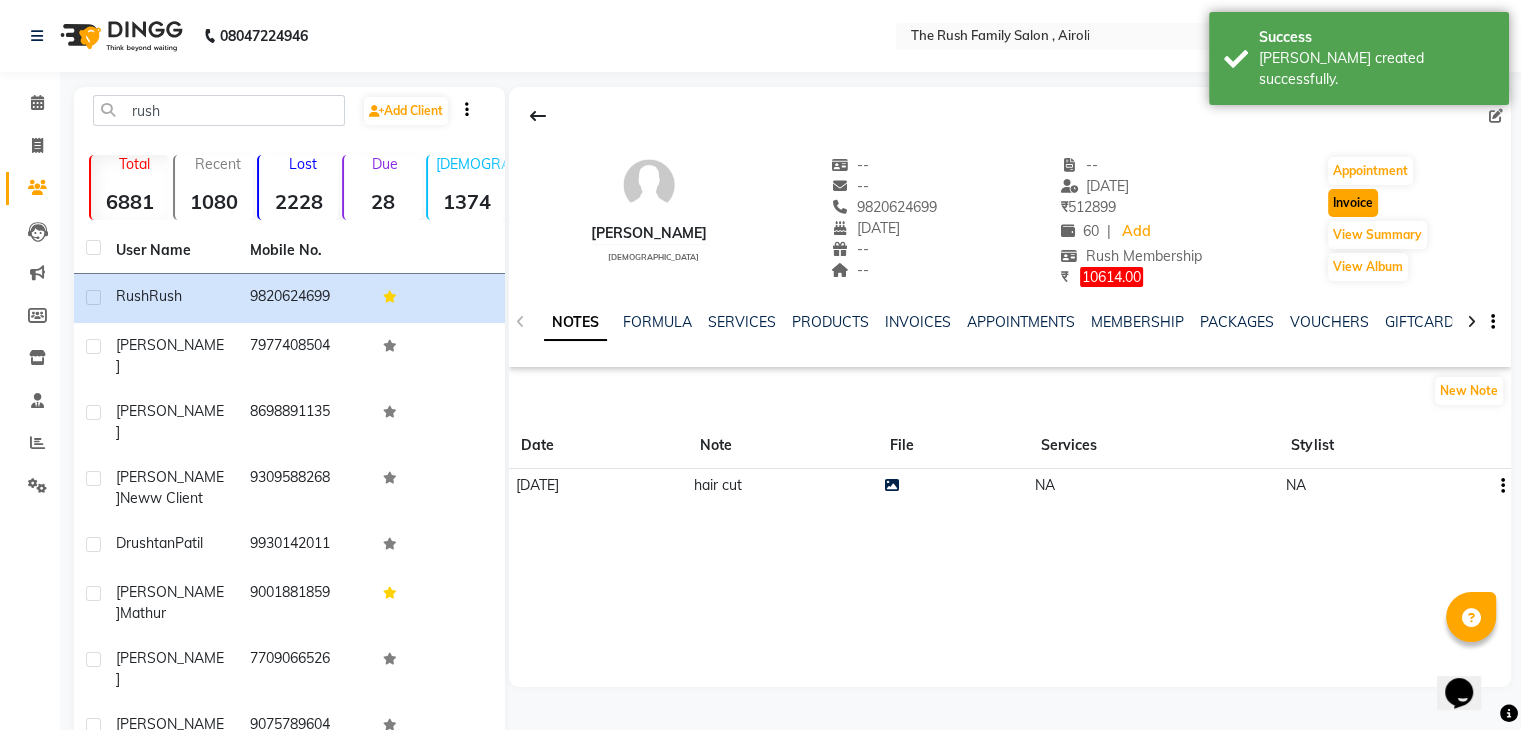click on "Invoice" 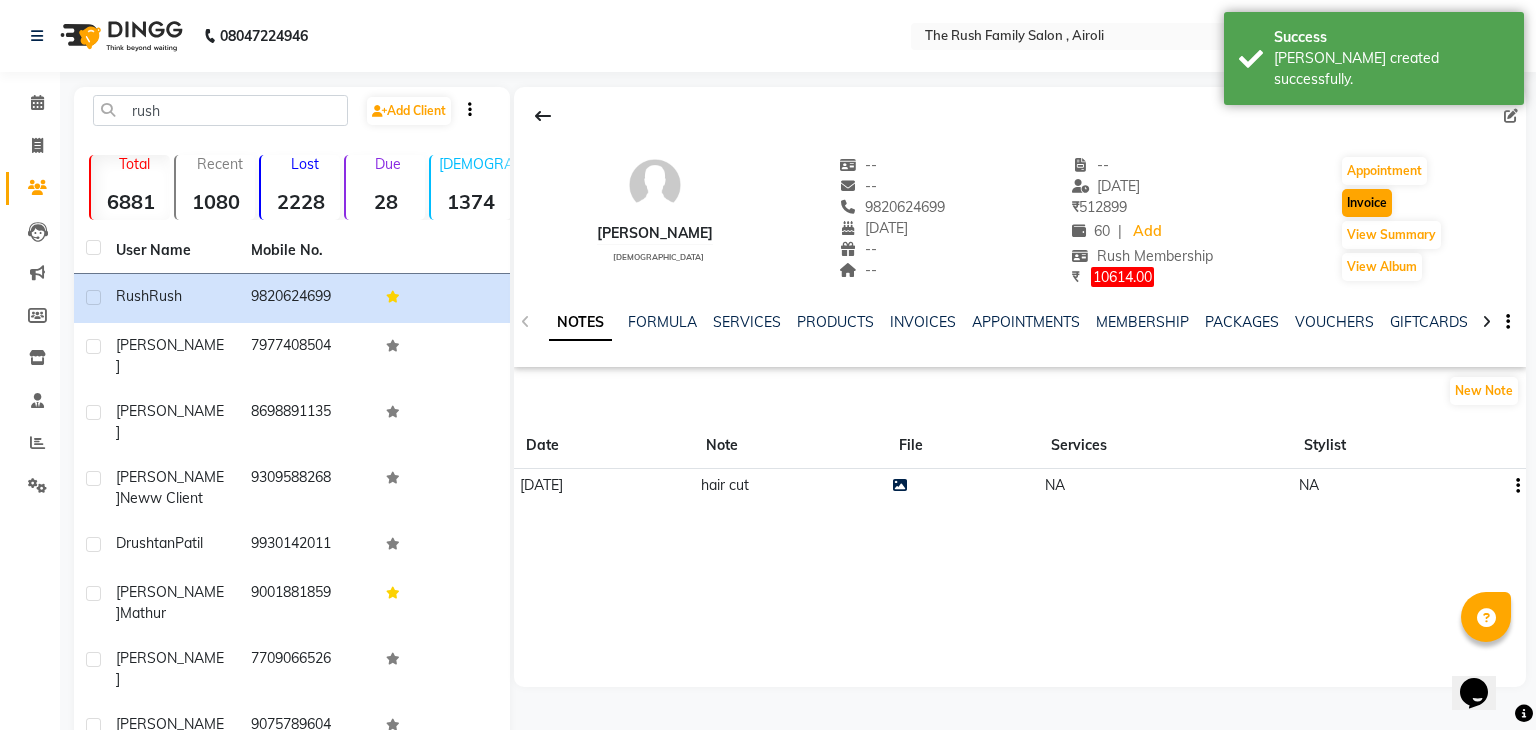 select on "5419" 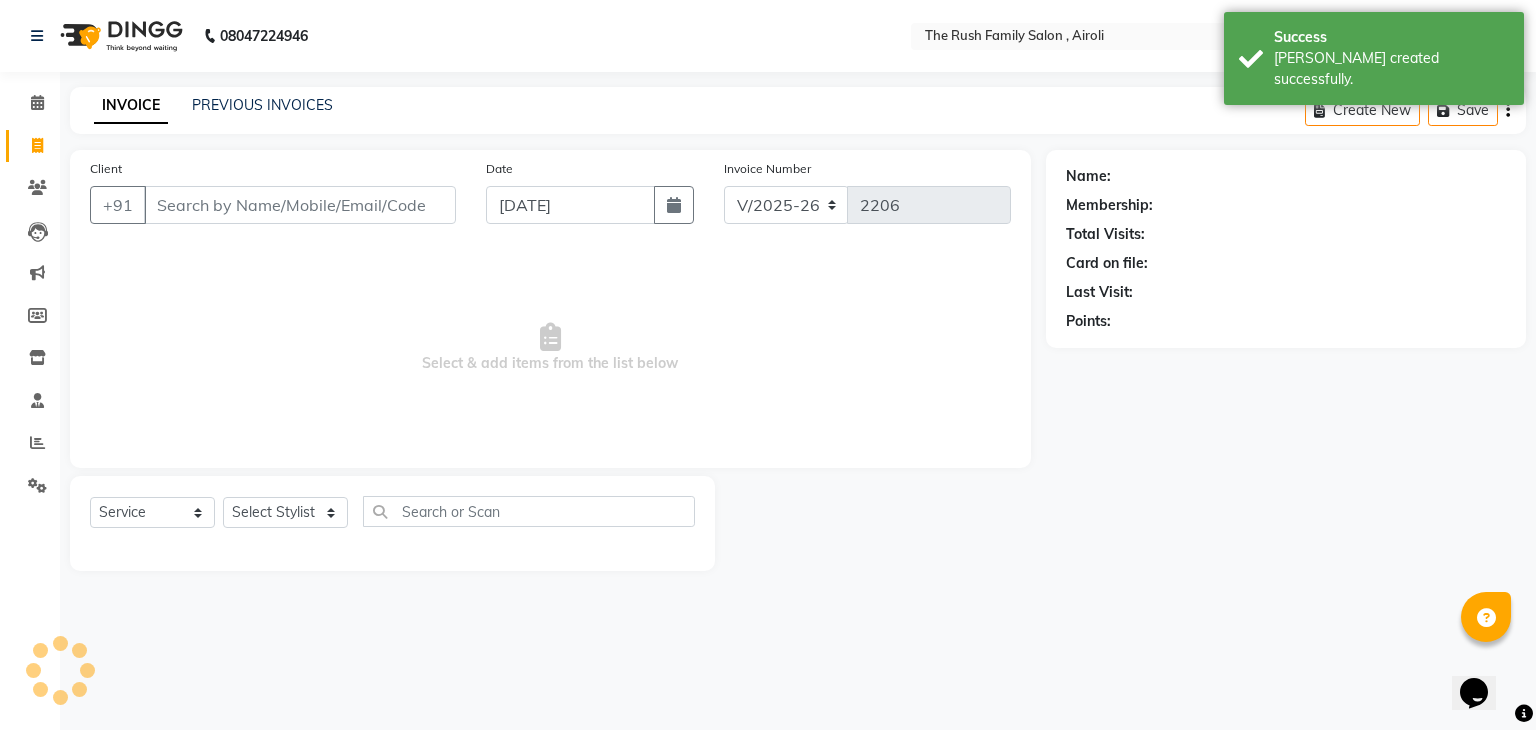 type on "9820624699" 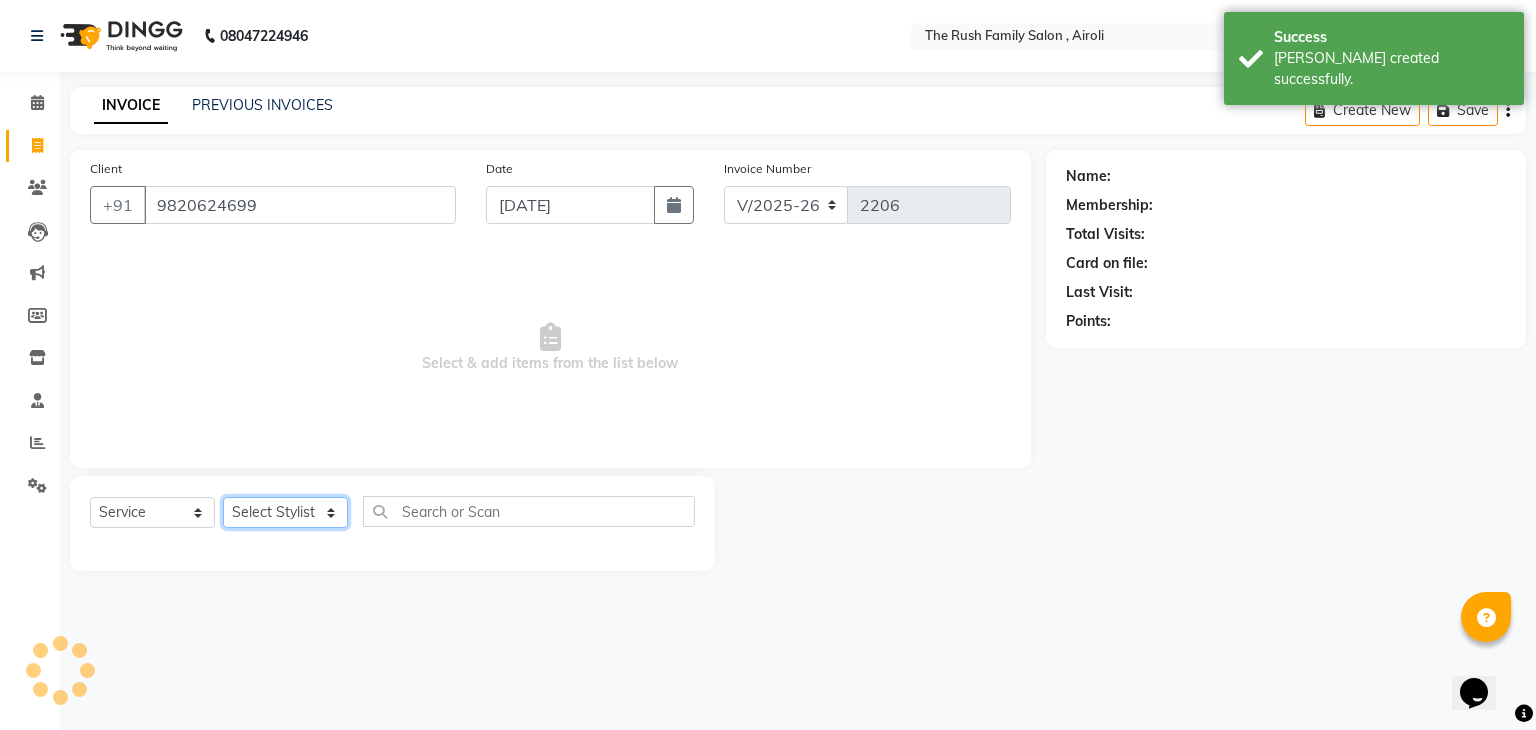 click on "Select Stylist [PERSON_NAME] Guddi [PERSON_NAME]   [PERSON_NAME] [PERSON_NAME]" 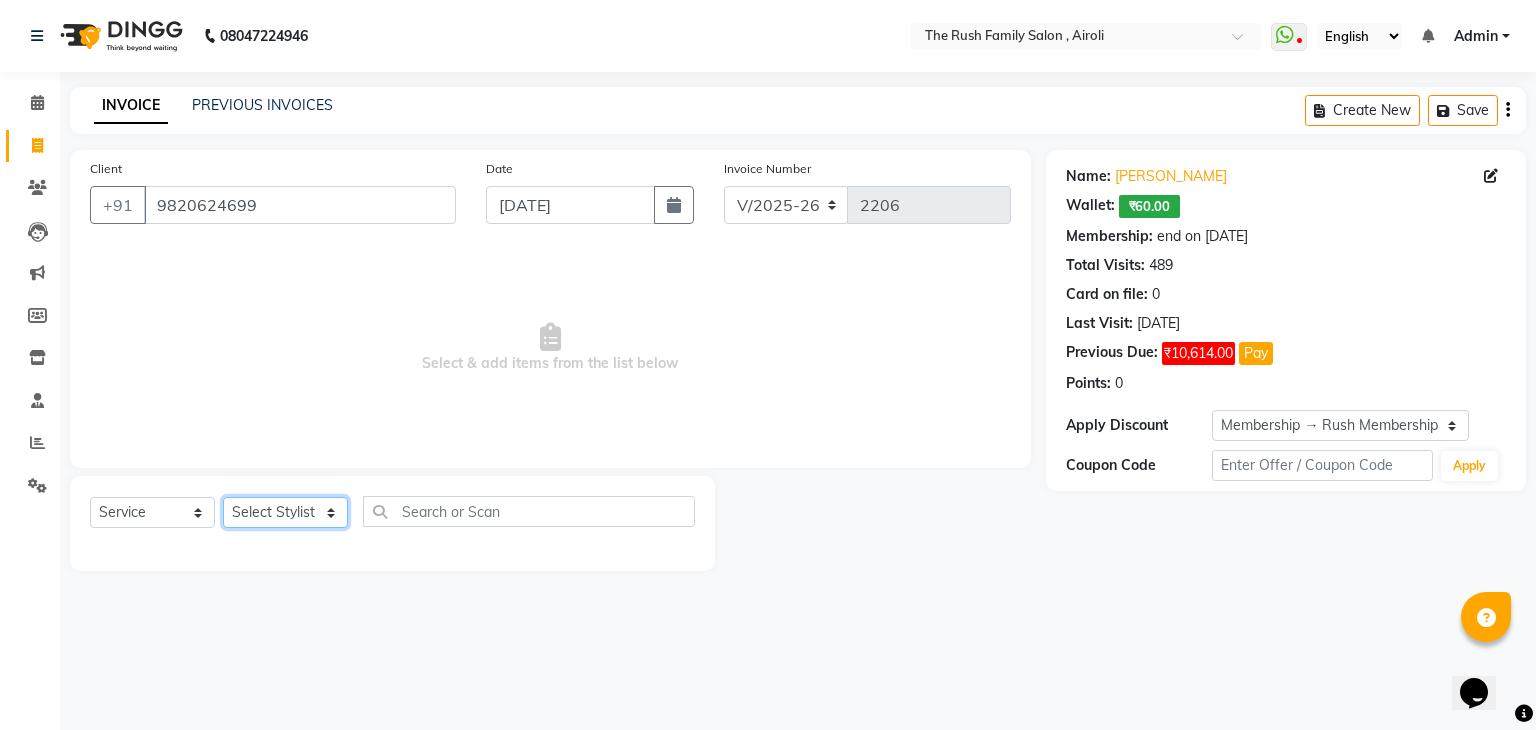 select on "42200" 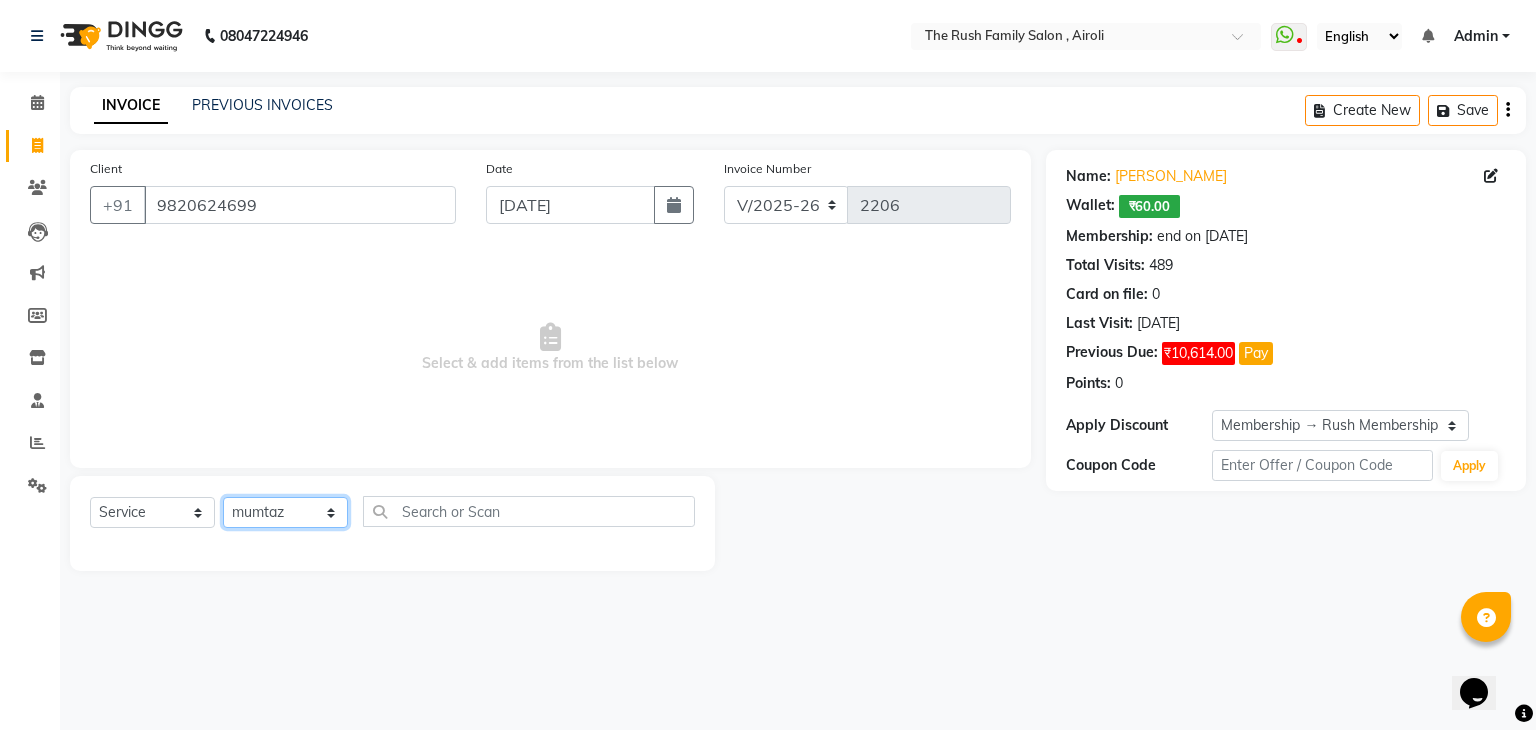 click on "Select Stylist [PERSON_NAME] Guddi [PERSON_NAME]   [PERSON_NAME] [PERSON_NAME]" 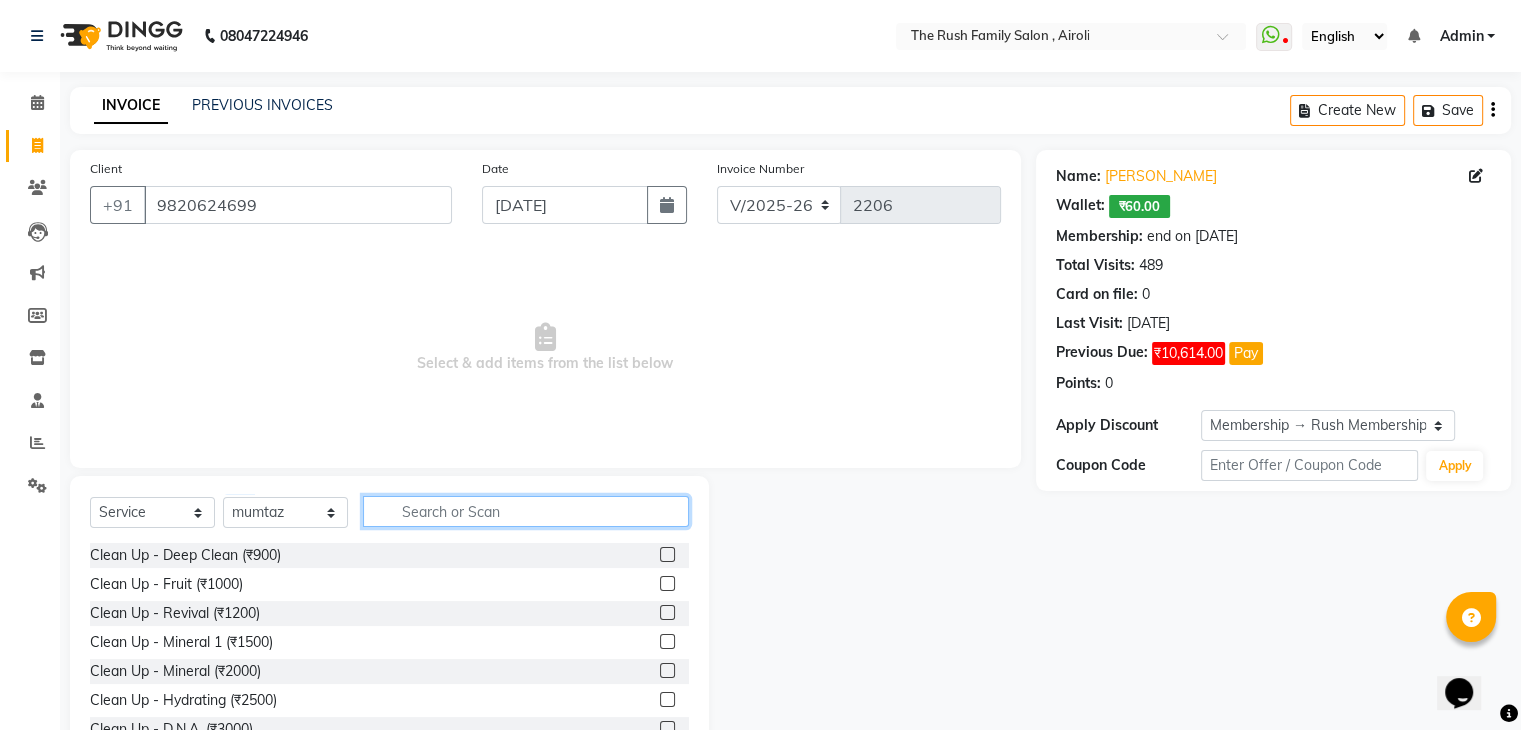 click 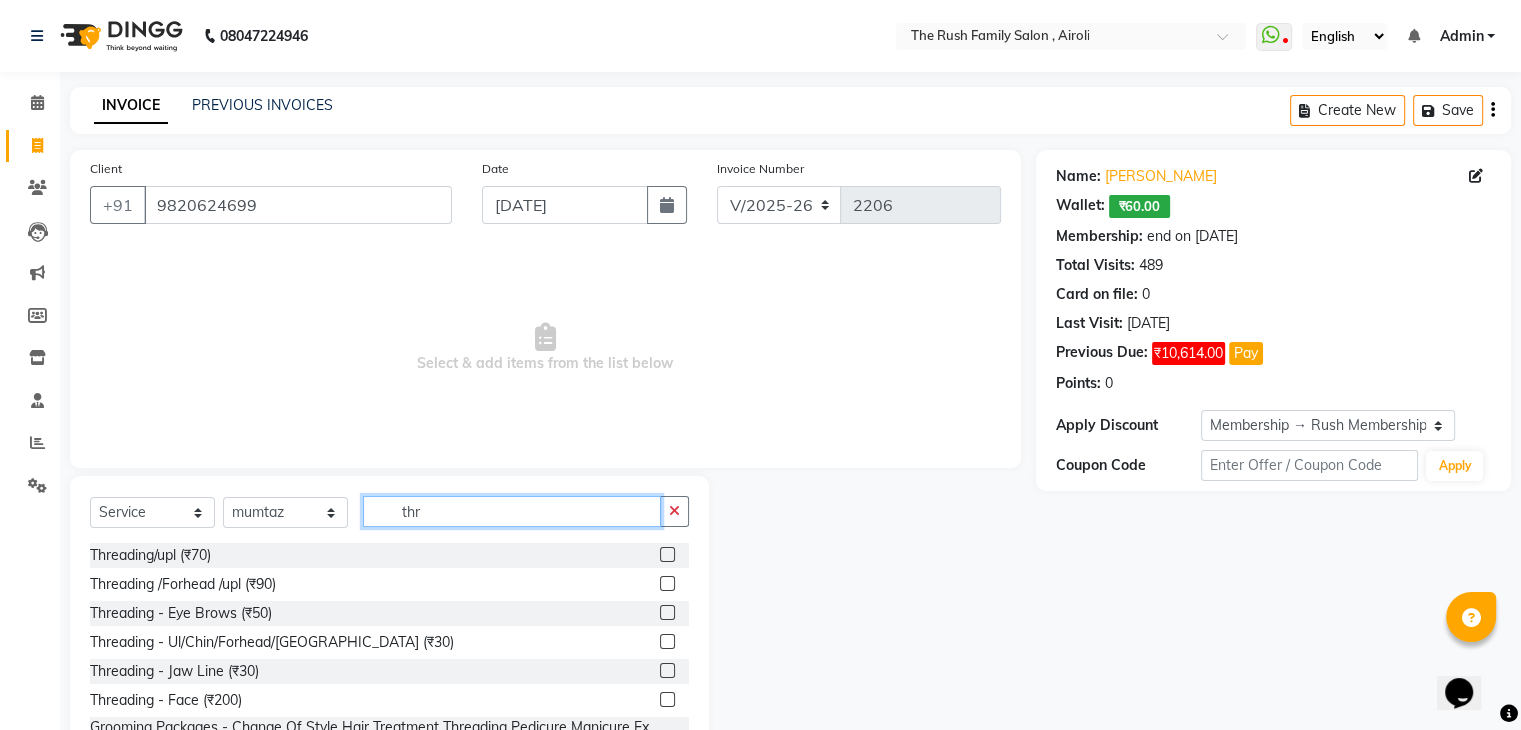 type on "thr" 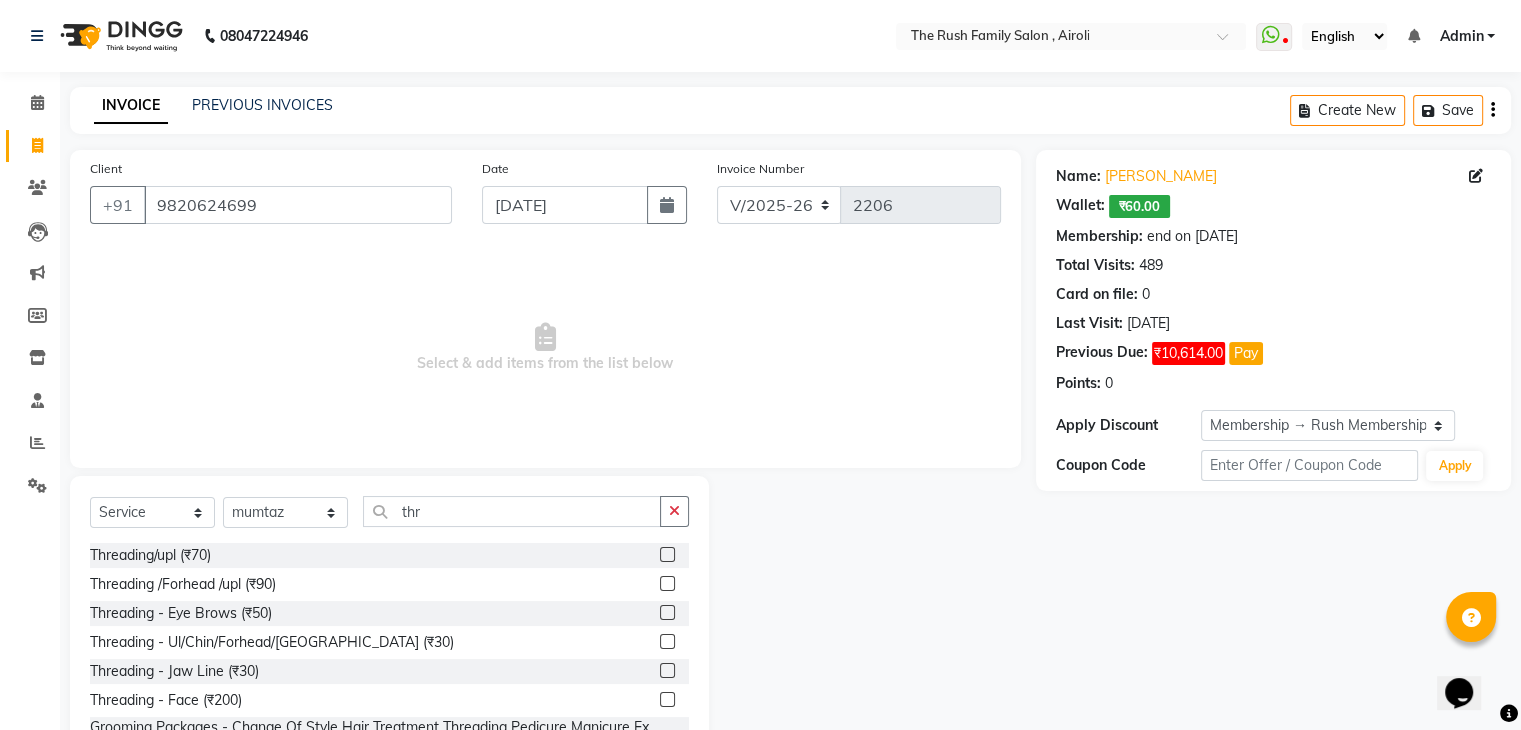 click 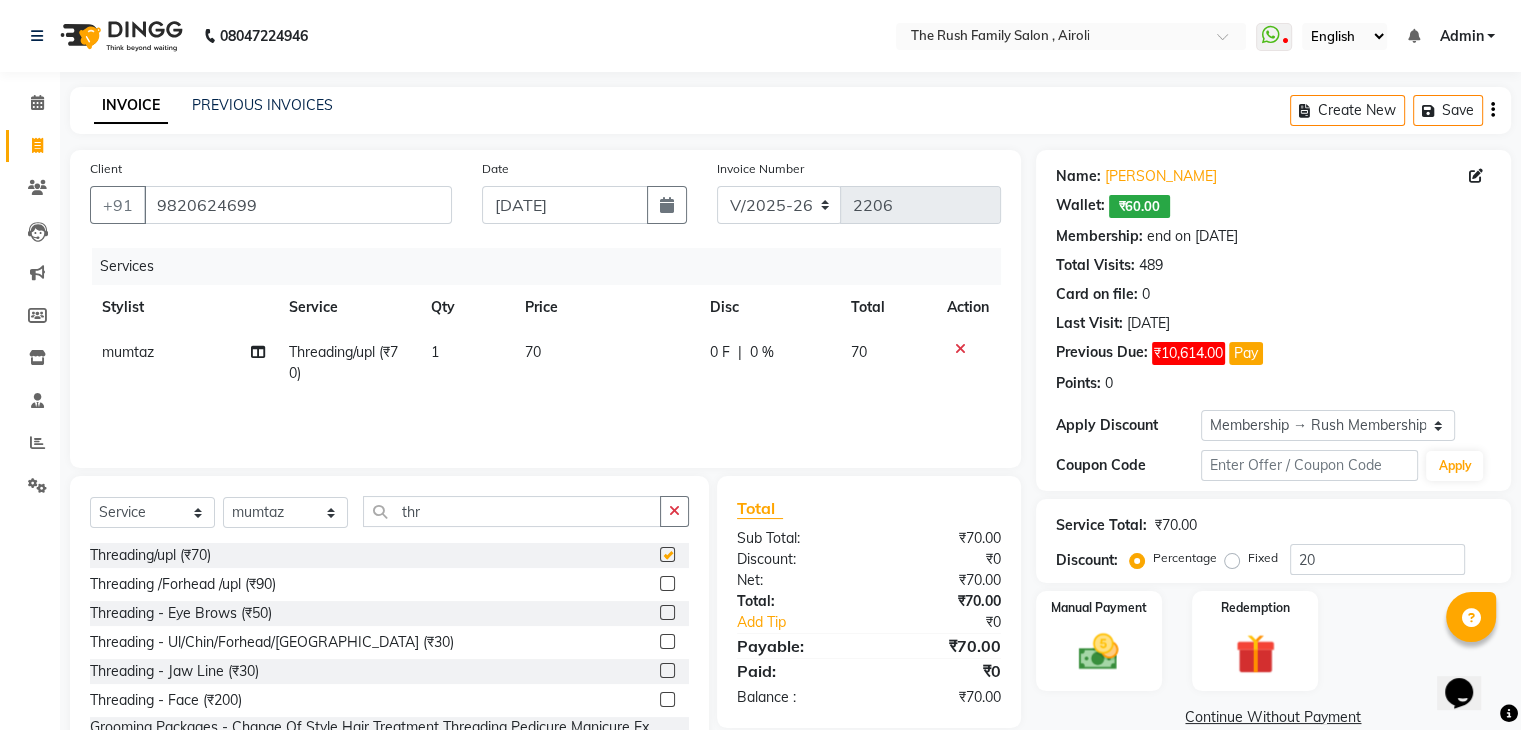 checkbox on "false" 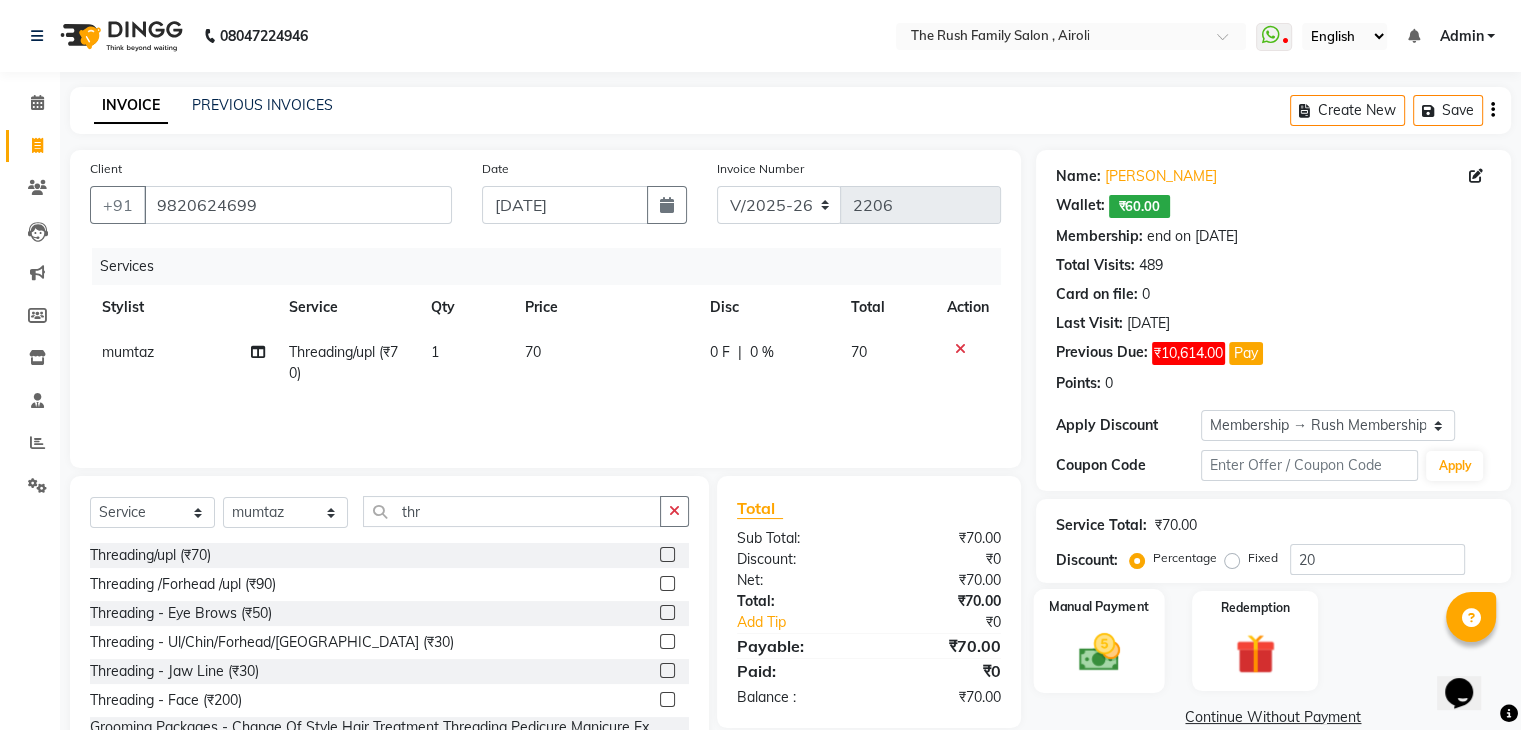 click 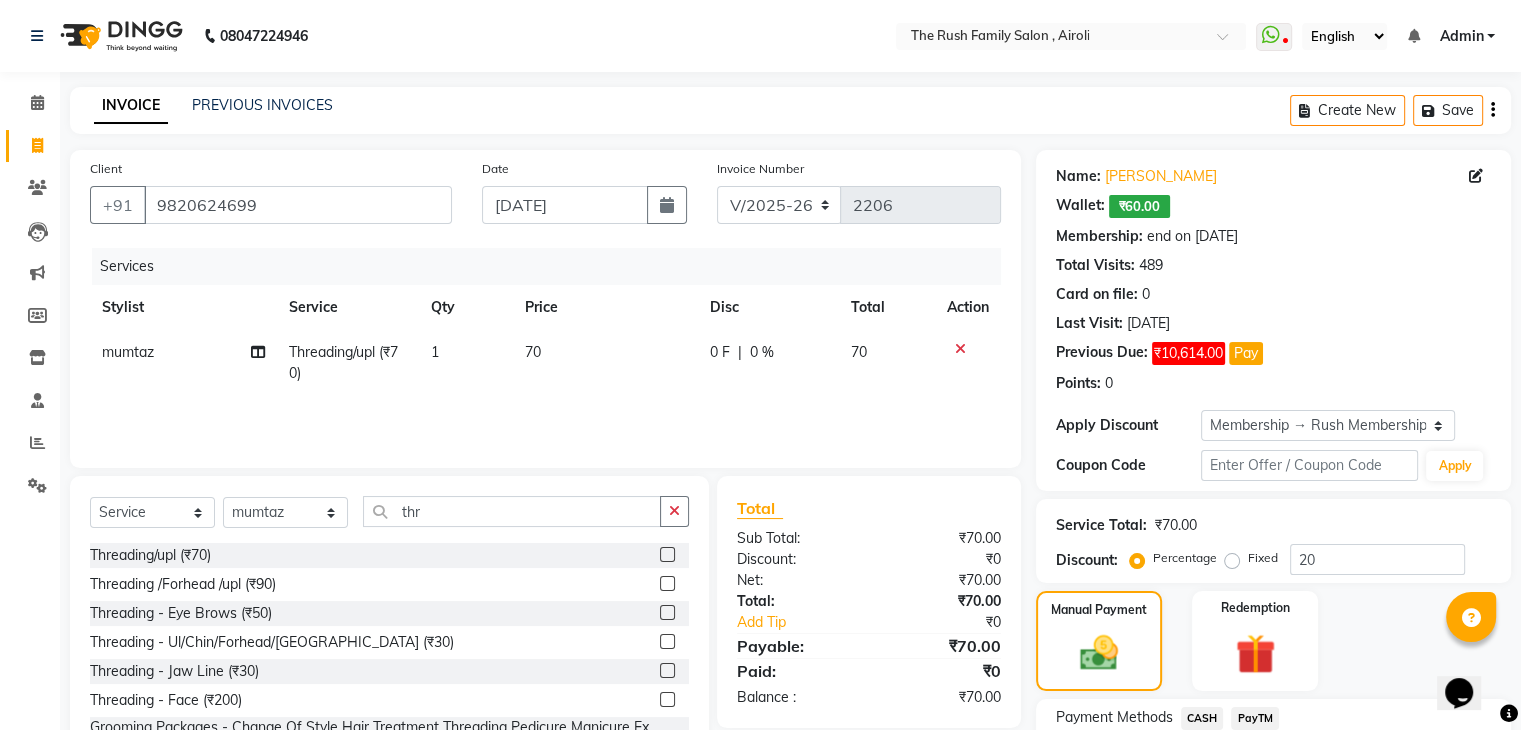 click on "CASH" 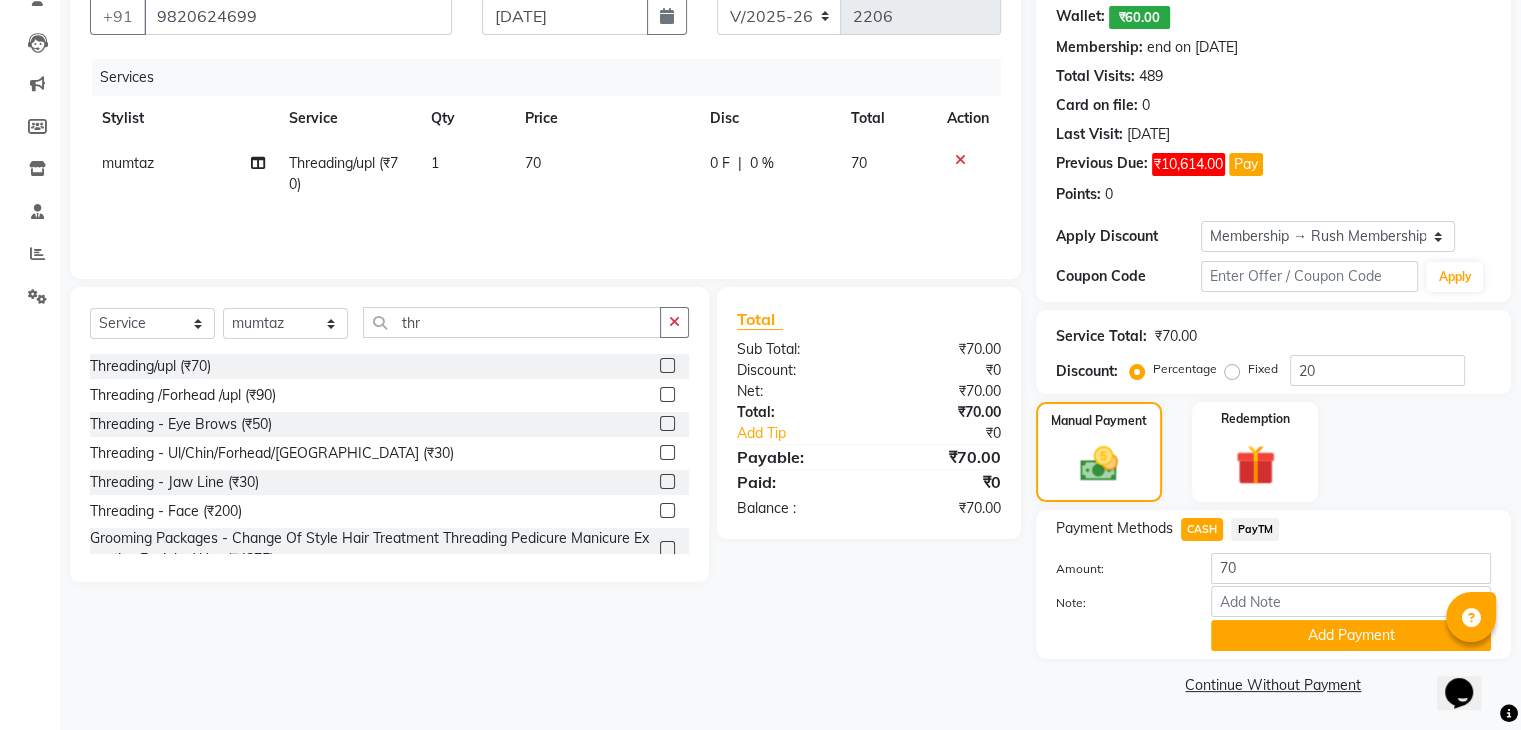 scroll, scrollTop: 189, scrollLeft: 0, axis: vertical 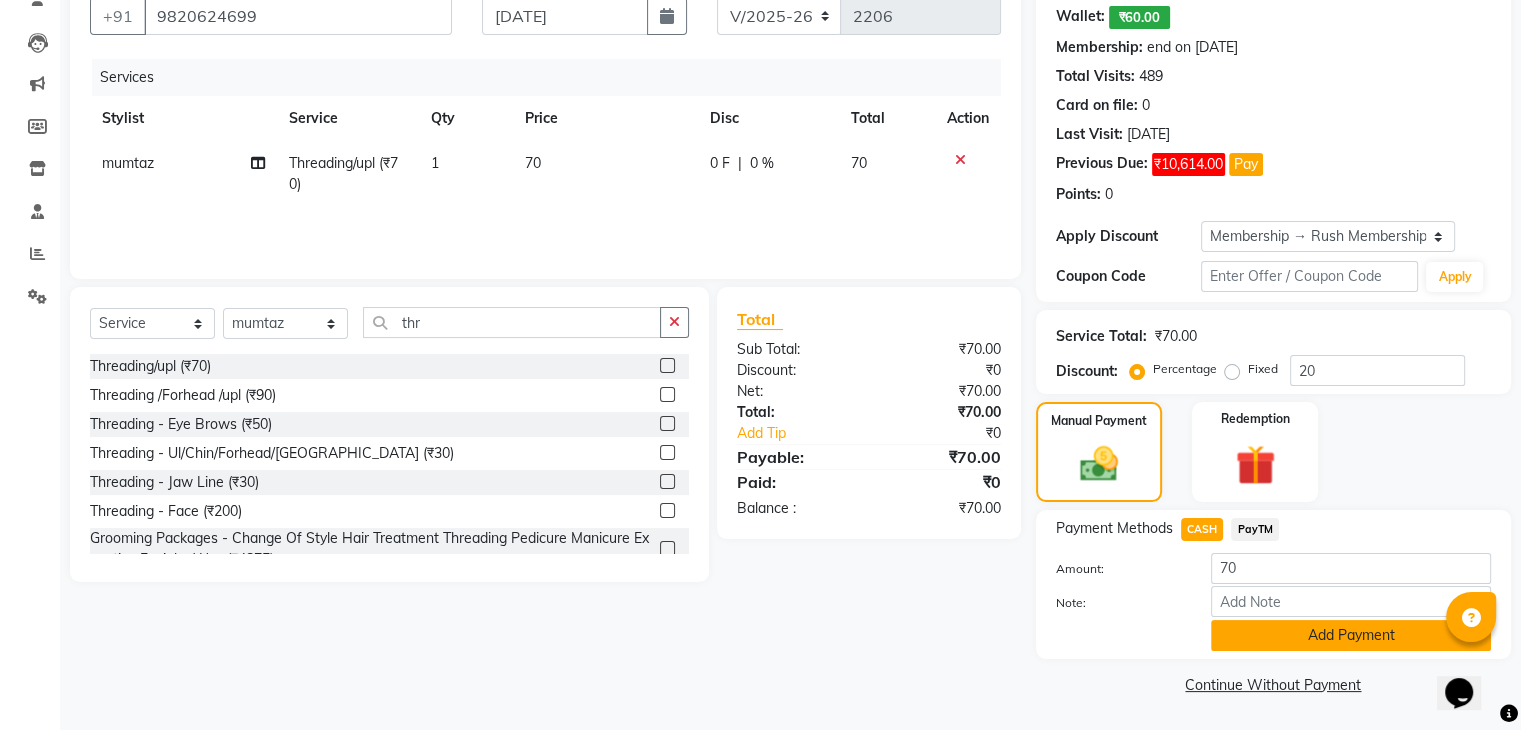 click on "Add Payment" 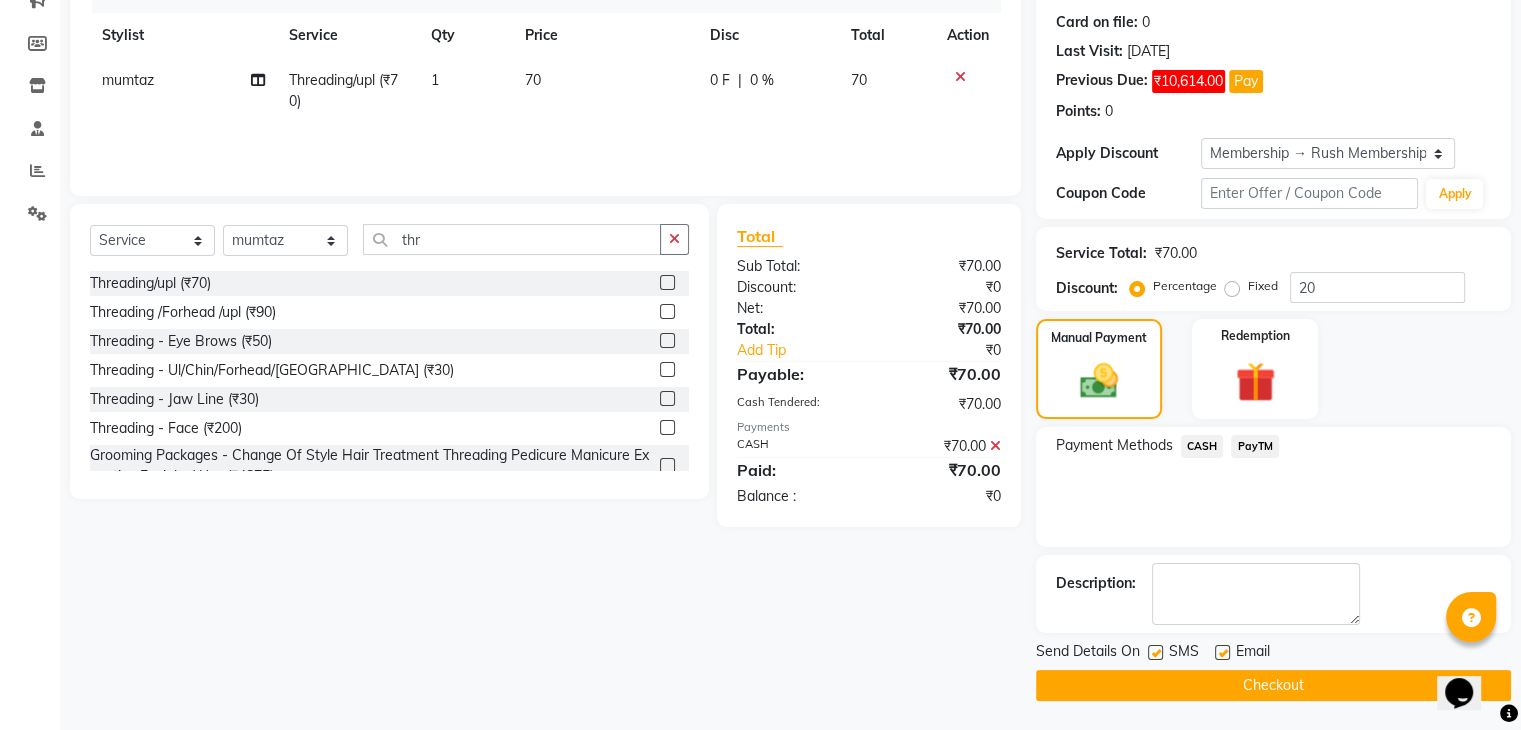 scroll, scrollTop: 271, scrollLeft: 0, axis: vertical 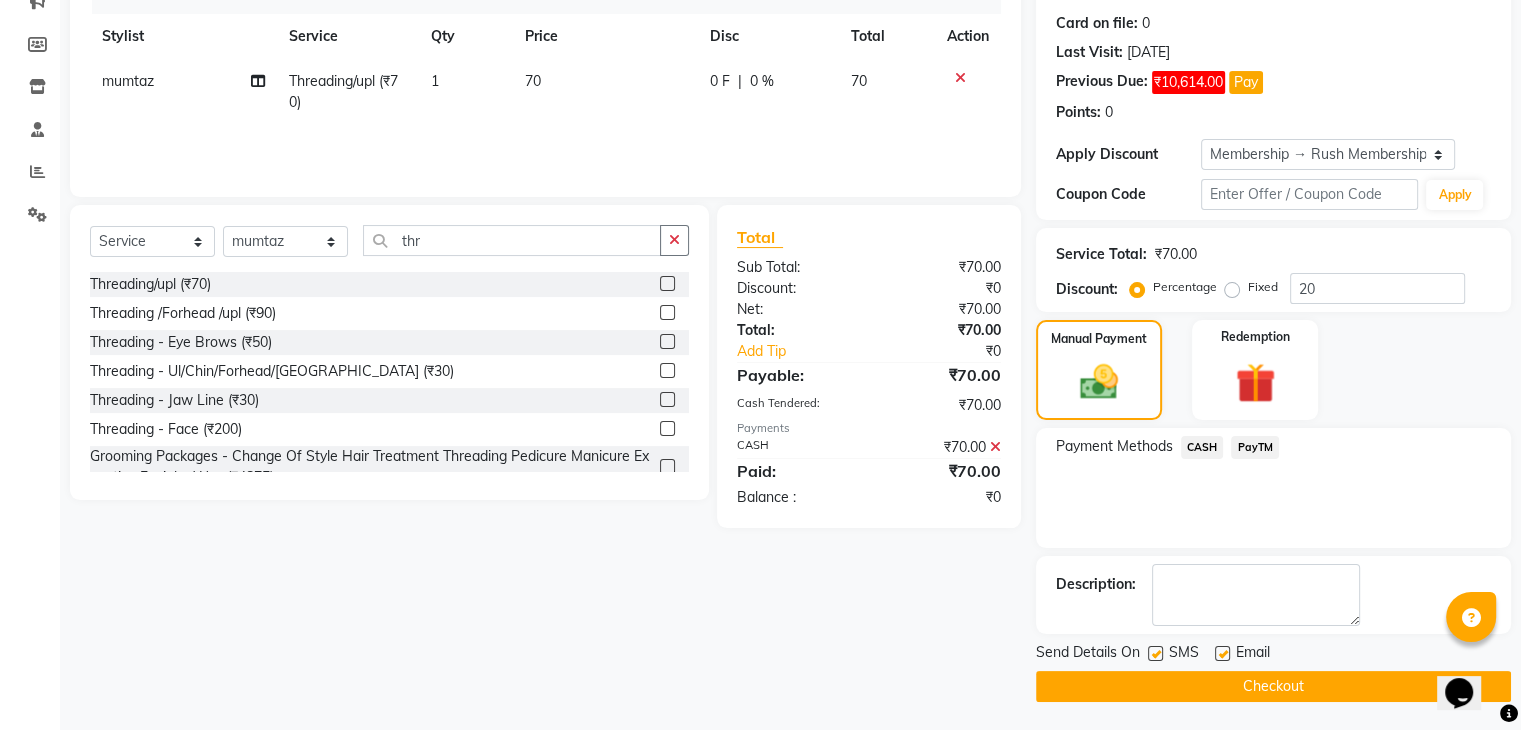 click 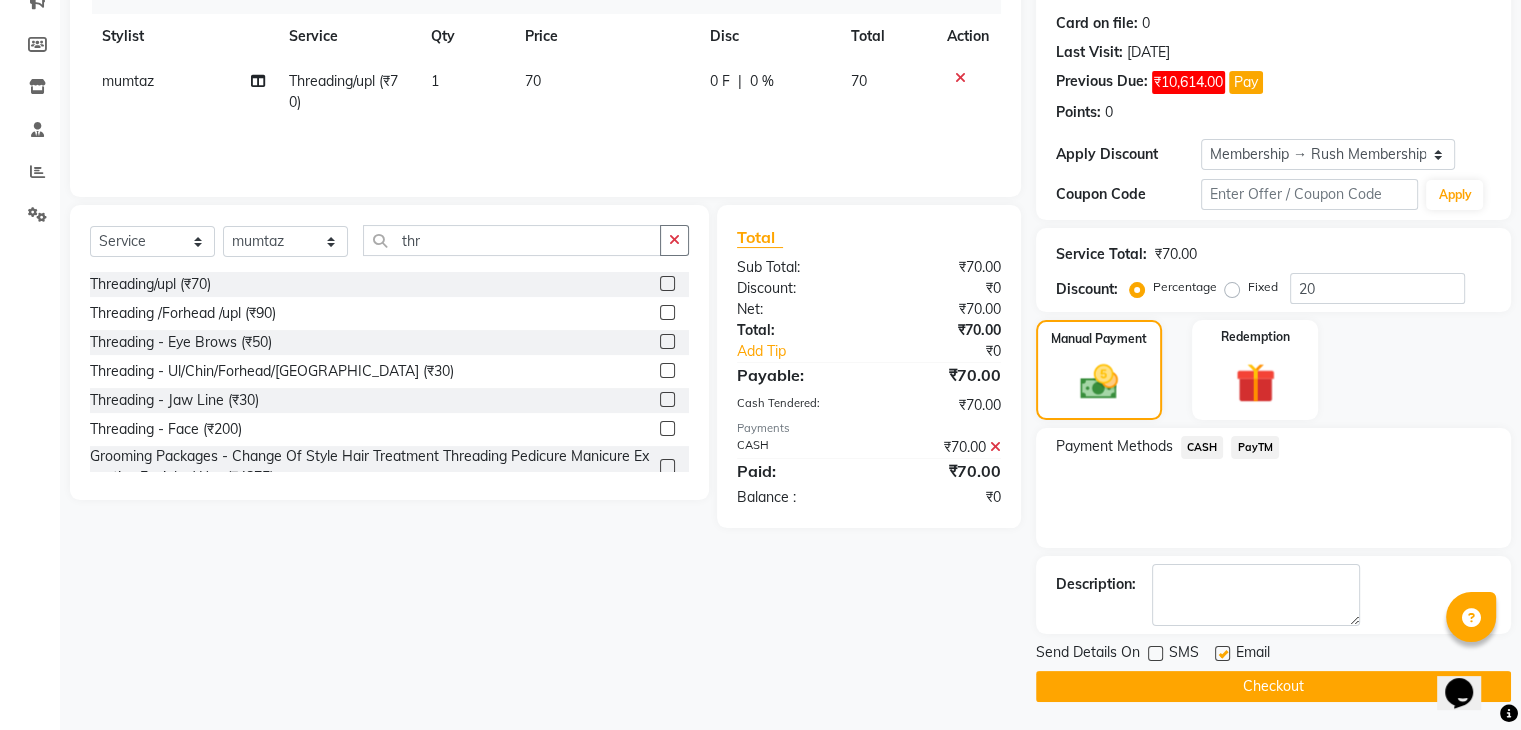 click 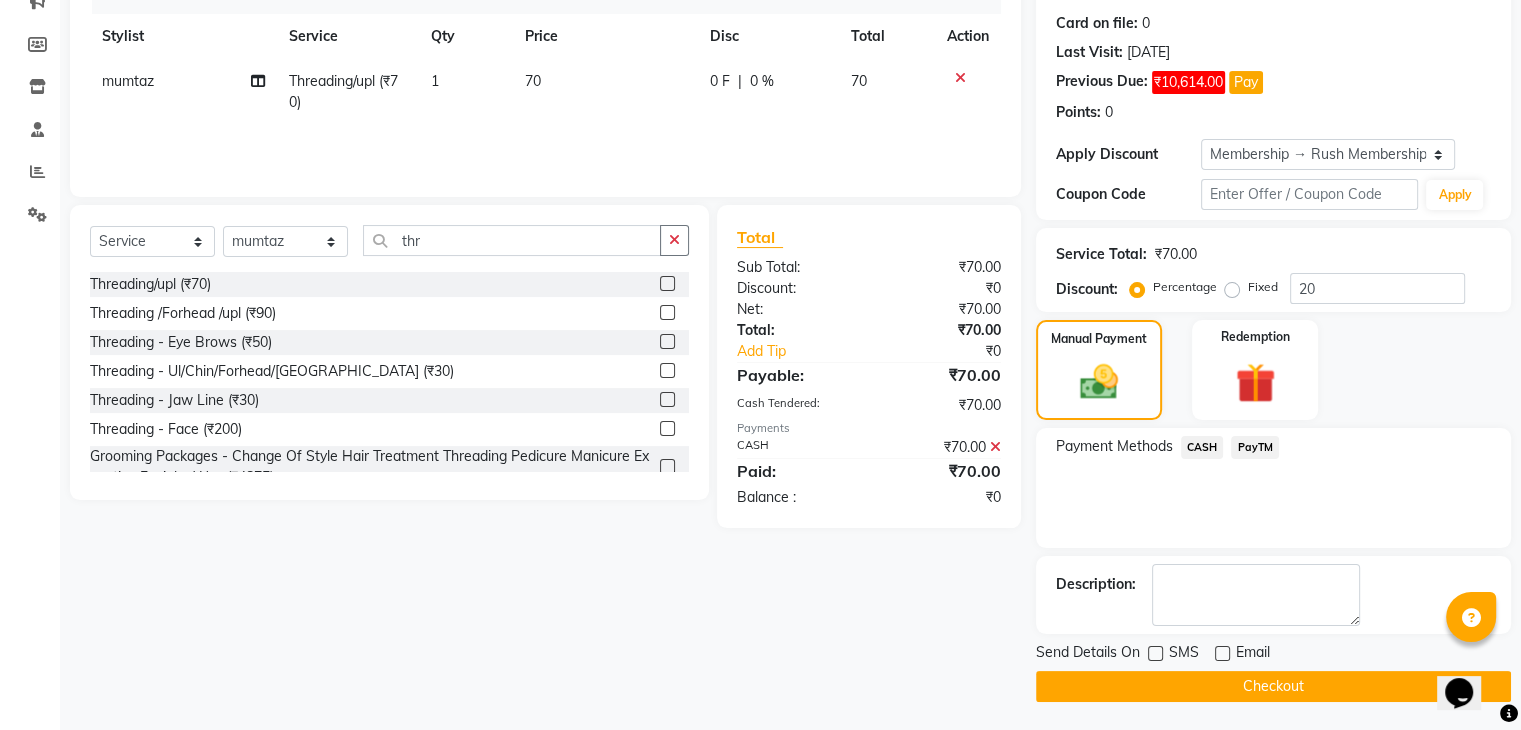 click on "Checkout" 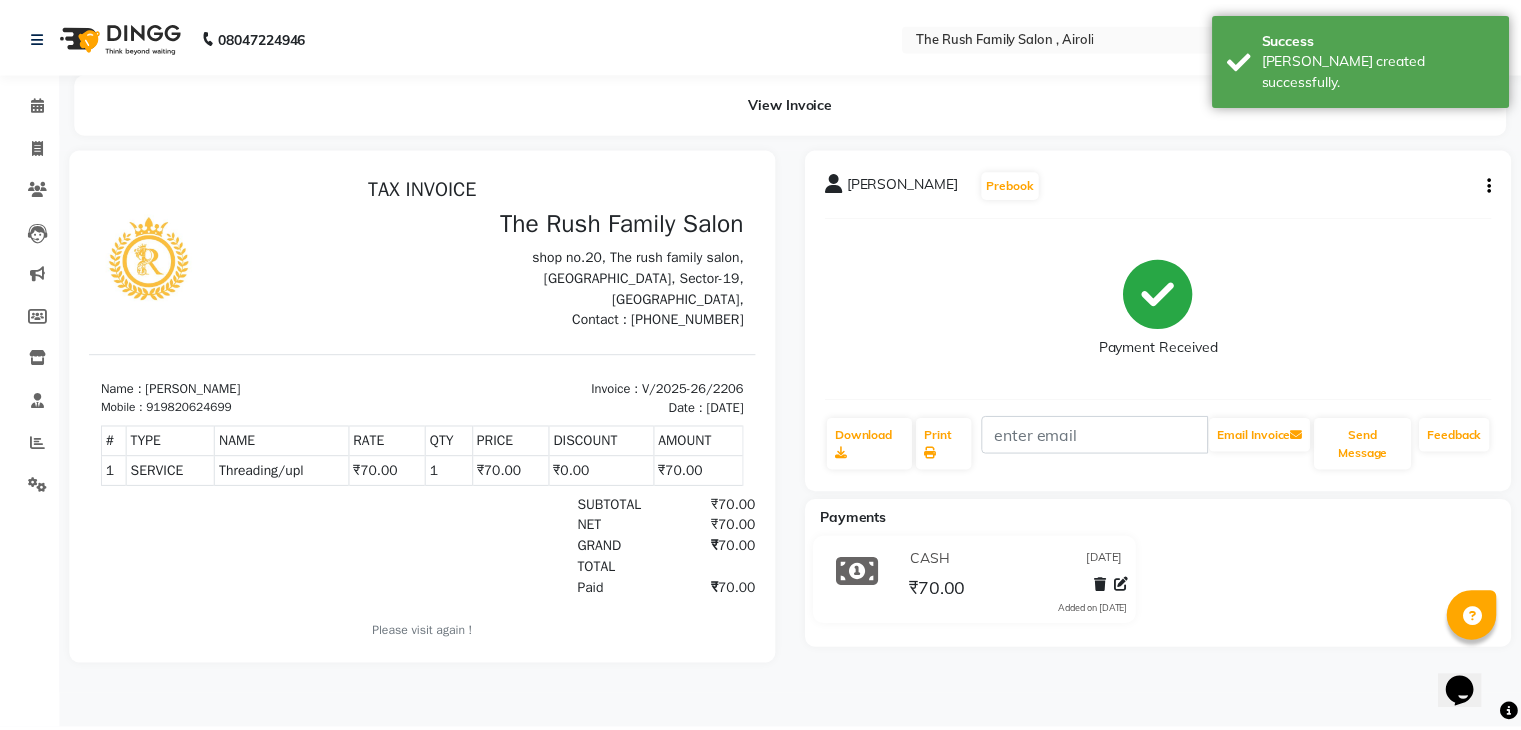 scroll, scrollTop: 0, scrollLeft: 0, axis: both 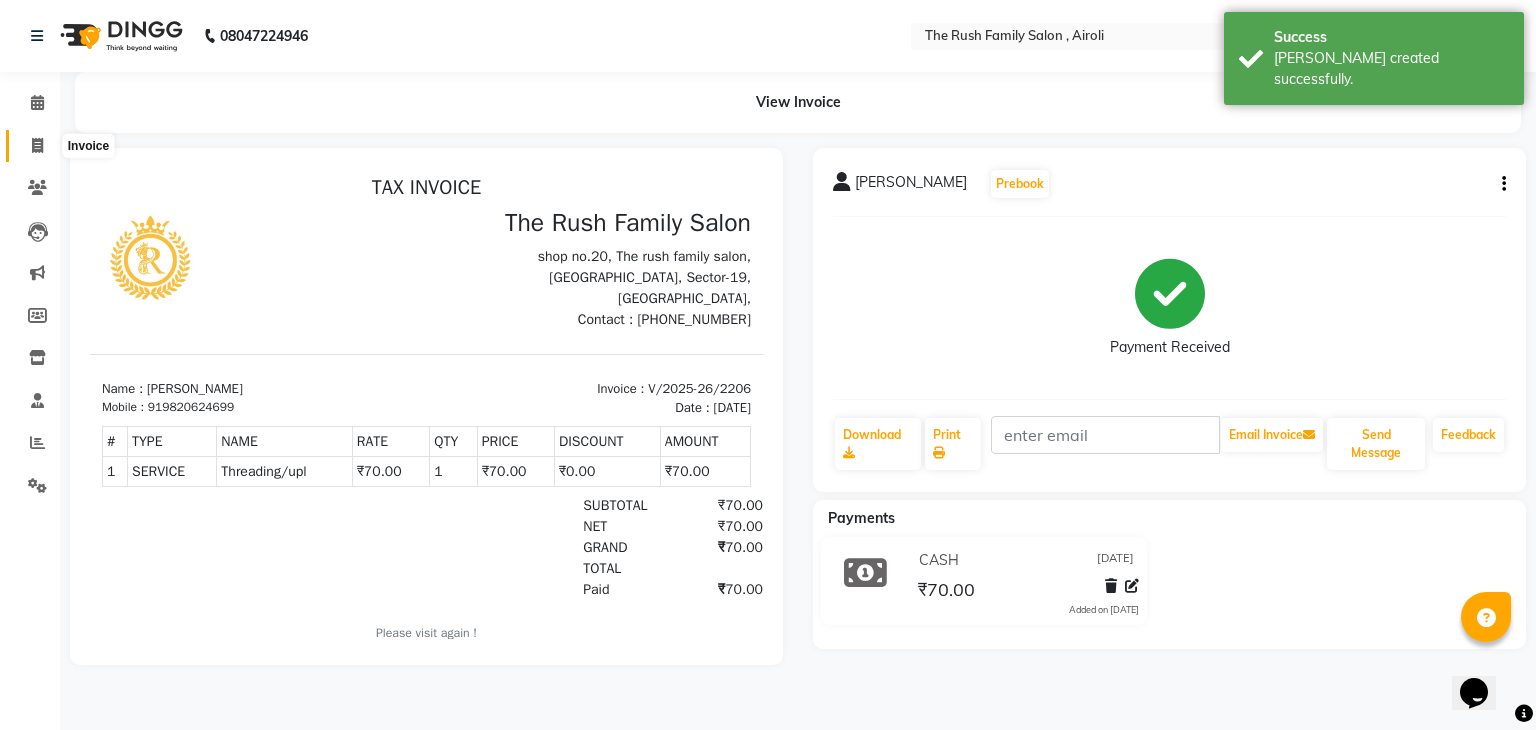 click 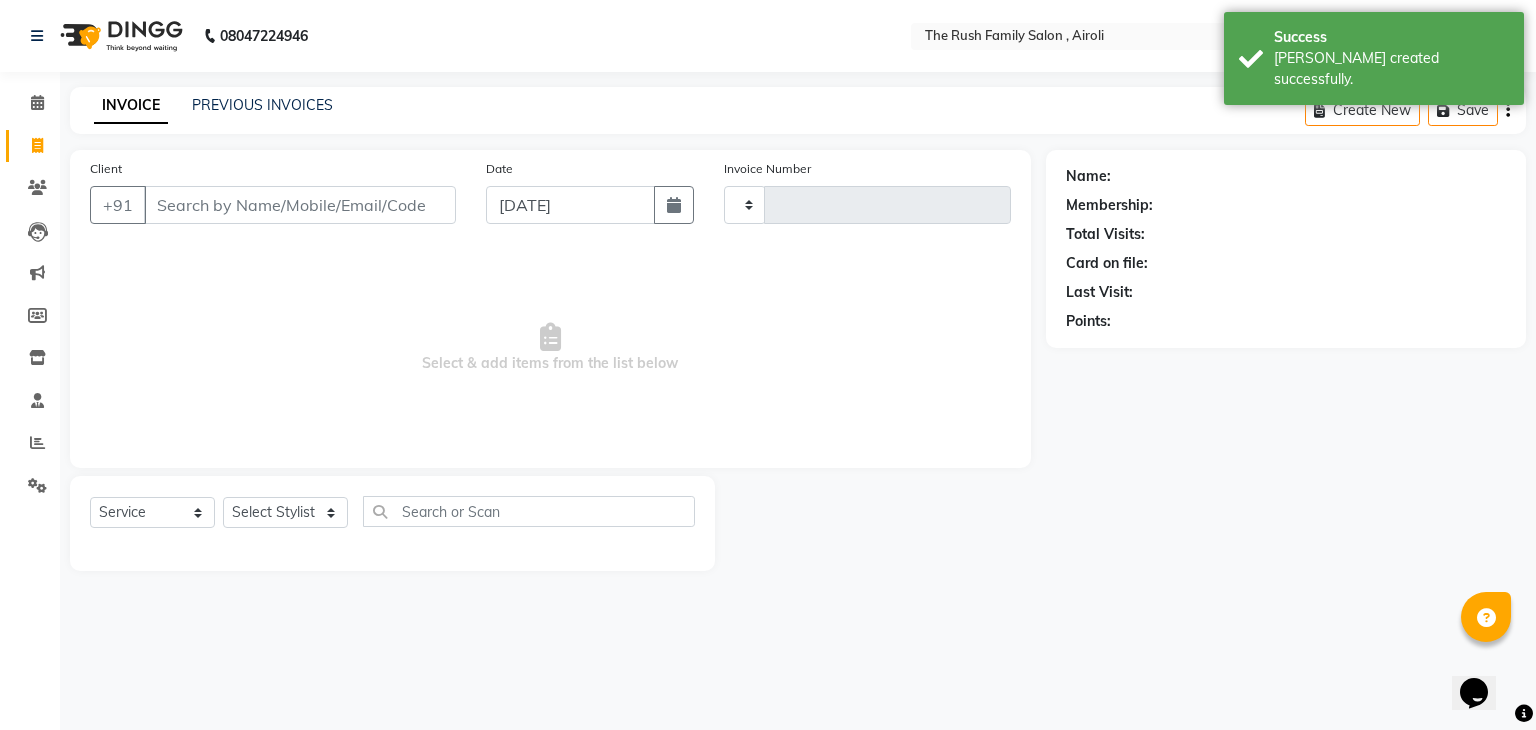type on "2207" 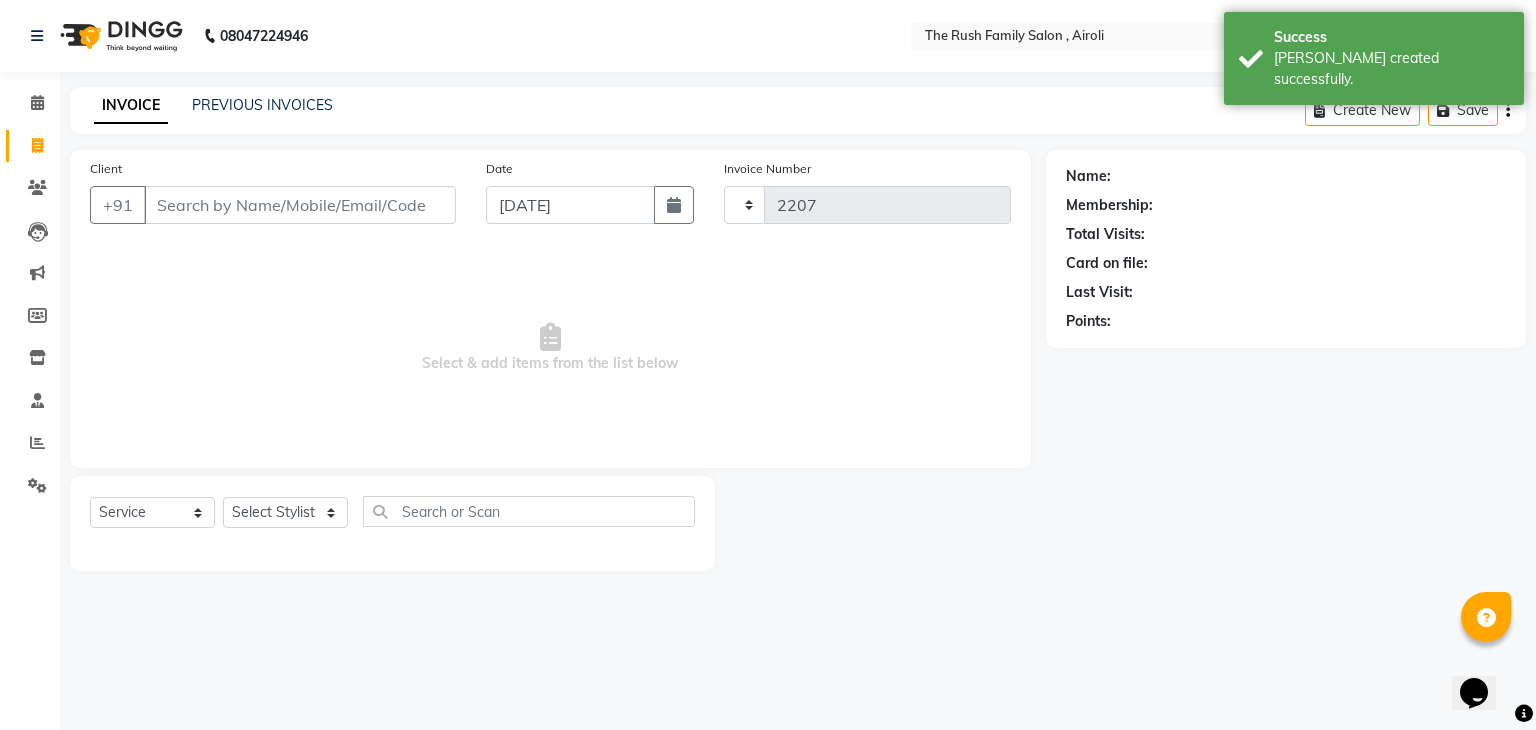 select on "5419" 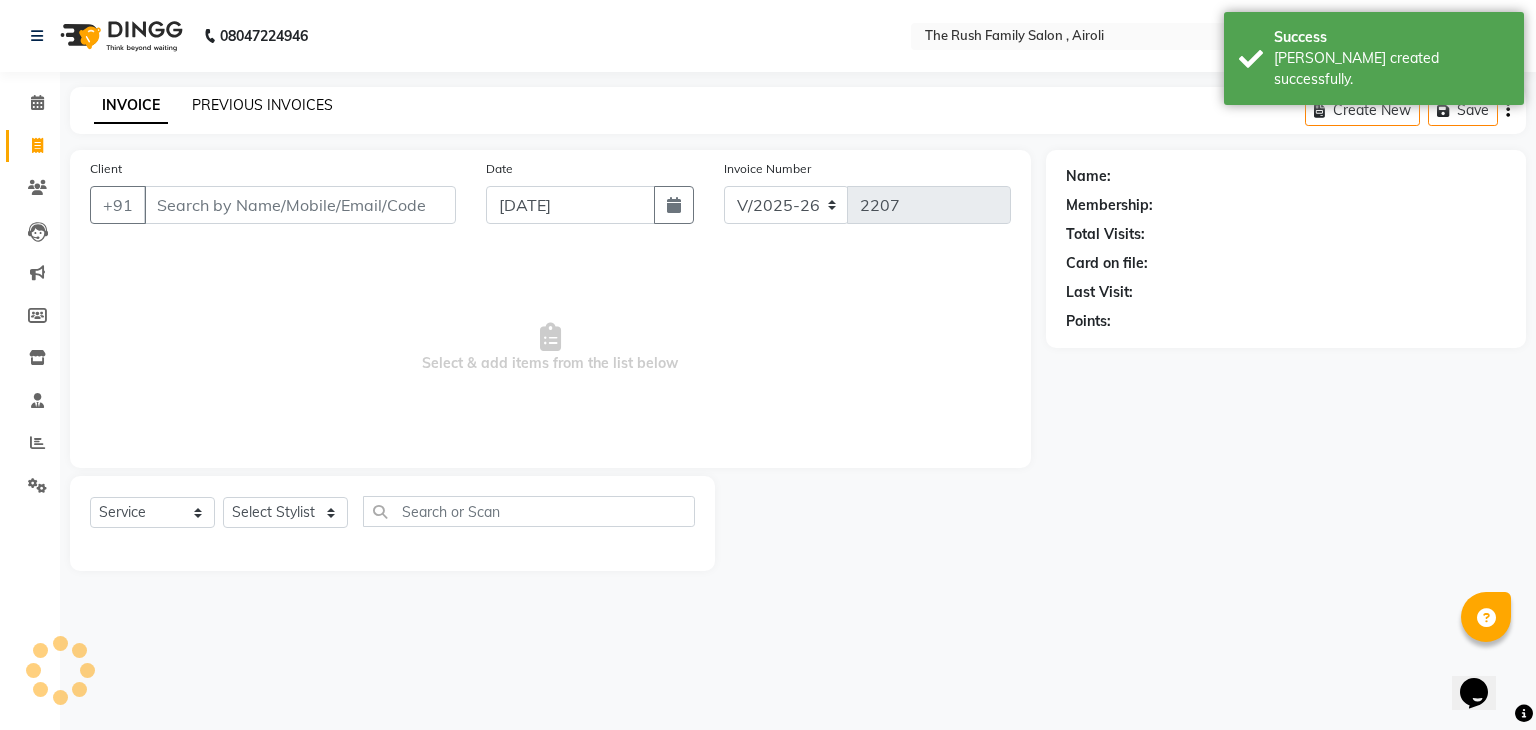 click on "PREVIOUS INVOICES" 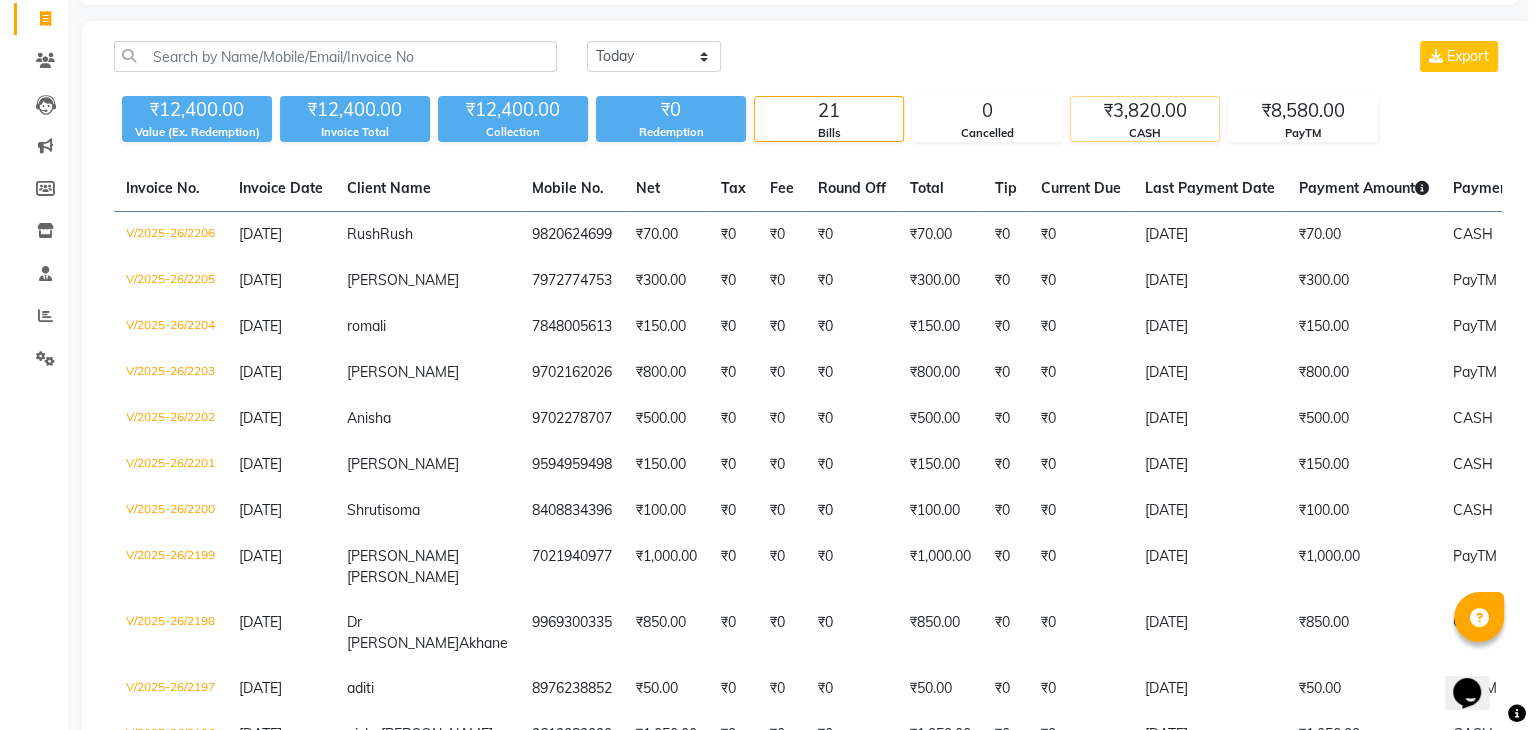 scroll, scrollTop: 0, scrollLeft: 0, axis: both 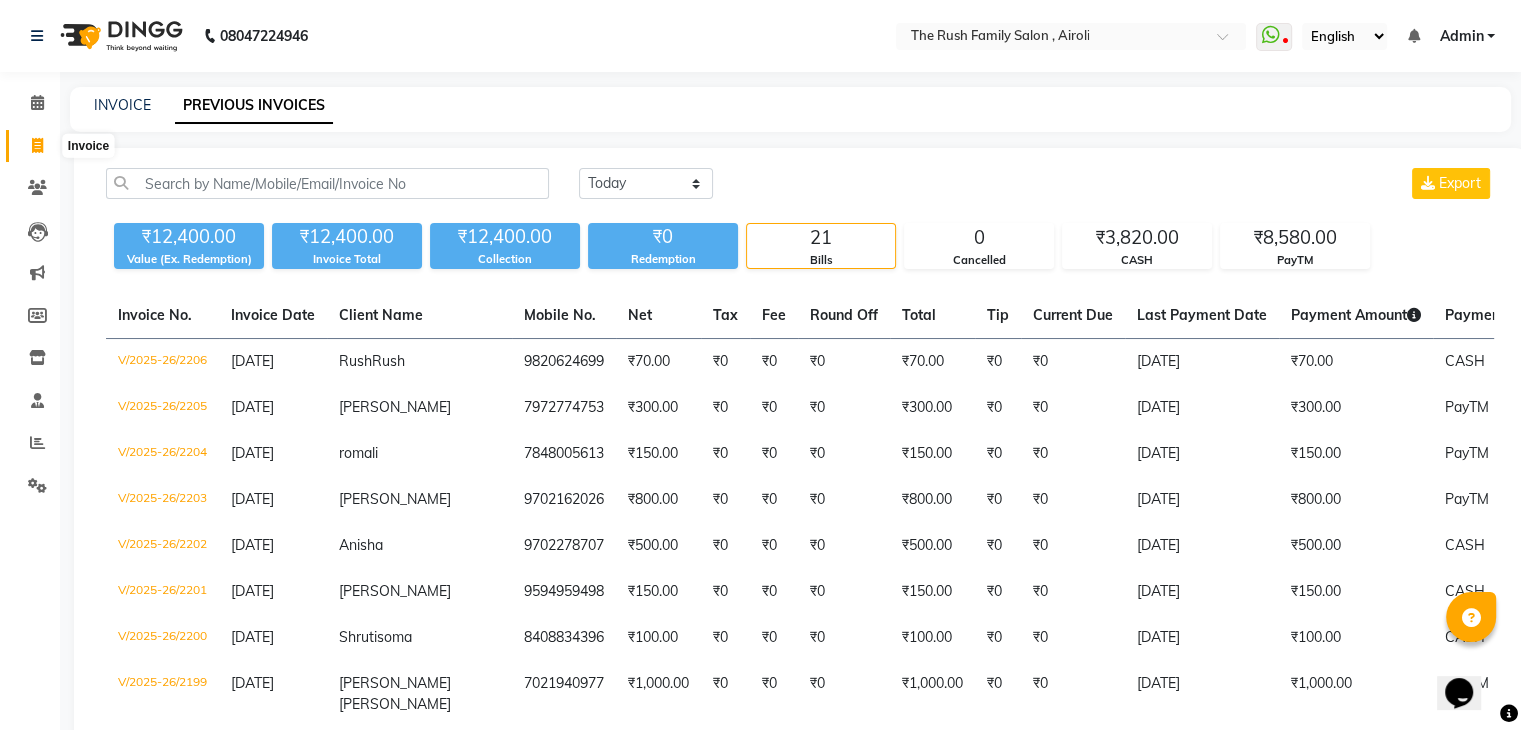 click 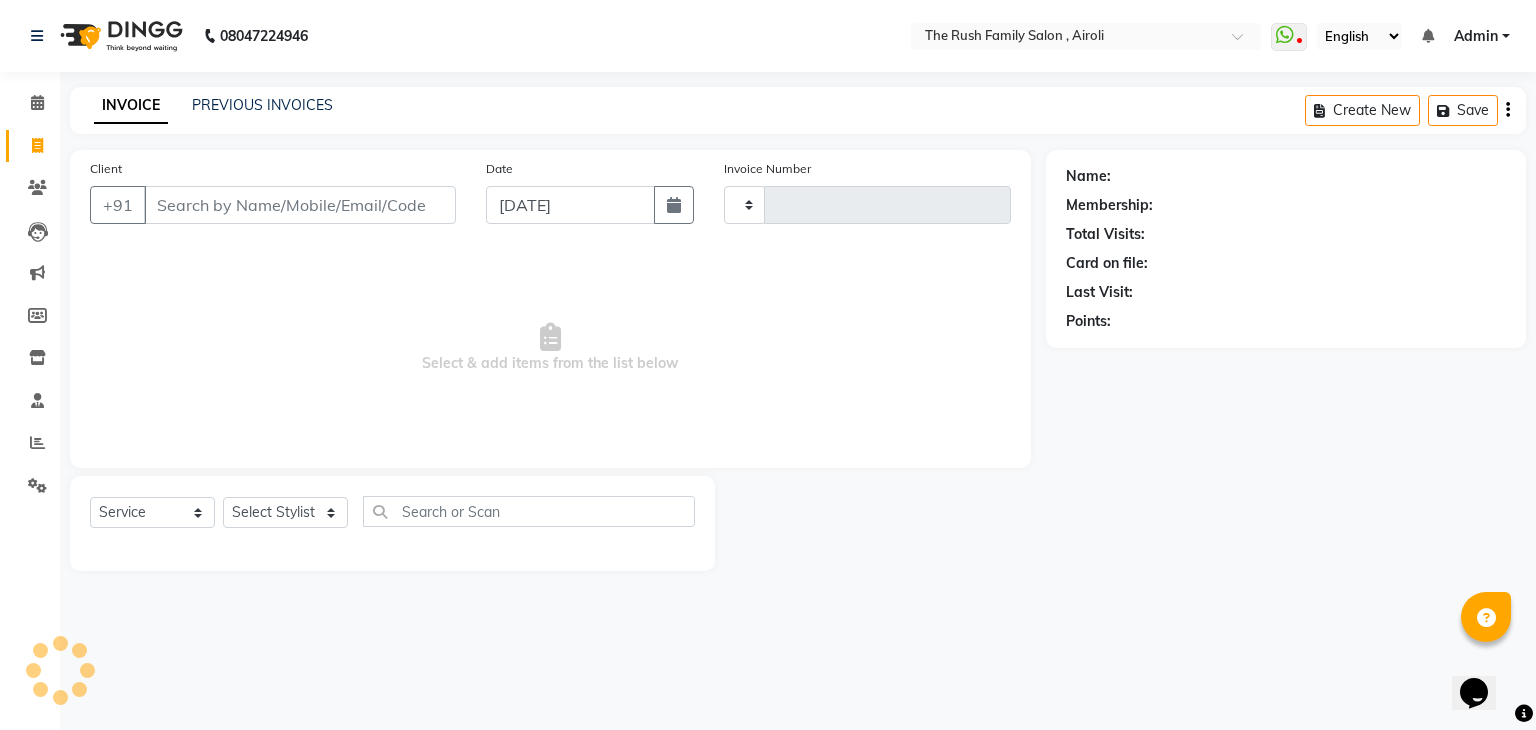 type on "2207" 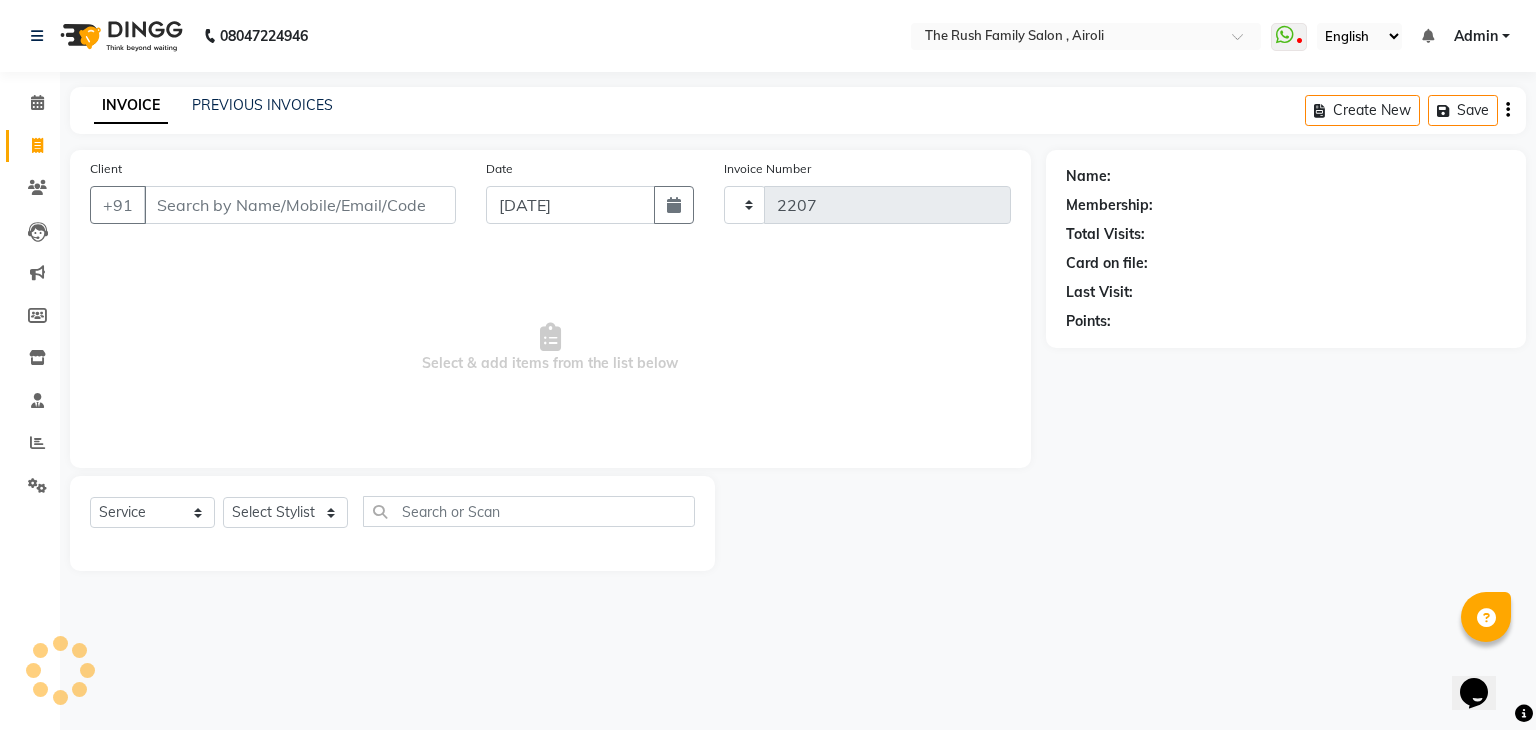 select on "5419" 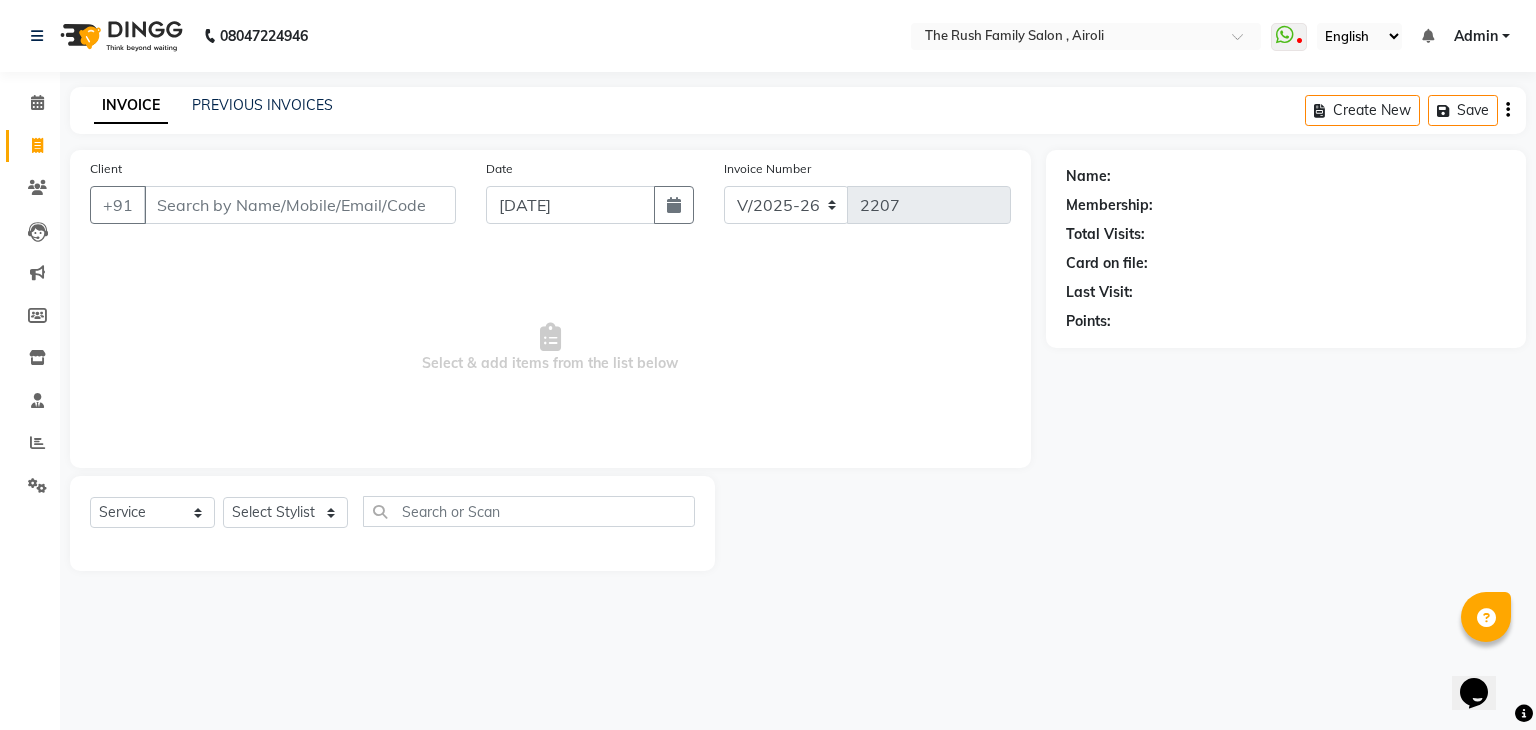 click on "Client" at bounding box center [300, 205] 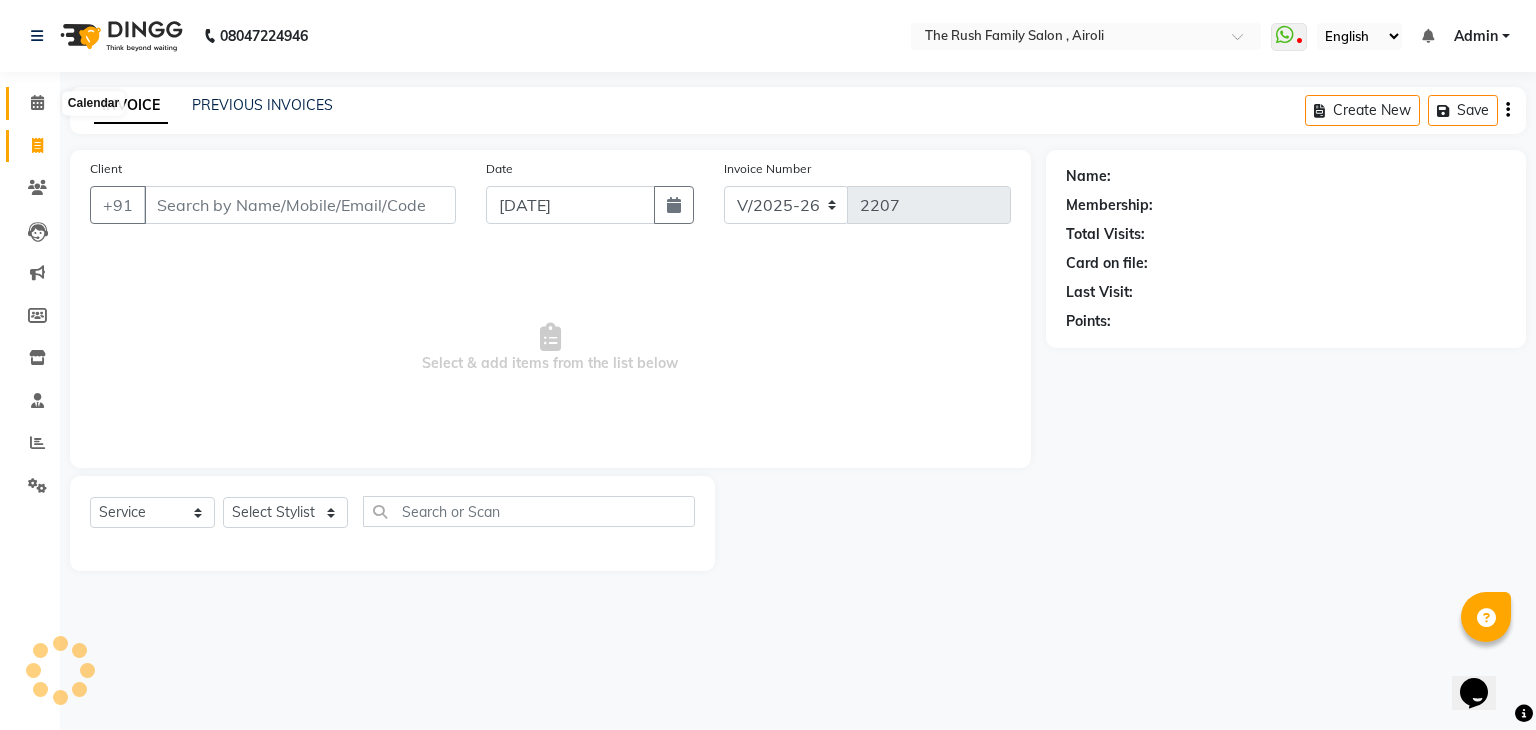 click 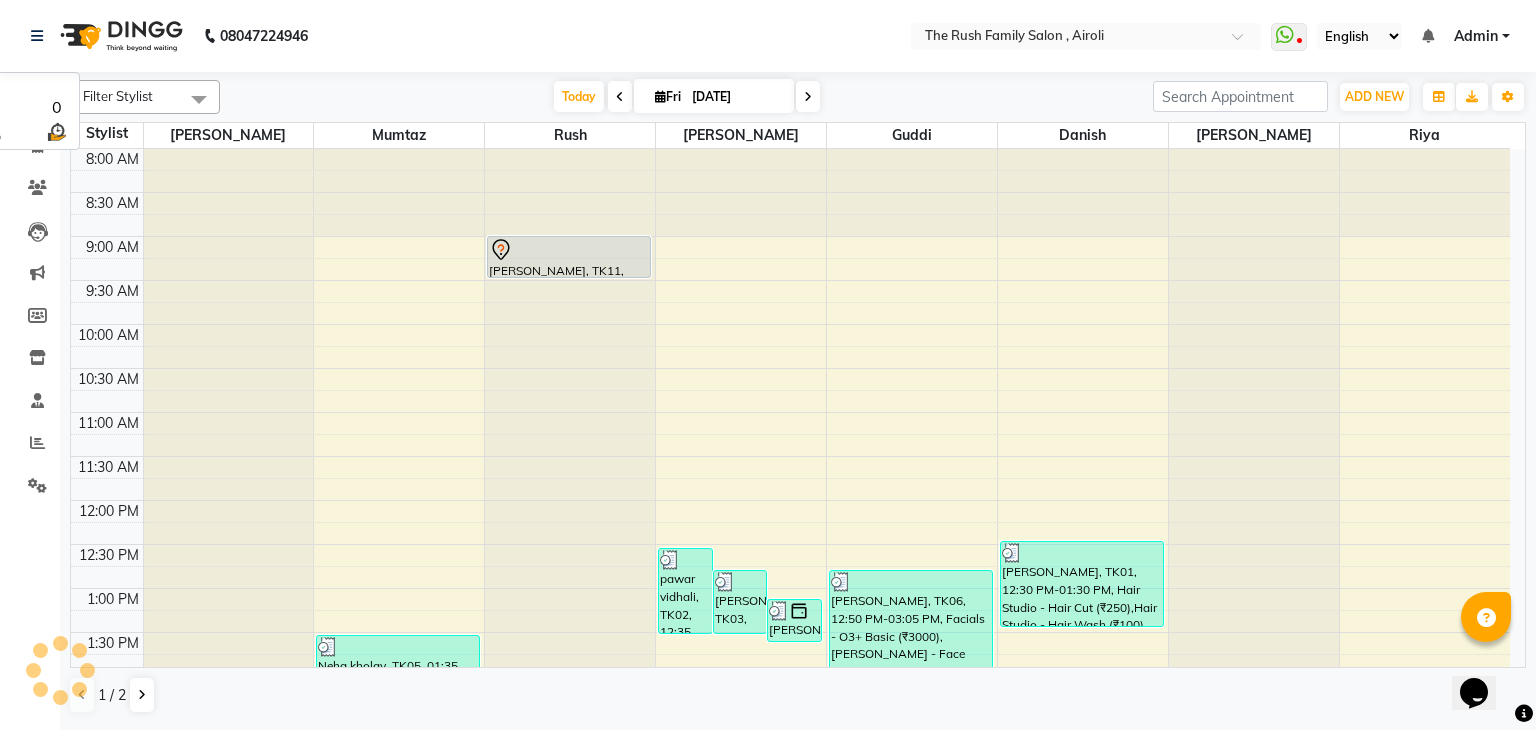 scroll, scrollTop: 0, scrollLeft: 0, axis: both 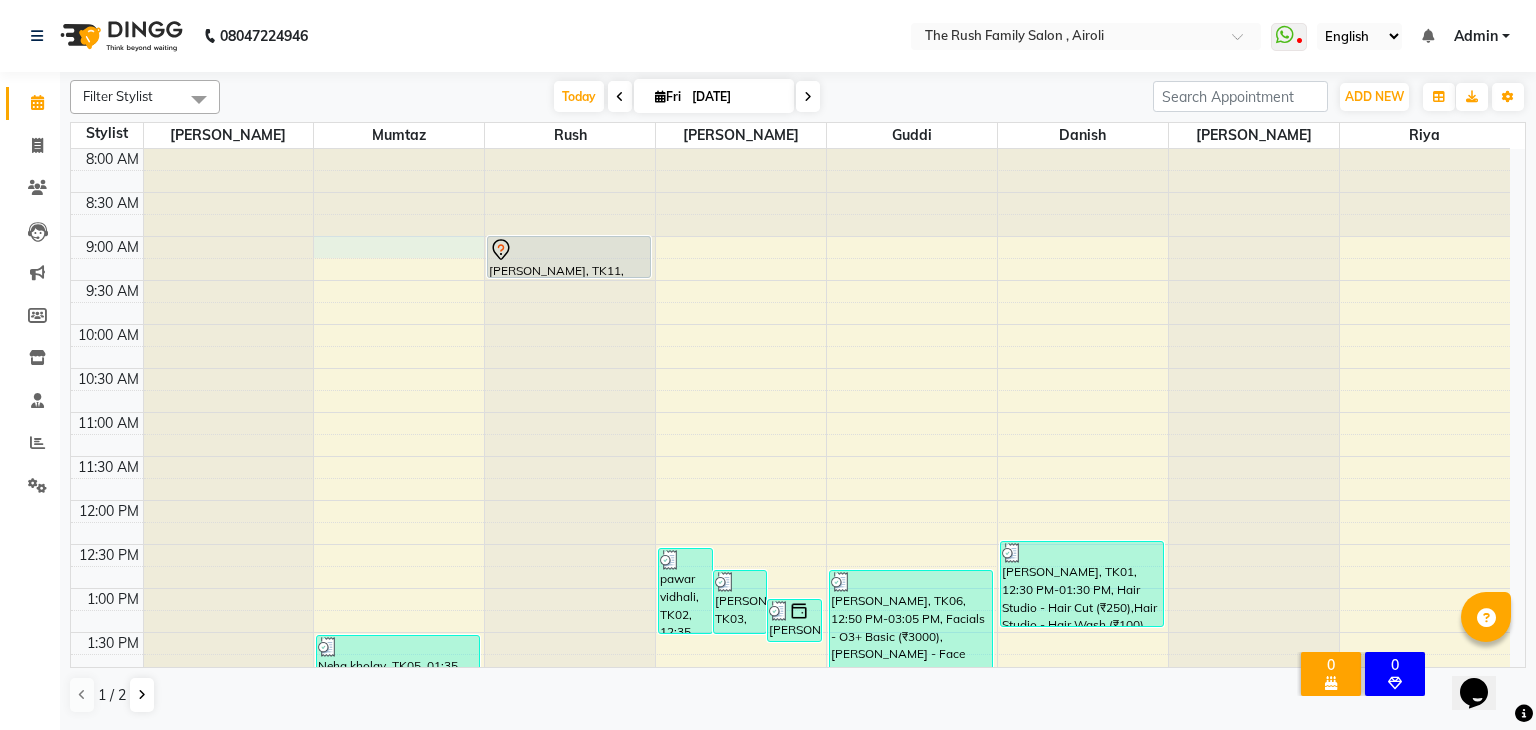 click on "8:00 AM 8:30 AM 9:00 AM 9:30 AM 10:00 AM 10:30 AM 11:00 AM 11:30 AM 12:00 PM 12:30 PM 1:00 PM 1:30 PM 2:00 PM 2:30 PM 3:00 PM 3:30 PM 4:00 PM 4:30 PM 5:00 PM 5:30 PM 6:00 PM 6:30 PM 7:00 PM 7:30 PM 8:00 PM 8:30 PM 9:00 PM 9:30 PM 10:00 PM 10:30 PM     aditi, TK12, 06:00 PM-06:15 PM, Threading - Eye Brows (₹50)     Jitender Sharma, TK14, 06:05 PM-06:50 PM, Hair Color - Hair Colour Majril (₹800)     Anisha, TK17, 06:40 PM-07:10 PM, Hair Studio (Women) - Hair Cut (₹800)     Neha kholay, TK05, 01:35 PM-02:20 PM, Hair protein spa (₹2000)     nisha VALVI, TK10, 05:05 PM-05:50 PM, hair colour (₹1200),Threading - Eye Brows (₹50)     Rush Rush, TK21, 08:00 PM-08:10 PM, Threading/upl (₹70)             Anisha, TK11, 09:00 AM-09:30 AM, Hair Studio (Women) - Hair Cut     pawar vidhali, TK02, 12:35 PM-01:35 PM, Hair Studio - Hair Cut (₹250),Hair Studio - Hair Cut (₹250)     rohit shelar, TK03, 12:50 PM-01:35 PM, Hair Color - Hair Colour Majril (₹800)" at bounding box center [790, 808] 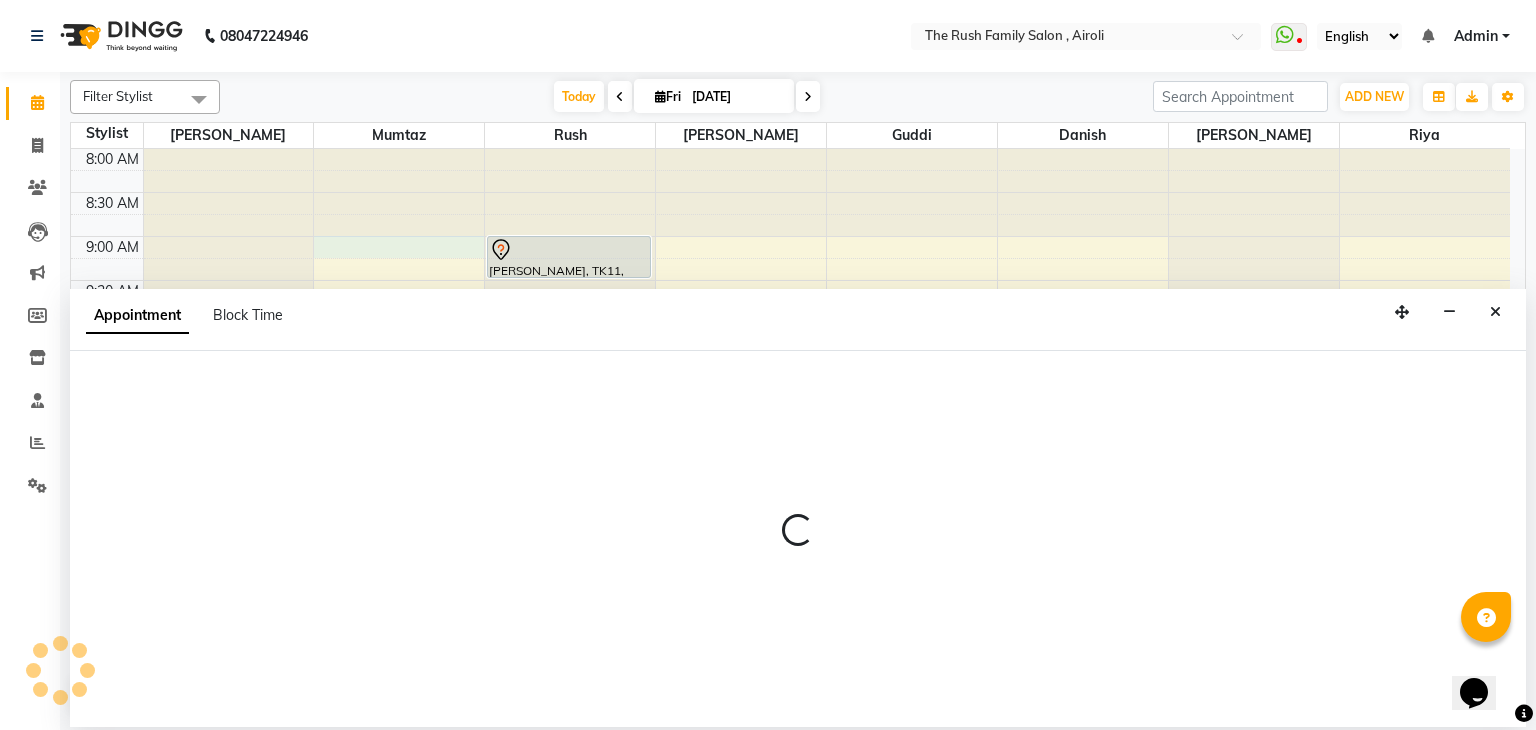 select on "42200" 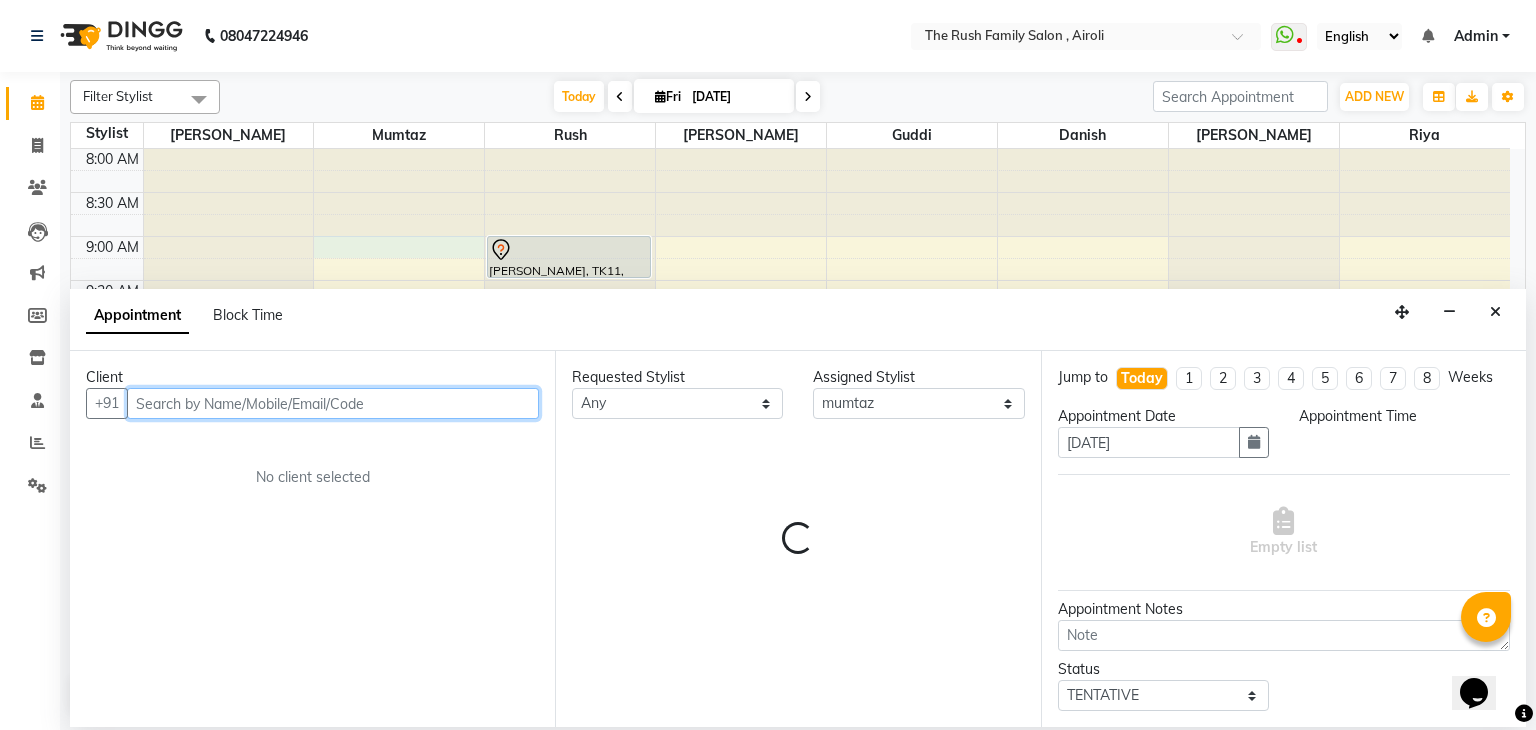 select on "540" 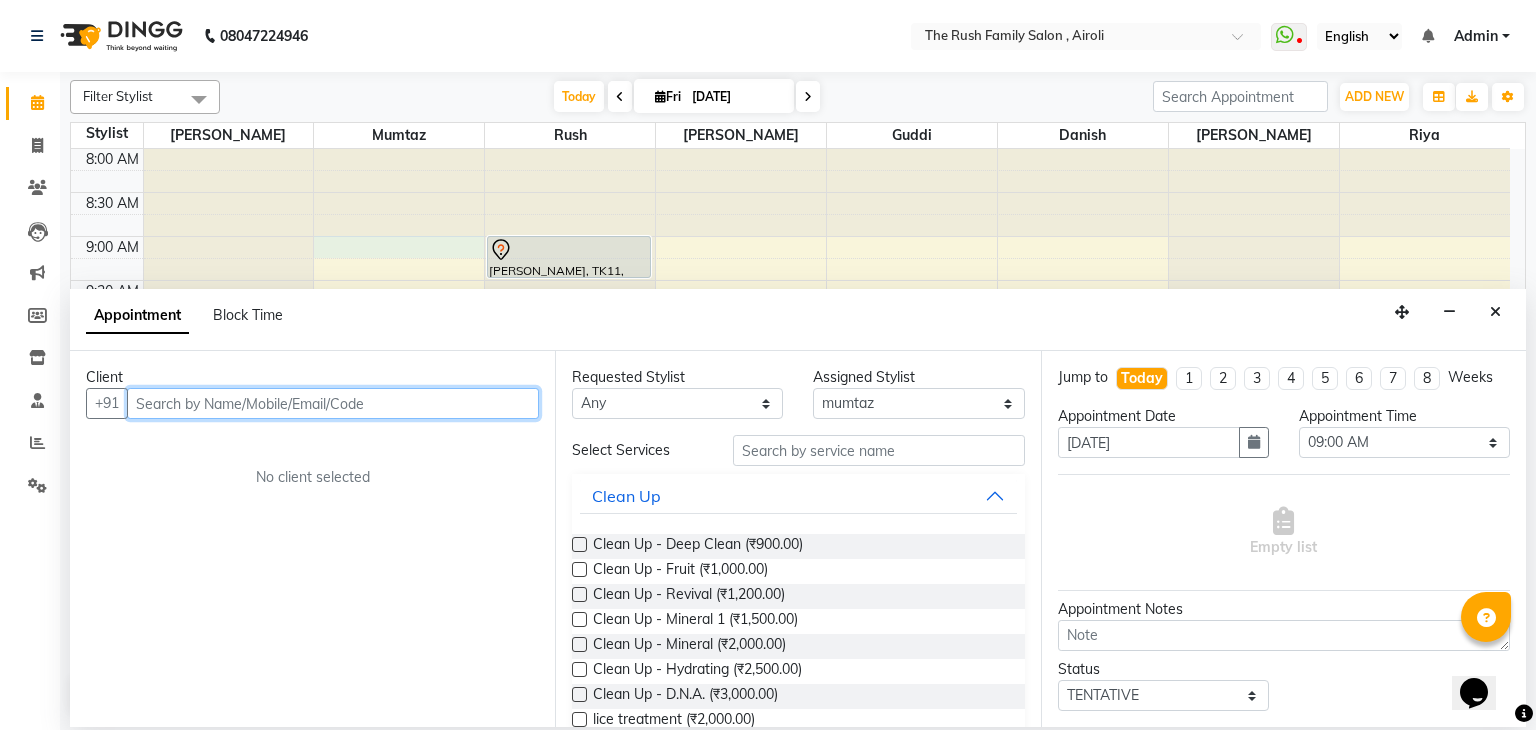 click at bounding box center (333, 403) 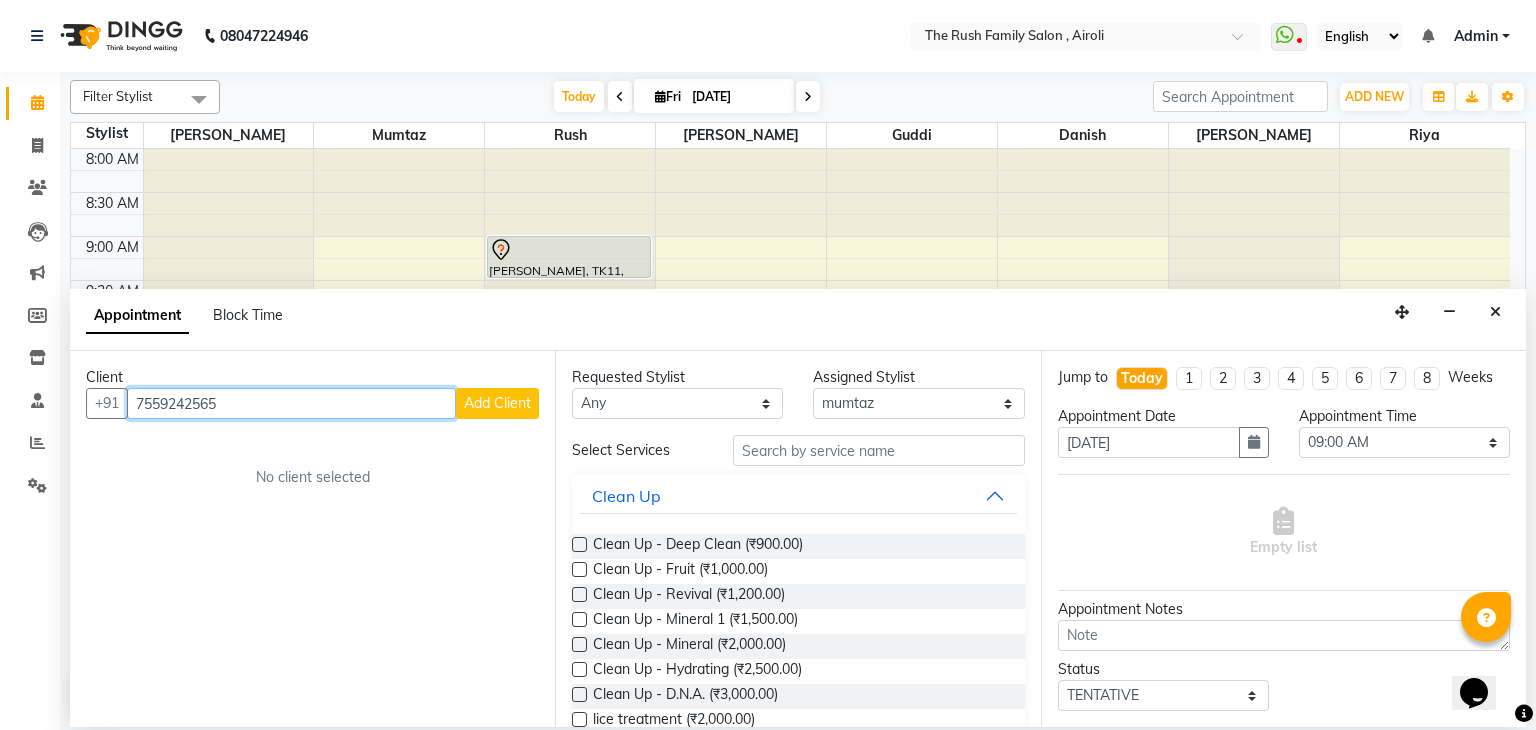 type on "7559242565" 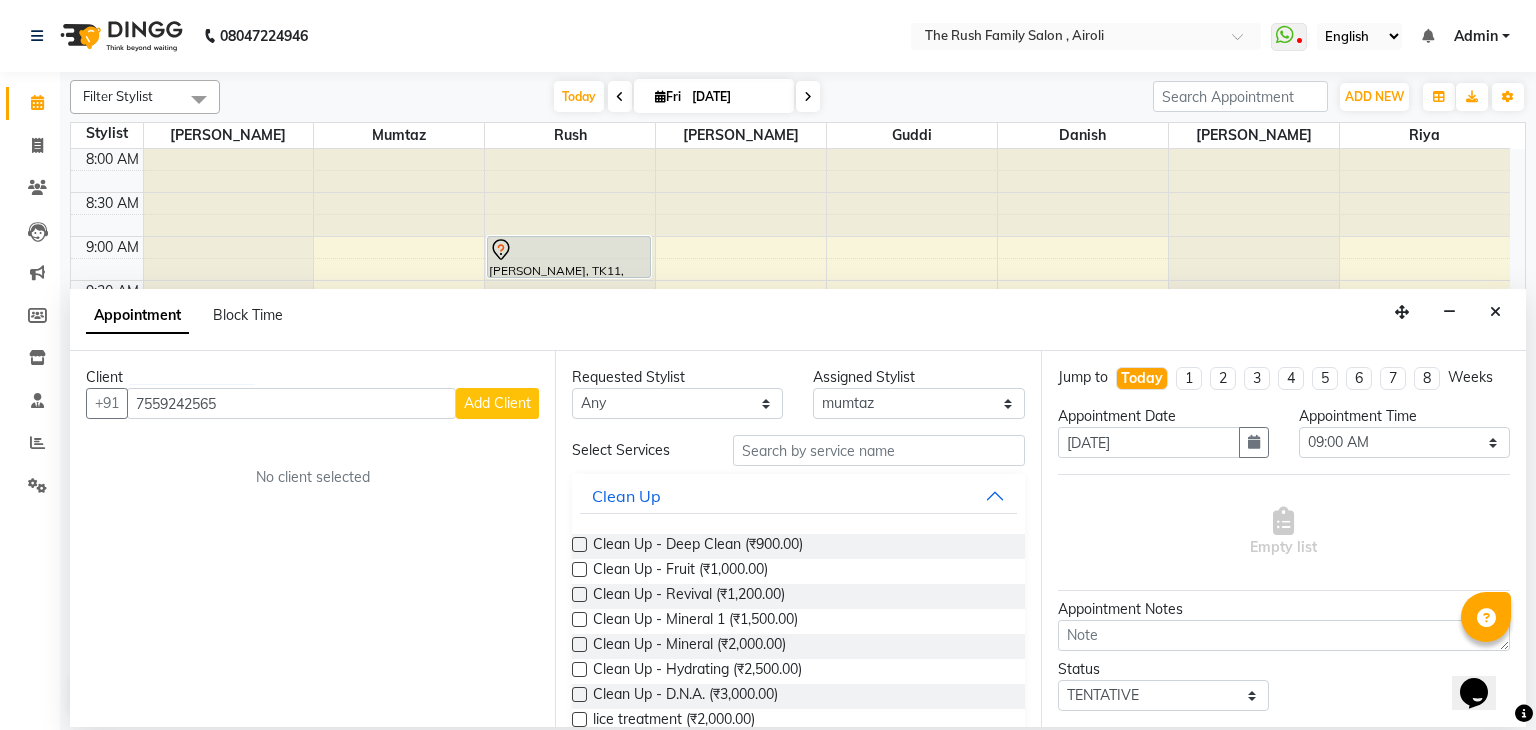 click on "Add Client" at bounding box center [497, 403] 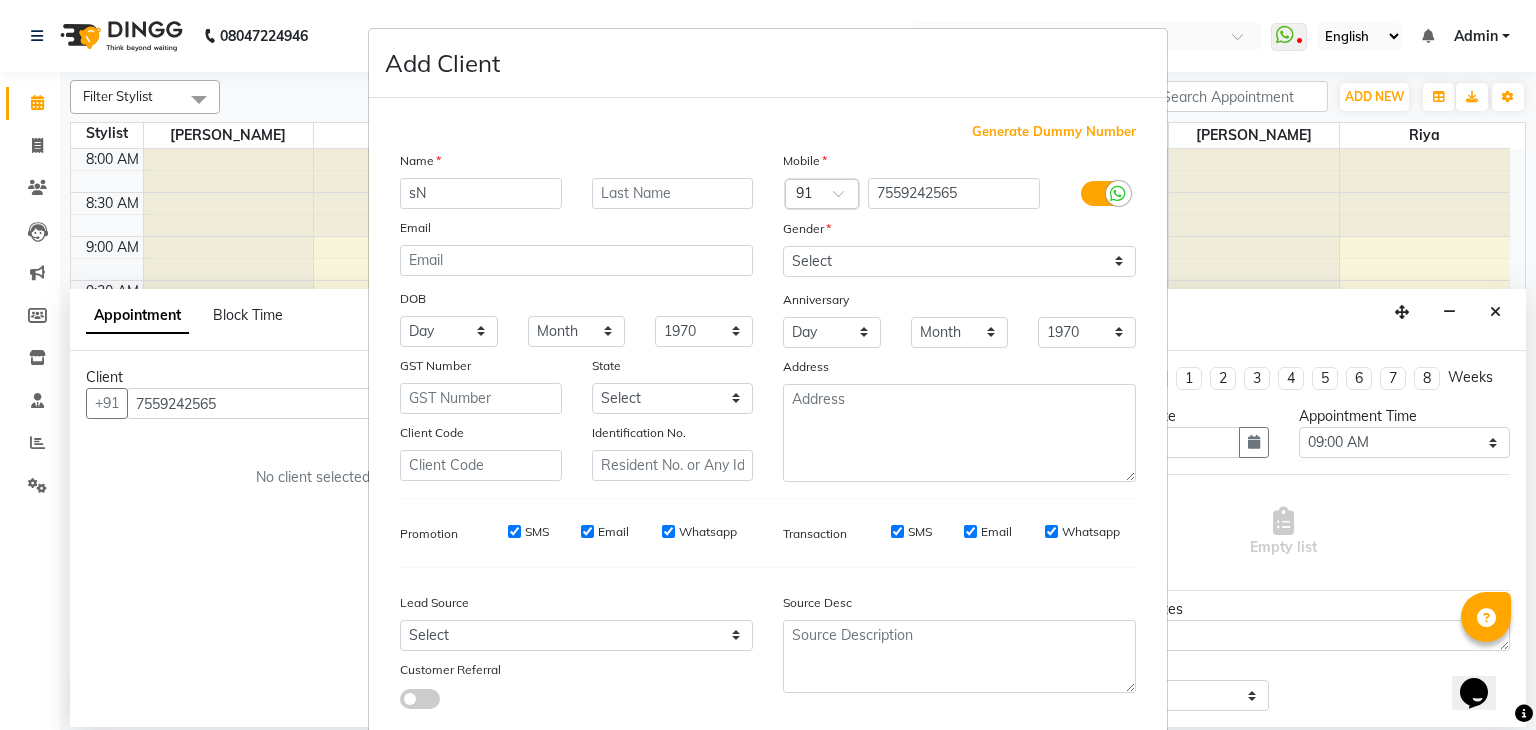 type on "s" 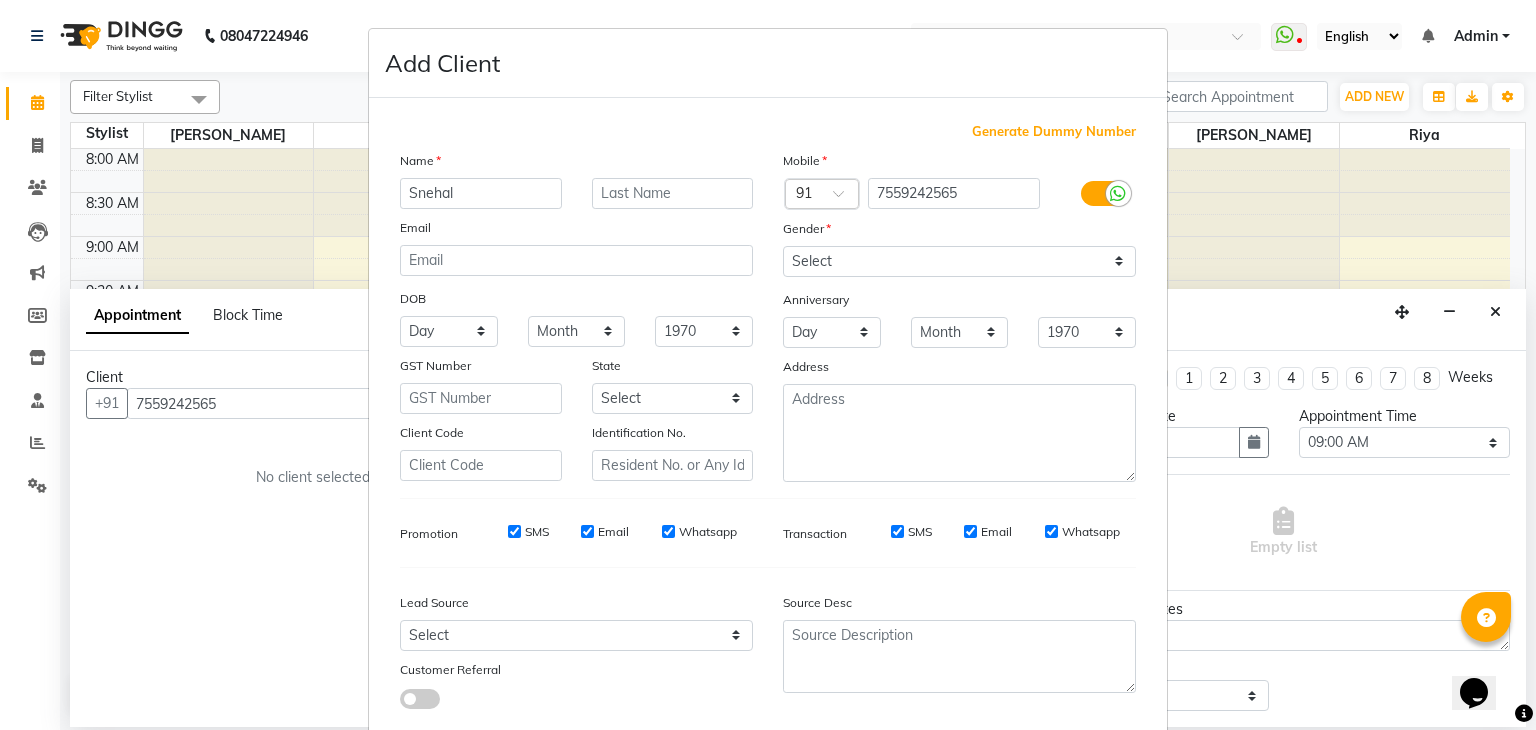 type on "Snehal" 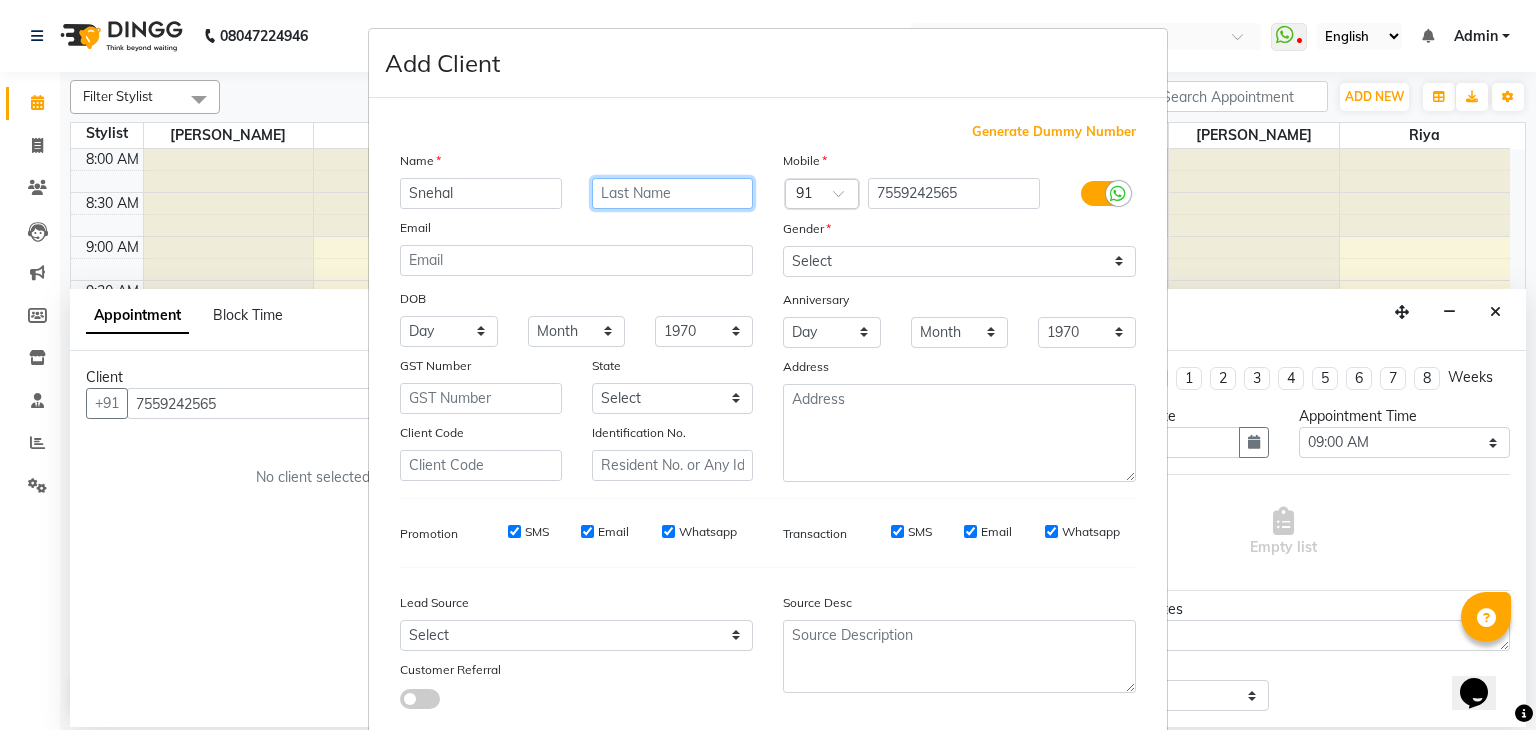 click at bounding box center (673, 193) 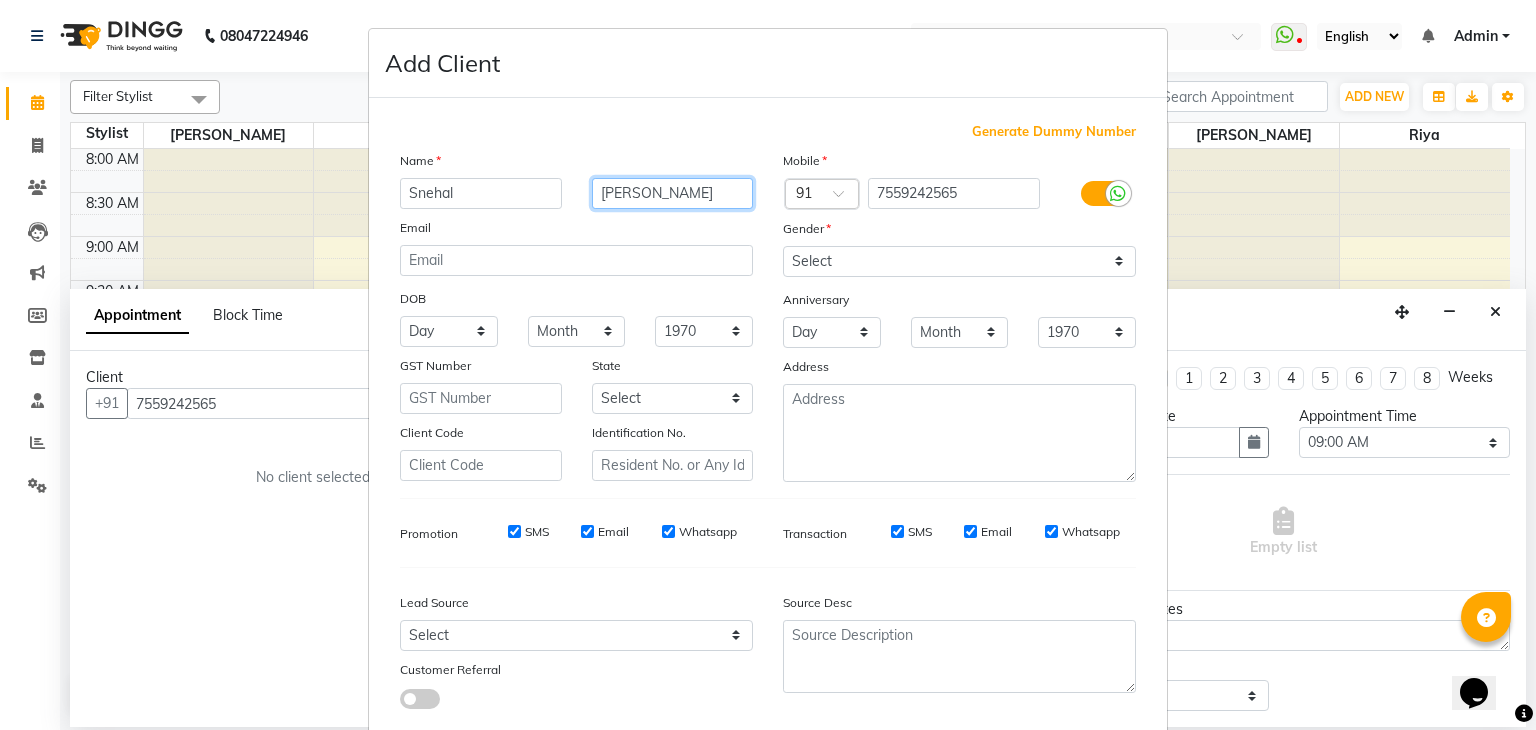 type on "kamble" 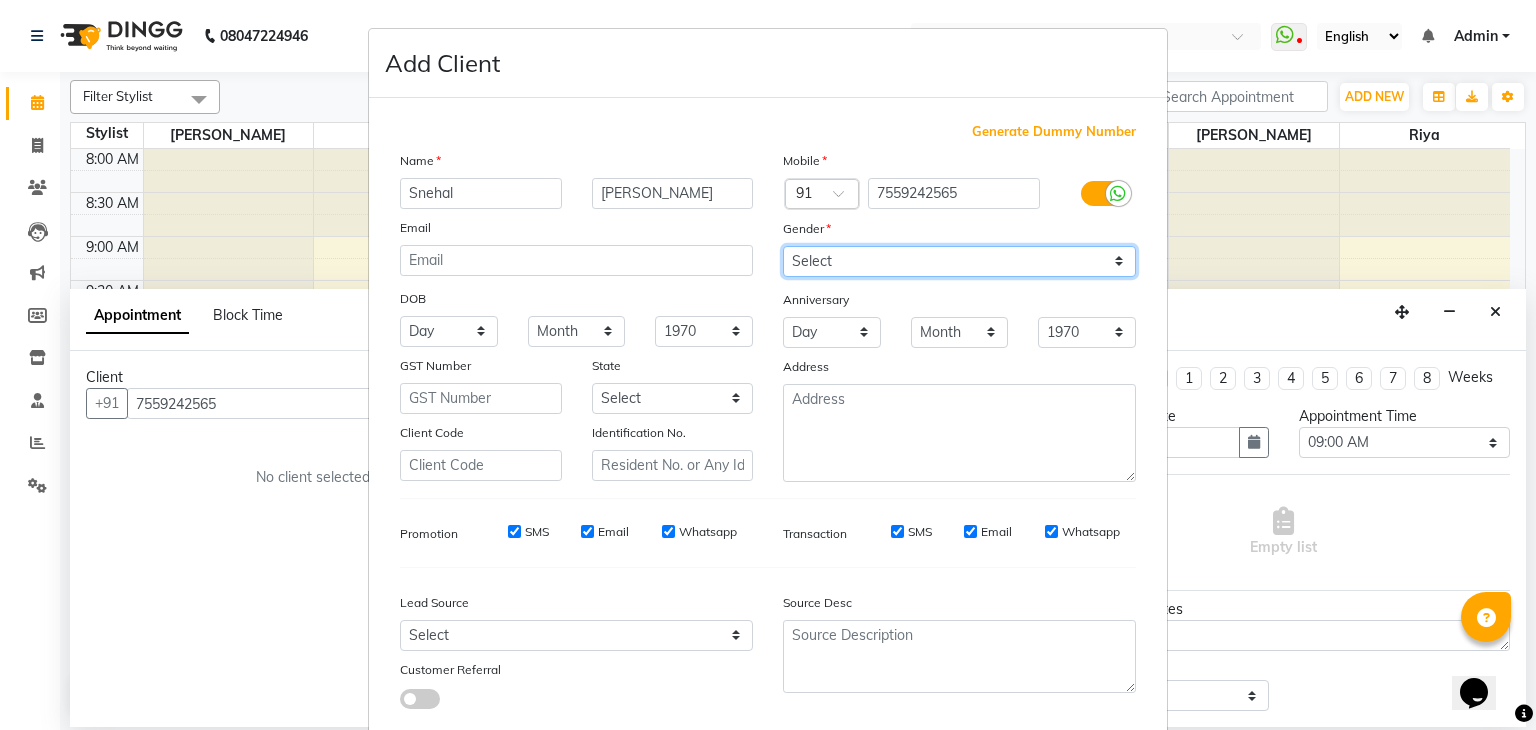 drag, startPoint x: 818, startPoint y: 271, endPoint x: 816, endPoint y: 349, distance: 78.025635 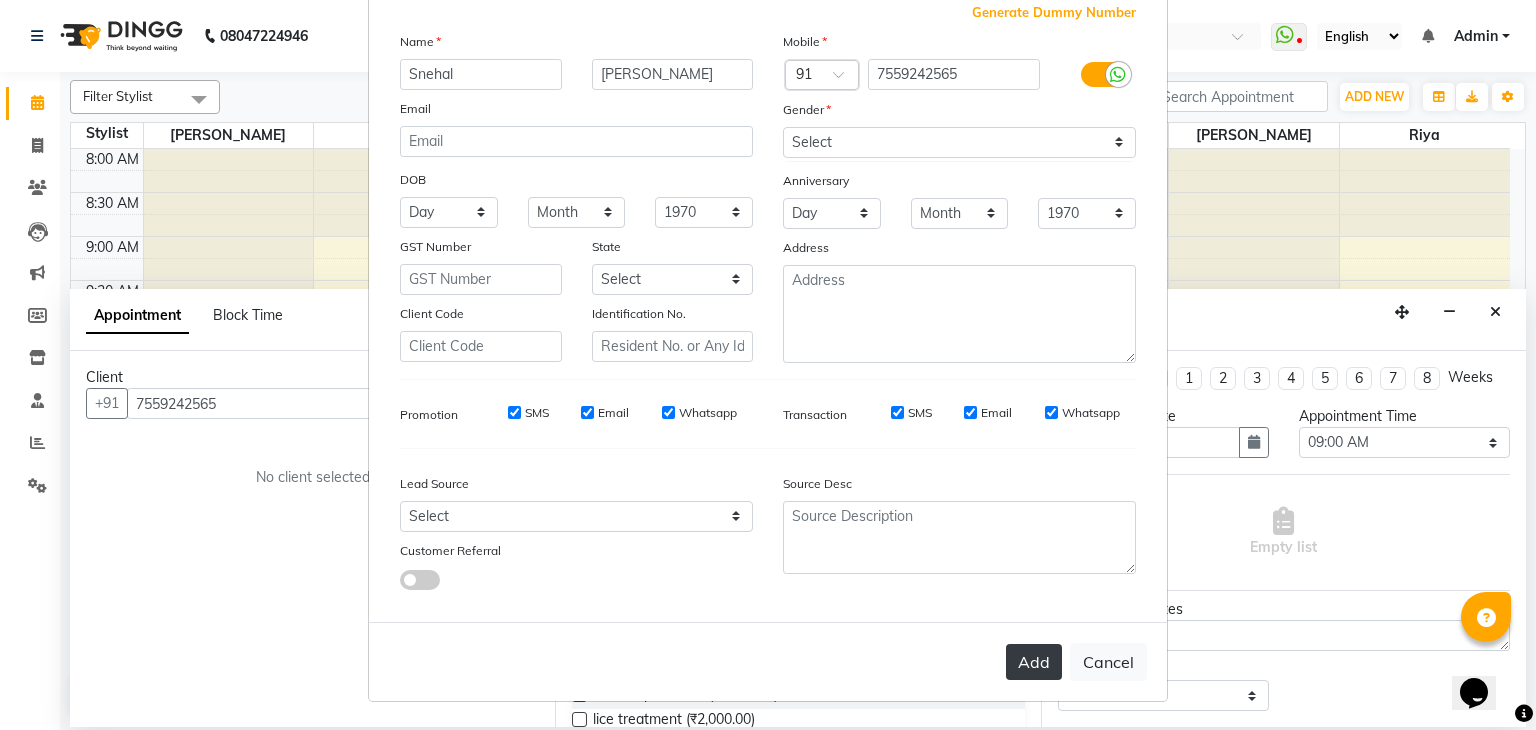 click on "Add" at bounding box center [1034, 662] 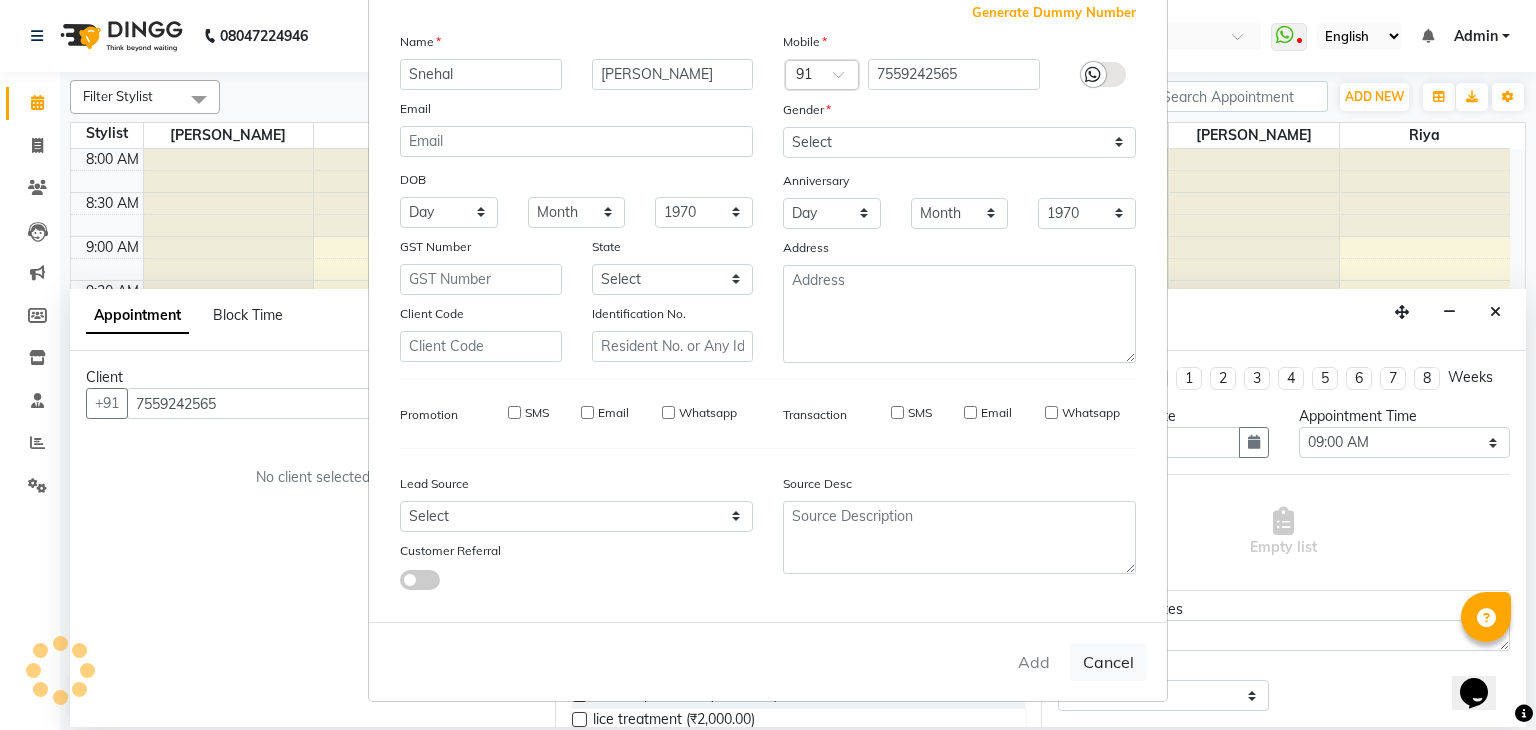 type 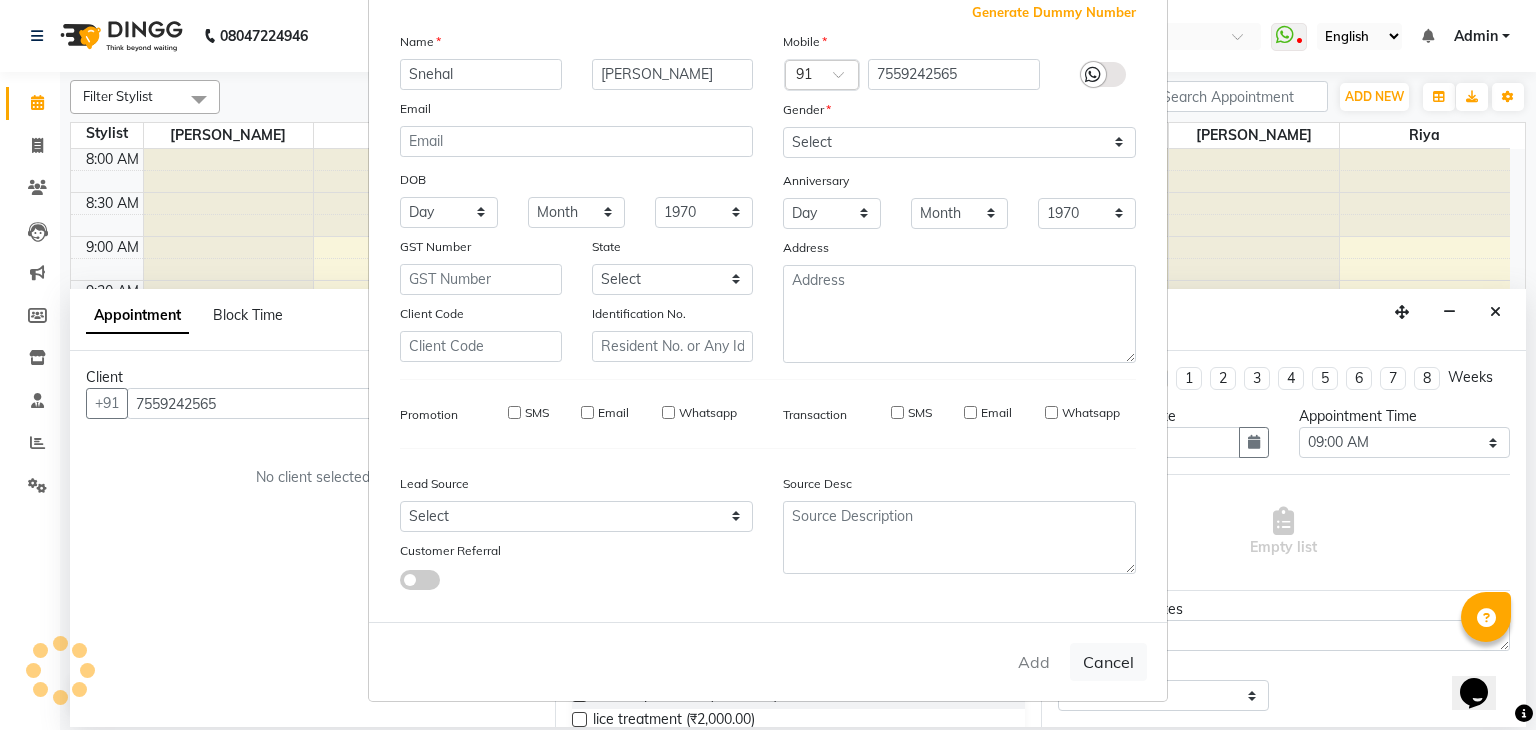 type 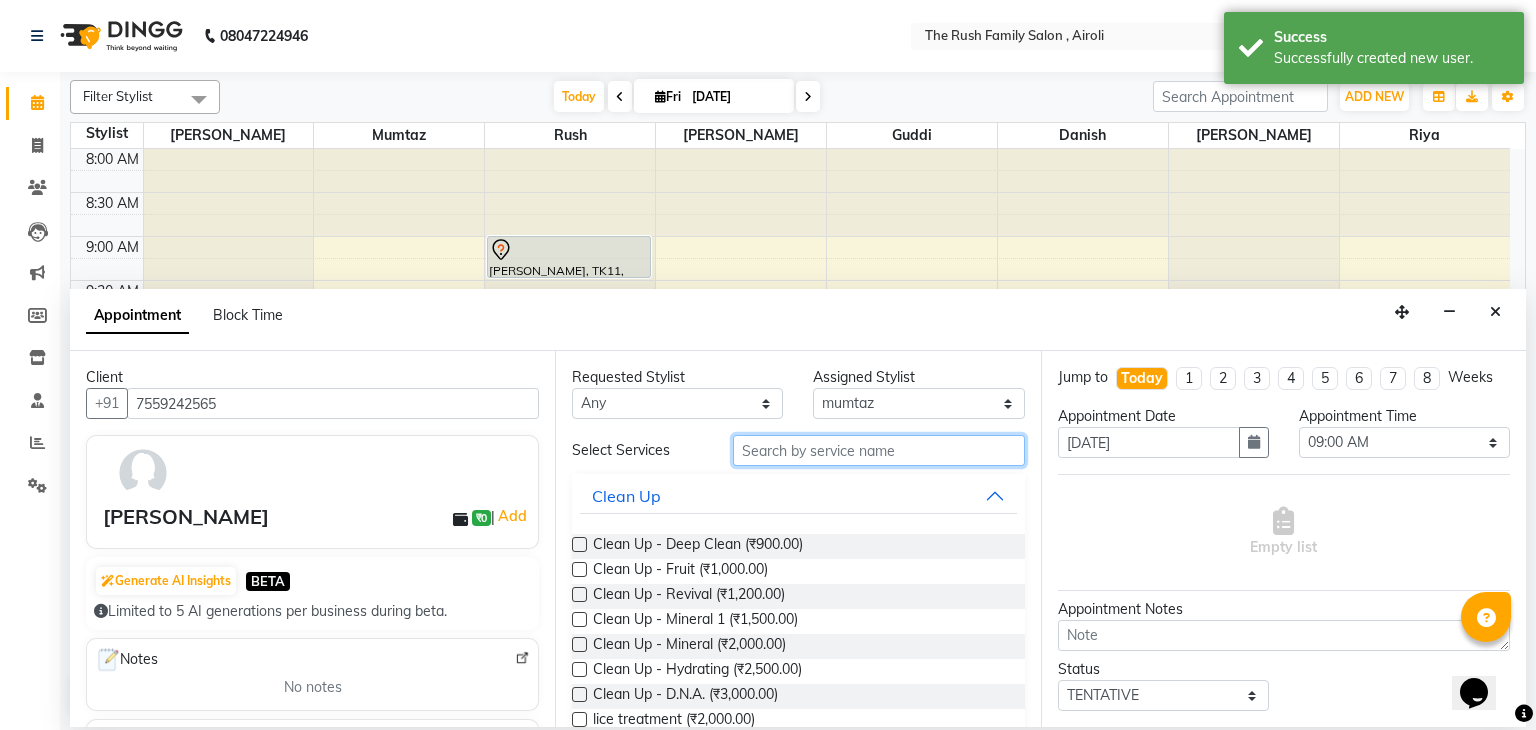 click at bounding box center (879, 450) 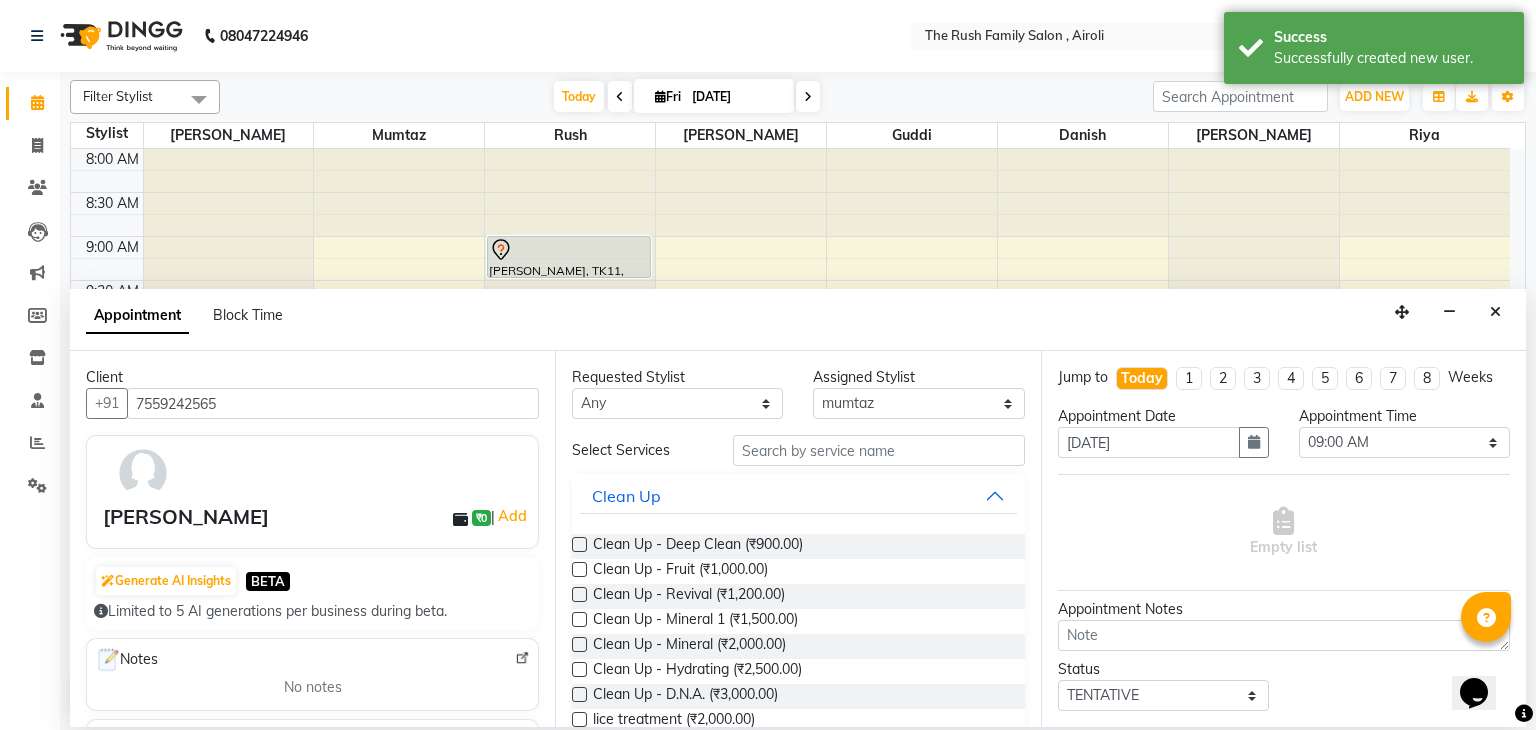 click at bounding box center (579, 544) 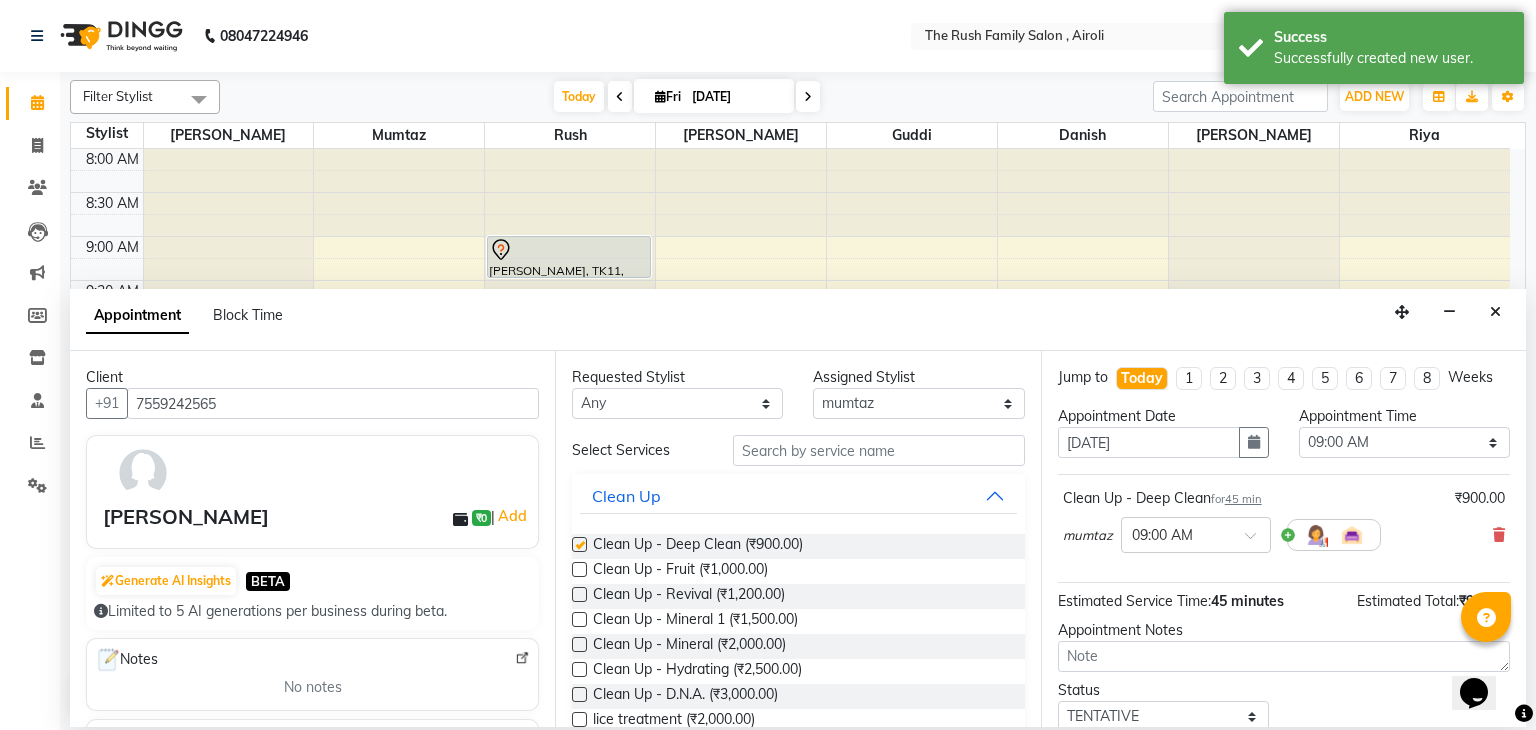 checkbox on "false" 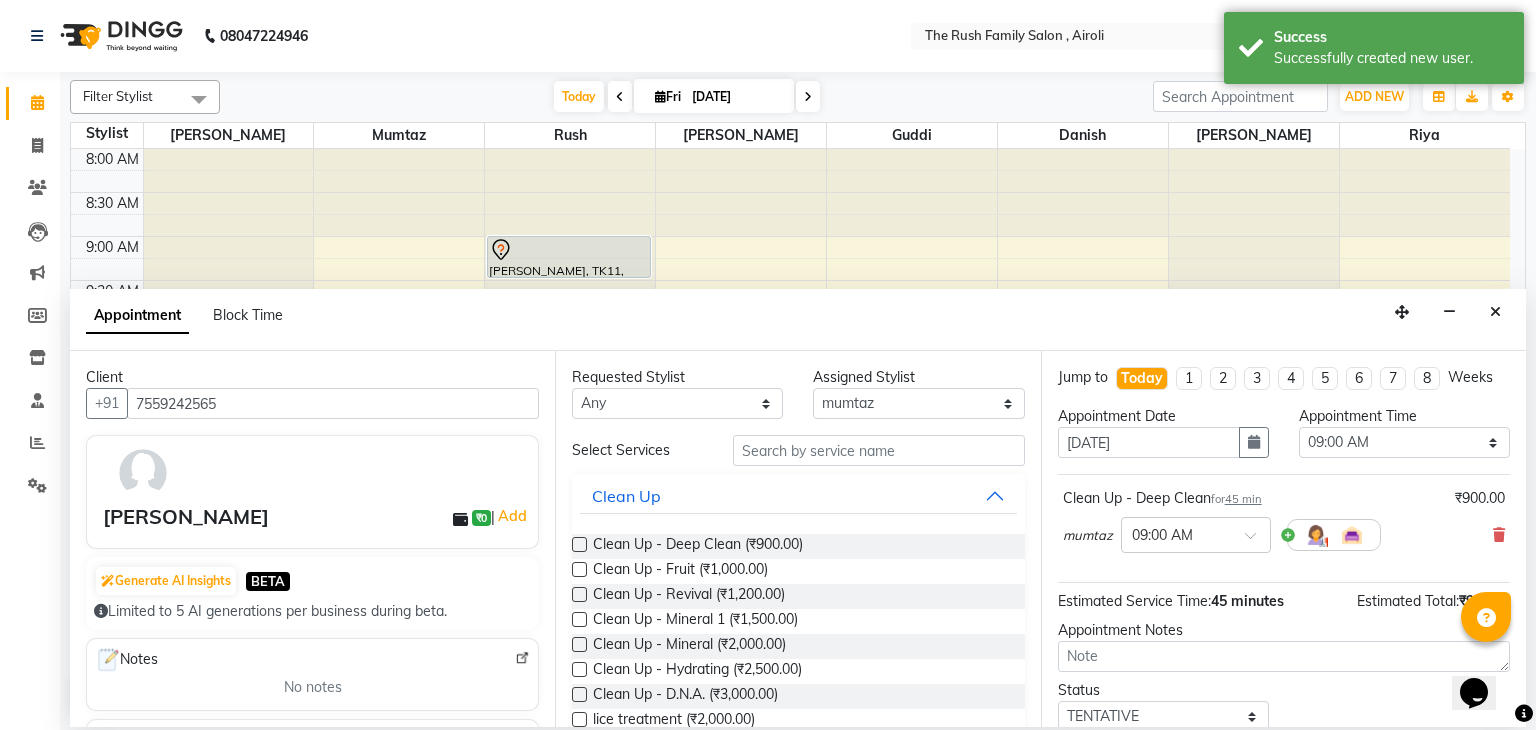 click at bounding box center (808, 97) 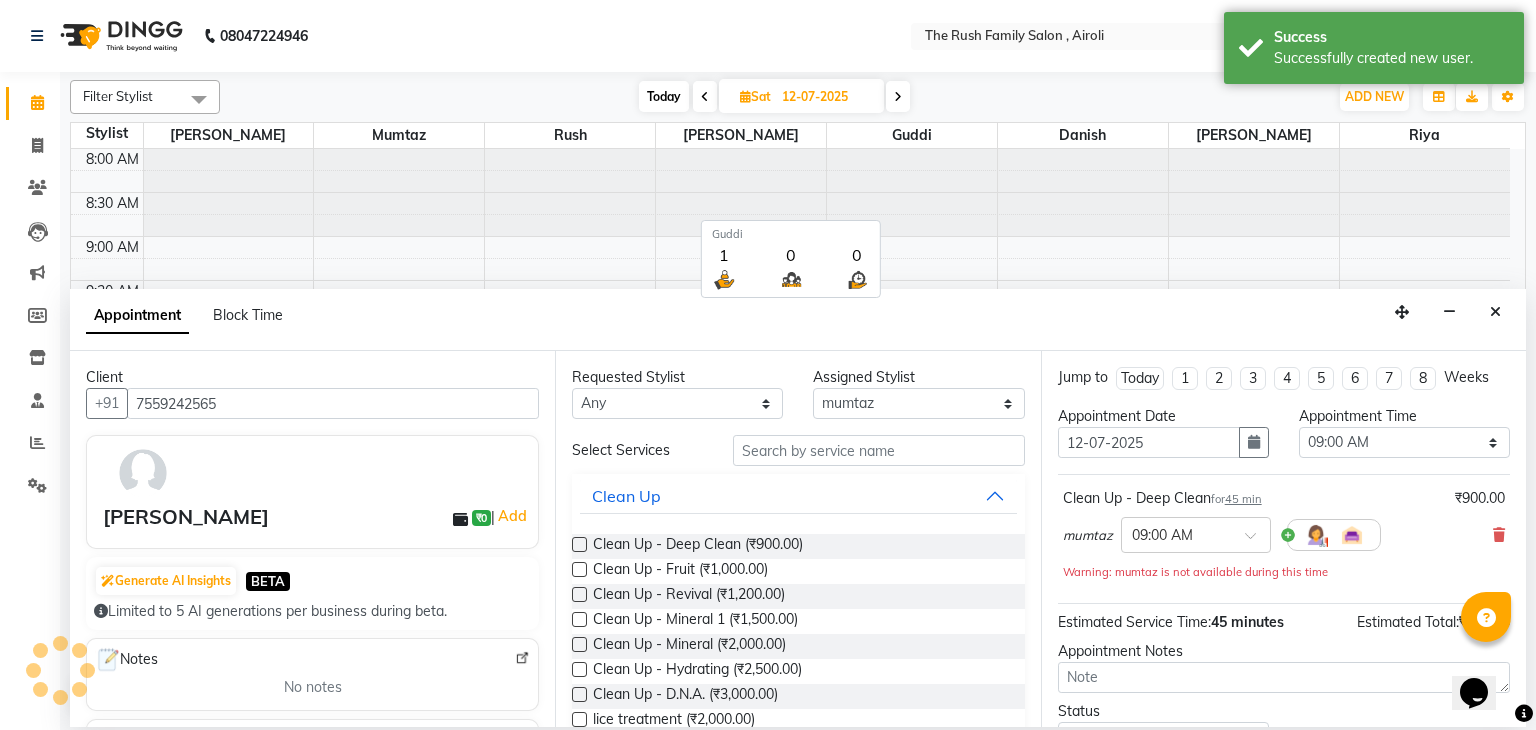 scroll, scrollTop: 788, scrollLeft: 0, axis: vertical 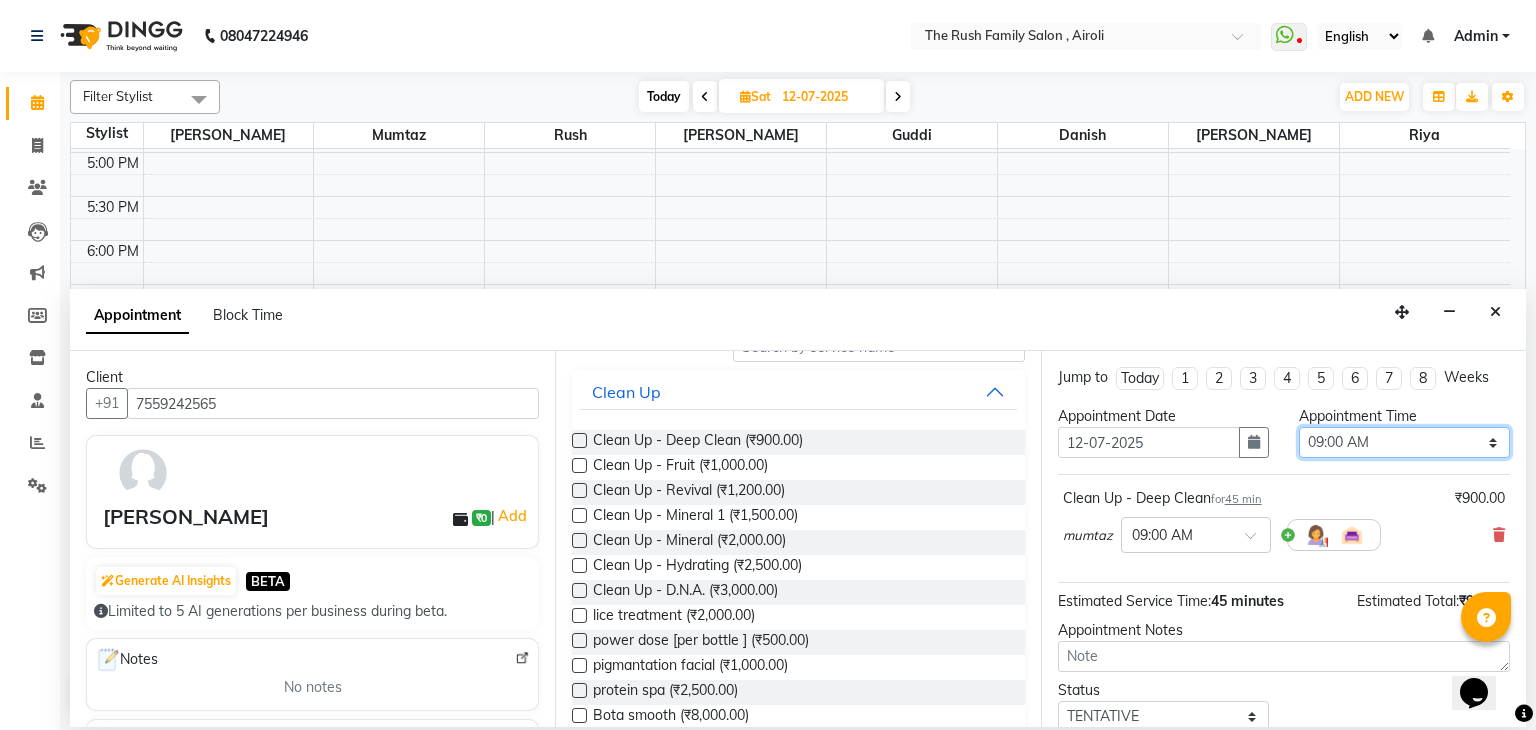 click on "Select 09:00 AM 09:15 AM 09:30 AM 09:45 AM 10:00 AM 10:15 AM 10:30 AM 10:45 AM 11:00 AM 11:15 AM 11:30 AM 11:45 AM 12:00 PM 12:15 PM 12:30 PM 12:45 PM 01:00 PM 01:15 PM 01:30 PM 01:45 PM 02:00 PM 02:15 PM 02:30 PM 02:45 PM 03:00 PM 03:15 PM 03:30 PM 03:45 PM 04:00 PM 04:15 PM 04:30 PM 04:45 PM 05:00 PM 05:15 PM 05:30 PM 05:45 PM 06:00 PM 06:15 PM 06:30 PM 06:45 PM 07:00 PM 07:15 PM 07:30 PM 07:45 PM 08:00 PM 08:15 PM 08:30 PM 08:45 PM 09:00 PM 09:15 PM 09:30 PM 09:45 PM 10:00 PM" at bounding box center (1404, 442) 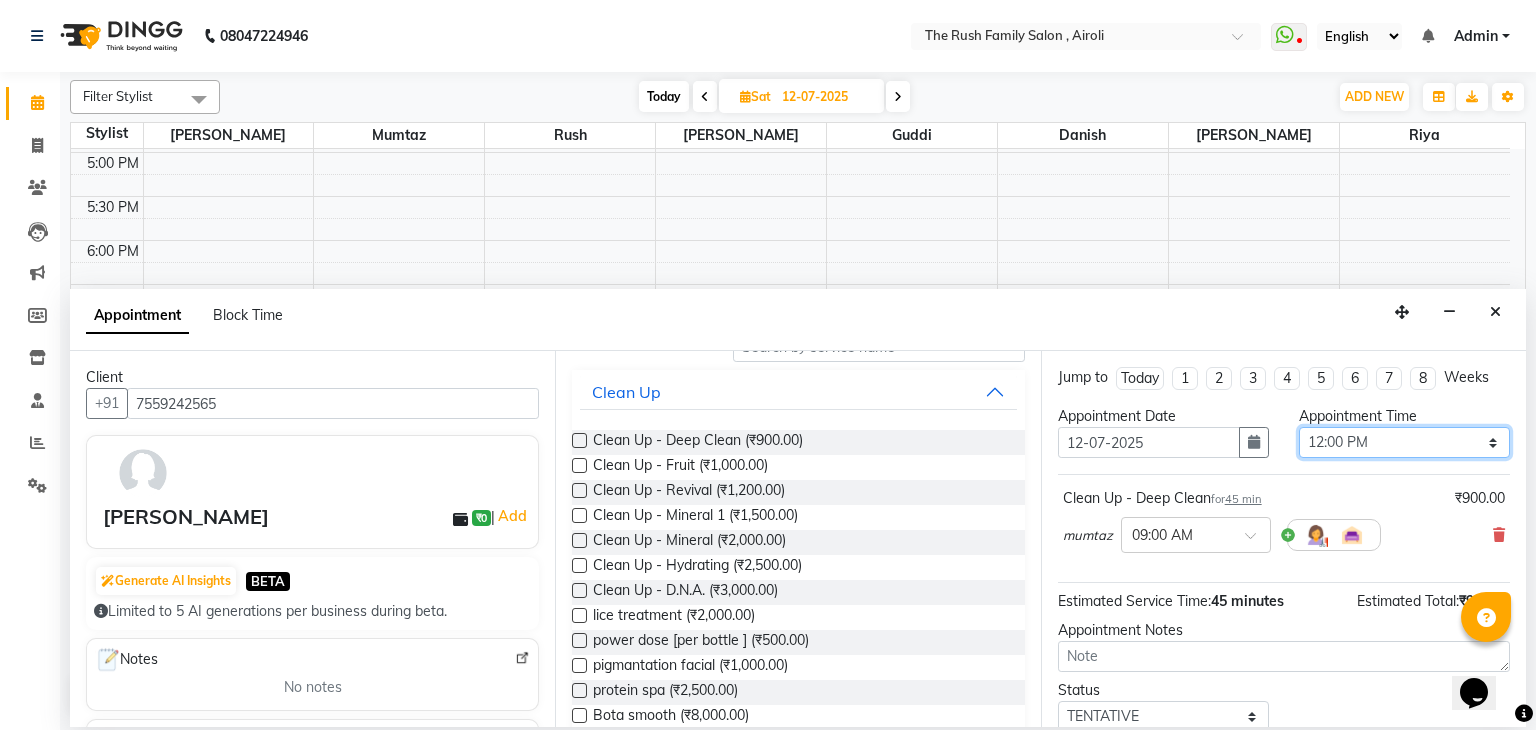 click on "Select 09:00 AM 09:15 AM 09:30 AM 09:45 AM 10:00 AM 10:15 AM 10:30 AM 10:45 AM 11:00 AM 11:15 AM 11:30 AM 11:45 AM 12:00 PM 12:15 PM 12:30 PM 12:45 PM 01:00 PM 01:15 PM 01:30 PM 01:45 PM 02:00 PM 02:15 PM 02:30 PM 02:45 PM 03:00 PM 03:15 PM 03:30 PM 03:45 PM 04:00 PM 04:15 PM 04:30 PM 04:45 PM 05:00 PM 05:15 PM 05:30 PM 05:45 PM 06:00 PM 06:15 PM 06:30 PM 06:45 PM 07:00 PM 07:15 PM 07:30 PM 07:45 PM 08:00 PM 08:15 PM 08:30 PM 08:45 PM 09:00 PM 09:15 PM 09:30 PM 09:45 PM 10:00 PM" at bounding box center (1404, 442) 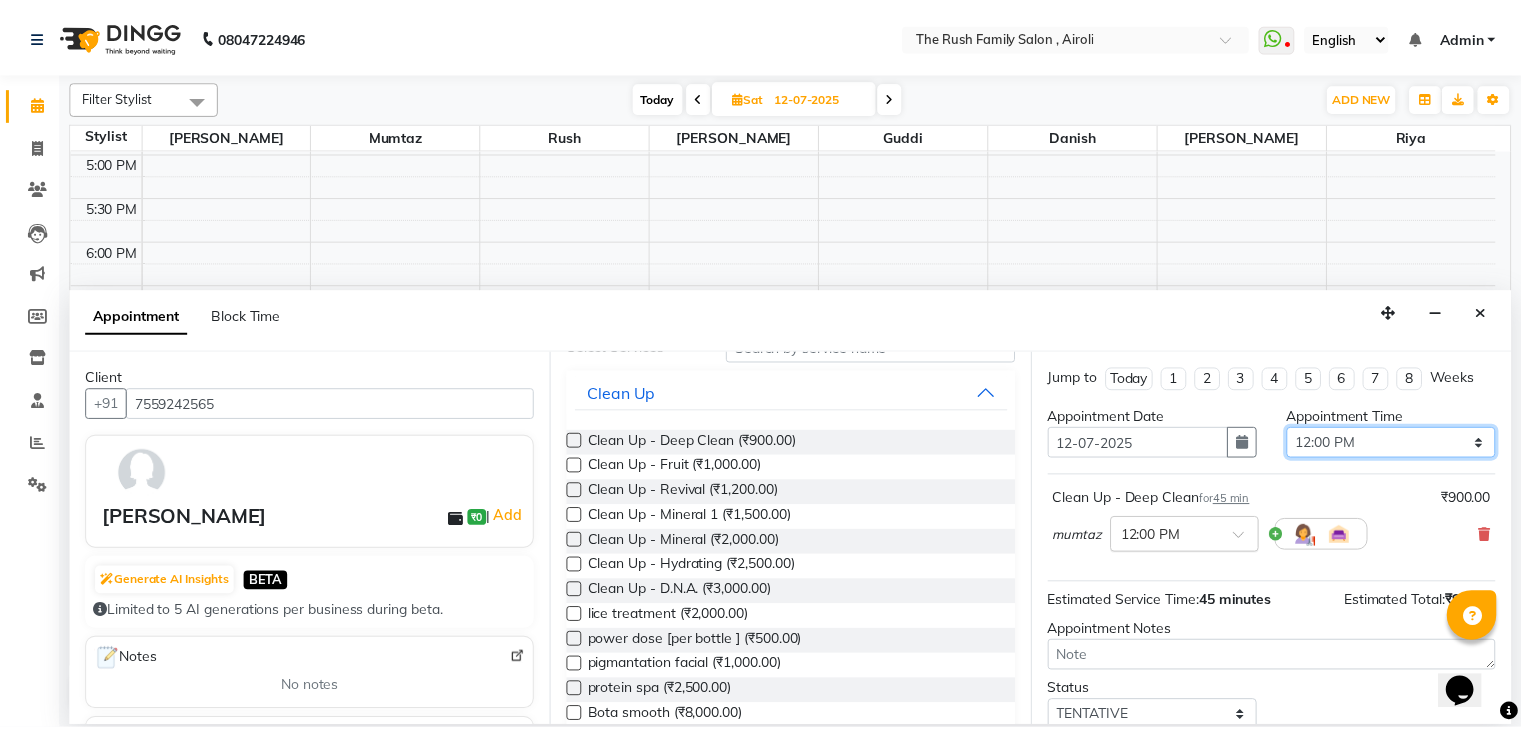 scroll, scrollTop: 130, scrollLeft: 0, axis: vertical 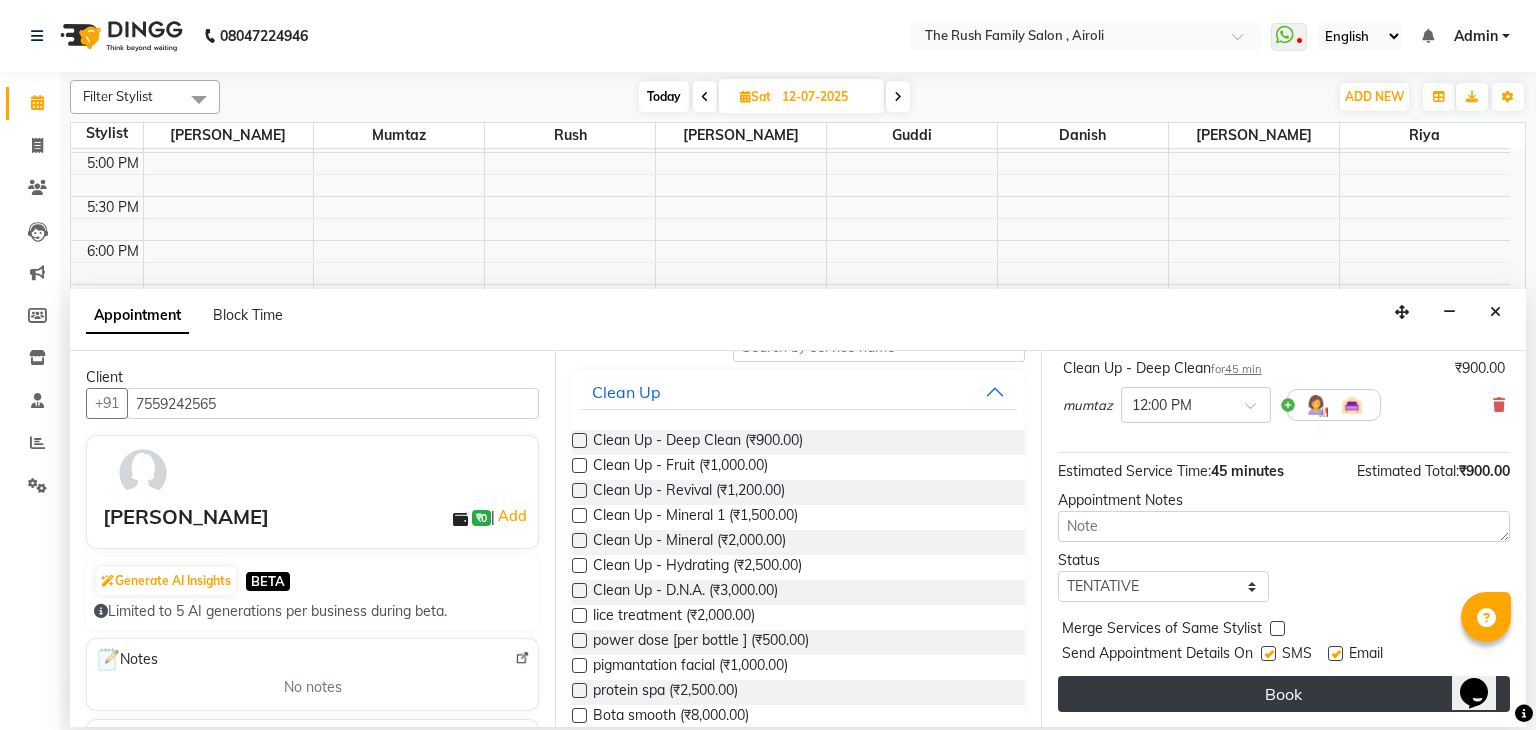 click on "Book" at bounding box center [1284, 694] 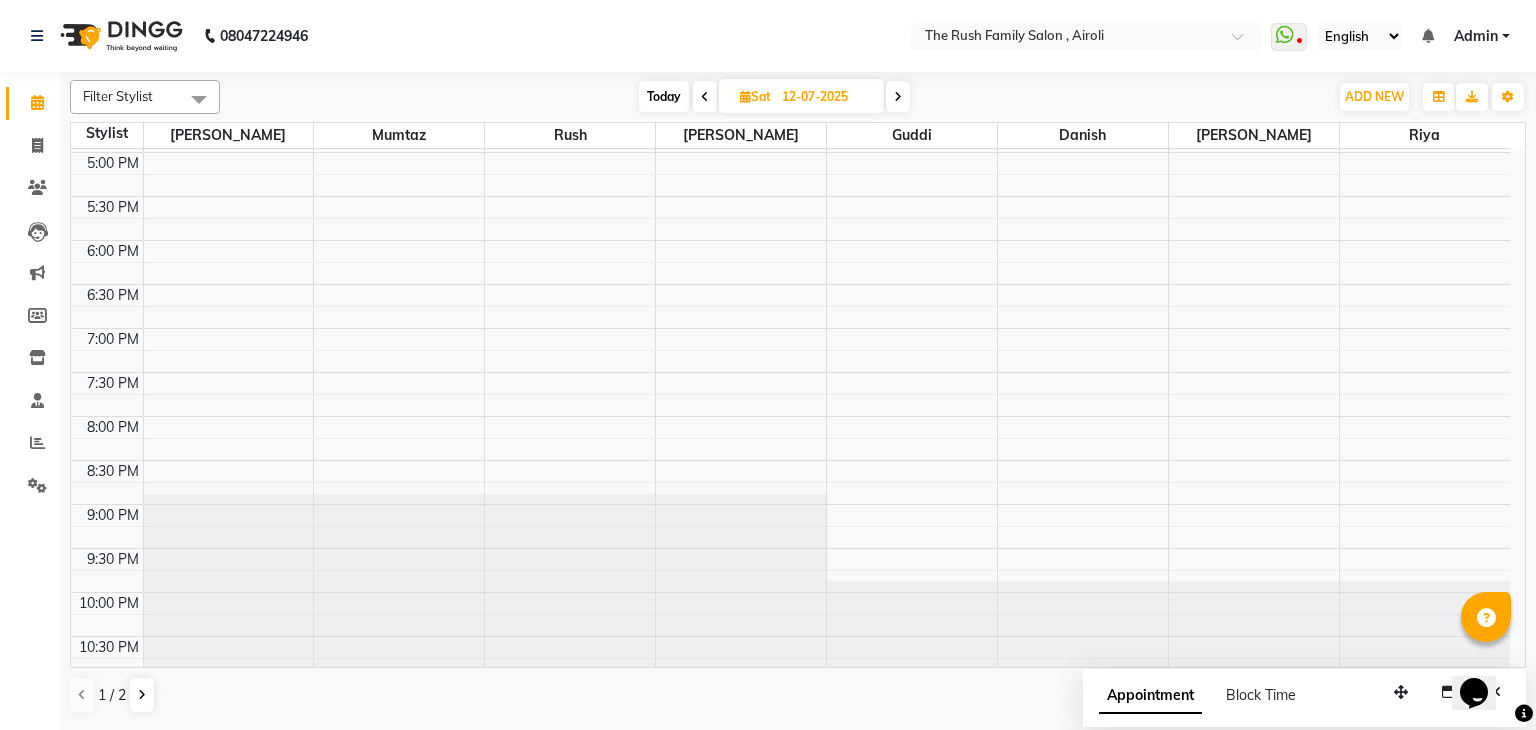click on "Appointment" at bounding box center (1150, 696) 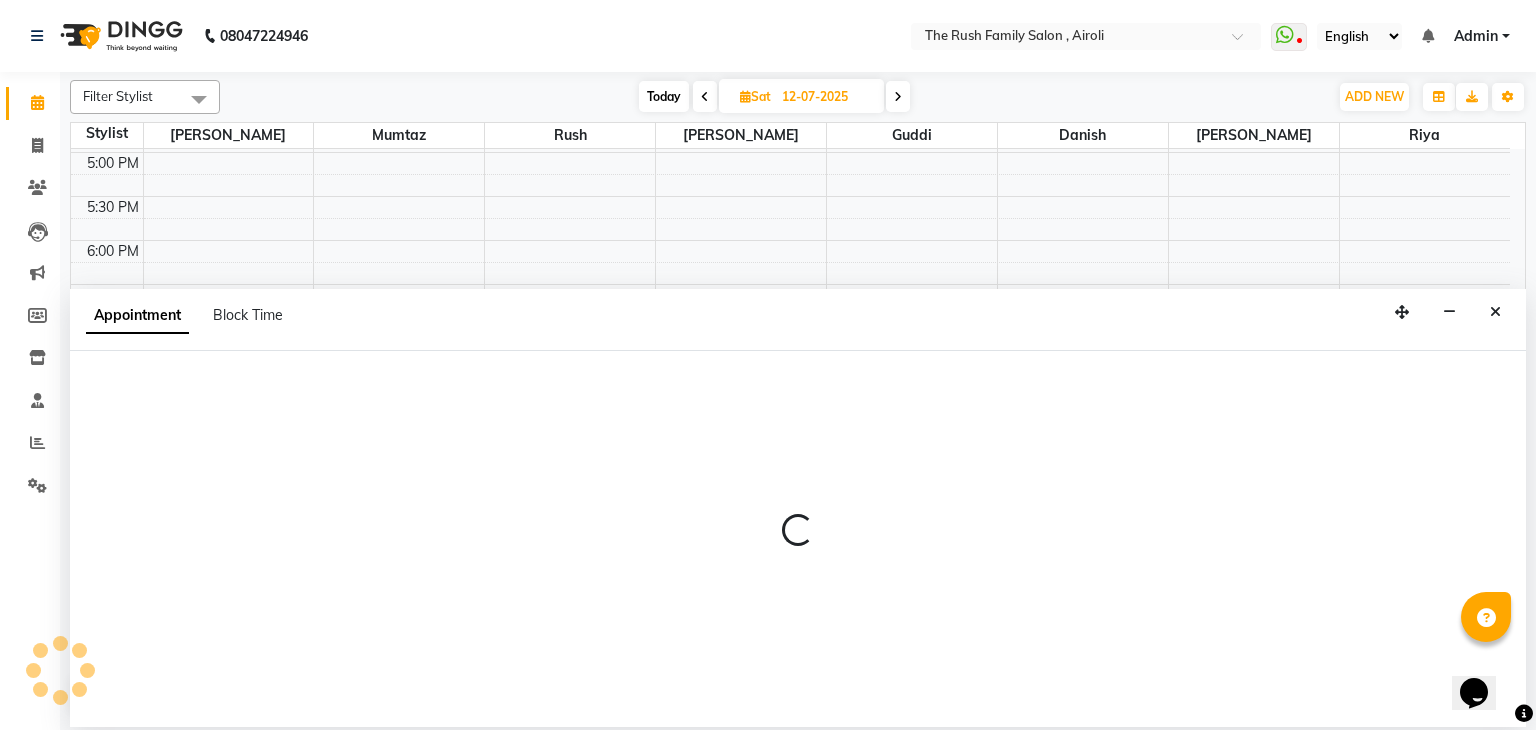 select on "tentative" 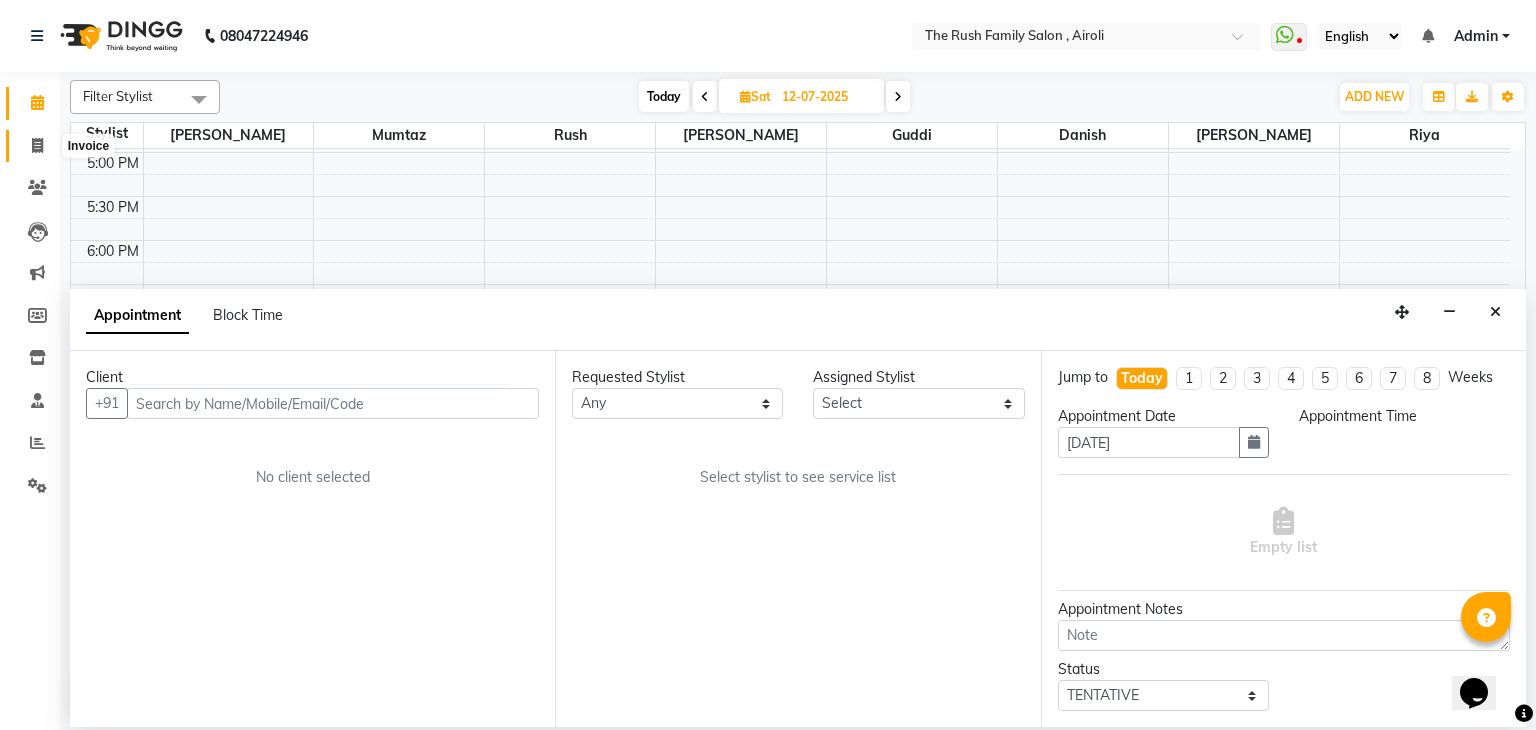 click 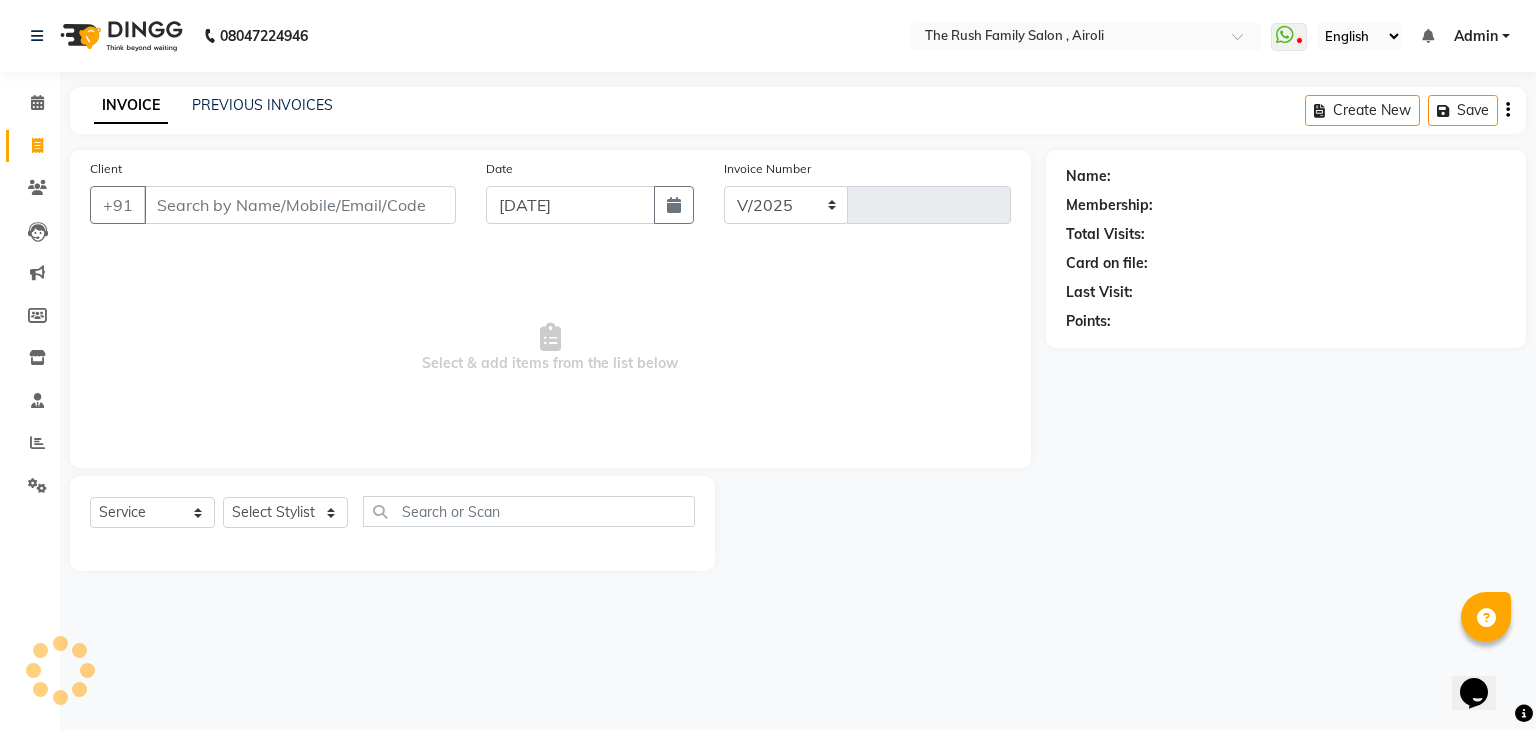 select on "5419" 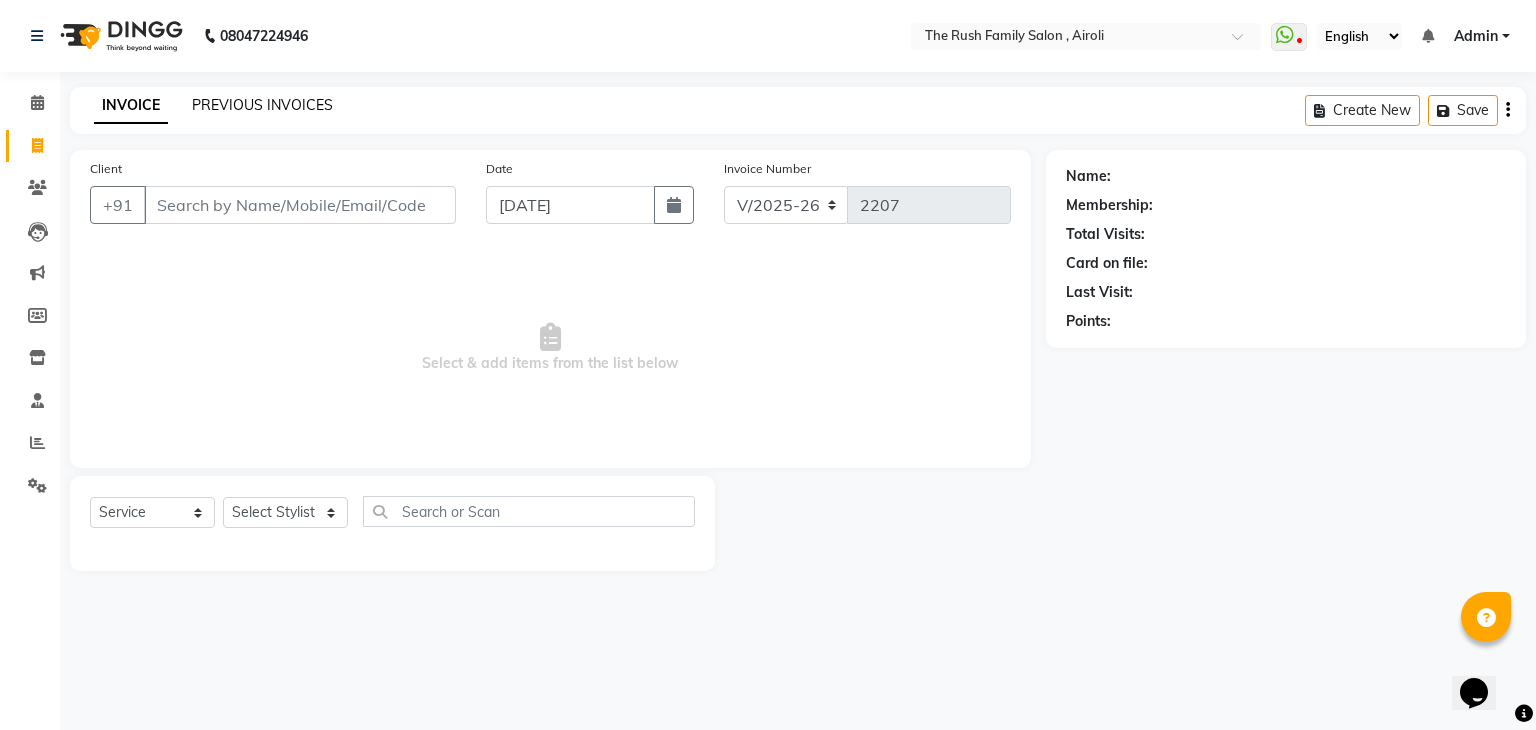 click on "PREVIOUS INVOICES" 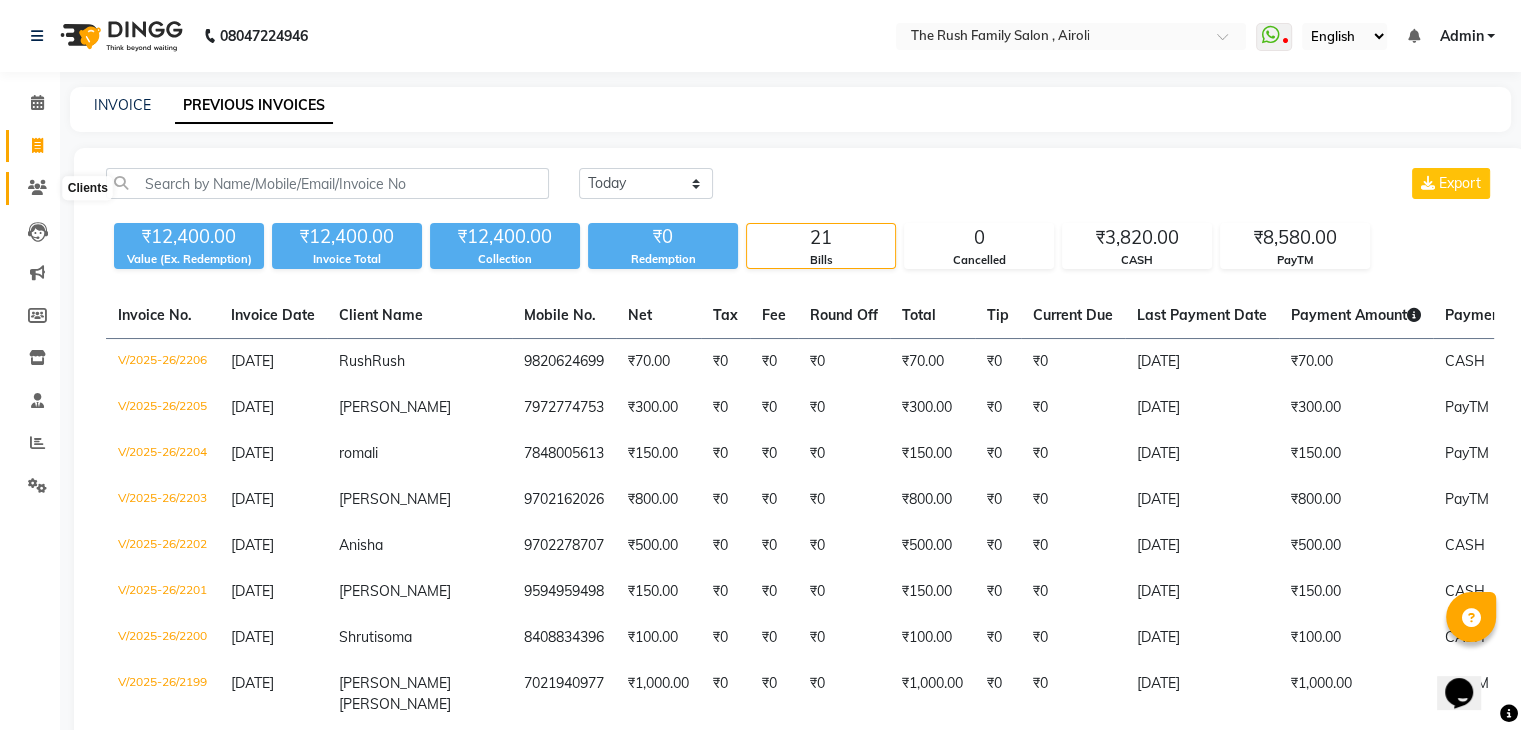 click 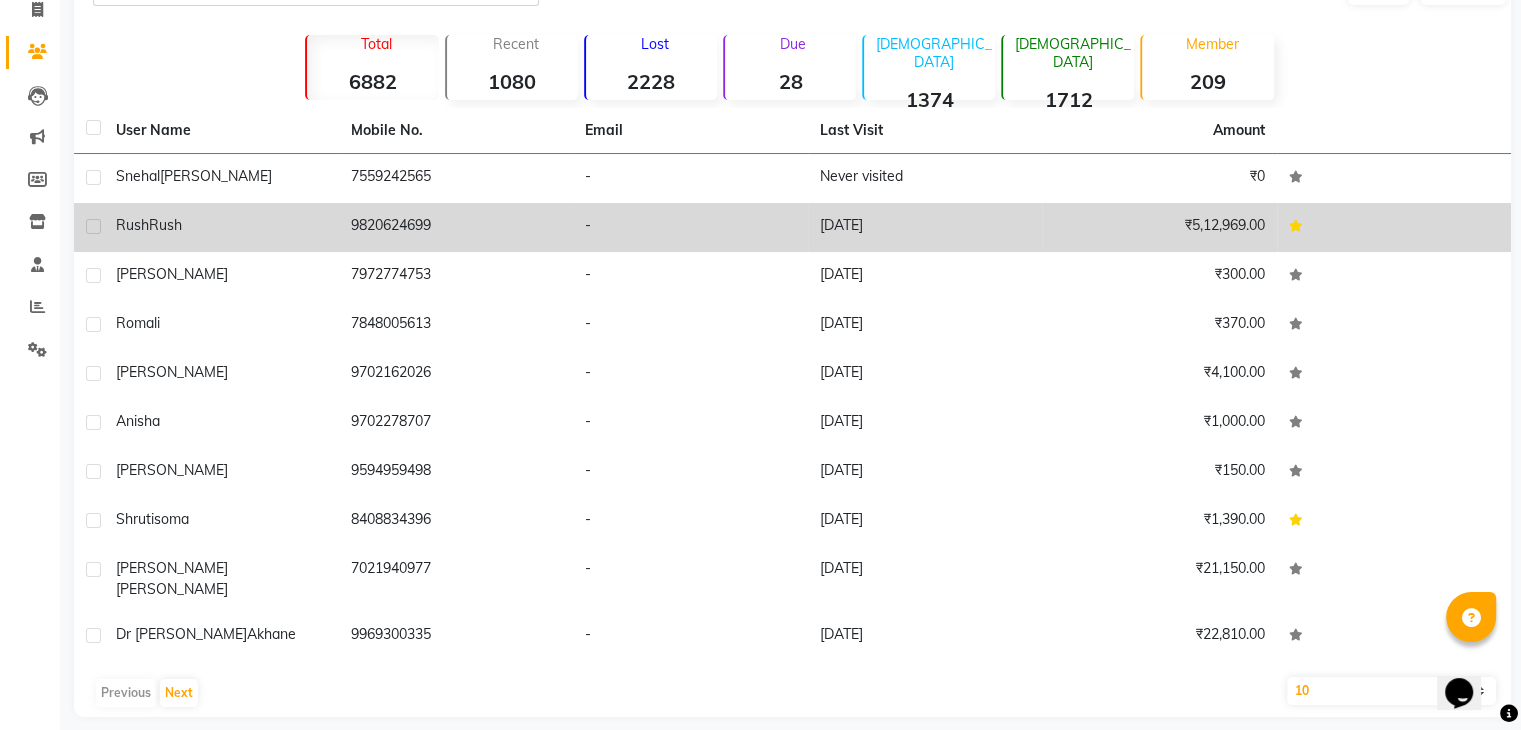 scroll, scrollTop: 0, scrollLeft: 0, axis: both 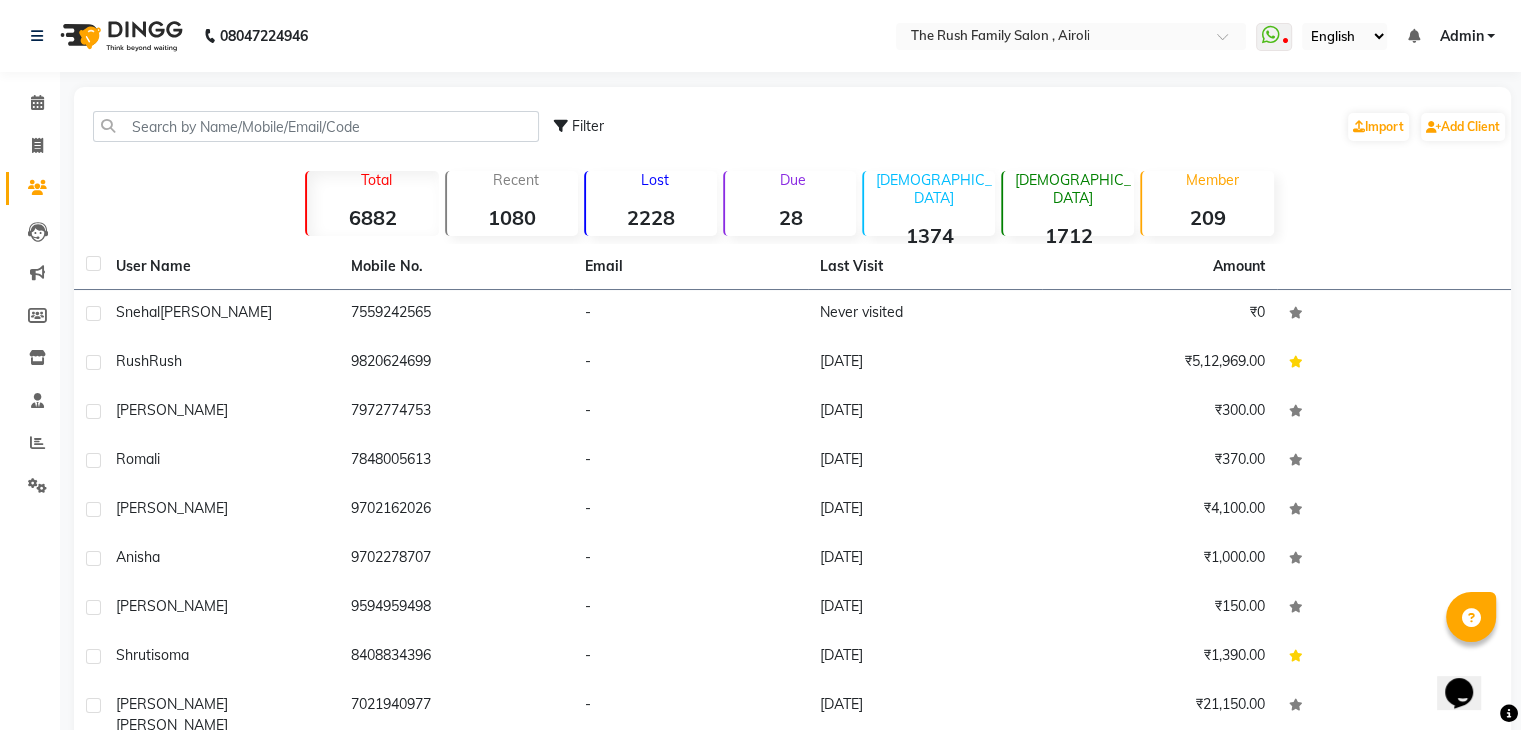 drag, startPoint x: 388, startPoint y: 145, endPoint x: 388, endPoint y: 126, distance: 19 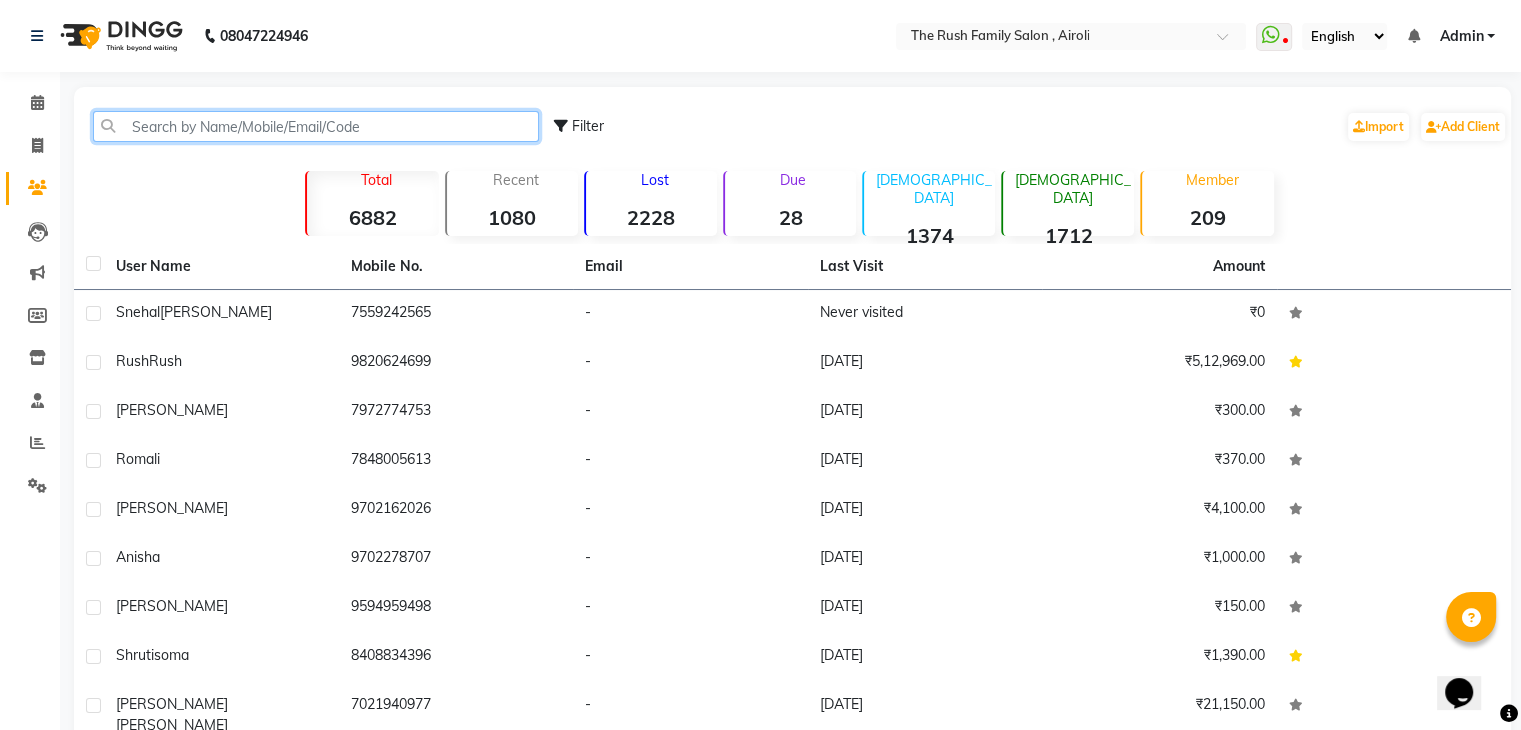click 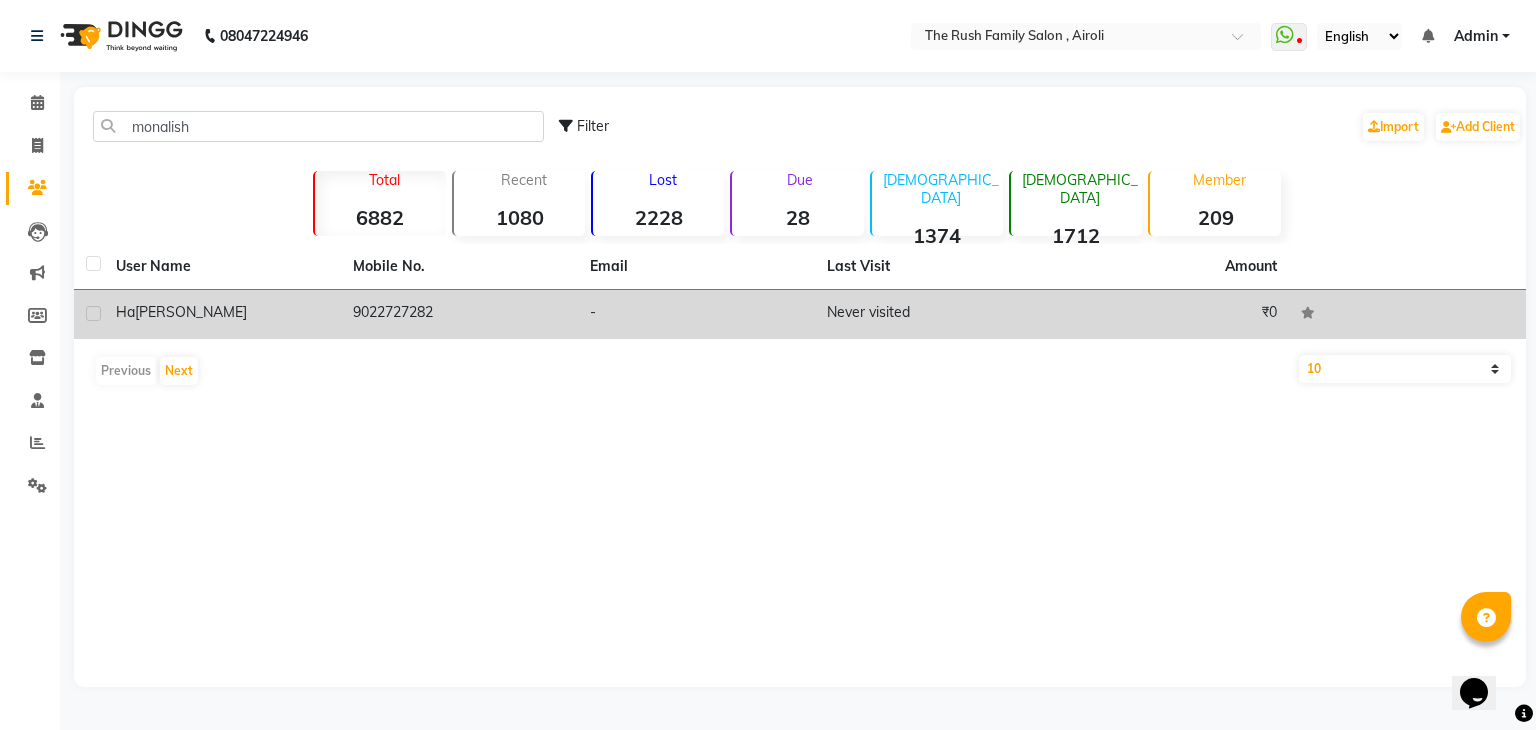 click on "9022727282" 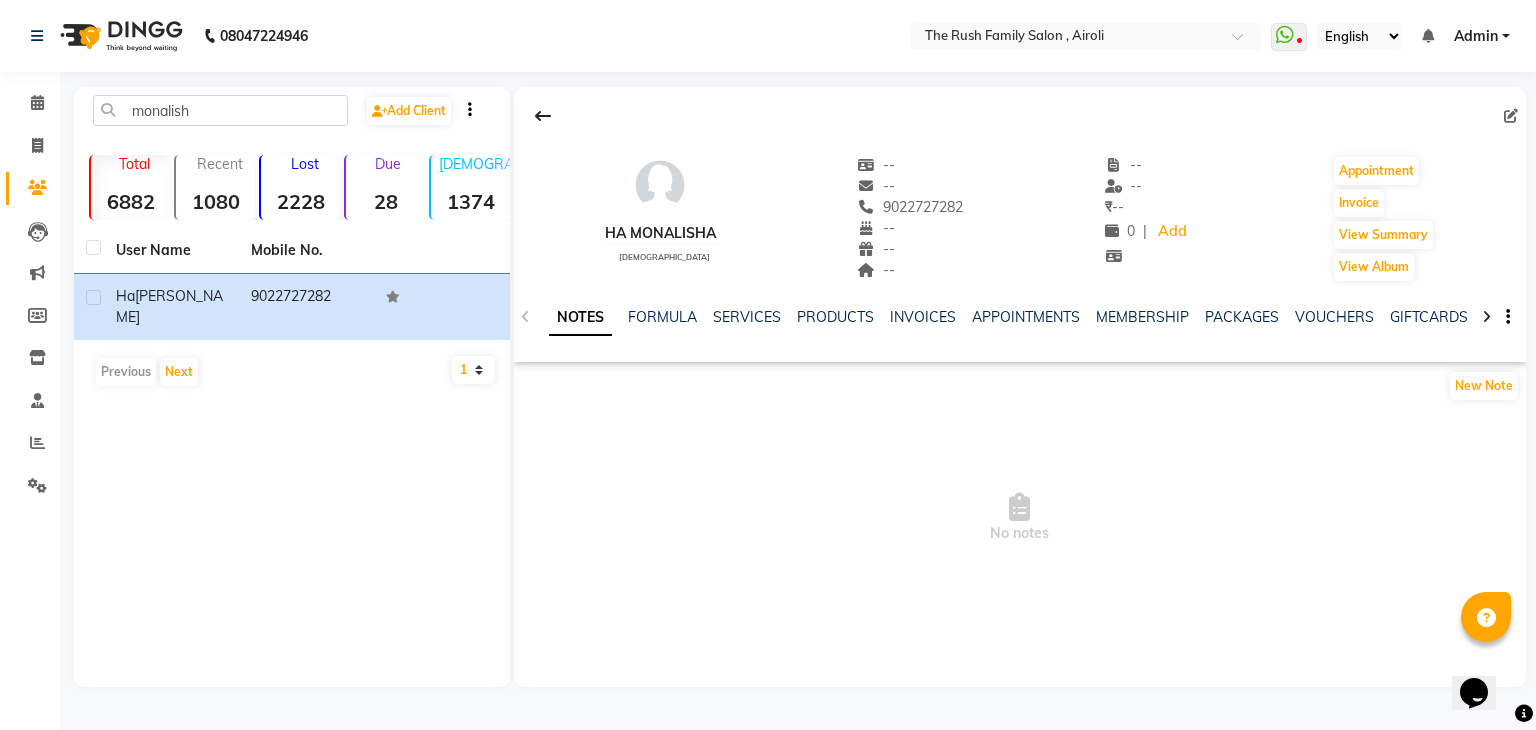 click on "monalish  Add Client" 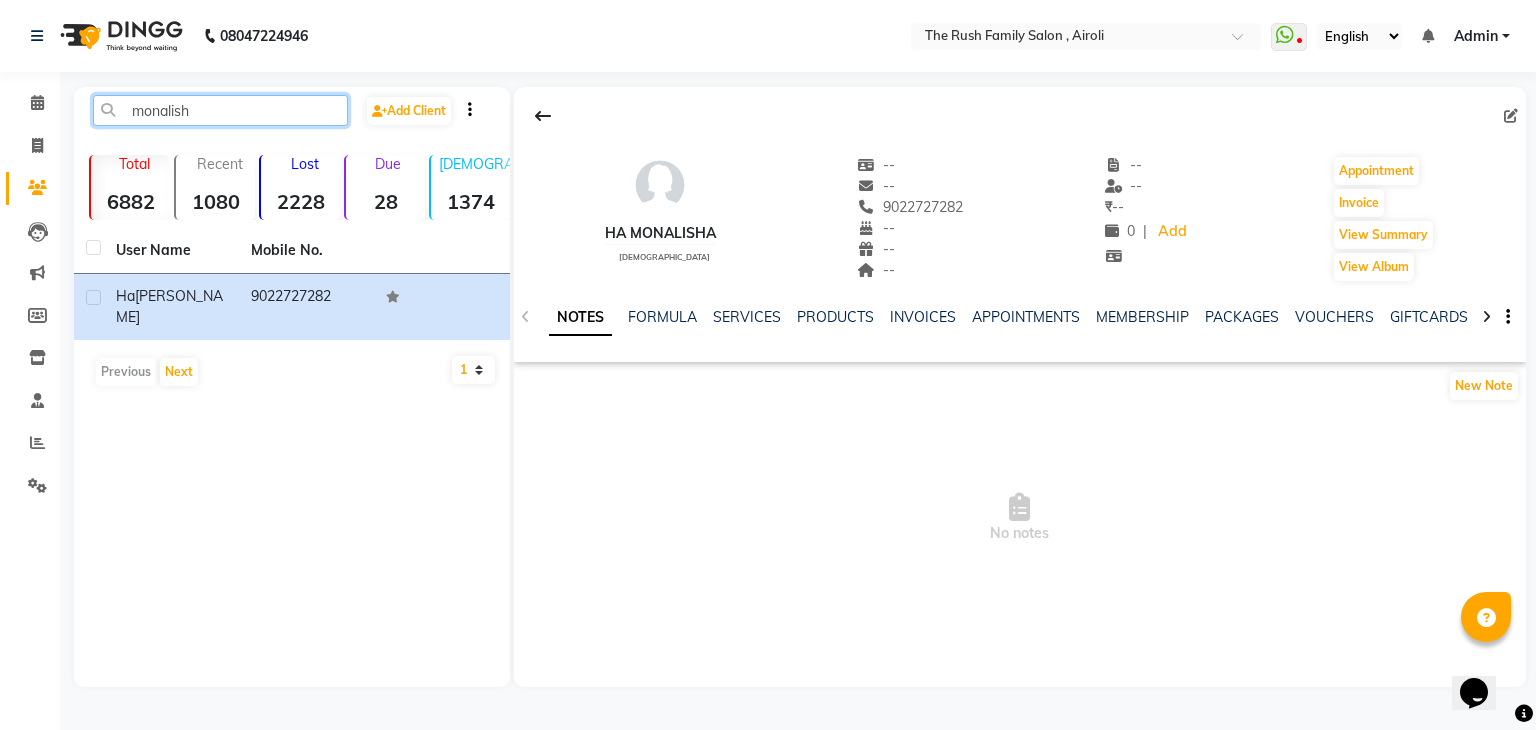 click on "monalish" 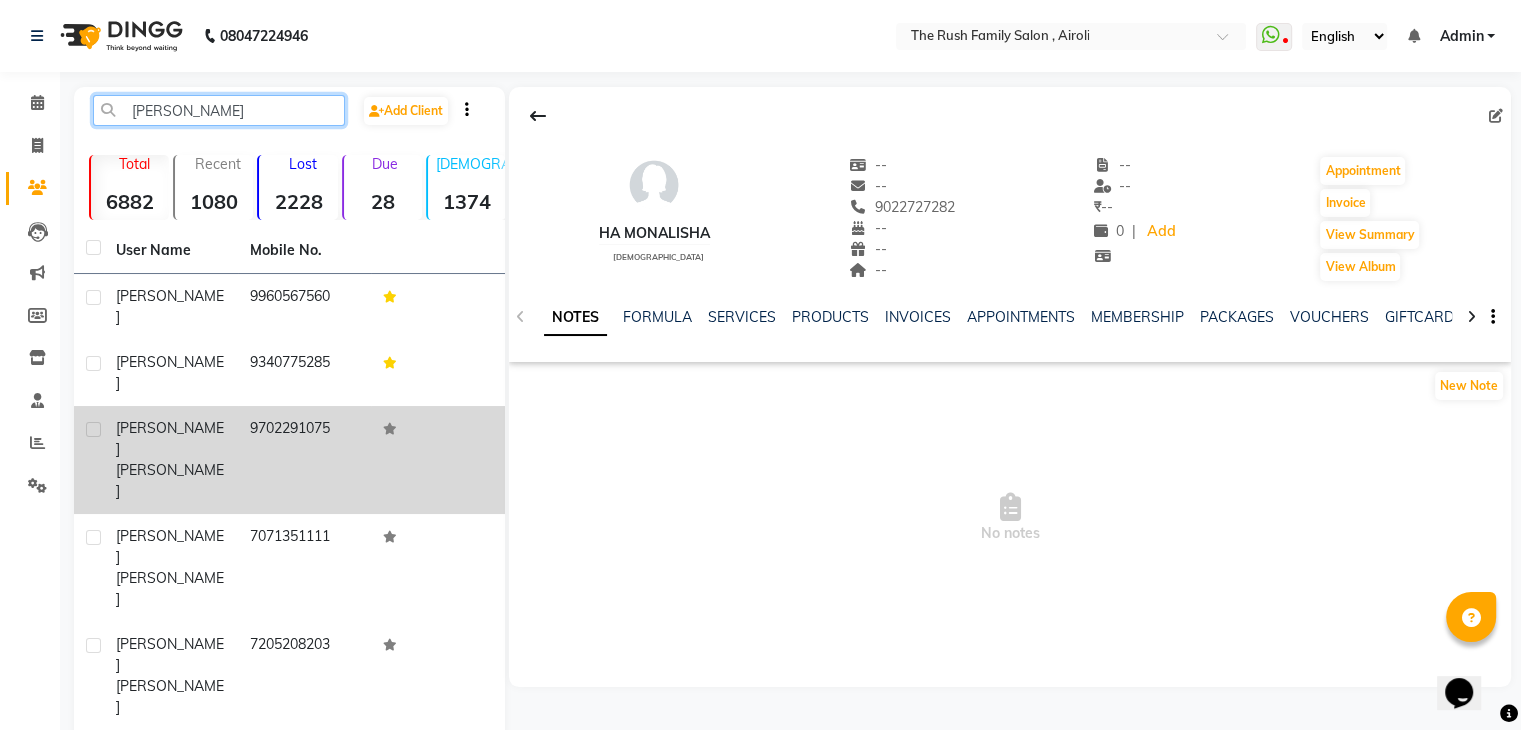type on "monali" 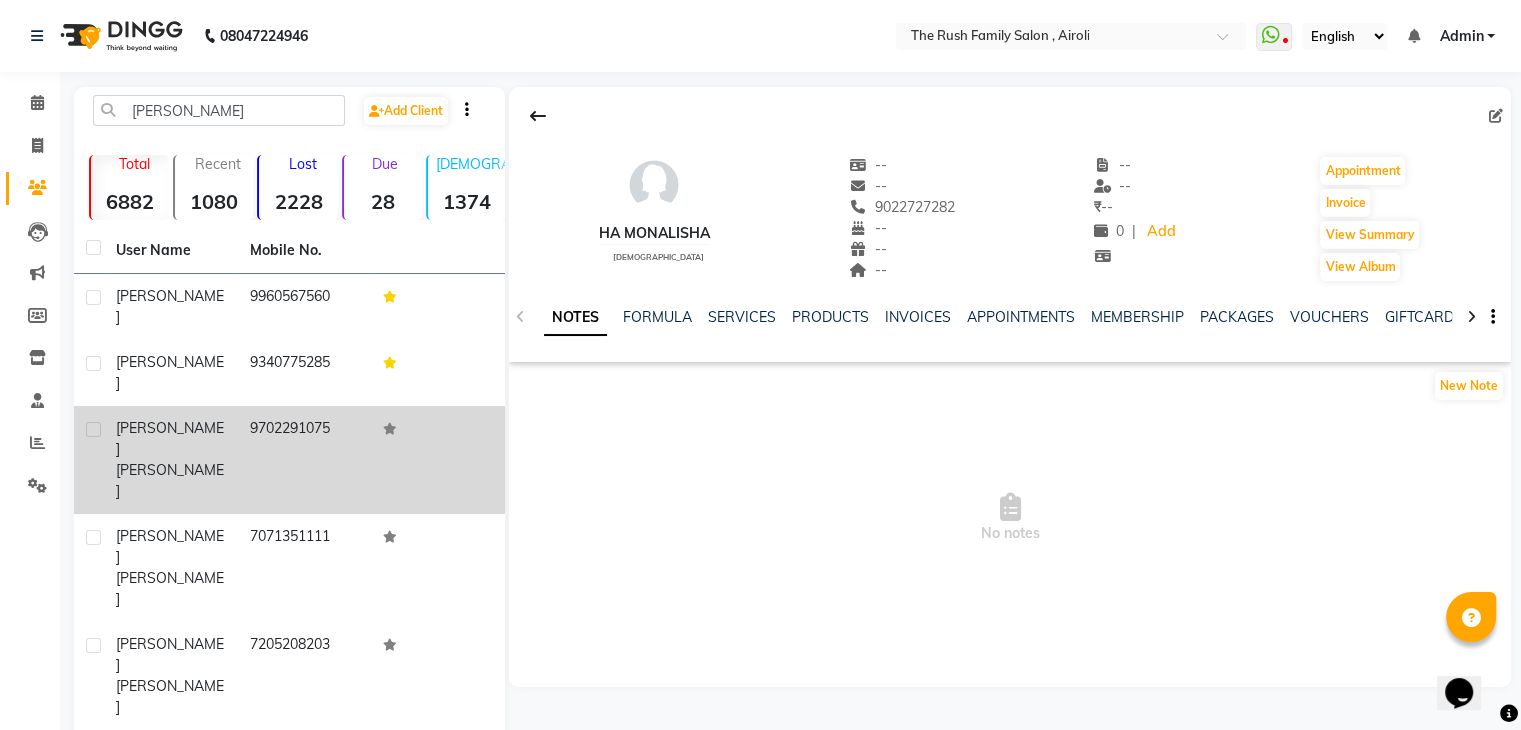 click on "9702291075" 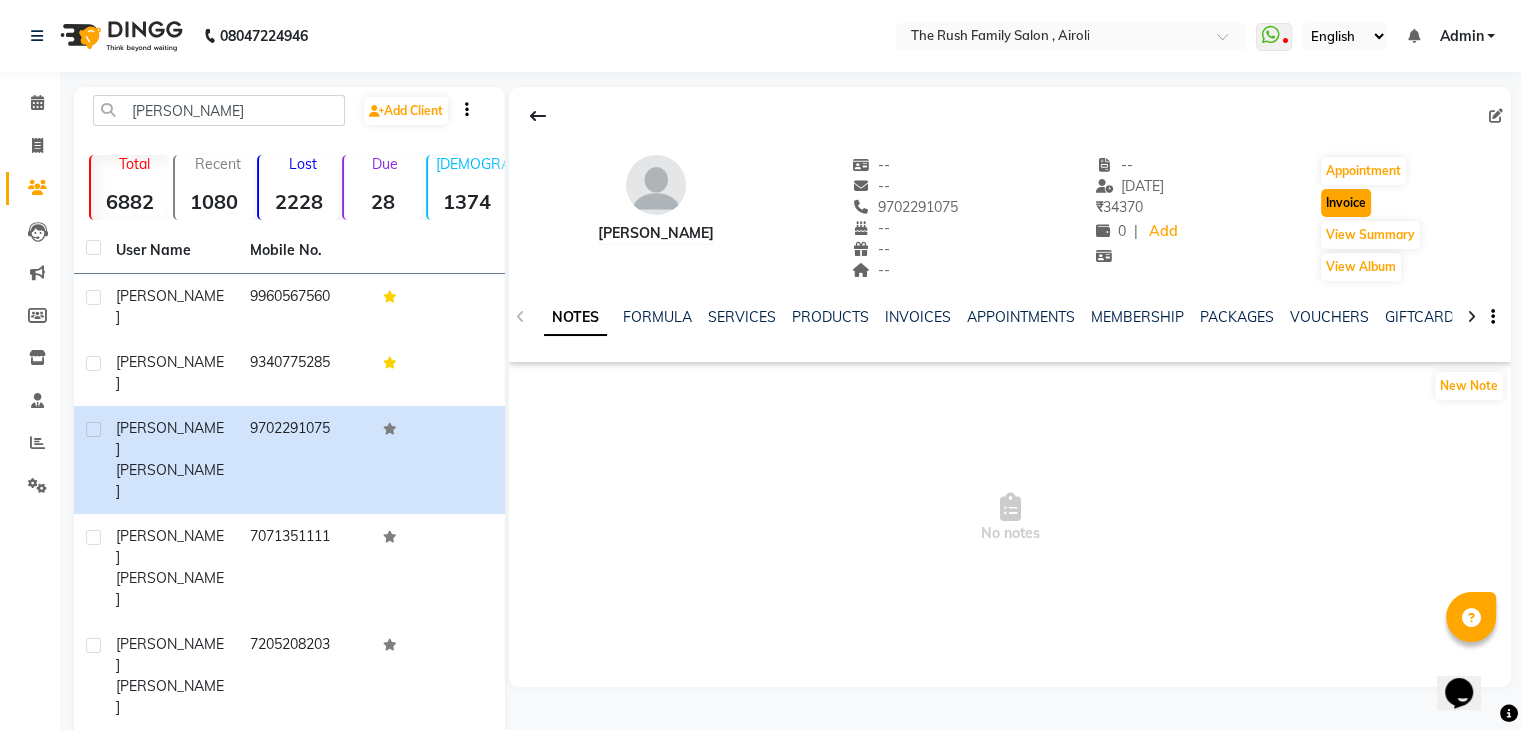 click on "Invoice" 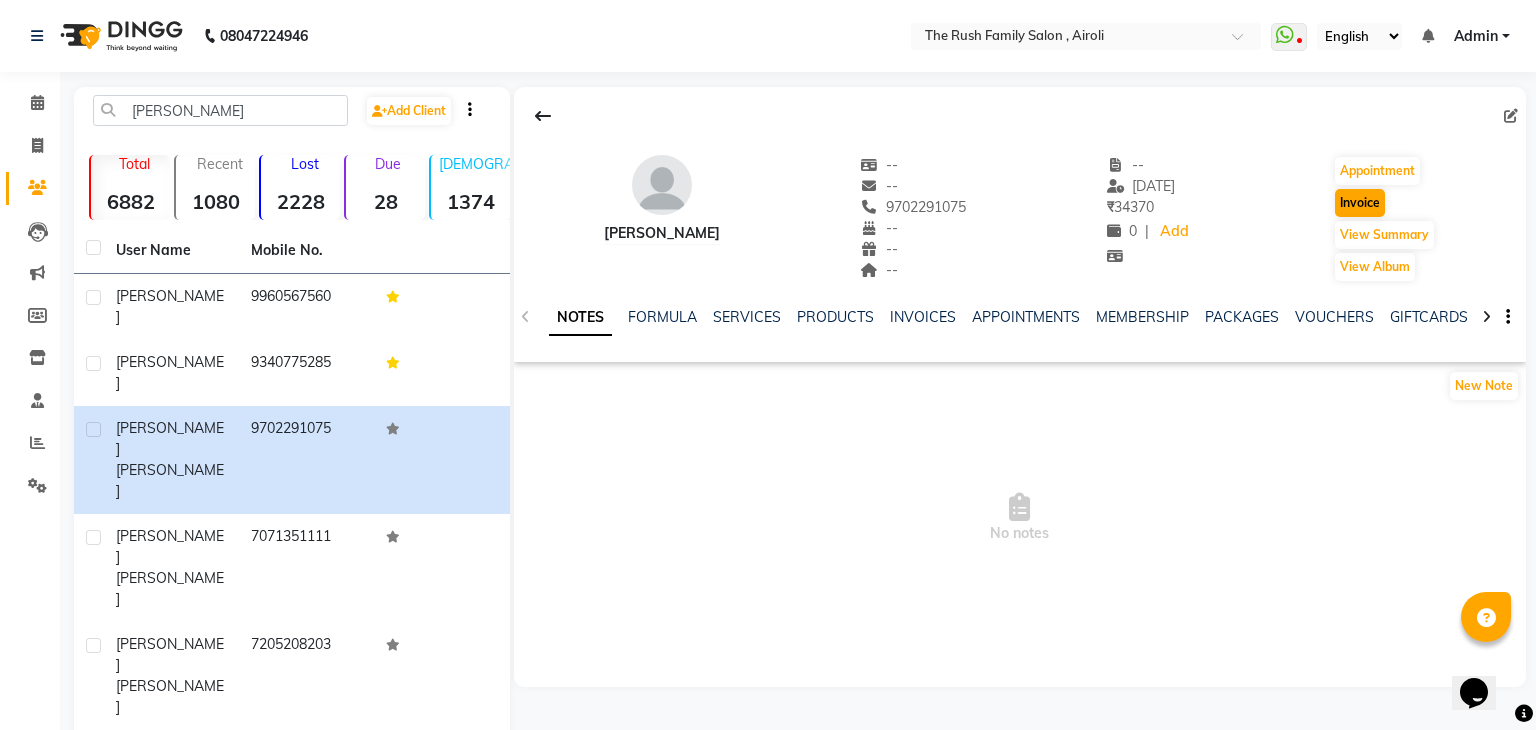 select on "5419" 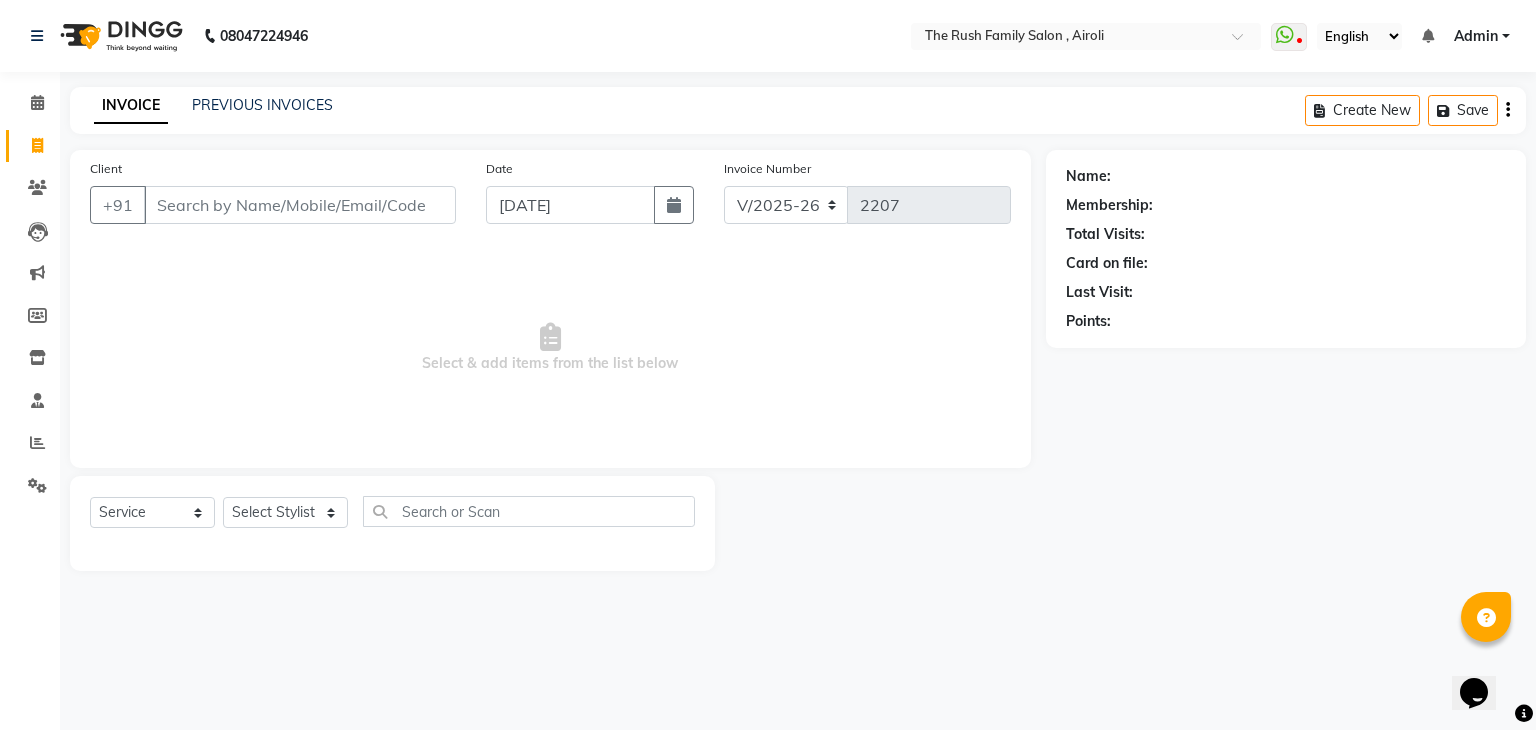 type on "9702291075" 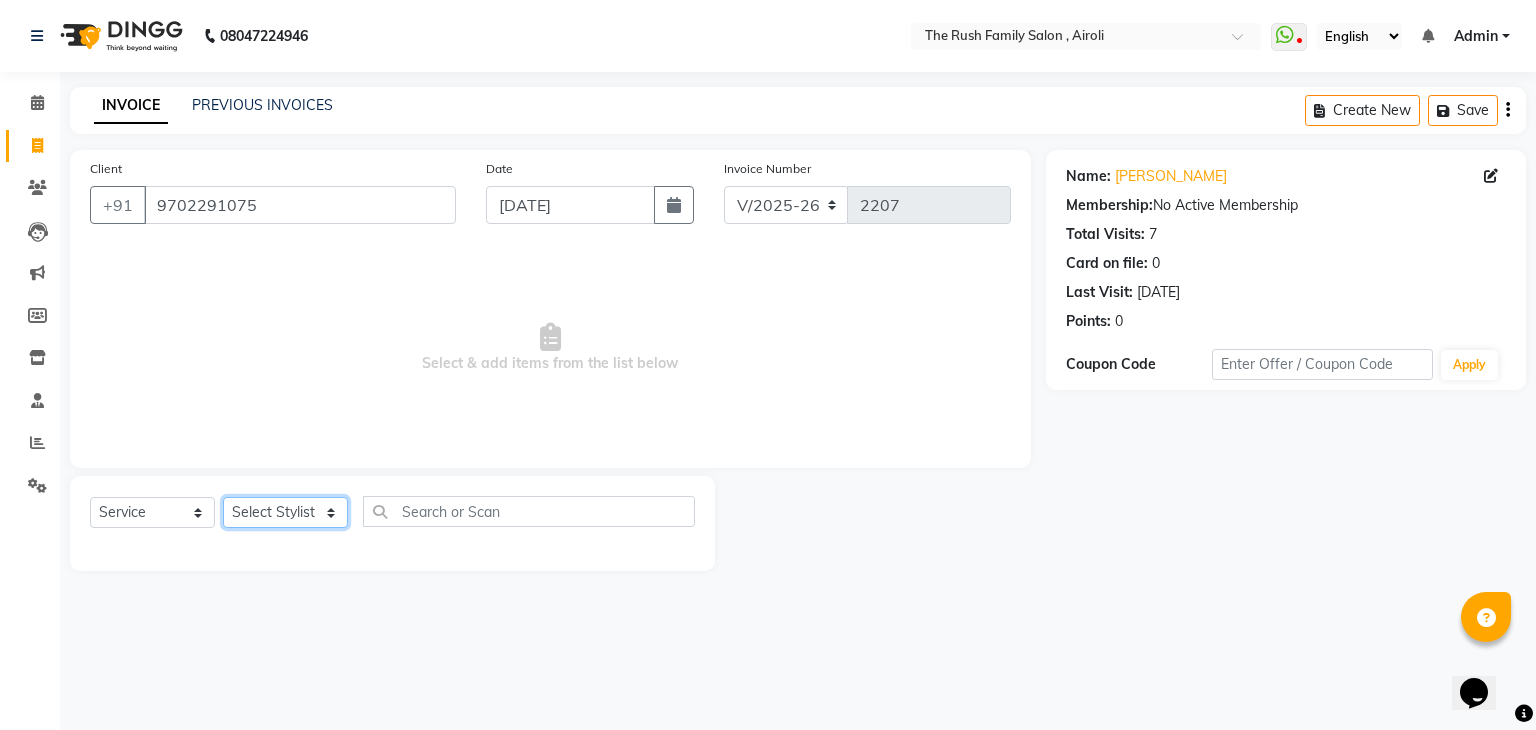 click on "Select Stylist Ajaz Danish Guddi Jayesh  mumtaz   nishu Riya    Rush Swati" 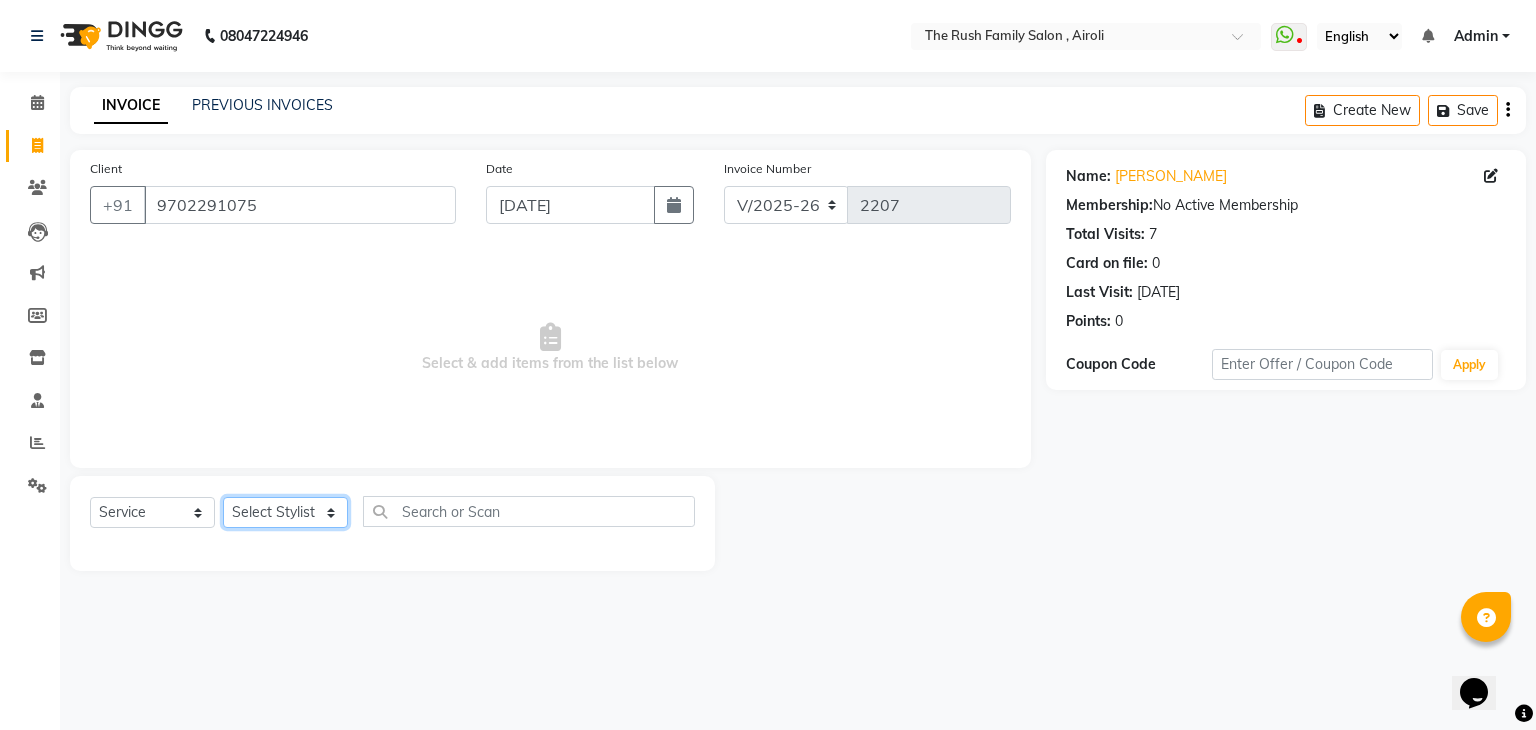 select on "42200" 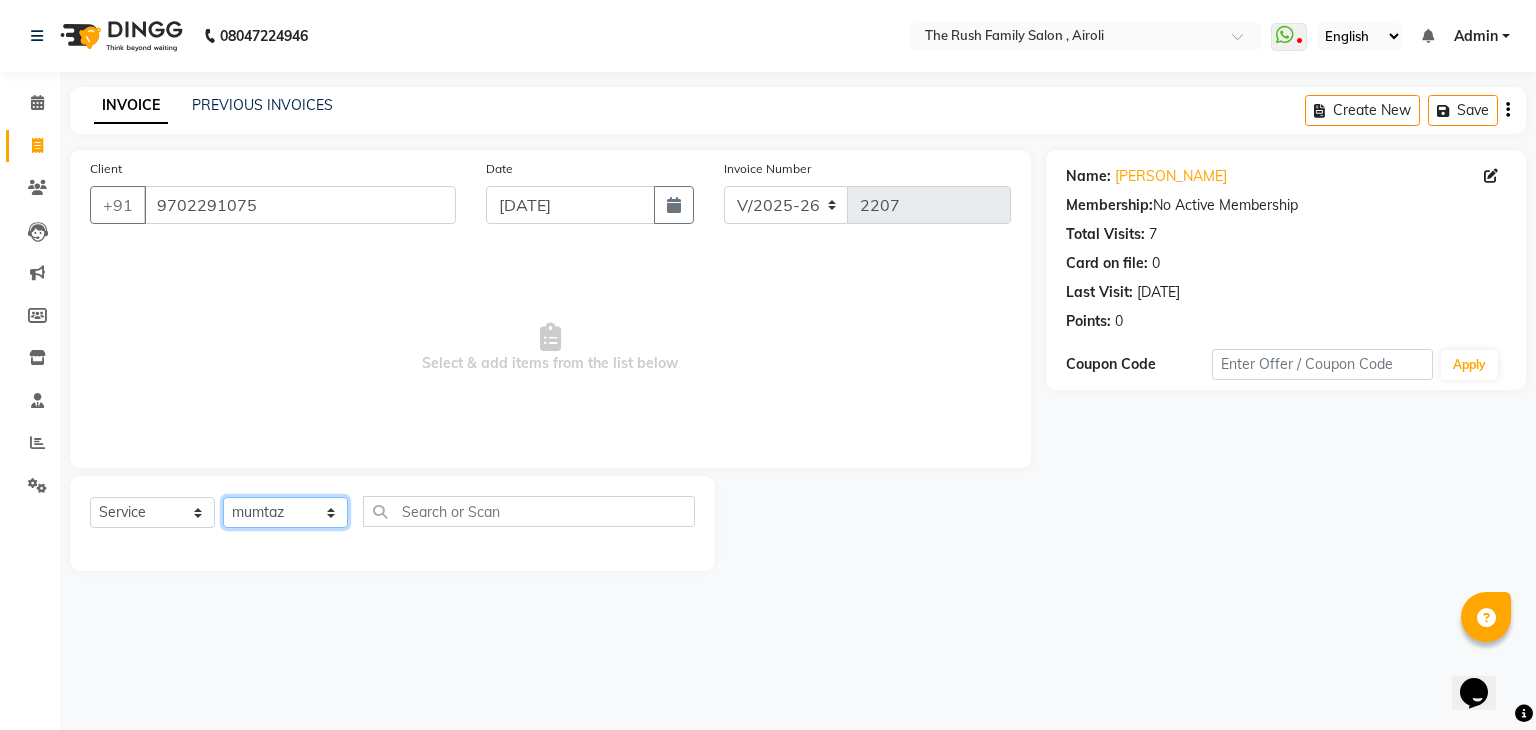 click on "Select Stylist Ajaz Danish Guddi Jayesh  mumtaz   nishu Riya    Rush Swati" 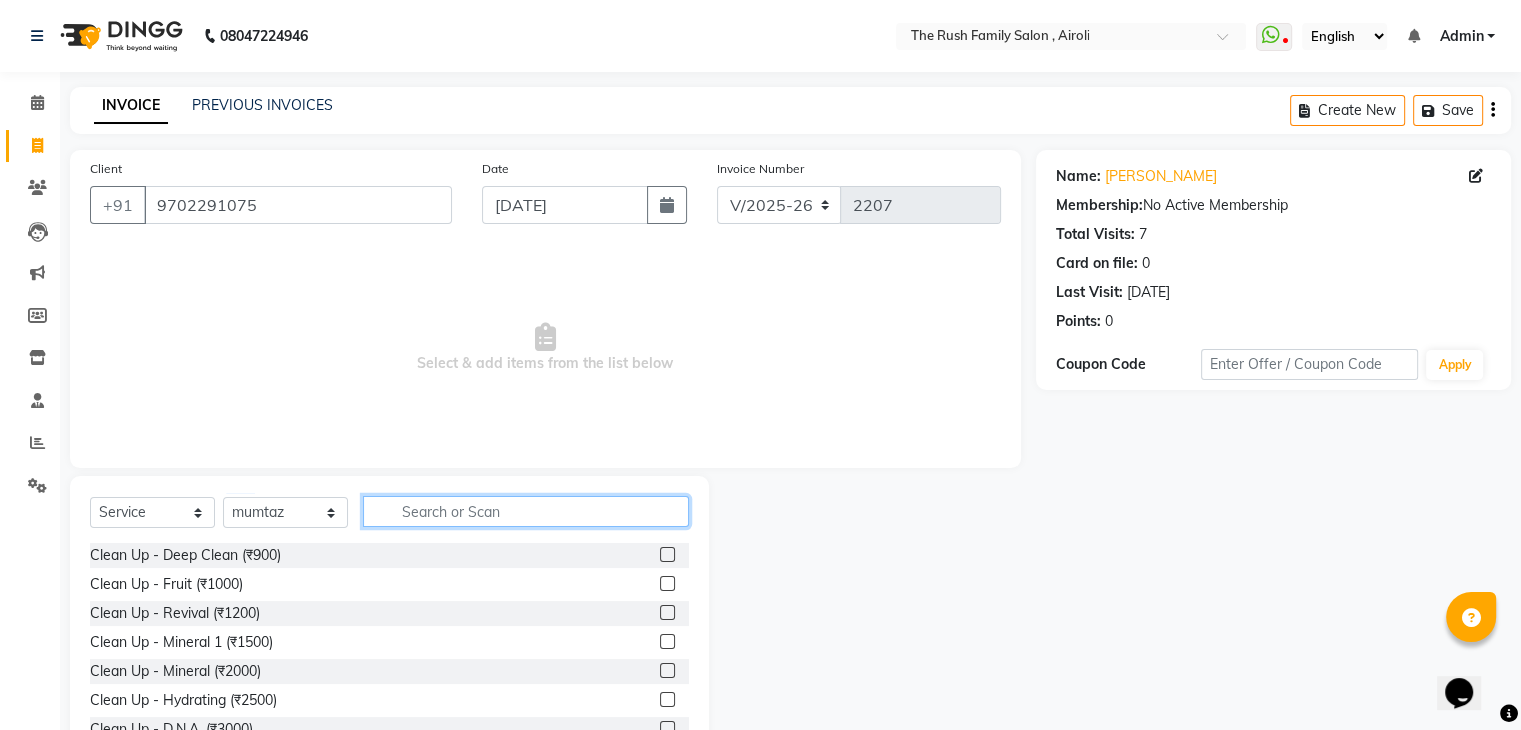 click 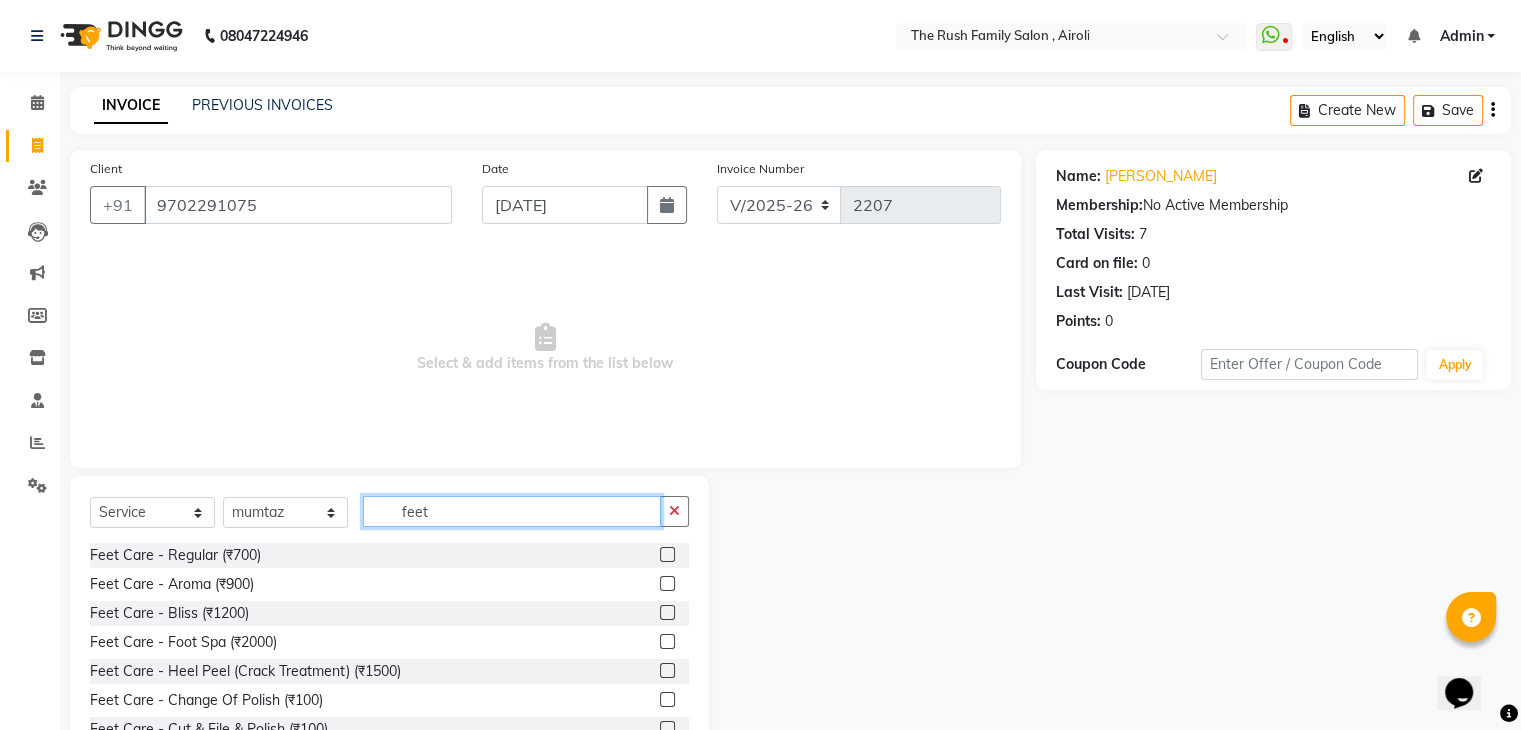 type on "feet" 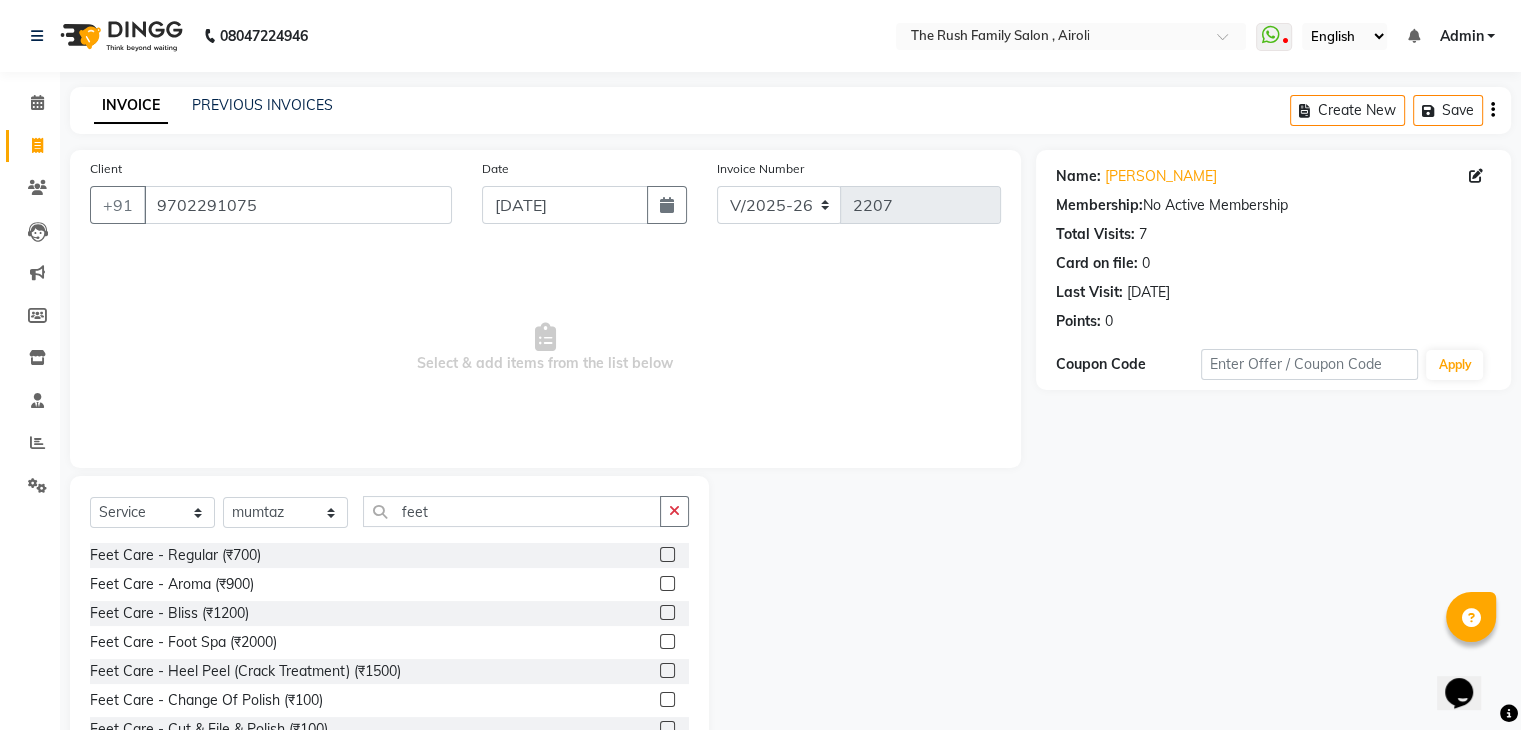 click 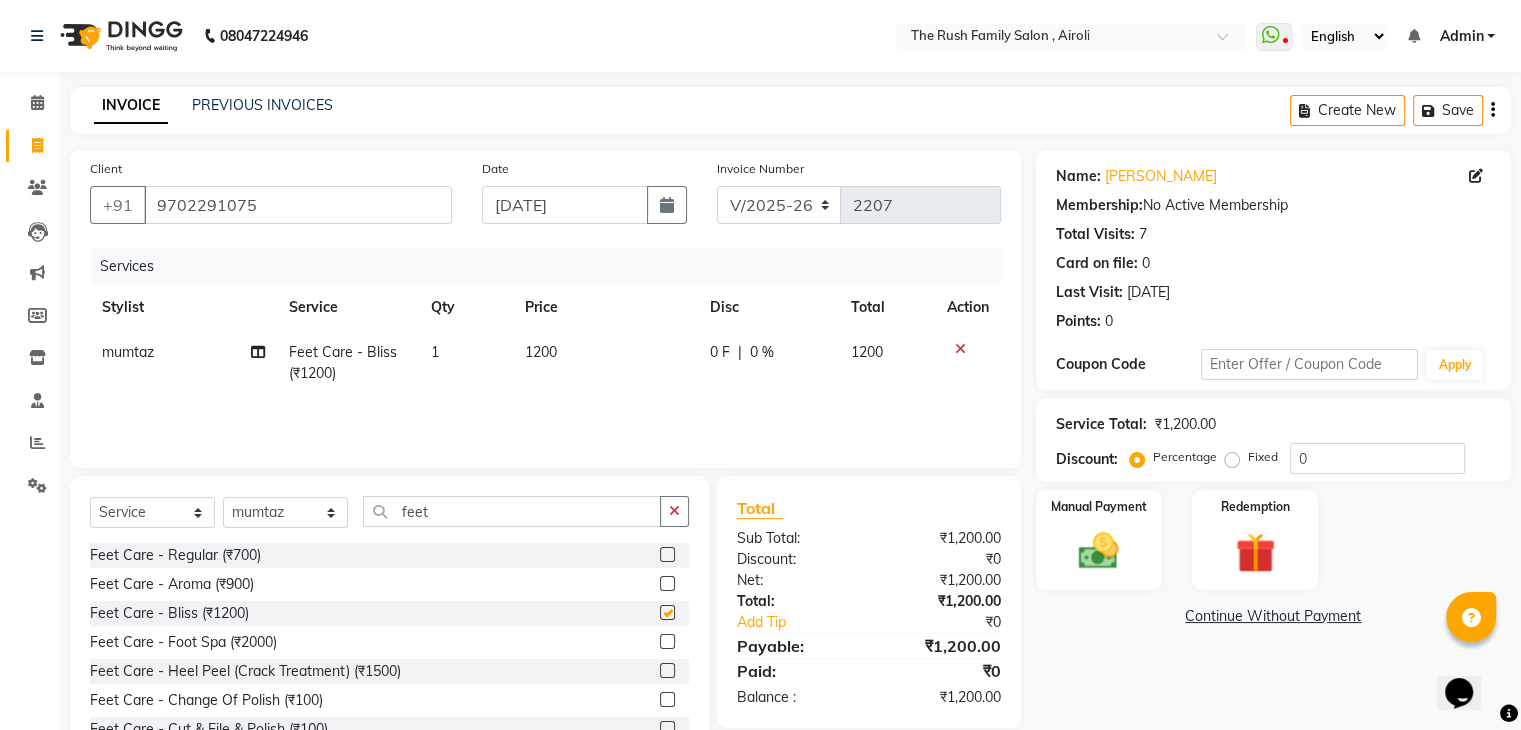 checkbox on "false" 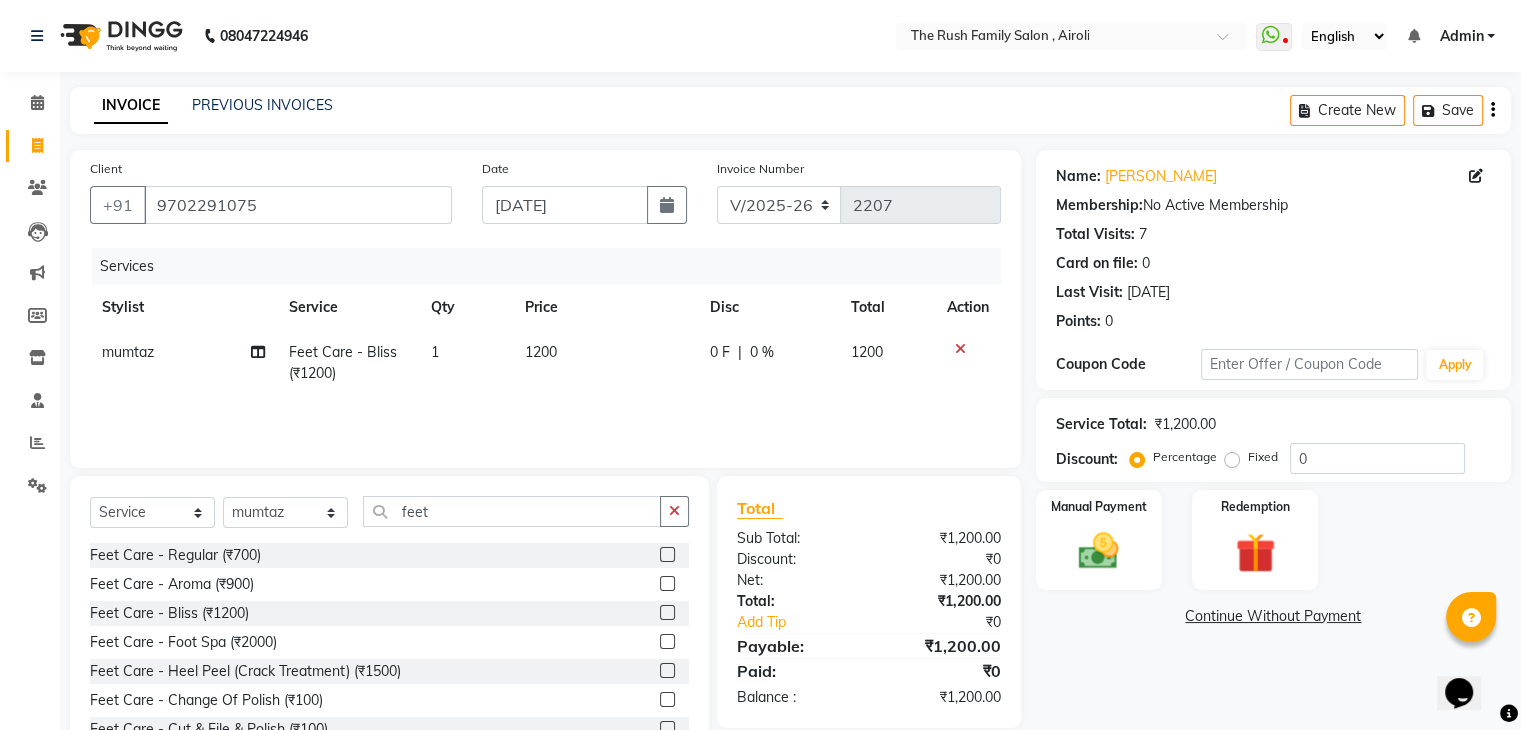 click on "1200" 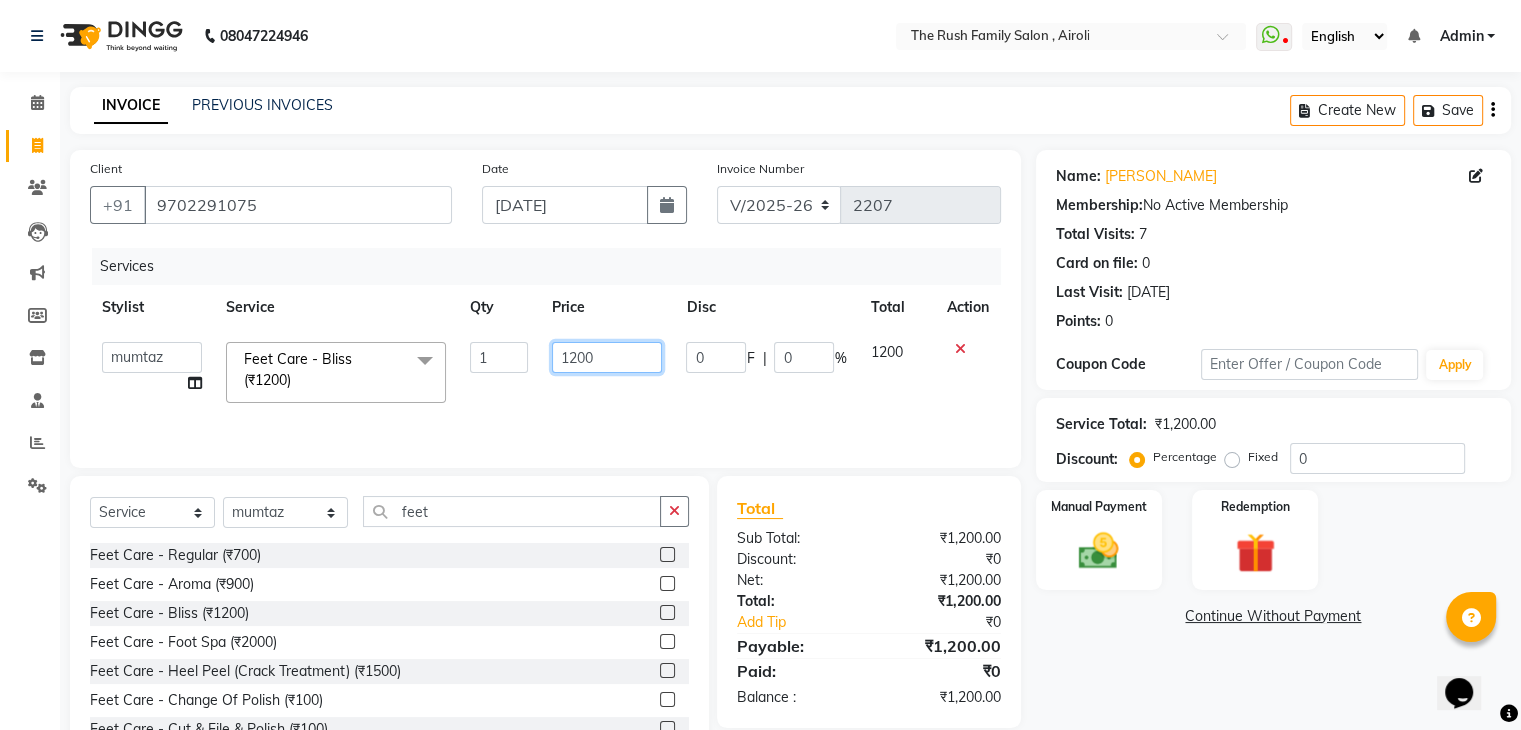 click on "1200" 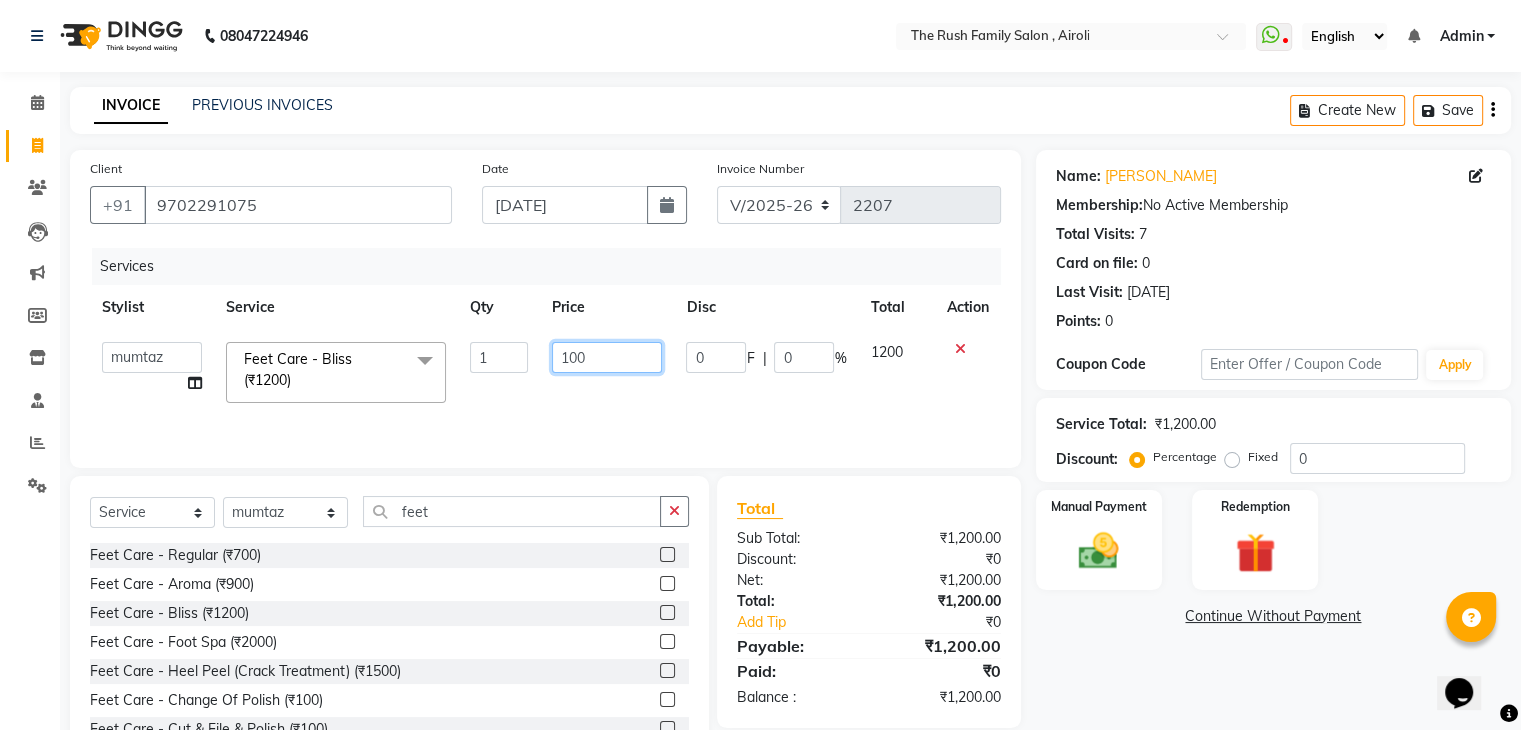 type on "1500" 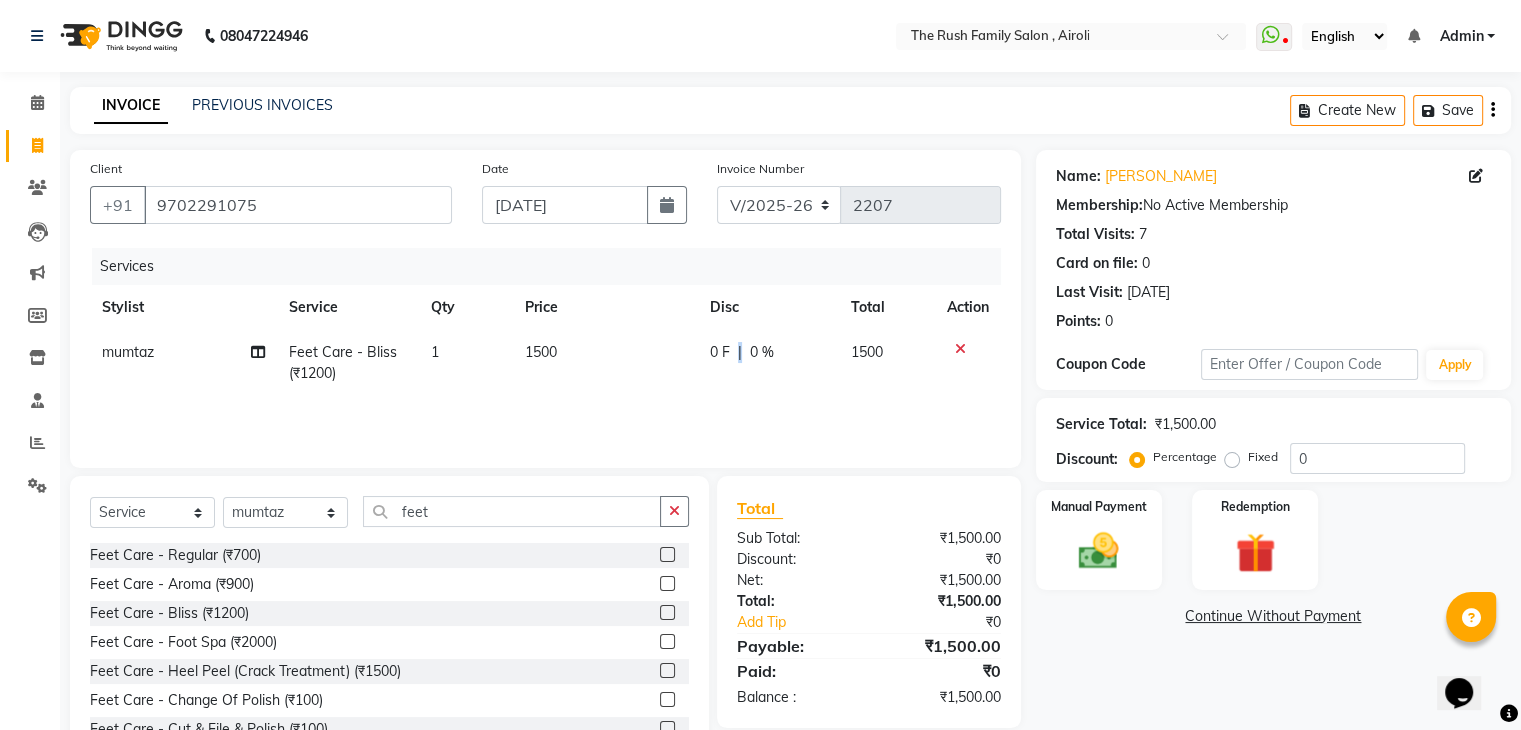 click on "0 F | 0 %" 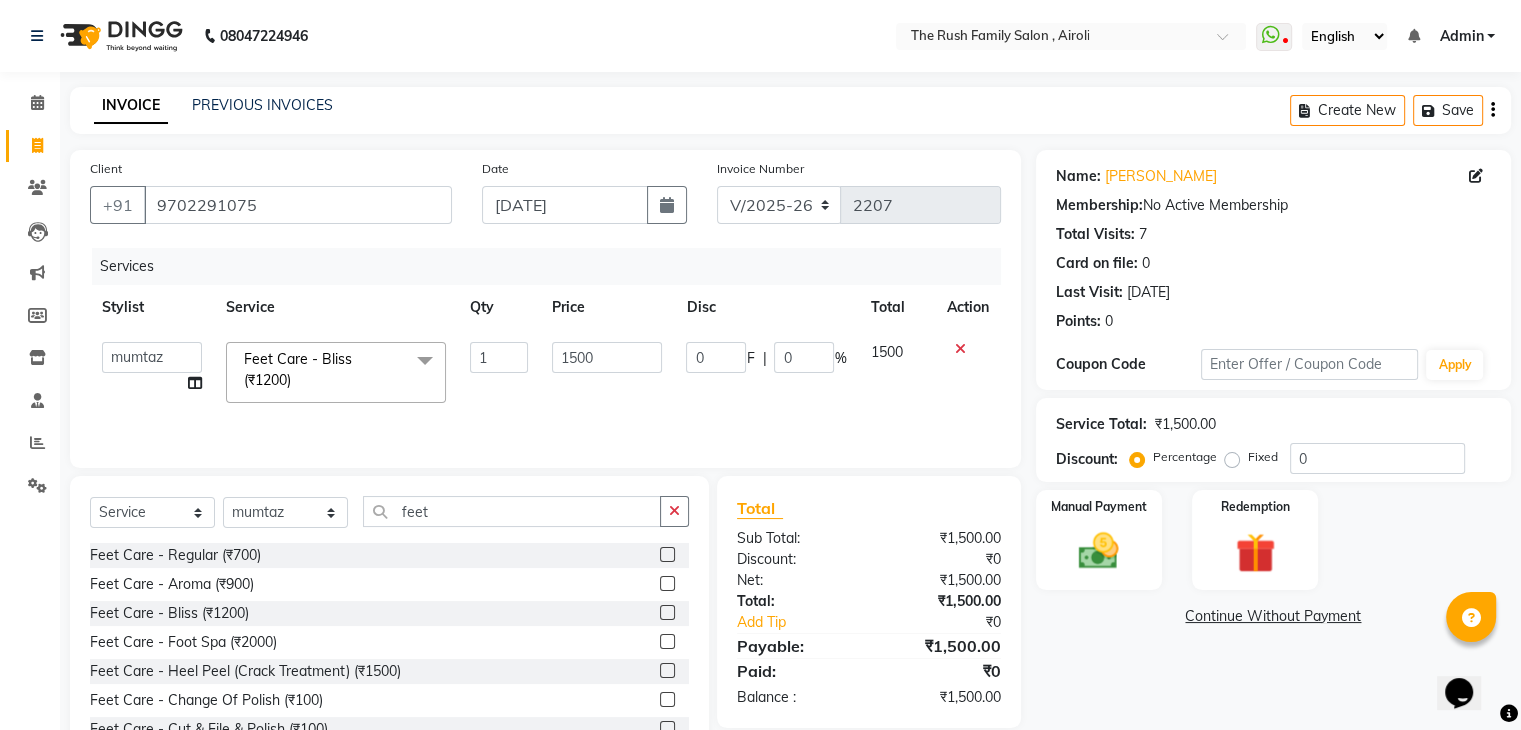 click on "0" 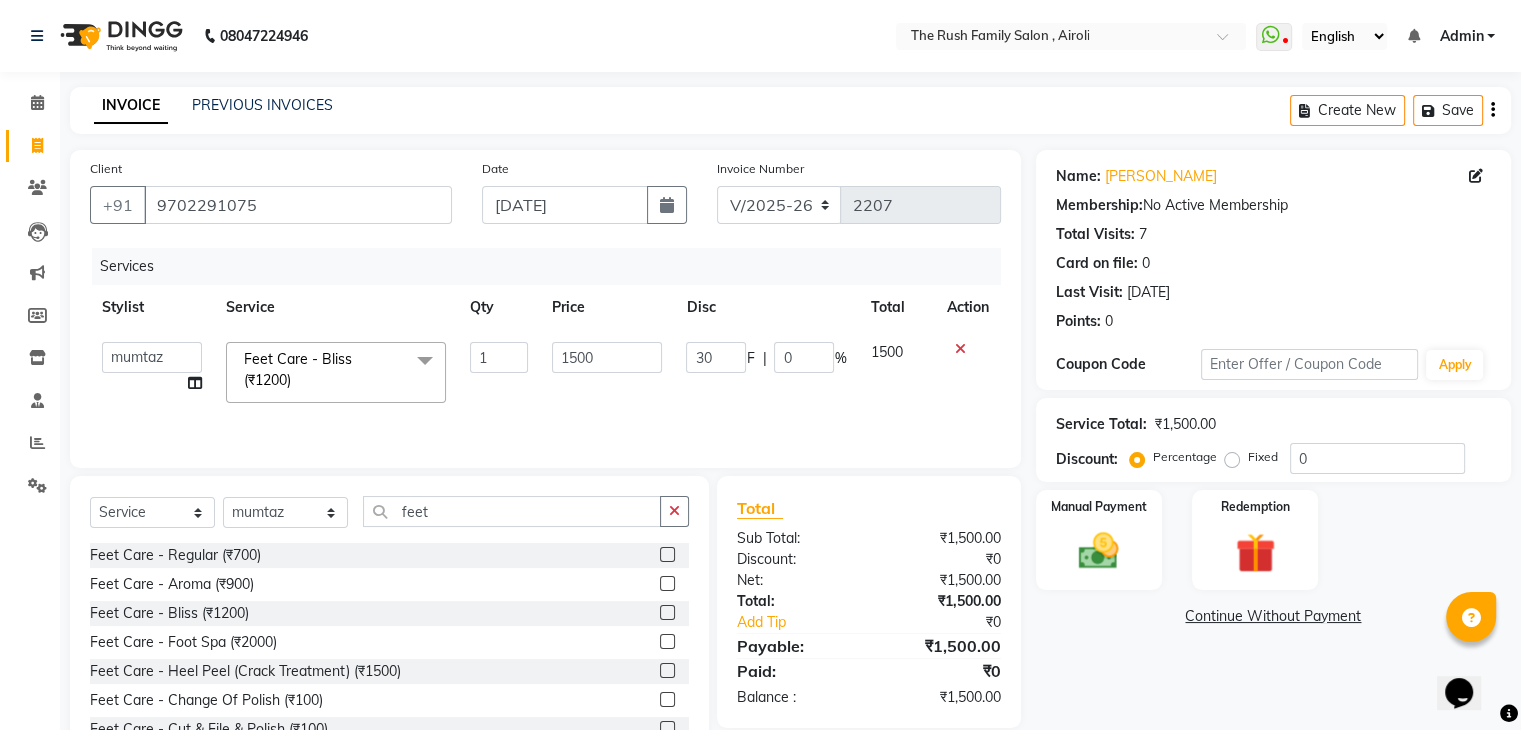 type on "300" 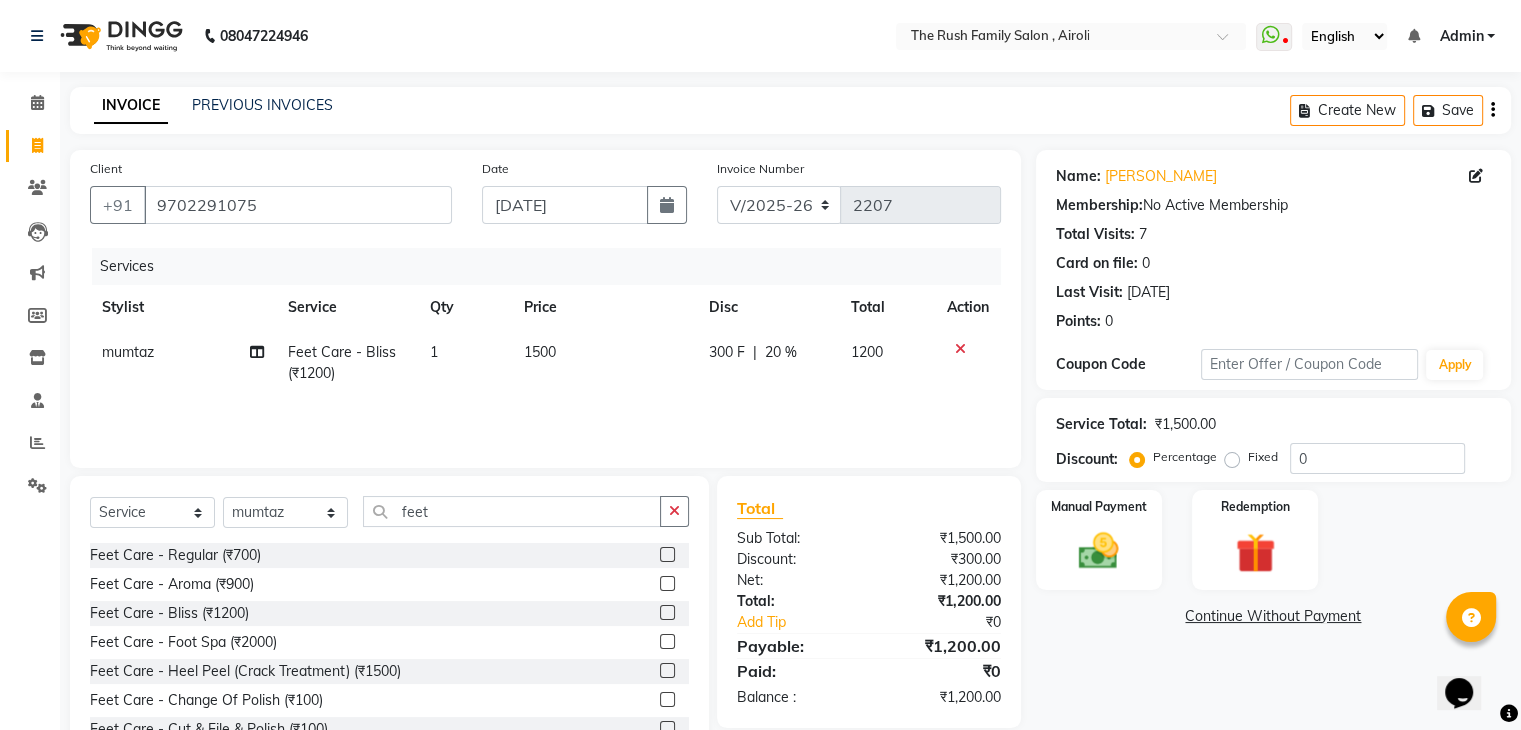 click on "300 F | 20 %" 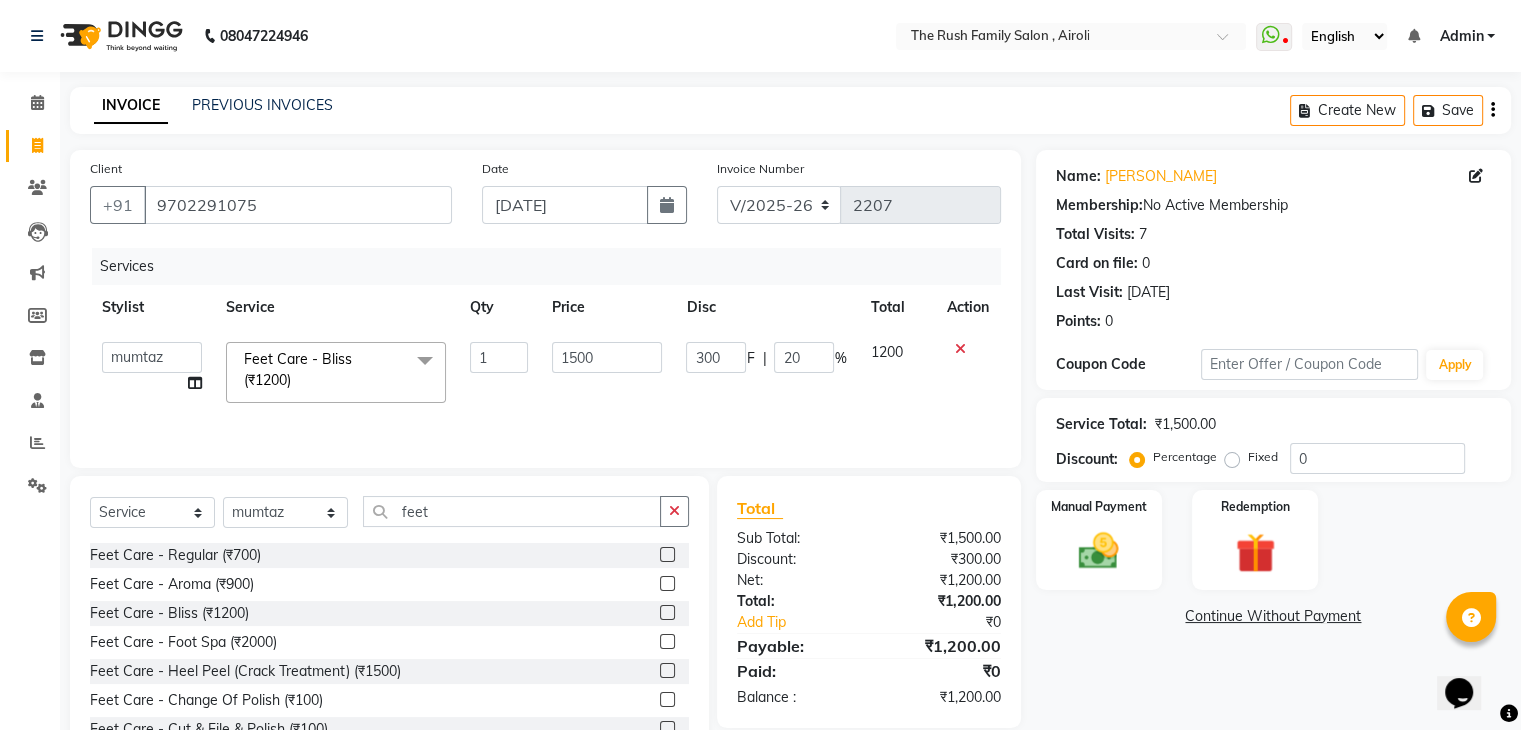 scroll, scrollTop: 72, scrollLeft: 0, axis: vertical 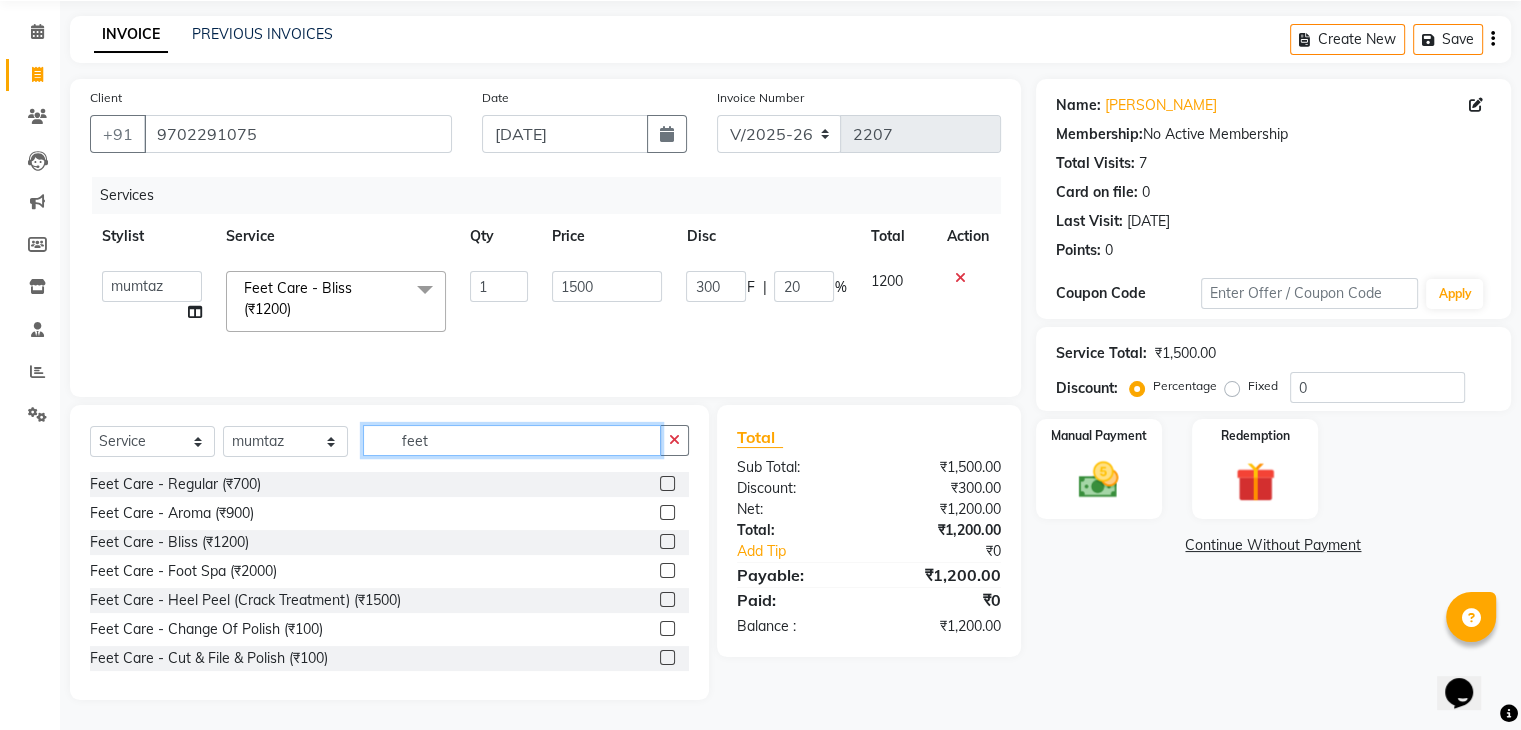click on "feet" 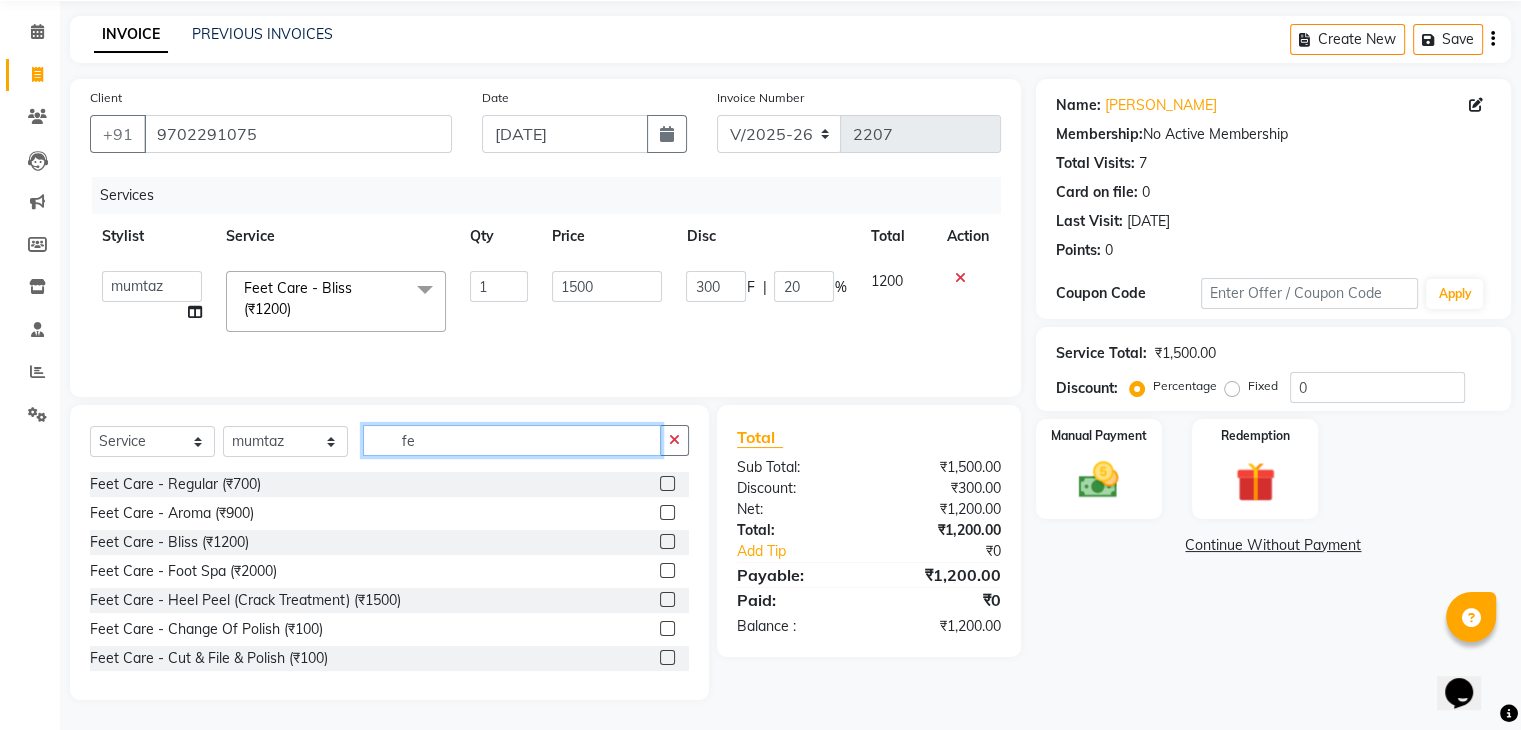 type on "f" 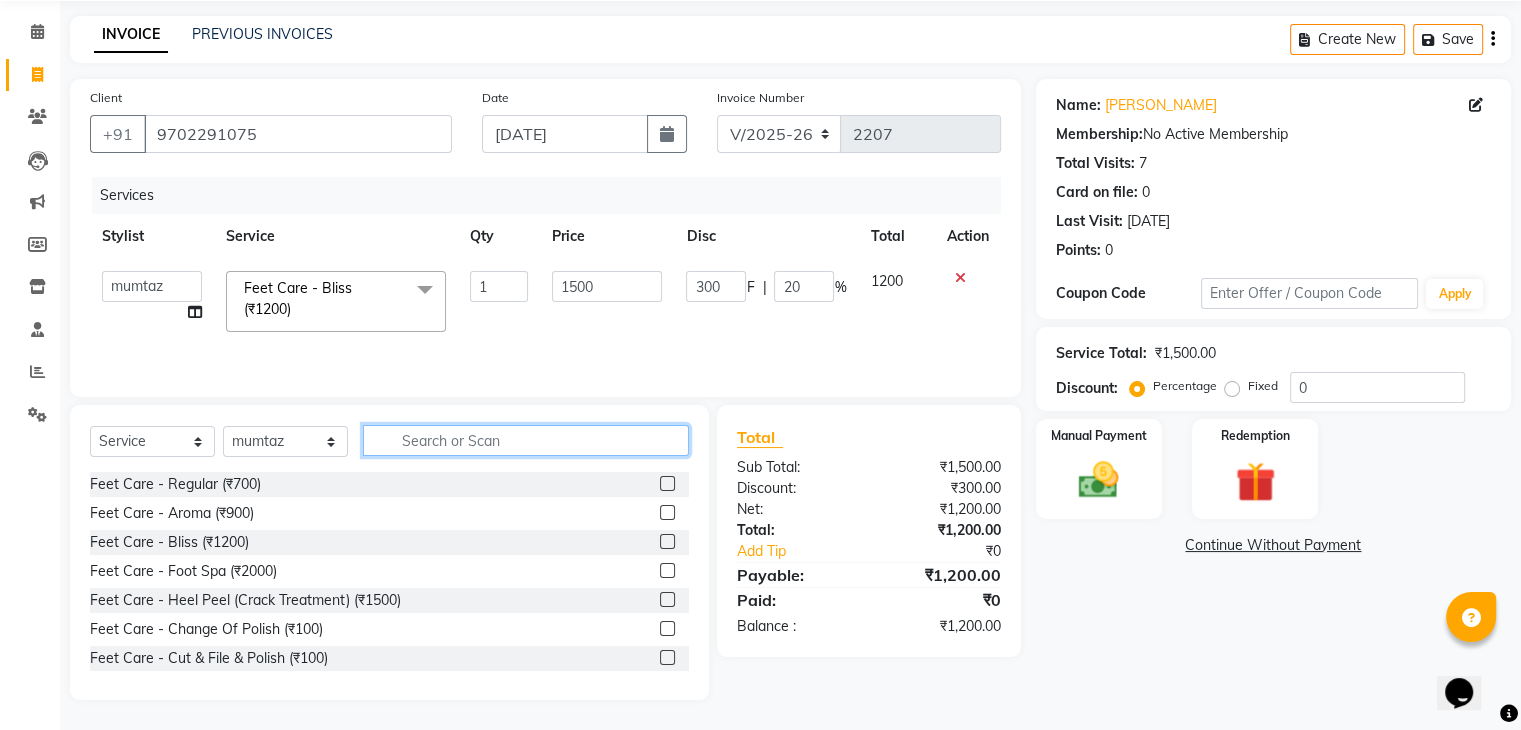 type 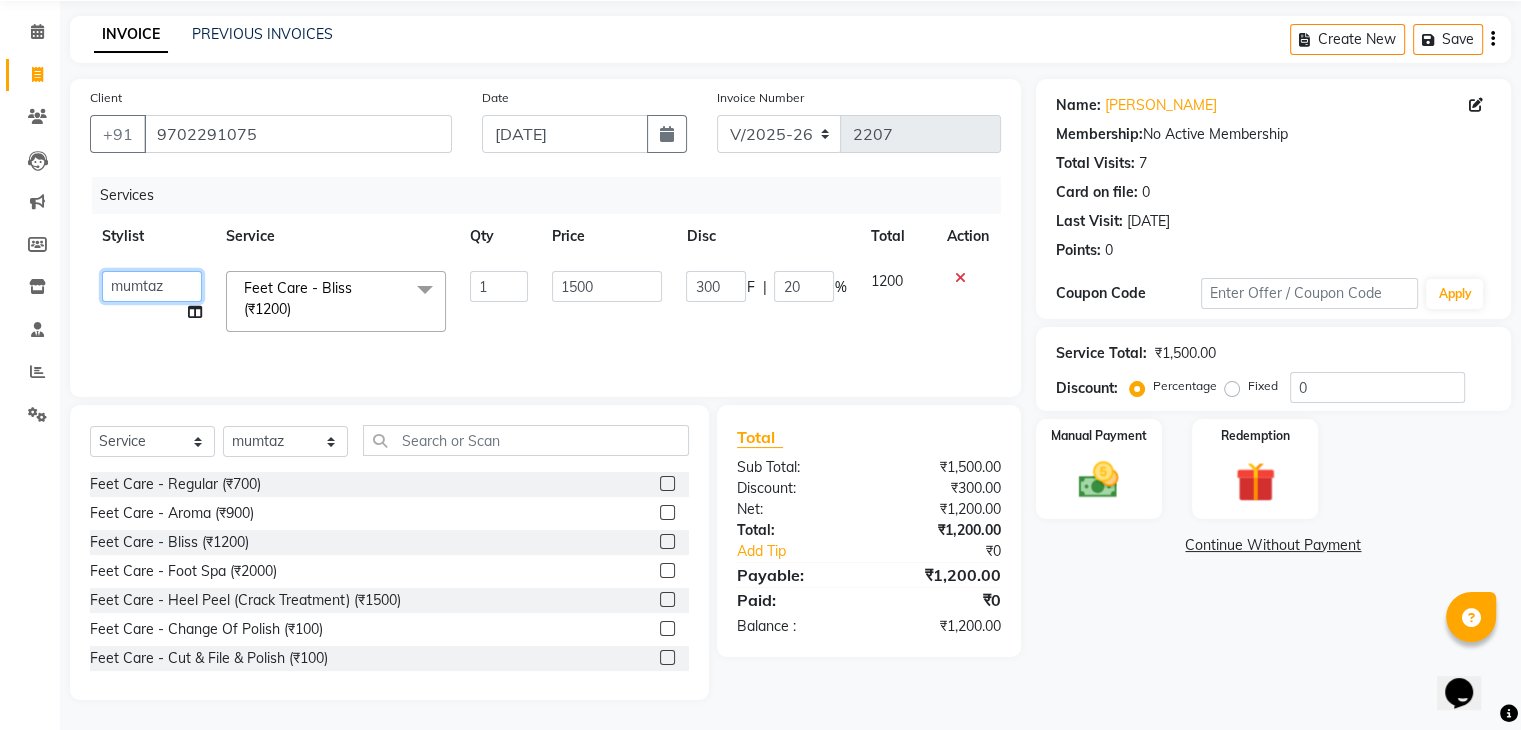 click on "Ajaz   Danish   Guddi   Jayesh    mumtaz     nishu   Riya      Rush   Swati" 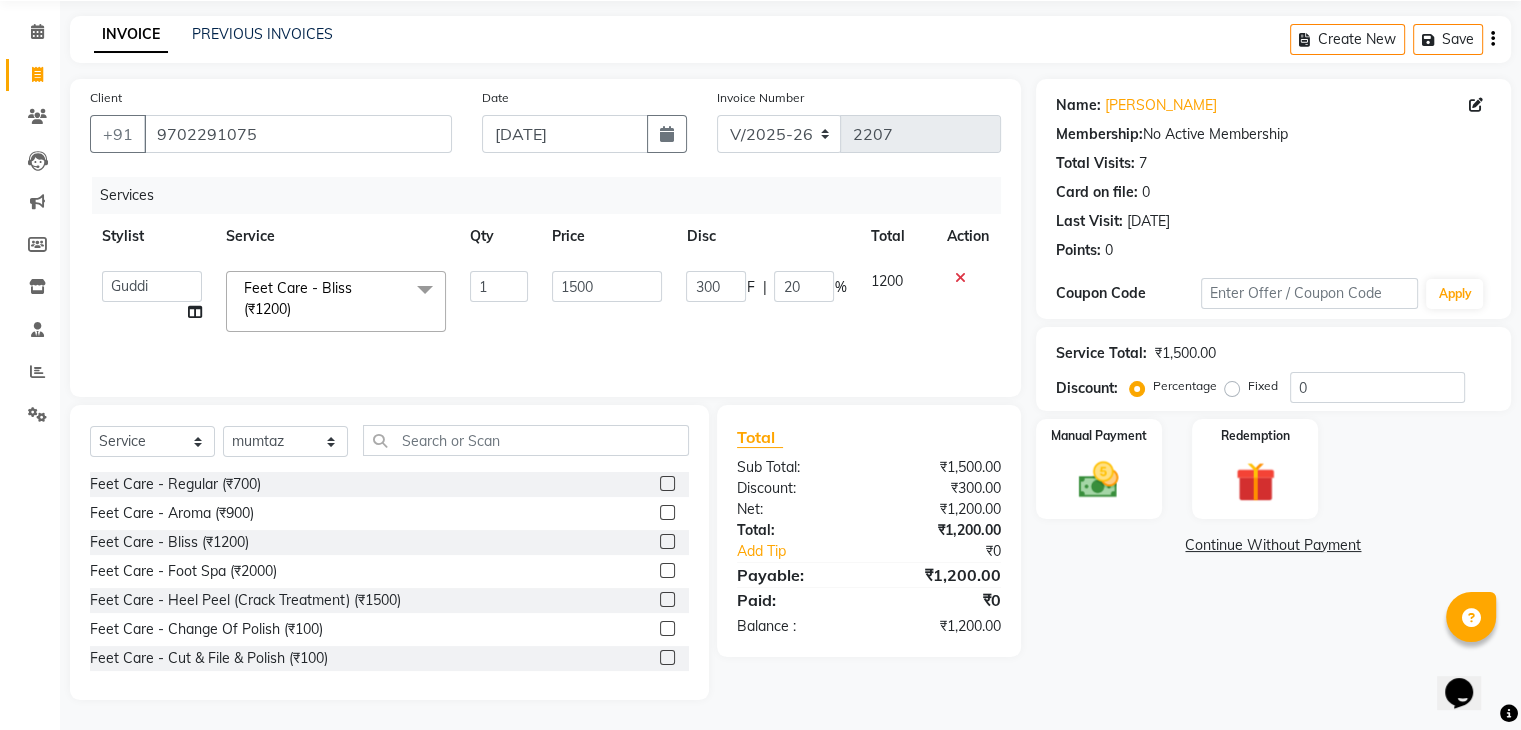 select on "60158" 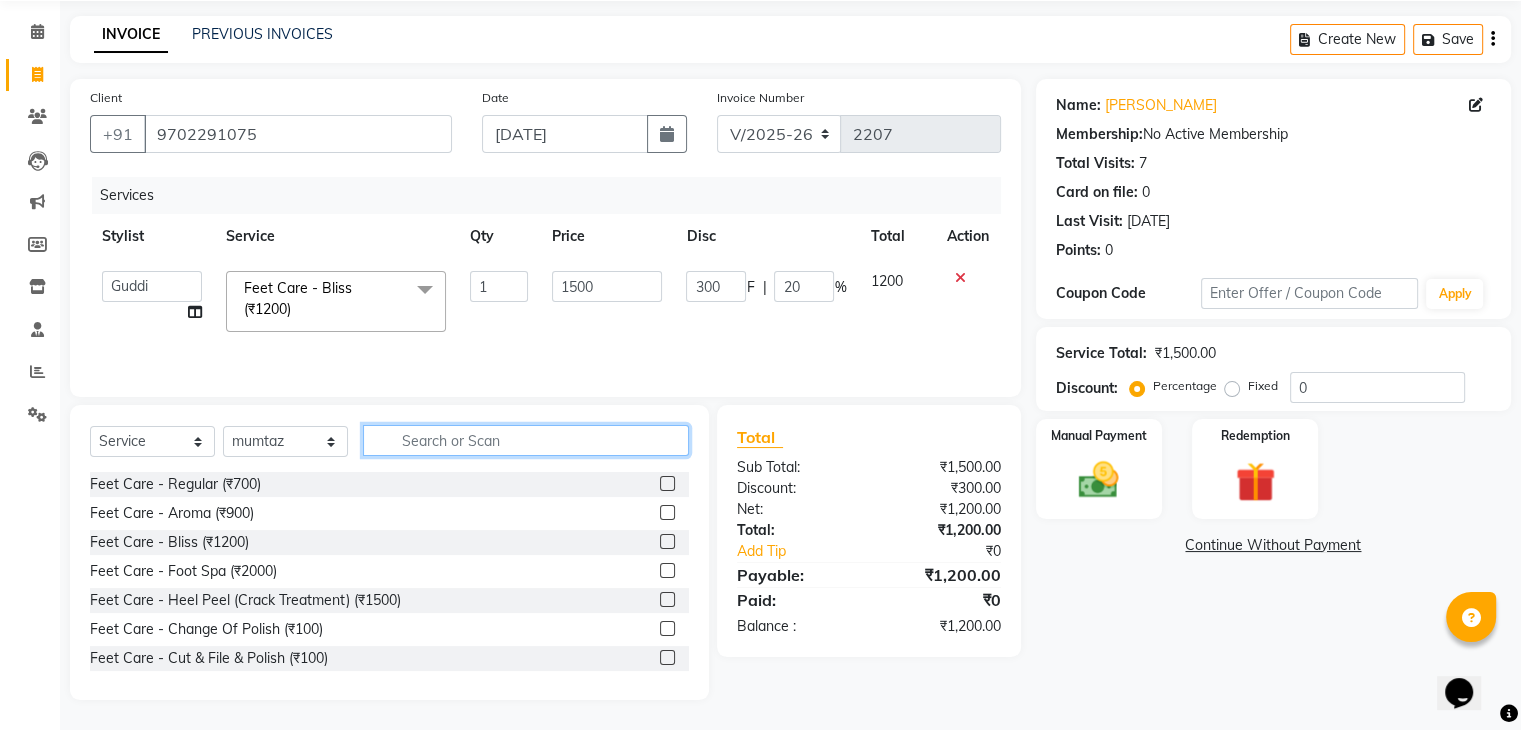 click 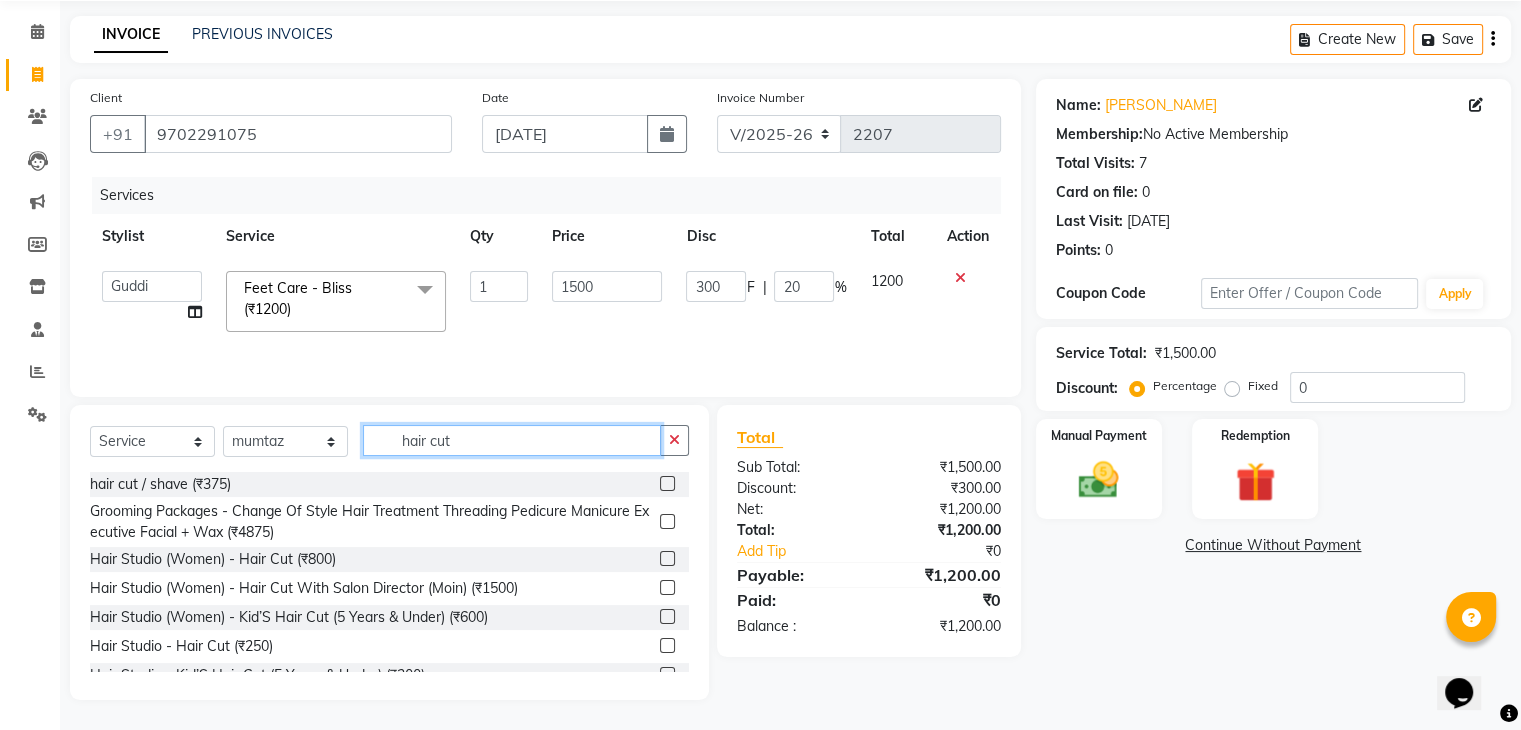type on "hair cut" 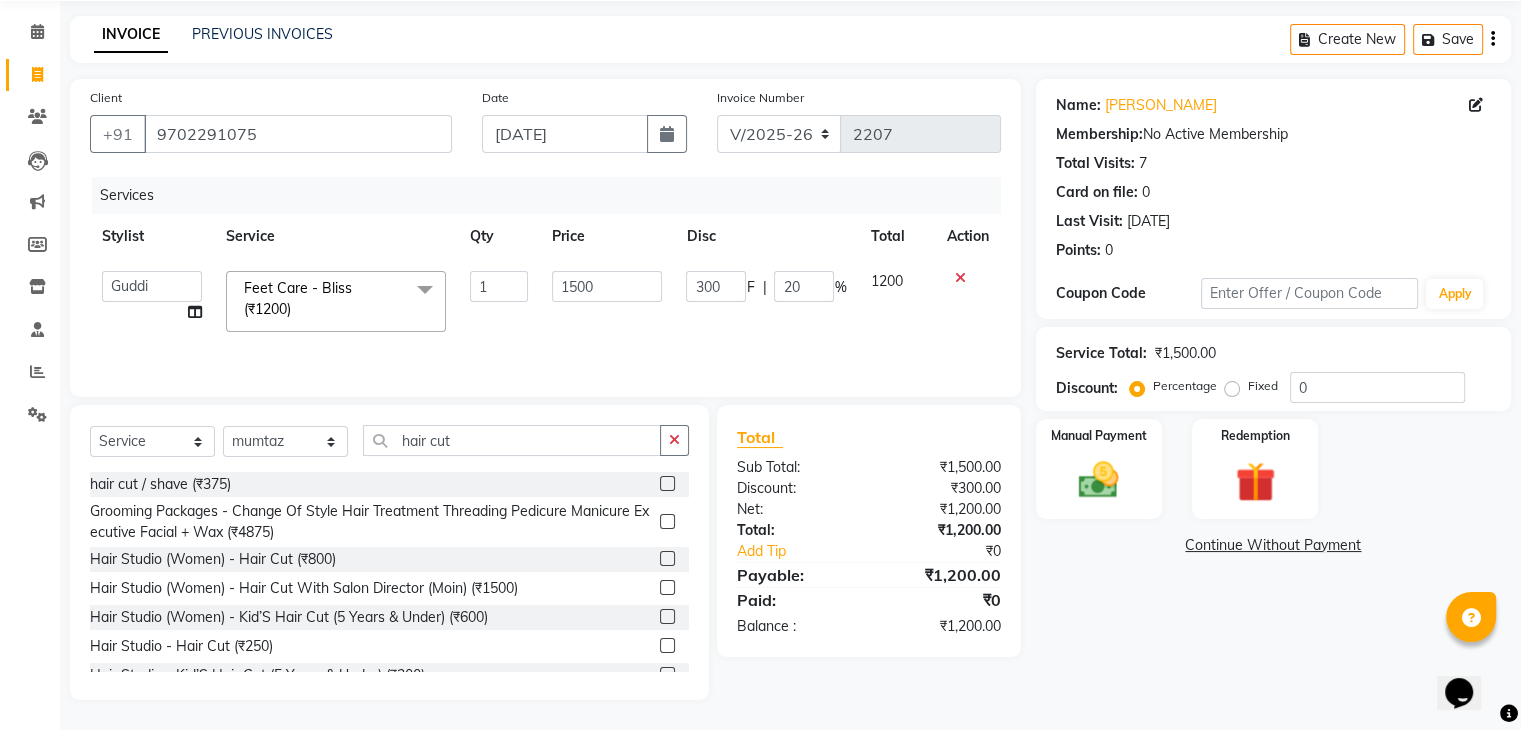click 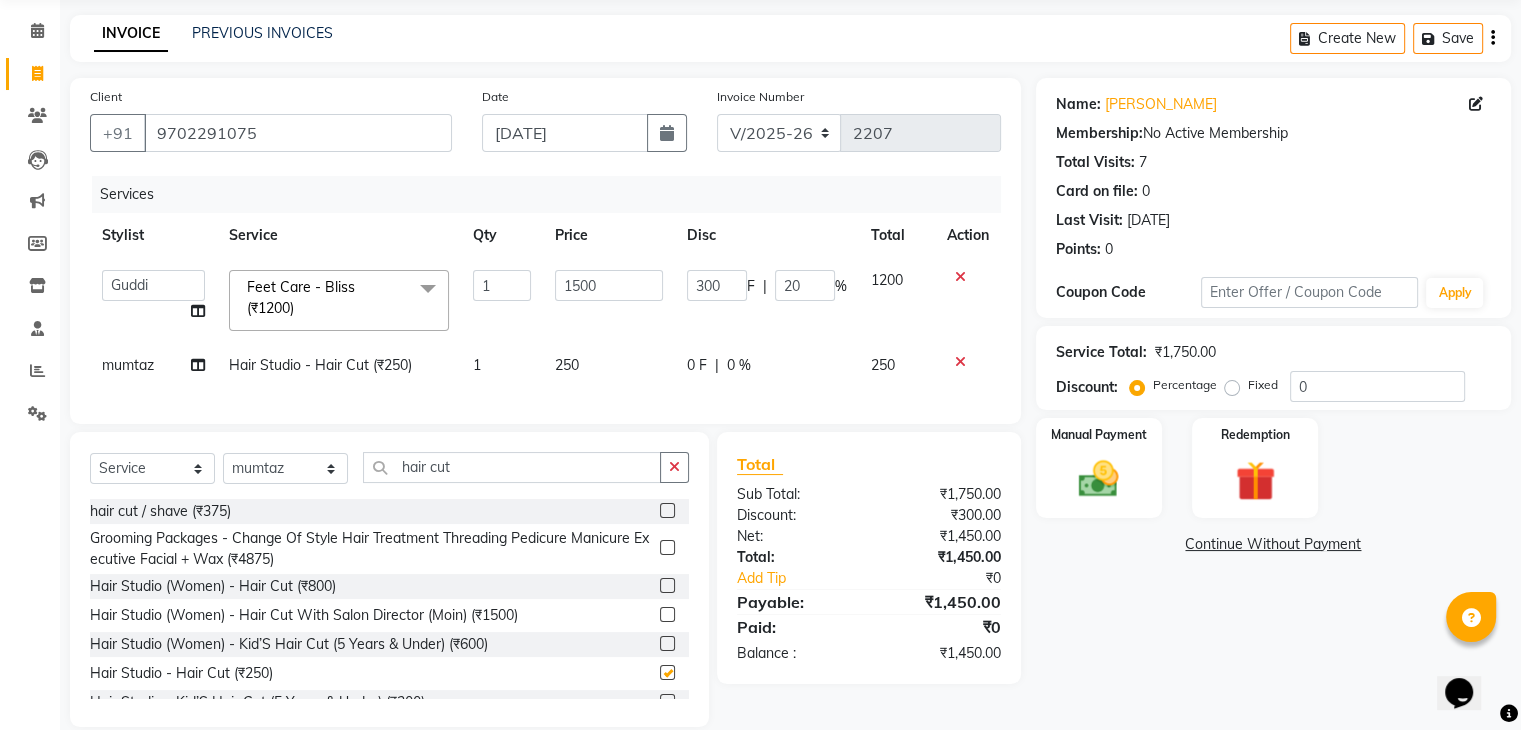 checkbox on "false" 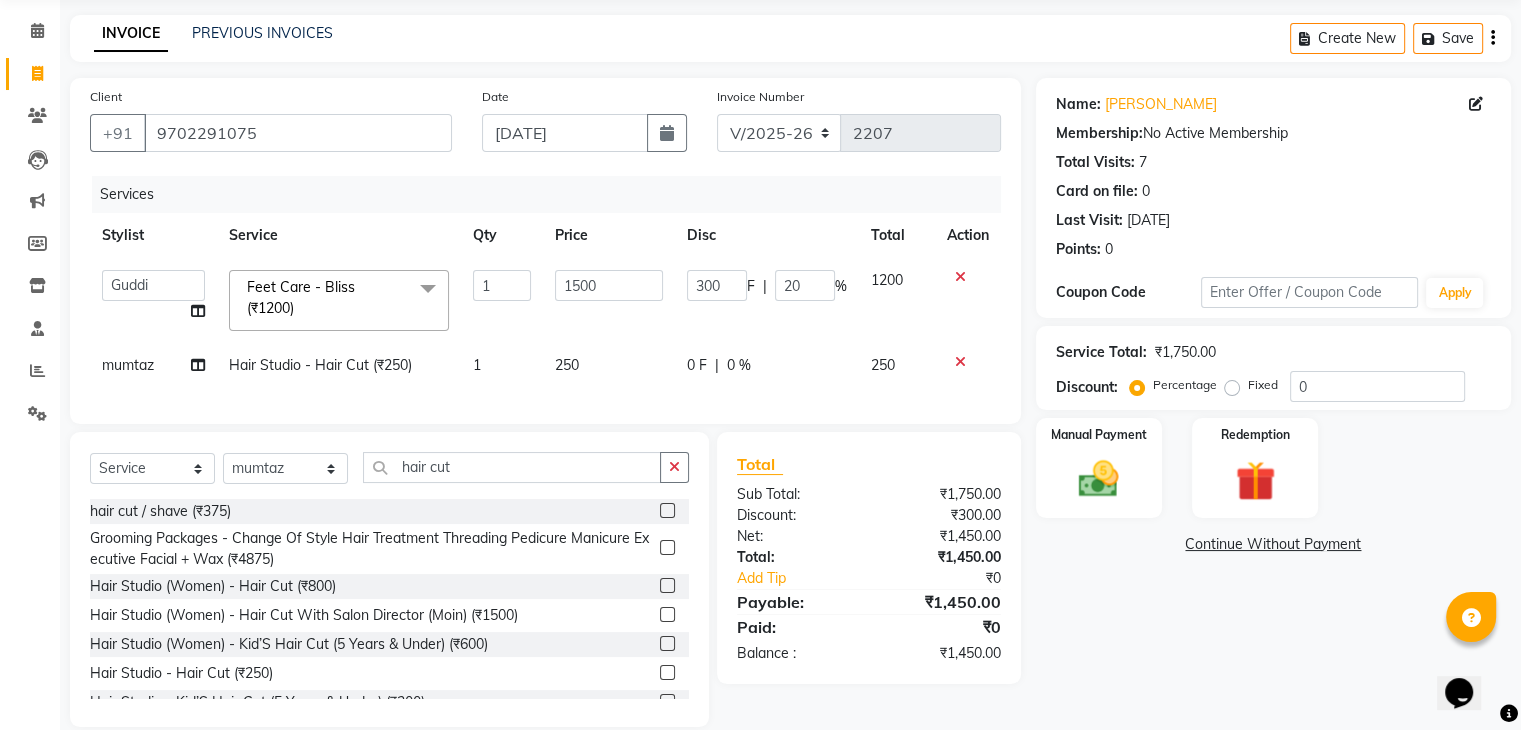 click on "0 F | 0 %" 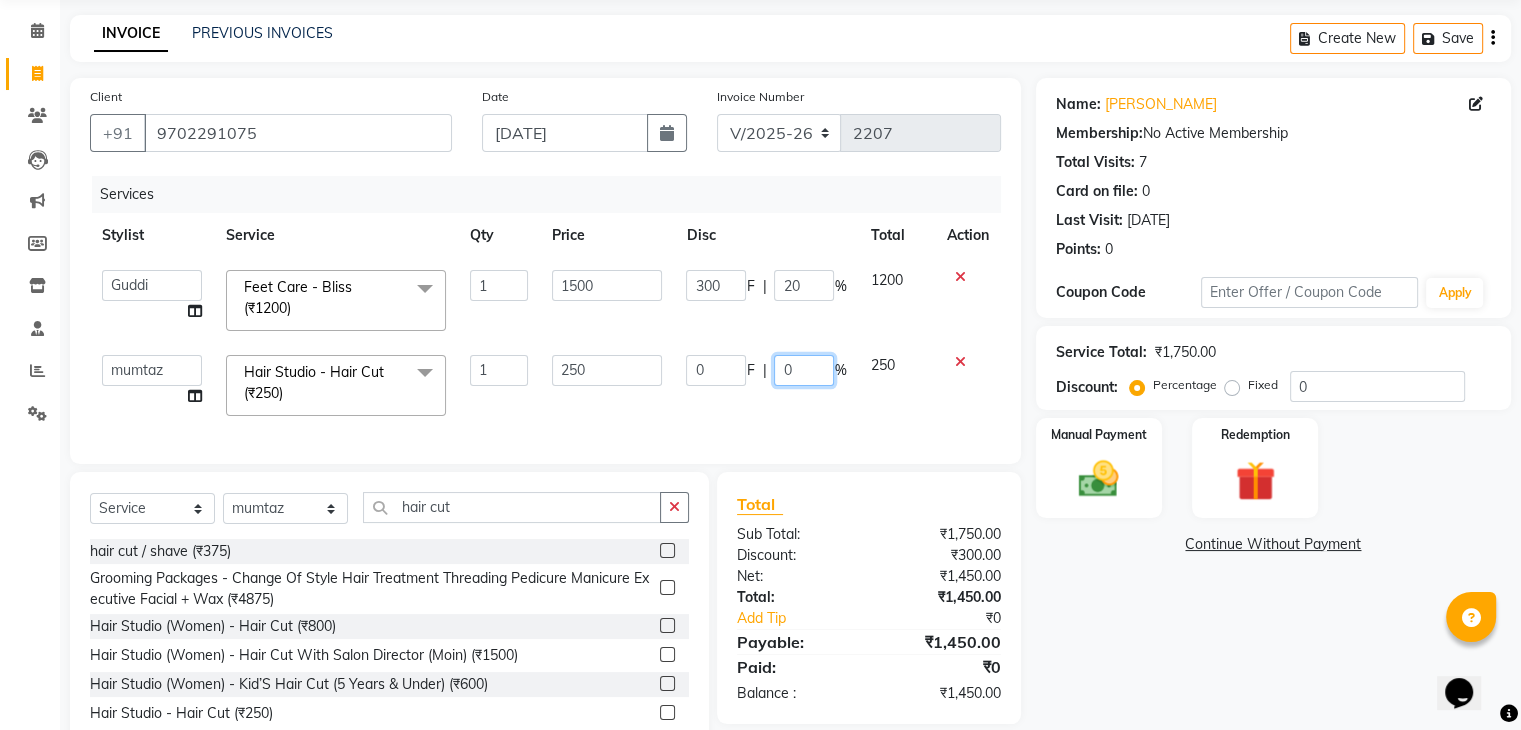 click on "0" 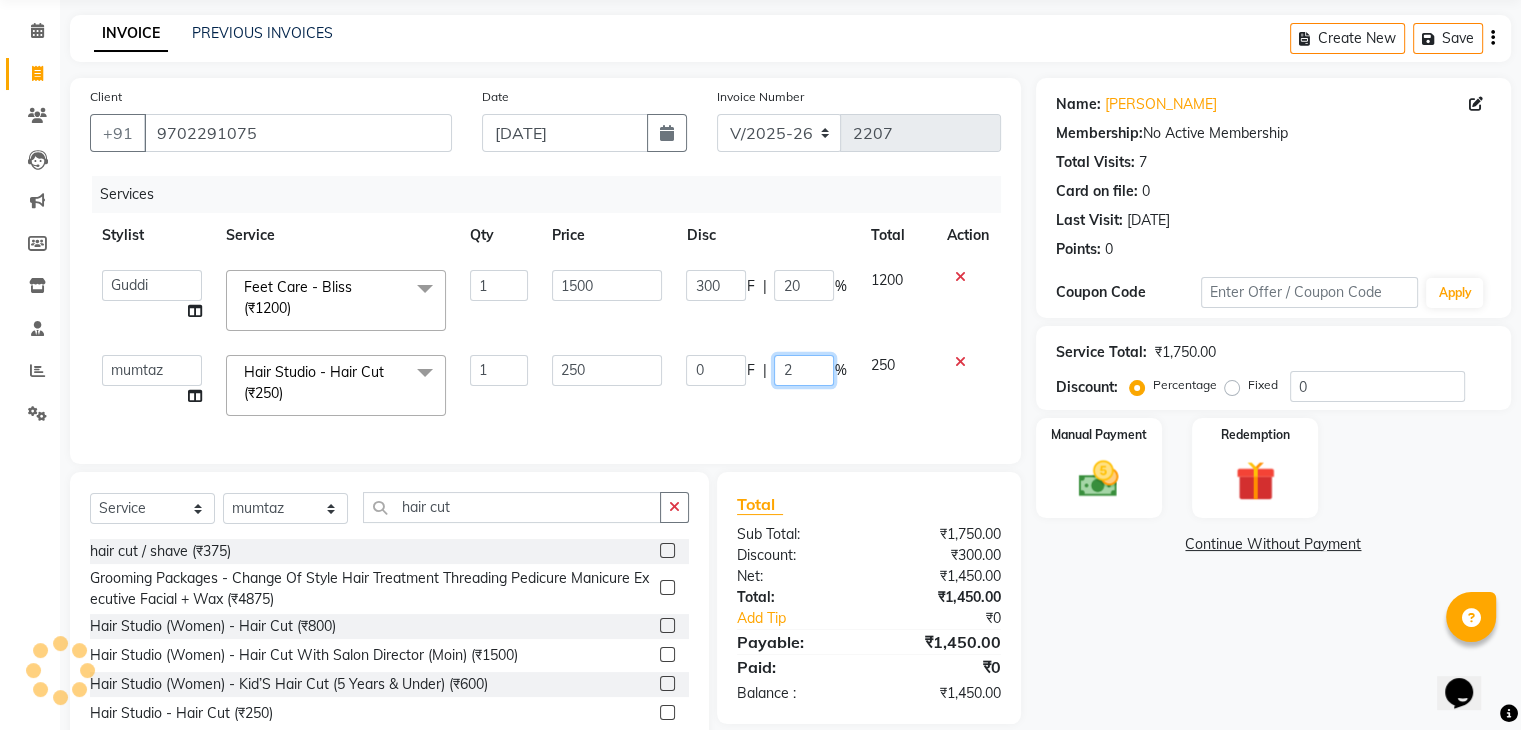 type on "20" 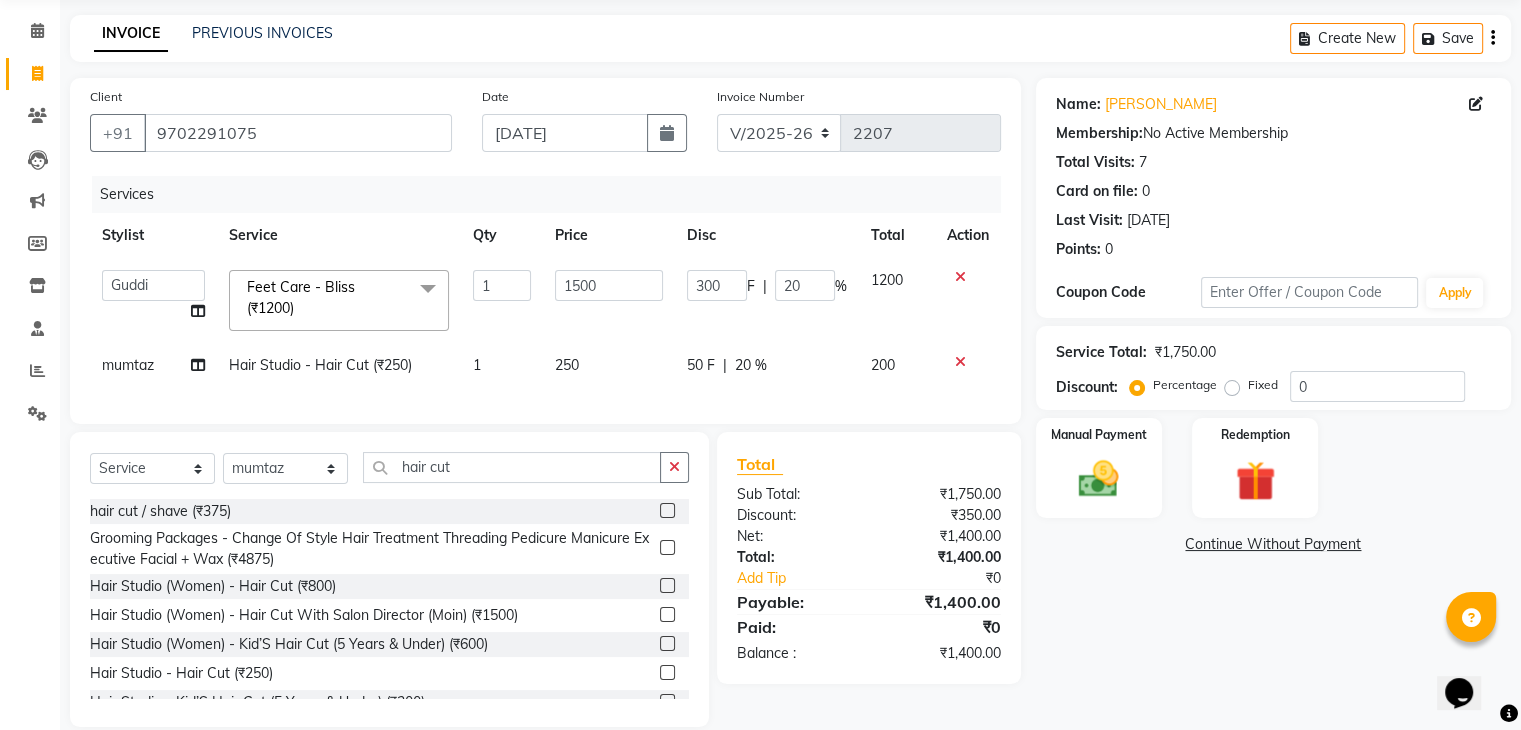 click on "Services Stylist Service Qty Price Disc Total Action  Ajaz   Danish   Guddi   Jayesh    mumtaz     nishu   Riya      Rush   Swati  Feet Care - Bliss (₹1200)  x Clean Up - Deep Clean Clean Up - Fruit Clean Up - Revival Clean Up - Mineral 1 Clean Up - Mineral Clean Up - Hydrating Clean Up - D.N.A. lice treatment power dose [per bottle ] pigmantation facial protein spa Bota smooth Bota smooth  bota smooth Protein hair spa nanoplatia Hair protein spa Protein spaa Foot spa Protein spa Nose pill off hair spa dandruff treatment Threading/upl Threading /Forhead /upl Botosmooth Pigmentation treatment Hydra  facial hair cut / shave Pill off upl Advance payment Diamond clean up Botoplatia  hair colour face massage hair setting Nanoplaqstia charcoal mask Dandruff +protein spa Advance payment Gel polish Keratin hair spa Nail extension Nail extension remover saari drapping Highlits  Loreal hair spa Ola plex L.E.D facial  Wash / Blow dry face scrub Loreal shampoo \ conditiner package  Double touch up Facials - Fruit 1 F" 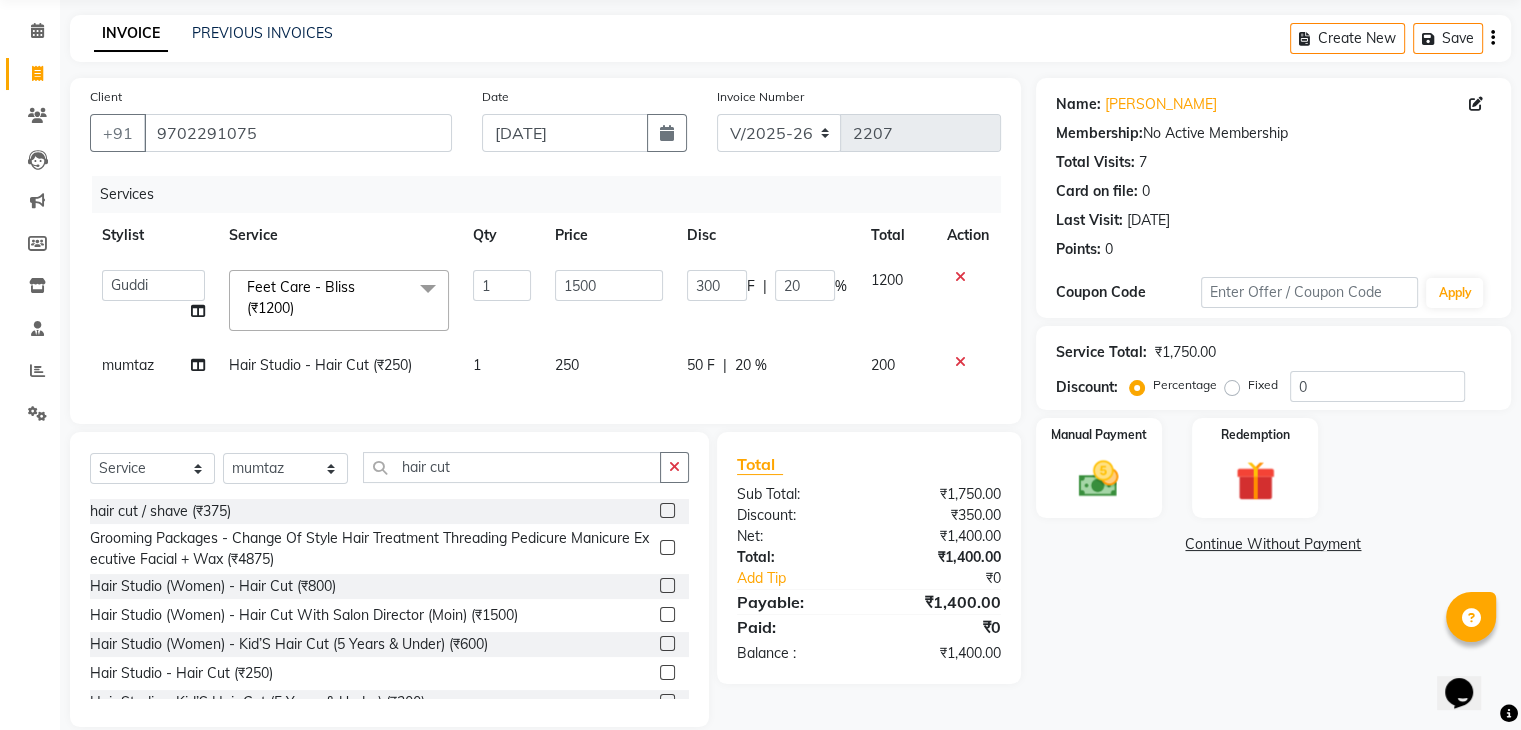 scroll, scrollTop: 0, scrollLeft: 14, axis: horizontal 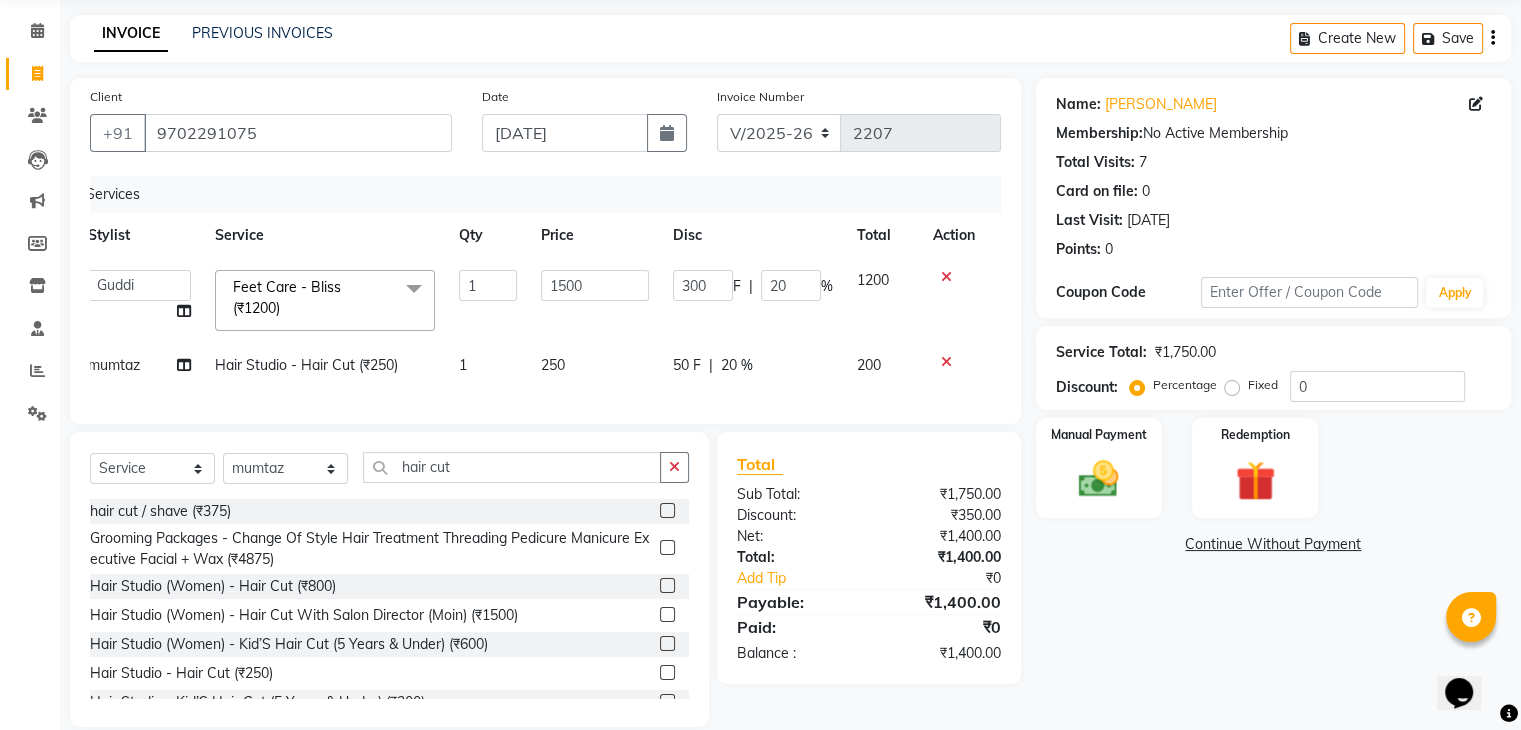 click on "mumtaz" 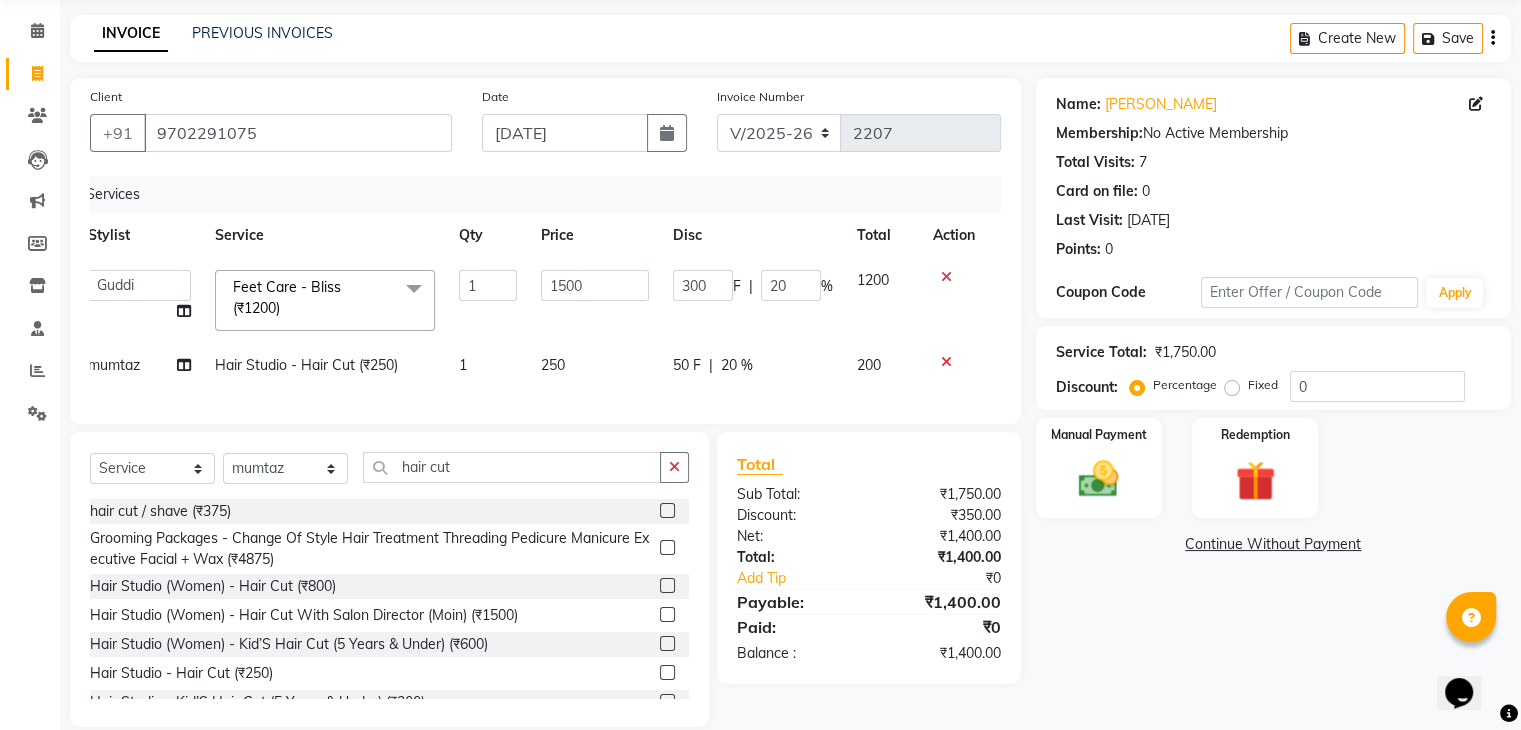 select on "42200" 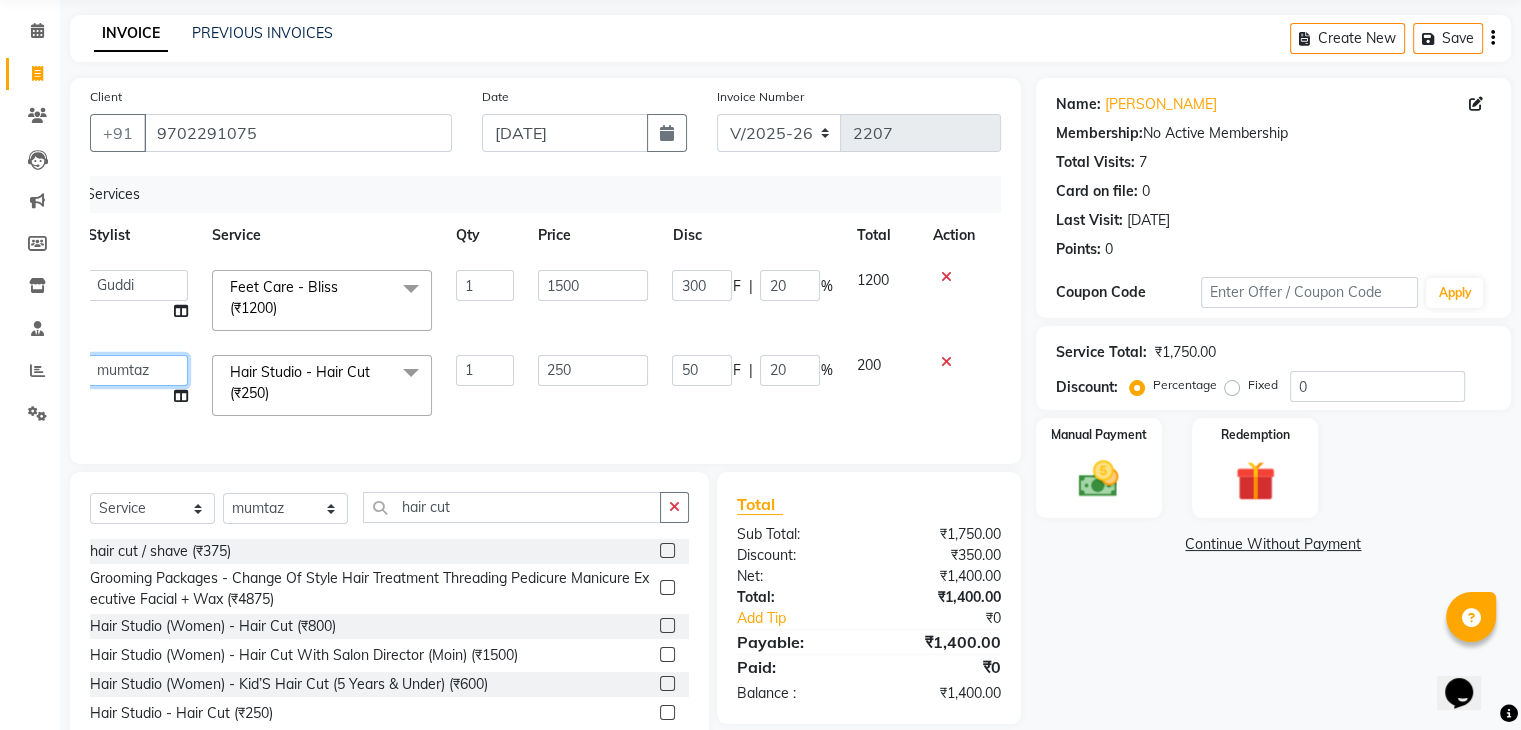 click on "Ajaz   Danish   Guddi   Jayesh    mumtaz     nishu   Riya      Rush   Swati" 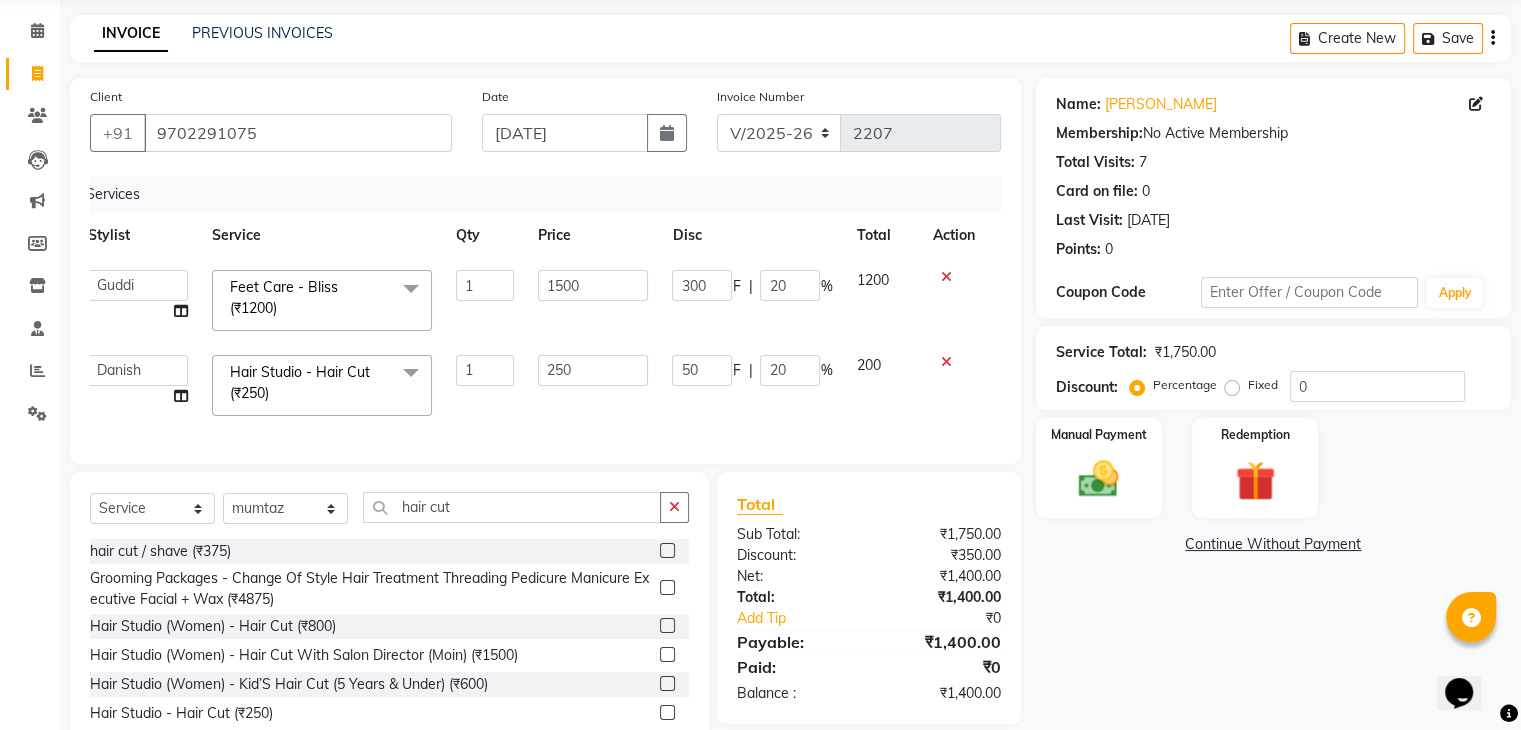 select on "65380" 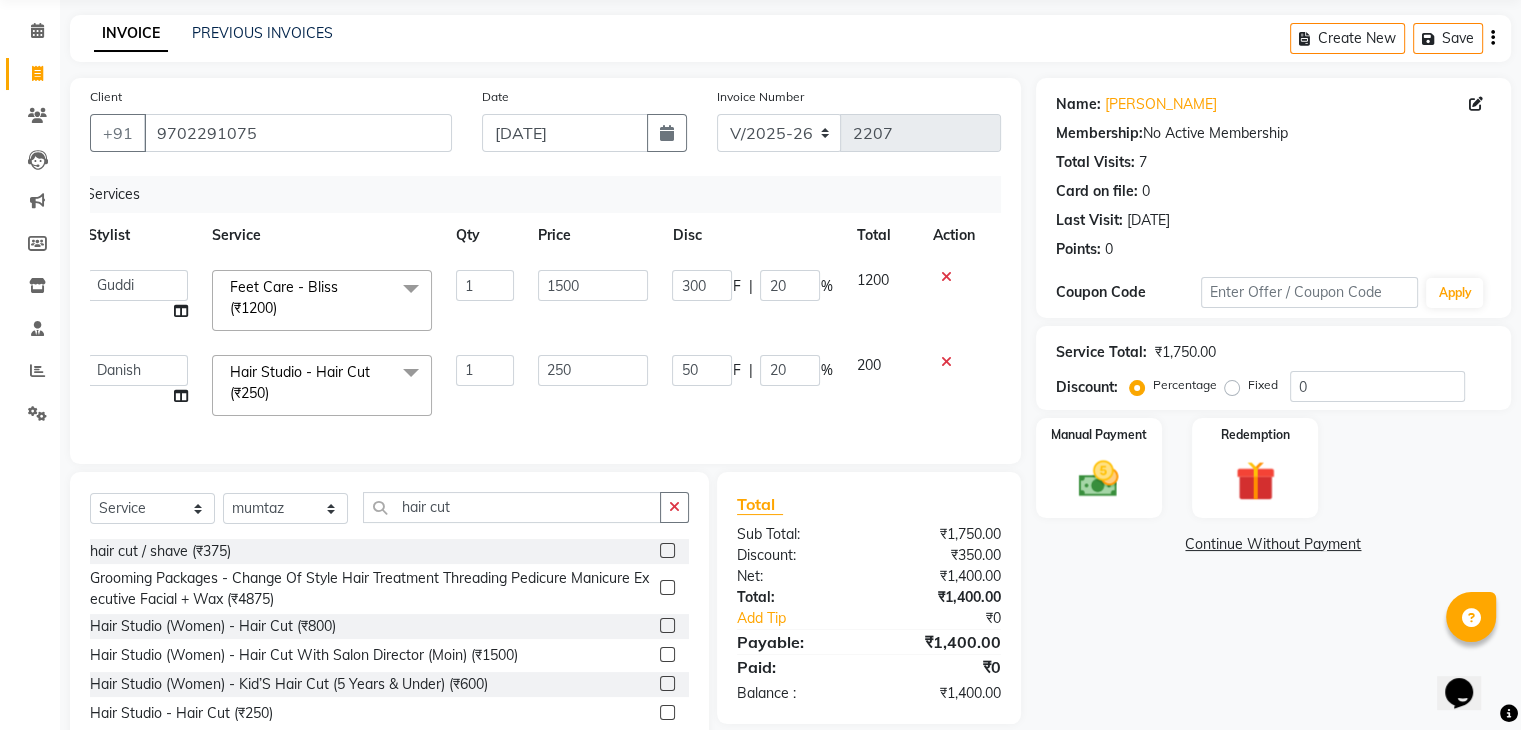 scroll, scrollTop: 154, scrollLeft: 0, axis: vertical 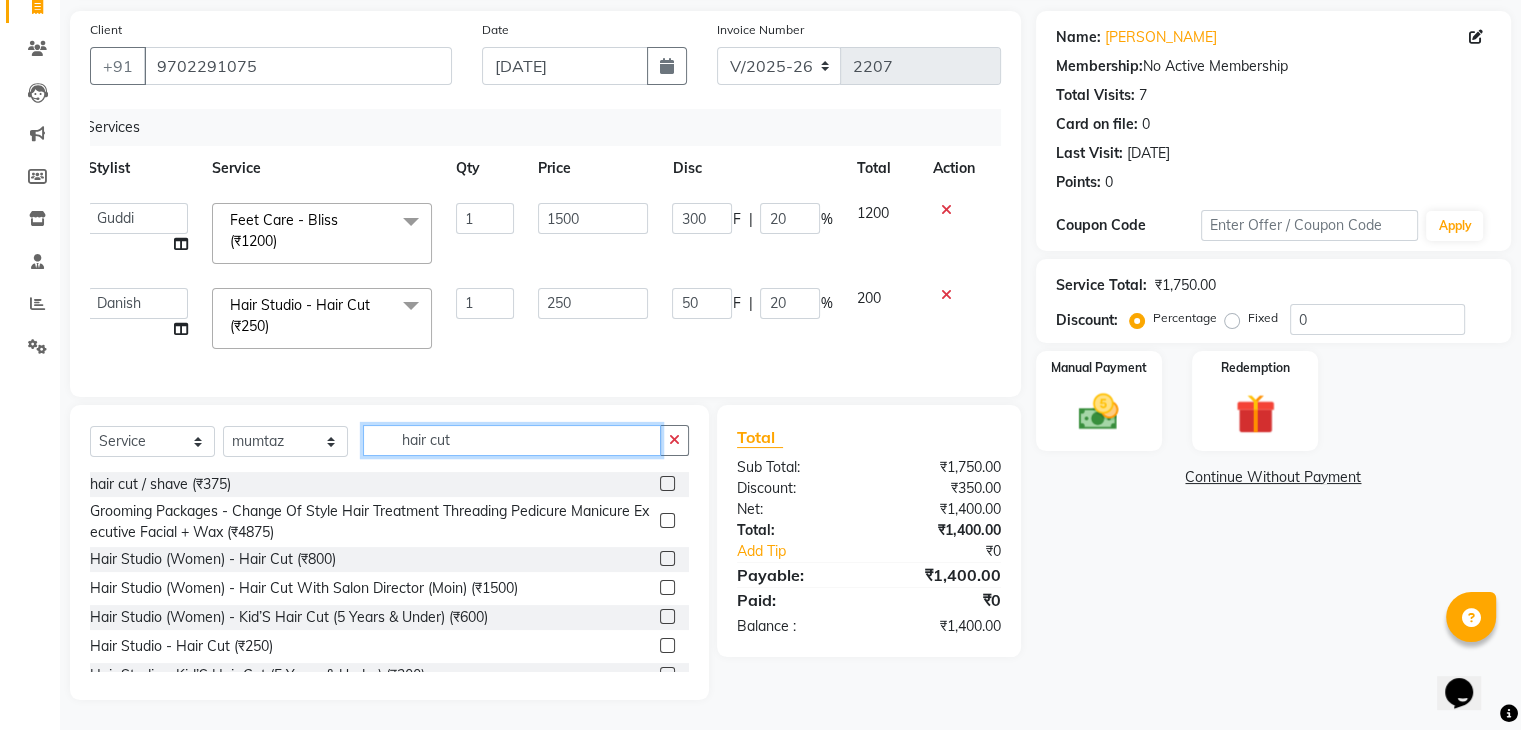 click on "hair cut" 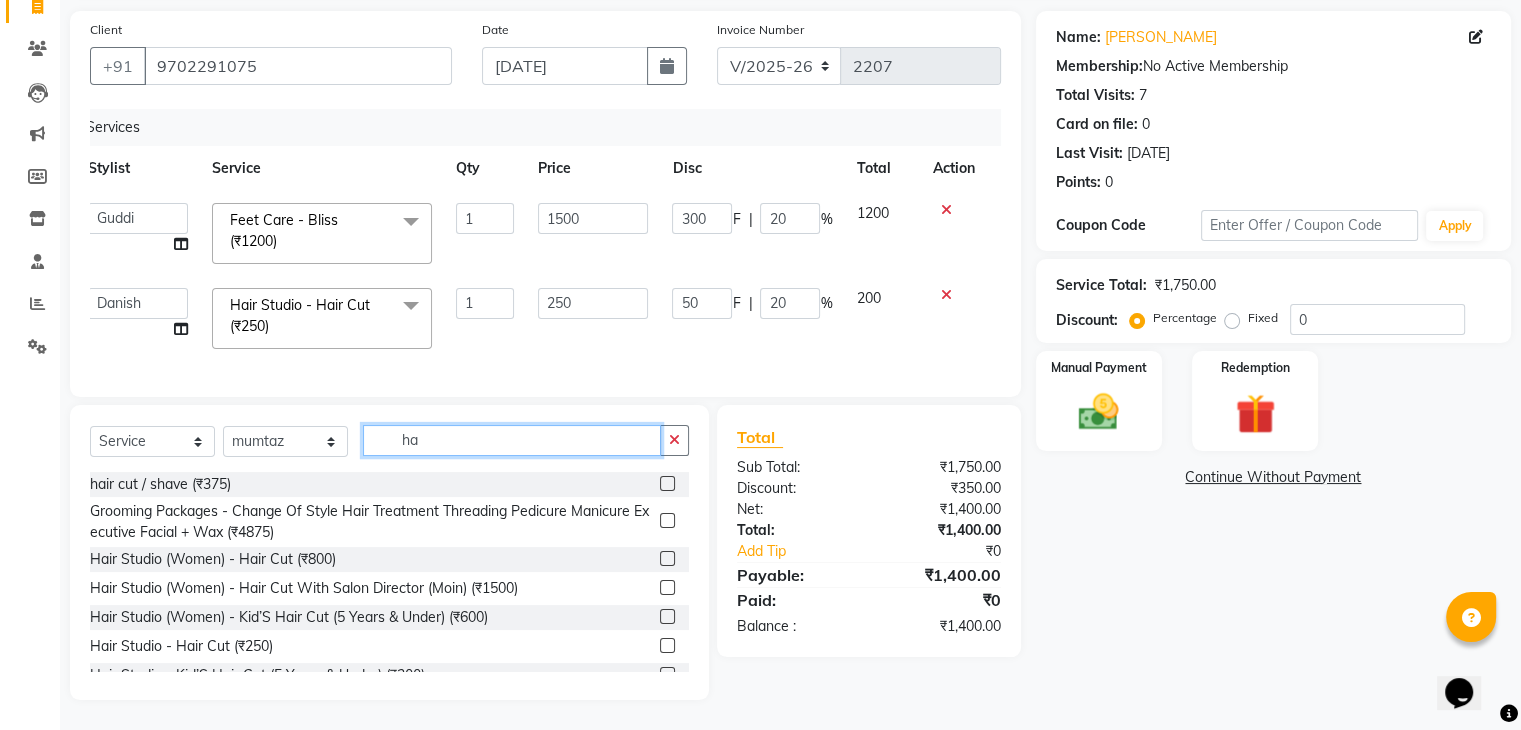 type on "h" 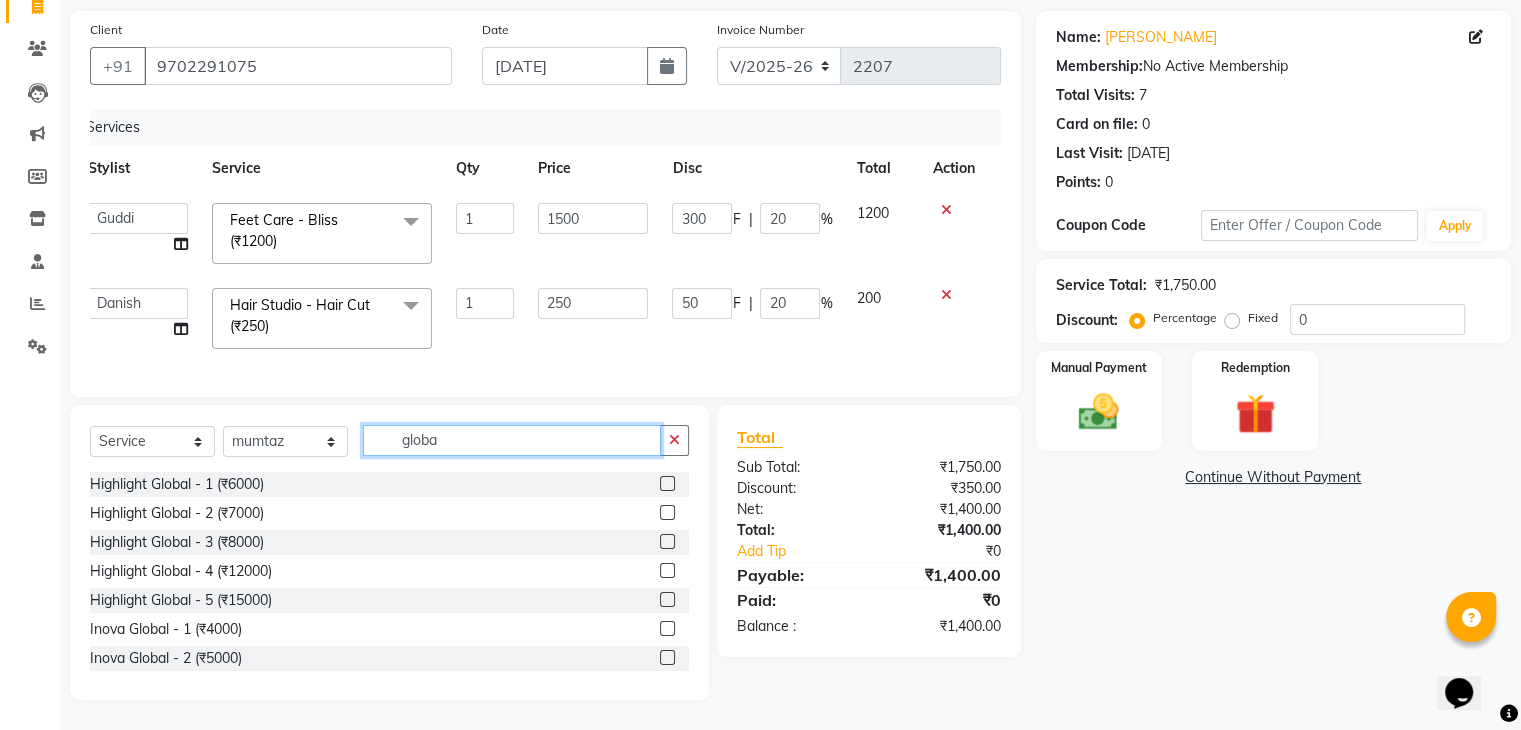 type on "globa" 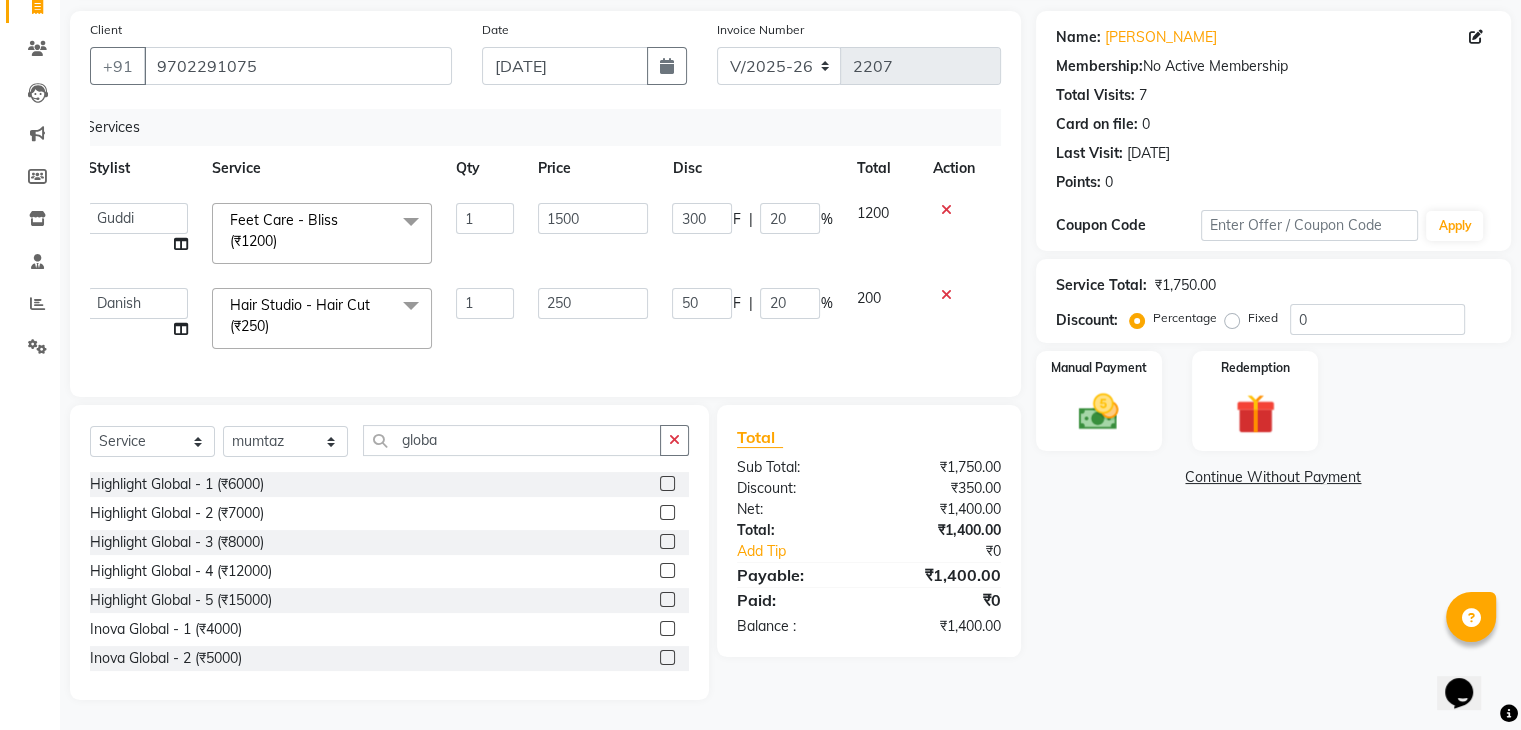 click 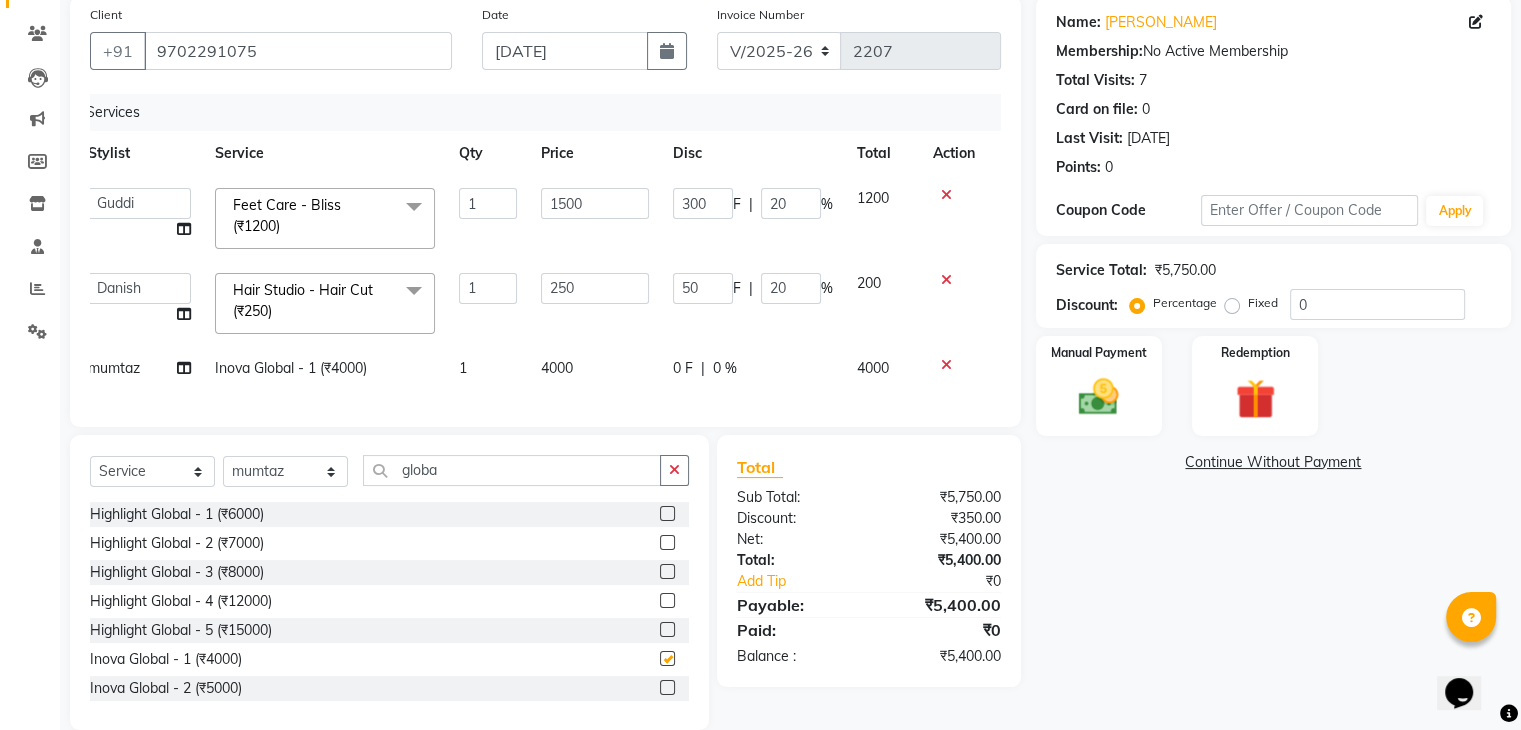 checkbox on "false" 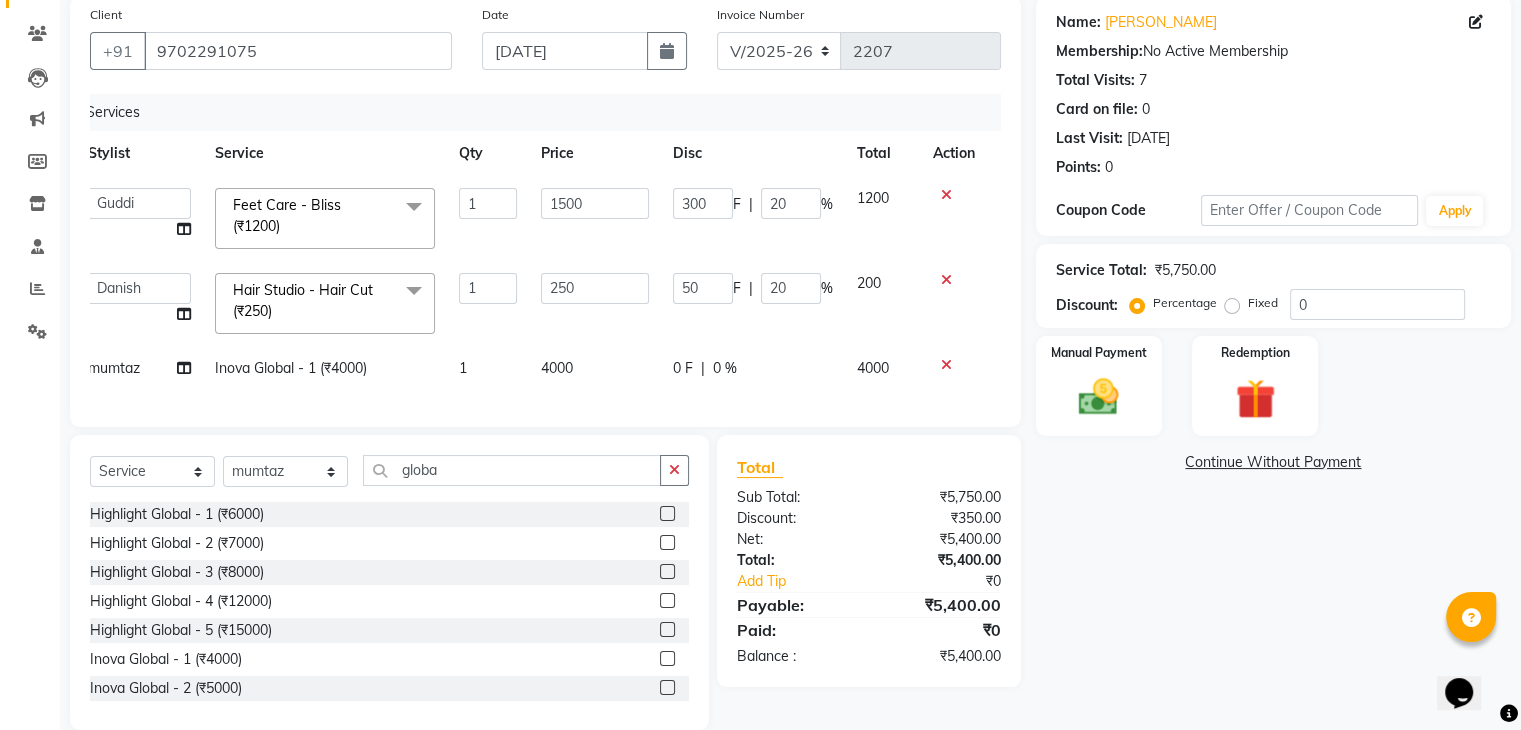 scroll, scrollTop: 199, scrollLeft: 0, axis: vertical 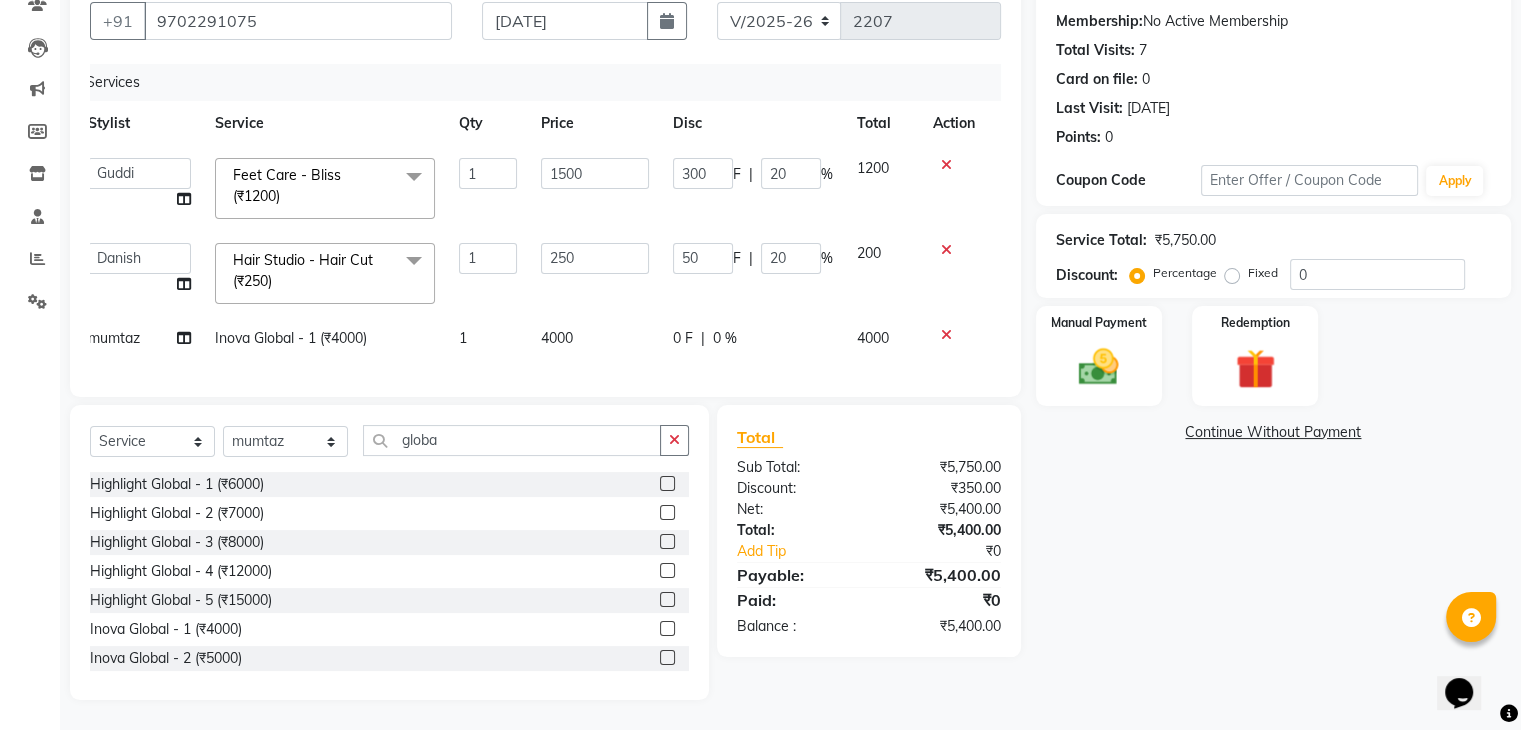 click on "4000" 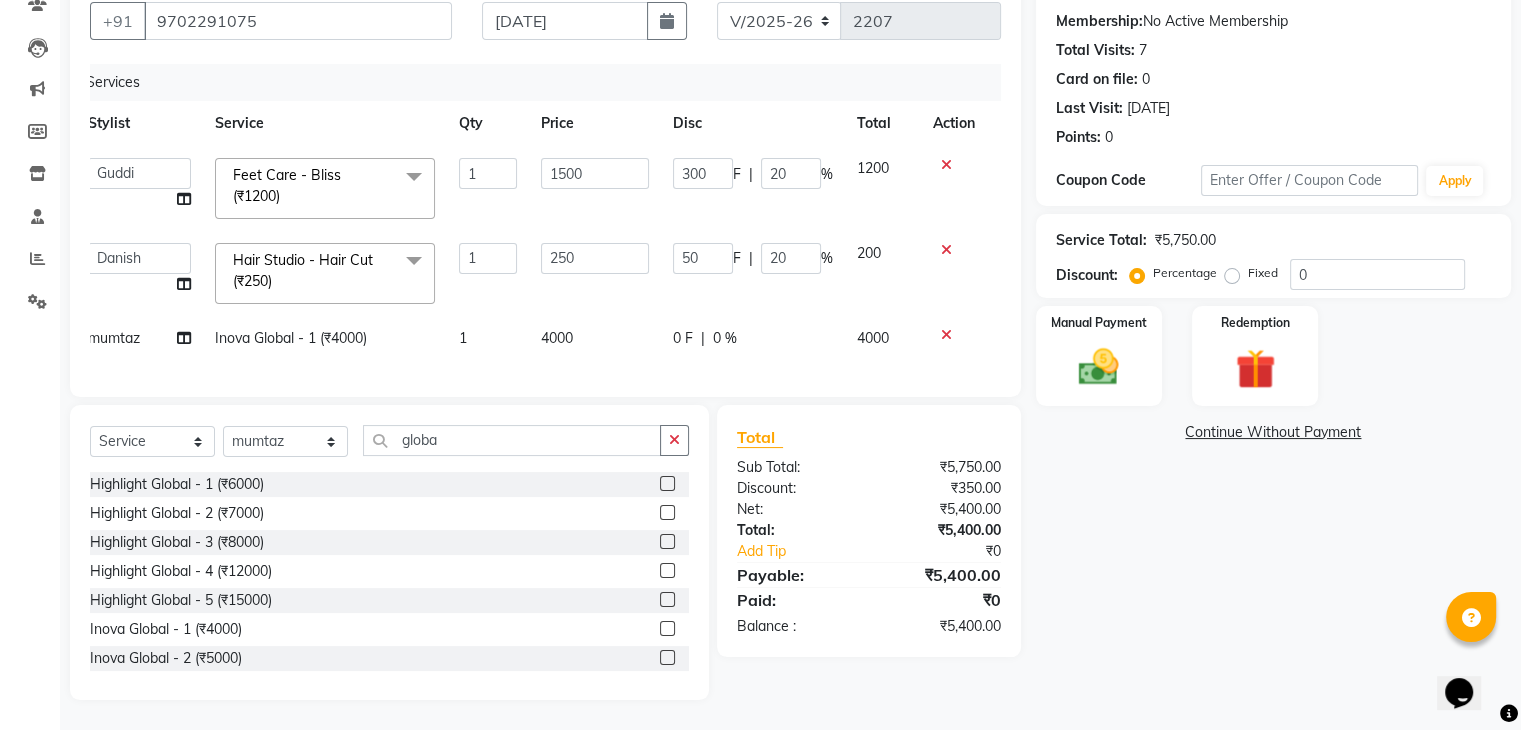 select on "42200" 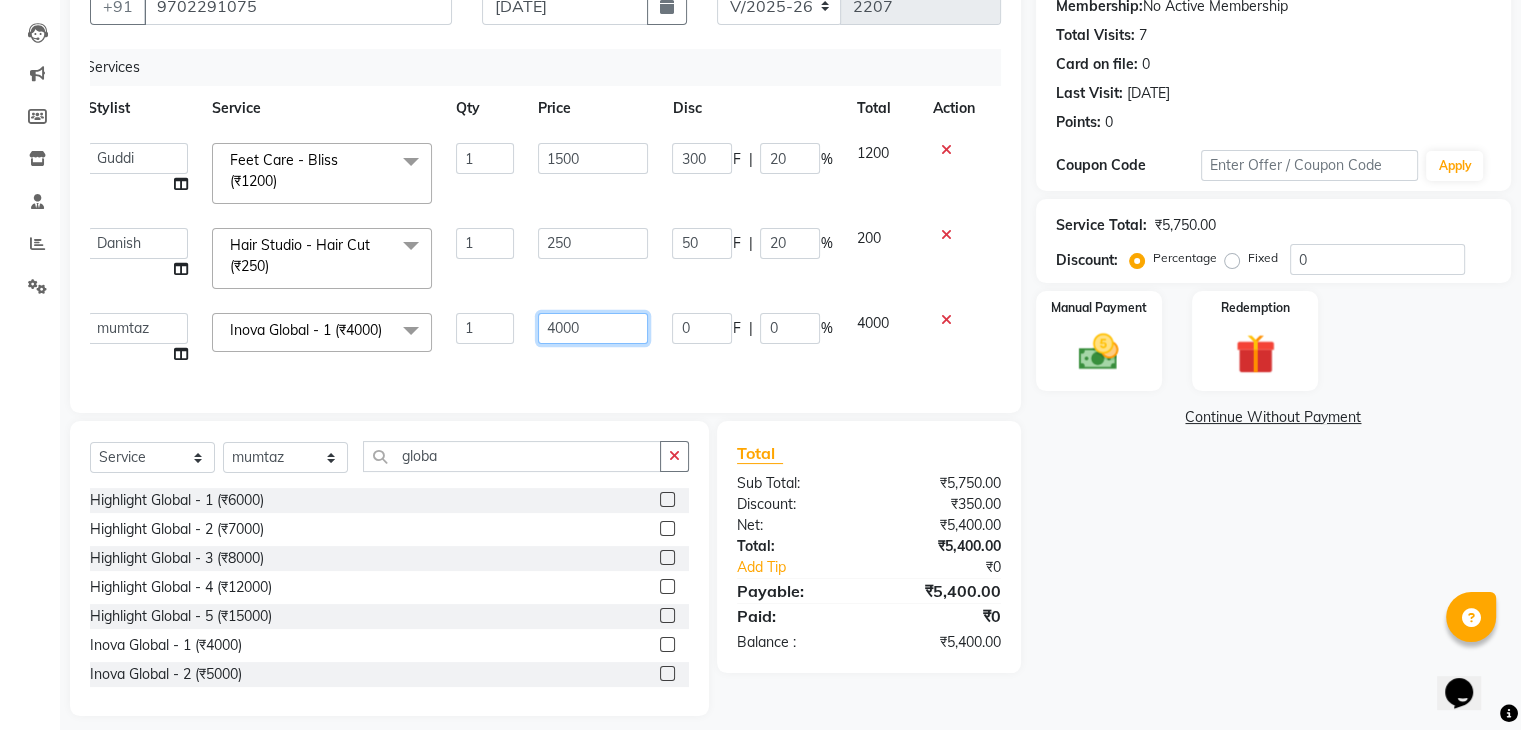 click on "4000" 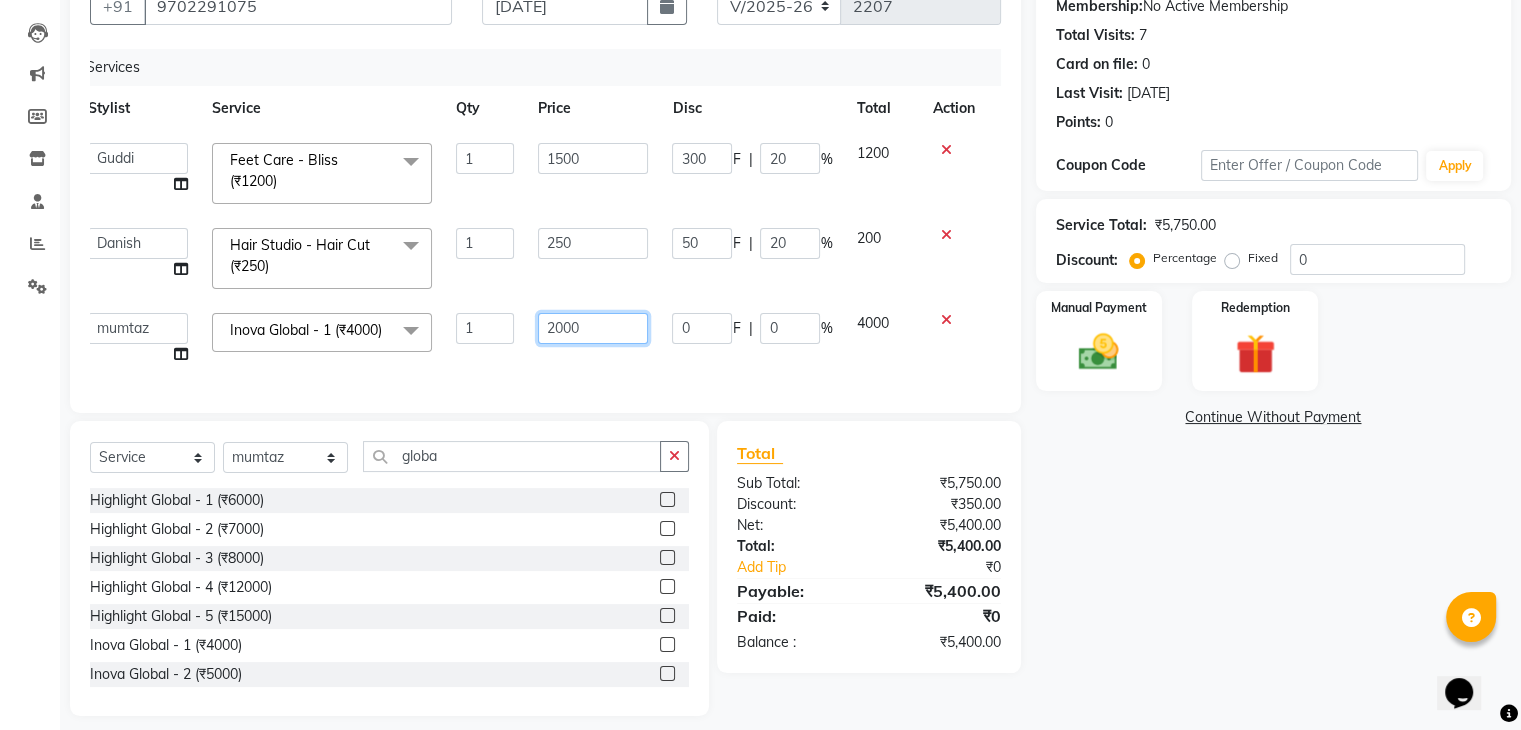 click on "2000" 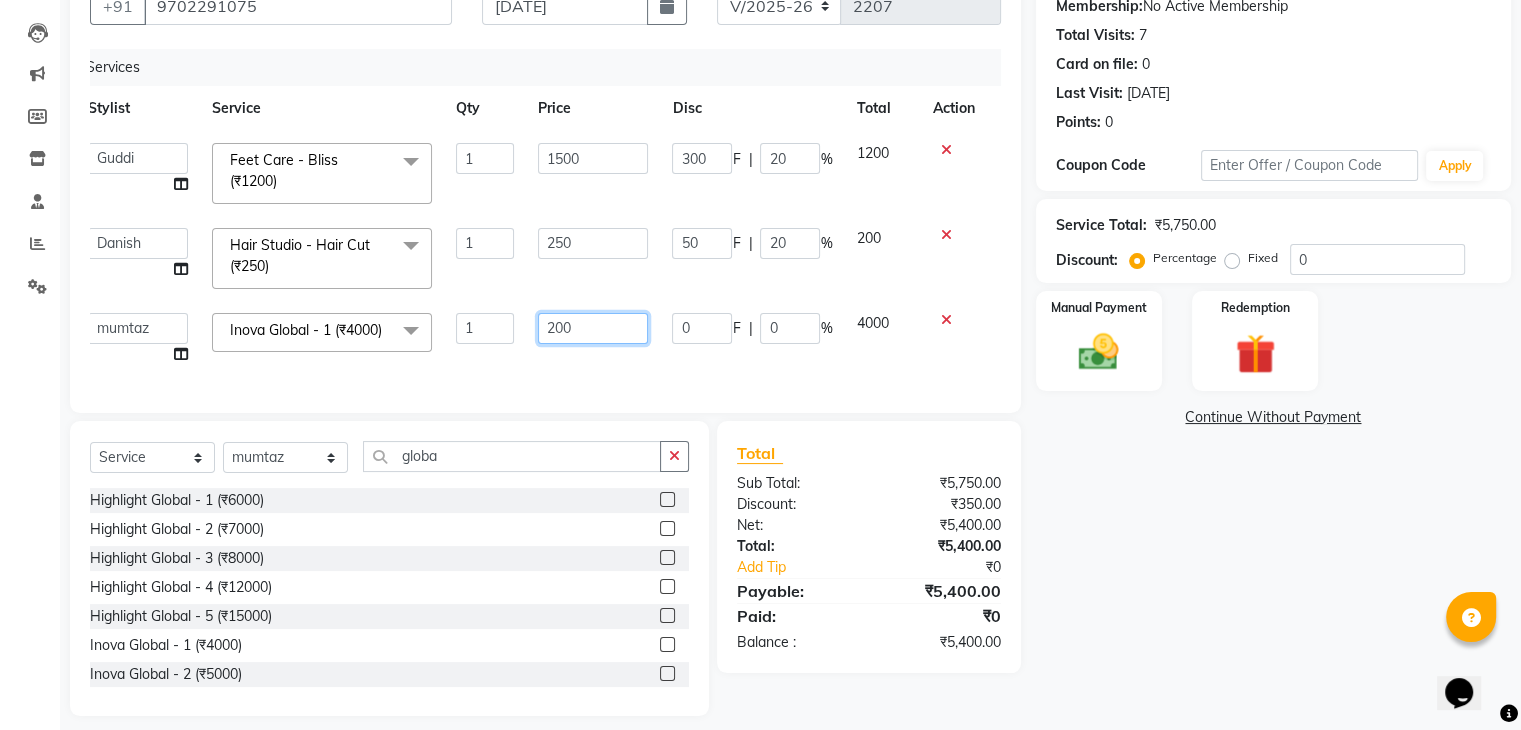 type on "2400" 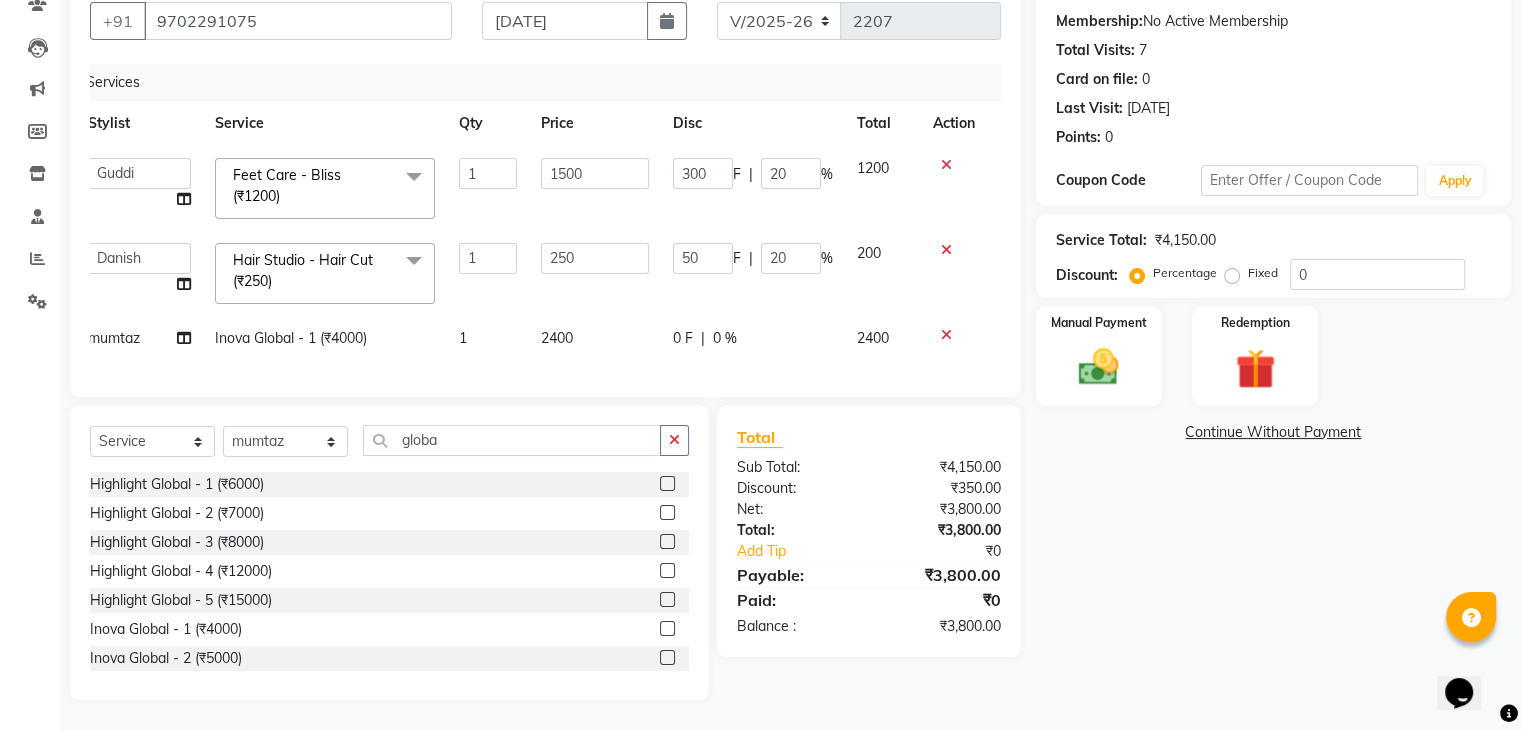 click on "Services Stylist Service Qty Price Disc Total Action  Ajaz   Danish   Guddi   Jayesh    mumtaz     nishu   Riya      Rush   Swati  Feet Care - Bliss (₹1200)  x Clean Up - Deep Clean Clean Up - Fruit Clean Up - Revival Clean Up - Mineral 1 Clean Up - Mineral Clean Up - Hydrating Clean Up - D.N.A. lice treatment power dose [per bottle ] pigmantation facial protein spa Bota smooth Bota smooth  bota smooth Protein hair spa nanoplatia Hair protein spa Protein spaa Foot spa Protein spa Nose pill off hair spa dandruff treatment Threading/upl Threading /Forhead /upl Botosmooth Pigmentation treatment Hydra  facial hair cut / shave Pill off upl Advance payment Diamond clean up Botoplatia  hair colour face massage hair setting Nanoplaqstia charcoal mask Dandruff +protein spa Advance payment Gel polish Keratin hair spa Nail extension Nail extension remover saari drapping Highlits  Loreal hair spa Ola plex L.E.D facial  Wash / Blow dry face scrub Loreal shampoo \ conditiner package  Double touch up Facials - Fruit 1 F" 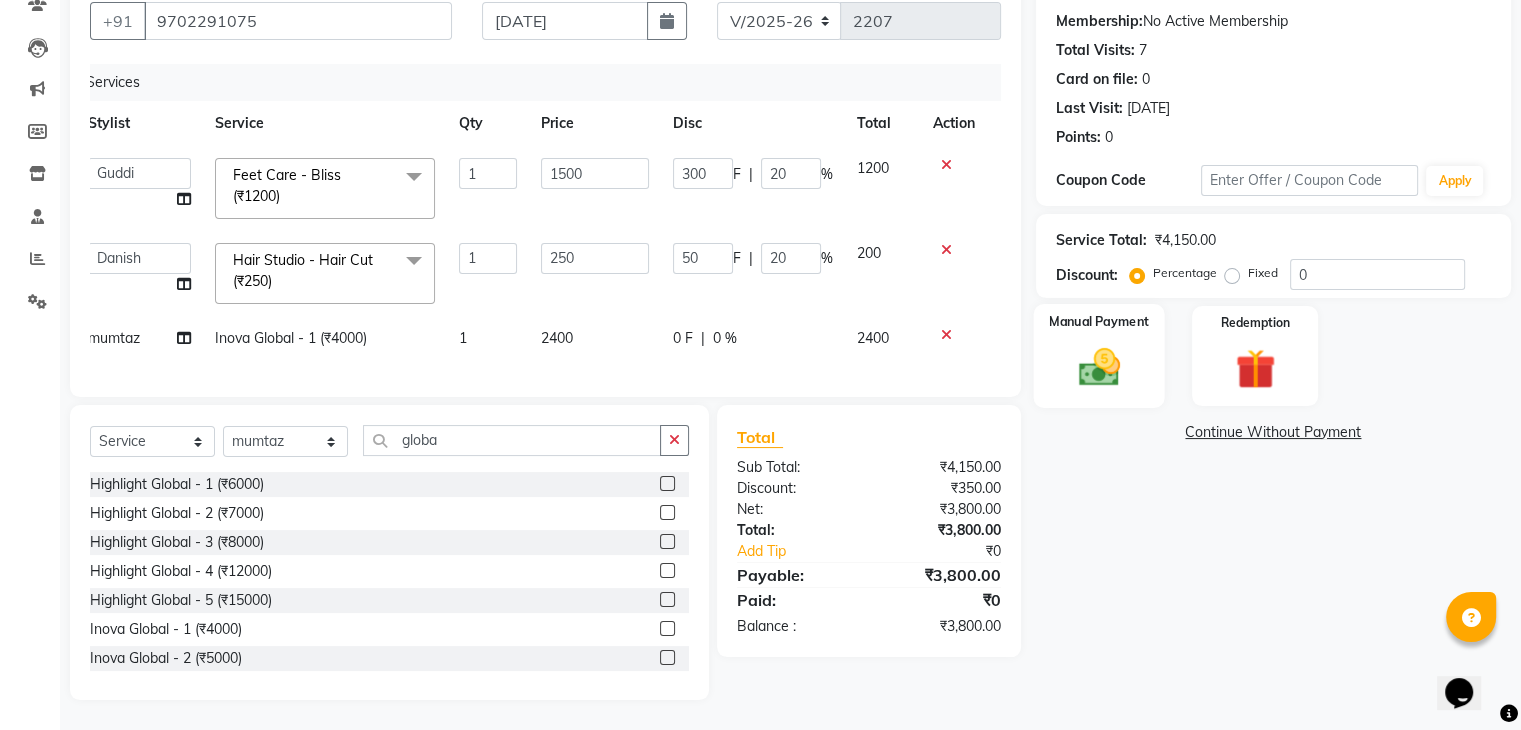 click 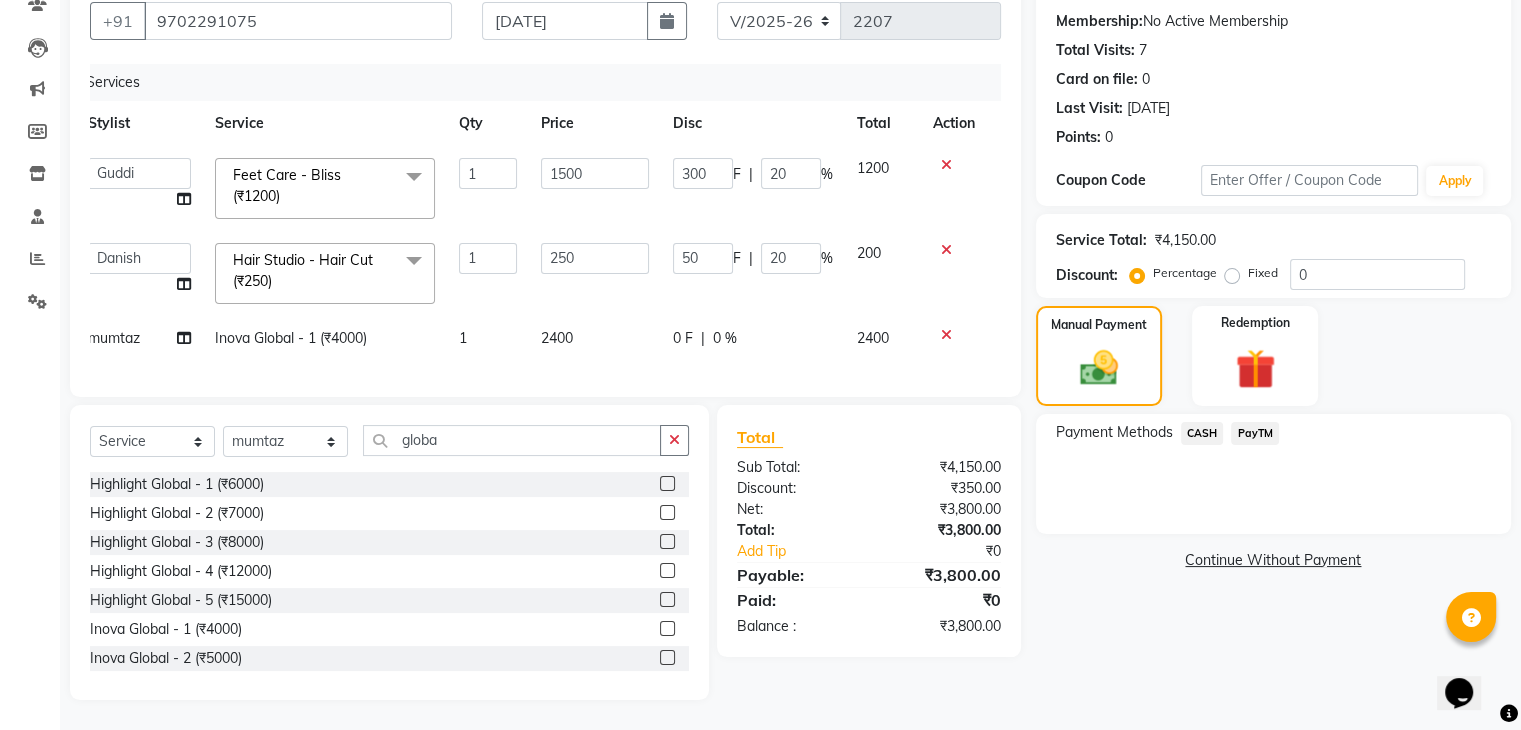 click on "PayTM" 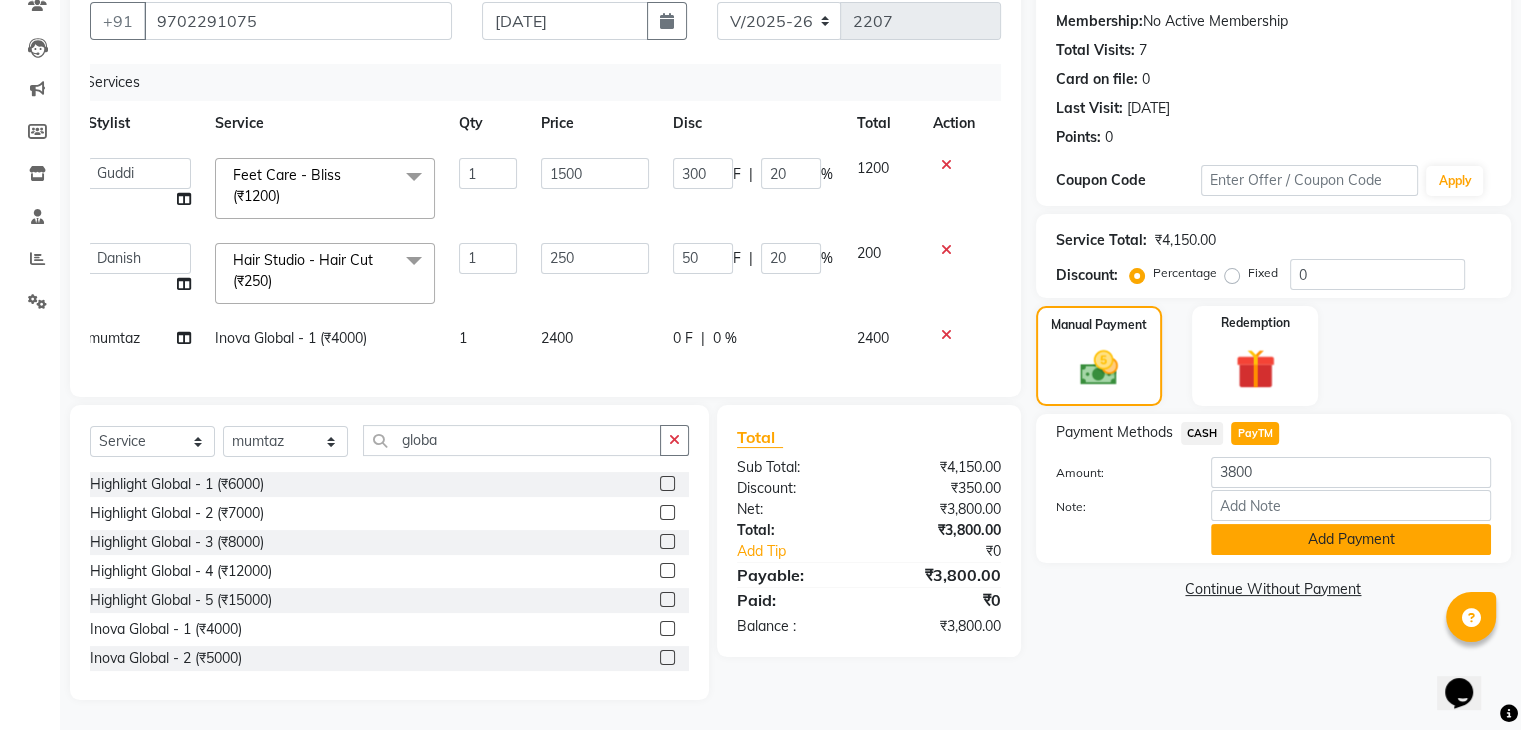 click on "Add Payment" 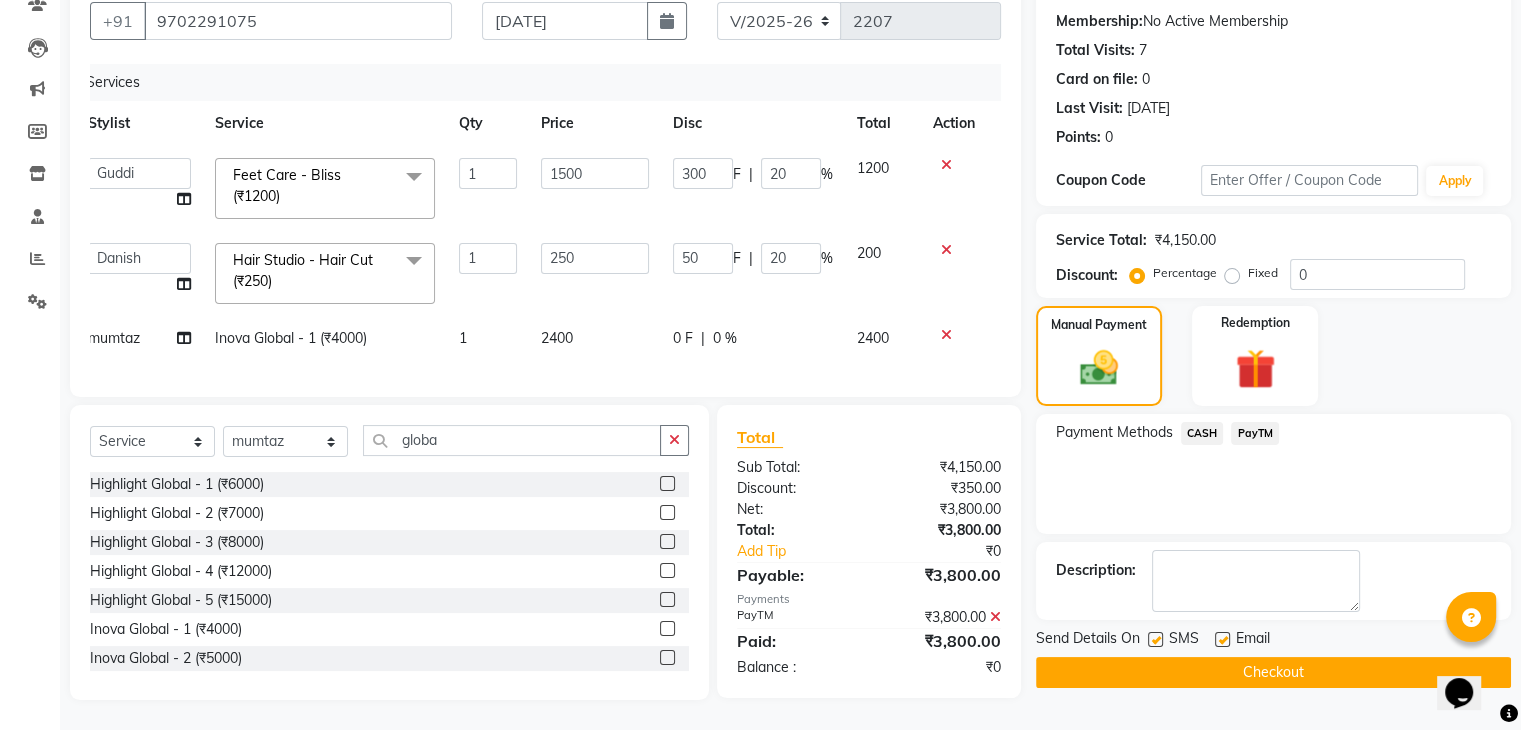 click 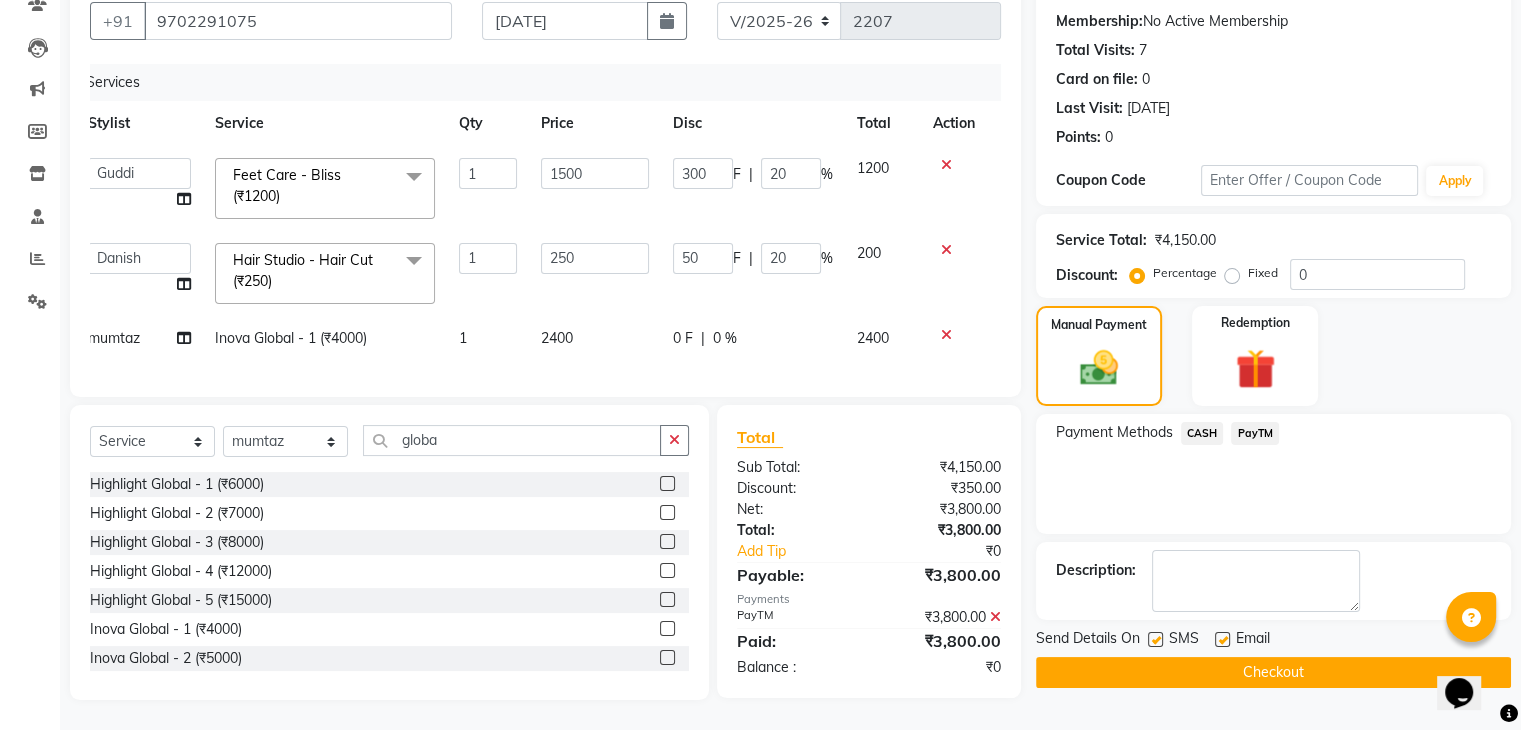 click at bounding box center [1154, 640] 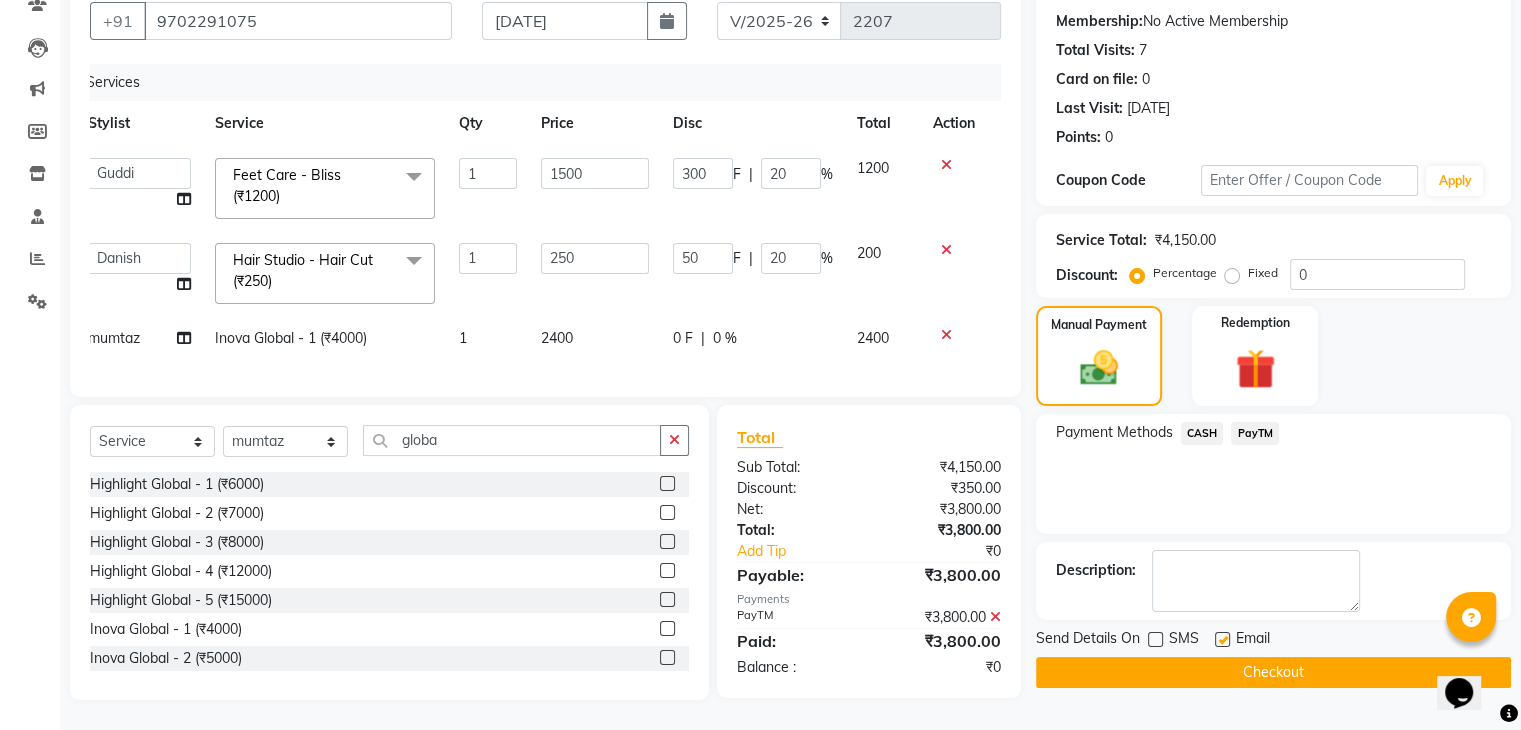 click 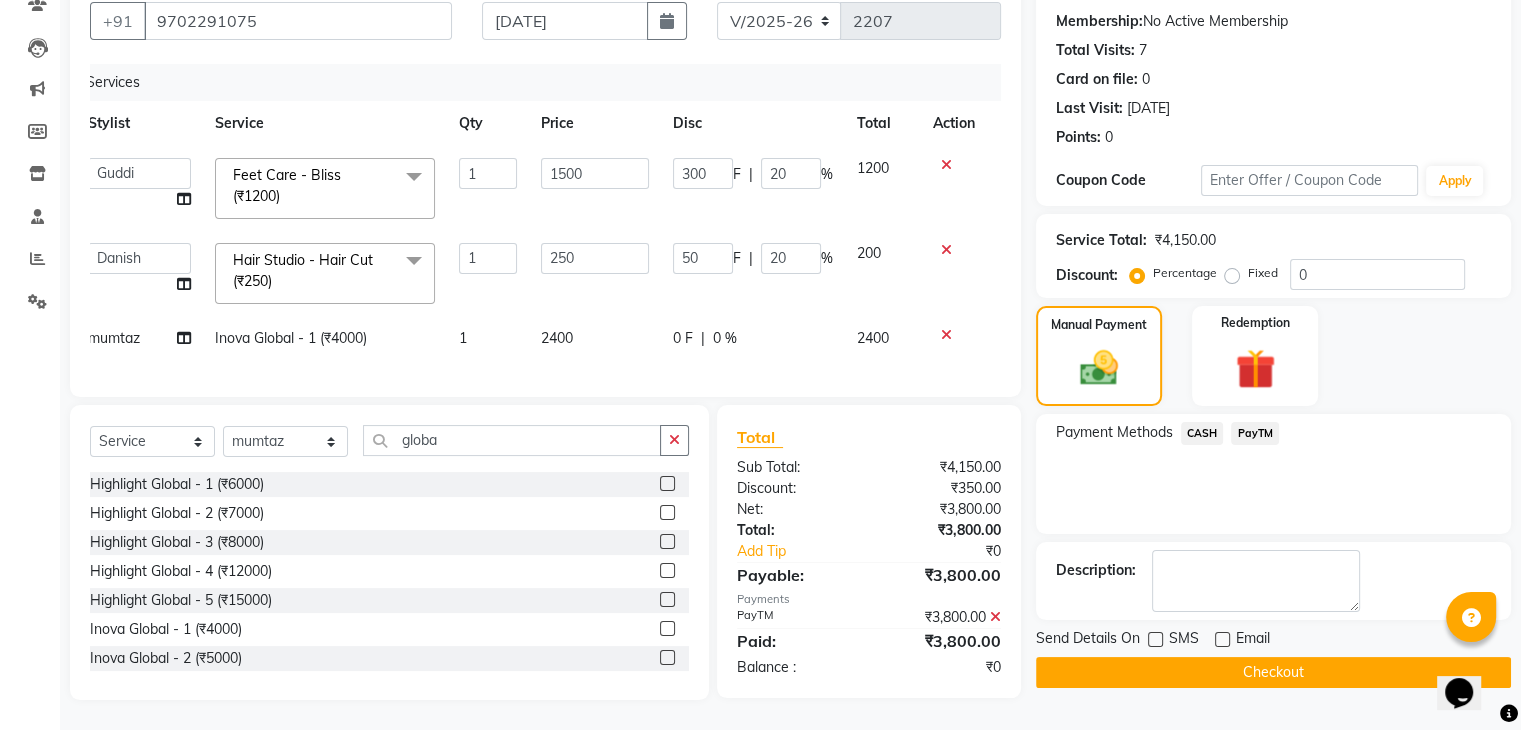 click on "Checkout" 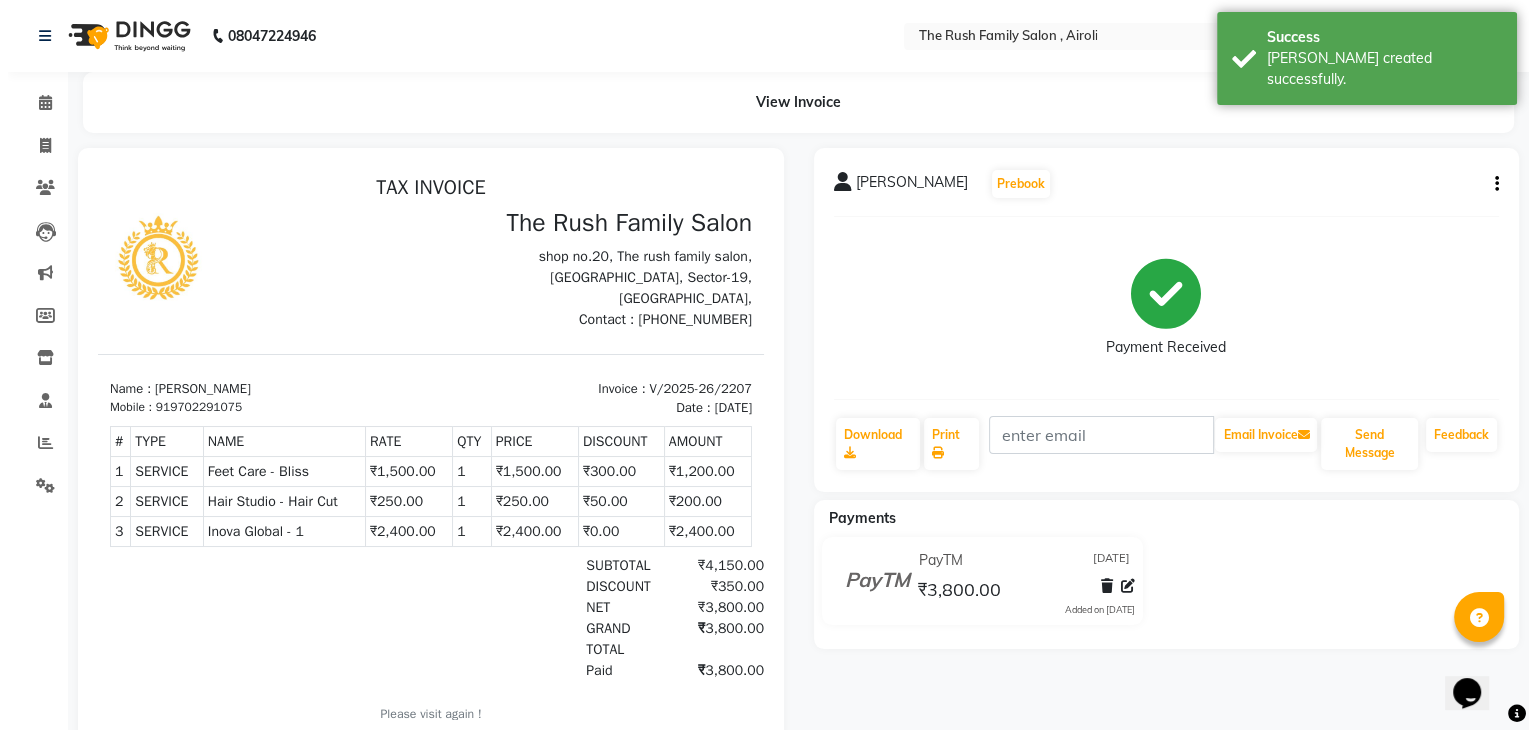 scroll, scrollTop: 0, scrollLeft: 0, axis: both 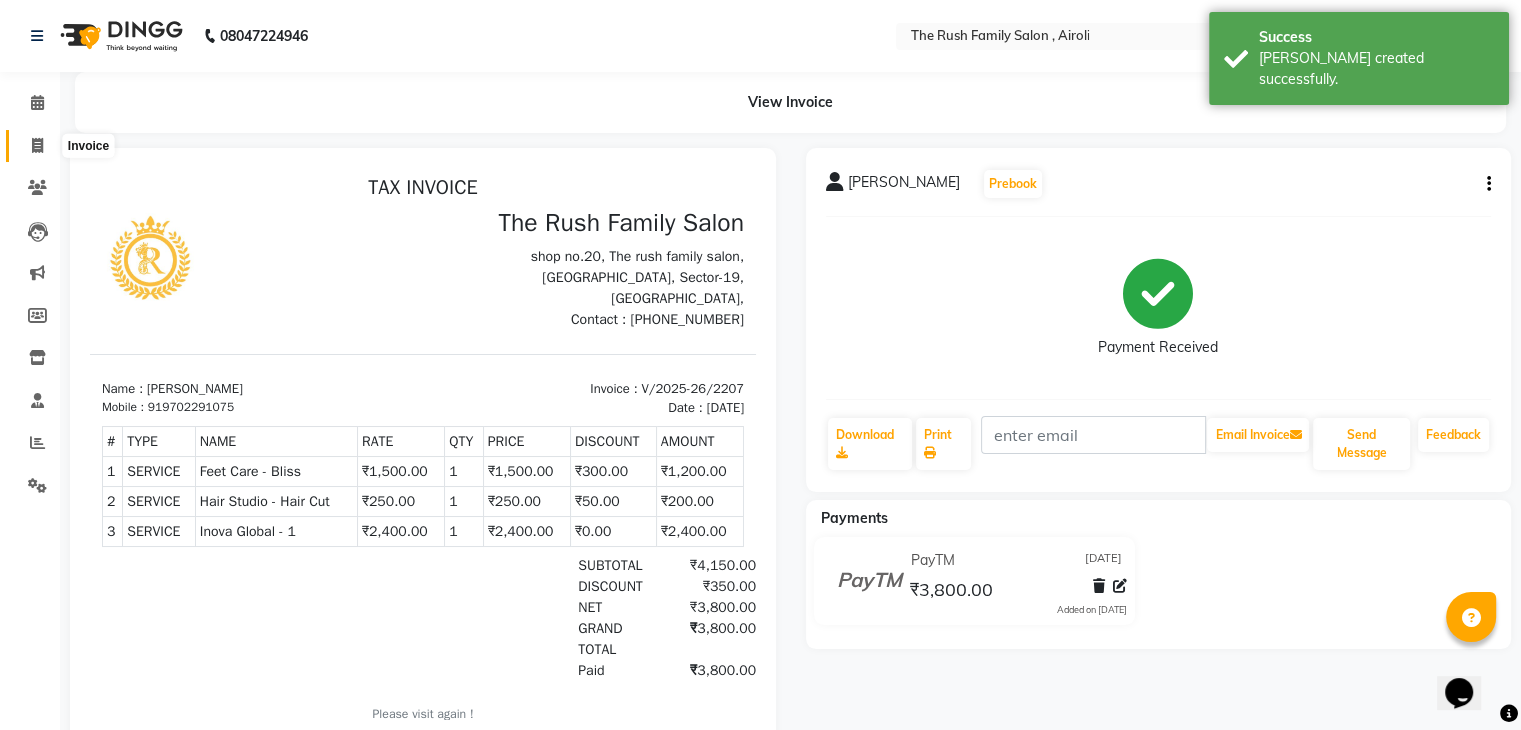 click 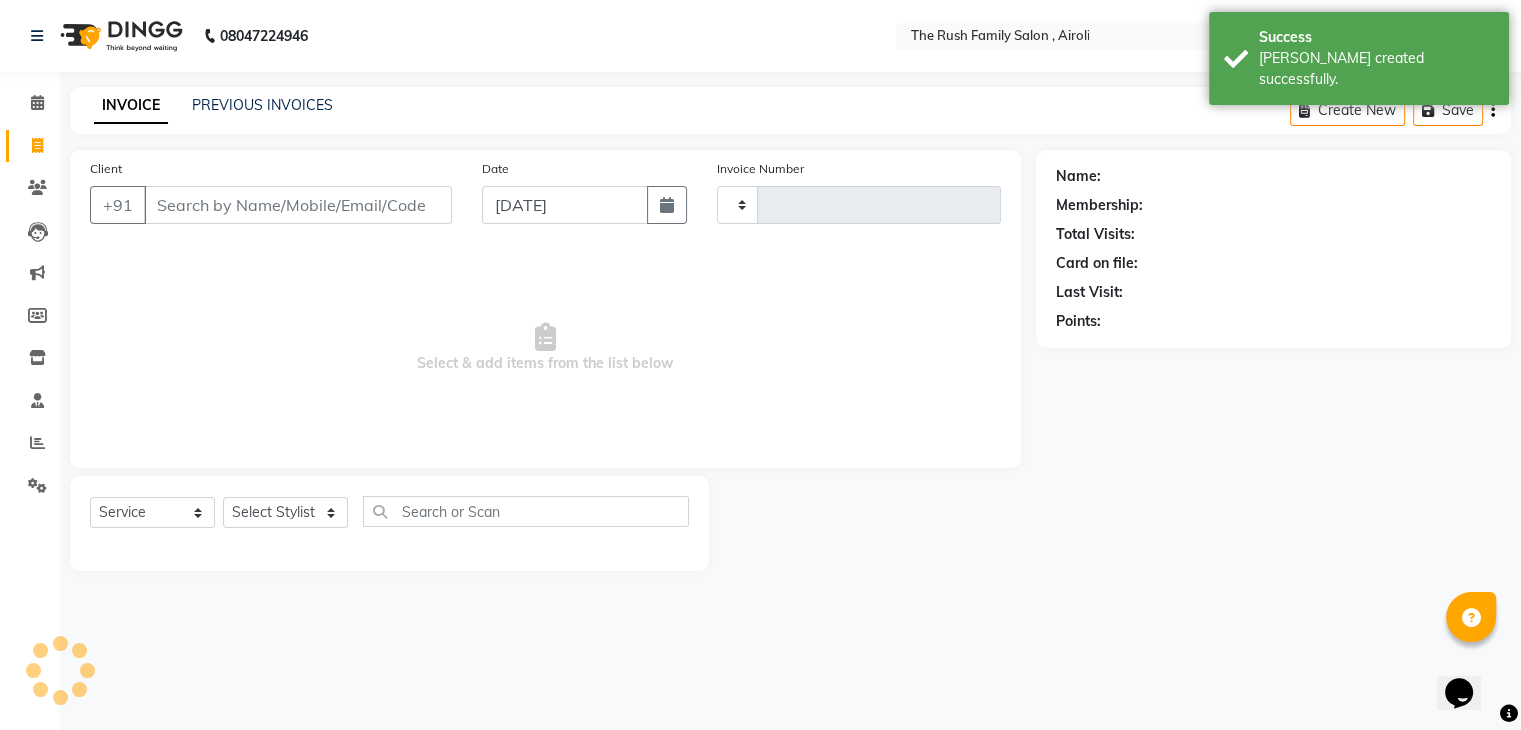 type on "2208" 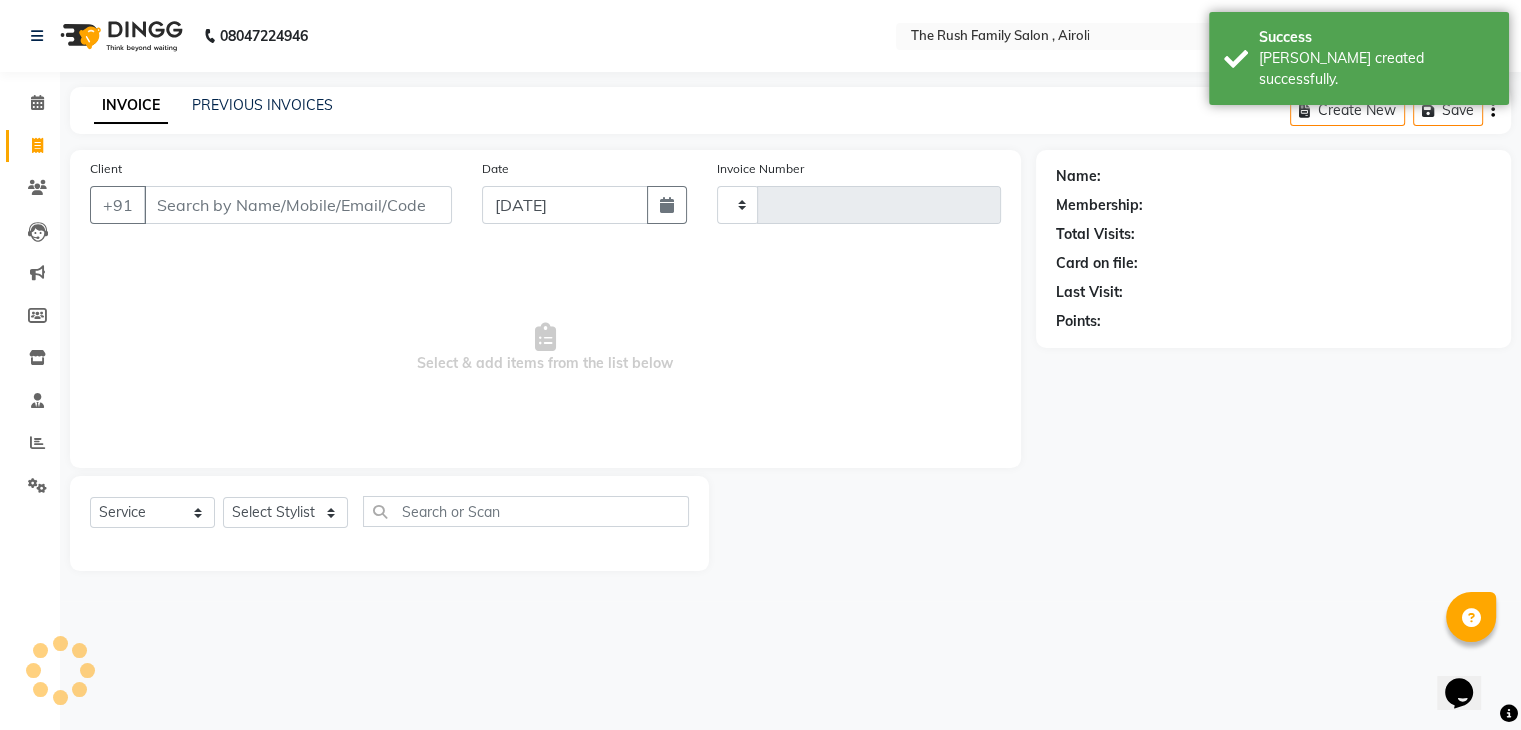 select on "5419" 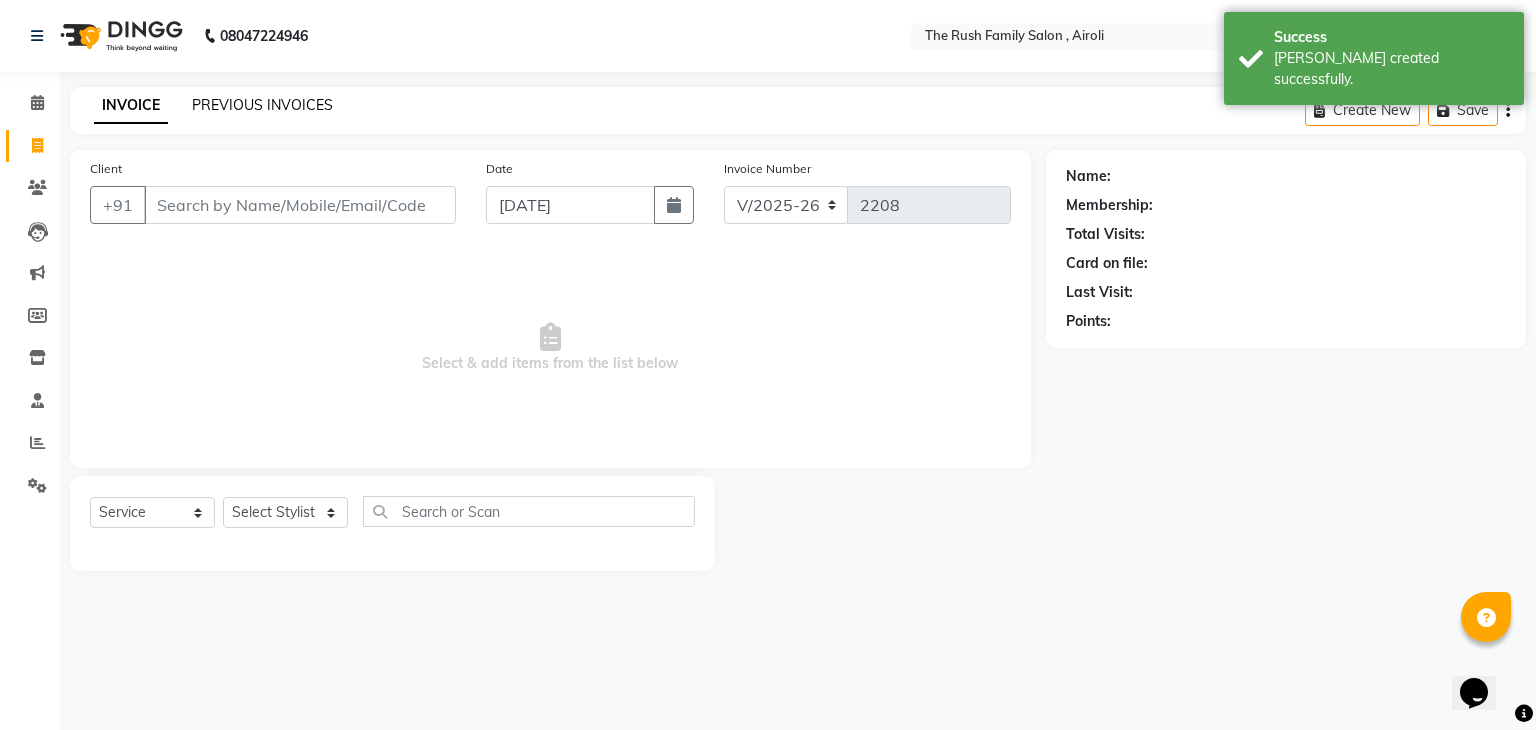 click on "PREVIOUS INVOICES" 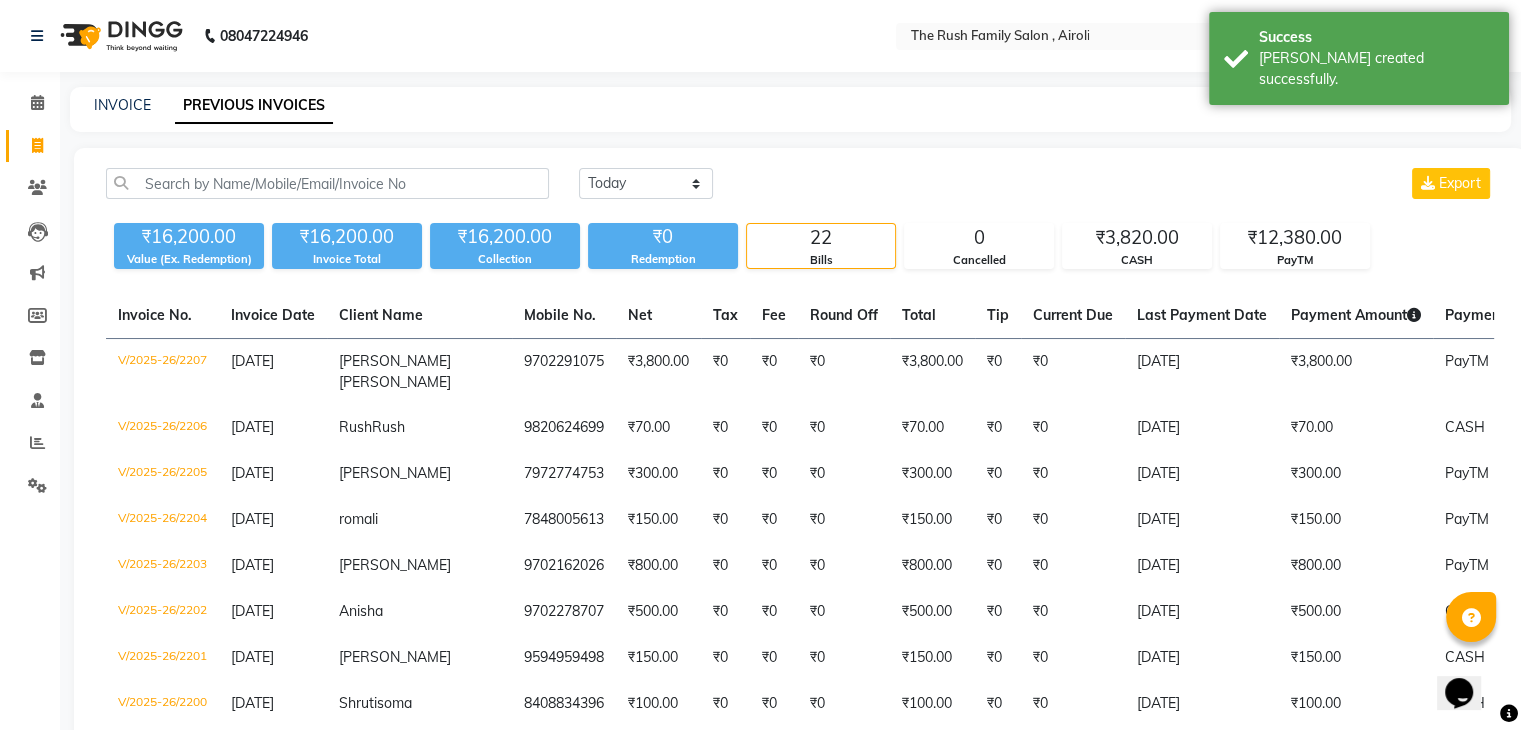 click 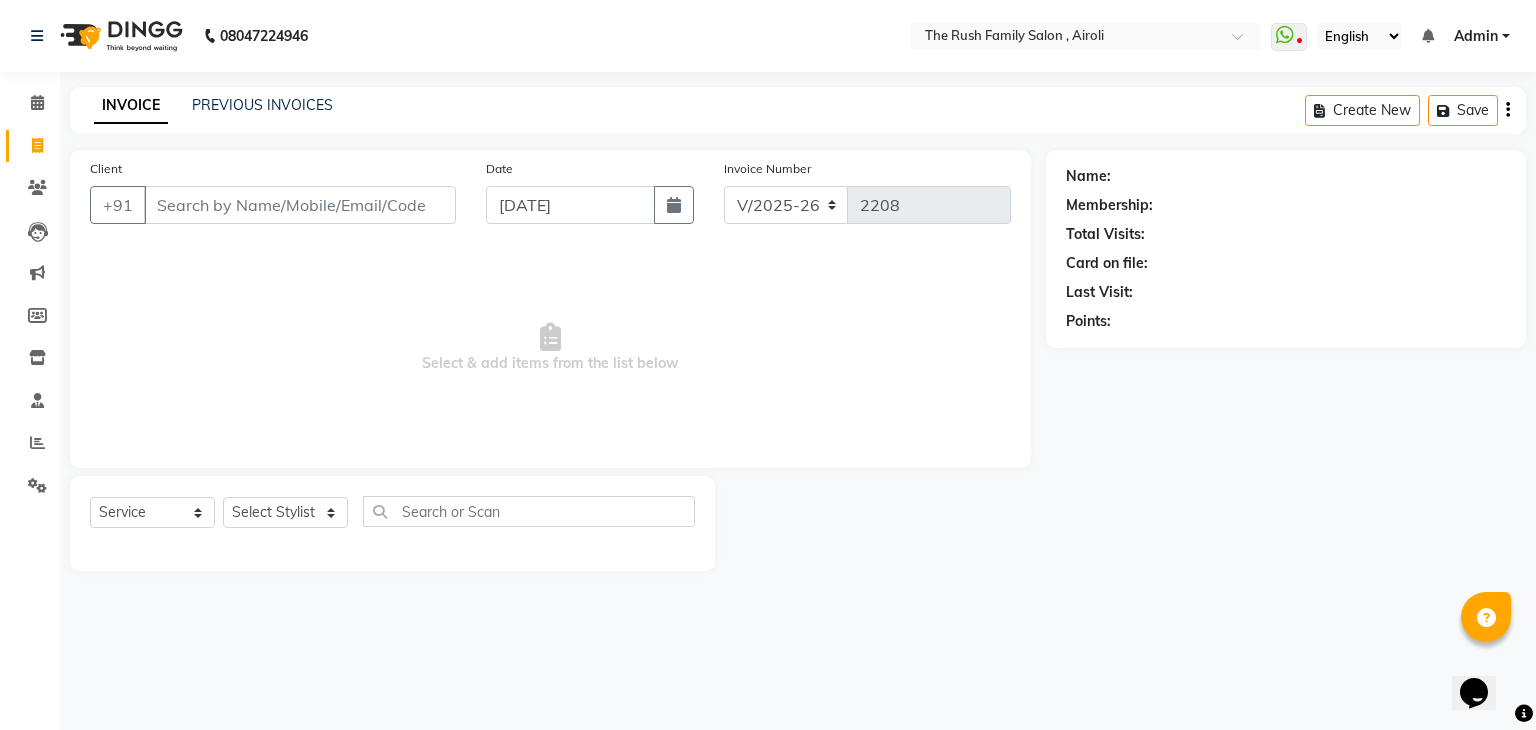 click on "Client" at bounding box center (300, 205) 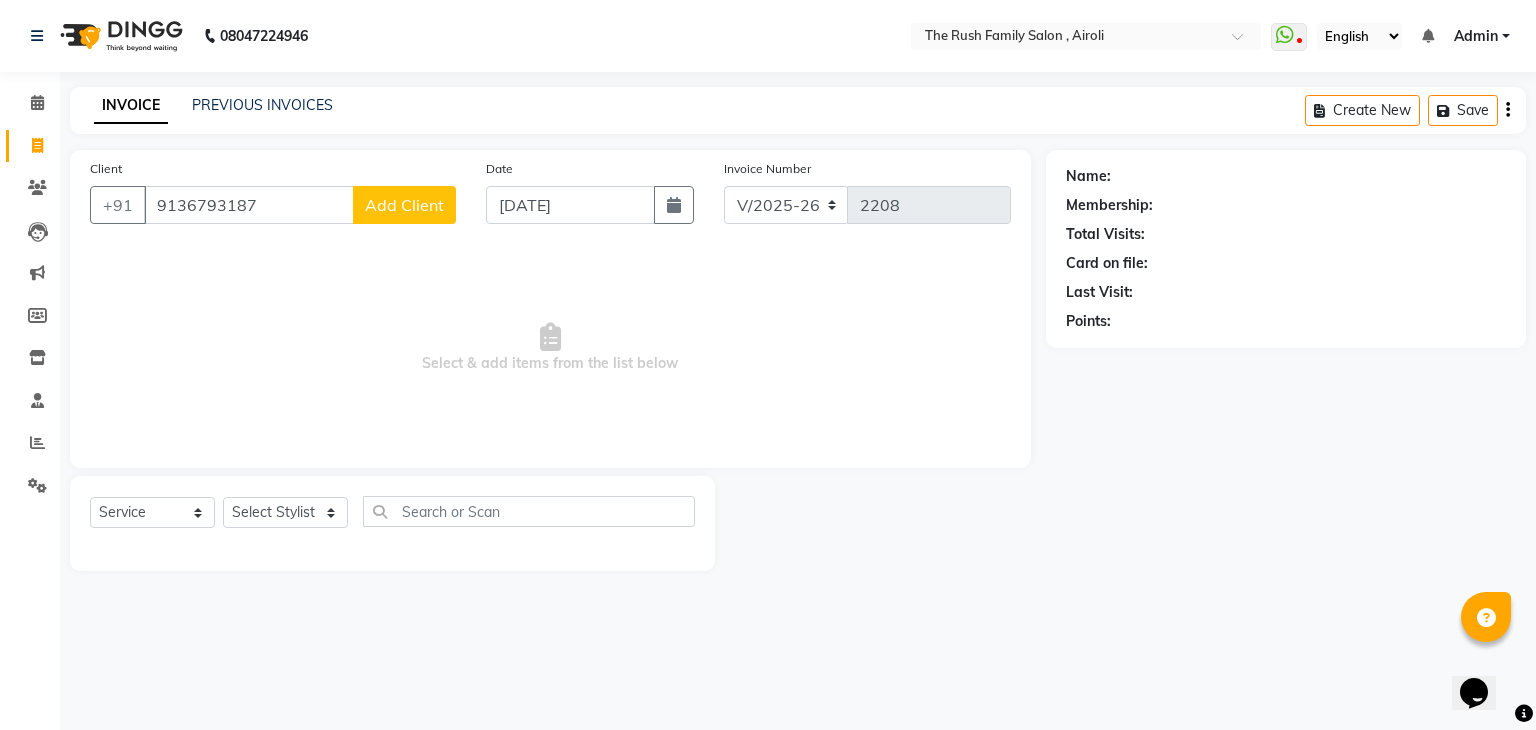 type on "9136793187" 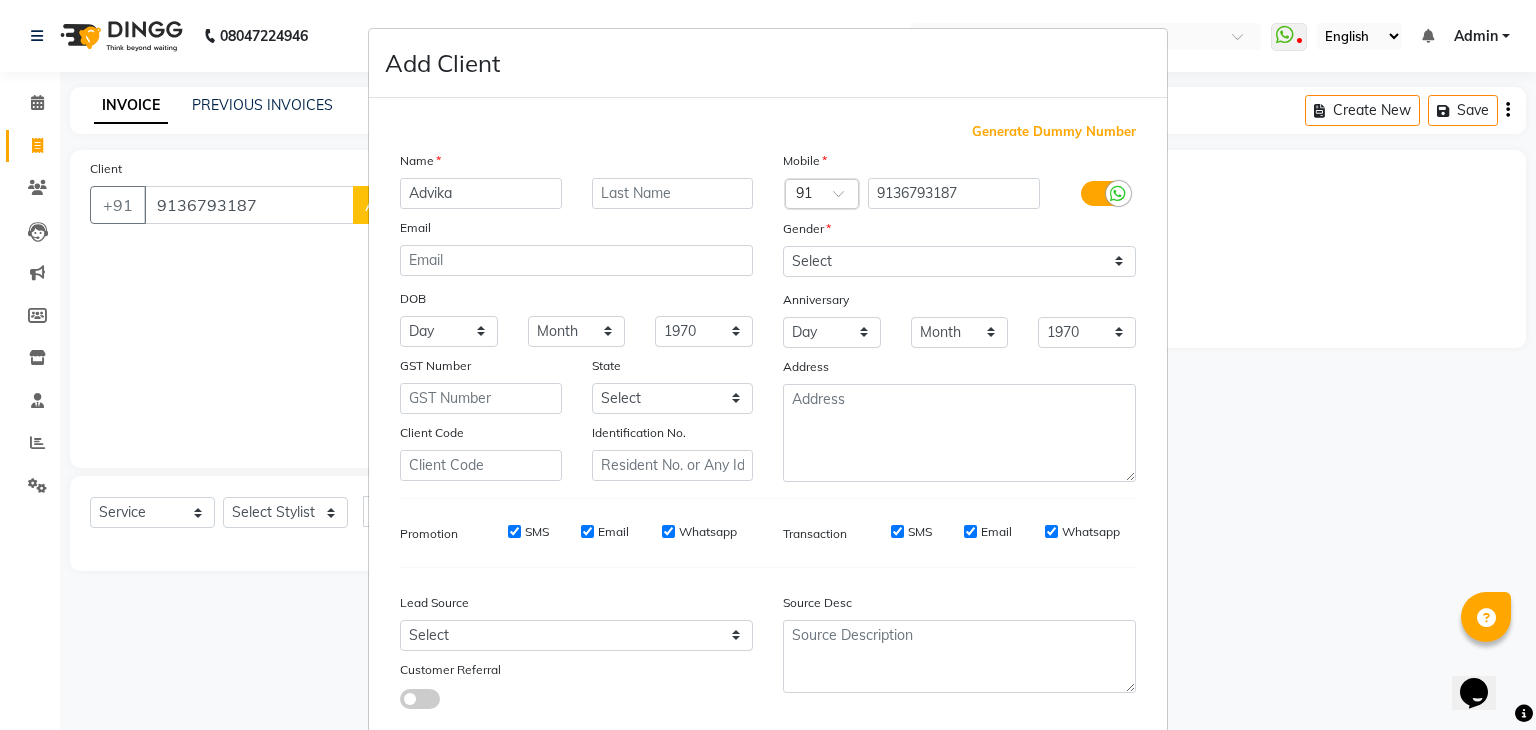 type on "Advika" 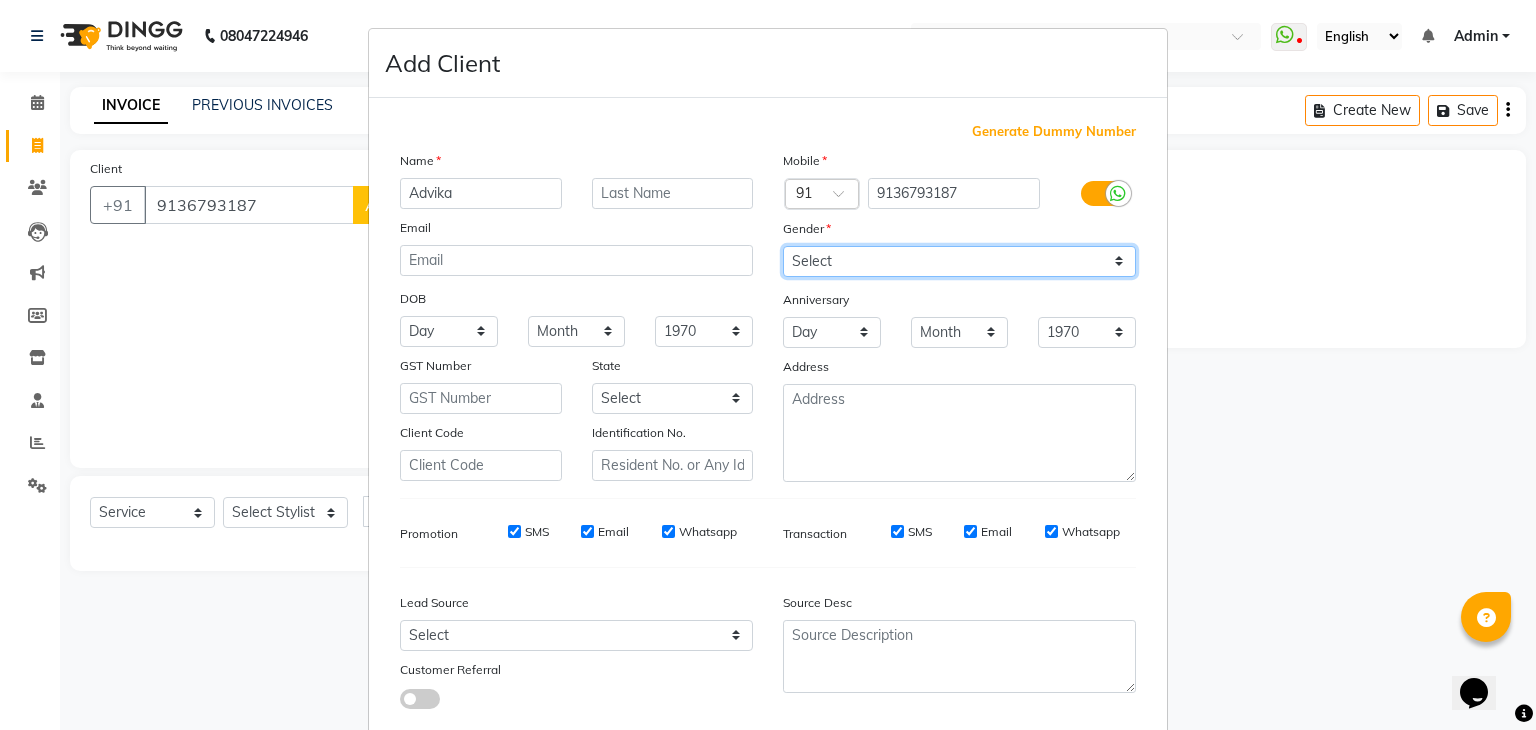 click on "Select Male Female Other Prefer Not To Say" at bounding box center (959, 261) 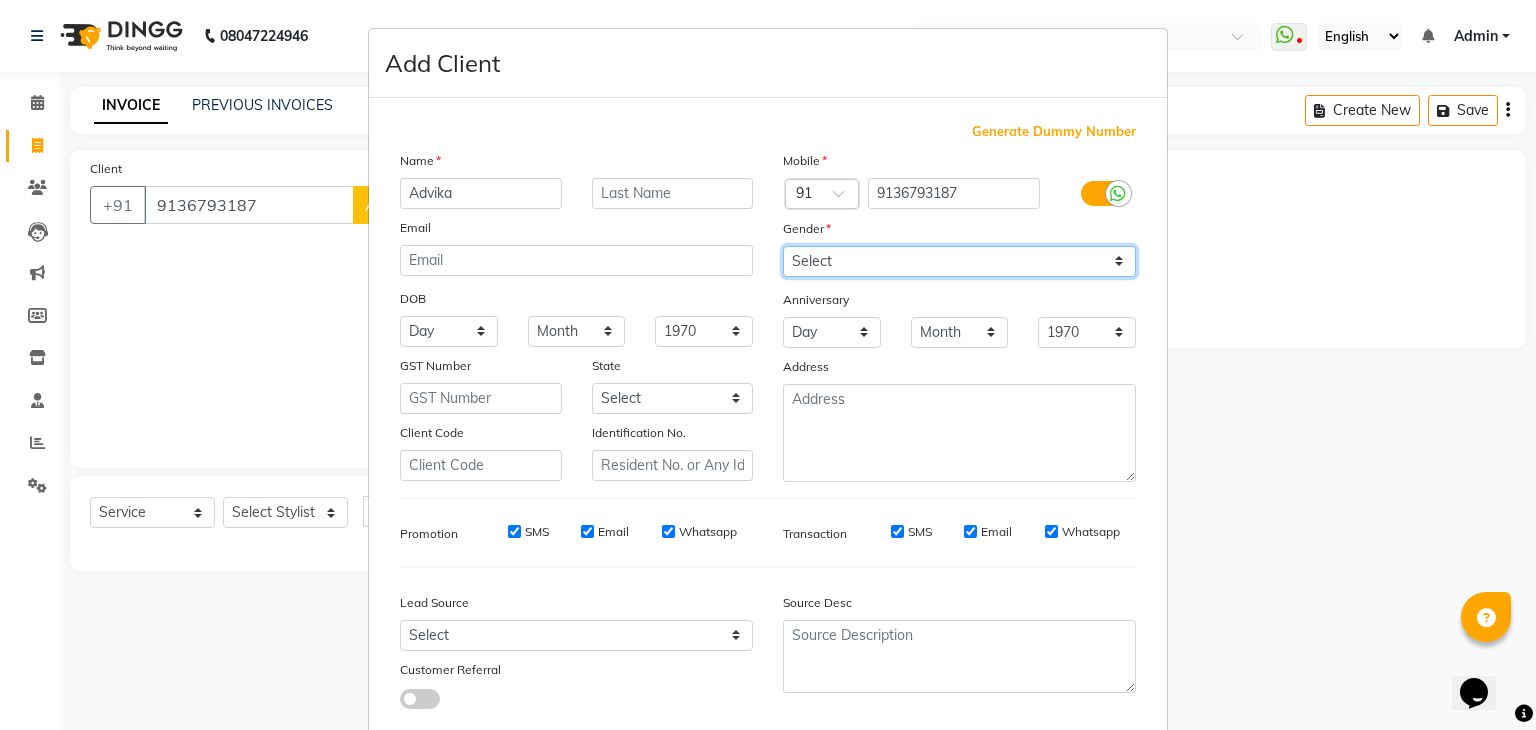 select on "male" 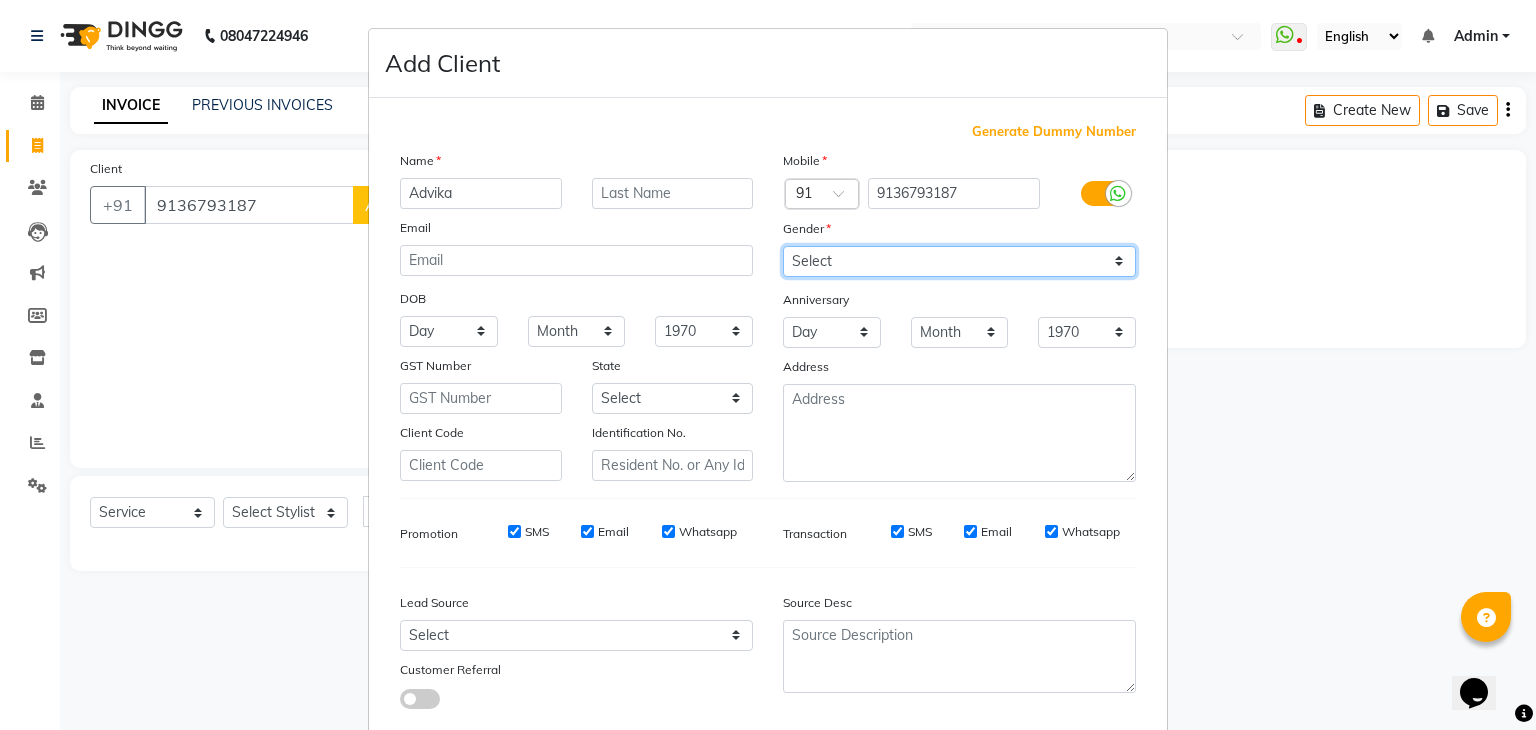 click on "Select Male Female Other Prefer Not To Say" at bounding box center (959, 261) 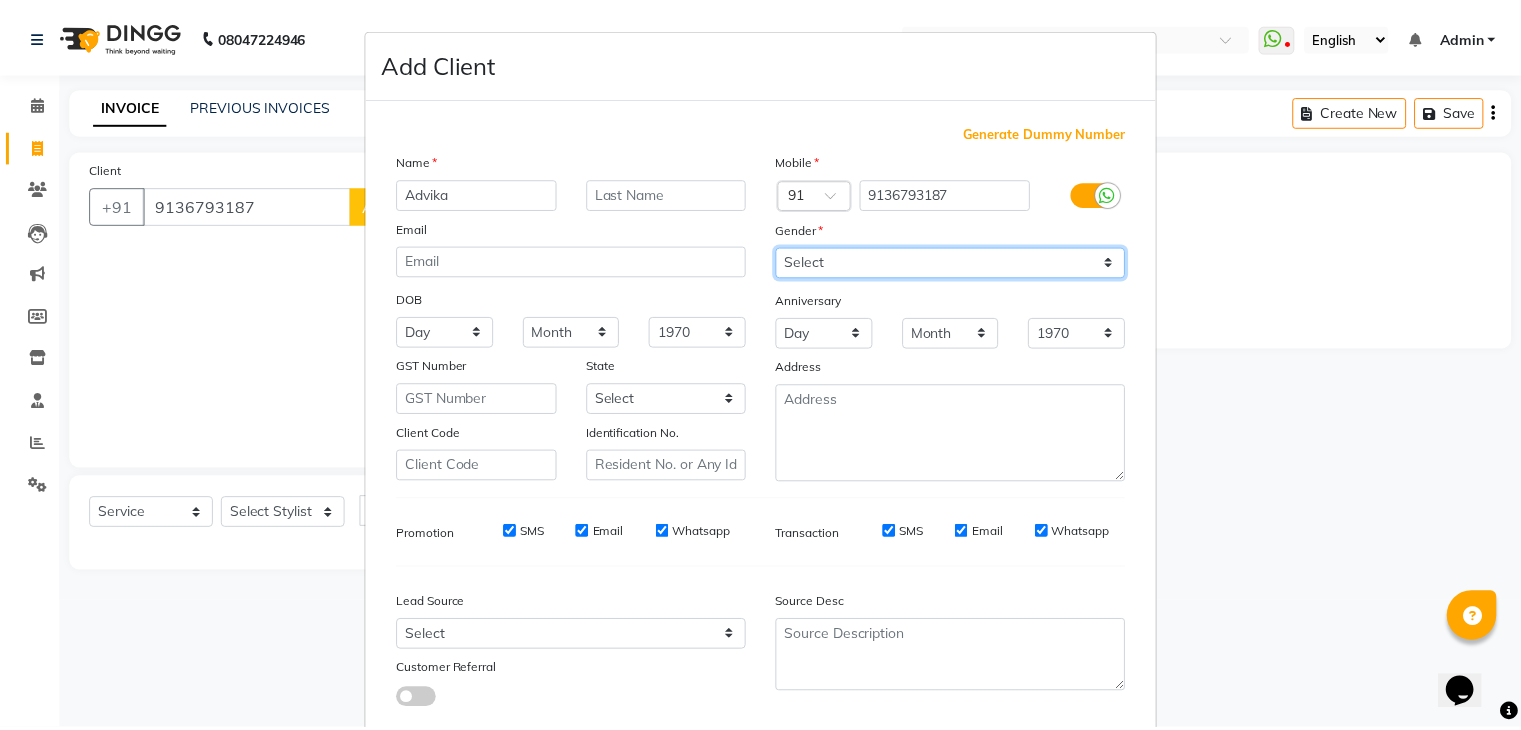 scroll, scrollTop: 127, scrollLeft: 0, axis: vertical 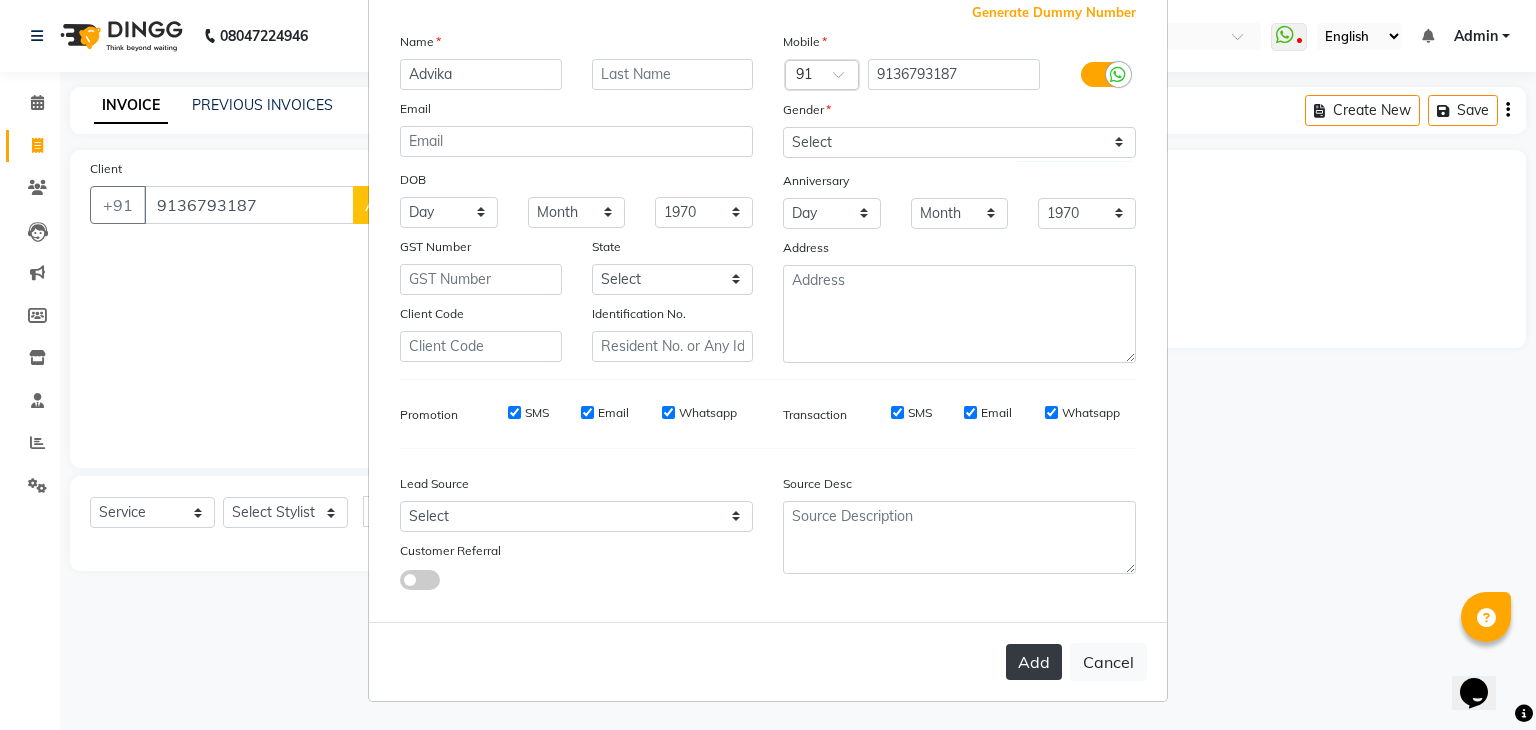 click on "Add" at bounding box center (1034, 662) 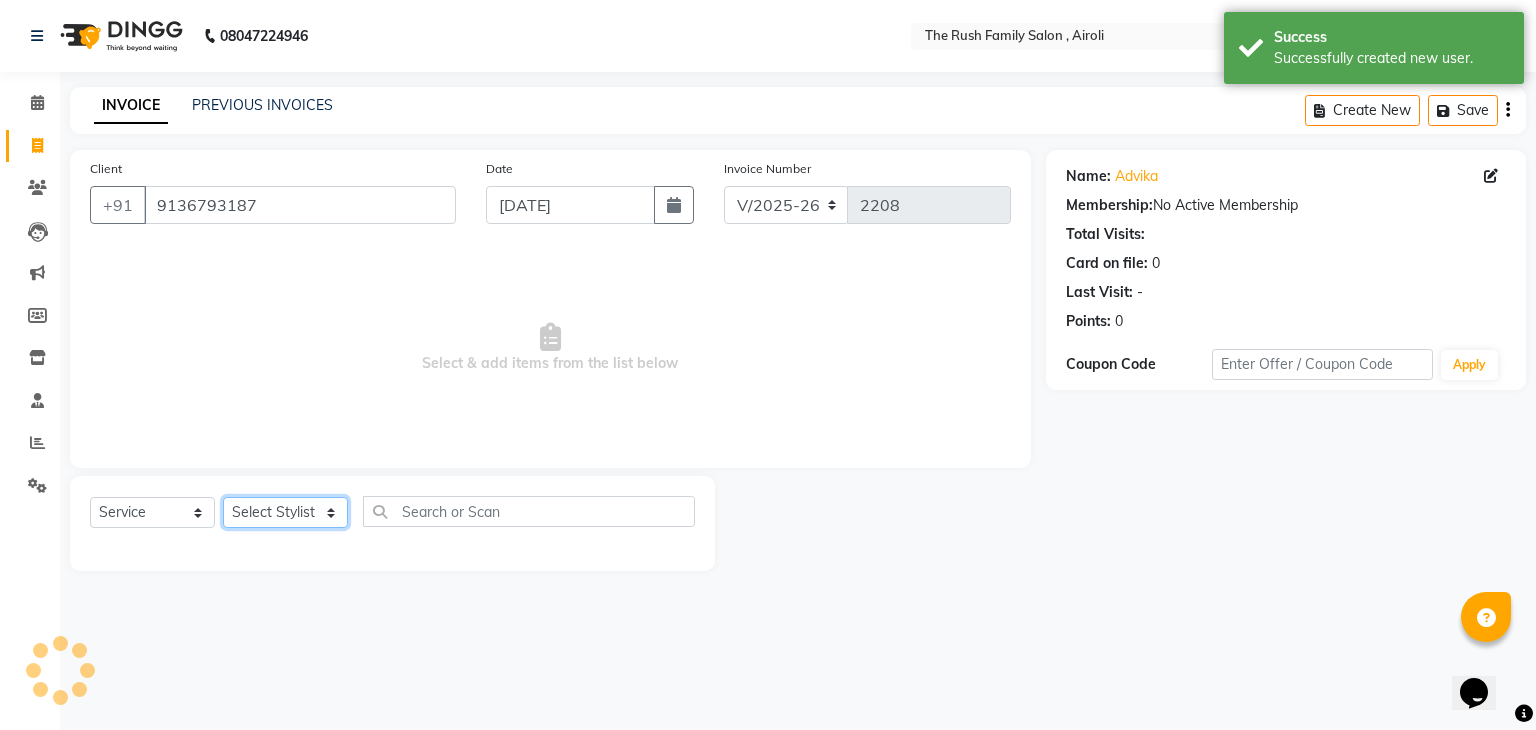 click on "Select Stylist Ajaz Danish Guddi Jayesh  mumtaz   nishu Riya    Rush Swati" 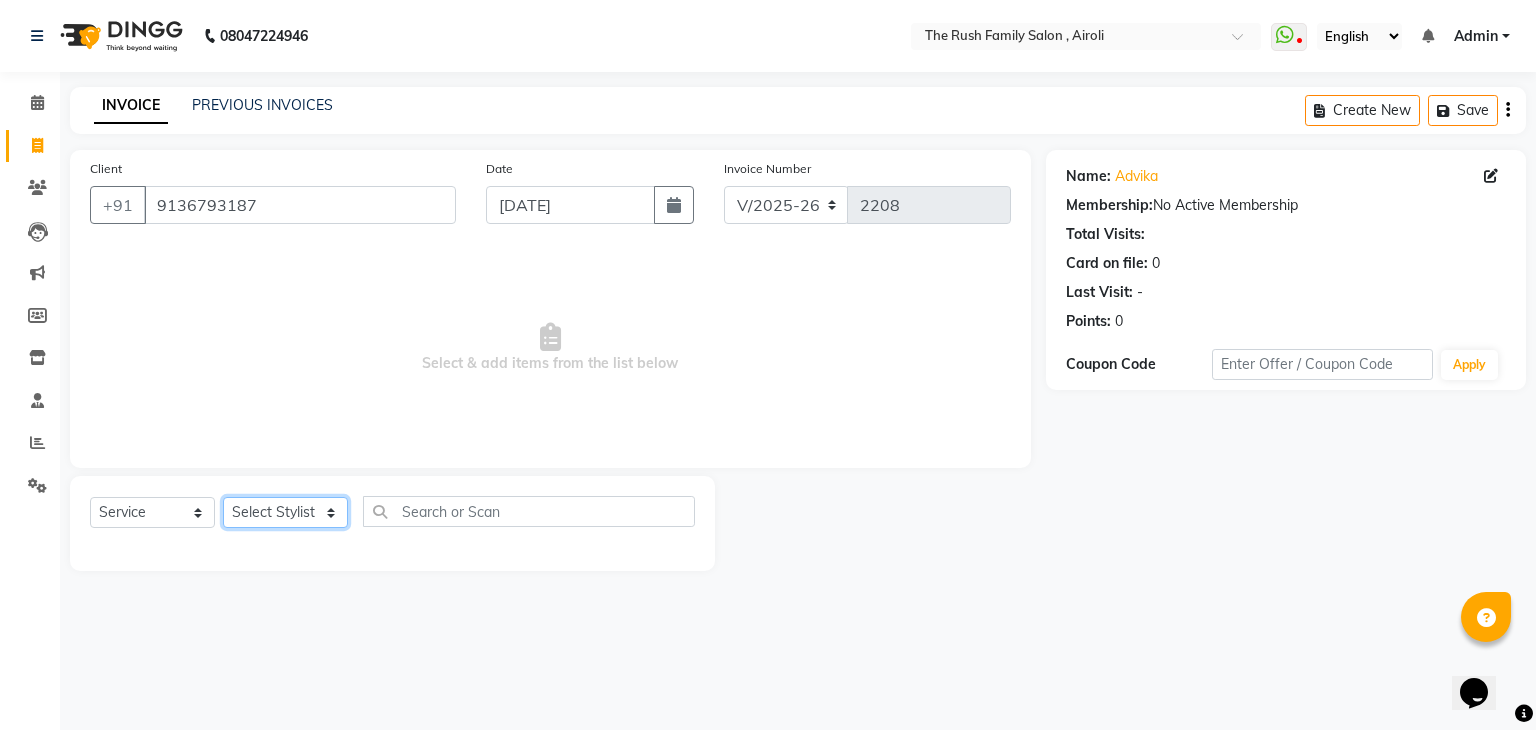 select on "65380" 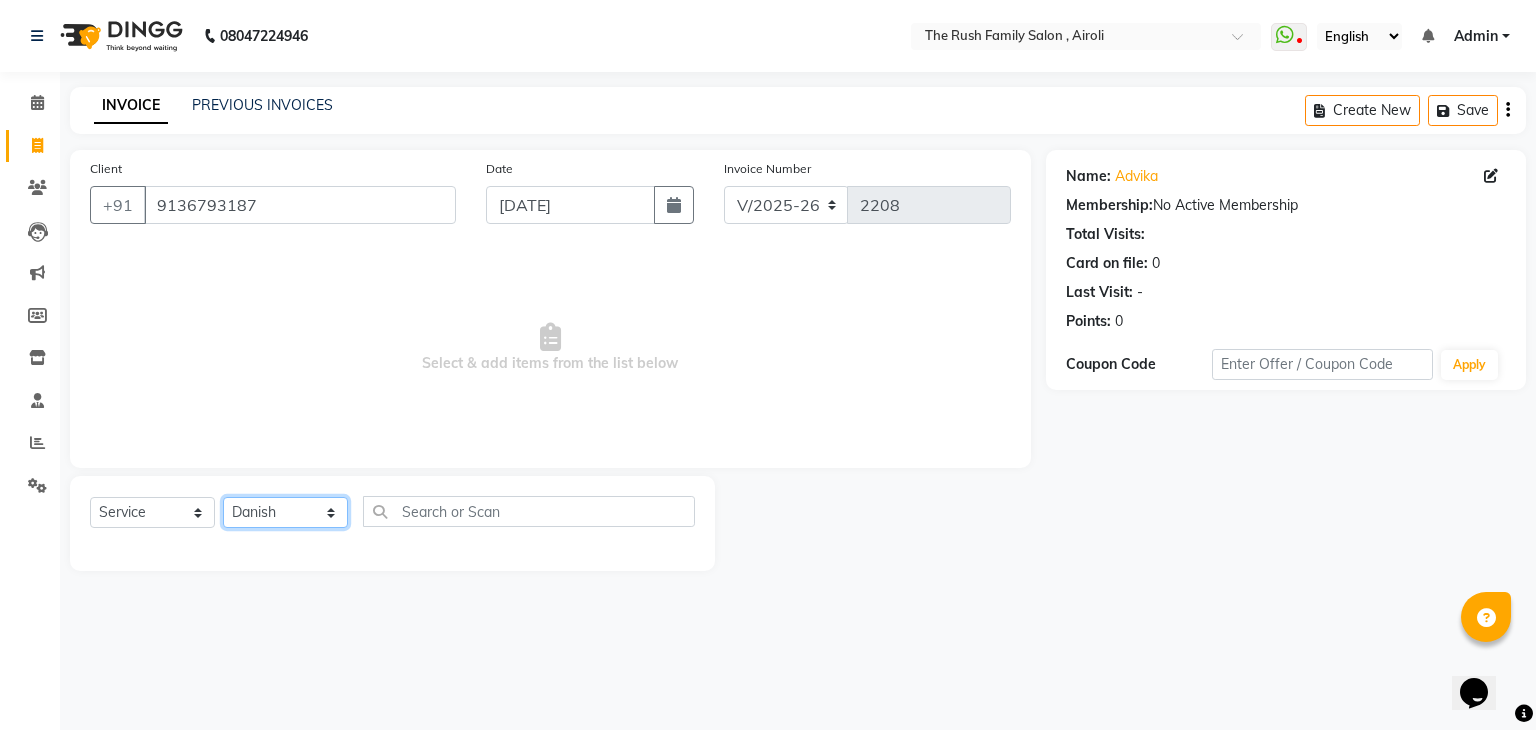 click on "Select Stylist Ajaz Danish Guddi Jayesh  mumtaz   nishu Riya    Rush Swati" 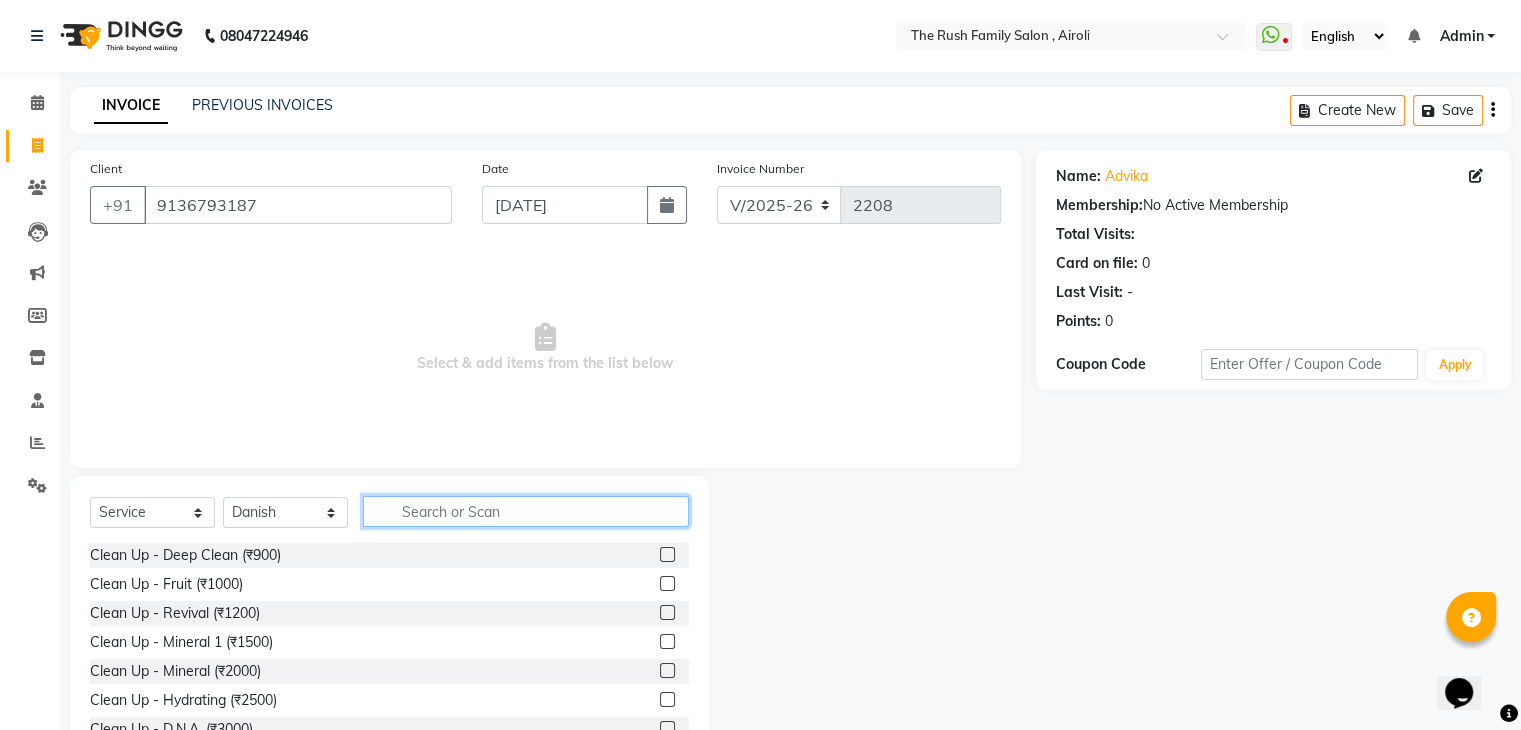 click 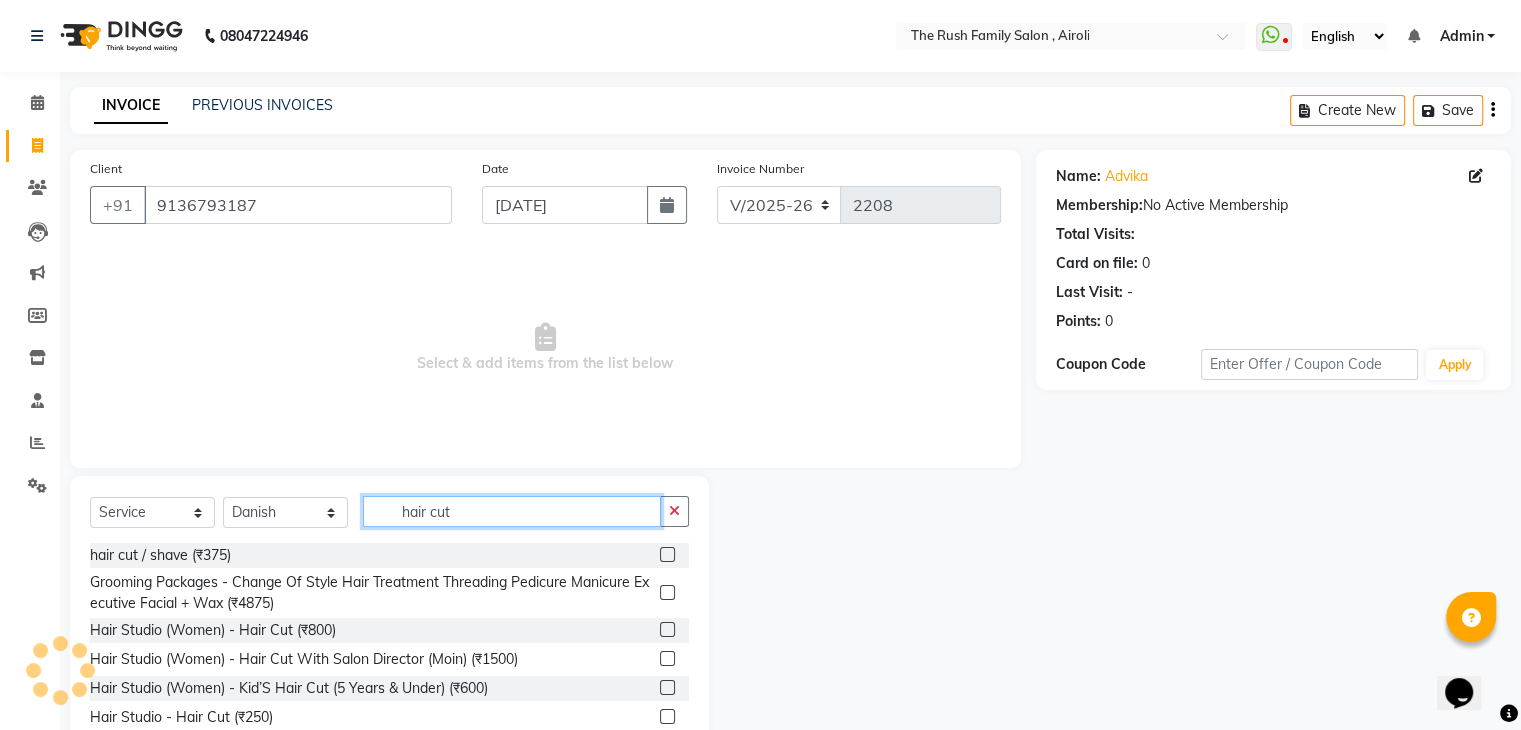 type on "hair cut" 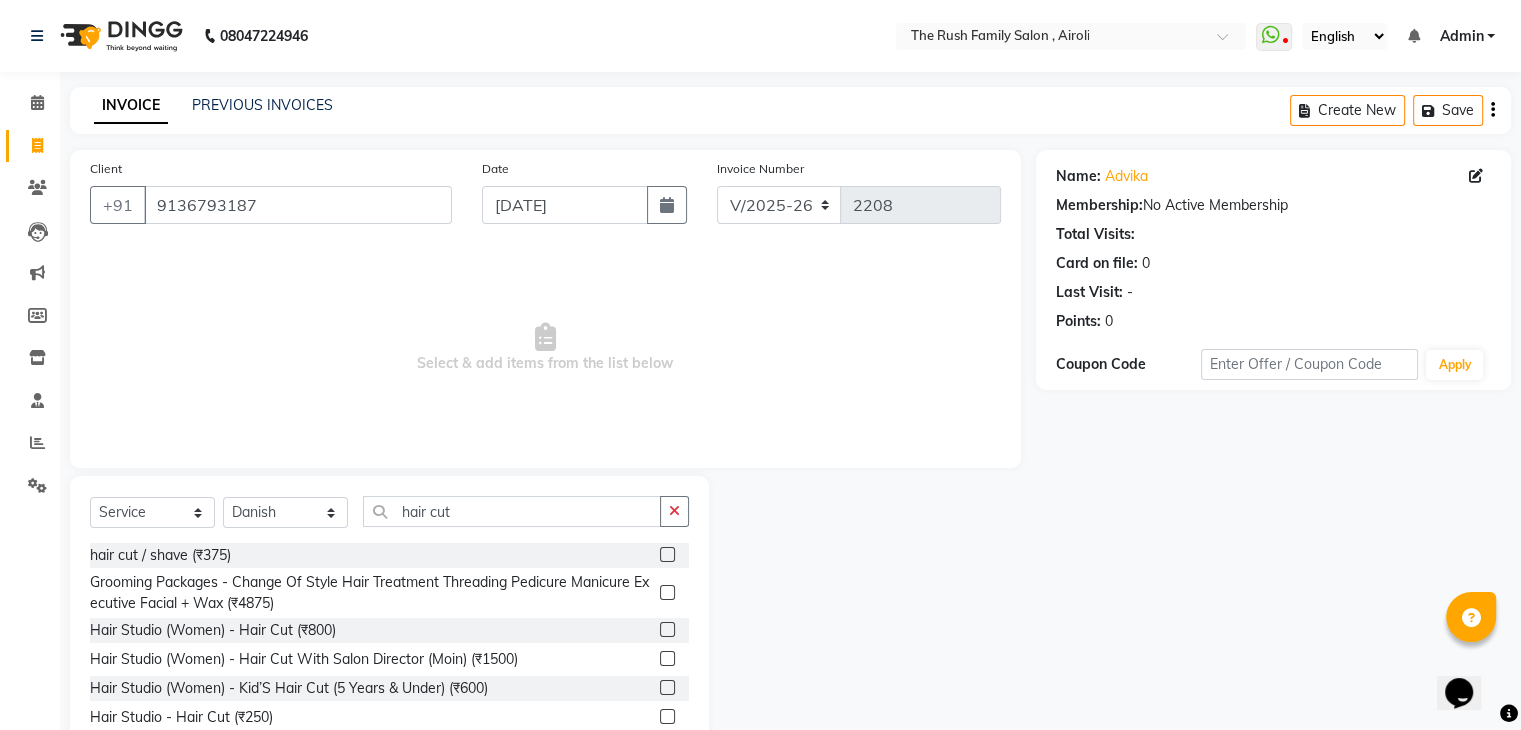 click 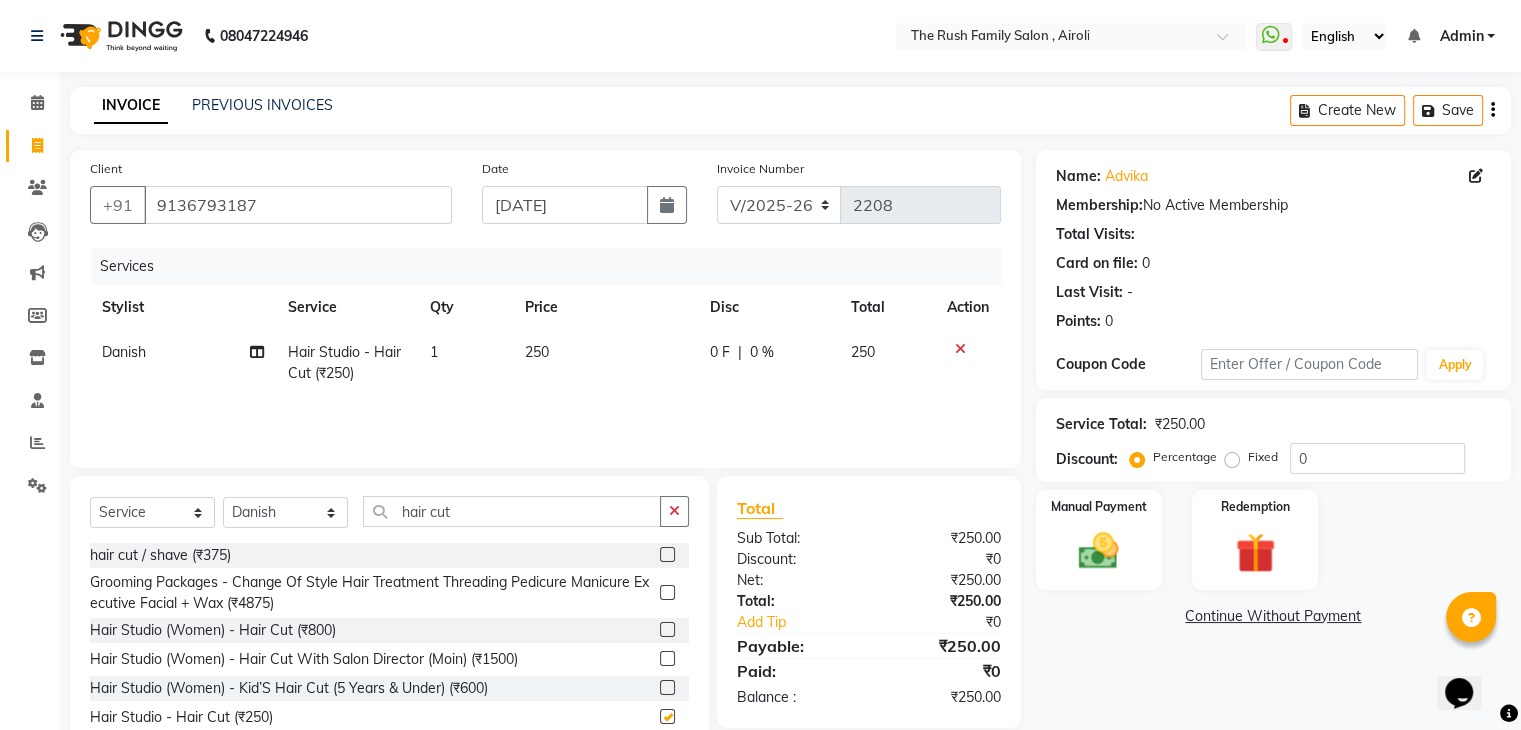checkbox on "false" 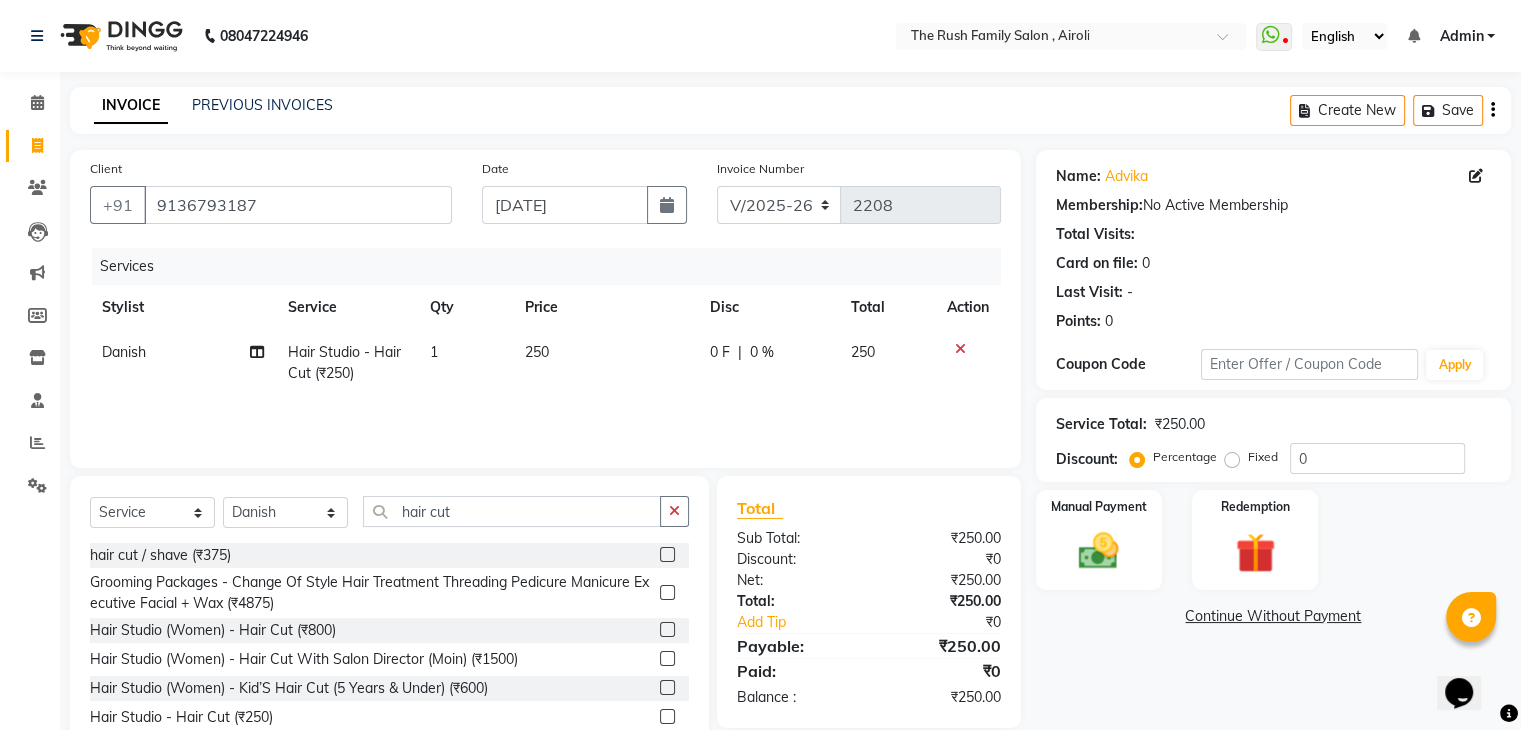 click on "0 F | 0 %" 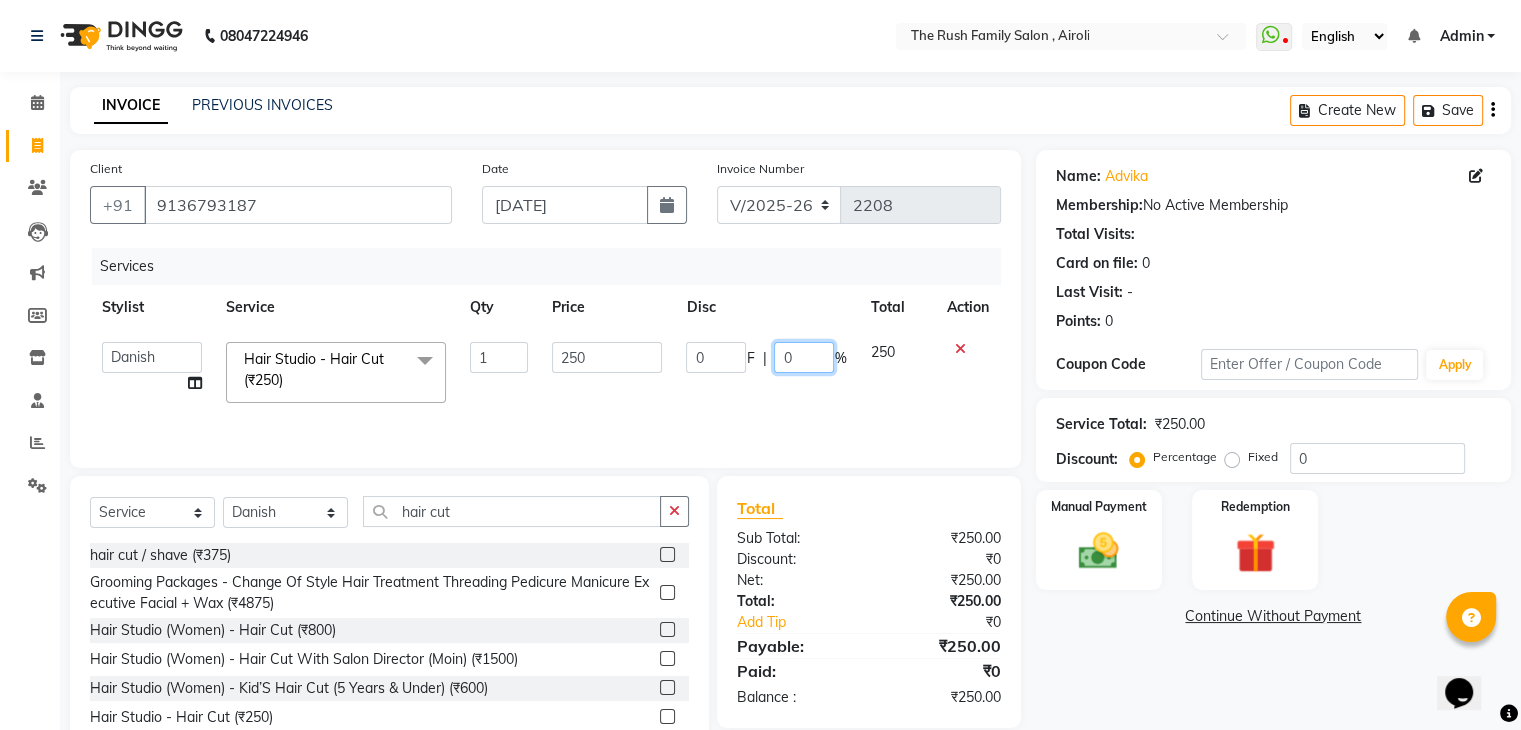 click on "0" 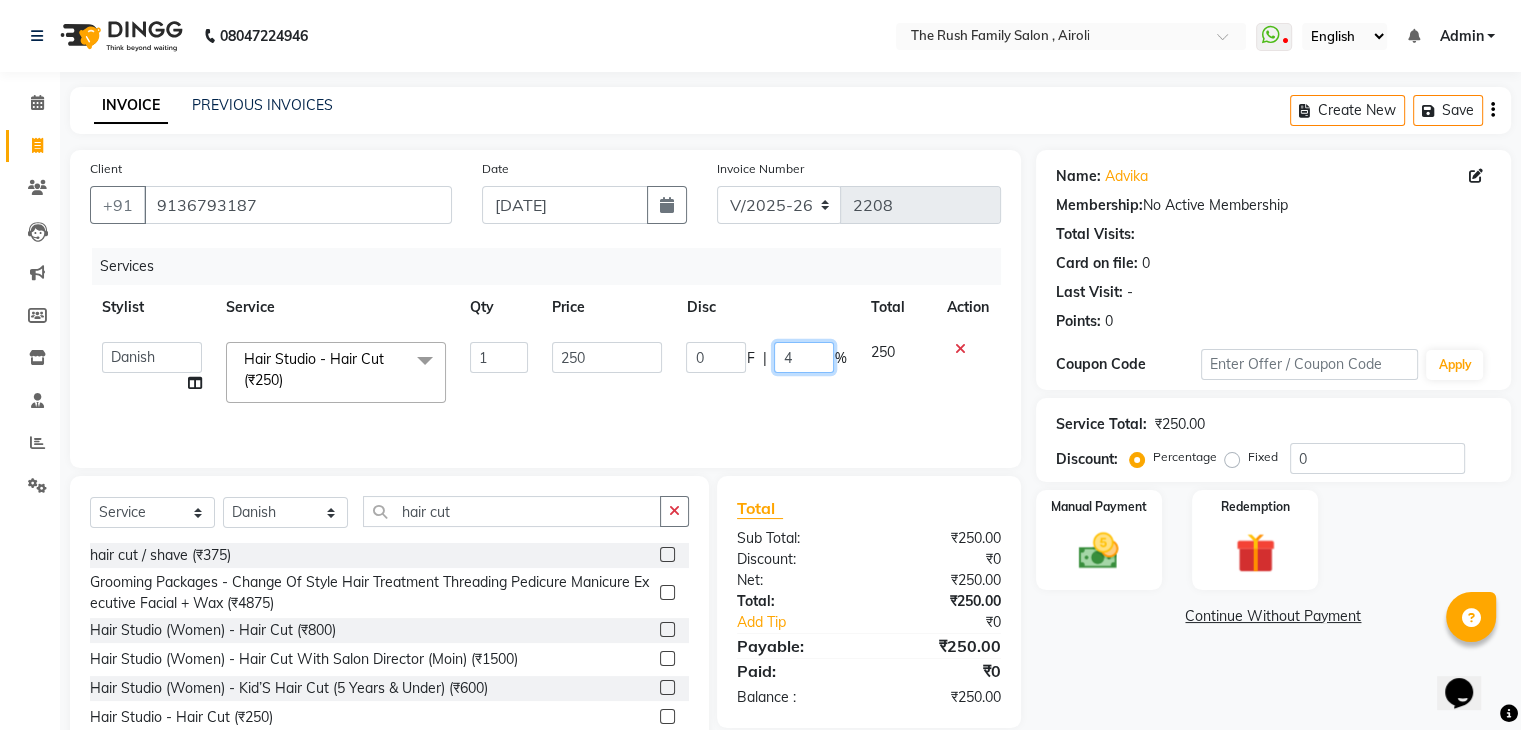 type on "40" 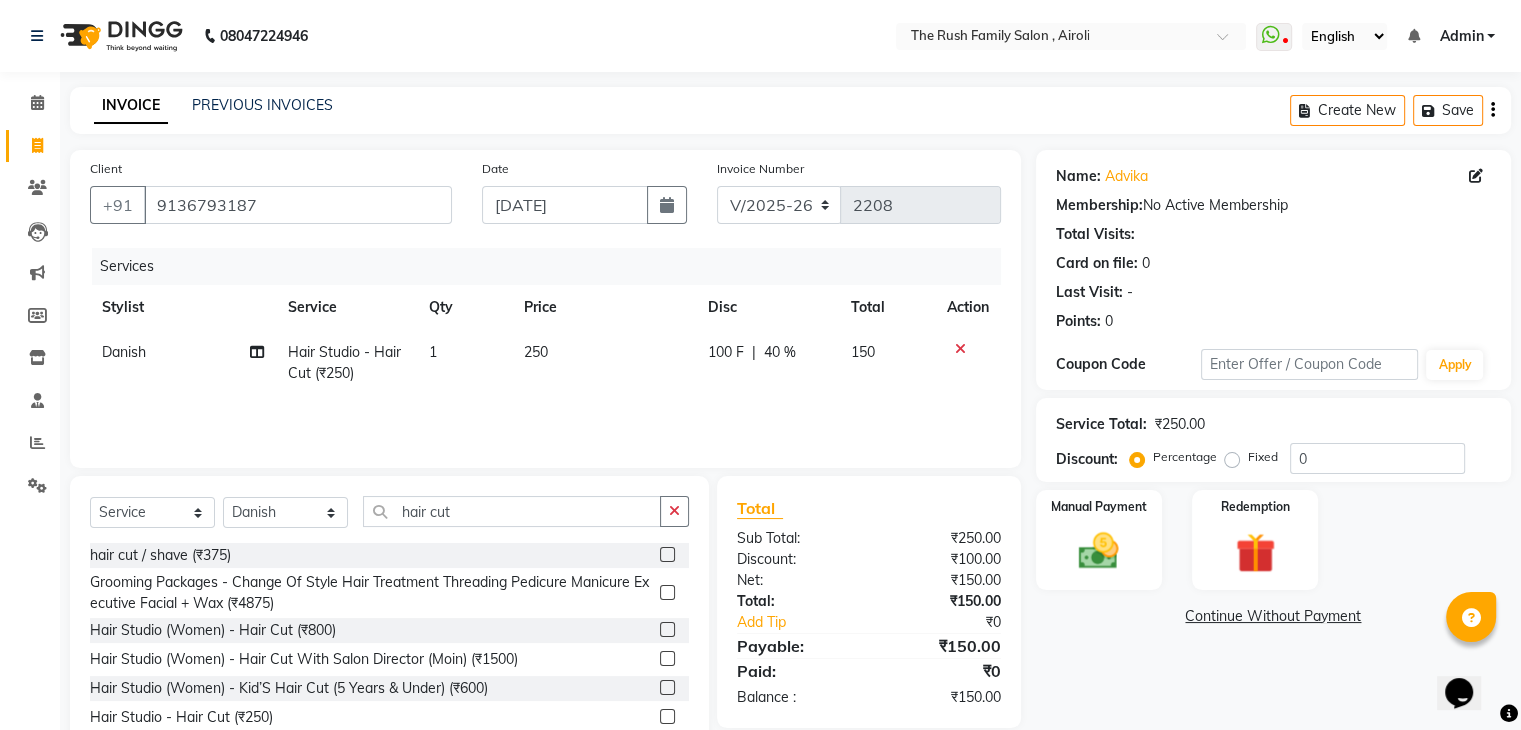 click on "Services Stylist Service Qty Price Disc Total Action Danish Hair Studio - Hair Cut (₹250) 1 250 100 F | 40 % 150" 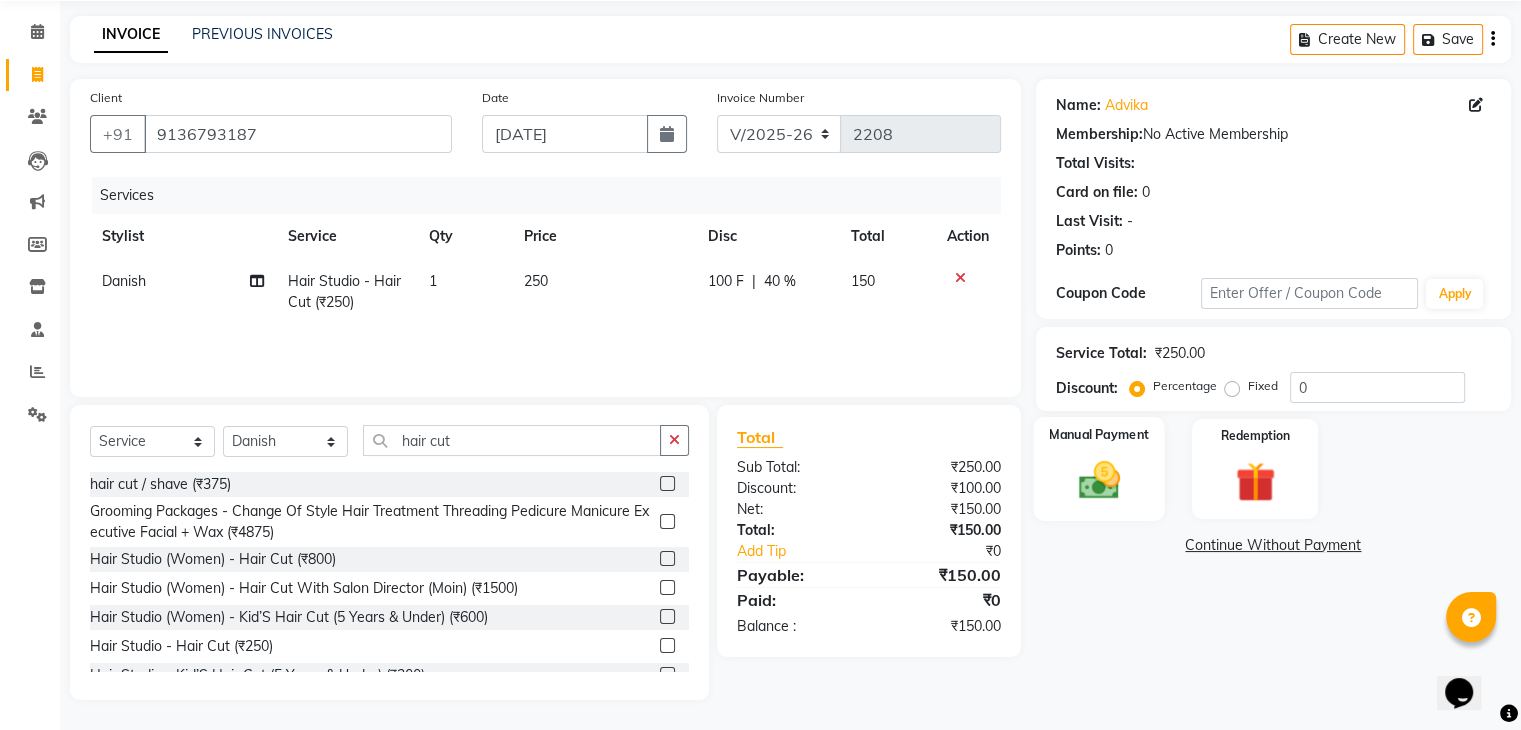 click 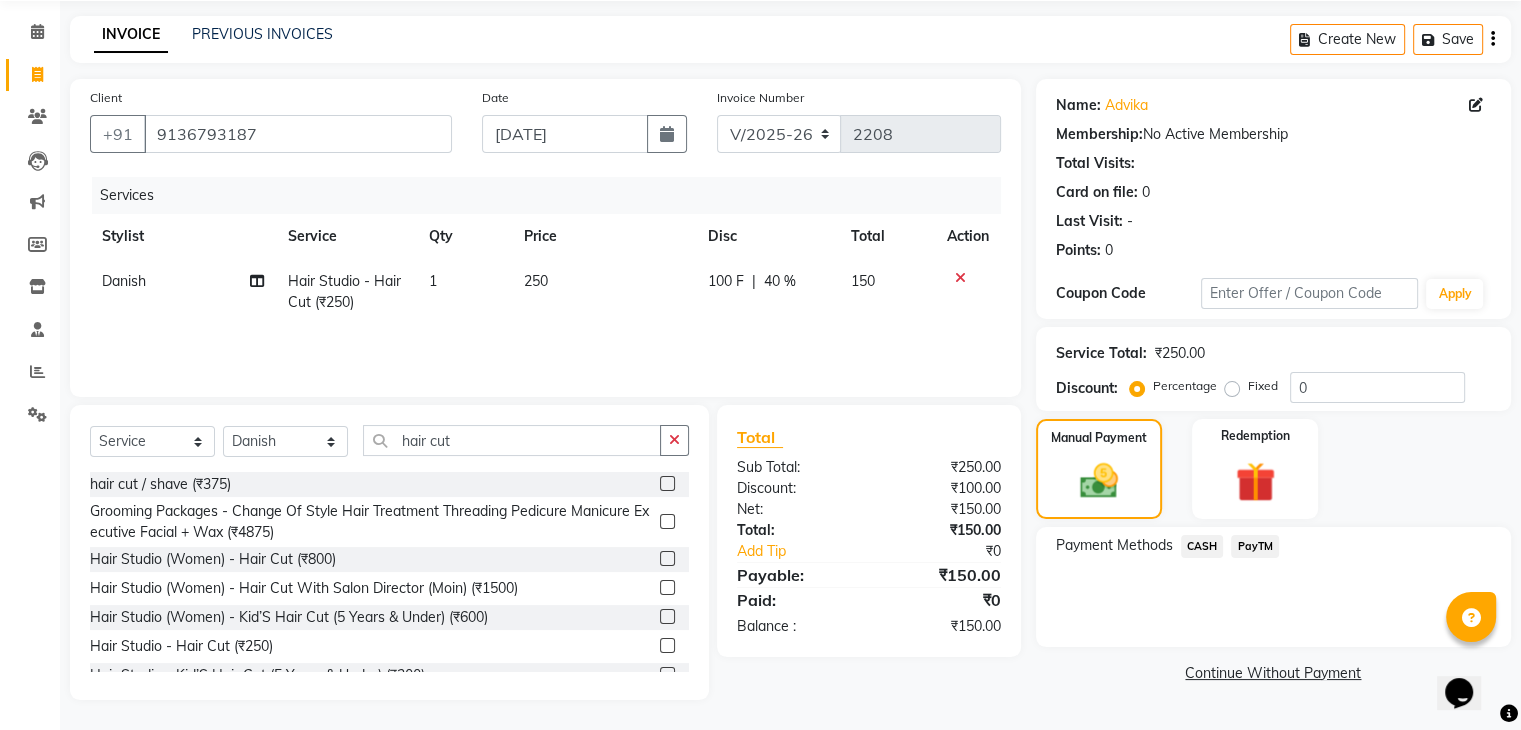 click on "PayTM" 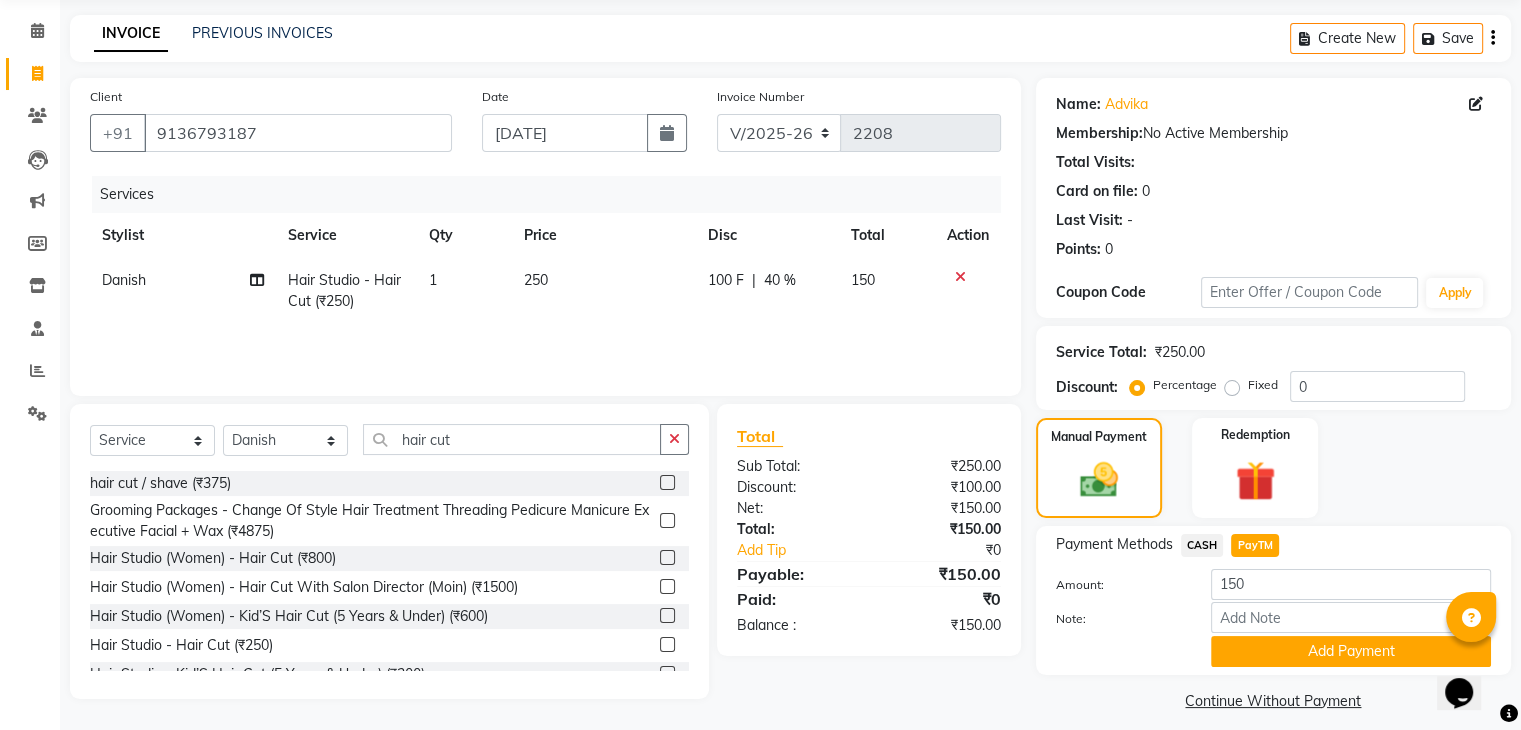 scroll, scrollTop: 89, scrollLeft: 0, axis: vertical 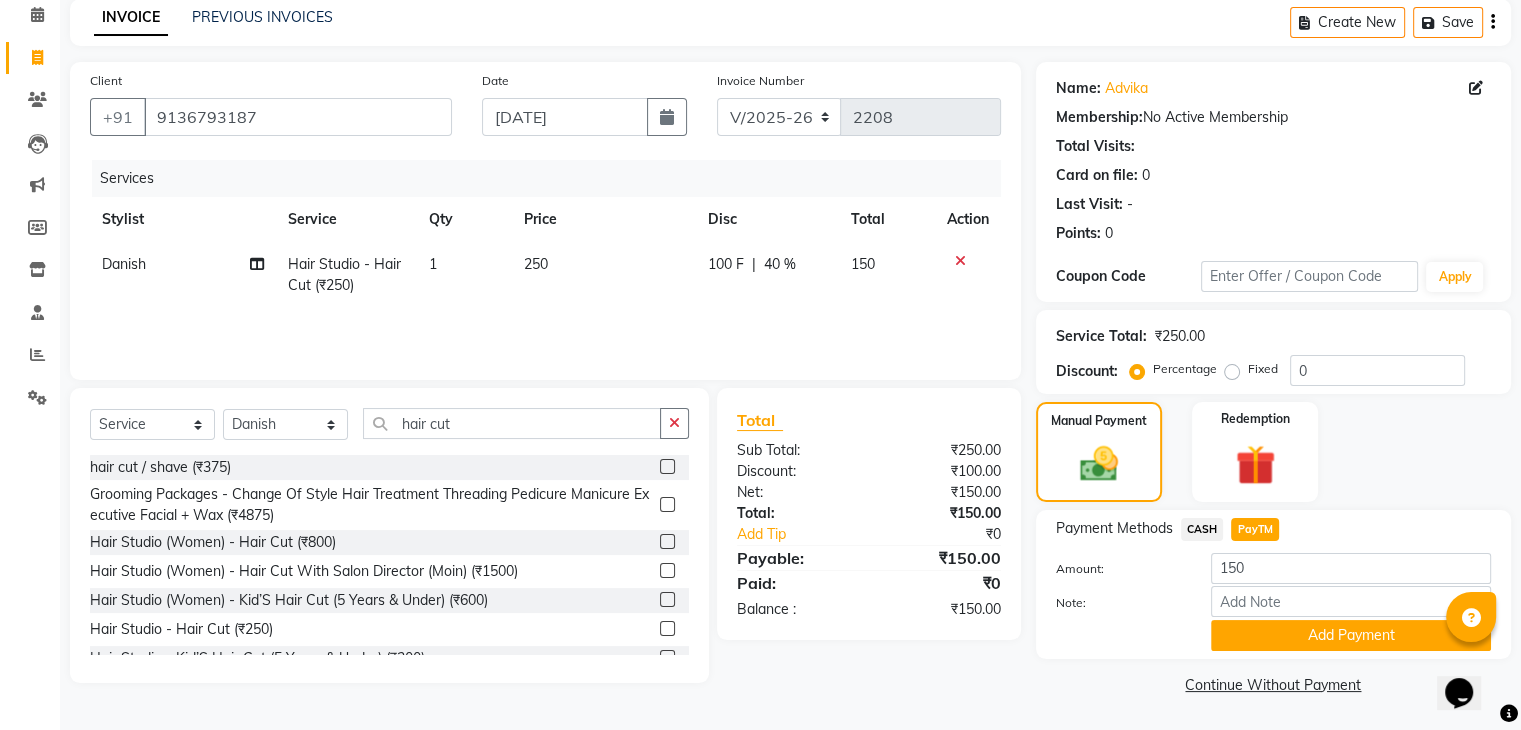 click on "CASH" 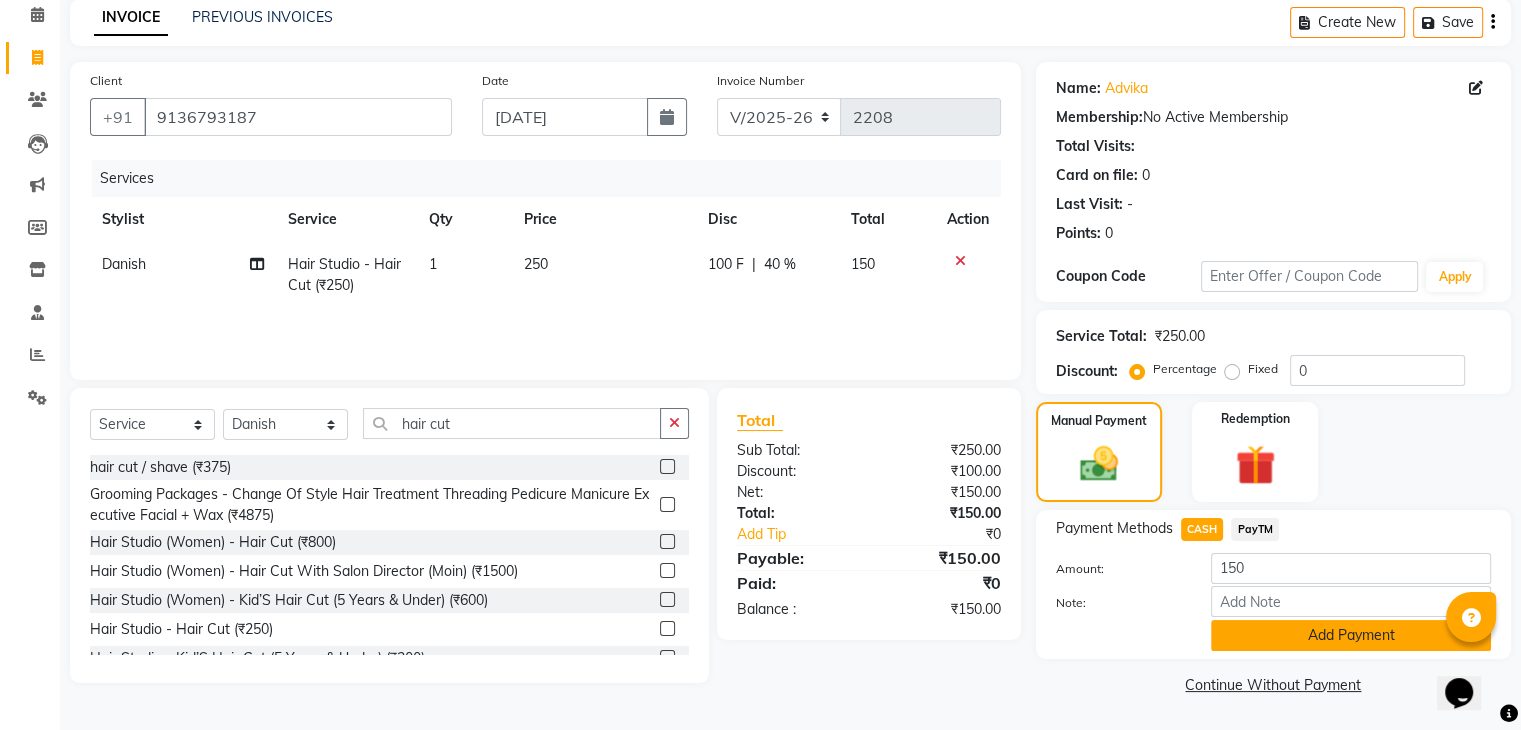 click on "Add Payment" 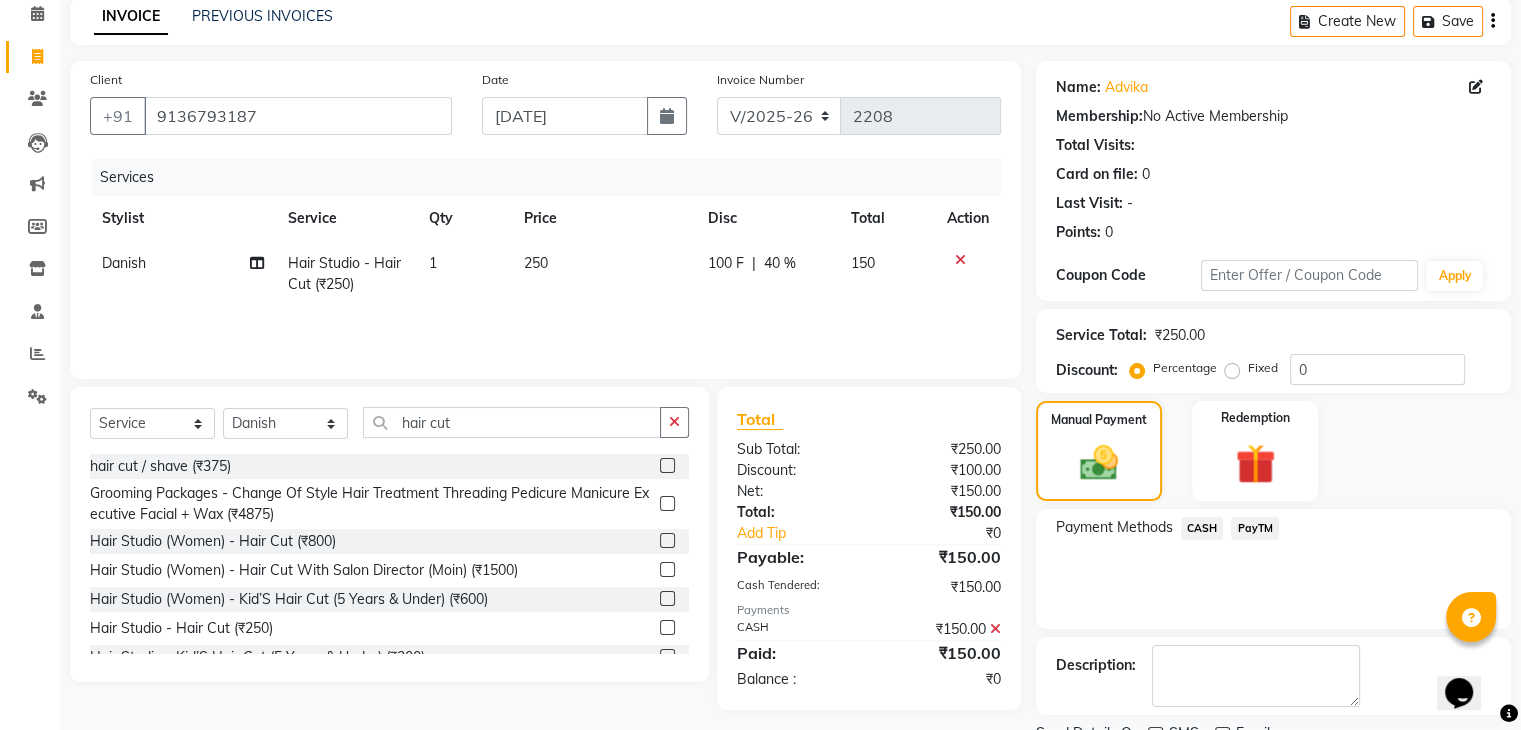scroll, scrollTop: 171, scrollLeft: 0, axis: vertical 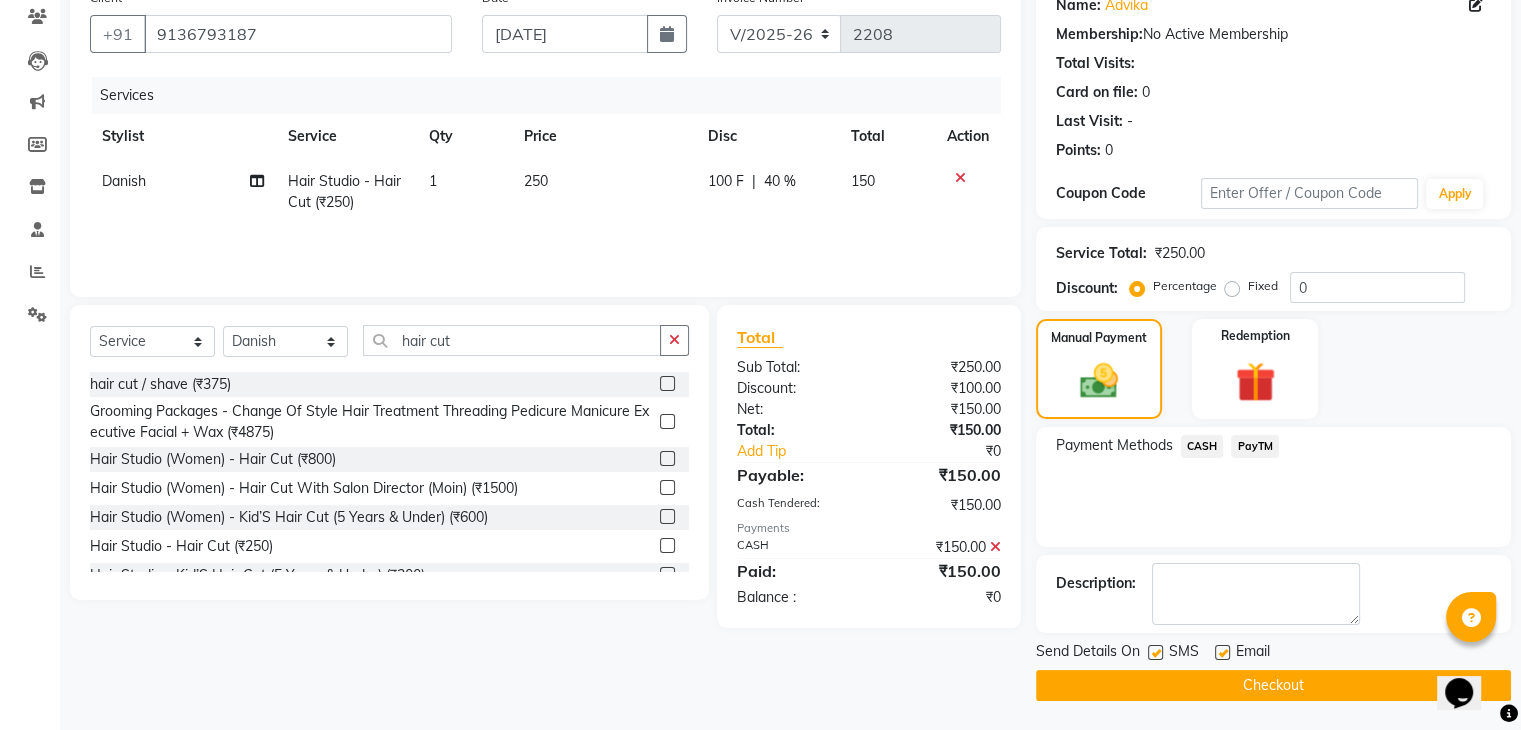 click 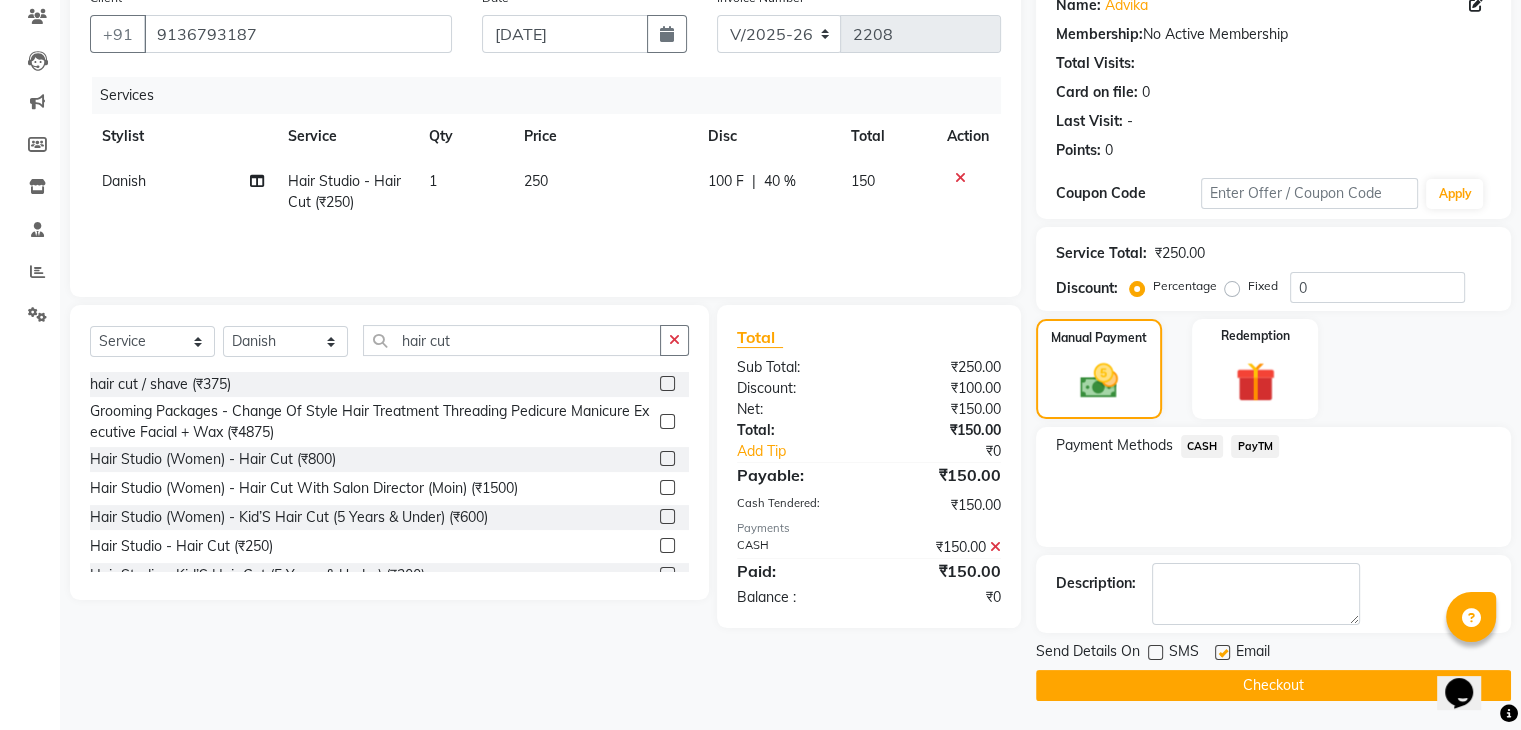 click 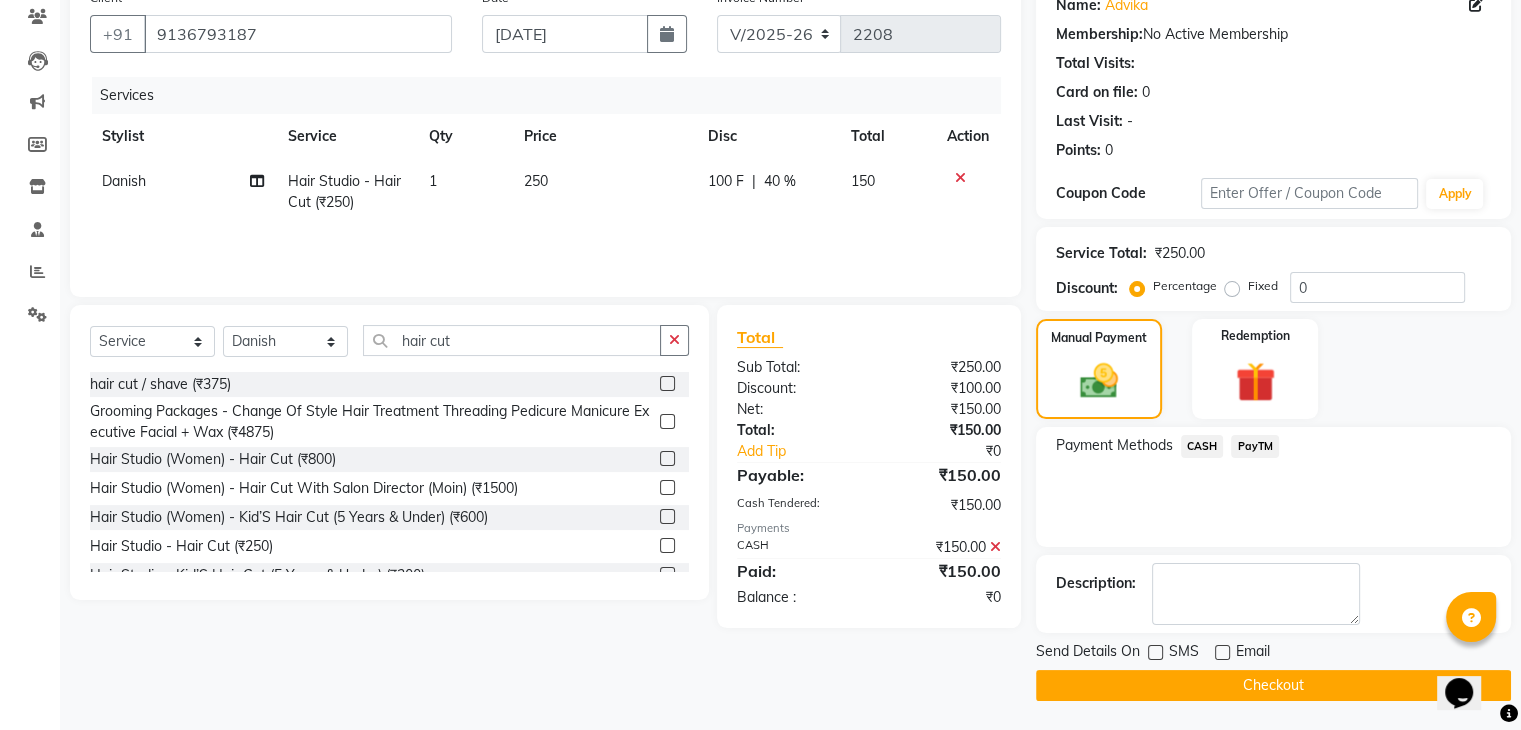 click on "Checkout" 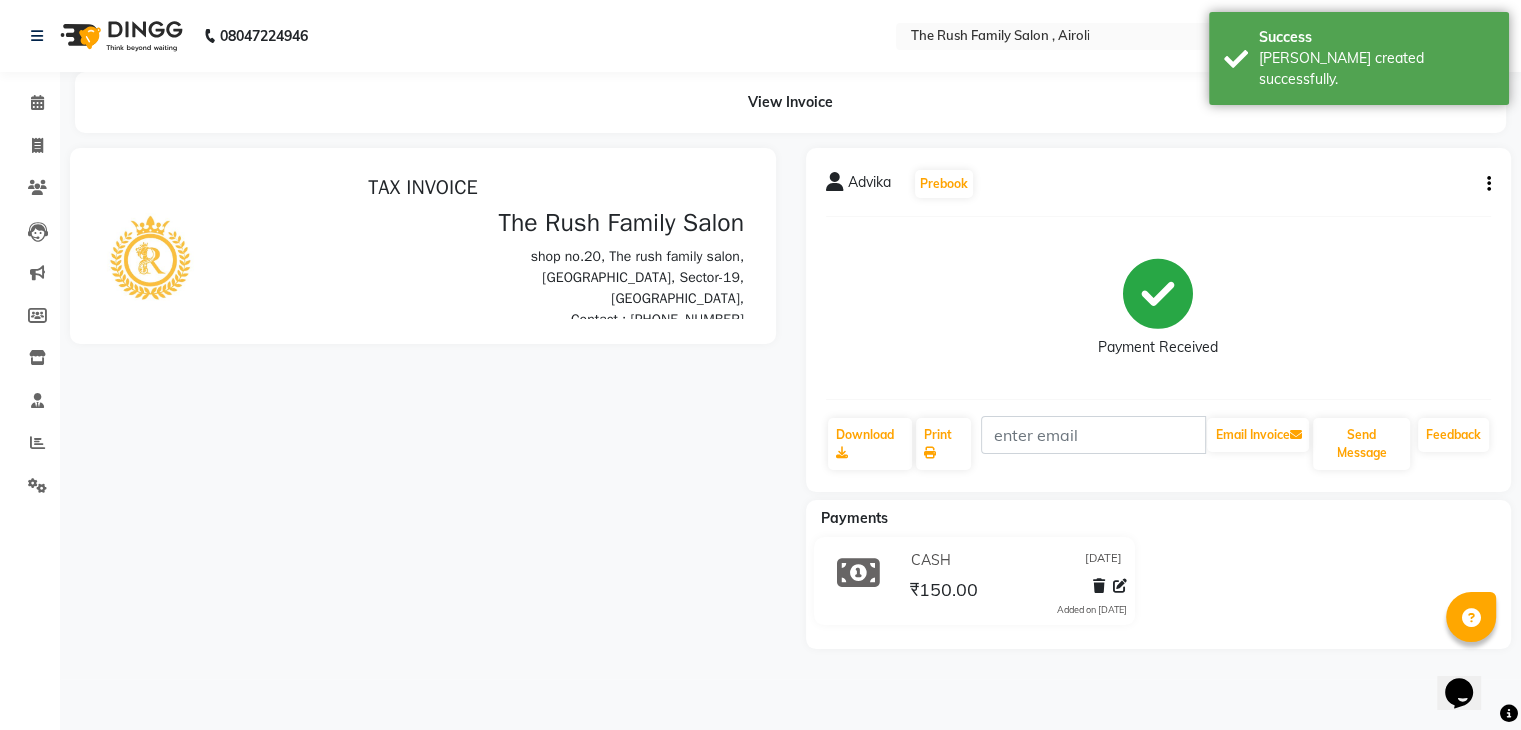 scroll, scrollTop: 0, scrollLeft: 0, axis: both 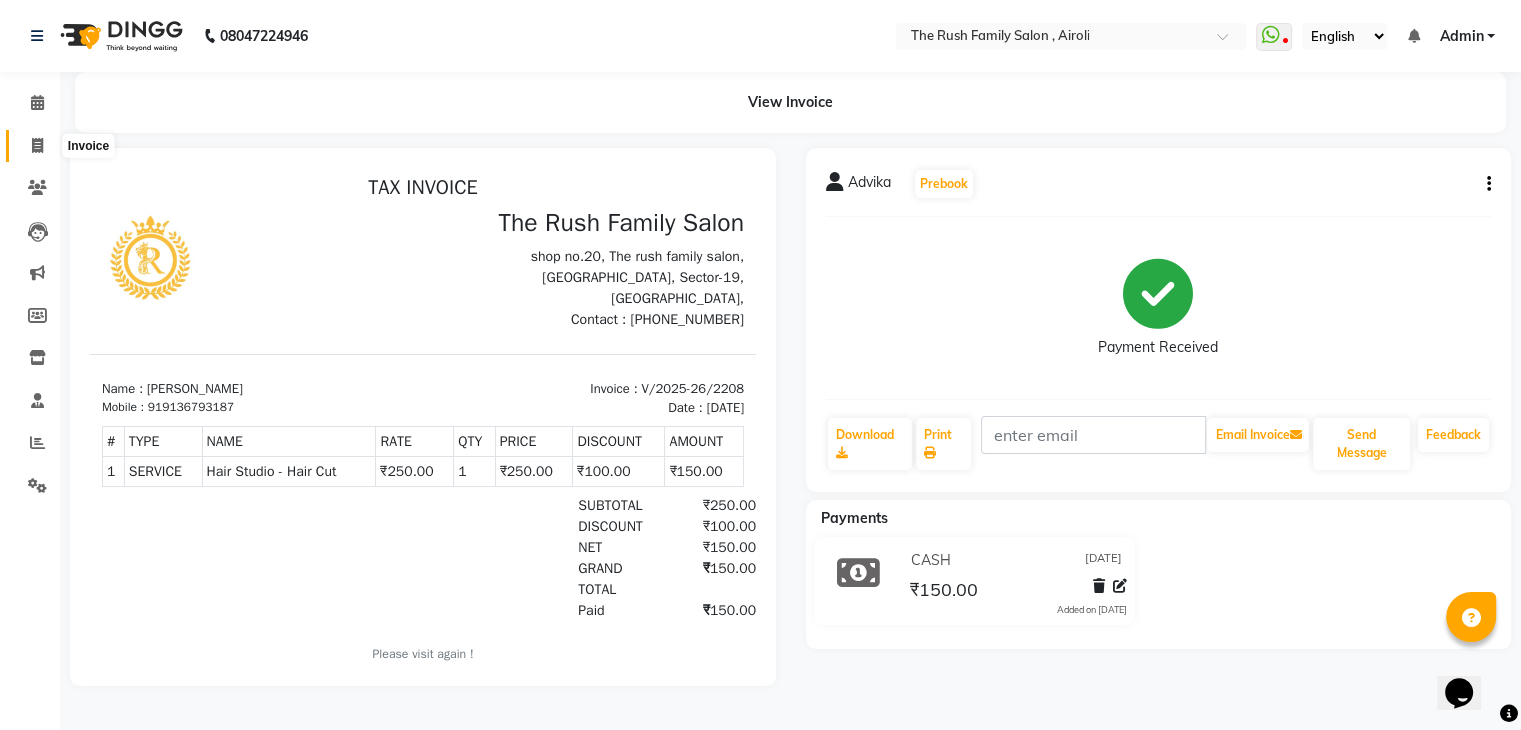 click 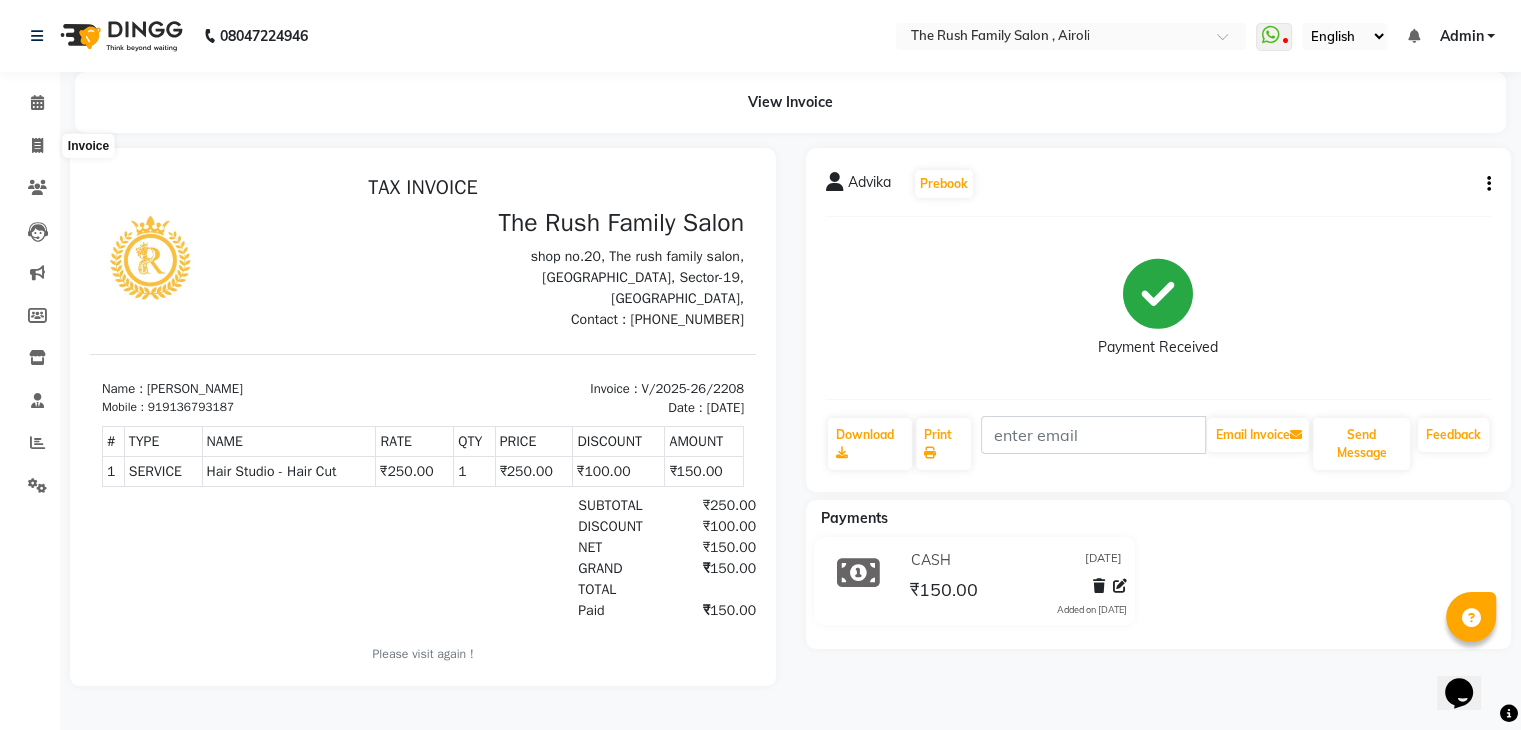 select on "service" 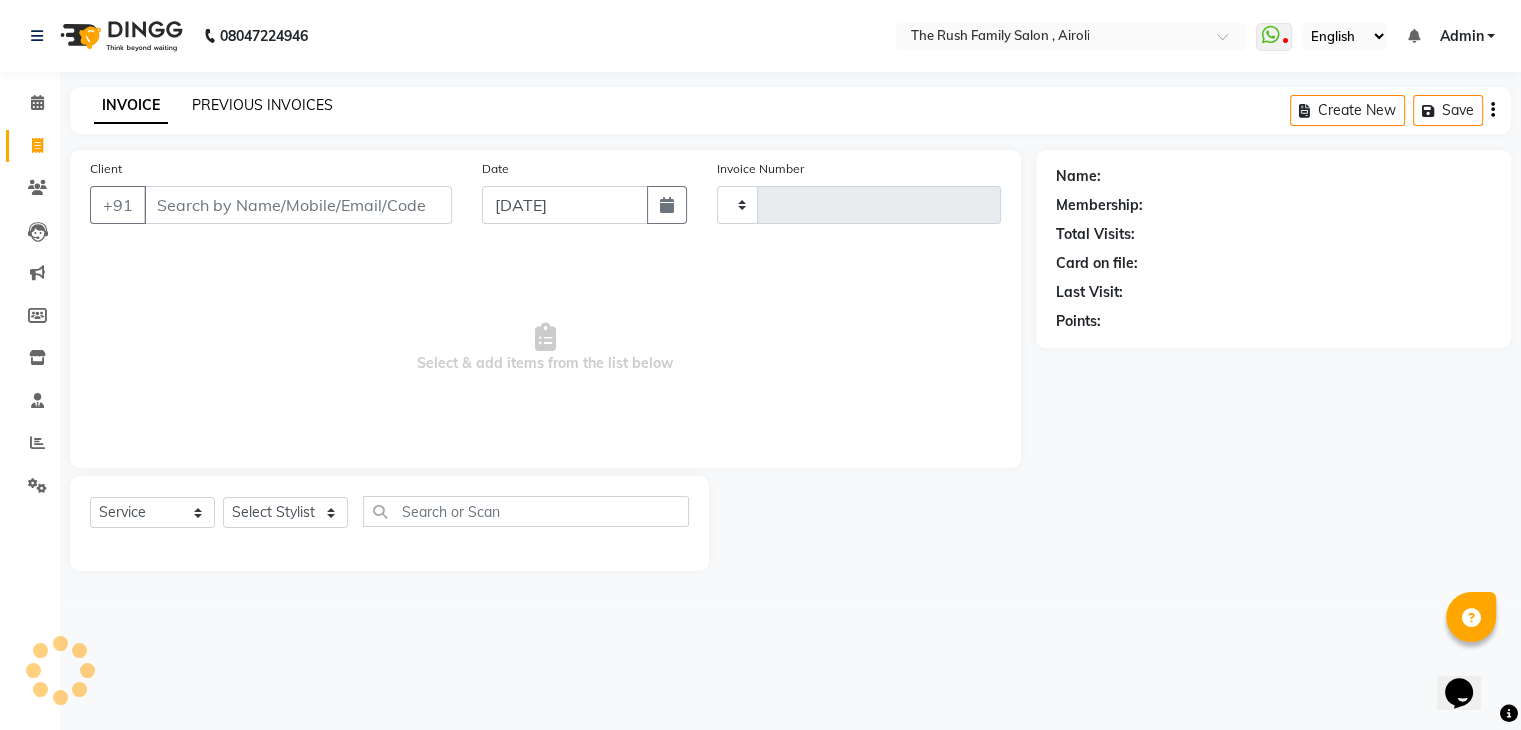 type on "2209" 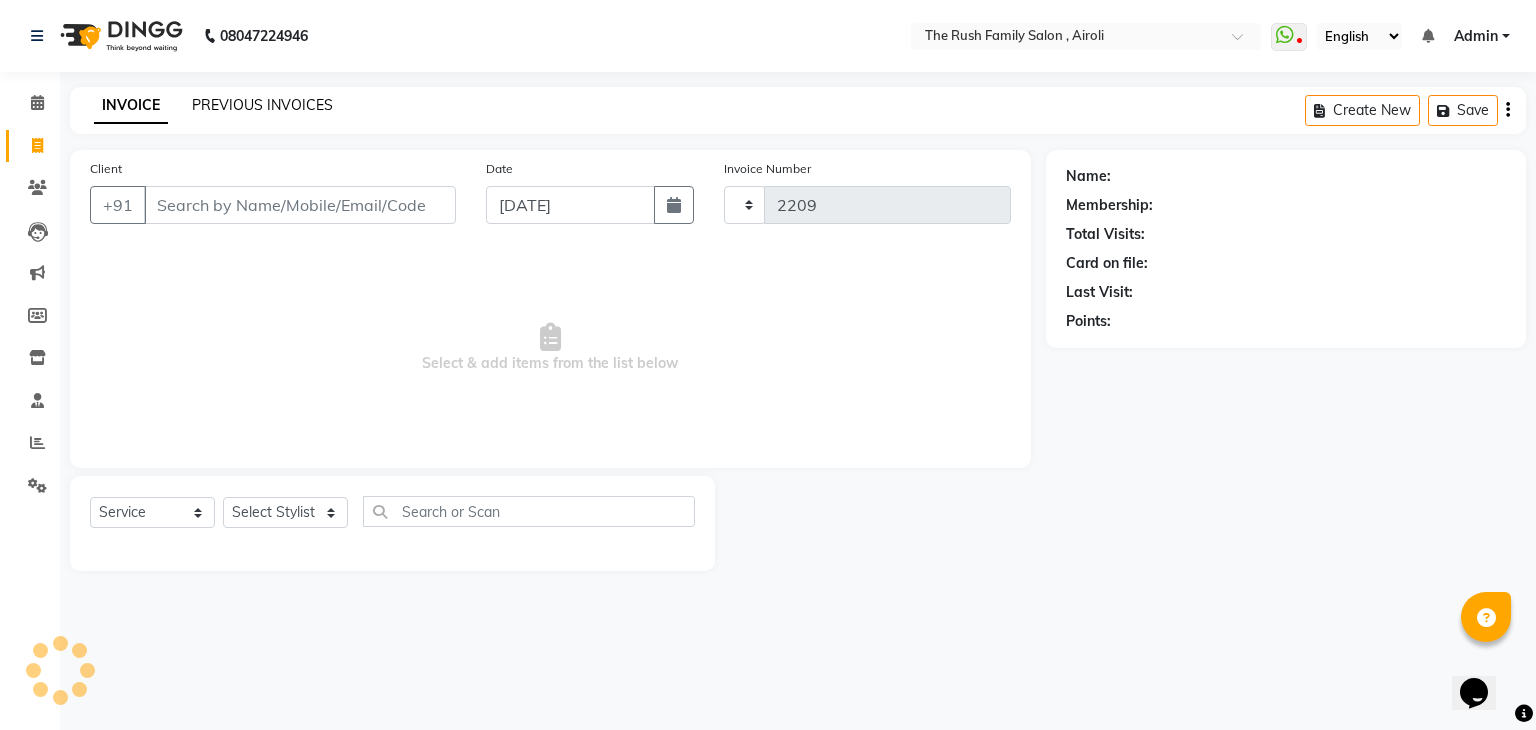 select on "5419" 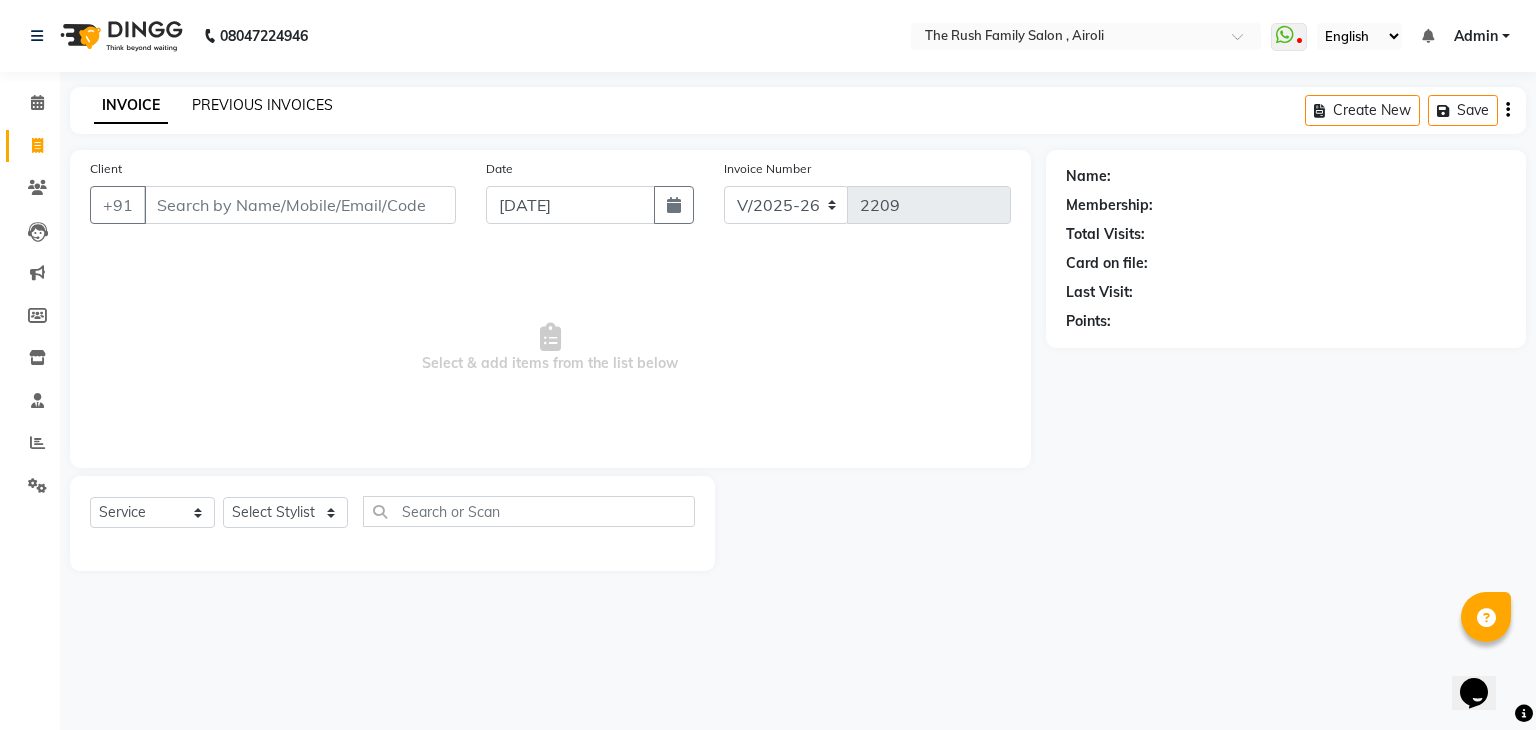 click on "PREVIOUS INVOICES" 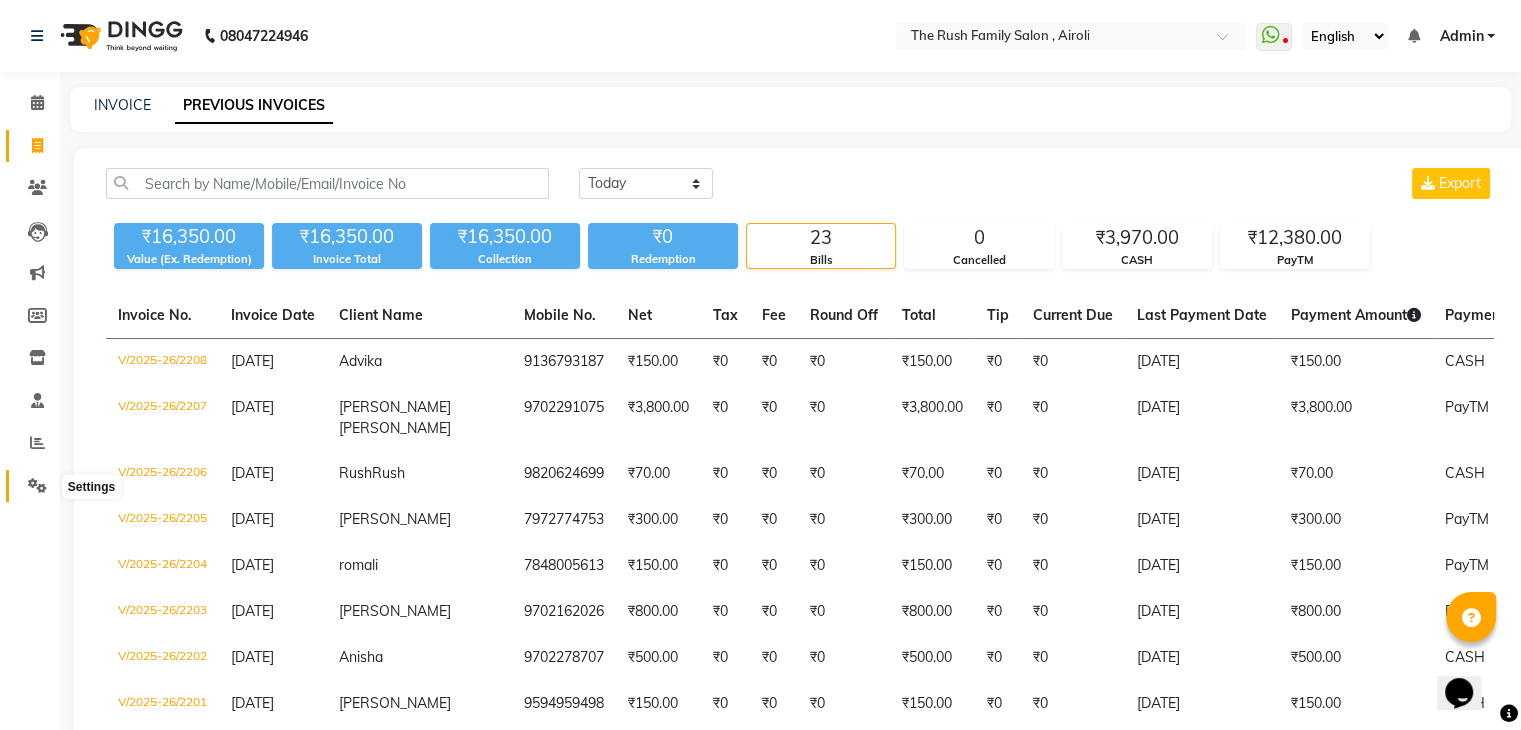 click 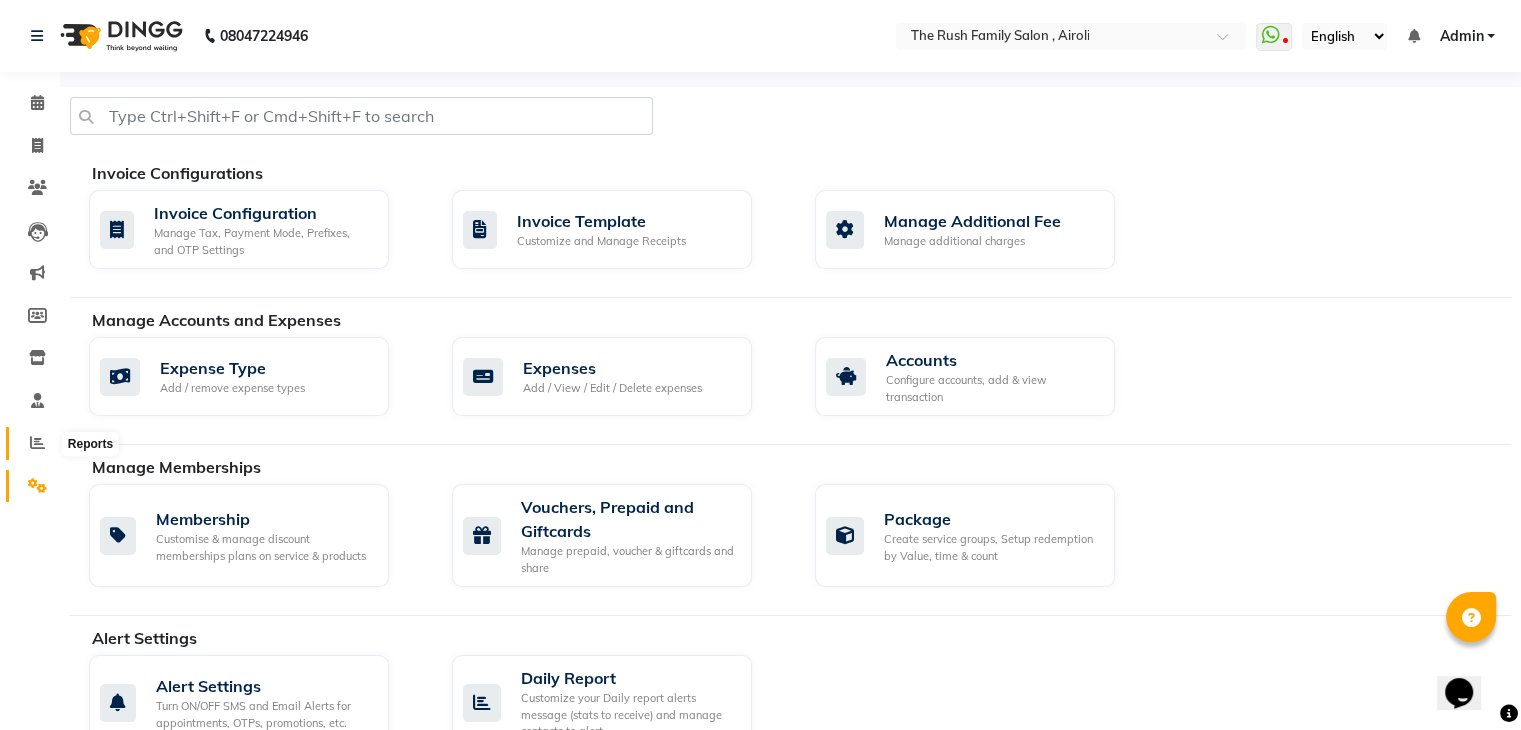 click 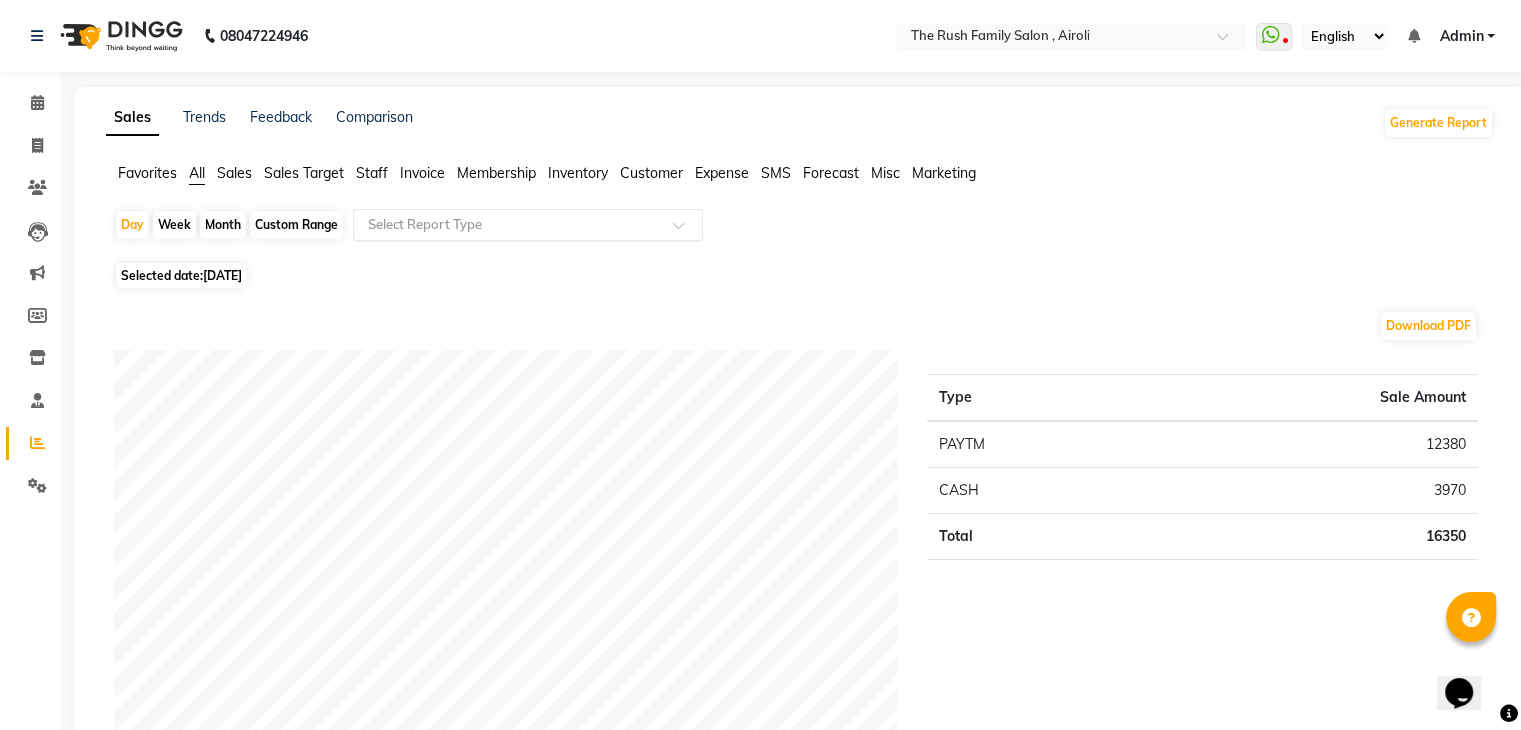 click 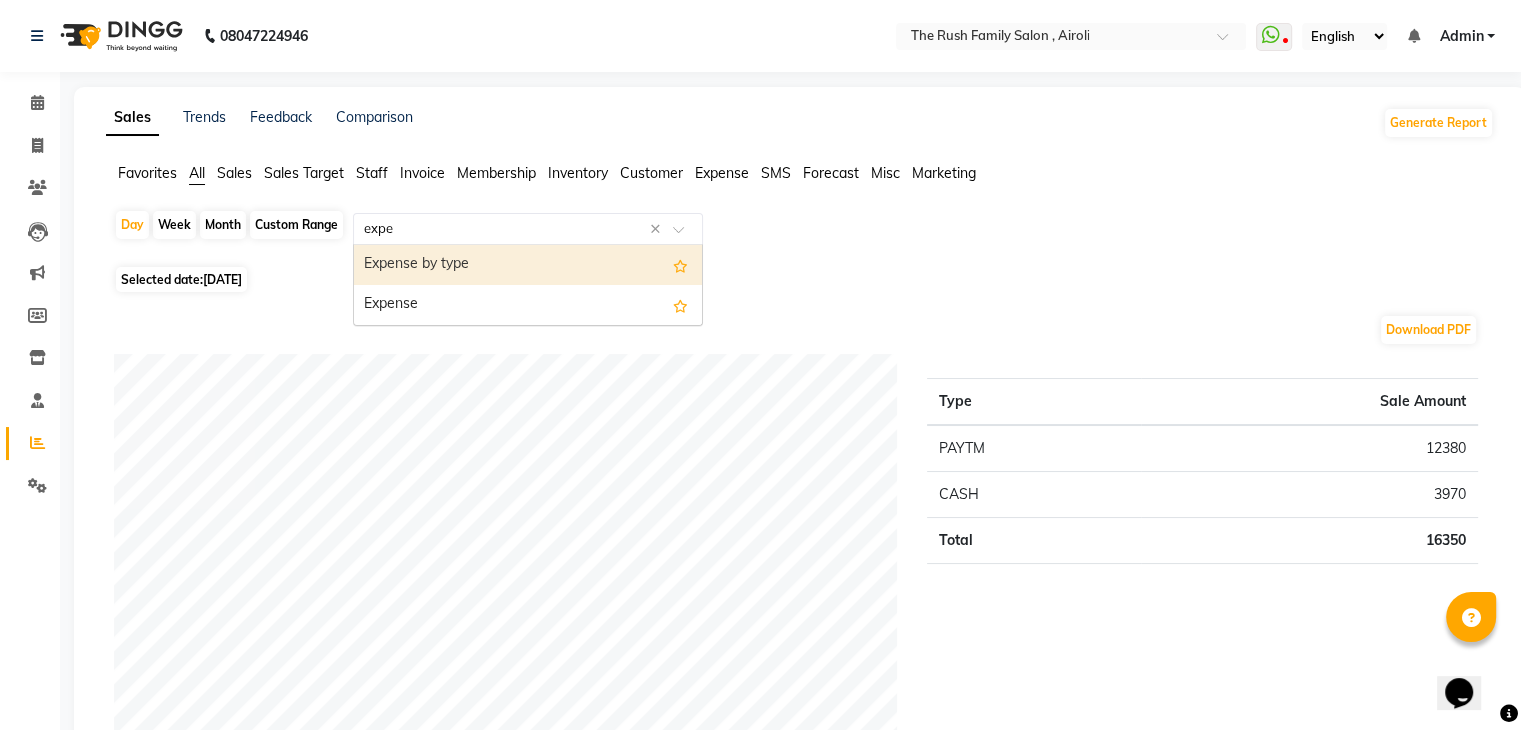 type on "expen" 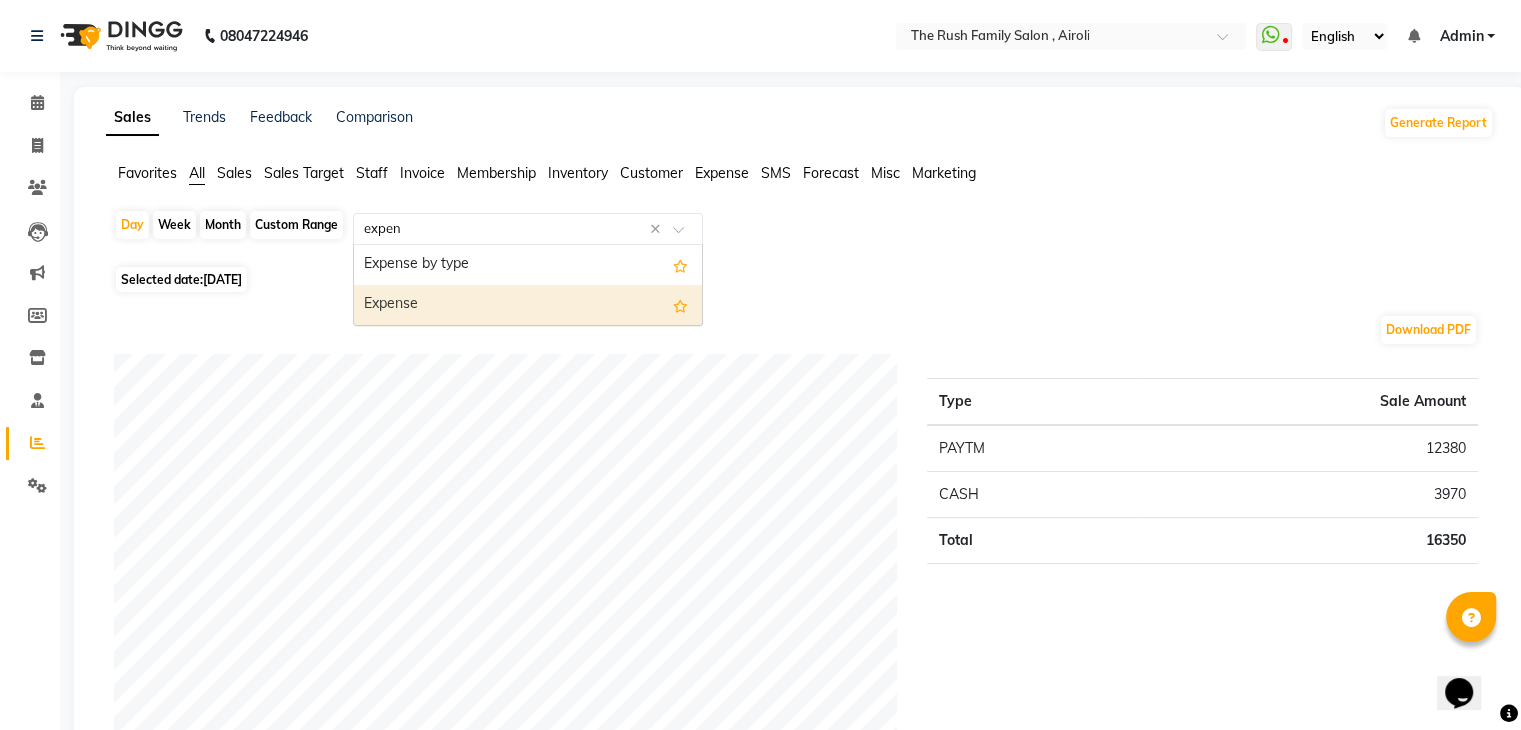 click on "Expense" at bounding box center (528, 305) 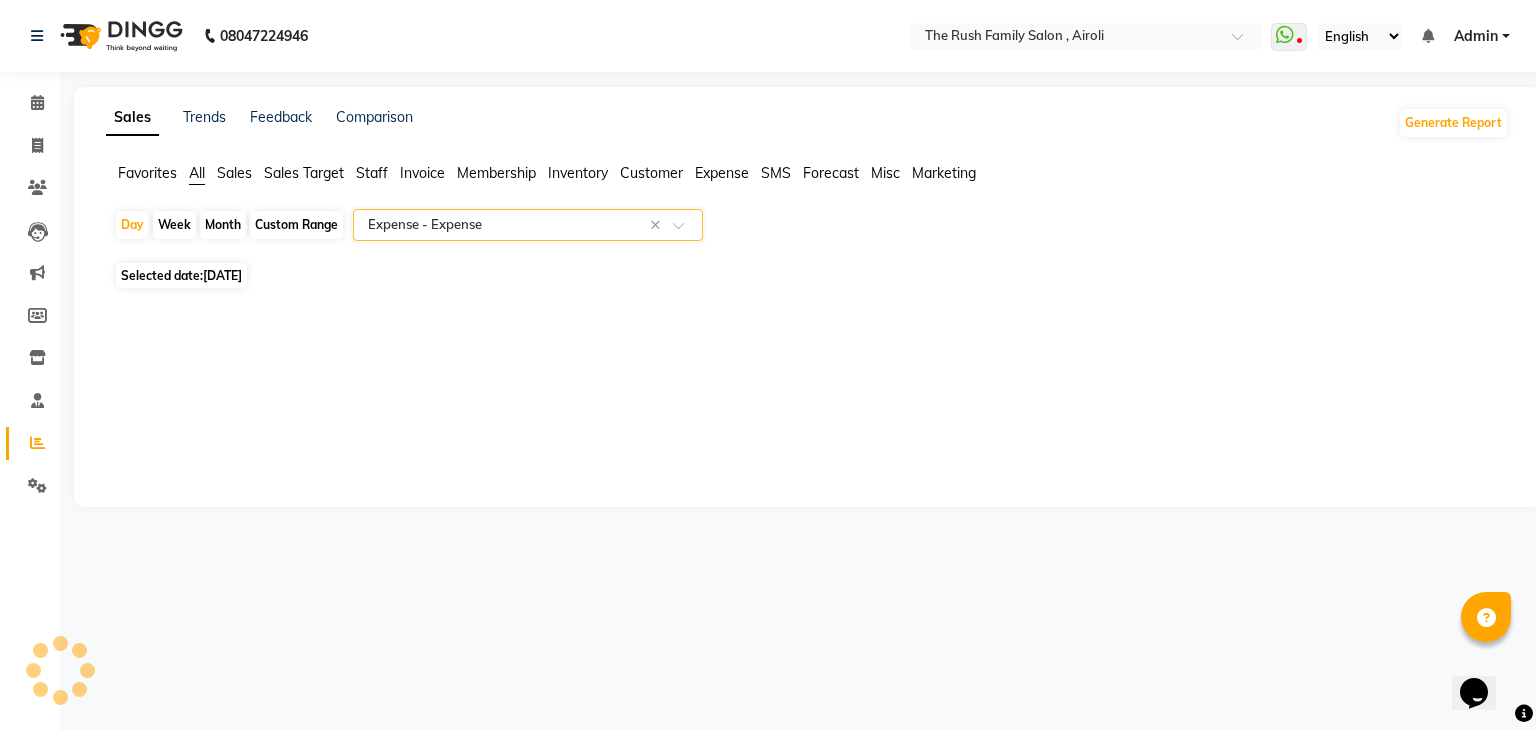 select on "full_report" 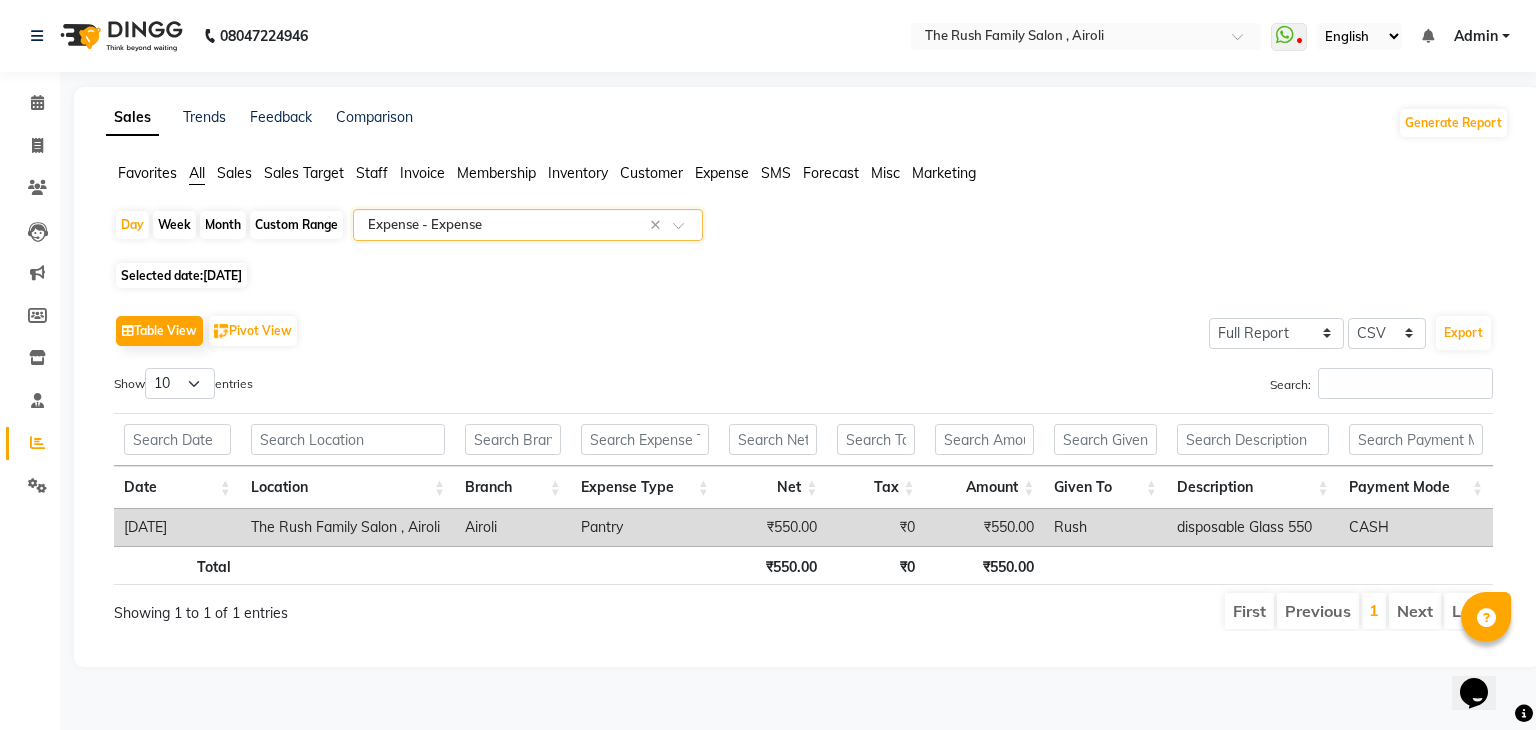 click on "[DATE]" 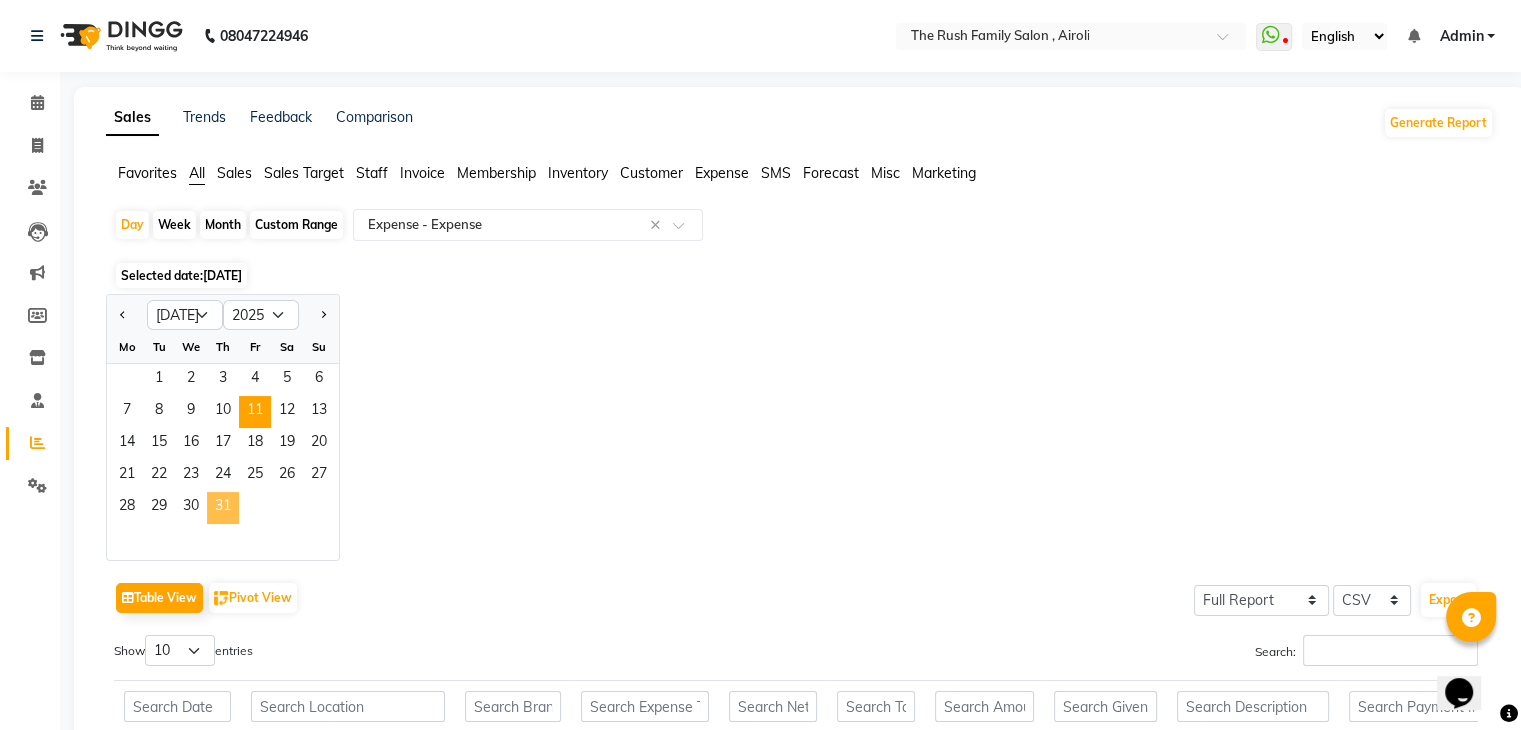 click on "31" 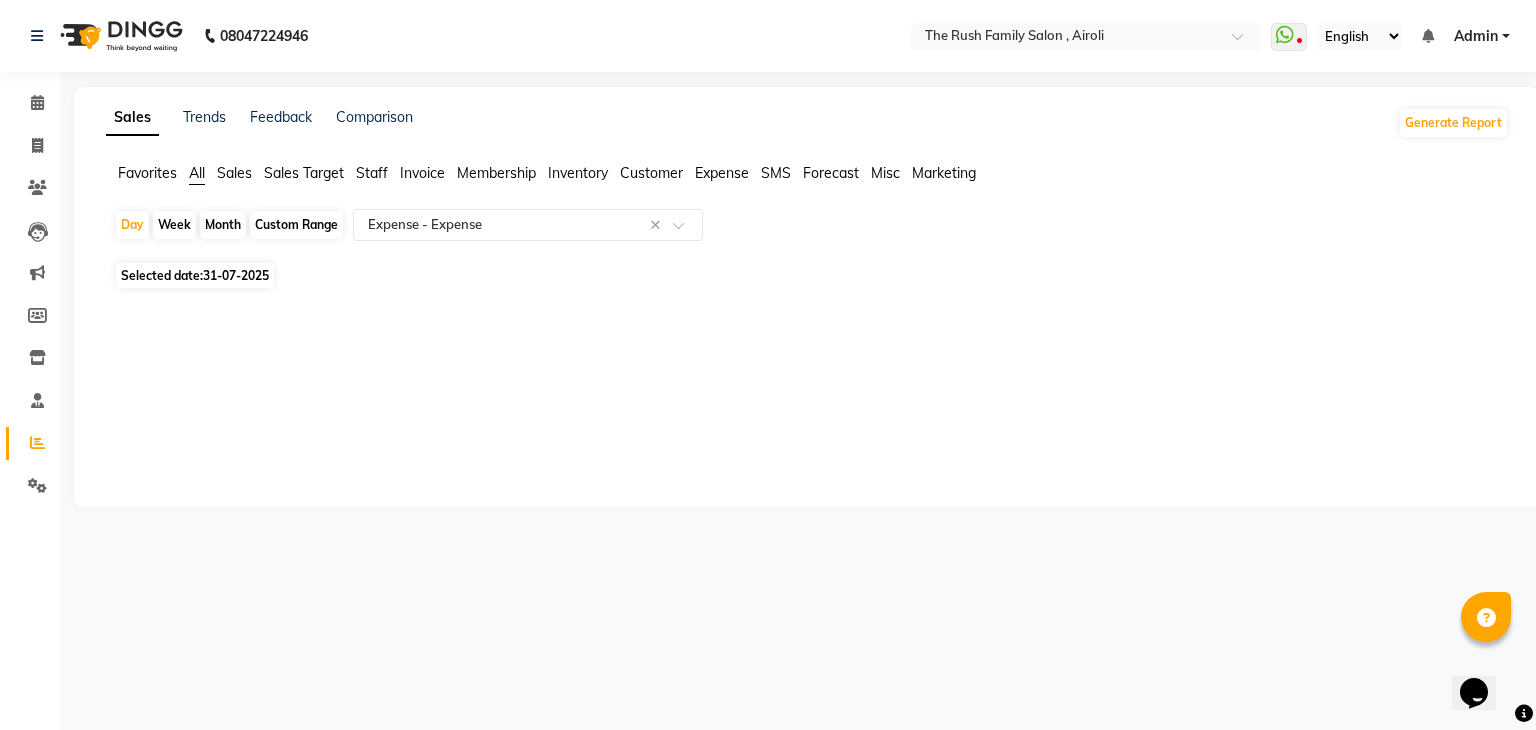 click on "Month" 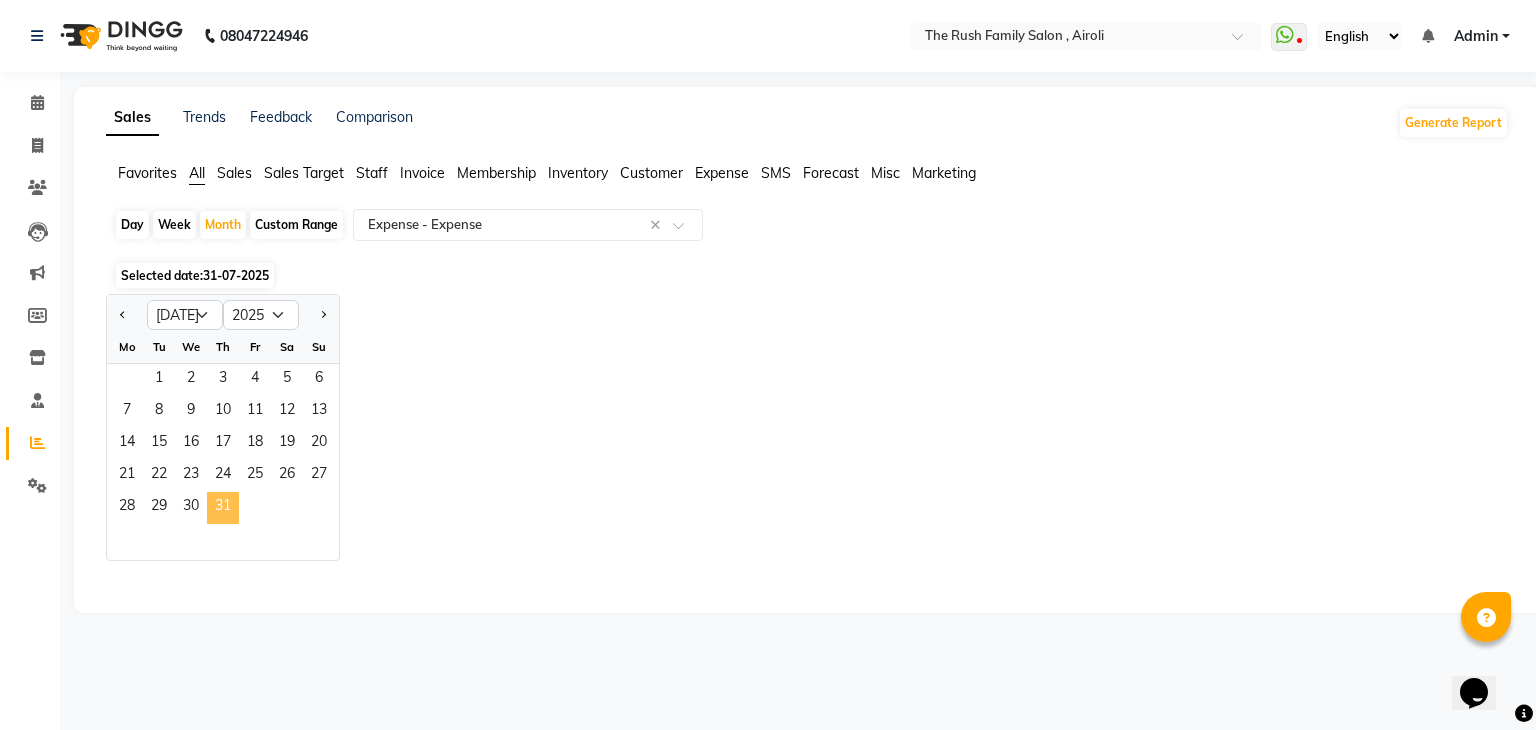 click on "Mo Tu We Th Fr Sa Su  1   2   3   4   5   6   7   8   9   10   11   12   13   14   15   16   17   18   19   20   21   22   23   24   25   26   27   28   29   30   31" 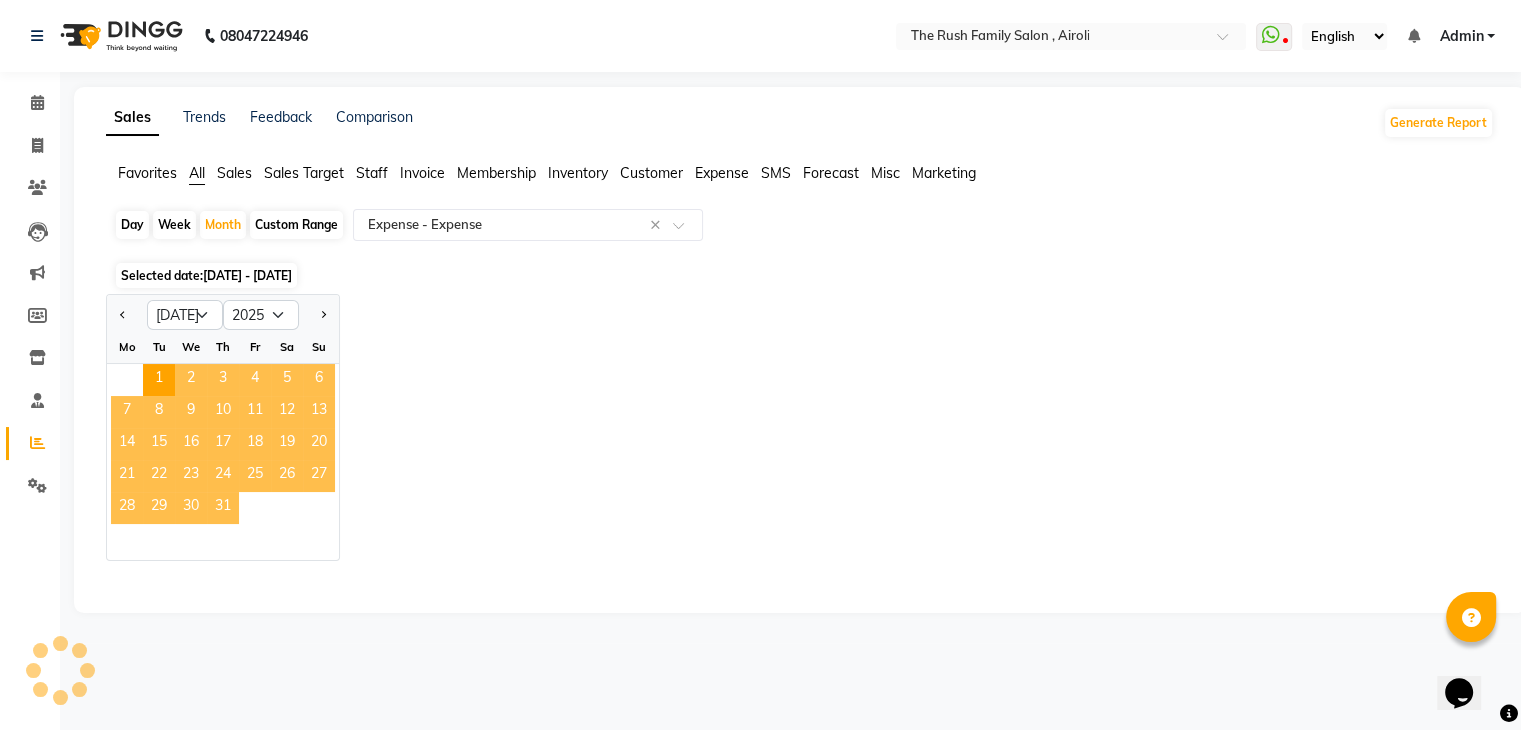 select on "full_report" 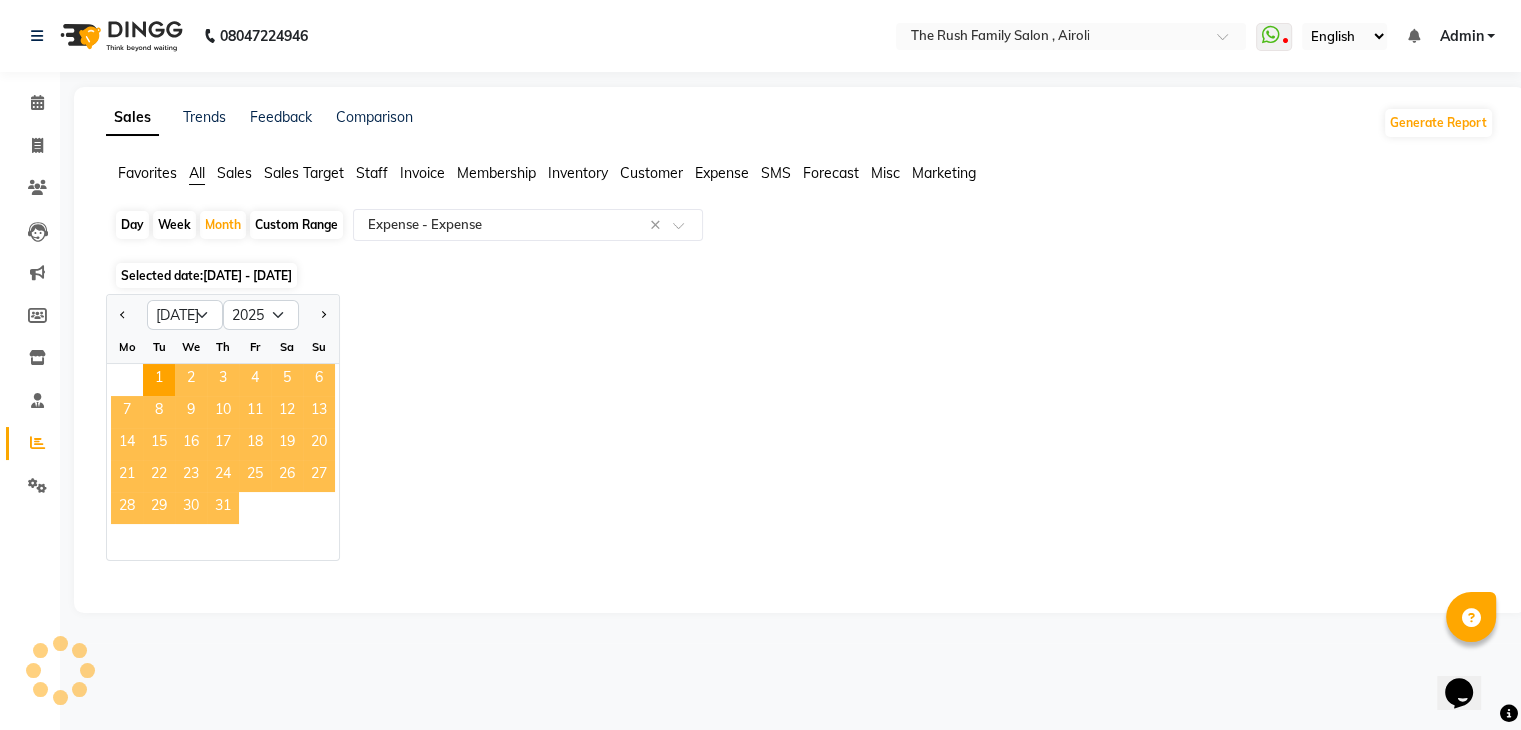 select on "csv" 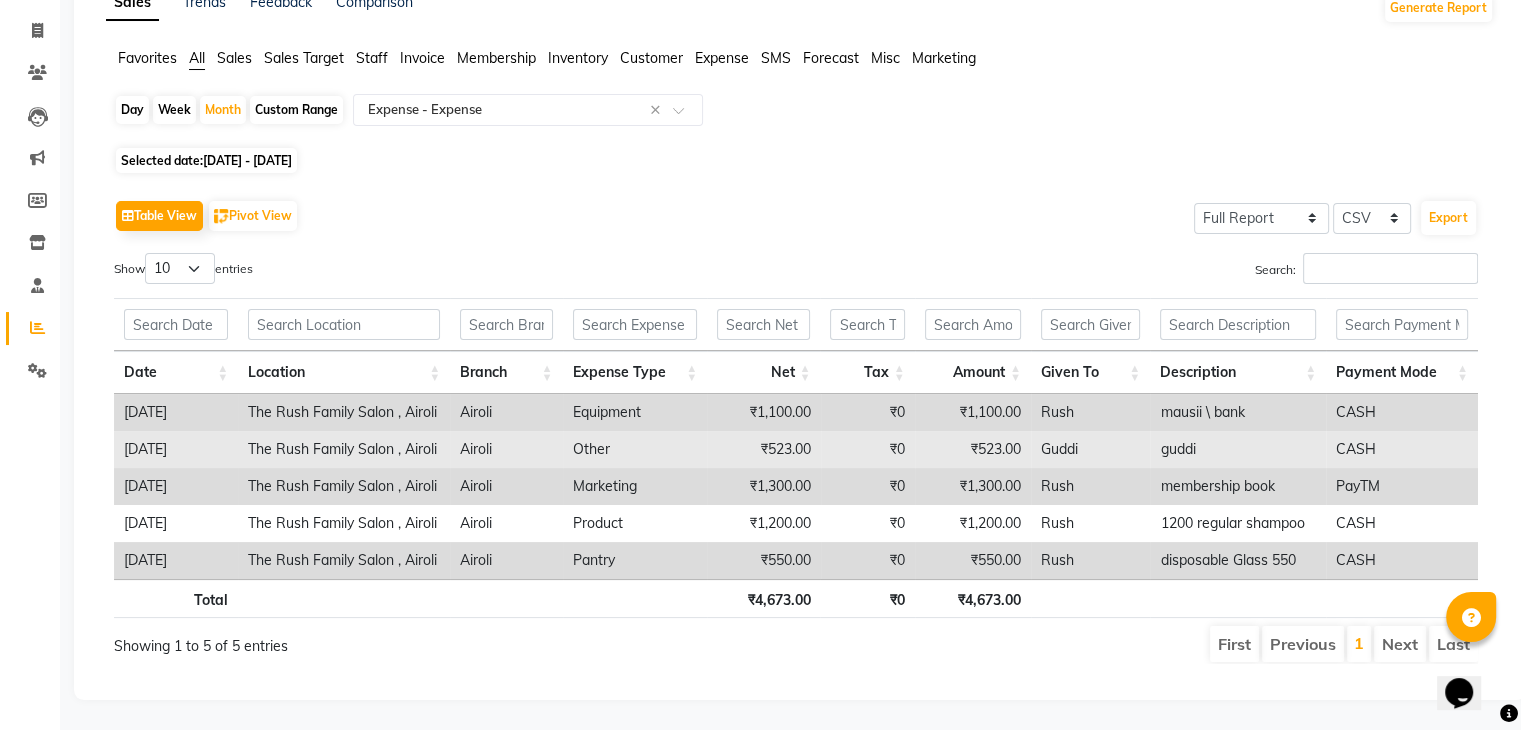 scroll, scrollTop: 0, scrollLeft: 0, axis: both 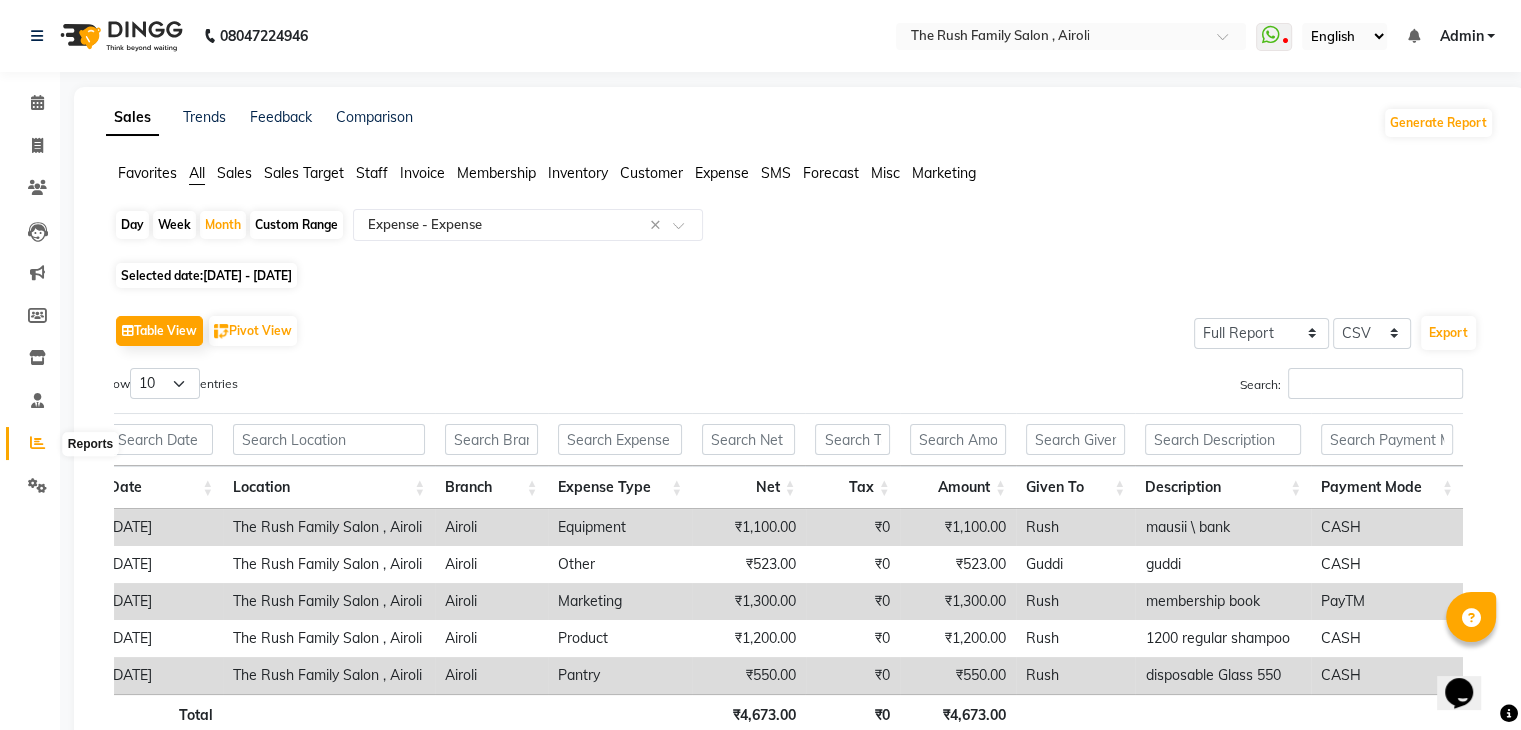 click 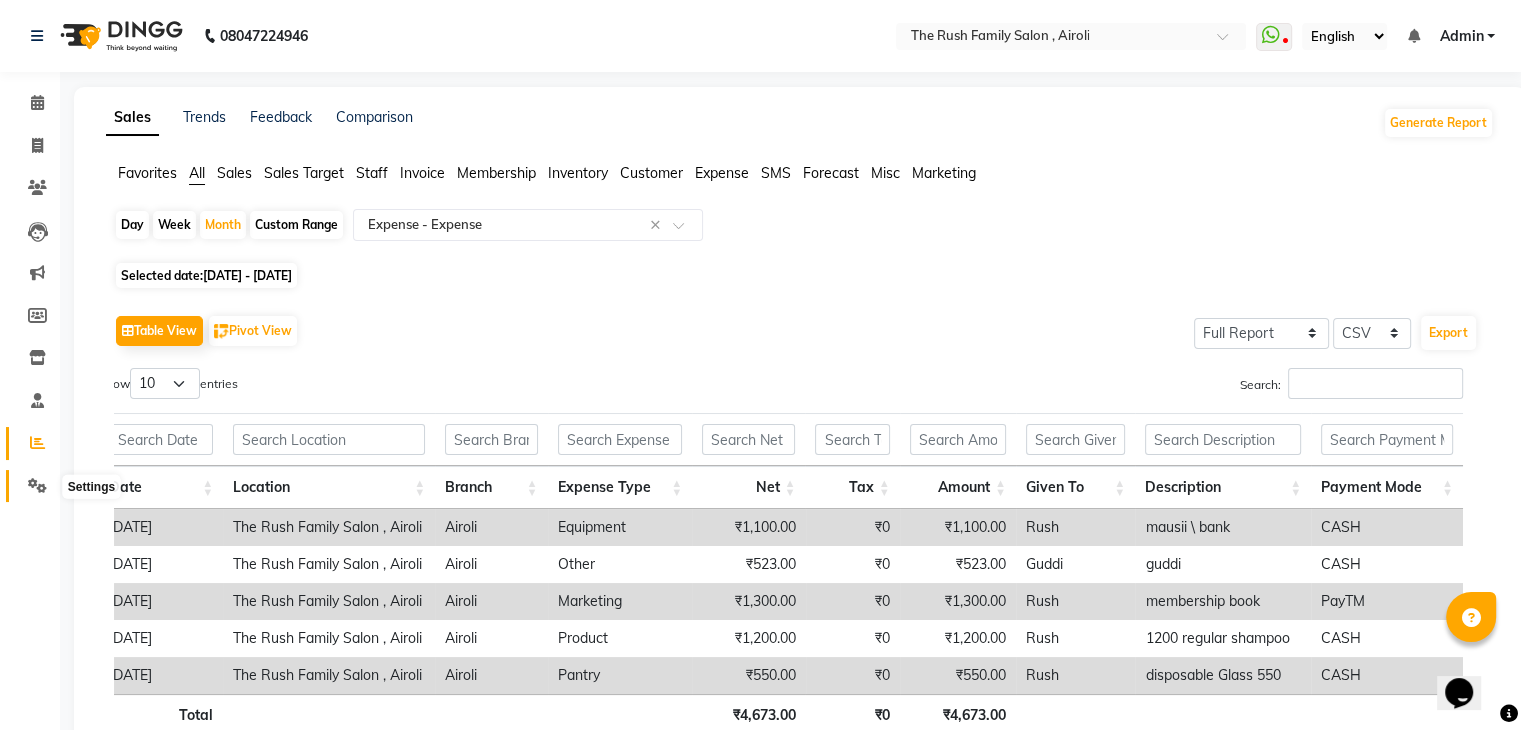 click 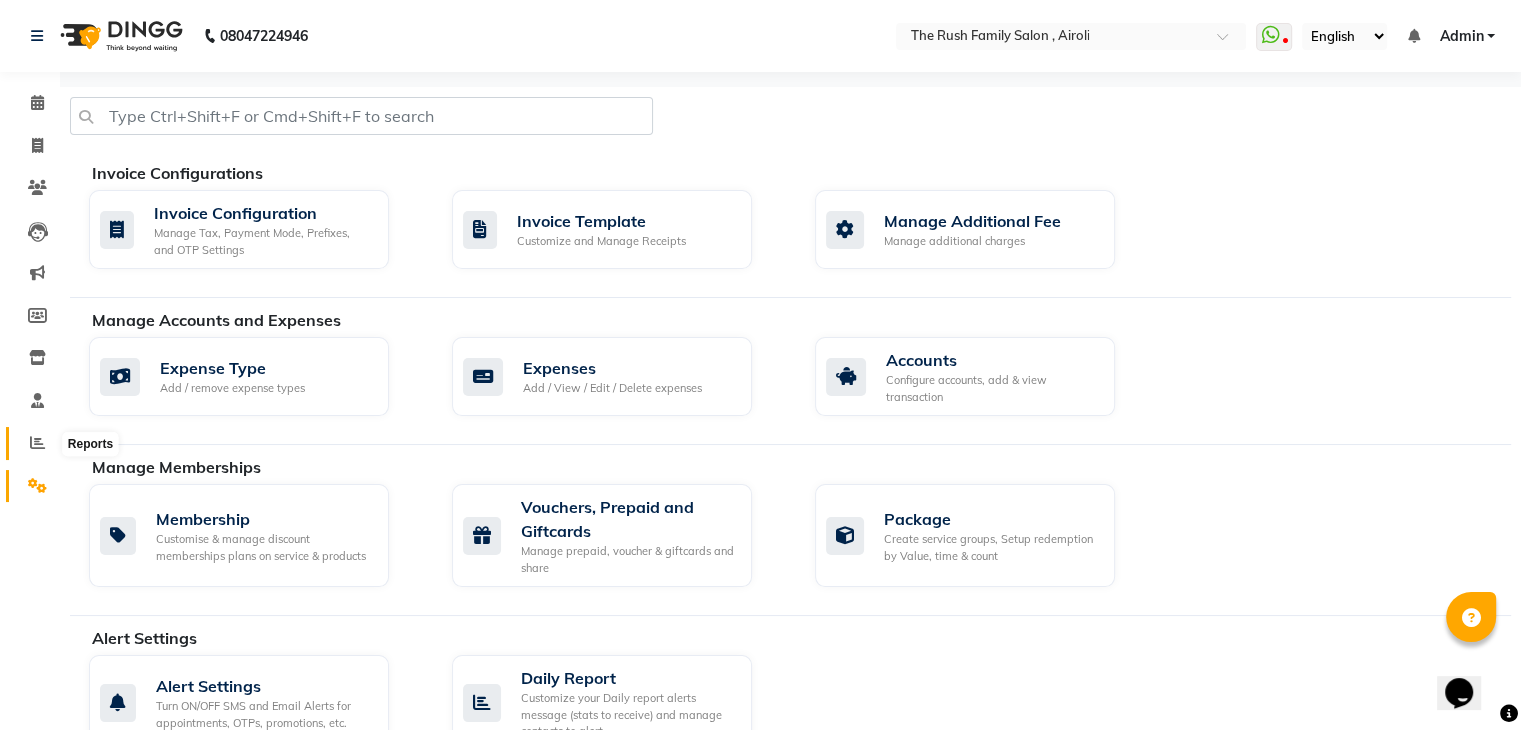 click 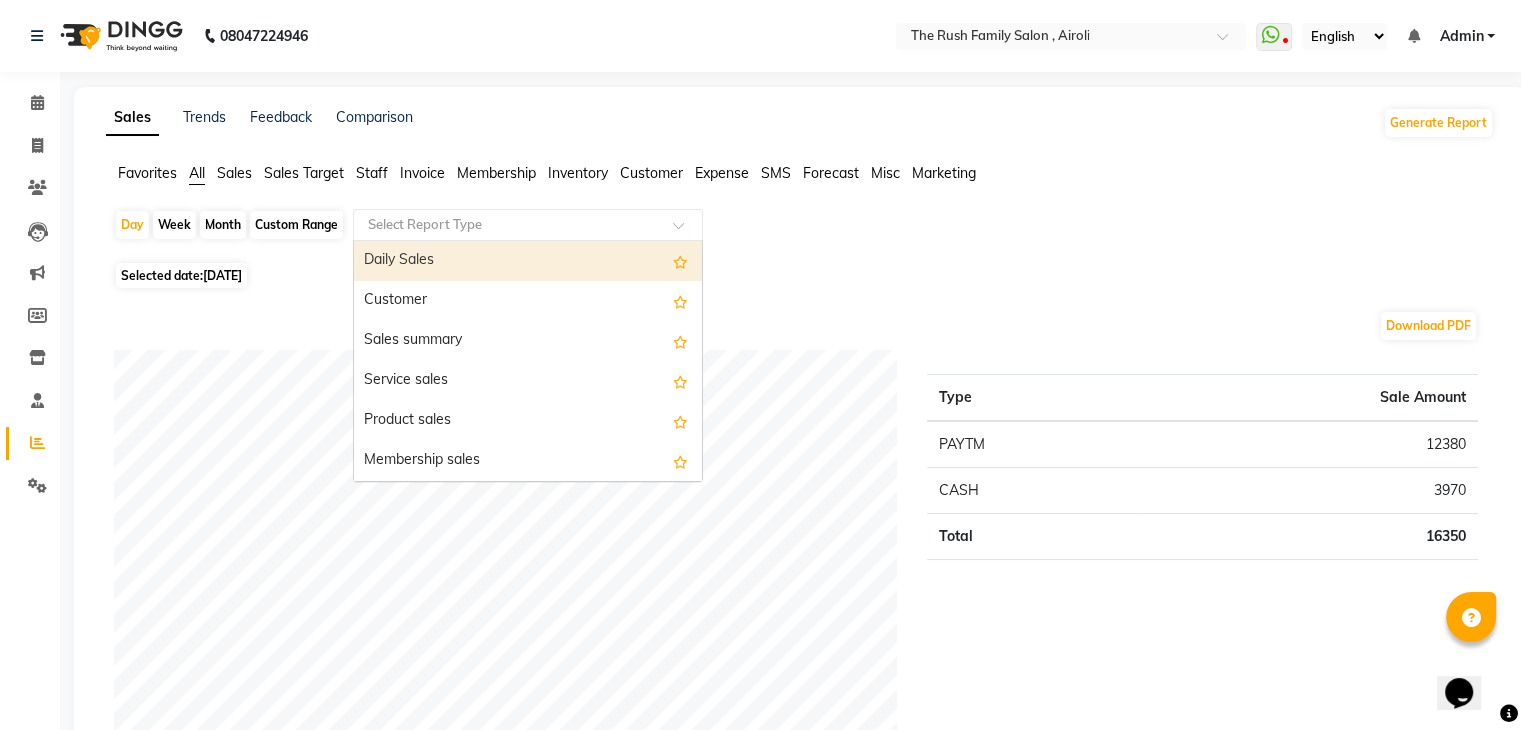 click 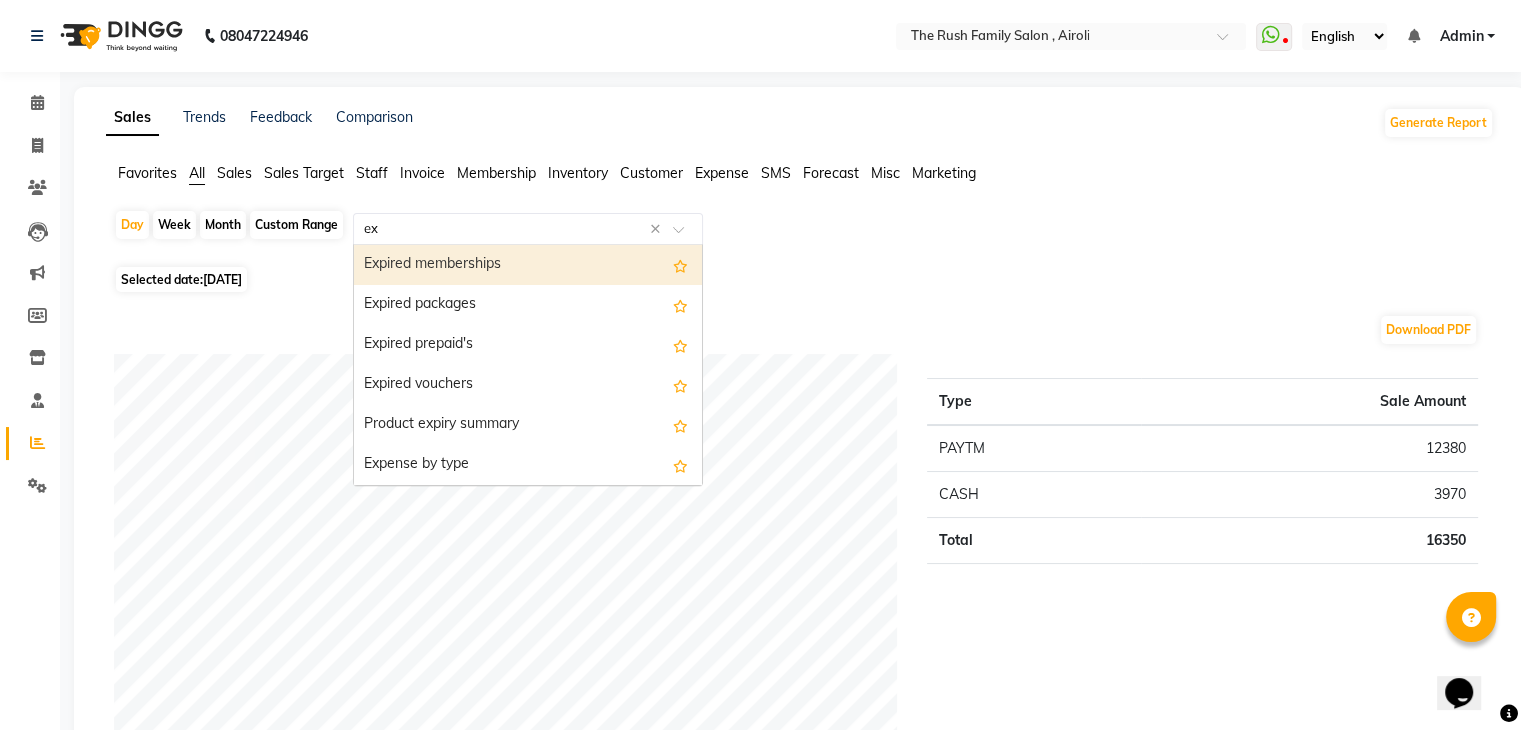 type on "exp" 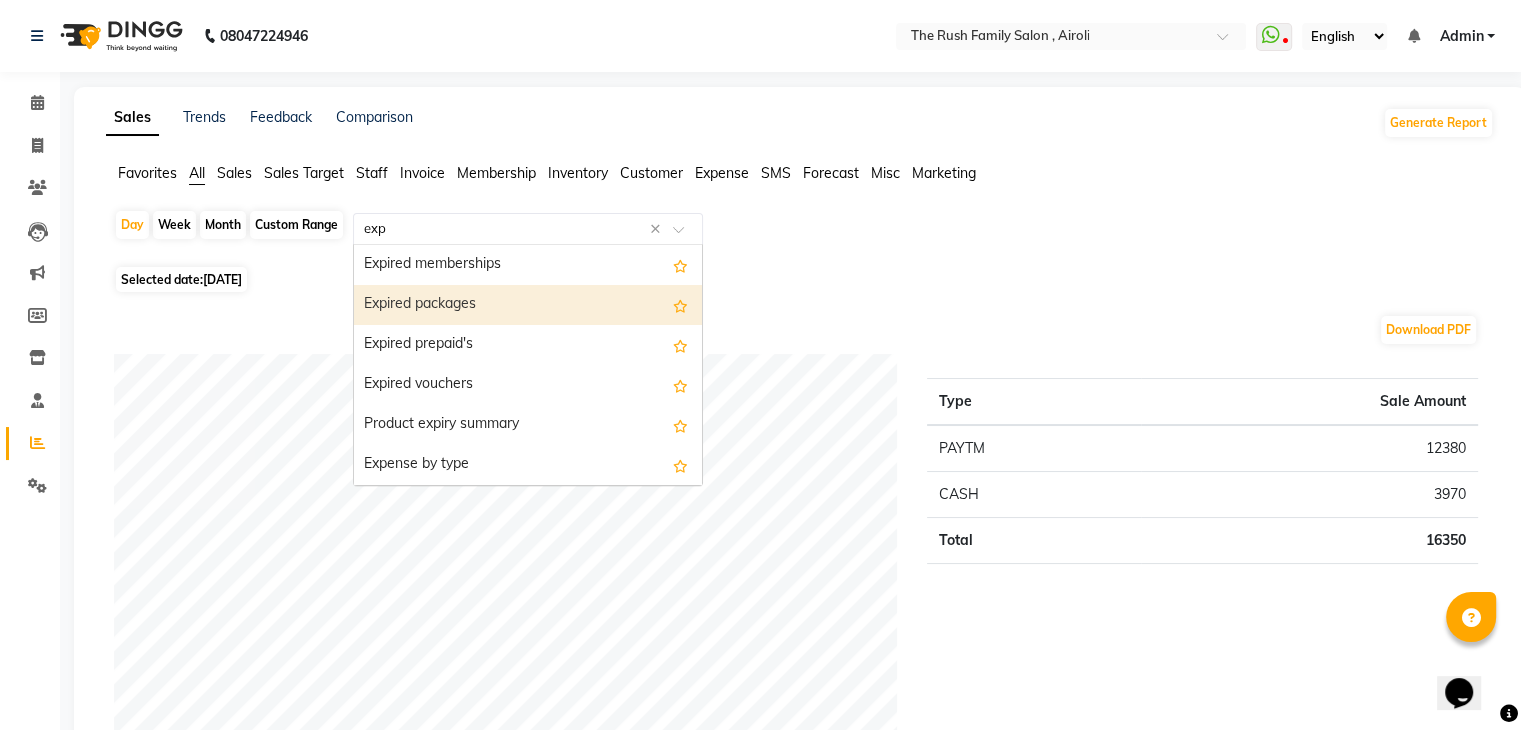 scroll, scrollTop: 40, scrollLeft: 0, axis: vertical 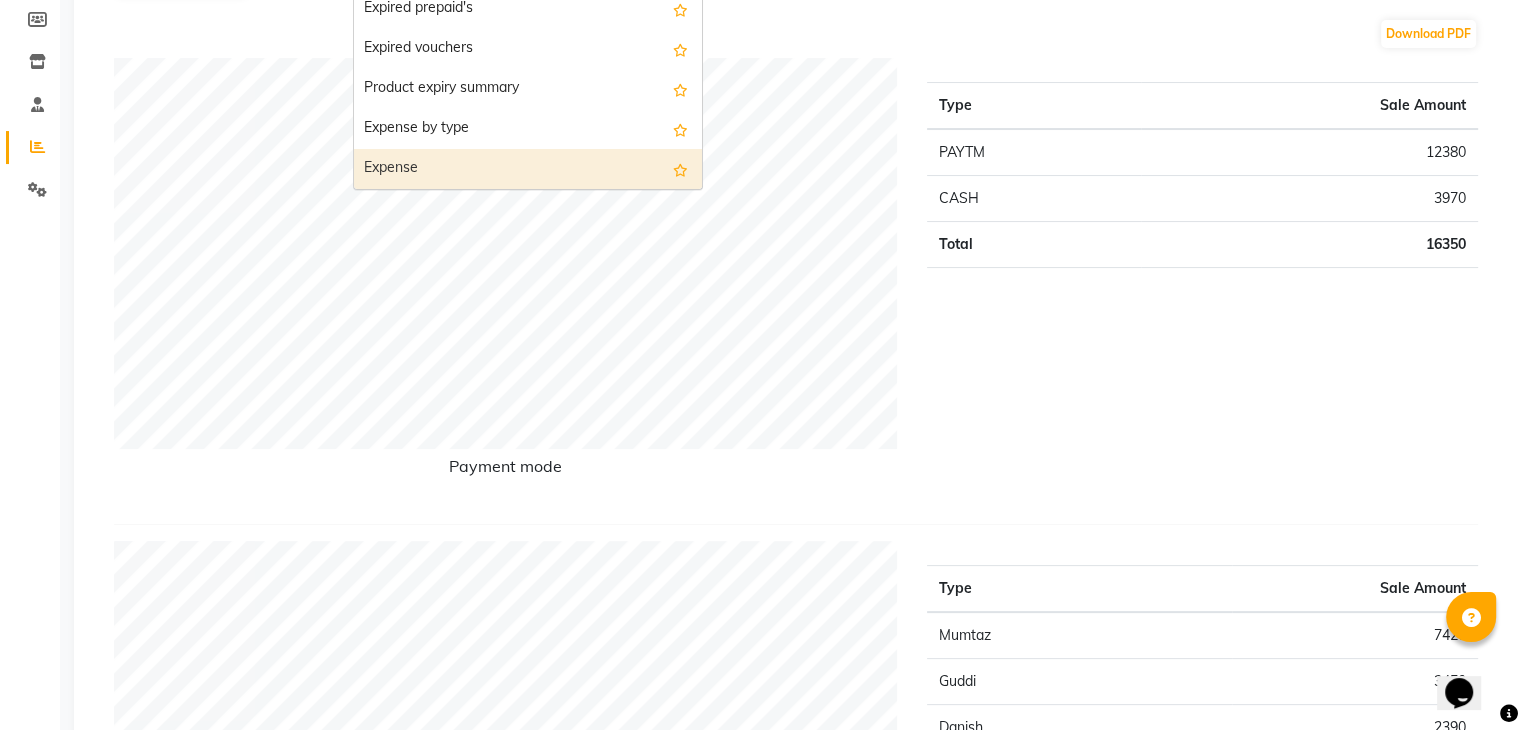 click on "Expense" at bounding box center [528, 169] 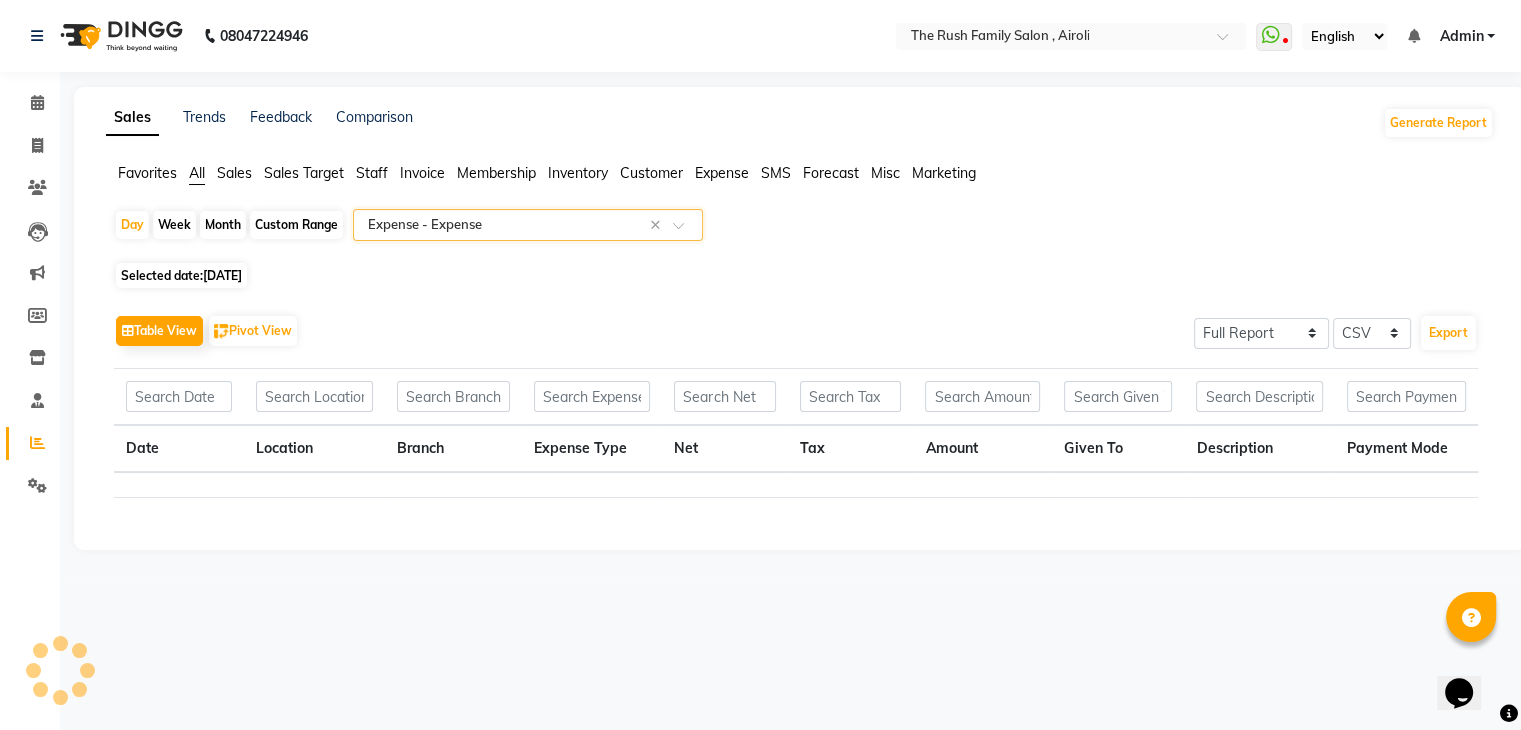 scroll, scrollTop: 0, scrollLeft: 0, axis: both 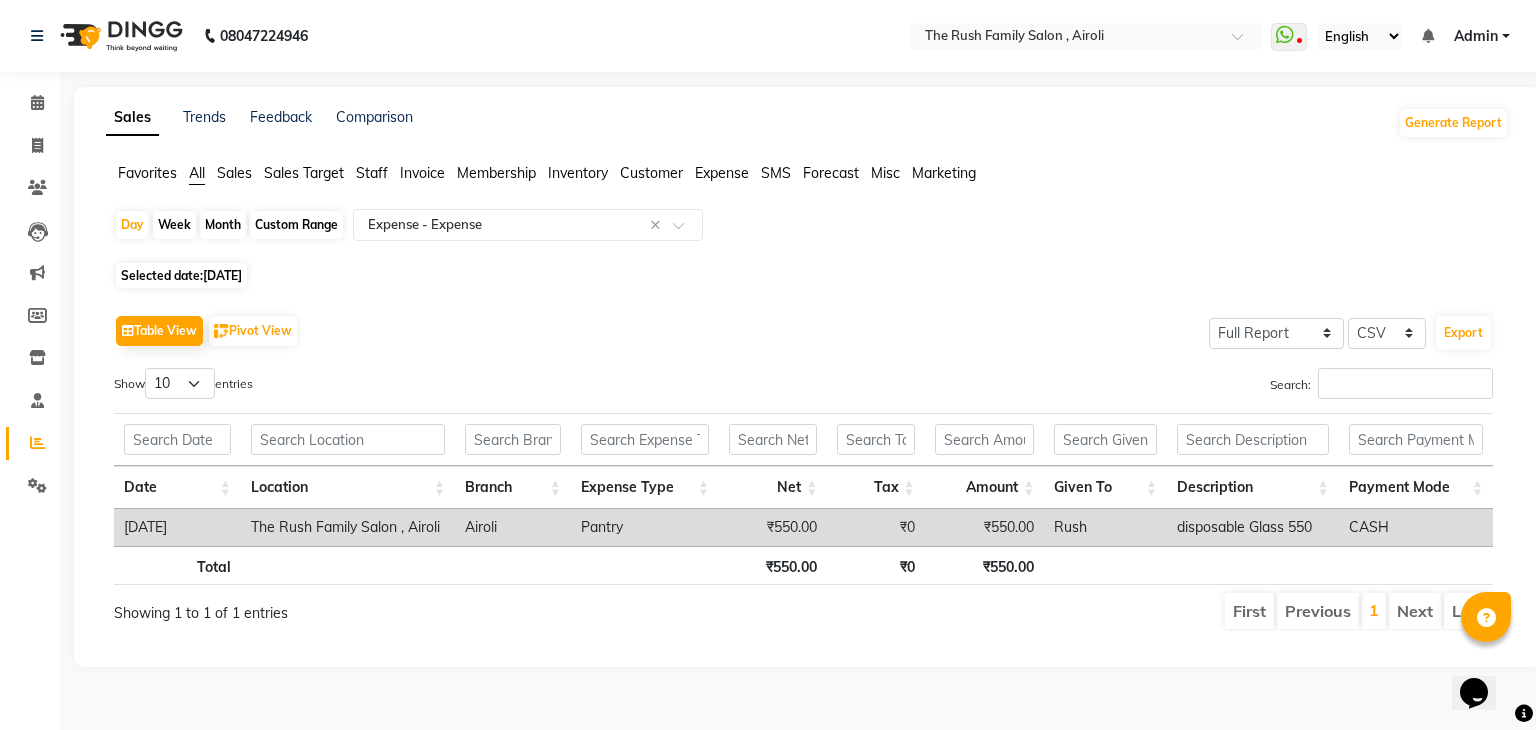 click on "Month" 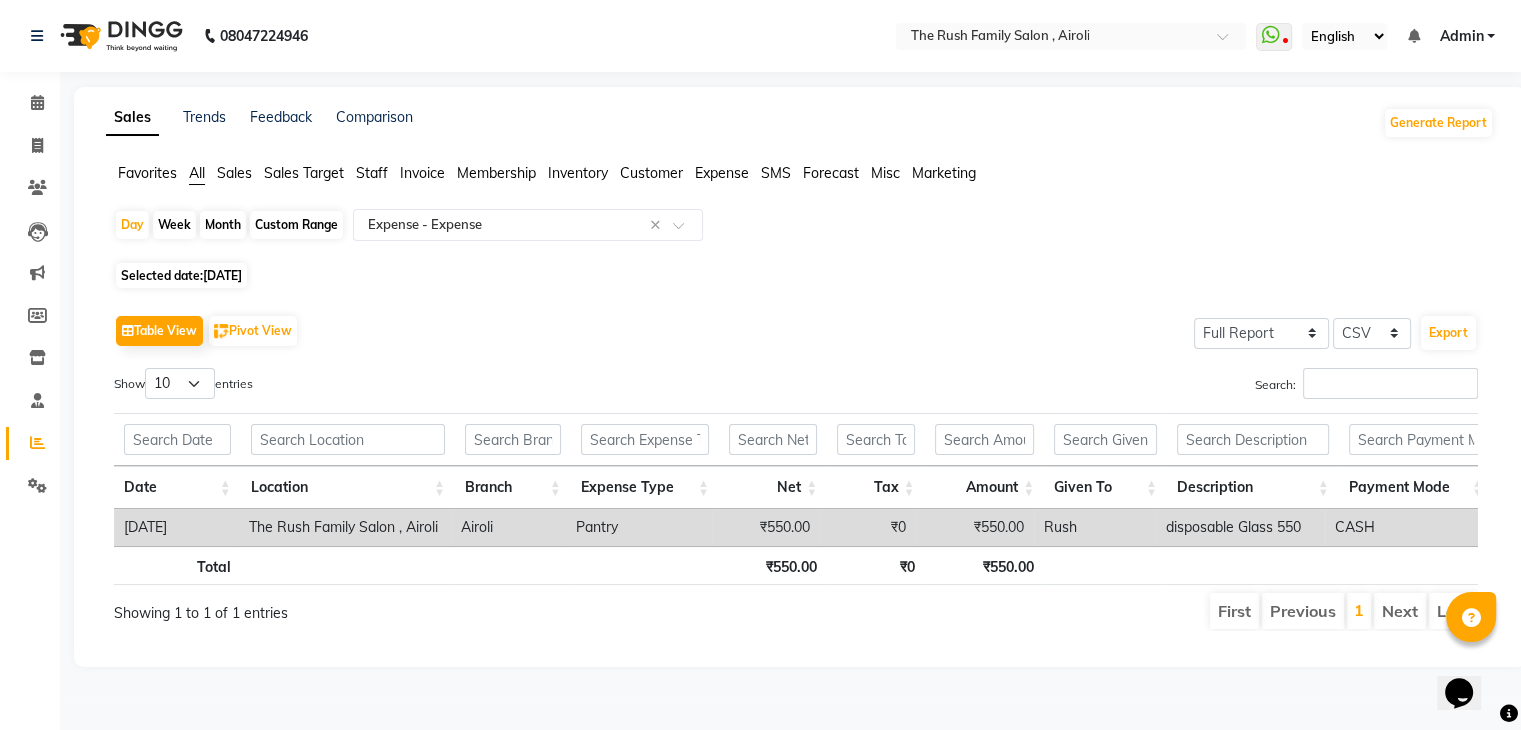 select on "7" 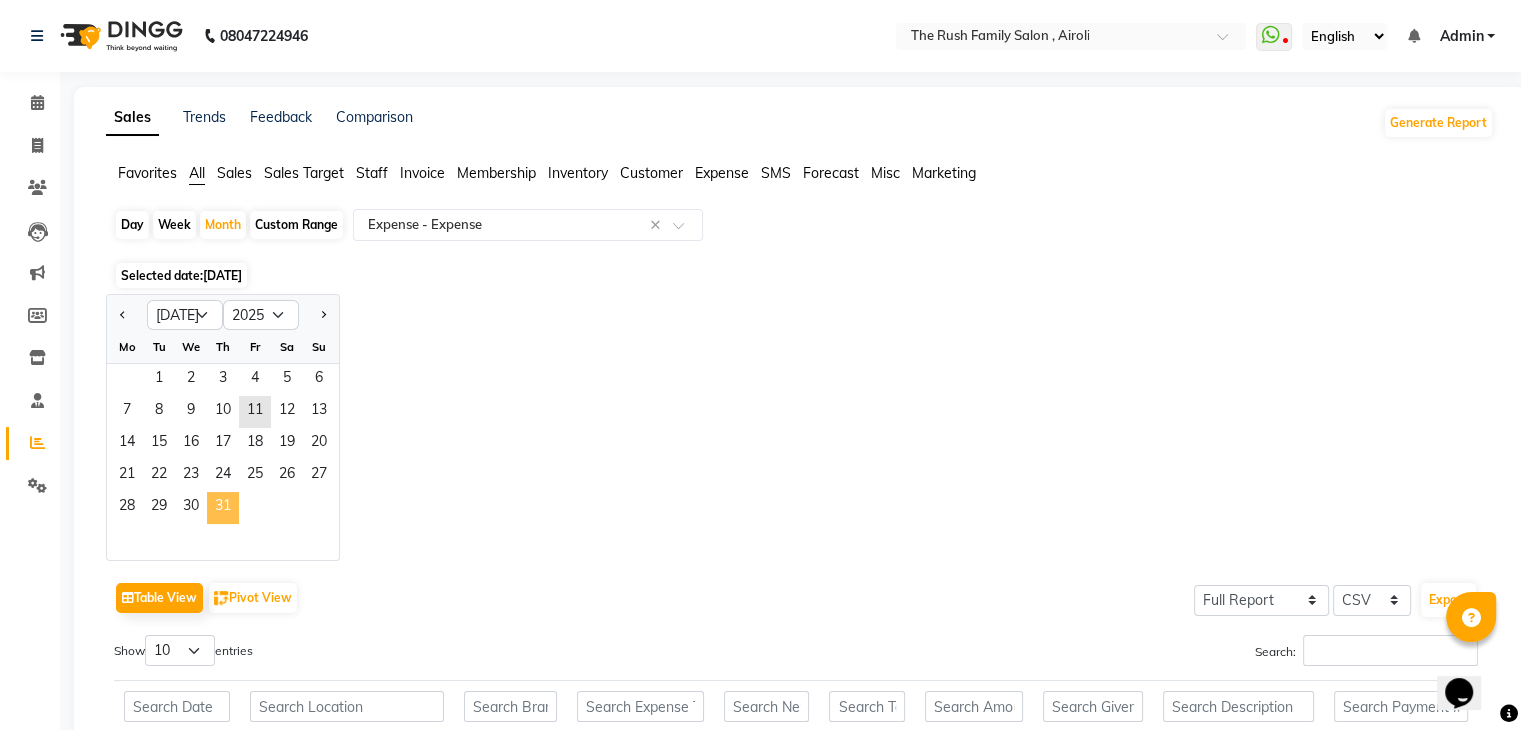 click on "31" 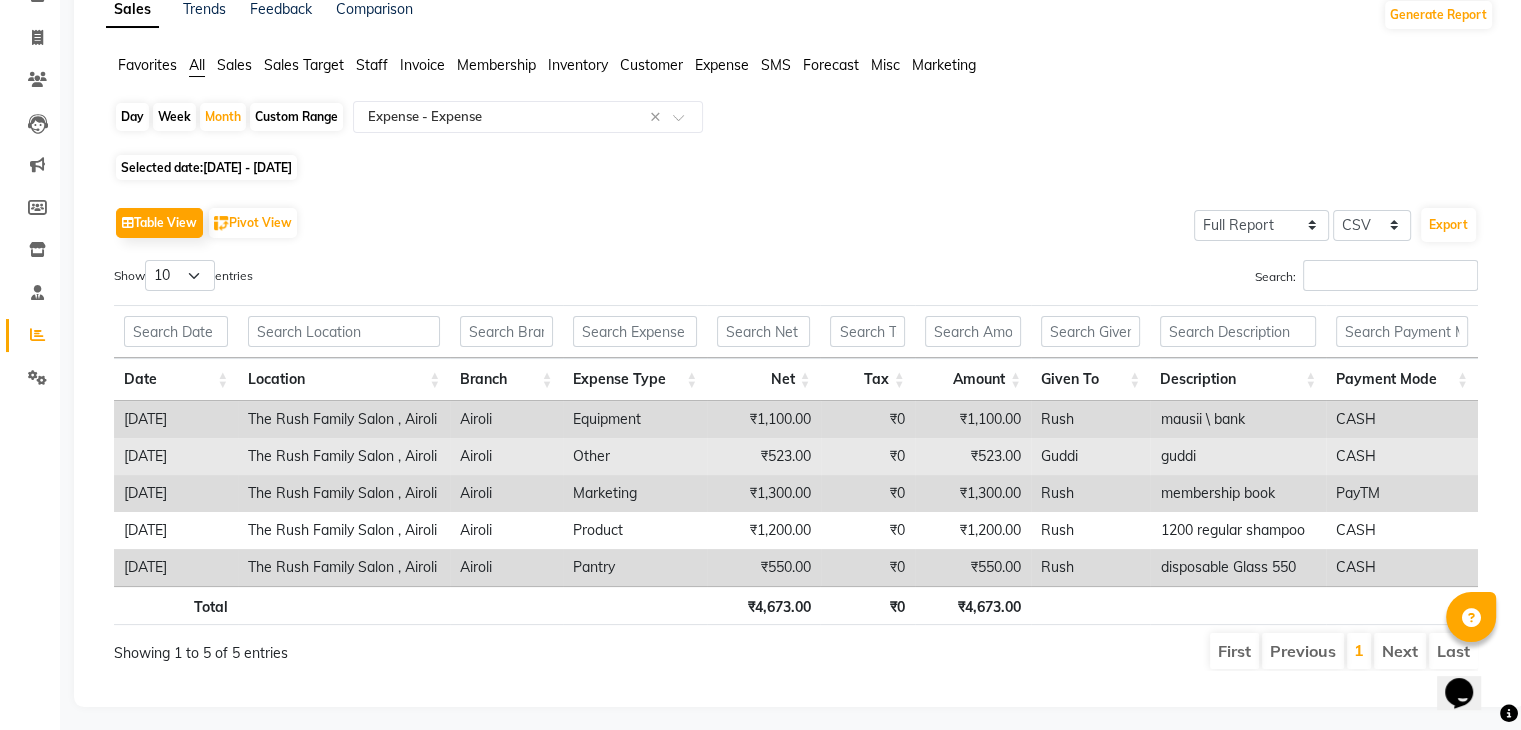 scroll, scrollTop: 127, scrollLeft: 0, axis: vertical 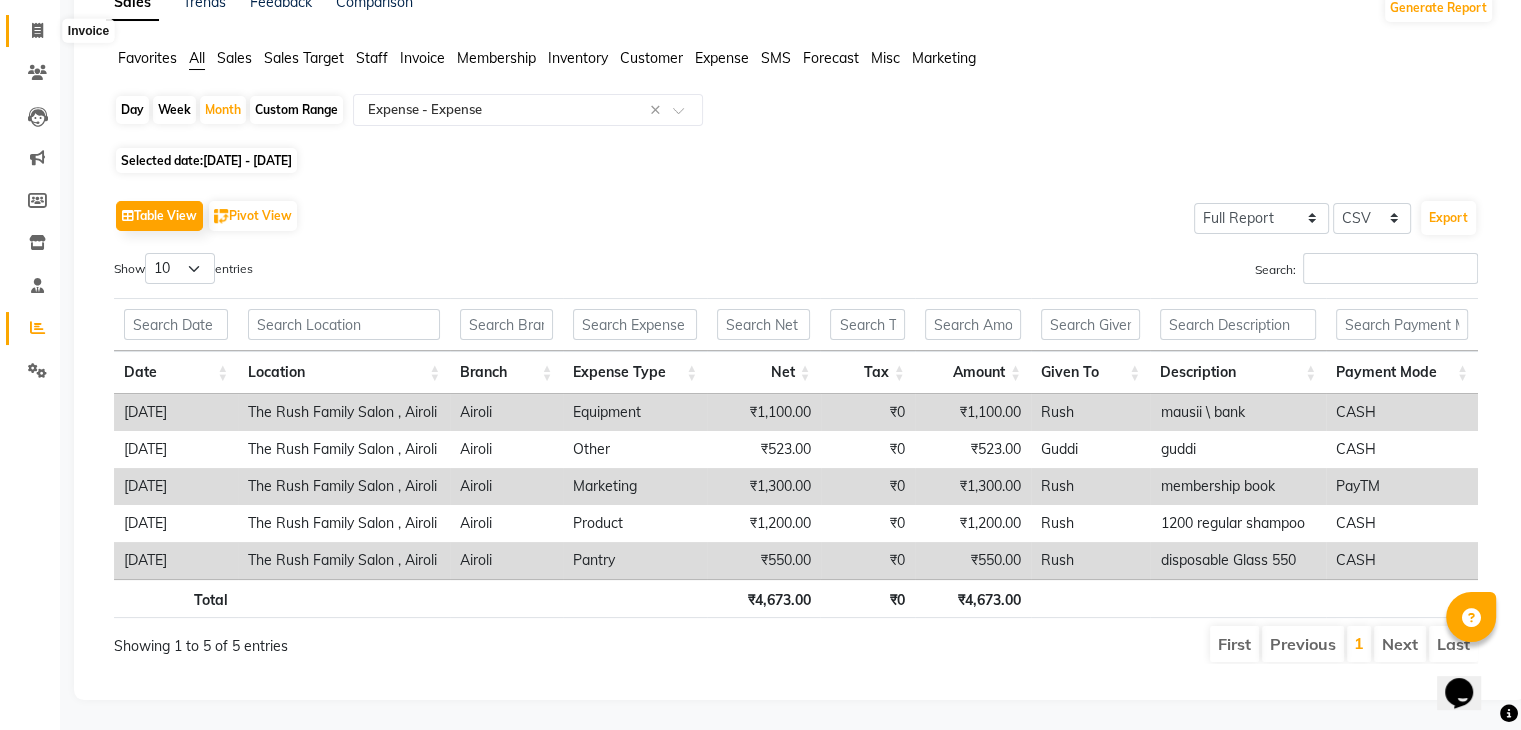 click 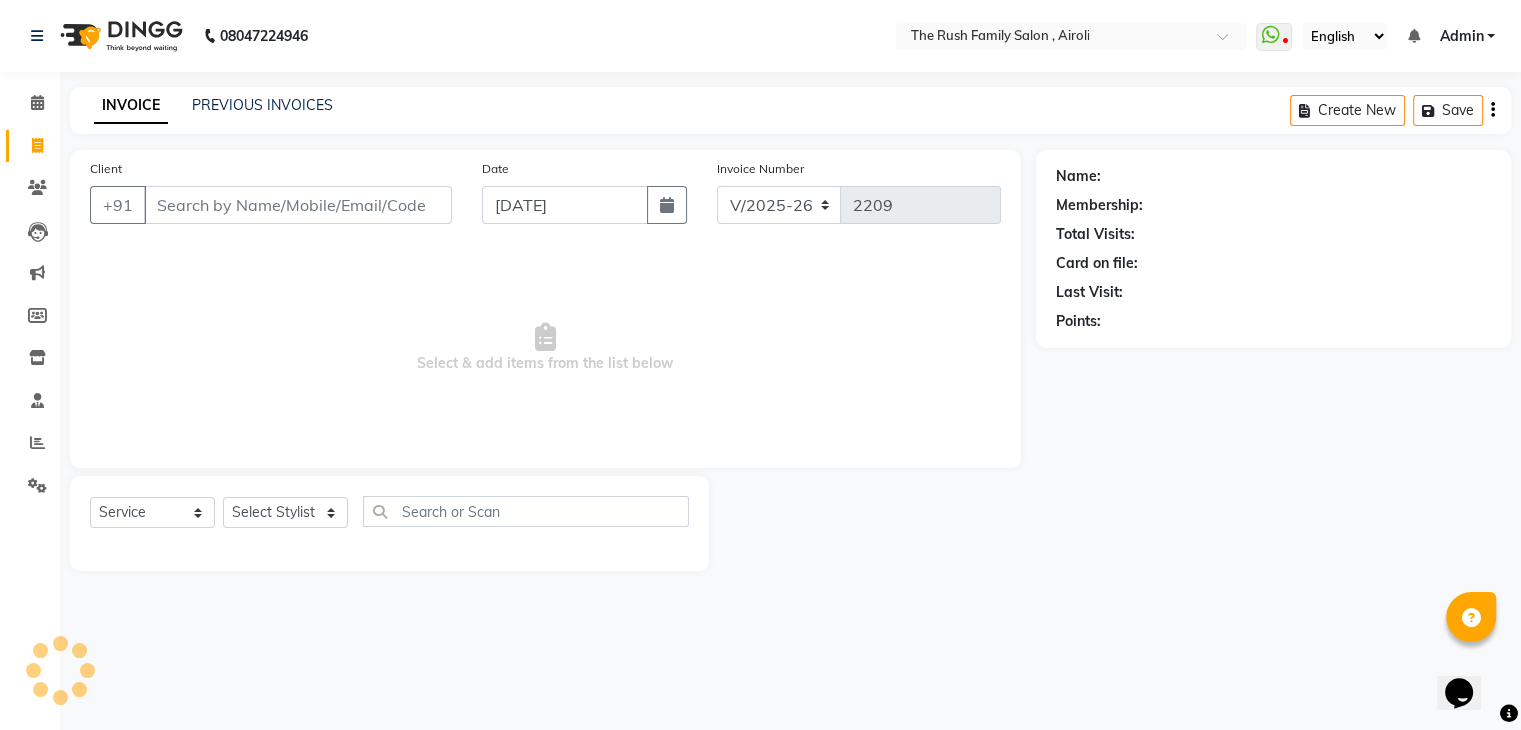 scroll, scrollTop: 0, scrollLeft: 0, axis: both 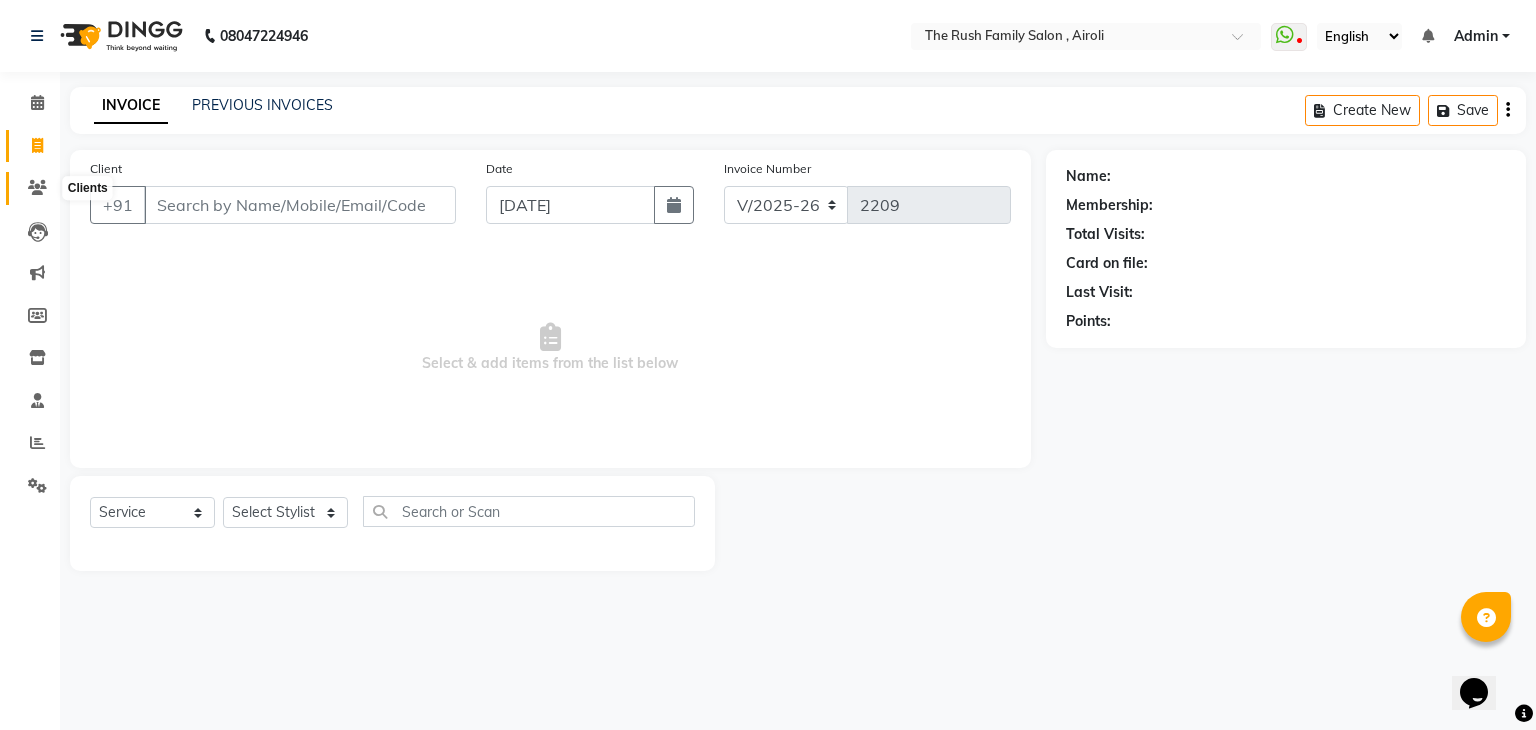 click 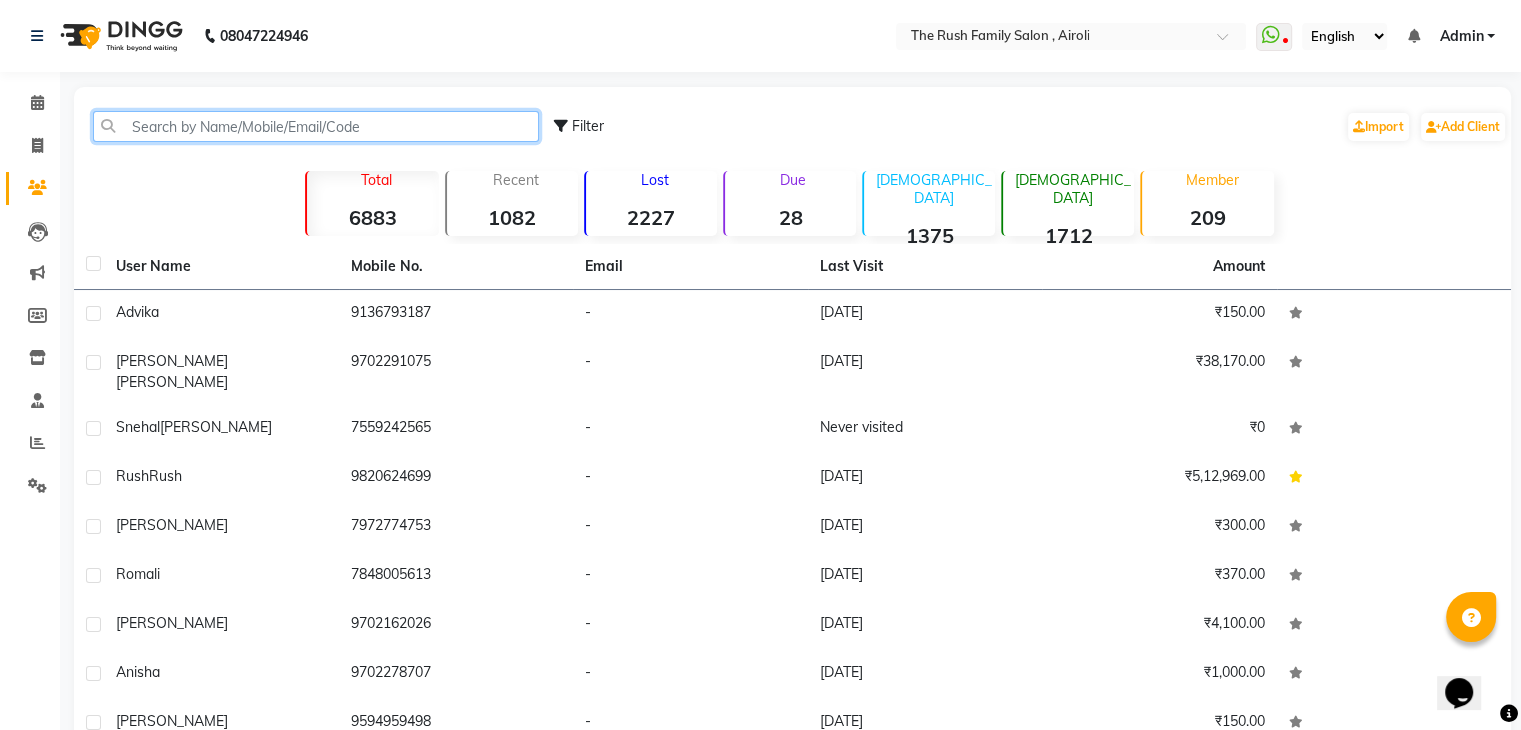 click 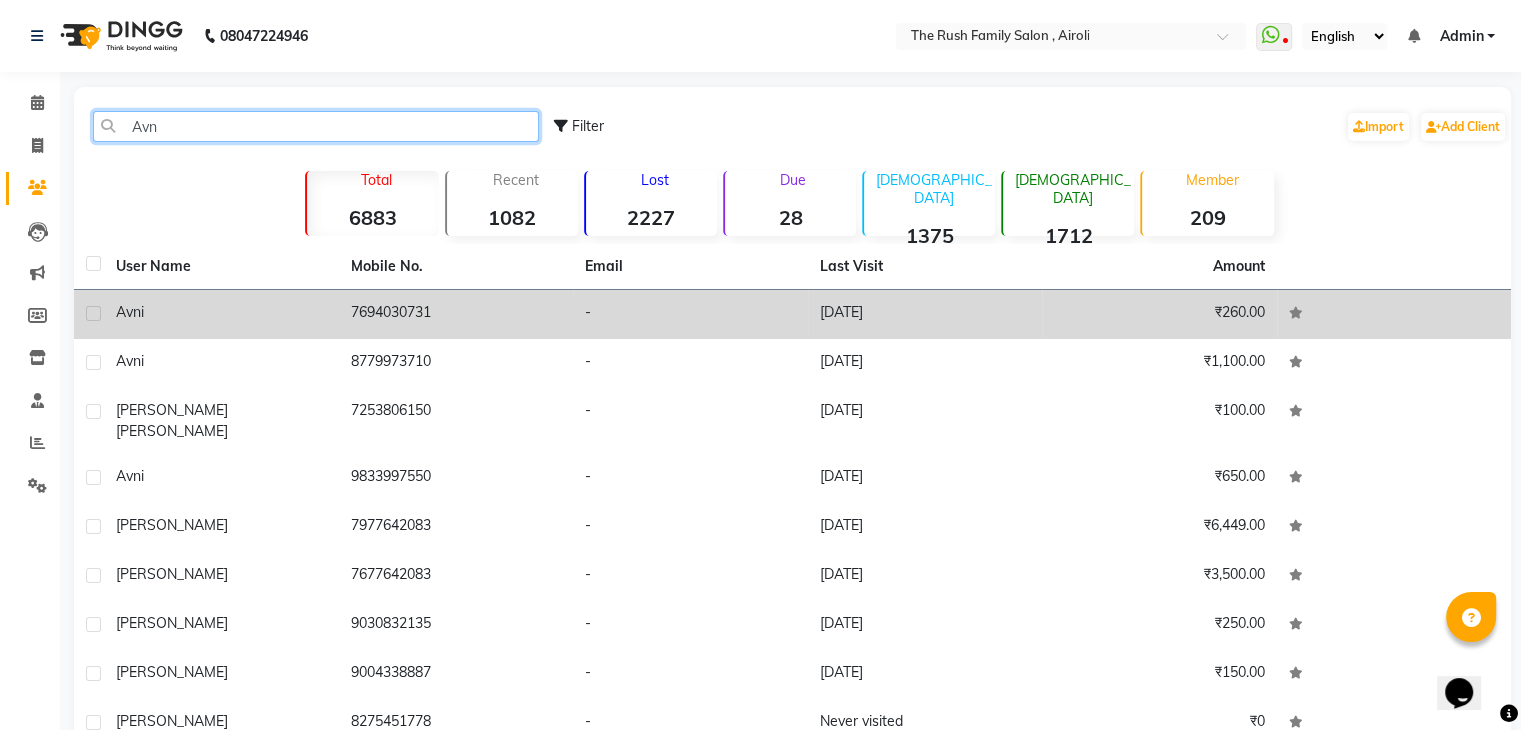 type on "Avn" 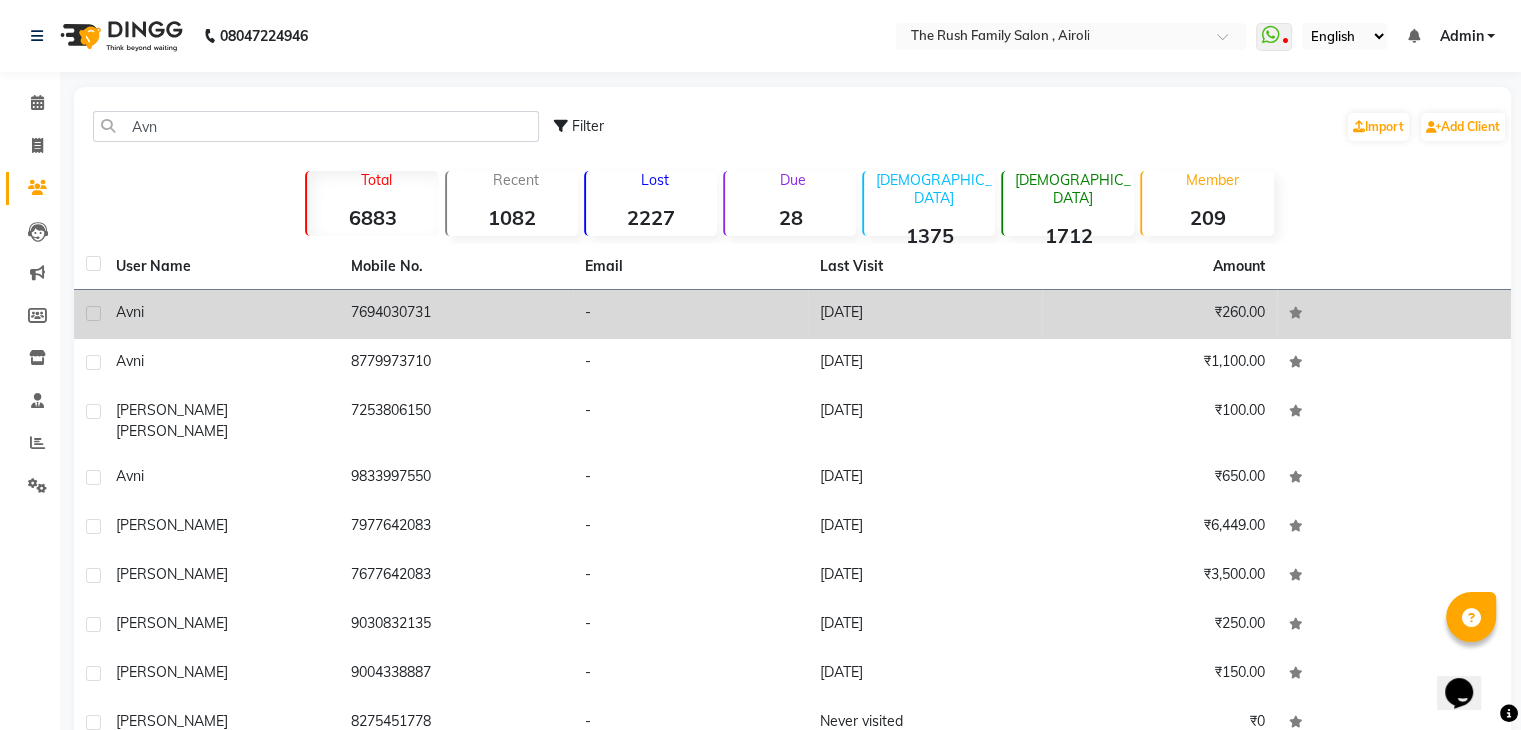 click on "7694030731" 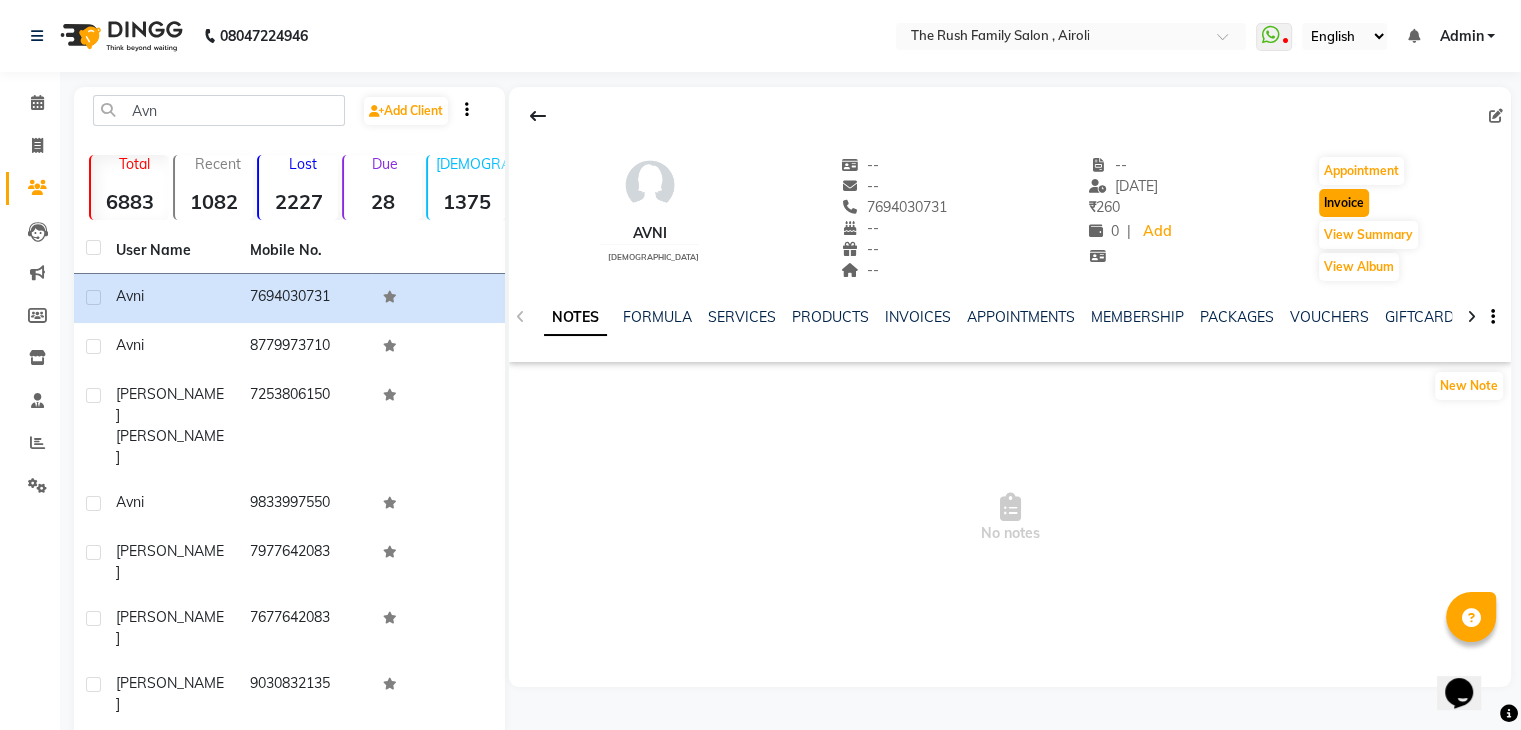 click on "Invoice" 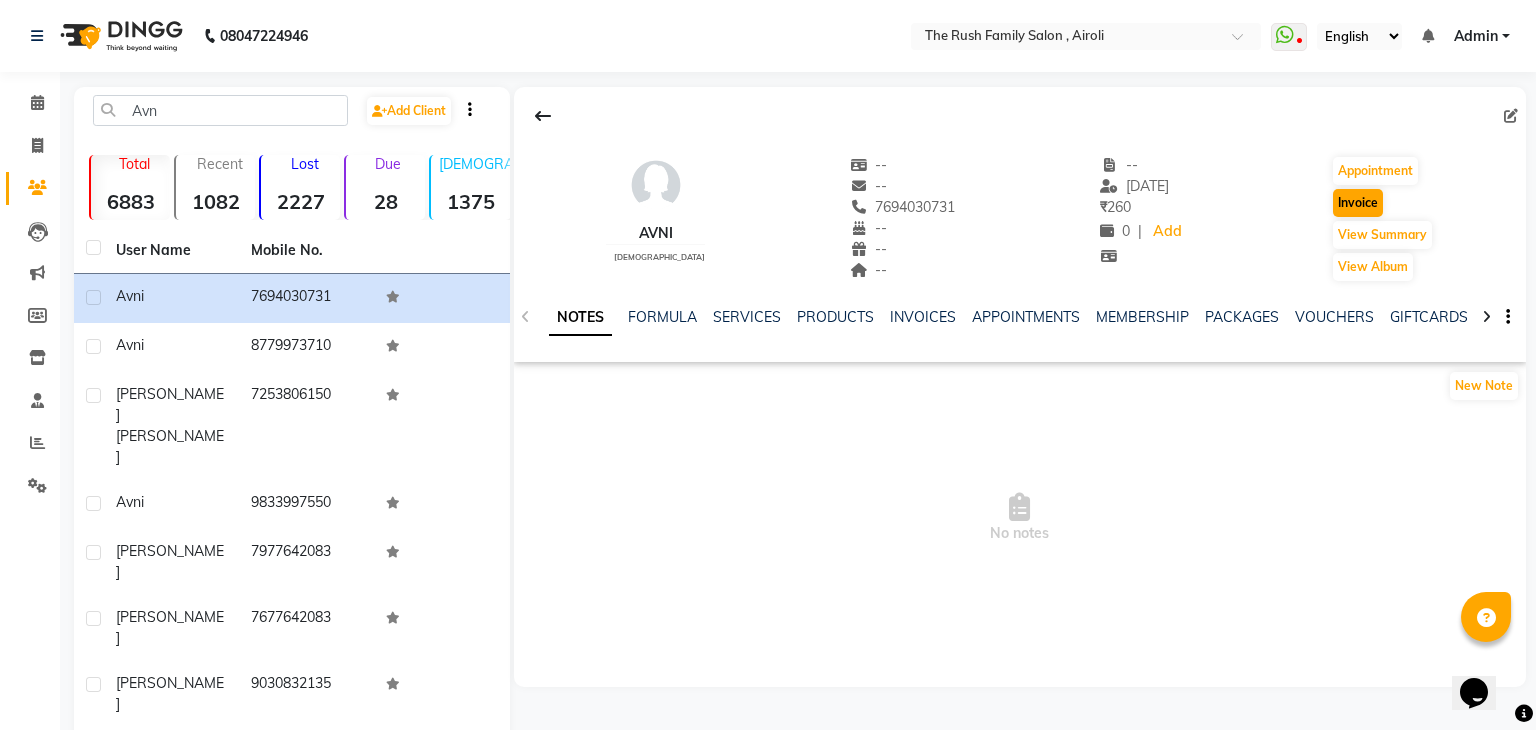 select on "5419" 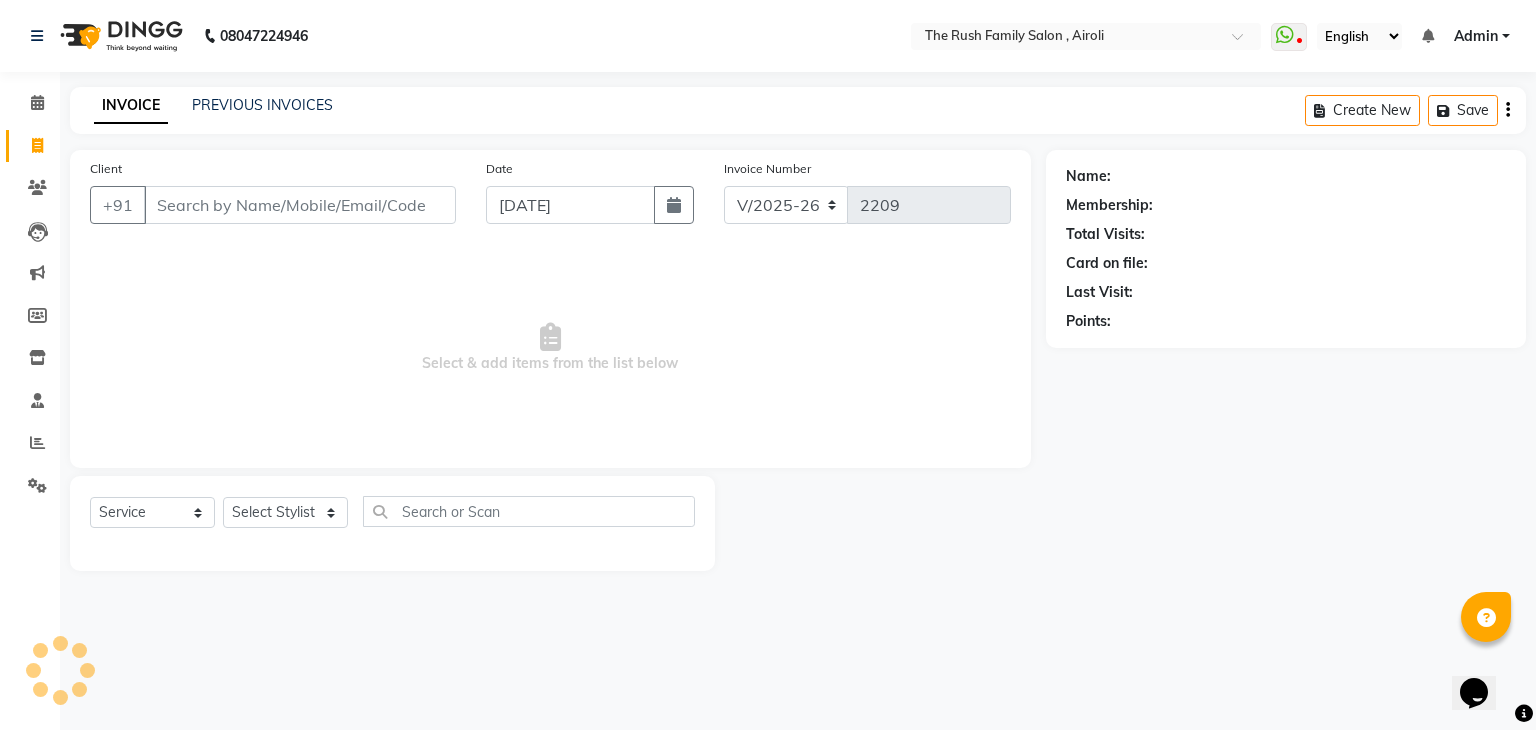 type on "7694030731" 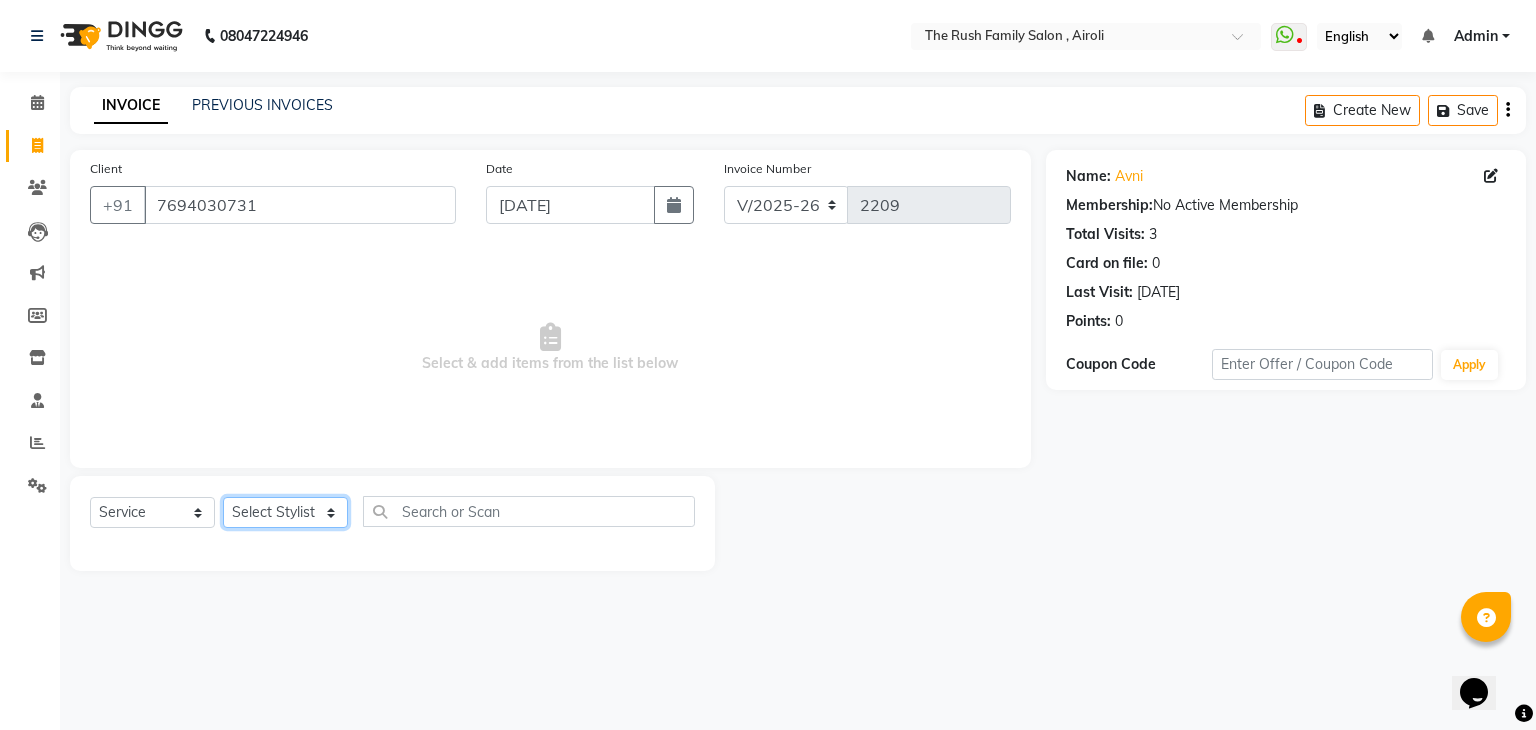 click on "Select Stylist Ajaz Danish Guddi Jayesh  mumtaz   nishu Riya    Rush Swati" 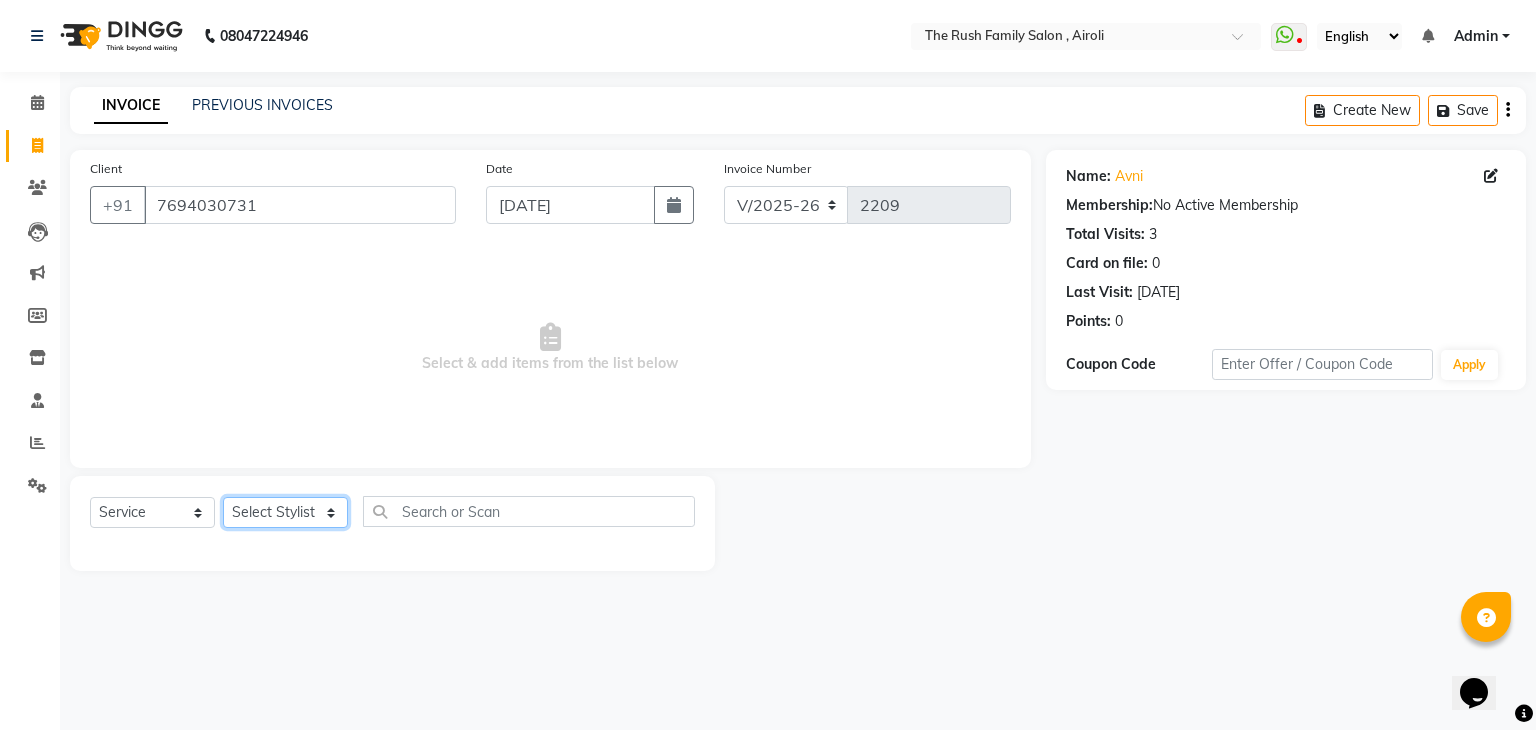 select on "77430" 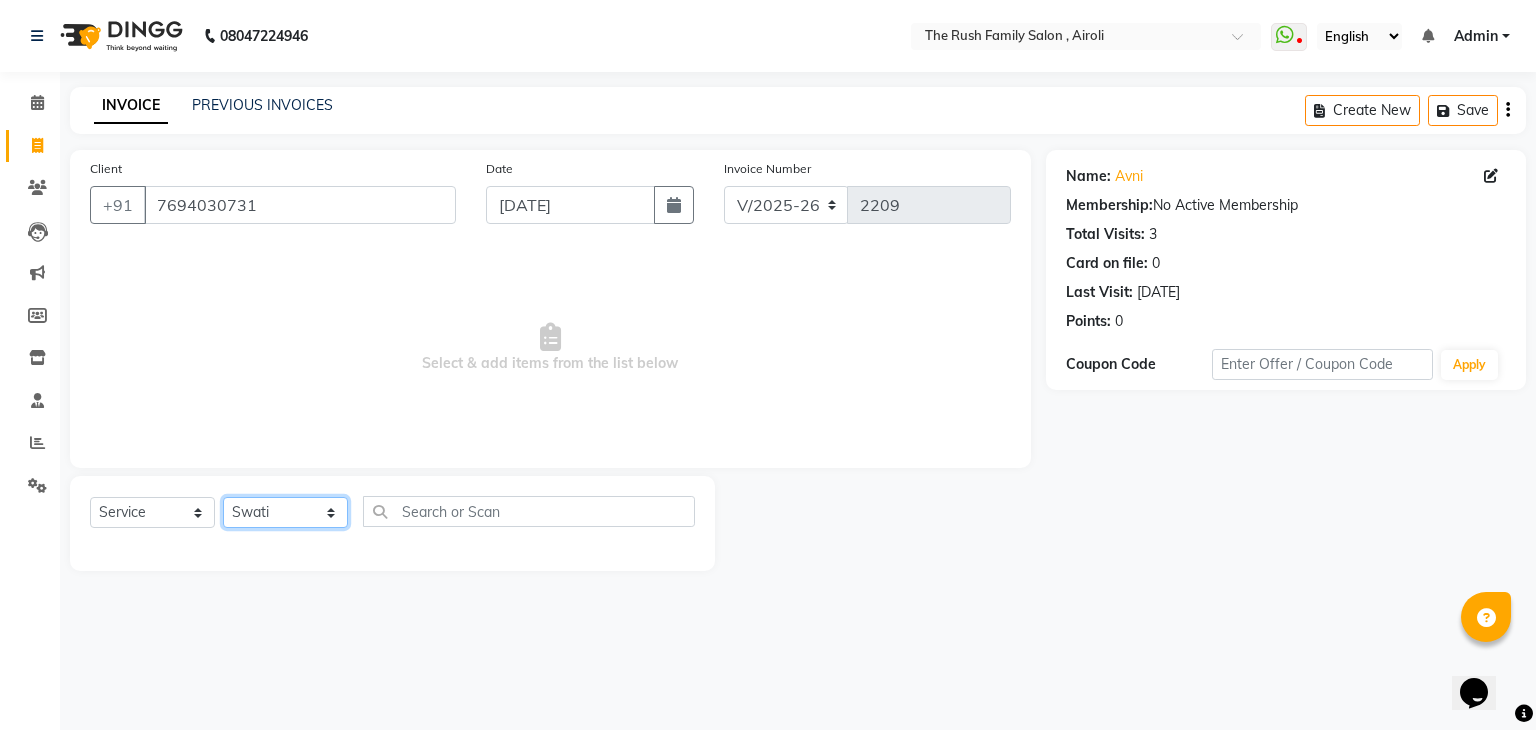 click on "Select Stylist Ajaz Danish Guddi Jayesh  mumtaz   nishu Riya    Rush Swati" 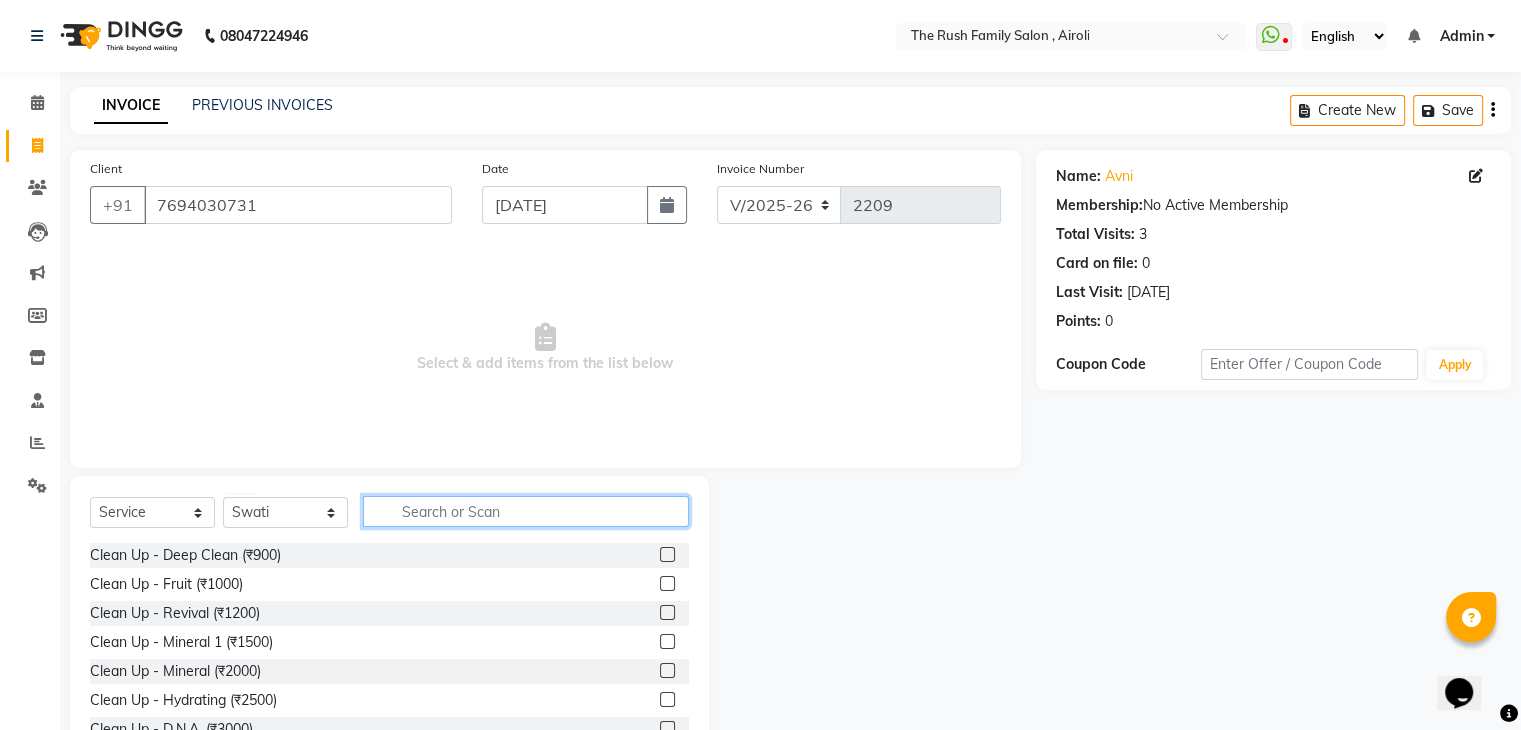 click 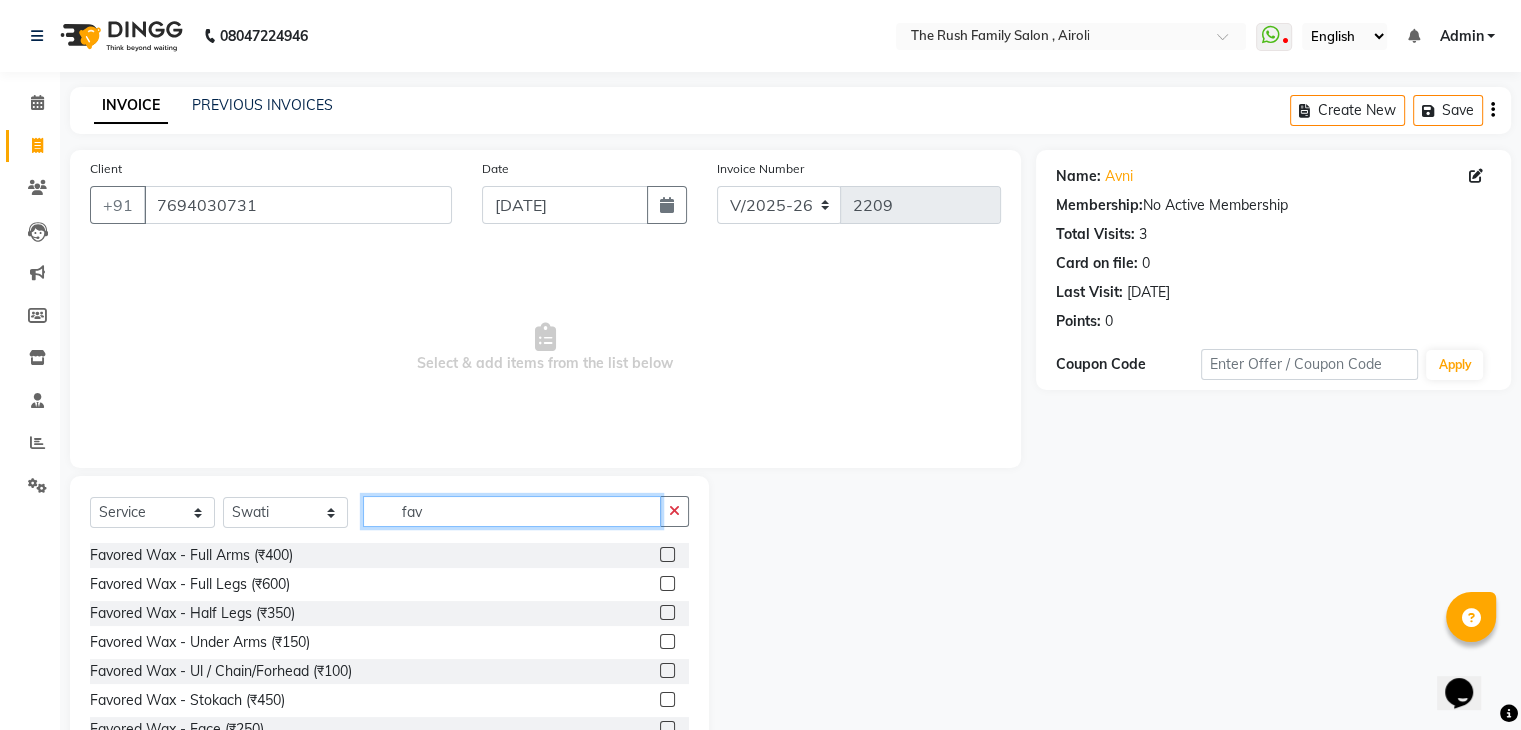 type on "fav" 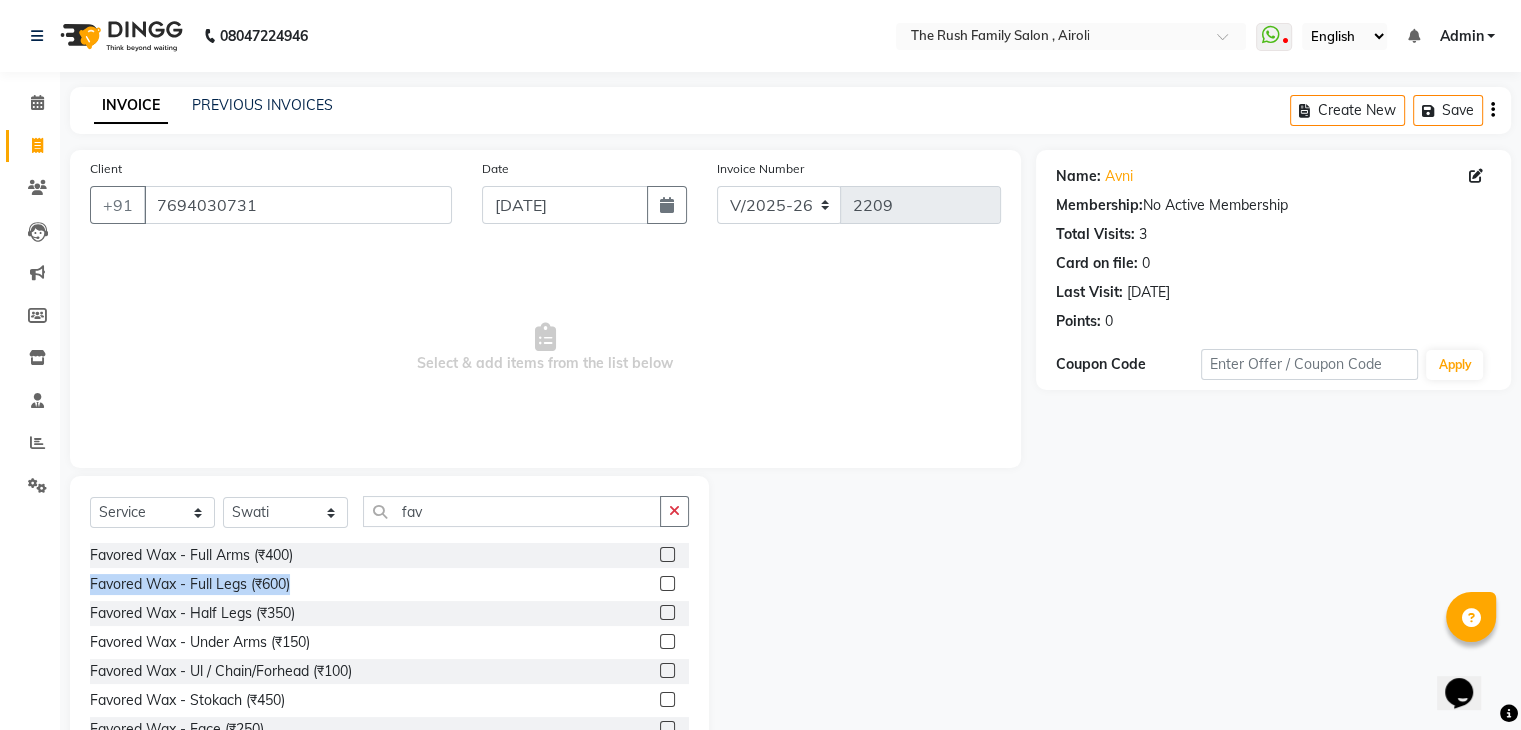 drag, startPoint x: 651, startPoint y: 550, endPoint x: 655, endPoint y: 586, distance: 36.221542 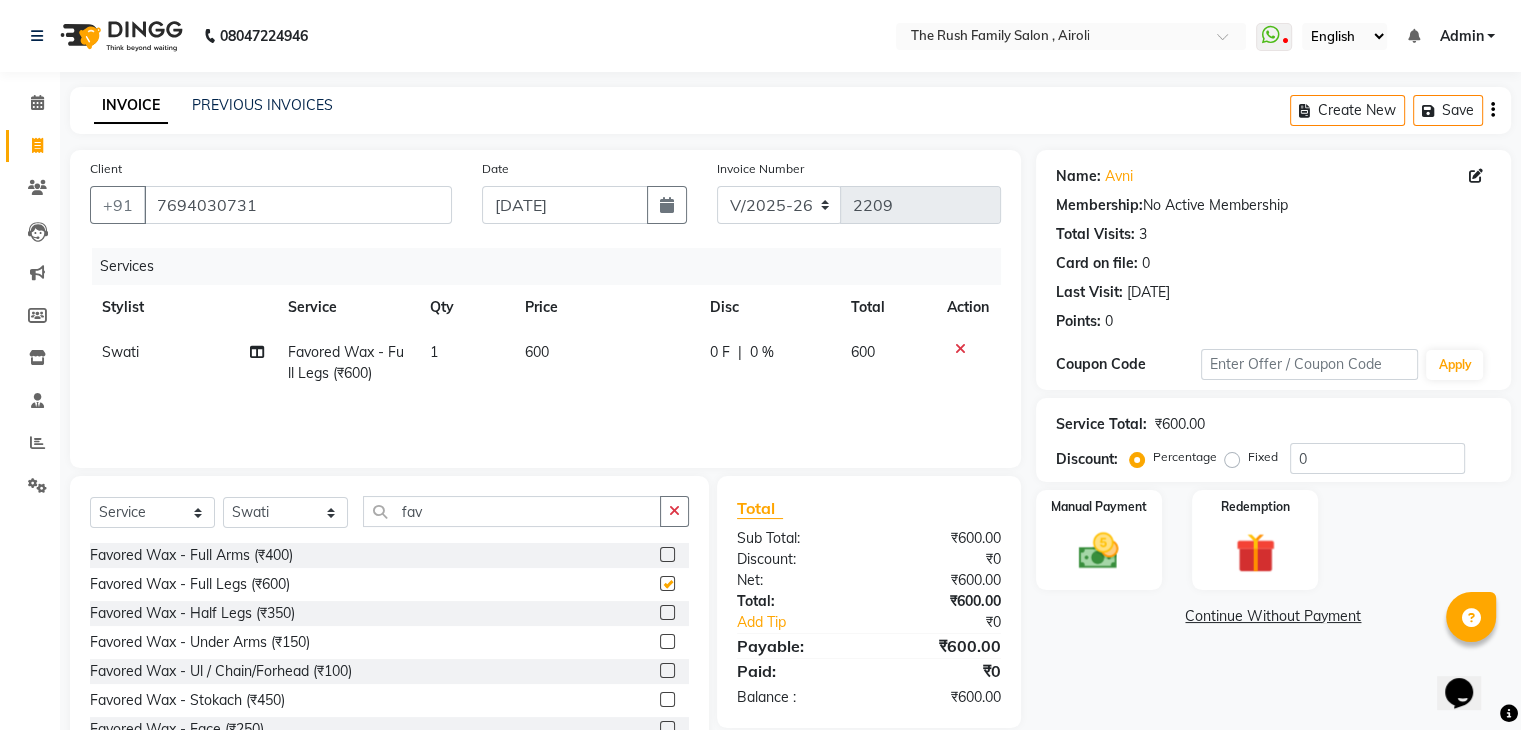 checkbox on "false" 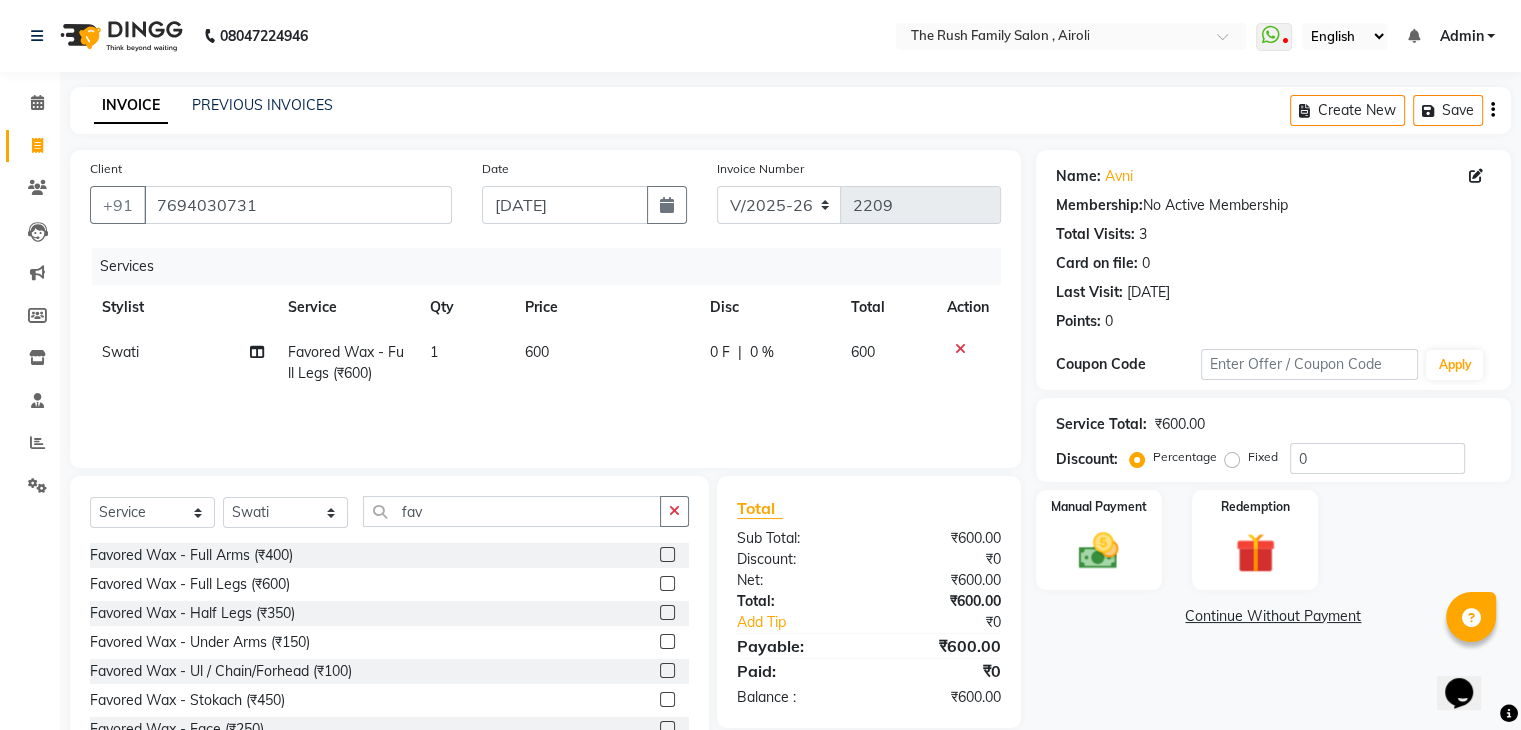 click 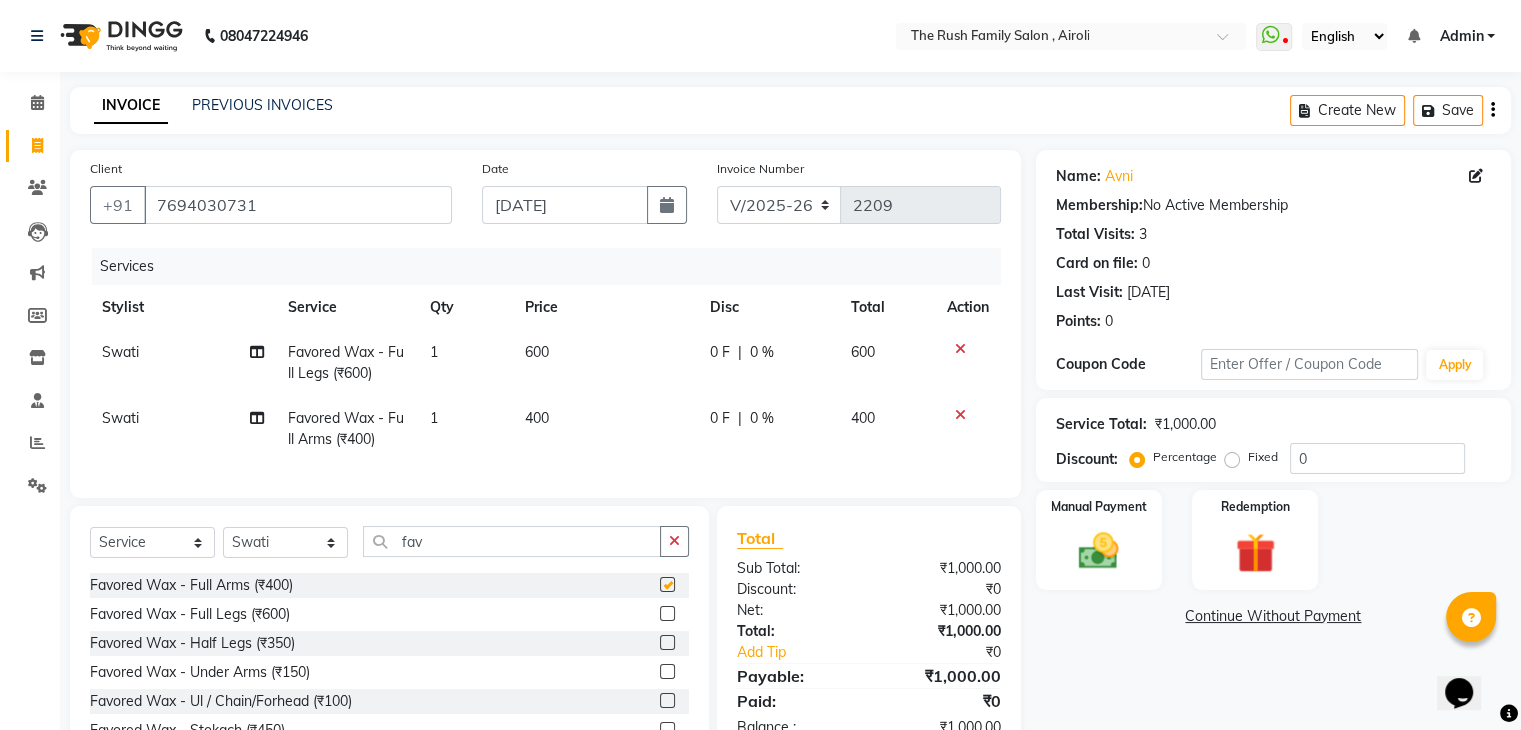 checkbox on "false" 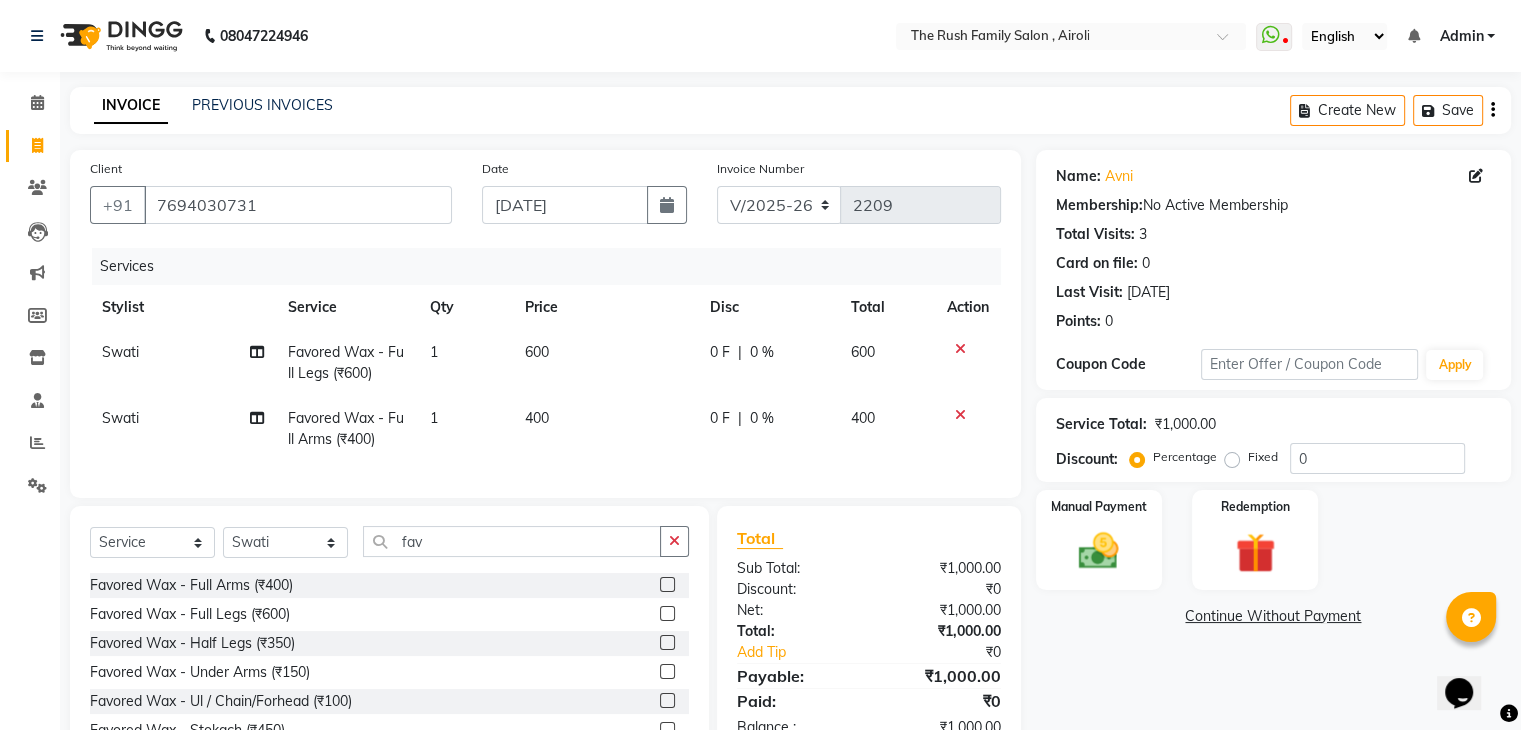 click 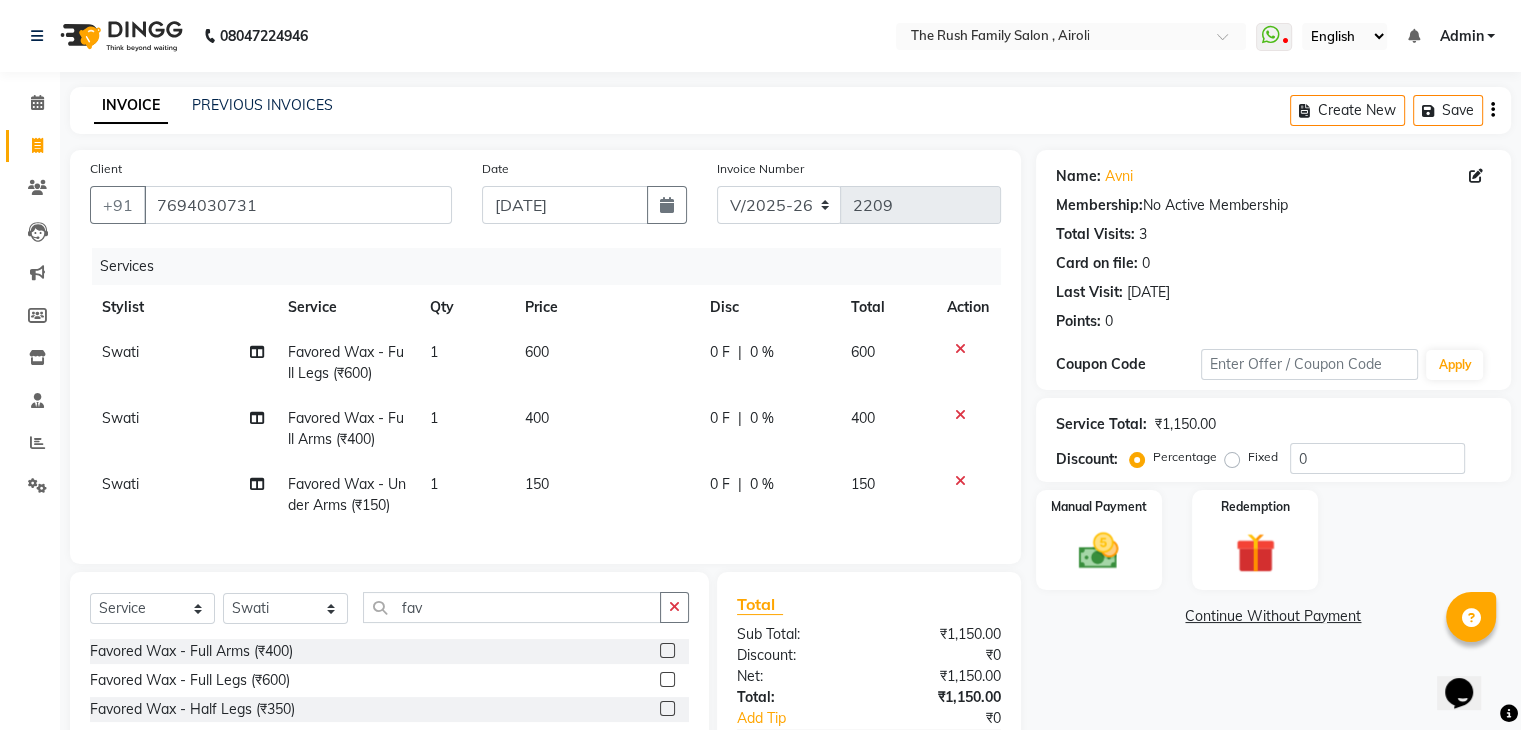 checkbox on "false" 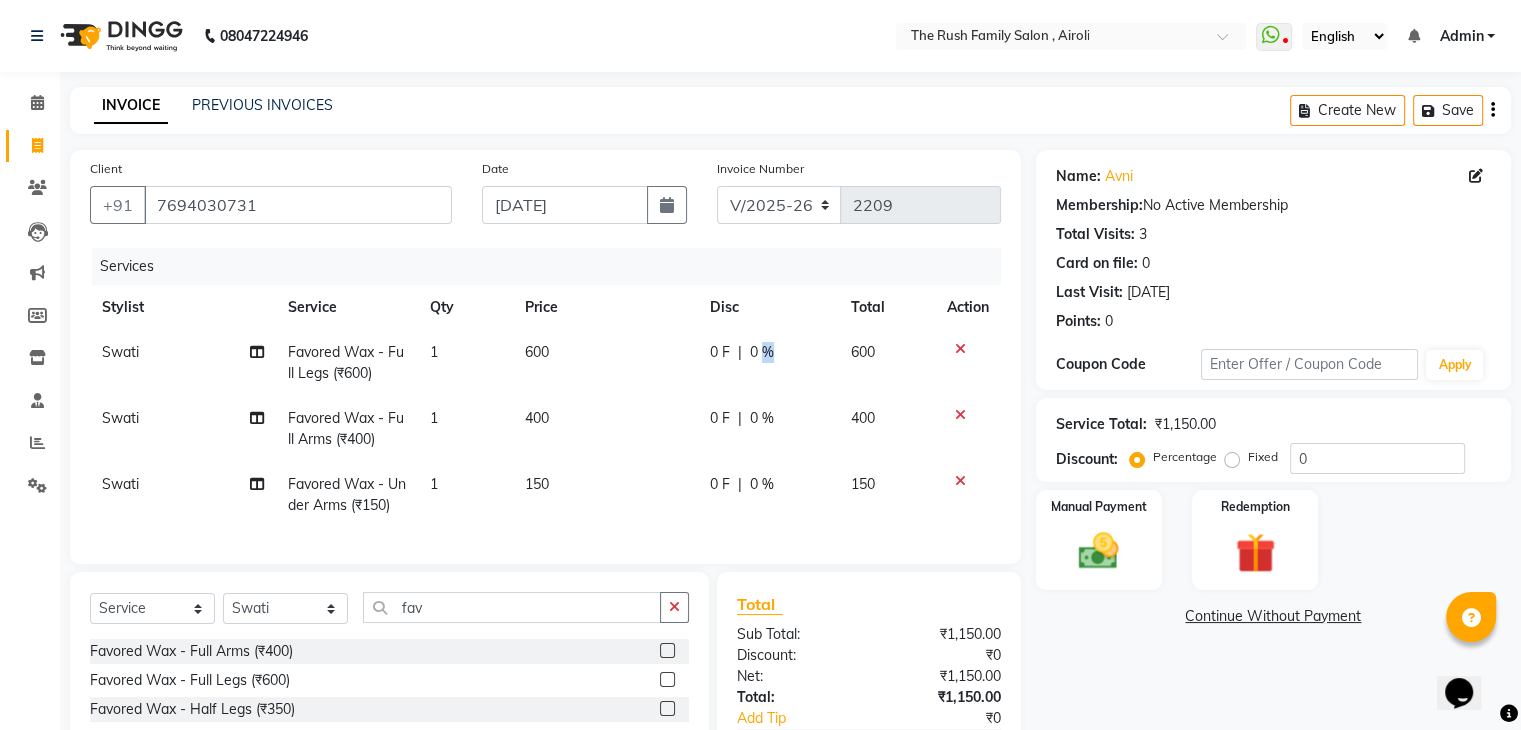 drag, startPoint x: 765, startPoint y: 370, endPoint x: 800, endPoint y: 355, distance: 38.078865 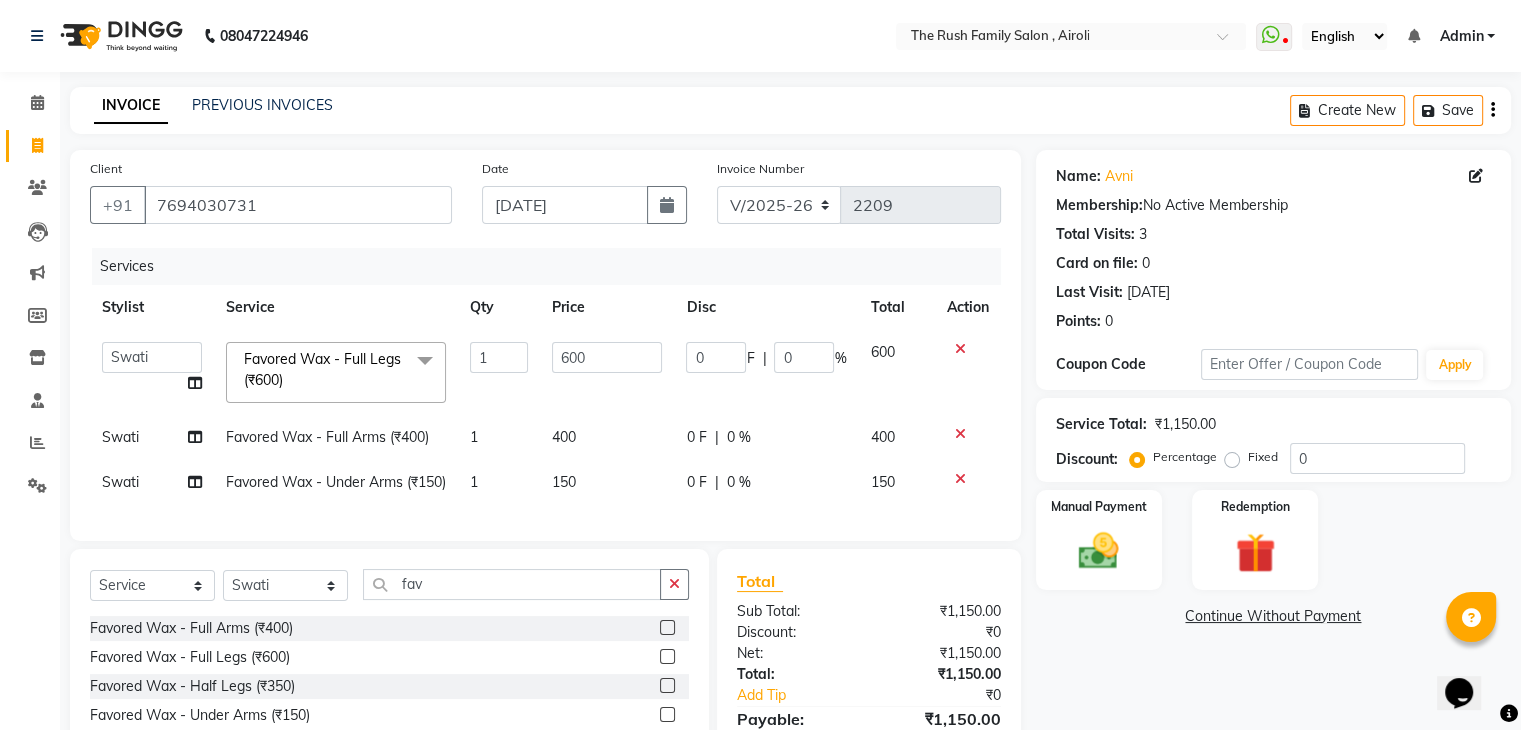 click on "0" 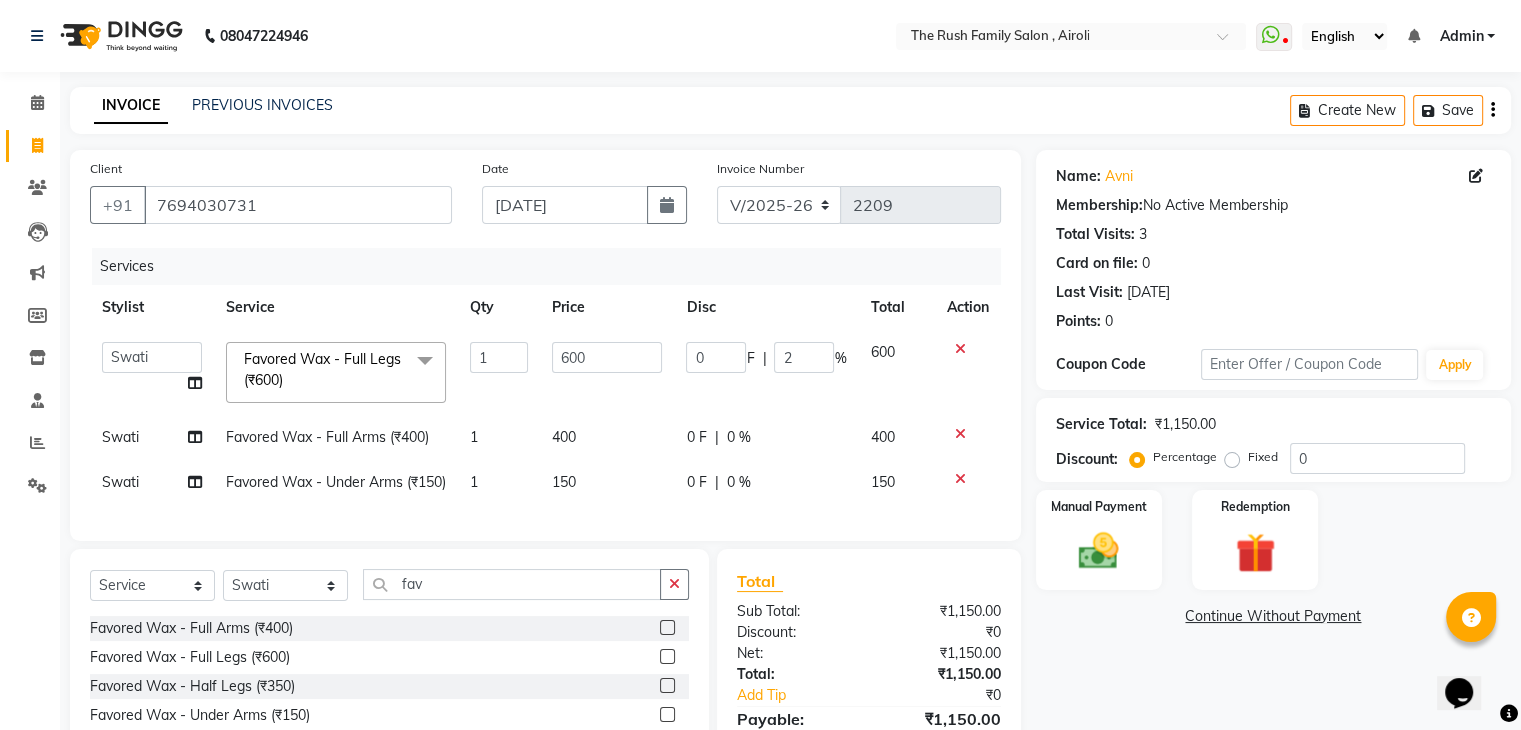 type on "20" 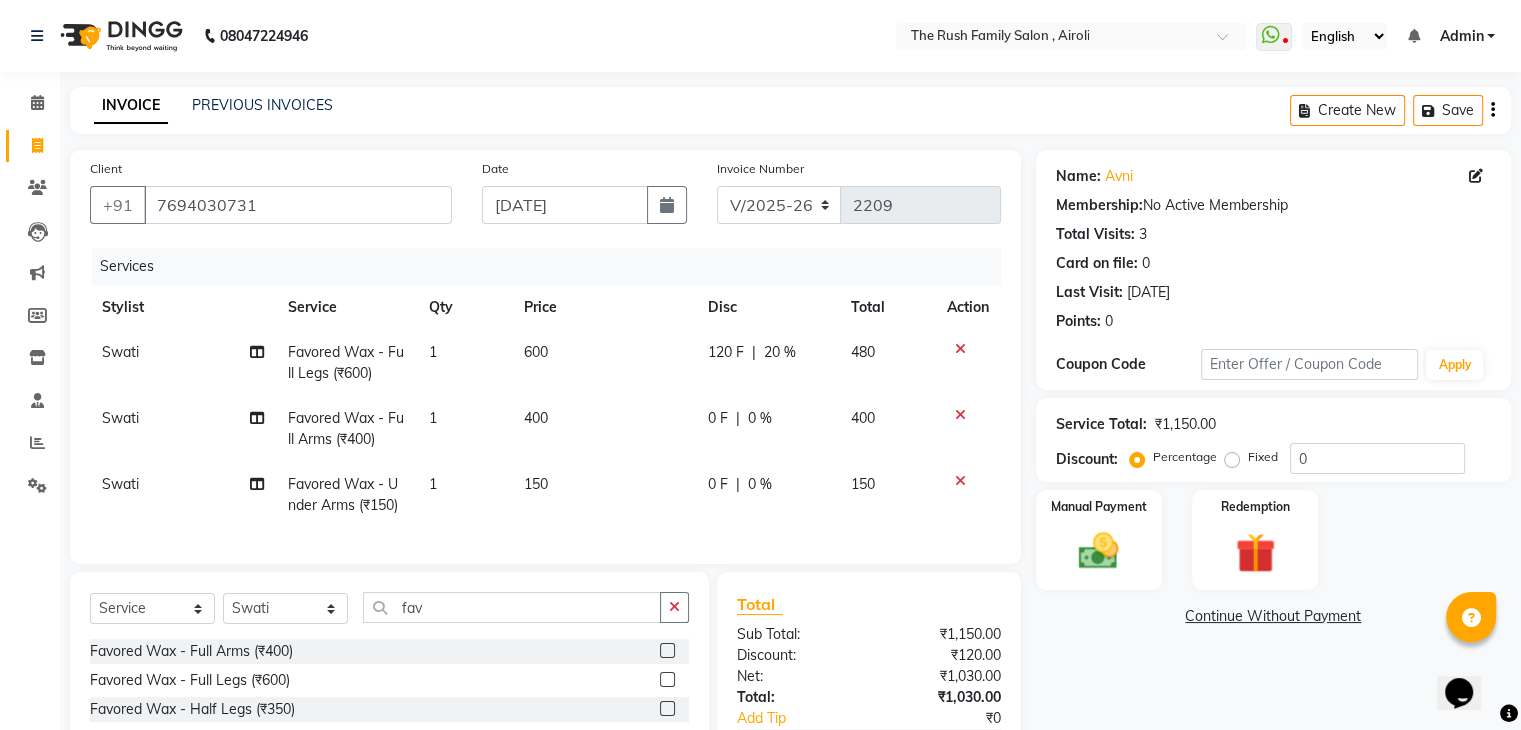 click on "Swati Favored Wax - Full Legs (₹600) 1 600 120 F | 20 % 480 Swati Favored Wax - Full Arms (₹400) 1 400 0 F | 0 % 400 Swati Favored Wax - Under Arms (₹150) 1 150 0 F | 0 % 150" 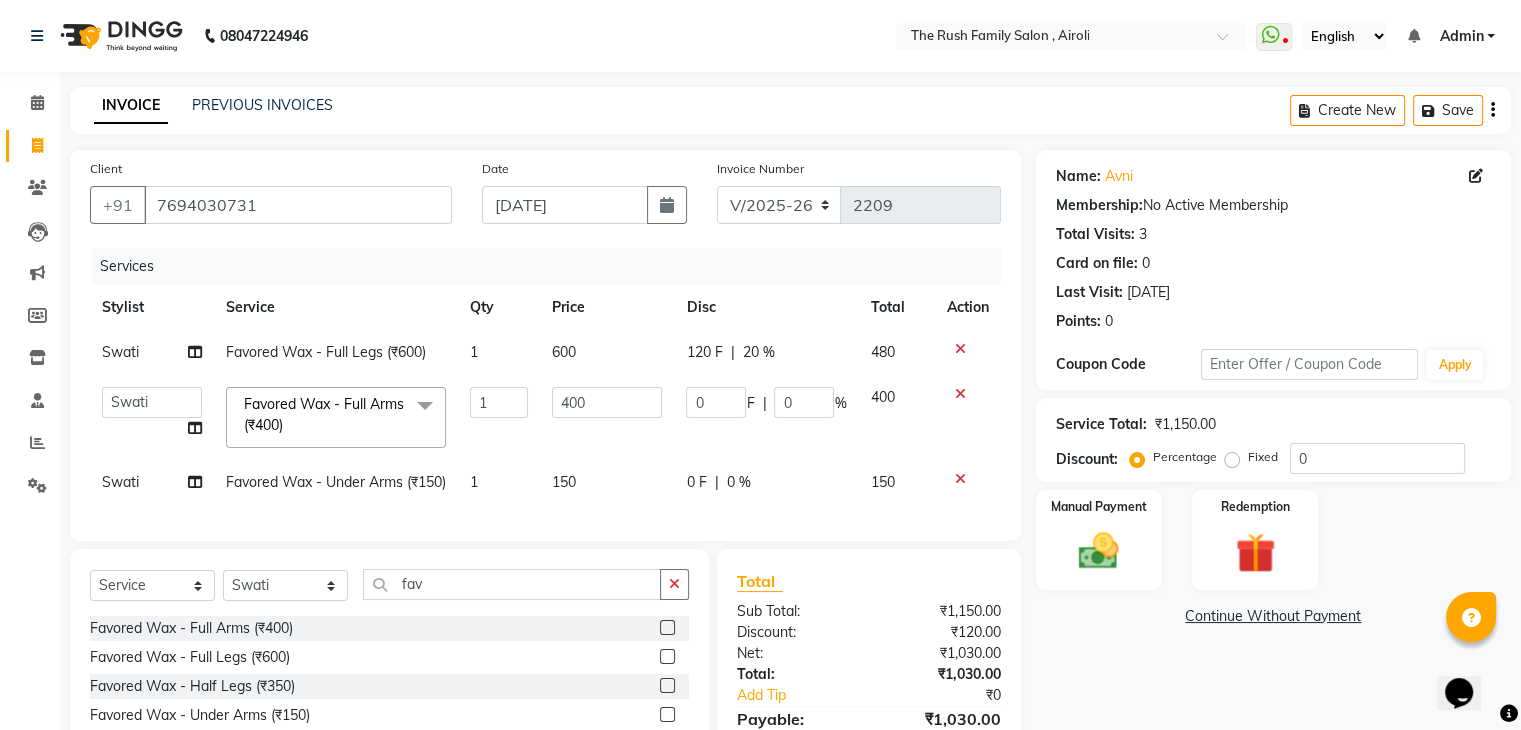 click on "0" 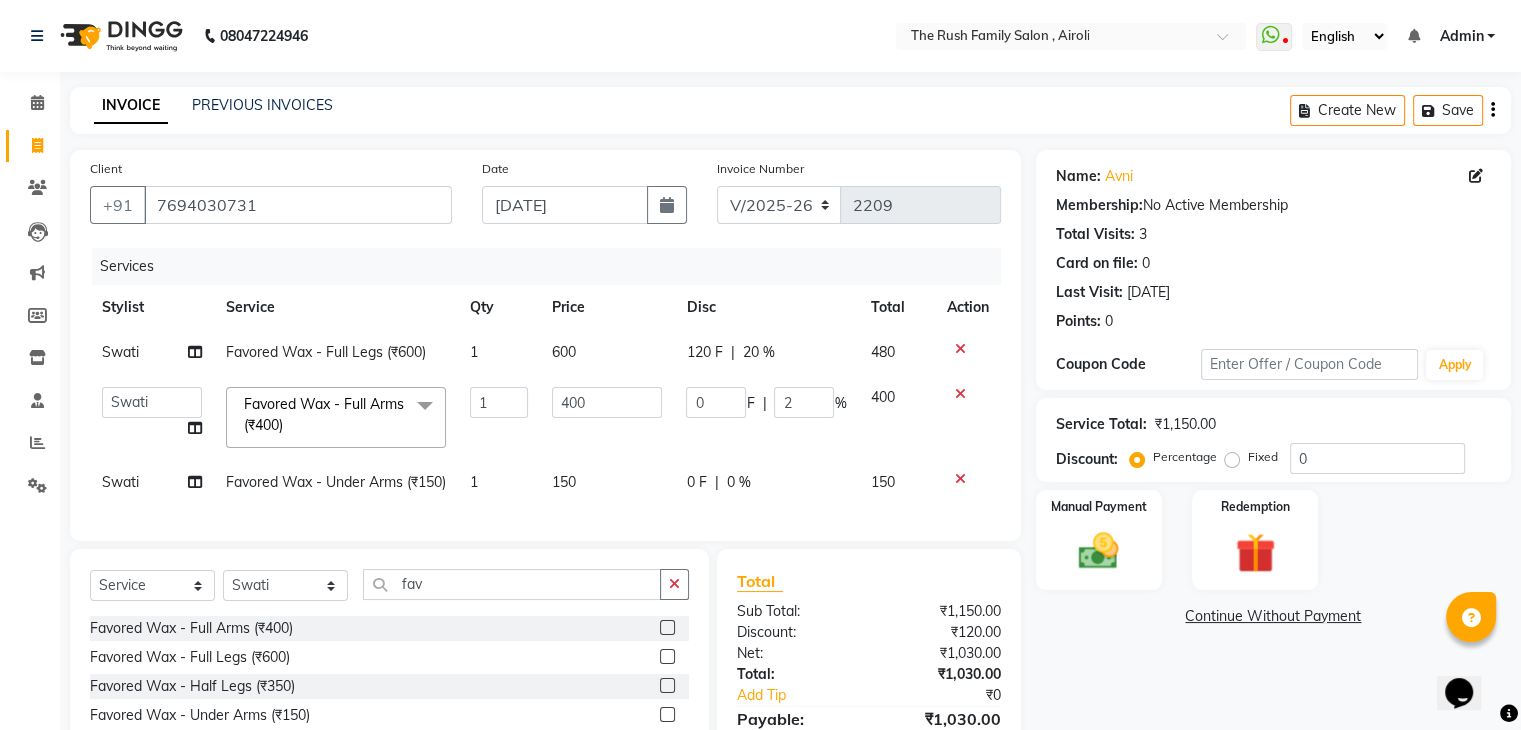 type on "20" 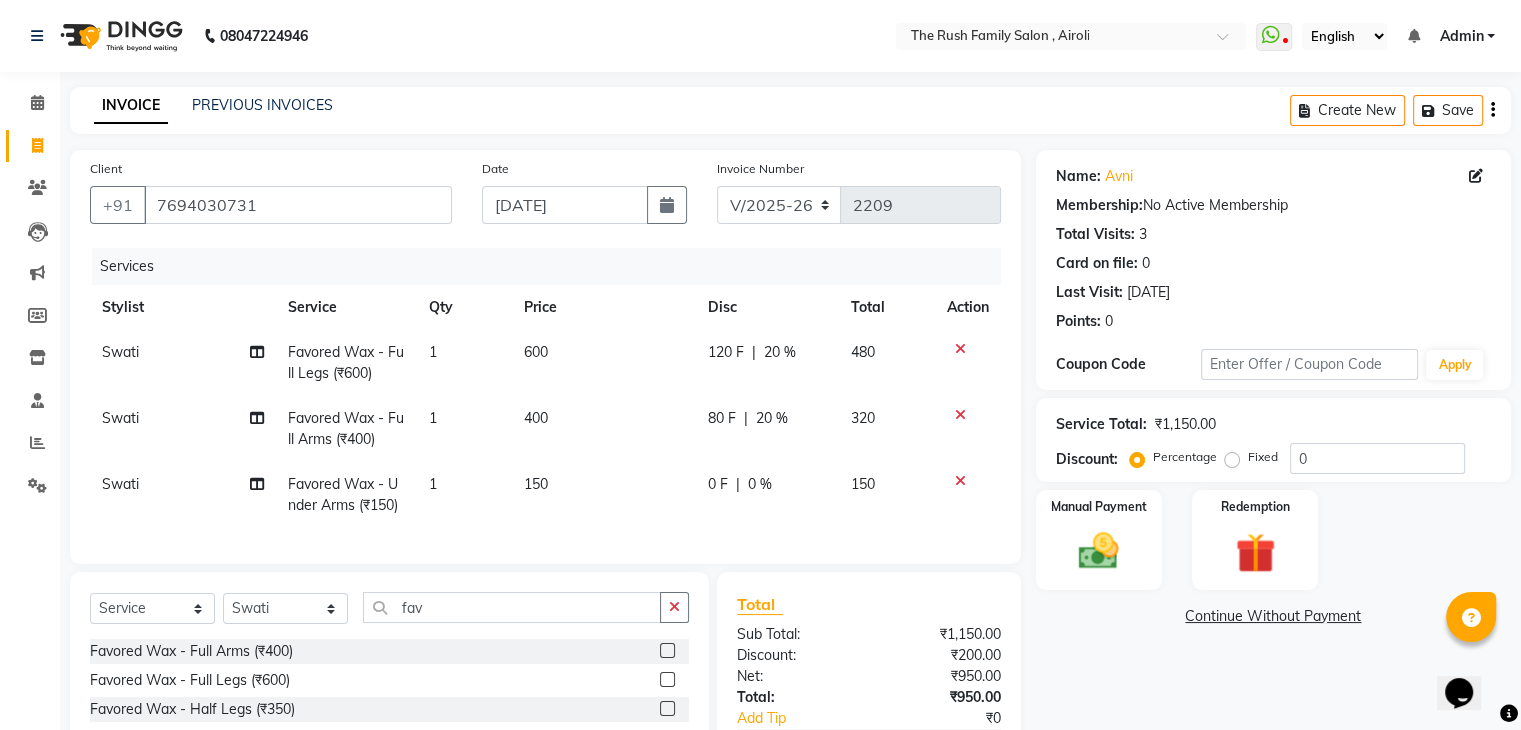 click on "0 F | 0 %" 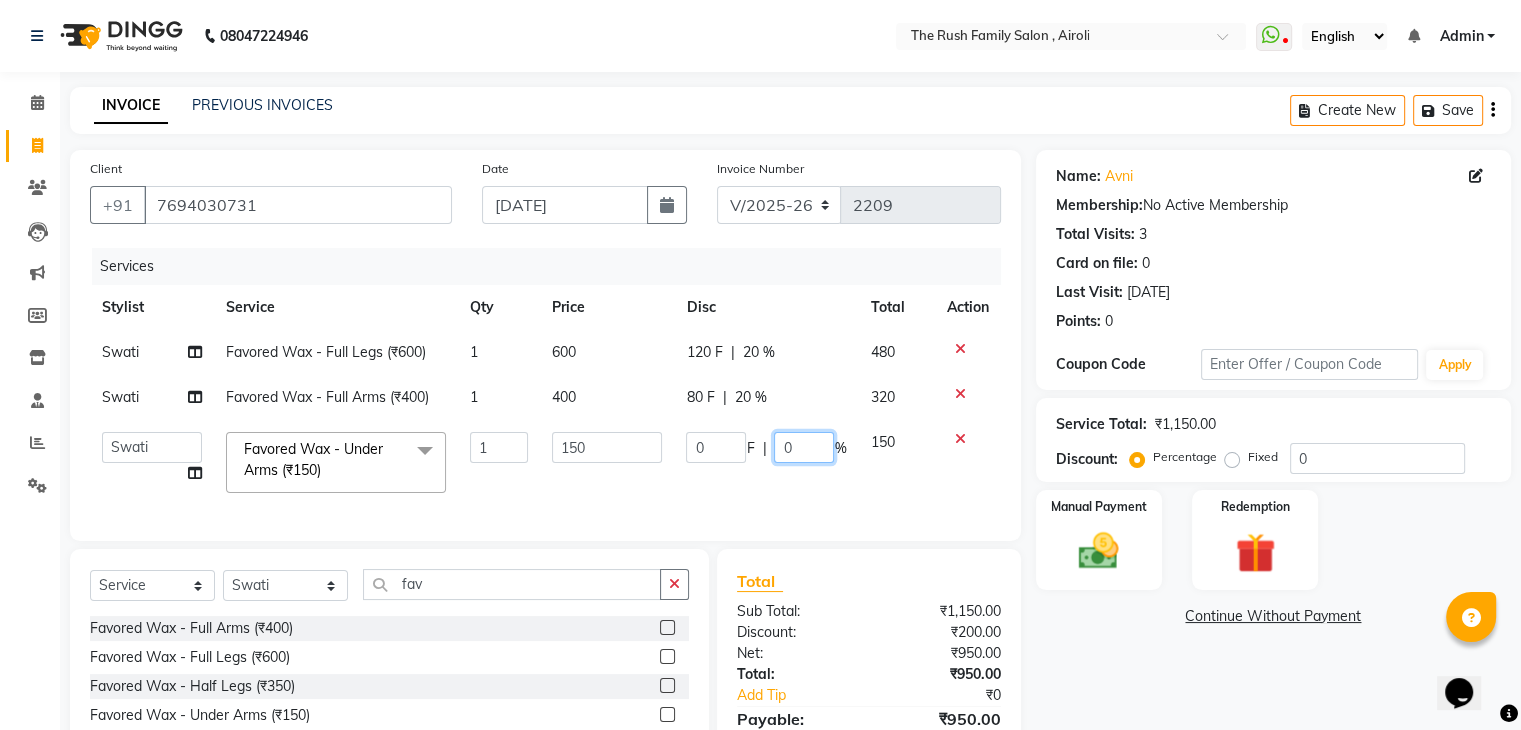 click on "0" 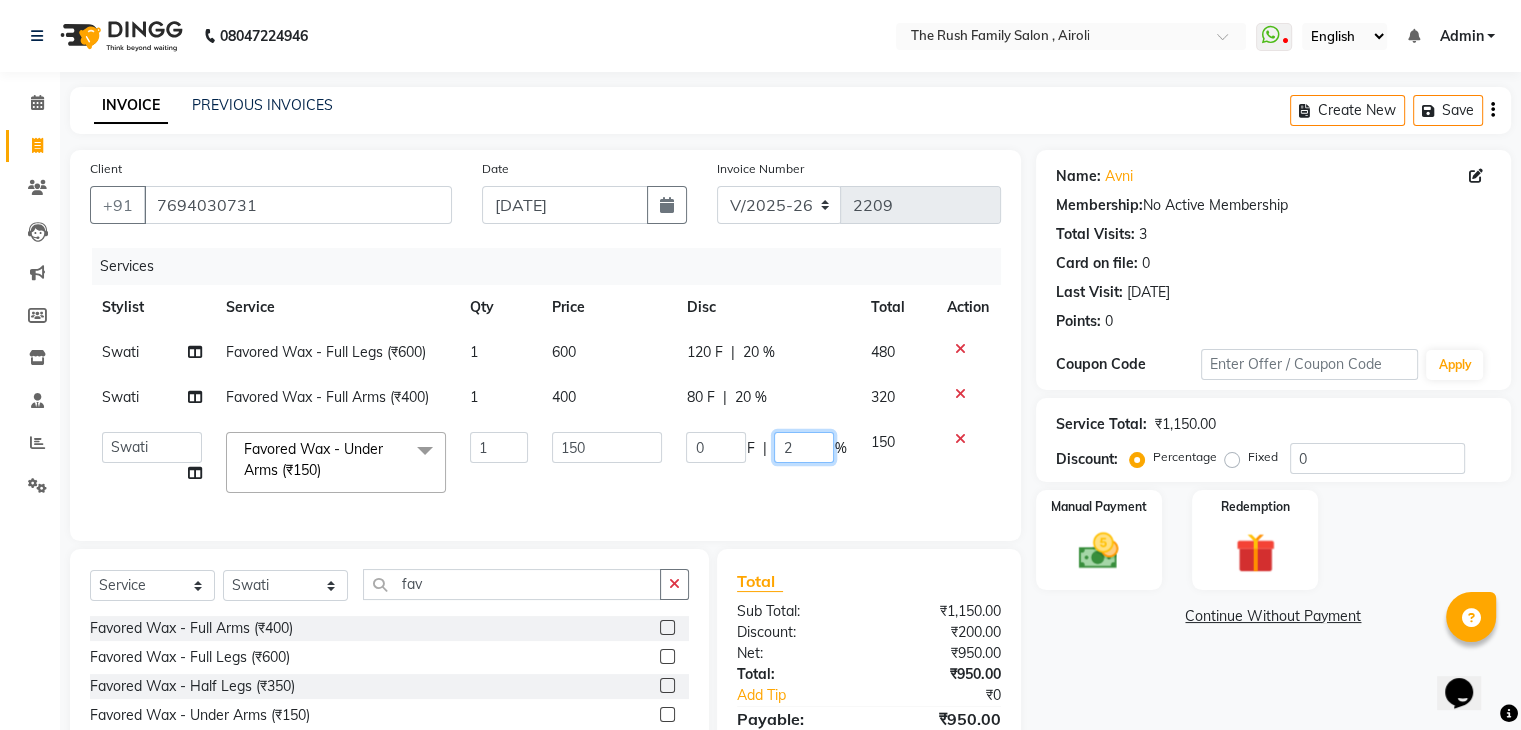 type on "20" 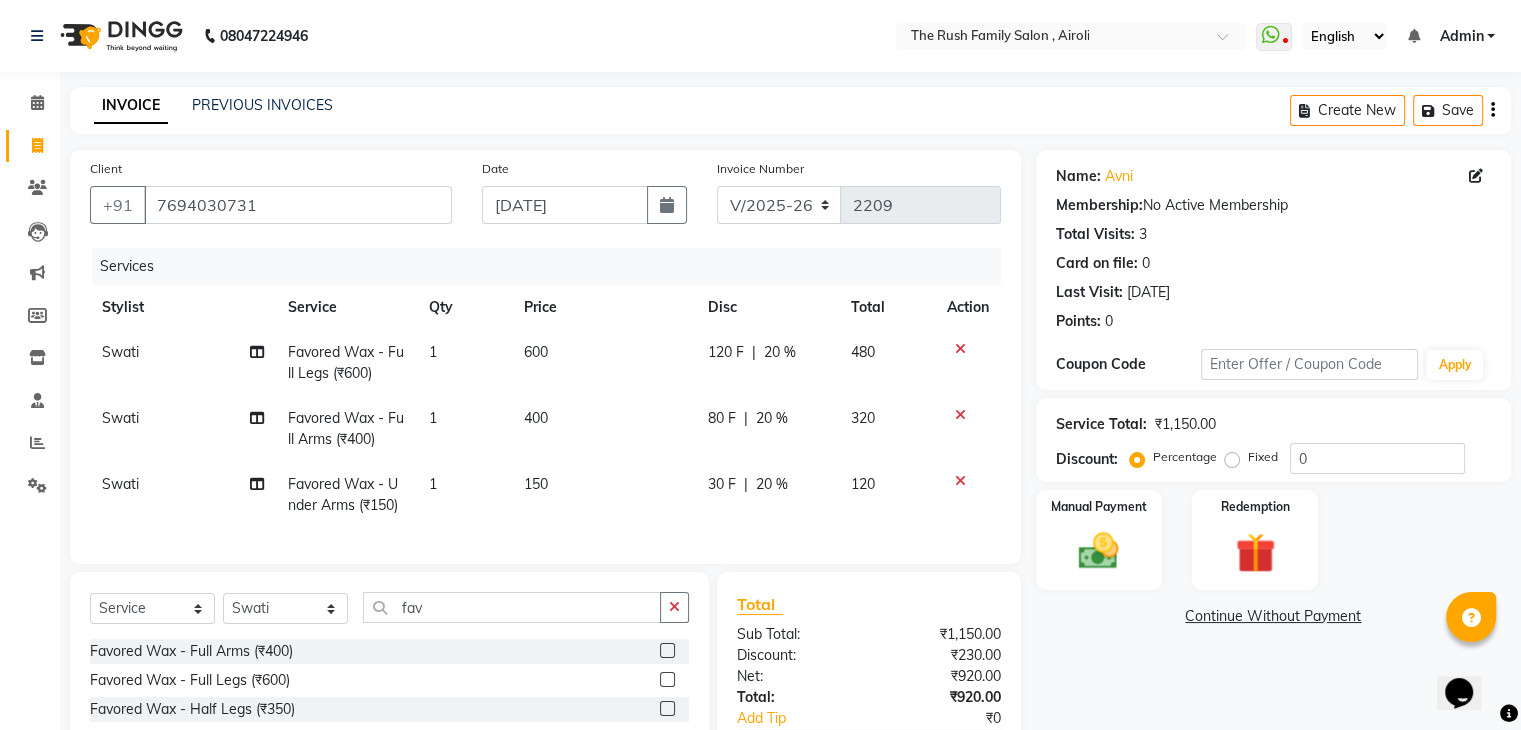 click on "Services Stylist Service Qty Price Disc Total Action Swati Favored Wax - Full Legs (₹600) 1 600 120 F | 20 % 480 Swati Favored Wax - Full Arms (₹400) 1 400 80 F | 20 % 320 Swati Favored Wax - Under Arms (₹150) 1 150 30 F | 20 % 120" 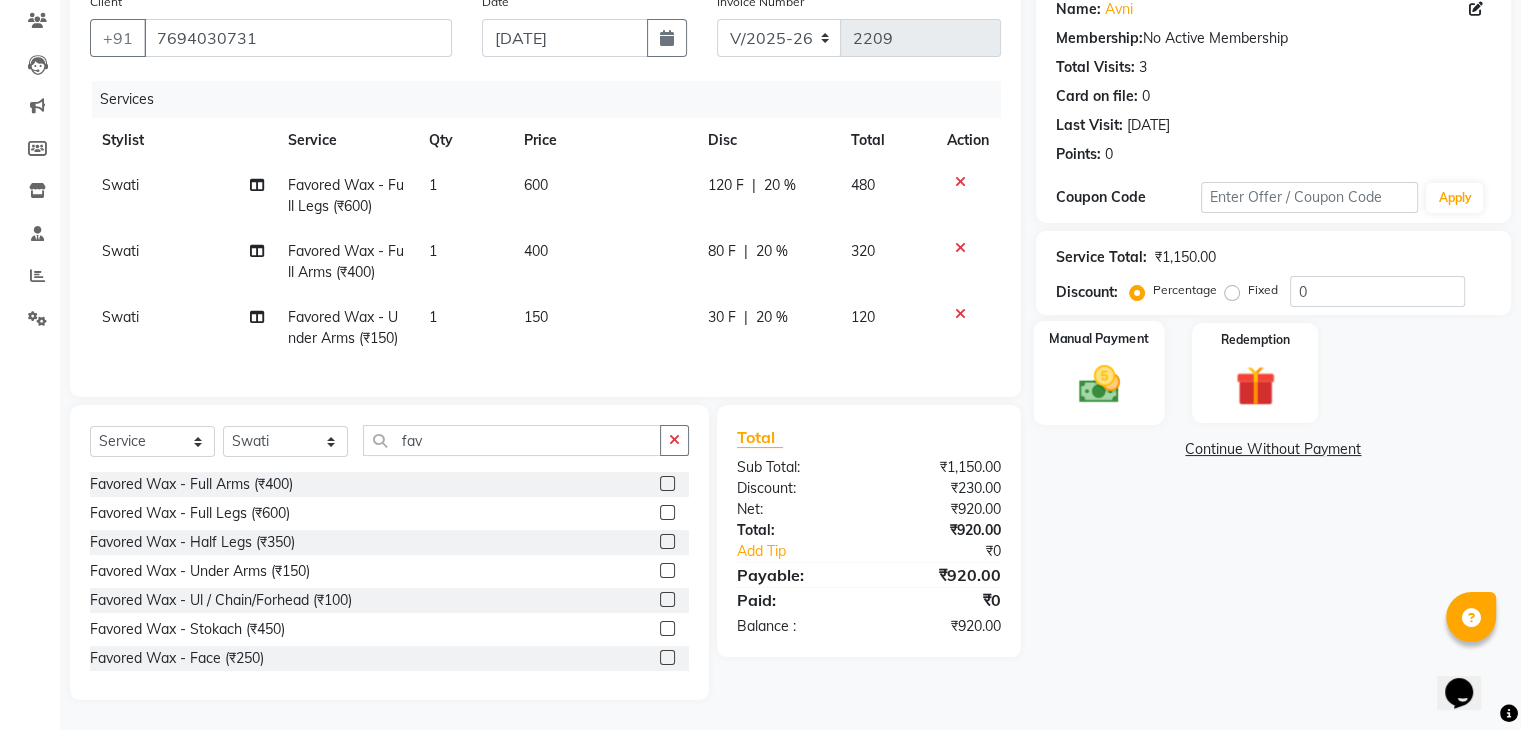 click 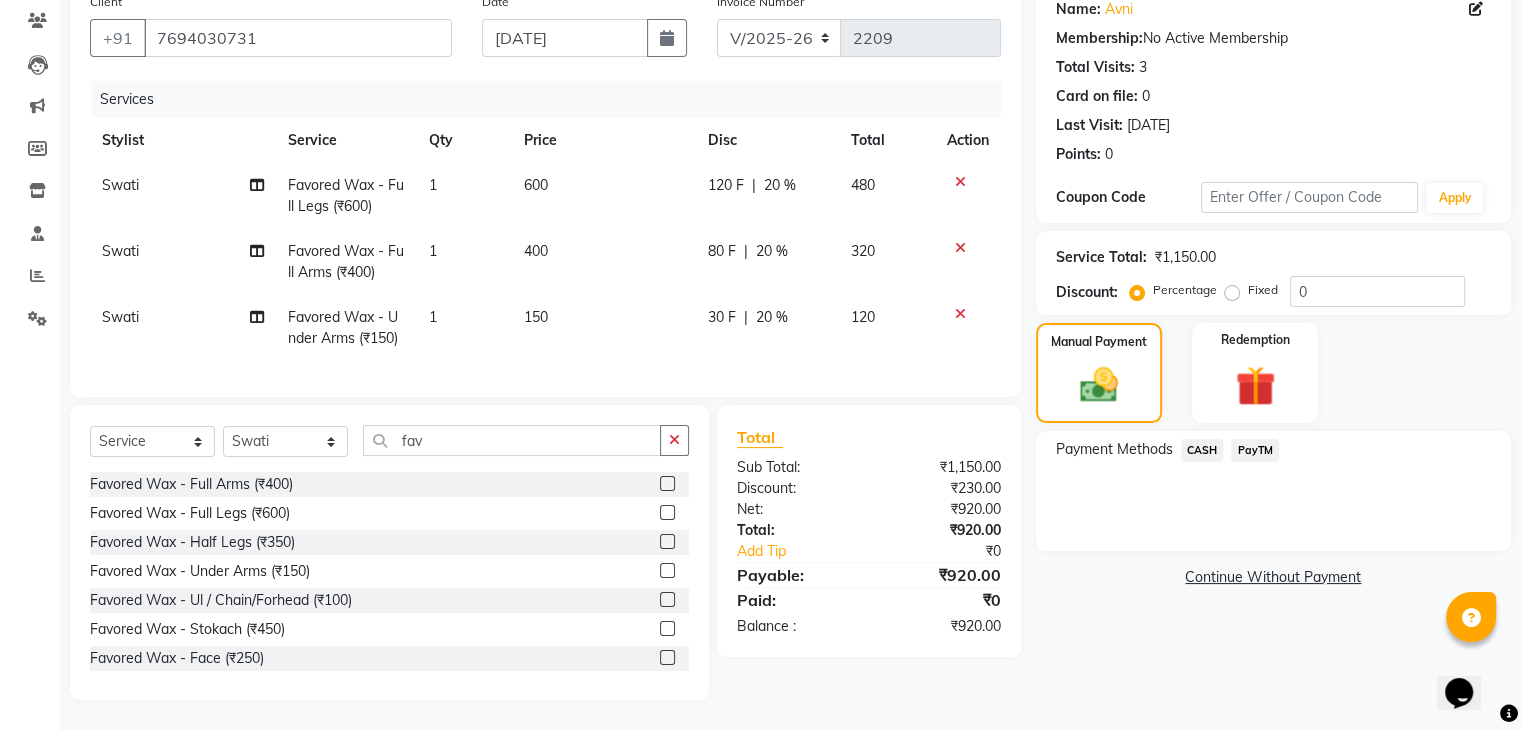 click on "PayTM" 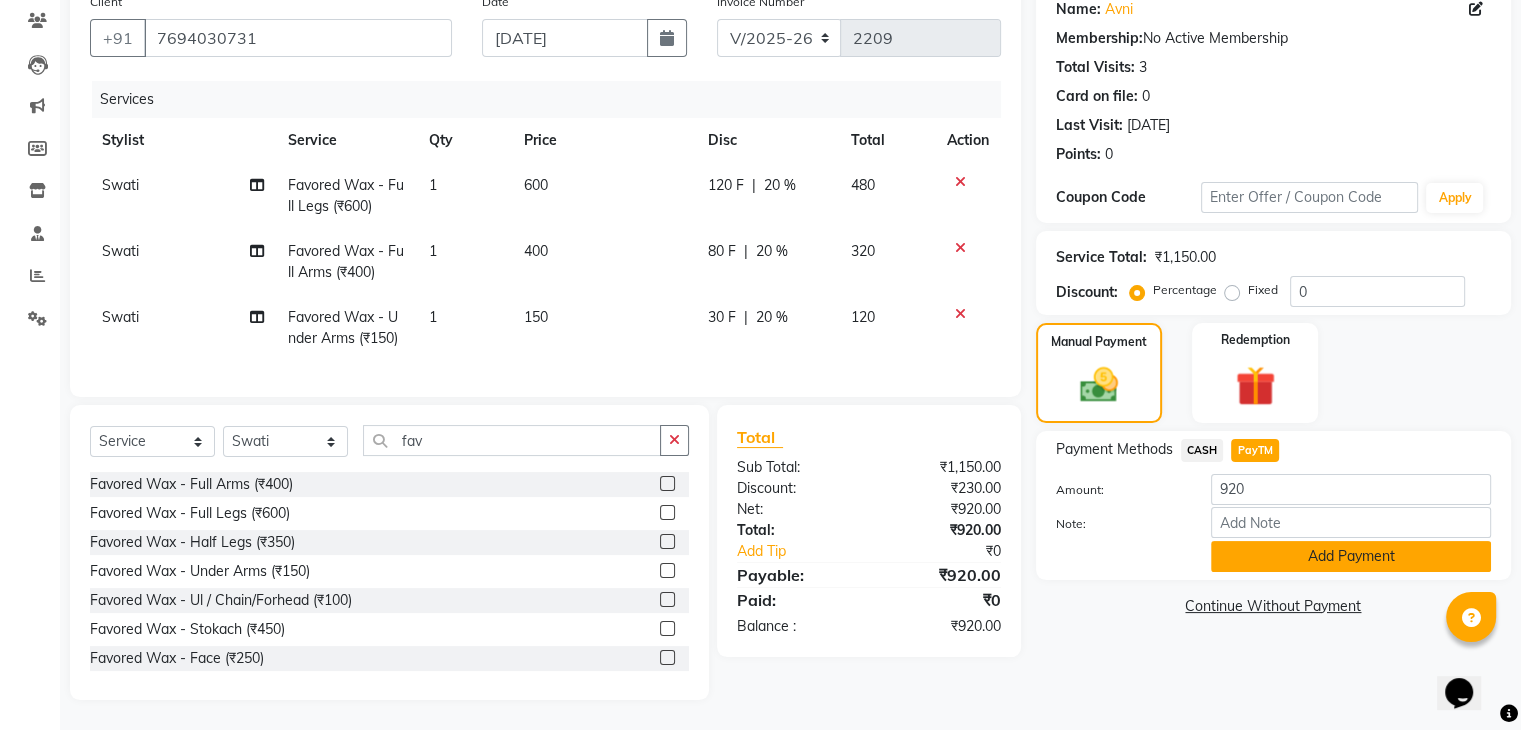 click on "Add Payment" 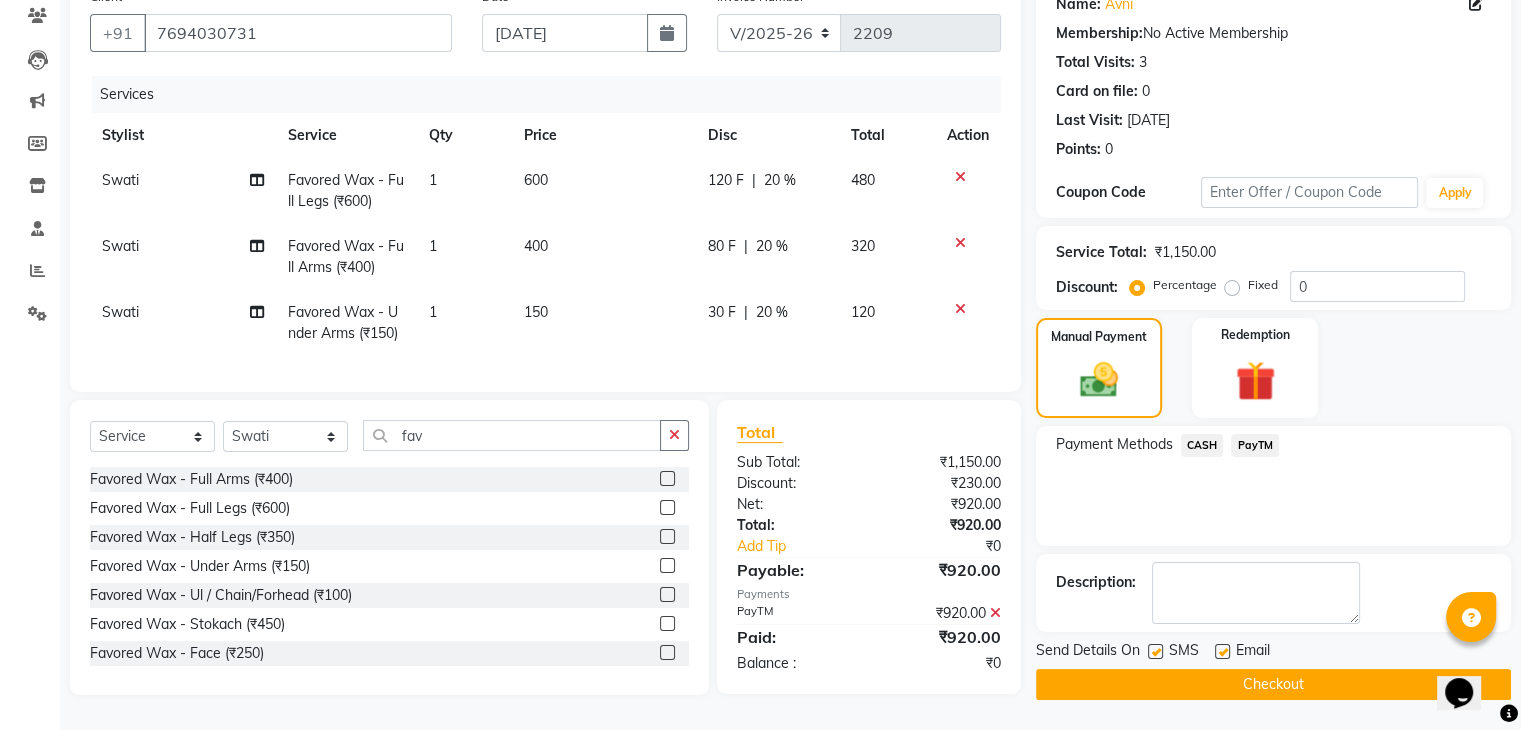 click on "Checkout" 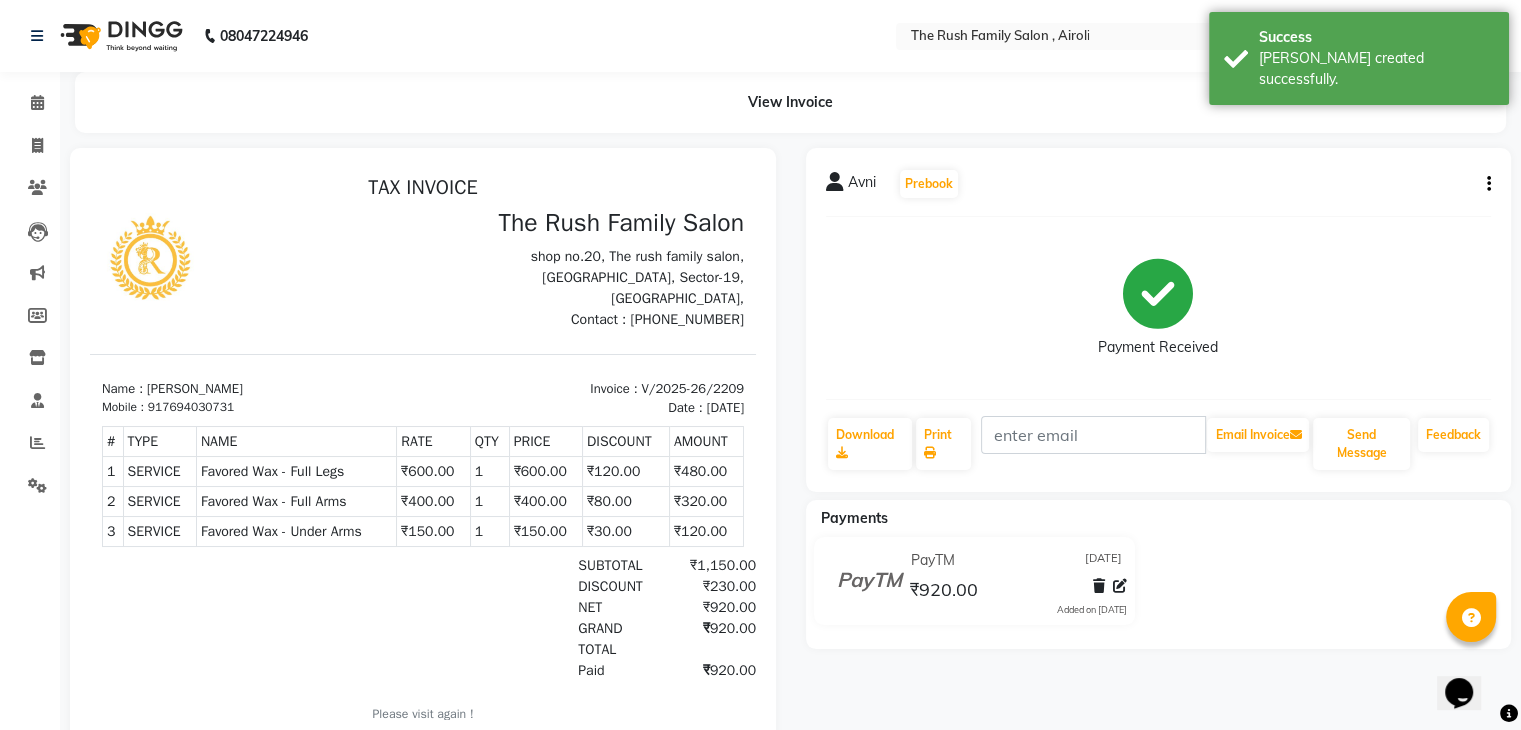 scroll, scrollTop: 0, scrollLeft: 0, axis: both 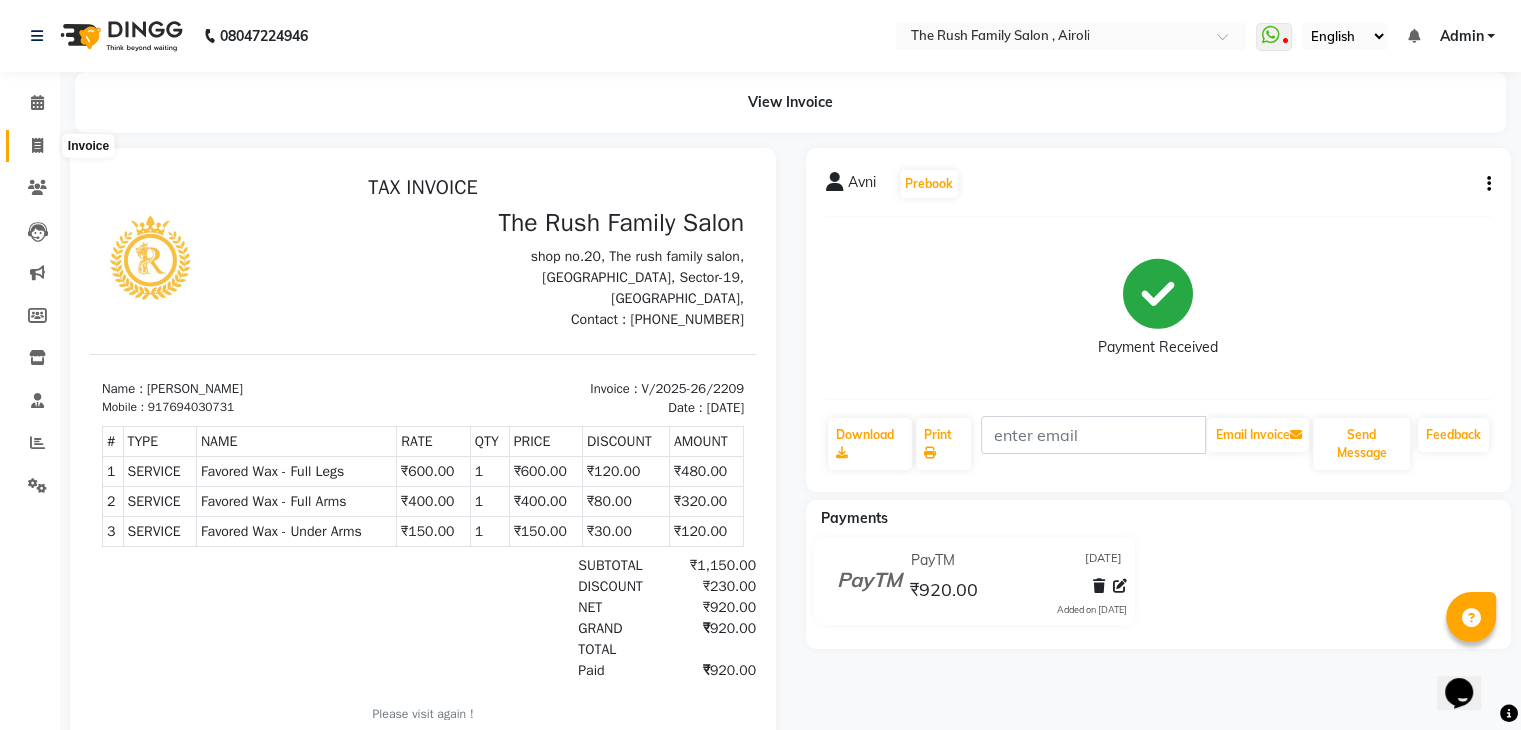 click 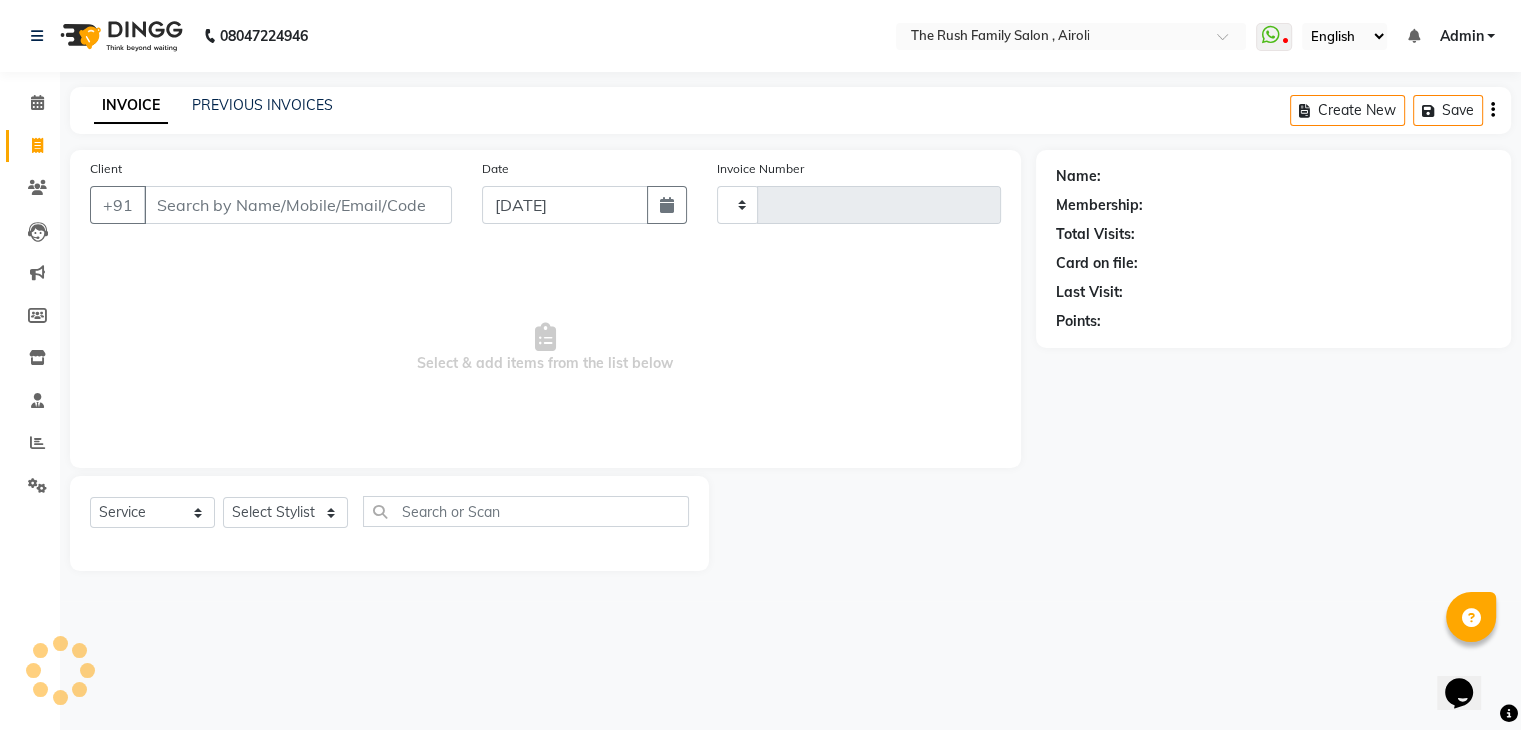 type on "2210" 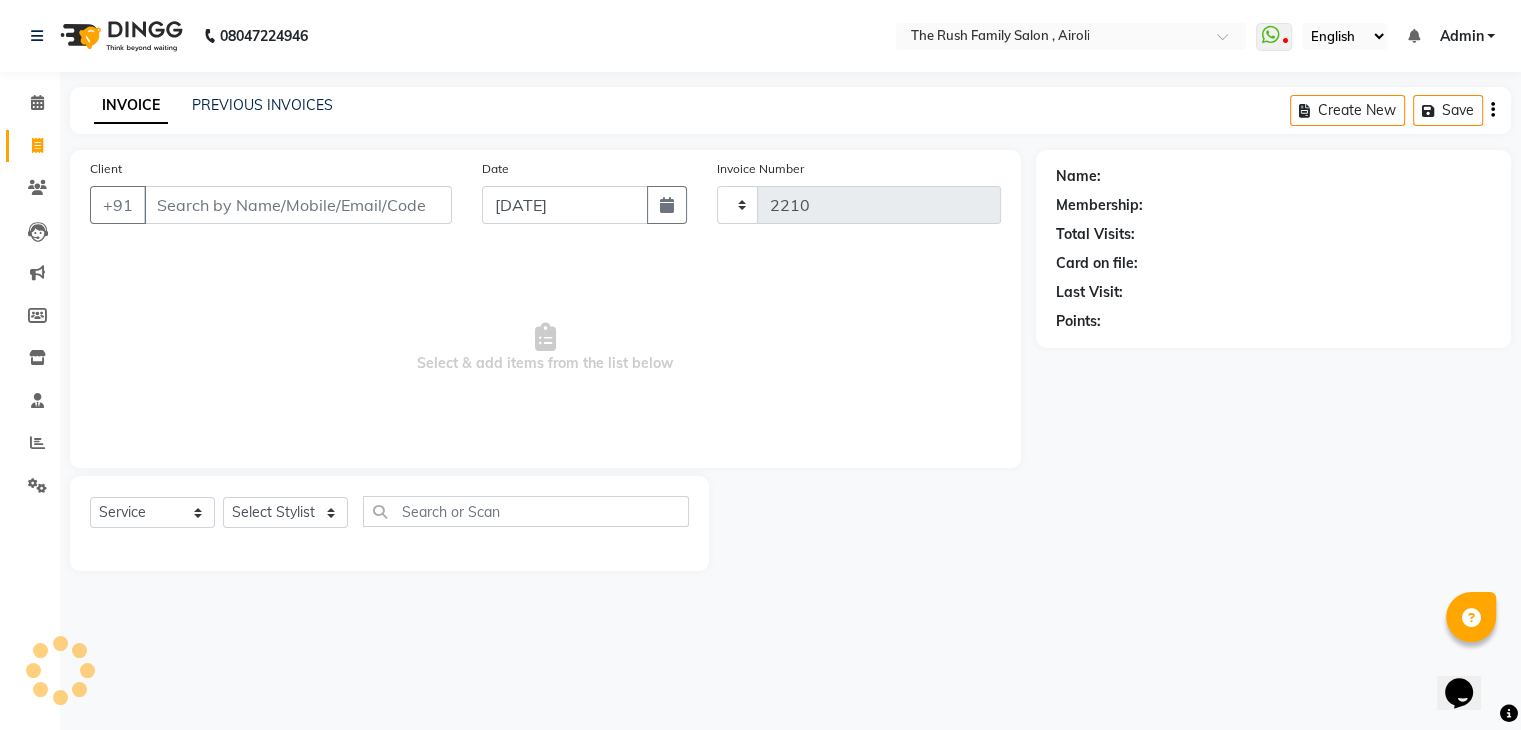 select on "5419" 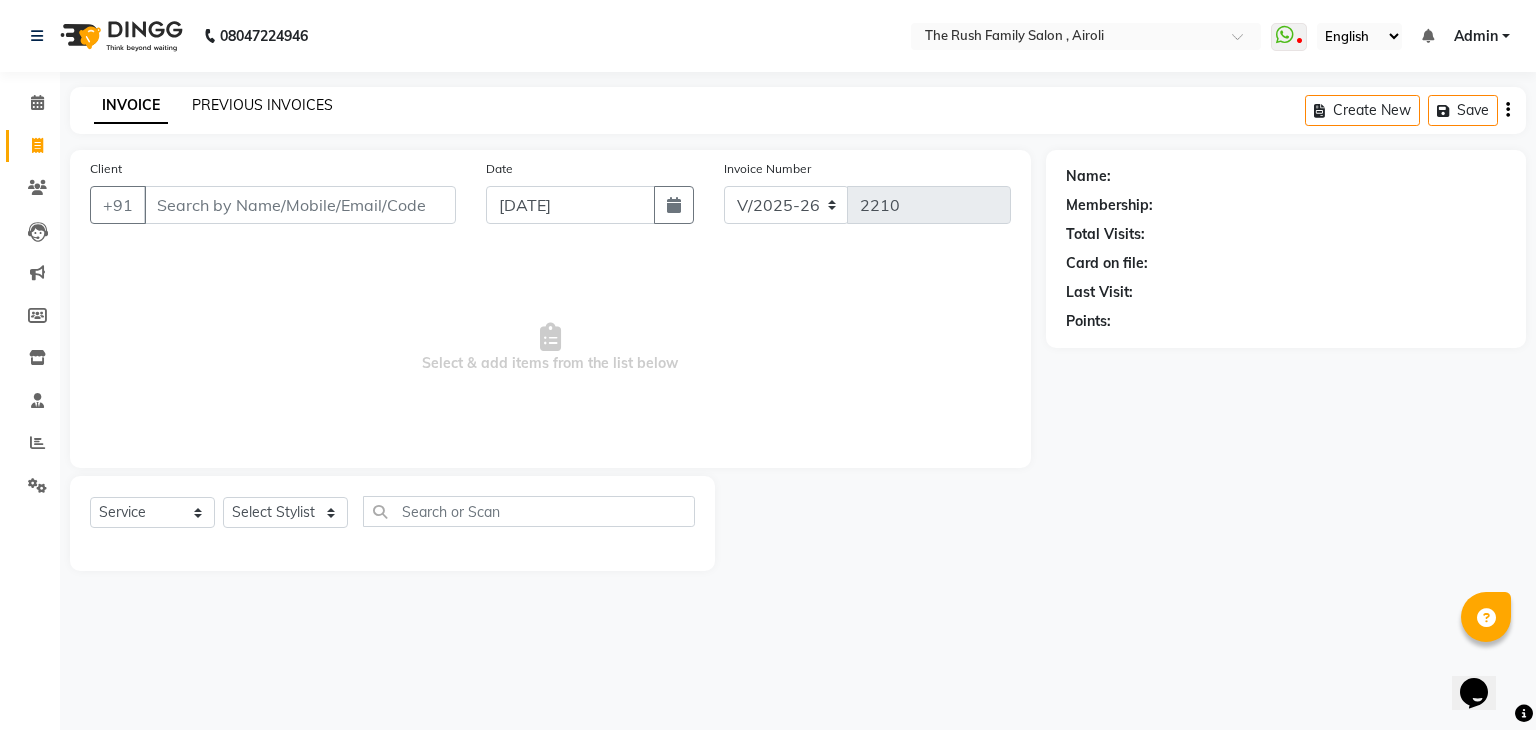 click on "PREVIOUS INVOICES" 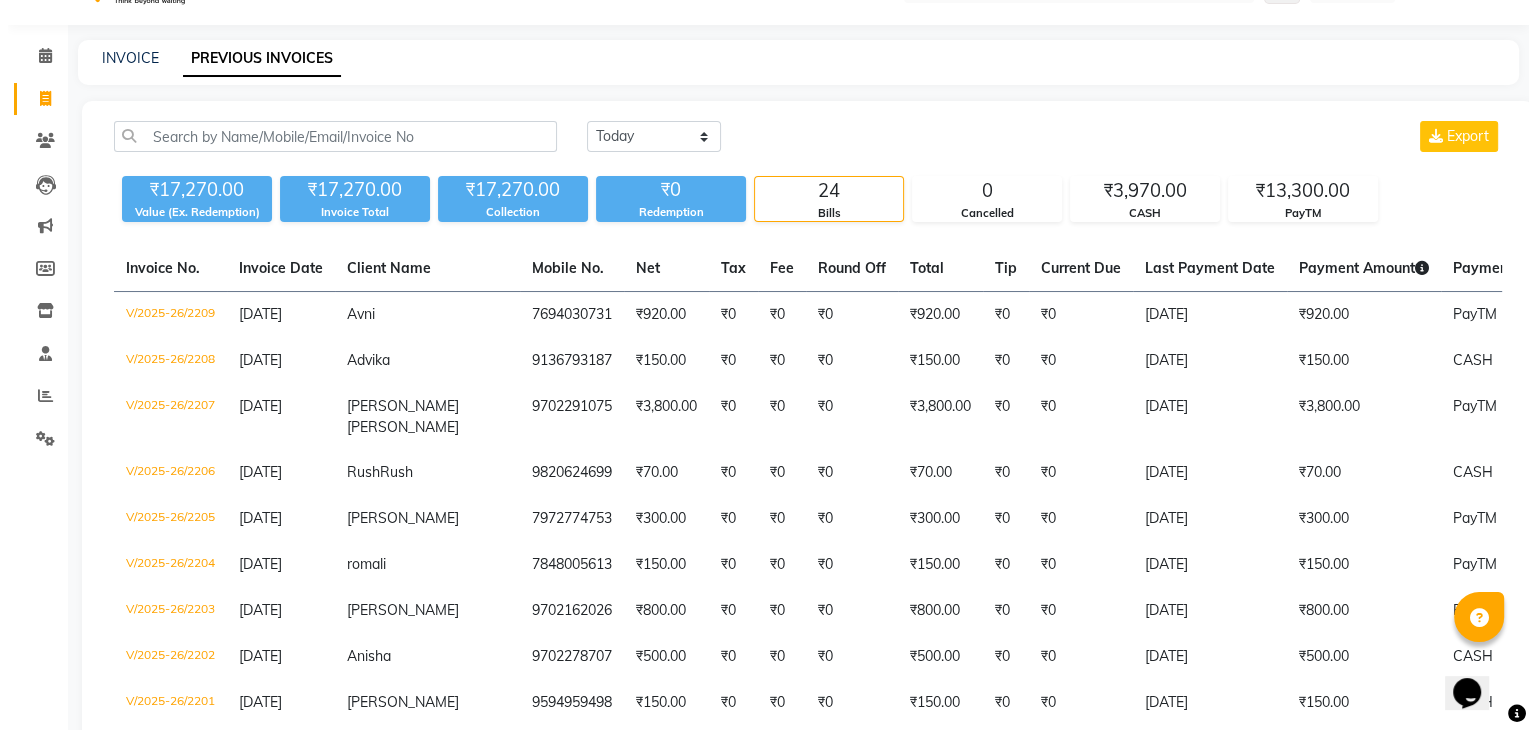 scroll, scrollTop: 0, scrollLeft: 0, axis: both 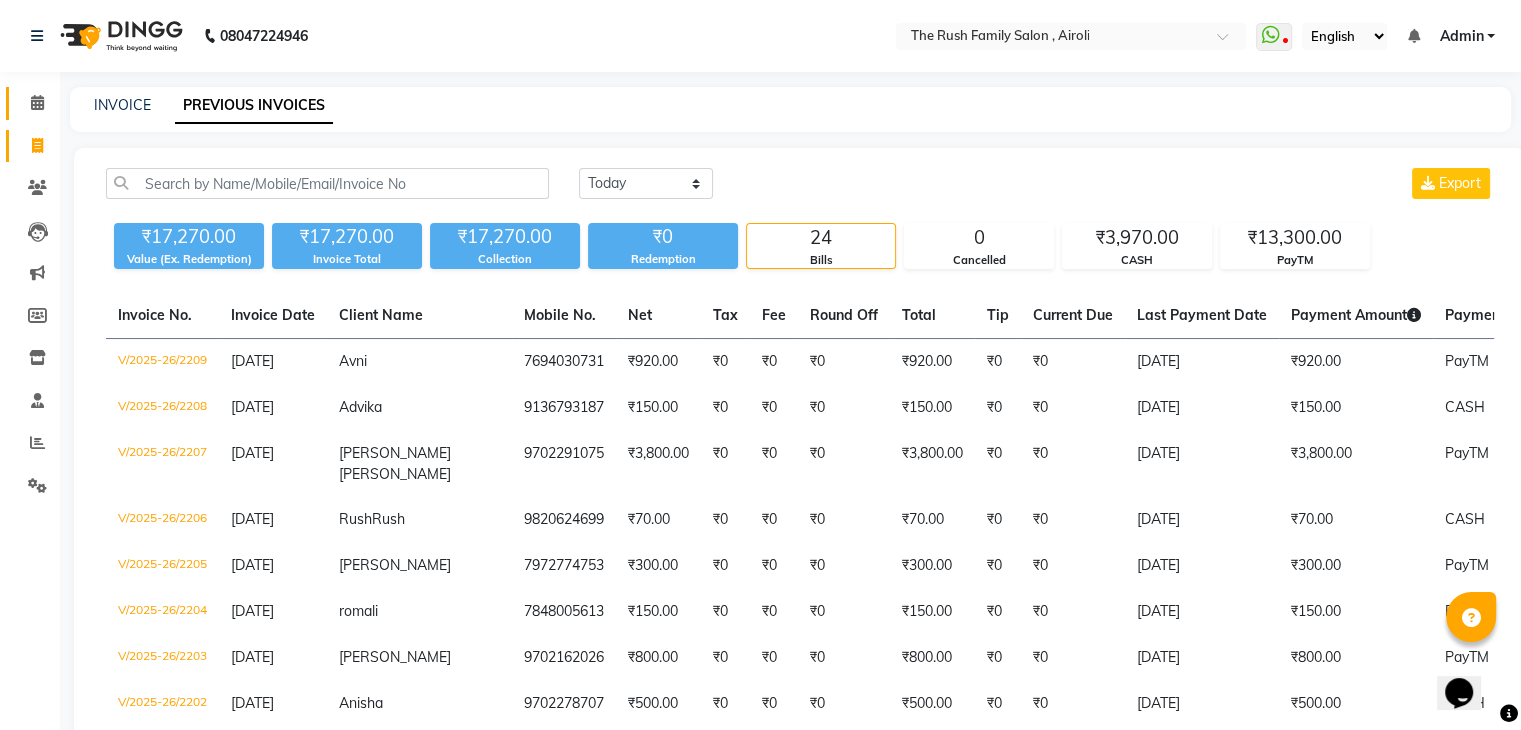 click 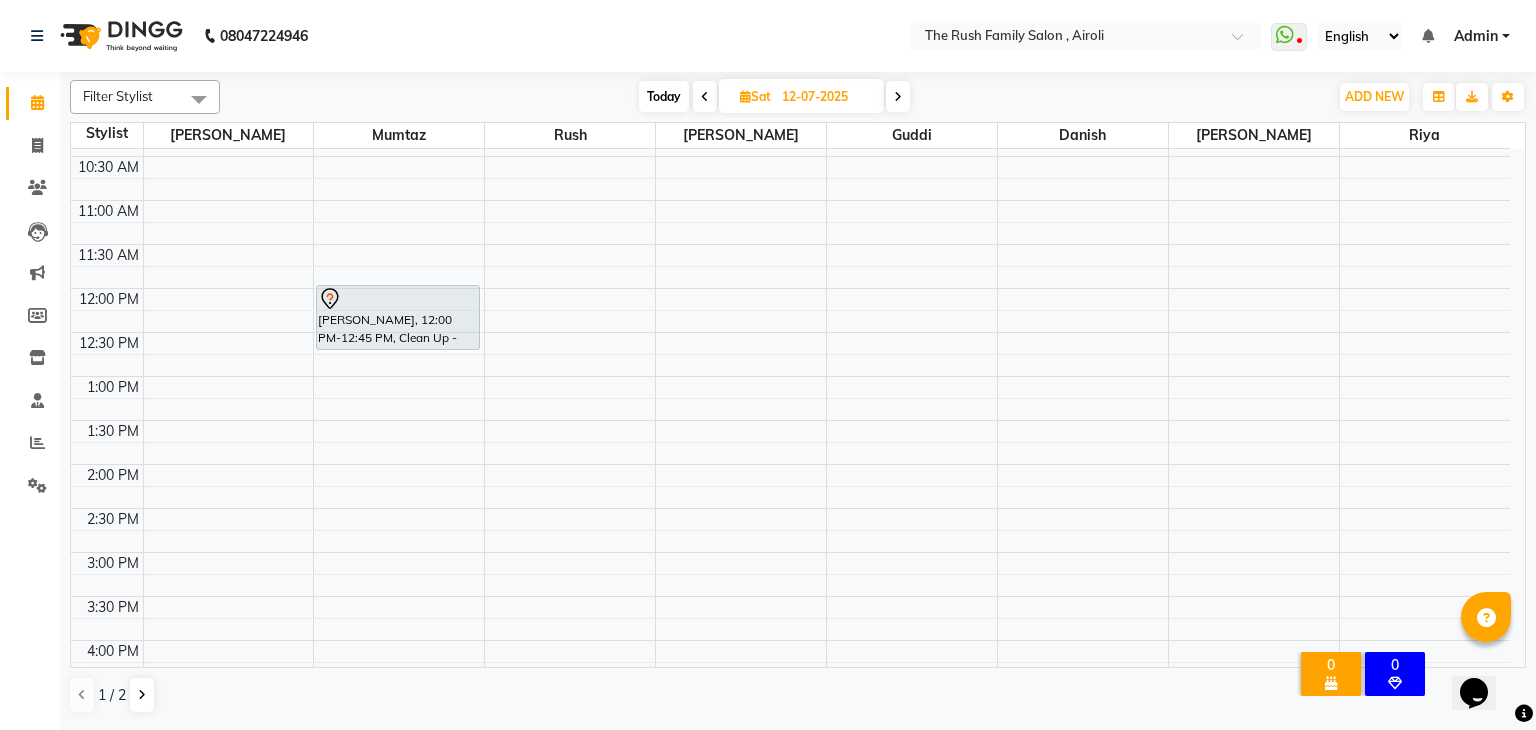 scroll, scrollTop: 0, scrollLeft: 0, axis: both 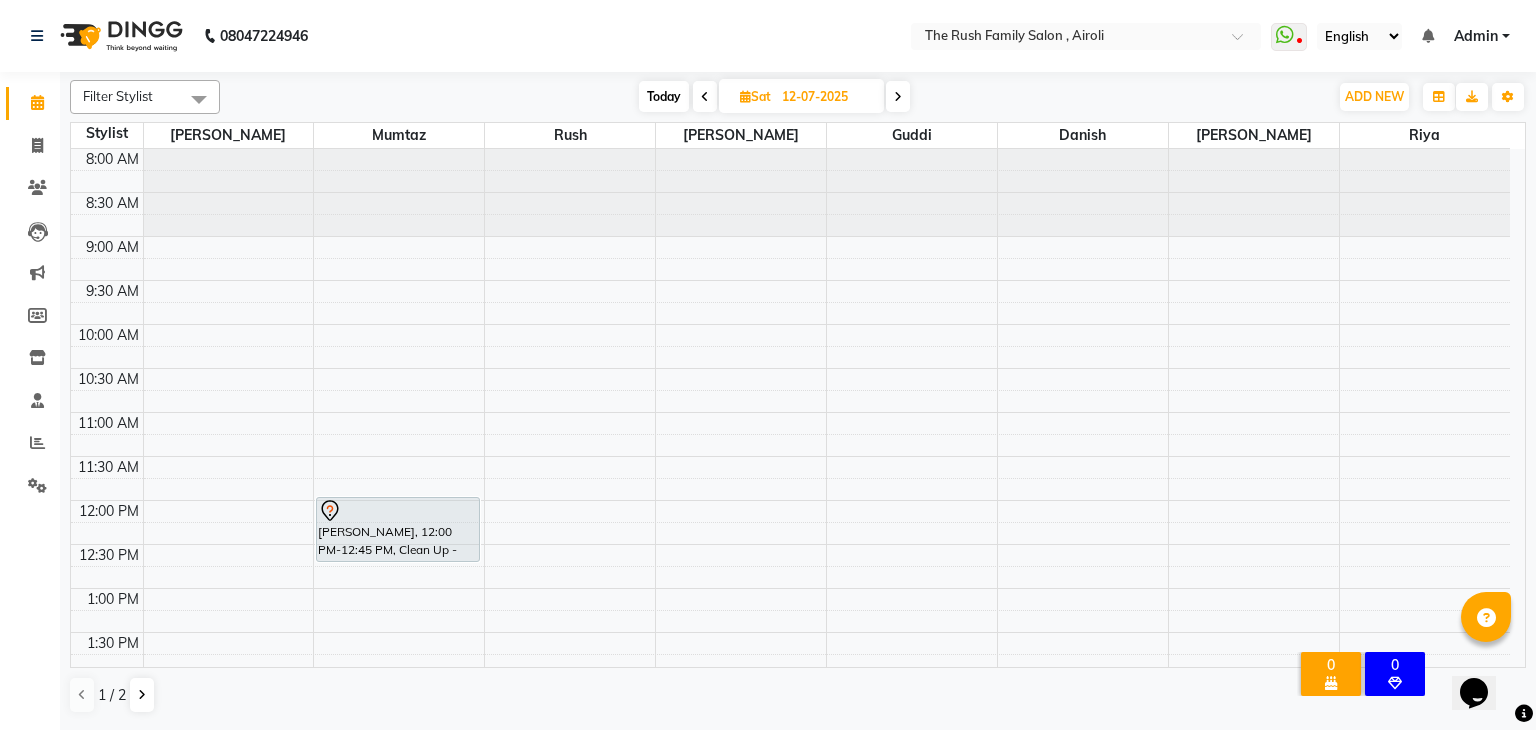 click on "Today" at bounding box center [664, 96] 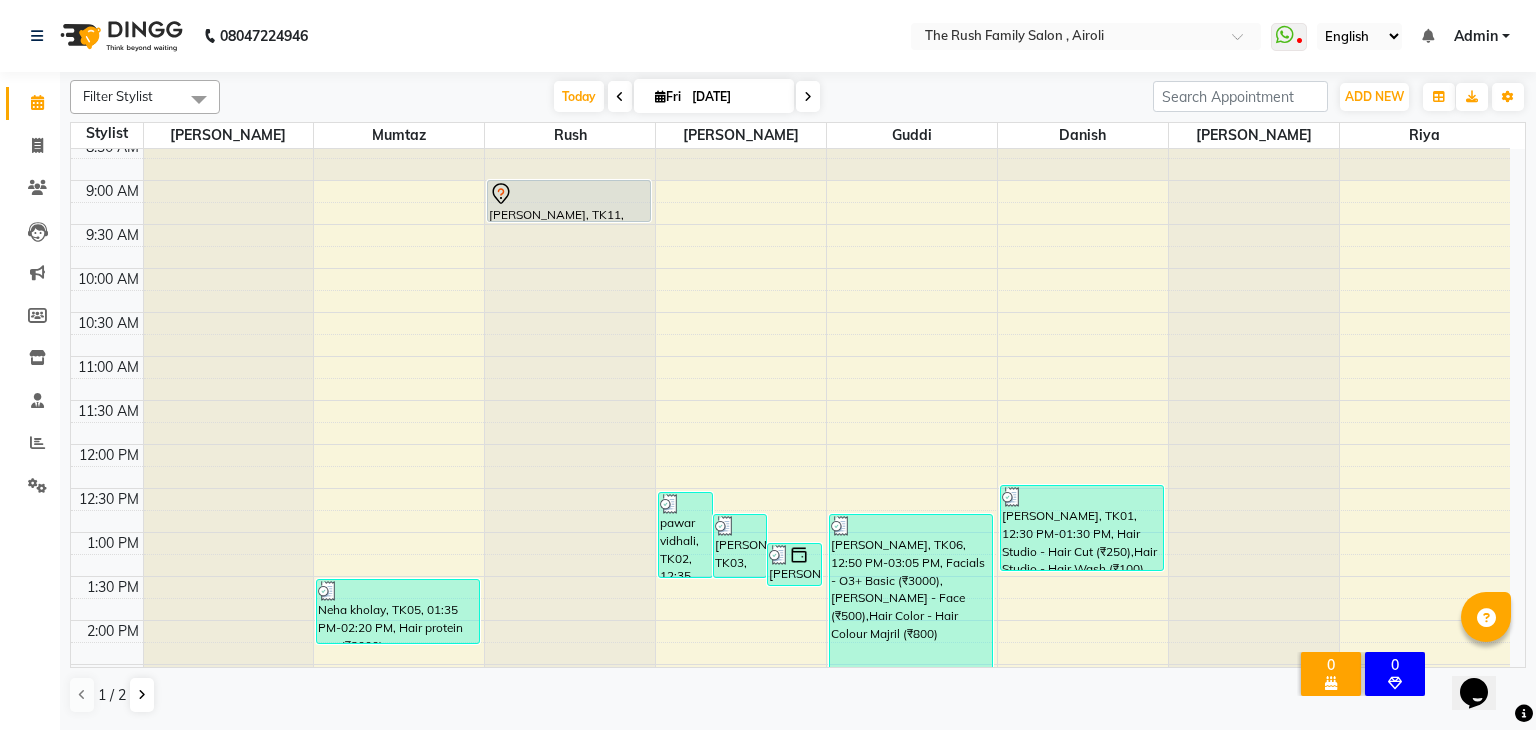 scroll, scrollTop: 0, scrollLeft: 0, axis: both 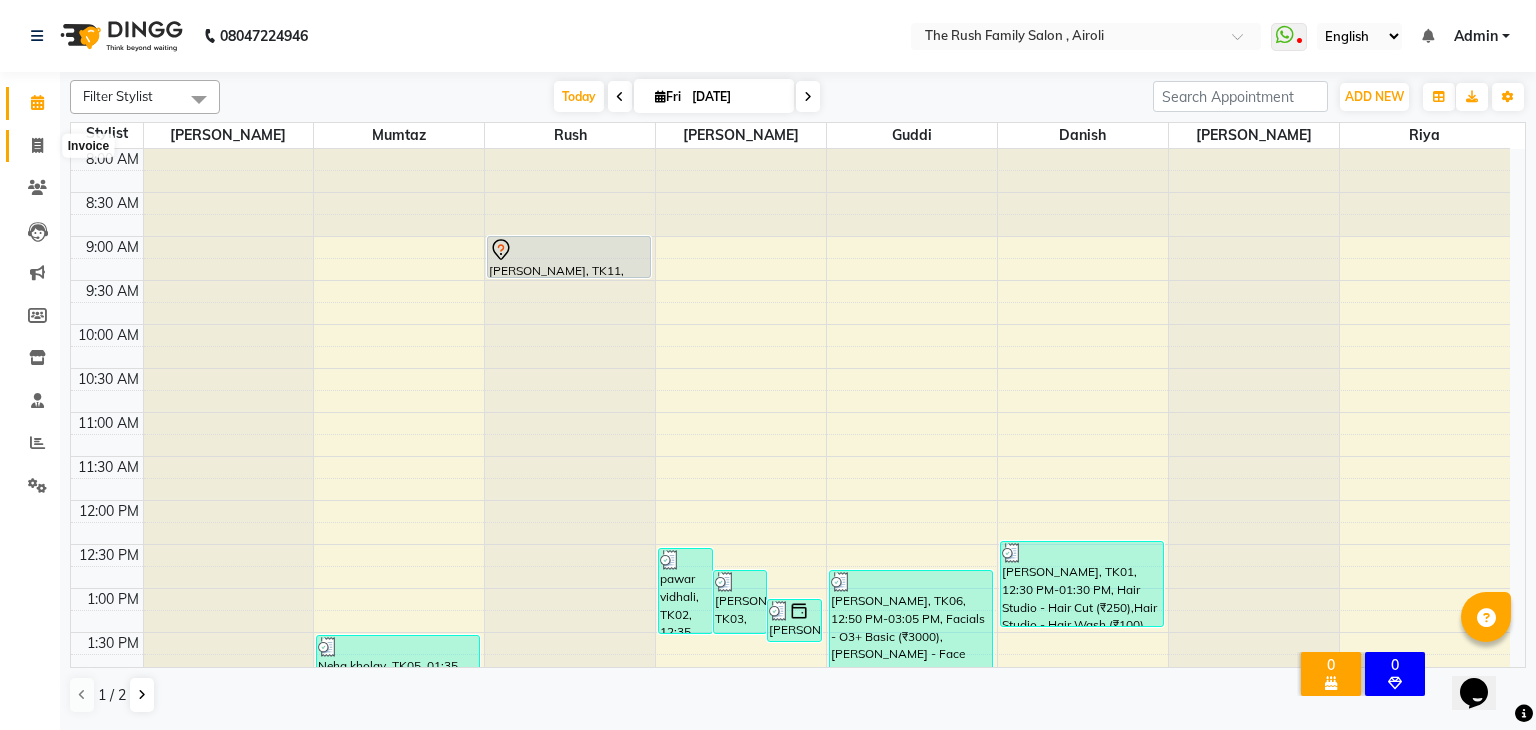 click 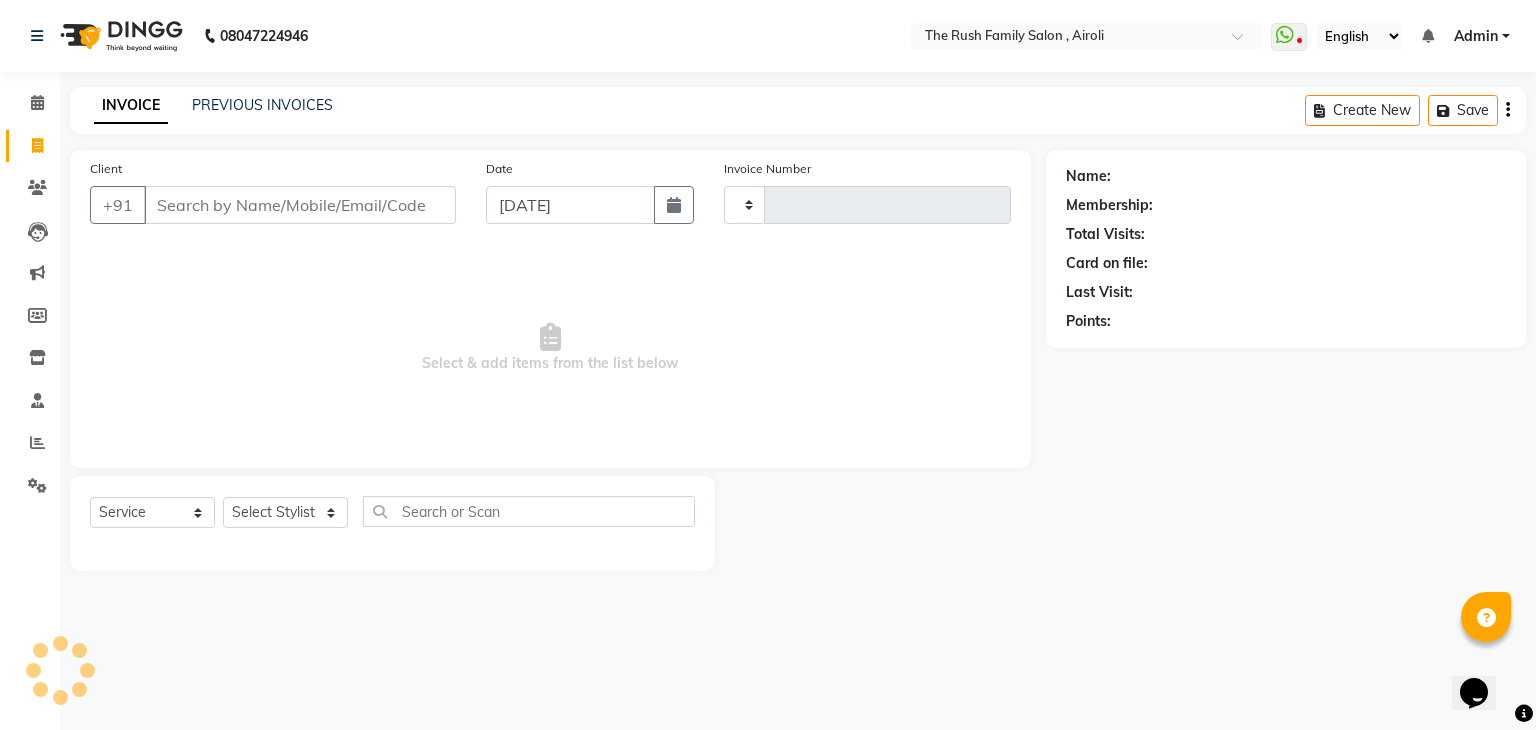 type on "2210" 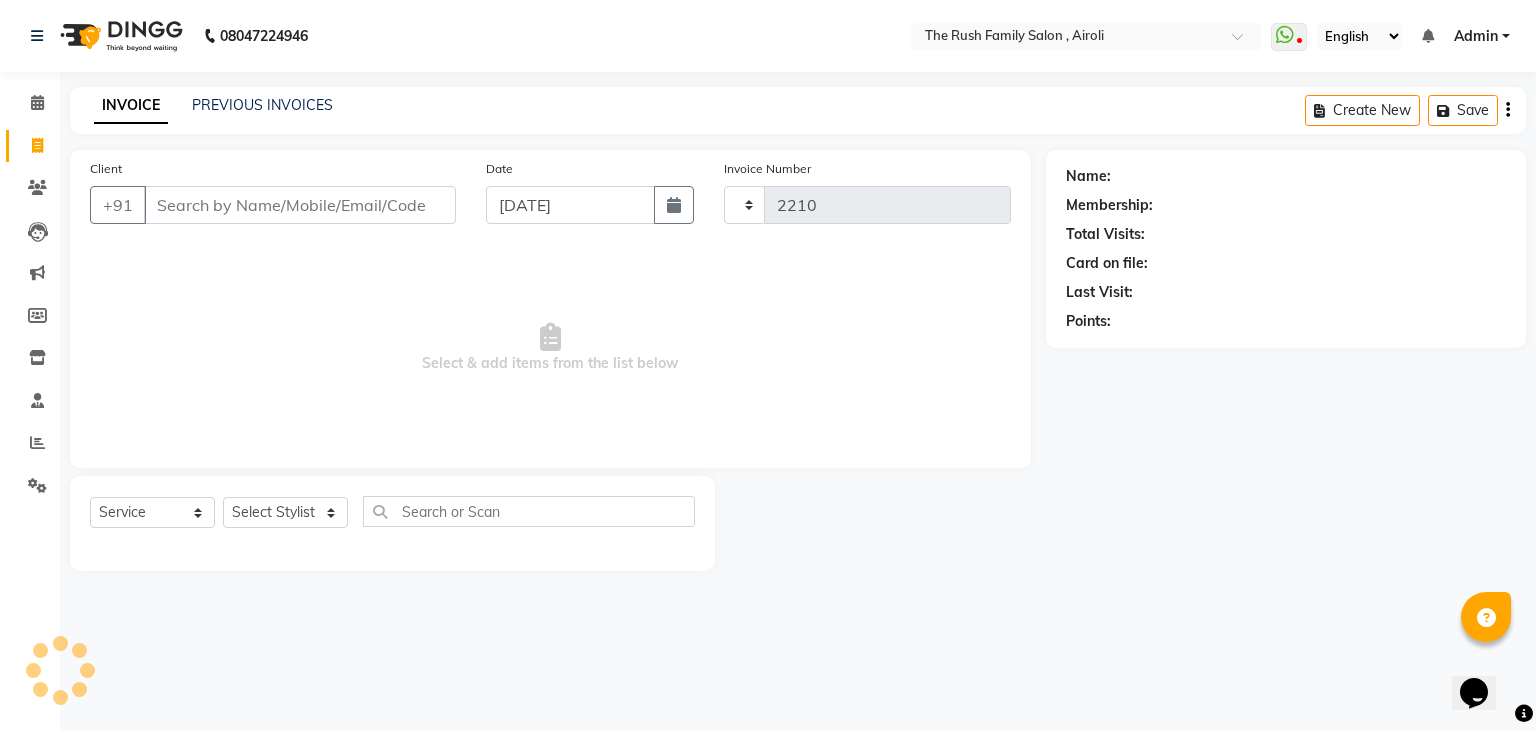 select on "5419" 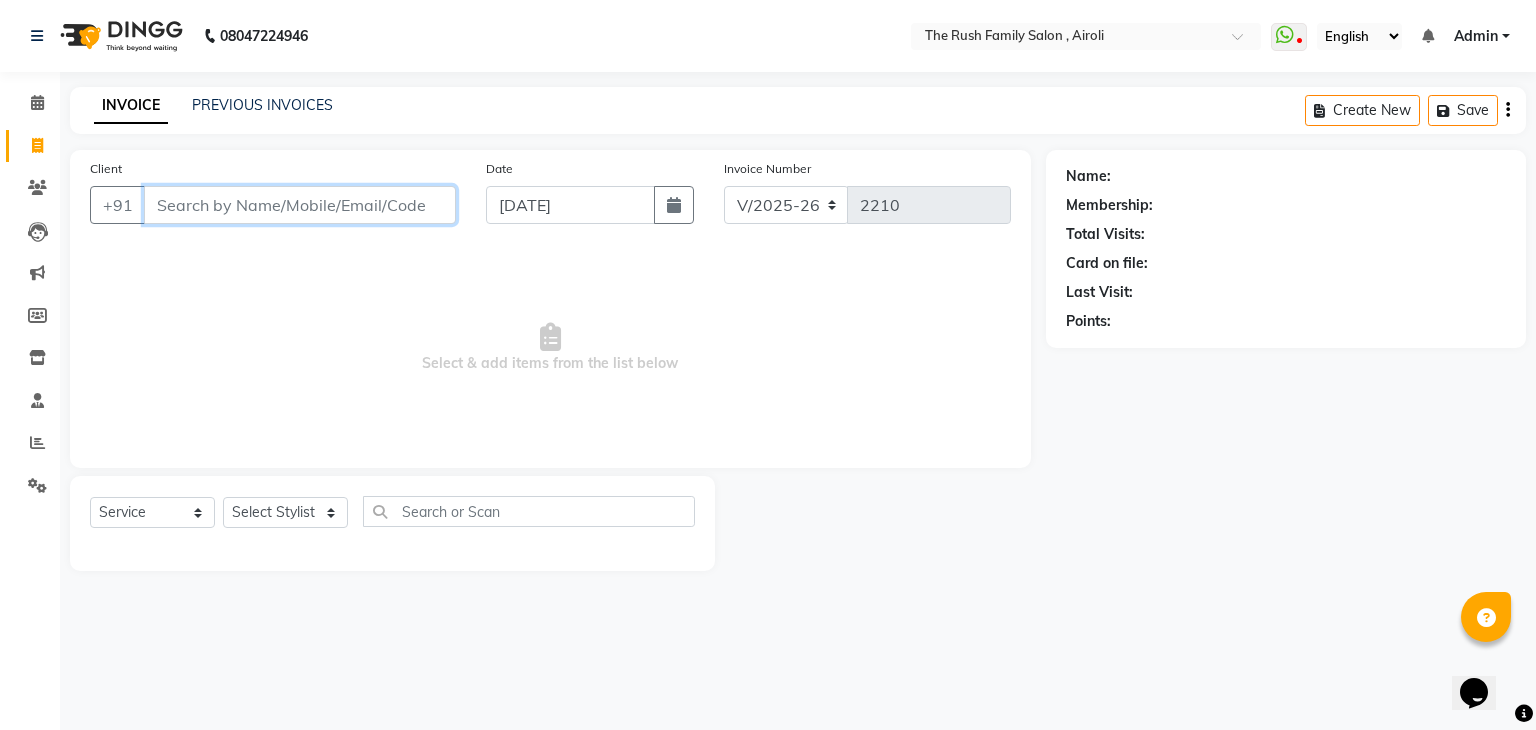 click on "Client" at bounding box center (300, 205) 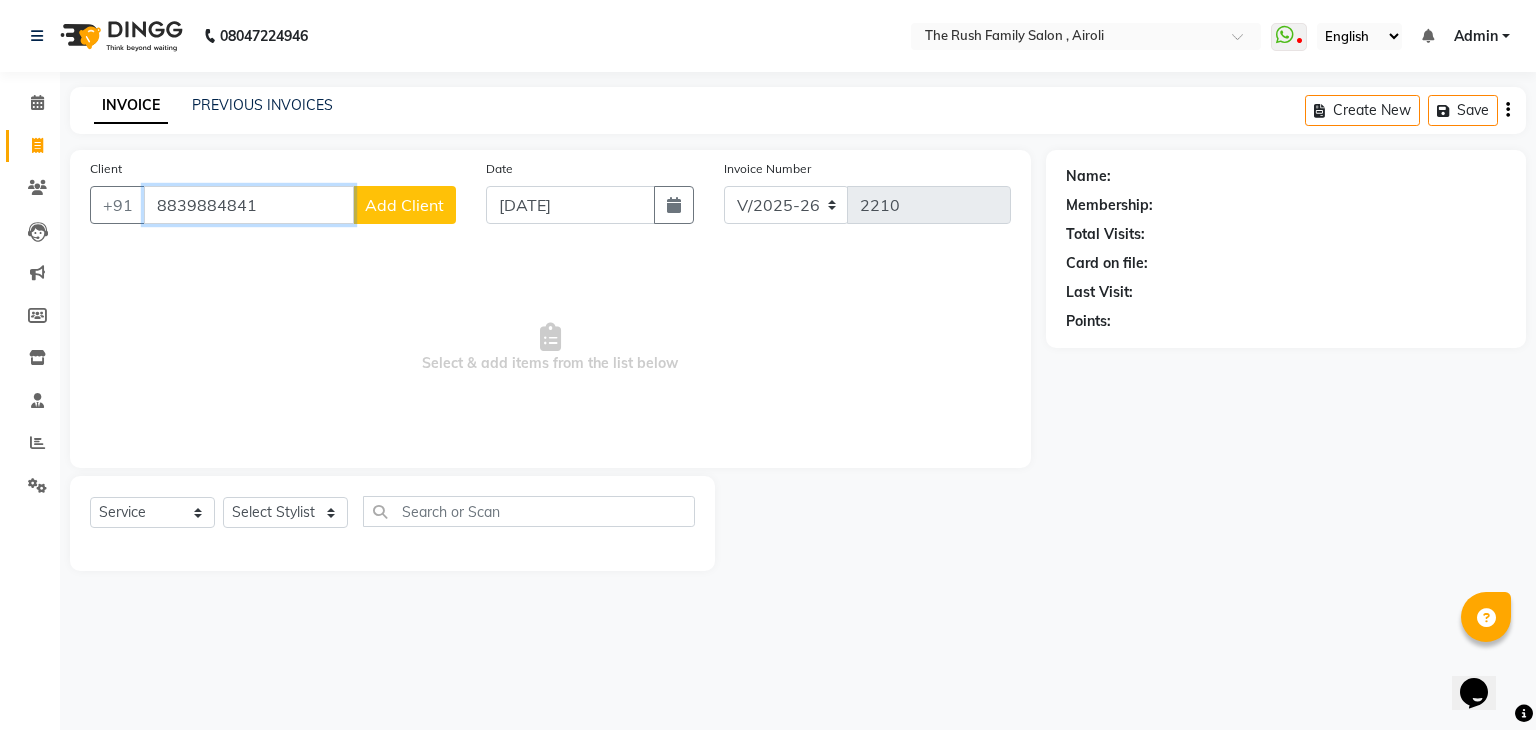 type on "8839884841" 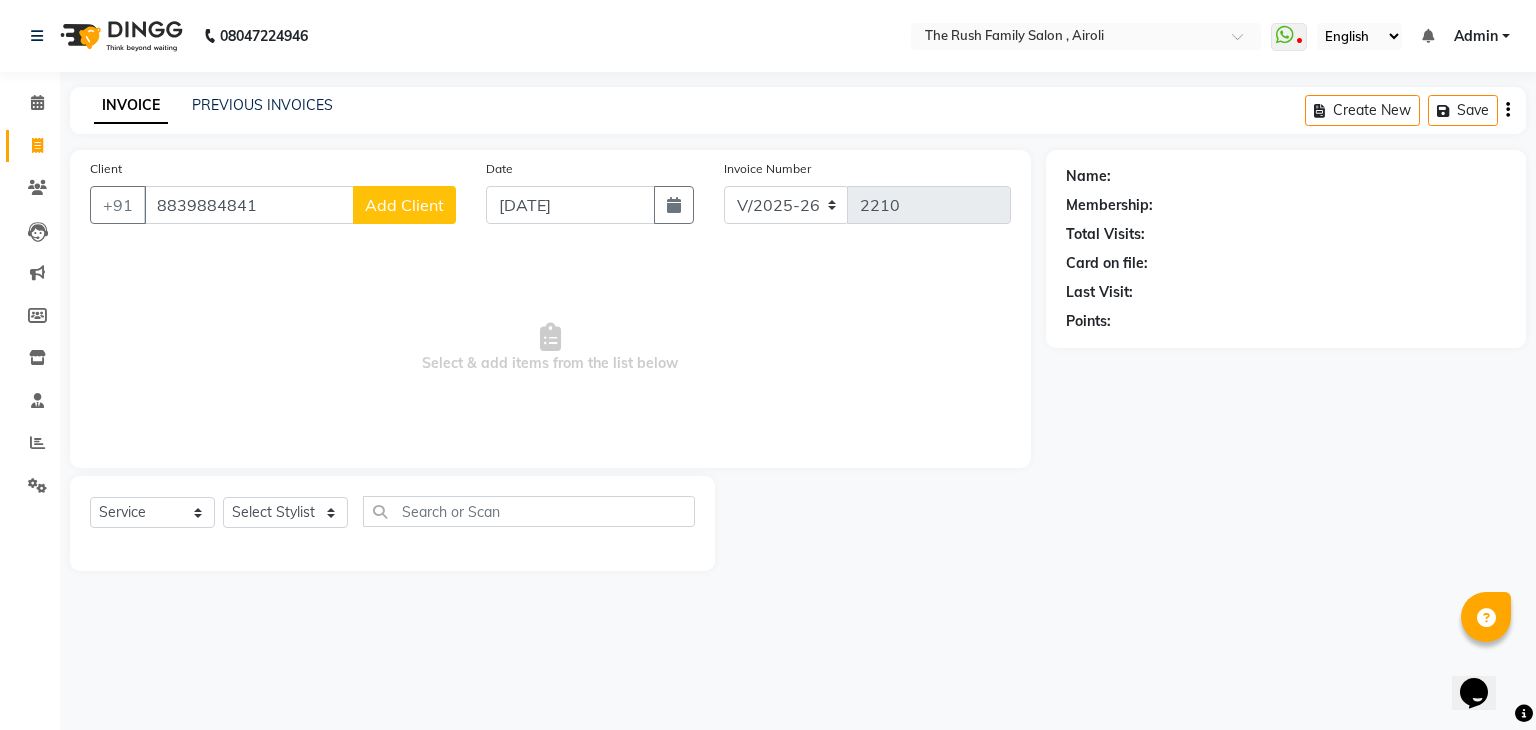 click on "Add Client" 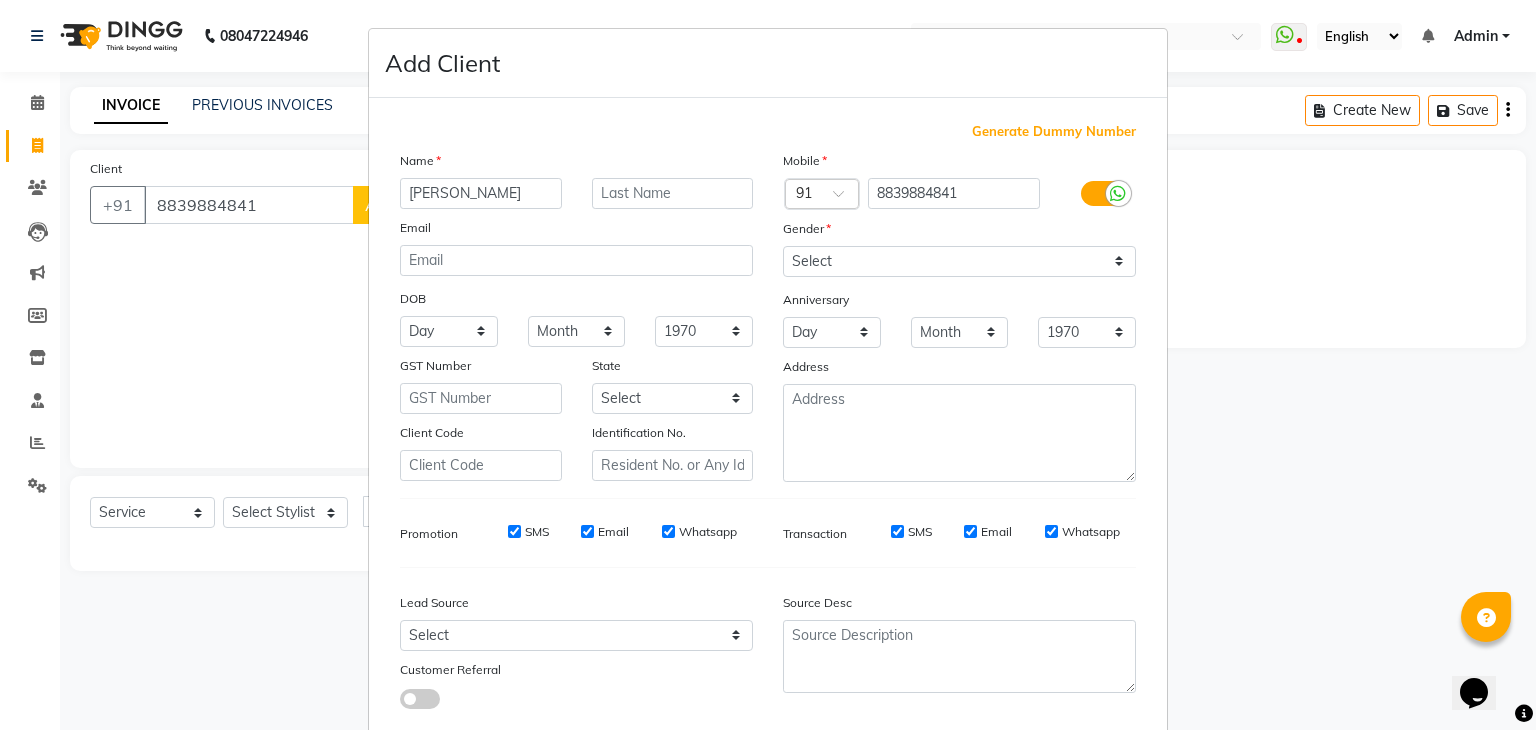 type on "[PERSON_NAME]" 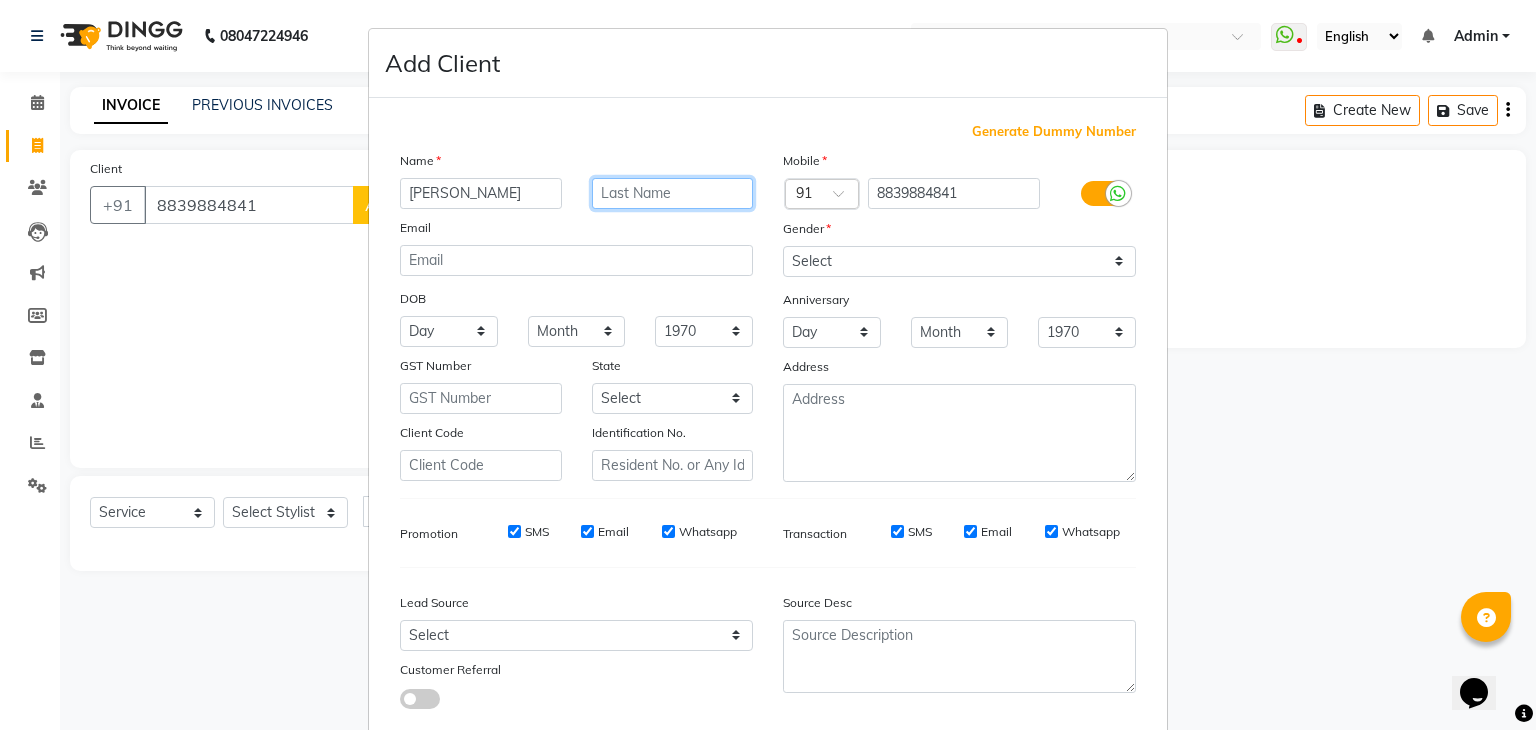 click at bounding box center [673, 193] 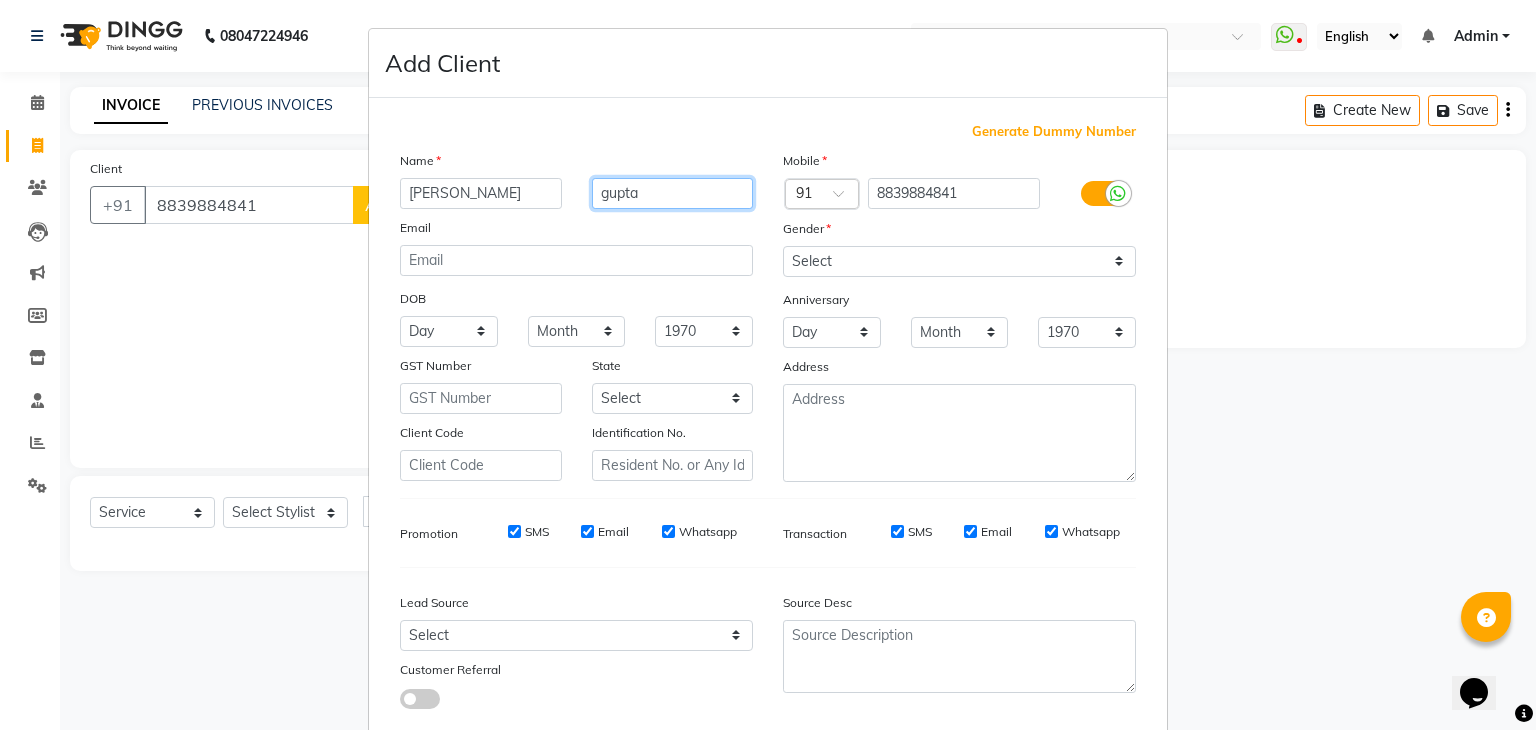 type on "gupta" 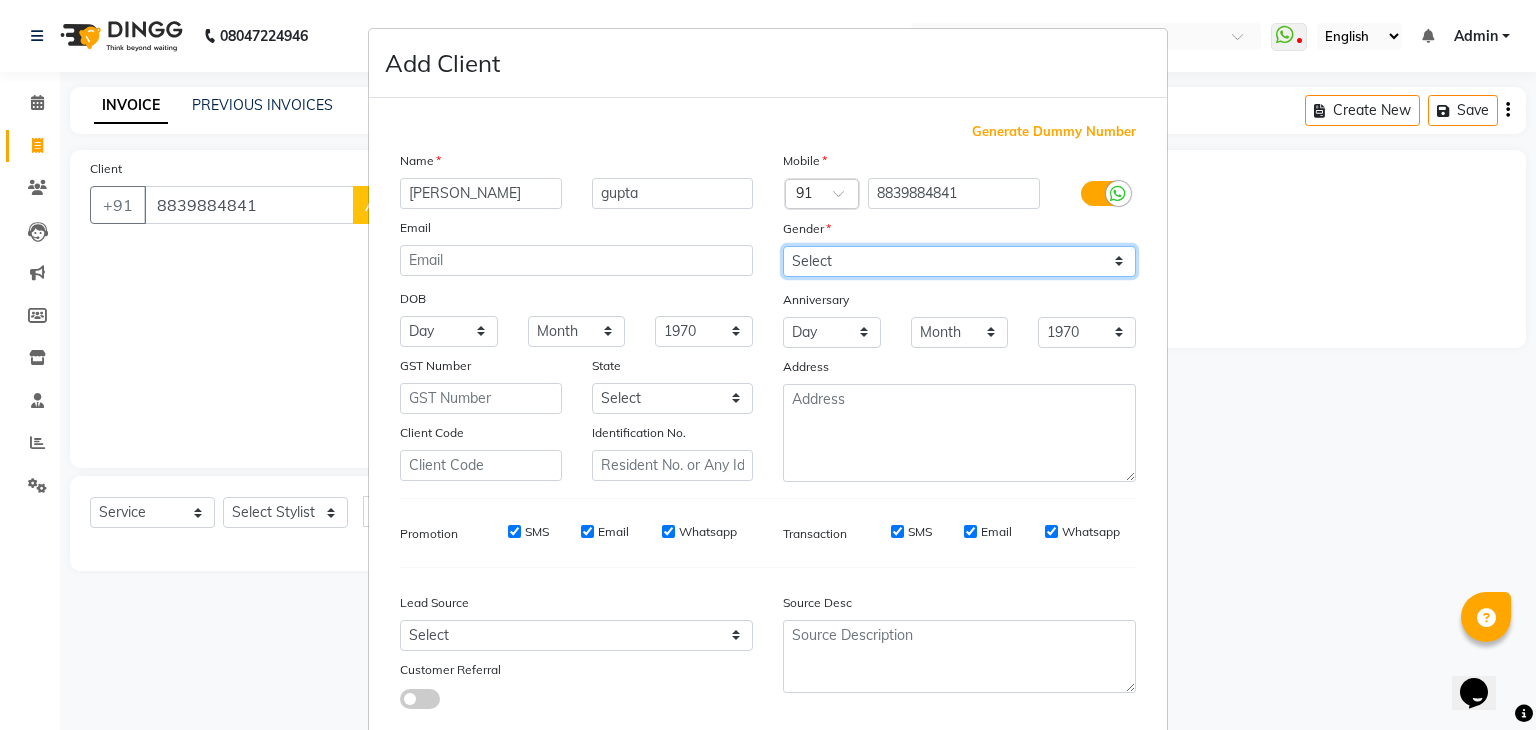 drag, startPoint x: 819, startPoint y: 258, endPoint x: 813, endPoint y: 351, distance: 93.193344 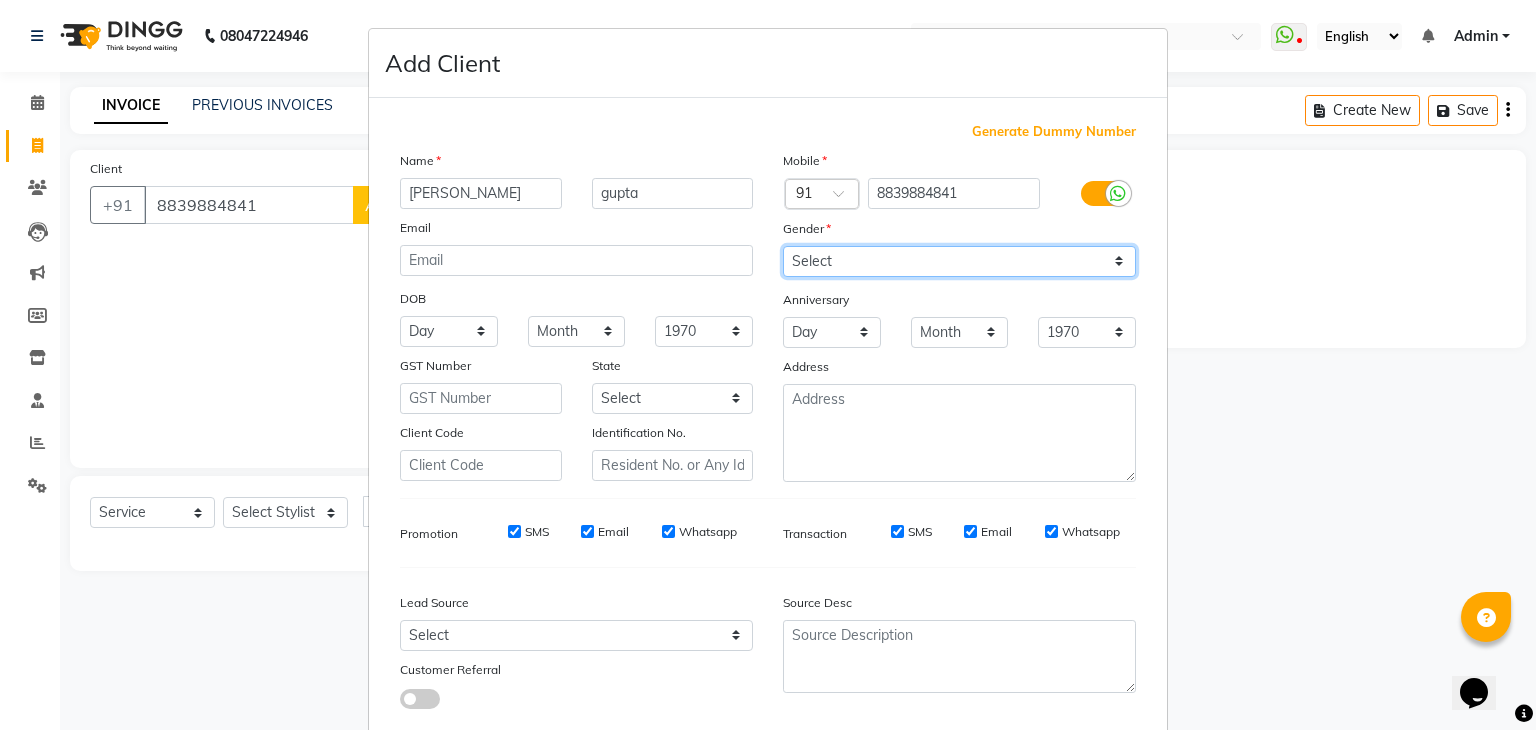 click on "Mobile Country Code × 91 8839884841 Gender Select Male Female Other Prefer Not To Say Anniversary Day 01 02 03 04 05 06 07 08 09 10 11 12 13 14 15 16 17 18 19 20 21 22 23 24 25 26 27 28 29 30 31 Month January February March April May June July August September October November December 1970 1971 1972 1973 1974 1975 1976 1977 1978 1979 1980 1981 1982 1983 1984 1985 1986 1987 1988 1989 1990 1991 1992 1993 1994 1995 1996 1997 1998 1999 2000 2001 2002 2003 2004 2005 2006 2007 2008 2009 2010 2011 2012 2013 2014 2015 2016 2017 2018 2019 2020 2021 2022 2023 2024 2025 Address" at bounding box center (959, 316) 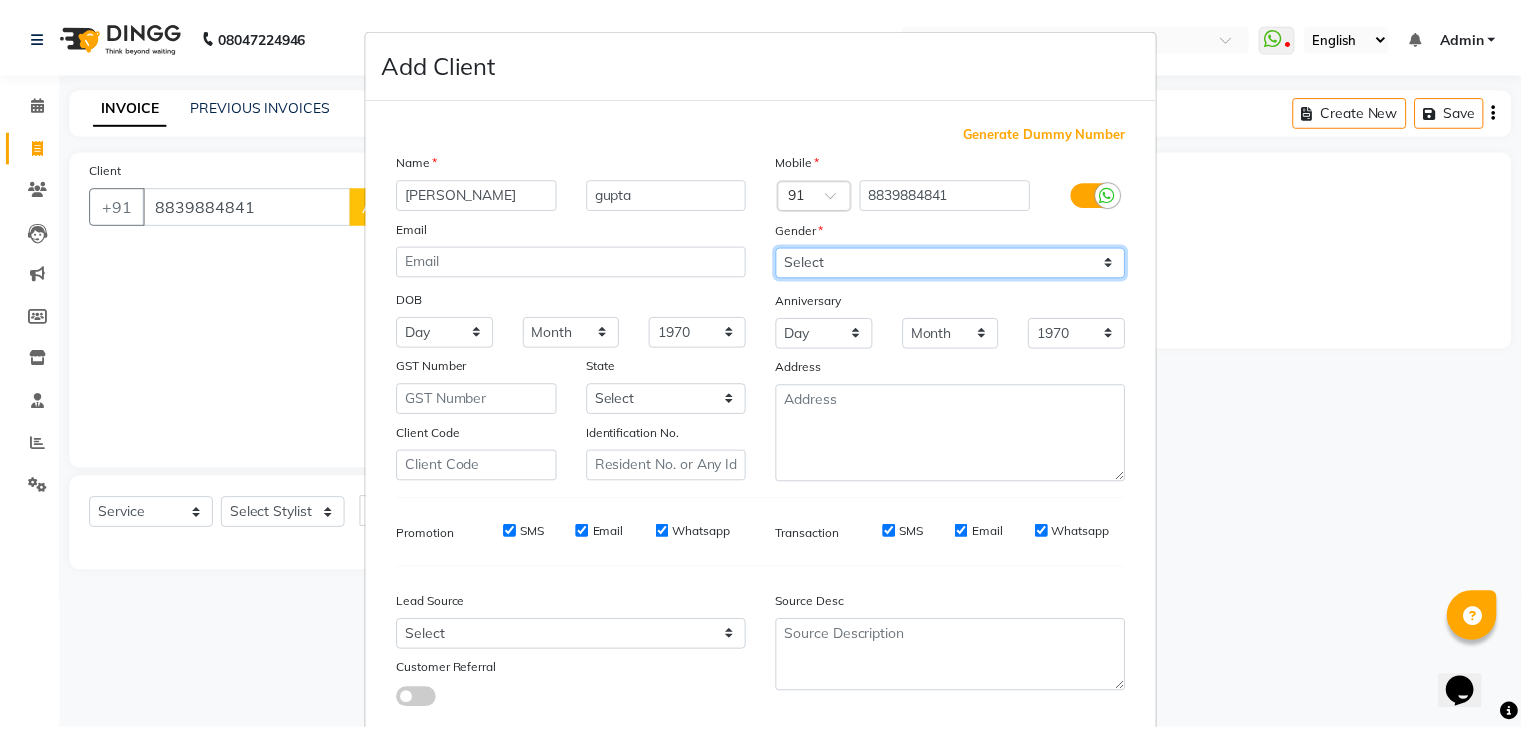 scroll, scrollTop: 127, scrollLeft: 0, axis: vertical 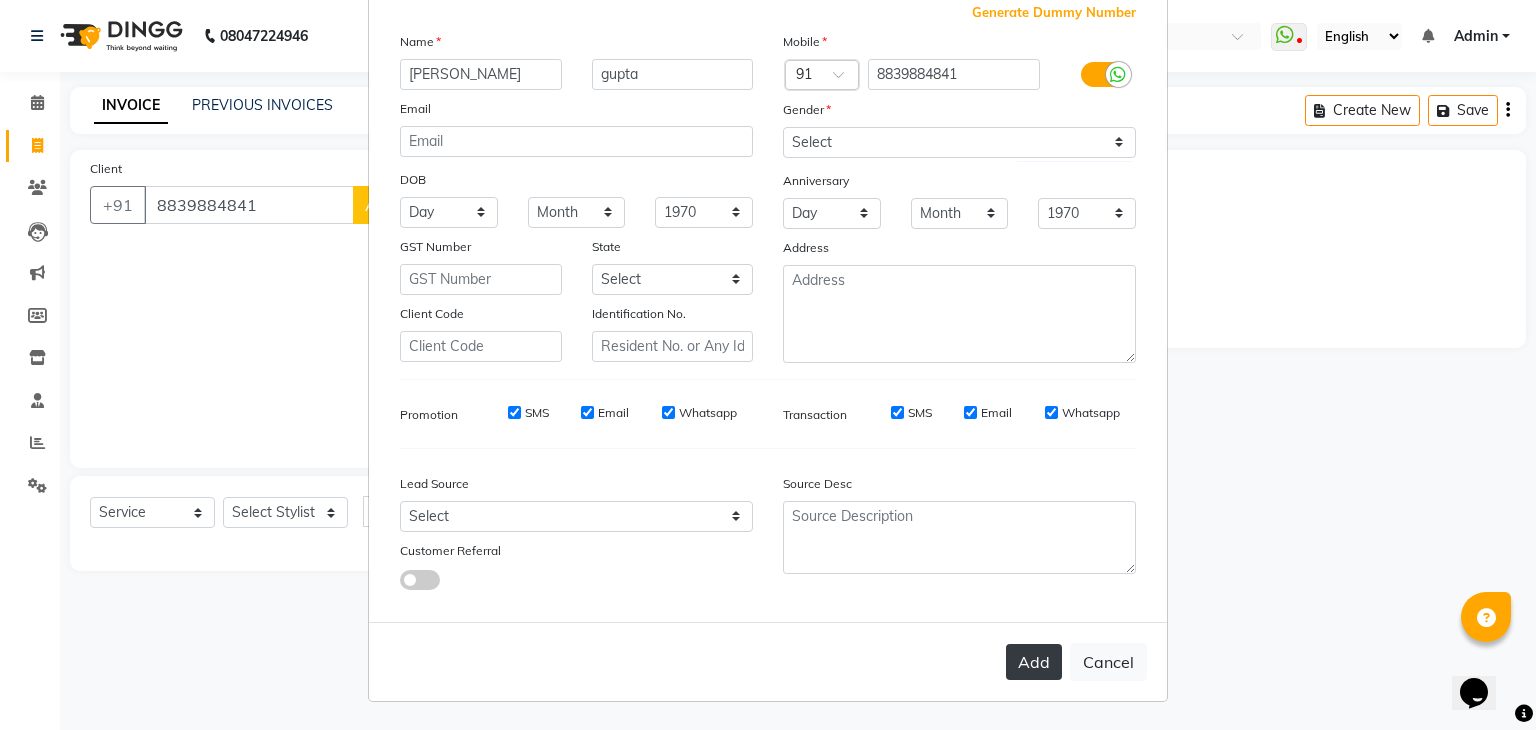 click on "Add" at bounding box center [1034, 662] 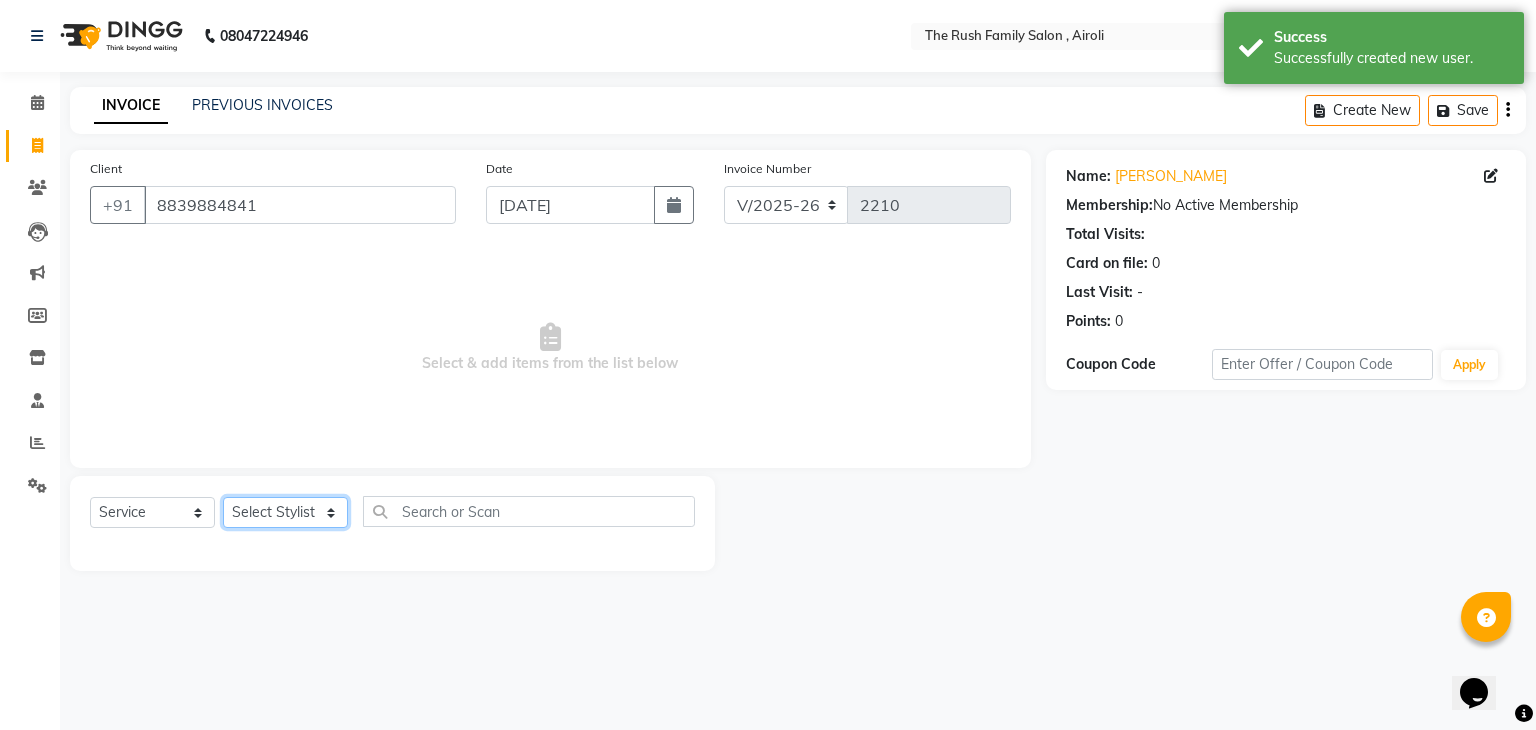 click on "Select Stylist Ajaz Danish Guddi Jayesh  mumtaz   nishu Riya    Rush Swati" 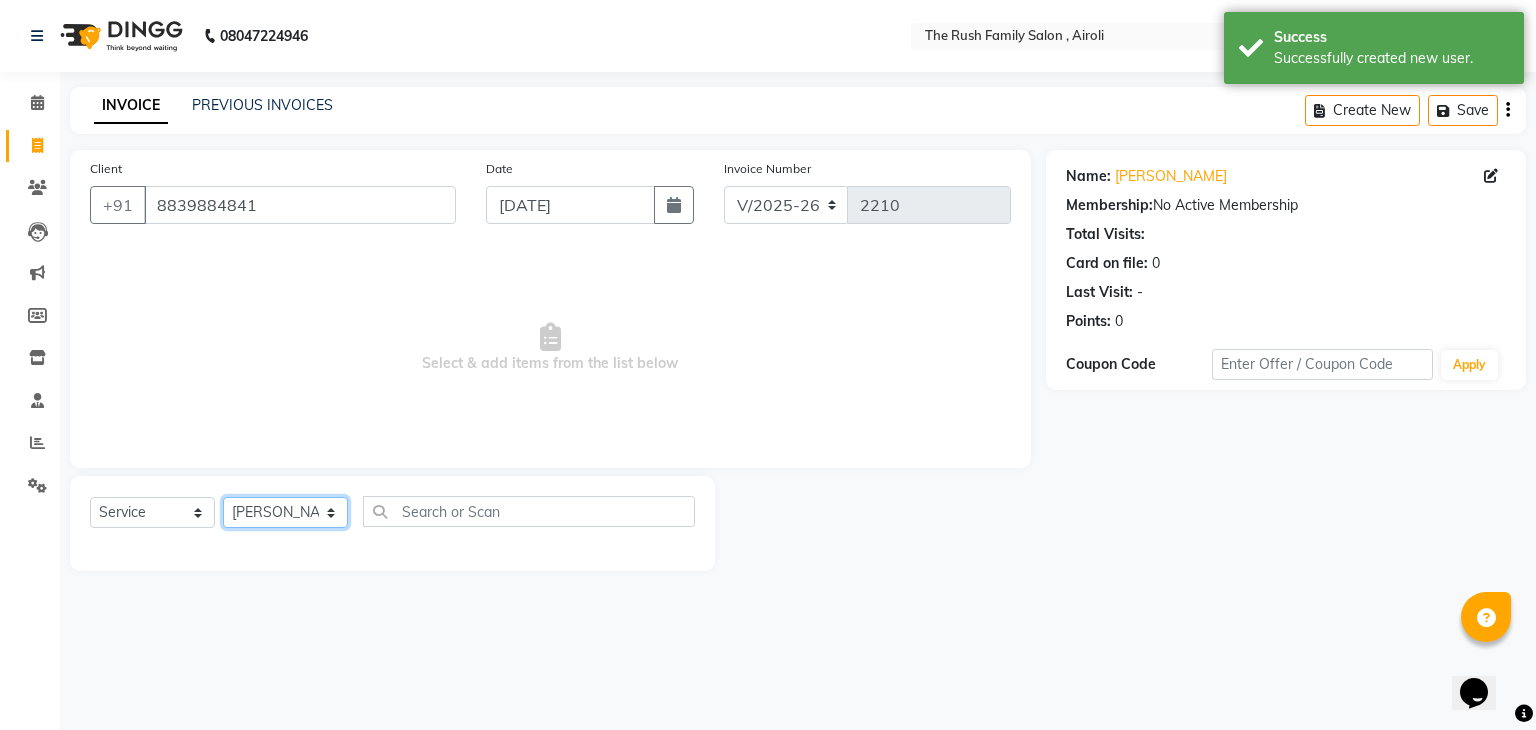 click on "Select Stylist Ajaz Danish Guddi Jayesh  mumtaz   nishu Riya    Rush Swati" 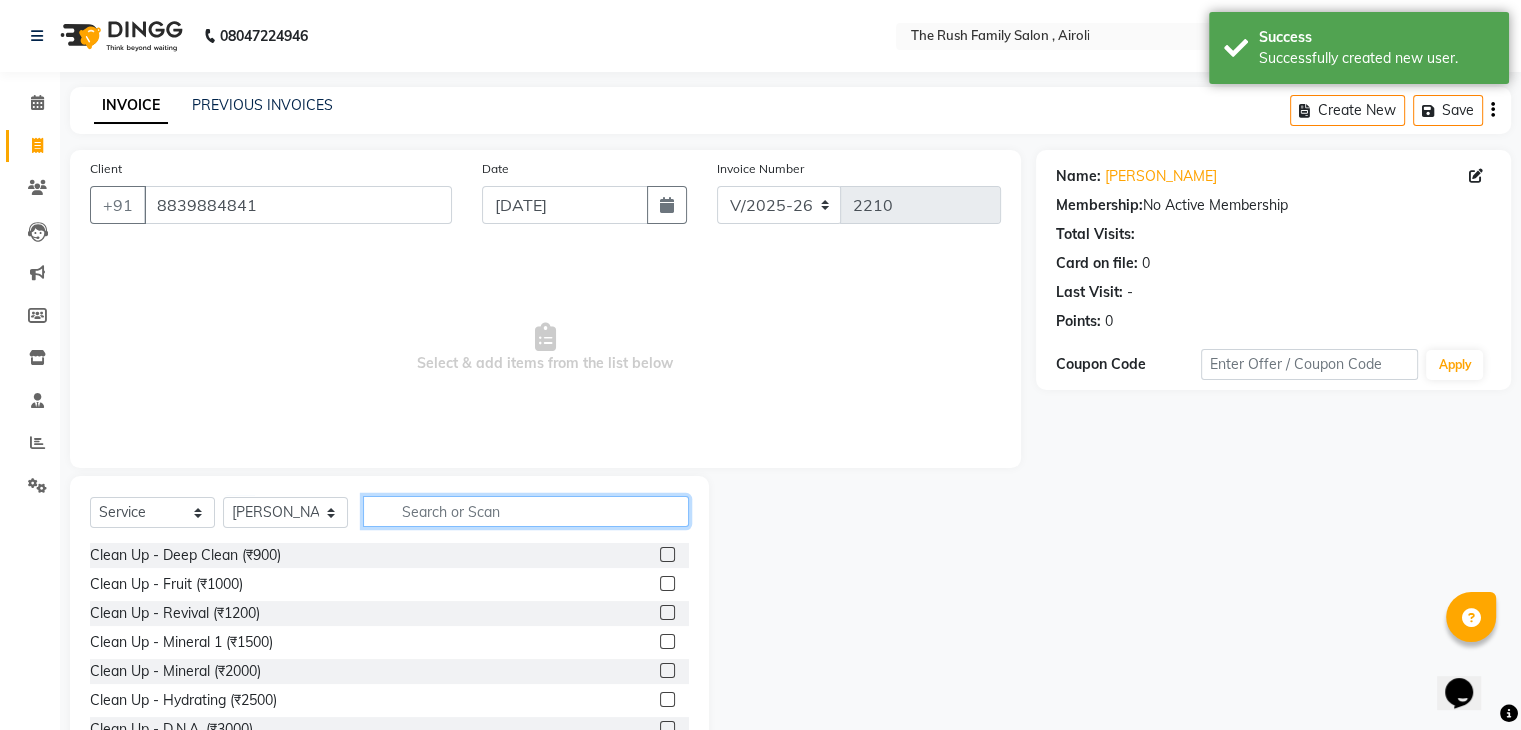click 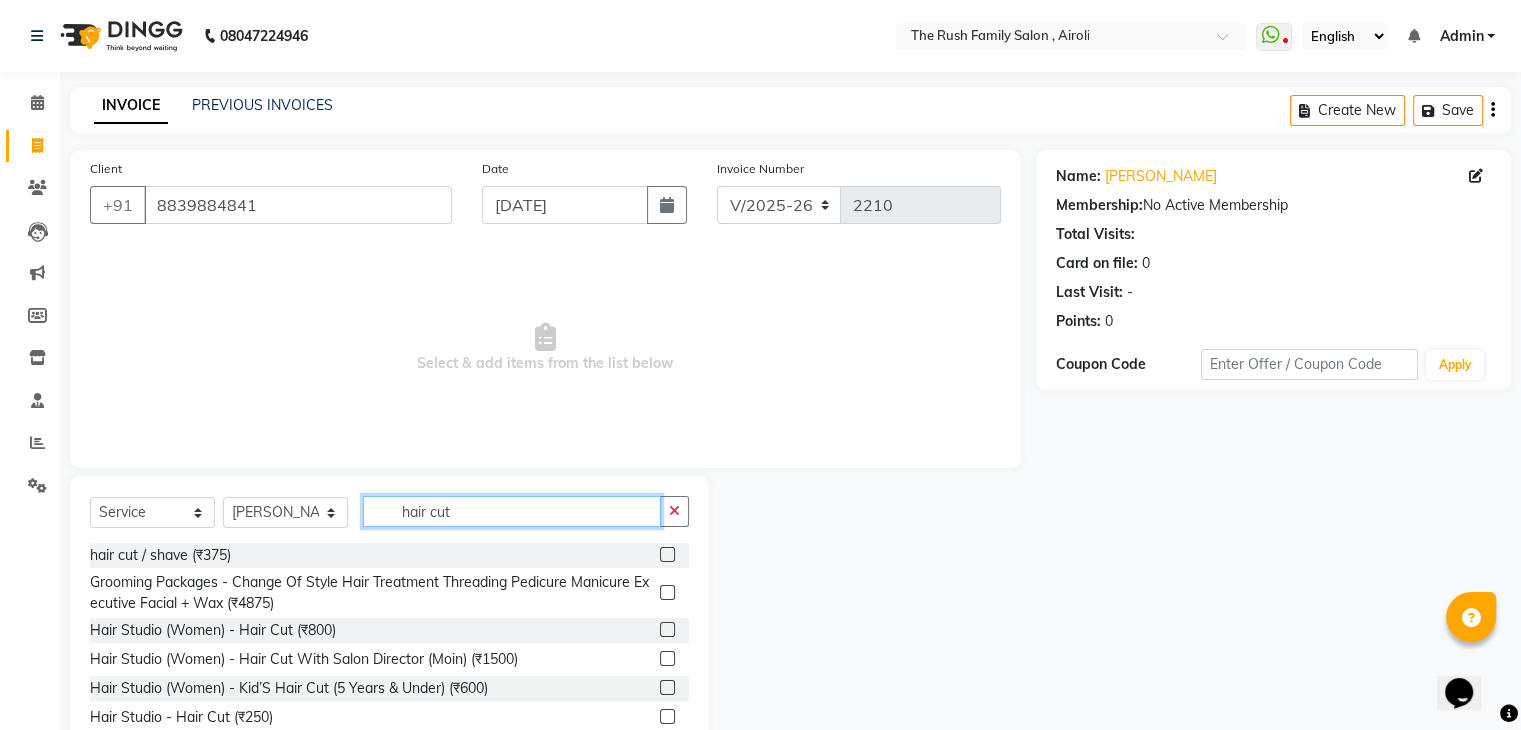 type on "hair cut" 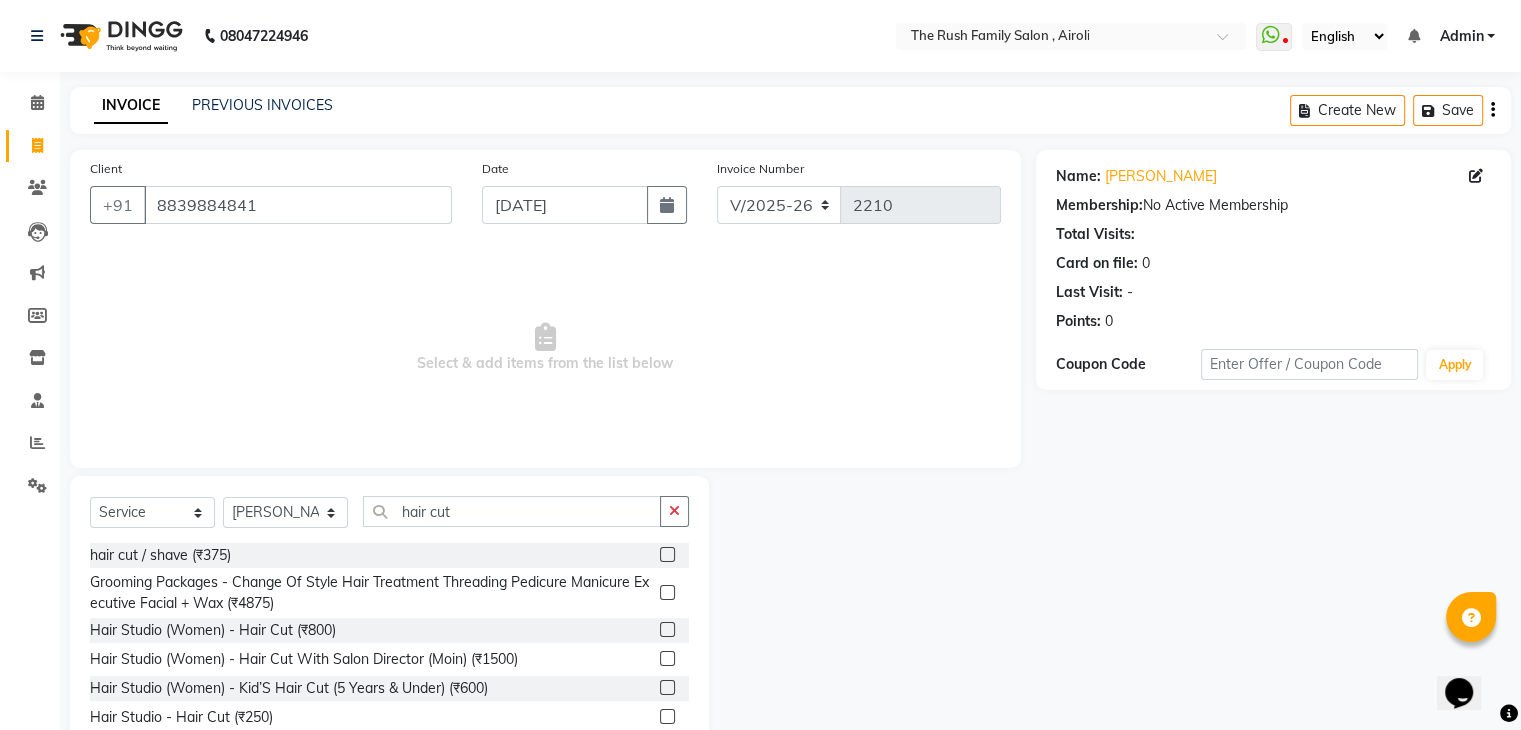click 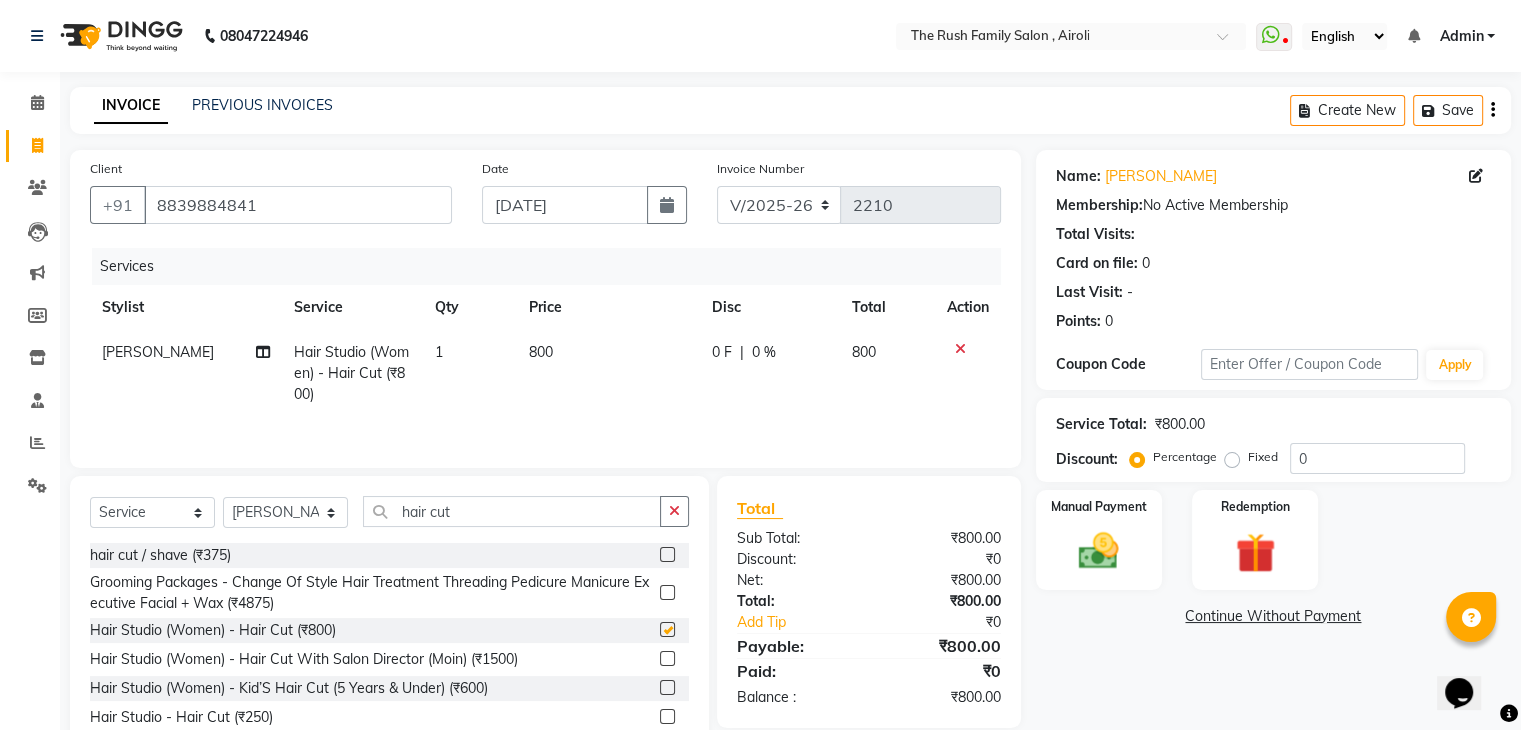 checkbox on "false" 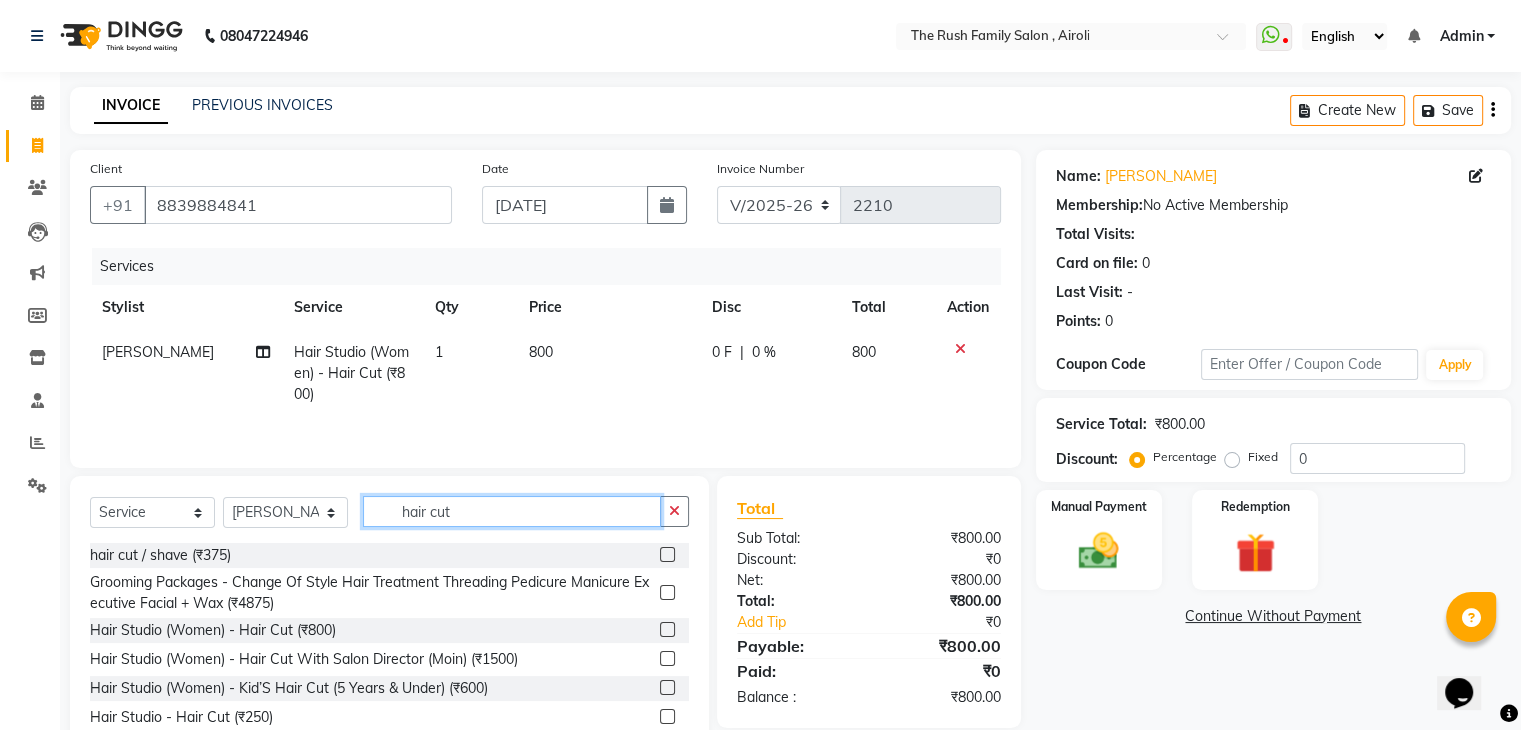 click on "hair cut" 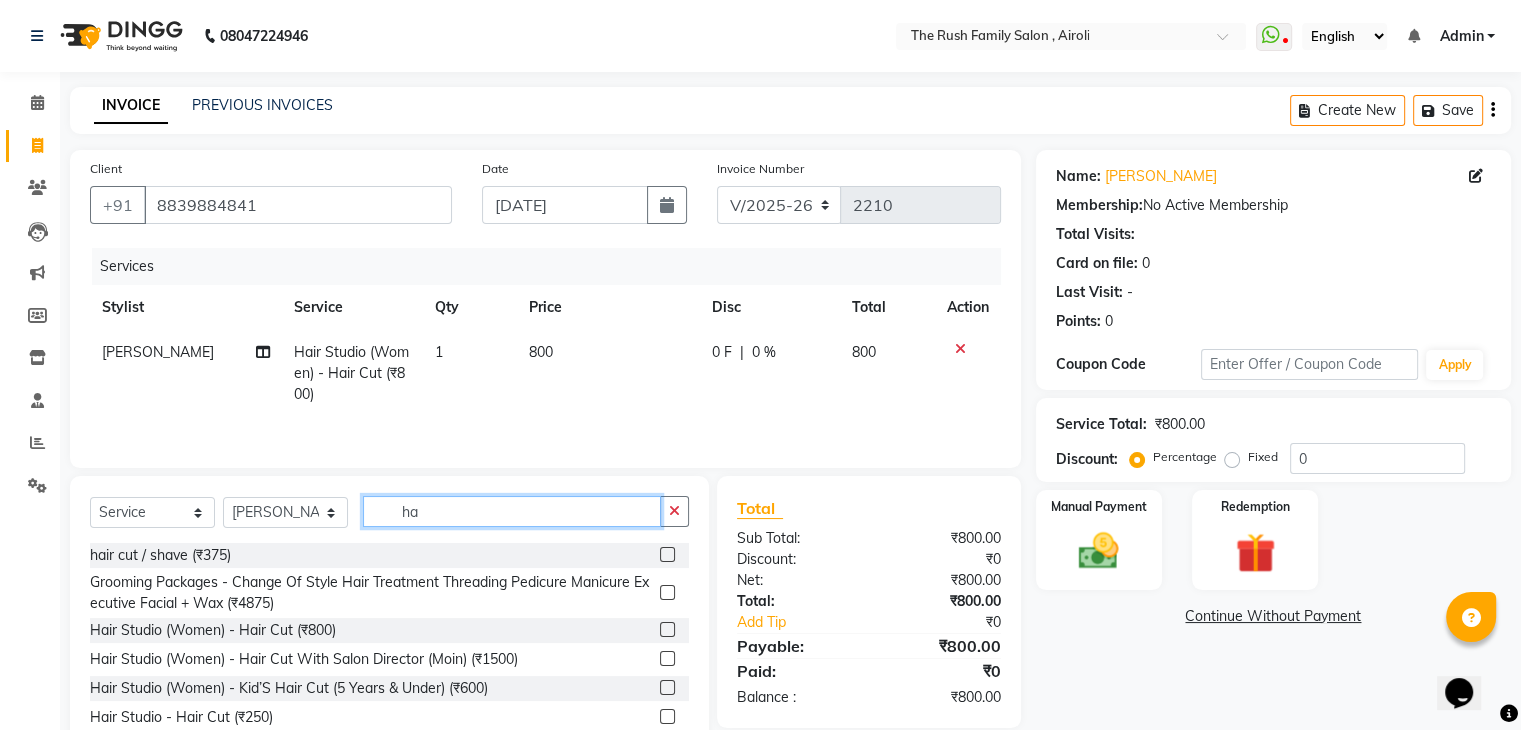 type on "h" 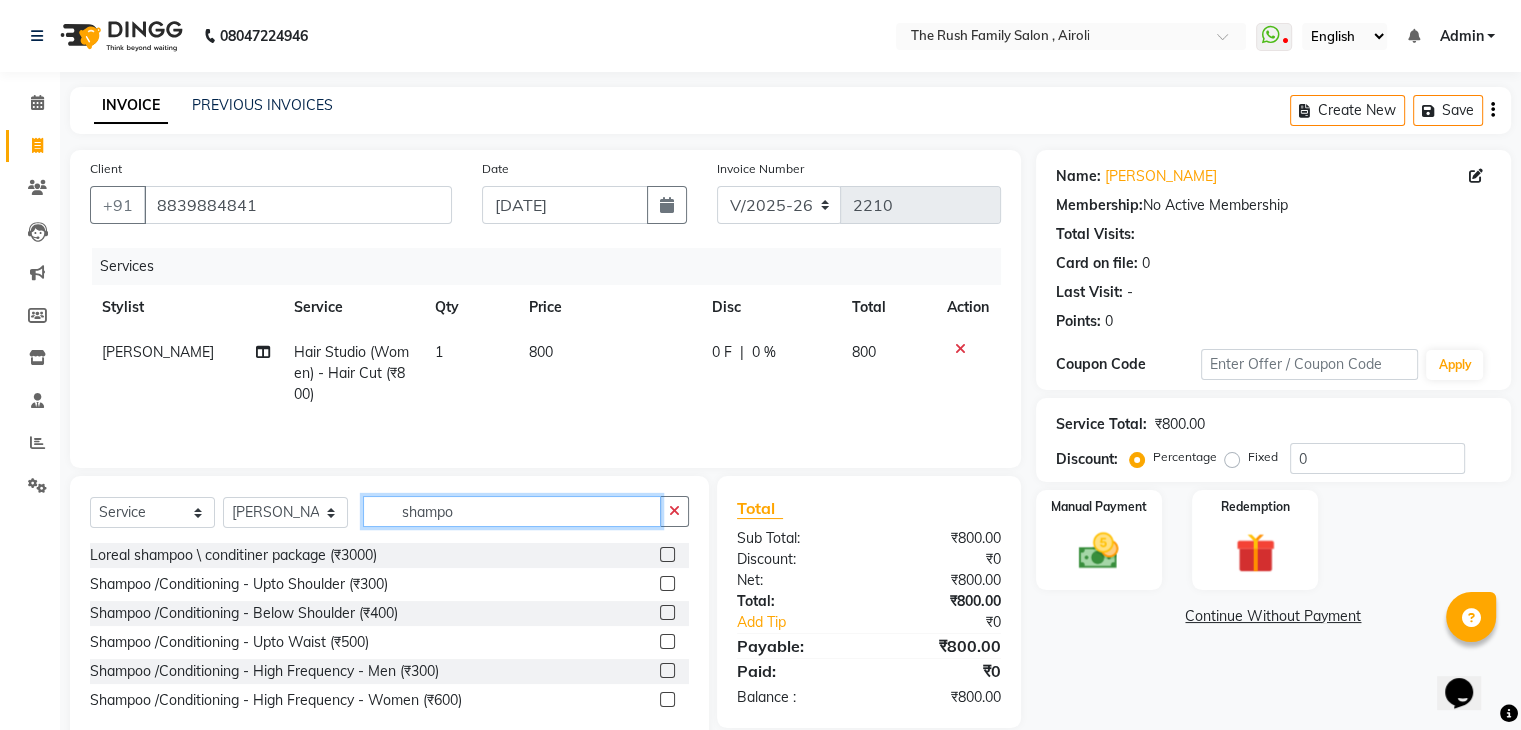 type on "shampo" 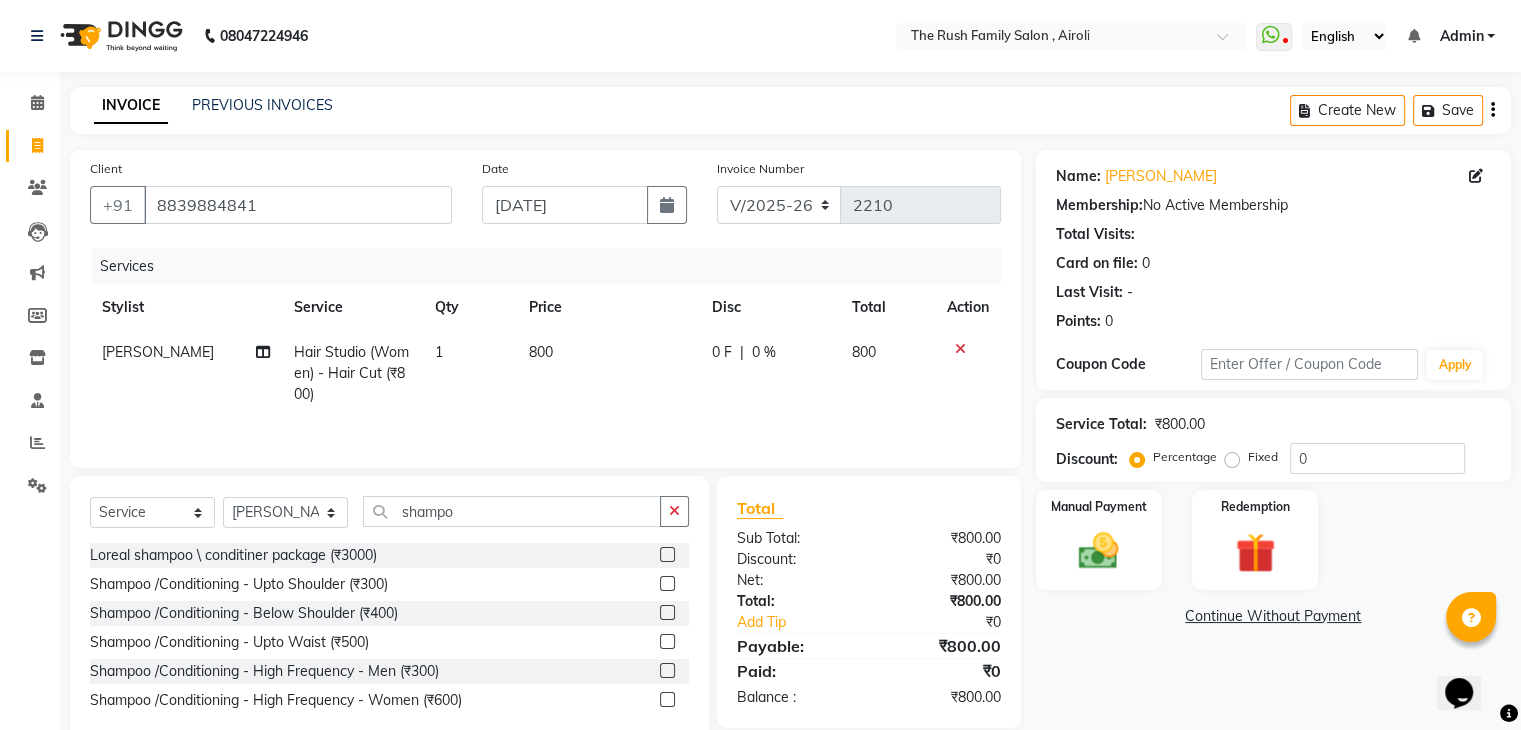 click 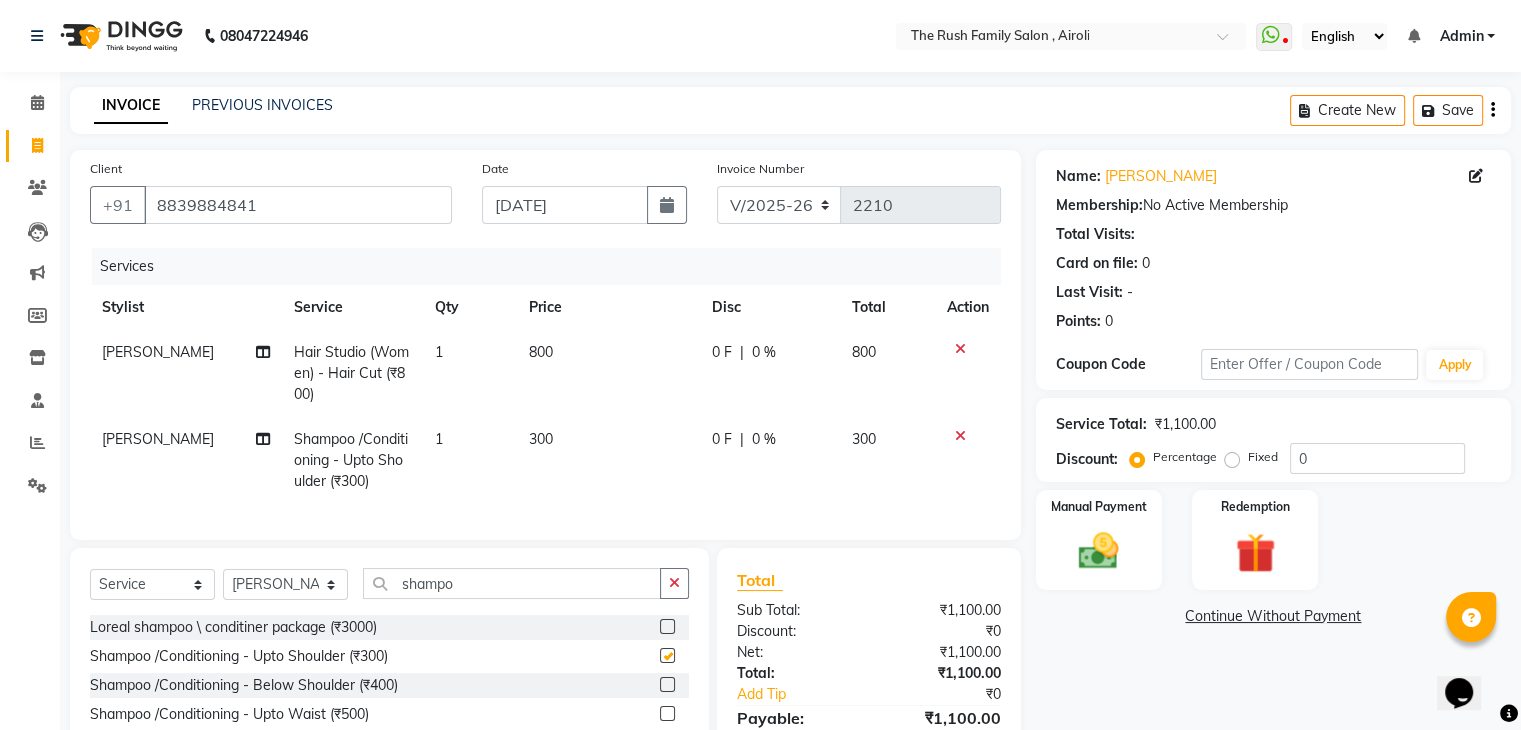 checkbox on "false" 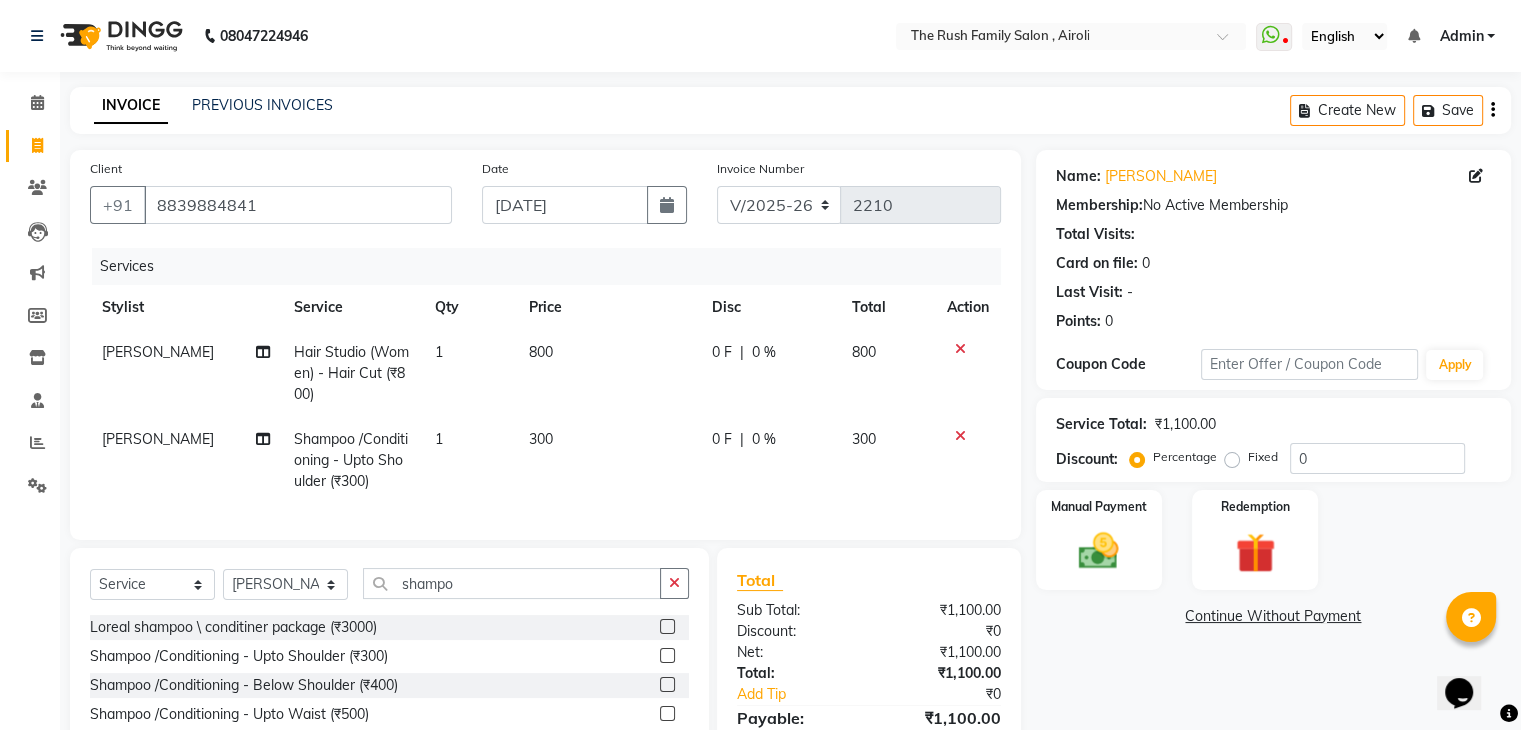 click on "300" 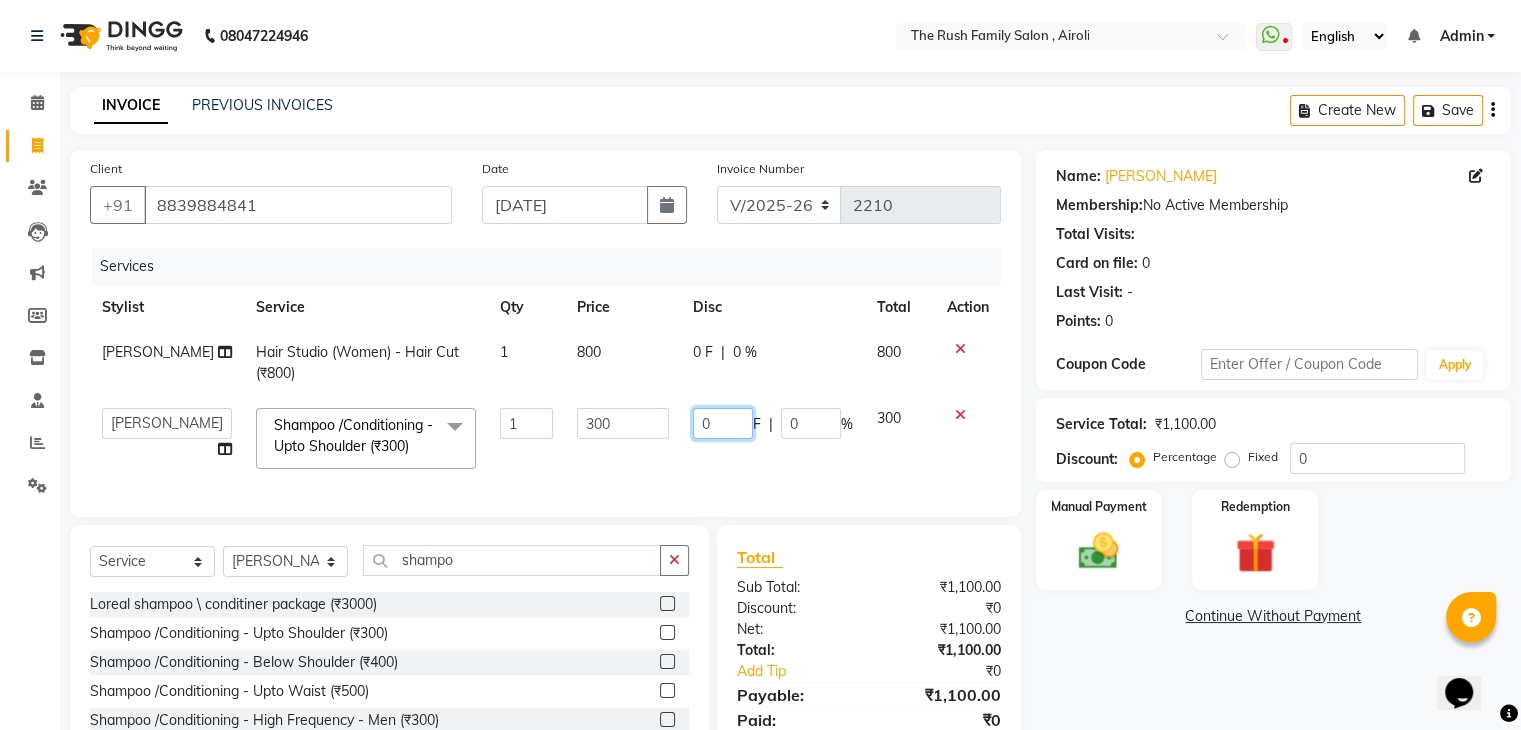 click on "0" 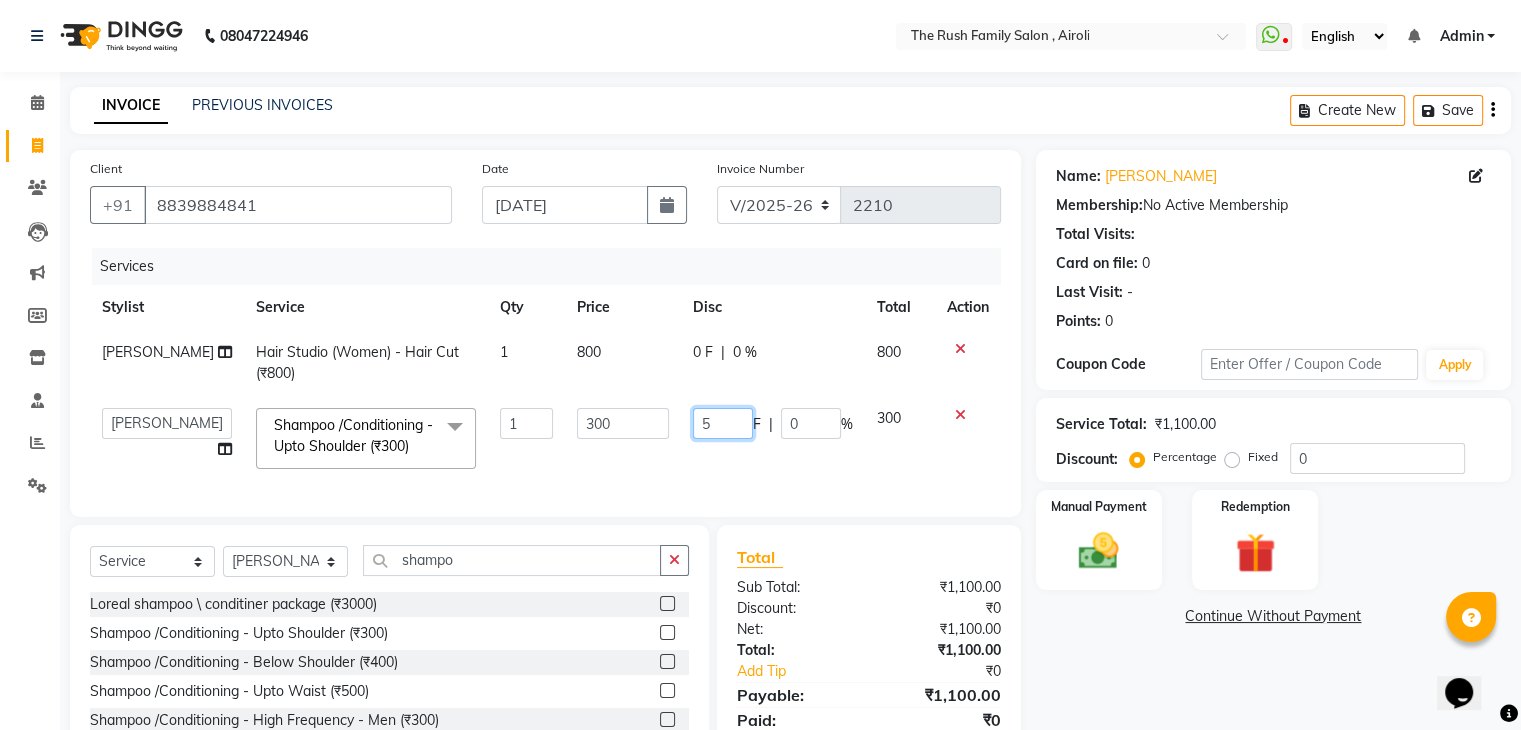 type on "50" 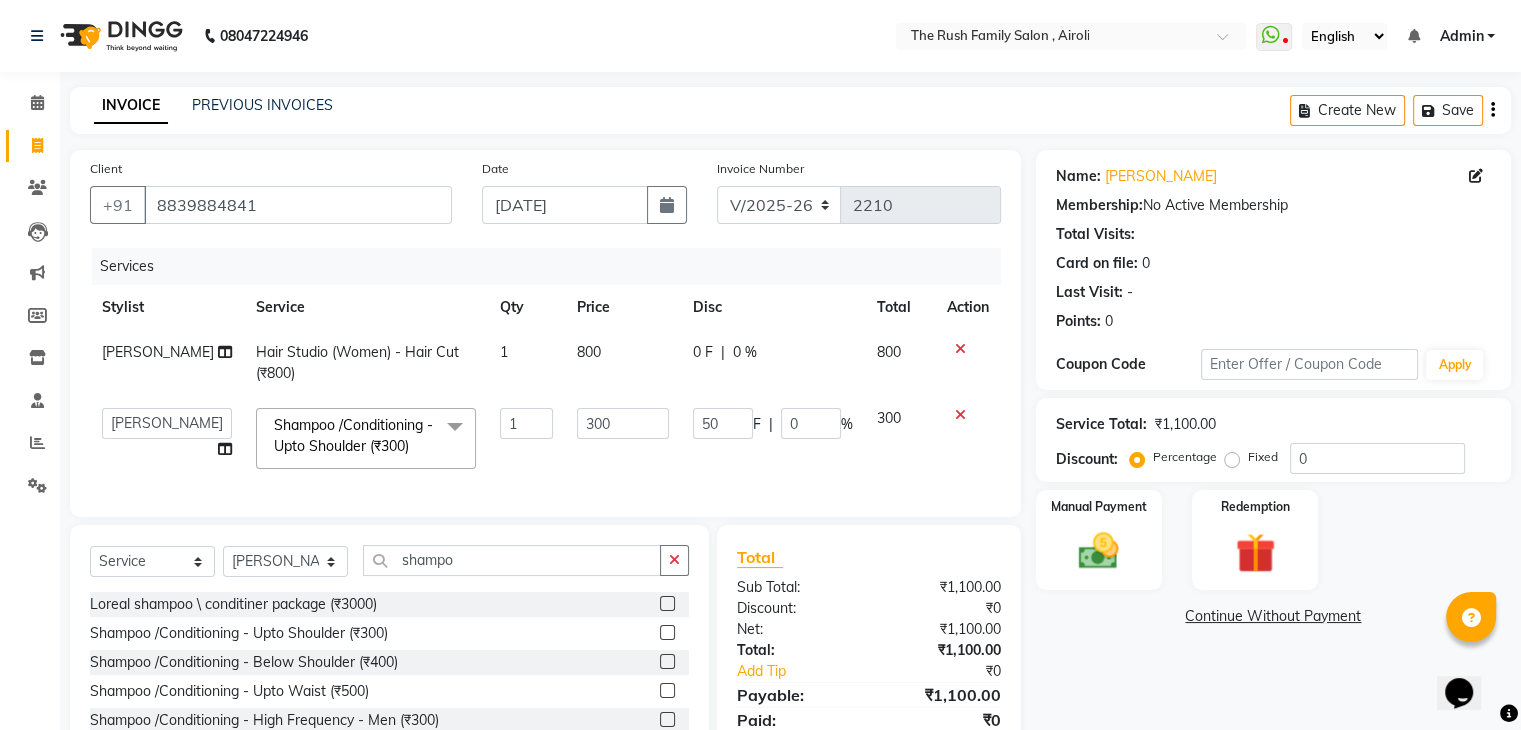click on "0 F | 0 %" 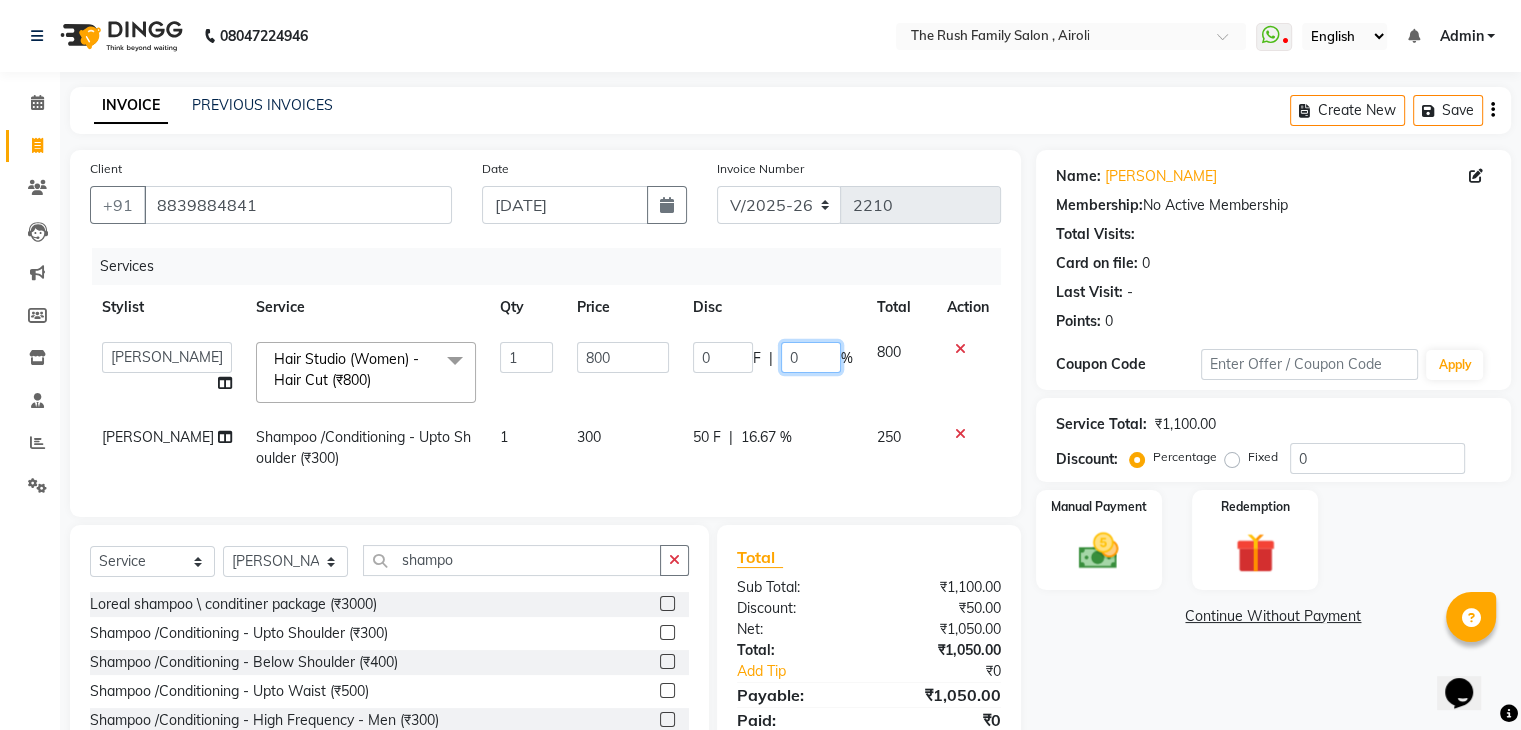 click on "0" 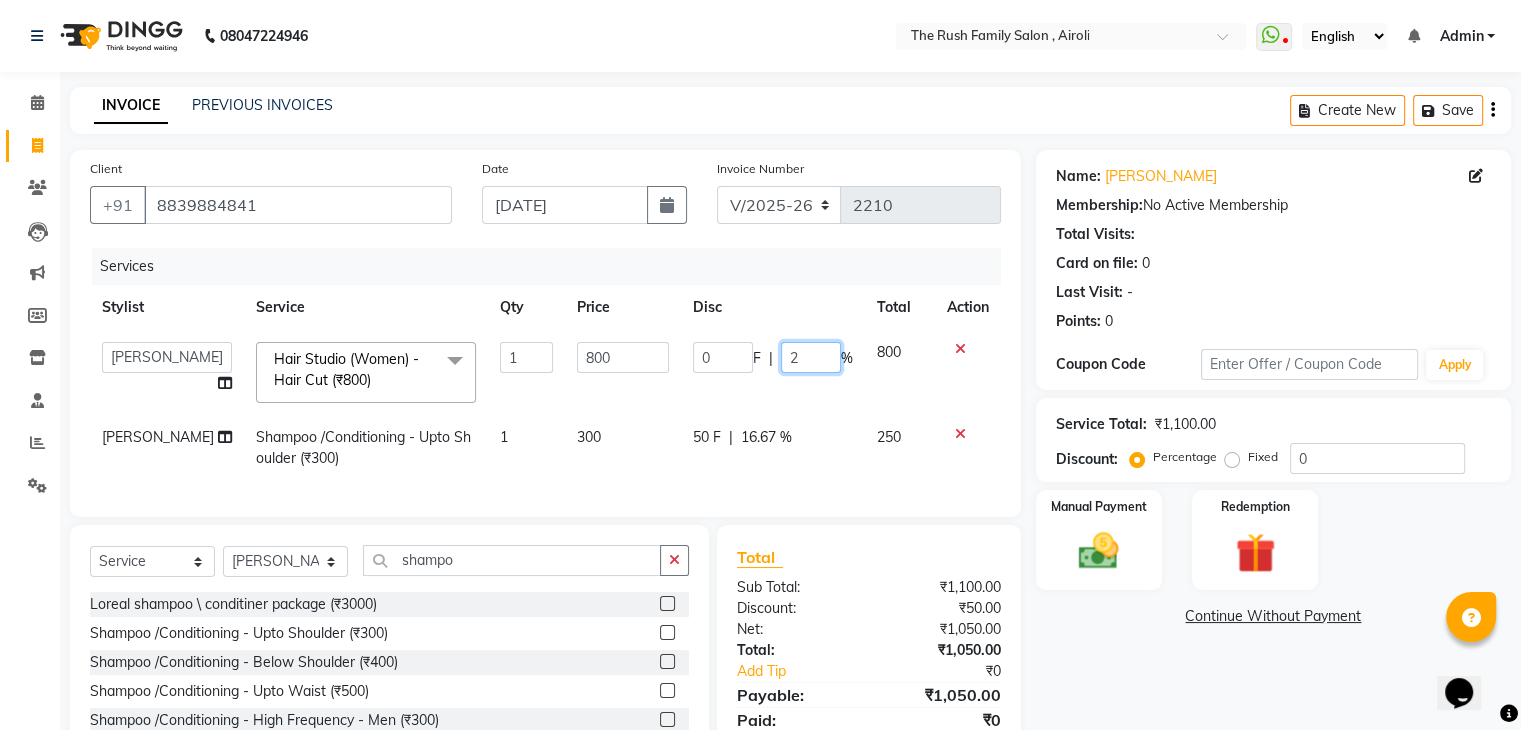 type on "20" 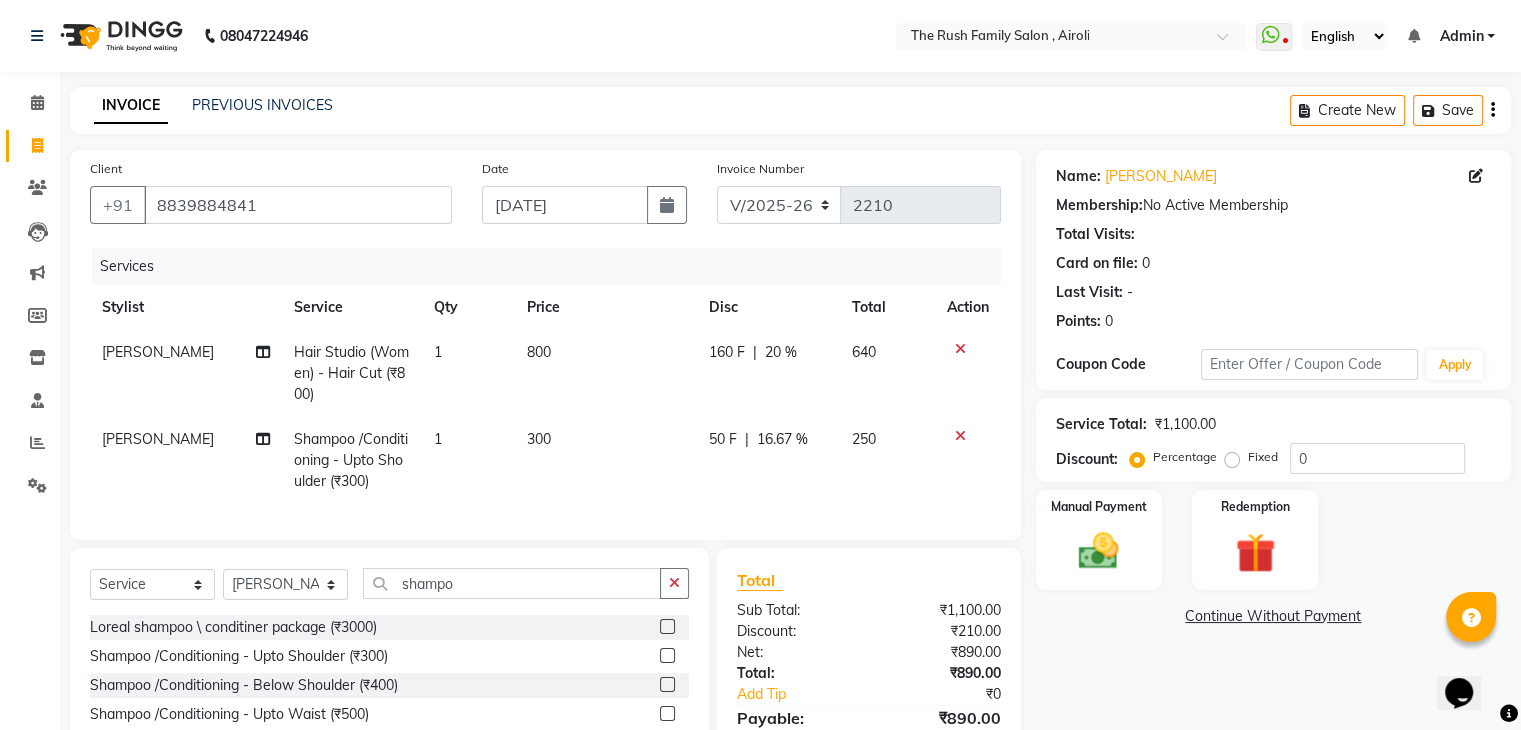 click 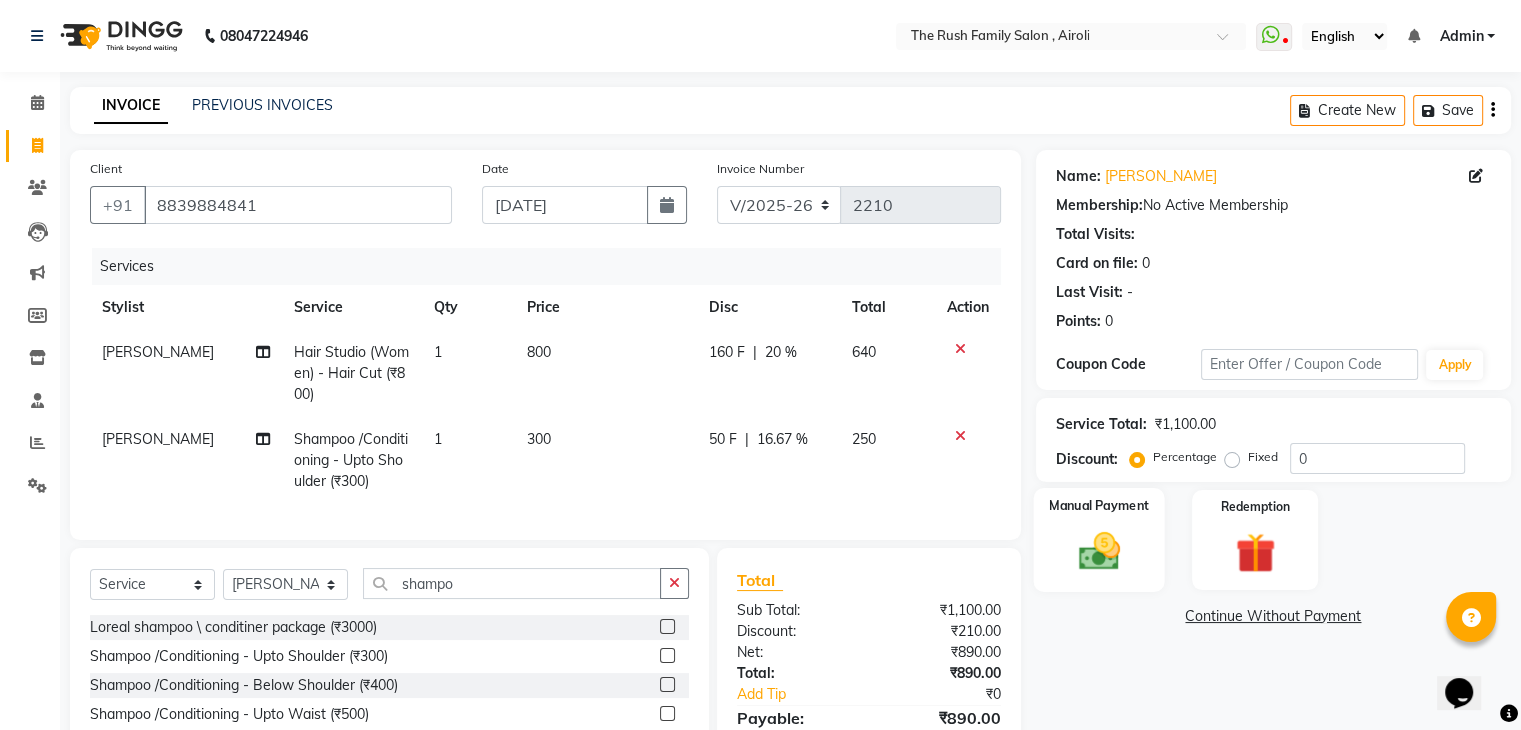click 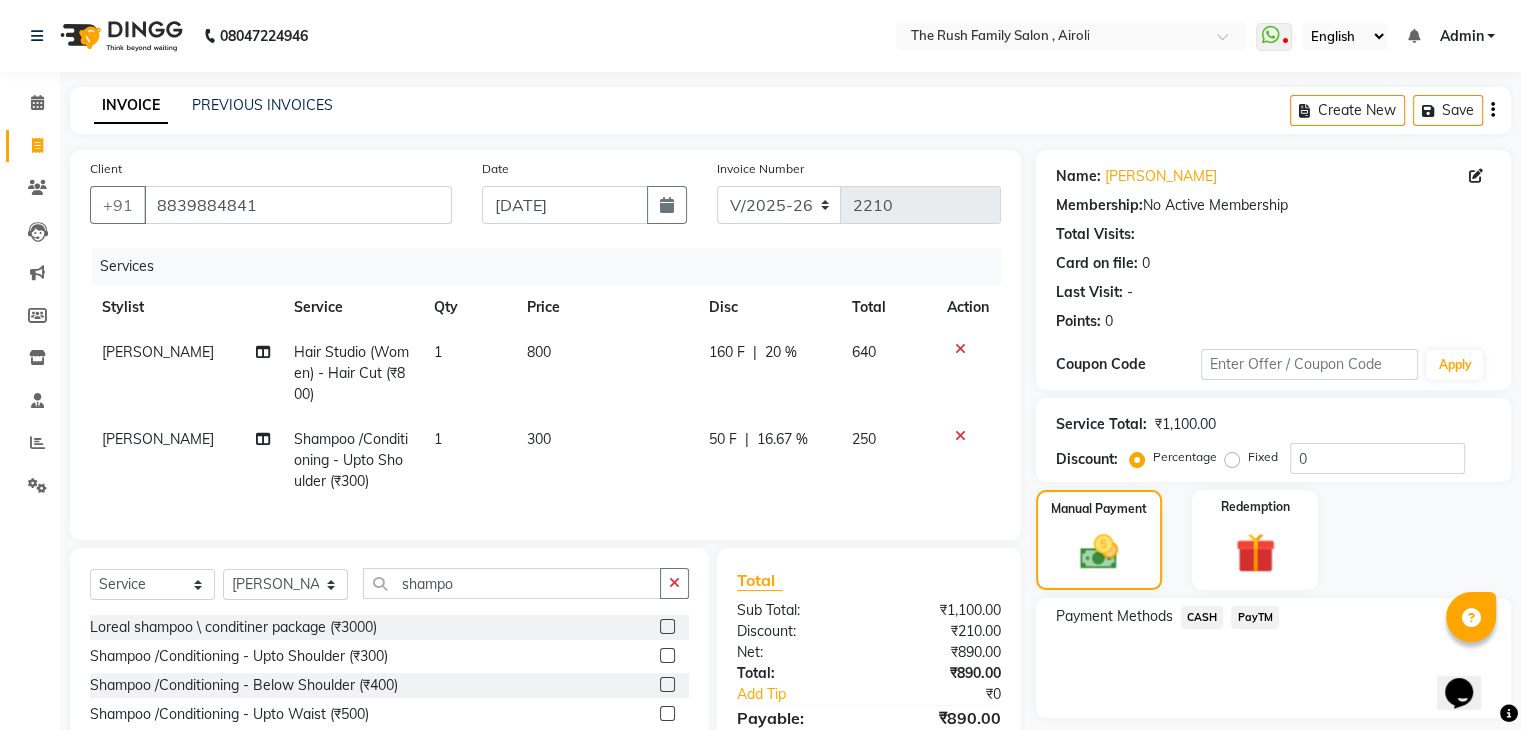 click on "PayTM" 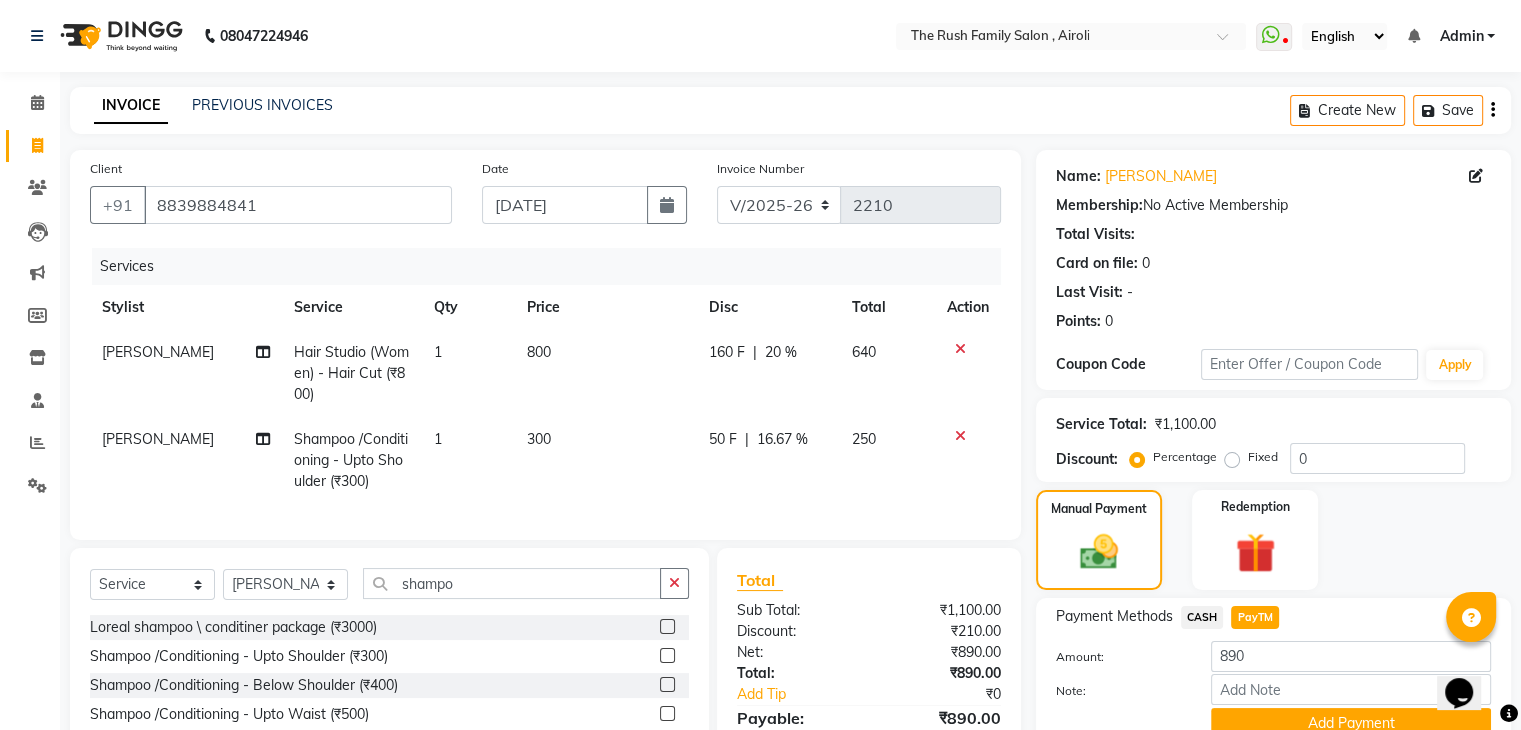 scroll, scrollTop: 133, scrollLeft: 0, axis: vertical 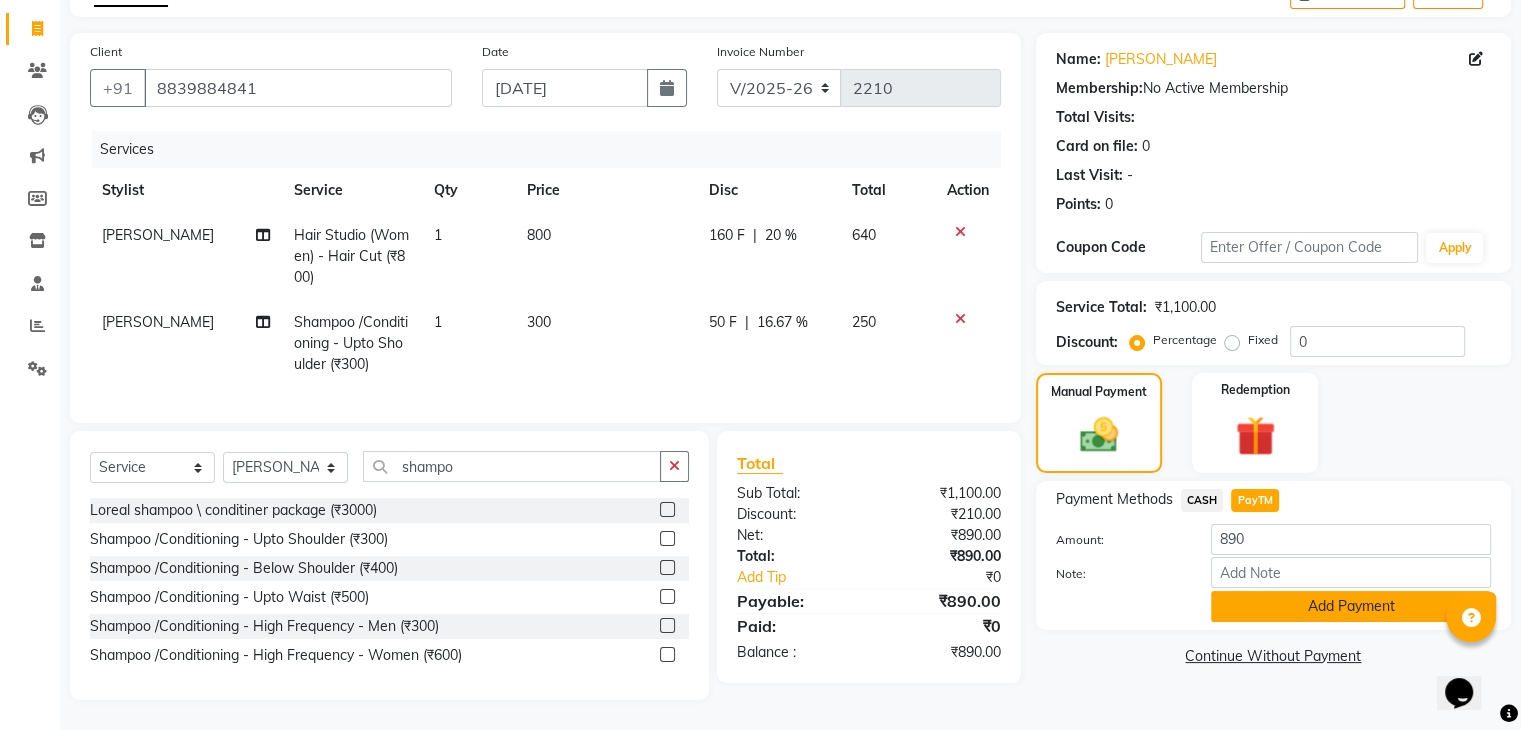 click on "Add Payment" 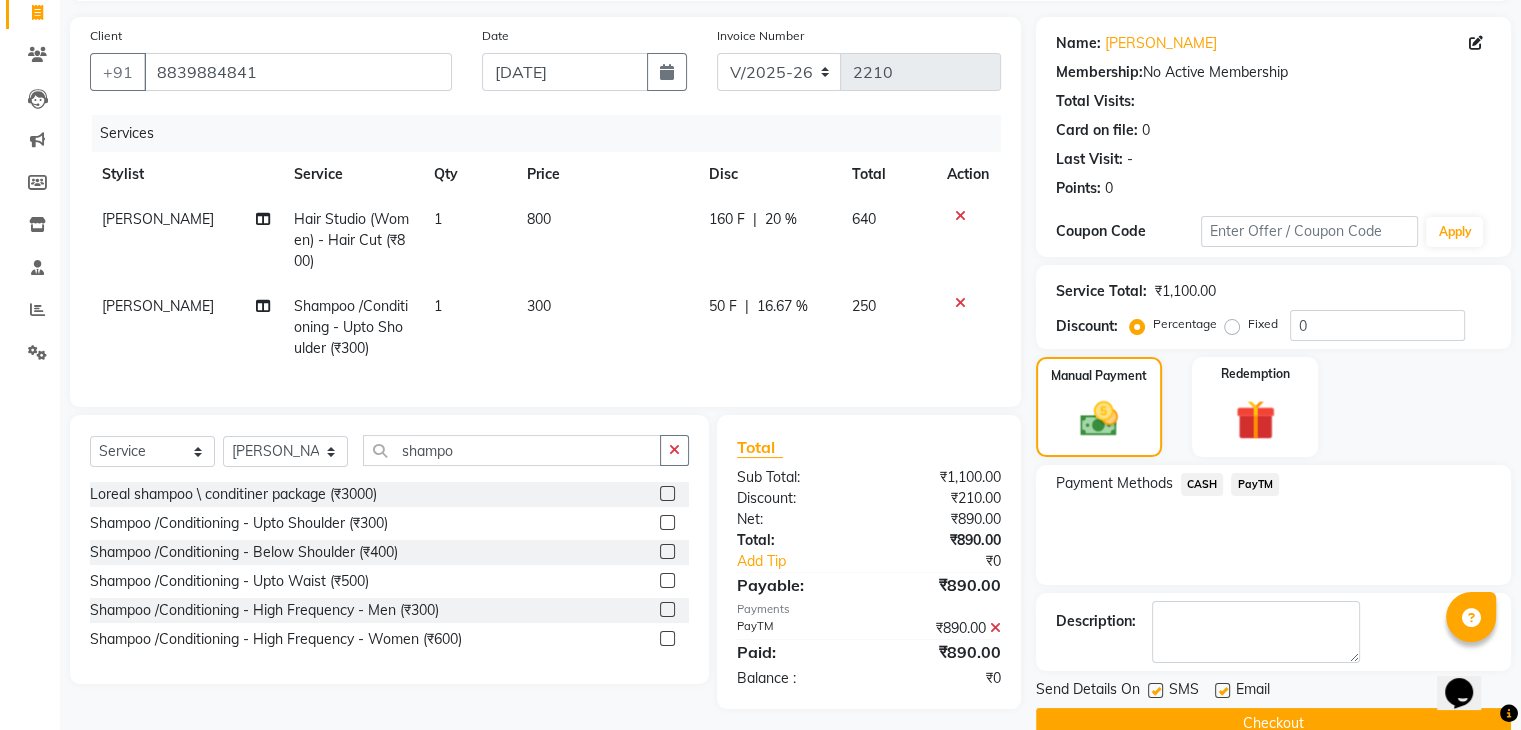 scroll, scrollTop: 171, scrollLeft: 0, axis: vertical 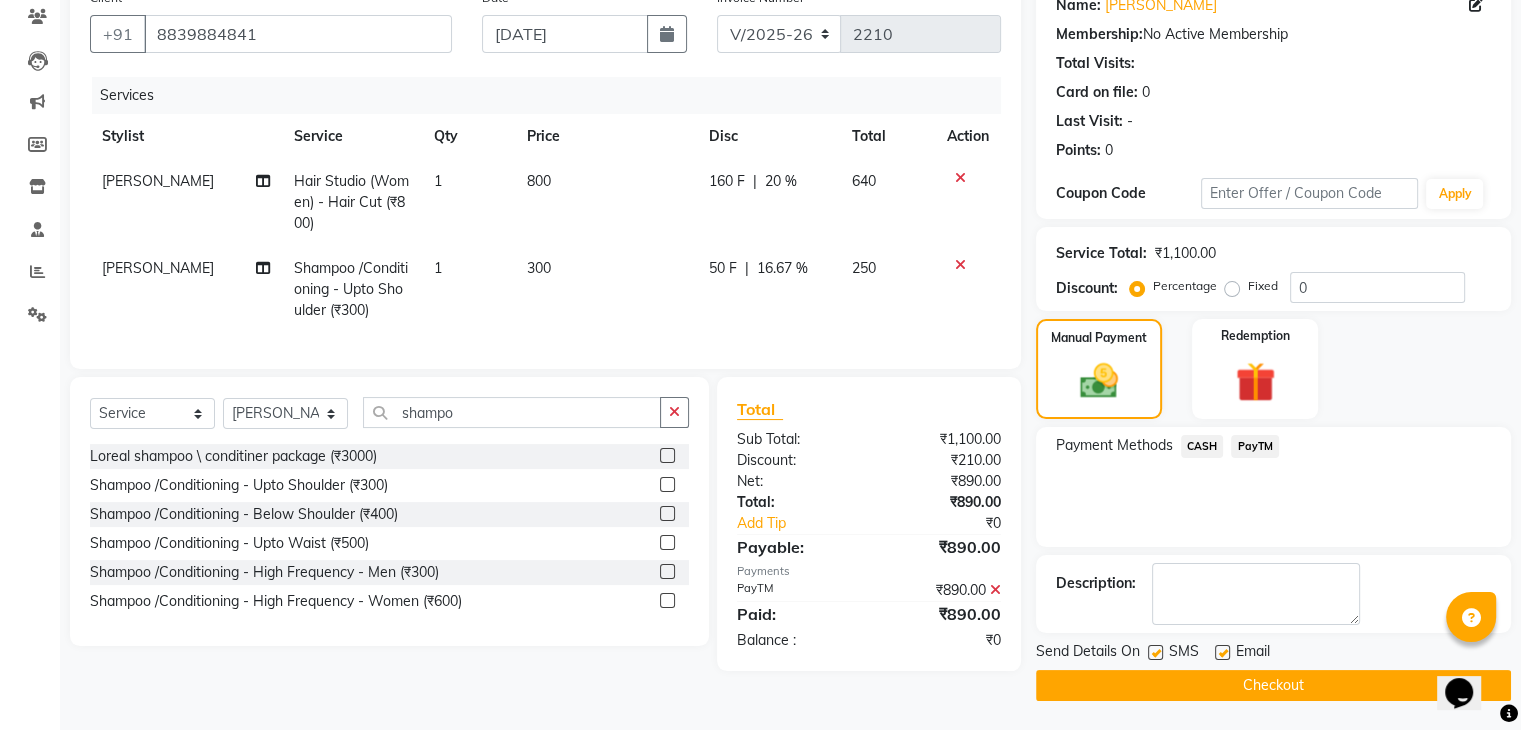 click 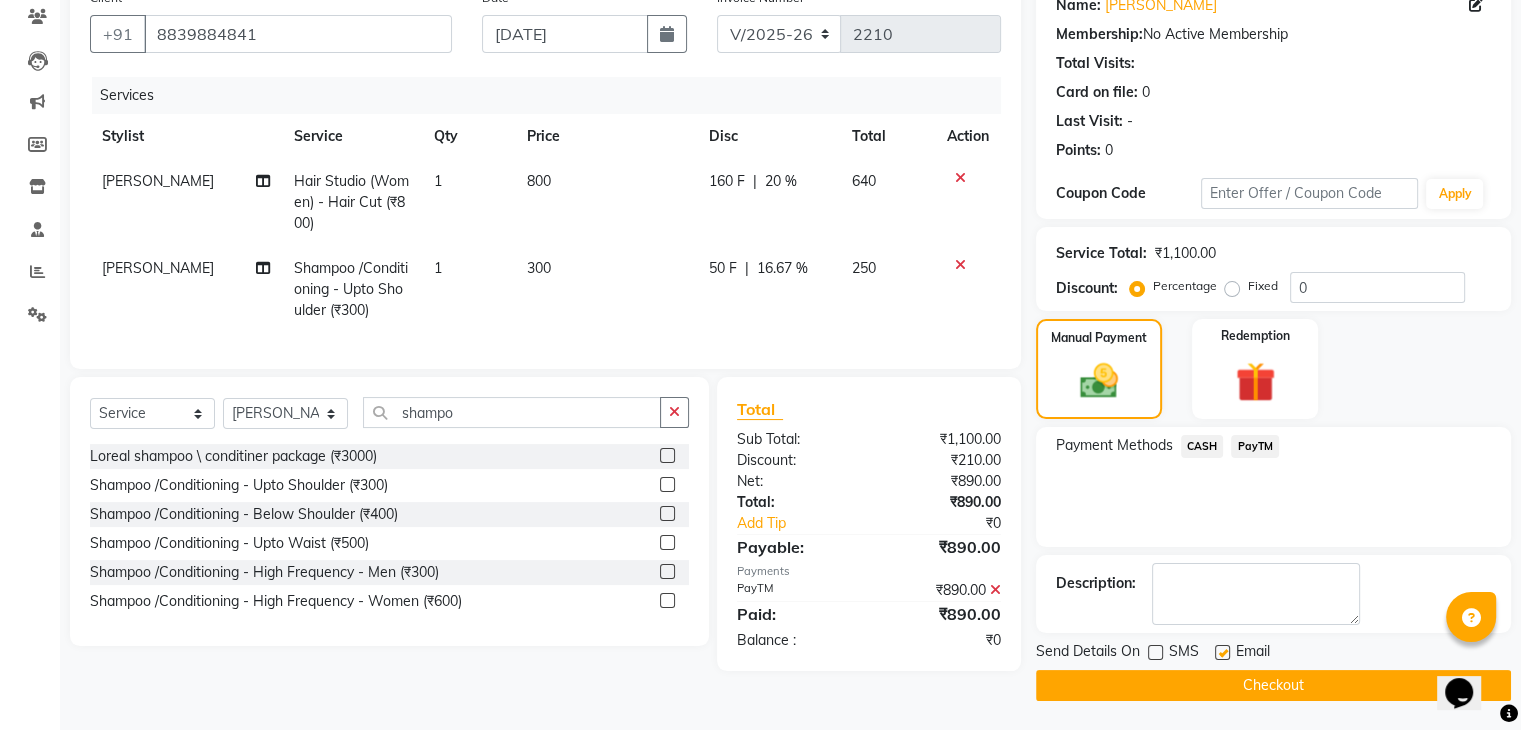 click 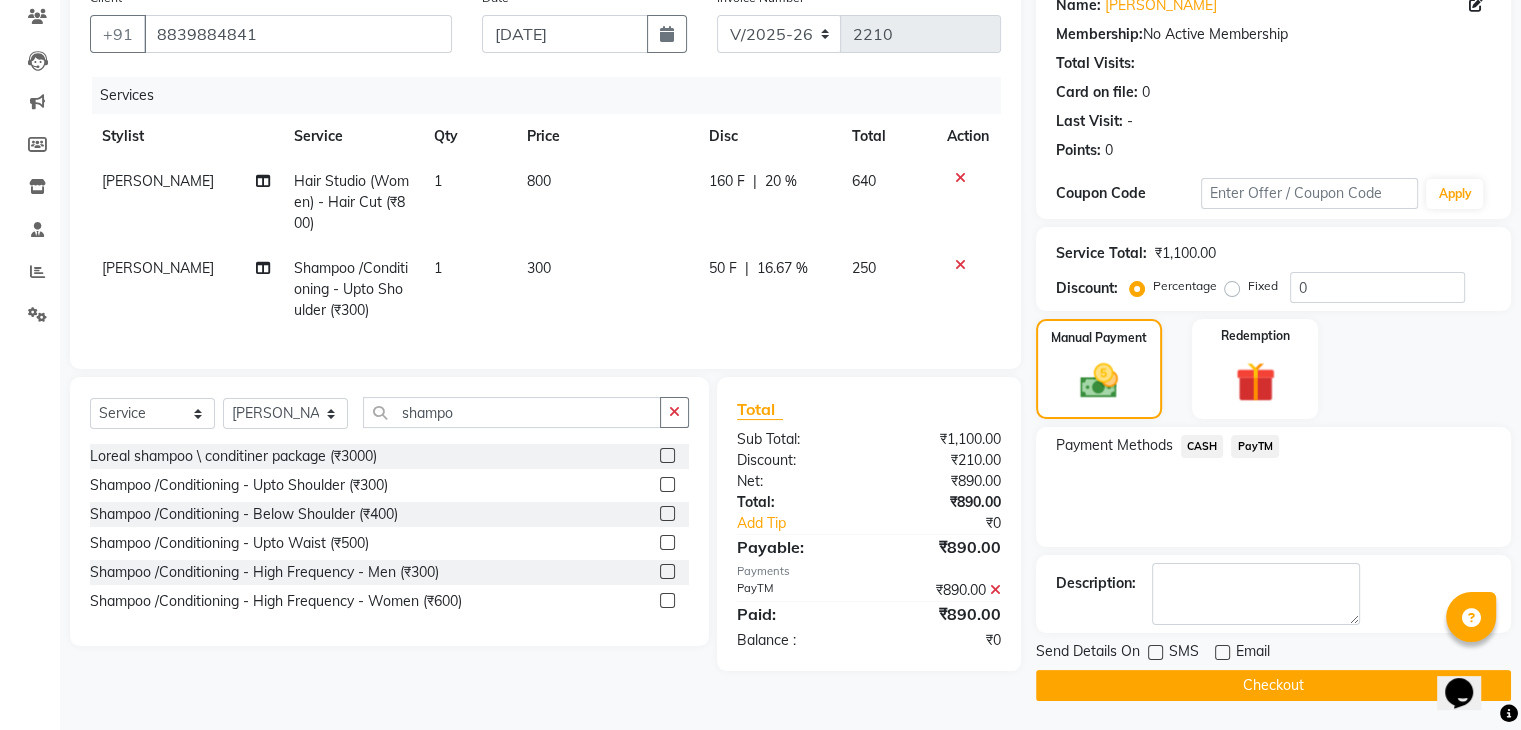 click on "Checkout" 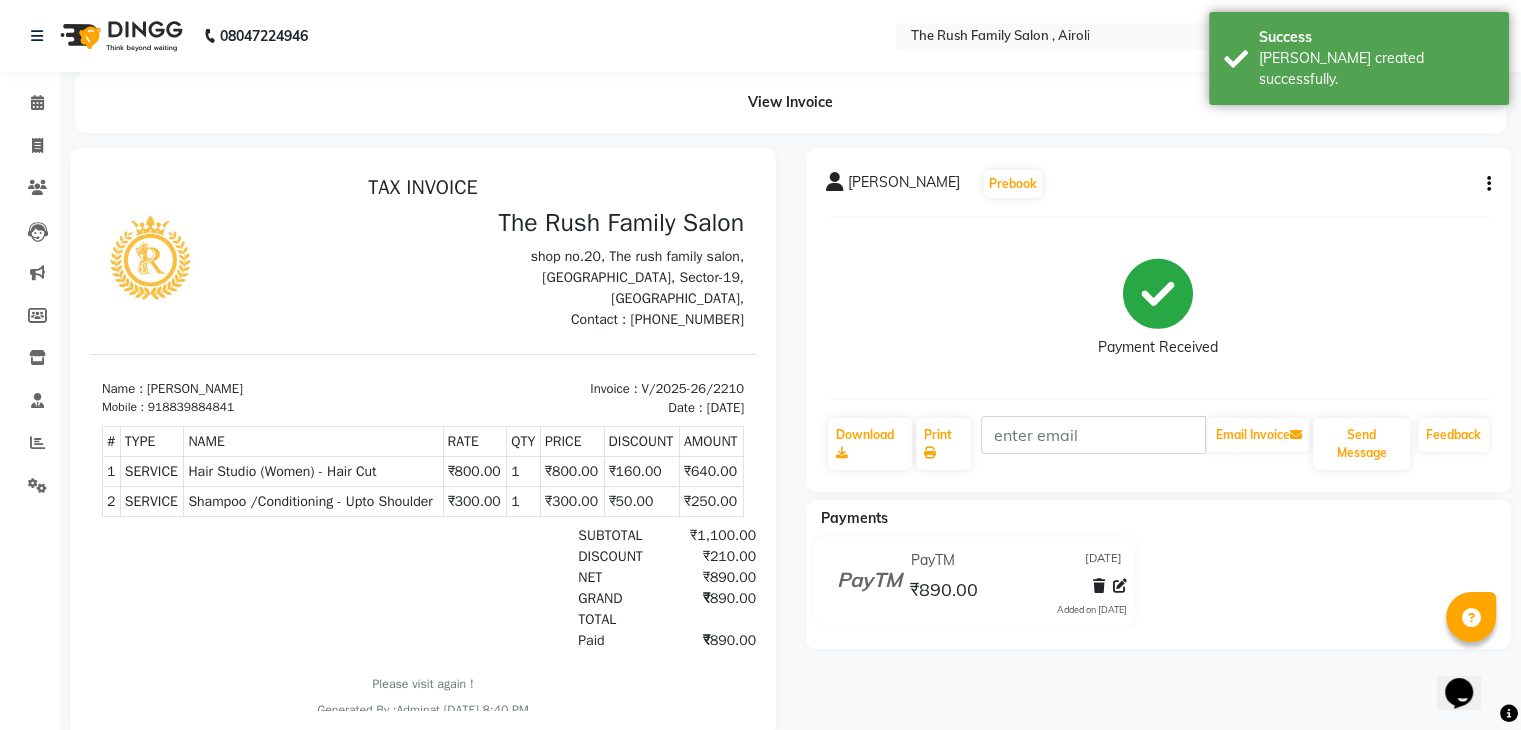 scroll, scrollTop: 0, scrollLeft: 0, axis: both 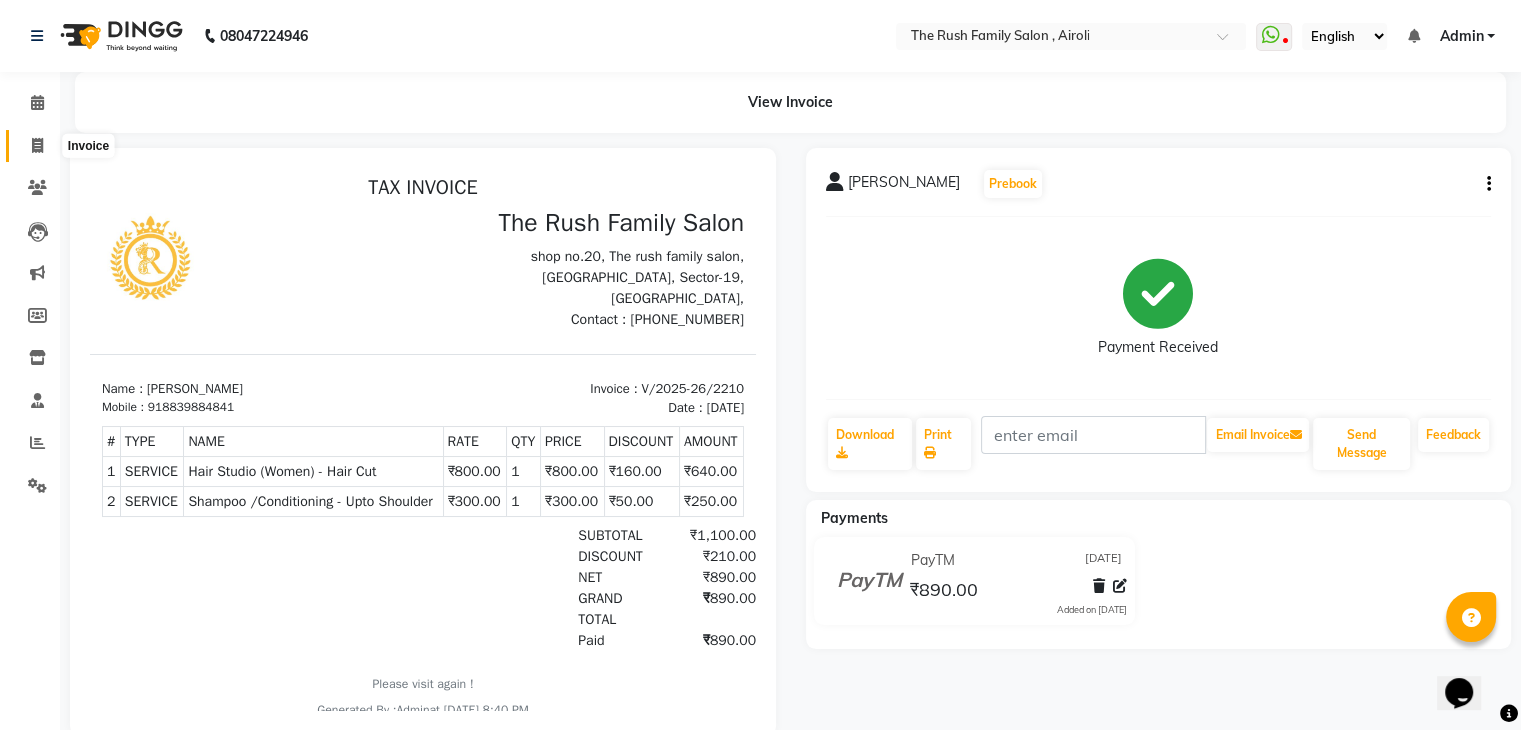 click 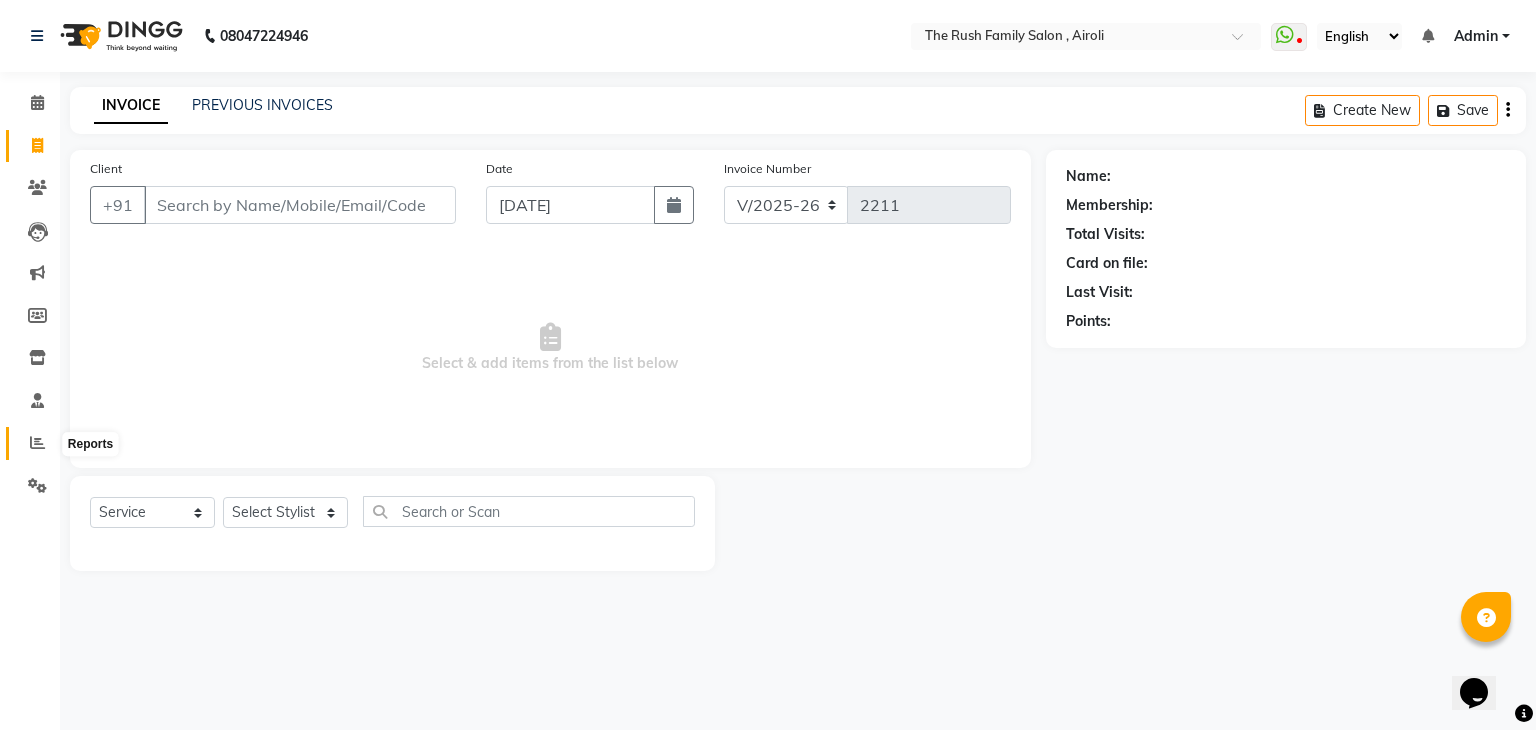 click 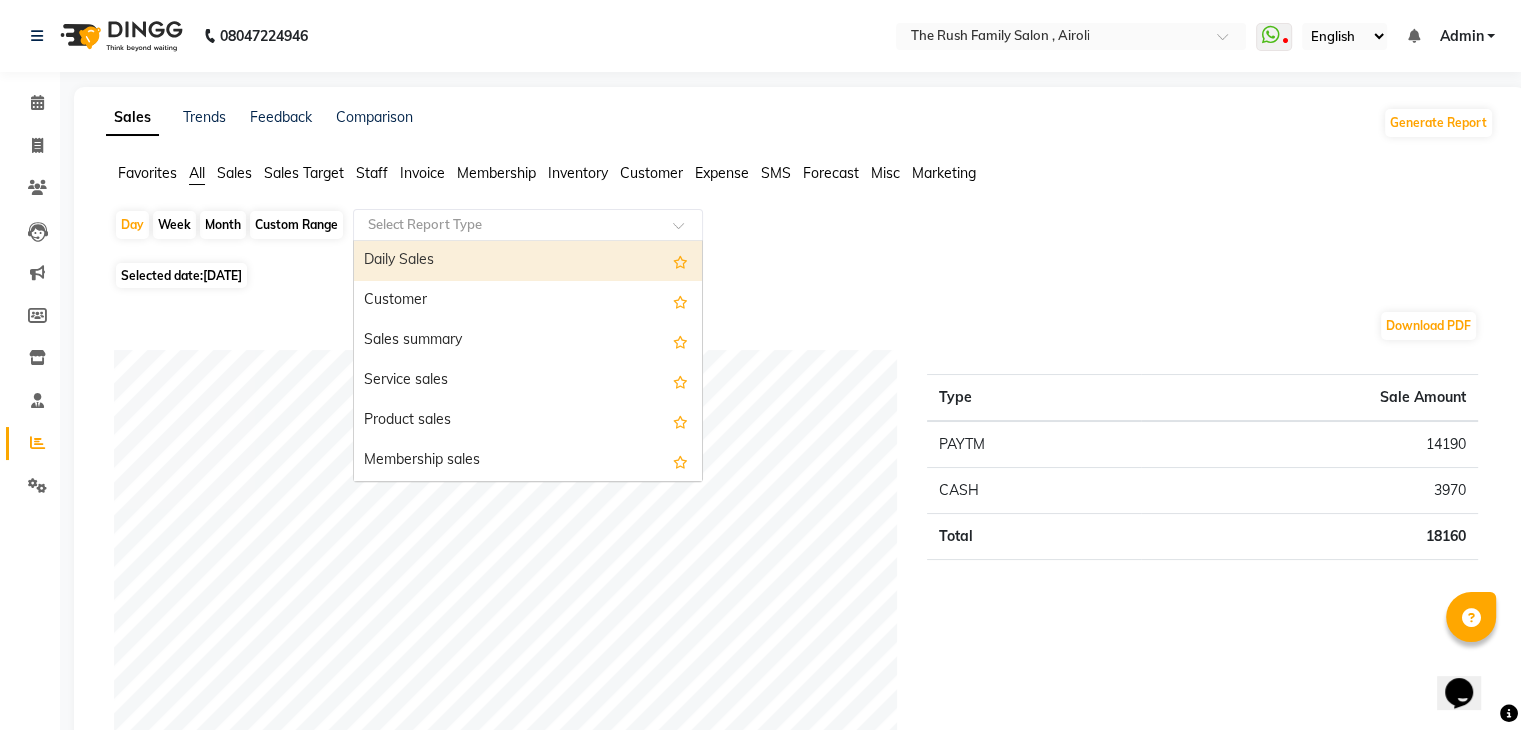 click 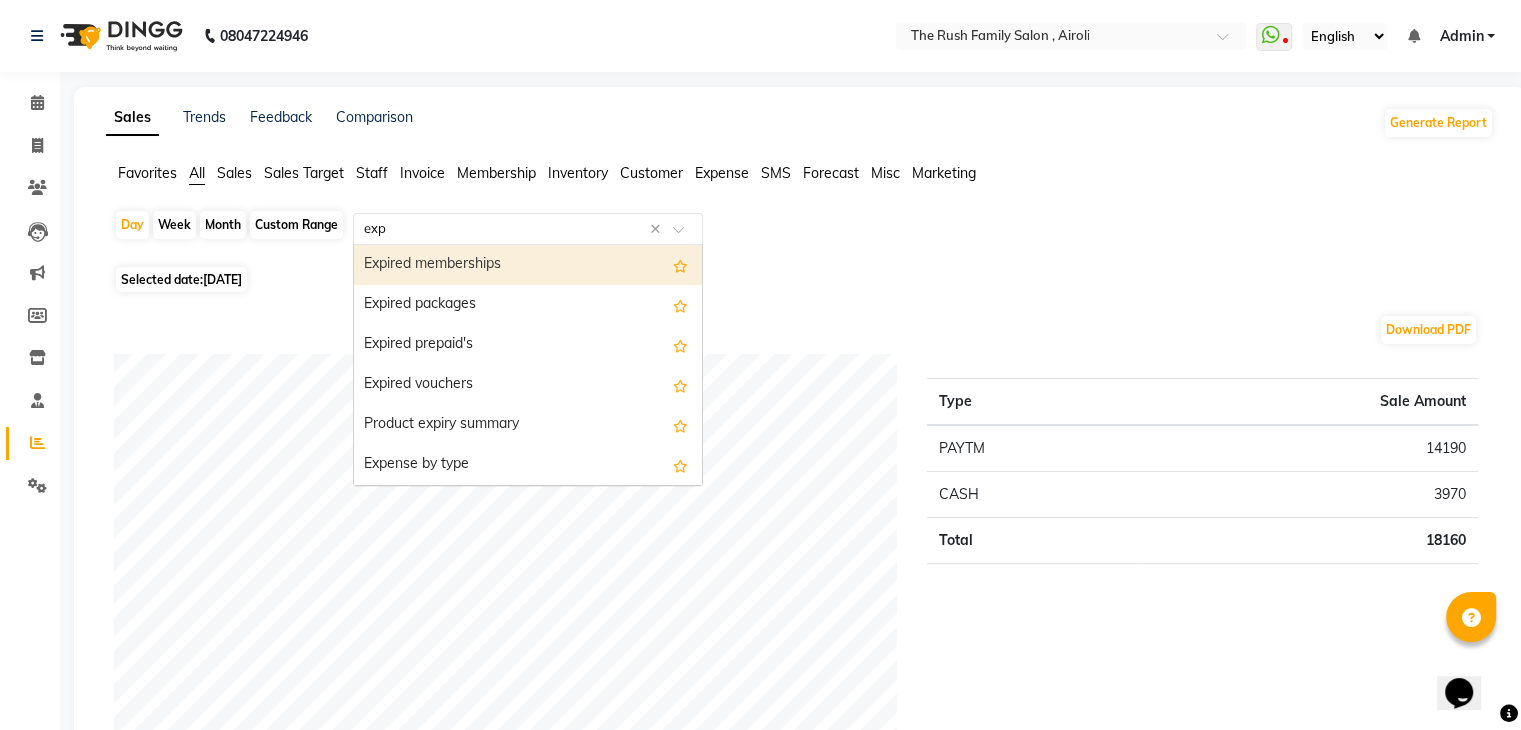 type on "expe" 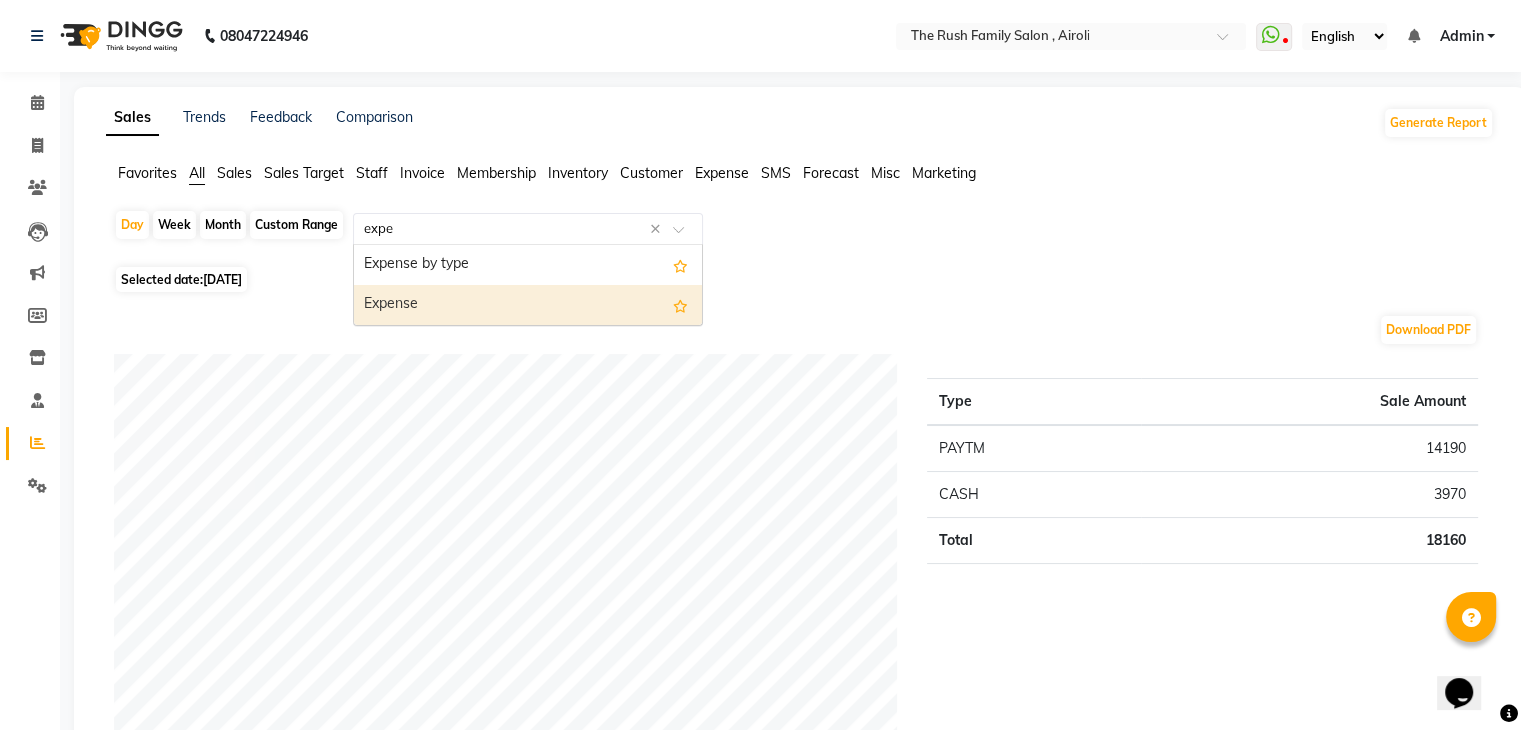 click on "Expense" at bounding box center (528, 305) 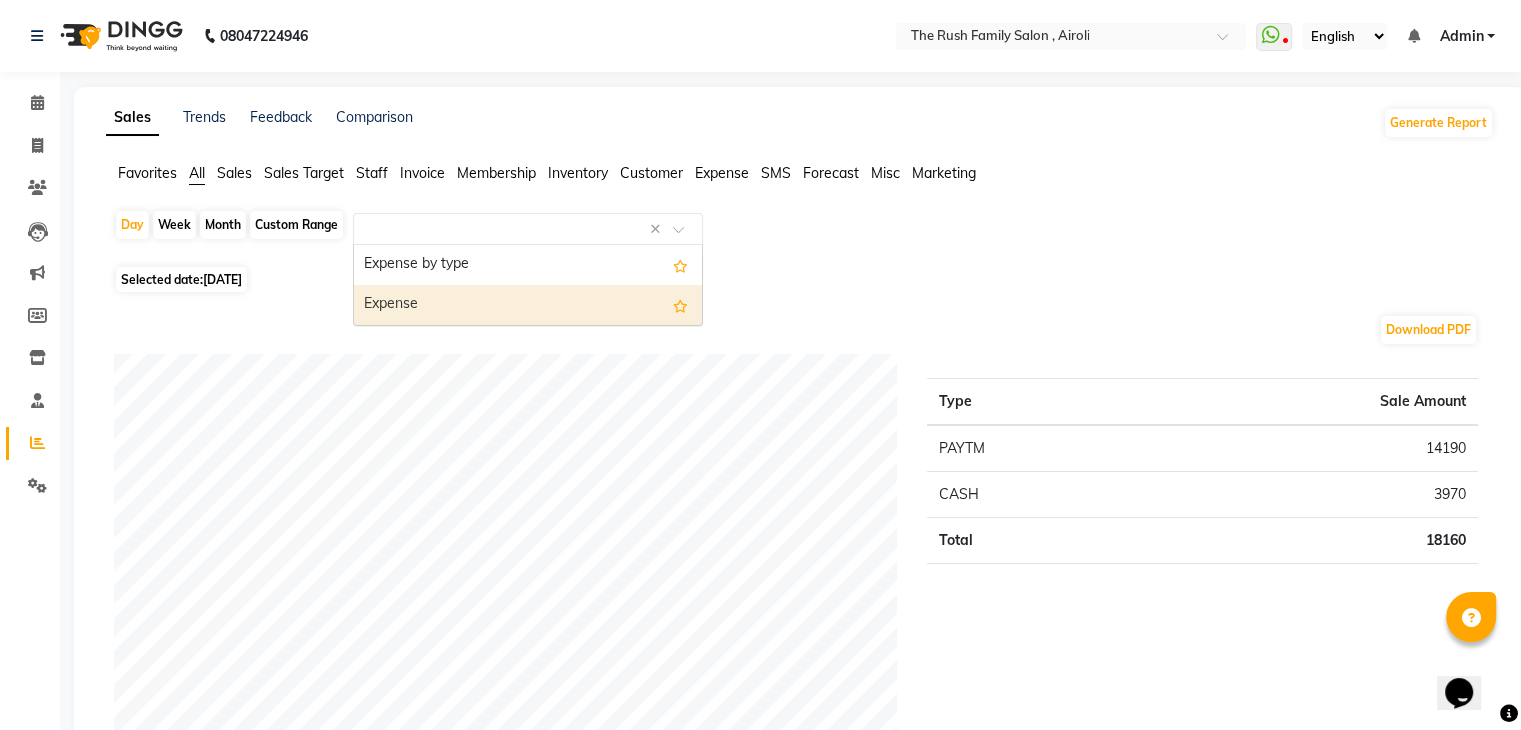 select on "full_report" 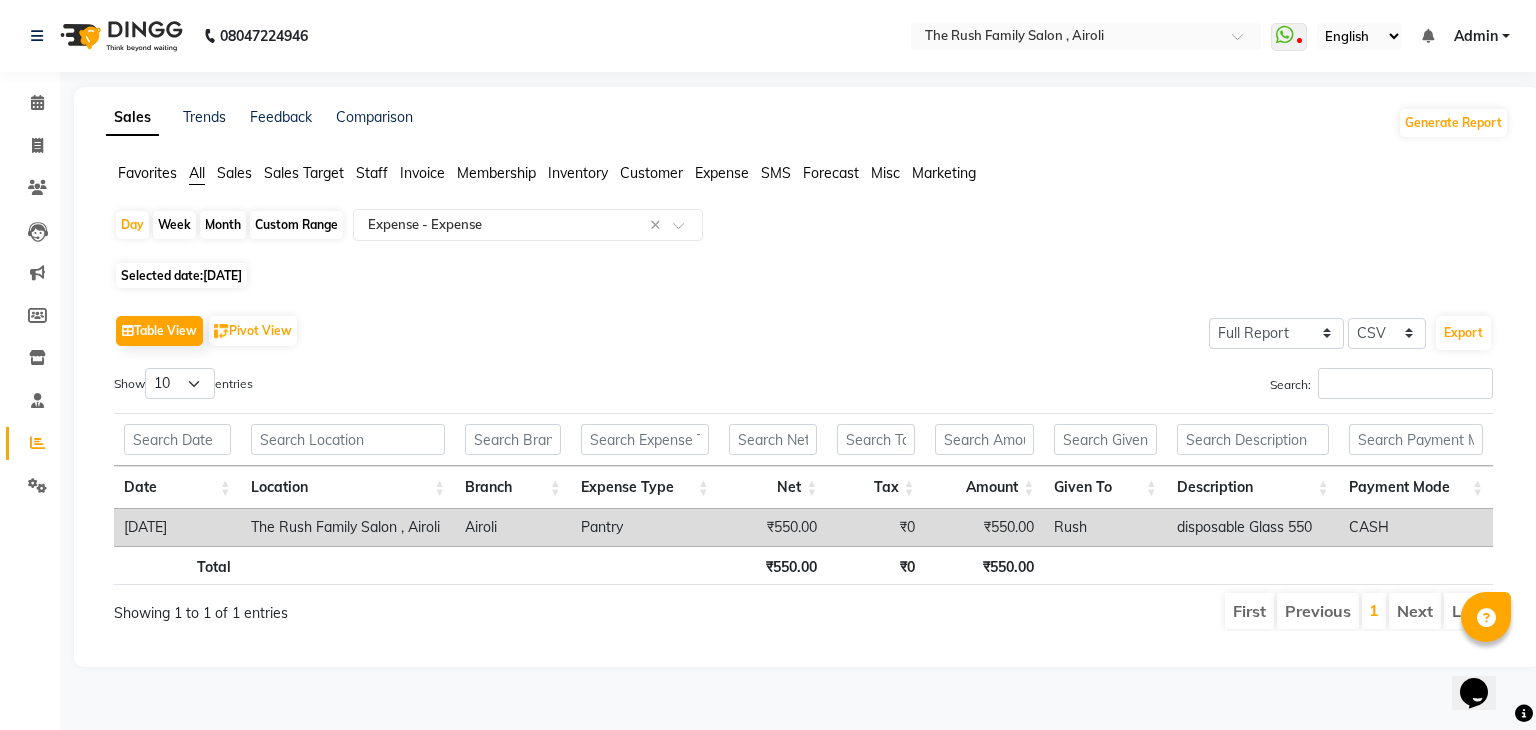 click on "Month" 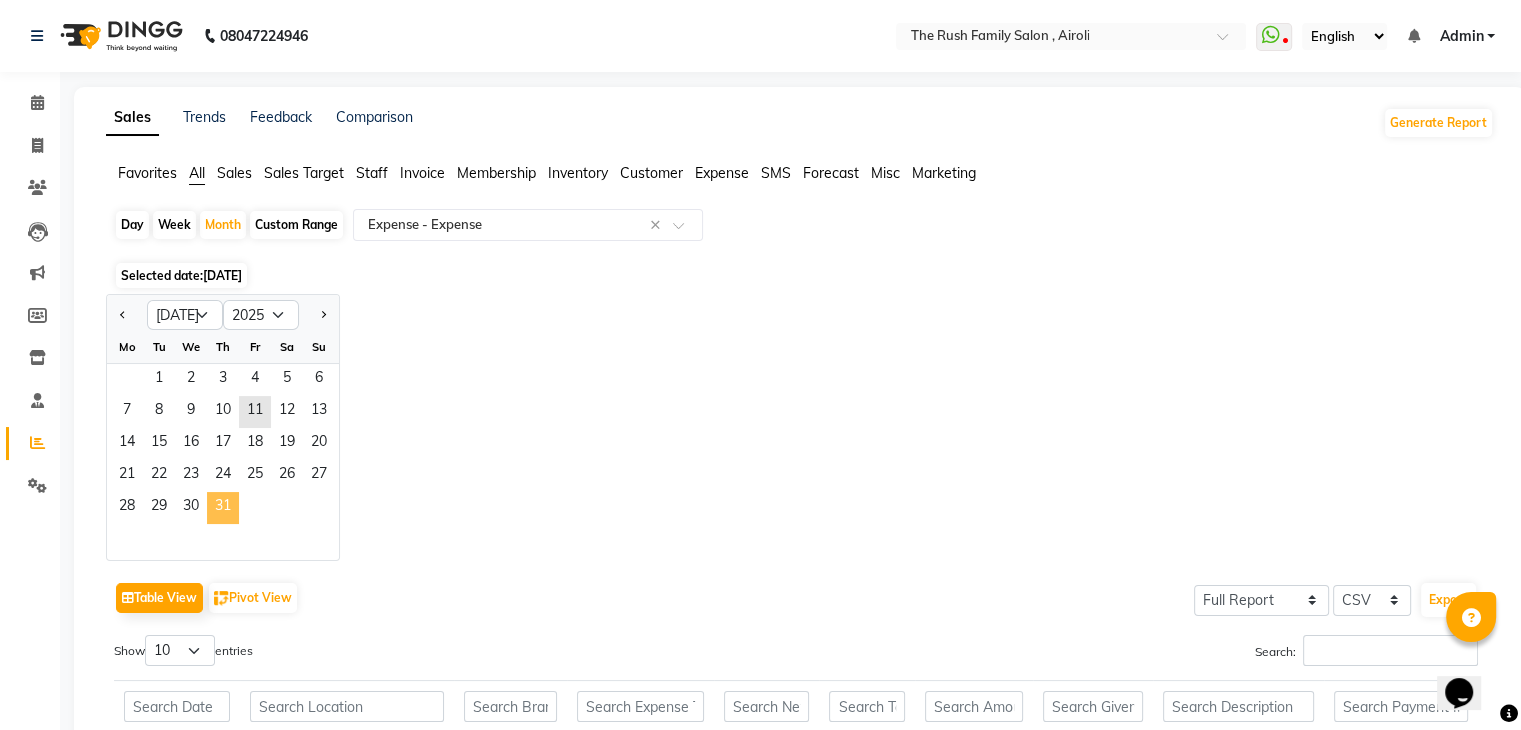 click on "31" 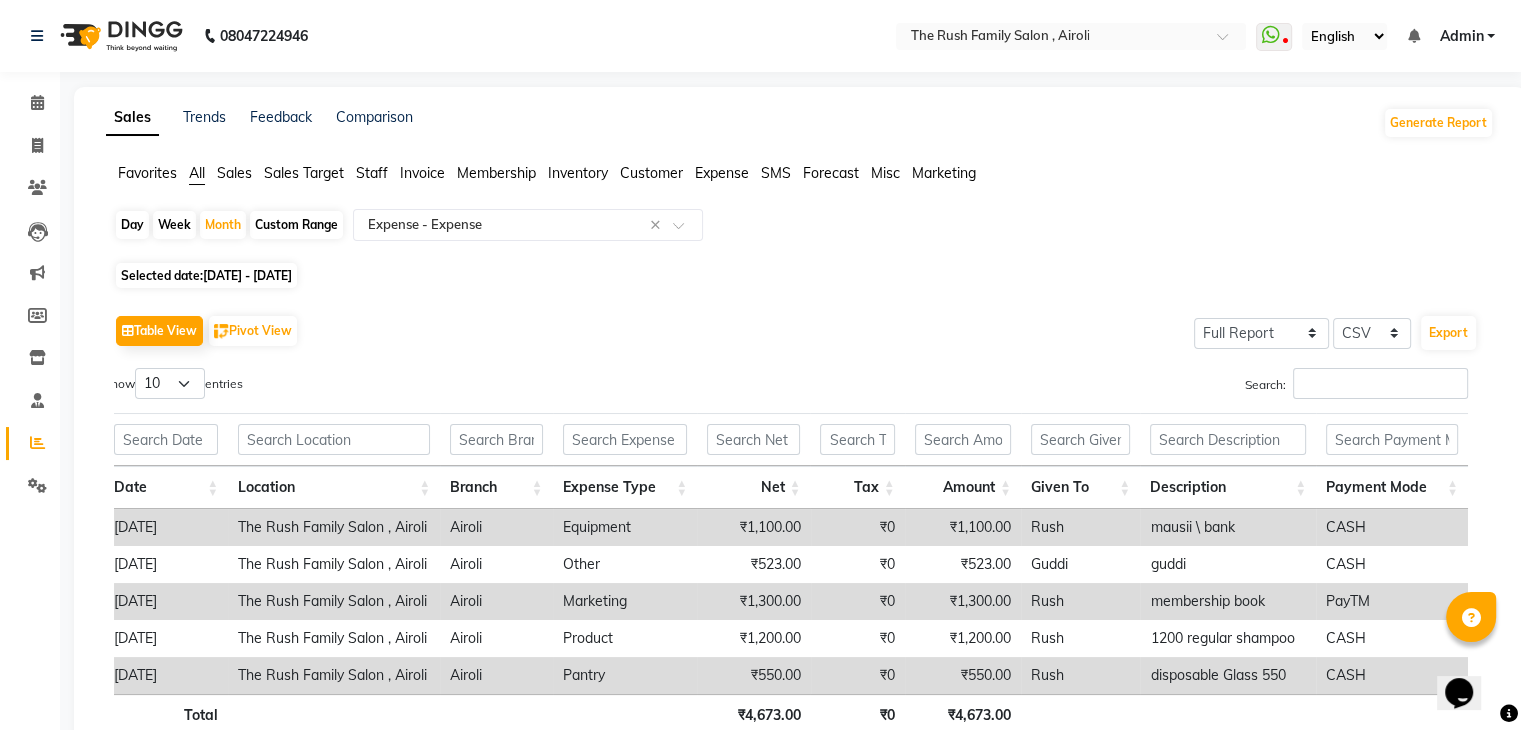 scroll, scrollTop: 0, scrollLeft: 3, axis: horizontal 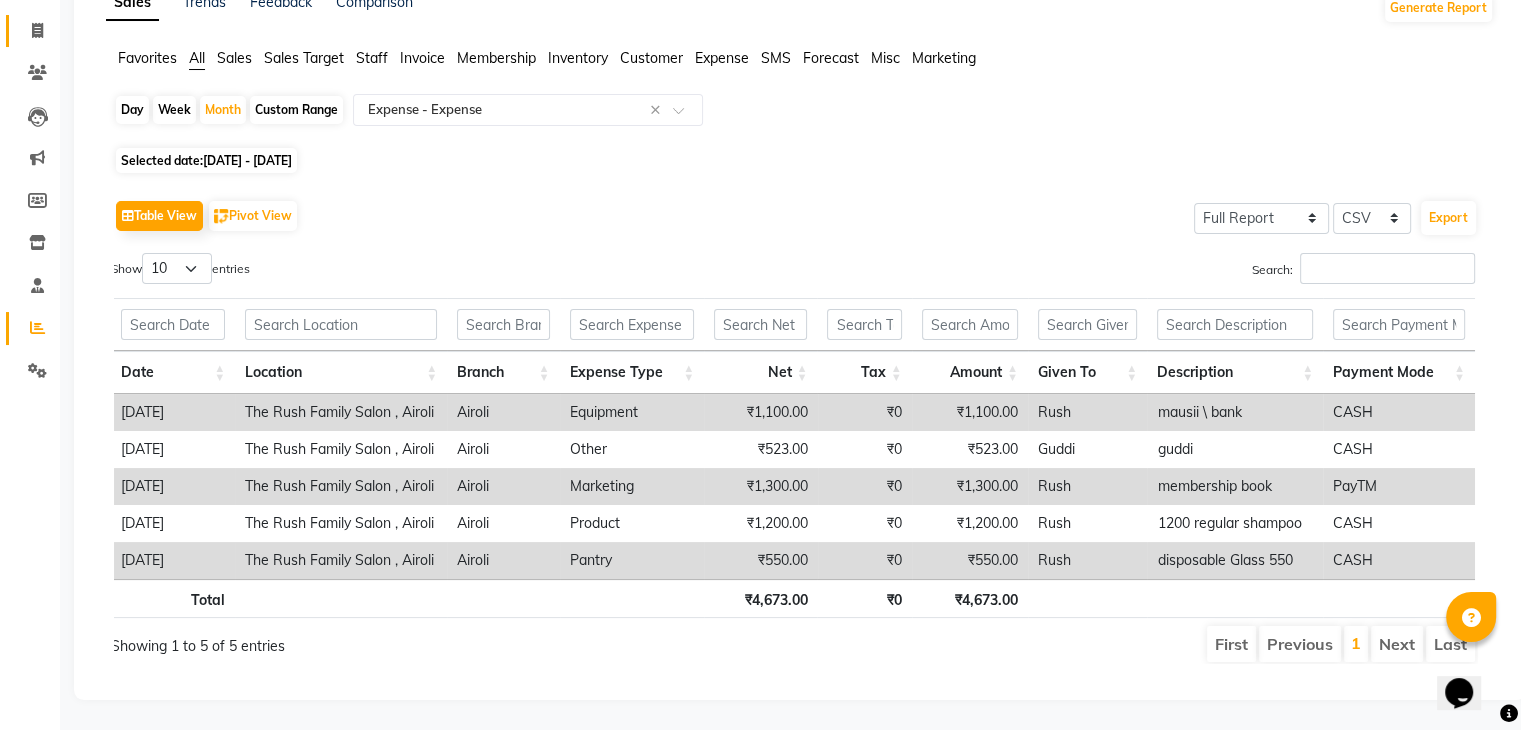 click 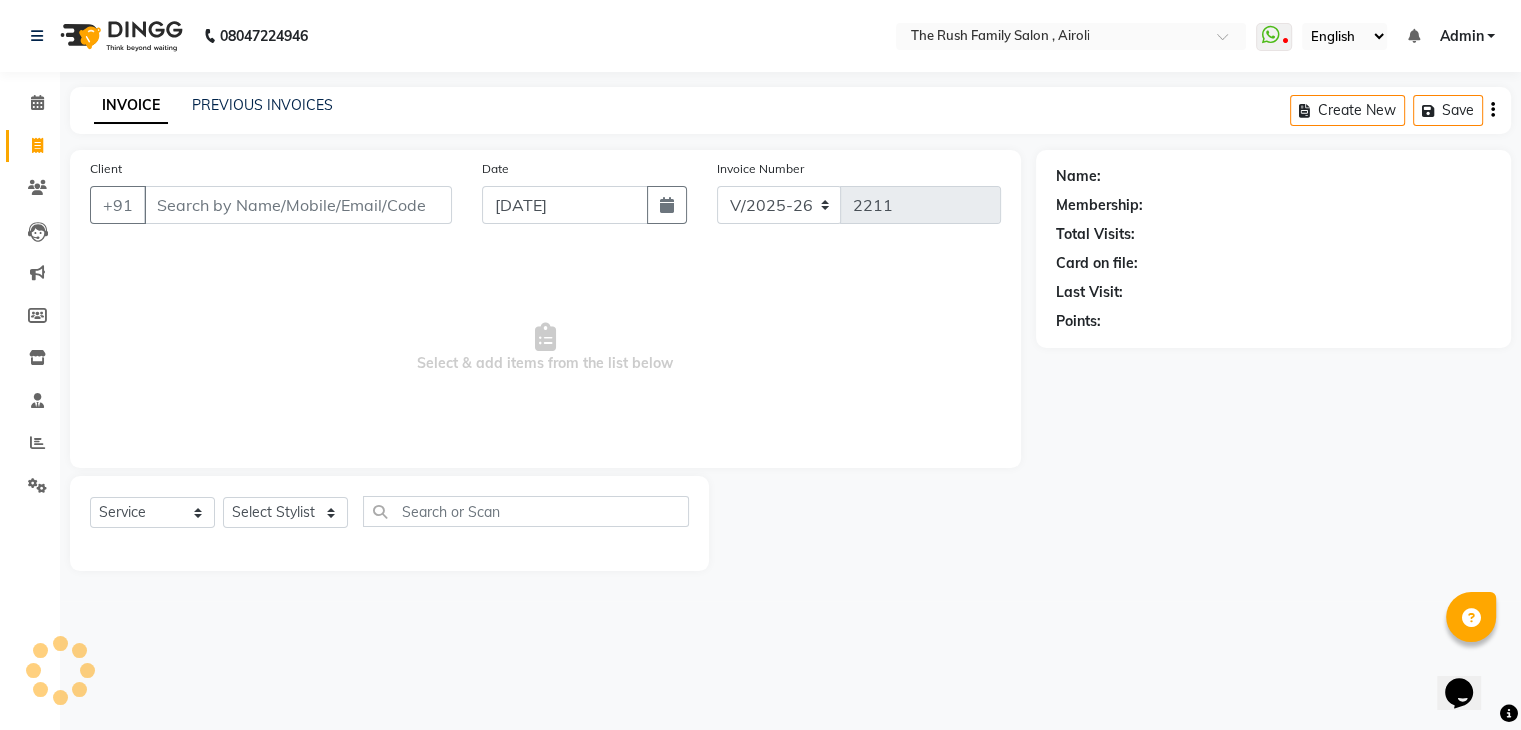 scroll, scrollTop: 0, scrollLeft: 0, axis: both 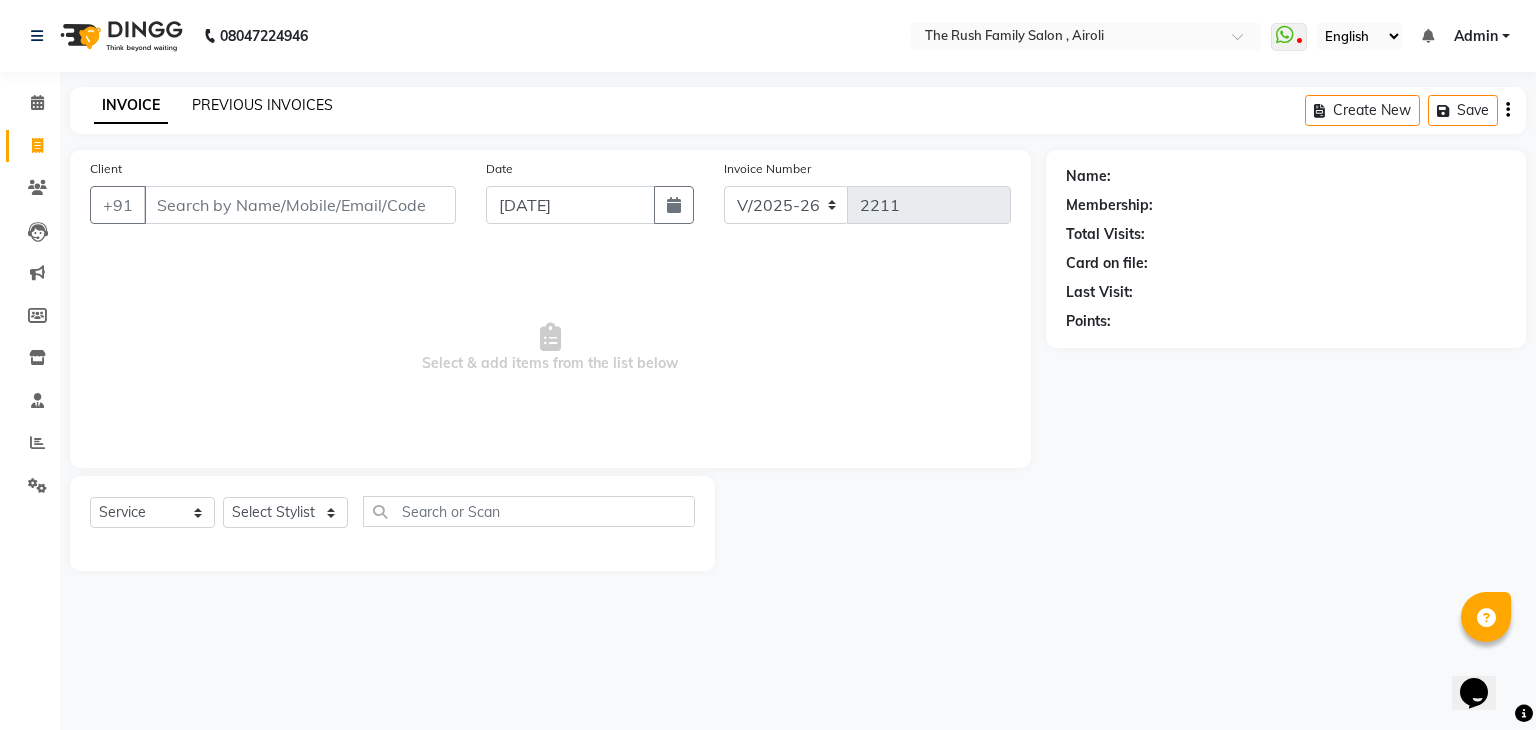 click on "PREVIOUS INVOICES" 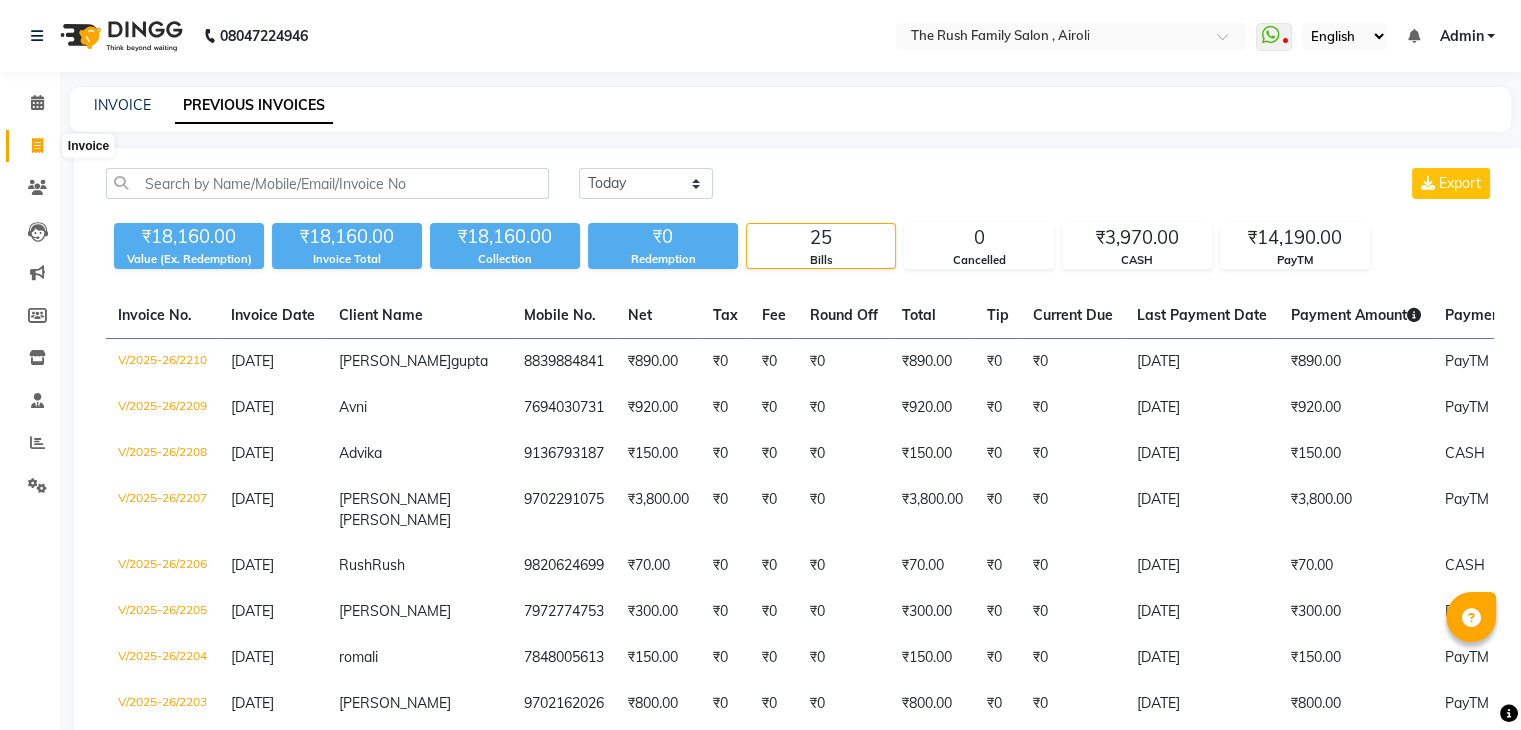 click 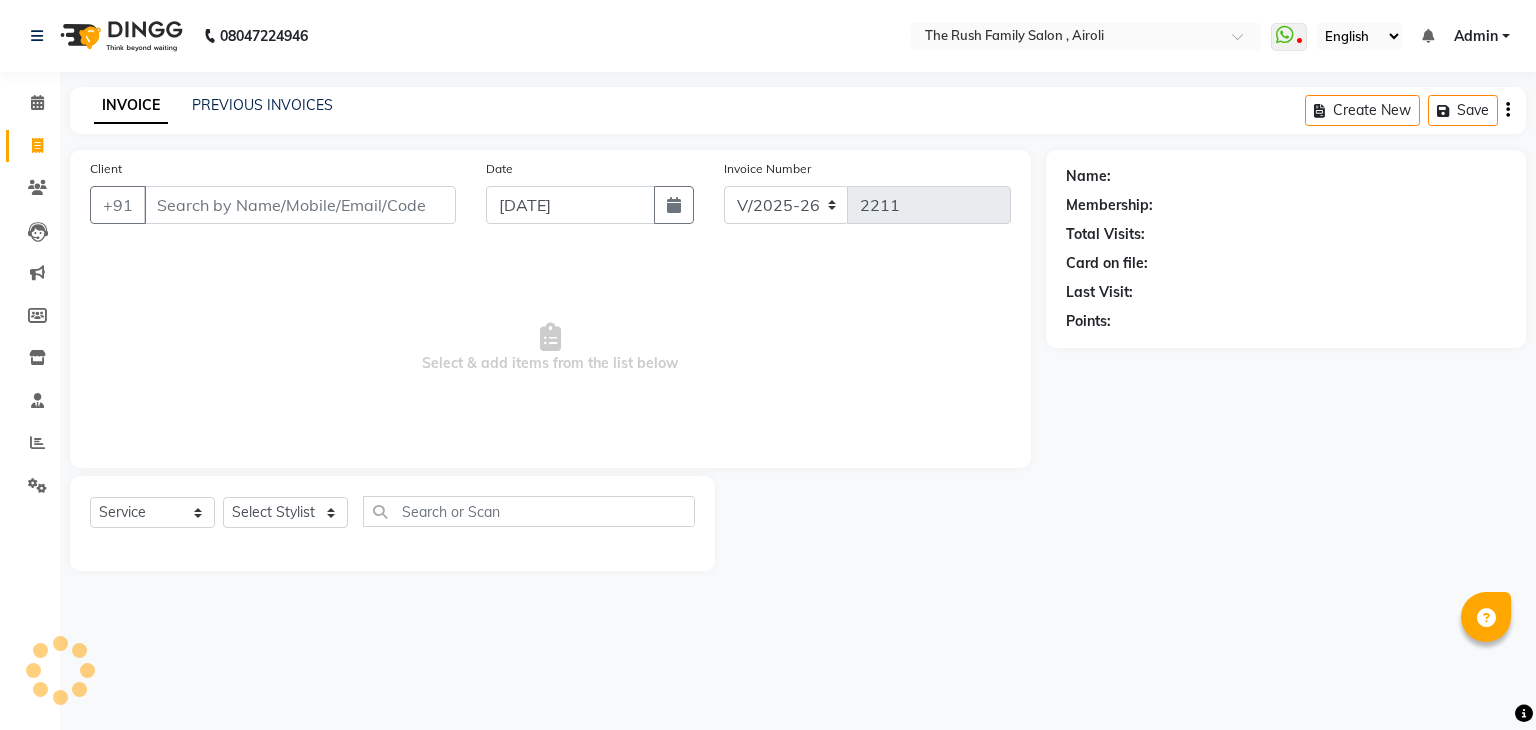 click on "Client" at bounding box center [300, 205] 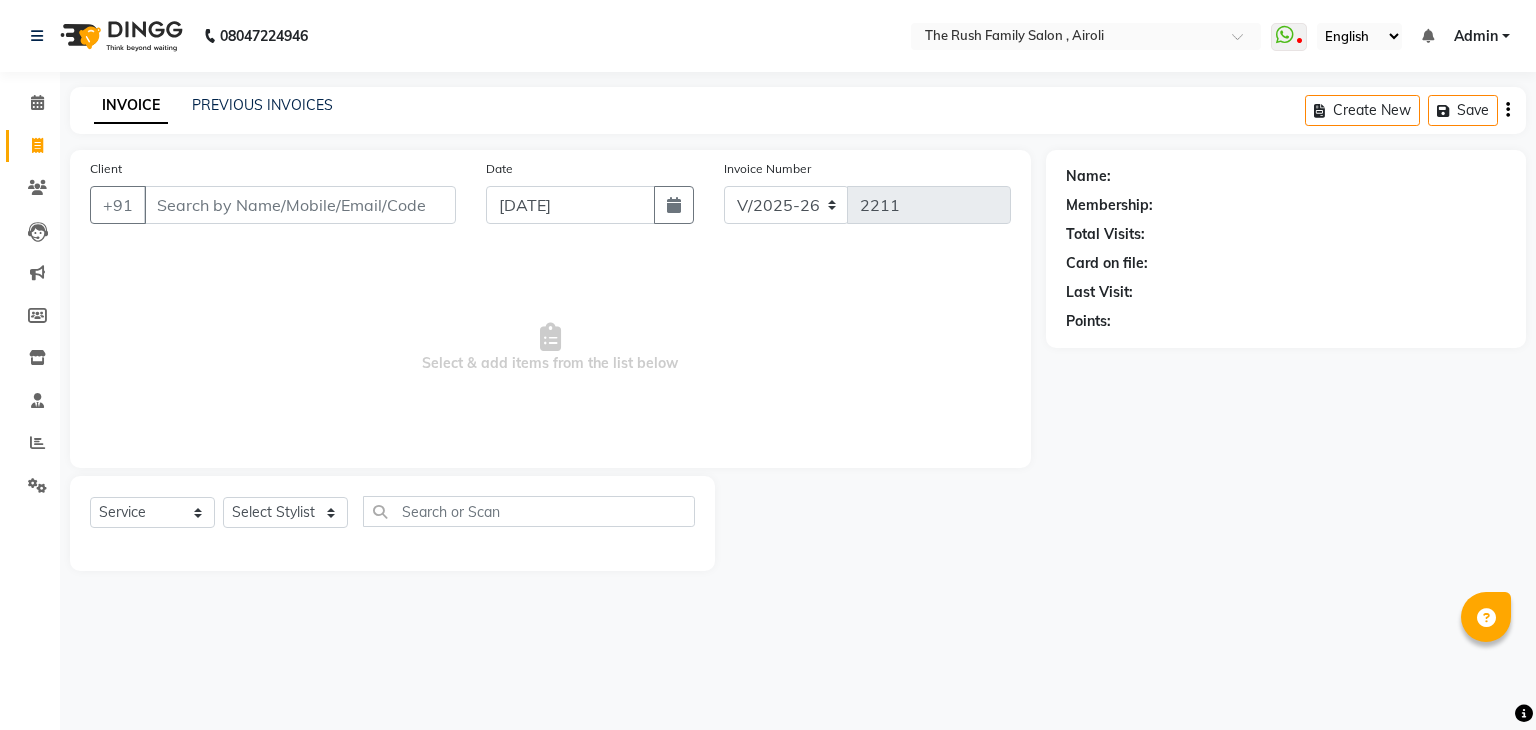 click on "Client" at bounding box center (300, 205) 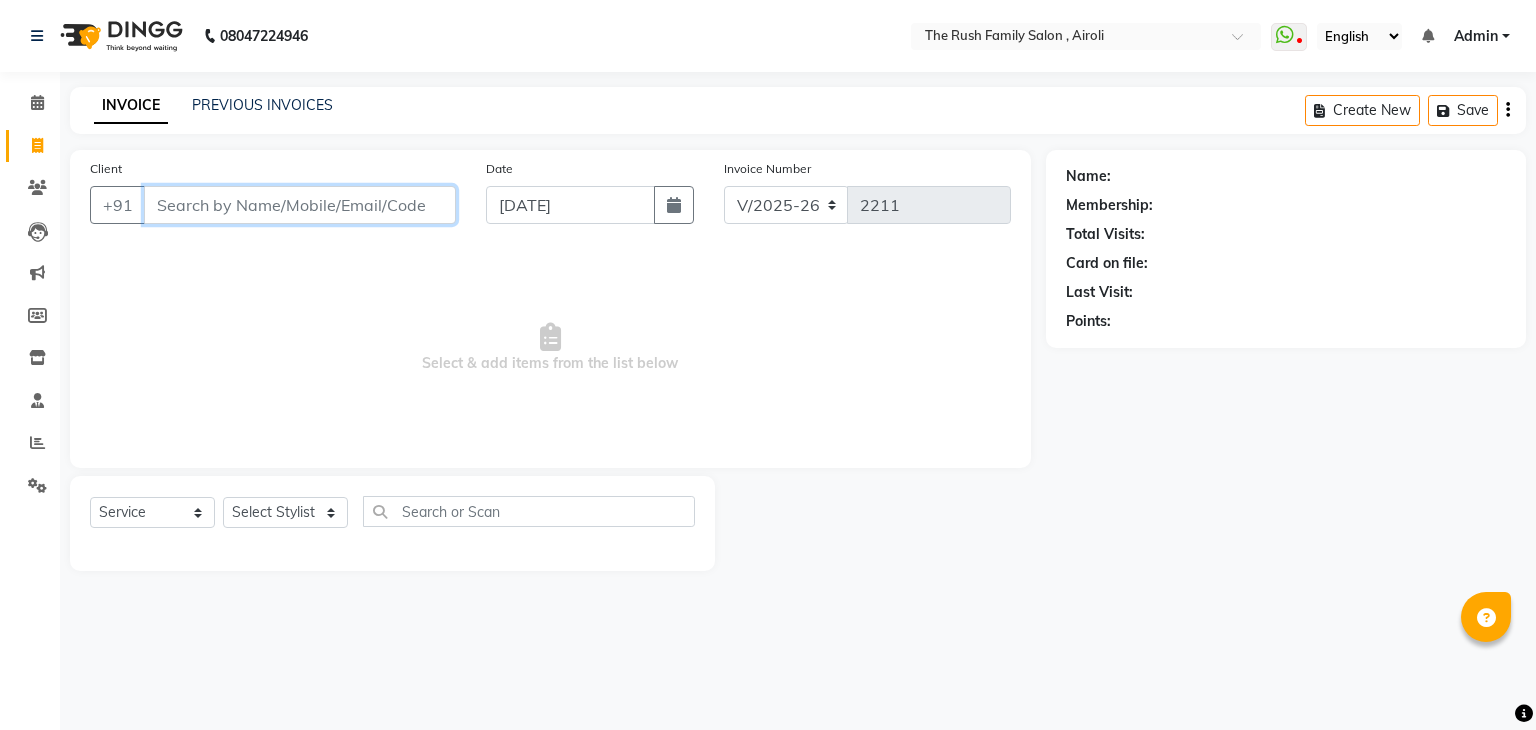click on "Client" at bounding box center (300, 205) 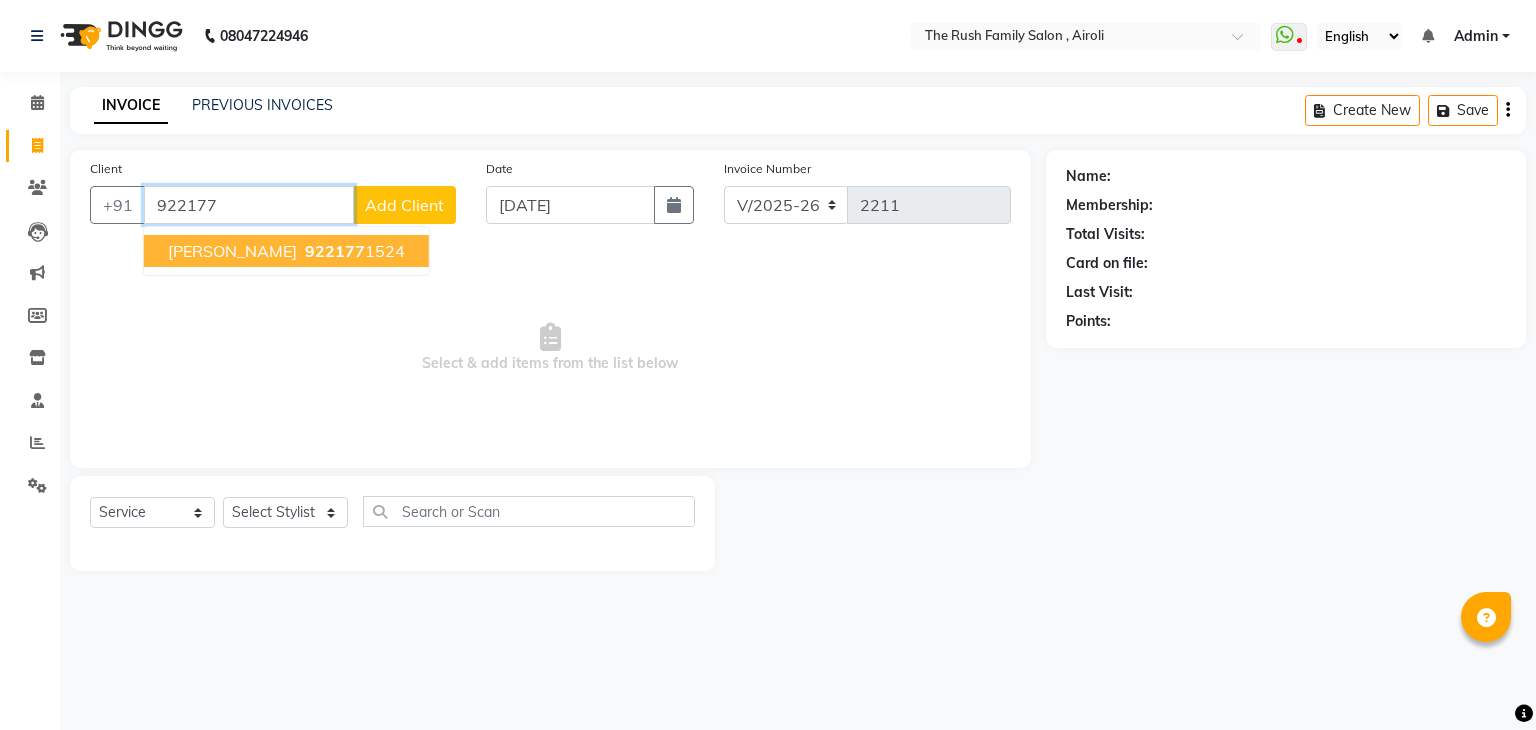 click on "922177" at bounding box center [335, 251] 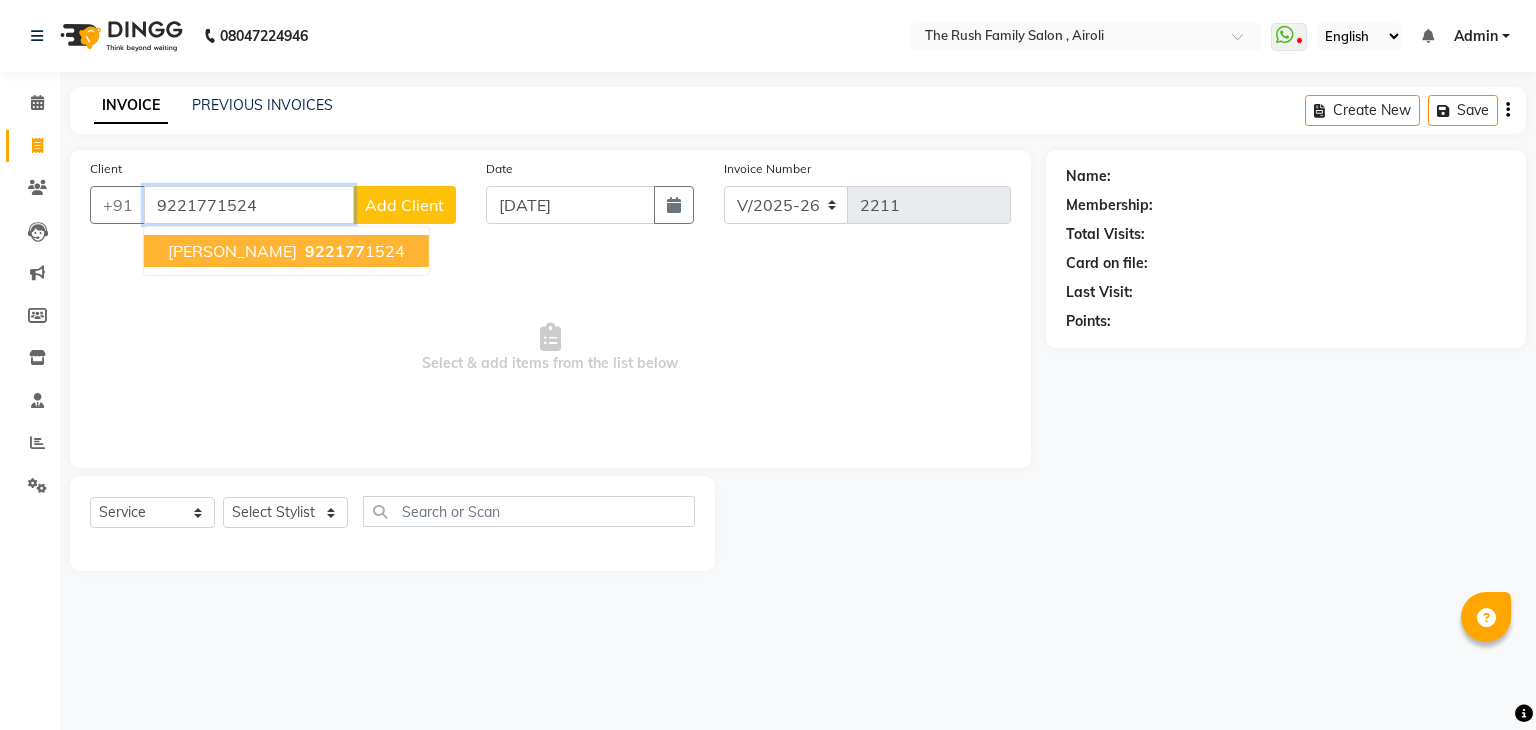 type on "9221771524" 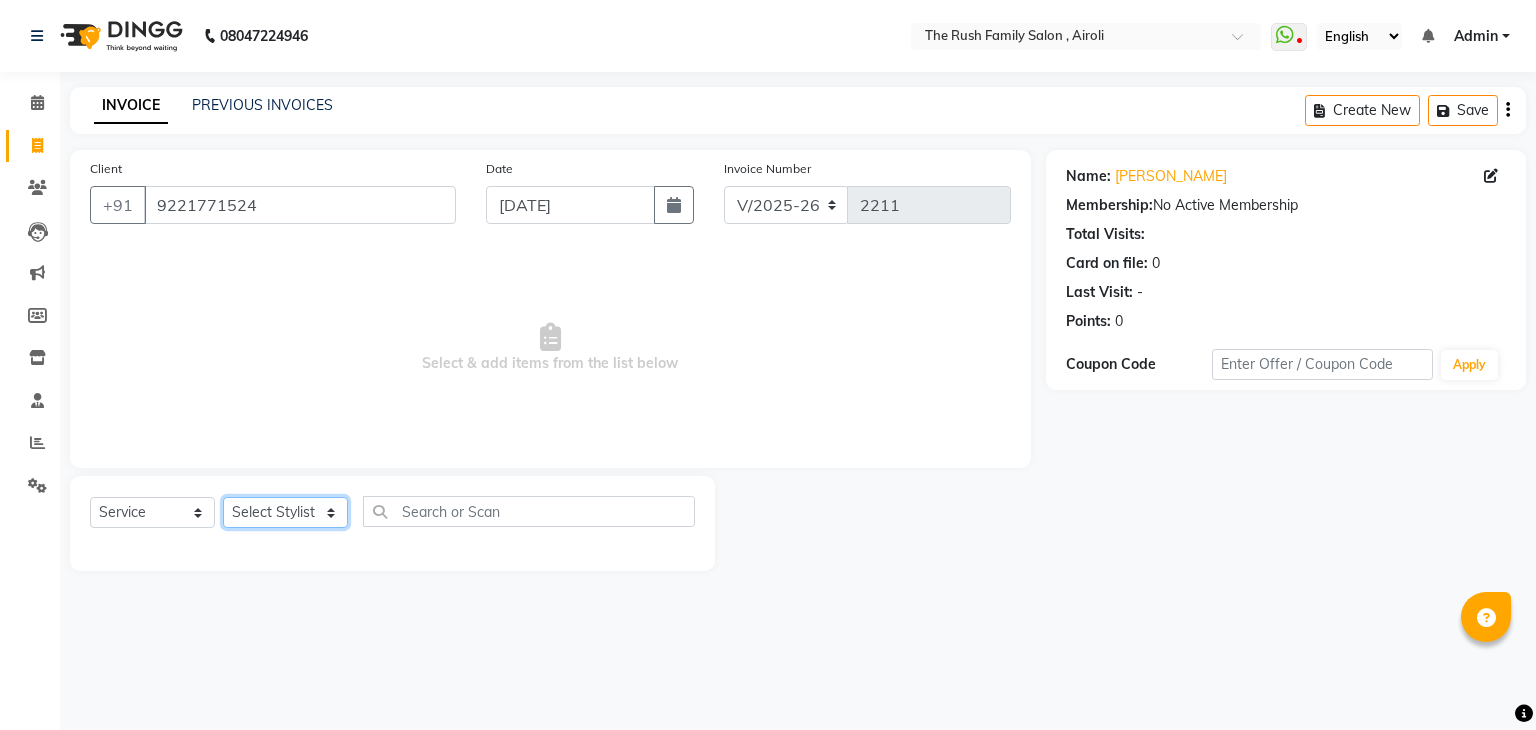 click on "Select Stylist Ajaz Danish Guddi Jayesh  mumtaz   nishu Riya    Rush Swati" 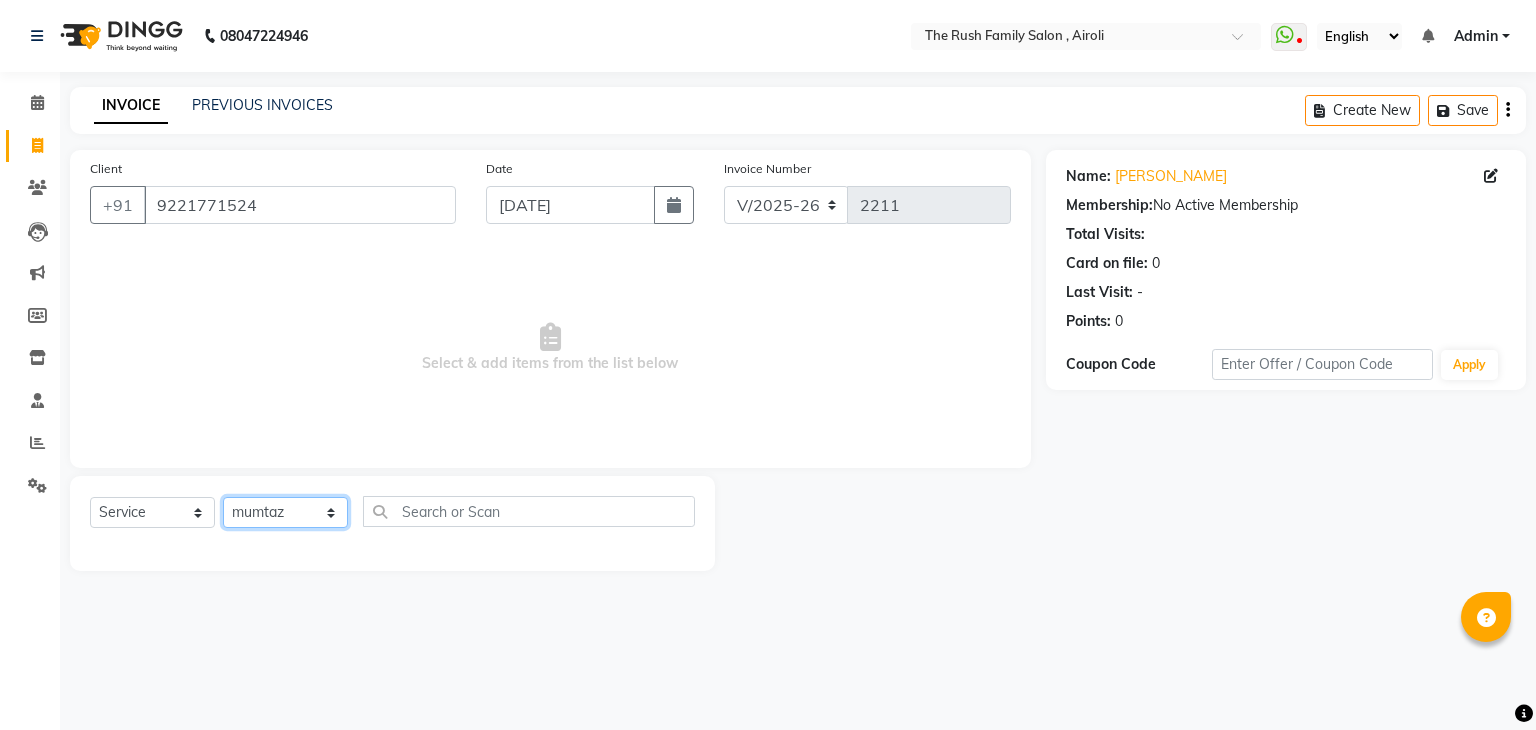 click on "Select Stylist Ajaz Danish Guddi Jayesh  mumtaz   nishu Riya    Rush Swati" 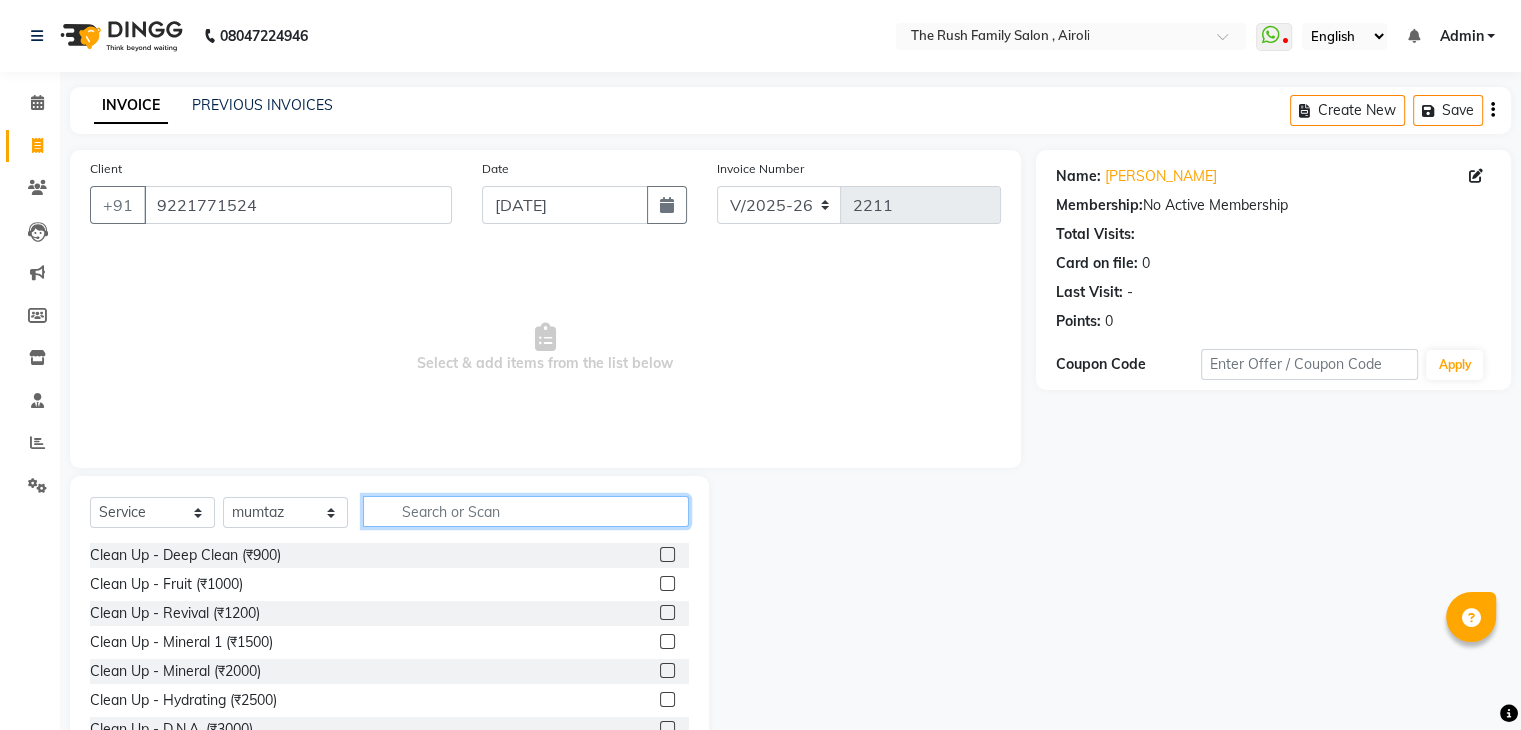 click 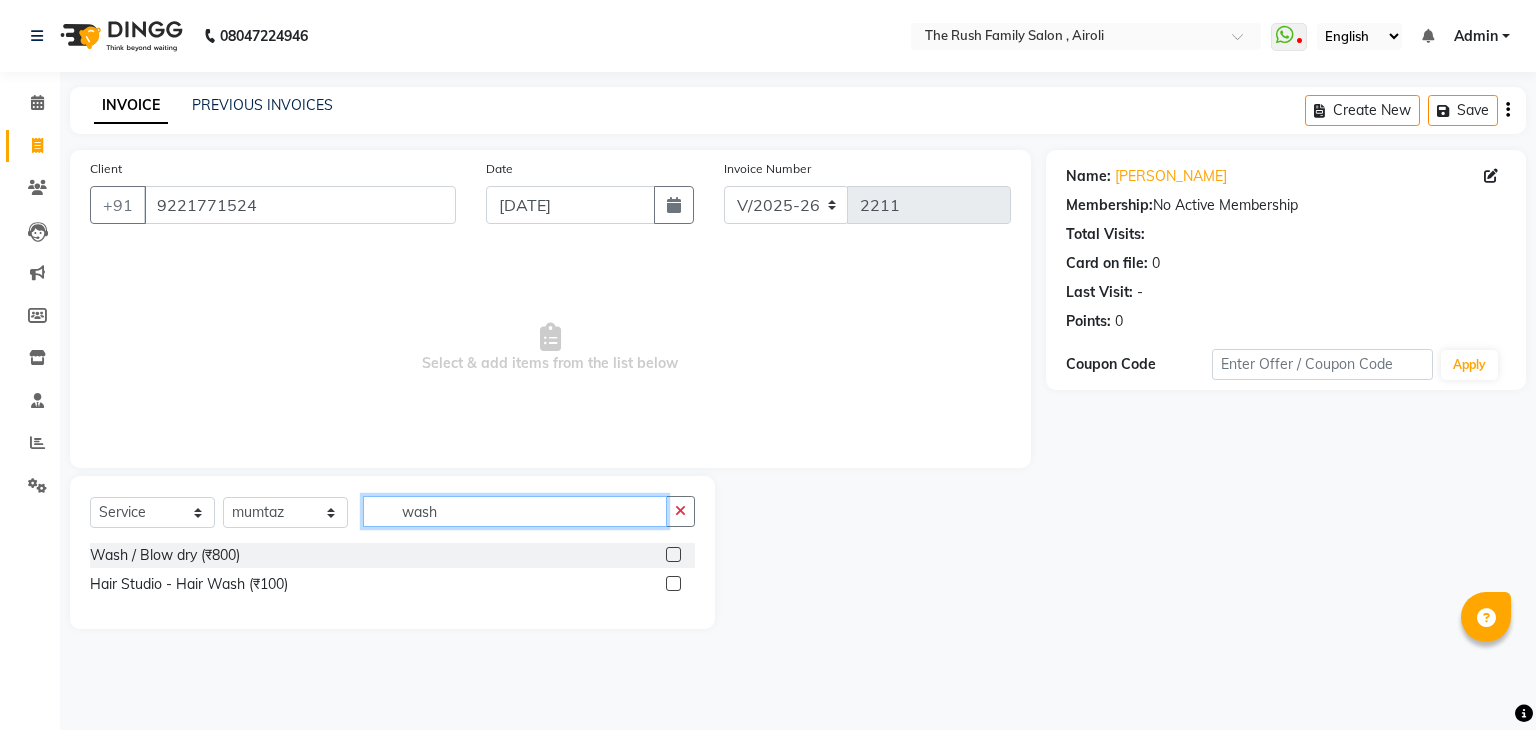 type on "wash" 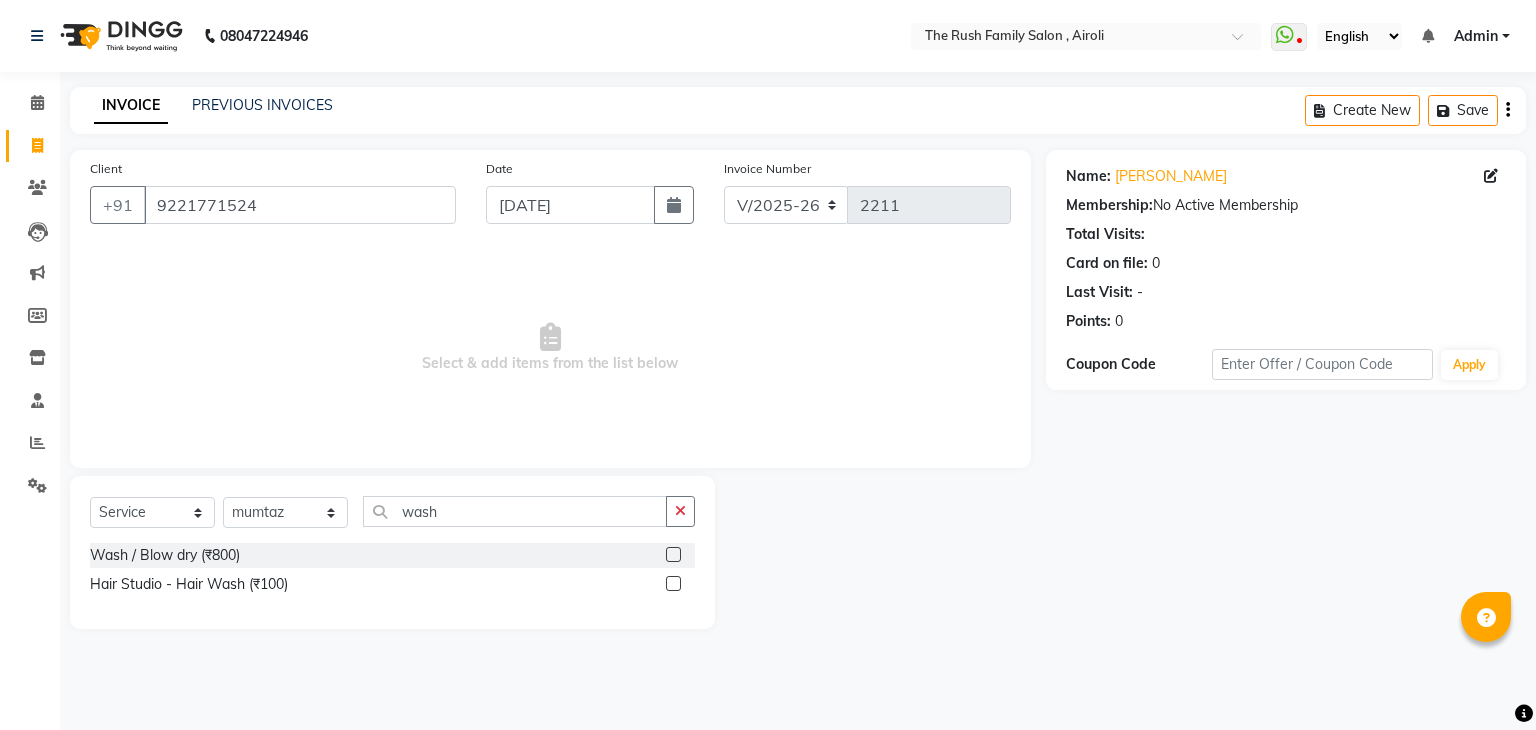 click 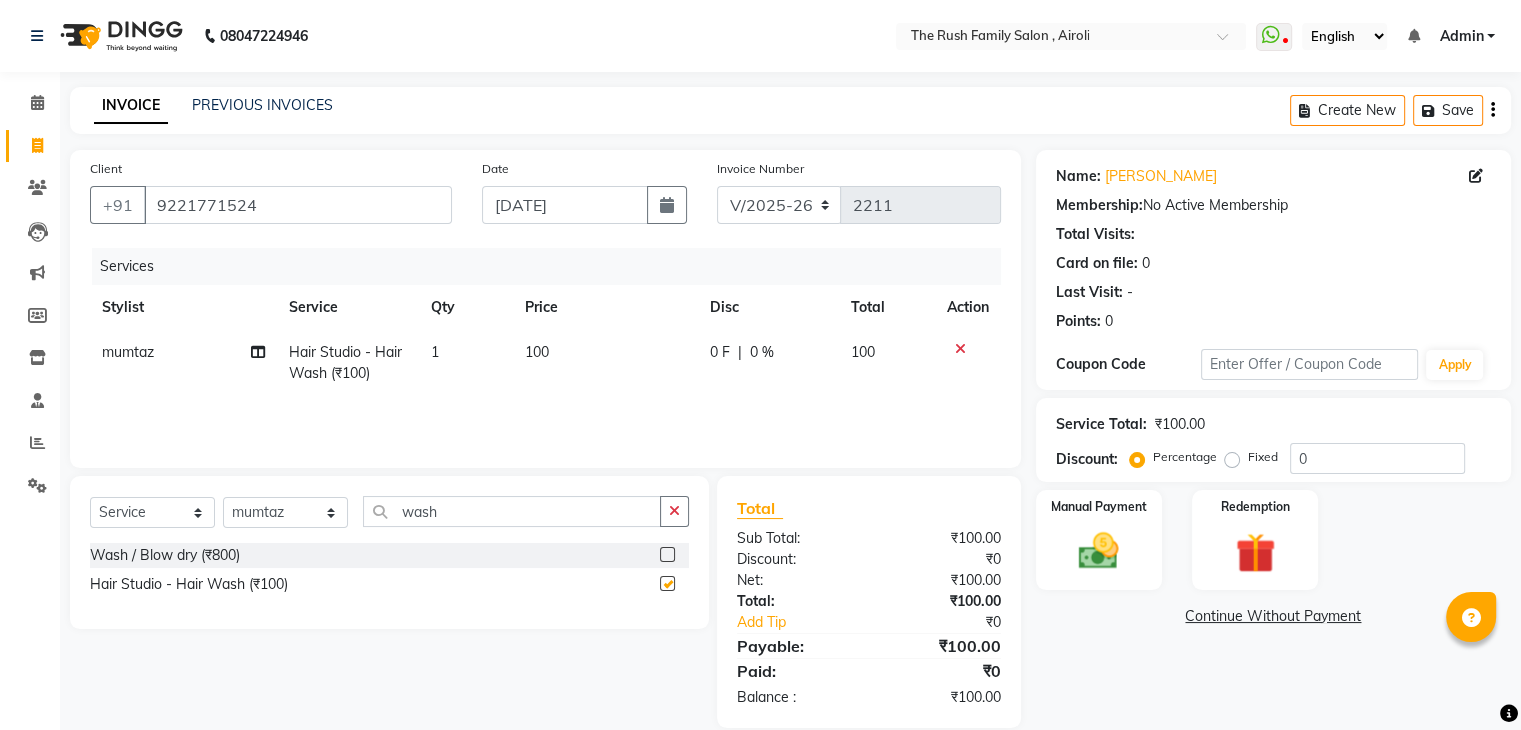 checkbox on "false" 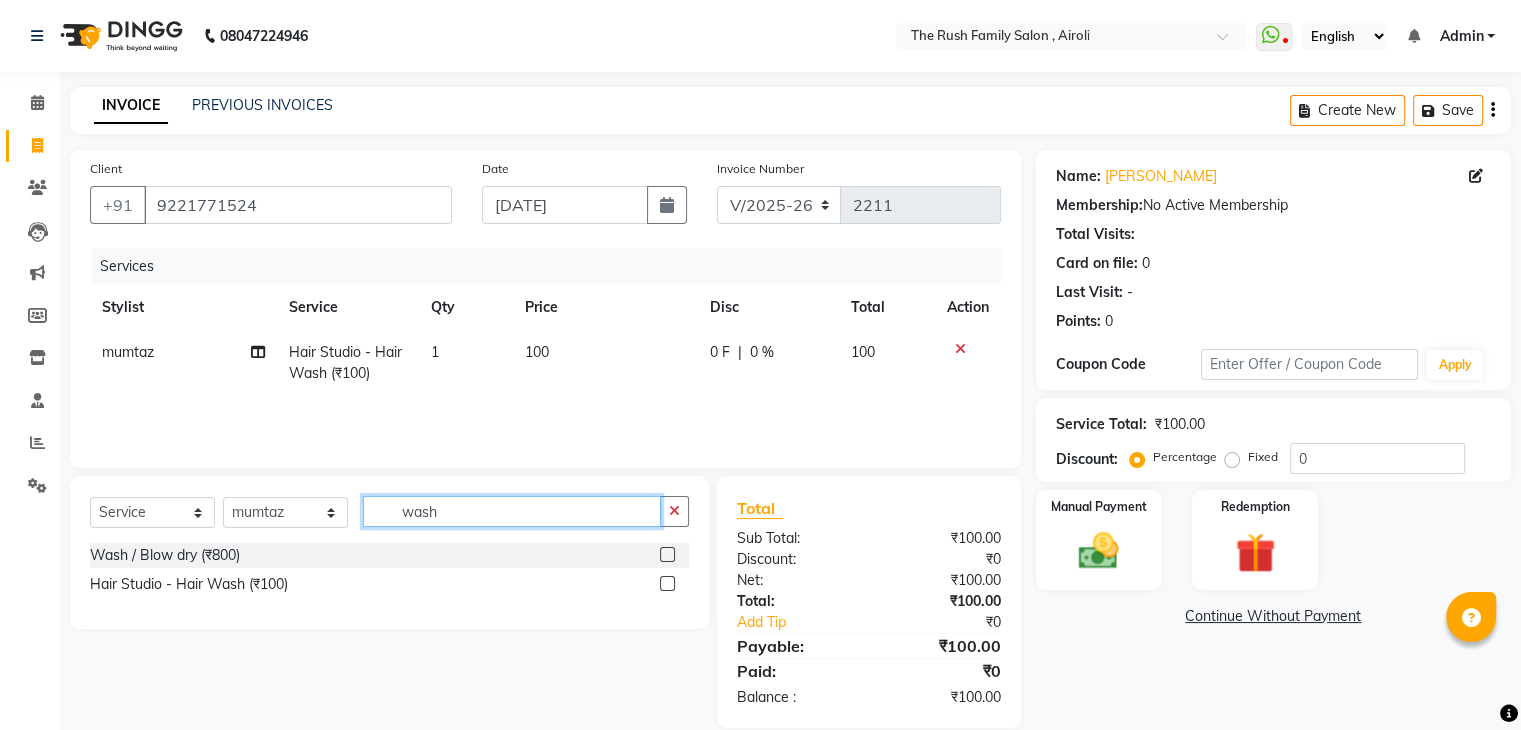 click on "wash" 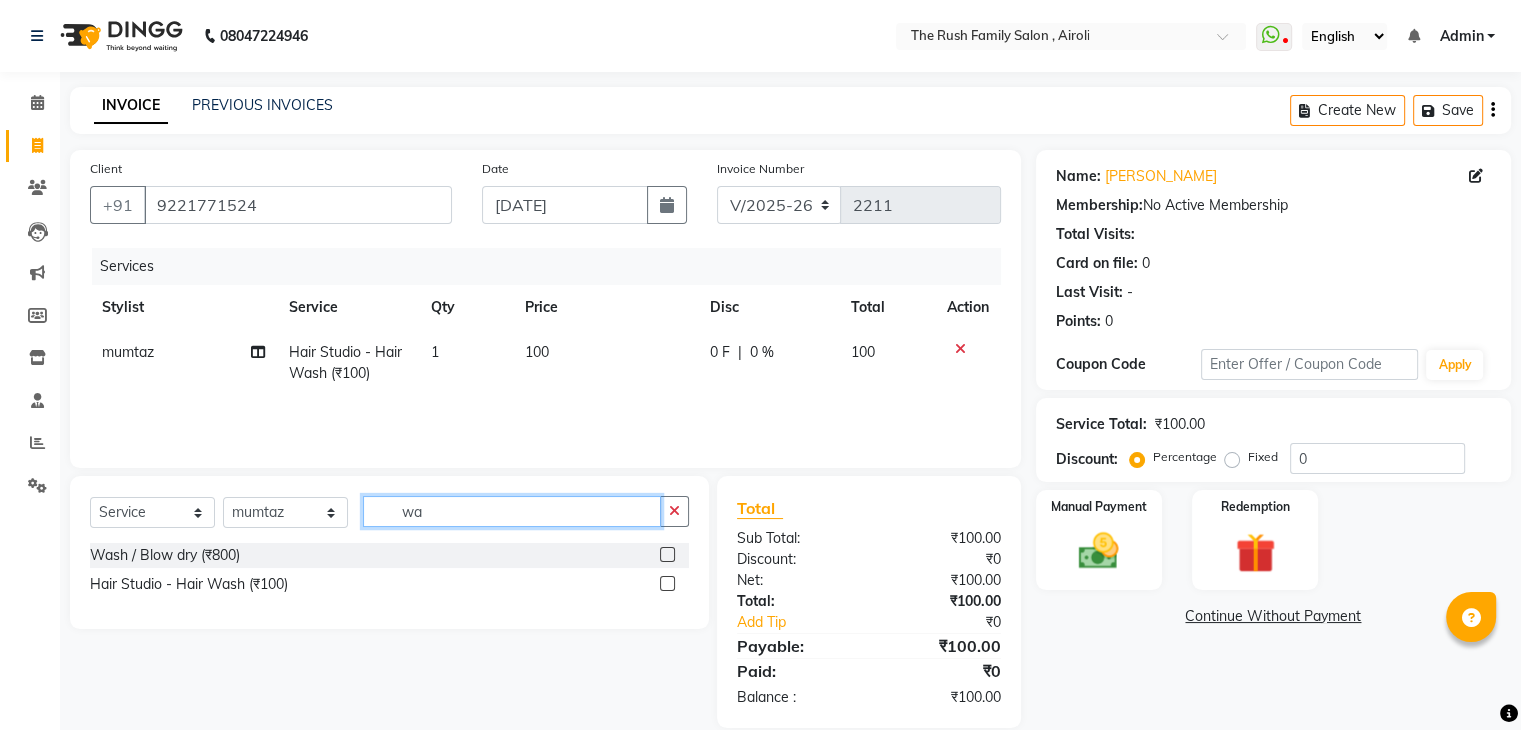 type on "w" 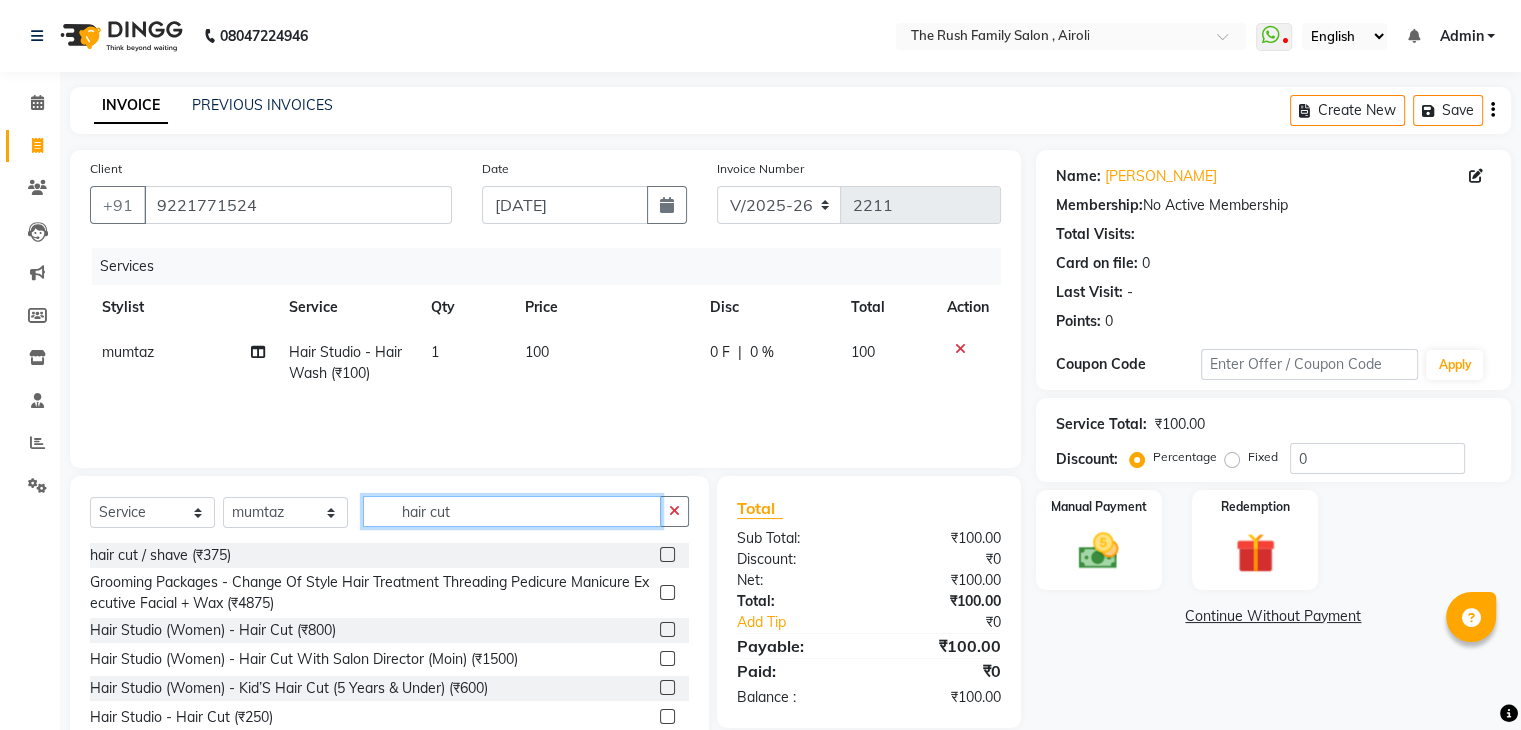 type on "hair cut" 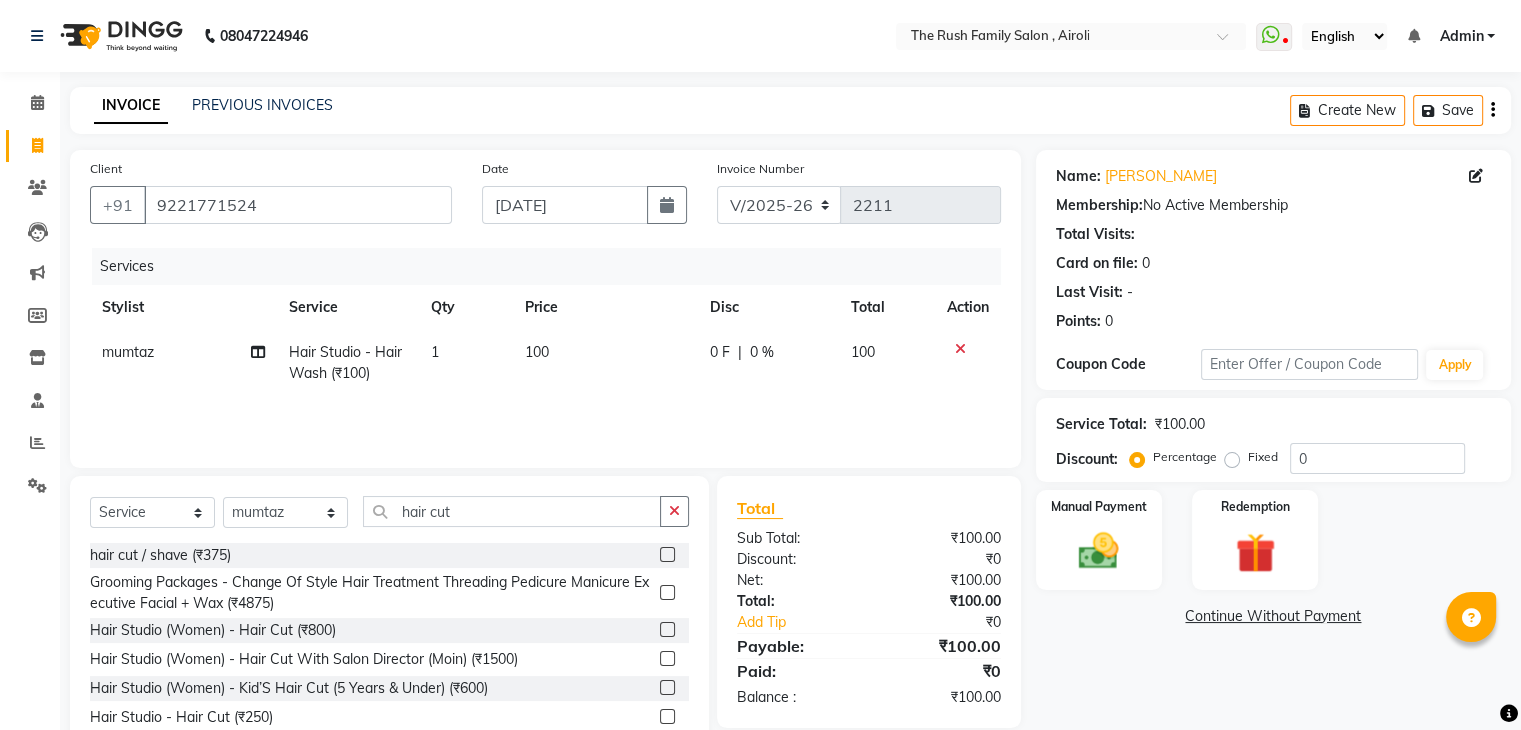 click 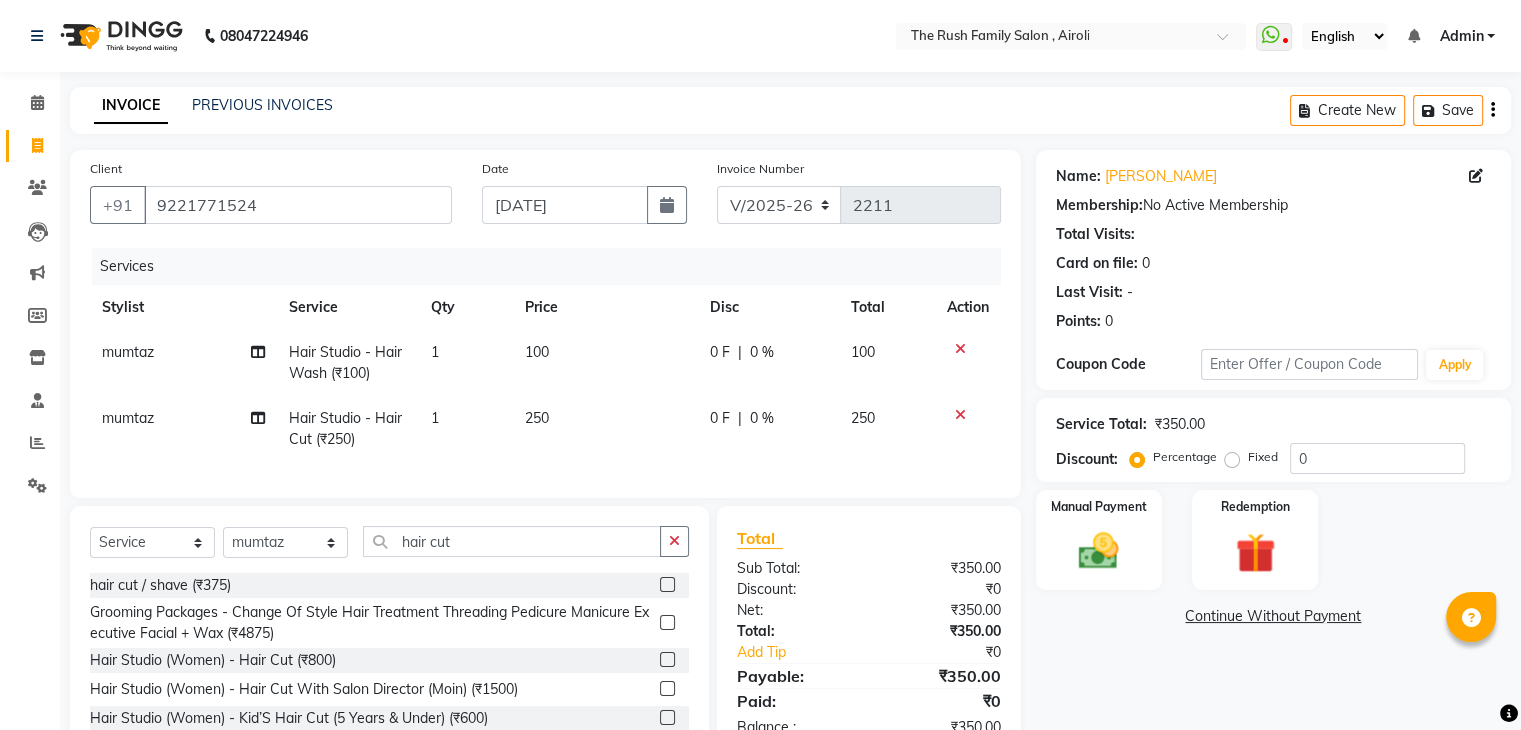 checkbox on "false" 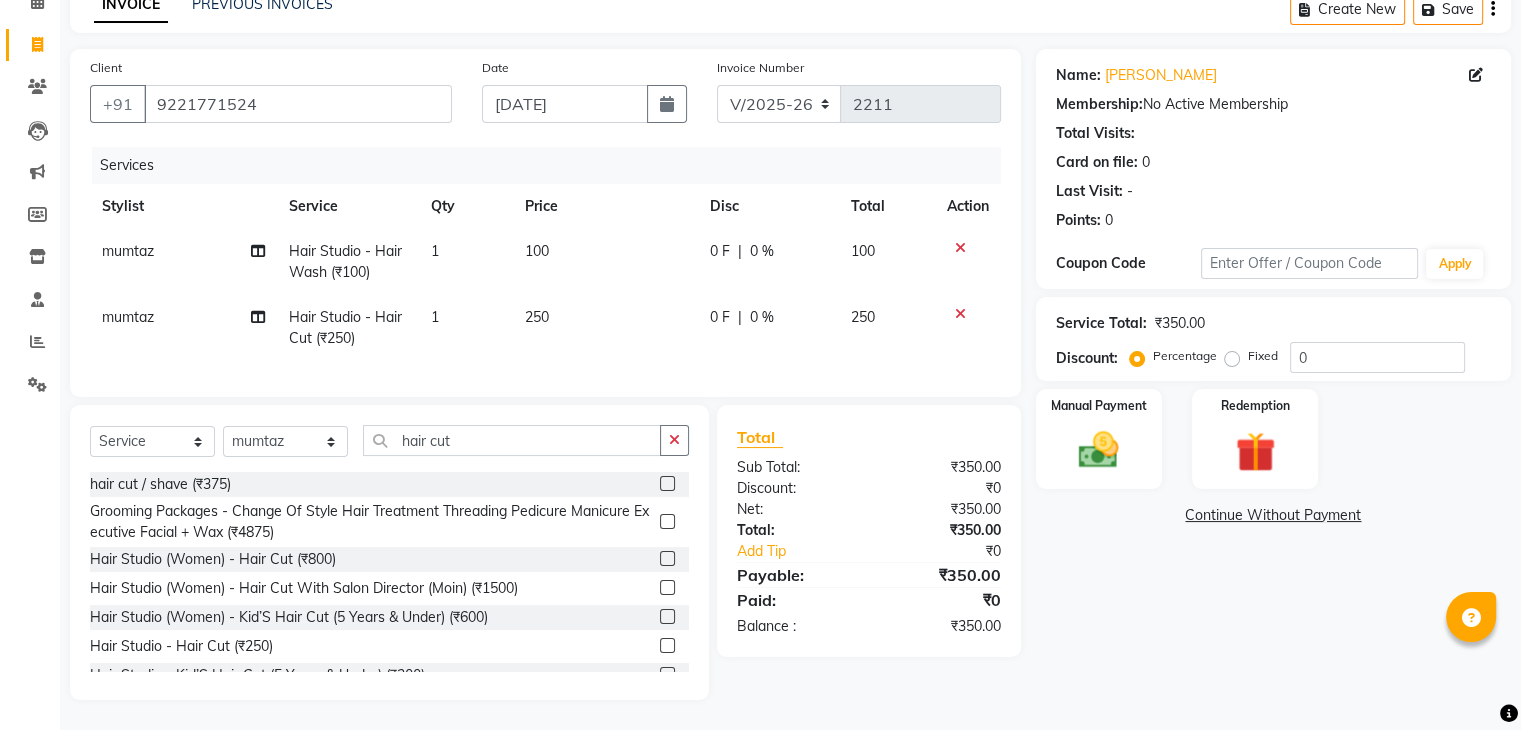 click on "0 F | 0 %" 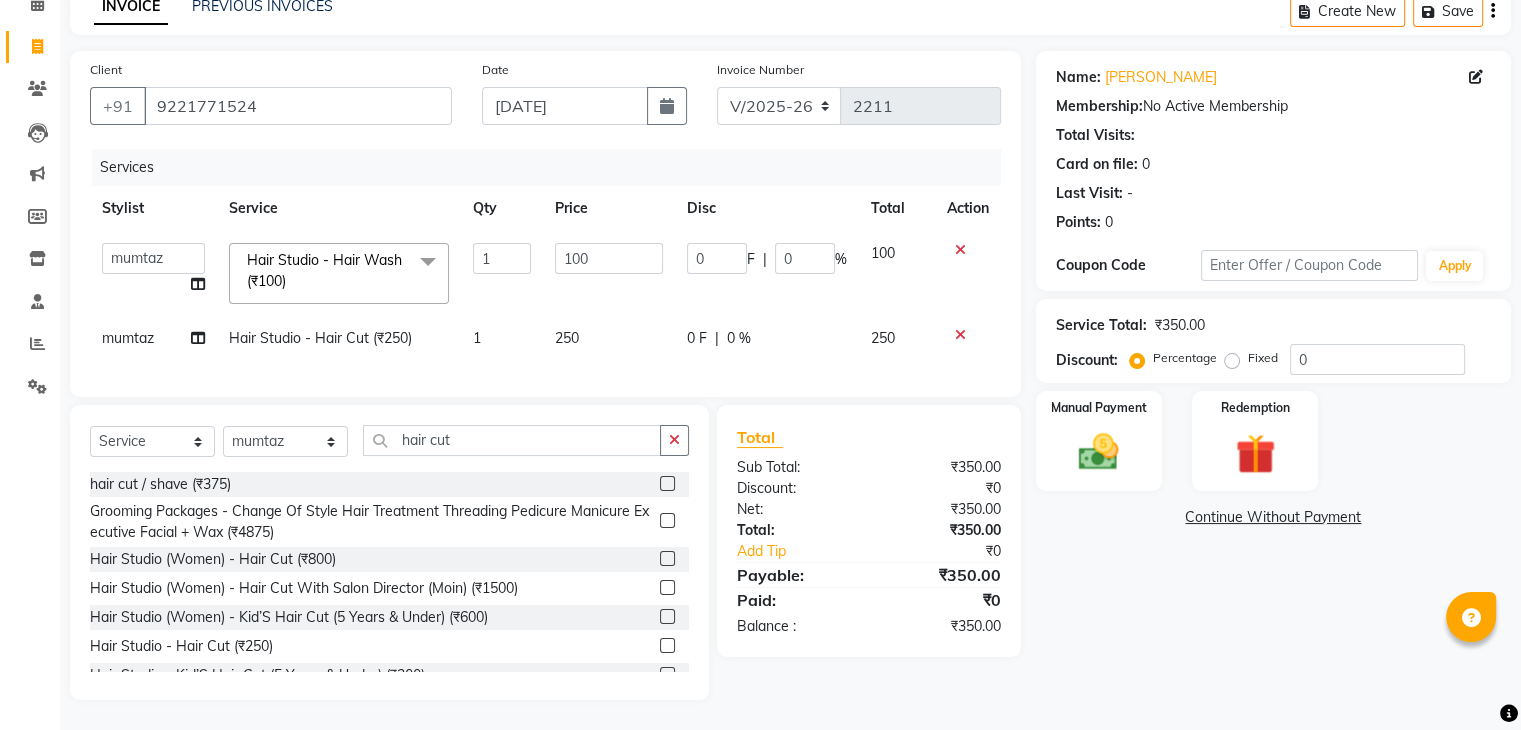 click on "0 F | 0 %" 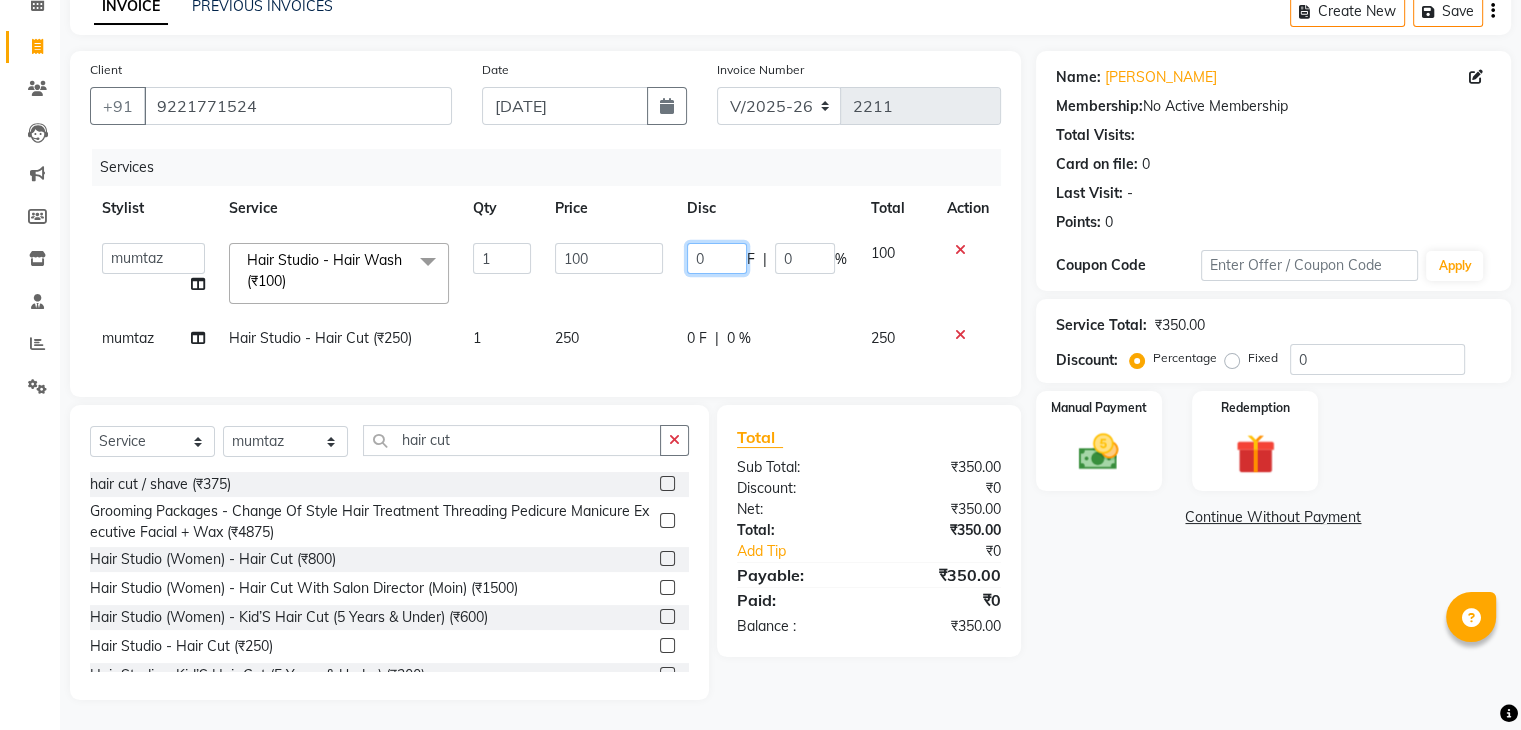 click on "0" 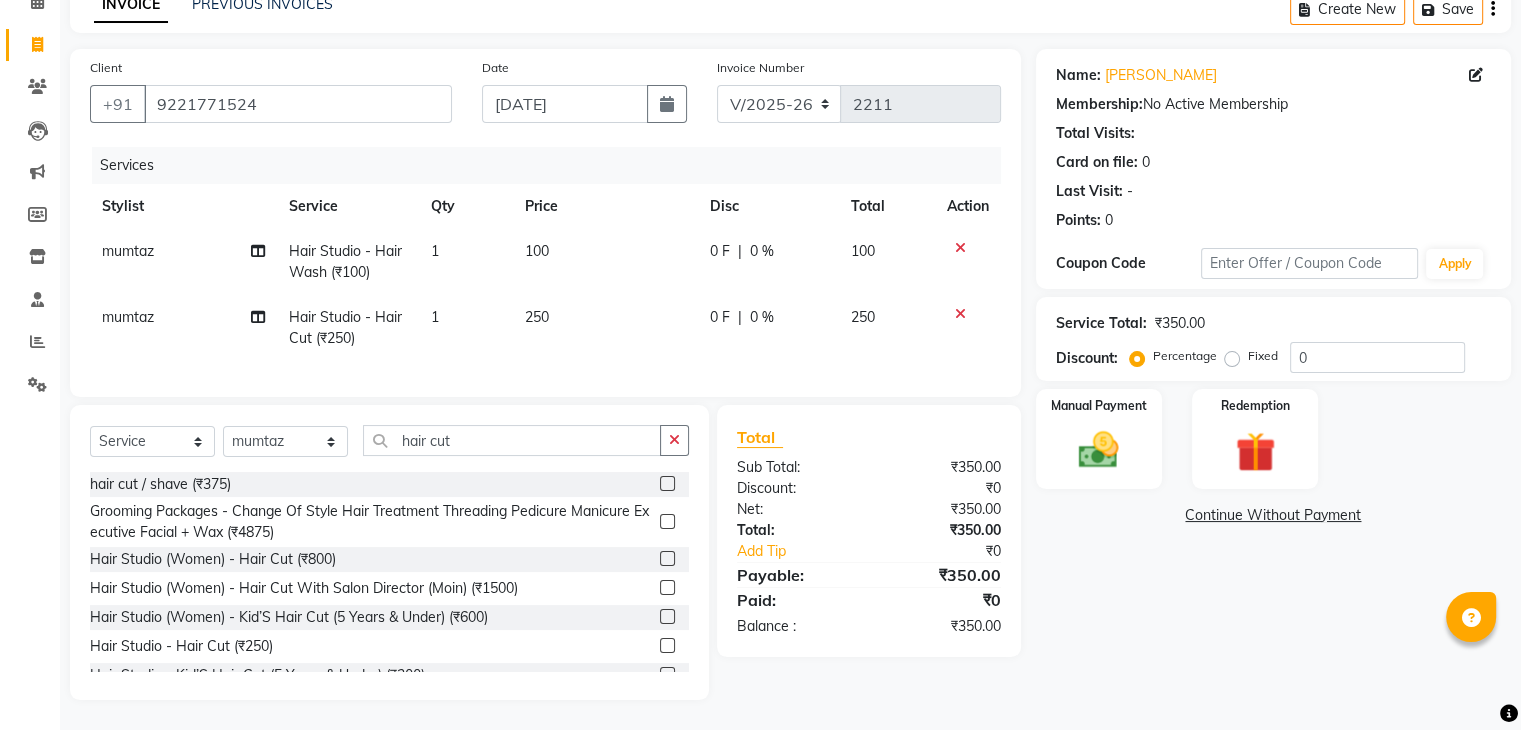 click on "100" 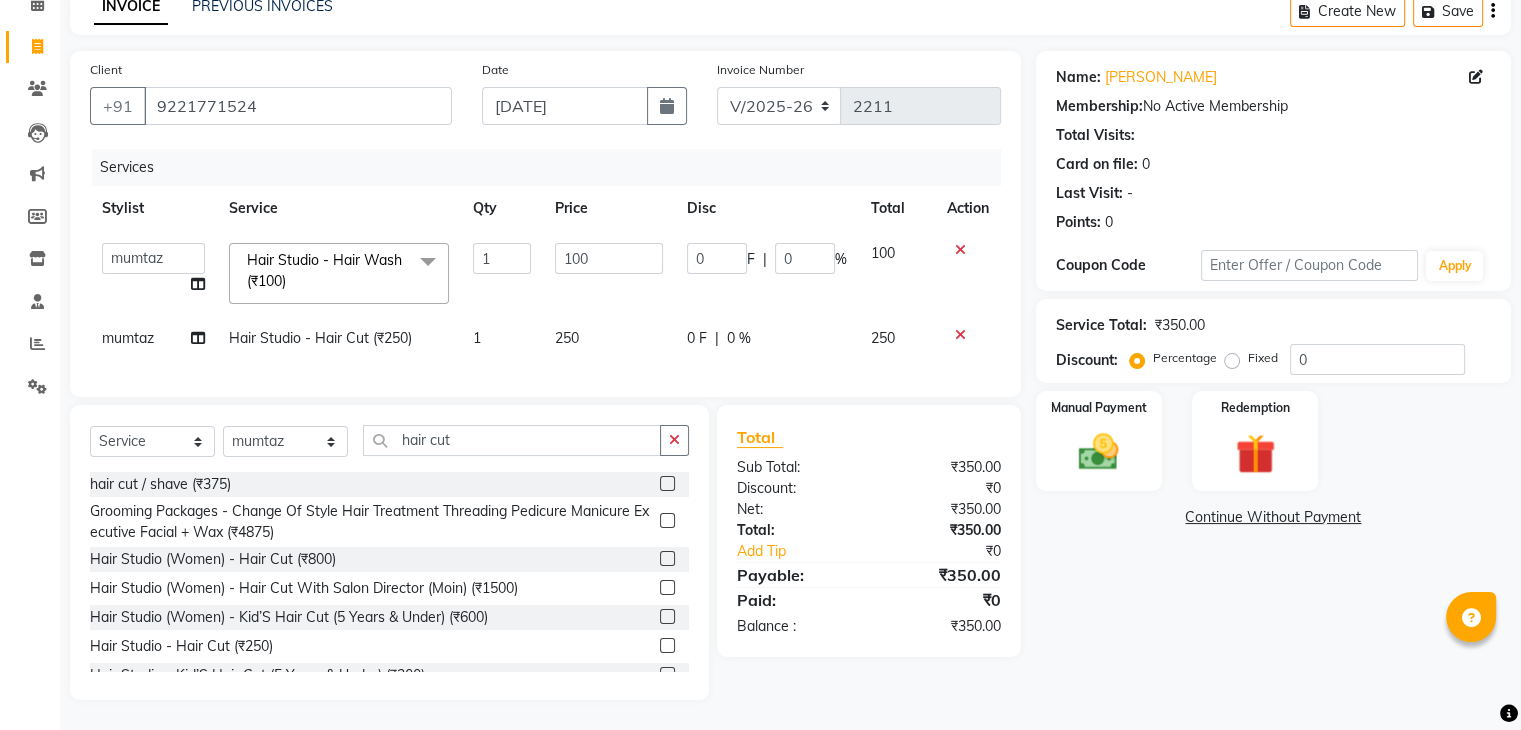 click on "100" 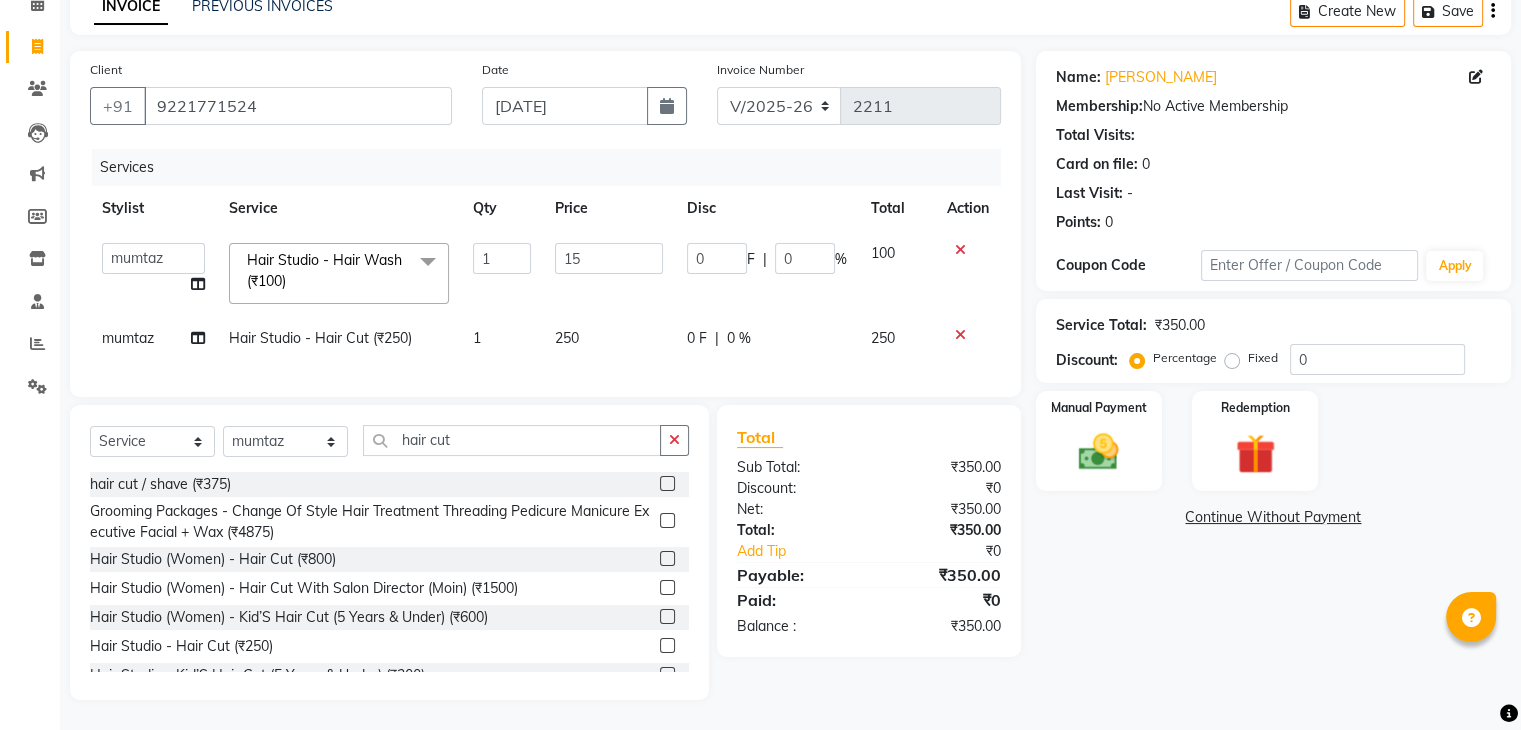 type on "150" 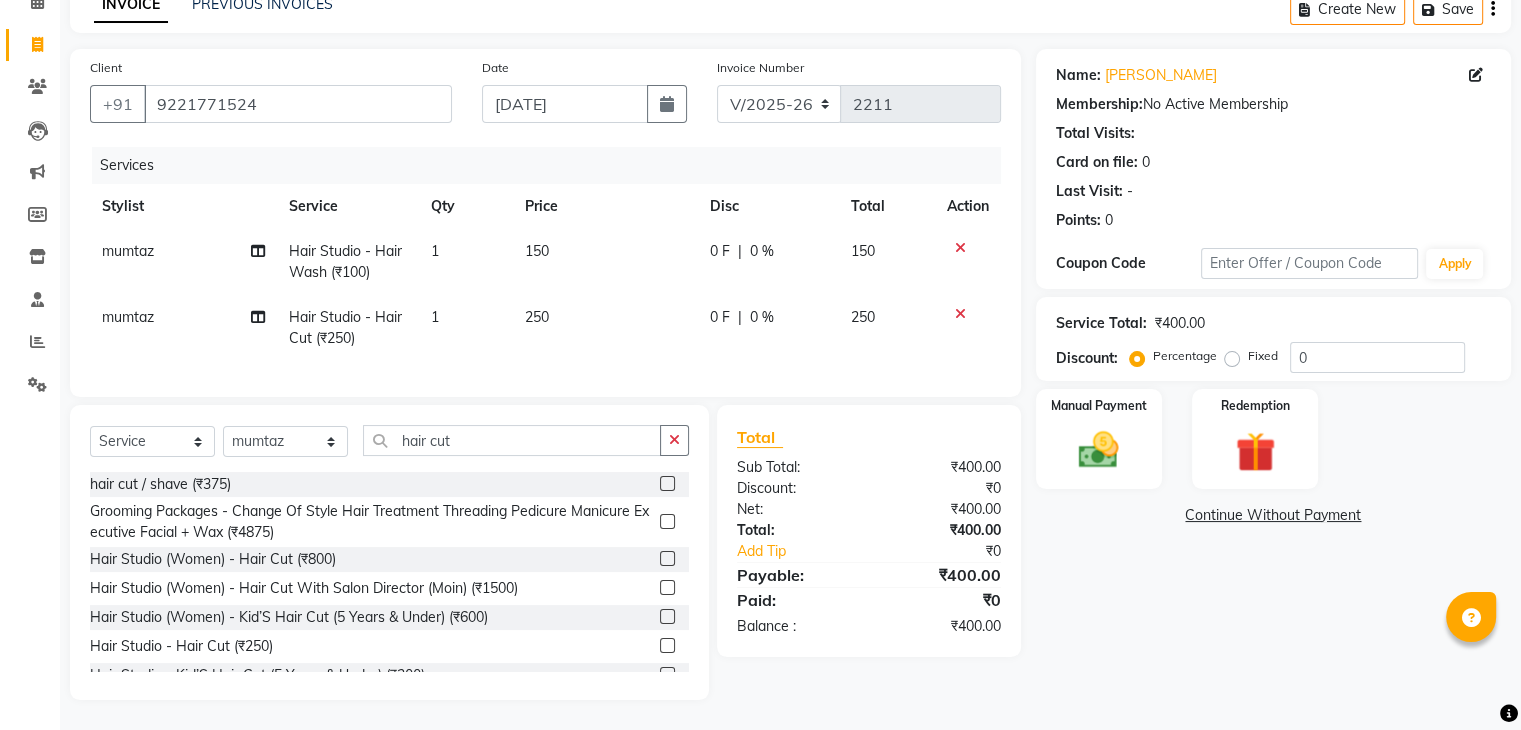 click on "0 F | 0 %" 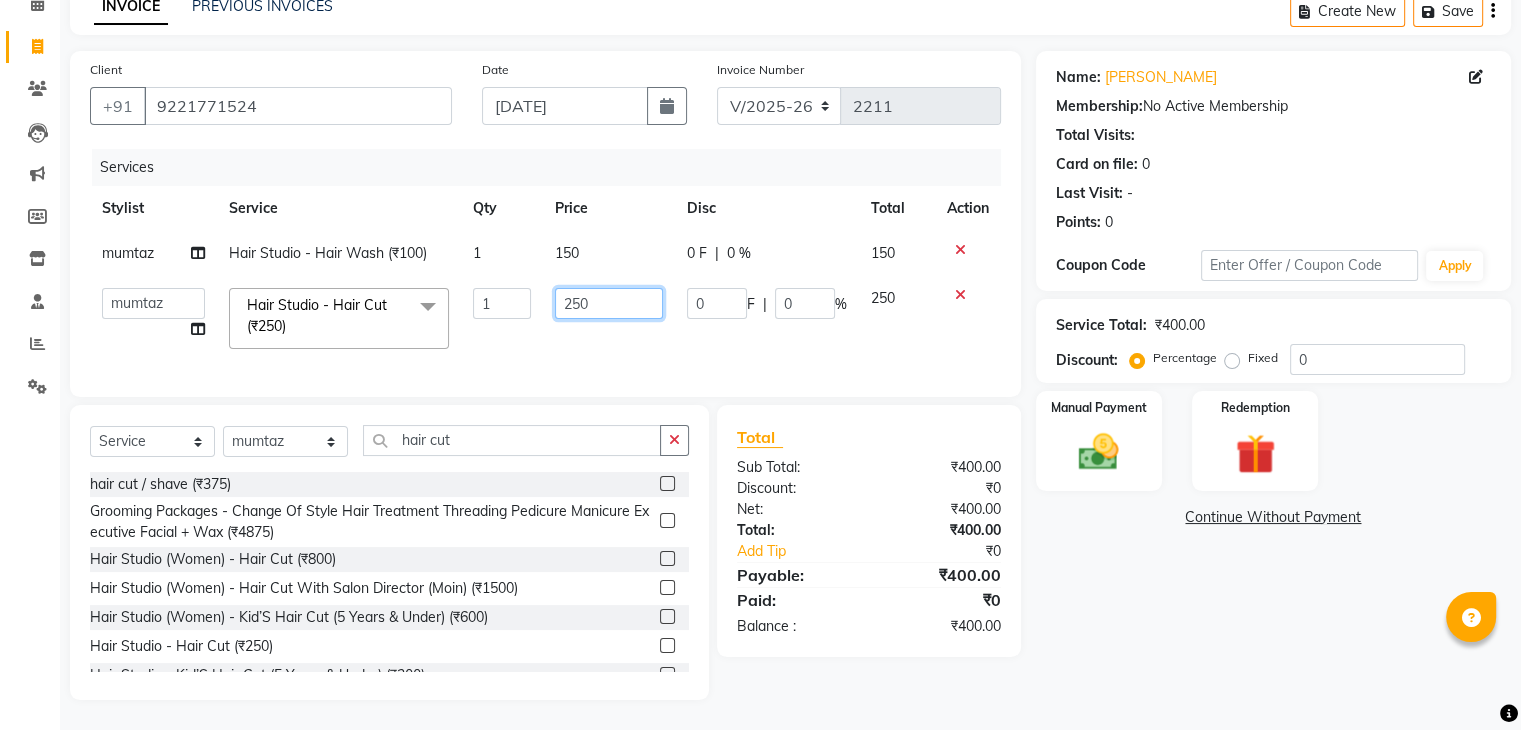 click on "250" 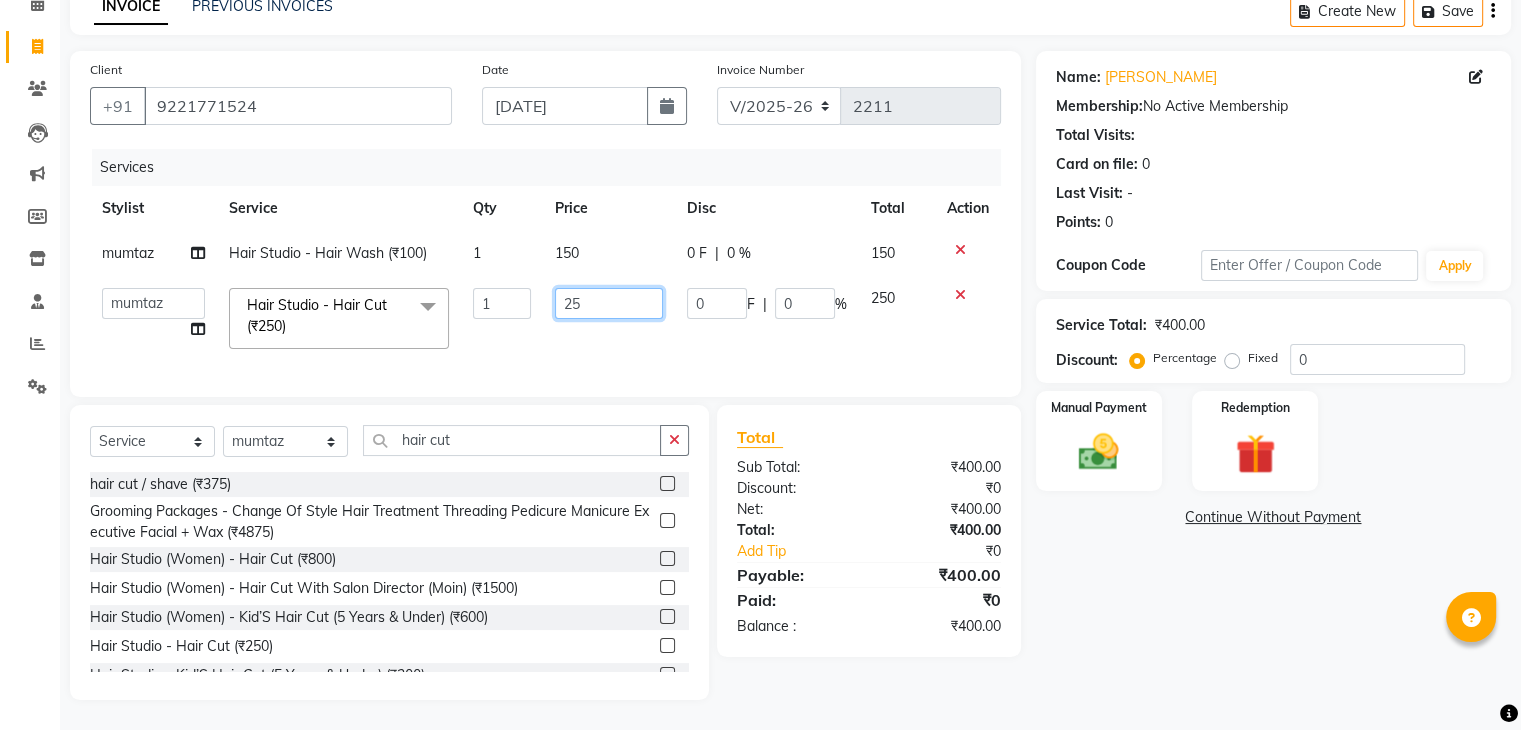 type on "2" 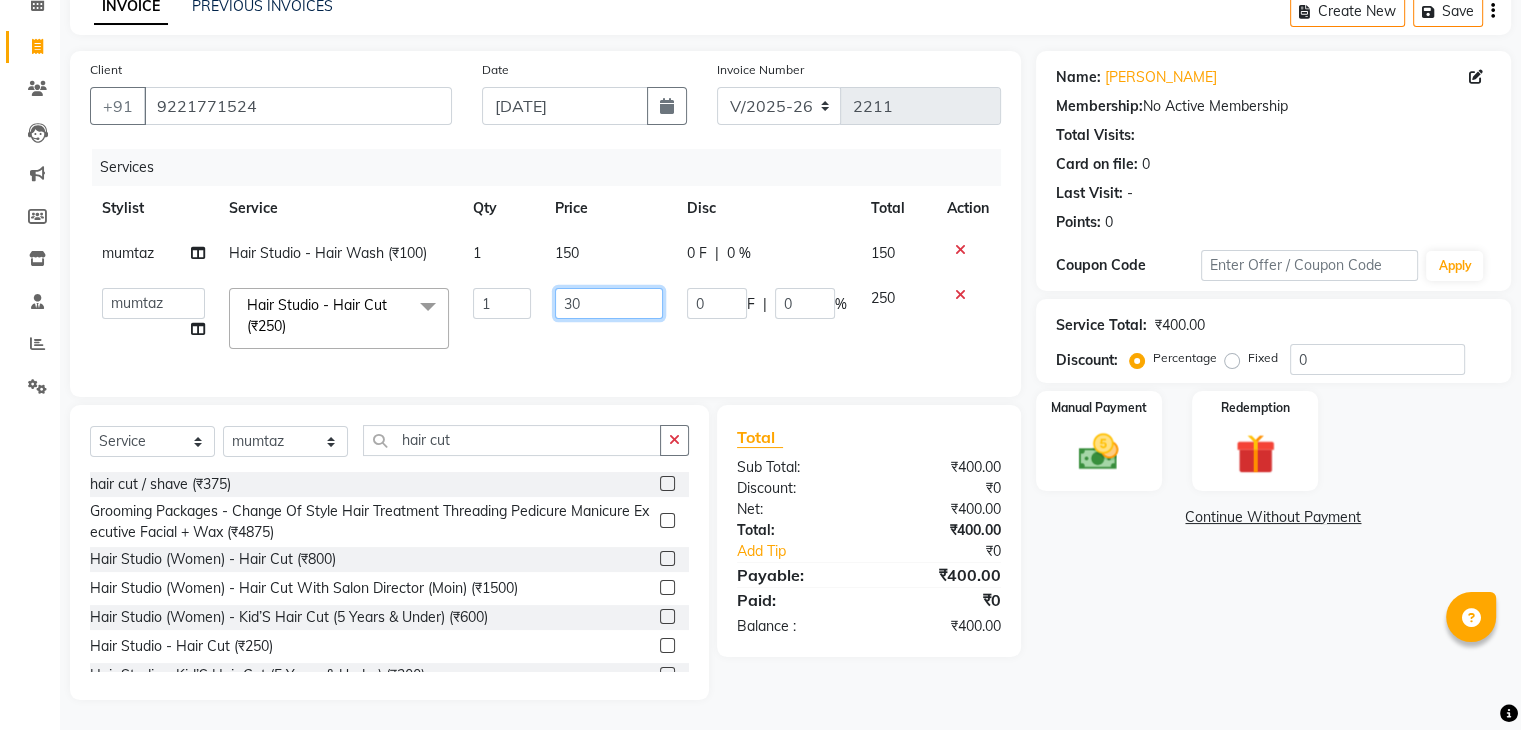 type on "300" 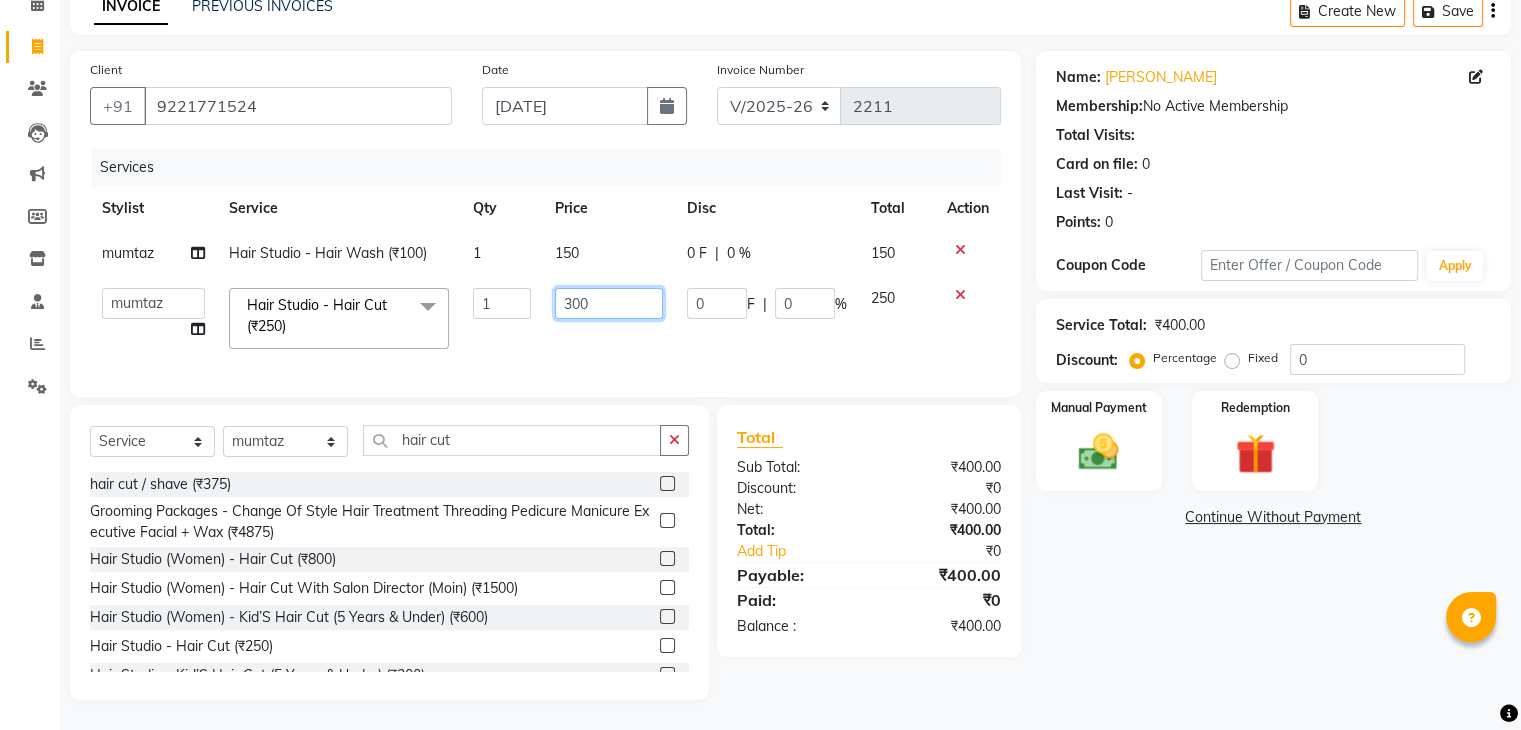 scroll, scrollTop: 0, scrollLeft: 14, axis: horizontal 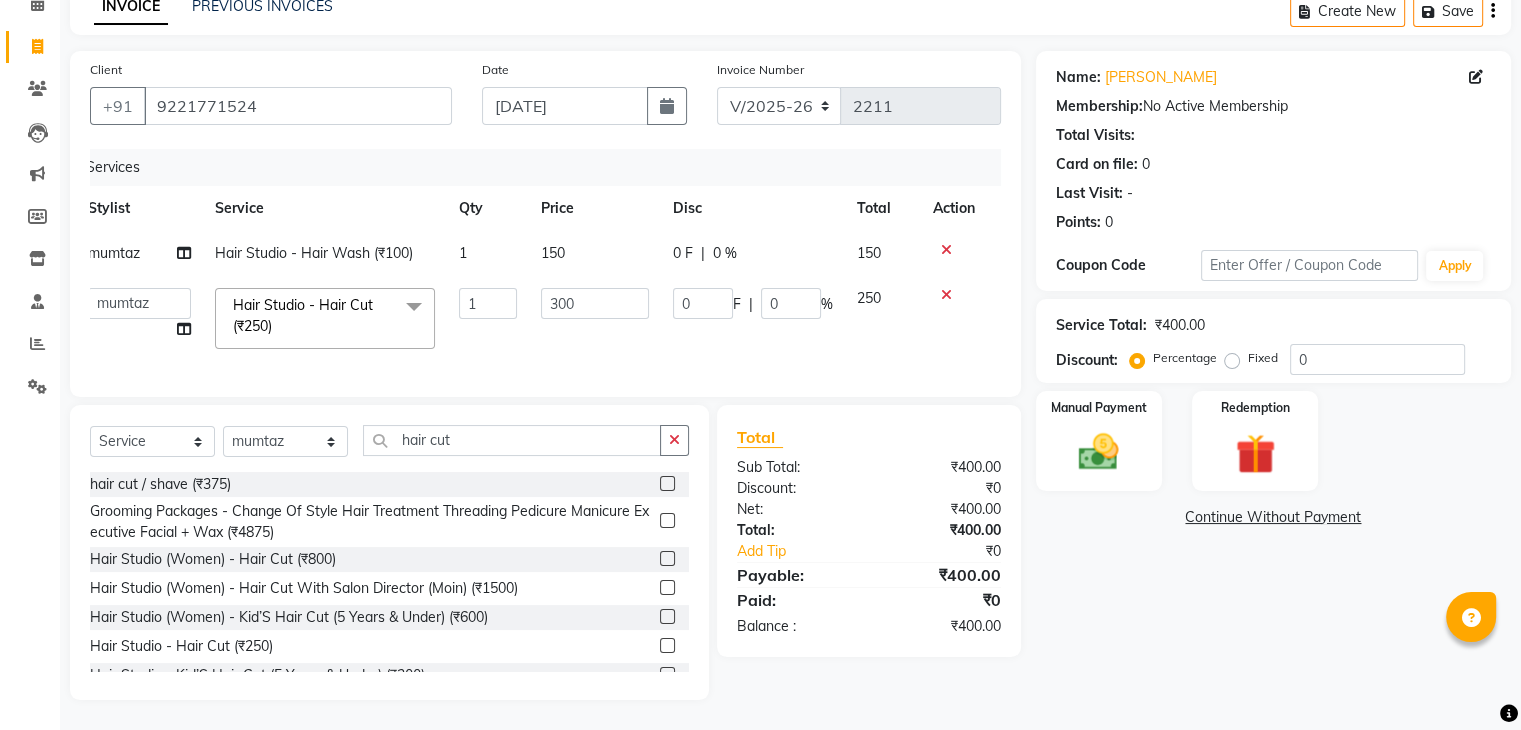 click on "Services Stylist Service Qty Price Disc Total Action  mumtaz Hair Studio - Hair Wash (₹100) 1 150 0 F | 0 % 150  Ajaz   Danish   Guddi   Jayesh    mumtaz     nishu   Riya      Rush   Swati  Hair Studio - Hair Cut (₹250)  x Clean Up - Deep Clean (₹900) Clean Up - Fruit (₹1000) Clean Up - Revival (₹1200) Clean Up - Mineral 1 (₹1500) Clean Up - Mineral (₹2000) Clean Up - Hydrating (₹2500) Clean Up - D.N.A. (₹3000) lice treatment (₹2000) power dose [per bottle ] (₹500) pigmantation facial (₹1000) protein spa (₹2500) Bota smooth (₹8000) Bota smooth  (₹10000) bota smooth (₹6500) Protein hair spa (₹1600) nanoplatia (₹2500) Hair protein spa (₹2000) Protein spaa (₹3500) Foot spa (₹800) Protein spa (₹3000) Nose pill off (₹250) hair spa dandruff treatment (₹3500) Threading/upl (₹70) Threading /Forhead /upl (₹90) Botosmooth (₹7000) Pigmentation treatment (₹3000) Hydra  facial (₹7000) hair cut / shave (₹375) Pill off upl (₹50) Advance payment (₹600) 1 300 0" 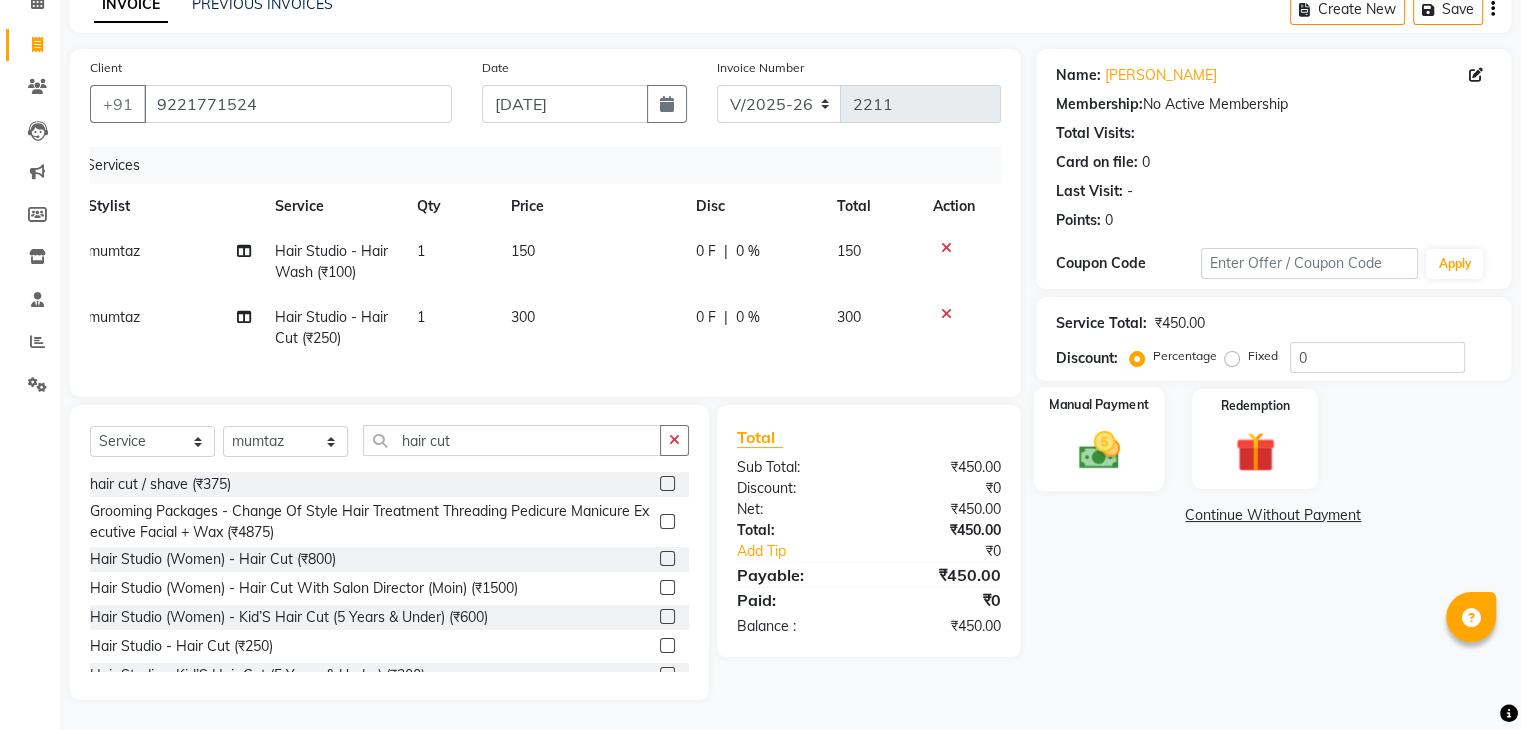 click 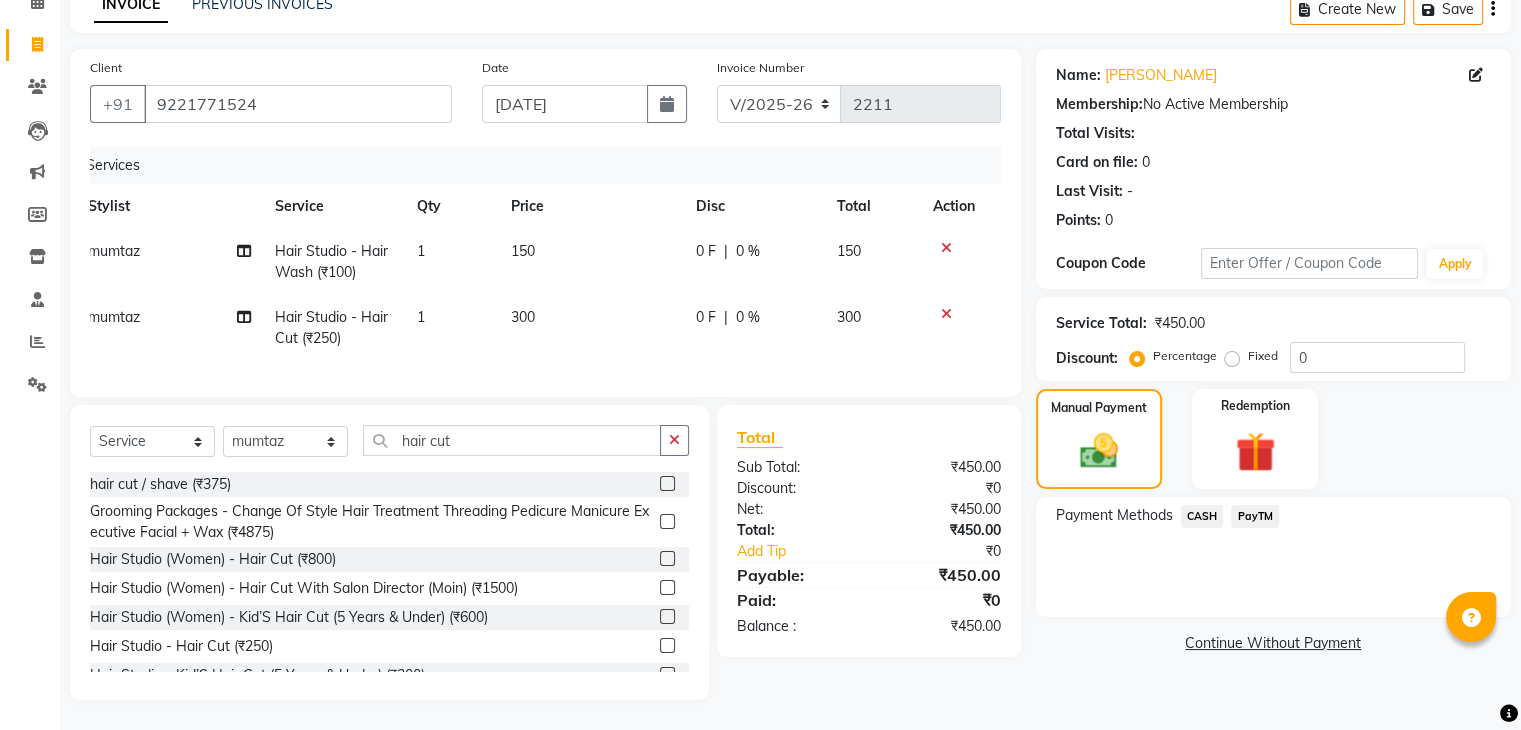 click on "PayTM" 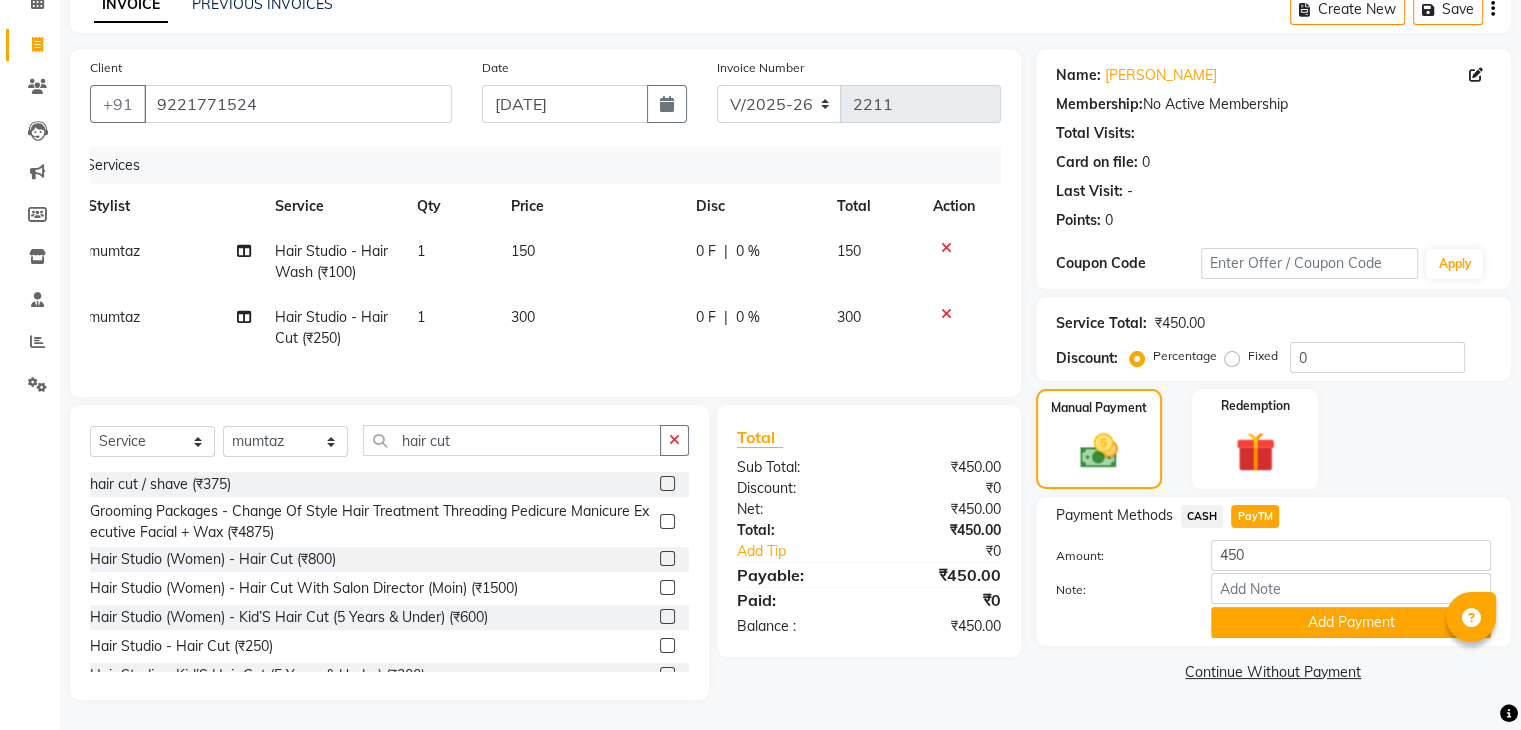 scroll, scrollTop: 117, scrollLeft: 0, axis: vertical 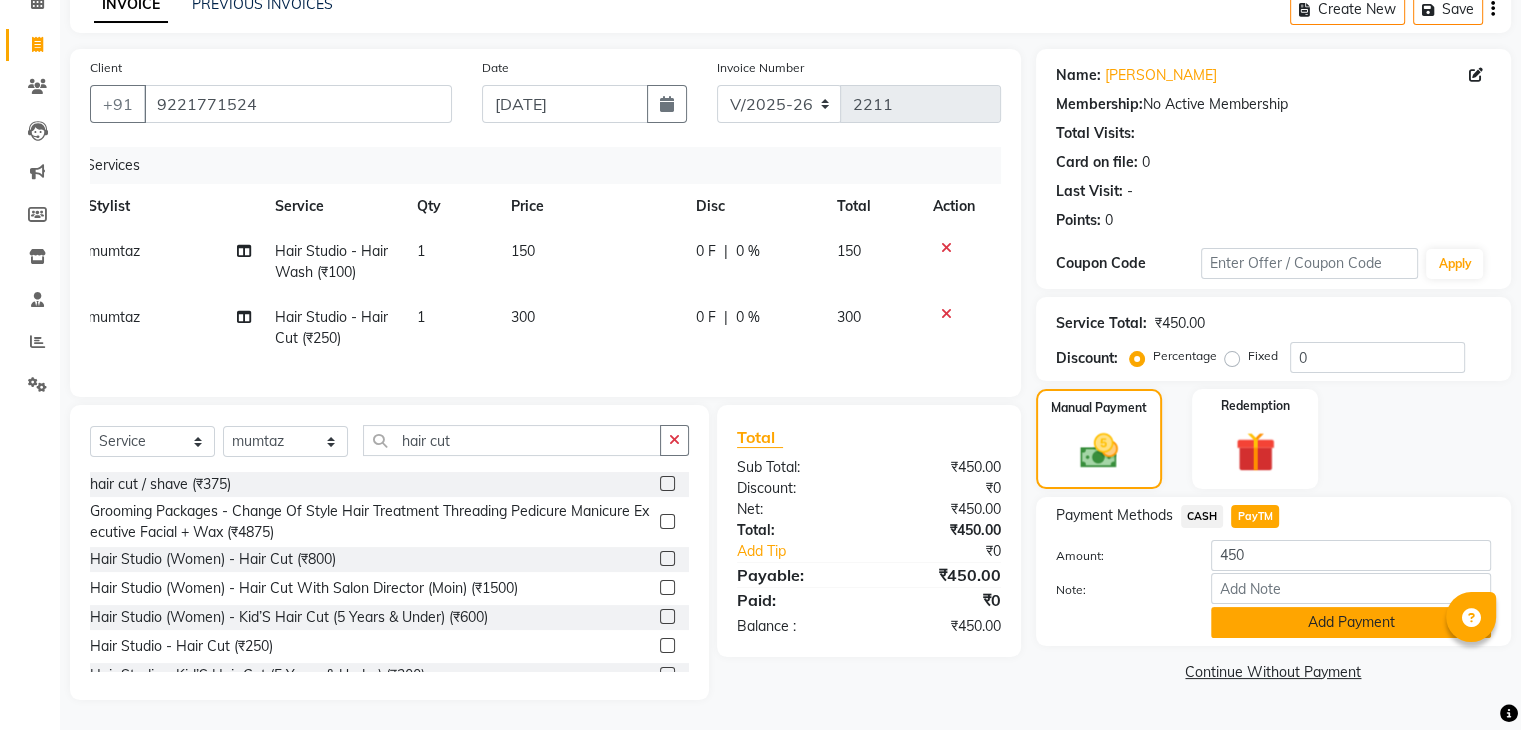 click on "Add Payment" 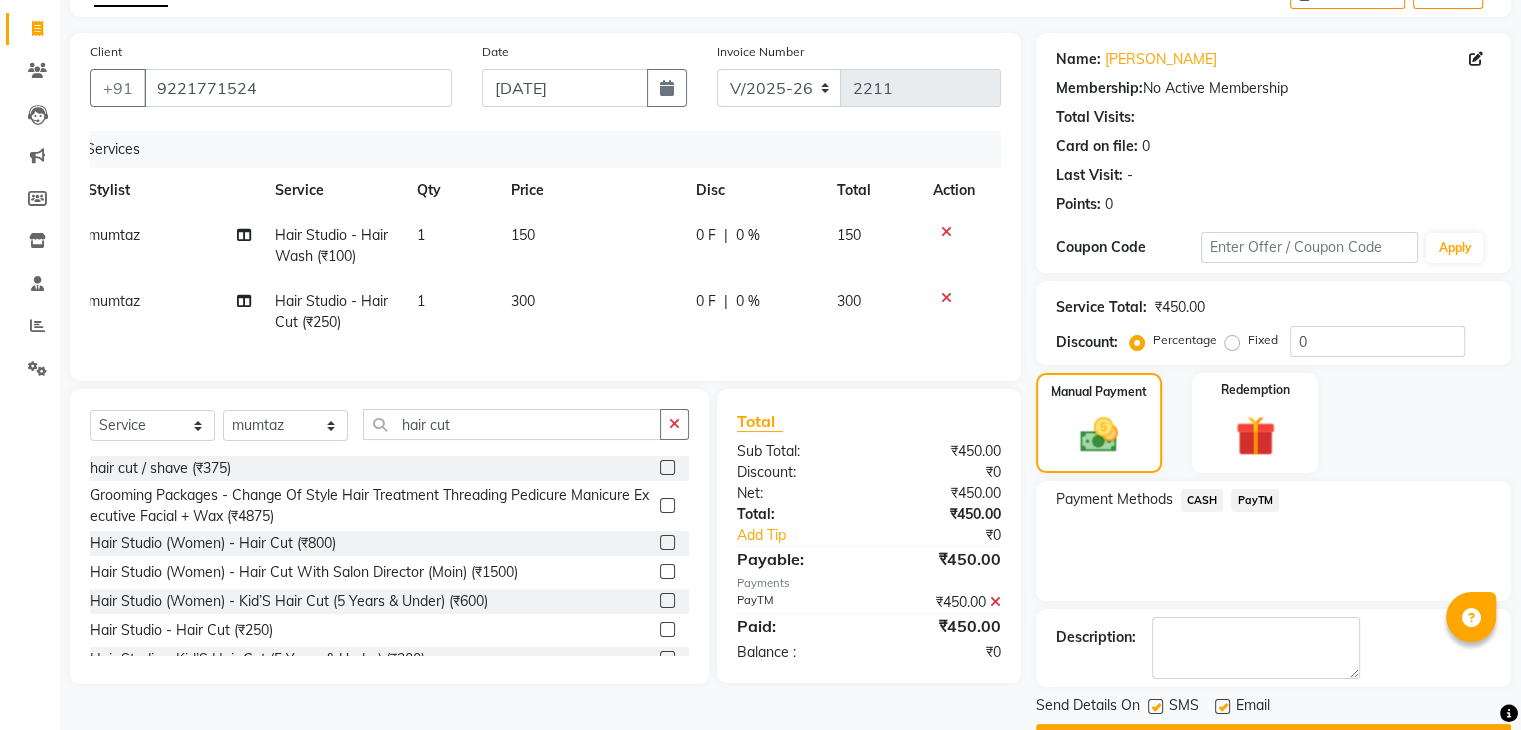 scroll, scrollTop: 171, scrollLeft: 0, axis: vertical 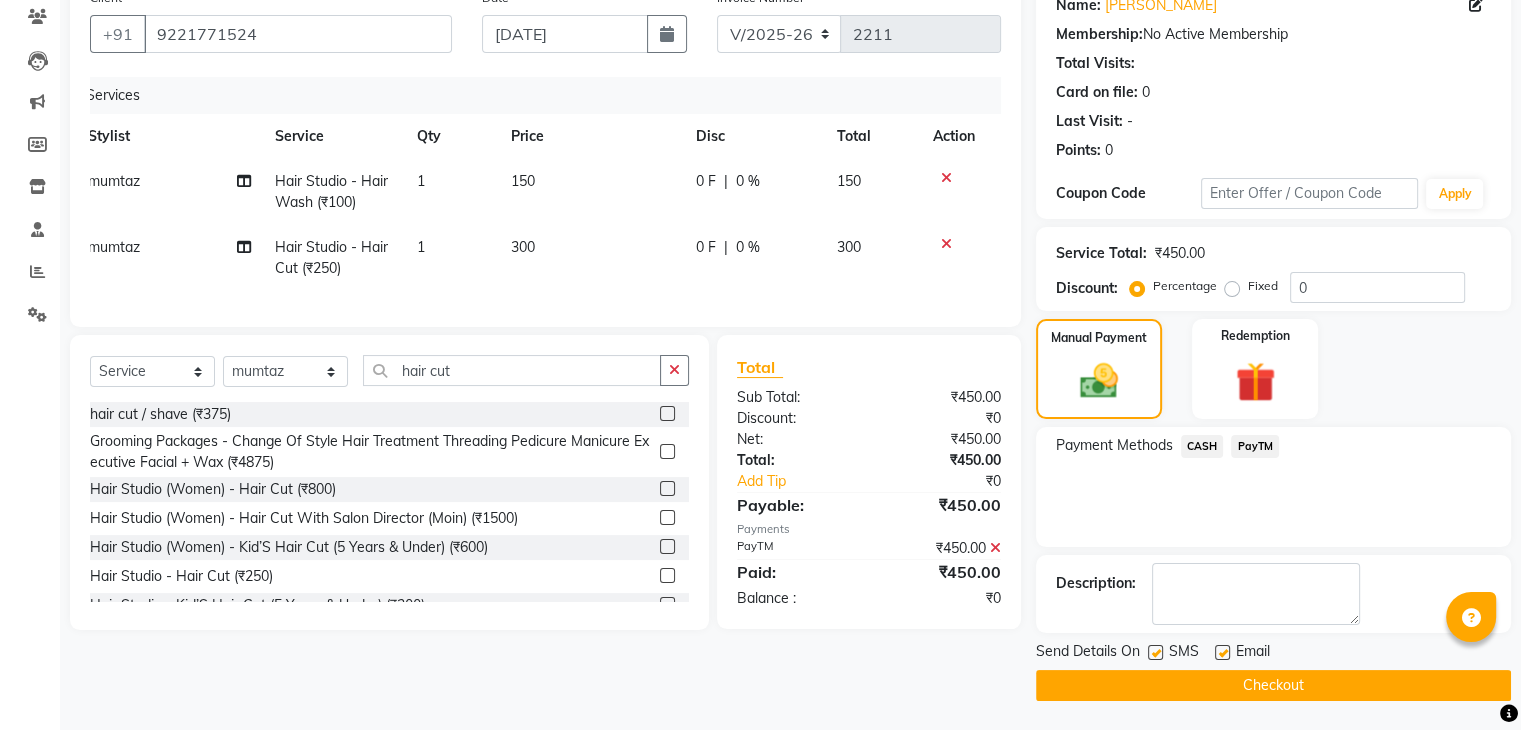 click 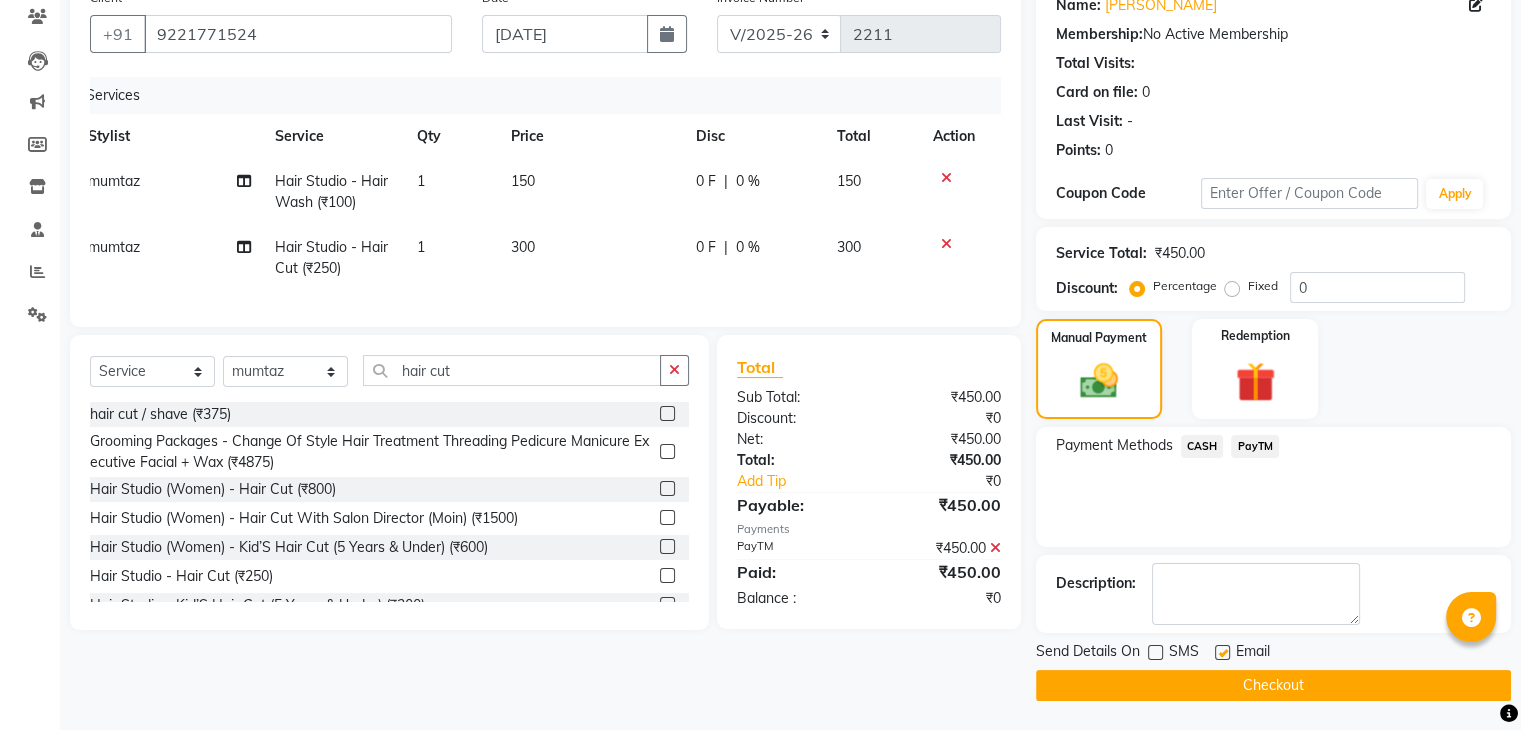 click 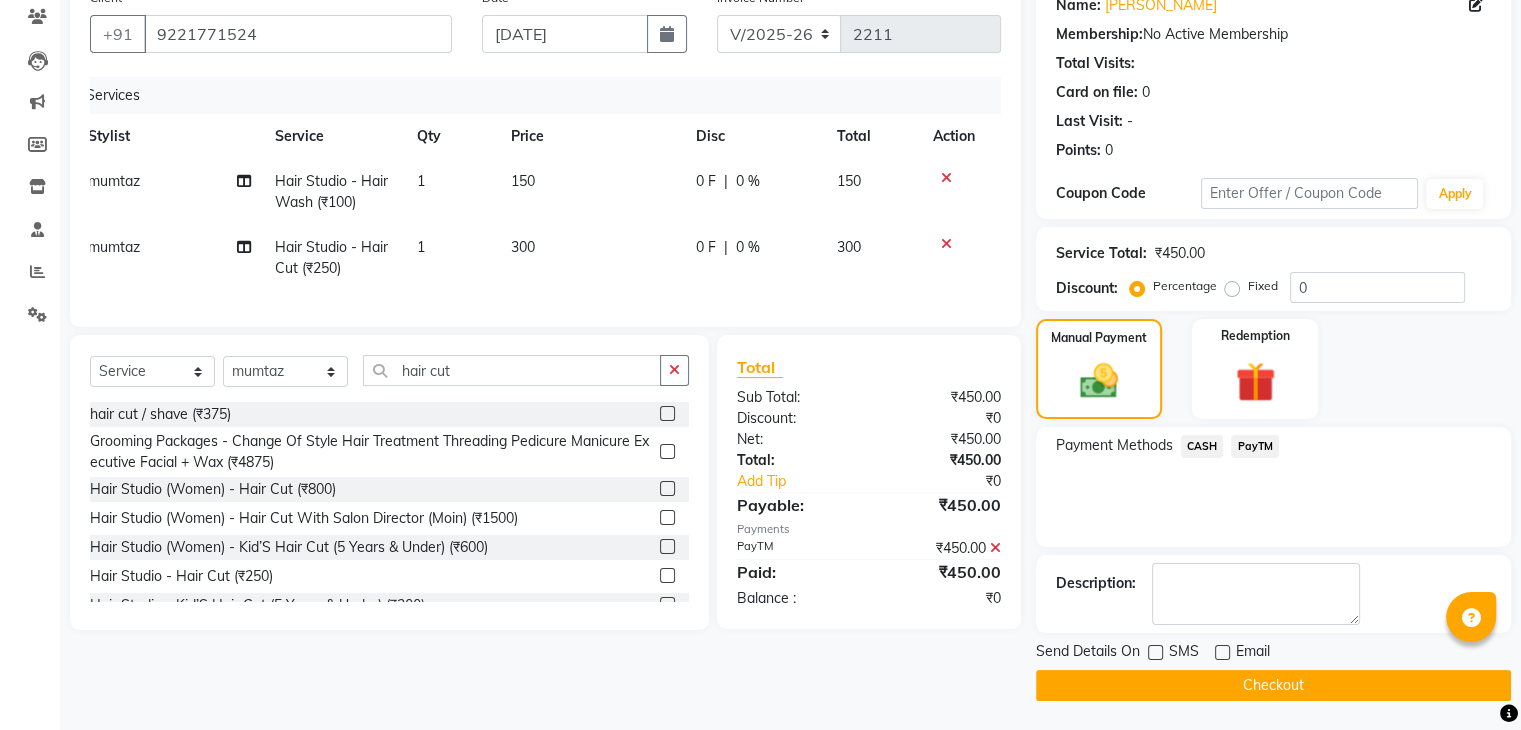click on "Checkout" 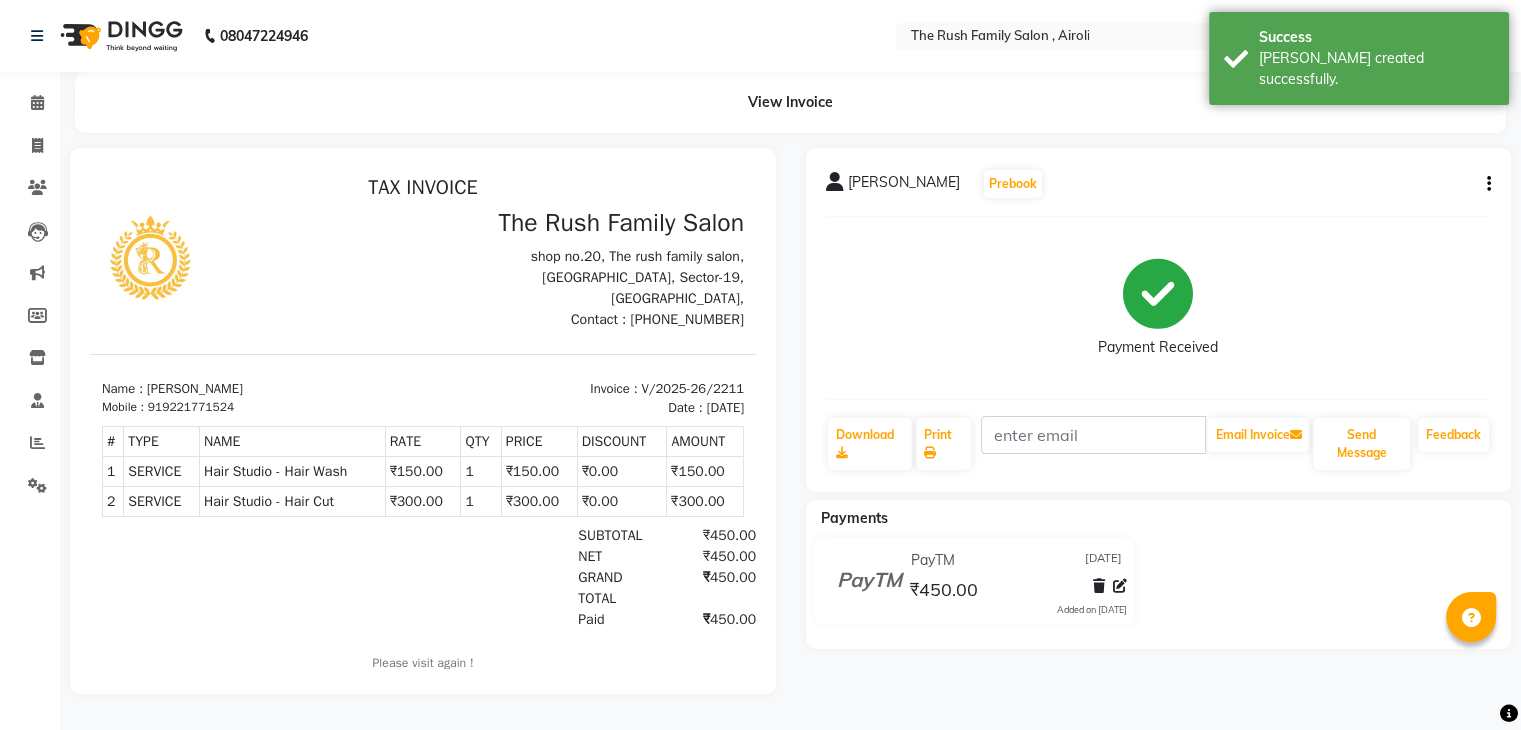 scroll, scrollTop: 0, scrollLeft: 0, axis: both 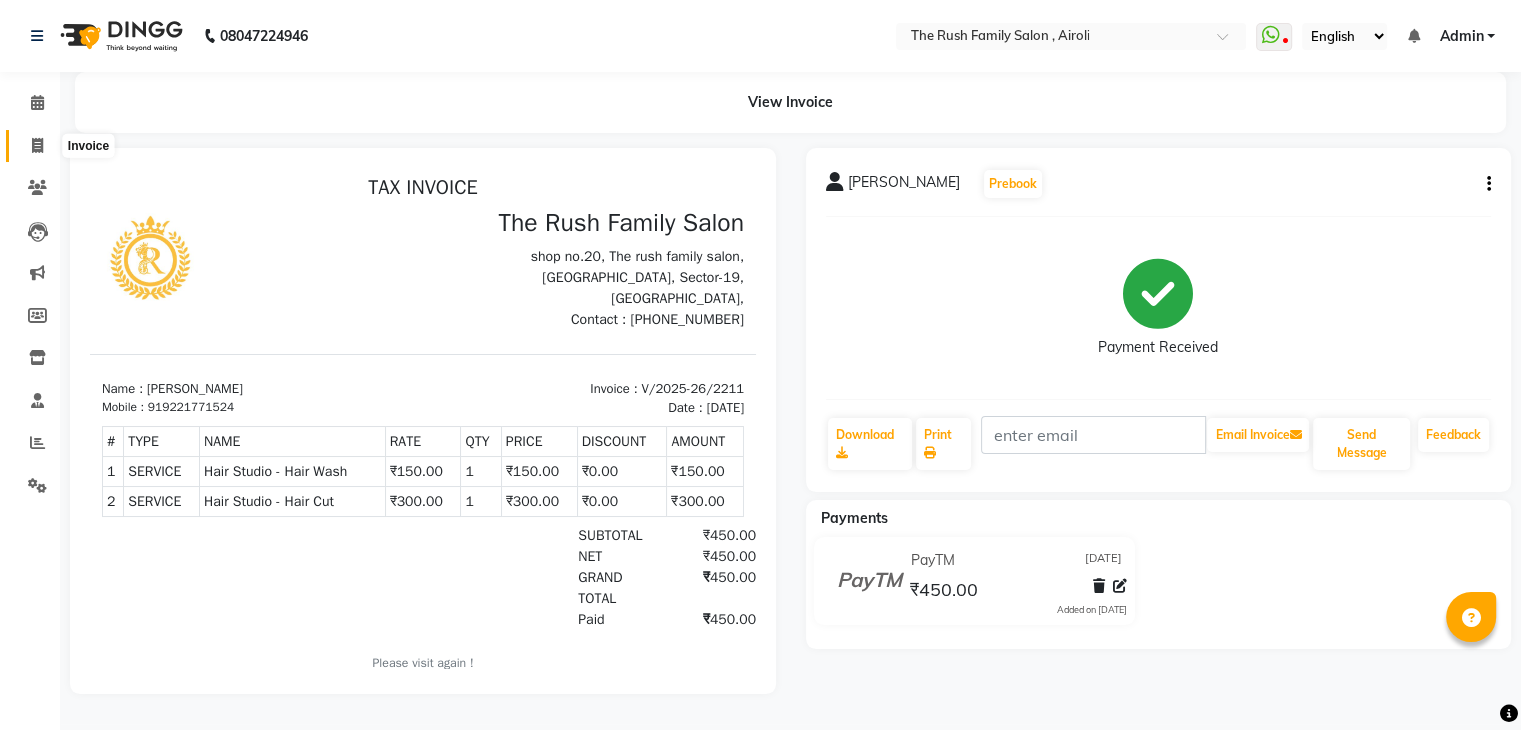 click 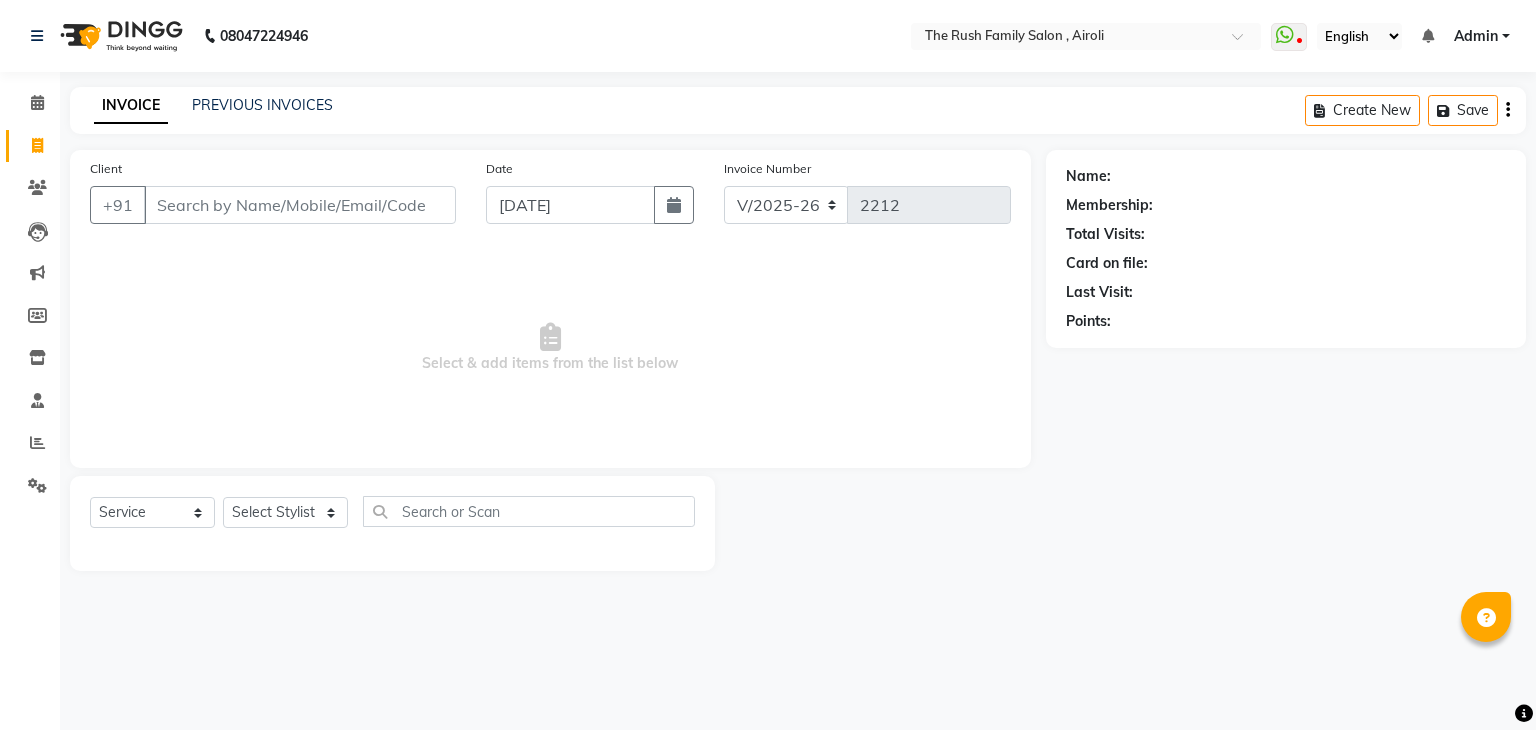 click on "PREVIOUS INVOICES" 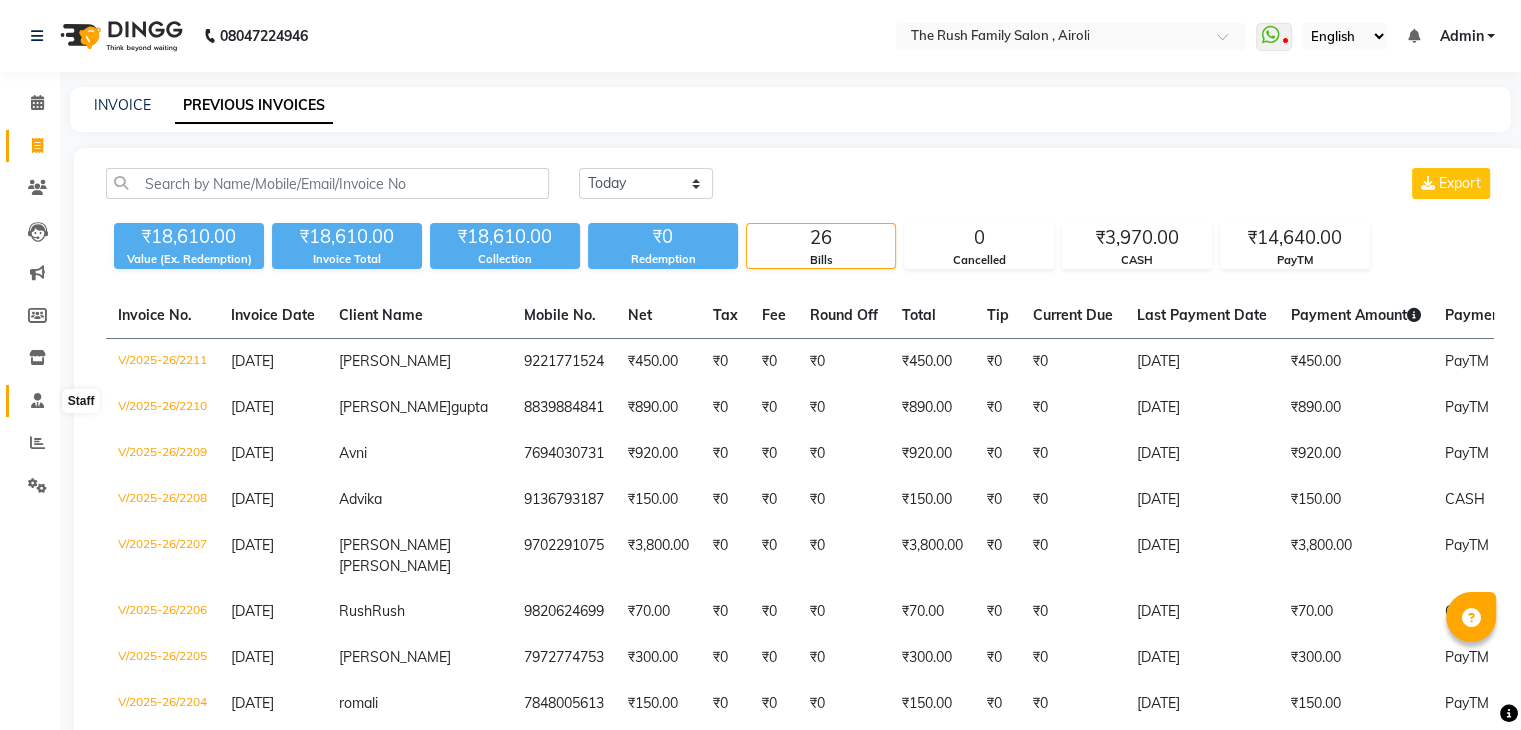 click 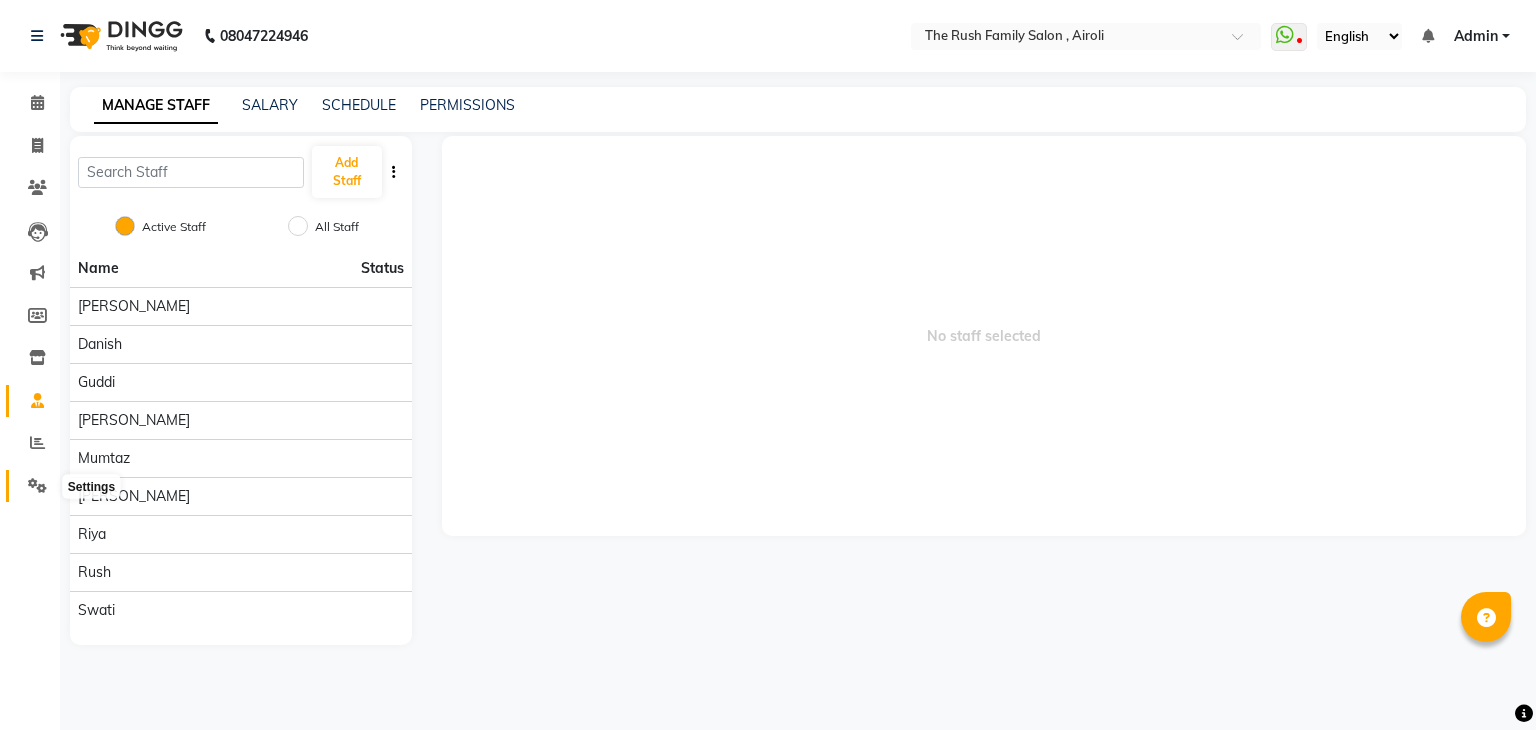 click 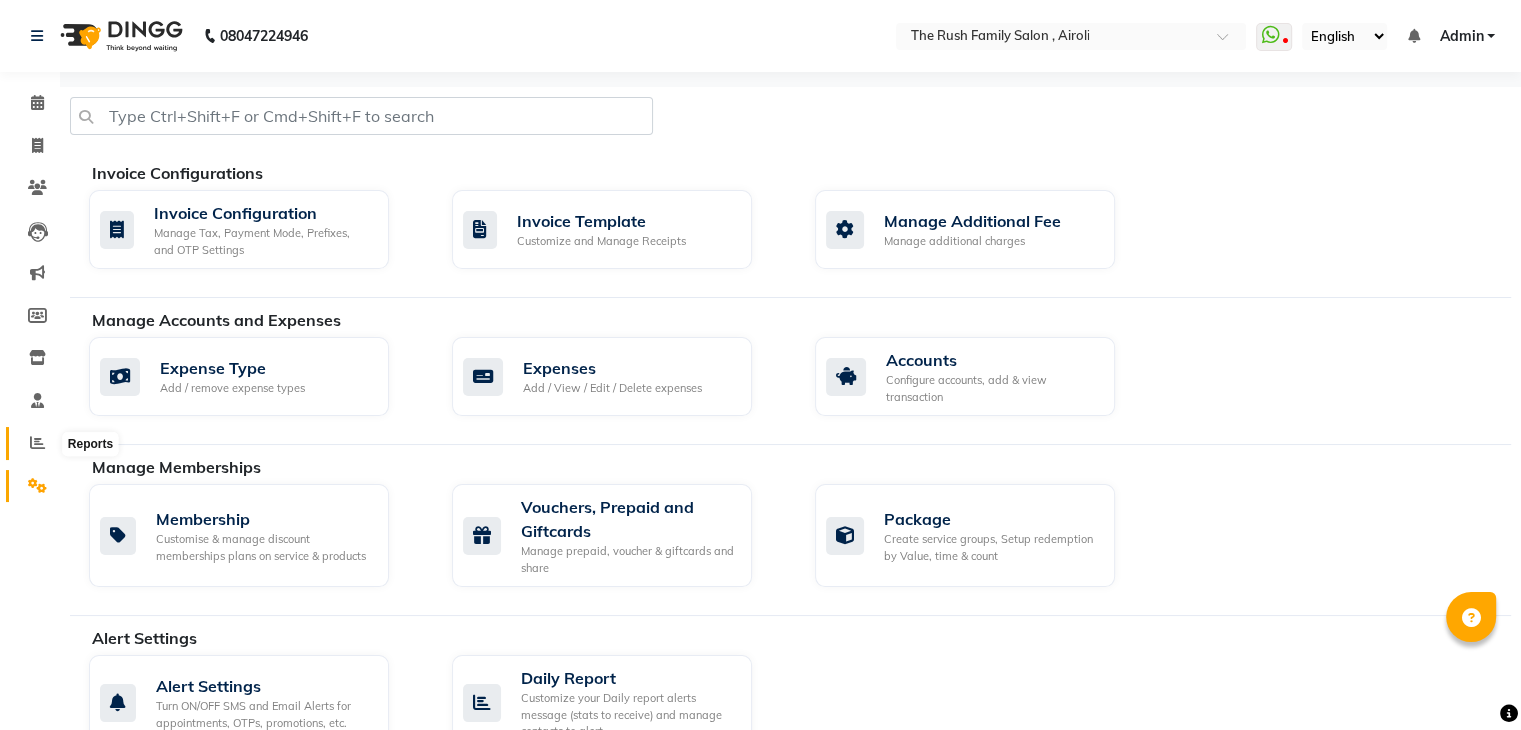 click 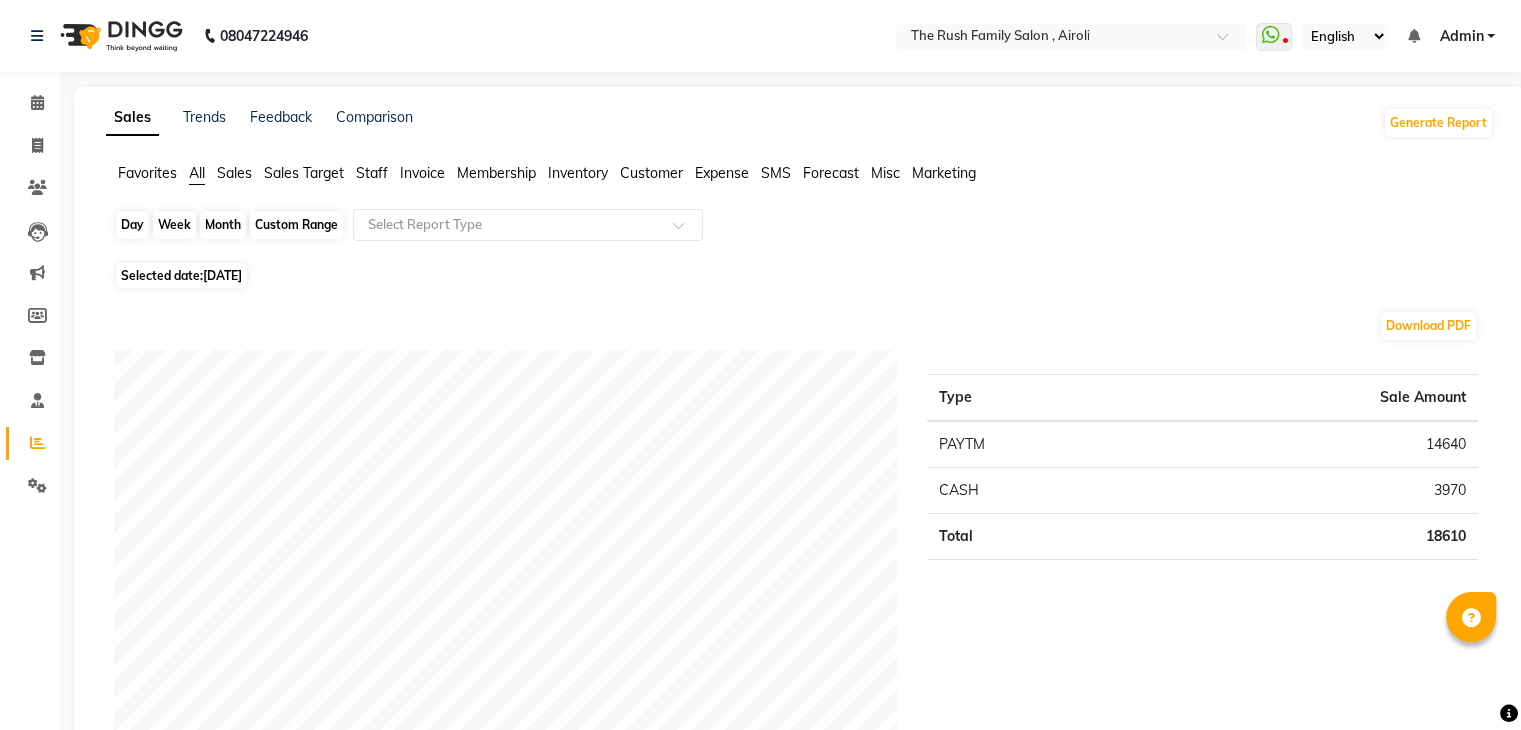 click on "Day" 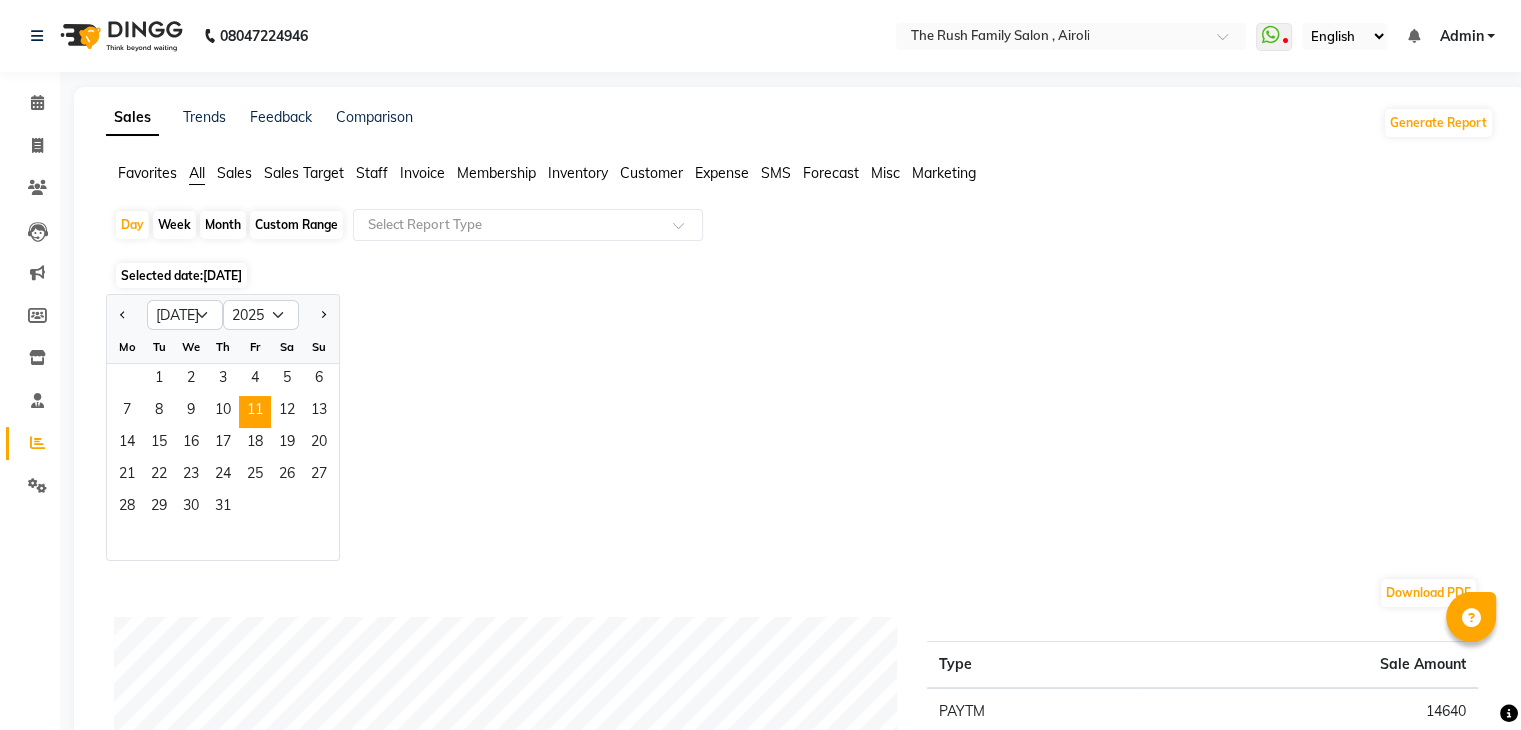click on "Staff" 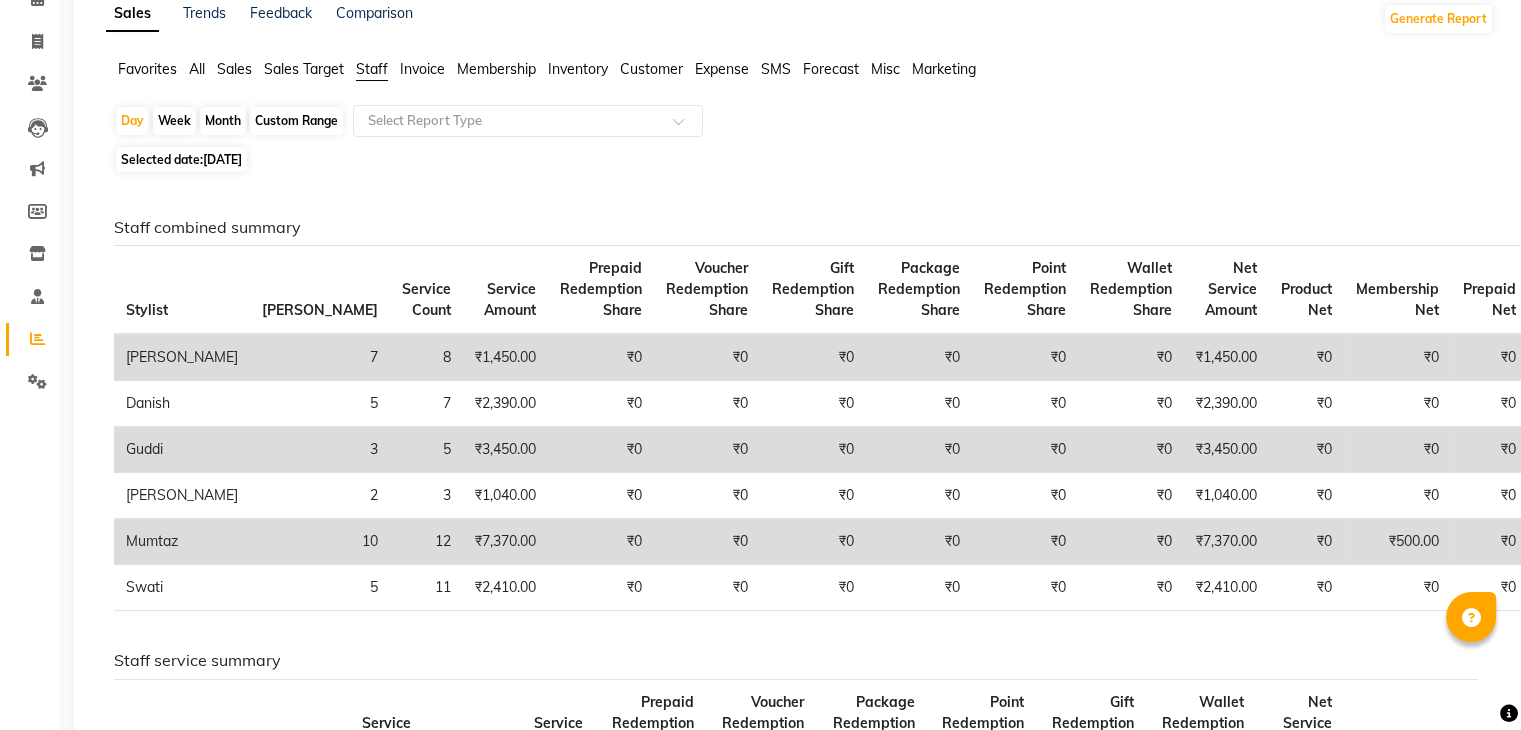 scroll, scrollTop: 106, scrollLeft: 0, axis: vertical 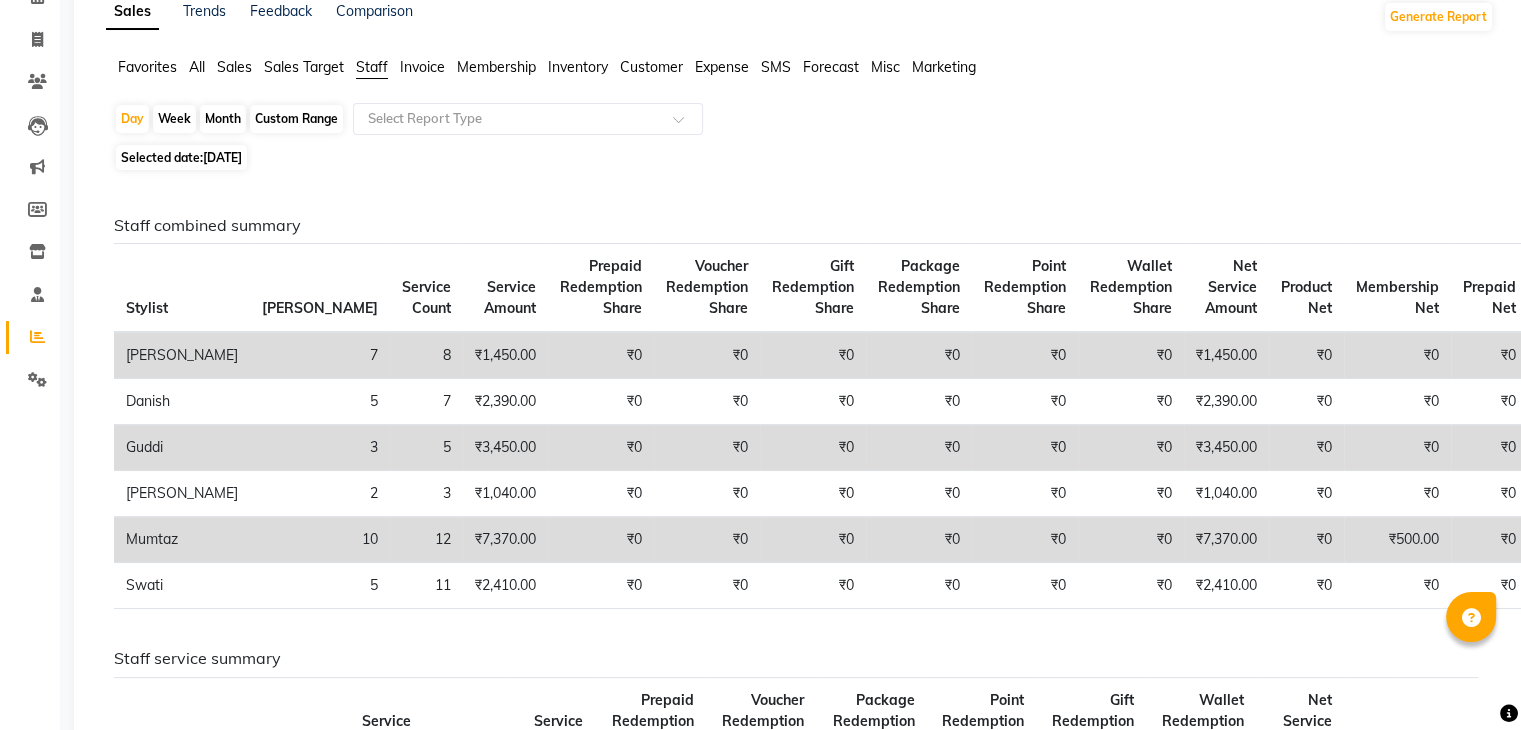 drag, startPoint x: 190, startPoint y: 497, endPoint x: 868, endPoint y: 197, distance: 741.4068 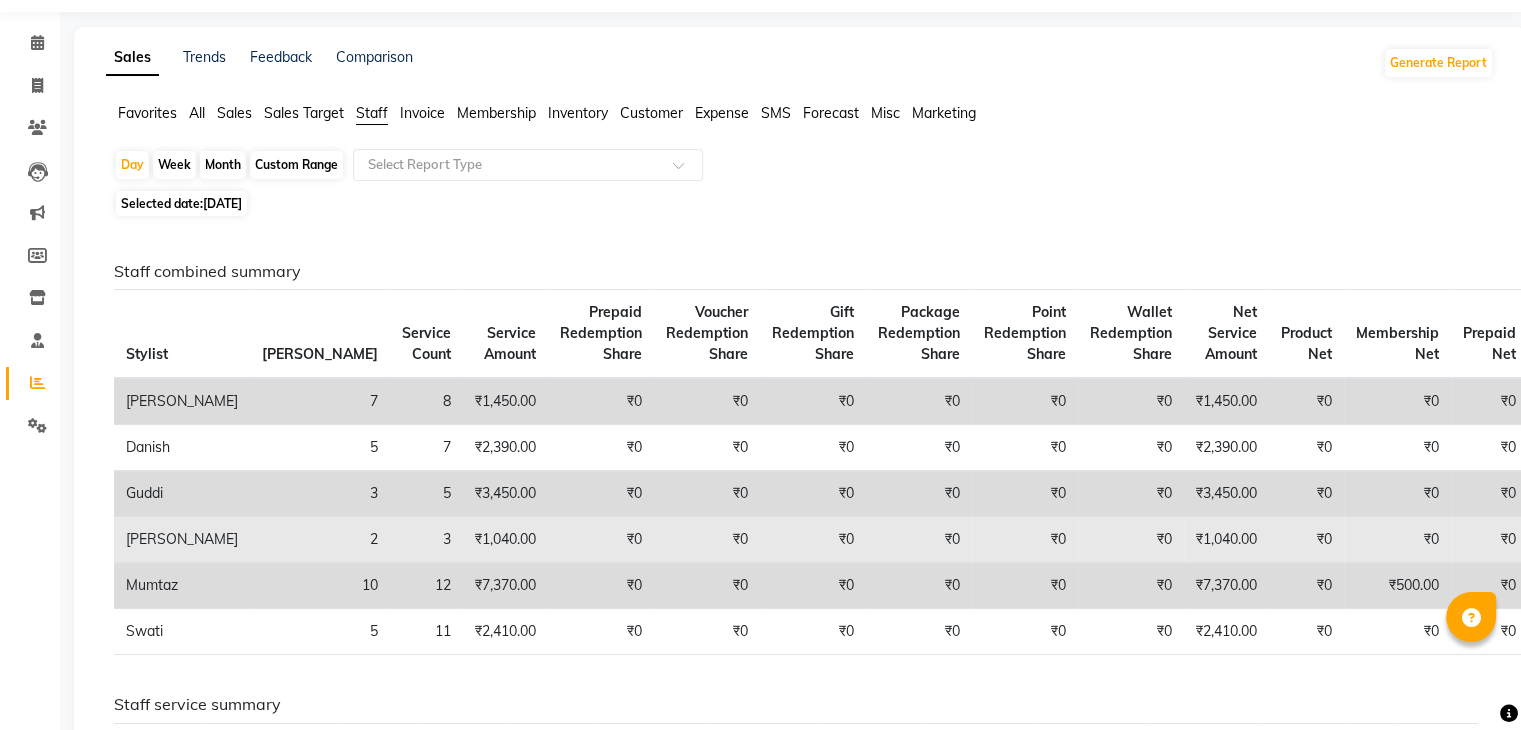scroll, scrollTop: 60, scrollLeft: 0, axis: vertical 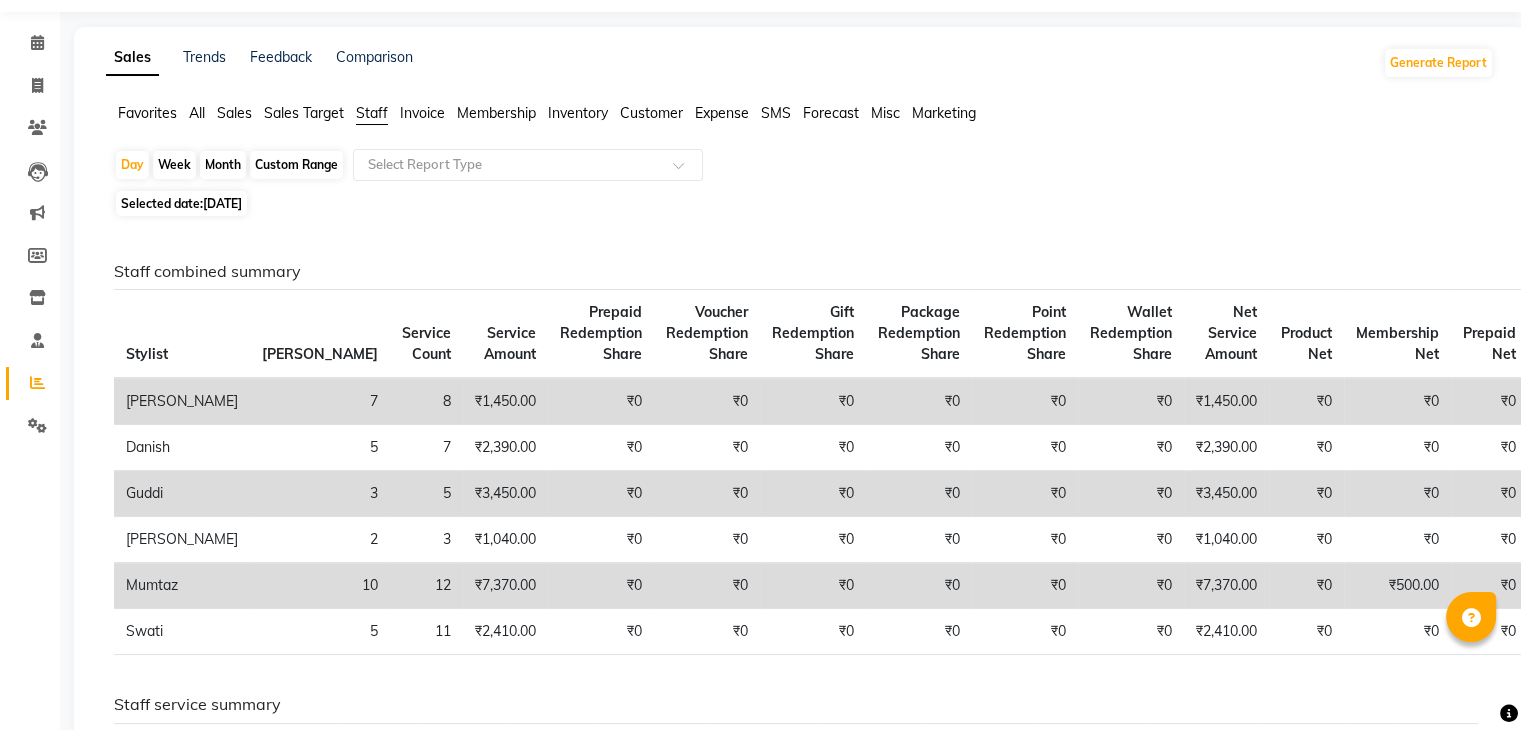 click on "₹7,370.00" 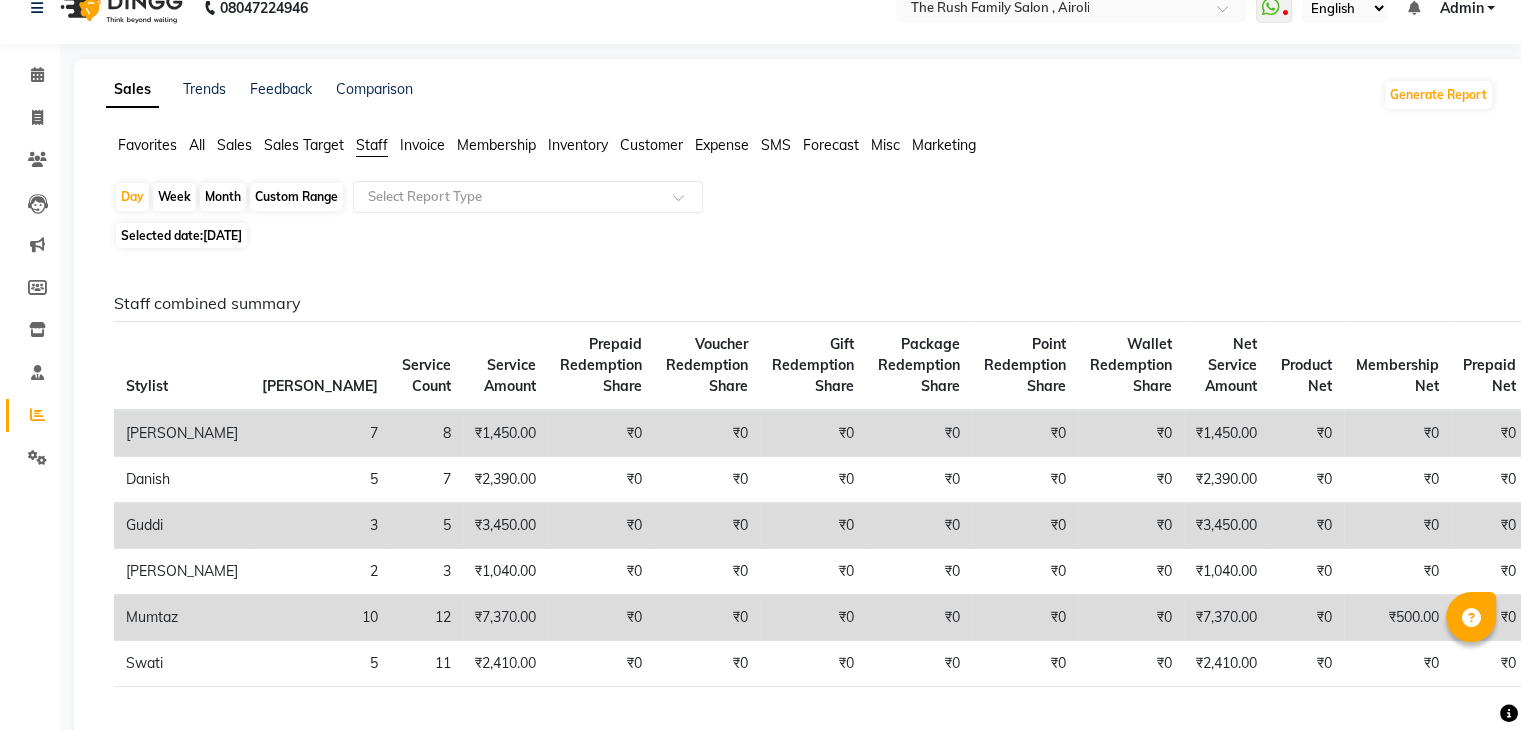 scroll, scrollTop: 28, scrollLeft: 0, axis: vertical 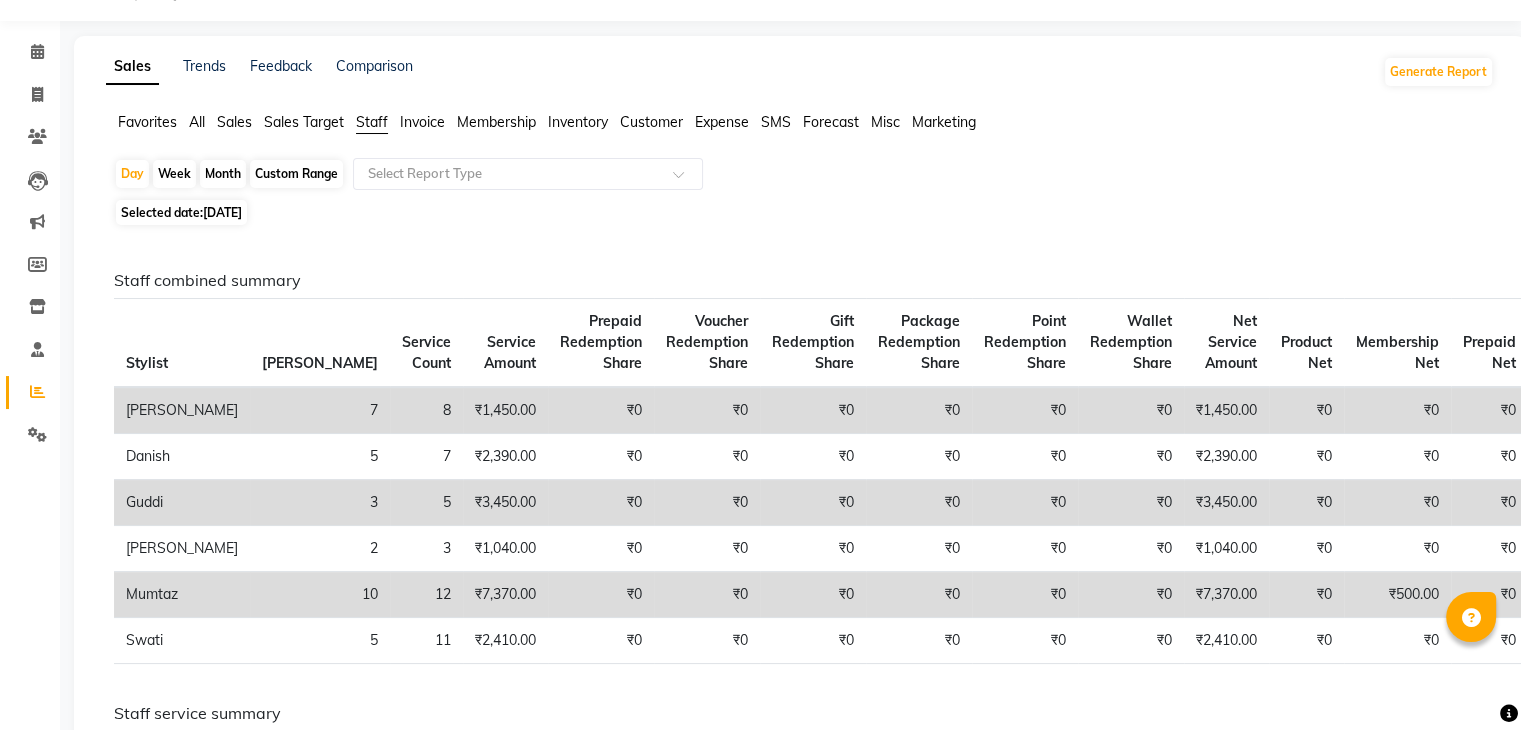 click on "Day   Week   Month   Custom Range  Select Report Type" 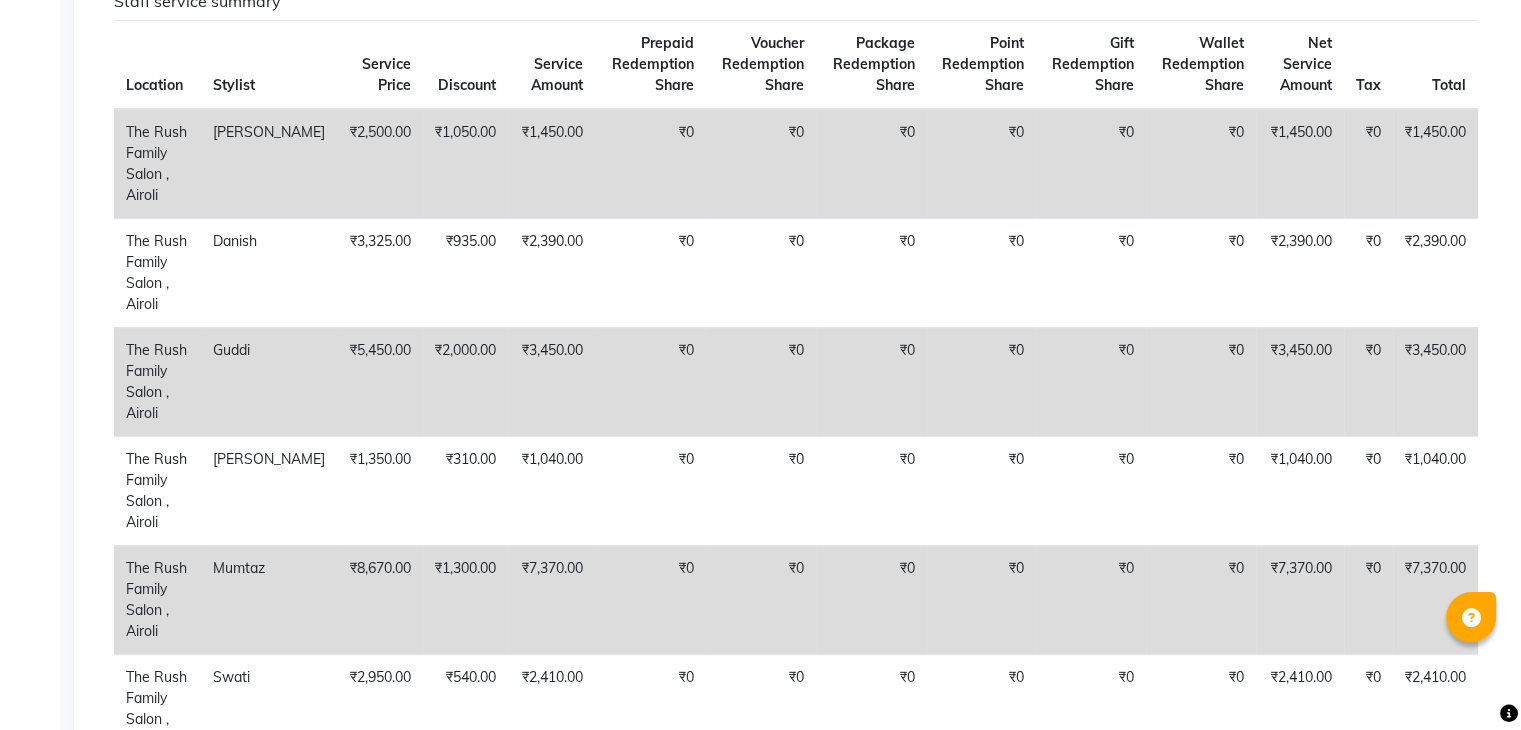 scroll, scrollTop: 0, scrollLeft: 0, axis: both 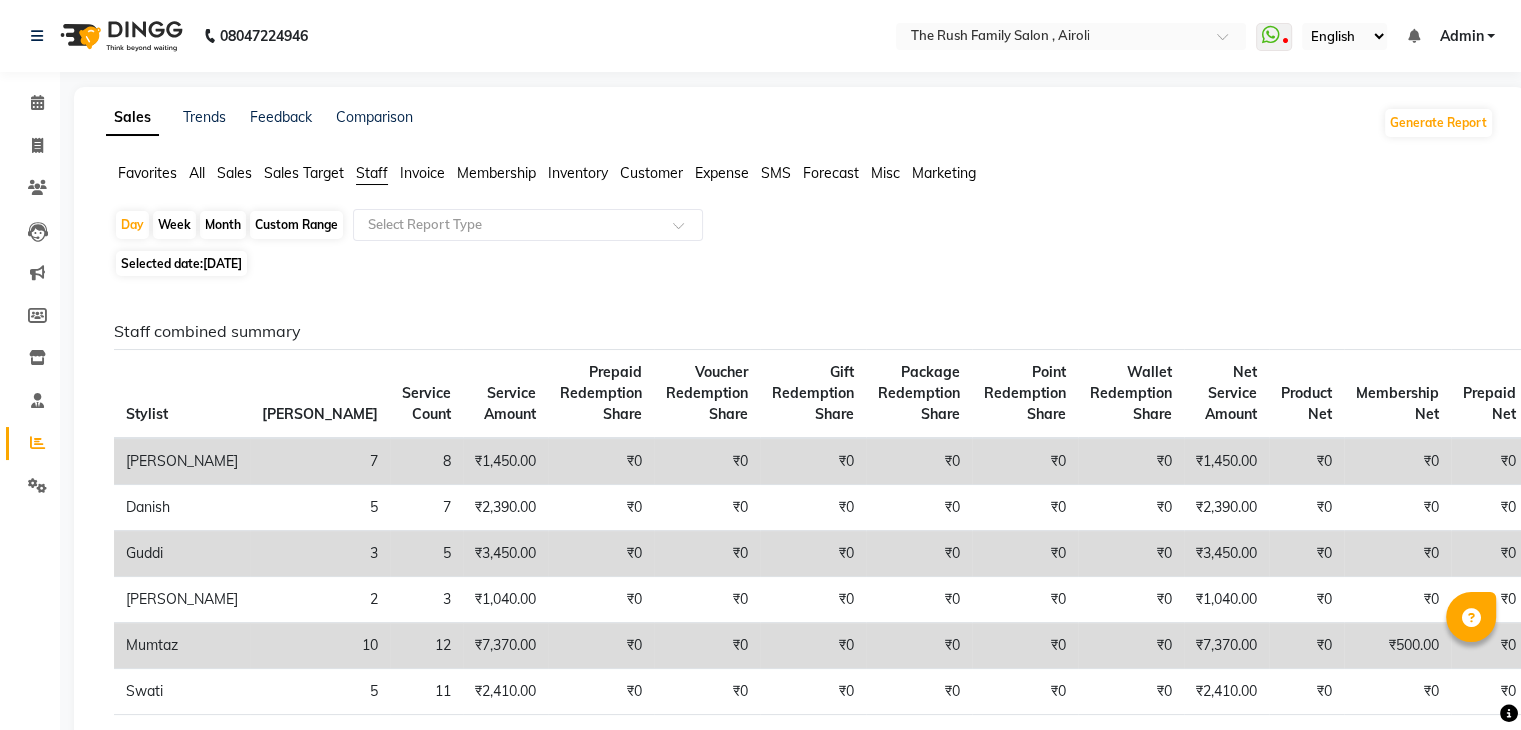 click on "Month" 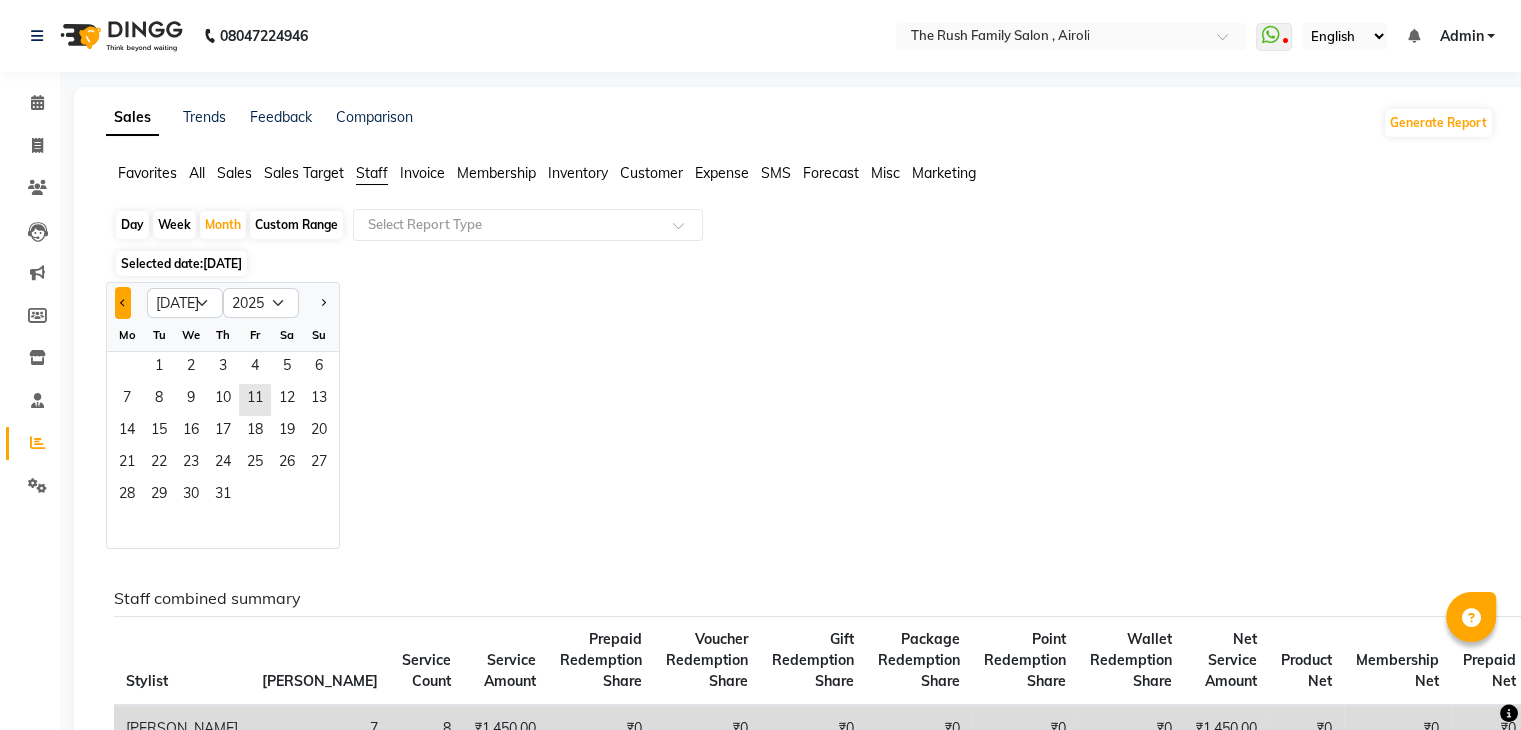 click 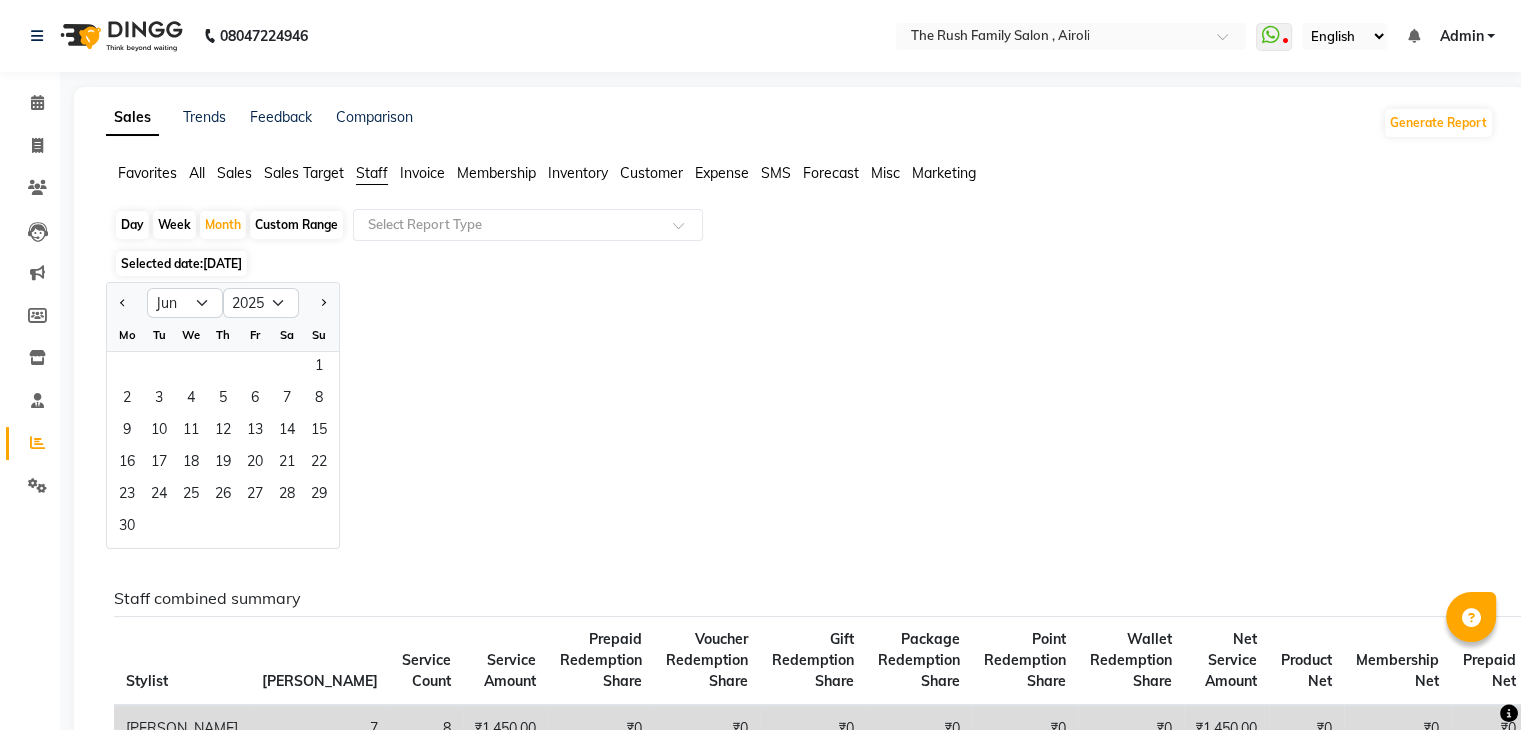 click on "Jan Feb Mar Apr May Jun Jul Aug Sep Oct Nov Dec 2015 2016 2017 2018 2019 2020 2021 2022 2023 2024 2025 2026 2027 2028 2029 2030 2031 2032 2033 2034 2035 Mo Tu We Th Fr Sa Su  1   2   3   4   5   6   7   8   9   10   11   12   13   14   15   16   17   18   19   20   21   22   23   24   25   26   27   28   29   30" 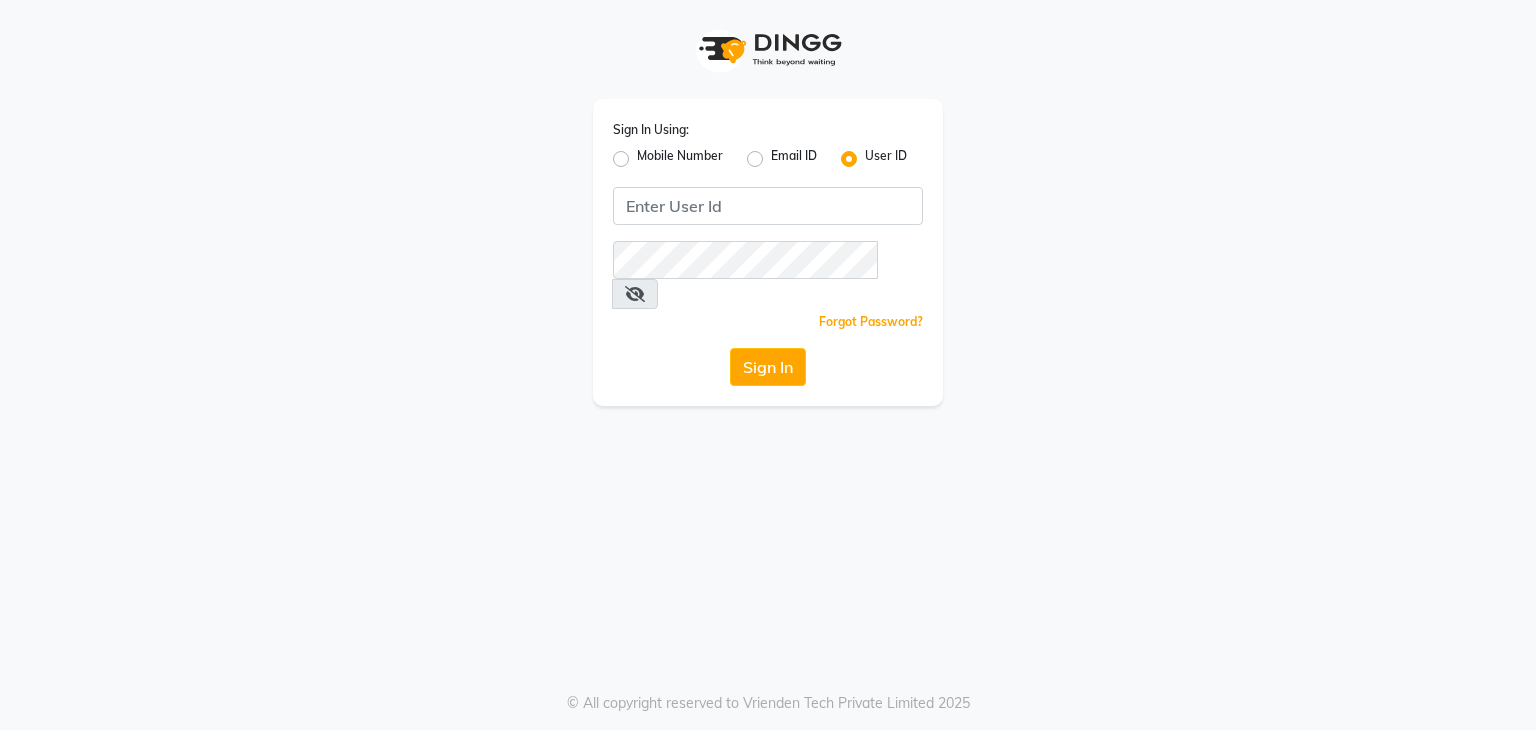 scroll, scrollTop: 0, scrollLeft: 0, axis: both 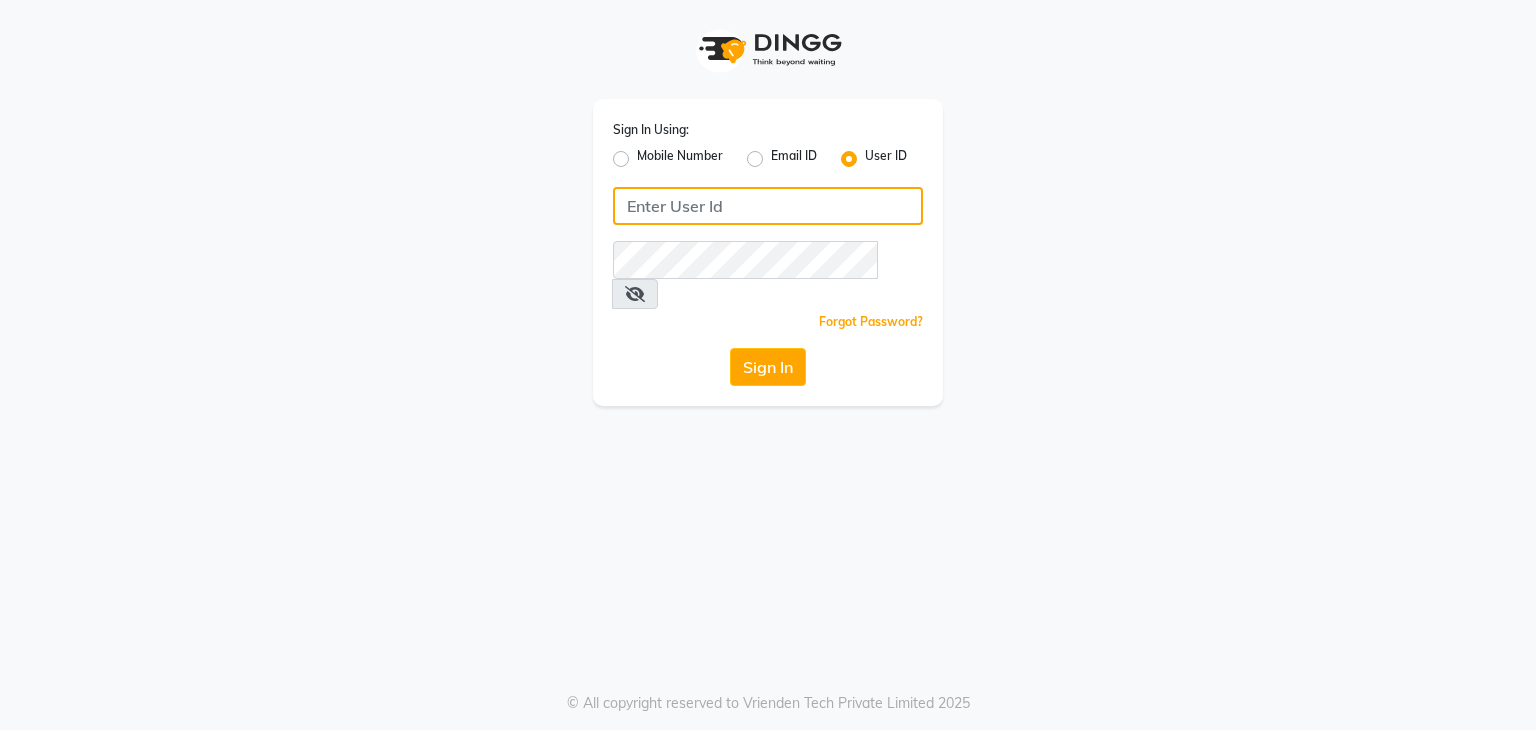 click 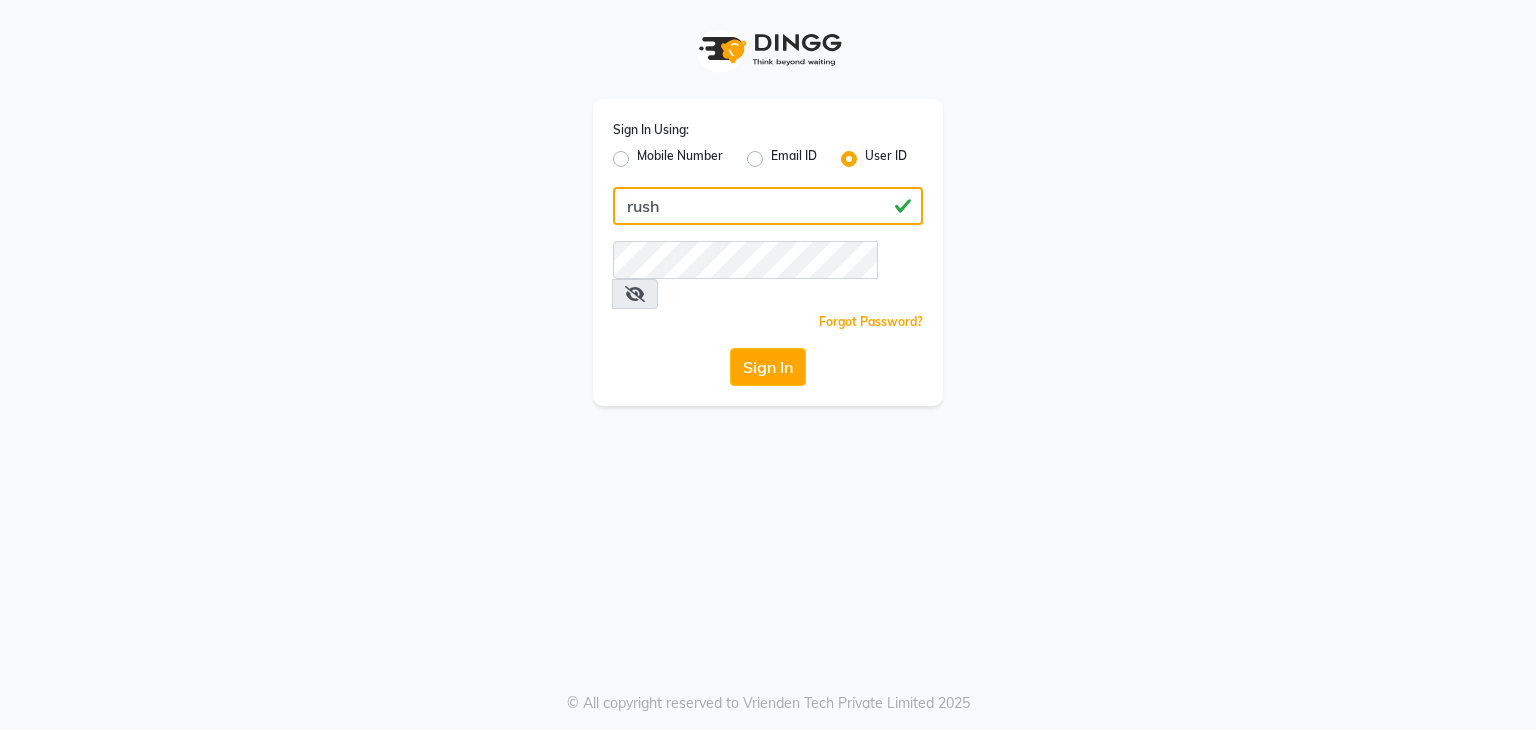 type on "rush" 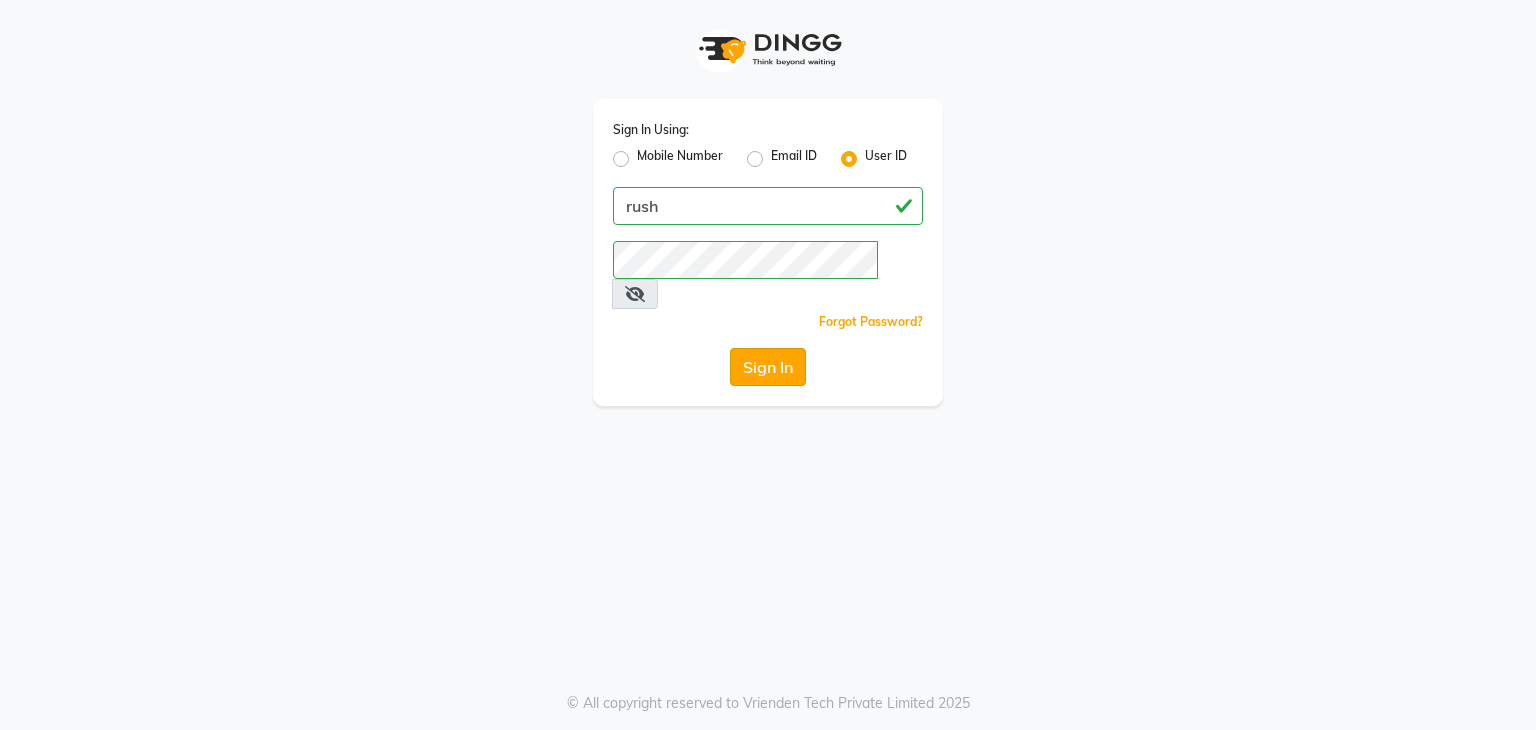click on "Sign In" 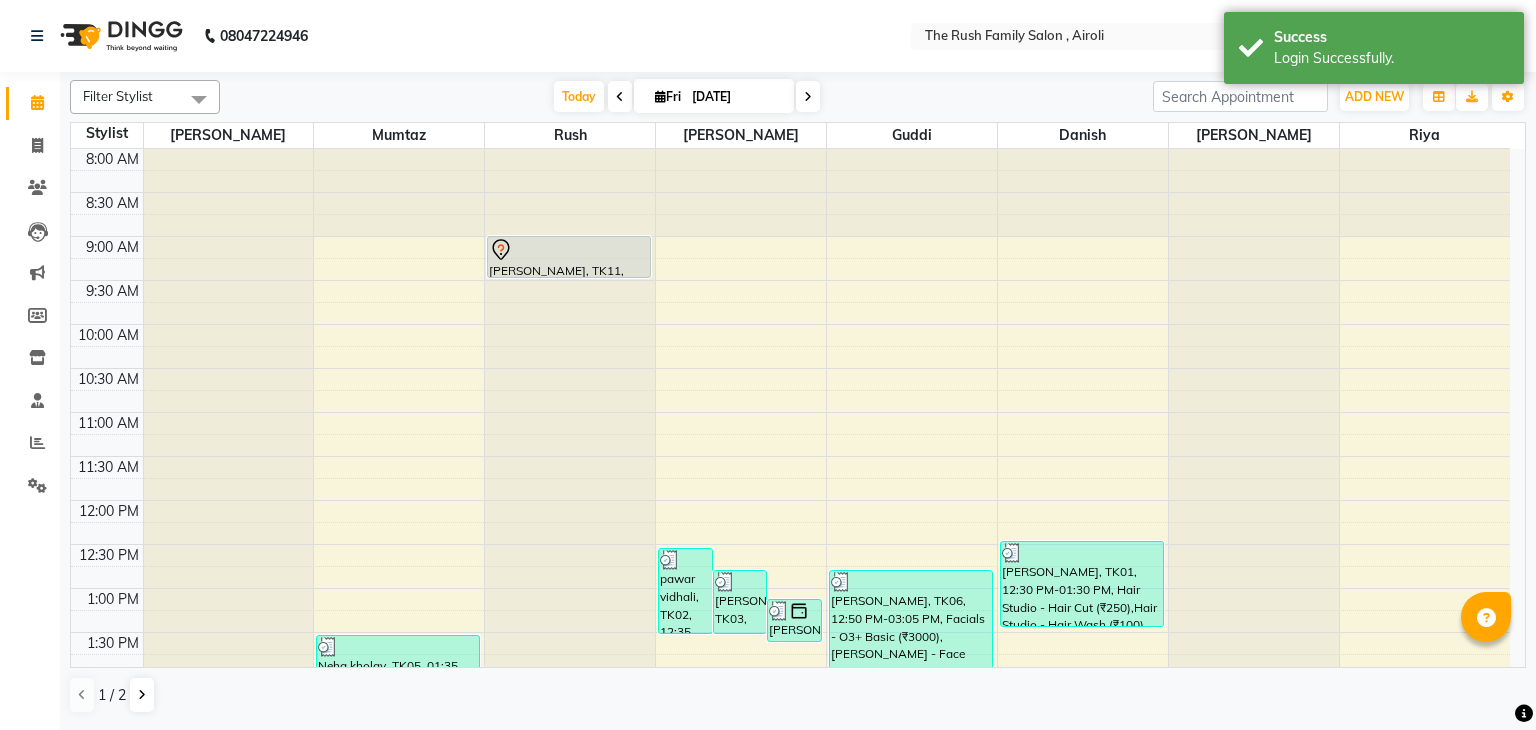 scroll, scrollTop: 0, scrollLeft: 0, axis: both 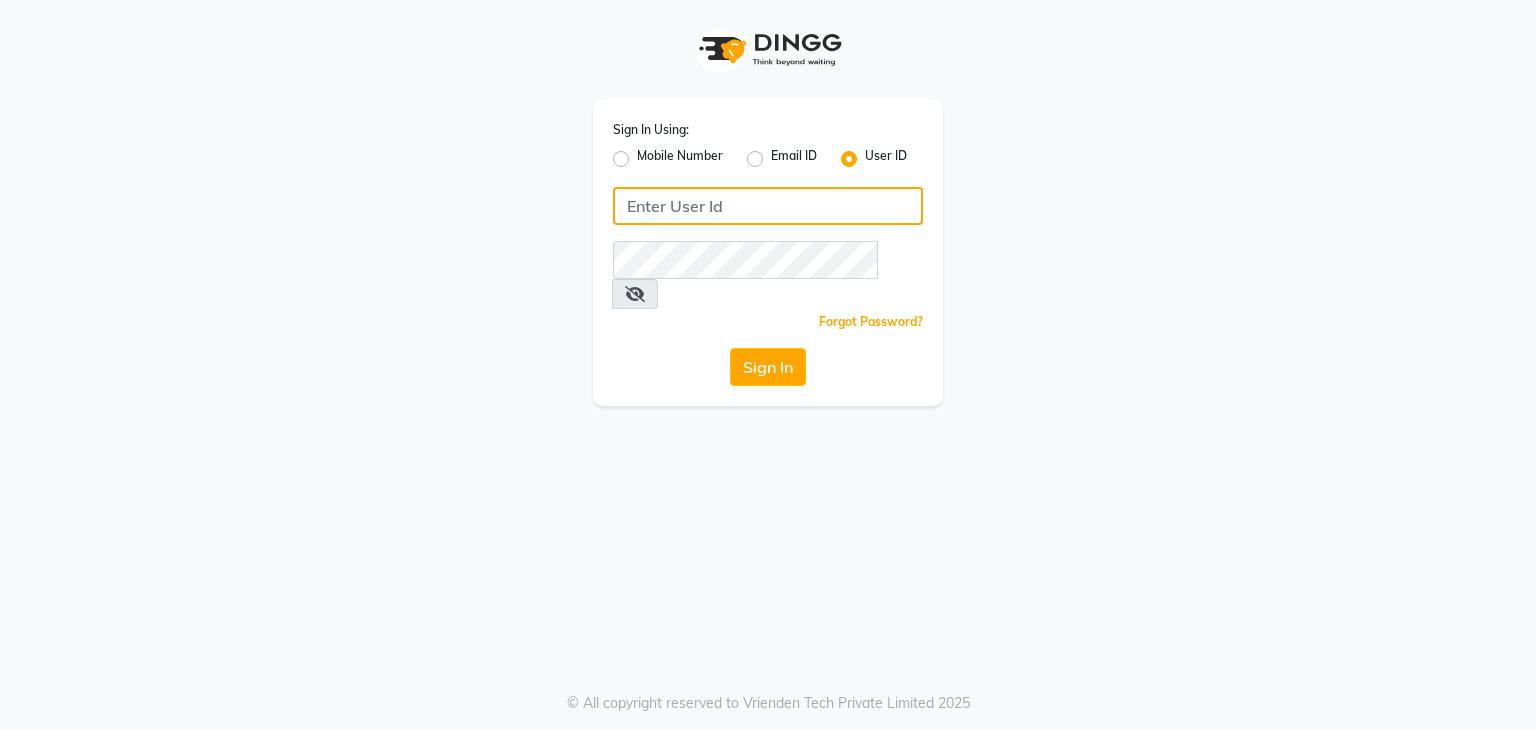 click 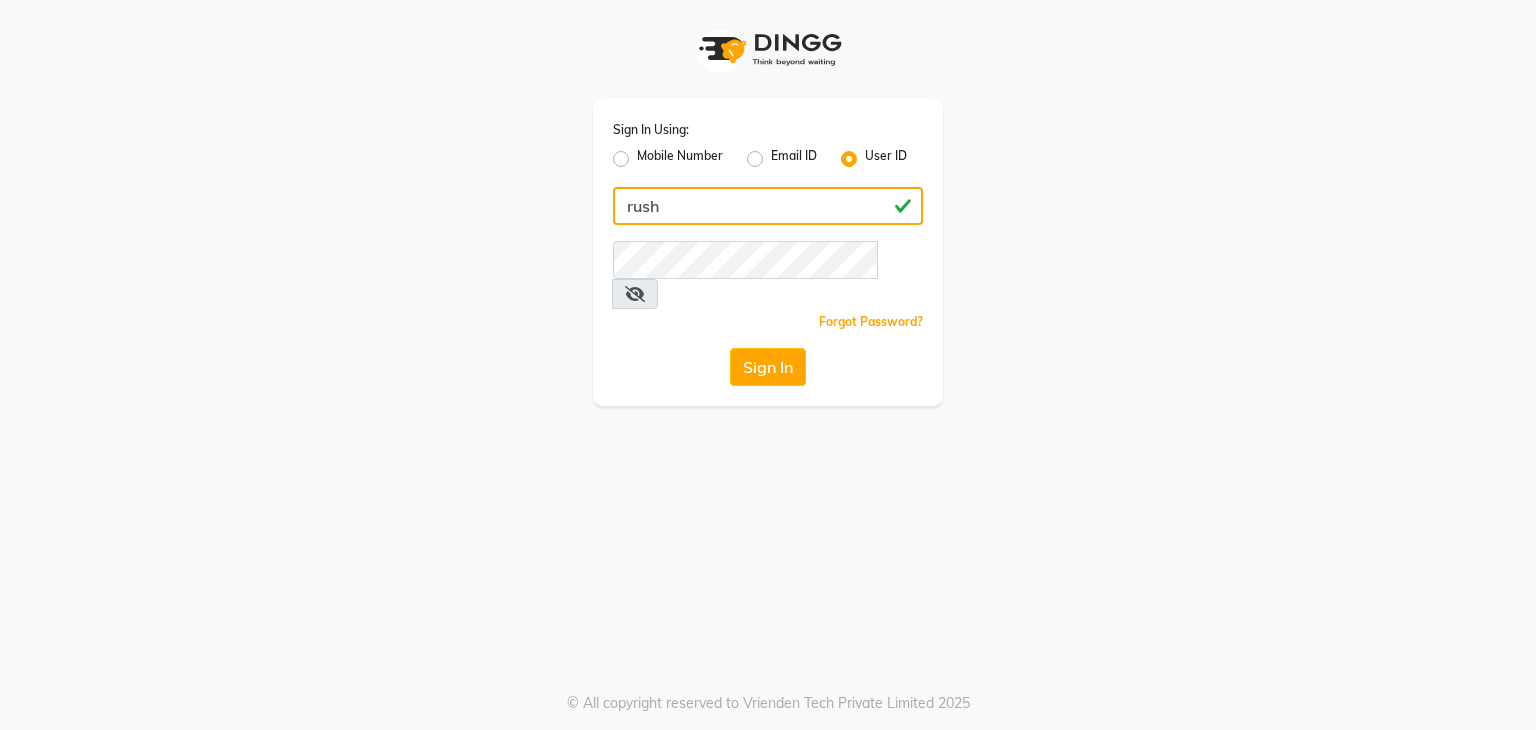 type on "rush" 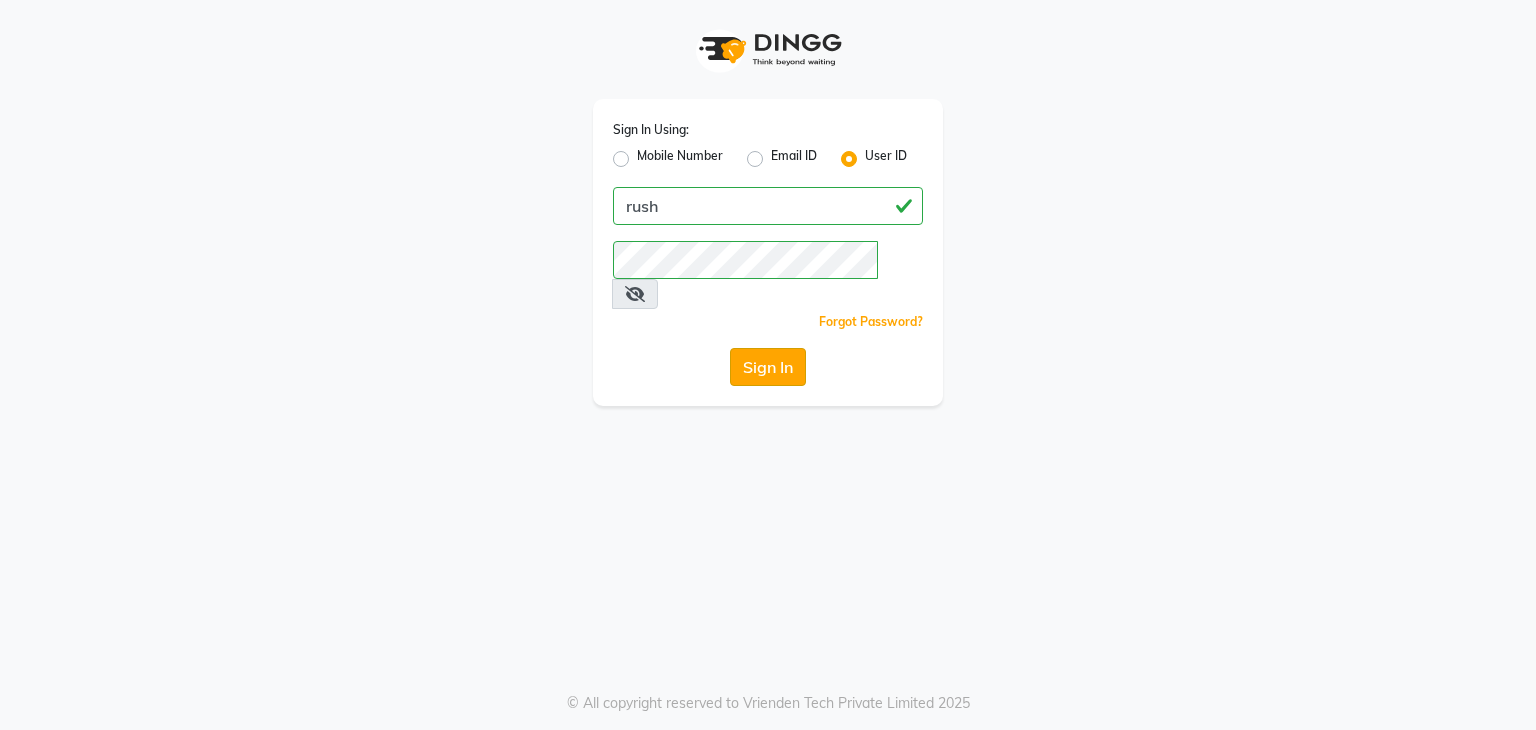 click on "Sign In" 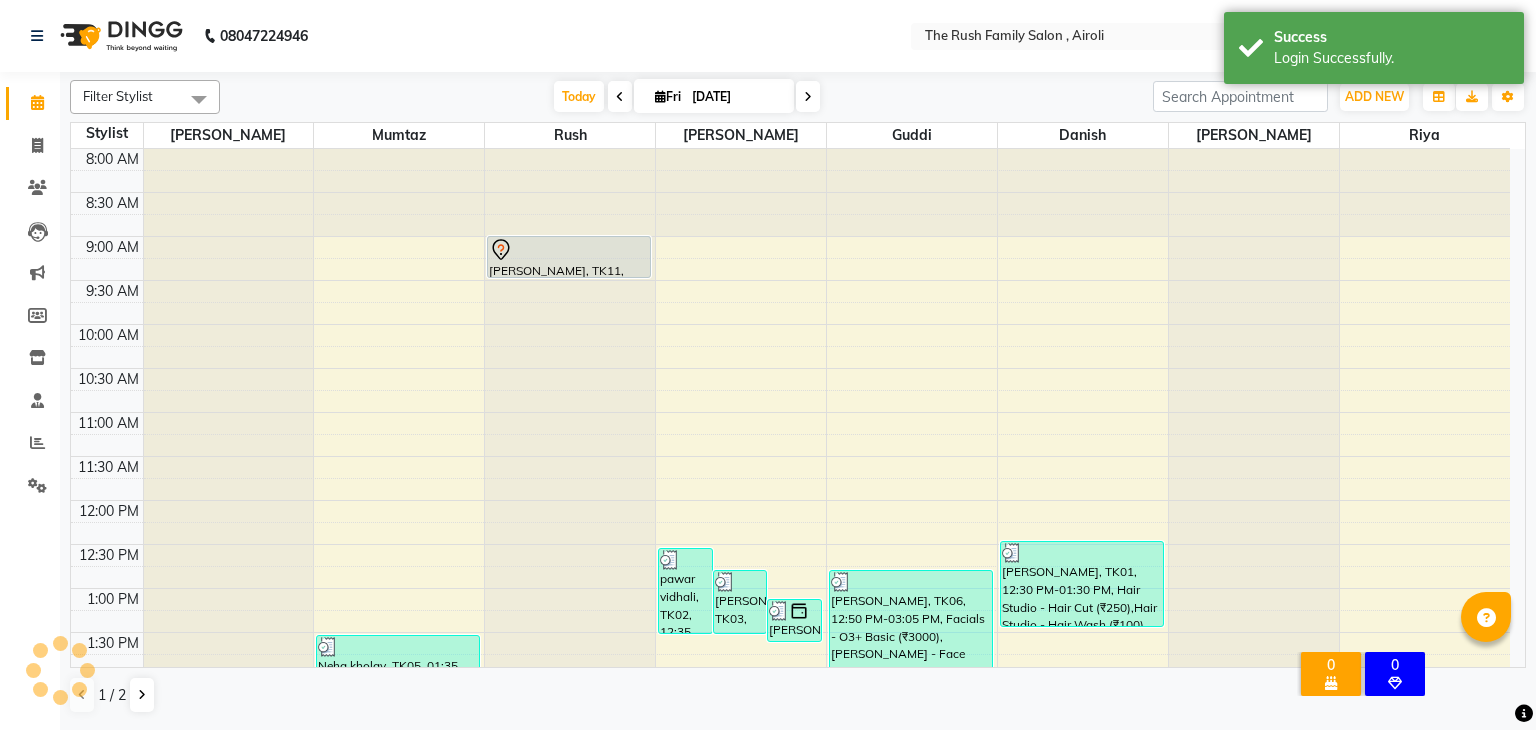 scroll, scrollTop: 0, scrollLeft: 0, axis: both 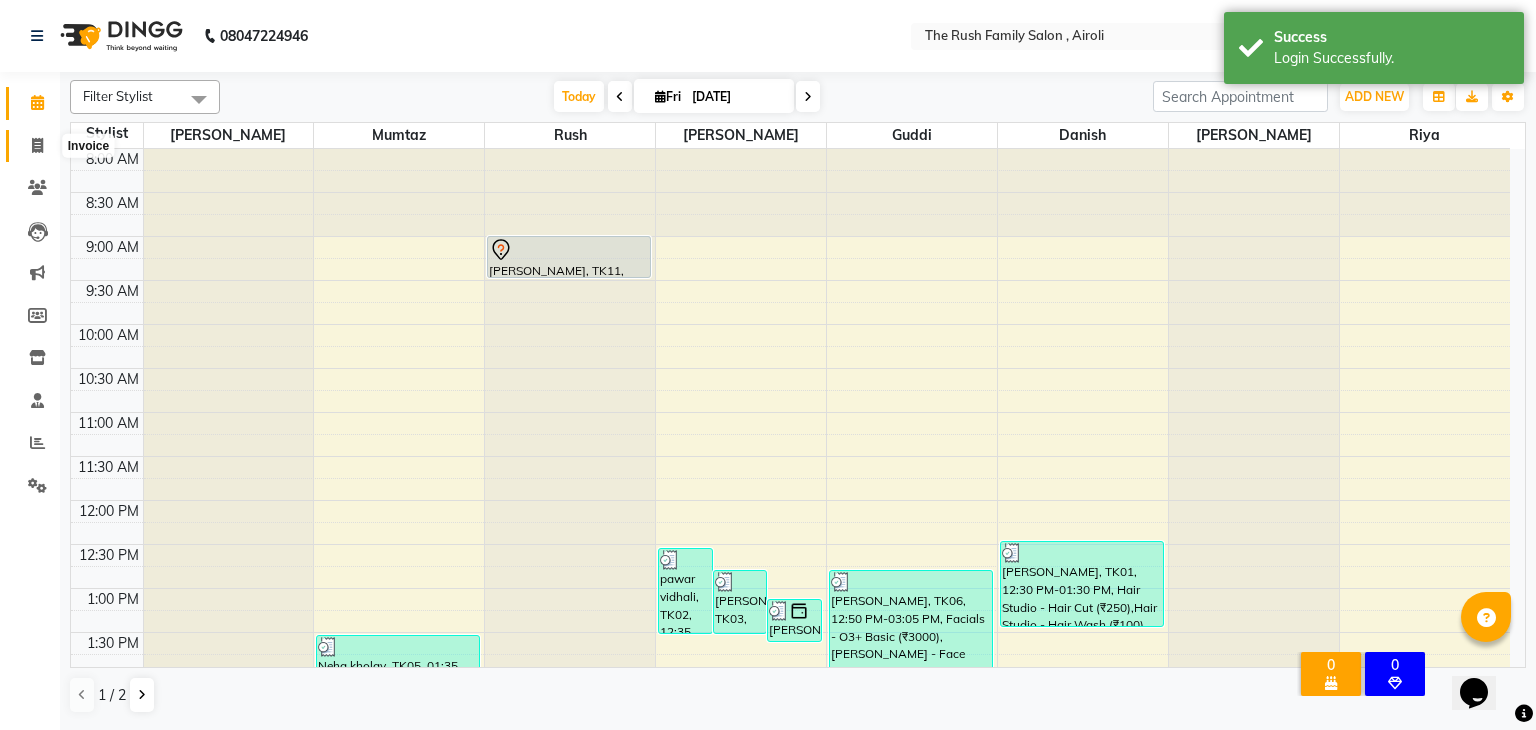 click 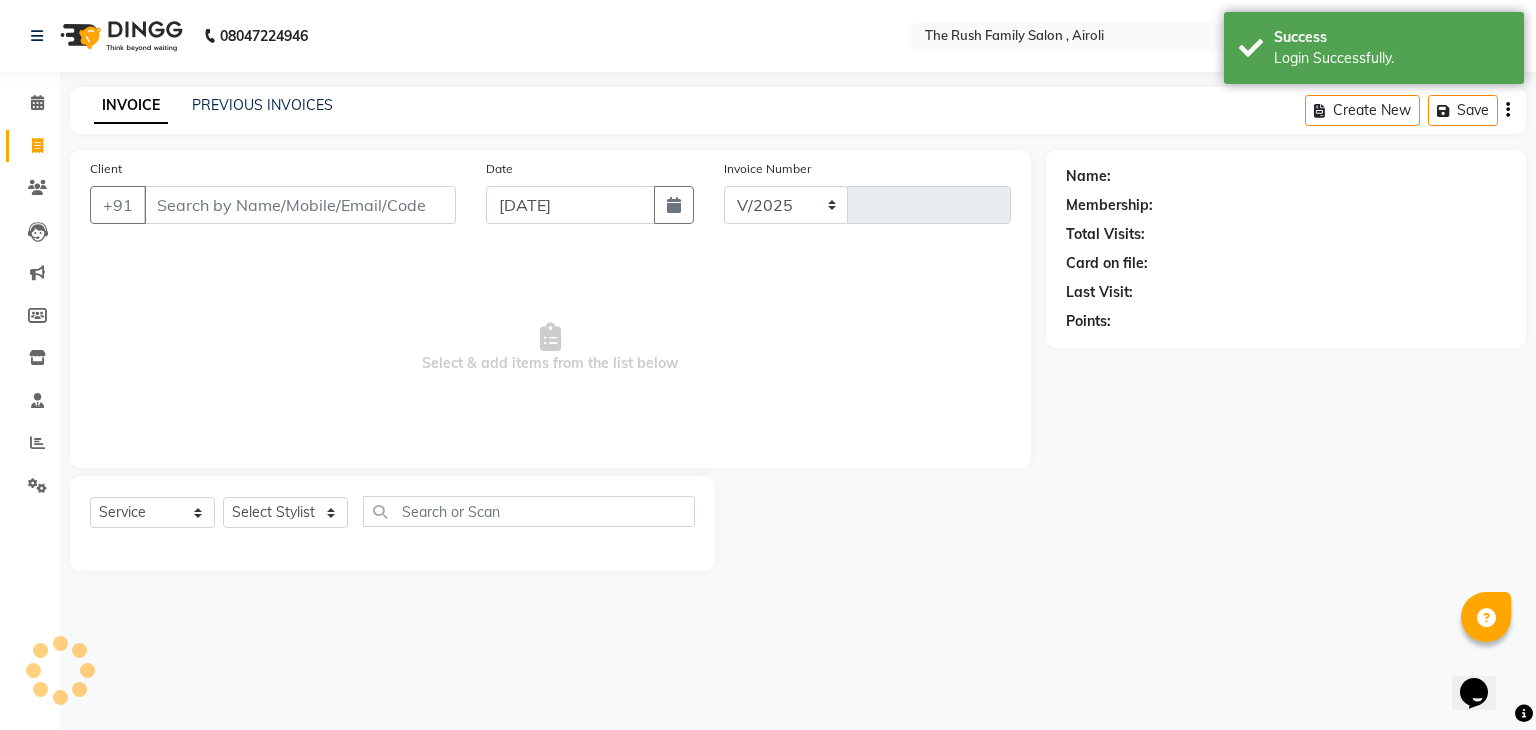 select on "5419" 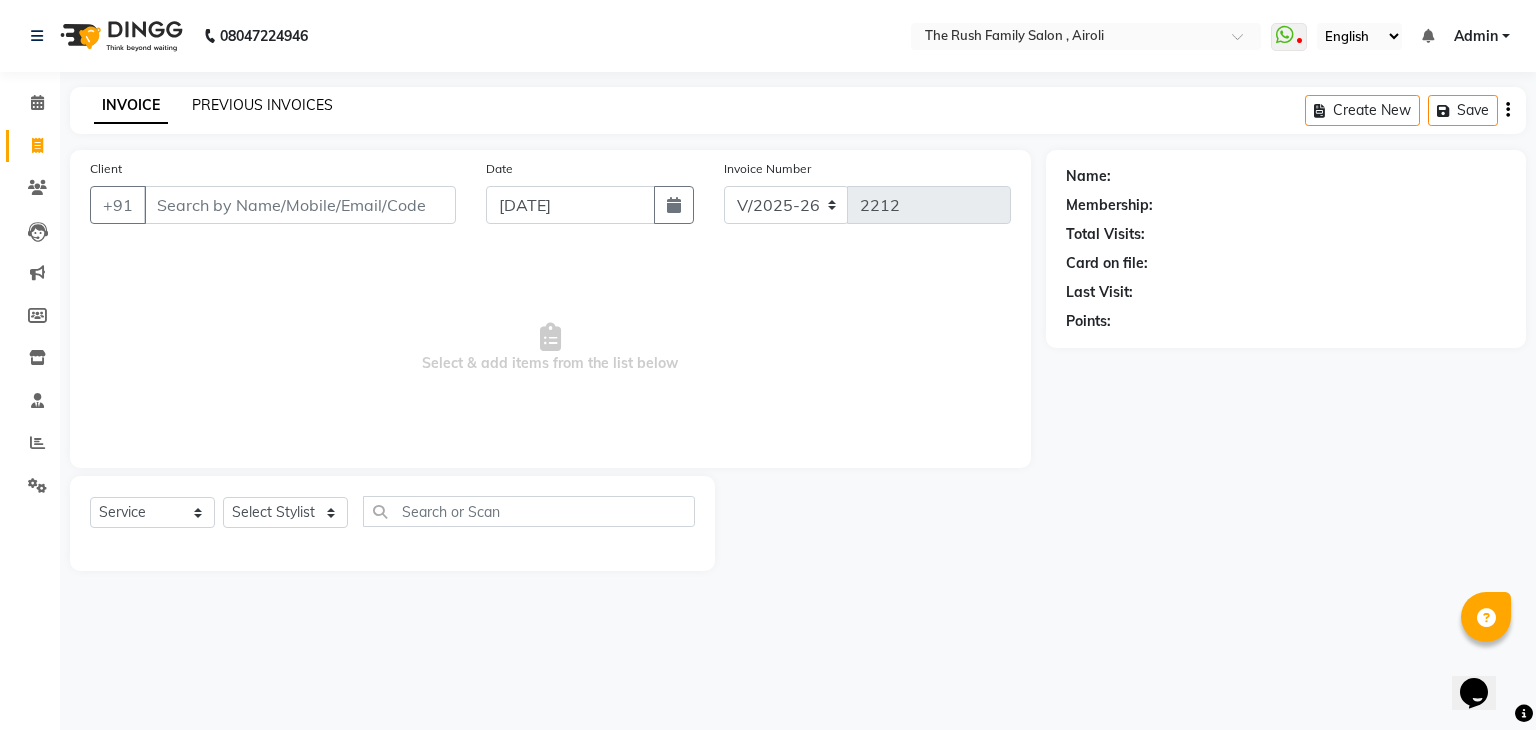 click on "PREVIOUS INVOICES" 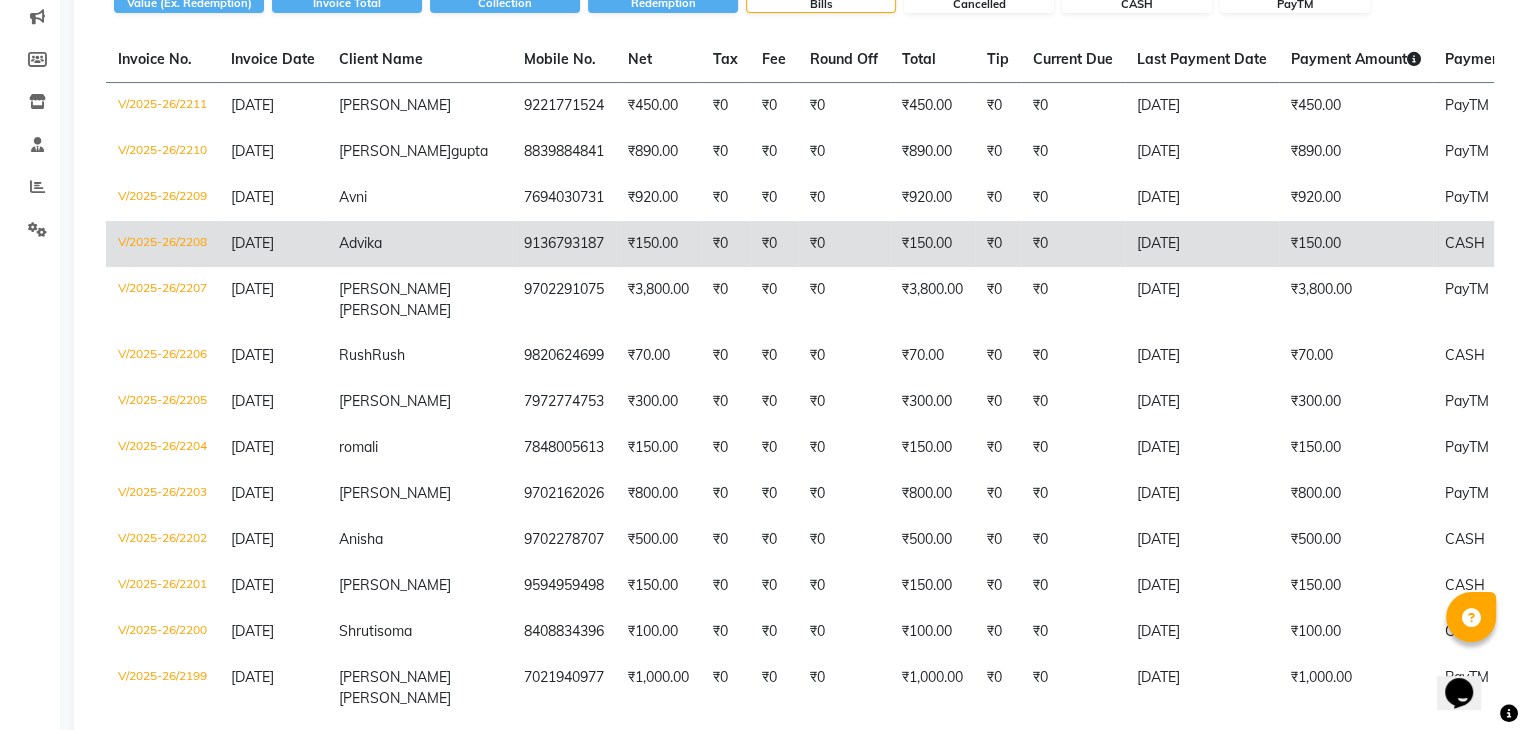 scroll, scrollTop: 0, scrollLeft: 0, axis: both 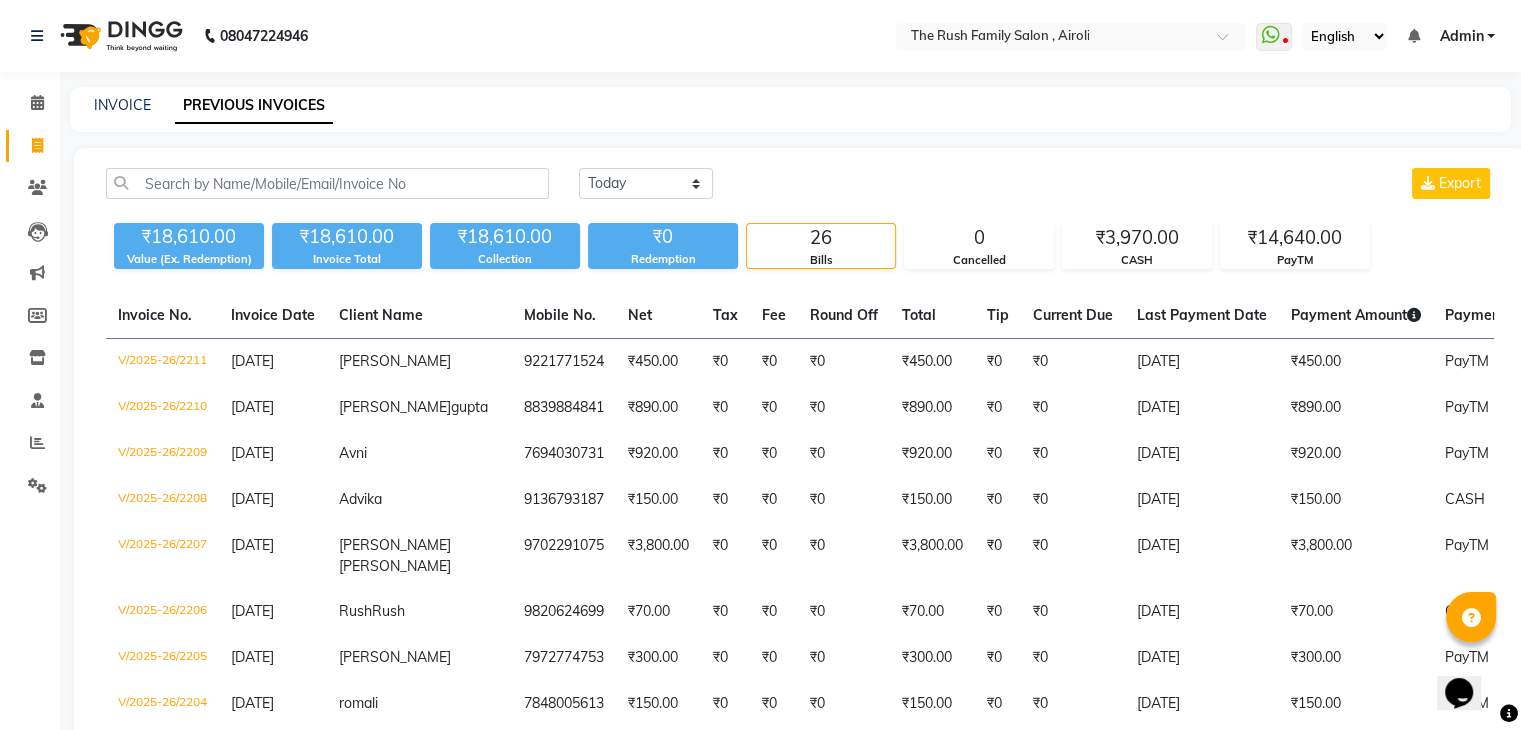 click on "INVOICE PREVIOUS INVOICES" 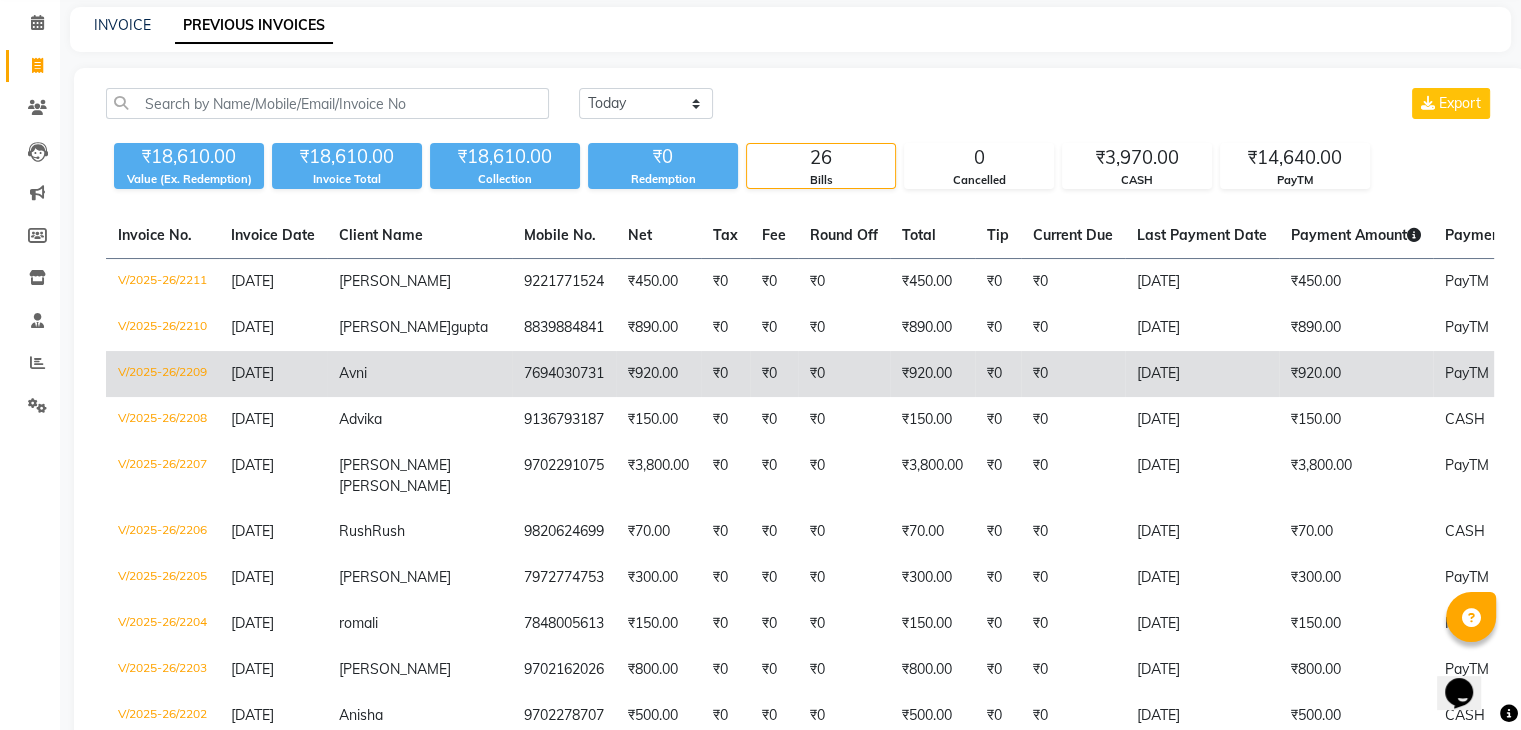 scroll, scrollTop: 0, scrollLeft: 0, axis: both 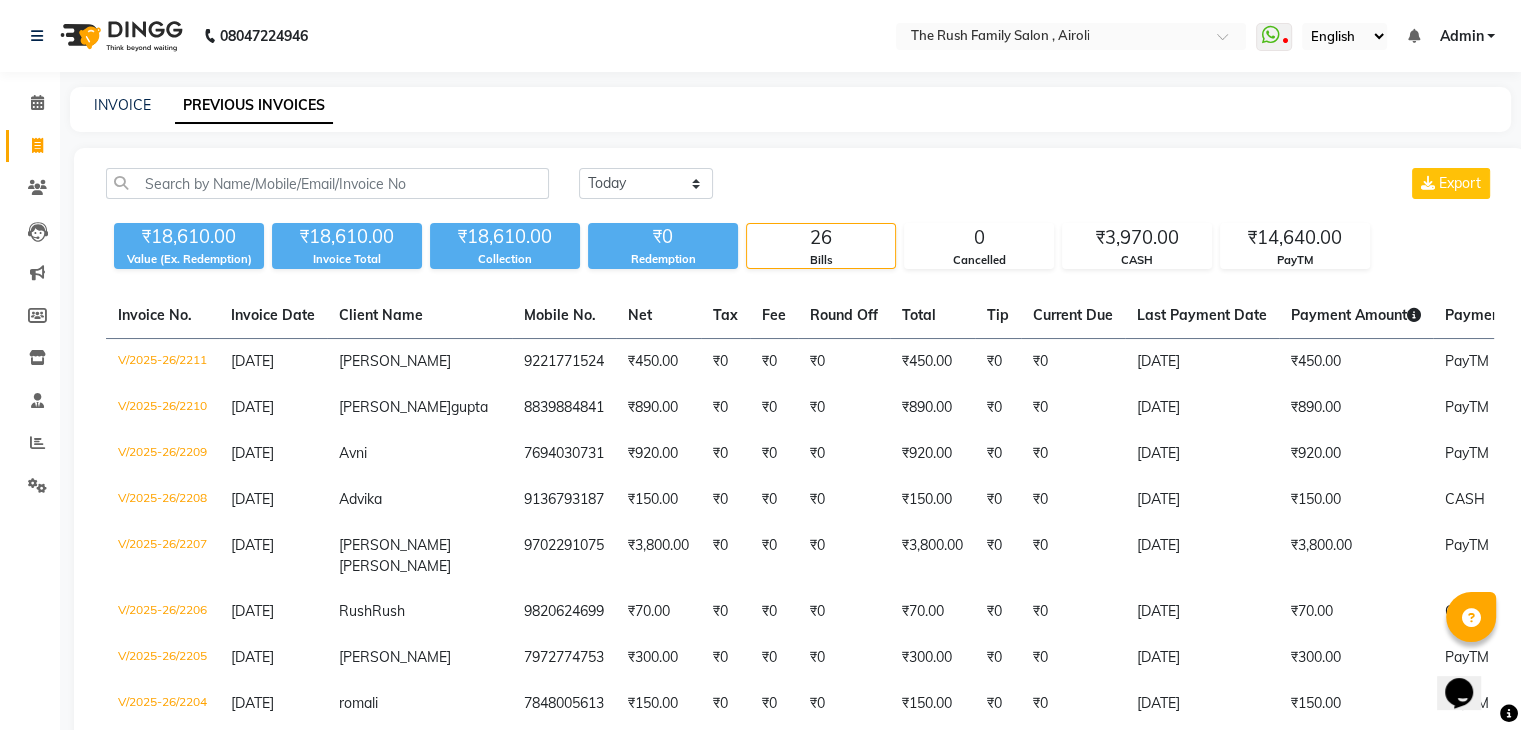 click on "INVOICE PREVIOUS INVOICES" 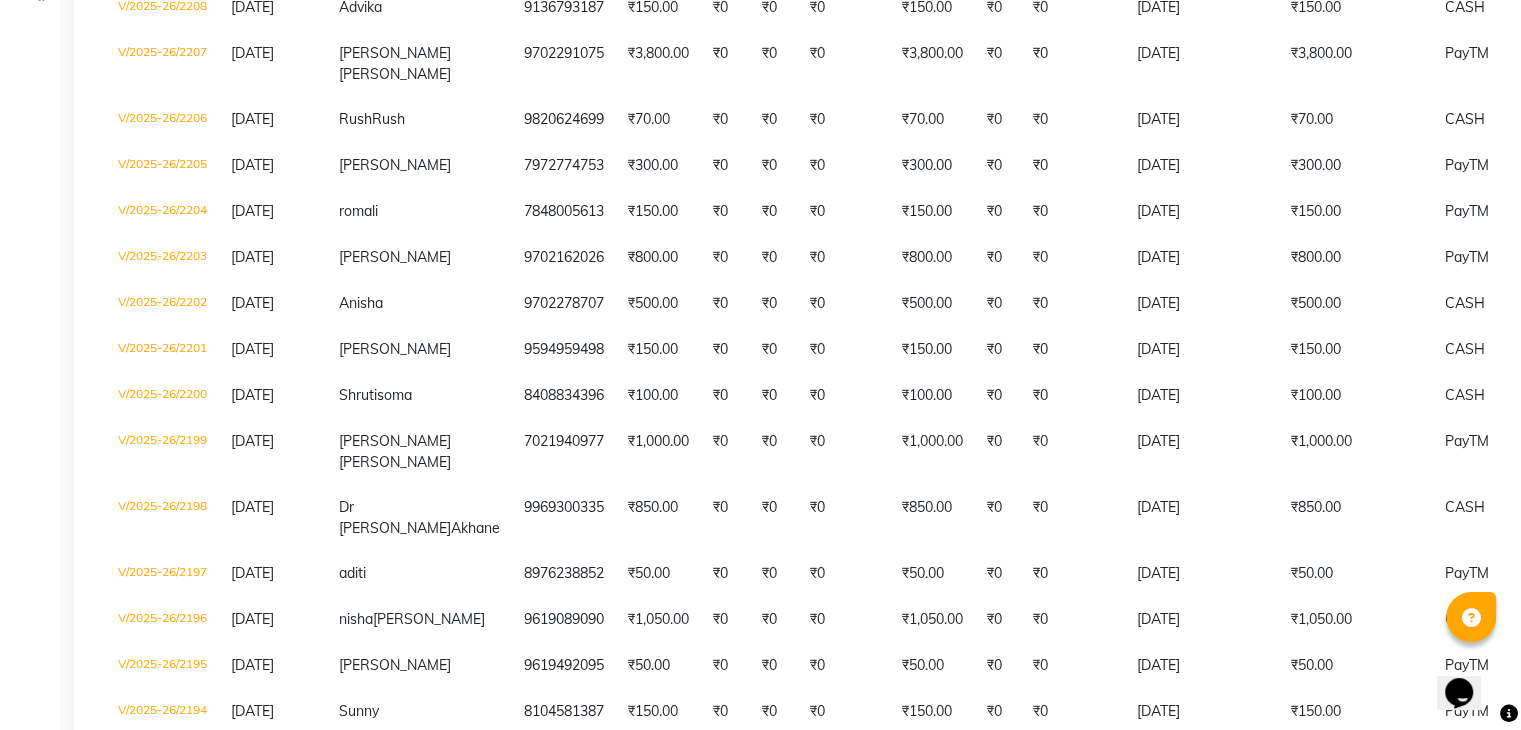 scroll, scrollTop: 0, scrollLeft: 0, axis: both 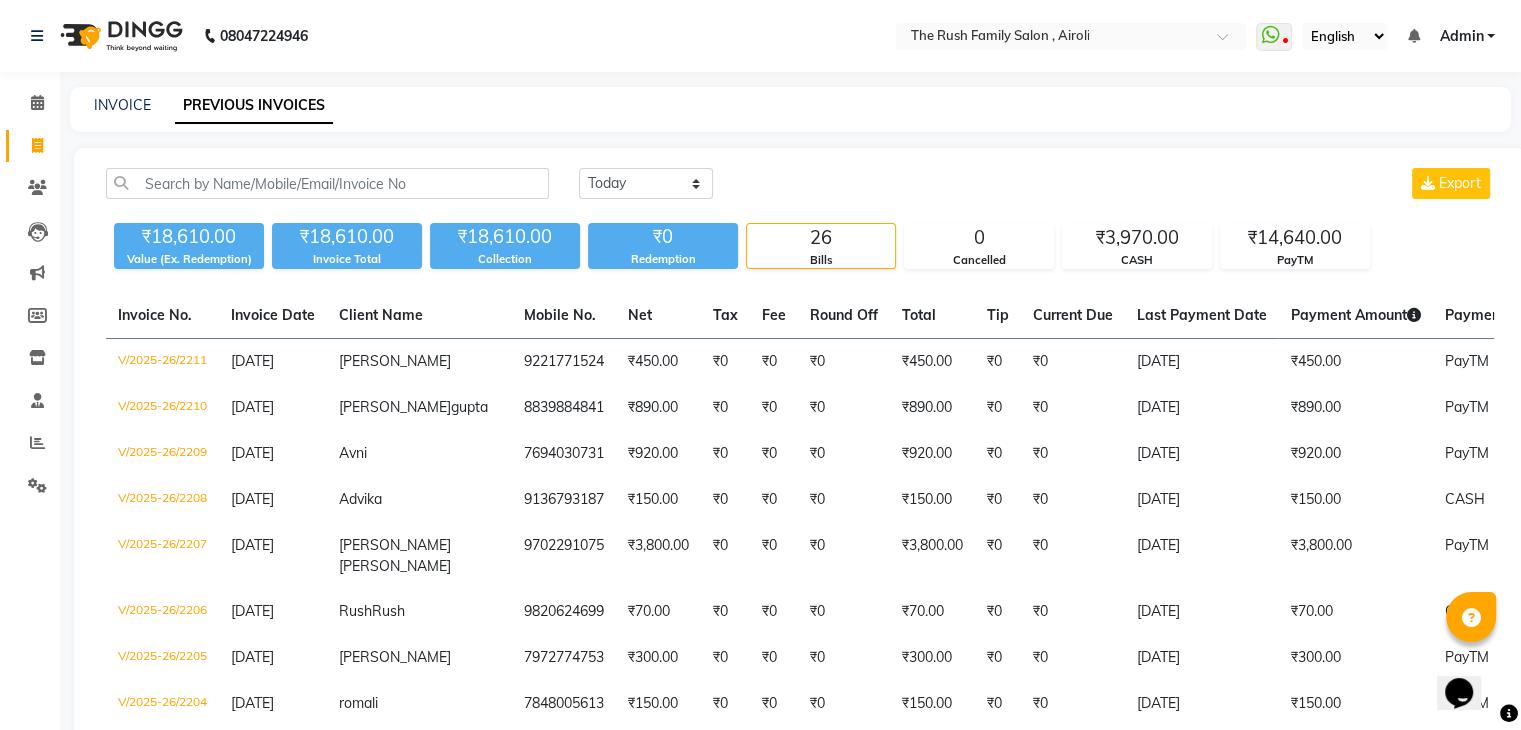click on "INVOICE PREVIOUS INVOICES" 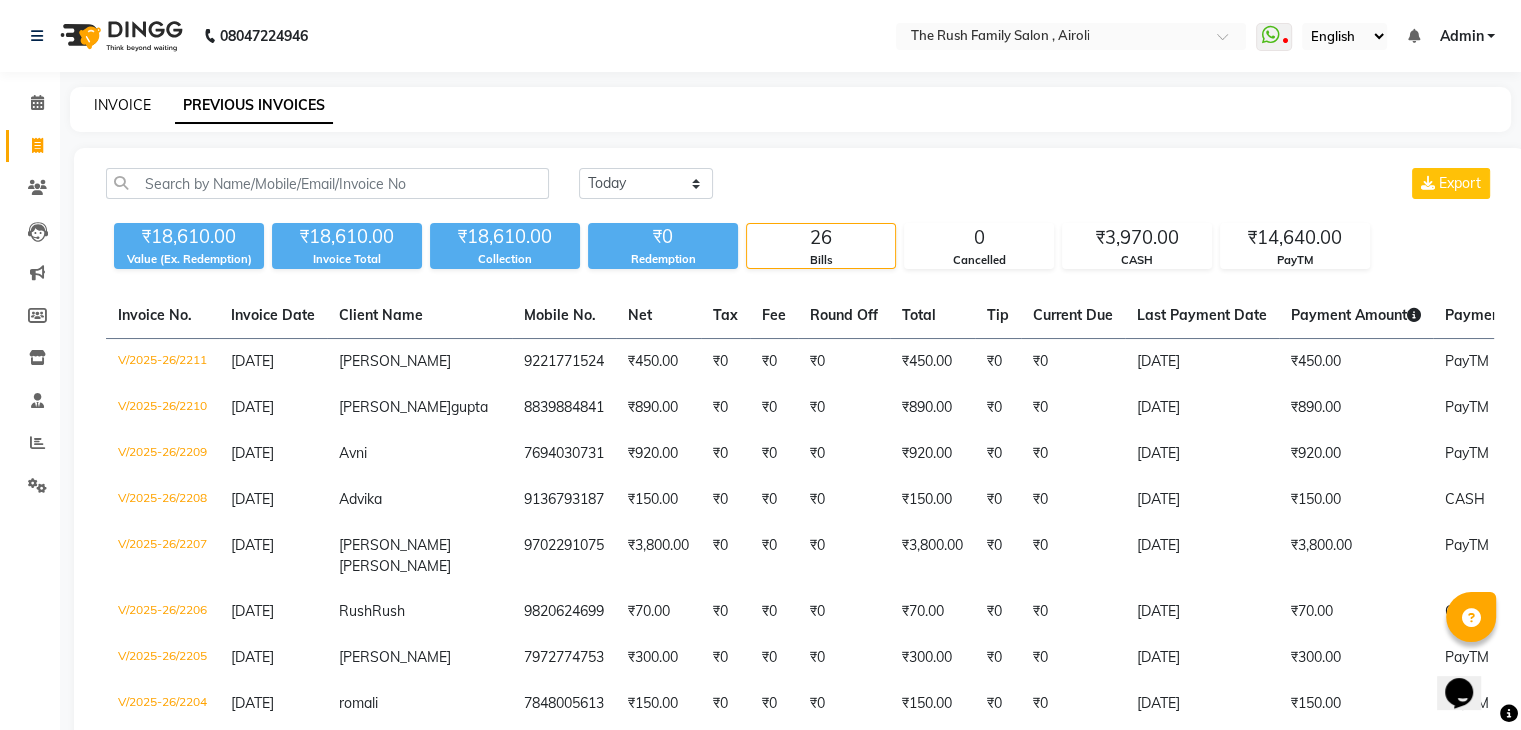 click on "INVOICE" 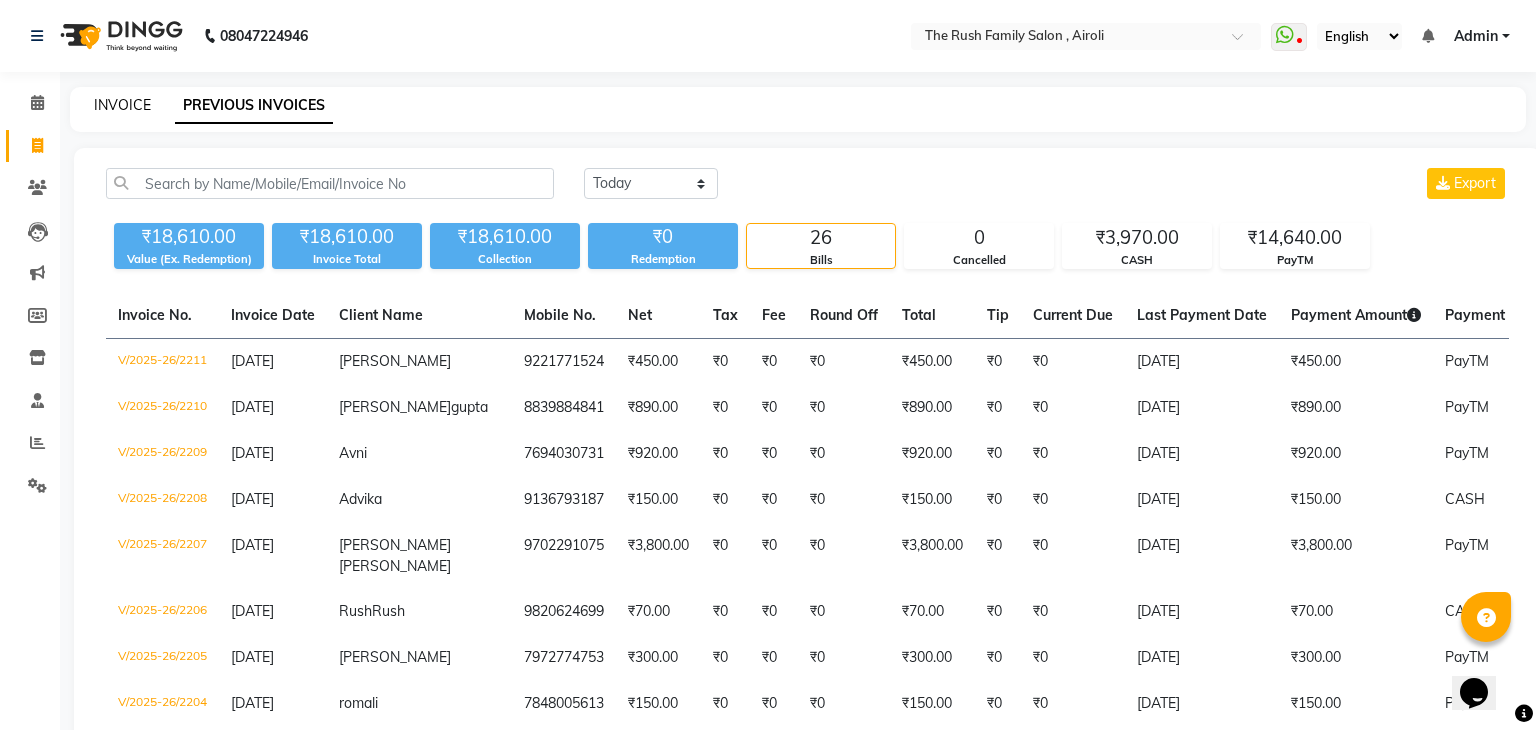 select on "5419" 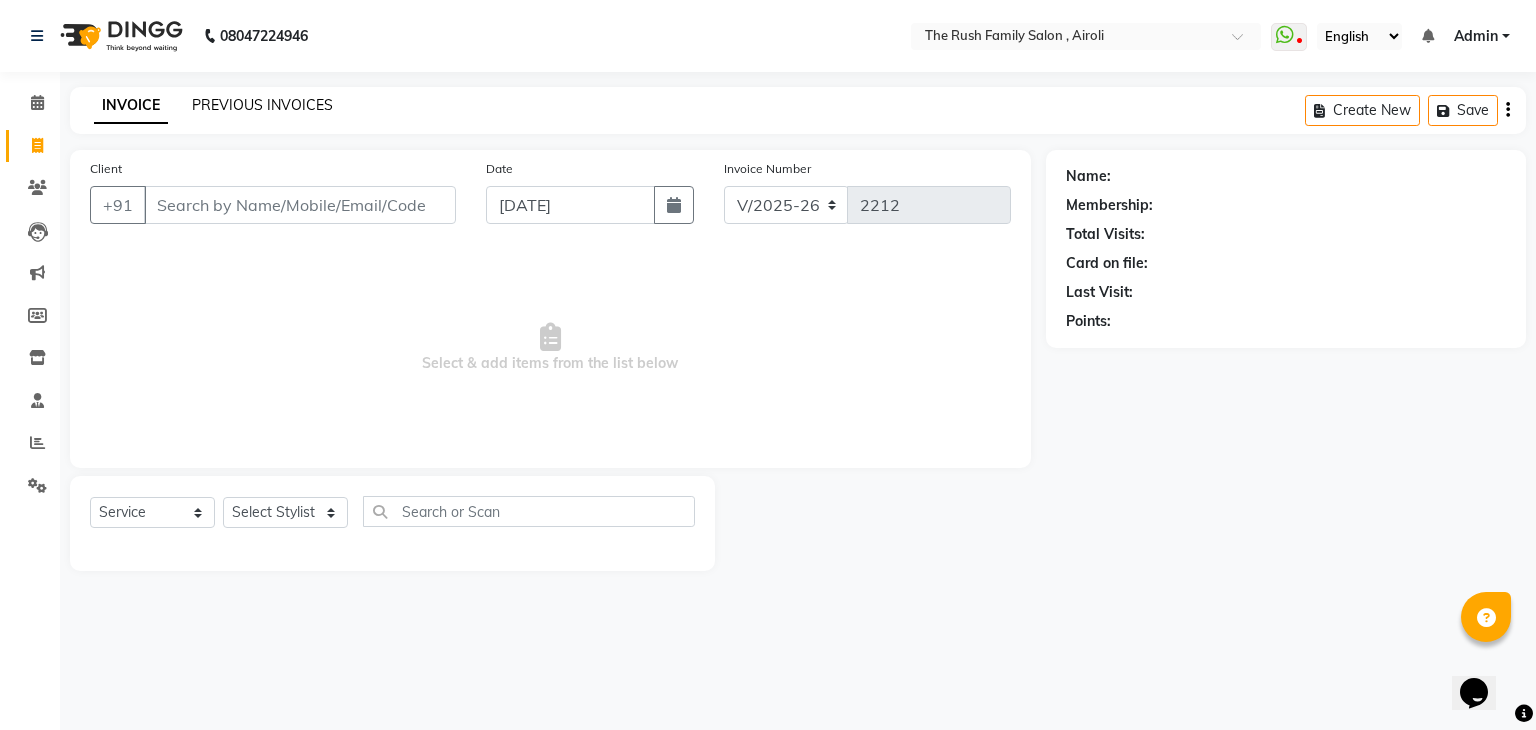 click on "PREVIOUS INVOICES" 